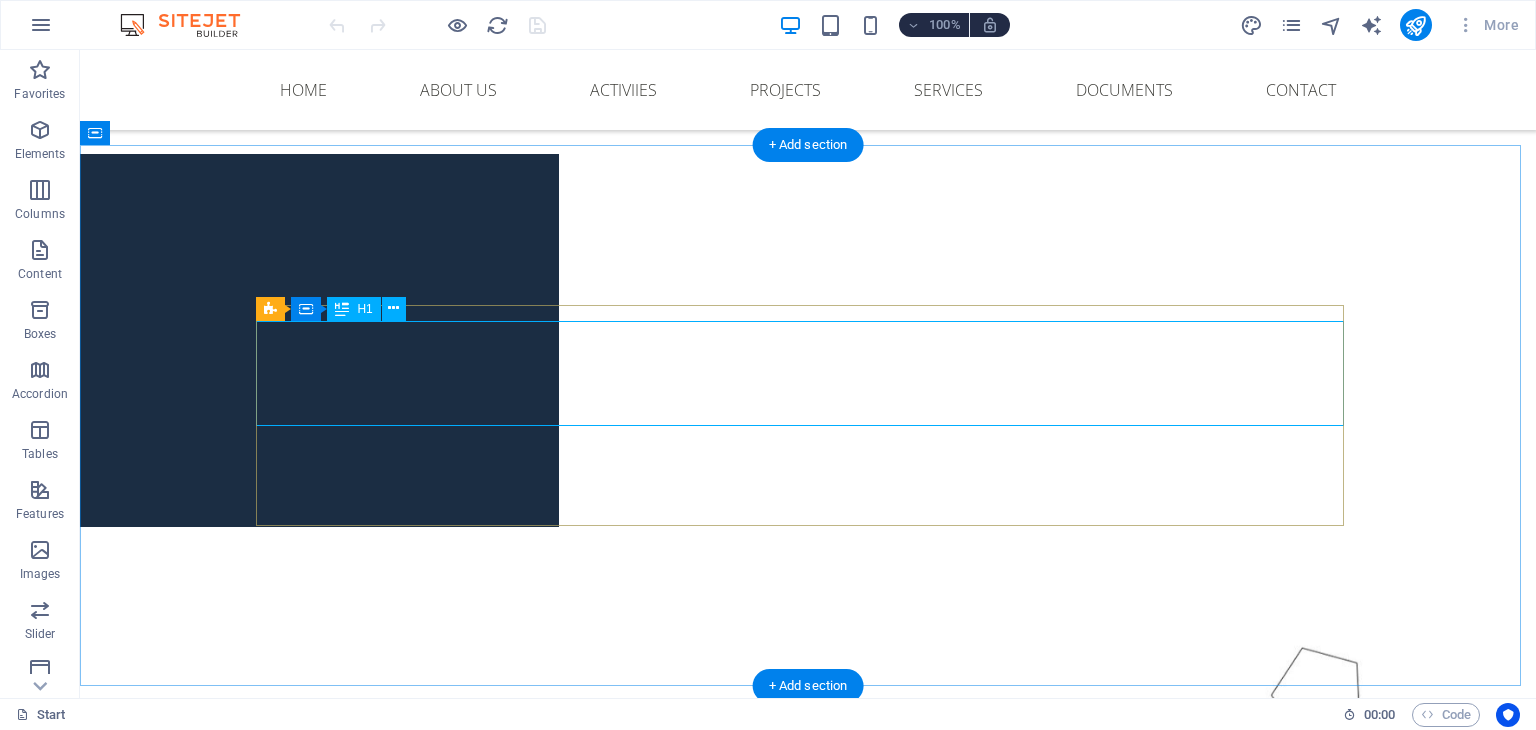scroll, scrollTop: 435, scrollLeft: 0, axis: vertical 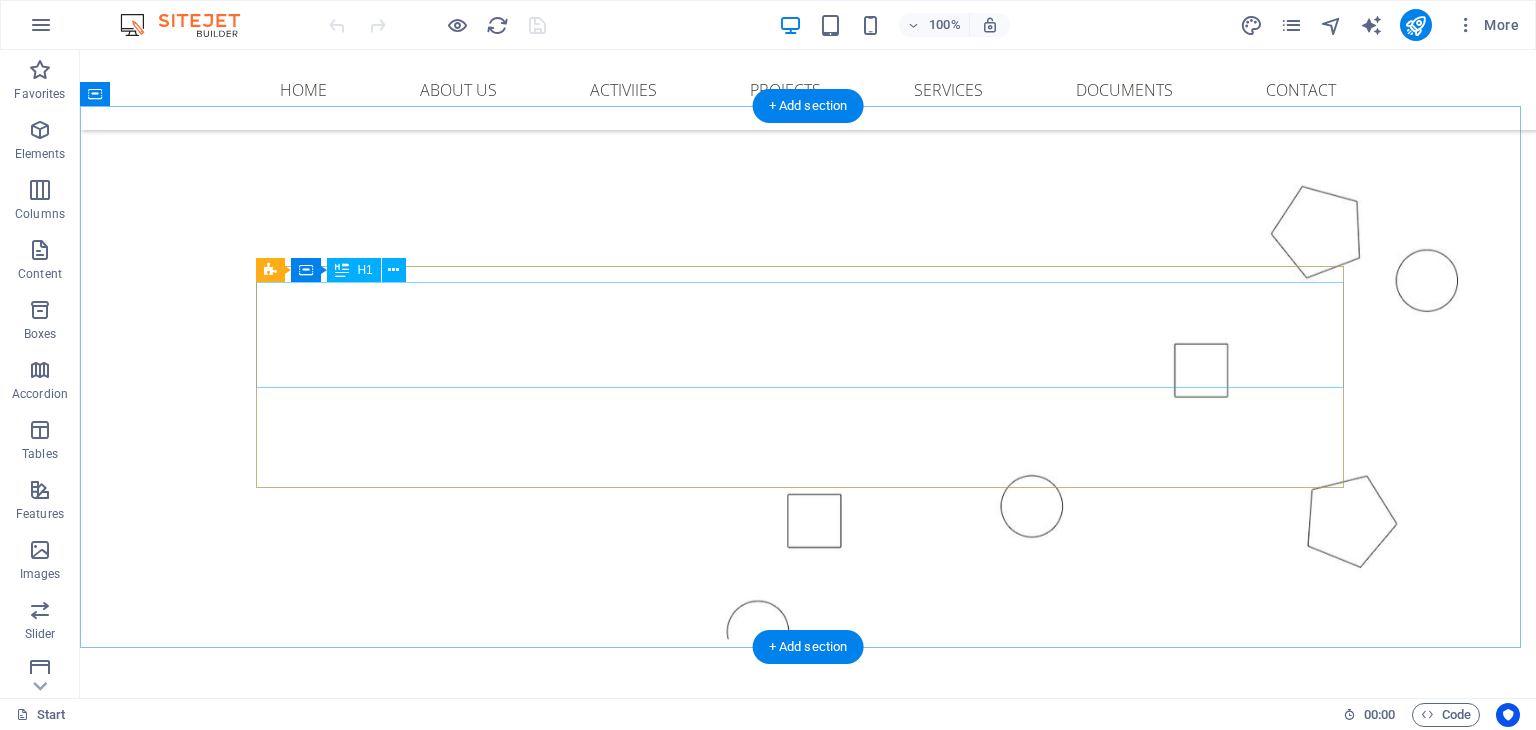 click on "Learn how to generate more leads with some simple Tips" at bounding box center (808, 885) 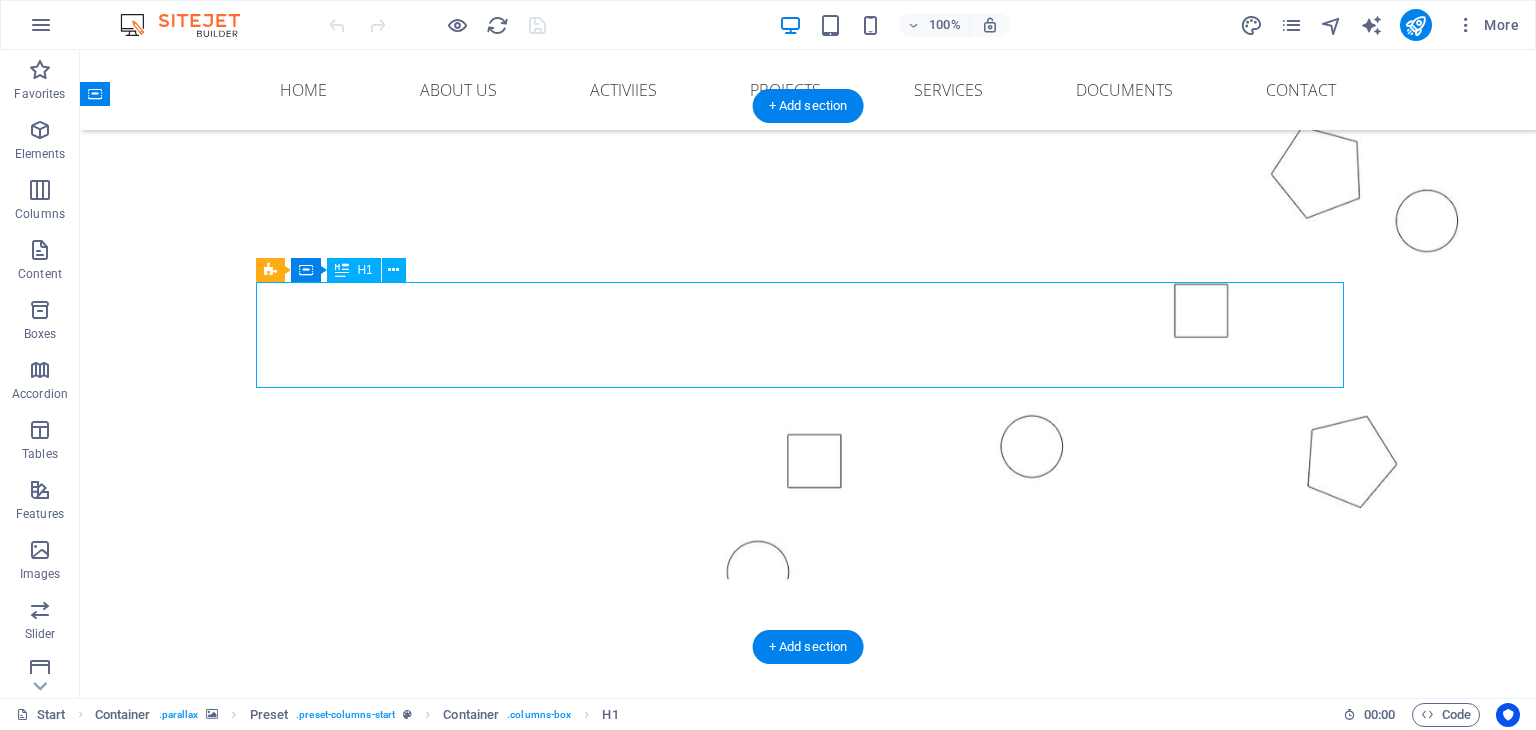 scroll, scrollTop: 0, scrollLeft: 0, axis: both 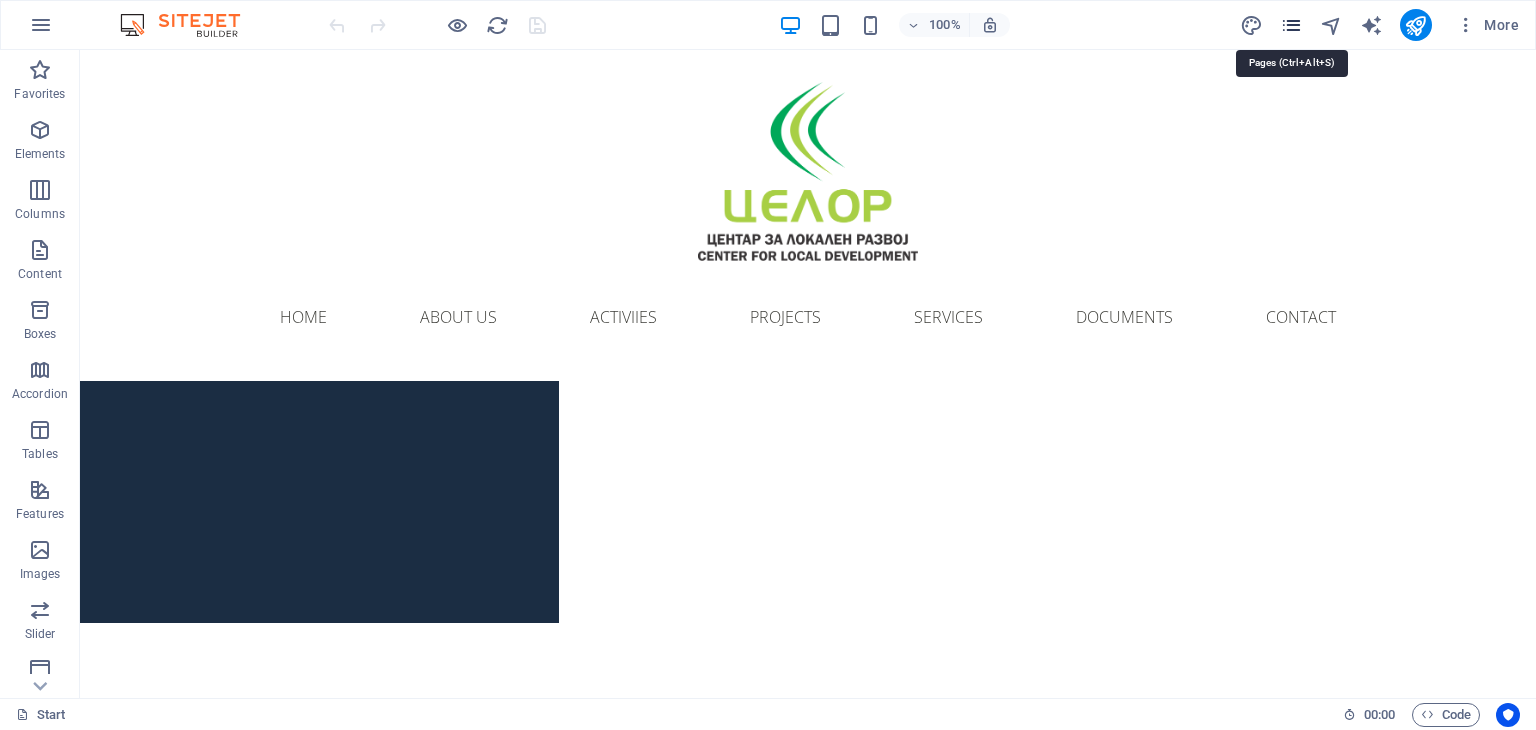 click at bounding box center (1291, 25) 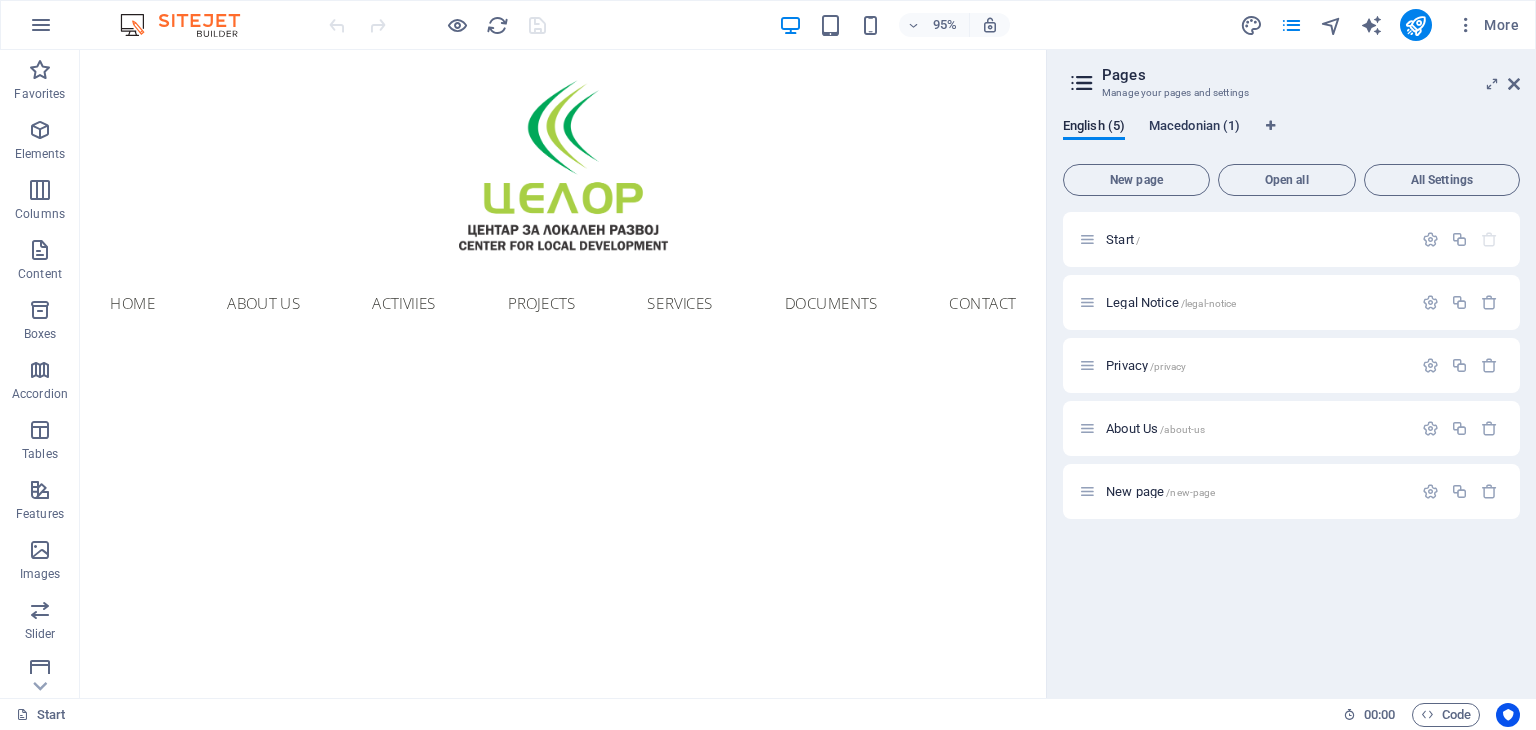 click on "Macedonian (1)" at bounding box center (1194, 128) 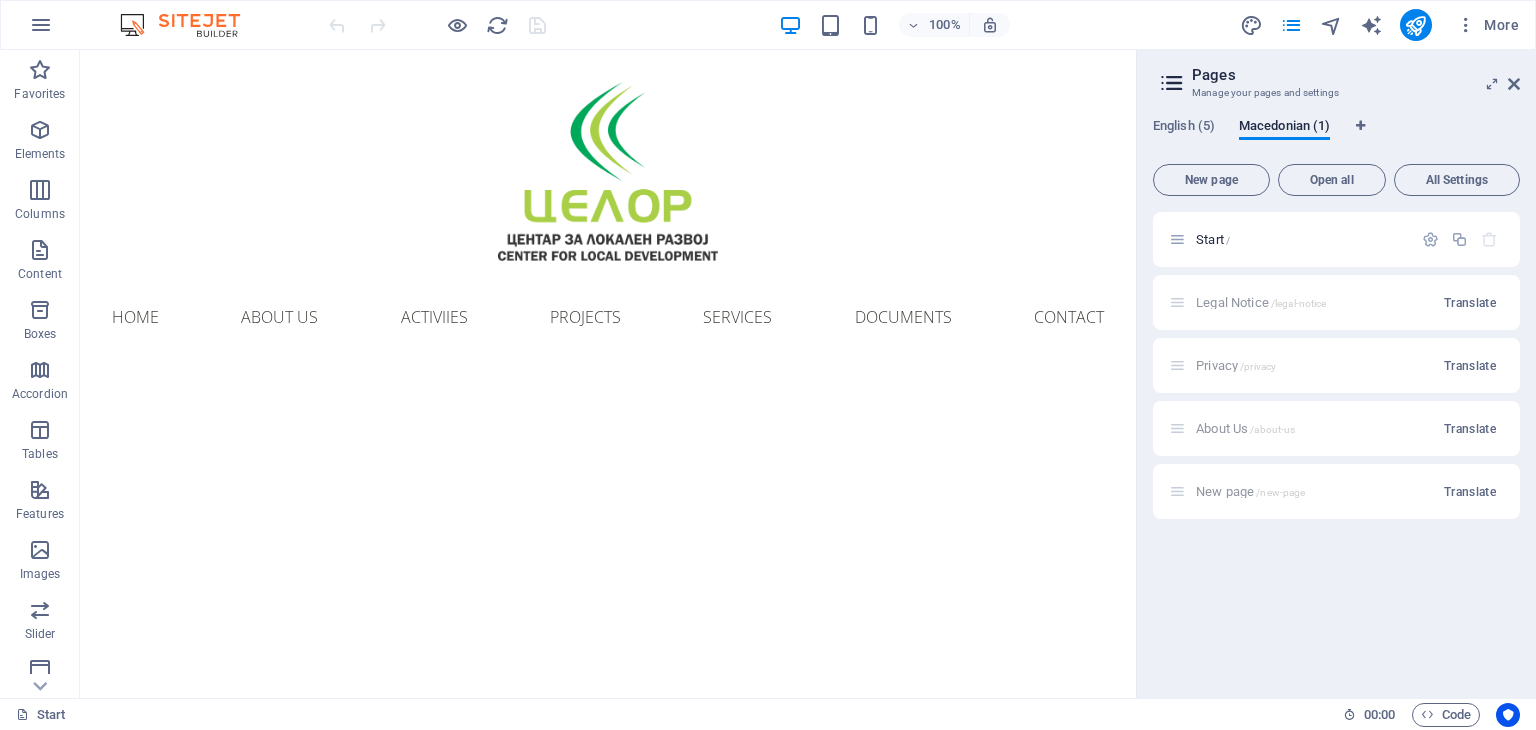 drag, startPoint x: 1047, startPoint y: 280, endPoint x: 1284, endPoint y: 280, distance: 237 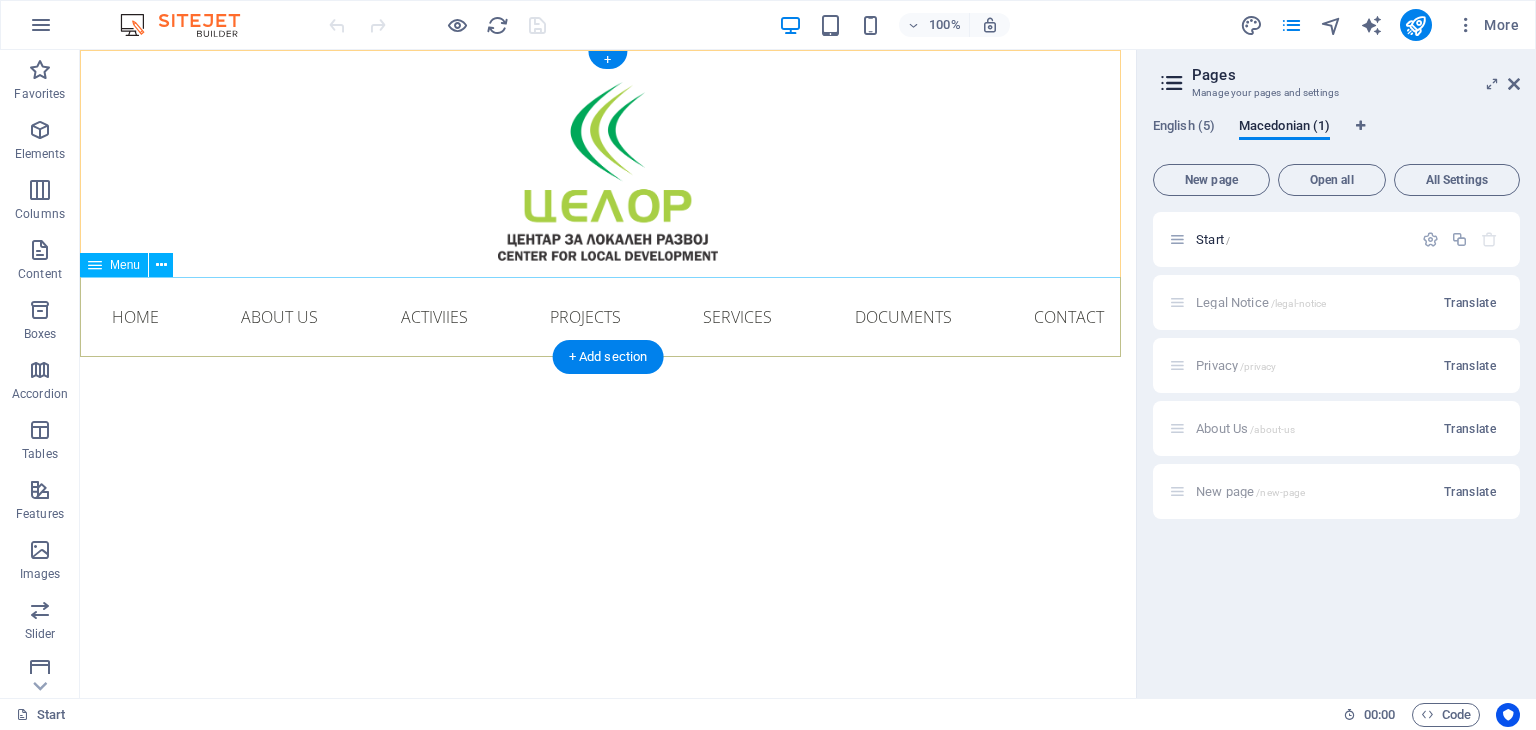 click on "Home About US Activiies Projects Services Documents Contact" at bounding box center [608, 317] 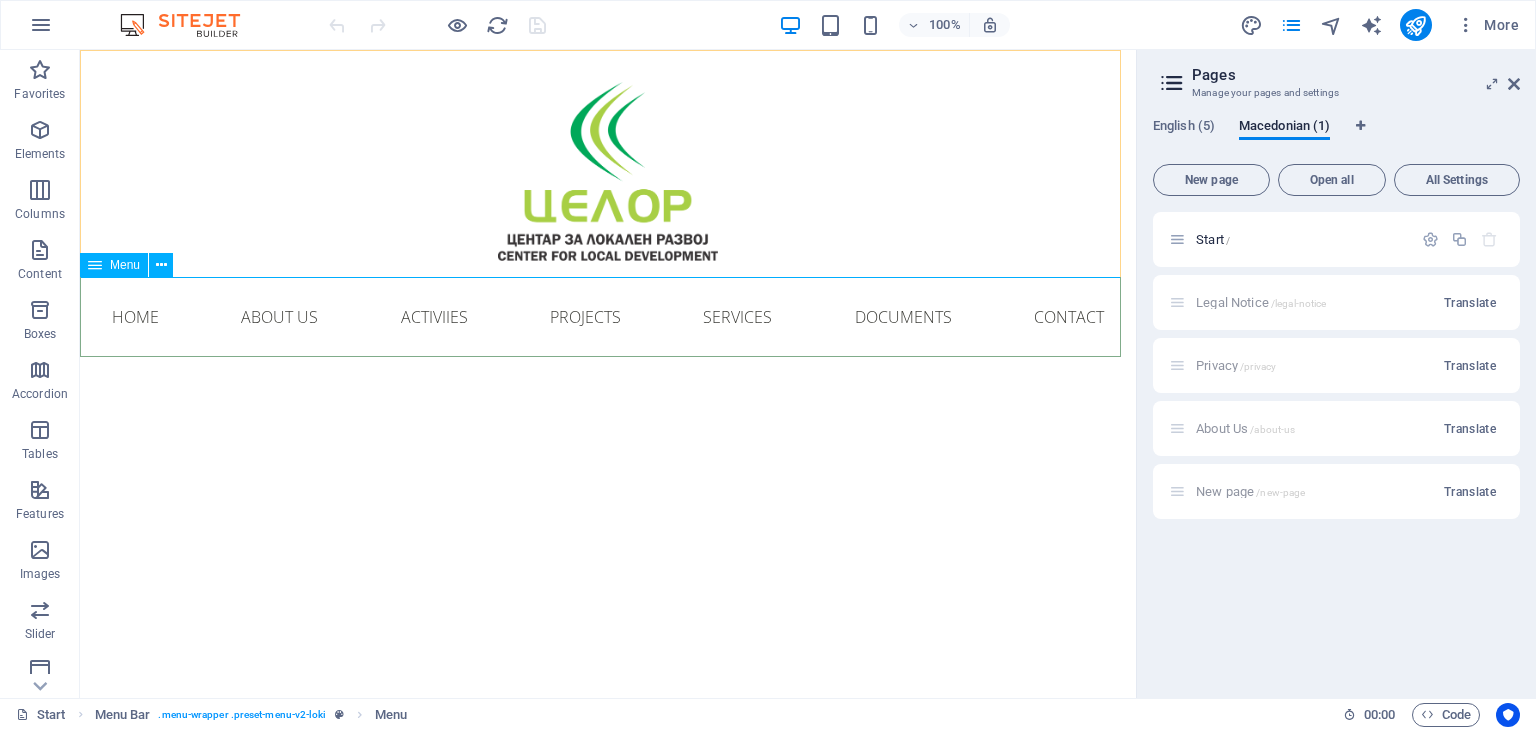click at bounding box center [95, 265] 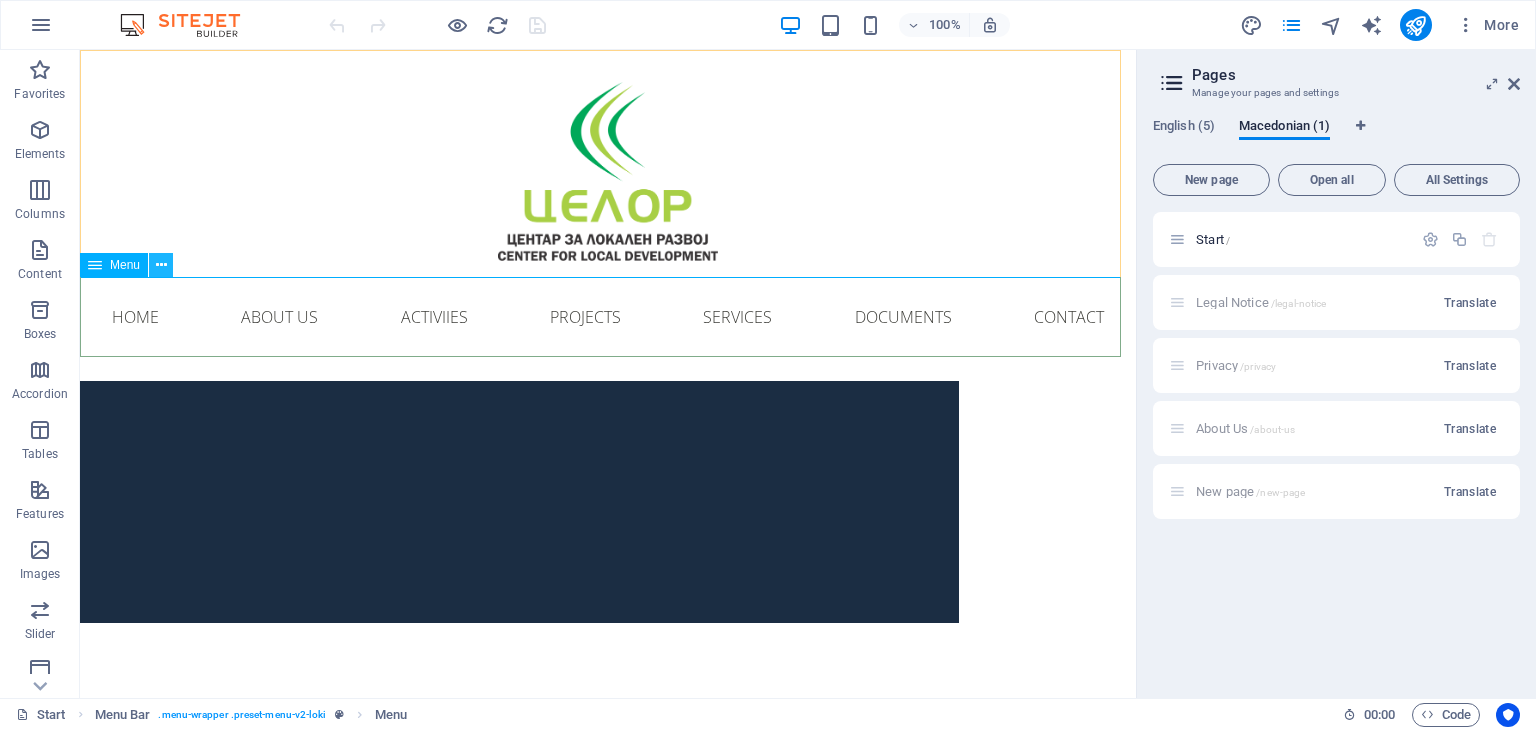 click at bounding box center (161, 265) 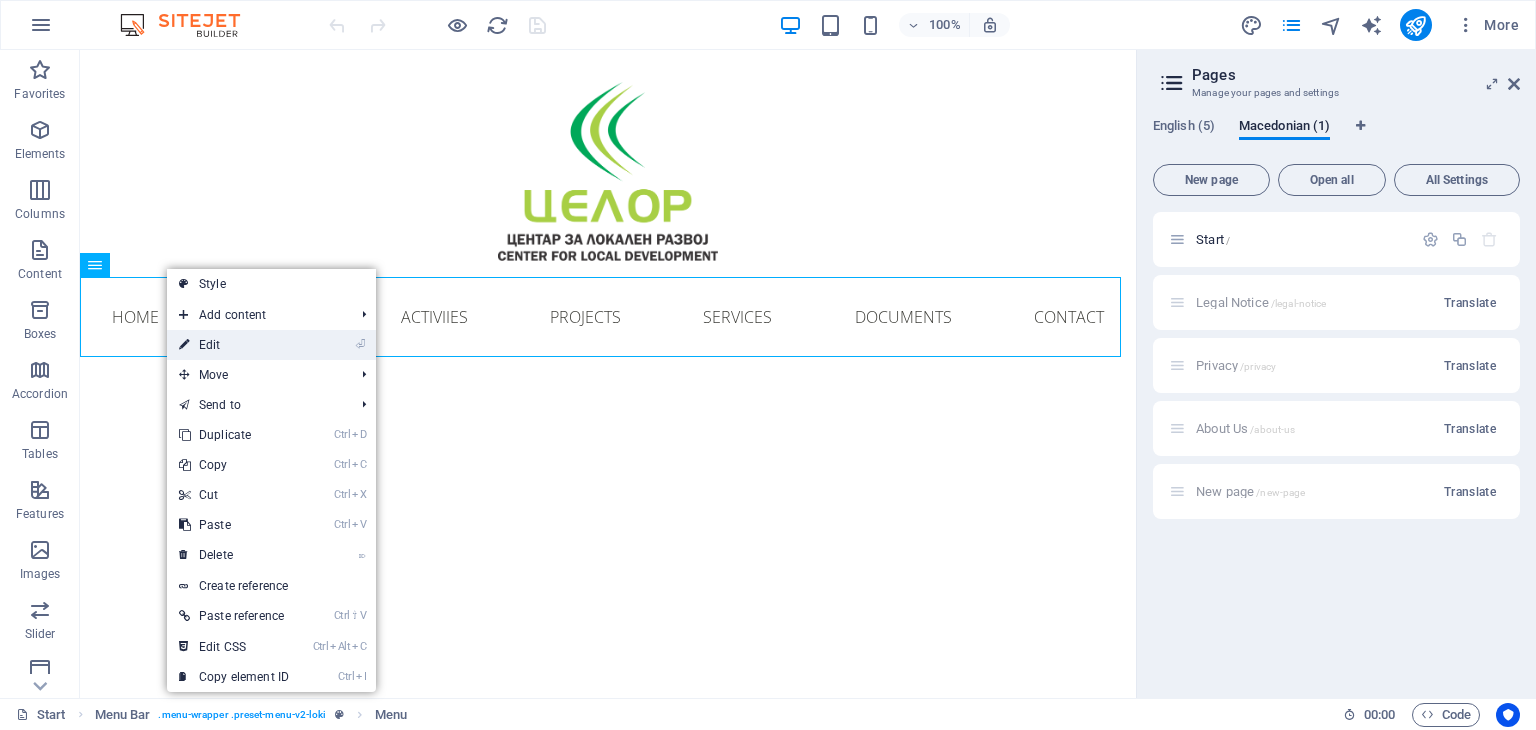 drag, startPoint x: 246, startPoint y: 349, endPoint x: 661, endPoint y: 508, distance: 444.41647 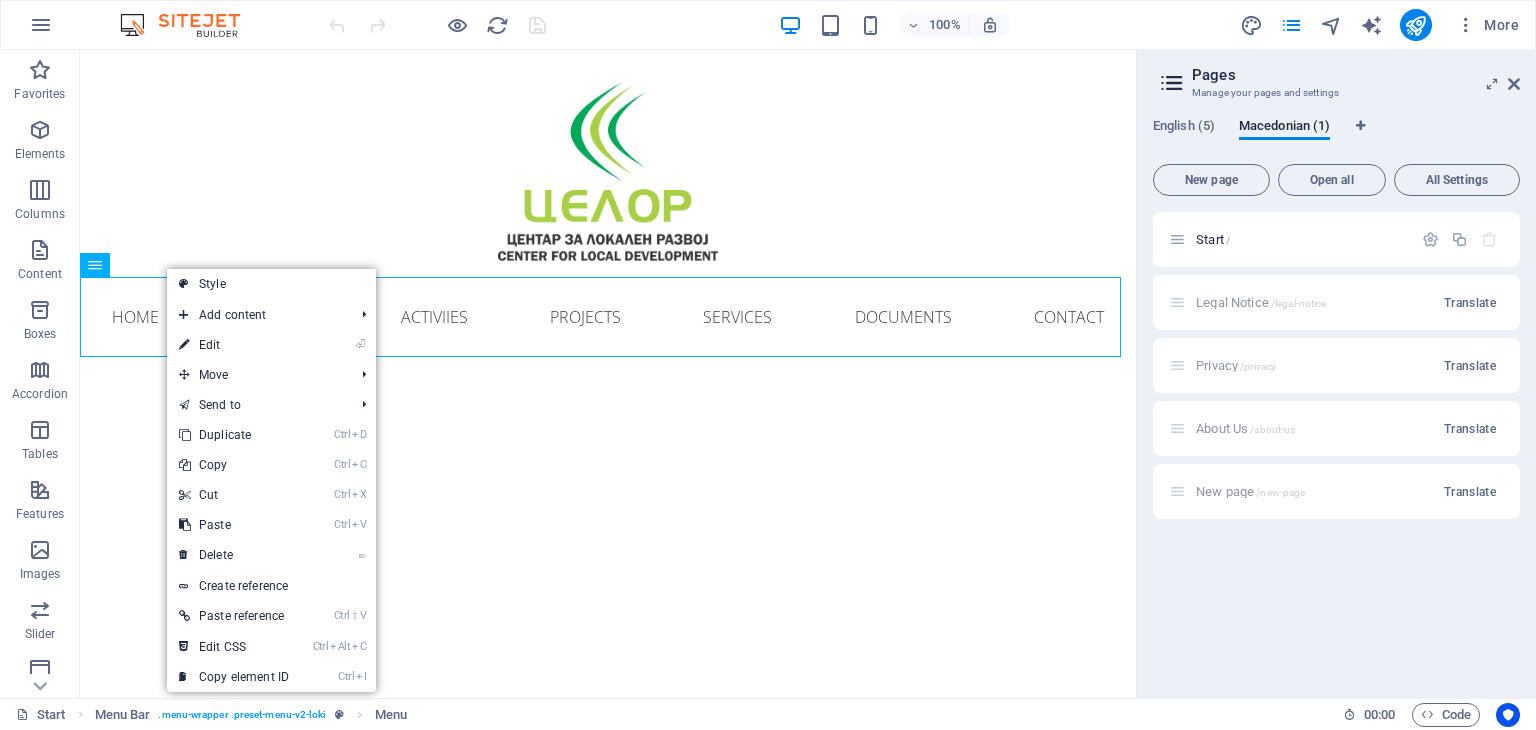 select 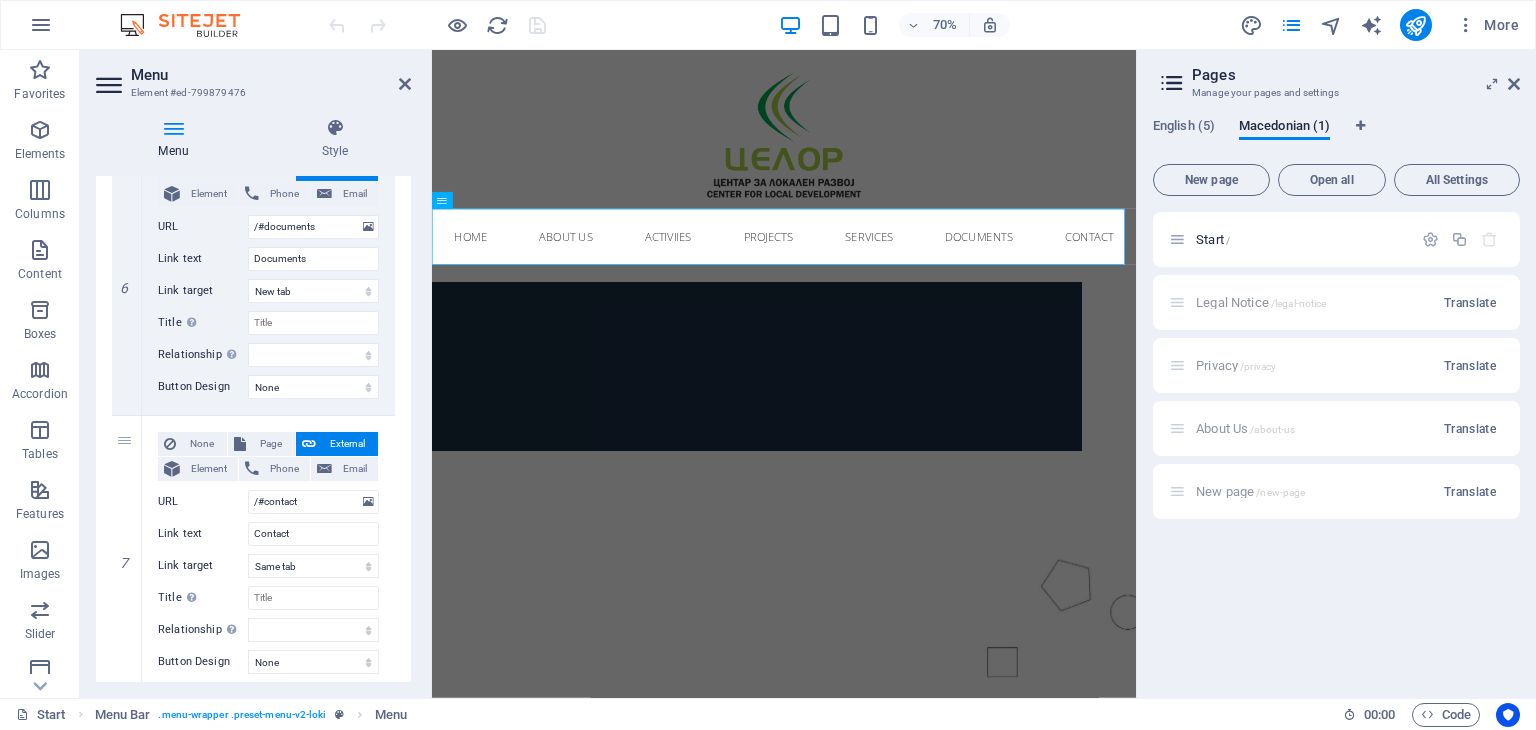 scroll, scrollTop: 1663, scrollLeft: 0, axis: vertical 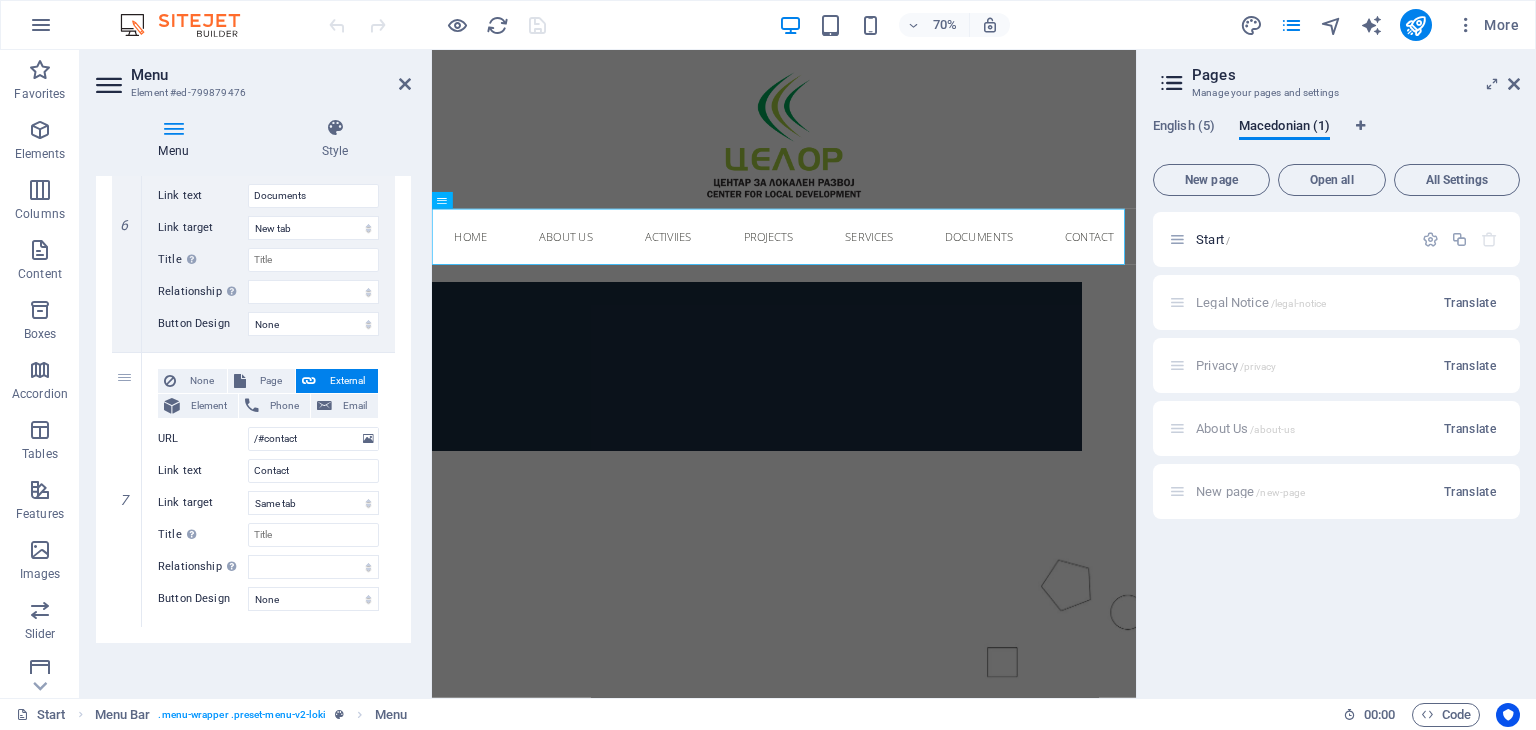 click on "Menu Element #ed-799879476 Menu Style Menu Auto Custom Create custom menu items for this menu. Recommended for one-page websites. Manage pages Menu items 1 None Page External Element Phone Email Page Start Legal Notice Privacy About Us New page Start Element
URL /#home Phone Email Link text Home Link target New tab Same tab Overlay Title Additional link description, should not be the same as the link text. The title is most often shown as a tooltip text when the mouse moves over the element. Leave empty if uncertain. Relationship Sets the  relationship of this link to the link target . For example, the value "nofollow" instructs search engines not to follow the link. Can be left empty. alternate author bookmark external help license next nofollow noreferrer noopener prev search tag Button Design None Default Primary Secondary 2 None Page External Element Phone Email Page Start Legal Notice Privacy About Us New page Start Element
URL /#about-us Phone Email Title" at bounding box center (256, 374) 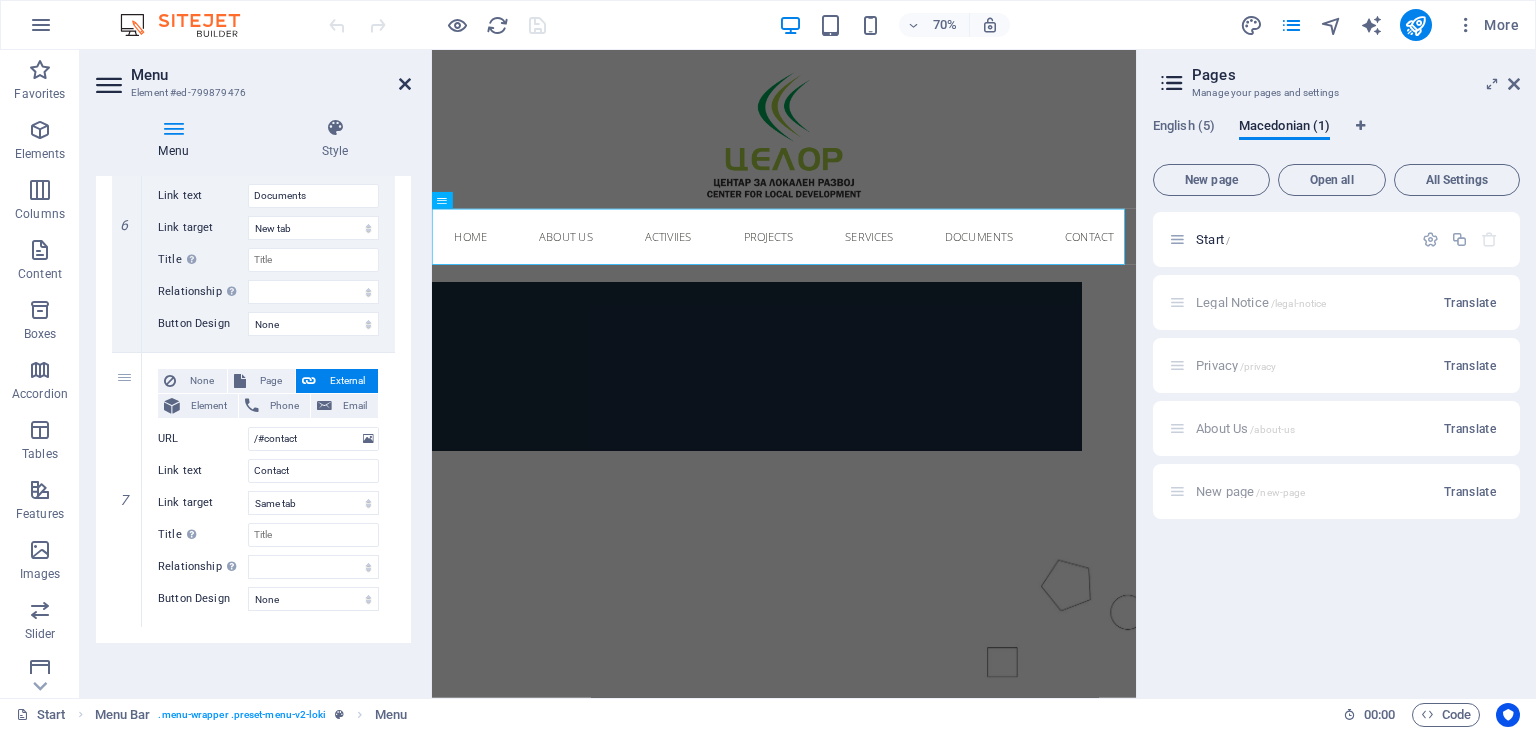 click at bounding box center [405, 84] 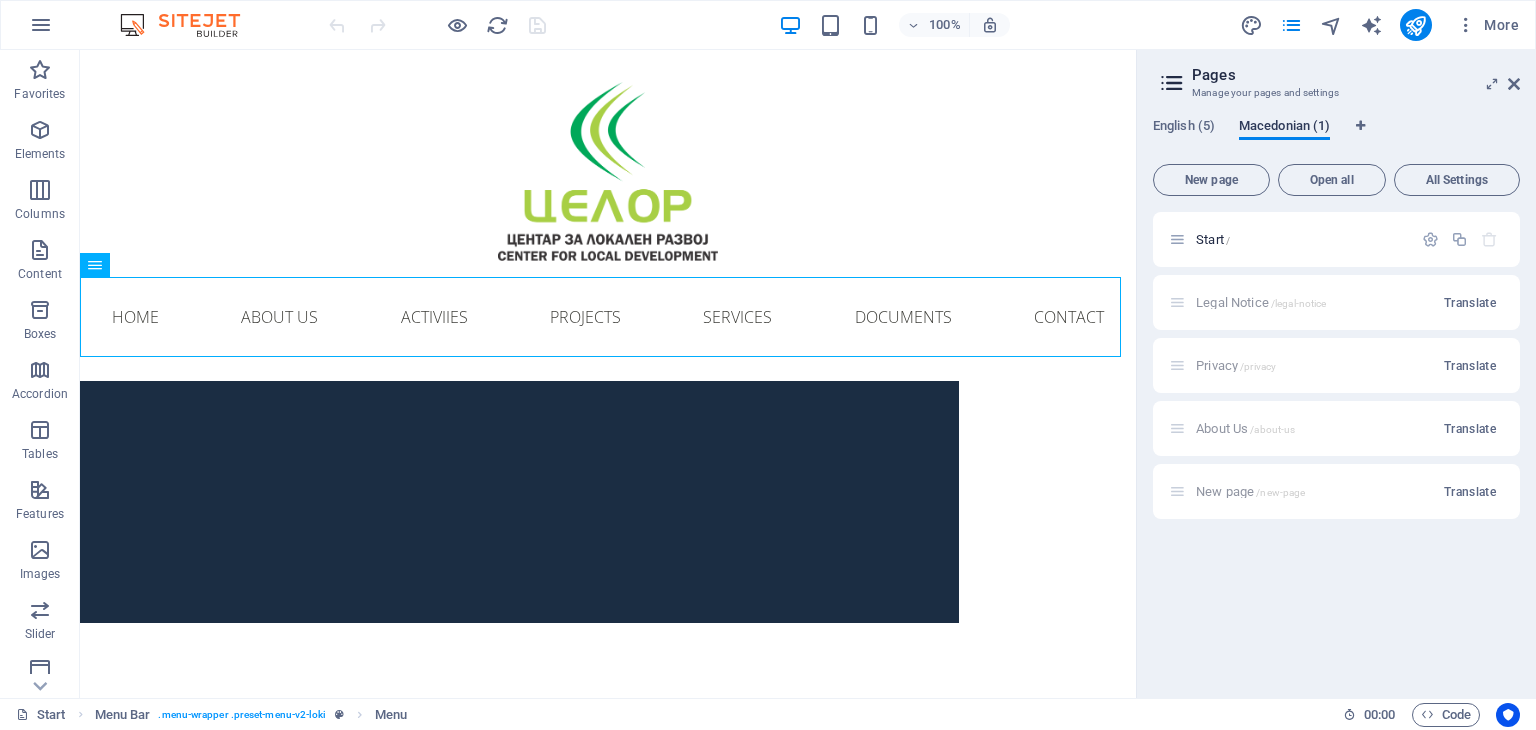 click on "Macedonian (1)" at bounding box center (1284, 128) 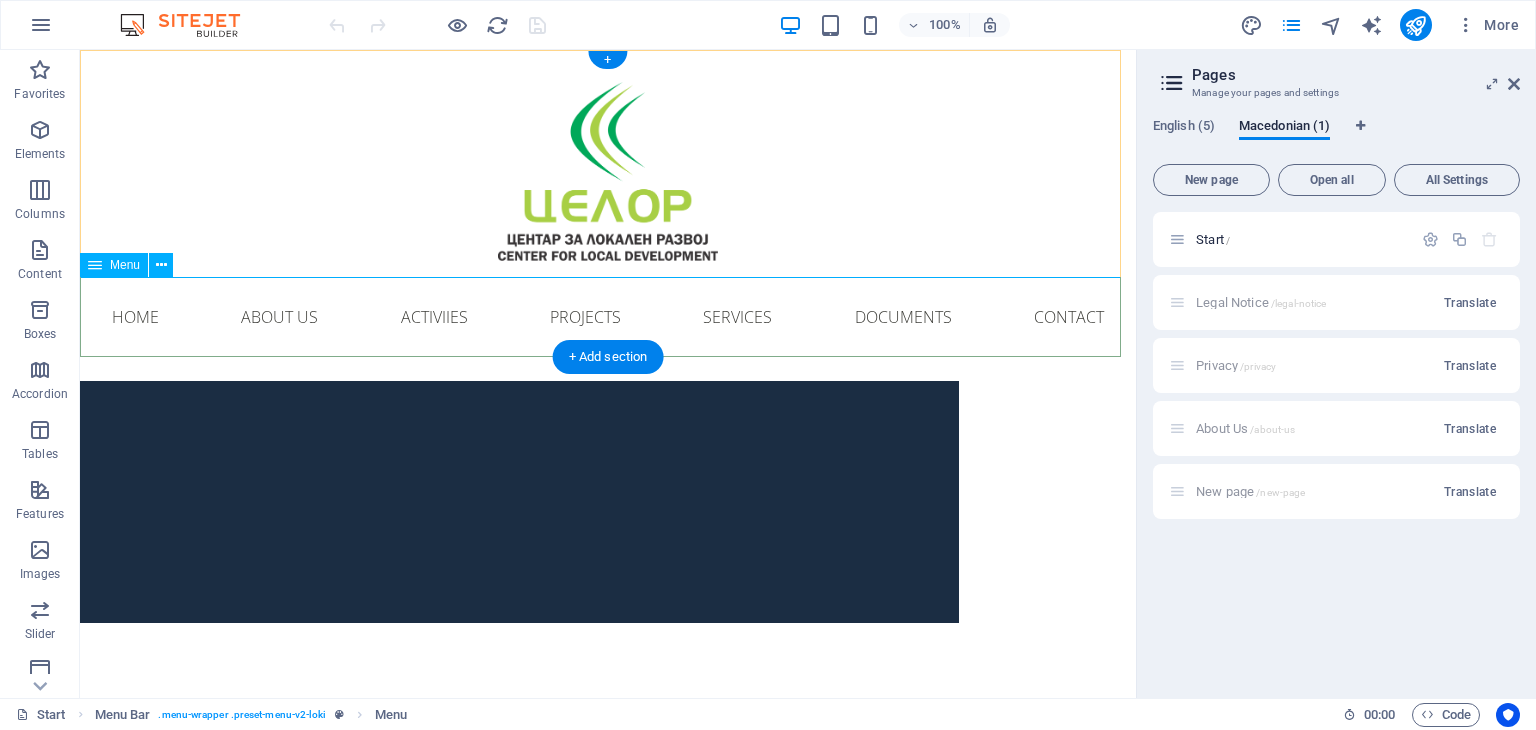 click on "Home About US Activiies Projects Services Documents Contact" at bounding box center [608, 317] 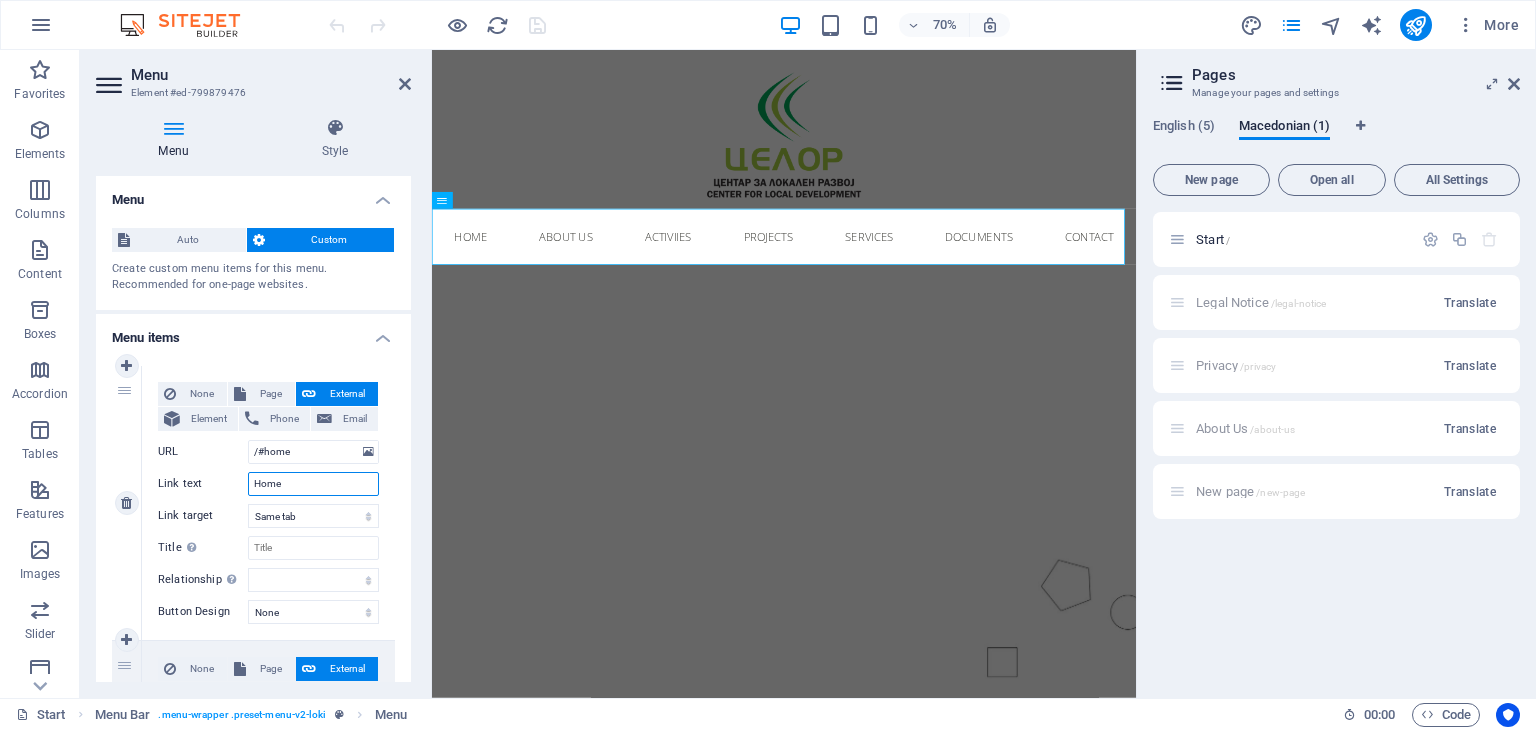 click on "Home" at bounding box center [313, 484] 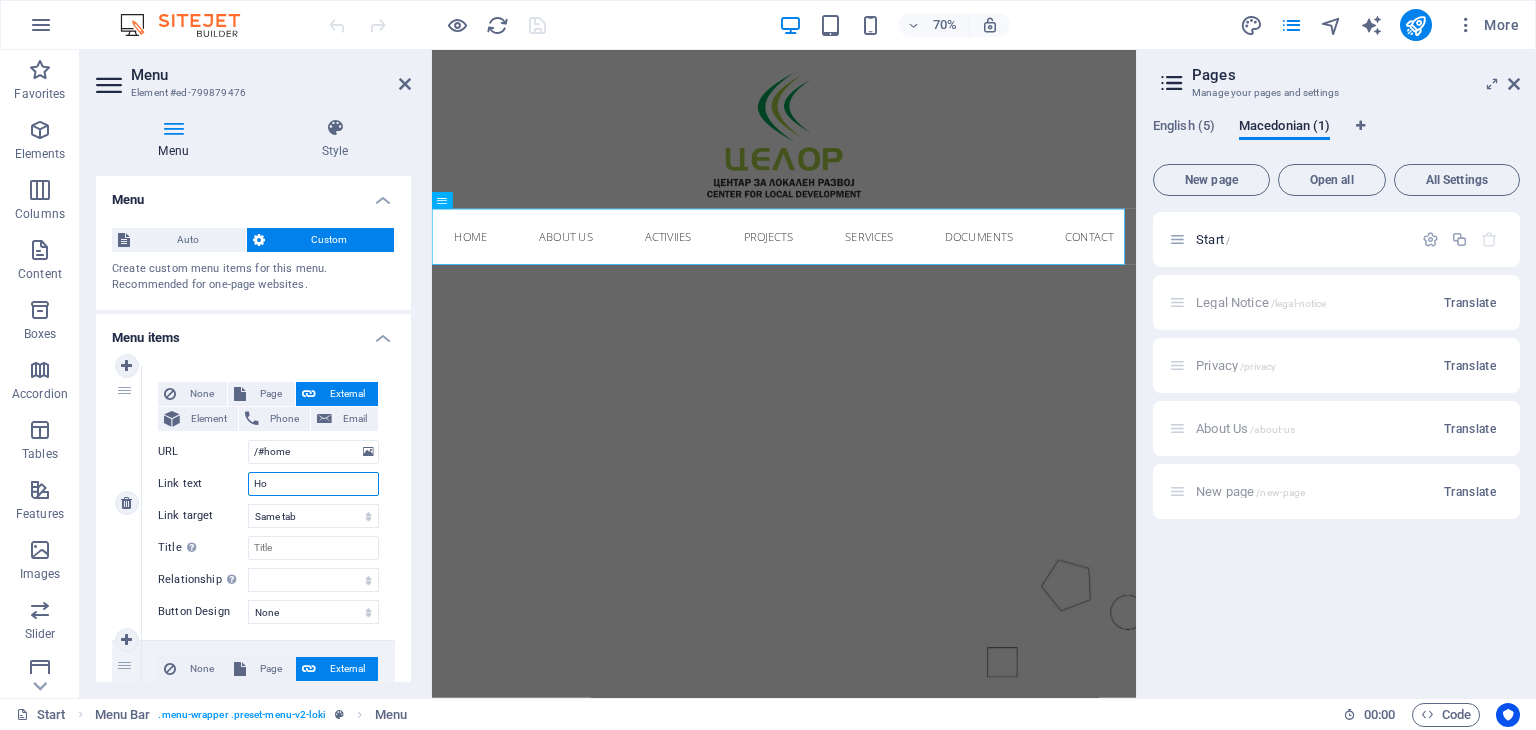 type on "H" 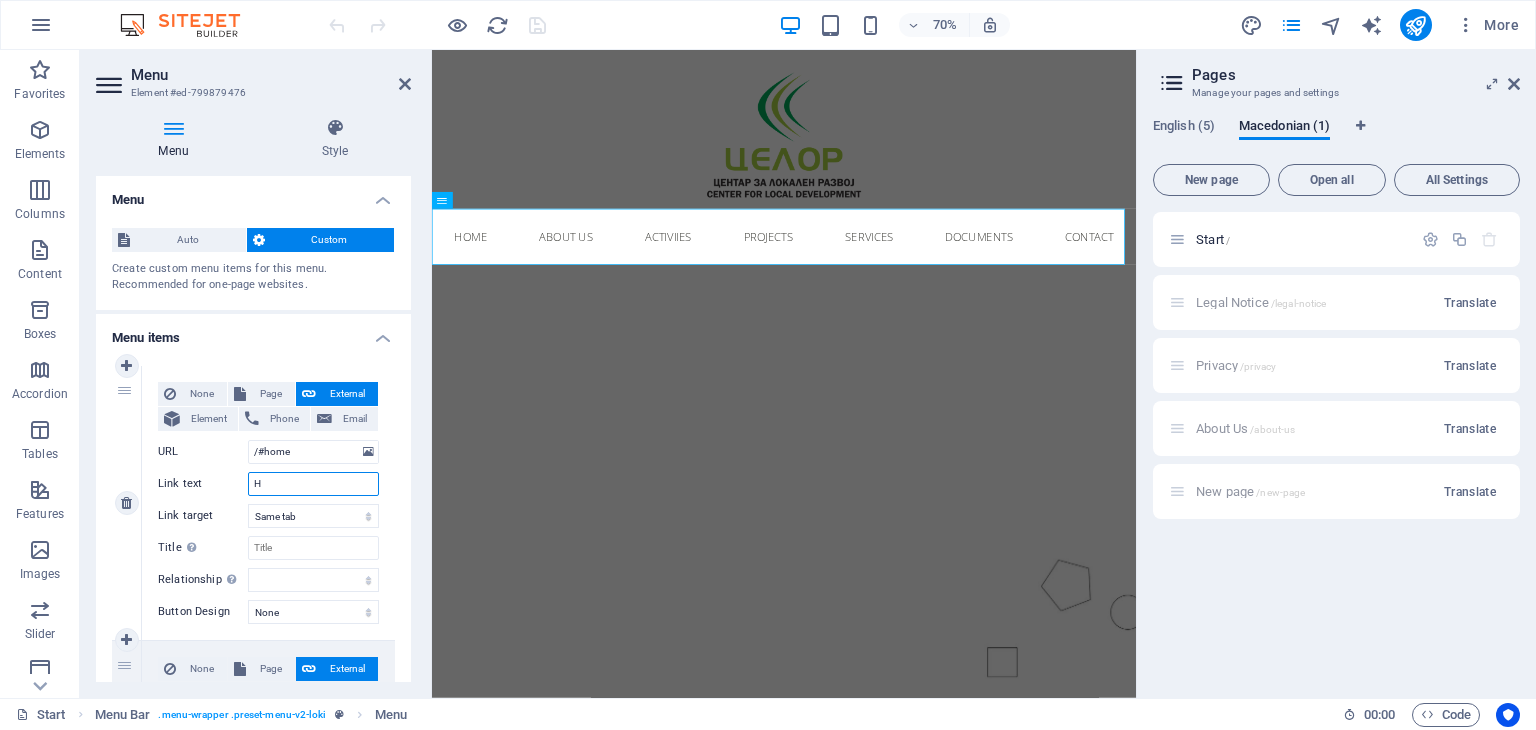type 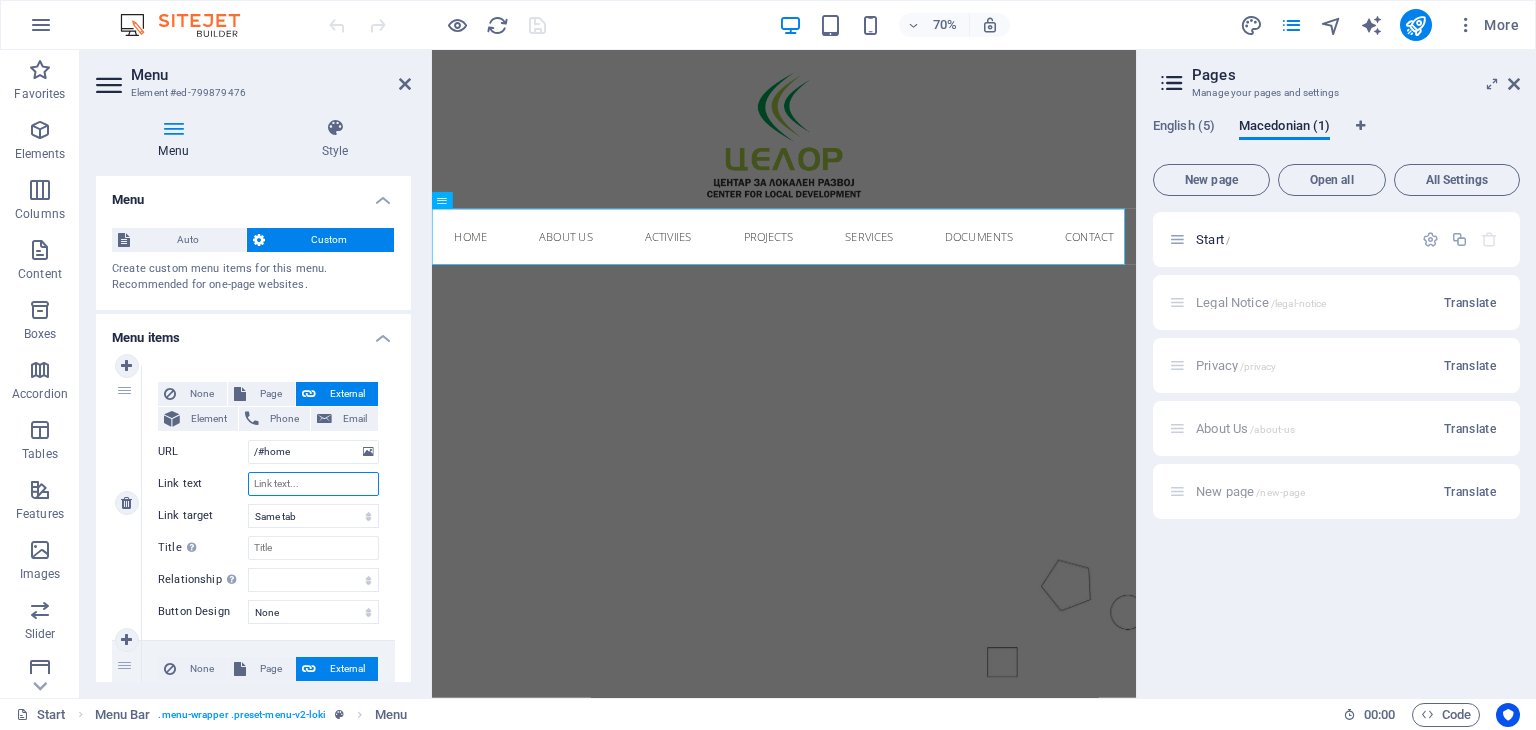 select 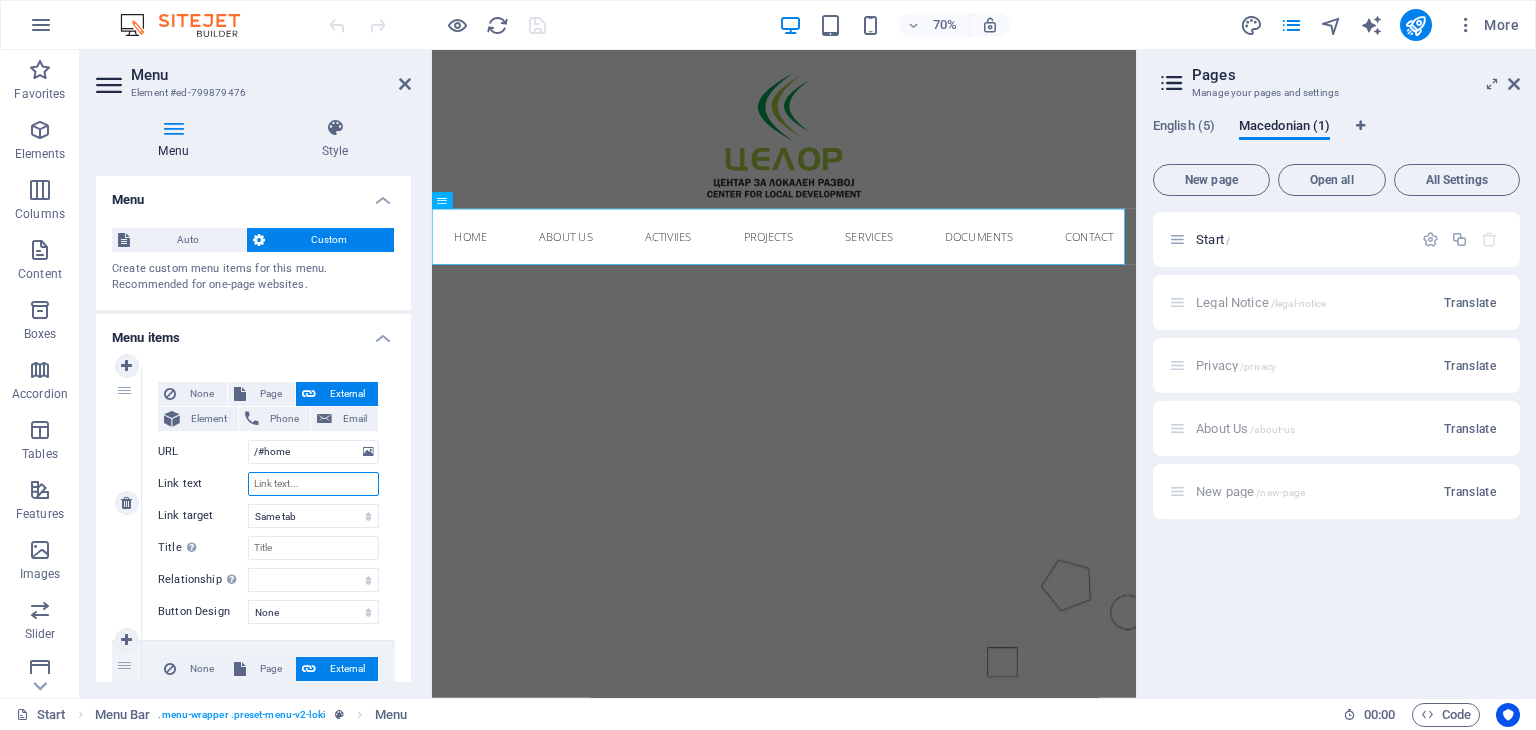 select 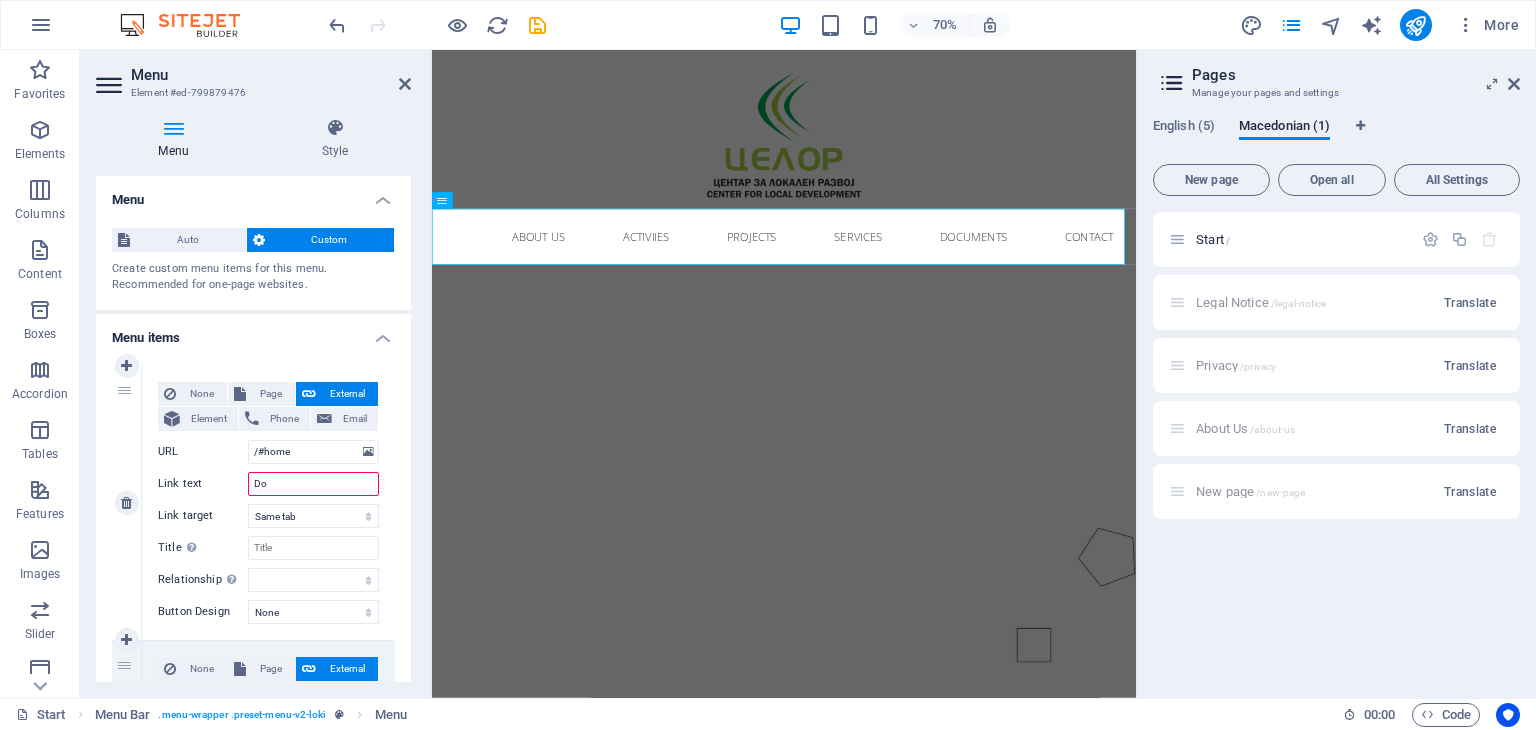 type on "D" 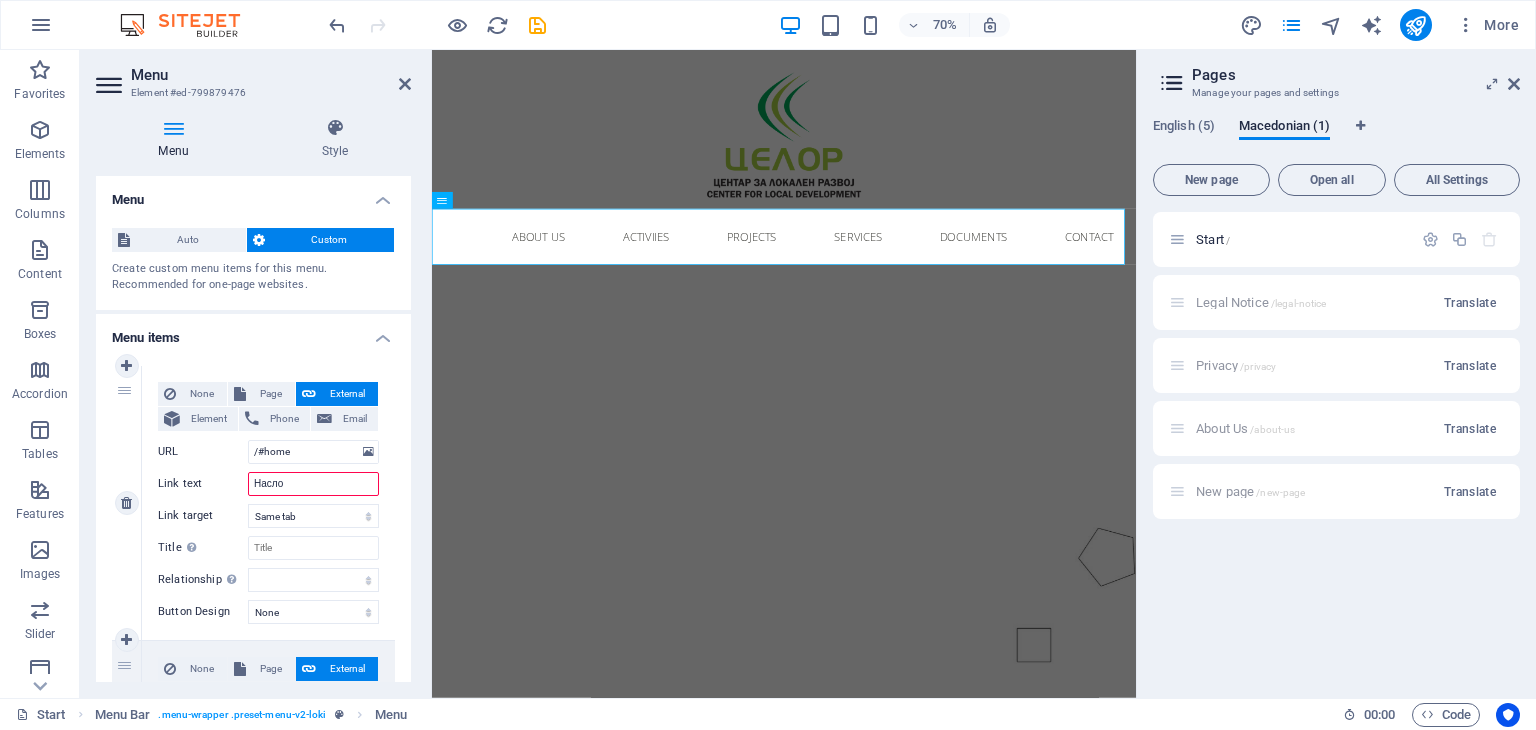 type on "[TITLE]" 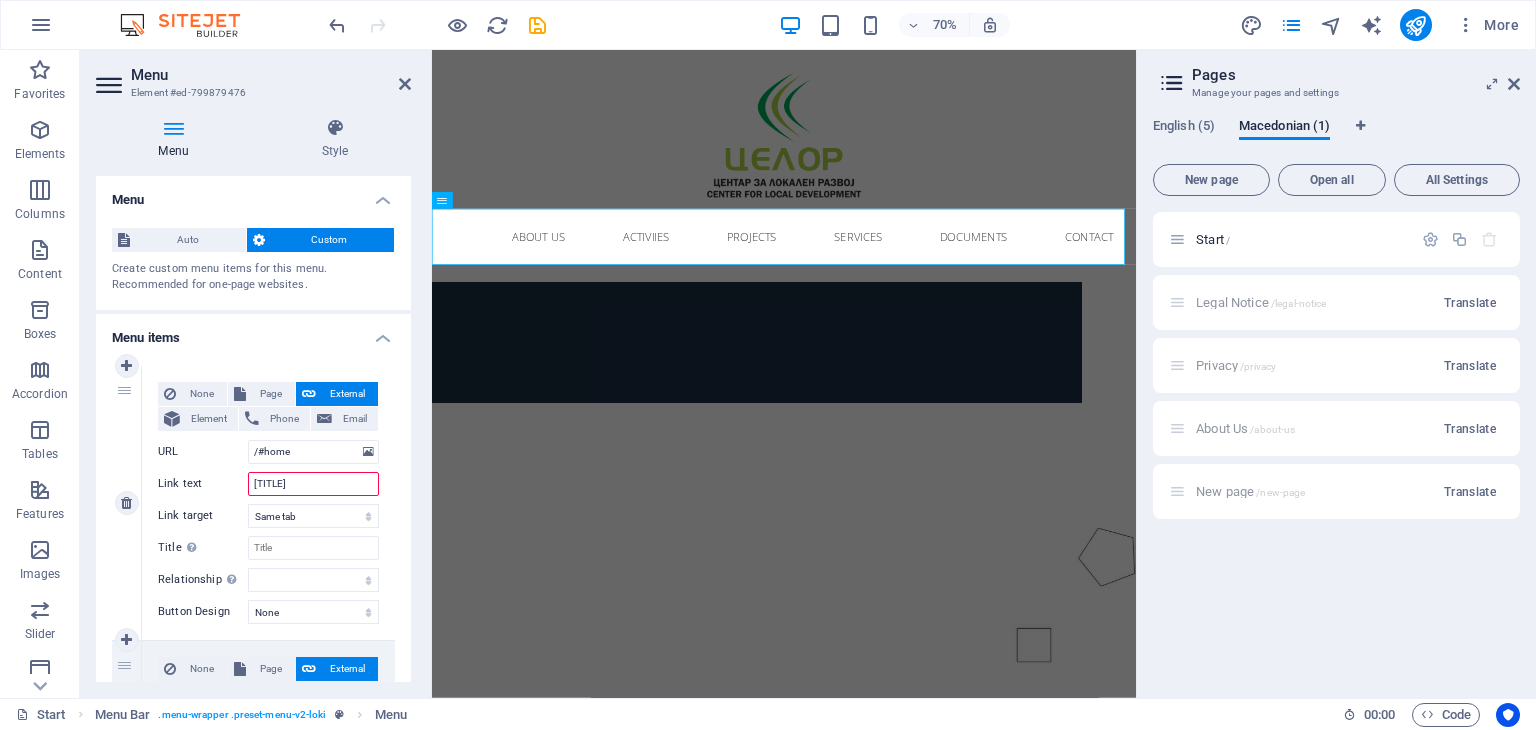 select 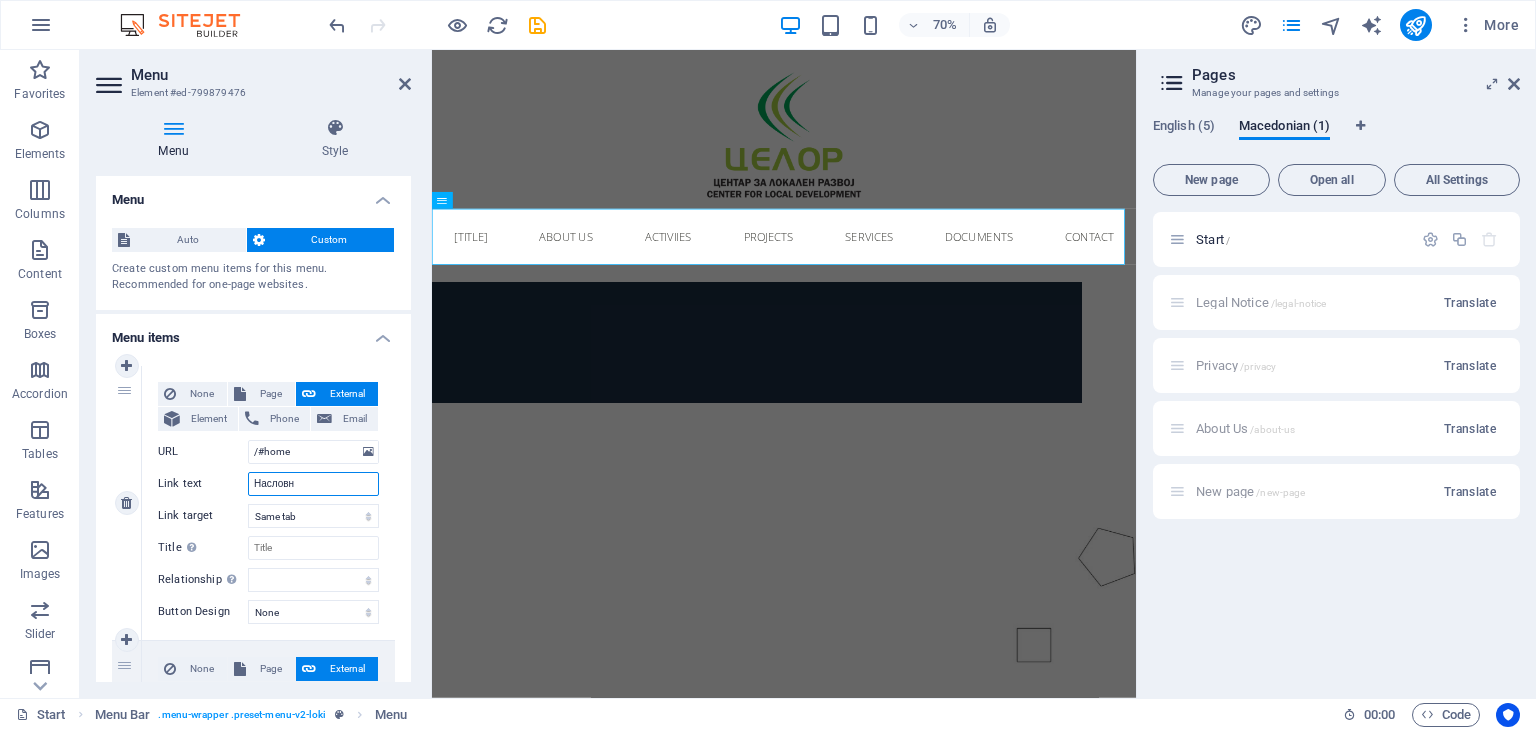type on "Насловна" 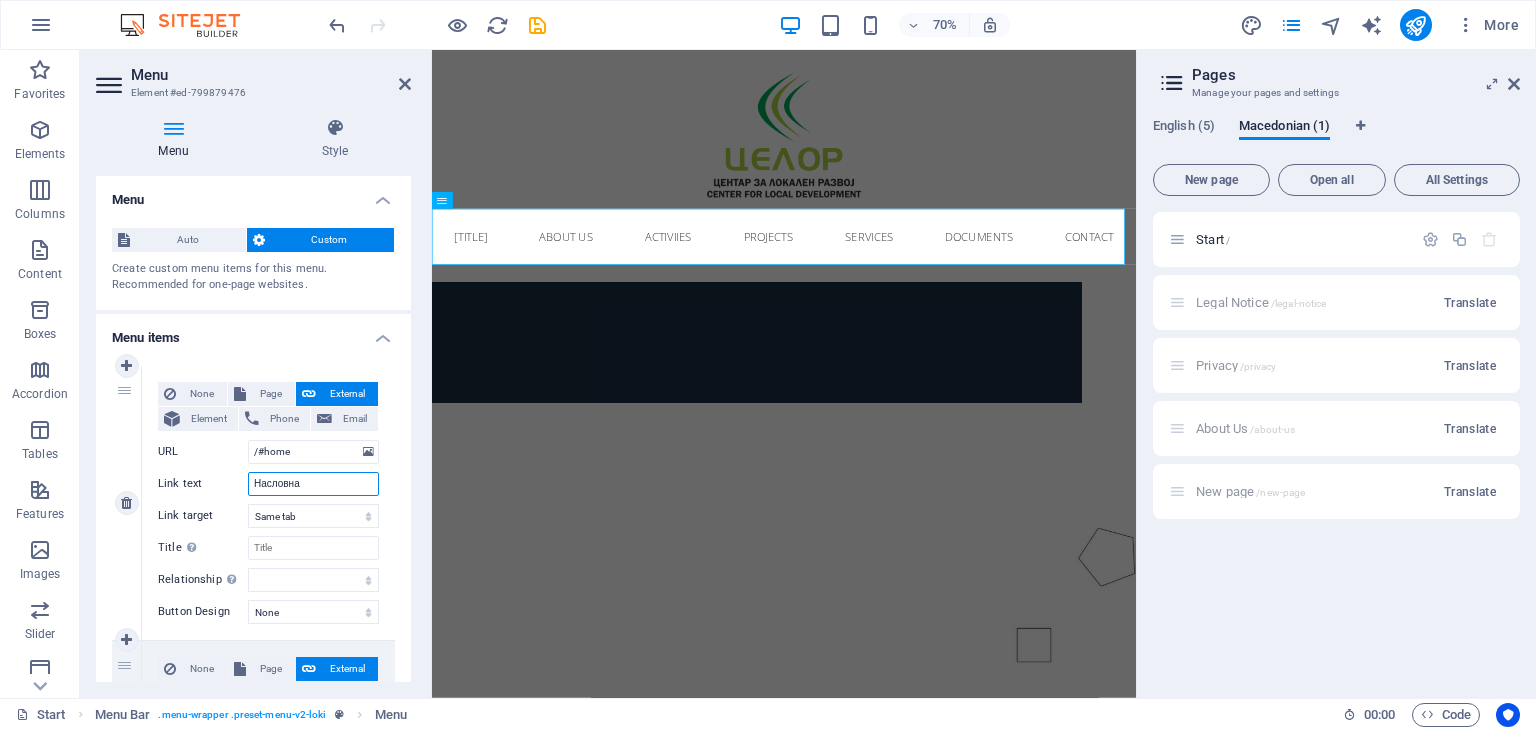 select 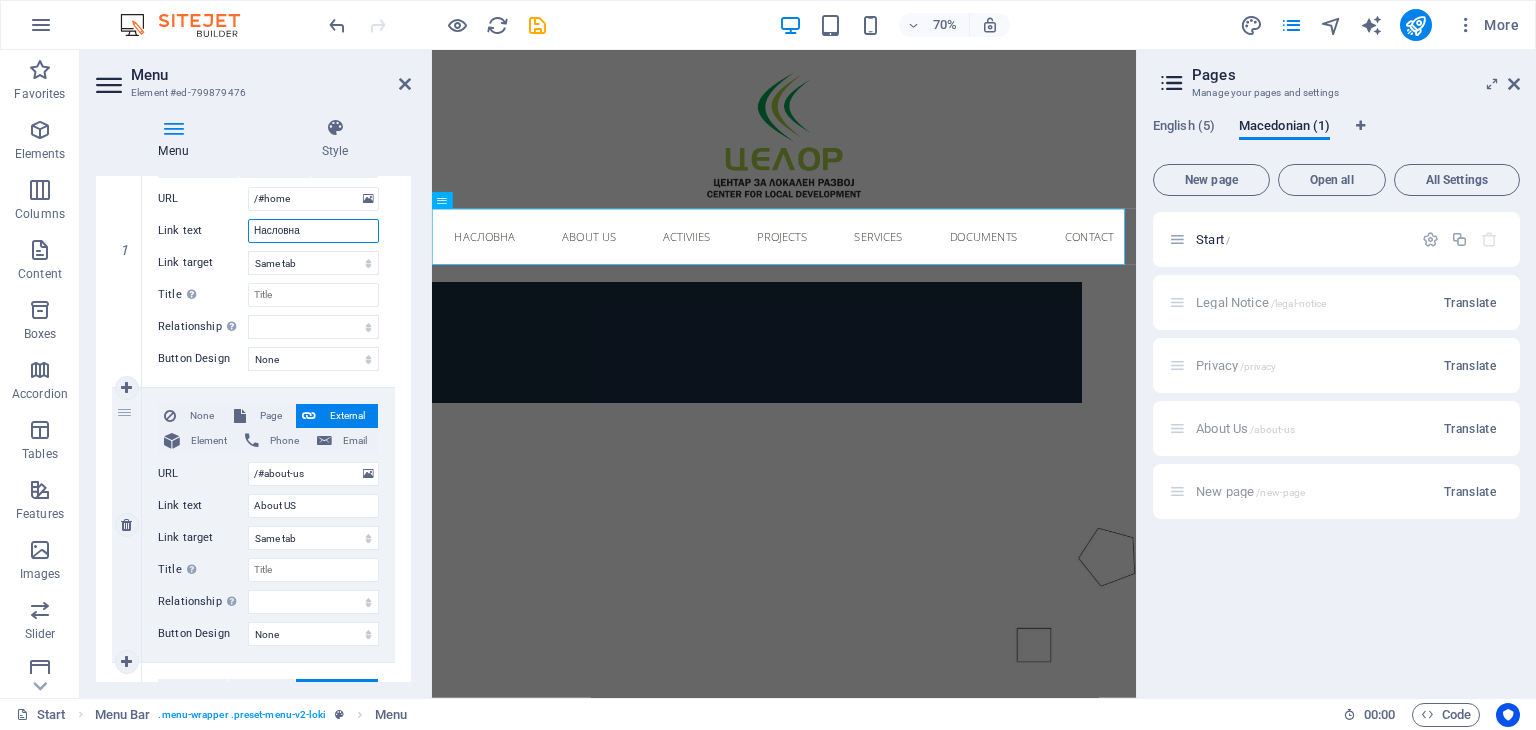 scroll, scrollTop: 300, scrollLeft: 0, axis: vertical 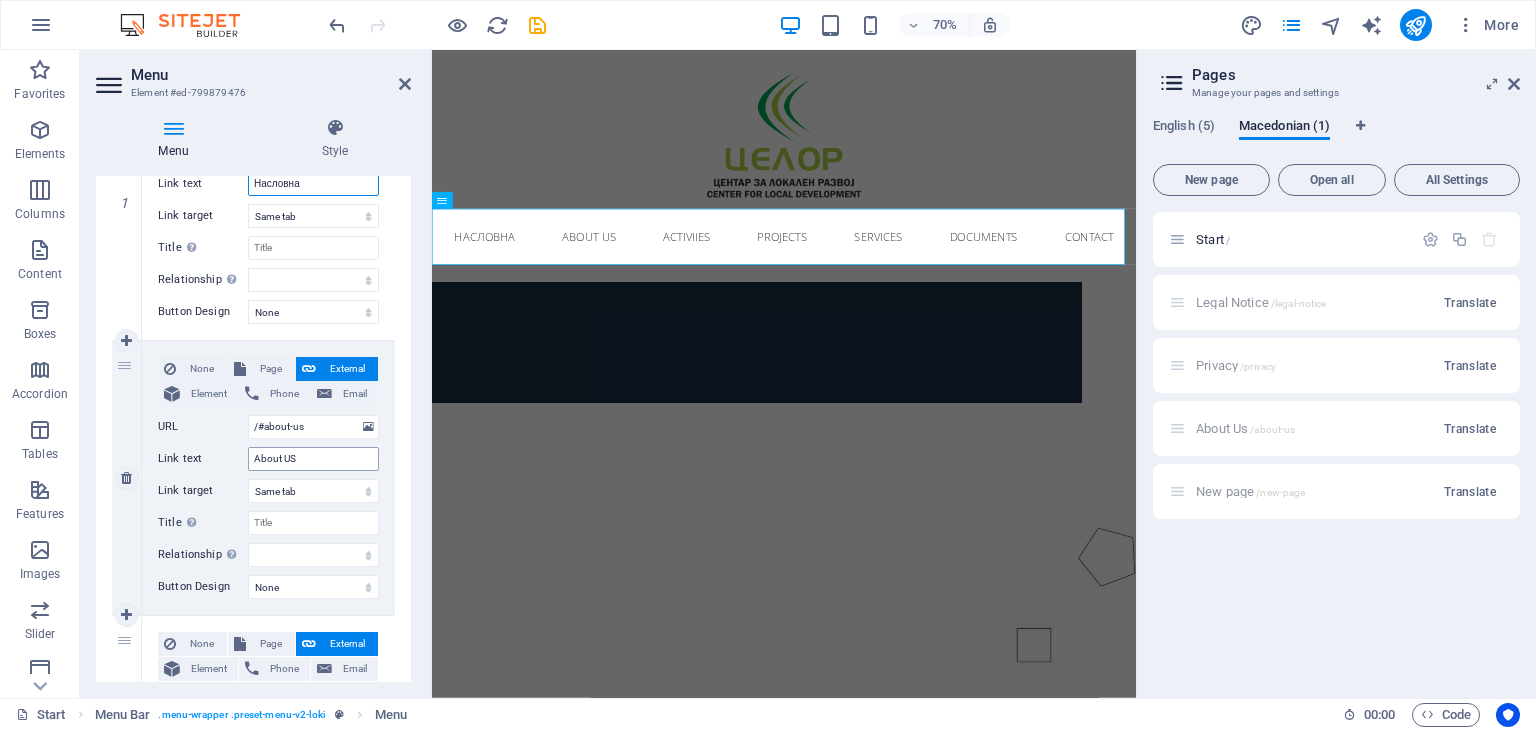 type on "Насловна" 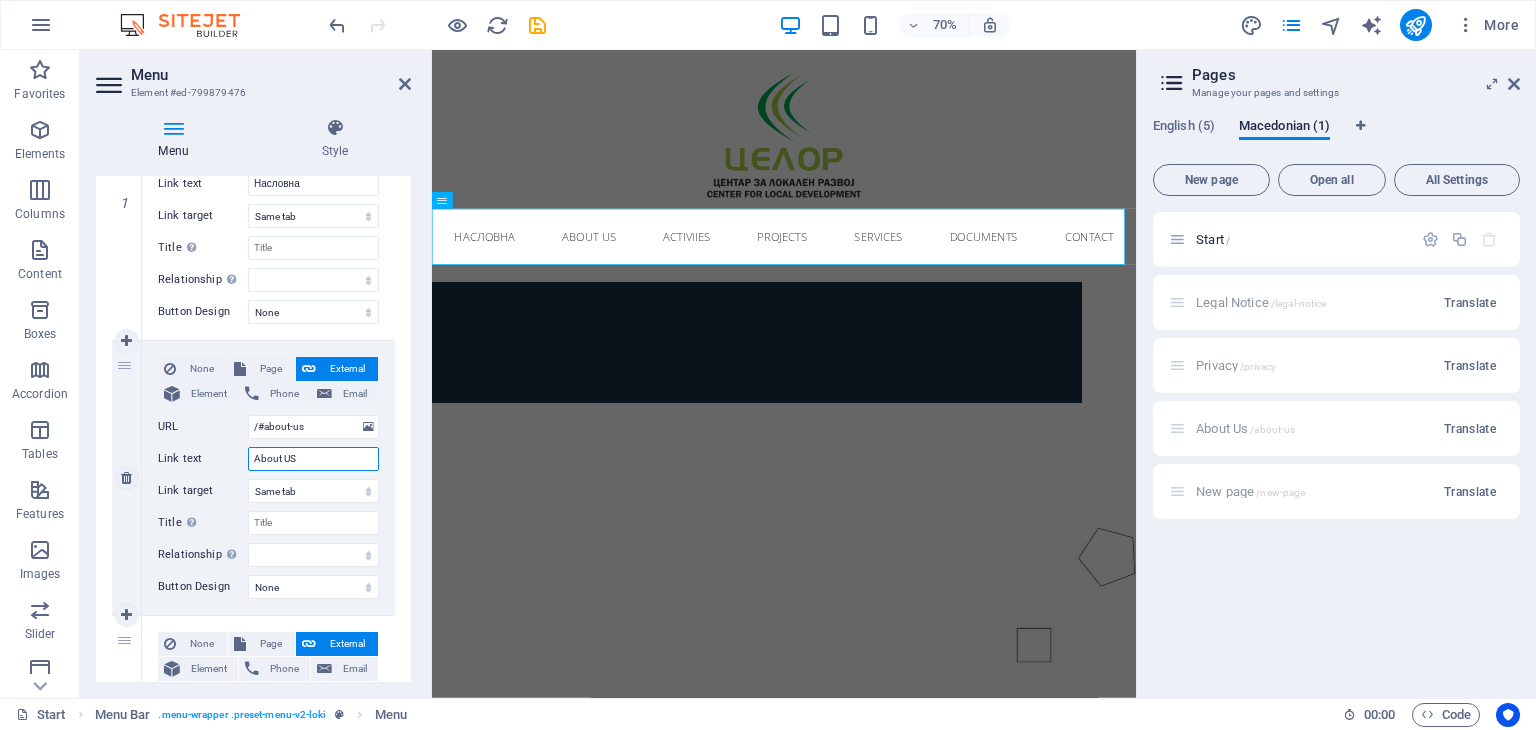 drag, startPoint x: 315, startPoint y: 452, endPoint x: 193, endPoint y: 453, distance: 122.0041 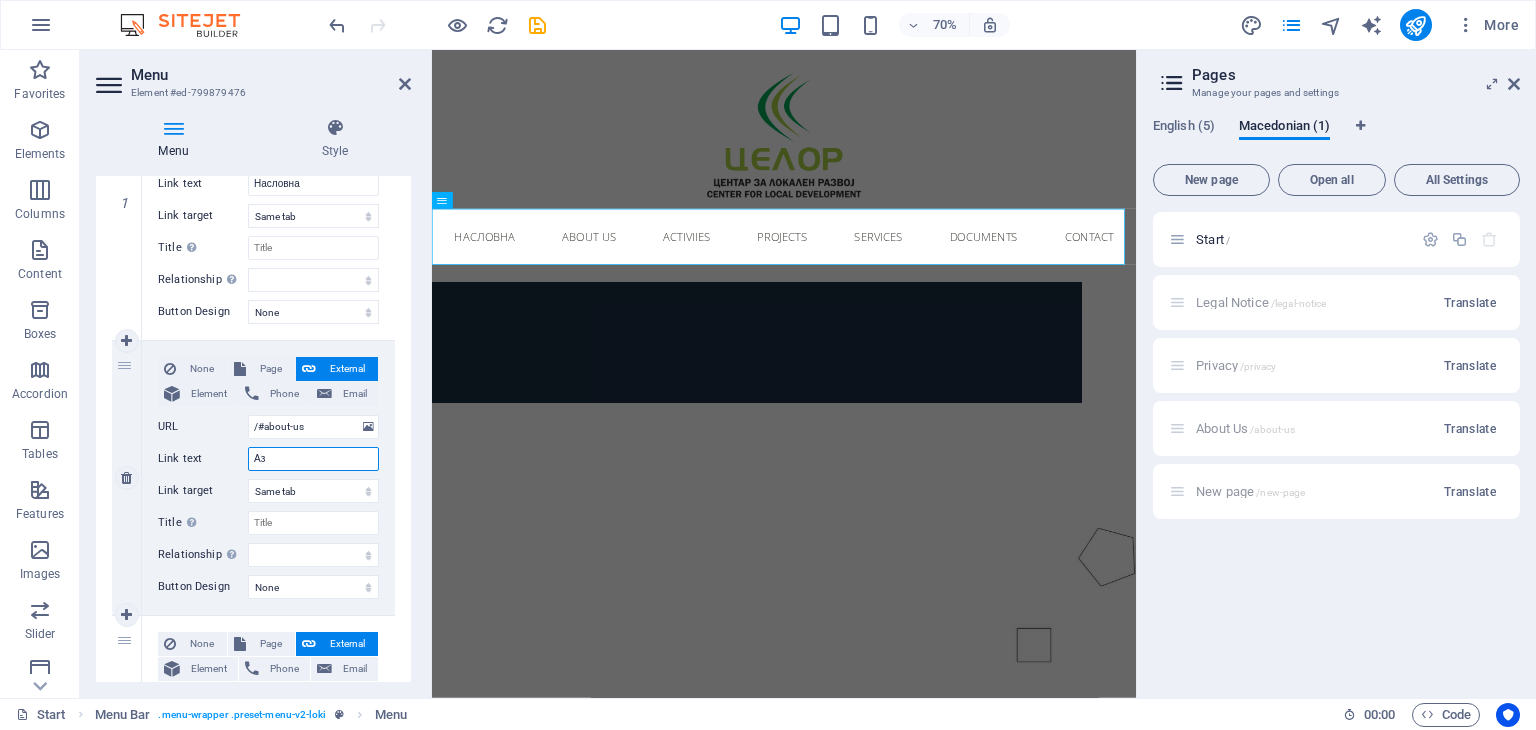 type on "А" 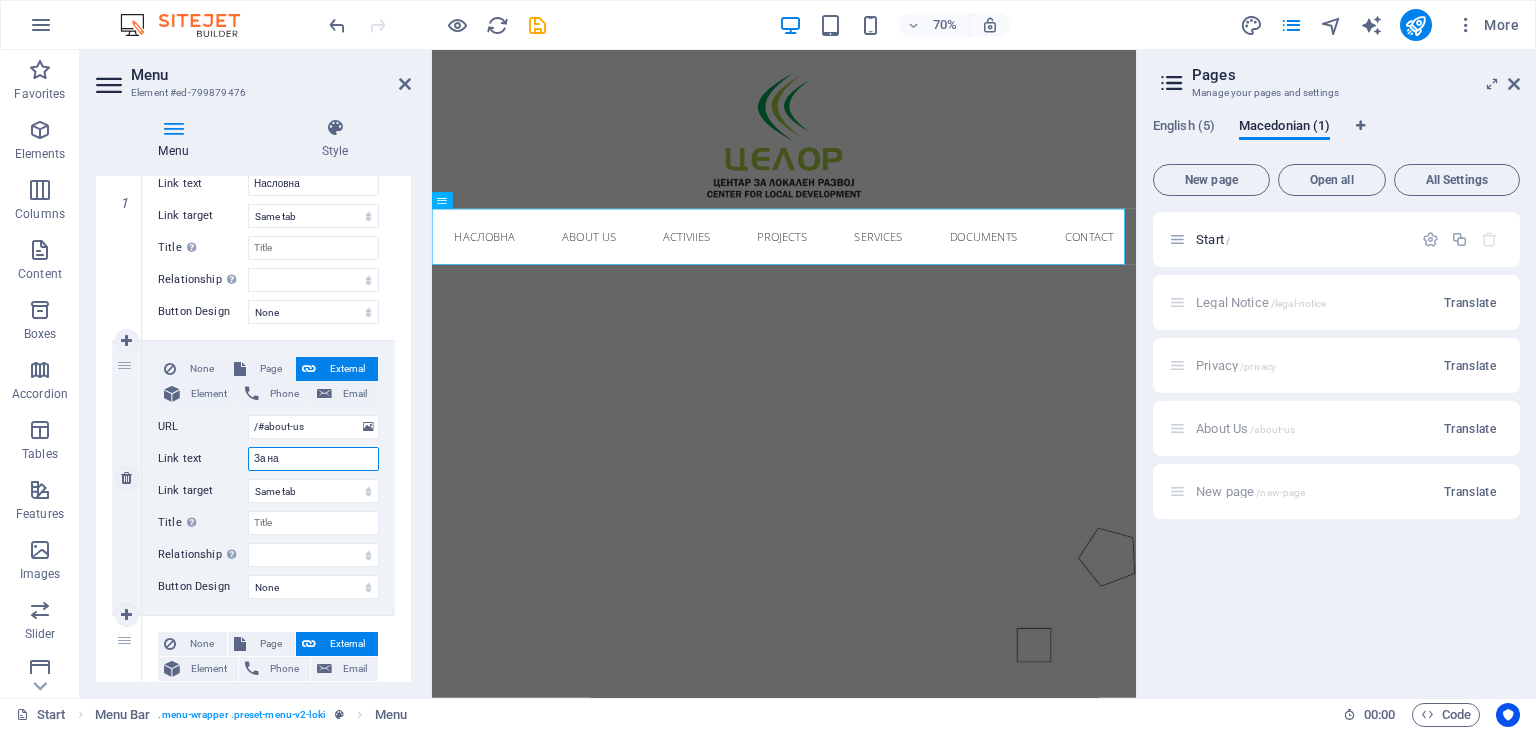 type on "За нас" 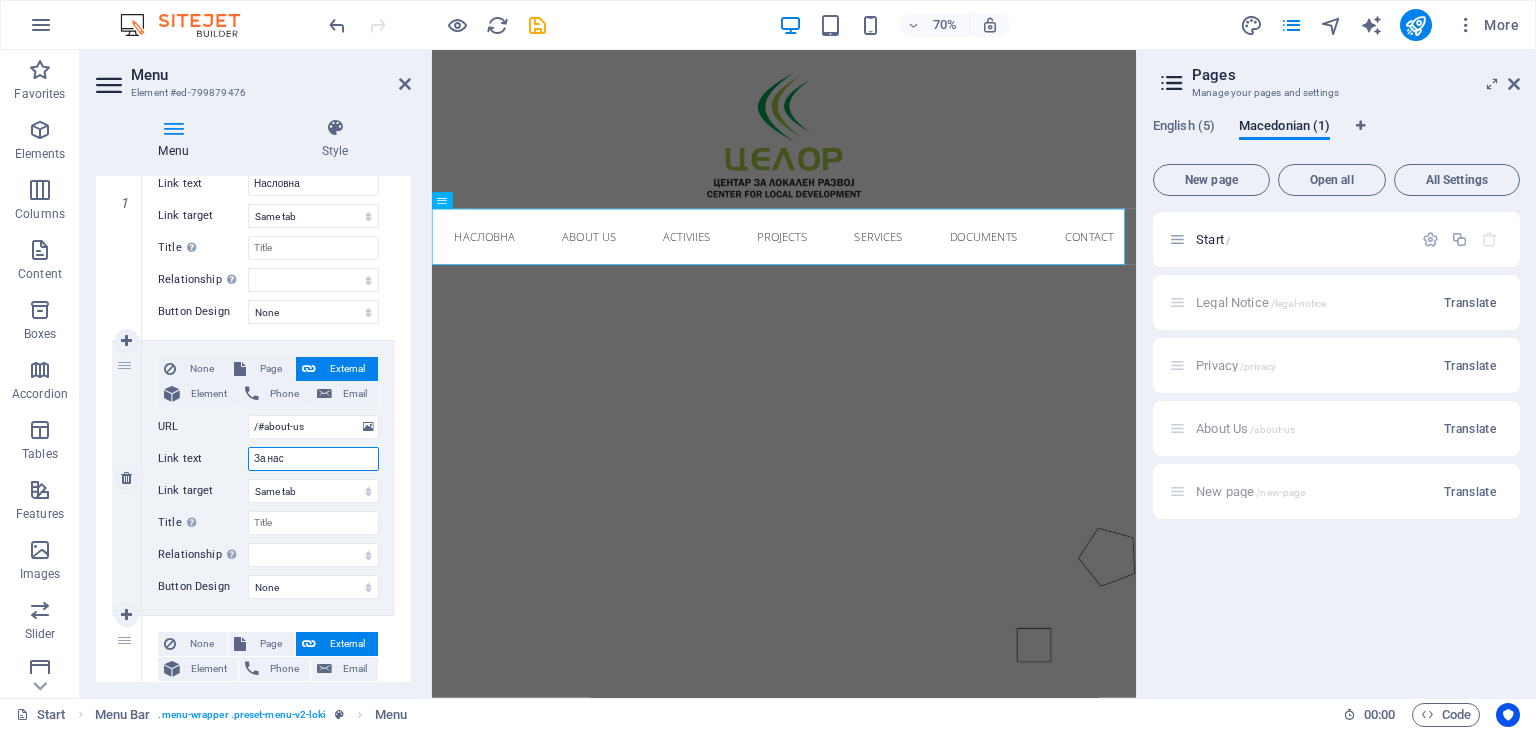 select 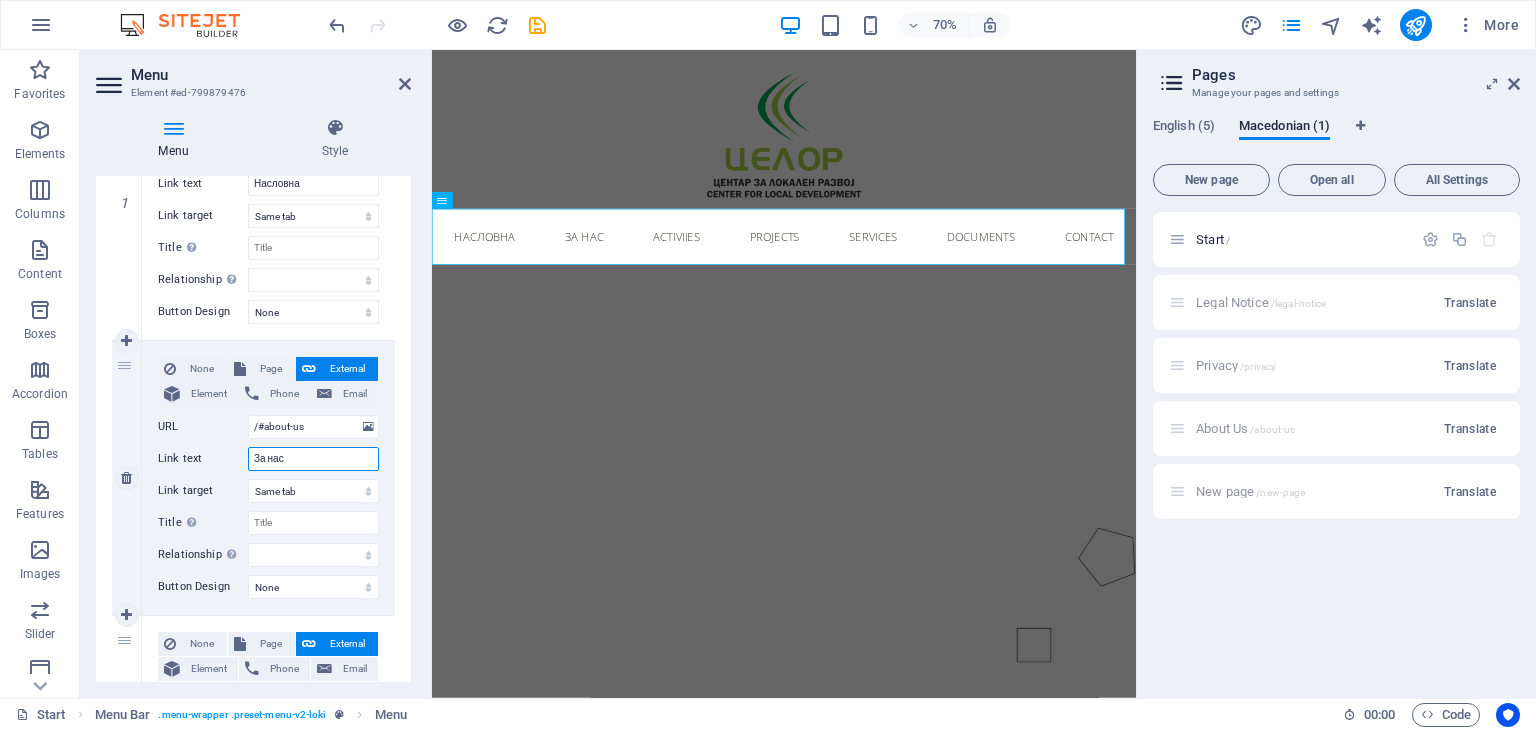 type on "За нас" 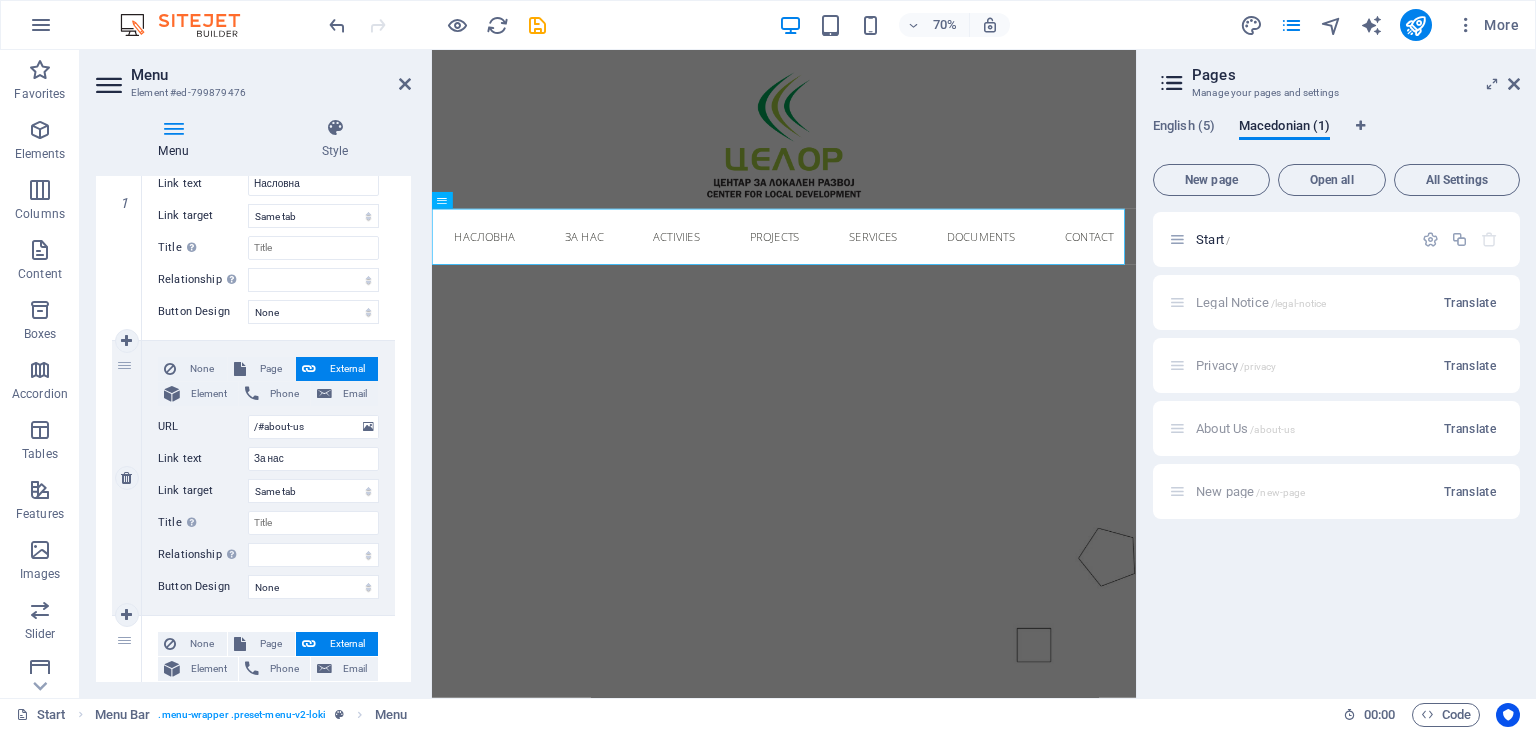 click on "None Page External Element Phone Email Page Start Legal Notice Privacy About Us New page Start Element
URL /#about-us Phone Email Link text За нас Link target New tab Same tab Overlay Title Additional link description, should not be the same as the link text. The title is most often shown as a tooltip text when the mouse moves over the element. Leave empty if uncertain. Relationship Sets the  relationship of this link to the link target . For example, the value "nofollow" instructs search engines not to follow the link. Can be left empty. alternate author bookmark external help license next nofollow noreferrer noopener prev search tag Button Design None Default Primary Secondary" at bounding box center (268, 478) 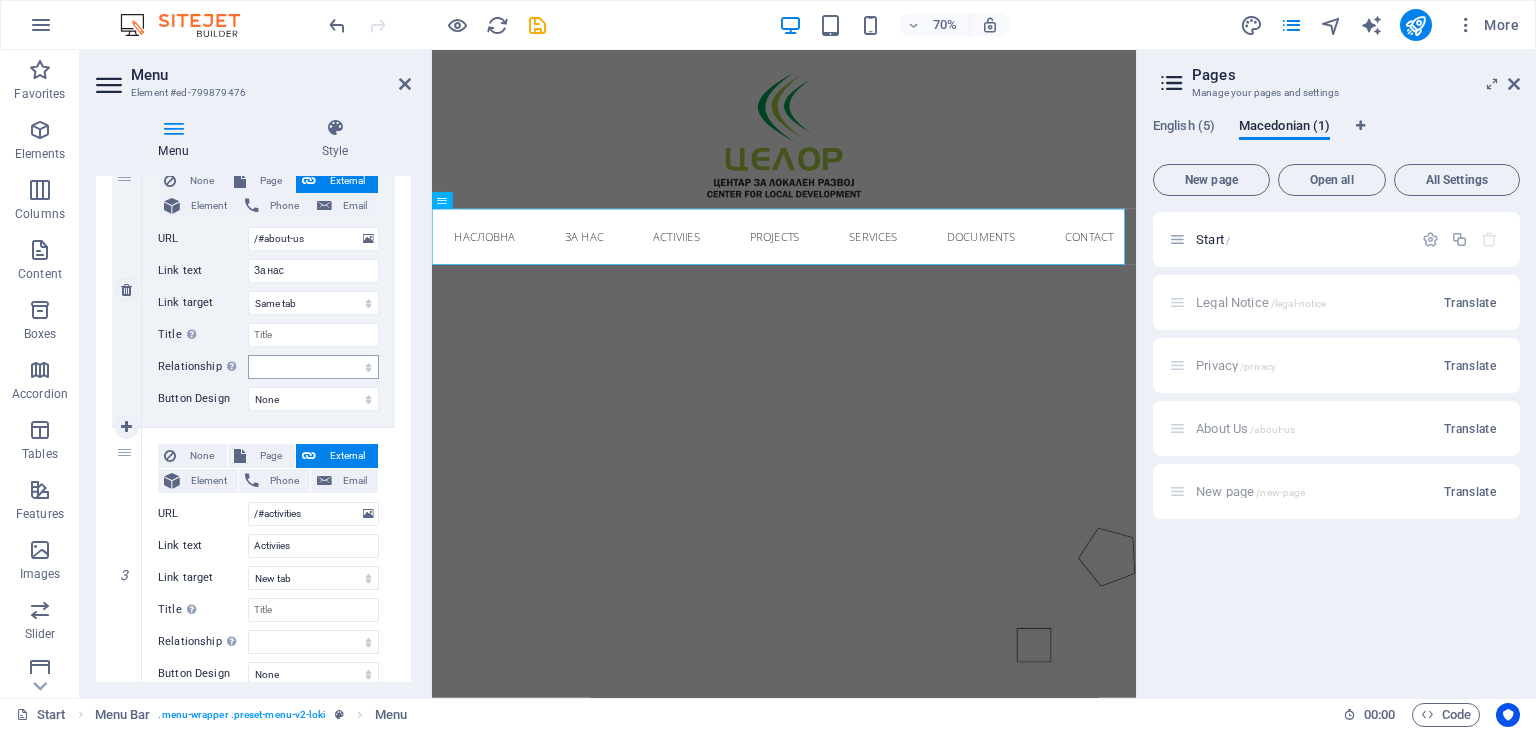 scroll, scrollTop: 600, scrollLeft: 0, axis: vertical 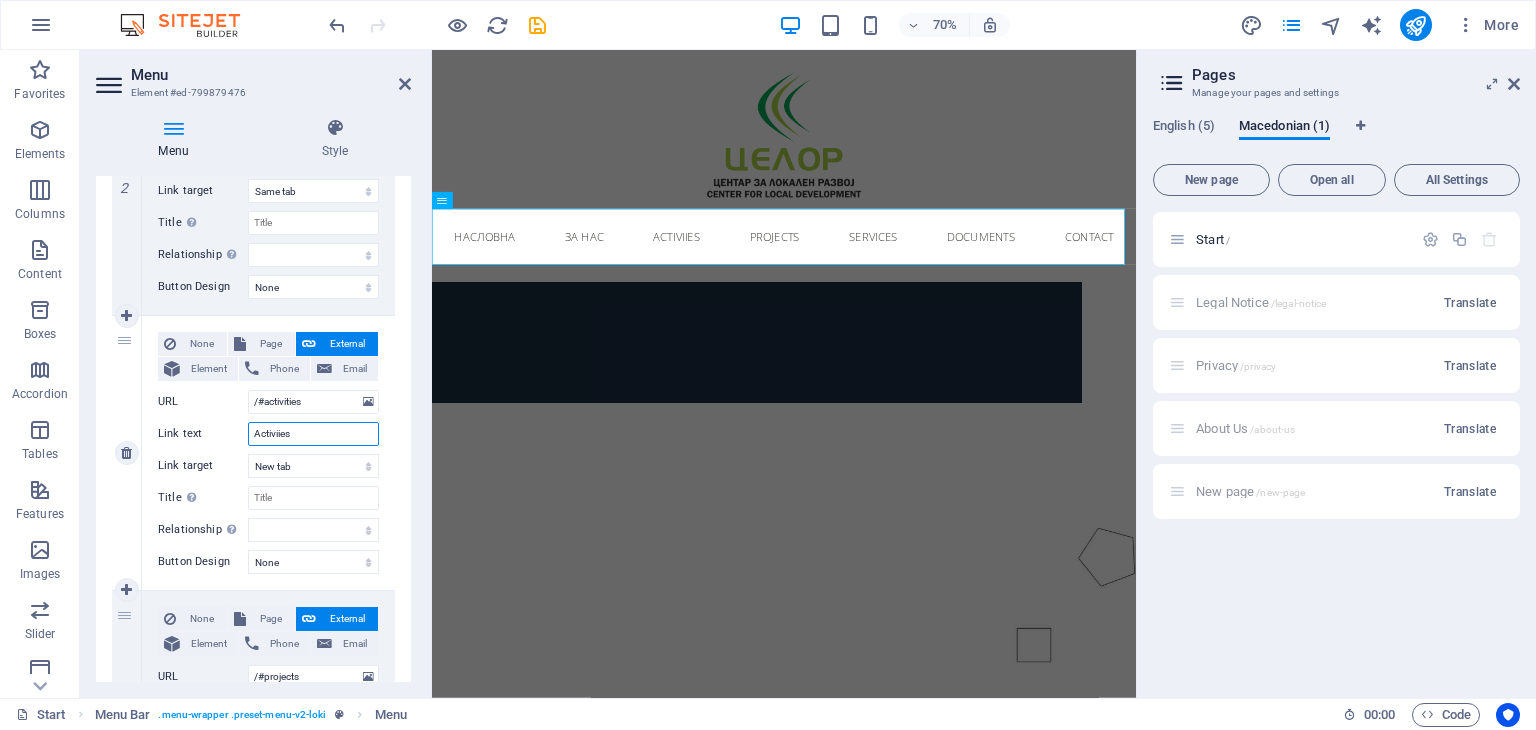 drag, startPoint x: 303, startPoint y: 435, endPoint x: 226, endPoint y: 429, distance: 77.23341 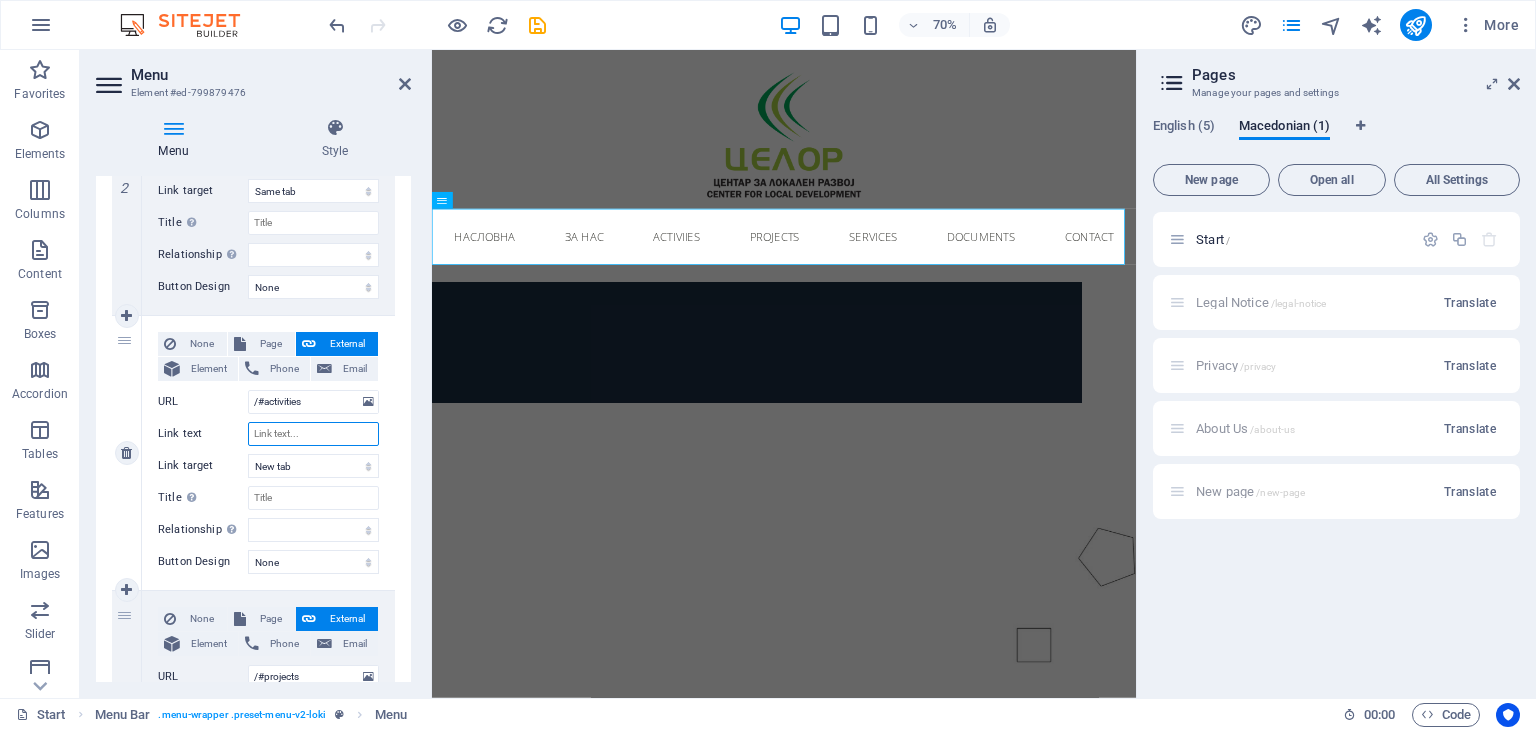 type on "А" 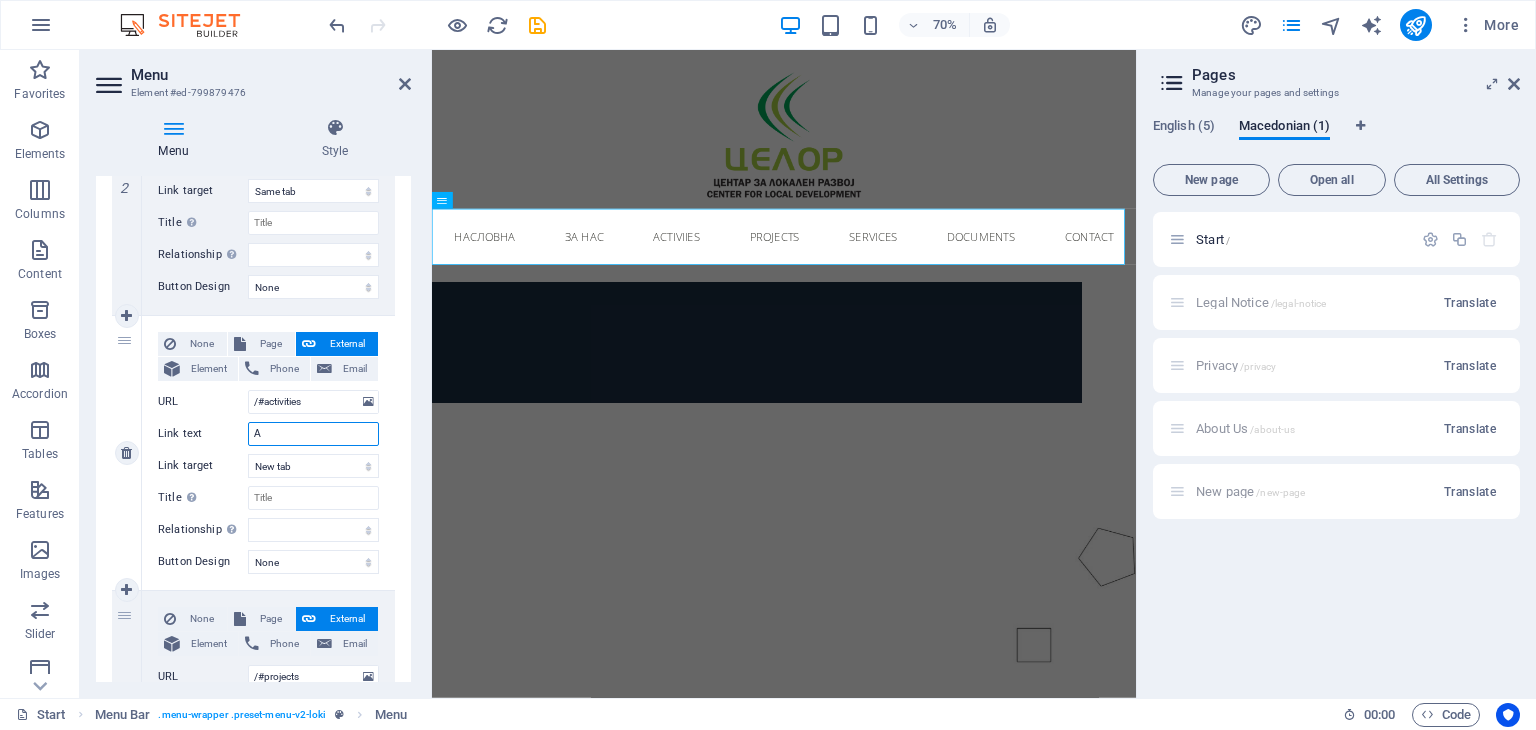 select 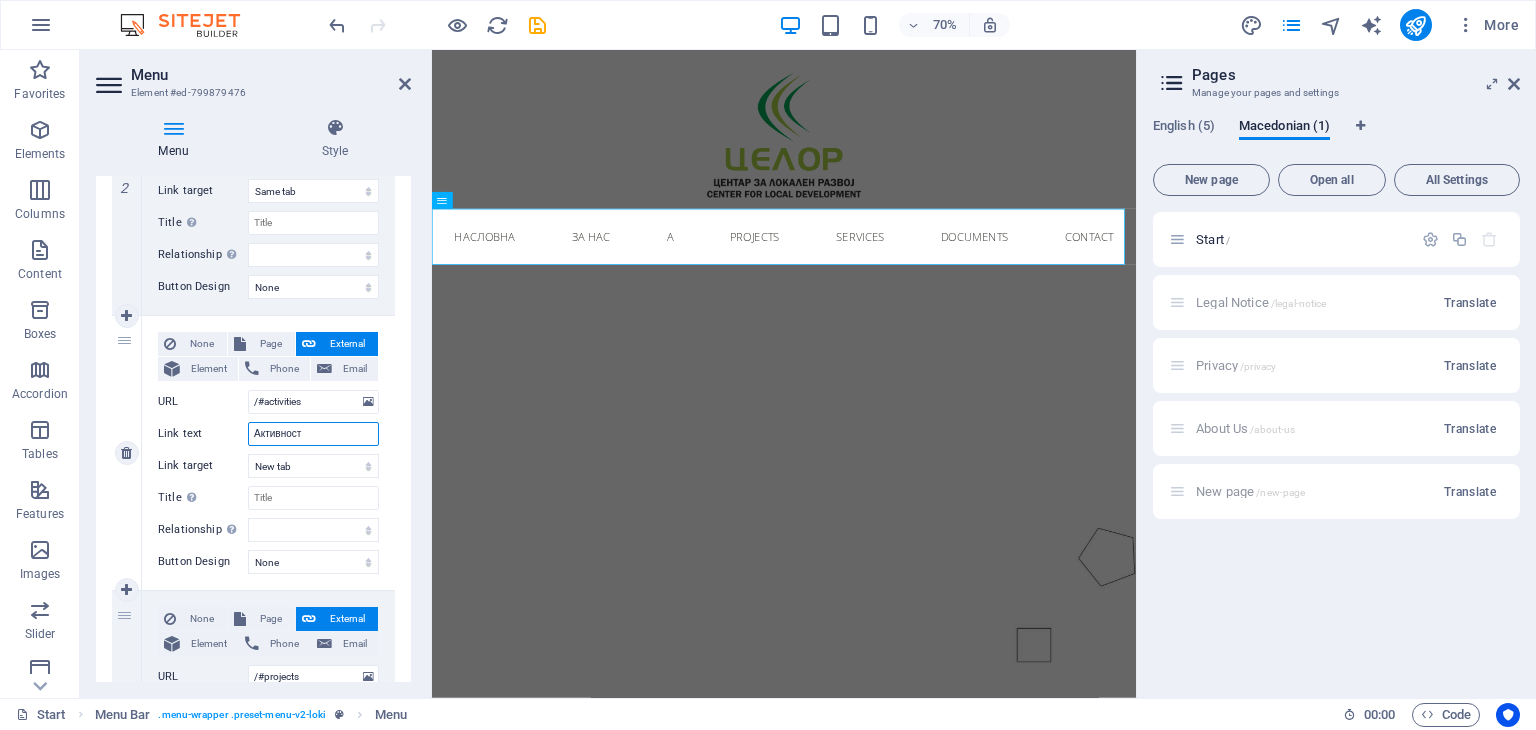 type on "Активности" 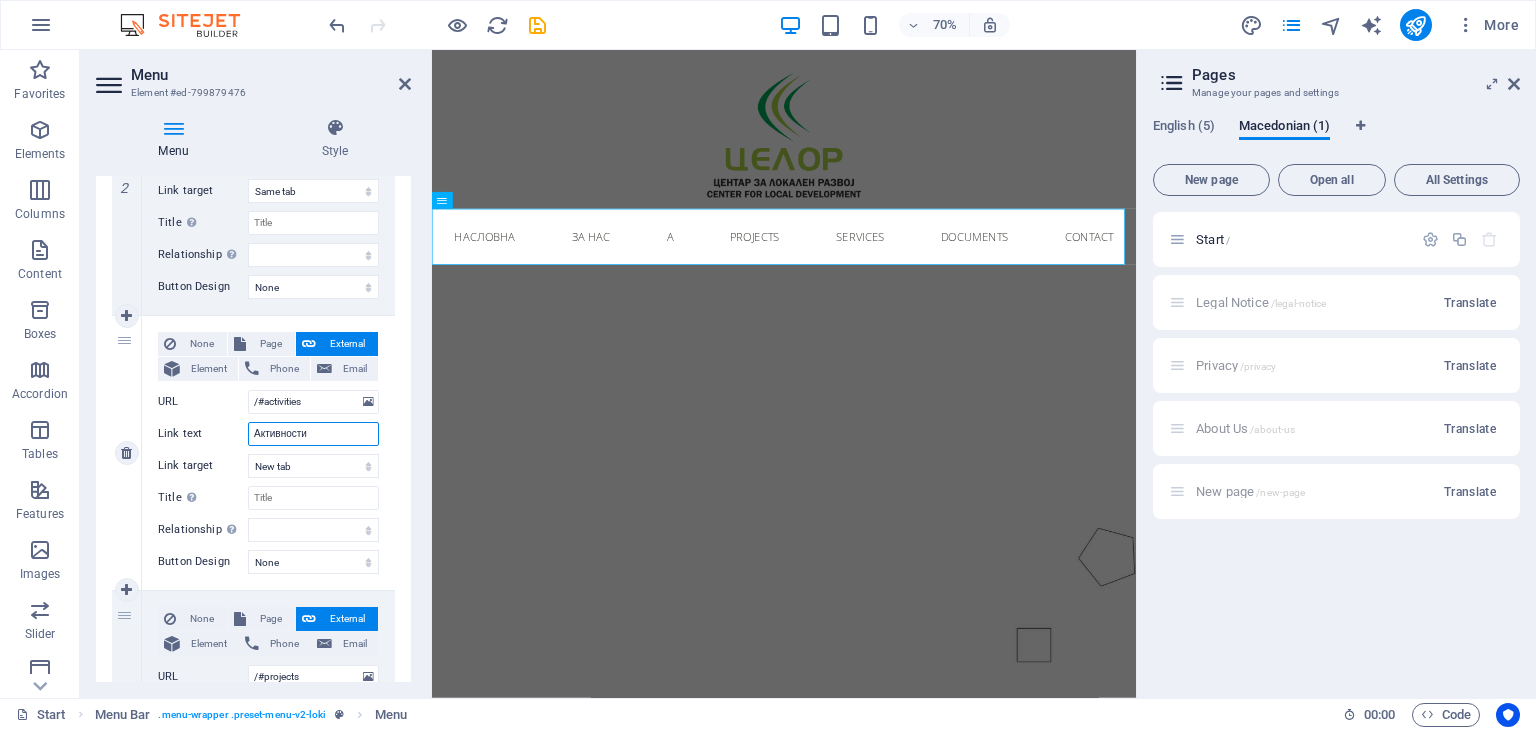 select 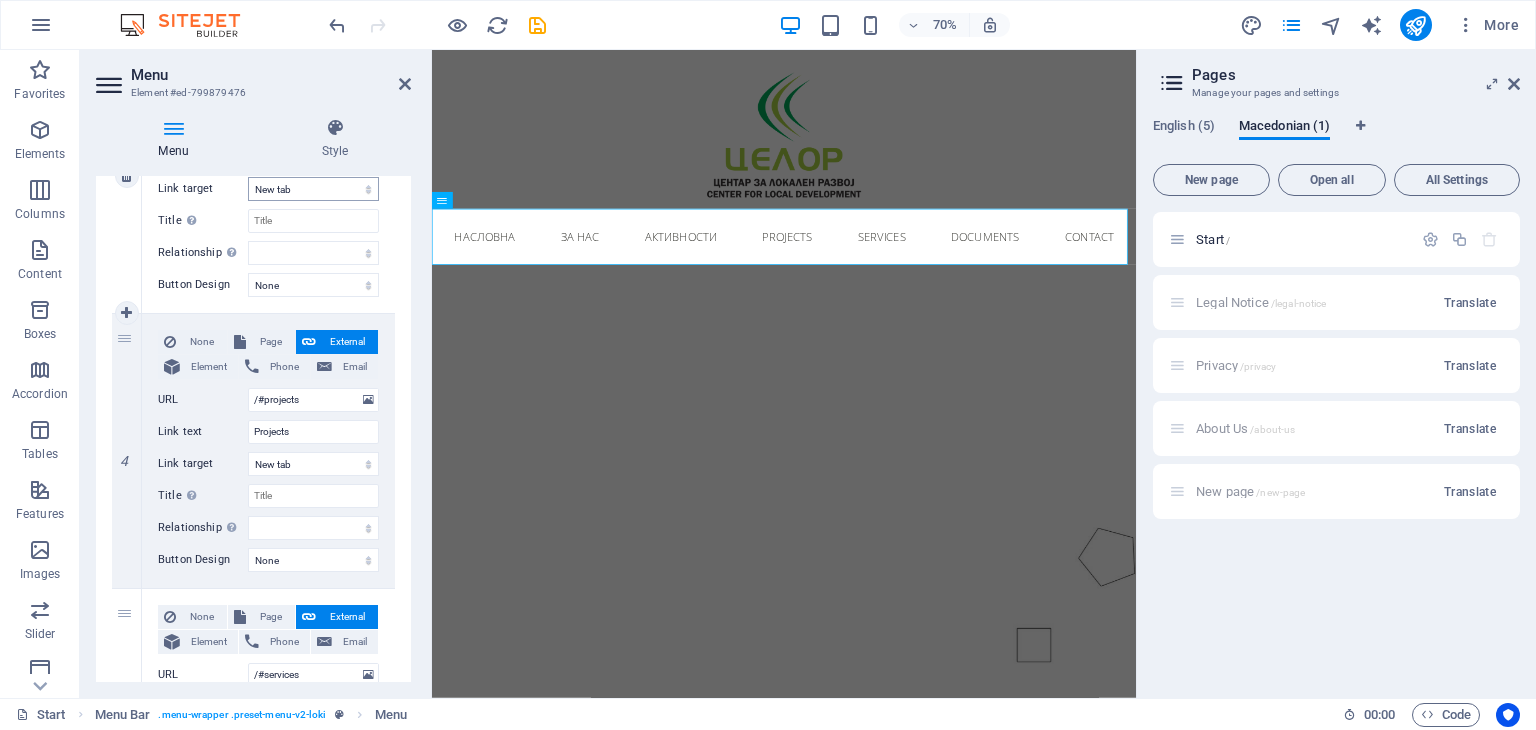 scroll, scrollTop: 900, scrollLeft: 0, axis: vertical 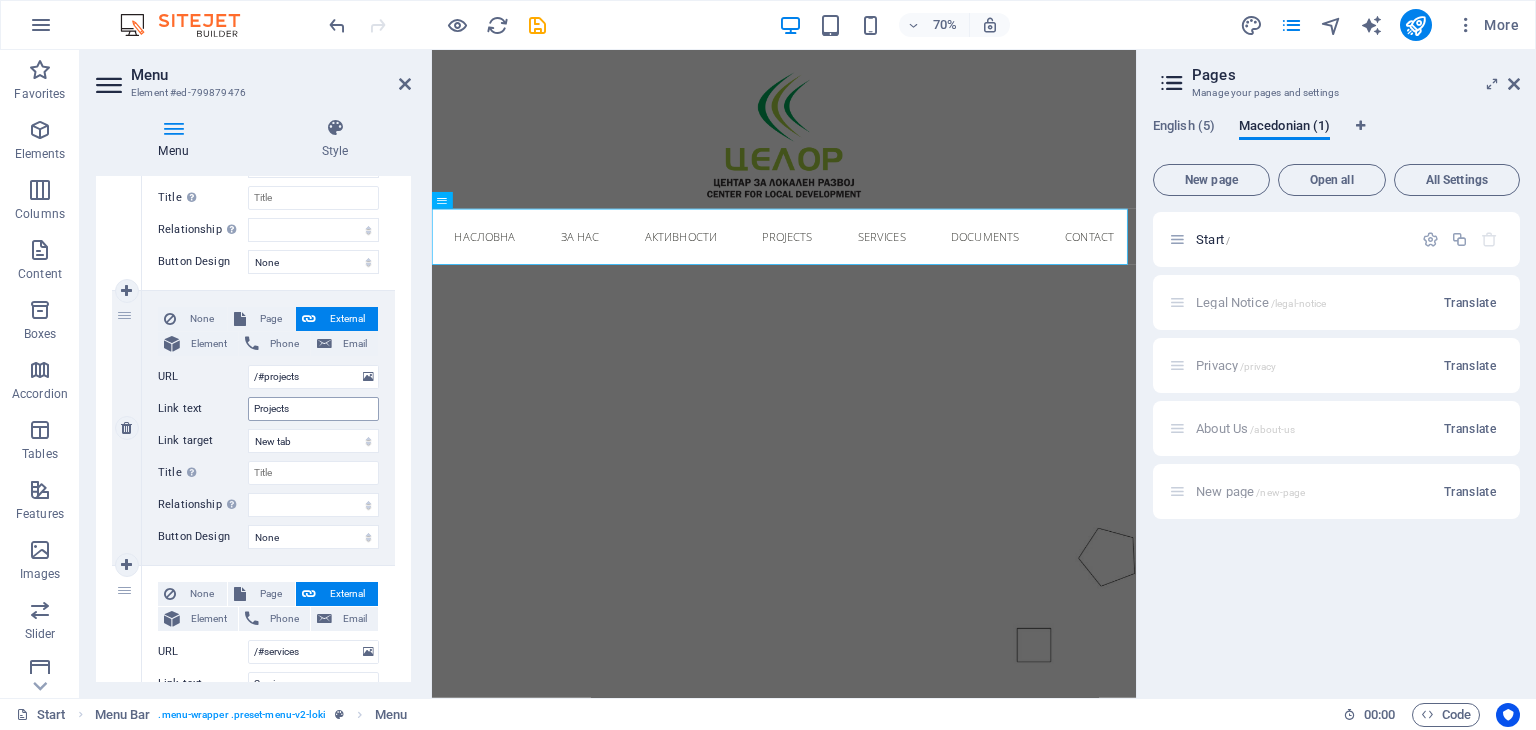 type on "Активности" 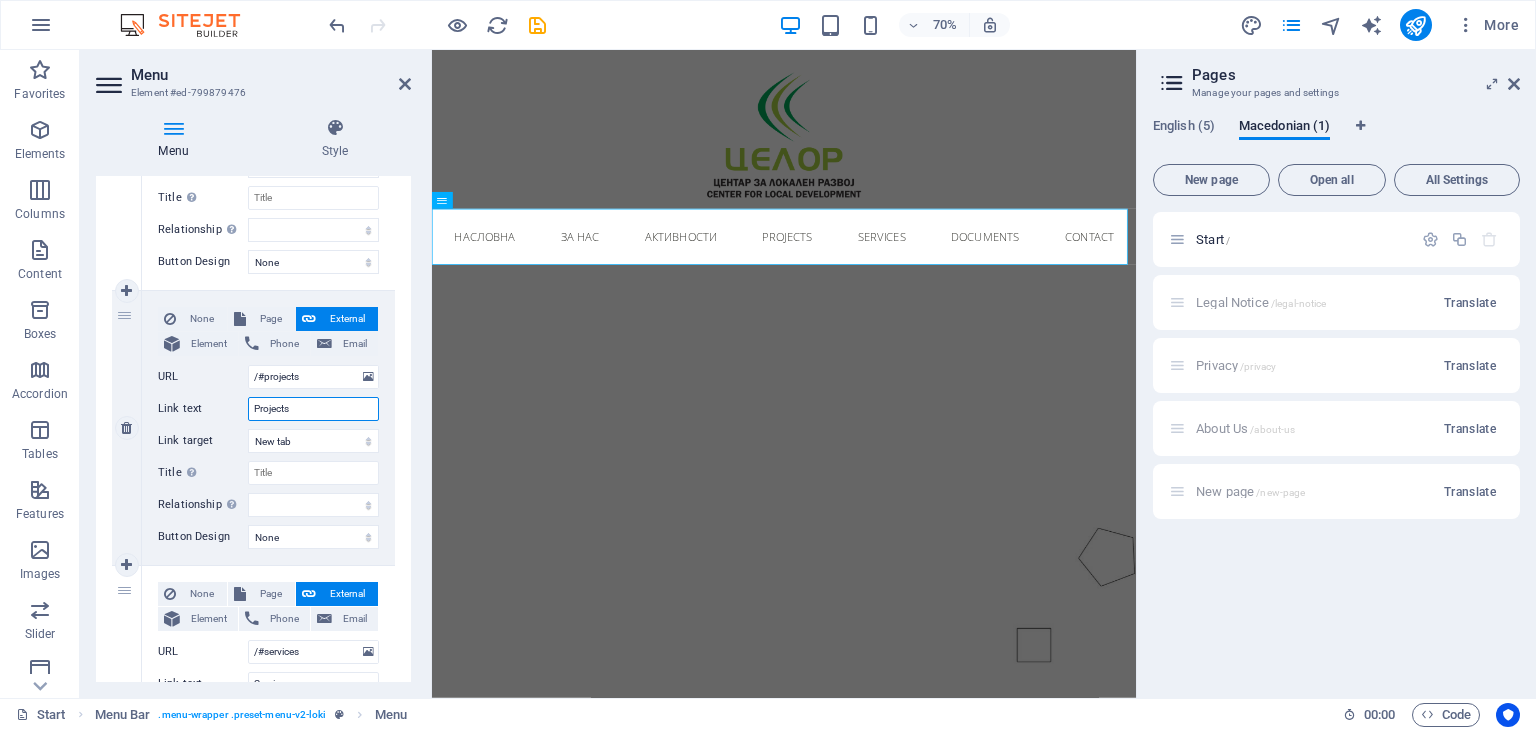 drag, startPoint x: 259, startPoint y: 408, endPoint x: 241, endPoint y: 408, distance: 18 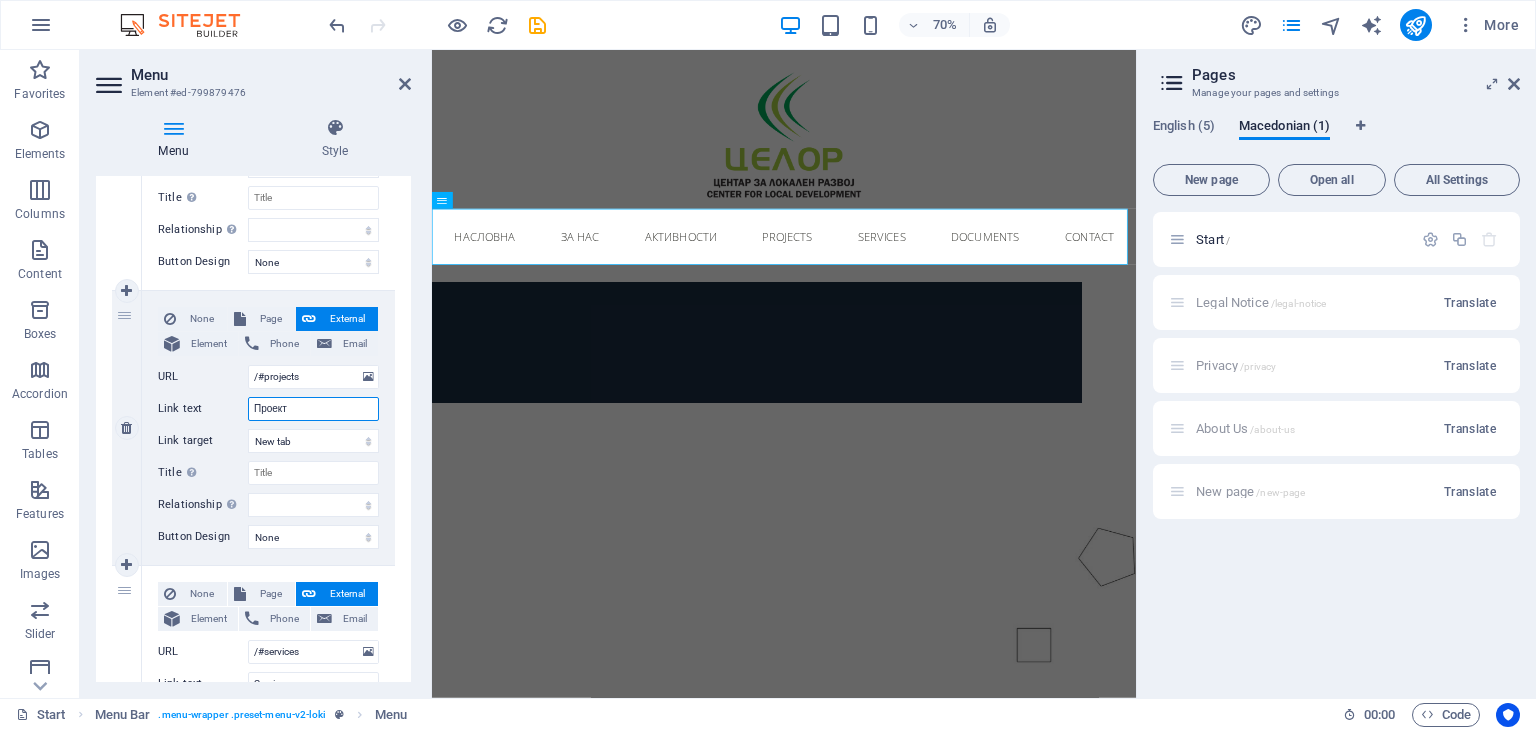 type on "Проекти" 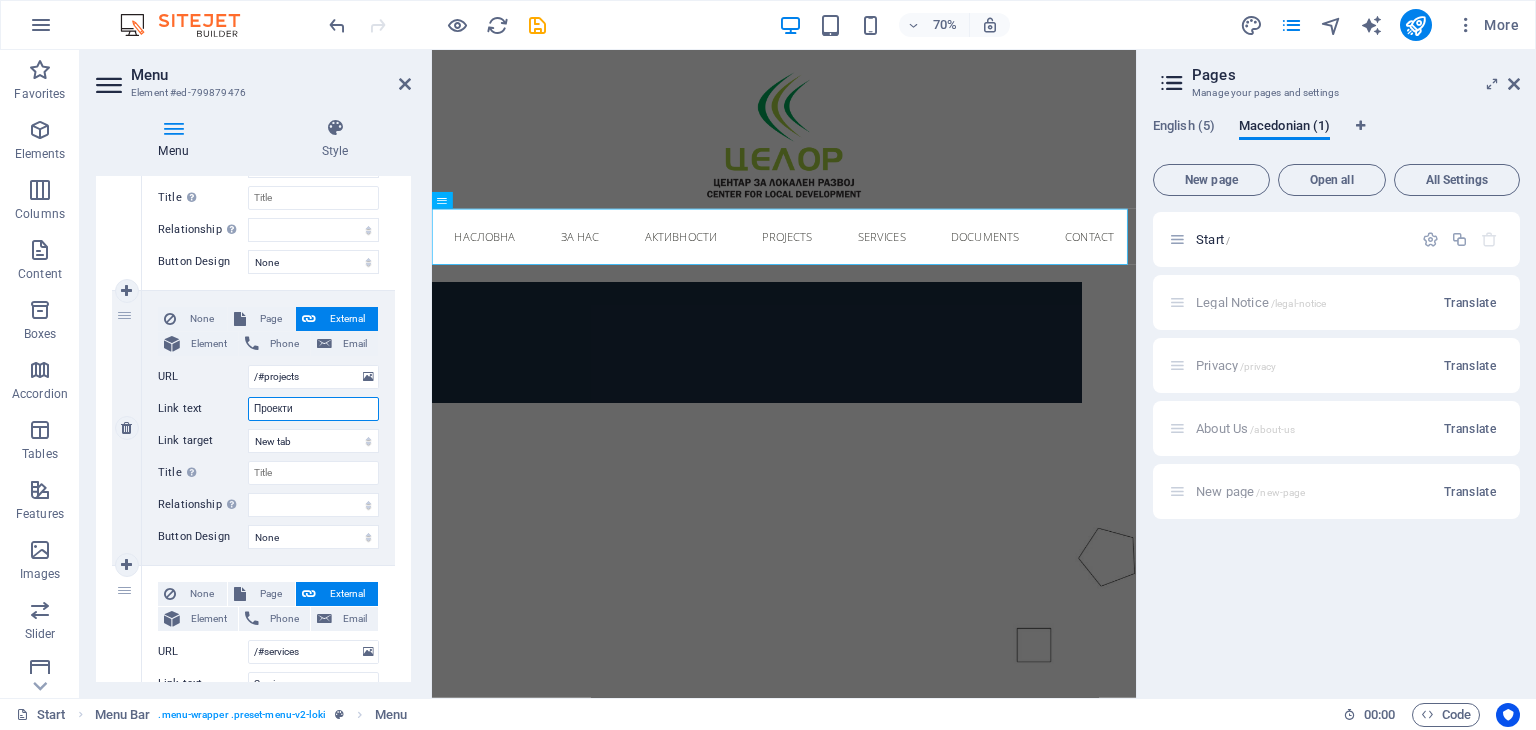 select 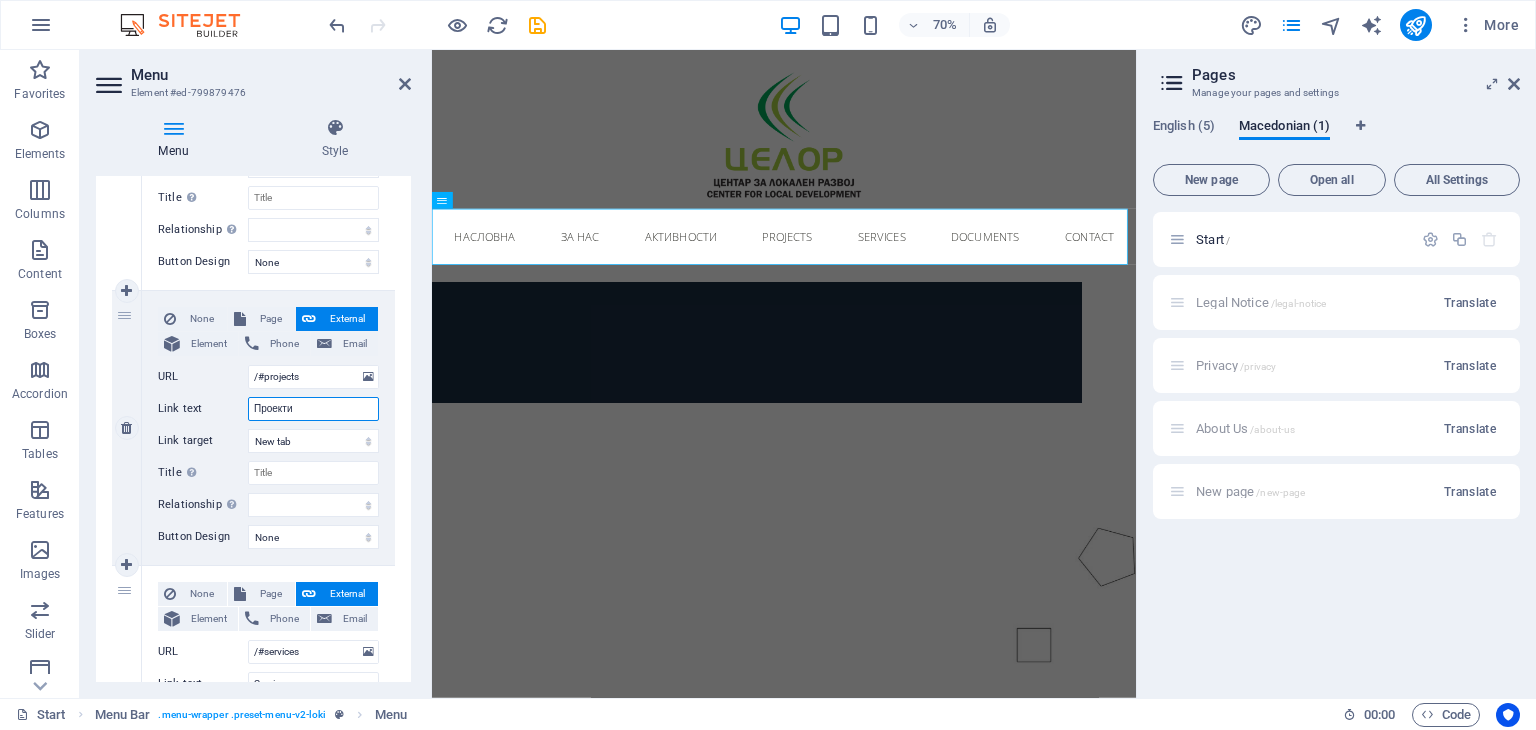 select 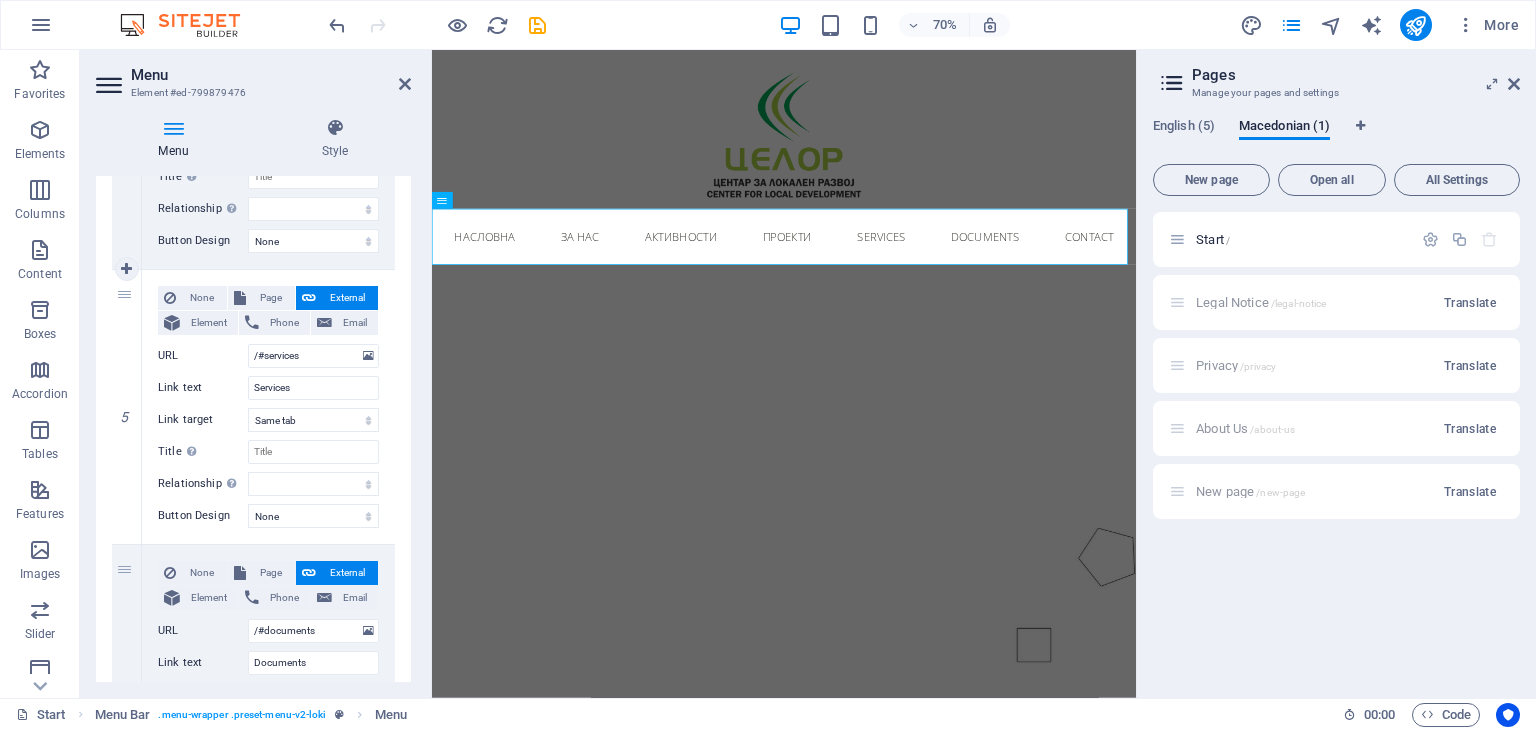 scroll, scrollTop: 1200, scrollLeft: 0, axis: vertical 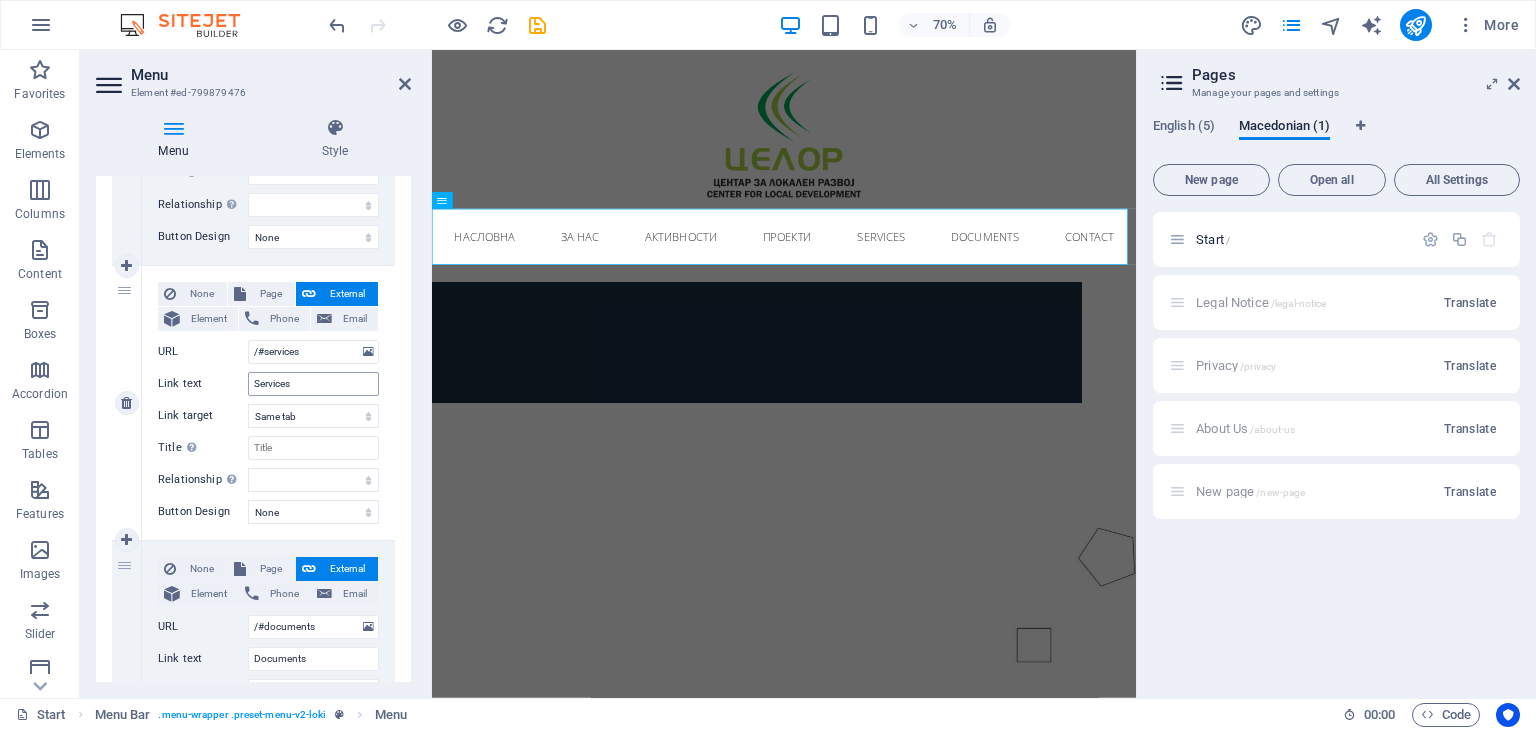 type on "Проекти" 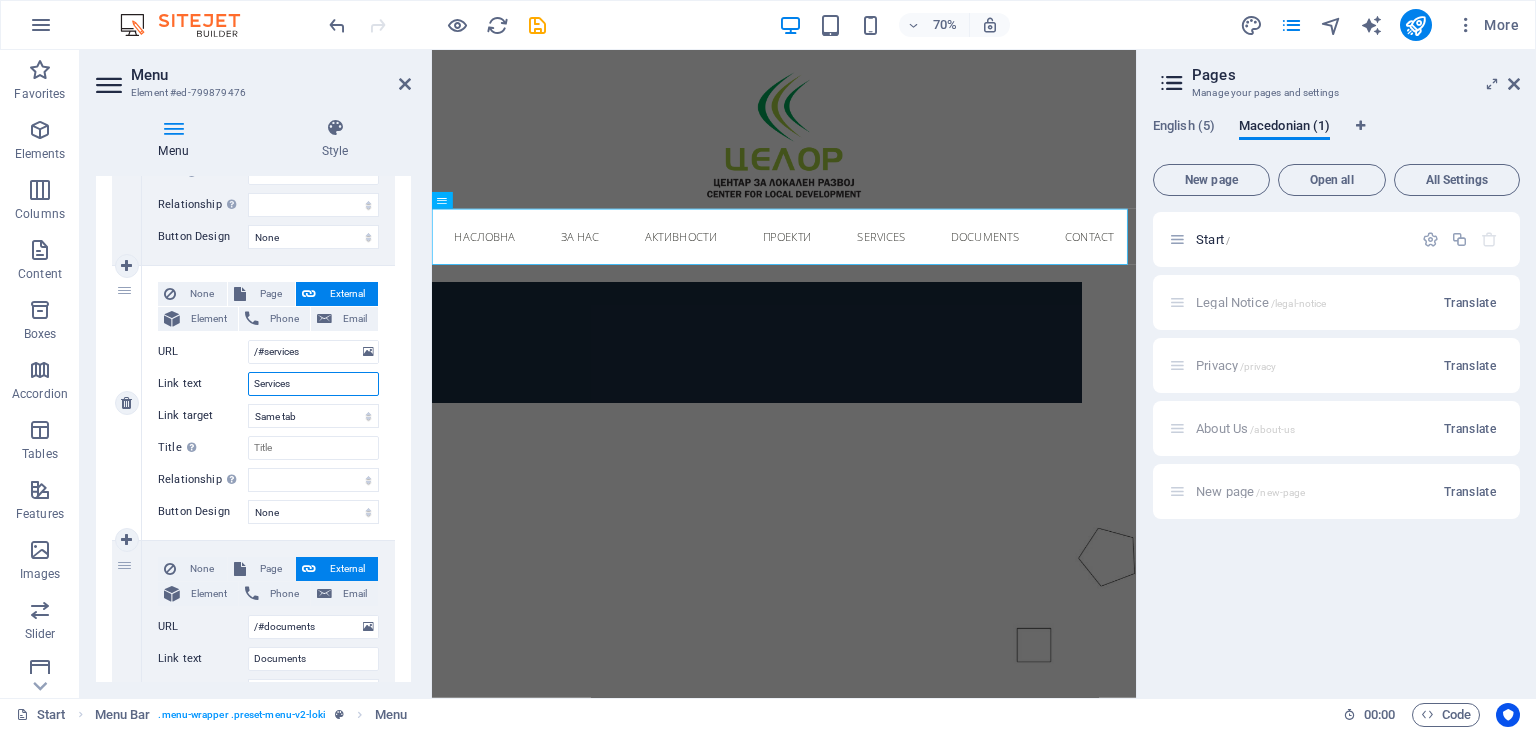 drag, startPoint x: 310, startPoint y: 383, endPoint x: 216, endPoint y: 382, distance: 94.00532 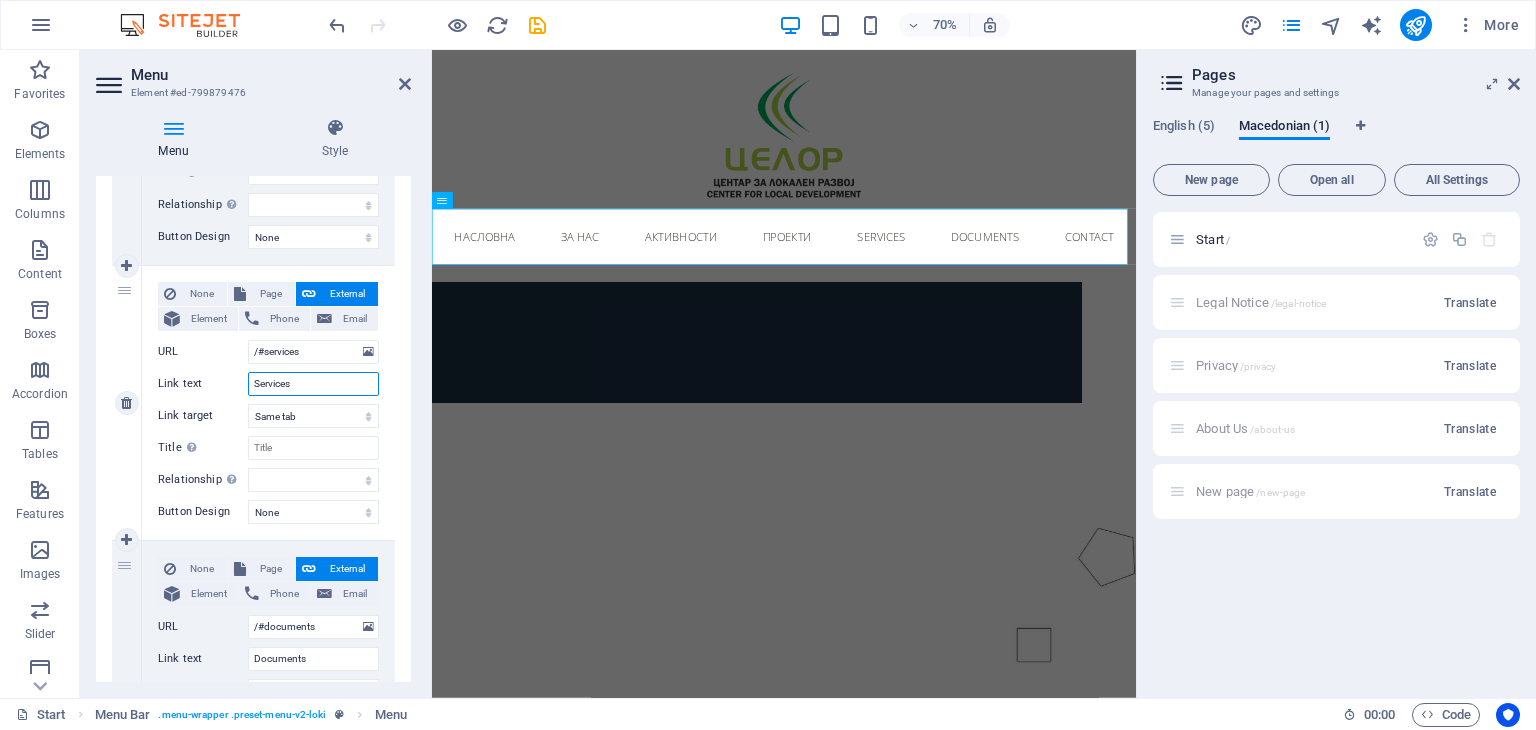 type 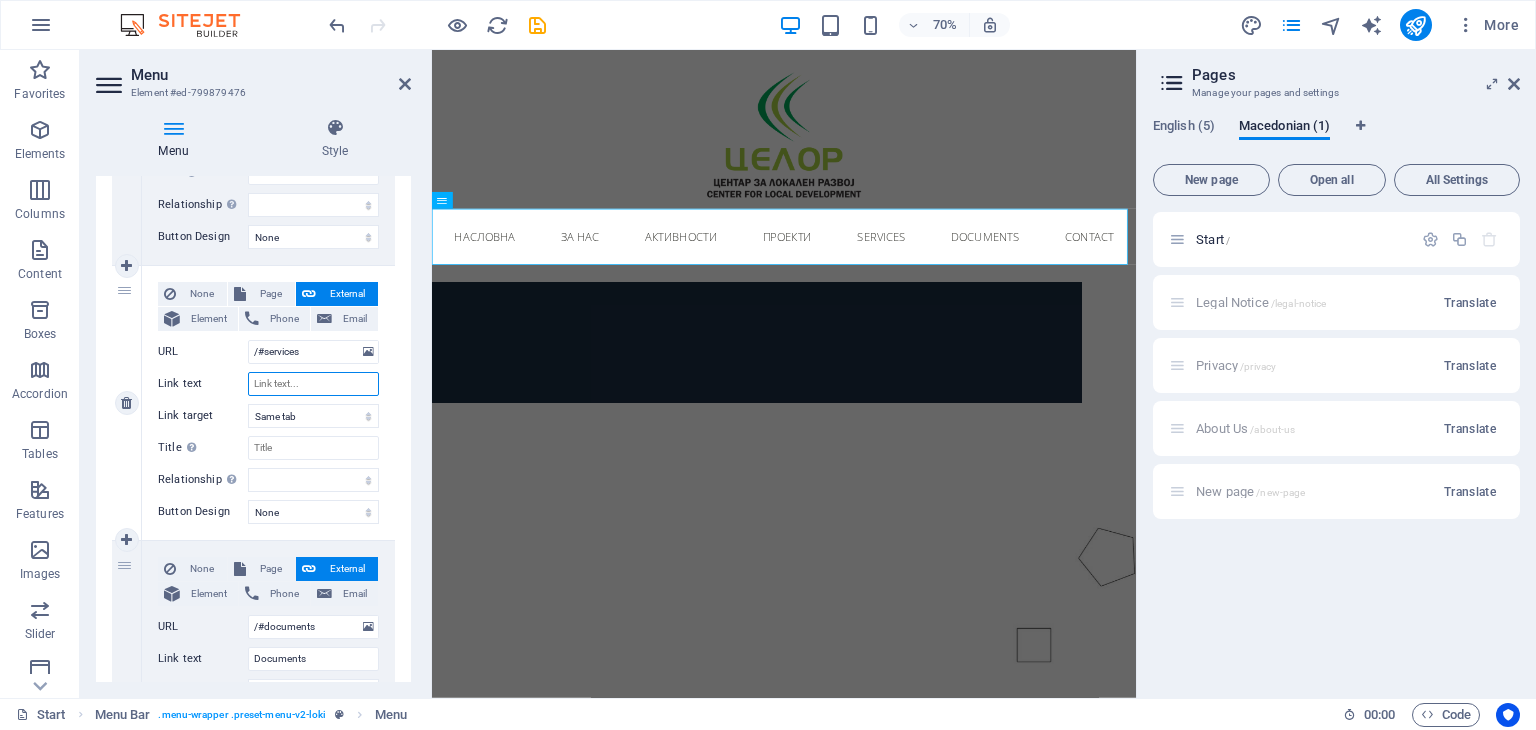 select 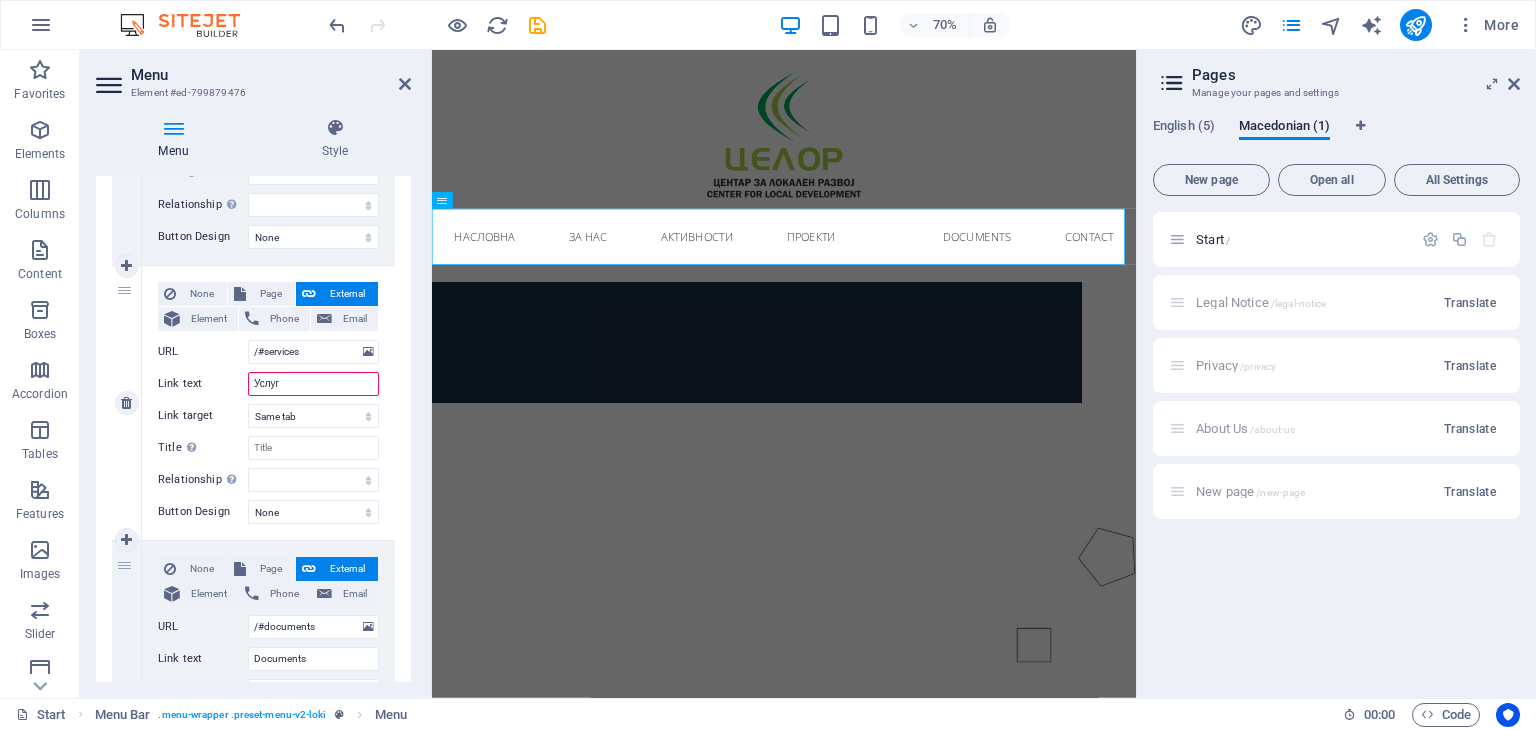 type on "Услуги" 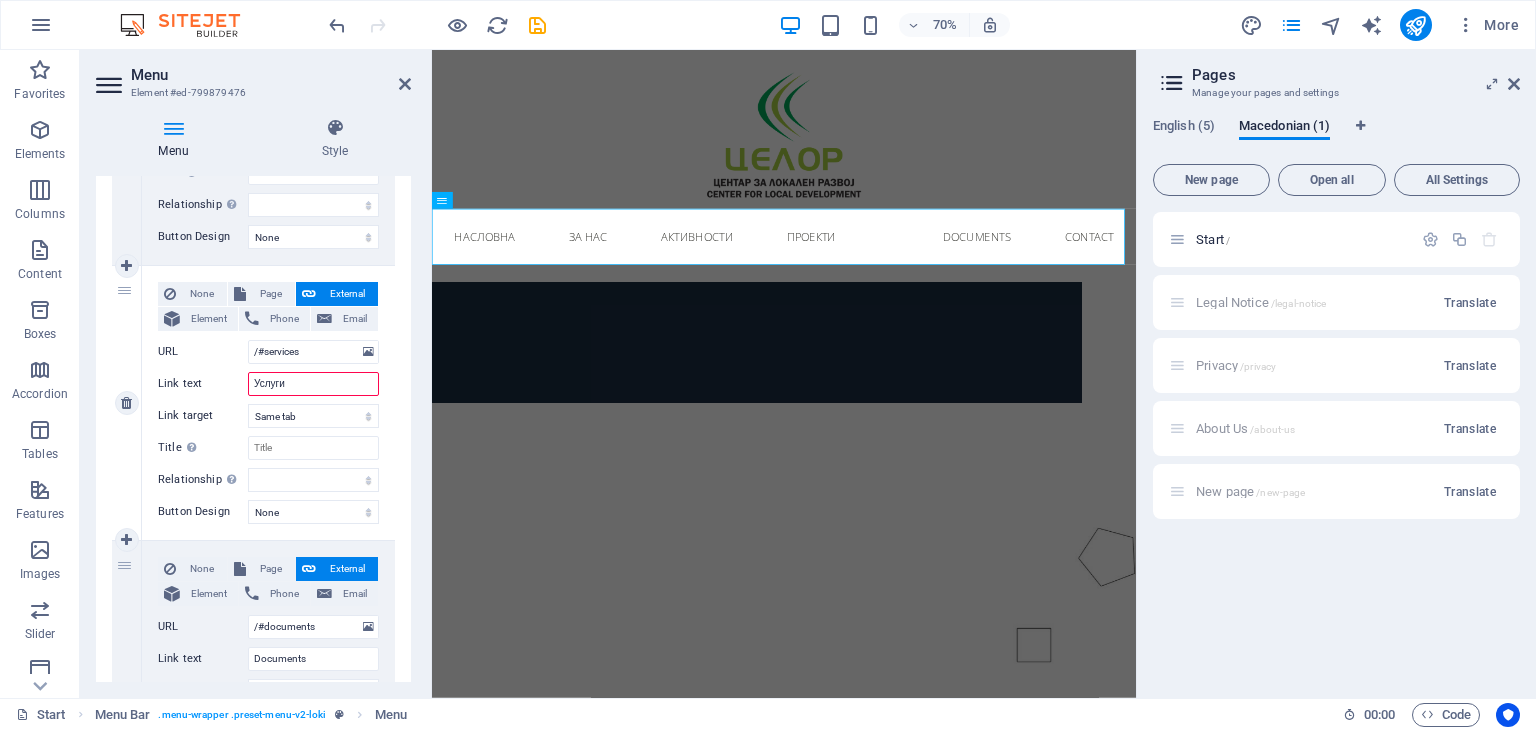 select 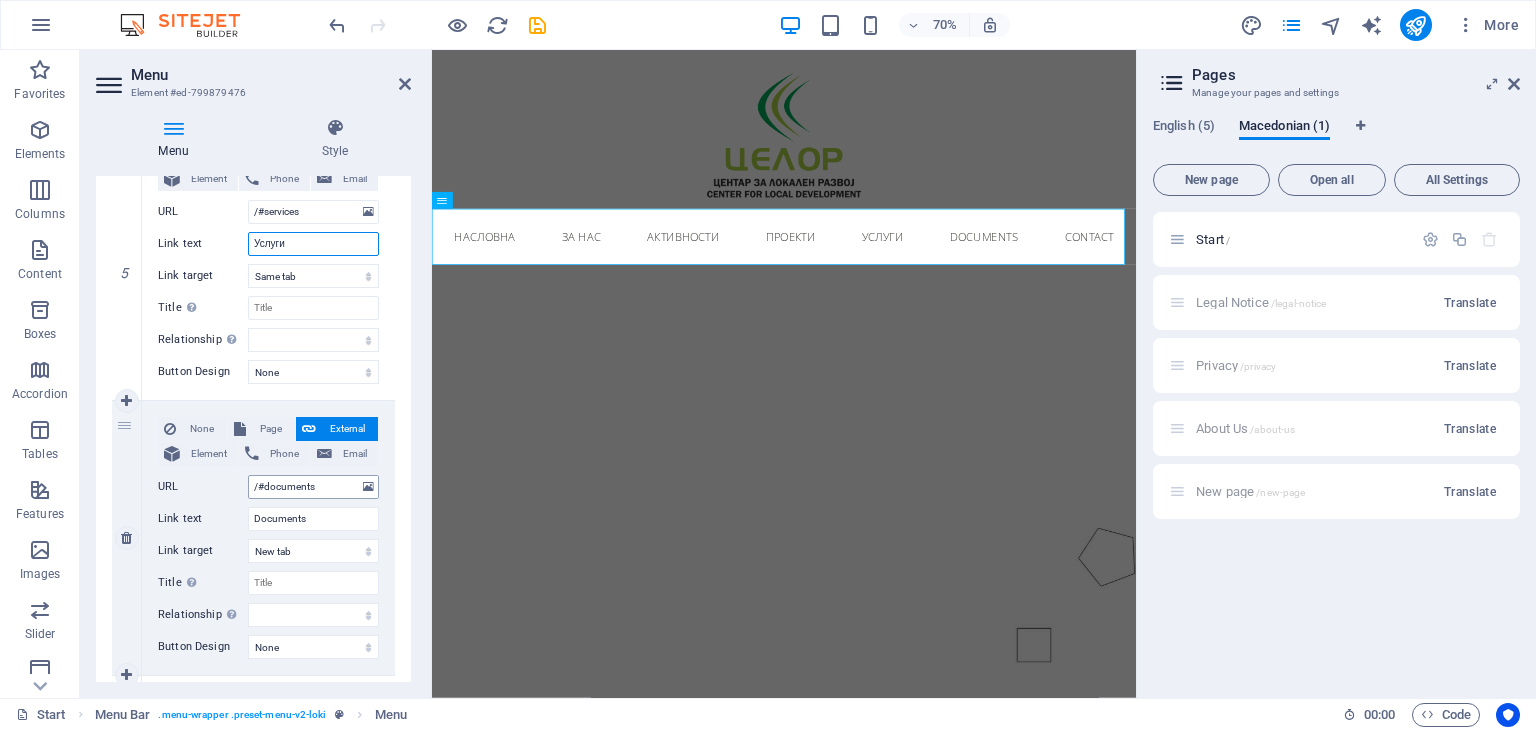 scroll, scrollTop: 1400, scrollLeft: 0, axis: vertical 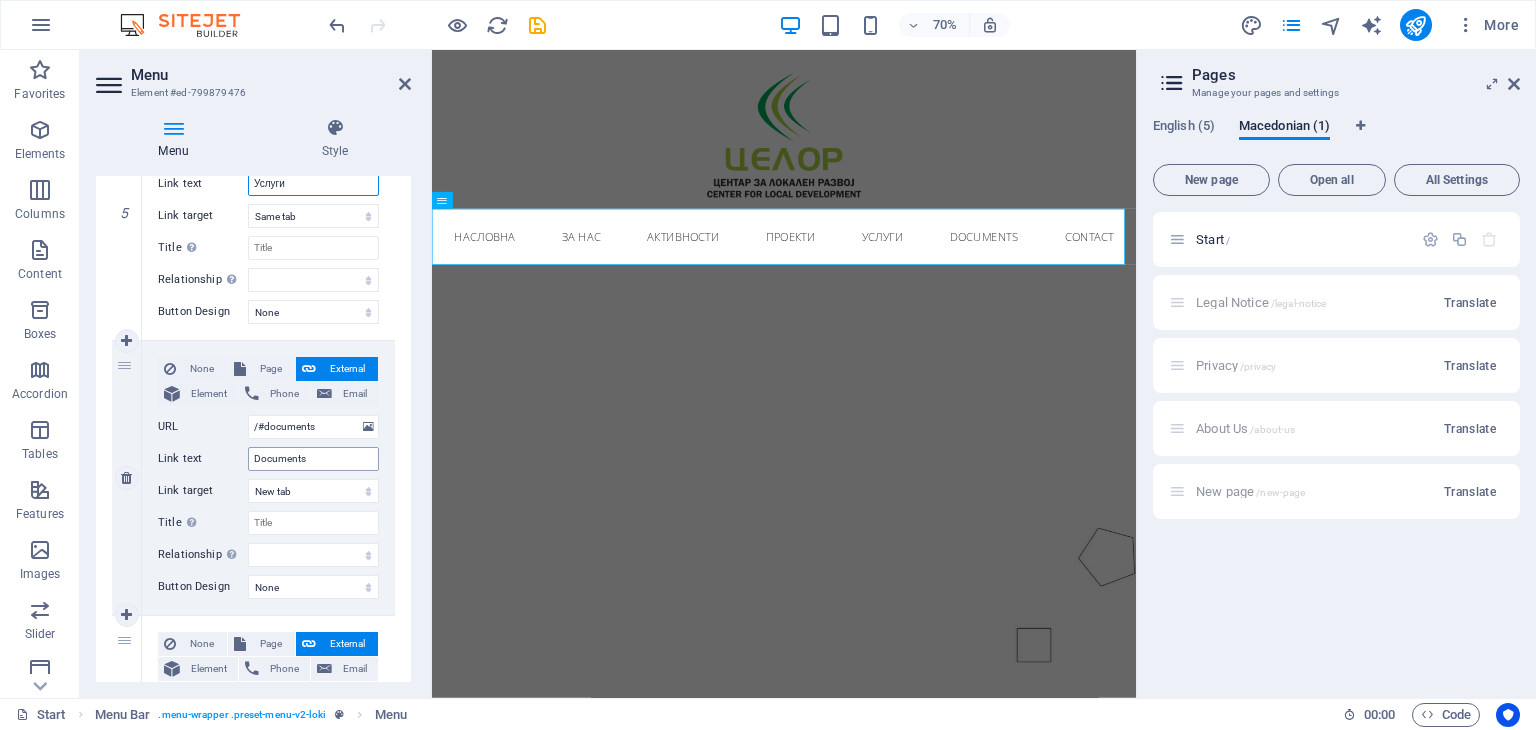 type on "Услуги" 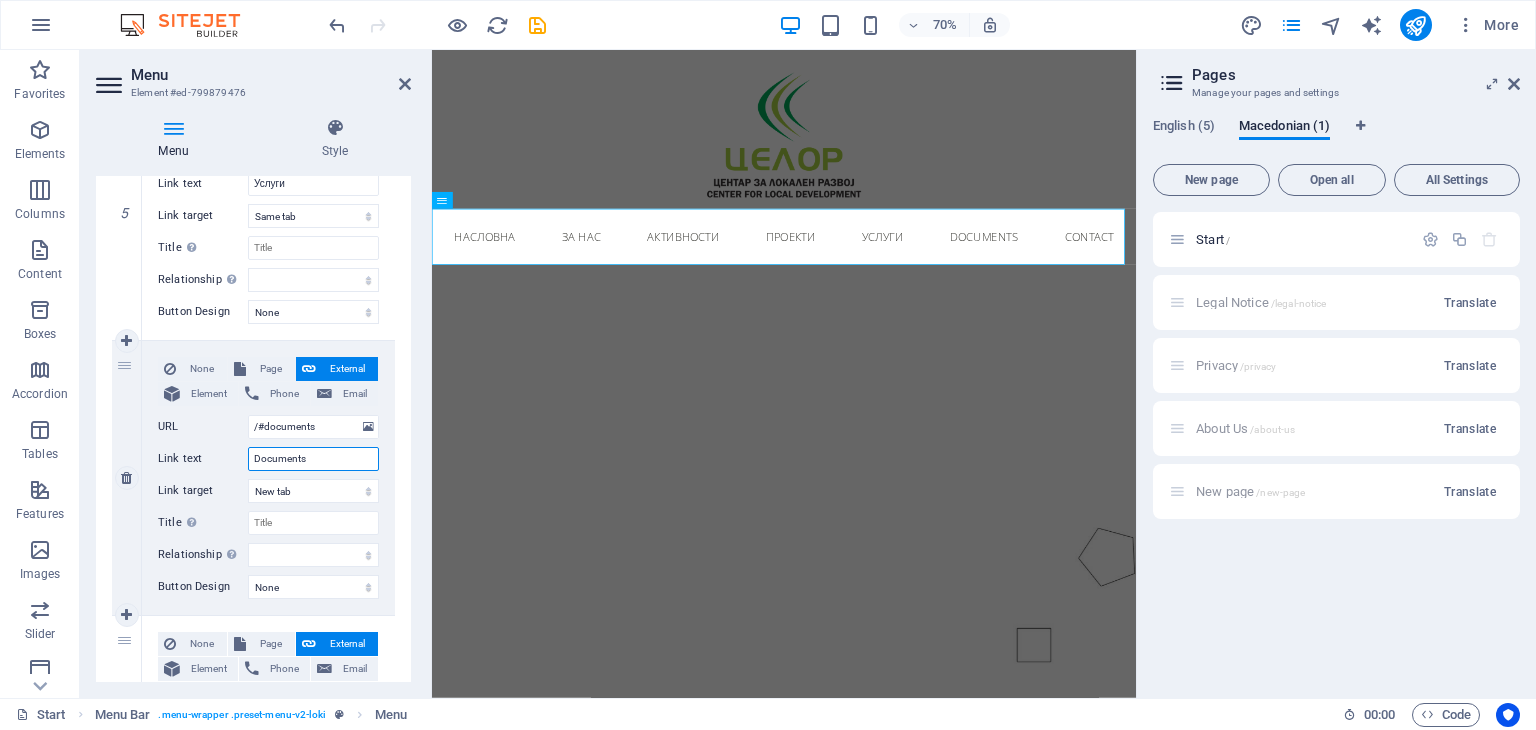 drag, startPoint x: 318, startPoint y: 455, endPoint x: 222, endPoint y: 455, distance: 96 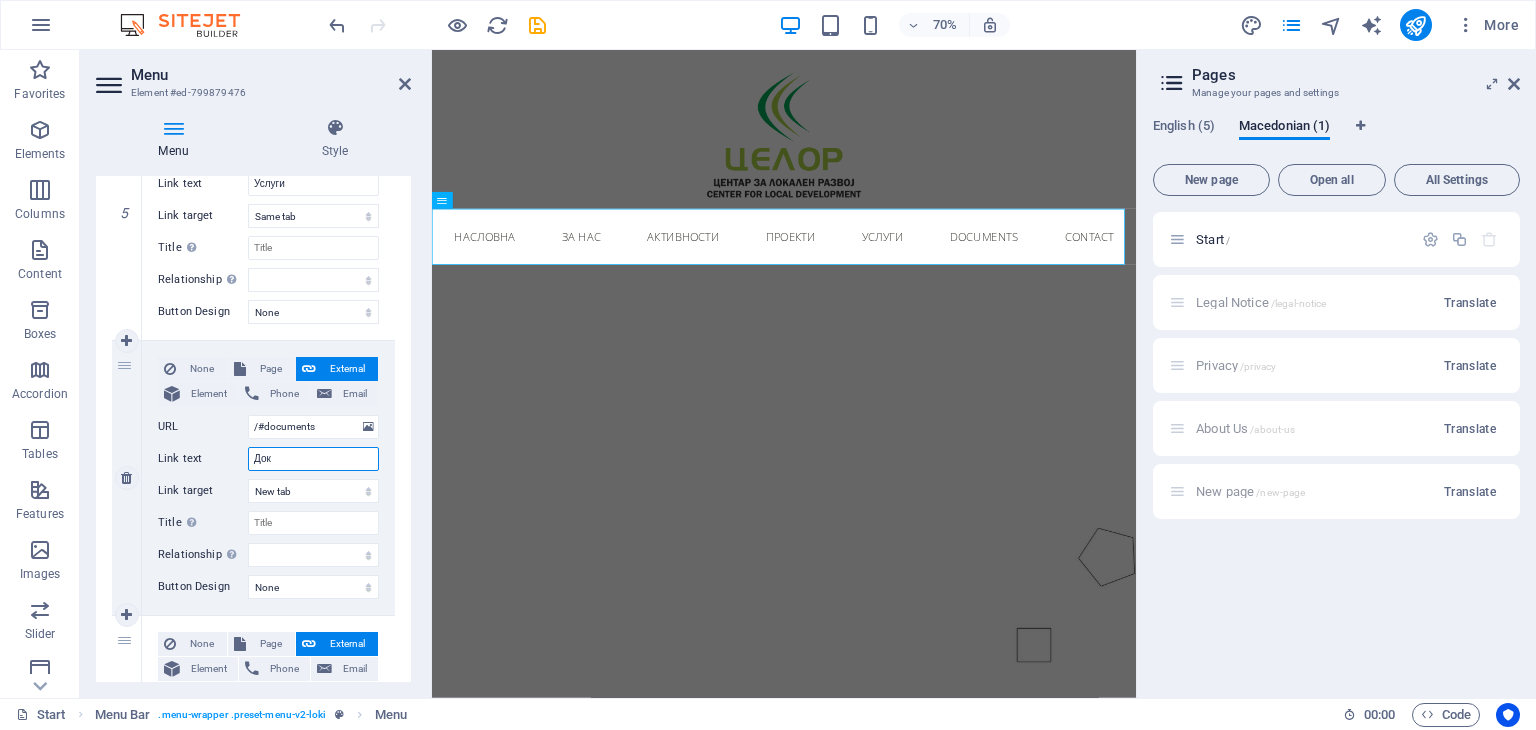 type on "Доку" 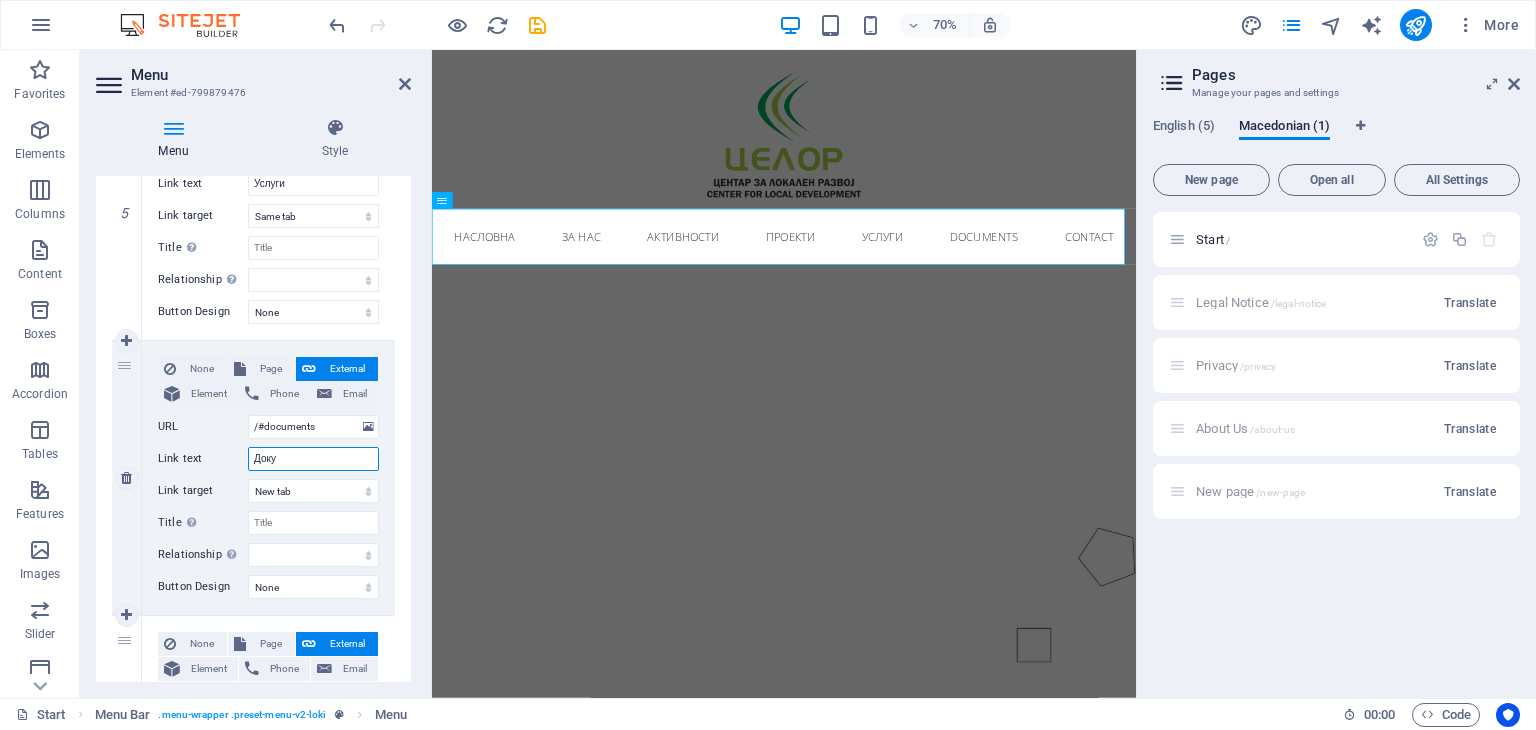 select 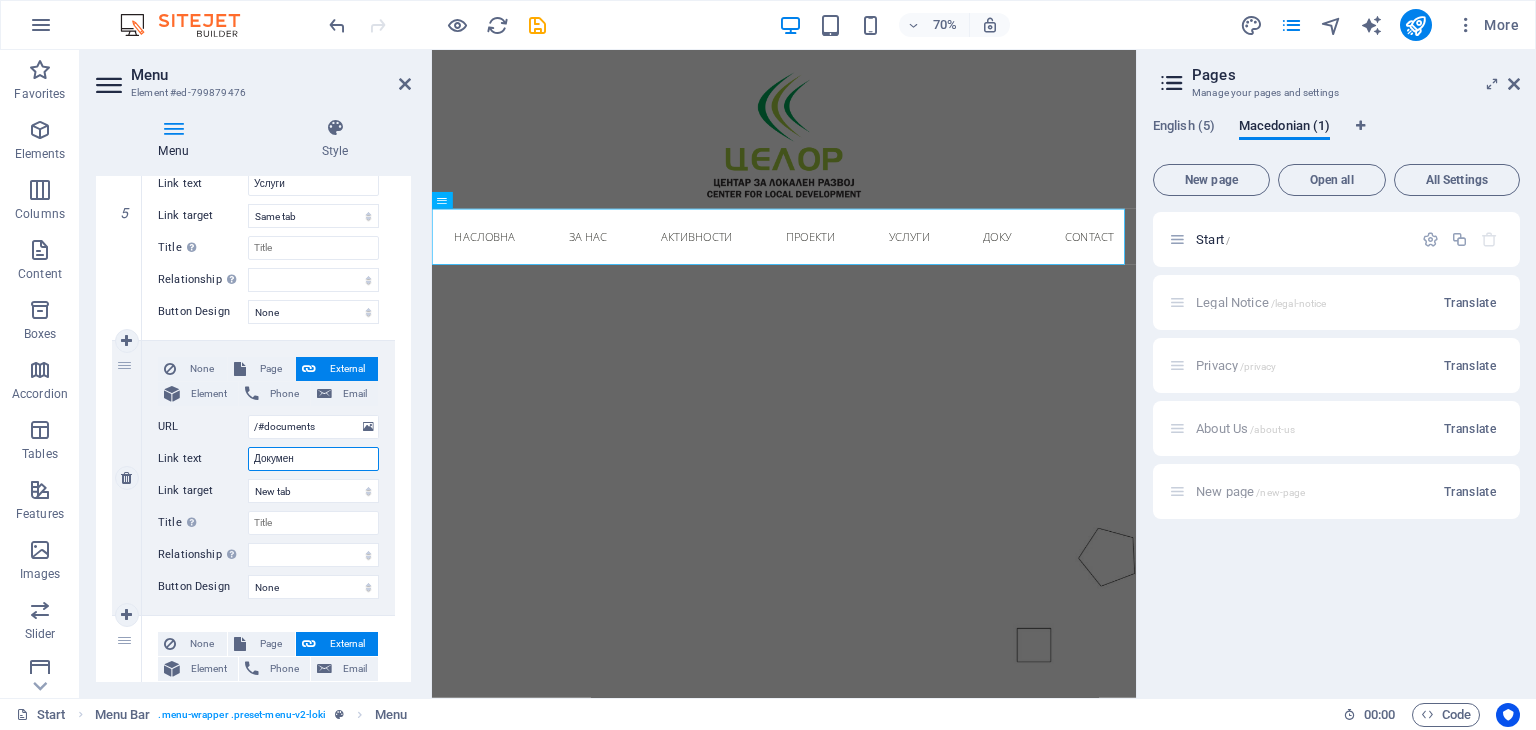 type on "Документ" 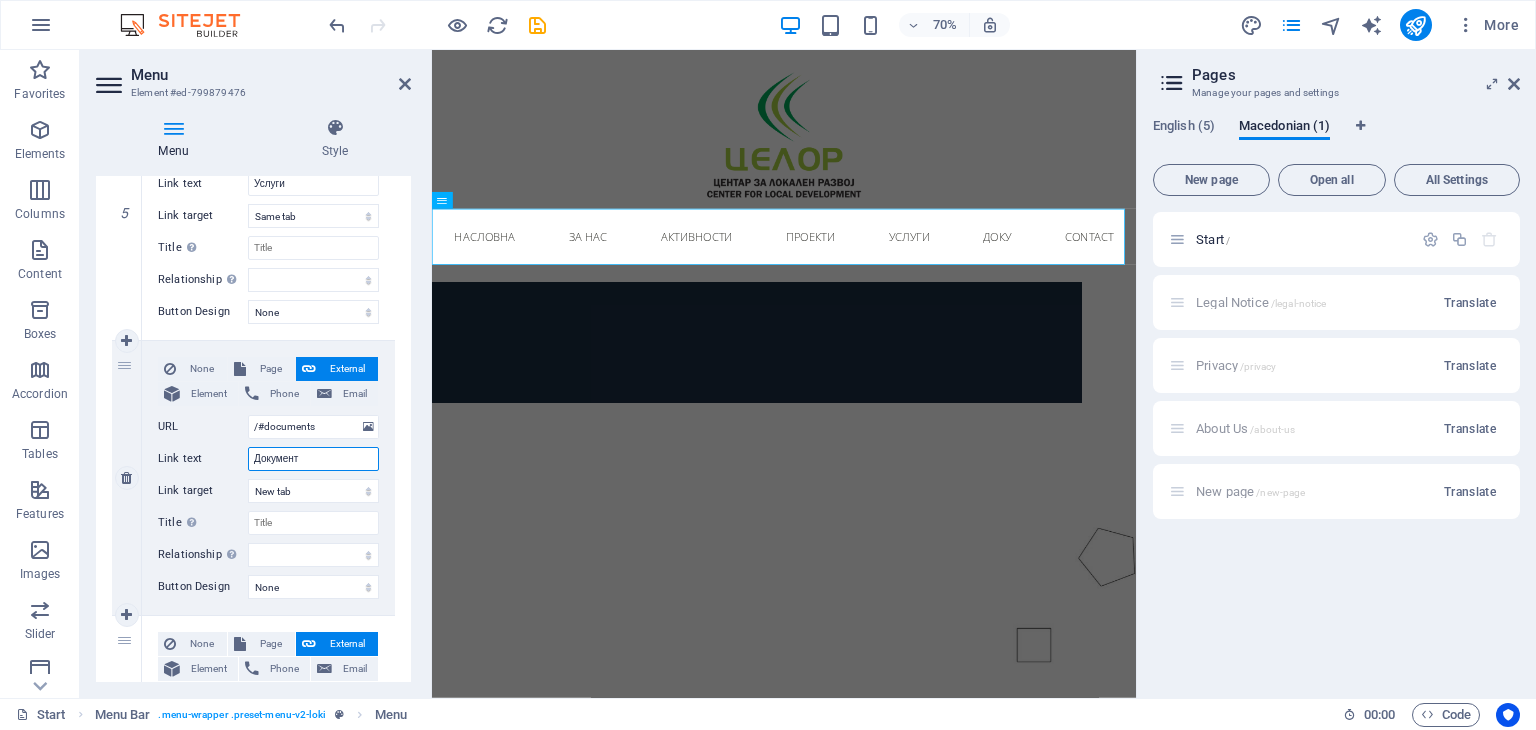 select 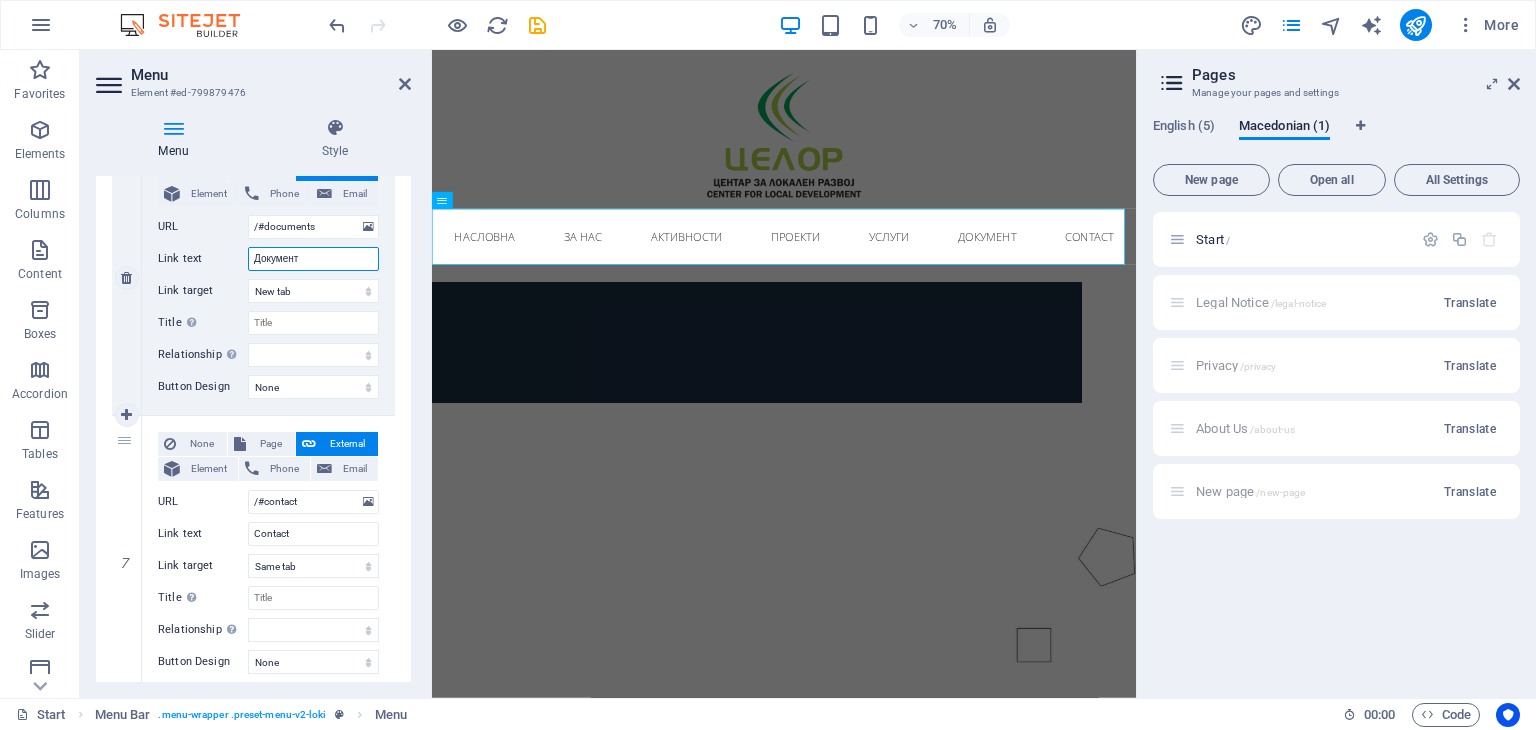 scroll, scrollTop: 1663, scrollLeft: 0, axis: vertical 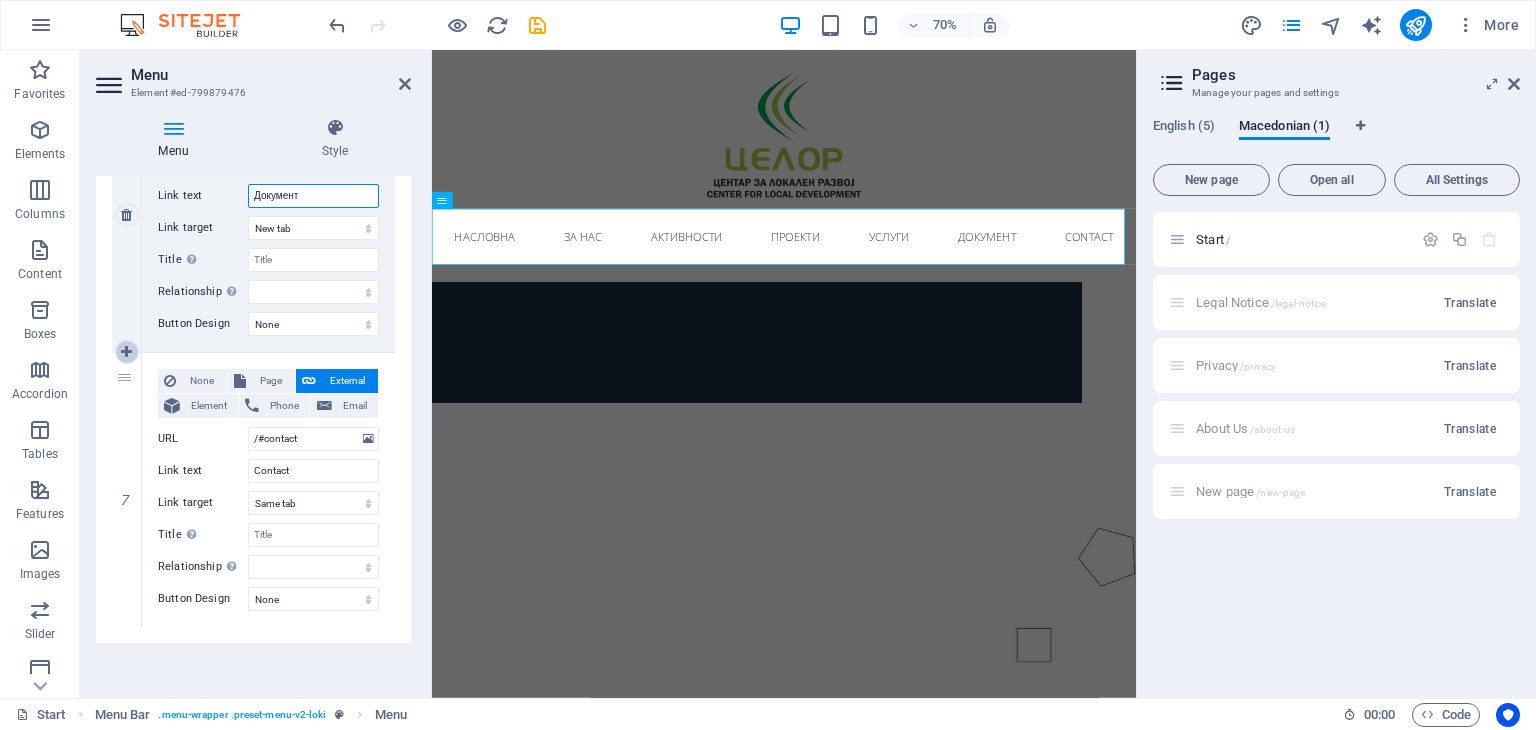 type on "Документ" 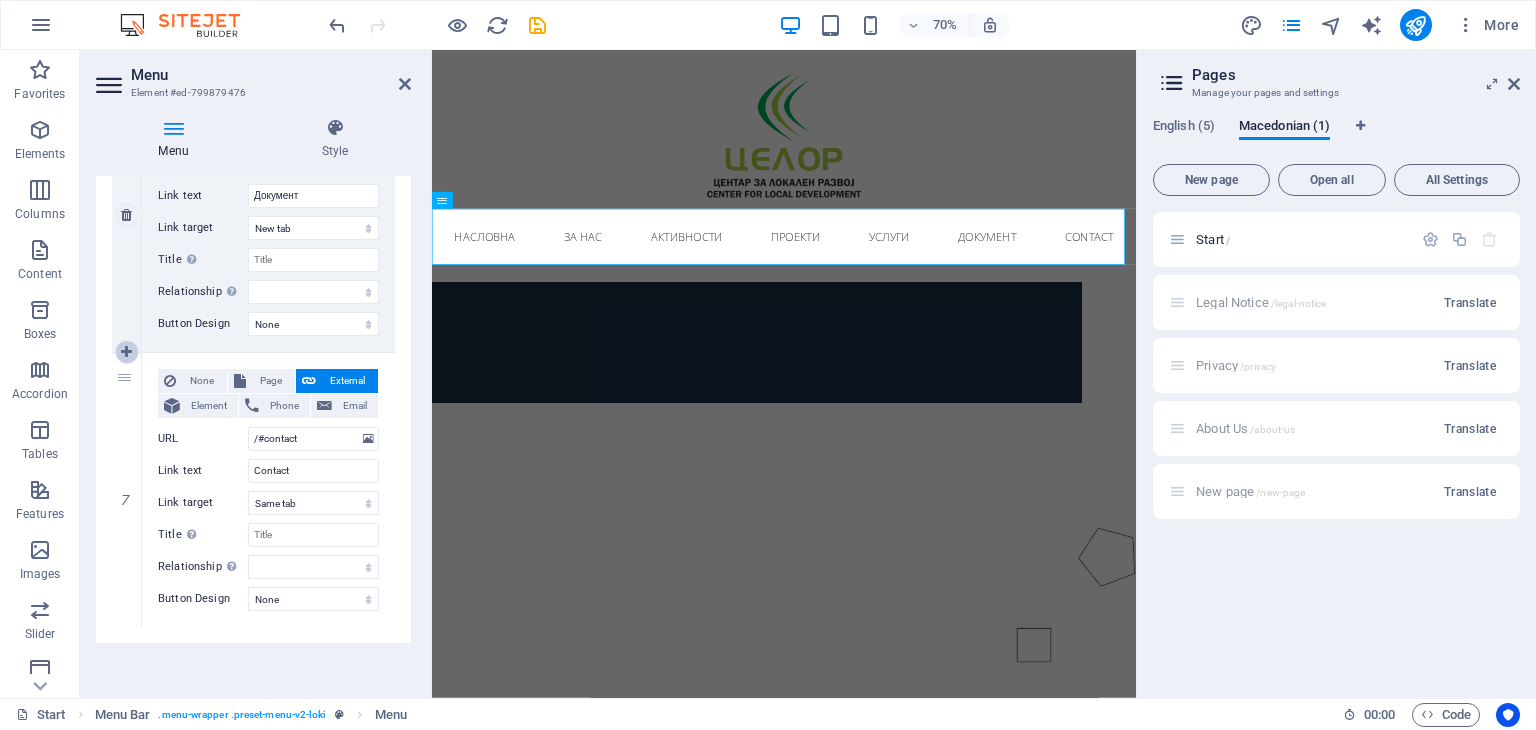 click at bounding box center (126, 352) 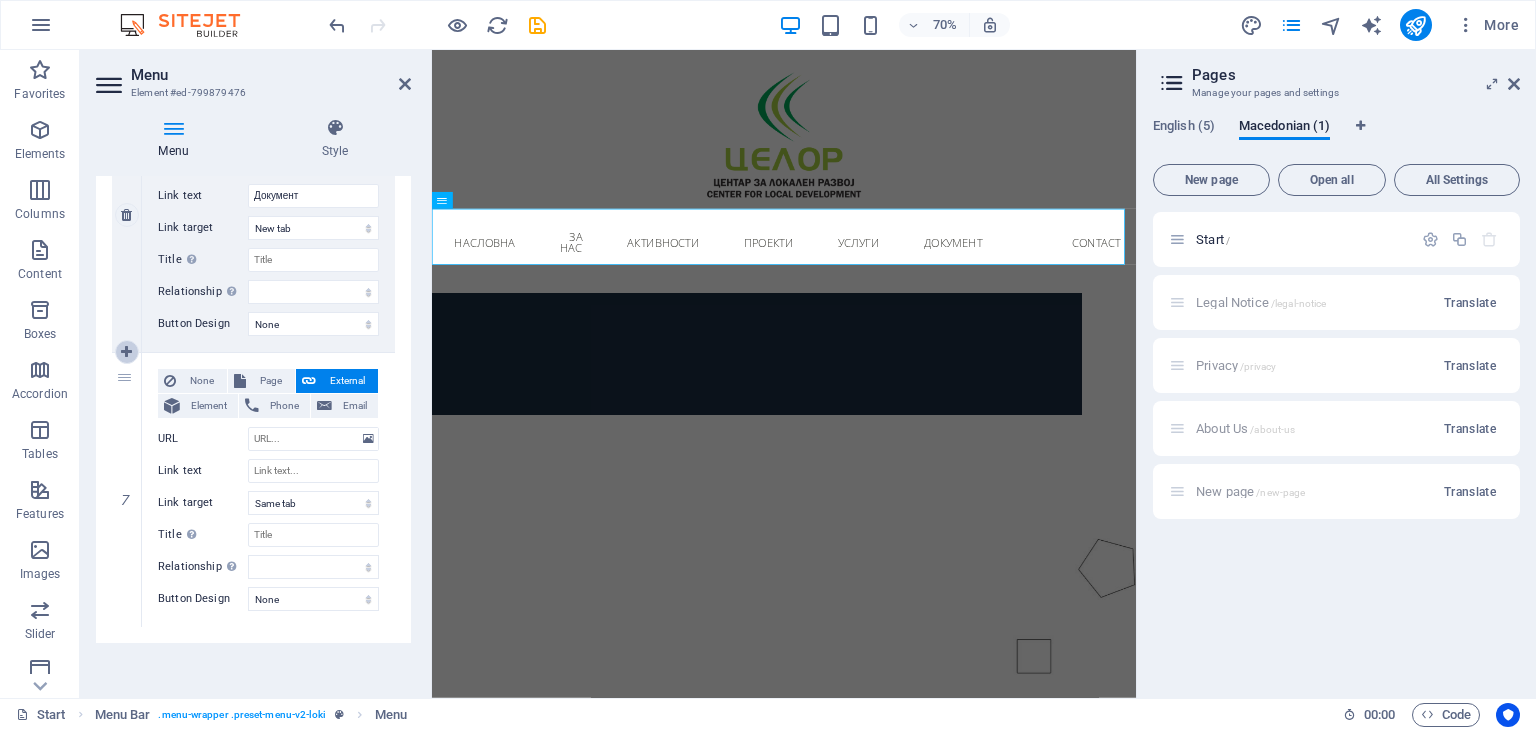 select 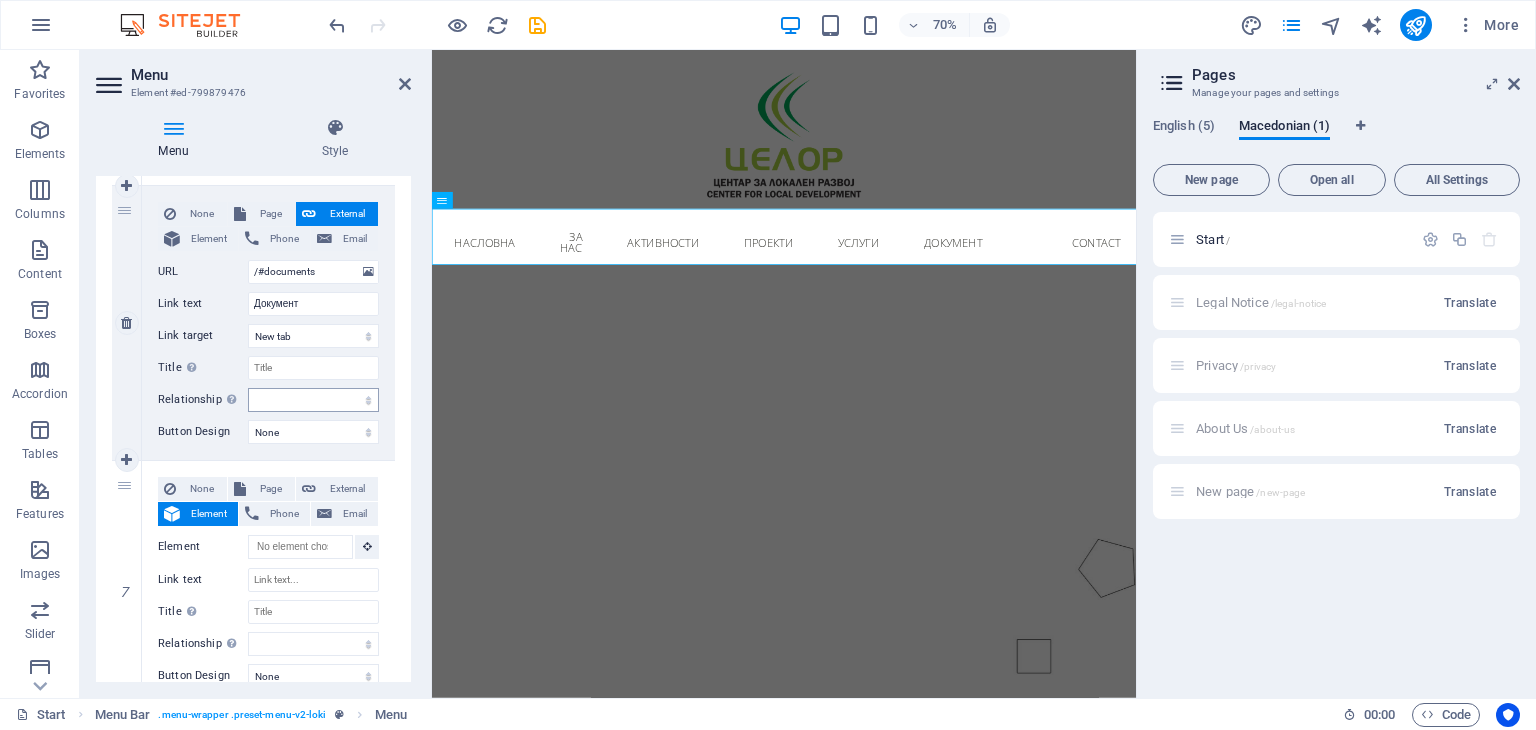 scroll, scrollTop: 1663, scrollLeft: 0, axis: vertical 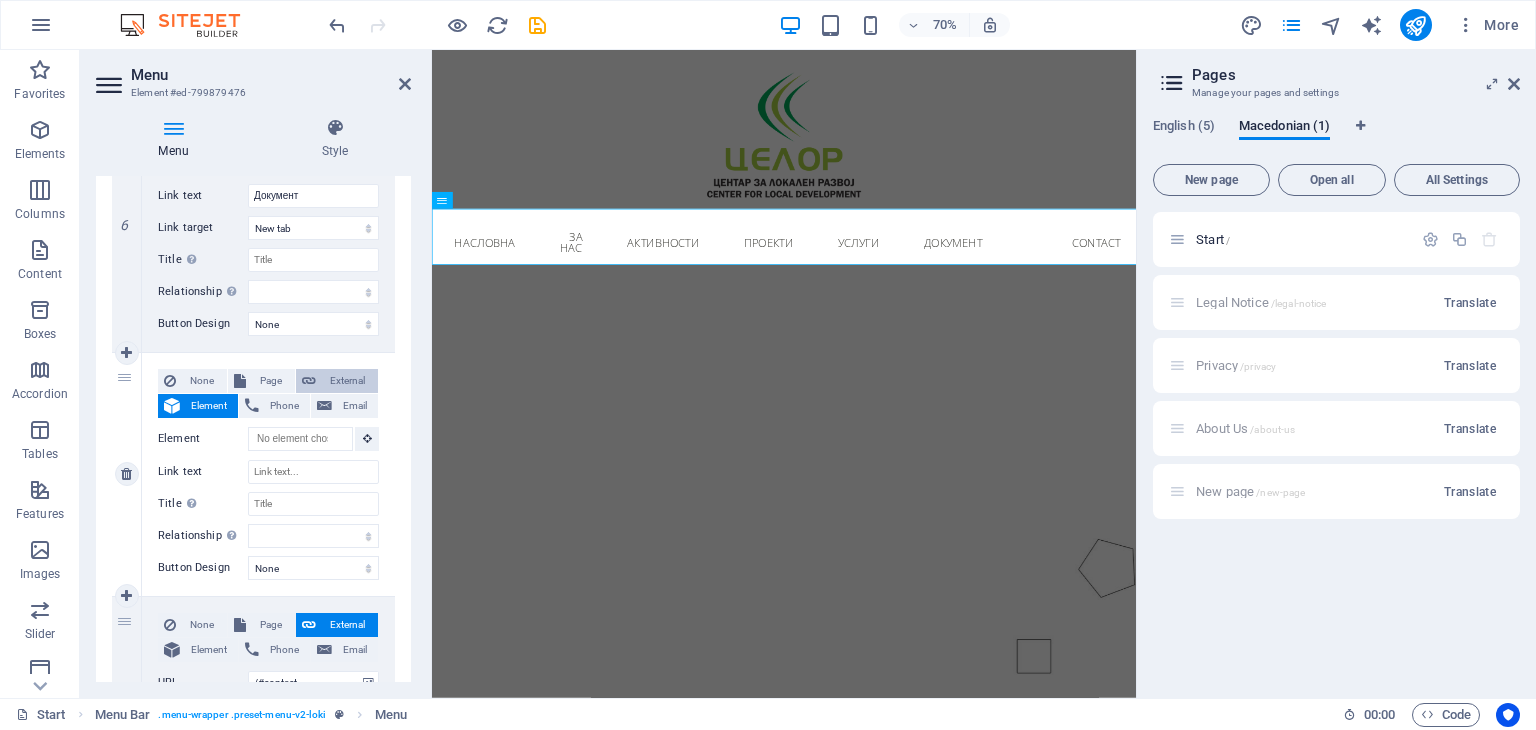 click on "External" at bounding box center [347, 381] 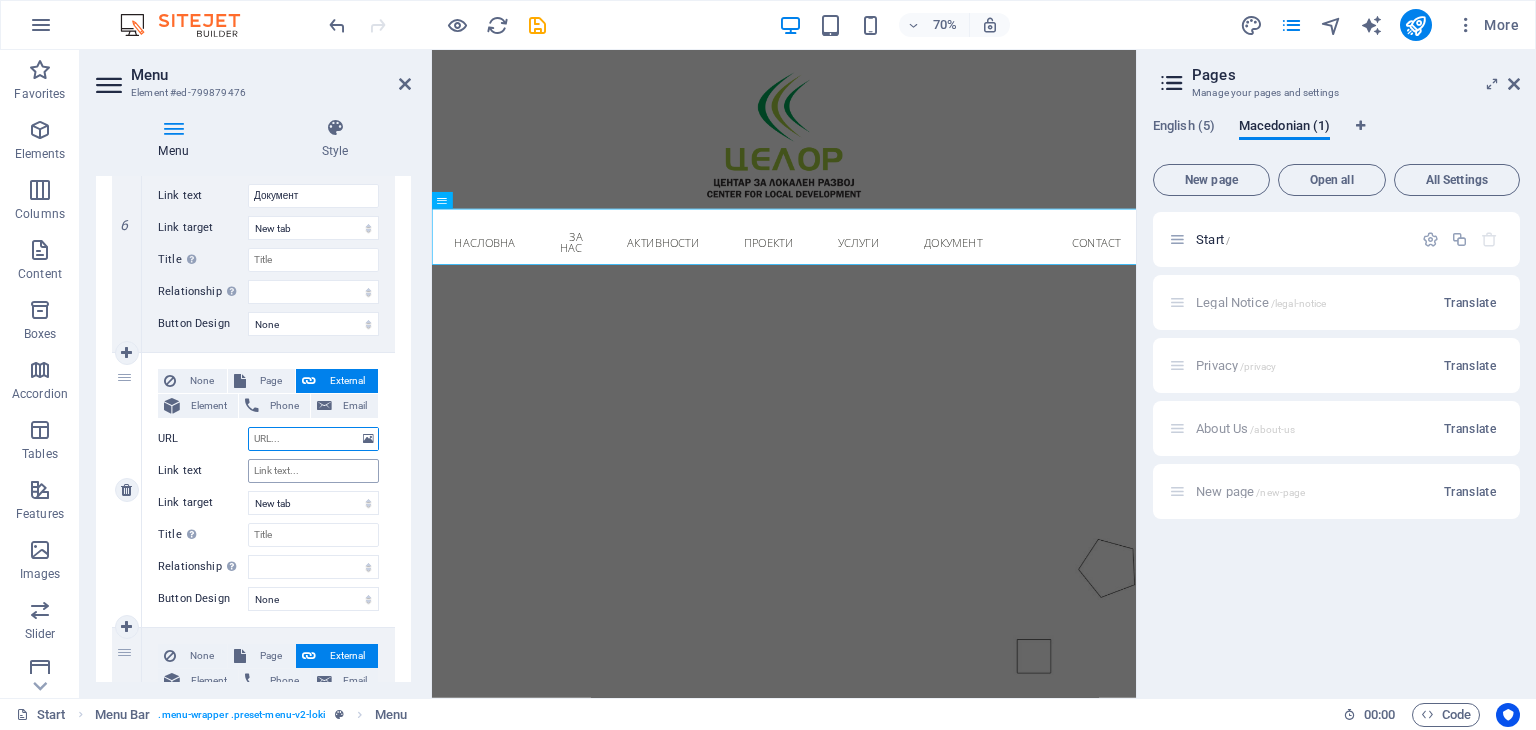 scroll, scrollTop: 1563, scrollLeft: 0, axis: vertical 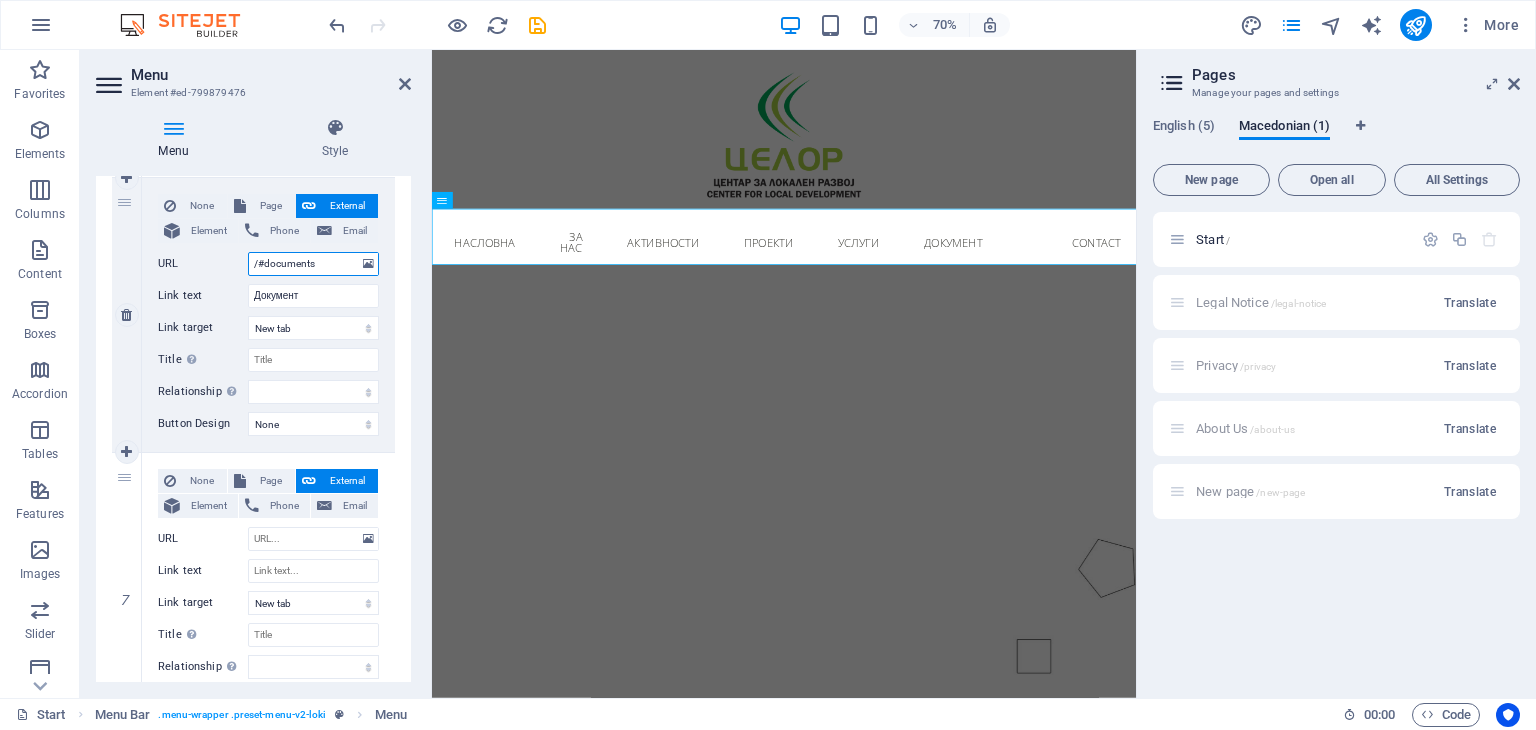 drag, startPoint x: 320, startPoint y: 264, endPoint x: 254, endPoint y: 263, distance: 66.007576 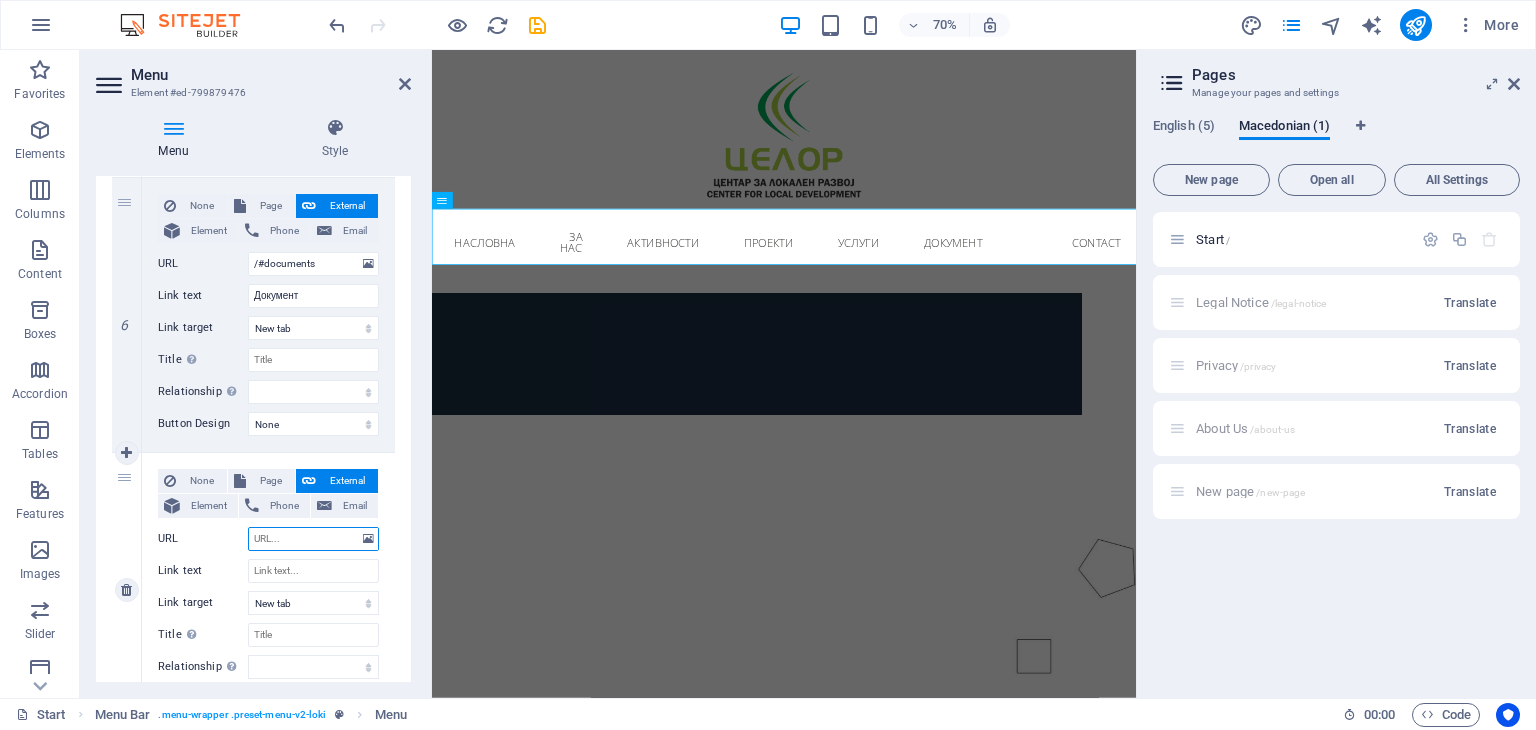 click on "URL" at bounding box center [313, 539] 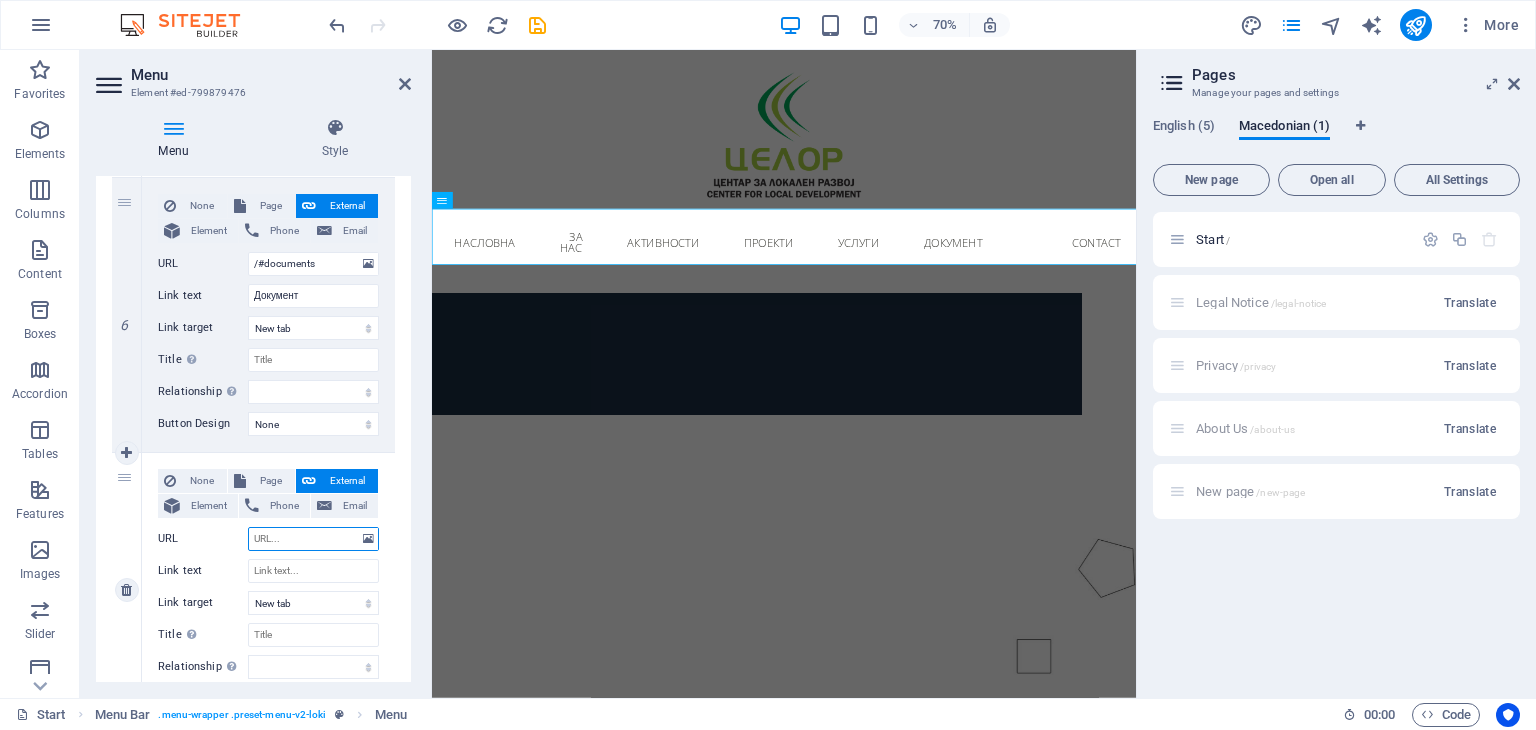 paste on "/#documents" 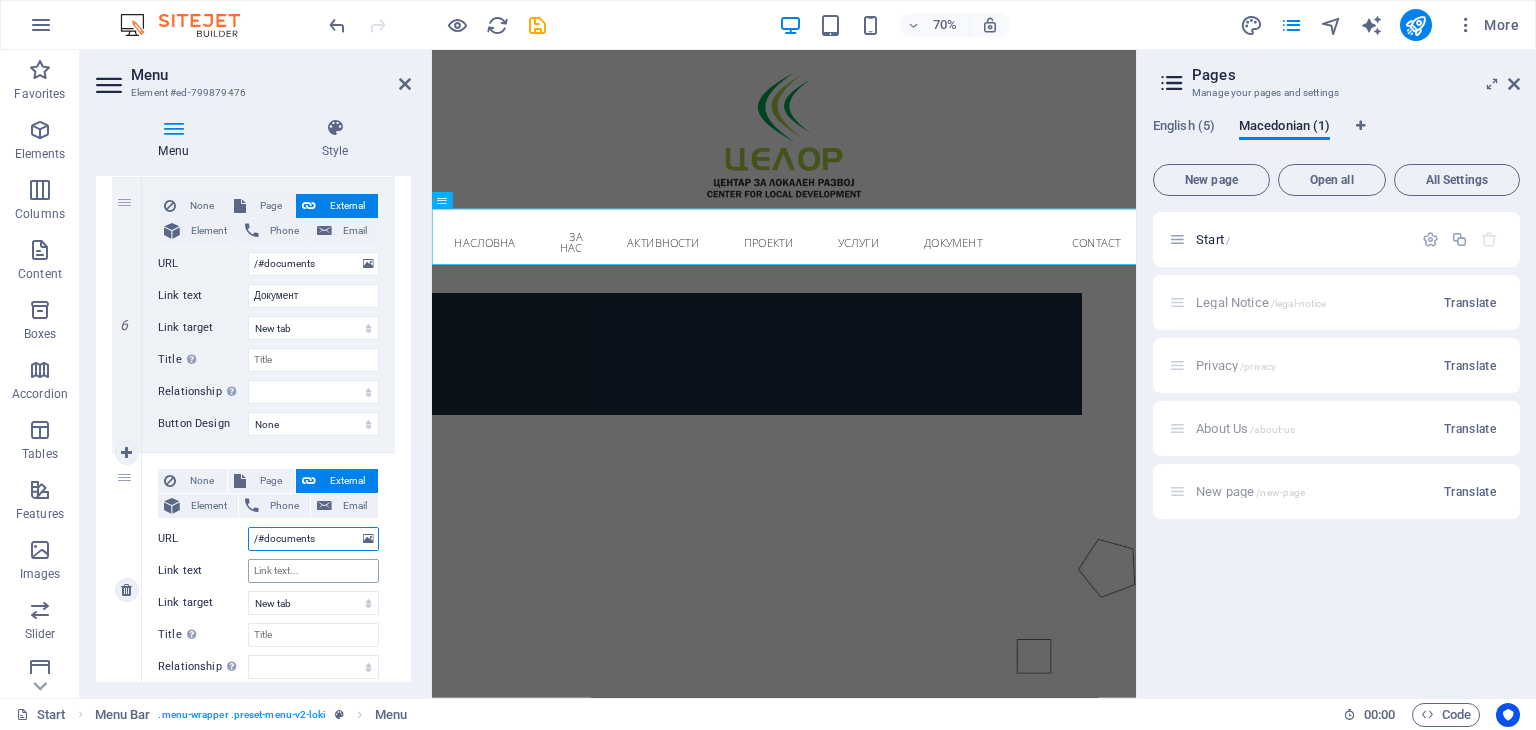 select 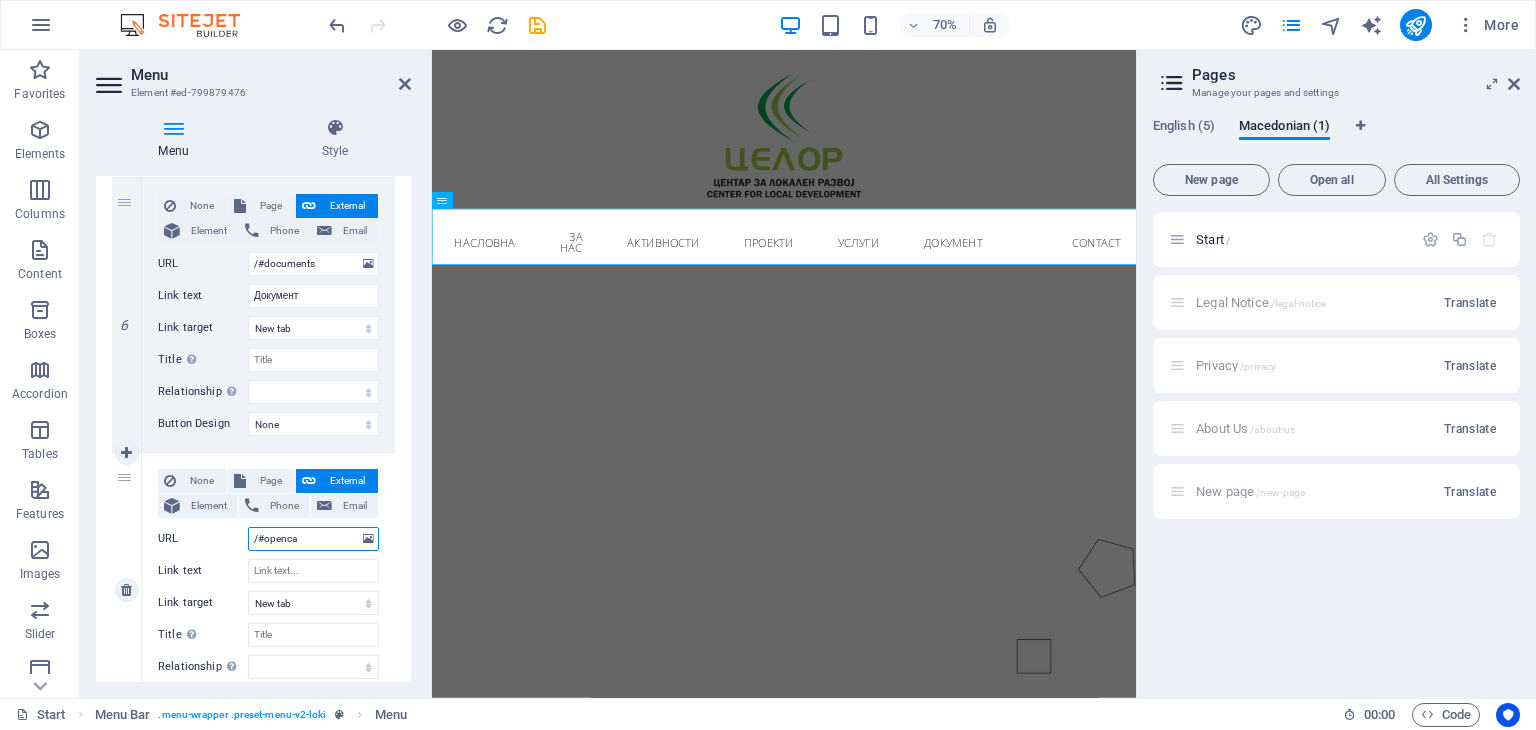 type on "/#opencal" 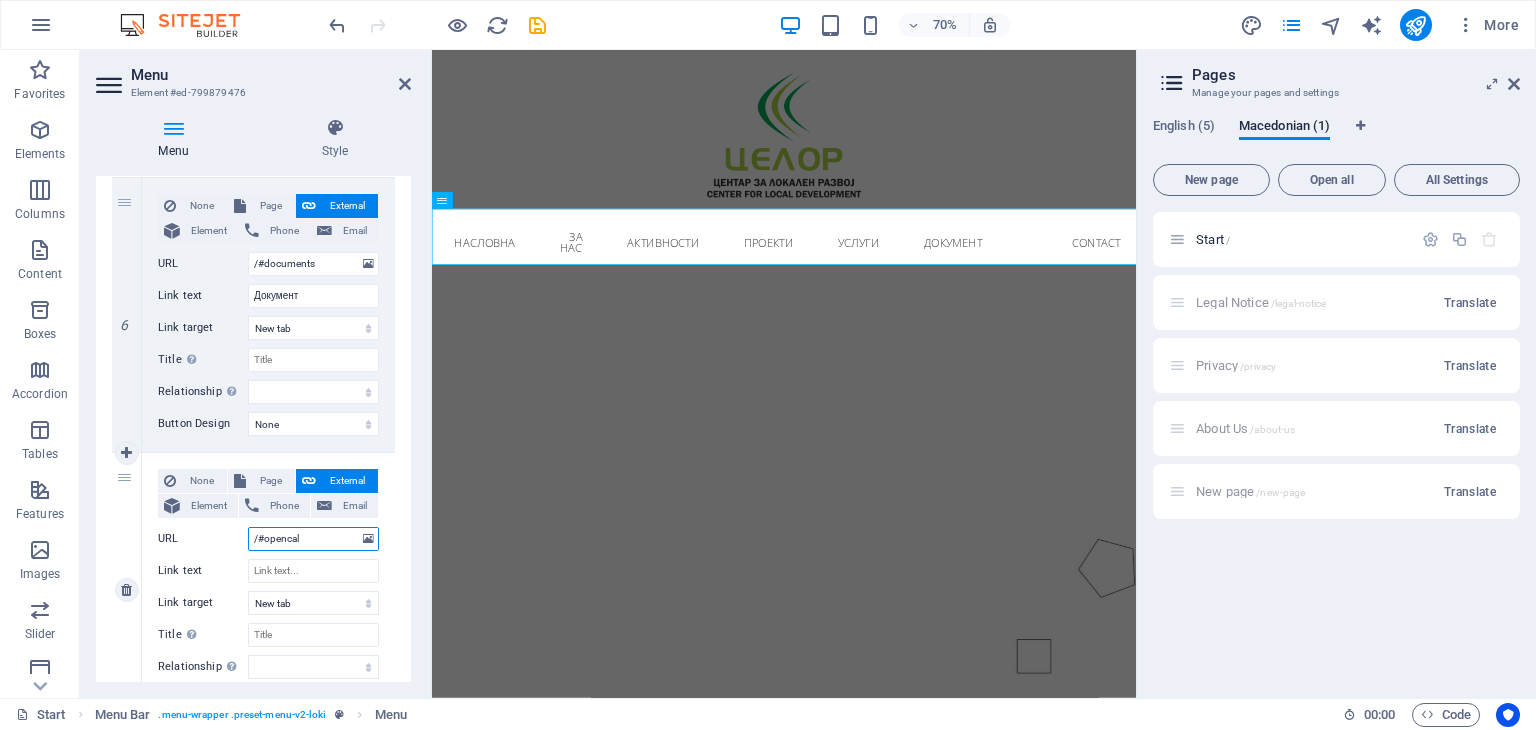 select 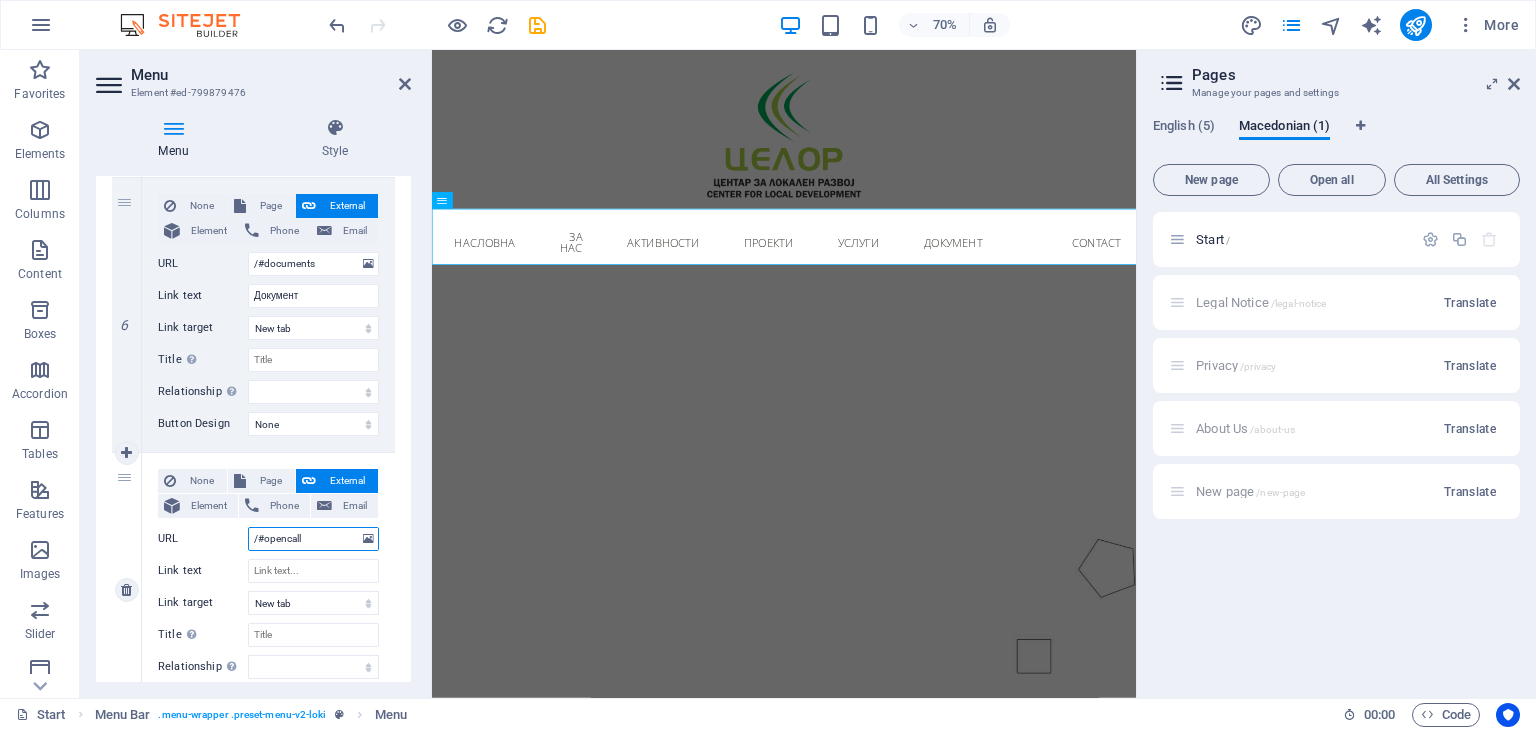 type on "/#opencalls" 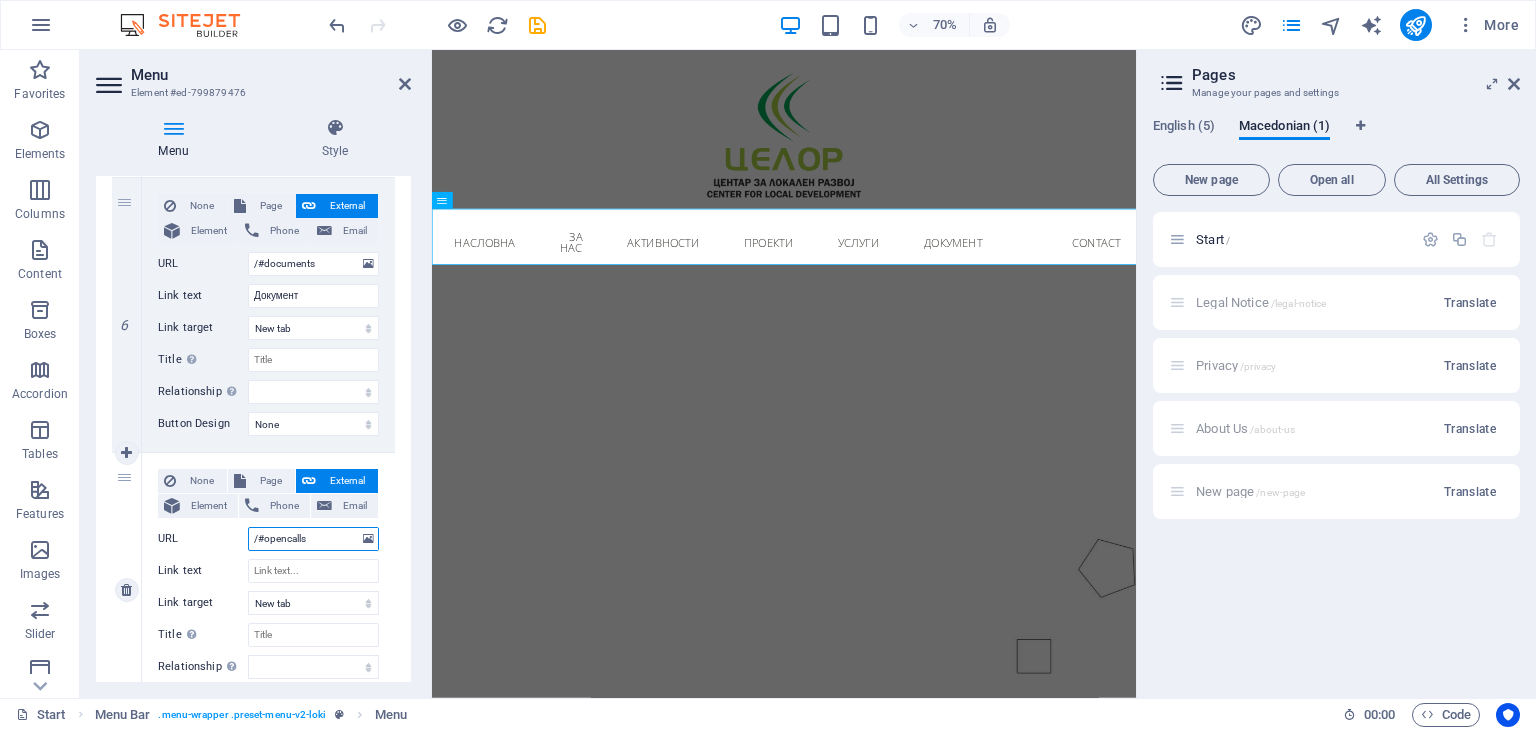 select 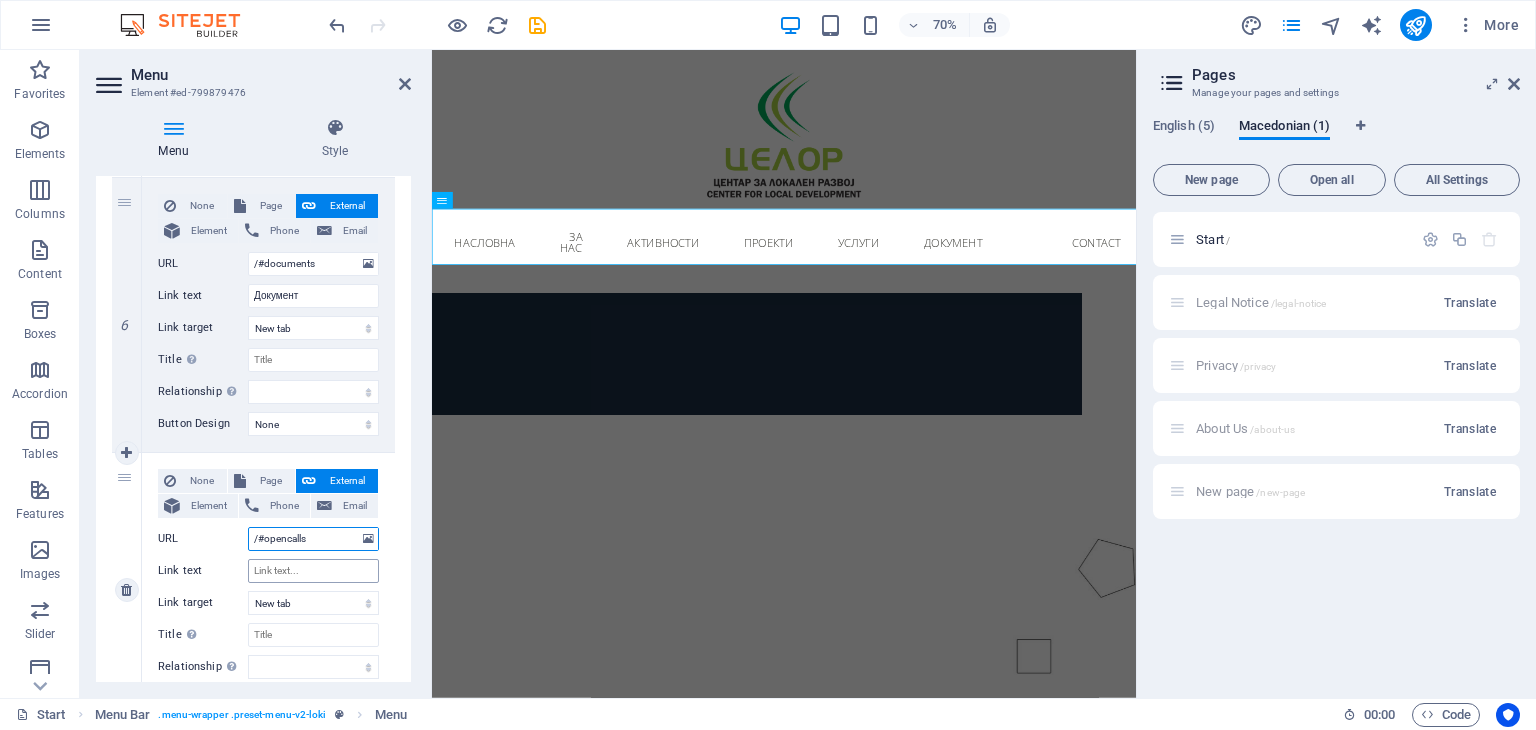 type on "/#opencalls" 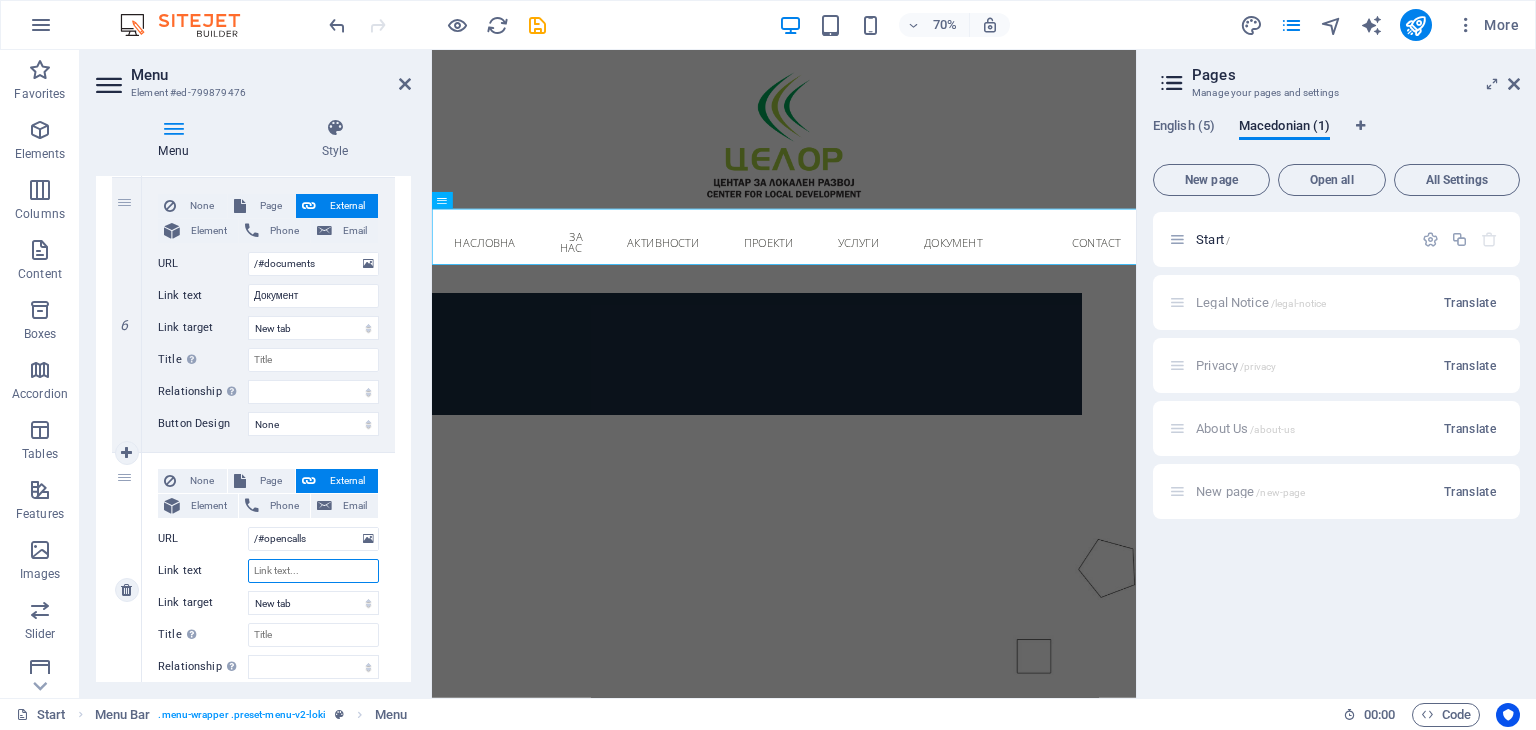 click on "Link text" at bounding box center [313, 571] 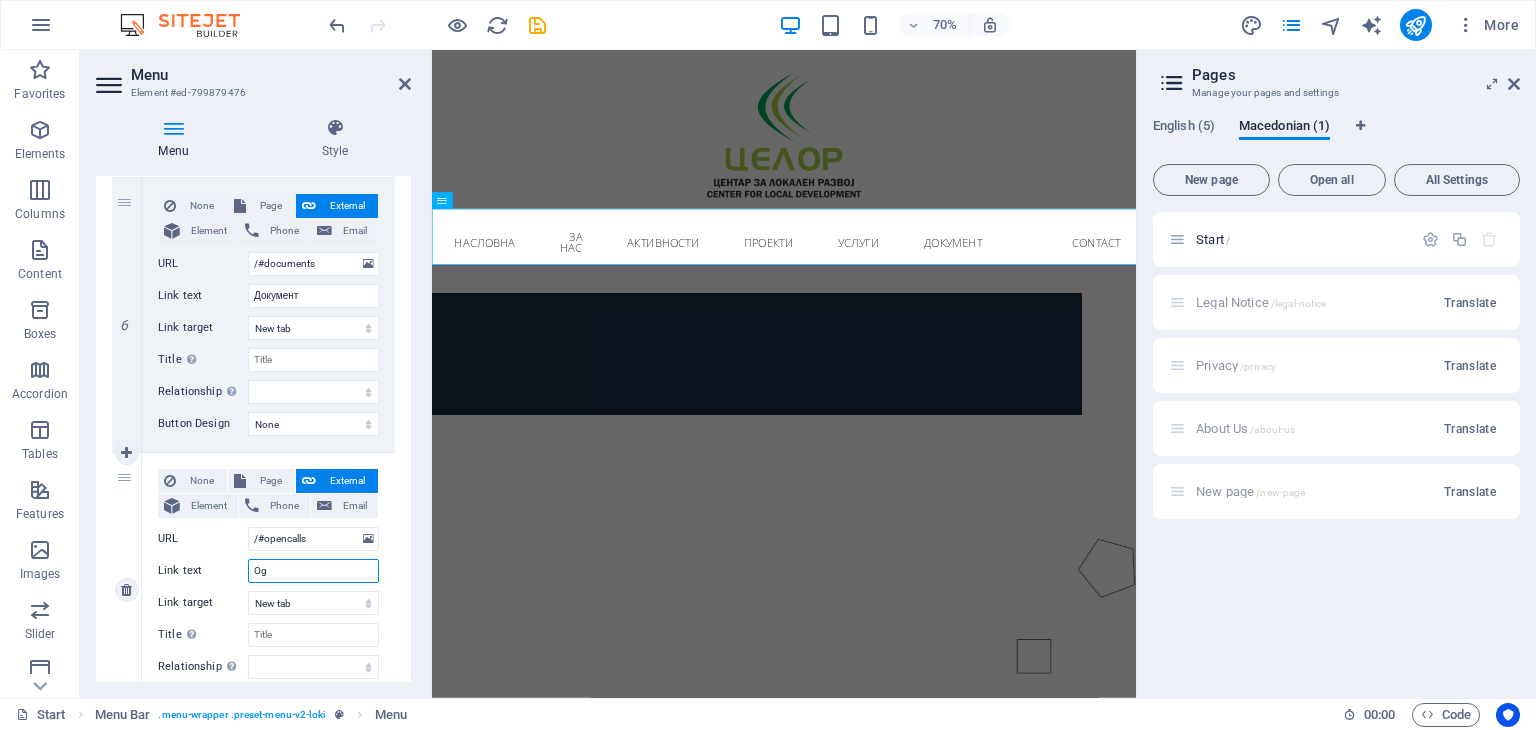 type on "O" 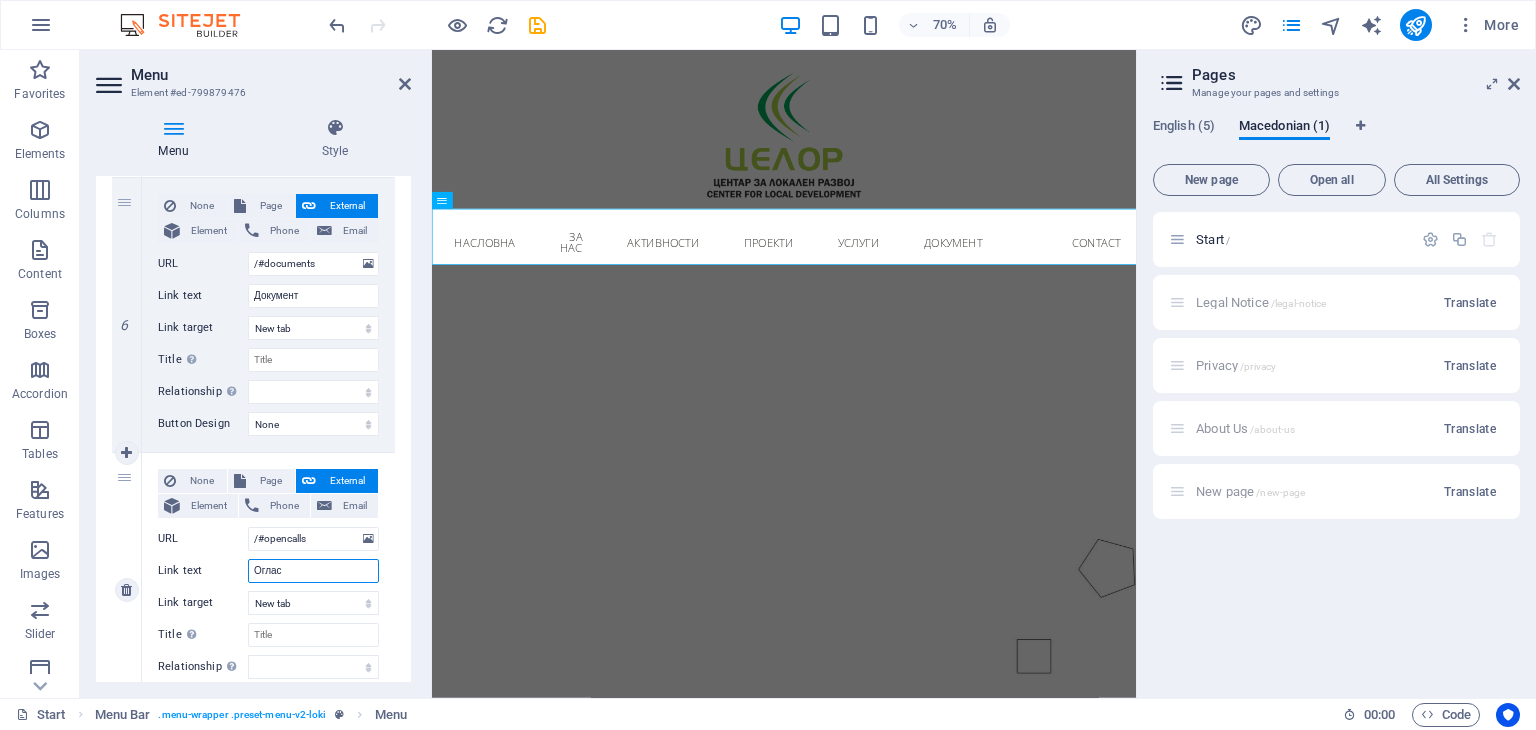 type on "Огласи" 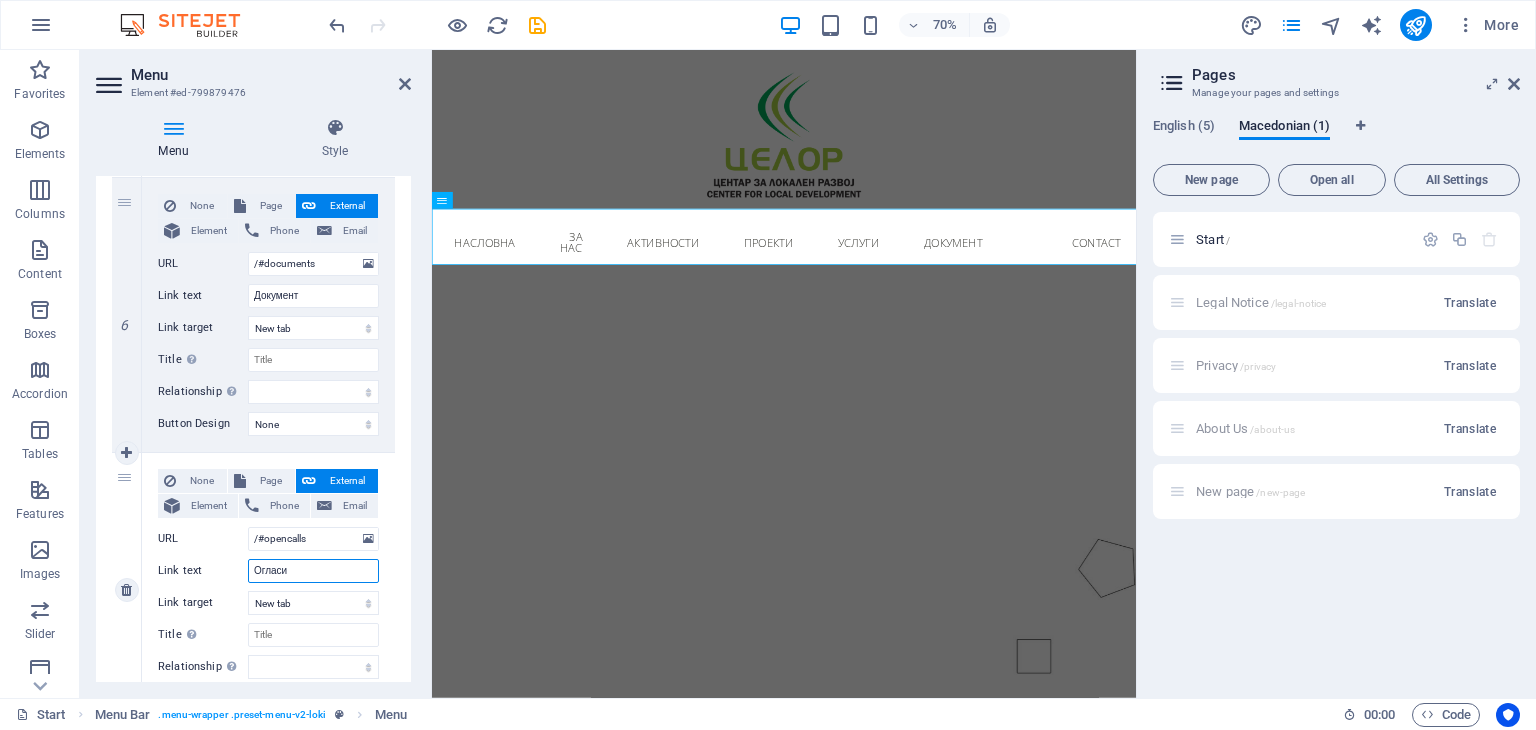 select 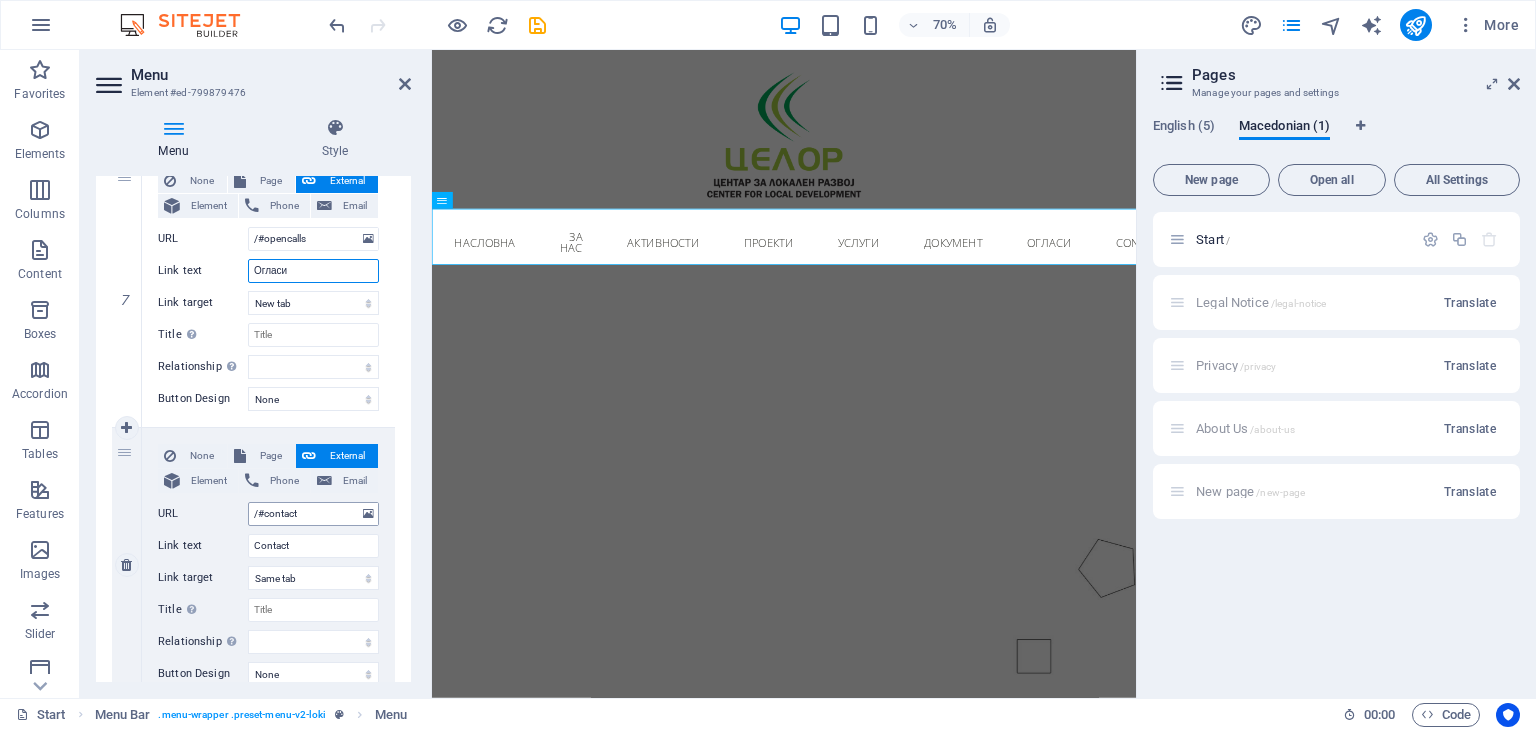 scroll, scrollTop: 1937, scrollLeft: 0, axis: vertical 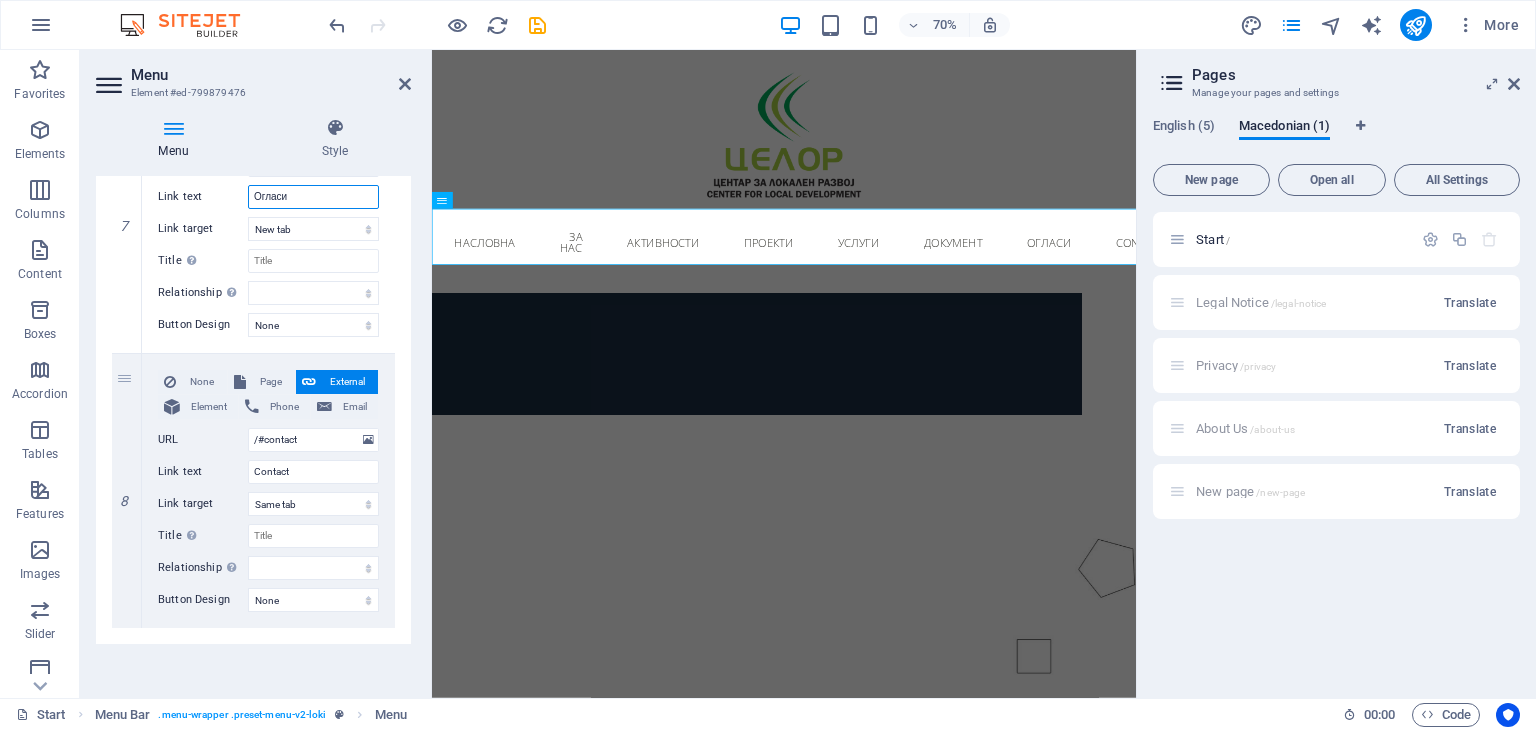 type on "Огласи" 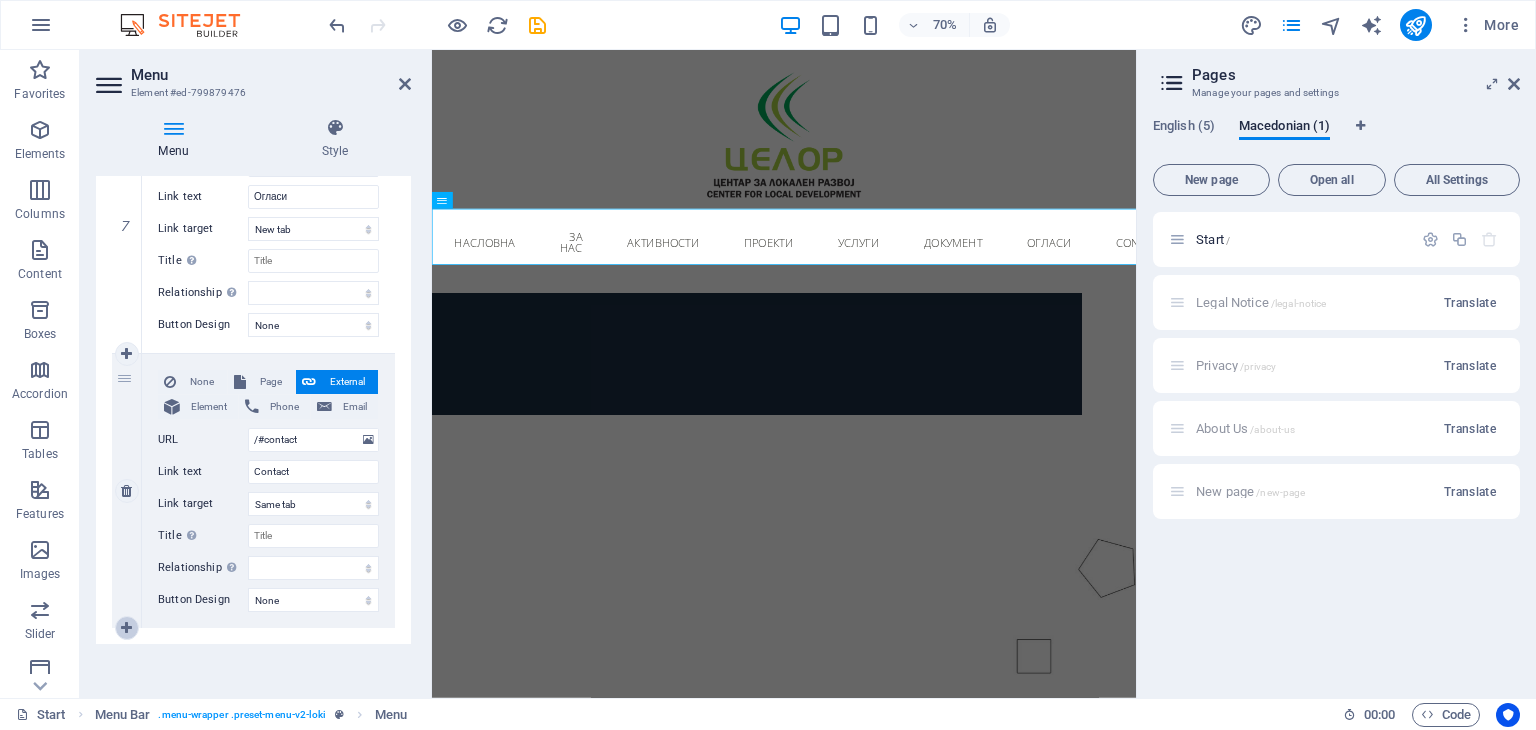 click on "1 None Page External Element Phone Email Page Start Legal Notice Privacy About Us New page Start Element
URL /#home Phone Email Link text Насловна Link target New tab Same tab Overlay Title Additional link description, should not be the same as the link text. The title is most often shown as a tooltip text when the mouse moves over the element. Leave empty if uncertain. Relationship Sets the  relationship of this link to the link target . For example, the value "nofollow" instructs search engines not to follow the link. Can be left empty. alternate author bookmark external help license next nofollow noreferrer noopener prev search tag Button Design None Default Primary Secondary 2 None Page External Element Phone Email Page Start Legal Notice Privacy About Us New page Start Element
URL /#about-us Phone Email Link text За нас Link target New tab Same tab Overlay Title Relationship Sets the  relationship of this link to the link target alternate help" at bounding box center (253, -472) 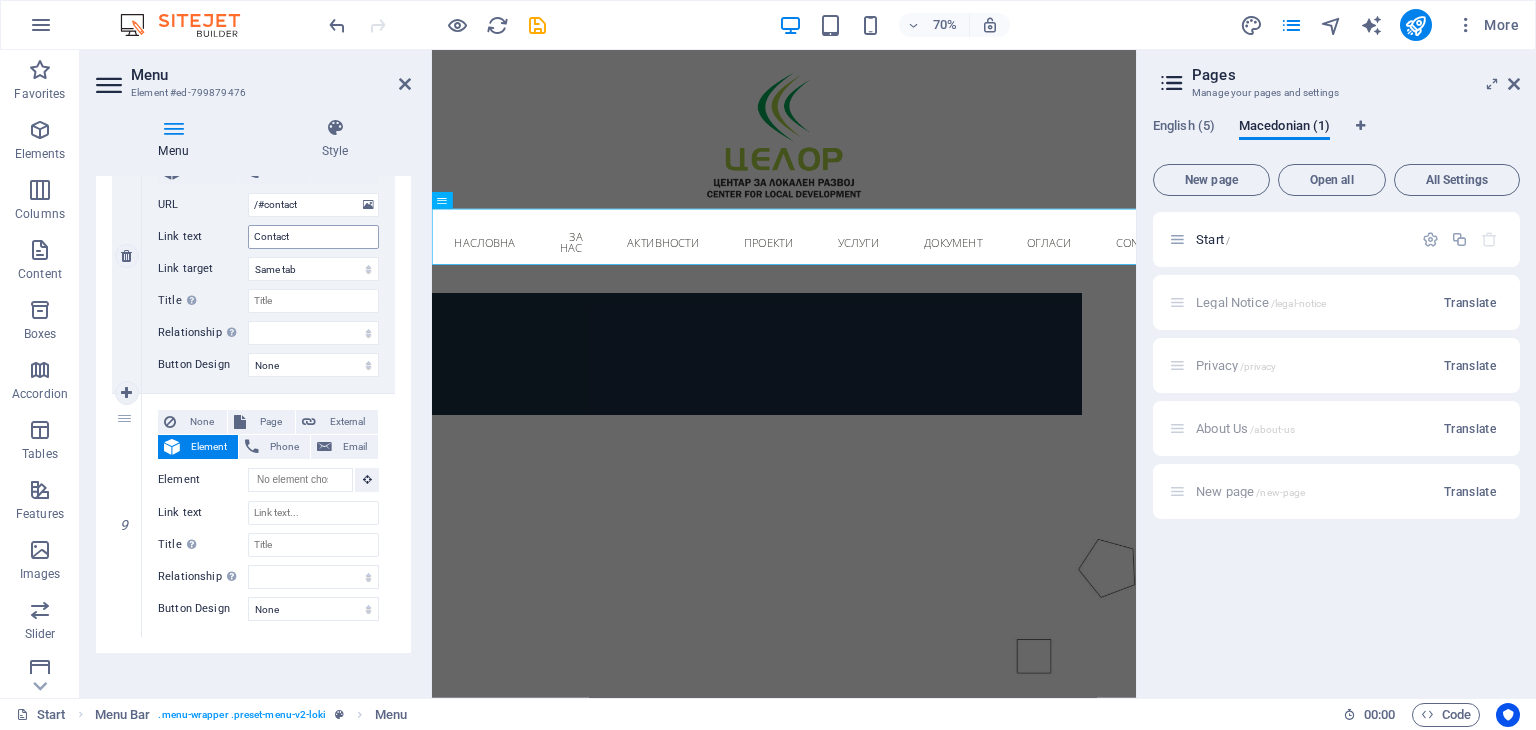 scroll, scrollTop: 2181, scrollLeft: 0, axis: vertical 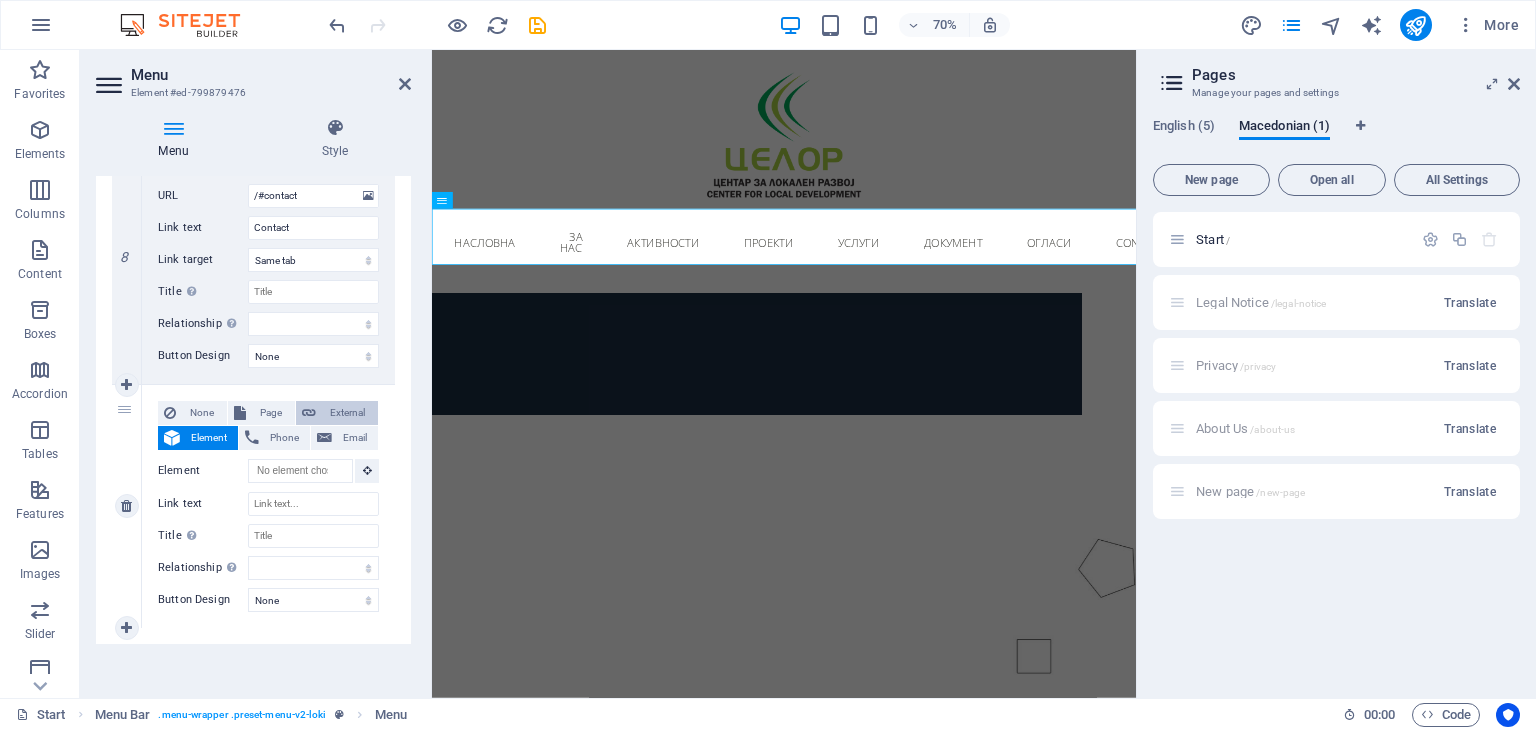 click on "External" at bounding box center [347, 413] 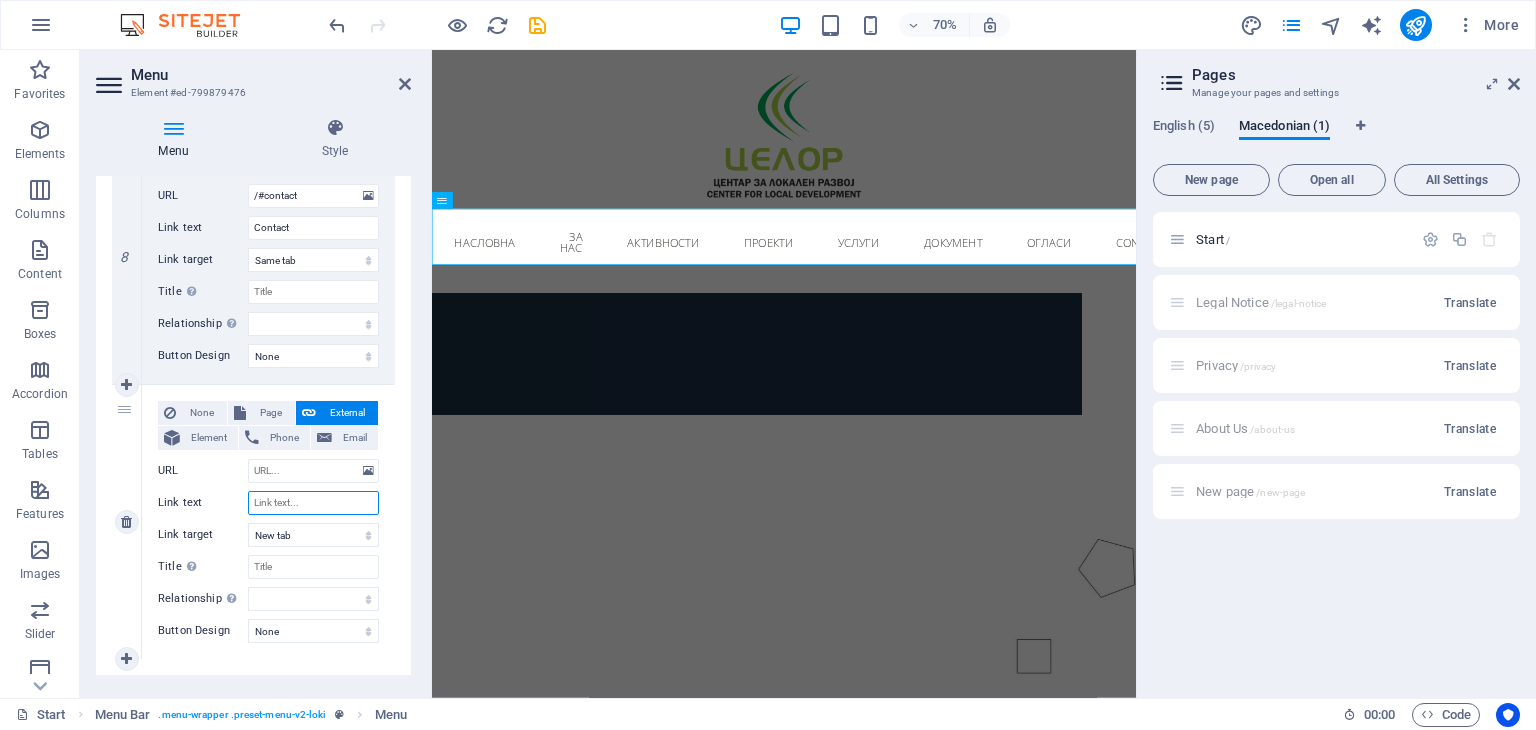 click on "Link text" at bounding box center (313, 503) 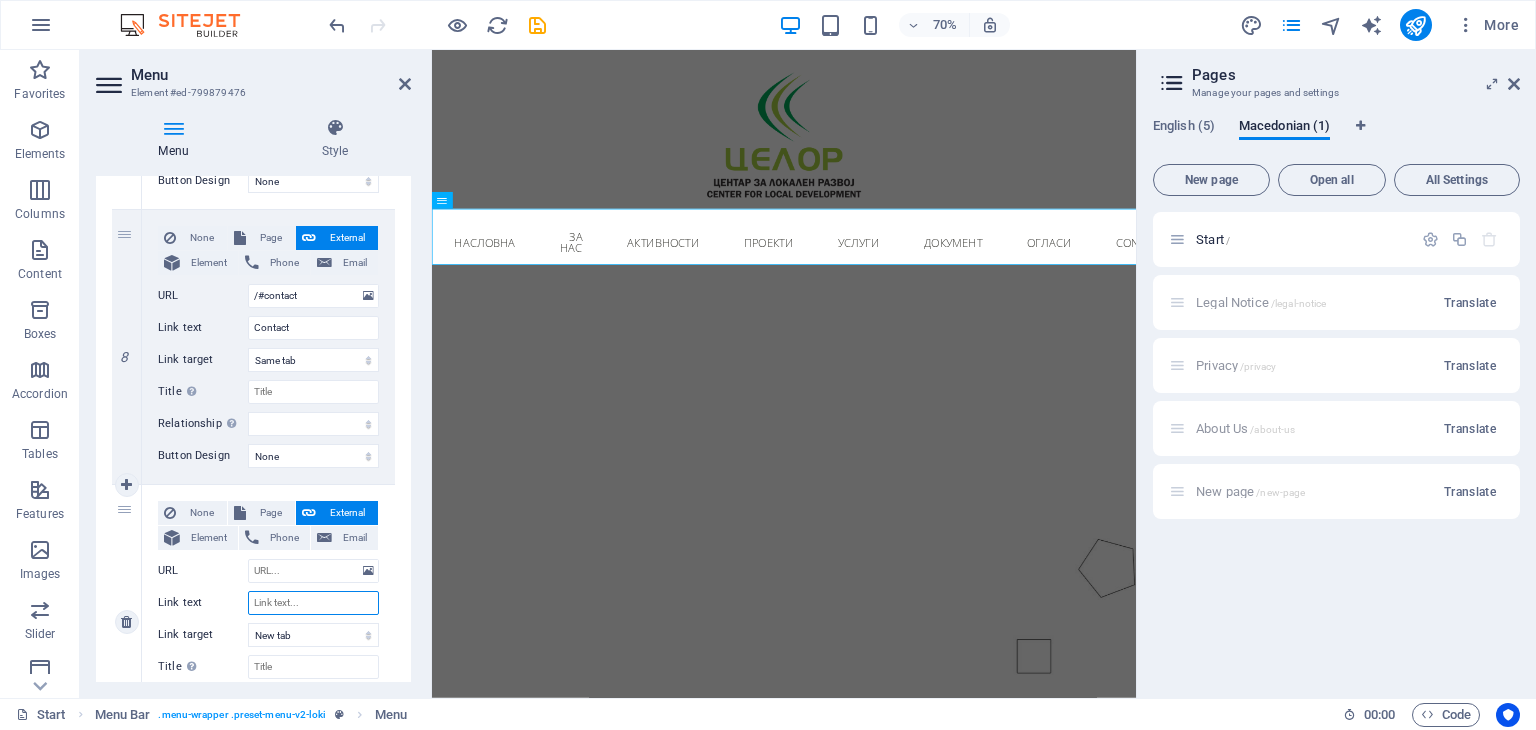 scroll, scrollTop: 2181, scrollLeft: 0, axis: vertical 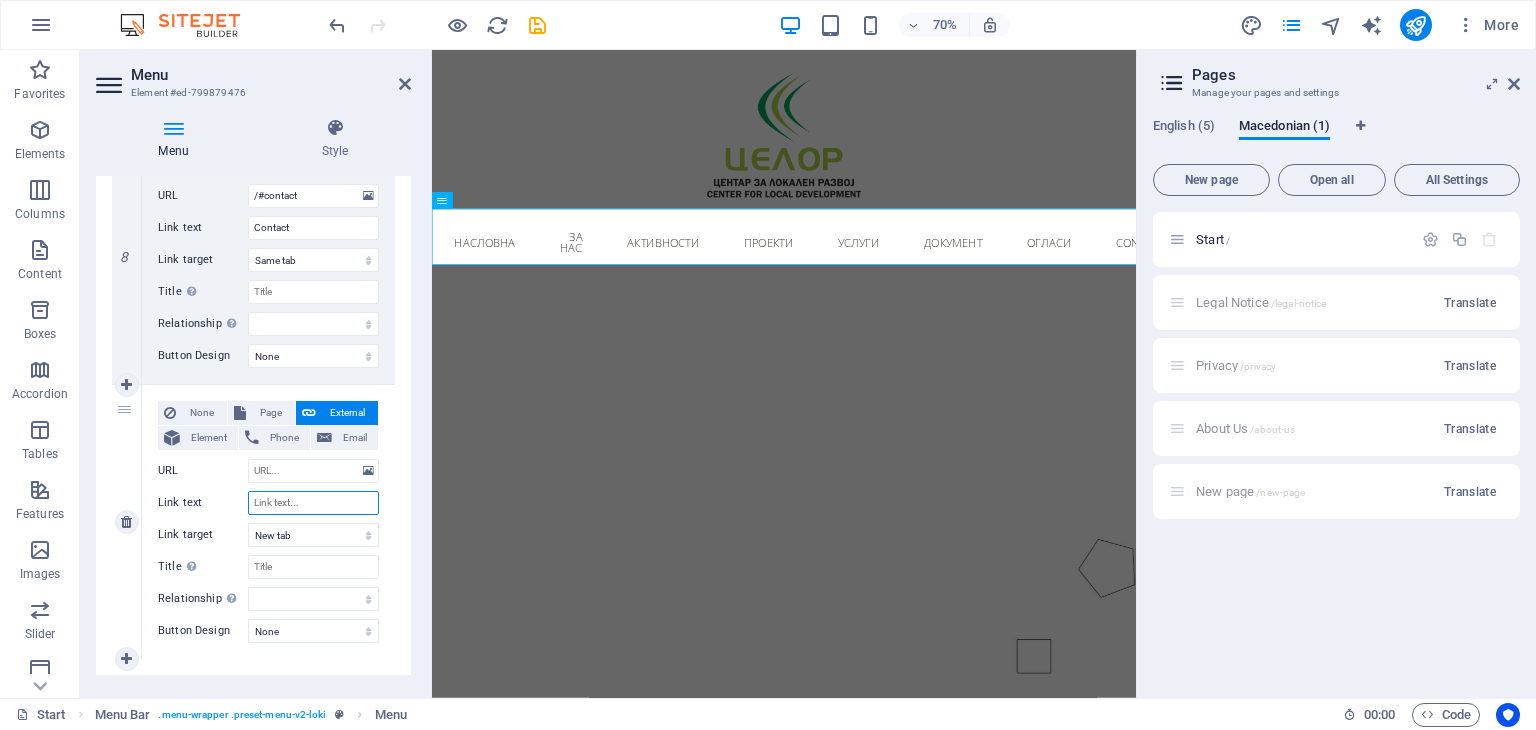 click on "Link text" at bounding box center (313, 503) 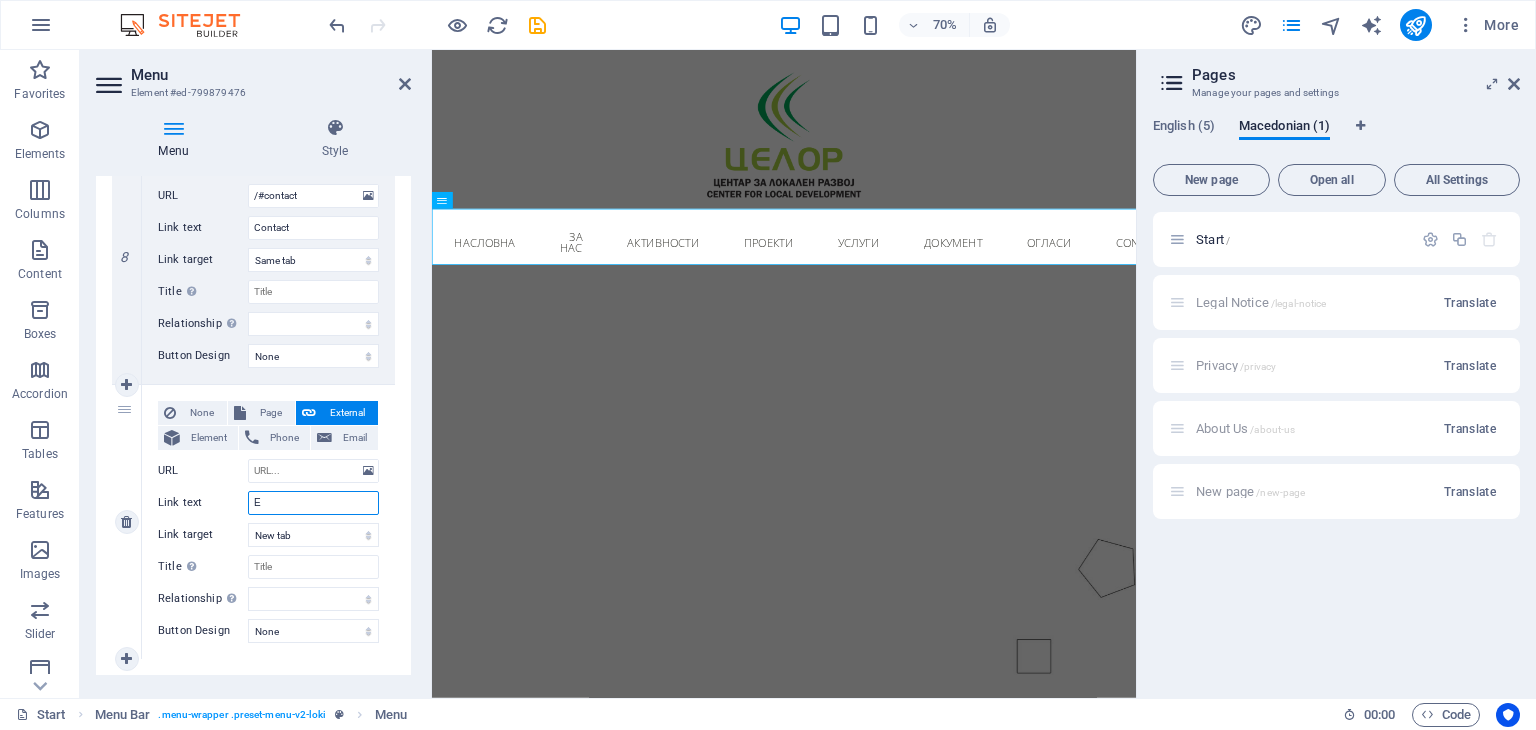 type on "ЕН" 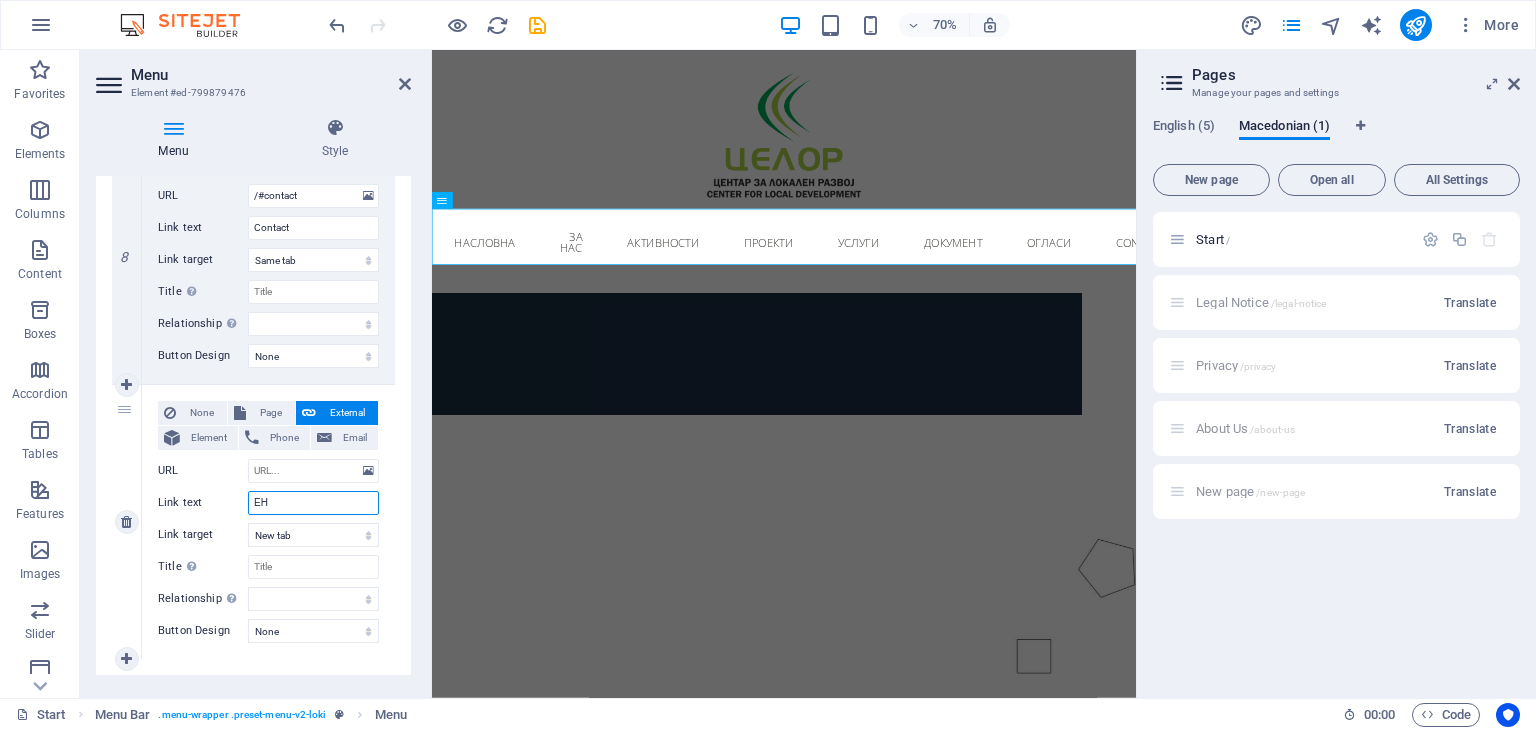 select 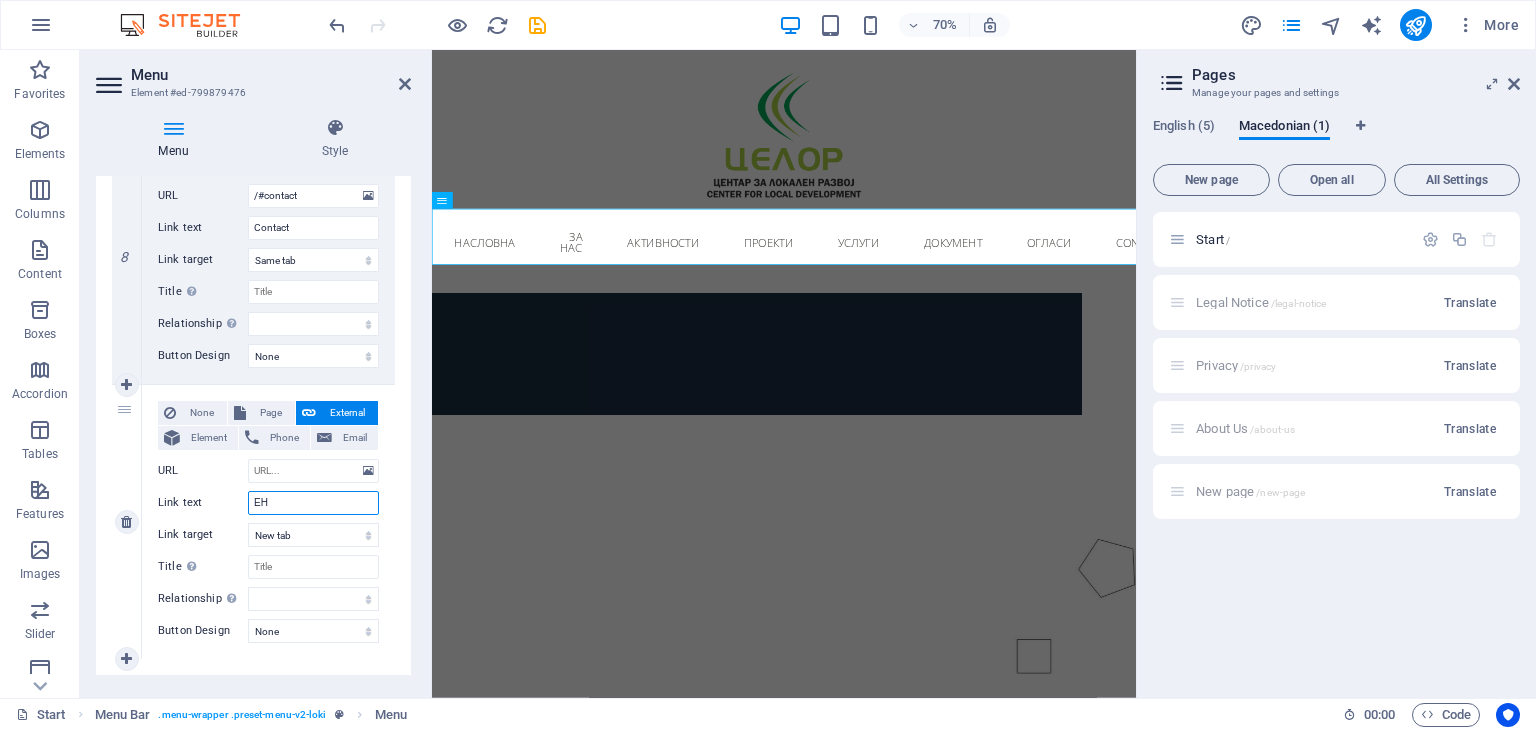 type on "Е" 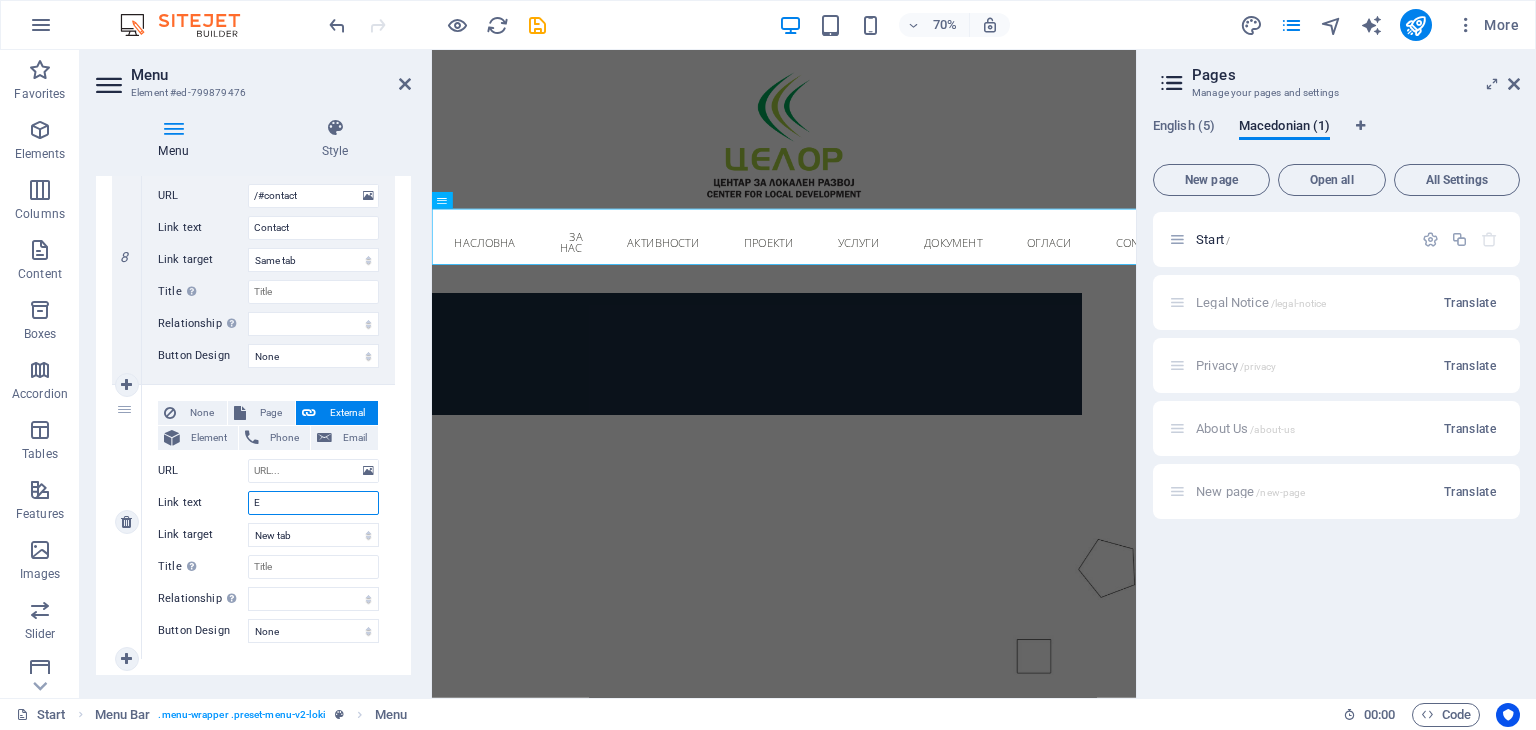 type on "EN" 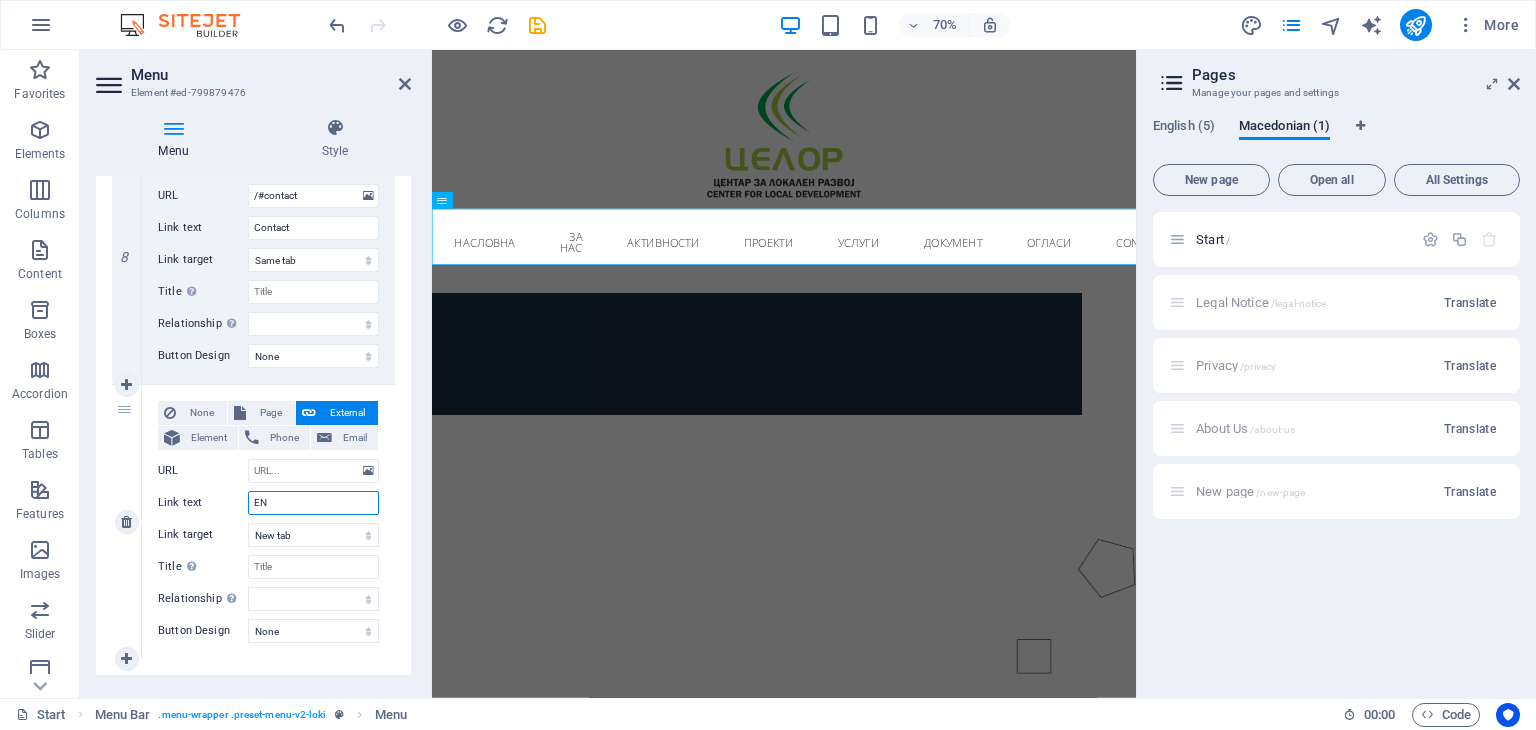 select 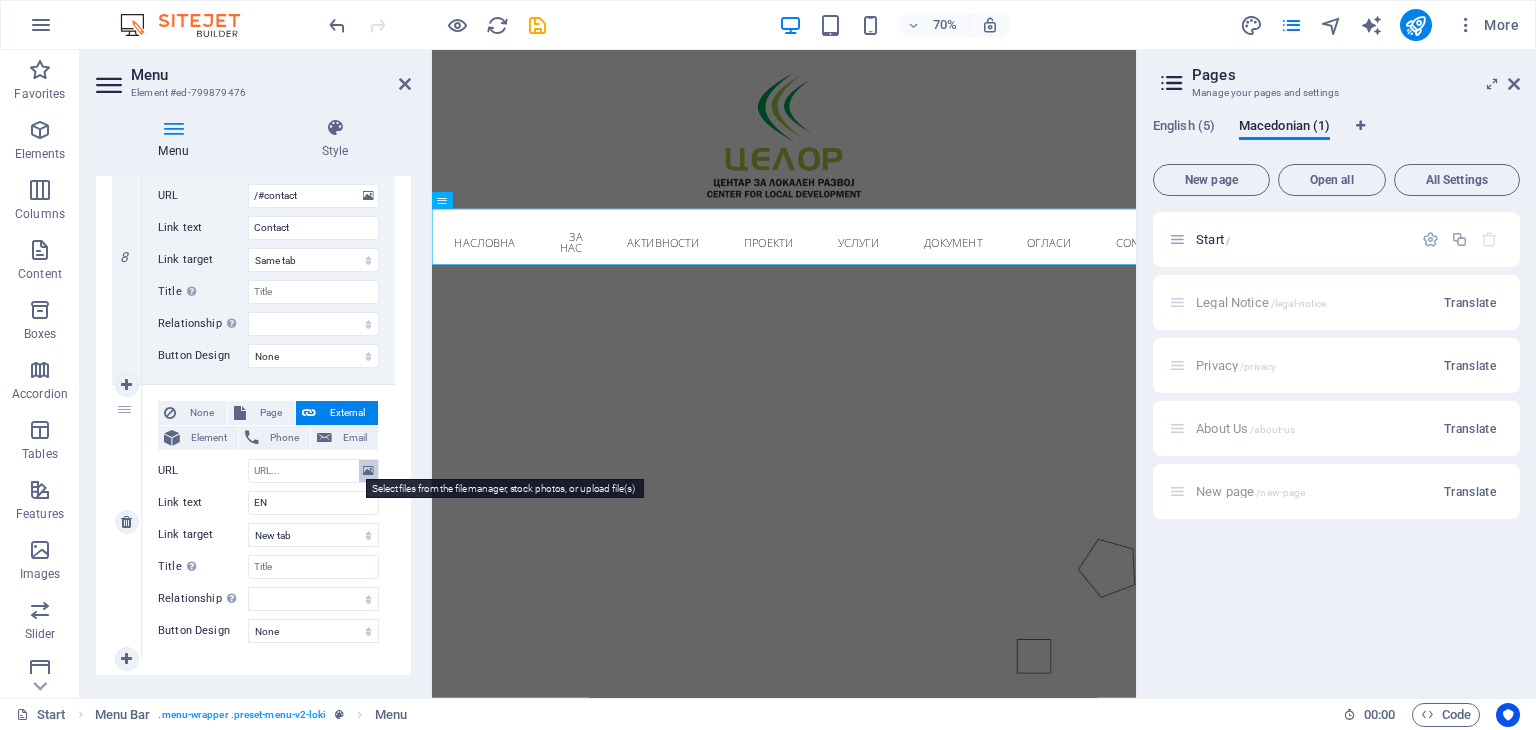 click at bounding box center [368, 471] 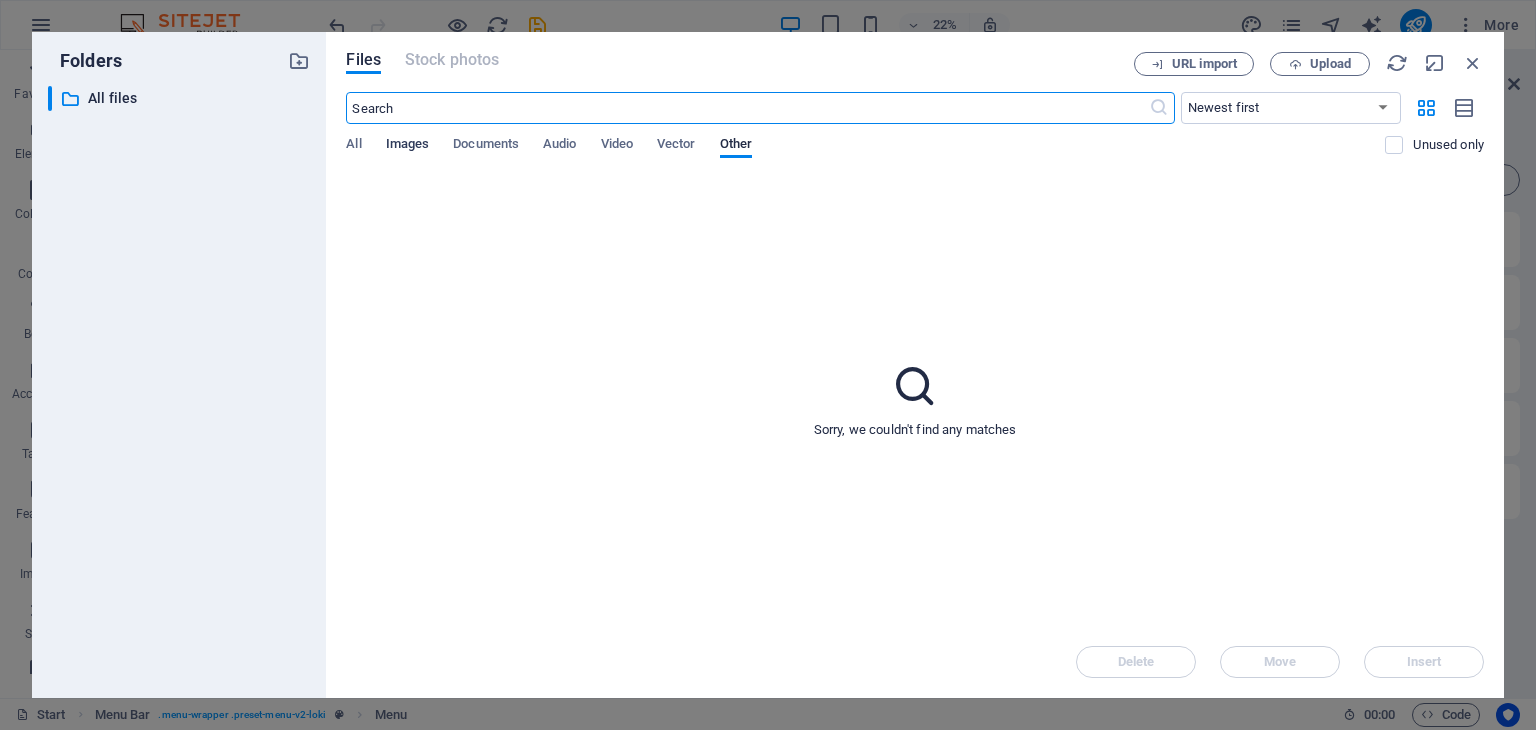 click on "Images" at bounding box center (408, 146) 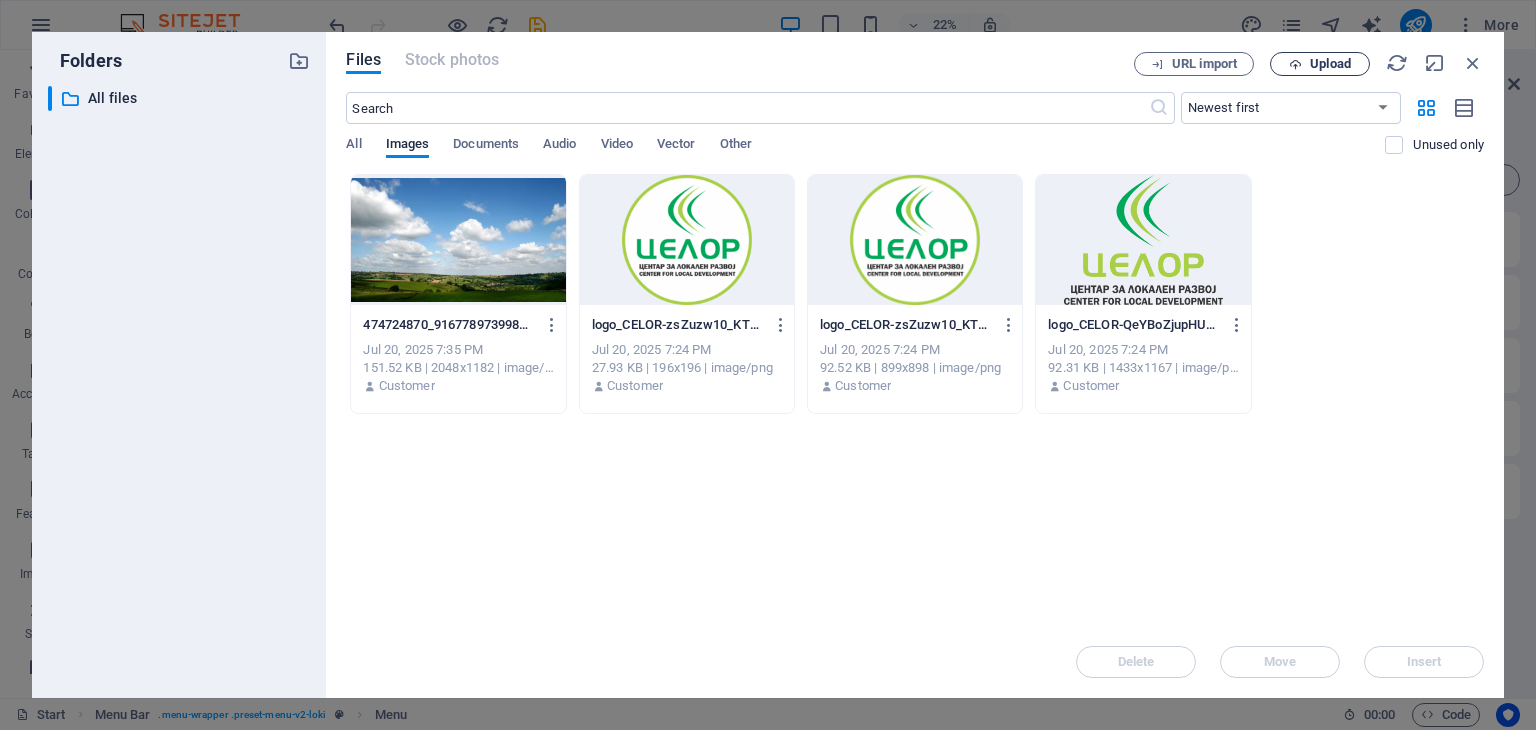 click on "Upload" at bounding box center (1330, 64) 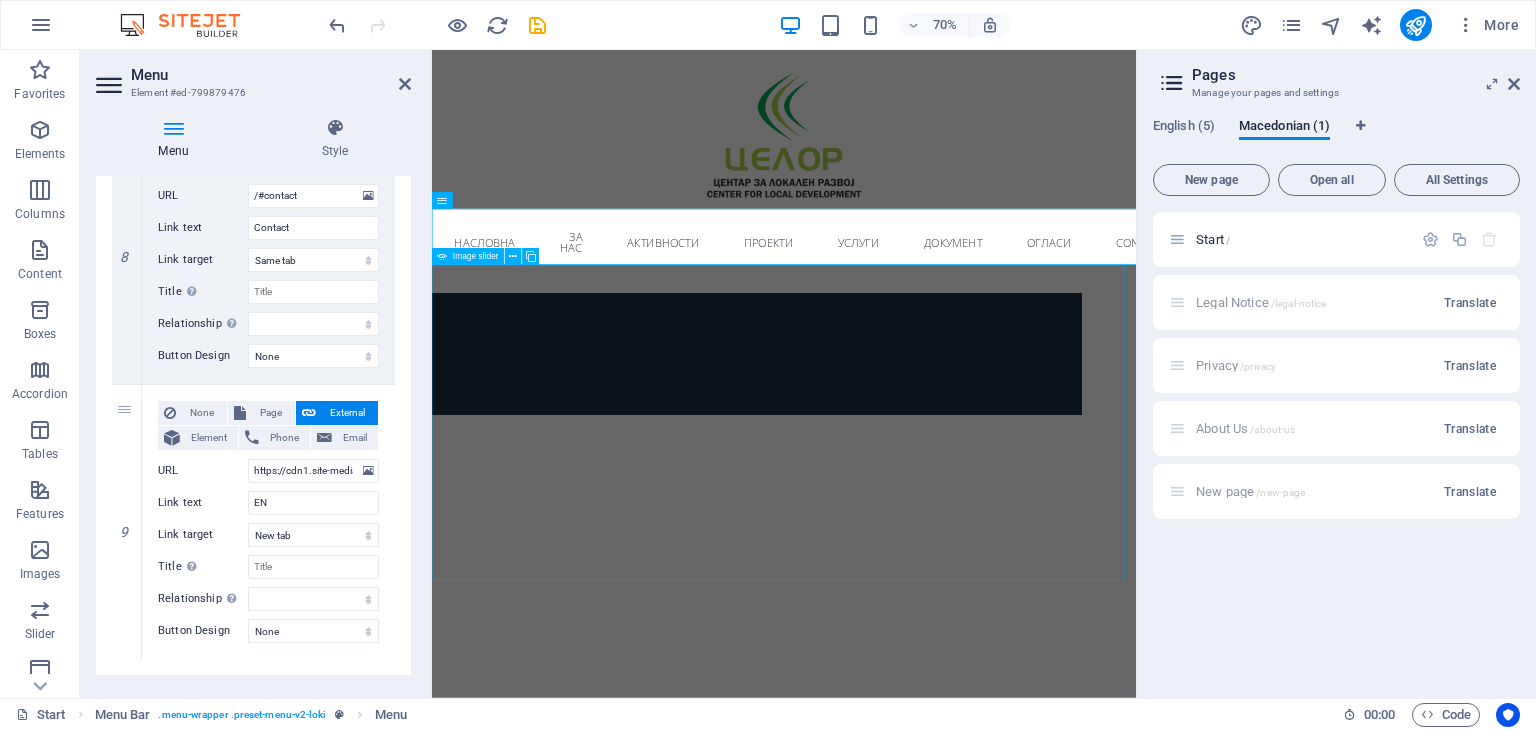 click at bounding box center [432, 3535] 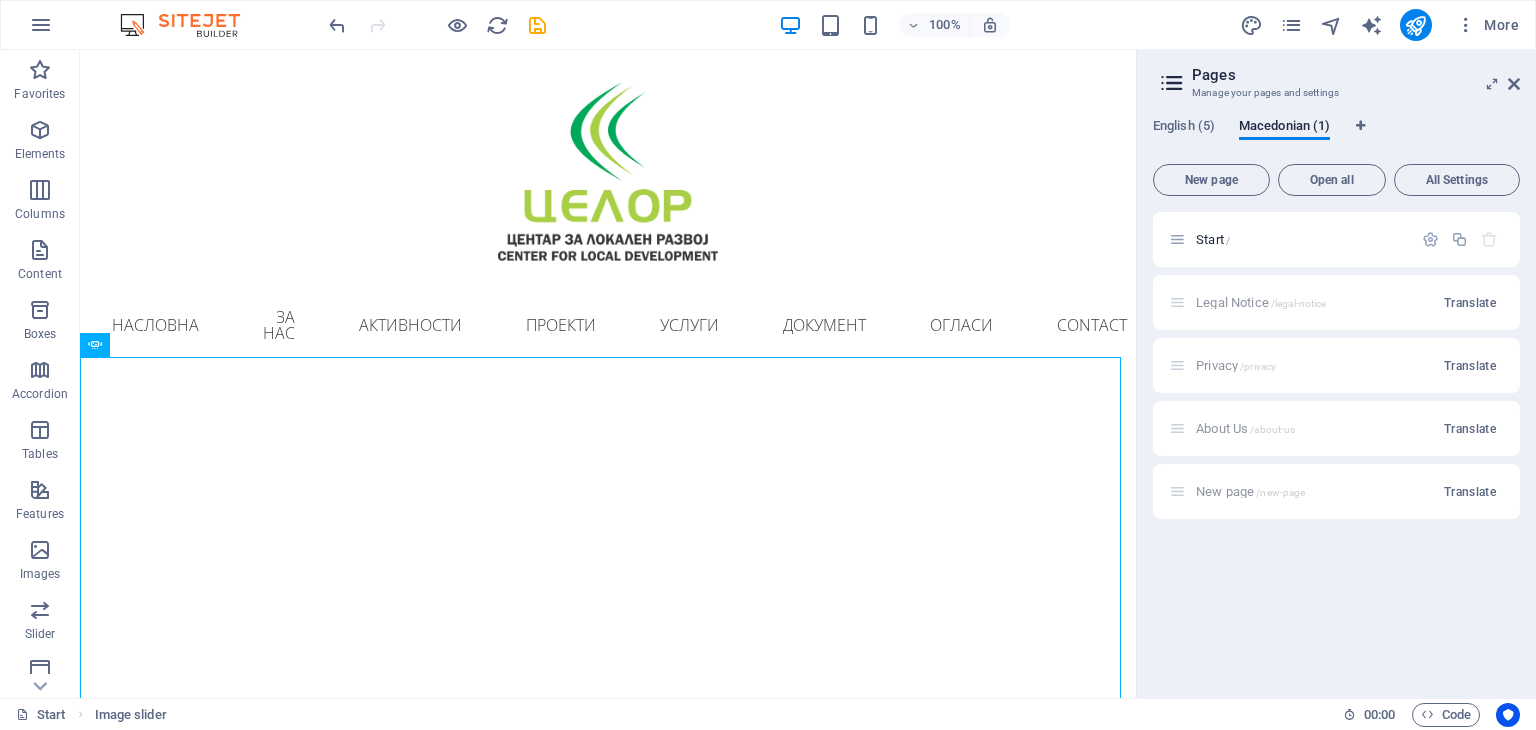 drag, startPoint x: 1139, startPoint y: 453, endPoint x: 1215, endPoint y: 437, distance: 77.665955 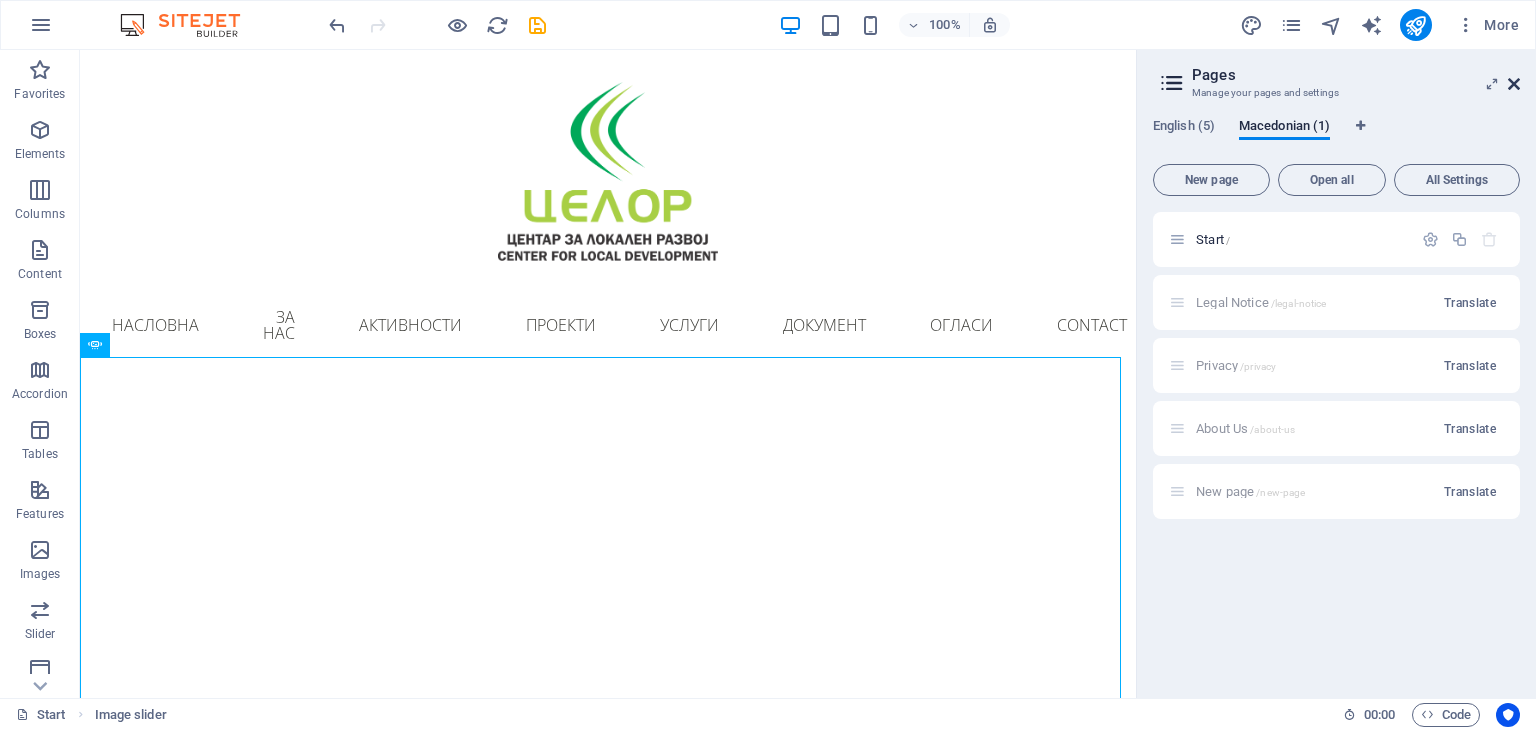 click at bounding box center (1514, 84) 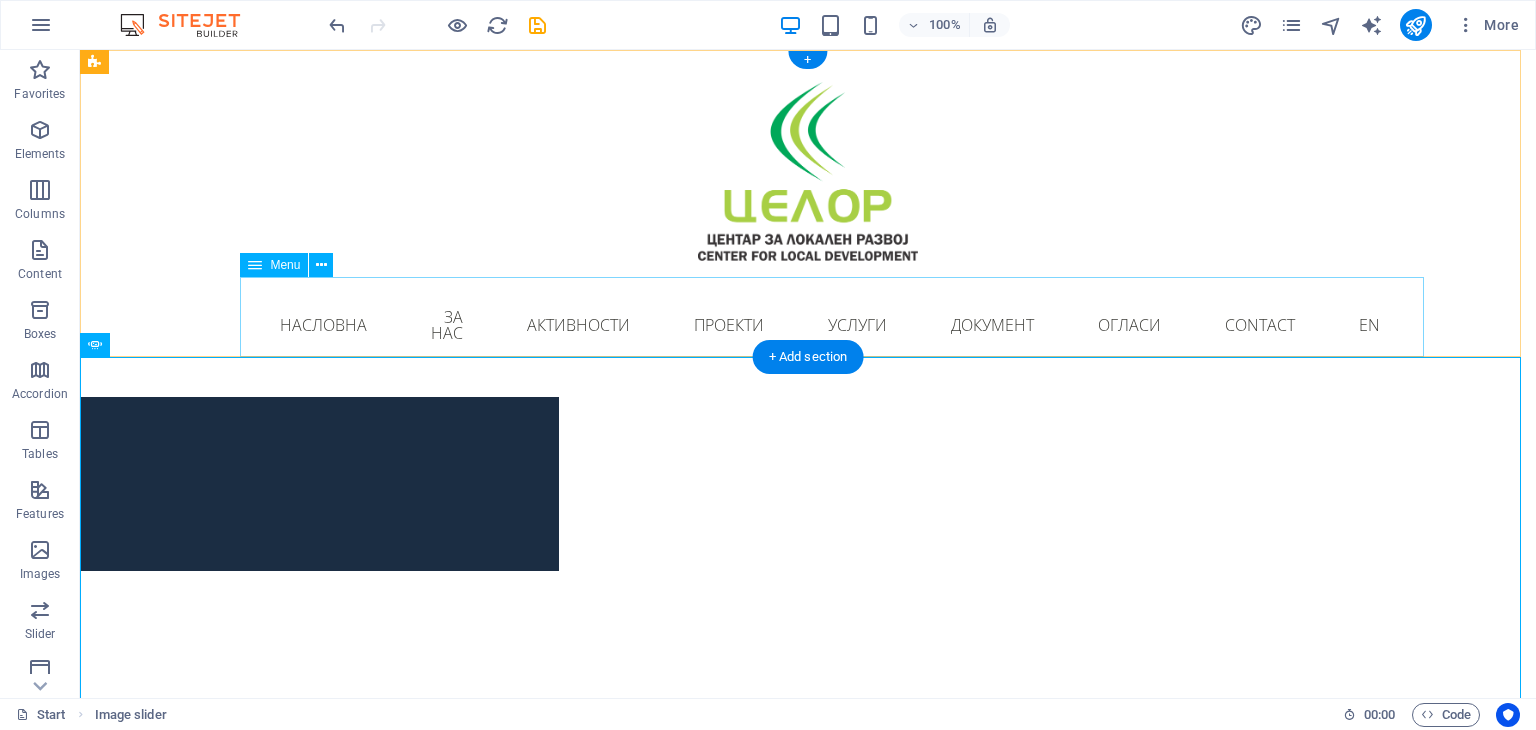 click on "Насловна За нас Активности Проекти Услуги Документ Огласи Contact EN" at bounding box center (808, 325) 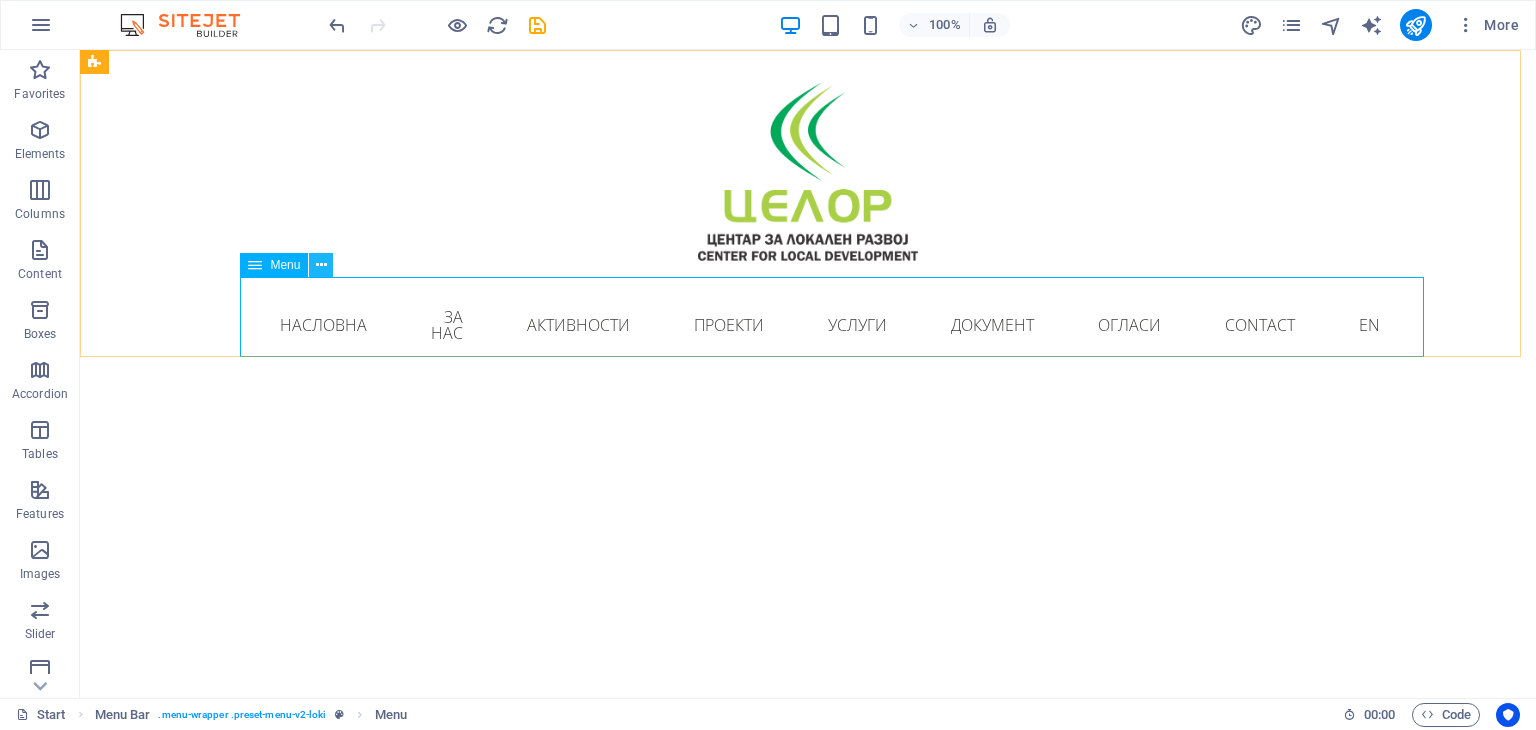 click at bounding box center (321, 265) 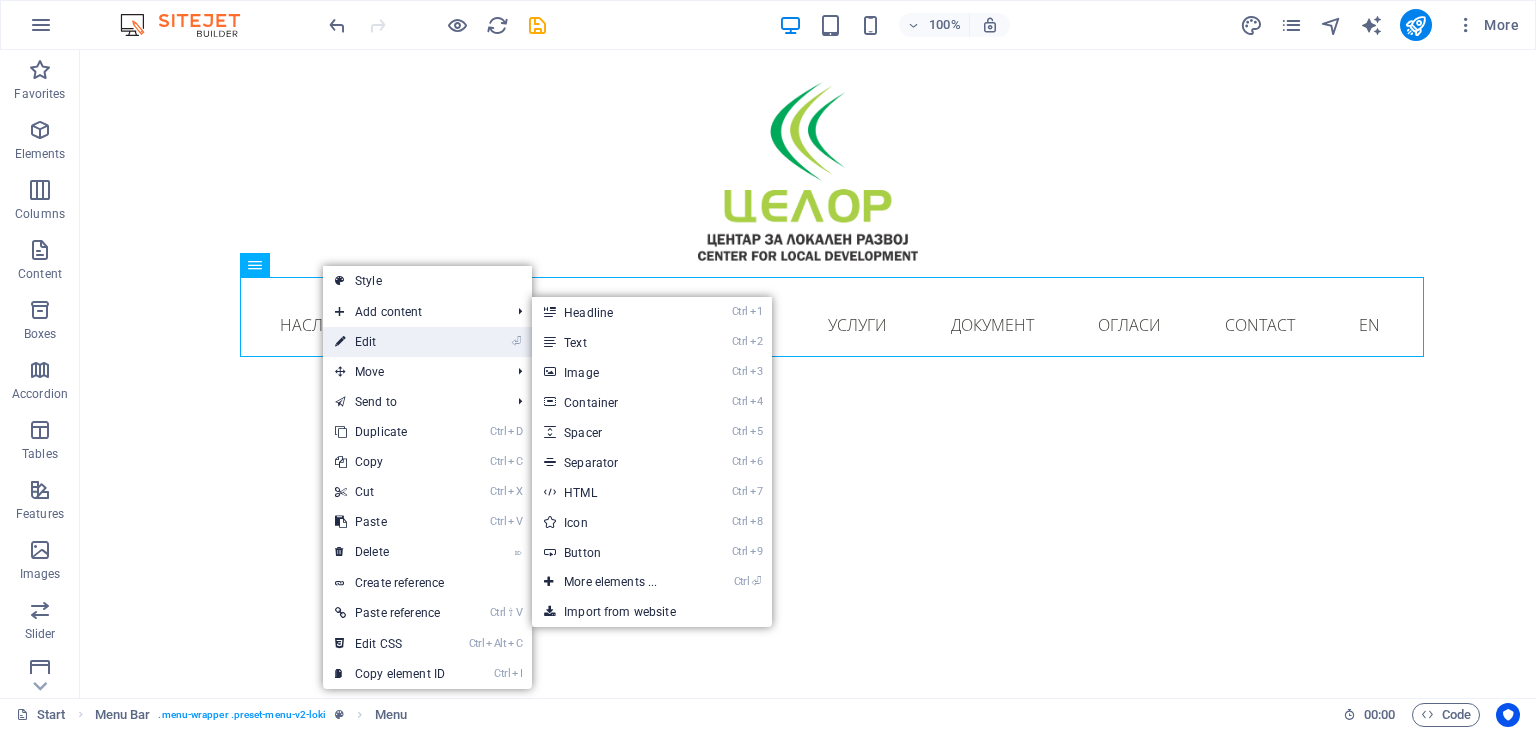 click on "⏎  Edit" at bounding box center [390, 342] 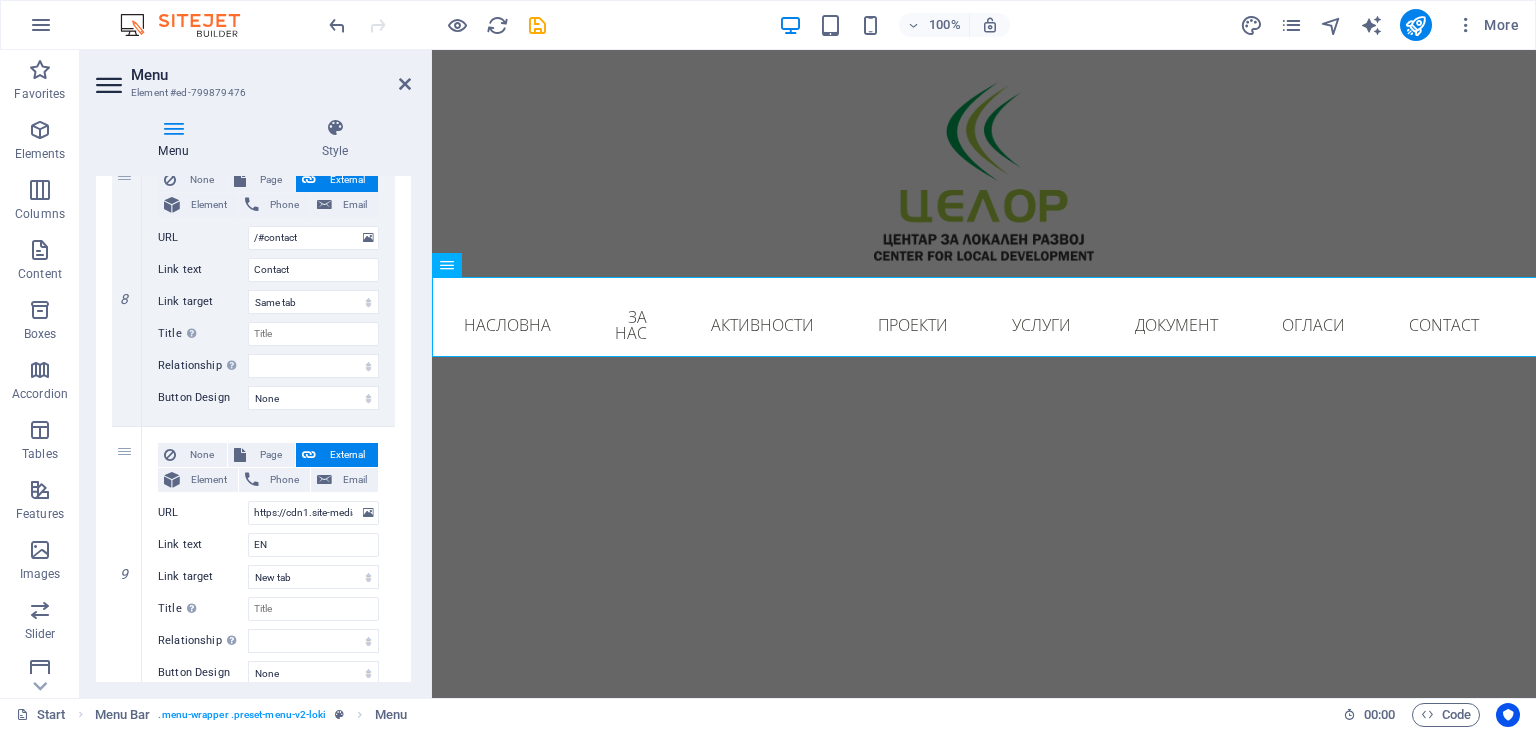 scroll, scrollTop: 2212, scrollLeft: 0, axis: vertical 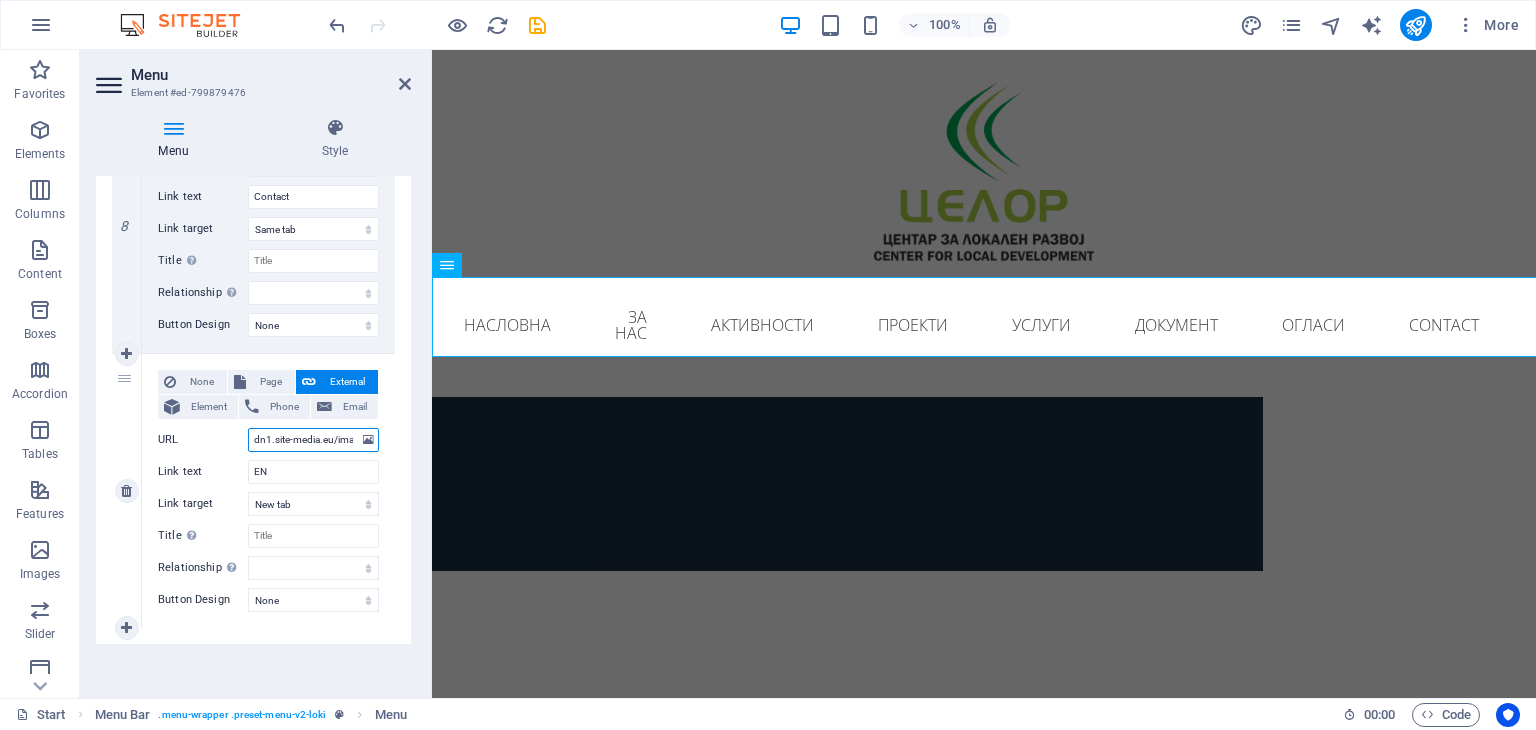 drag, startPoint x: 350, startPoint y: 439, endPoint x: 308, endPoint y: 439, distance: 42 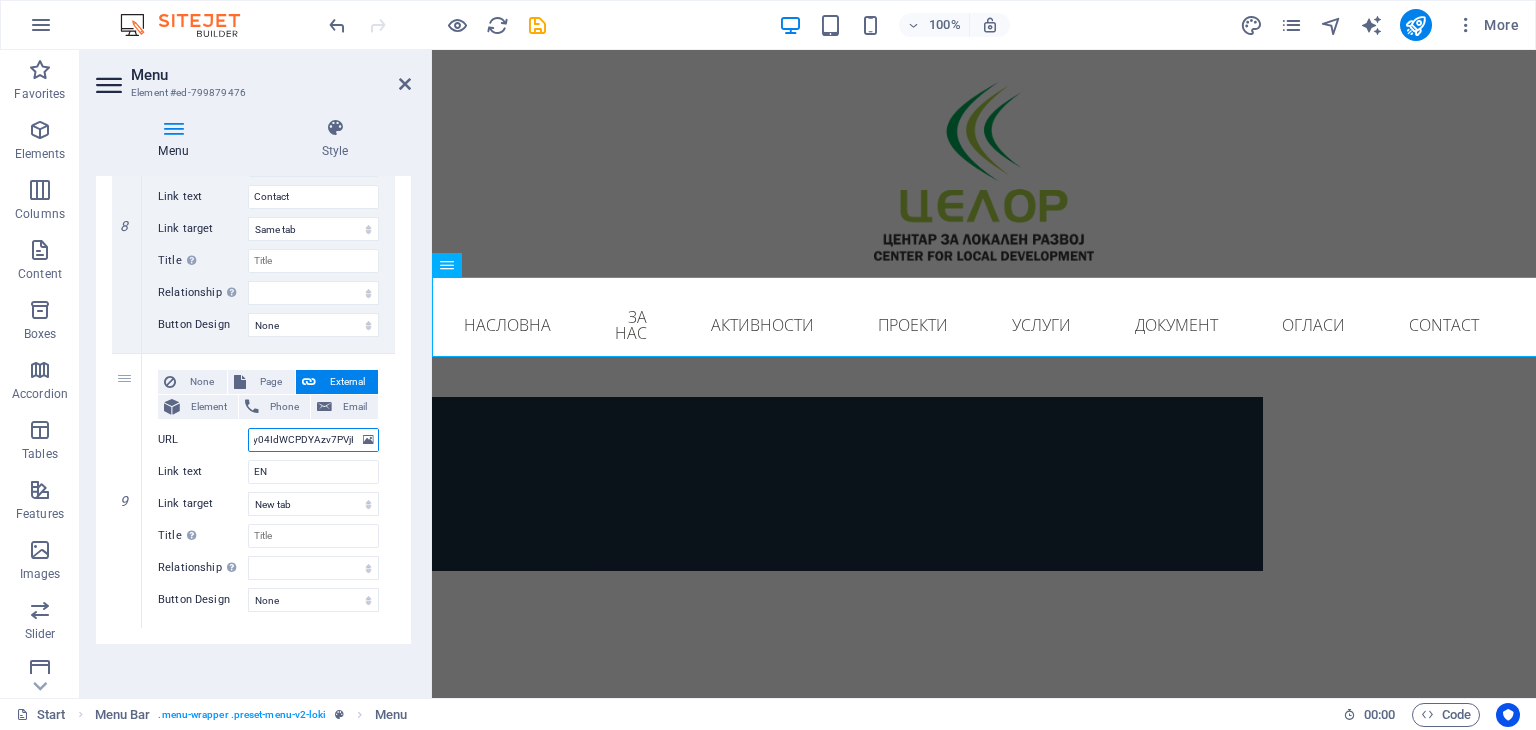 scroll, scrollTop: 0, scrollLeft: 278, axis: horizontal 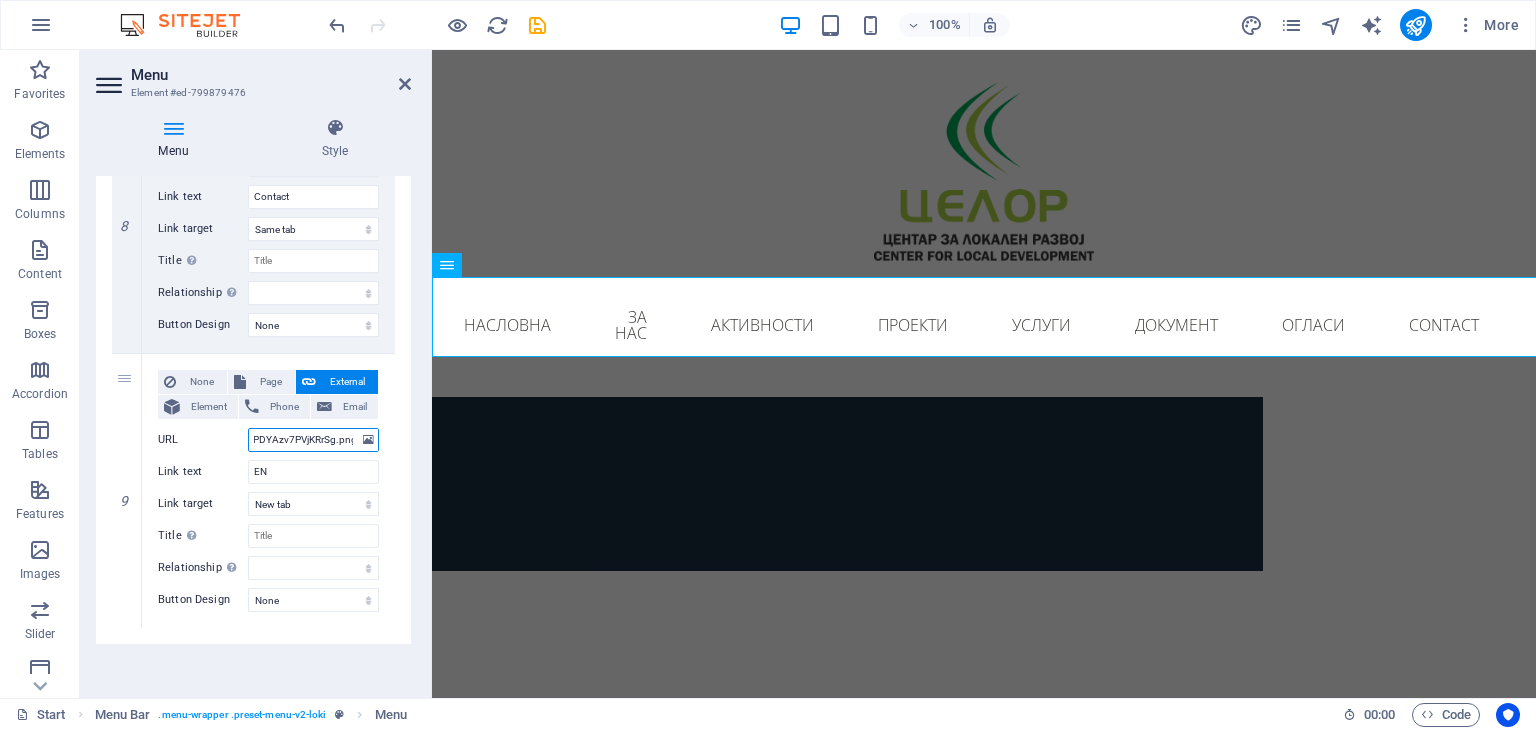 drag, startPoint x: 255, startPoint y: 435, endPoint x: 407, endPoint y: 436, distance: 152.0033 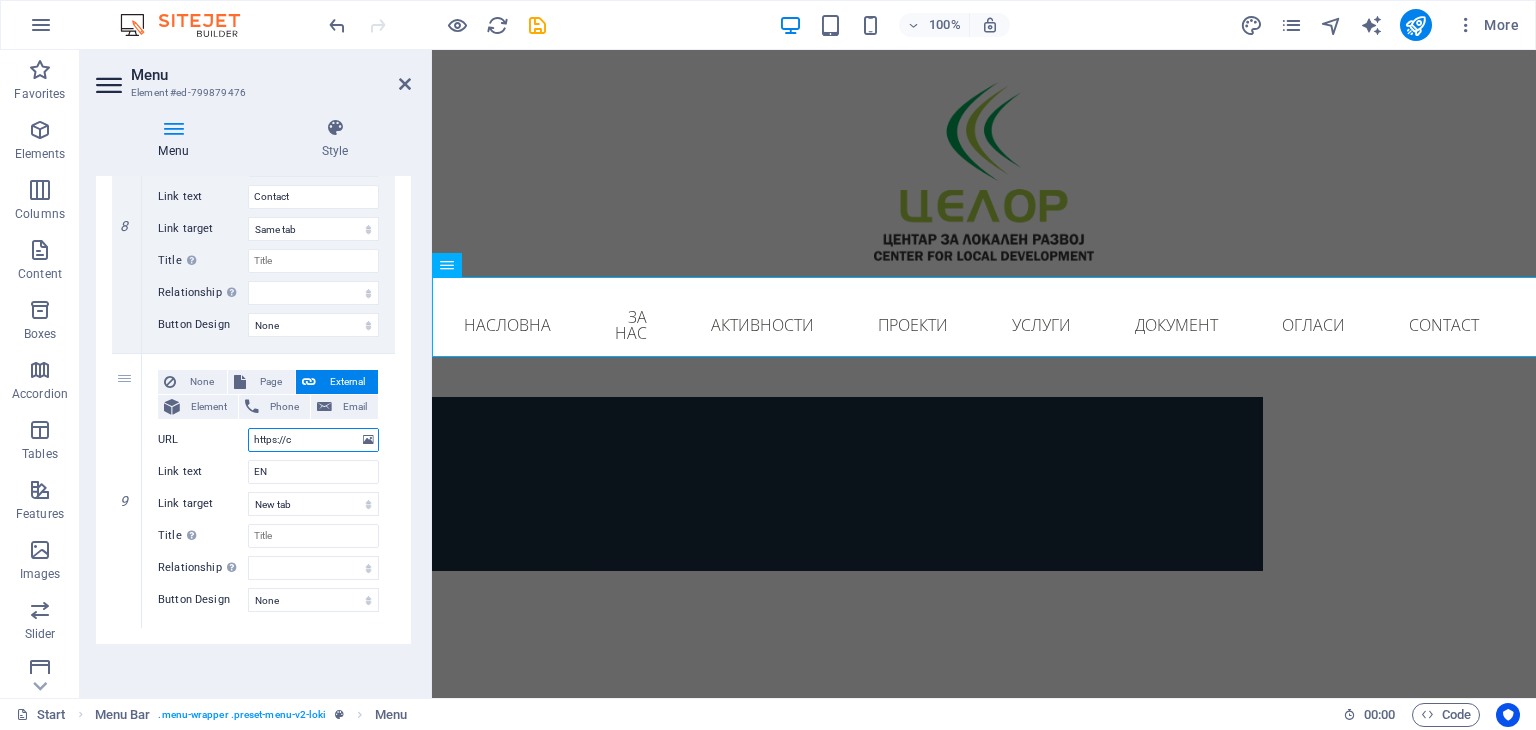 scroll, scrollTop: 0, scrollLeft: 0, axis: both 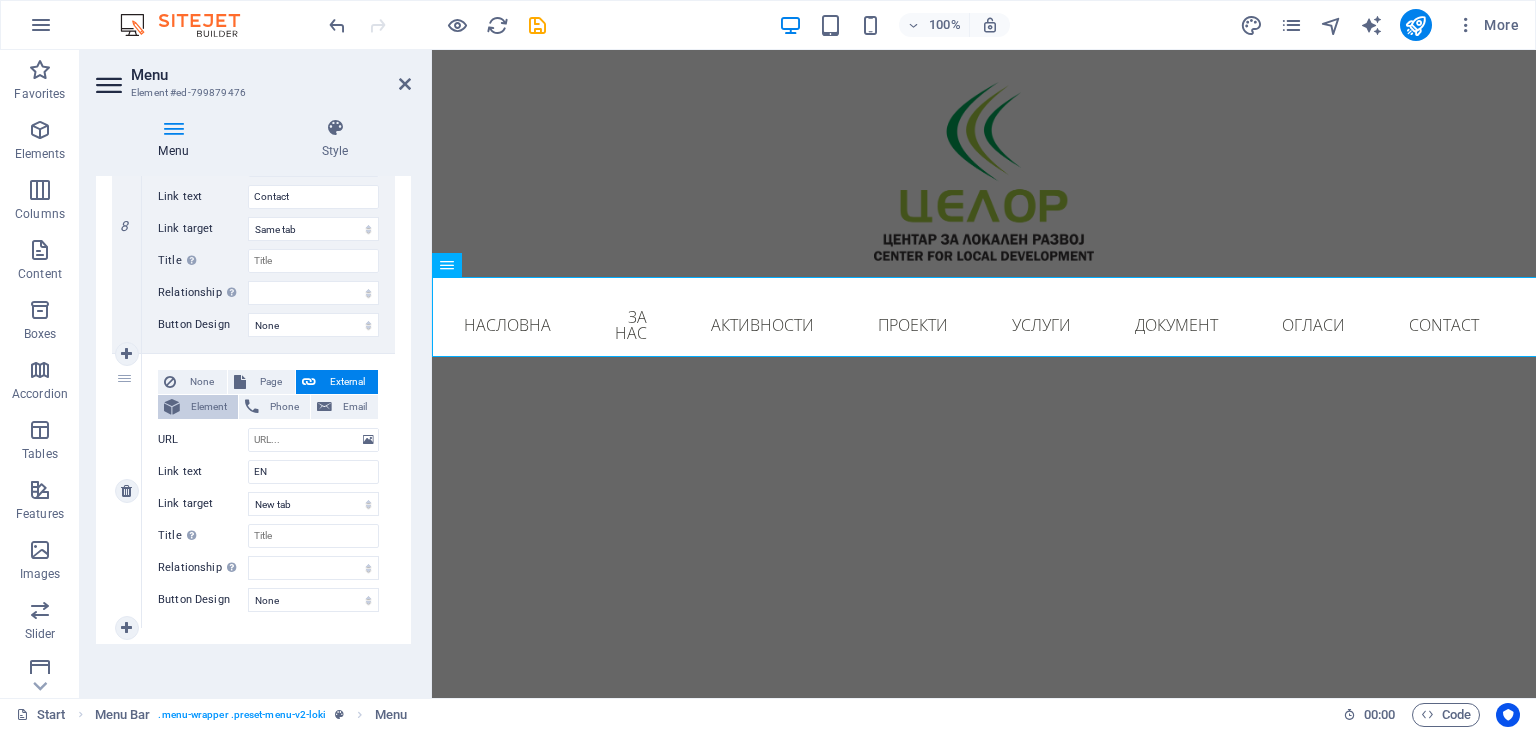 click at bounding box center (172, 407) 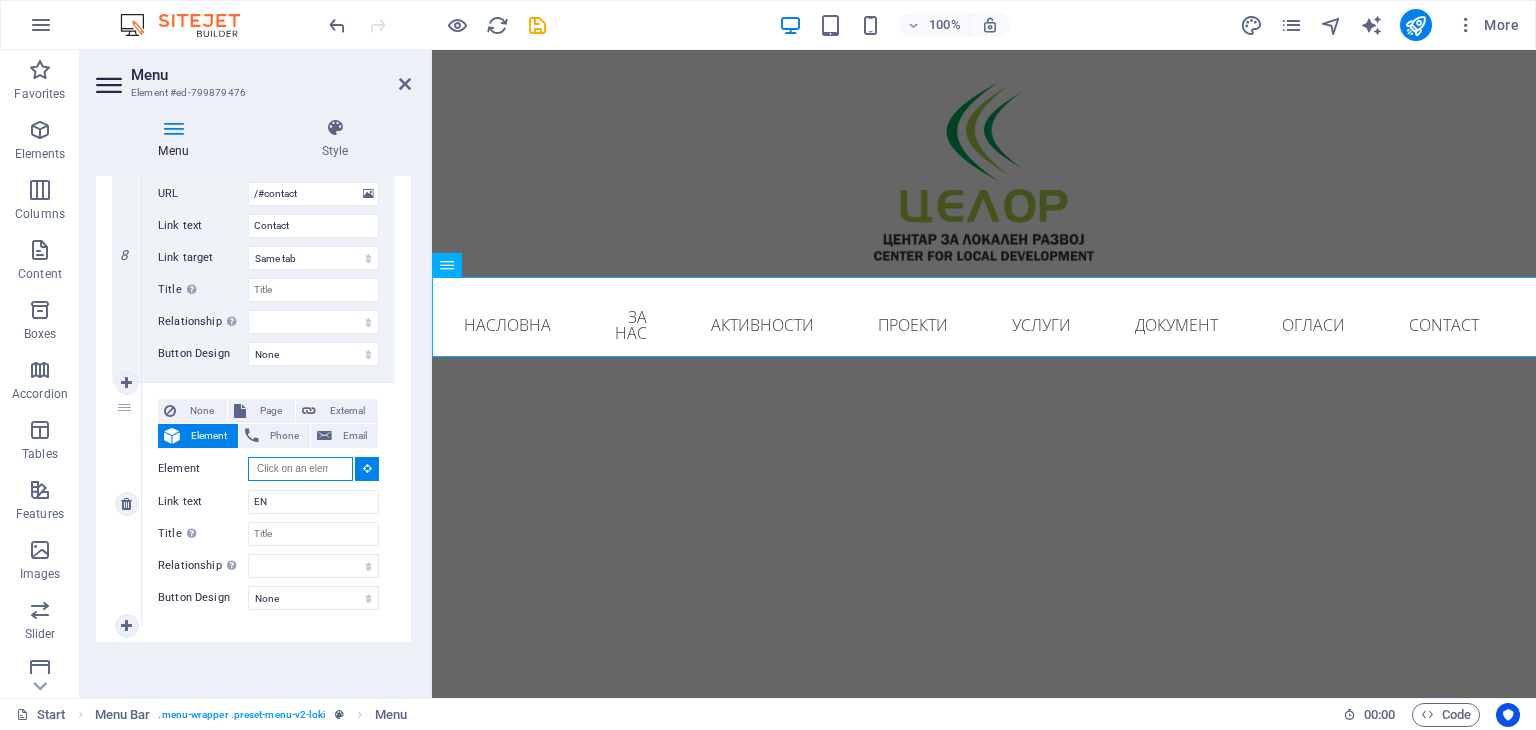 scroll, scrollTop: 2181, scrollLeft: 0, axis: vertical 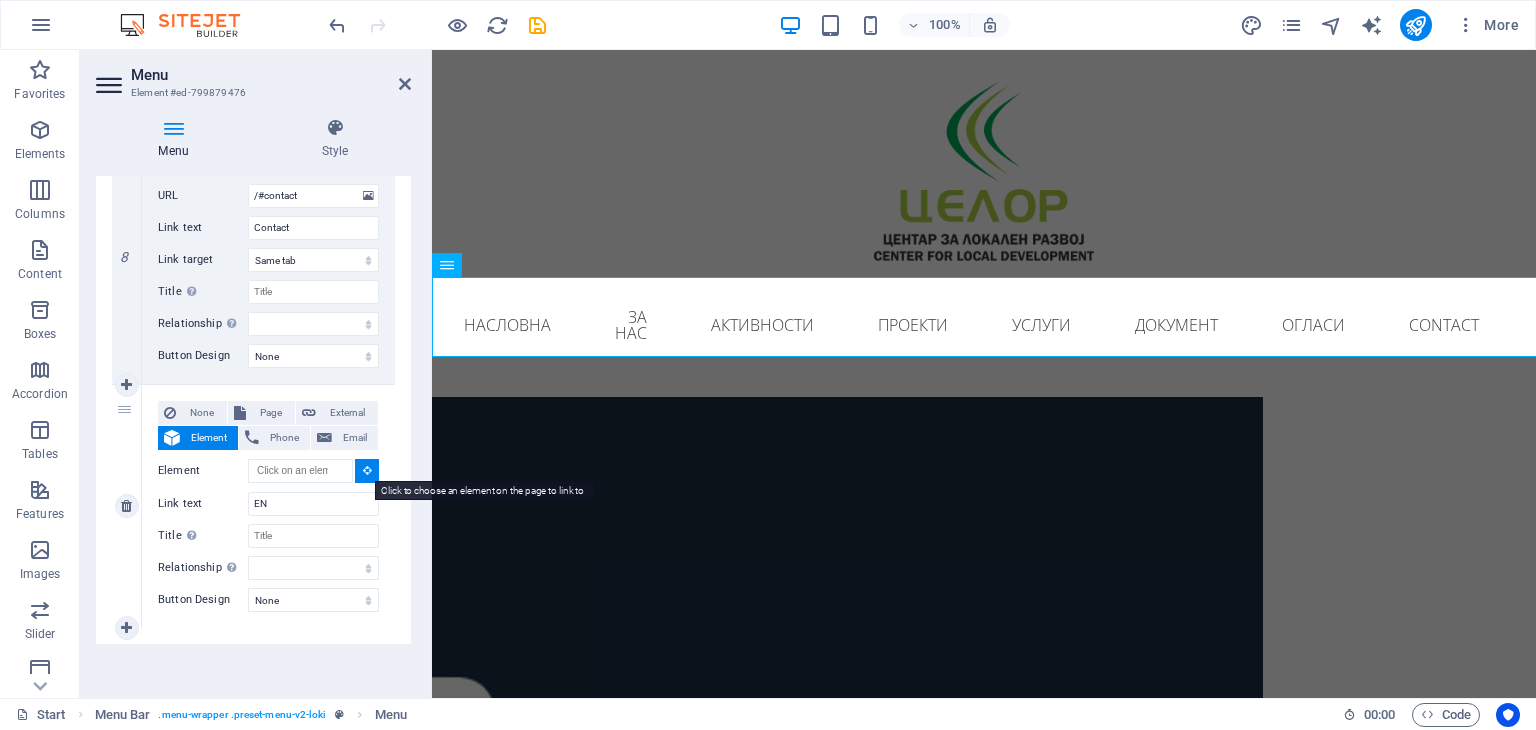 click at bounding box center [367, 471] 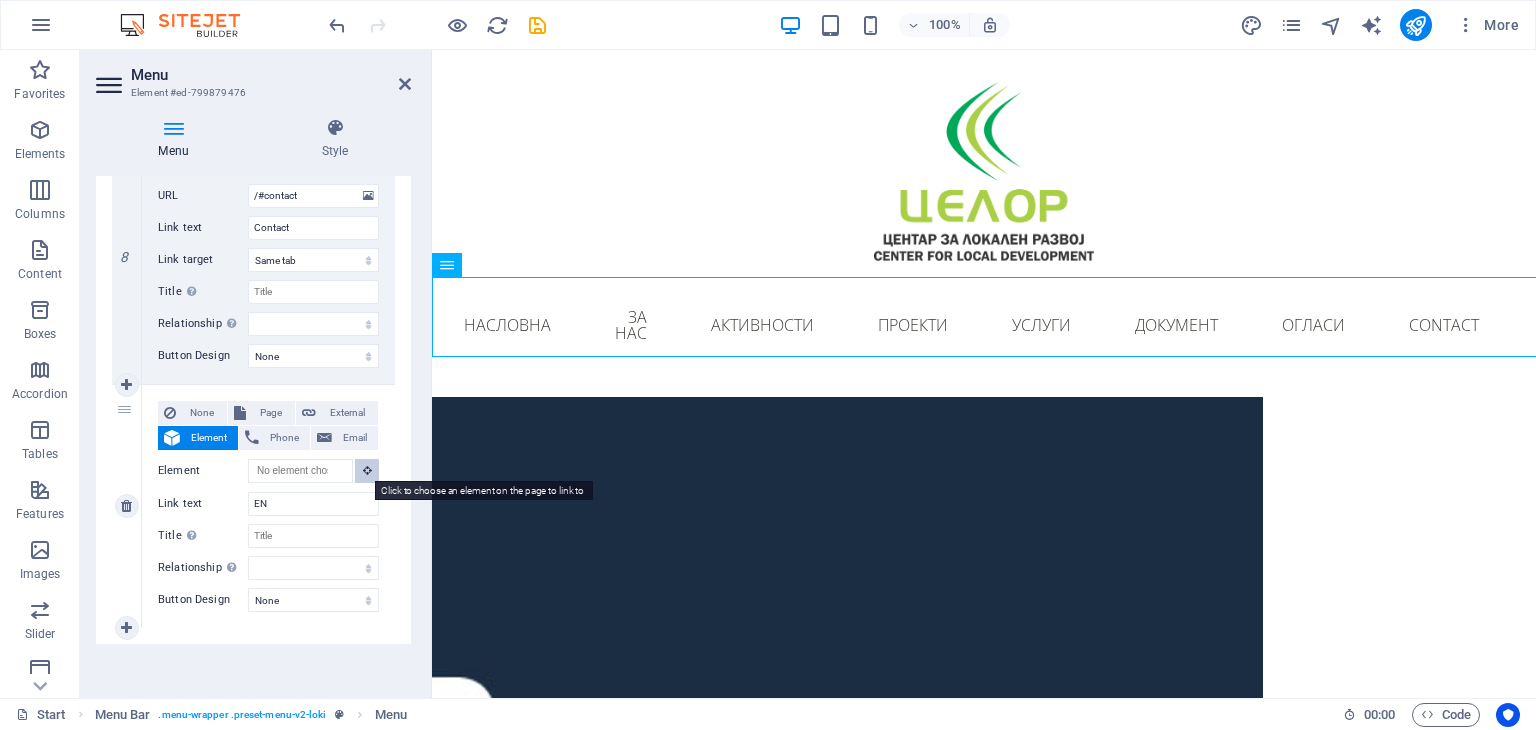 click at bounding box center (367, 470) 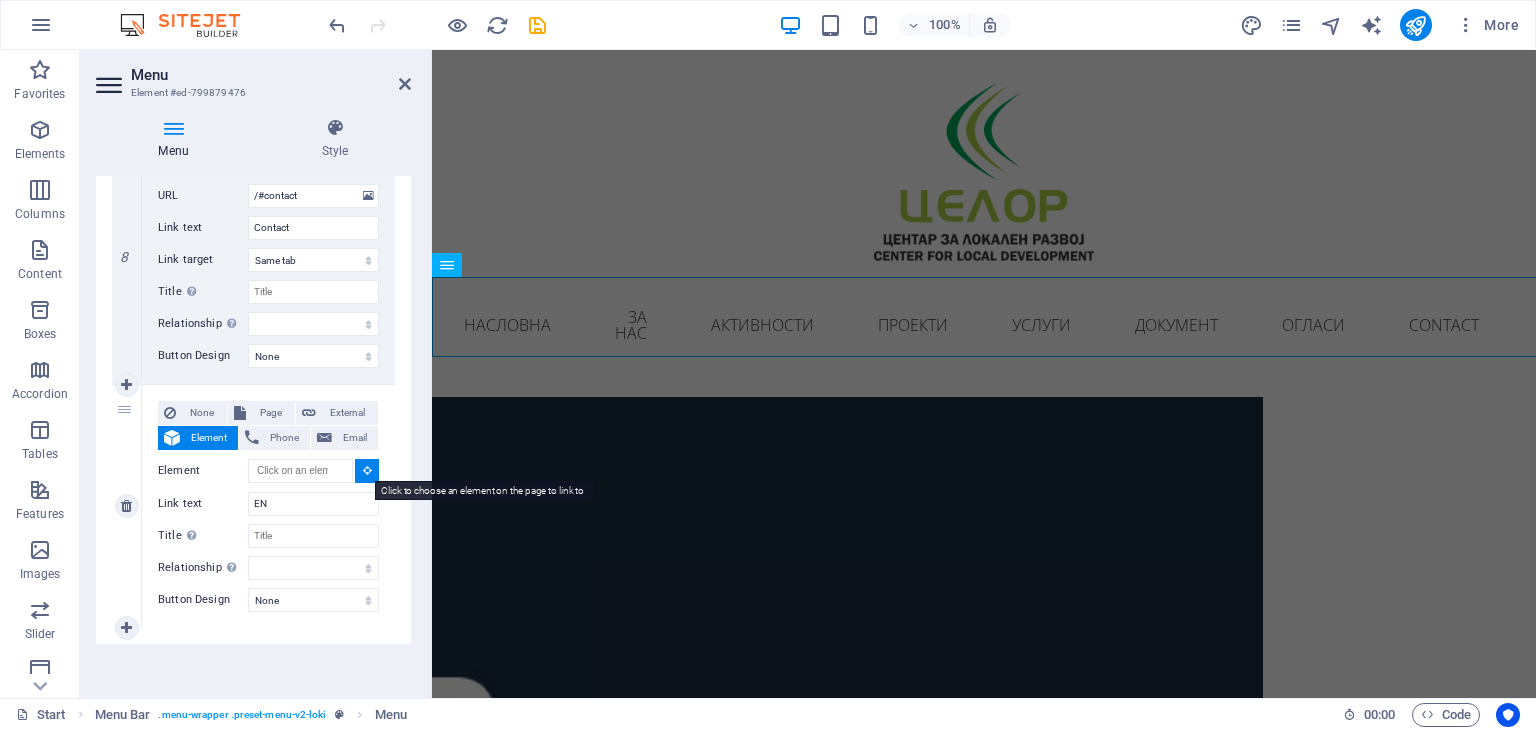 click at bounding box center [367, 470] 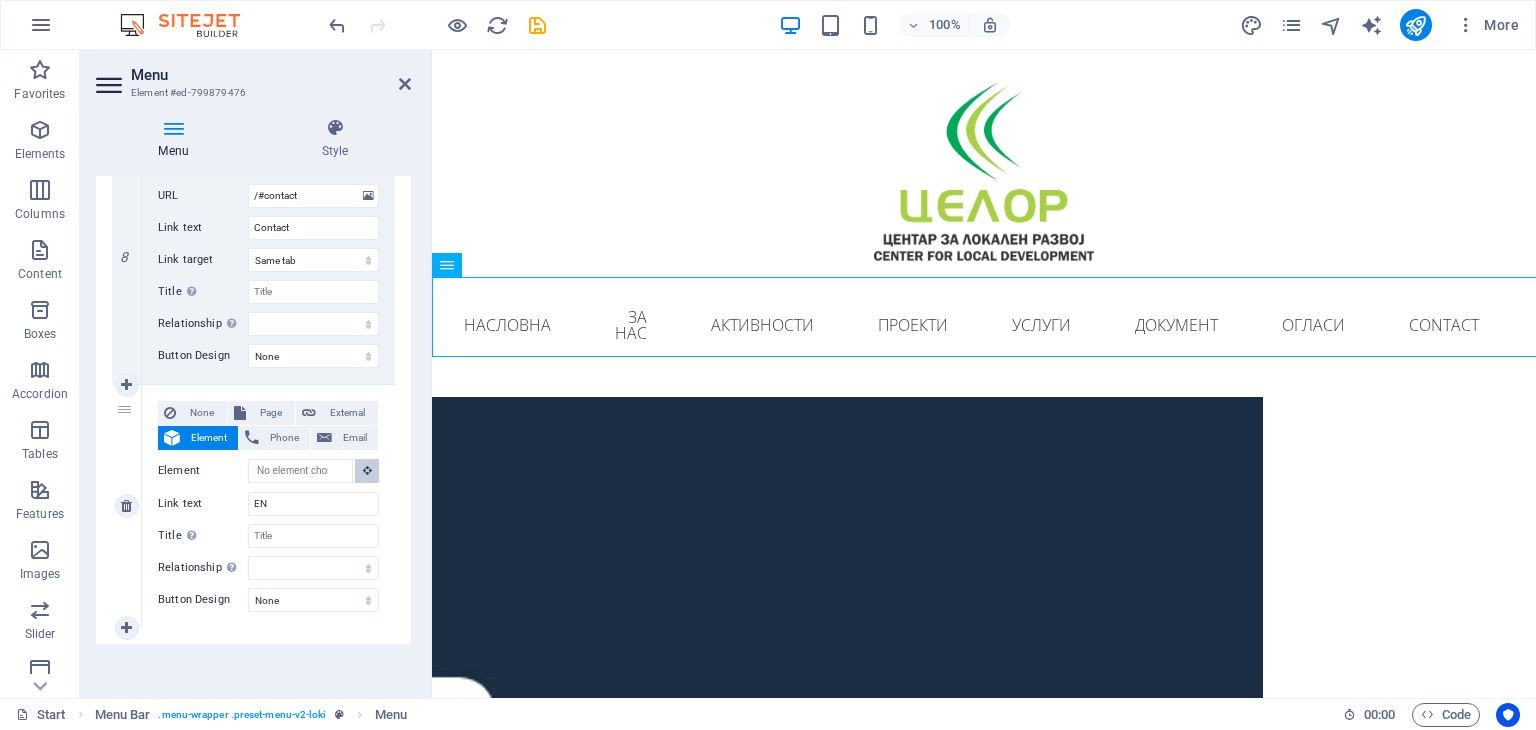 click at bounding box center (367, 470) 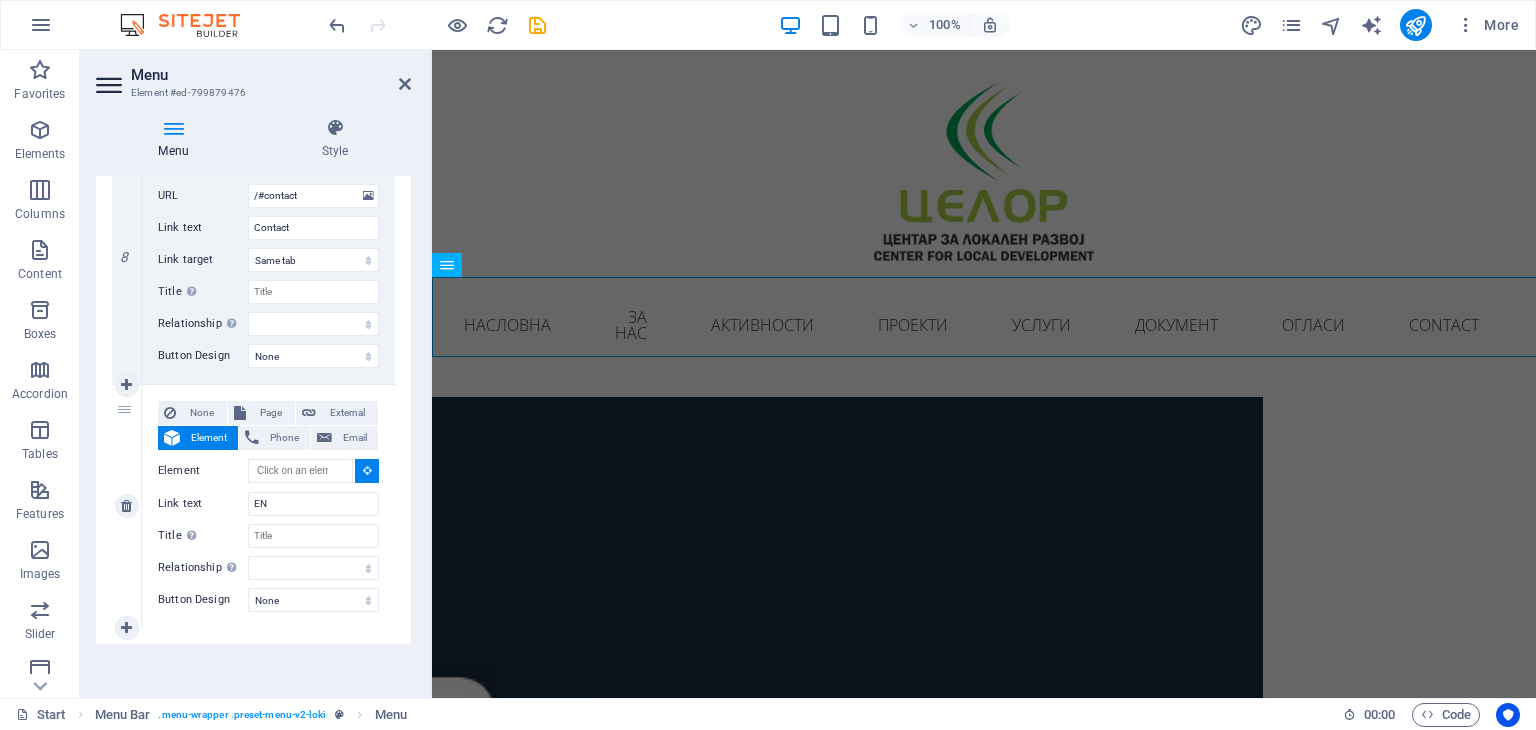click at bounding box center (367, 470) 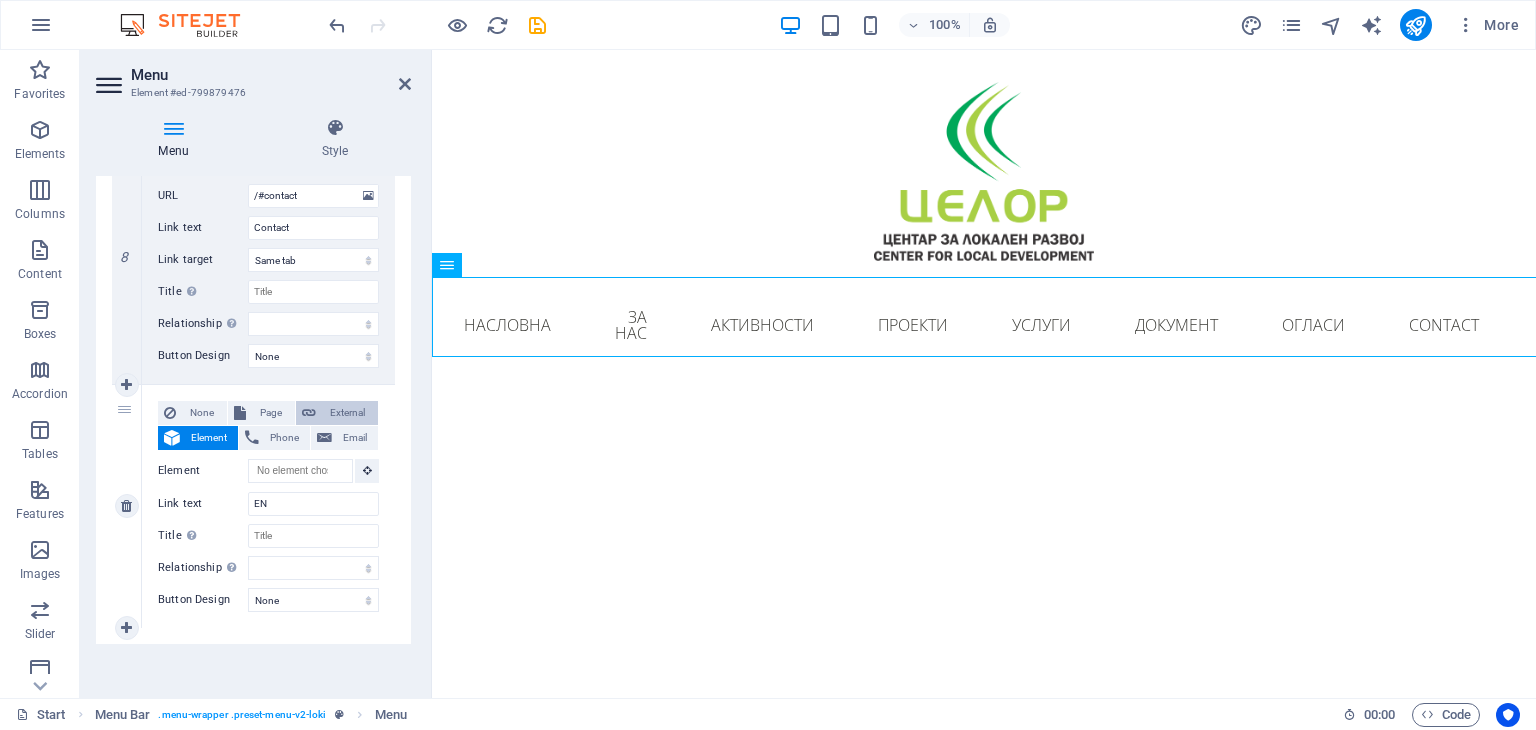 click at bounding box center (309, 413) 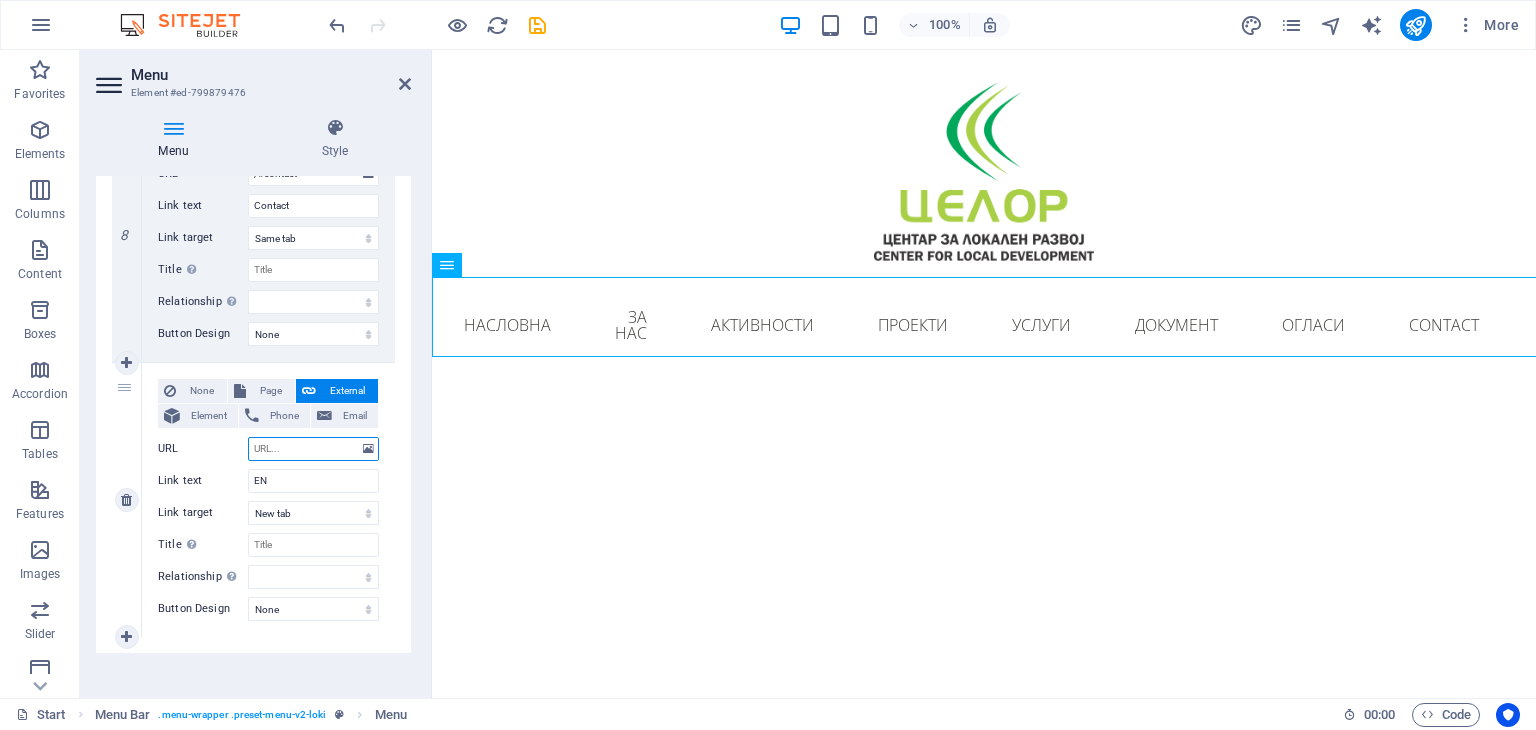 scroll, scrollTop: 2212, scrollLeft: 0, axis: vertical 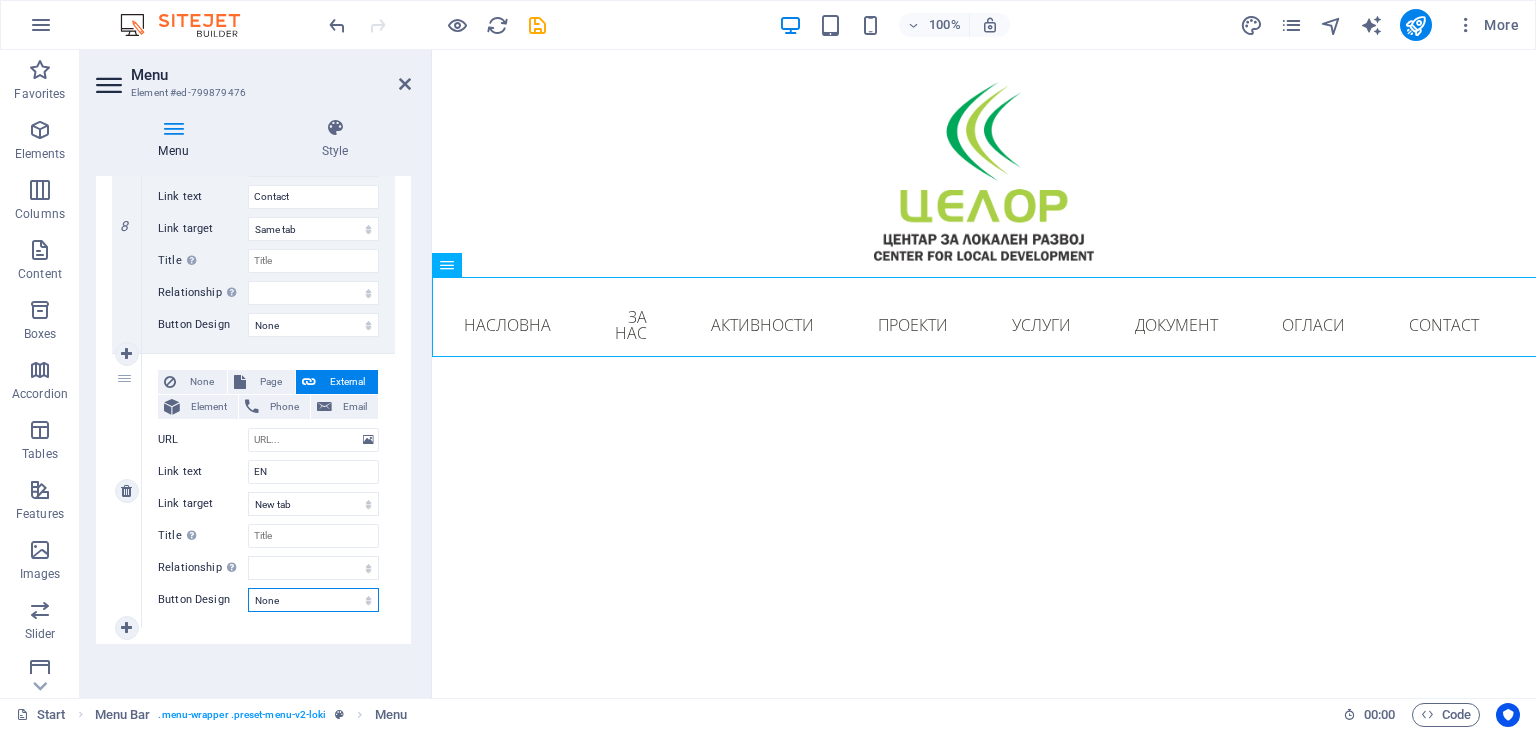click on "None Default Primary Secondary" at bounding box center [313, 600] 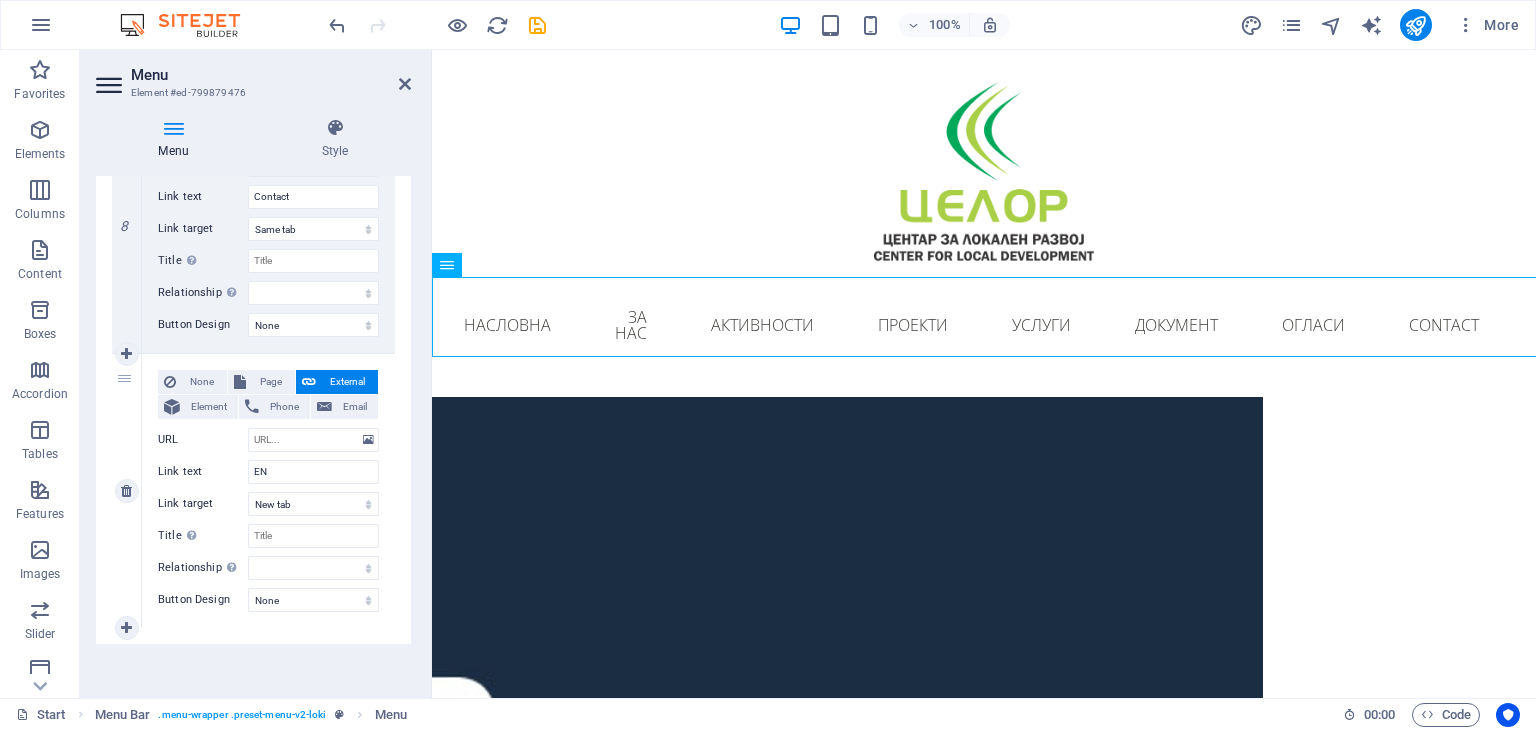 click on "None Page External Element Phone Email Page Start Legal Notice Privacy About Us New page Start Element
URL Phone Email Link text EN Link target New tab Same tab Overlay Title Additional link description, should not be the same as the link text. The title is most often shown as a tooltip text when the mouse moves over the element. Leave empty if uncertain. Relationship Sets the  relationship of this link to the link target . For example, the value "nofollow" instructs search engines not to follow the link. Can be left empty. alternate author bookmark external help license next nofollow noreferrer noopener prev search tag Button Design None Default Primary Secondary" at bounding box center (268, 491) 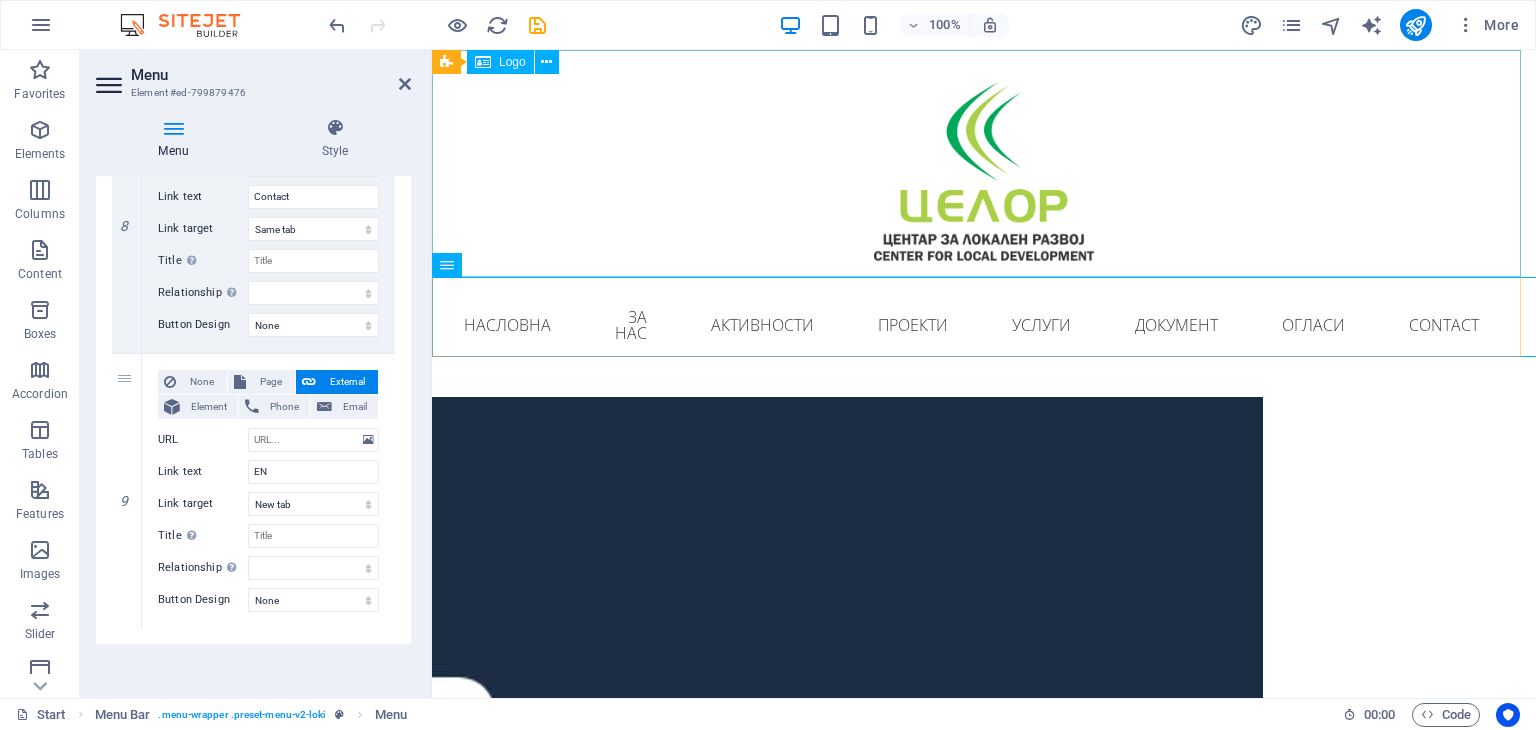 click at bounding box center [984, 163] 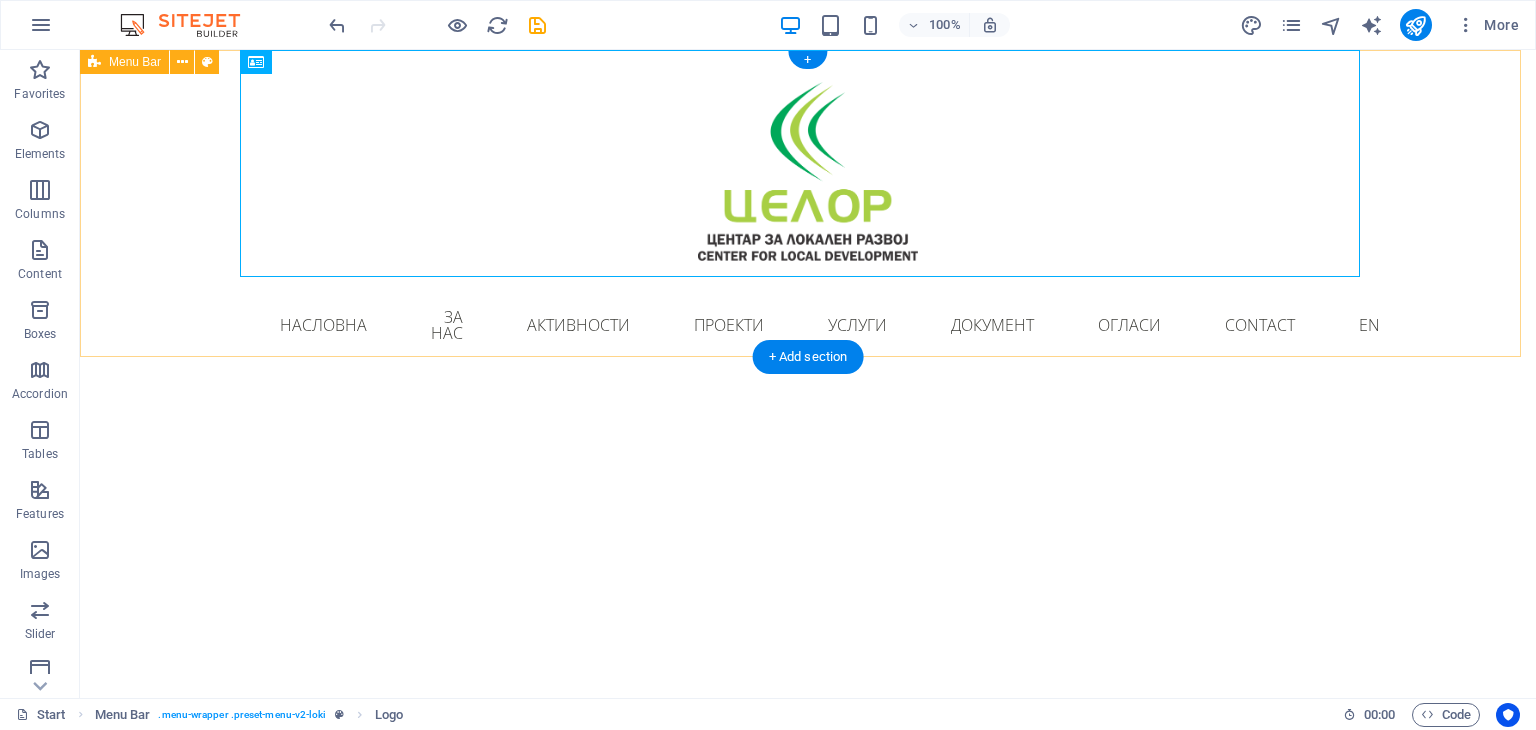 click on "Menu Насловна За нас Активности Проекти Услуги Документ Огласи Contact EN" at bounding box center (808, 211) 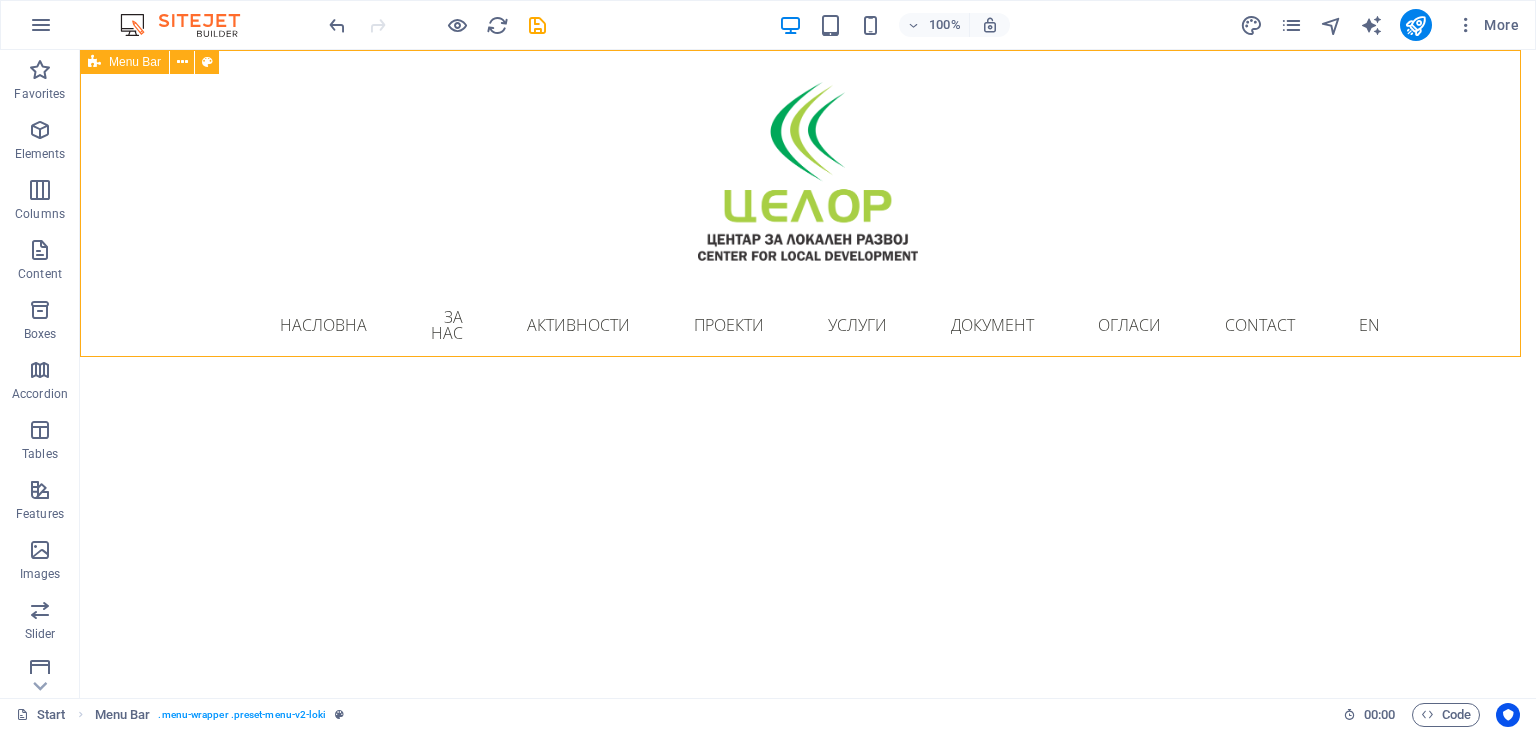 click on "Menu Bar" at bounding box center (124, 62) 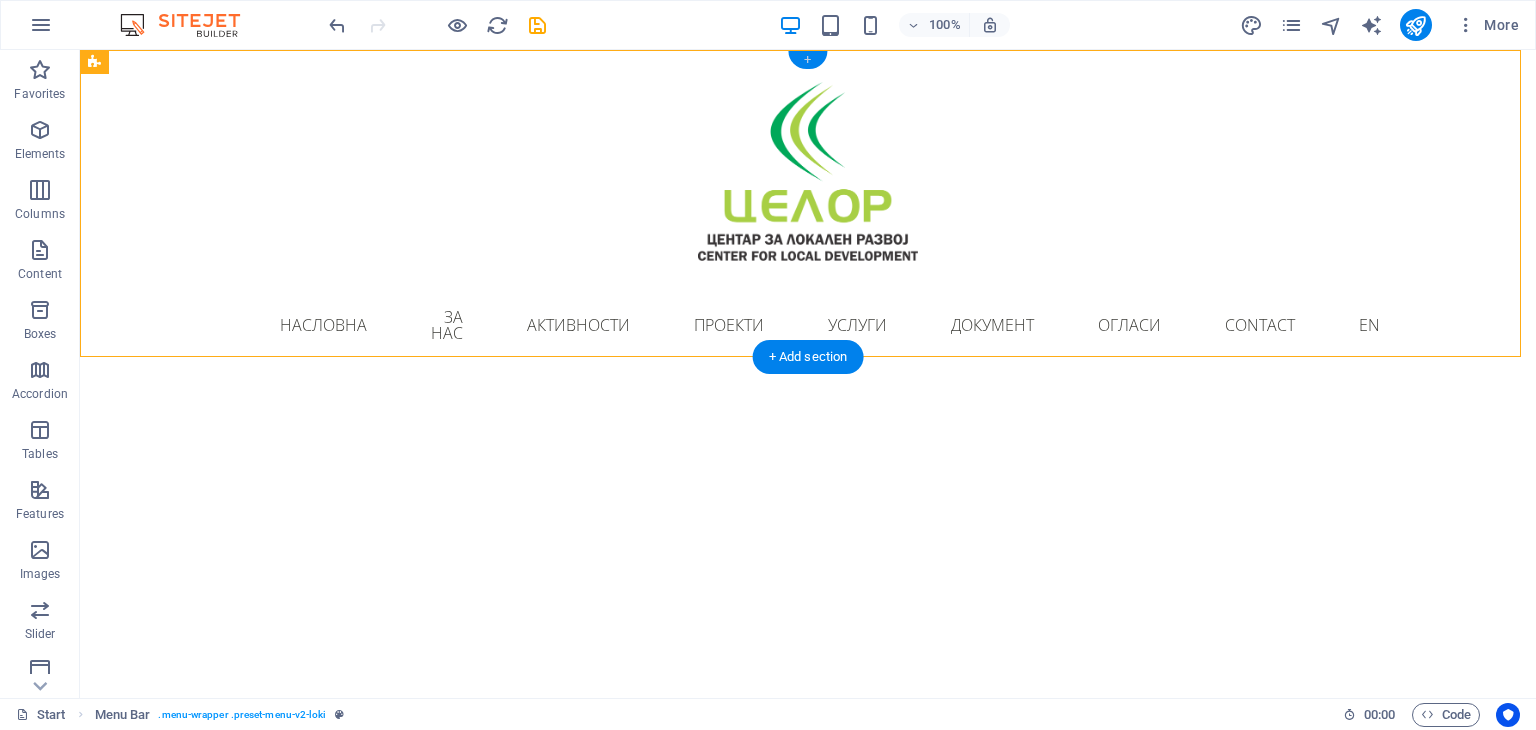 click on "+" at bounding box center (807, 60) 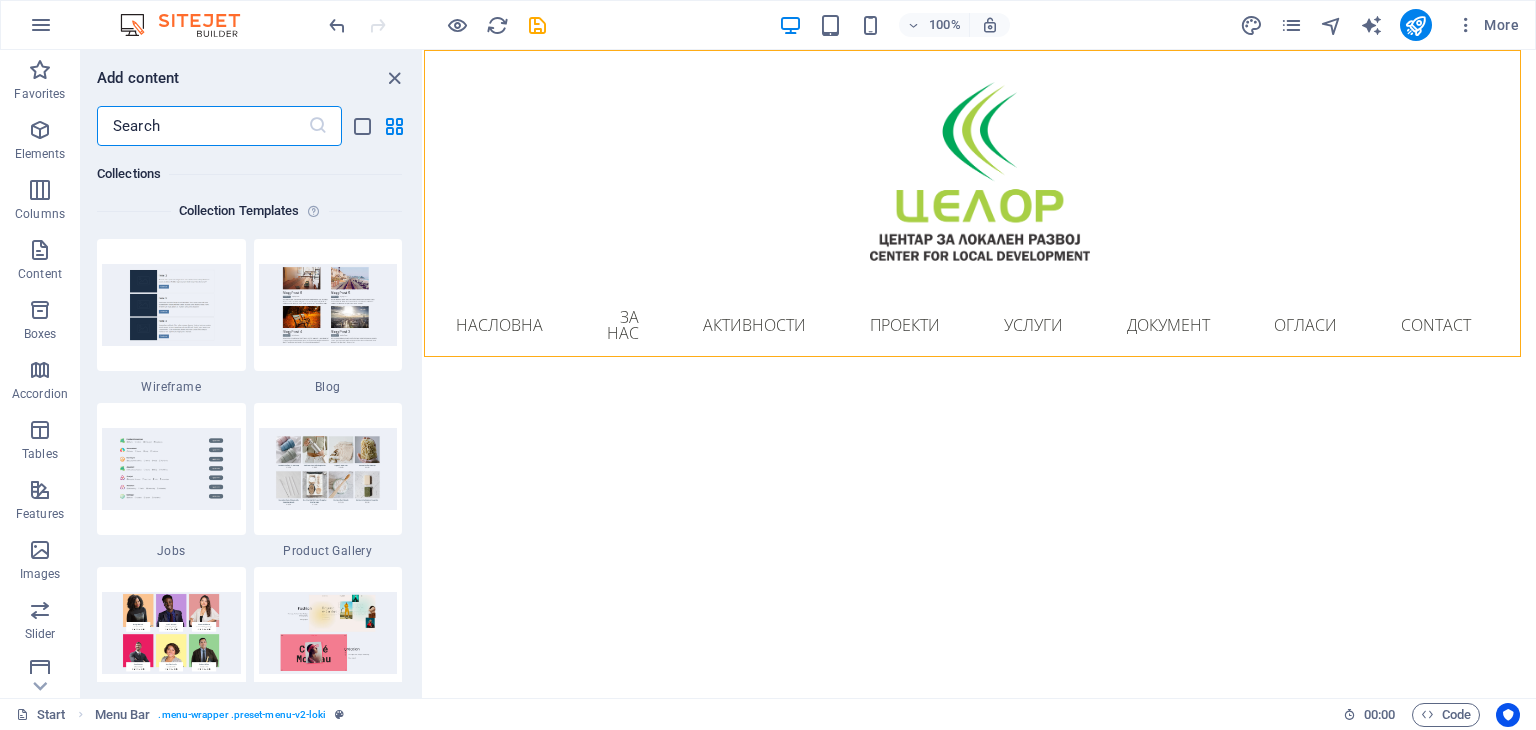 scroll, scrollTop: 18264, scrollLeft: 0, axis: vertical 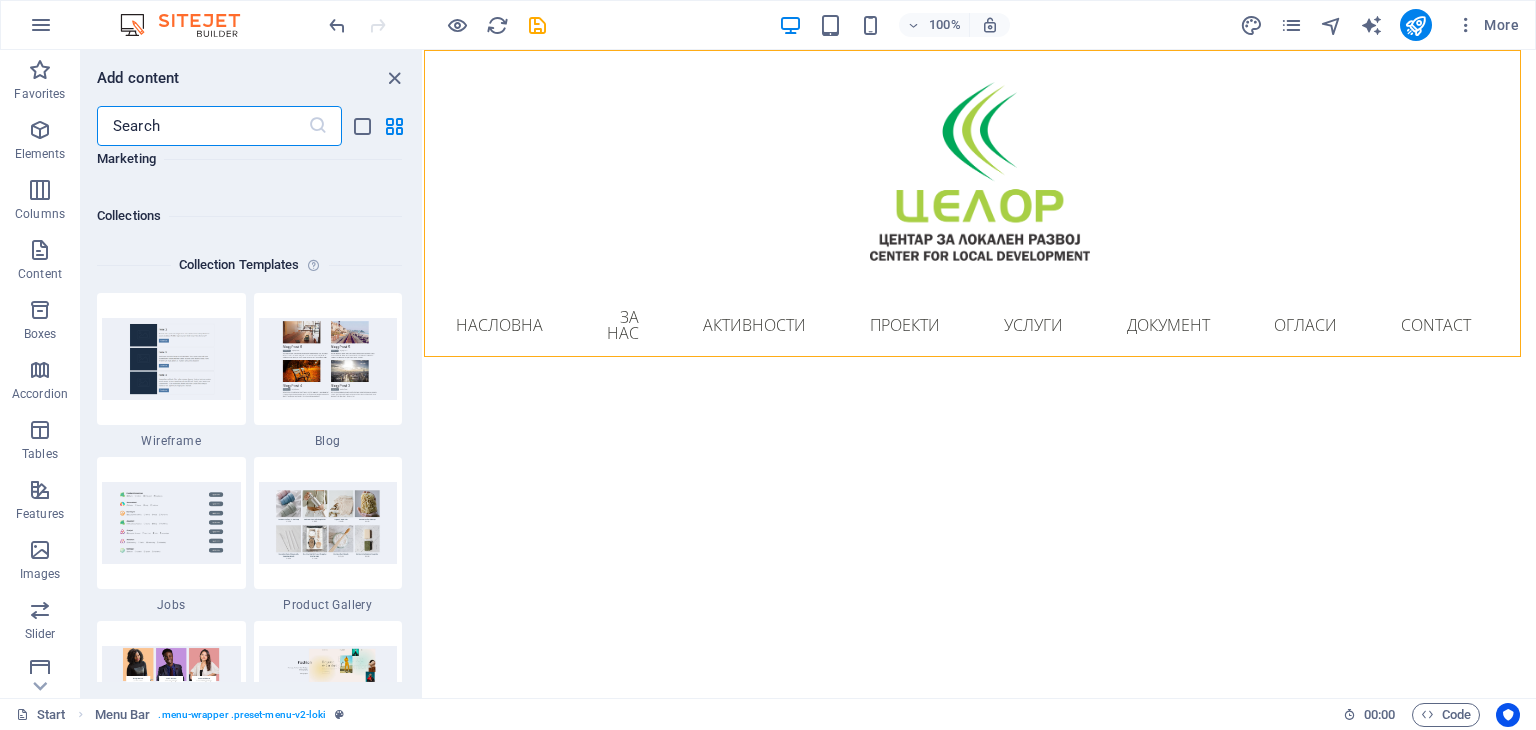 click at bounding box center (202, 126) 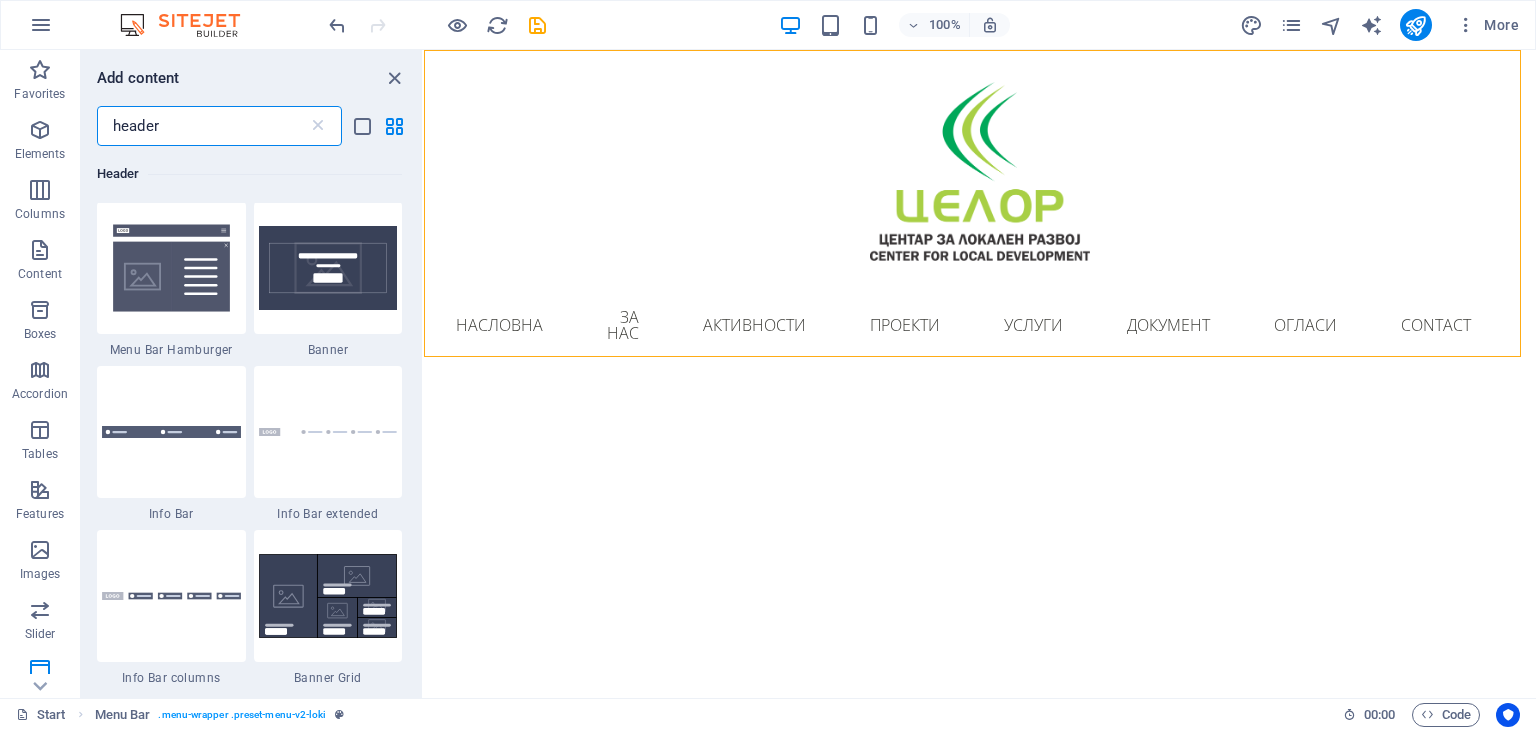 scroll, scrollTop: 900, scrollLeft: 0, axis: vertical 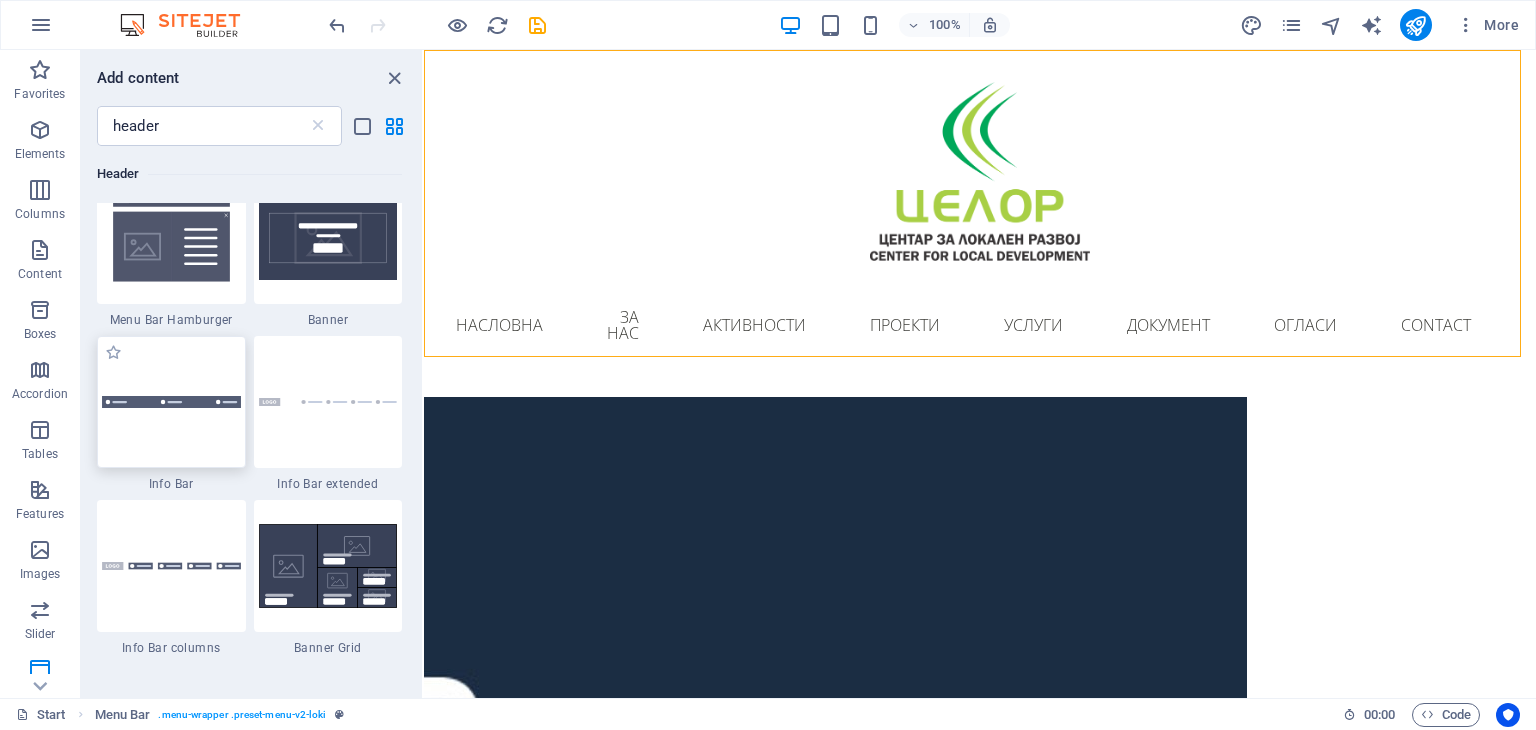 click at bounding box center (171, 402) 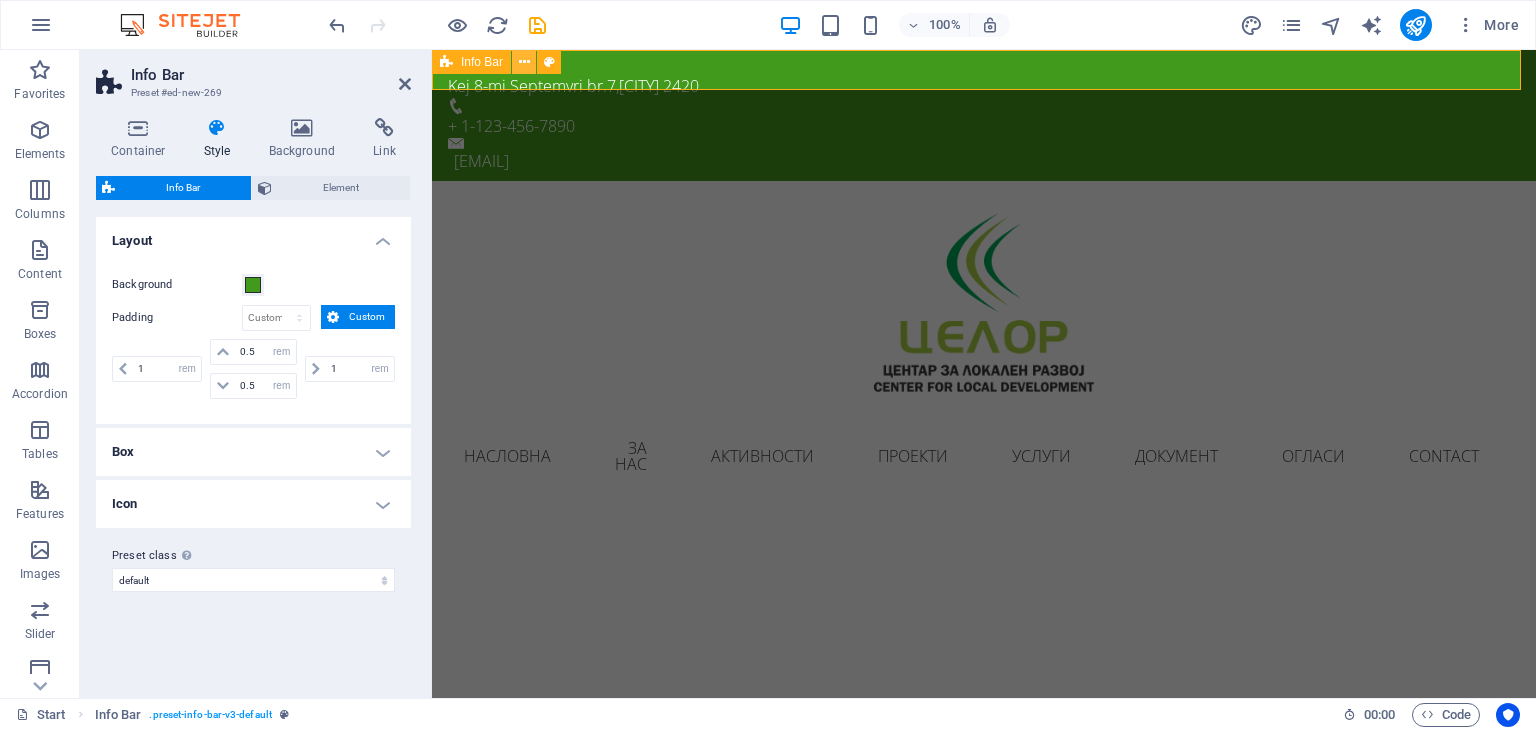 click at bounding box center [524, 62] 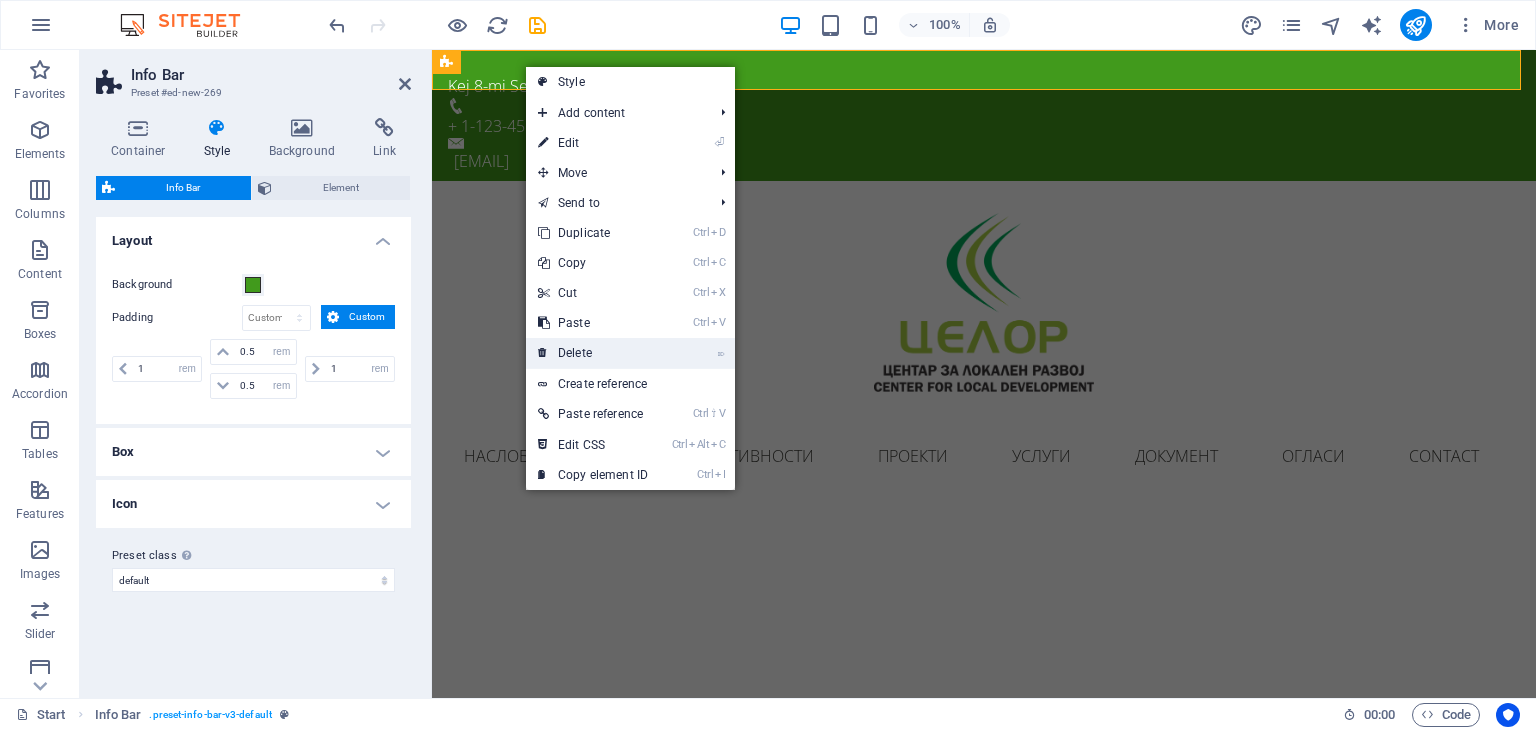 click on "⌦  Delete" at bounding box center (593, 353) 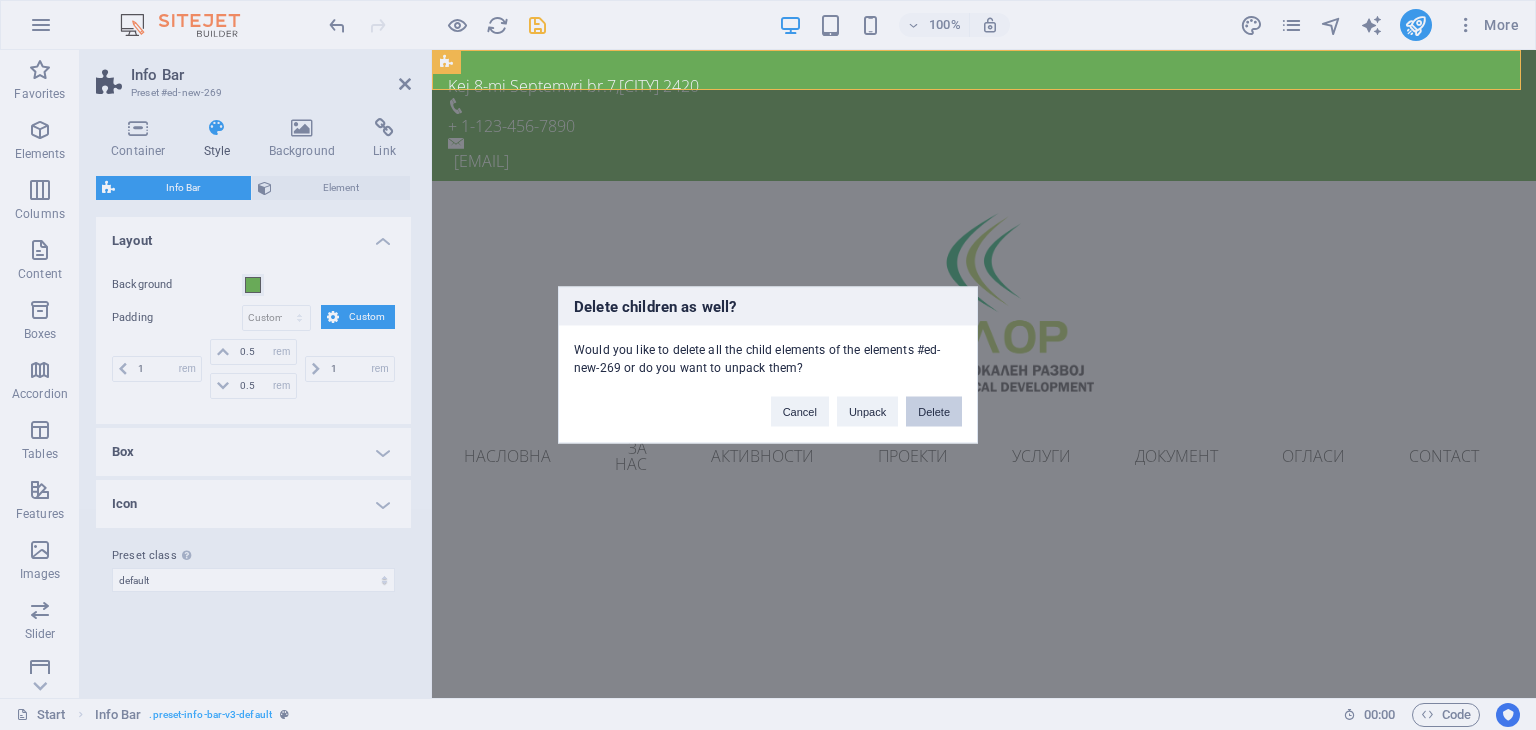 click on "Delete" at bounding box center (934, 412) 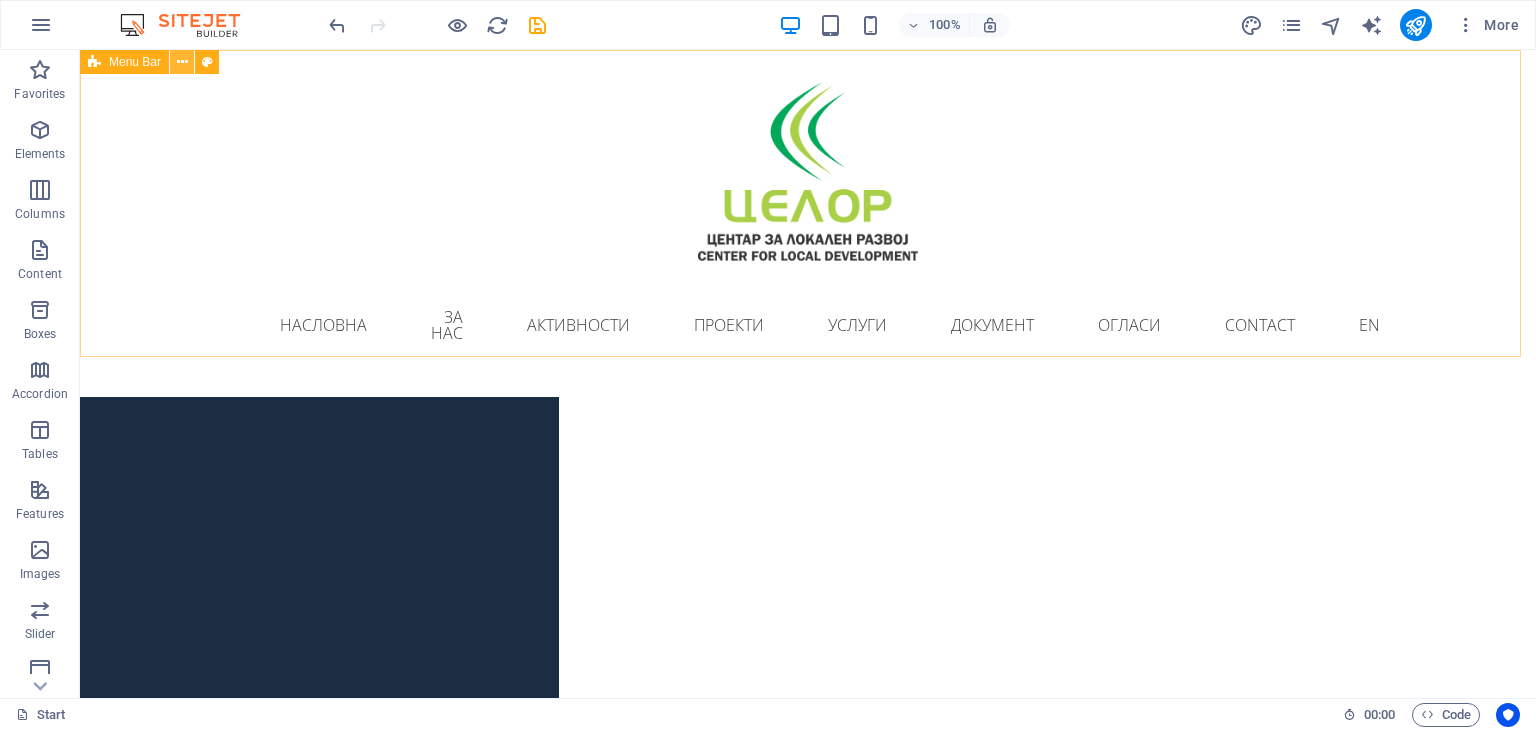 click at bounding box center (182, 62) 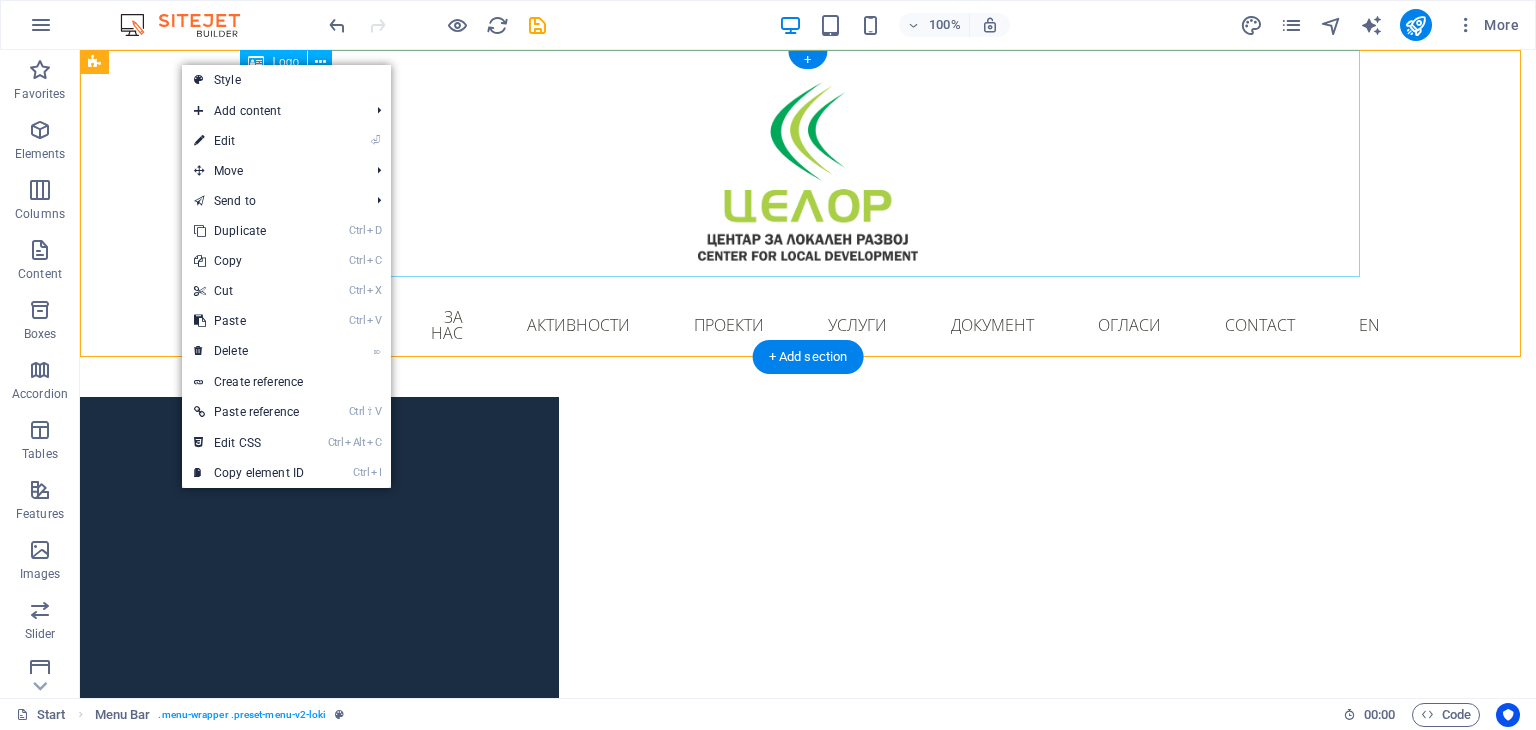 click at bounding box center (808, 163) 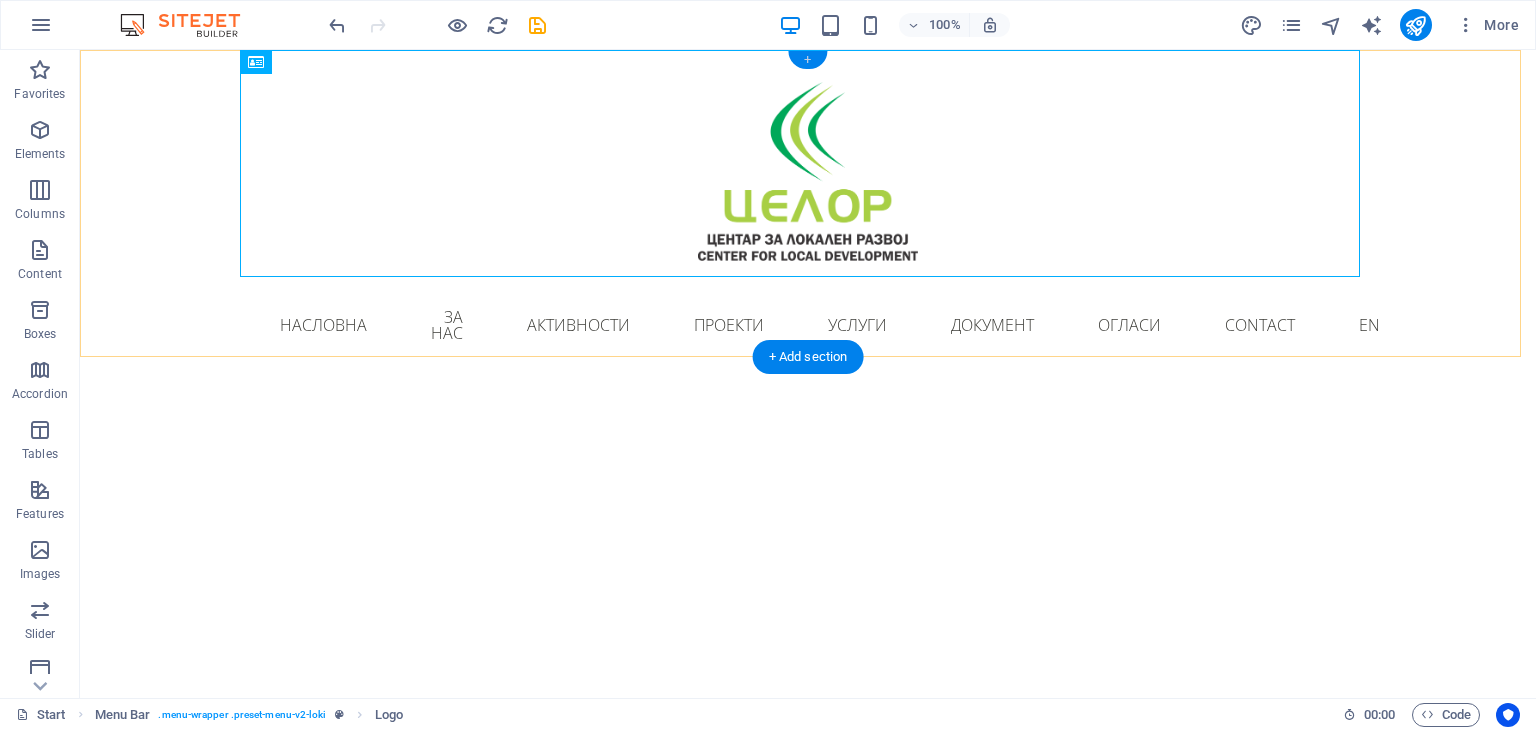 click on "+" at bounding box center (807, 60) 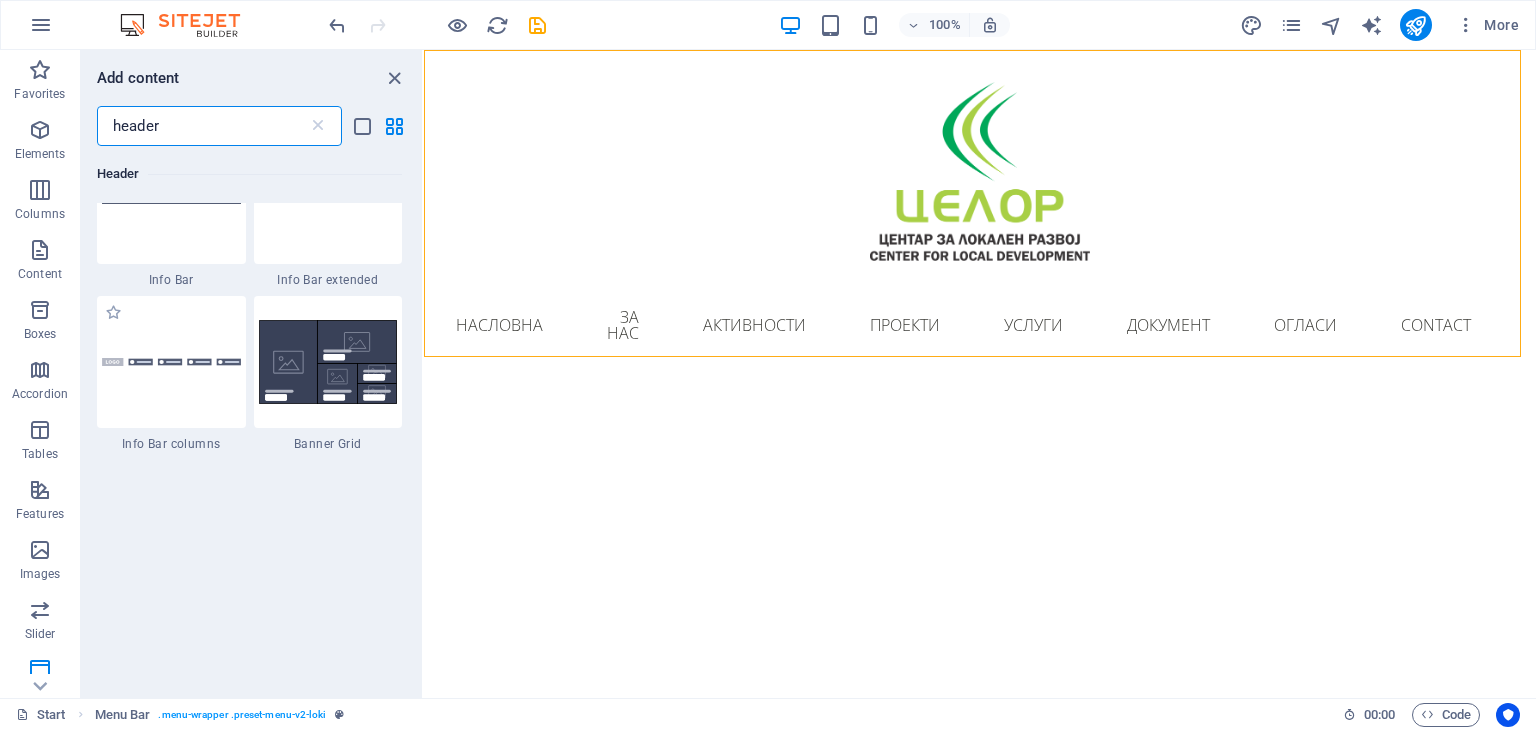 scroll, scrollTop: 904, scrollLeft: 0, axis: vertical 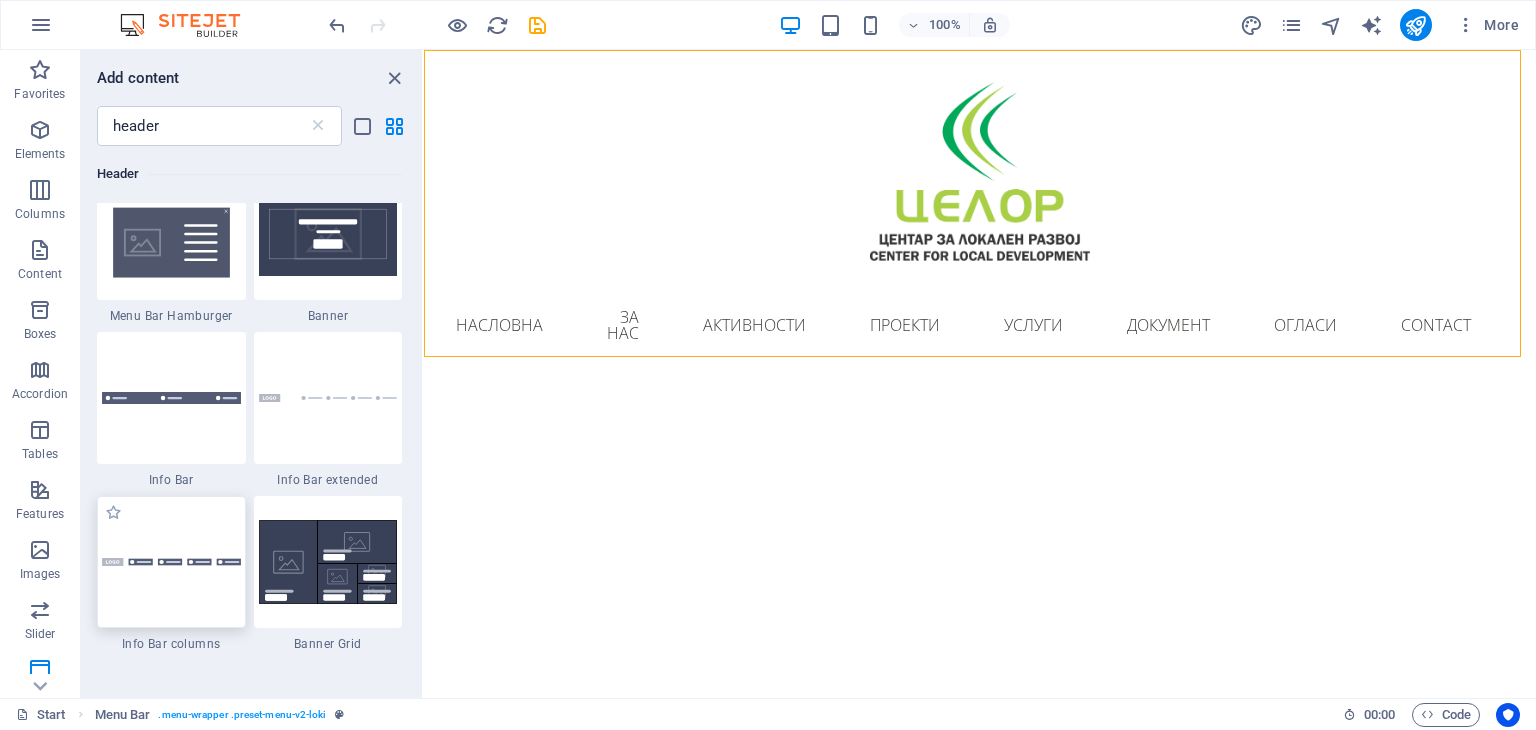 click at bounding box center [171, 562] 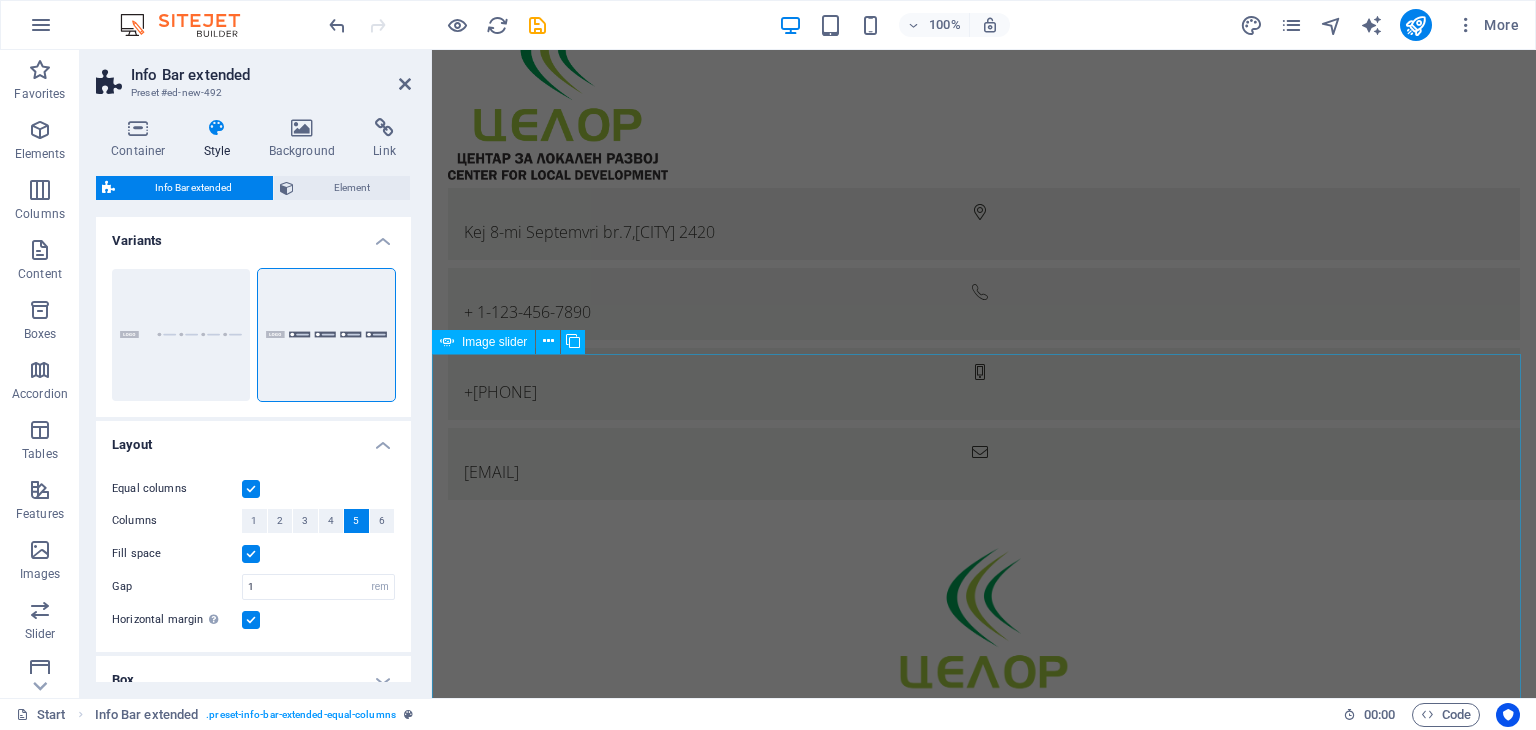scroll, scrollTop: 0, scrollLeft: 0, axis: both 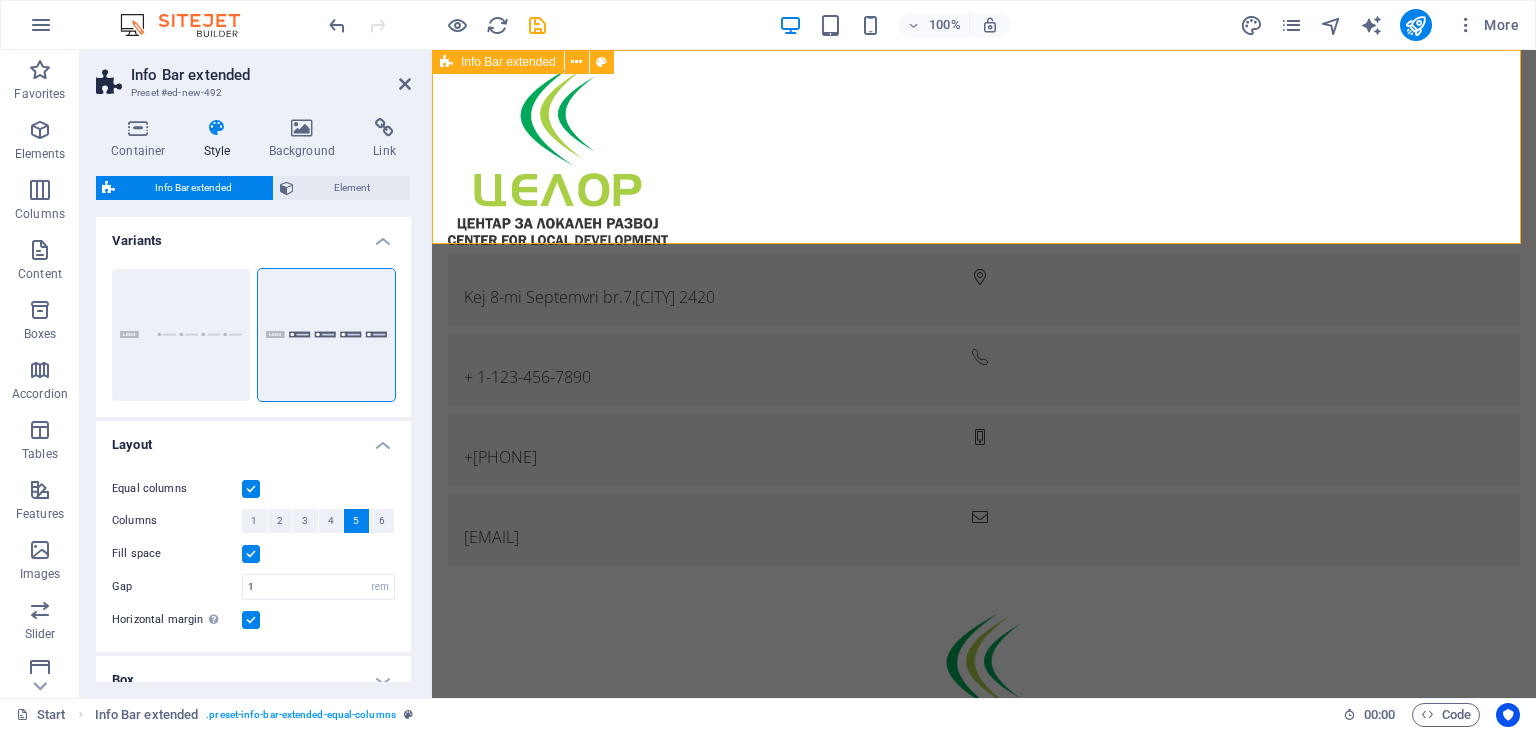 click on "Kej 8-mi Septemvri br.7 , [CITY] [ZIP] +1-123-456-7890 +38978462262 [EMAIL]" at bounding box center (984, 315) 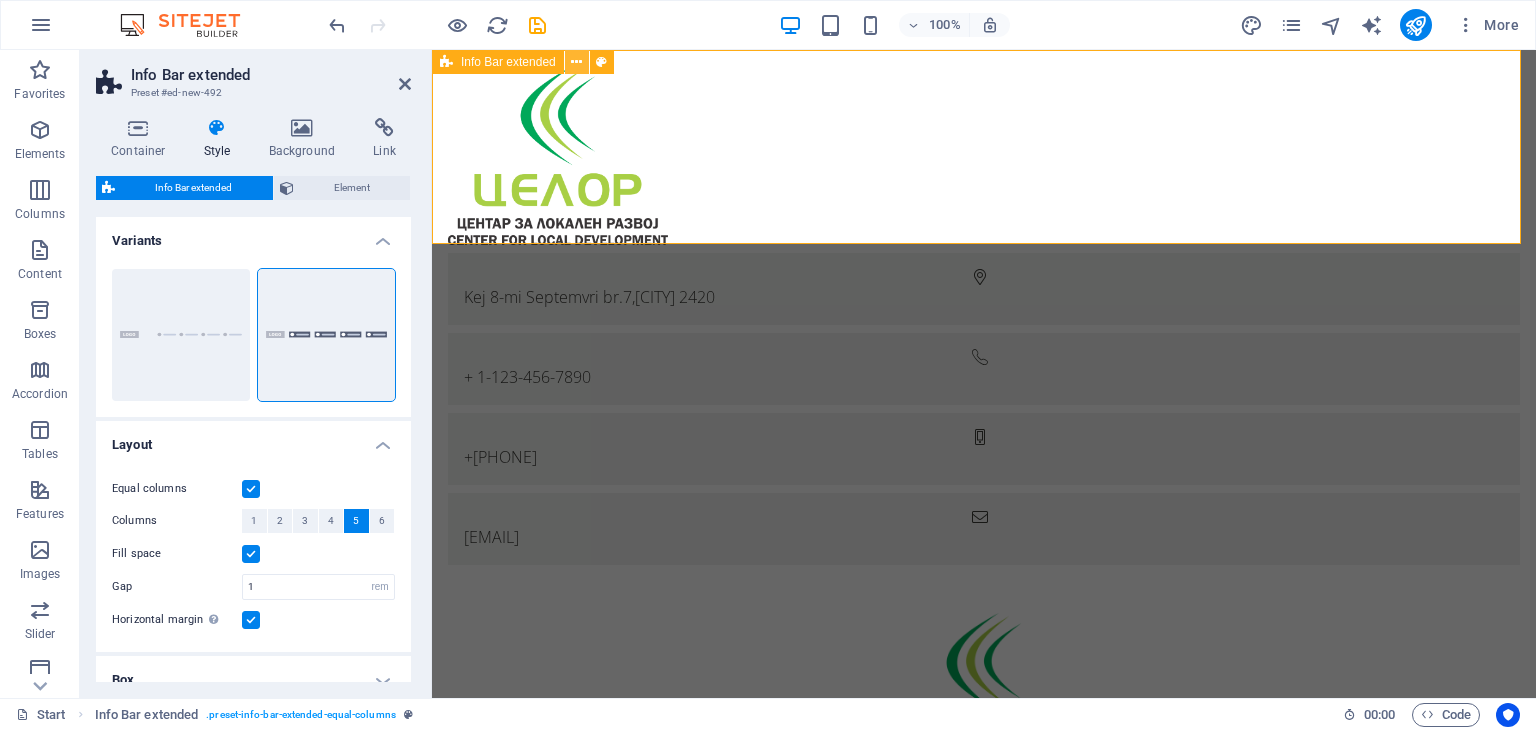 click at bounding box center [576, 62] 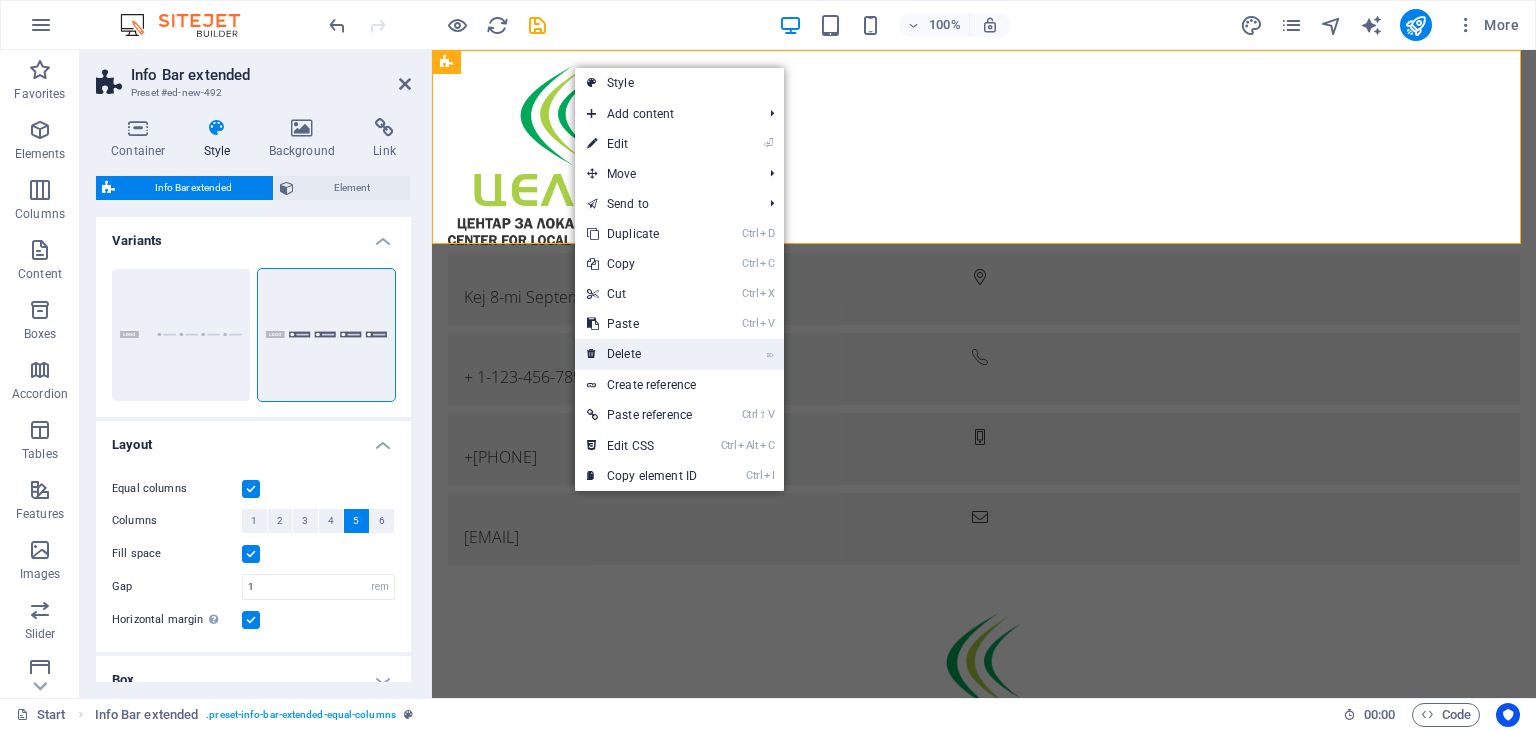 click on "⌦  Delete" at bounding box center (642, 354) 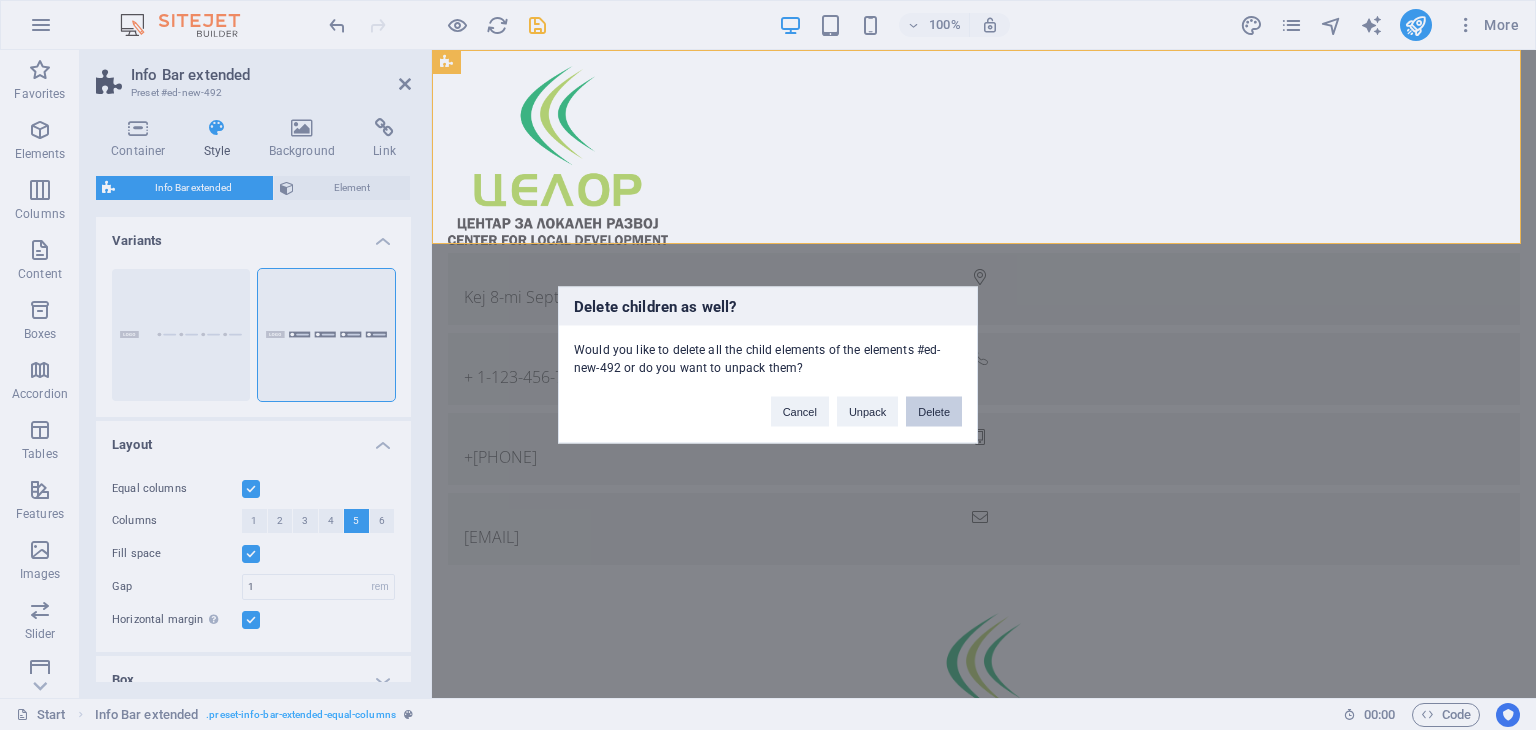 click on "Delete" at bounding box center (934, 412) 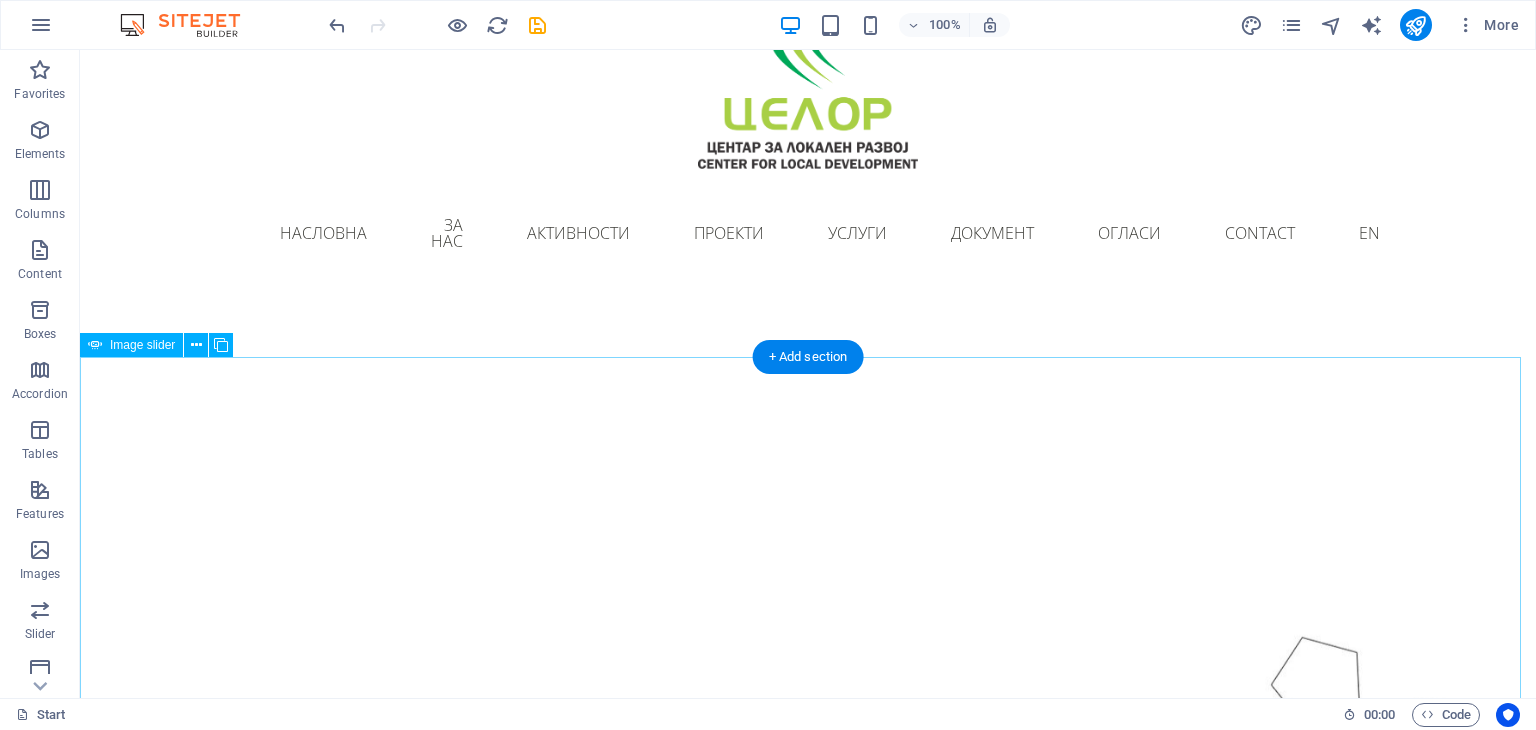 scroll, scrollTop: 100, scrollLeft: 0, axis: vertical 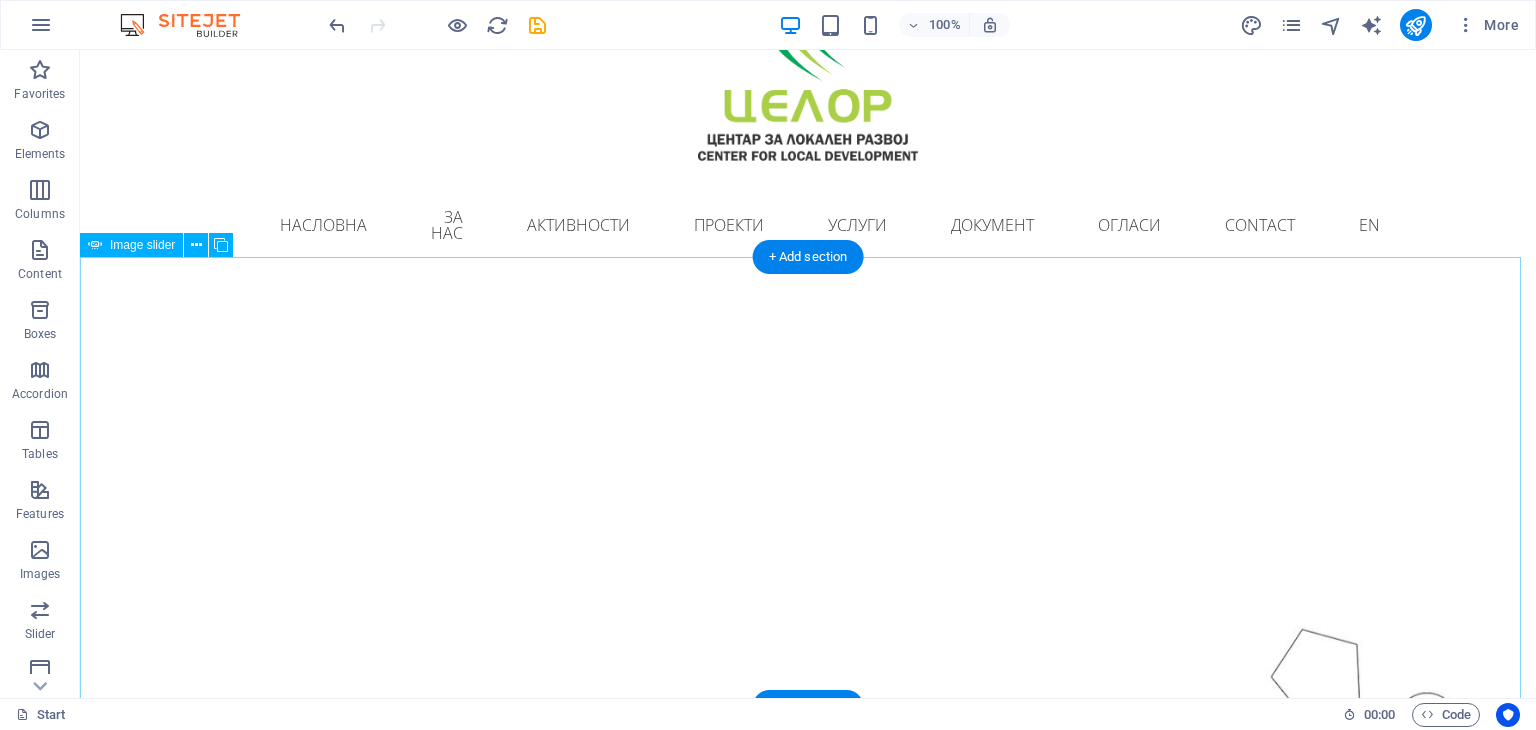 click at bounding box center [80, 291] 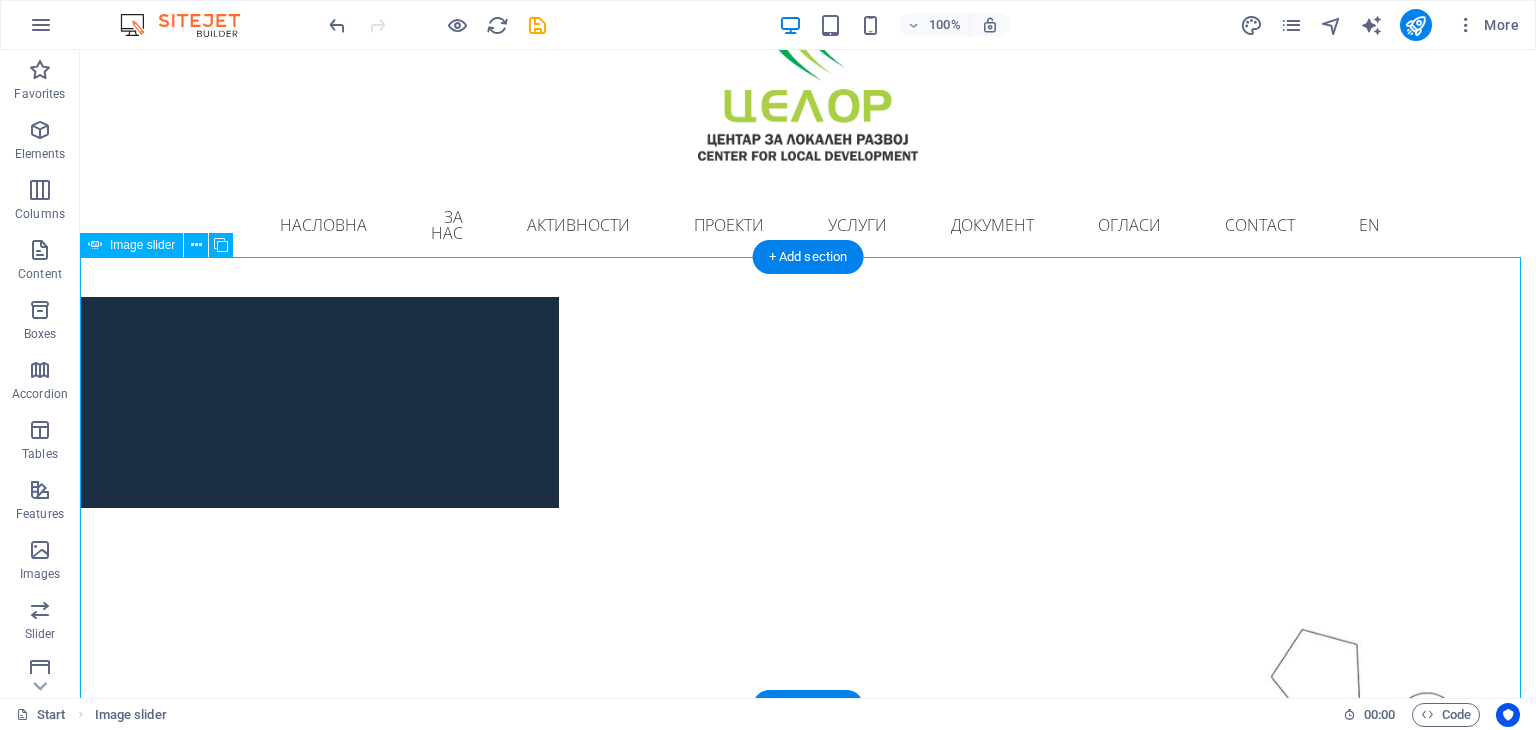 click at bounding box center (80, 3435) 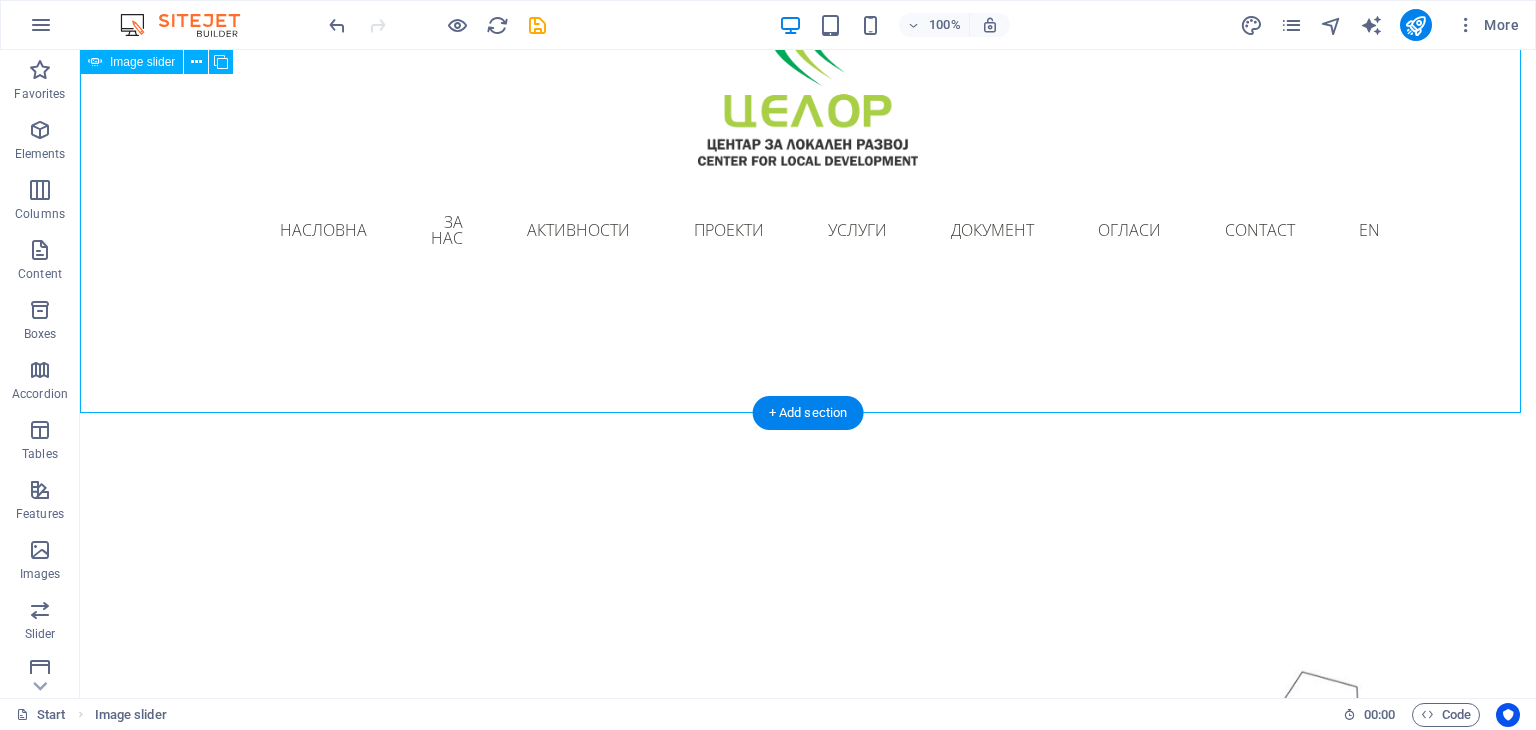 scroll, scrollTop: 0, scrollLeft: 0, axis: both 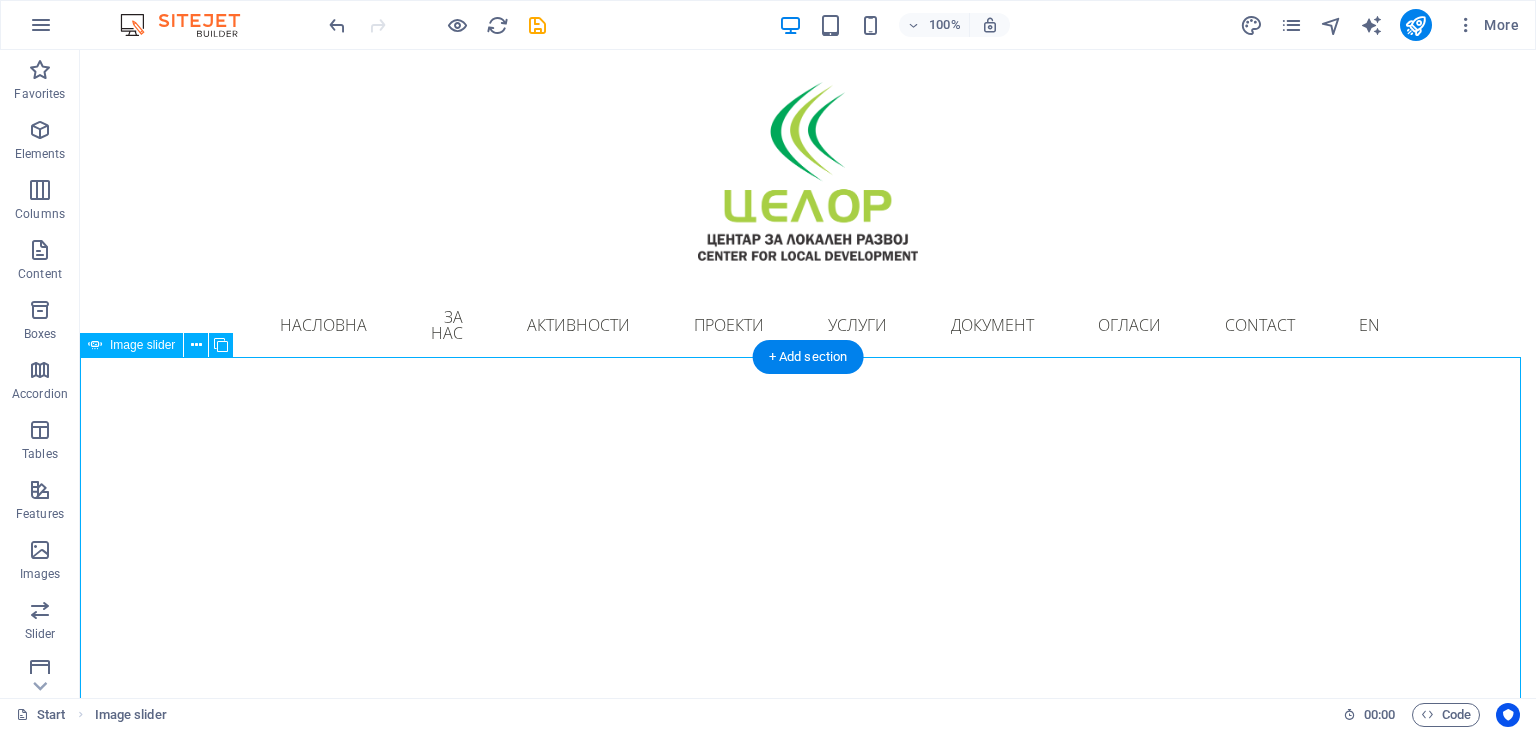 click at bounding box center (80, 3535) 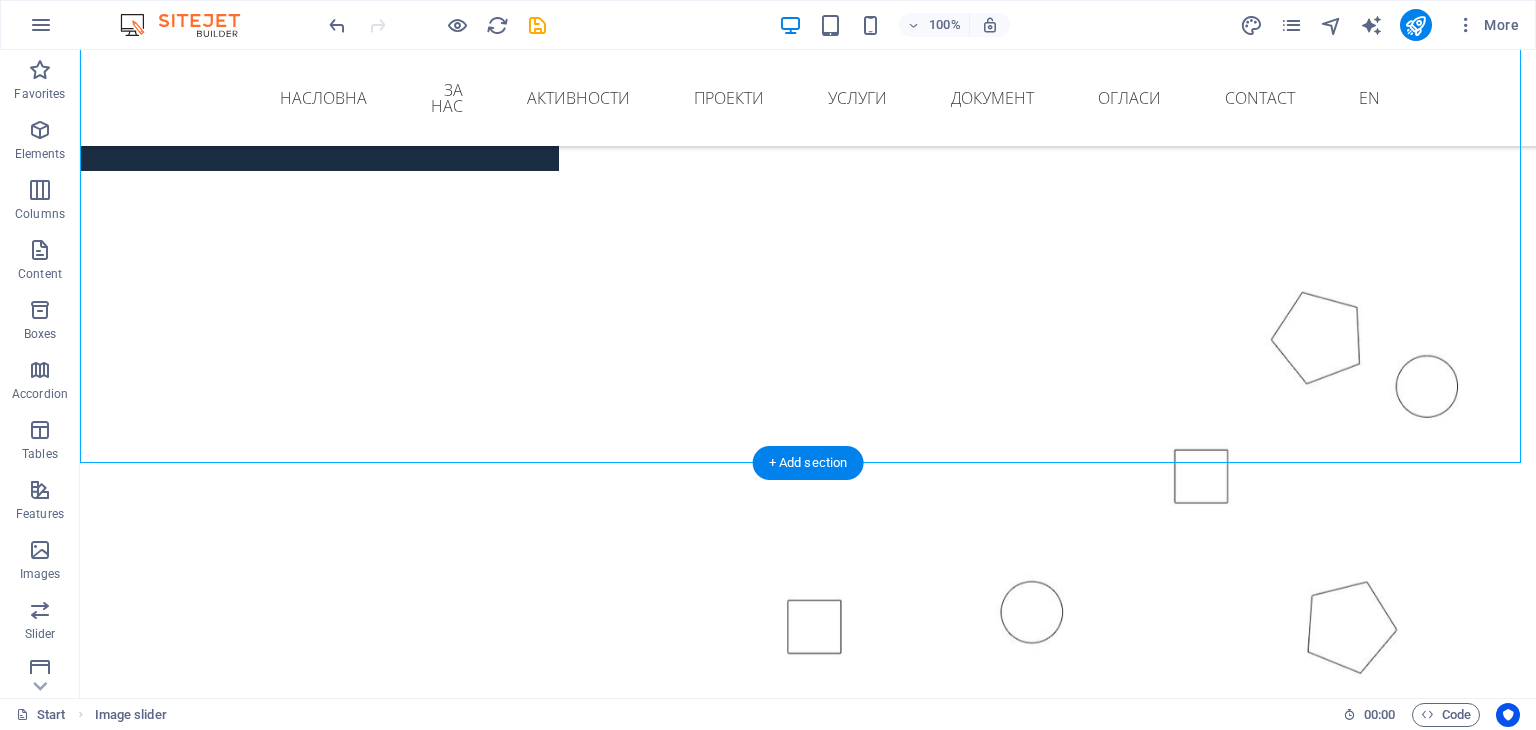 scroll, scrollTop: 373, scrollLeft: 0, axis: vertical 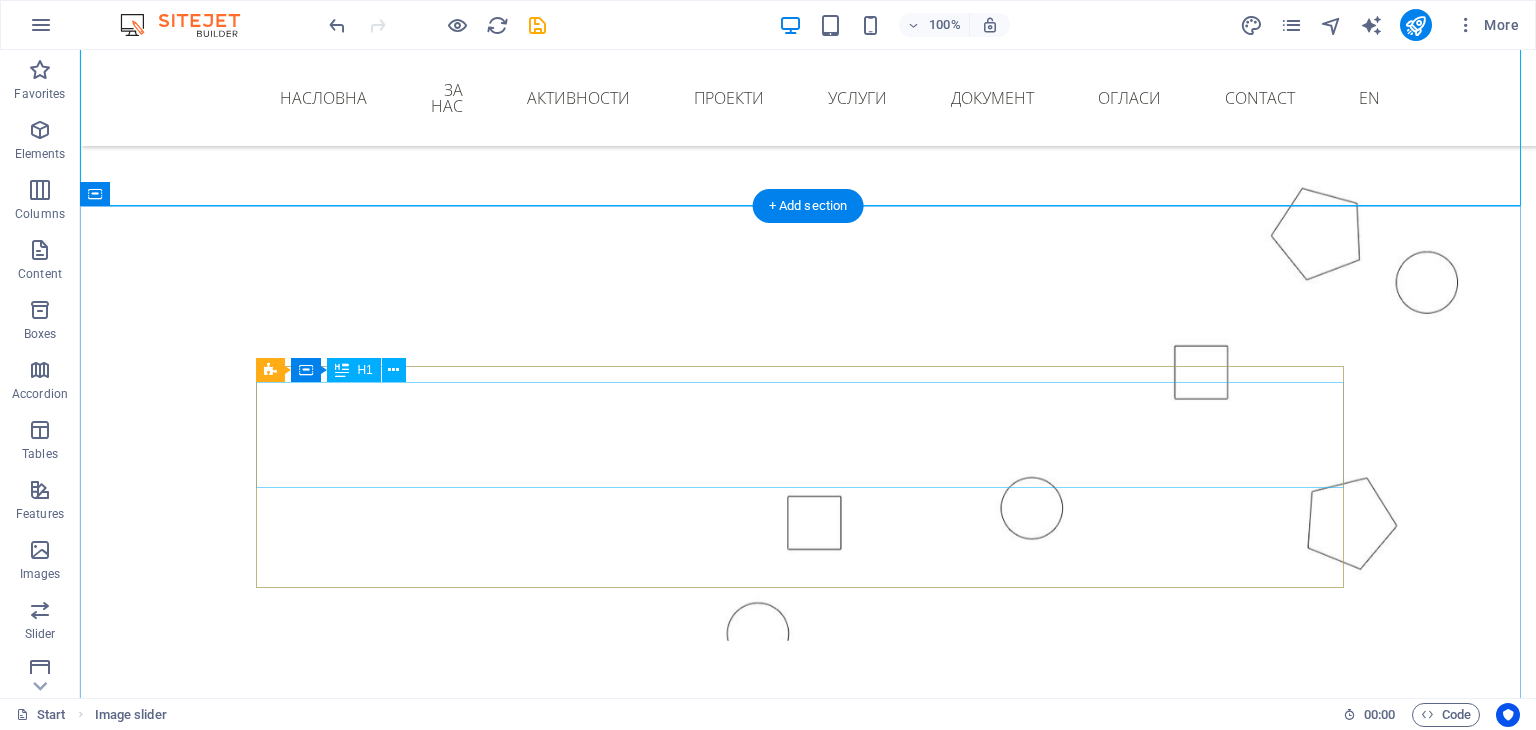click on "Learn how to generate more leads with some simple Tips" at bounding box center (808, 985) 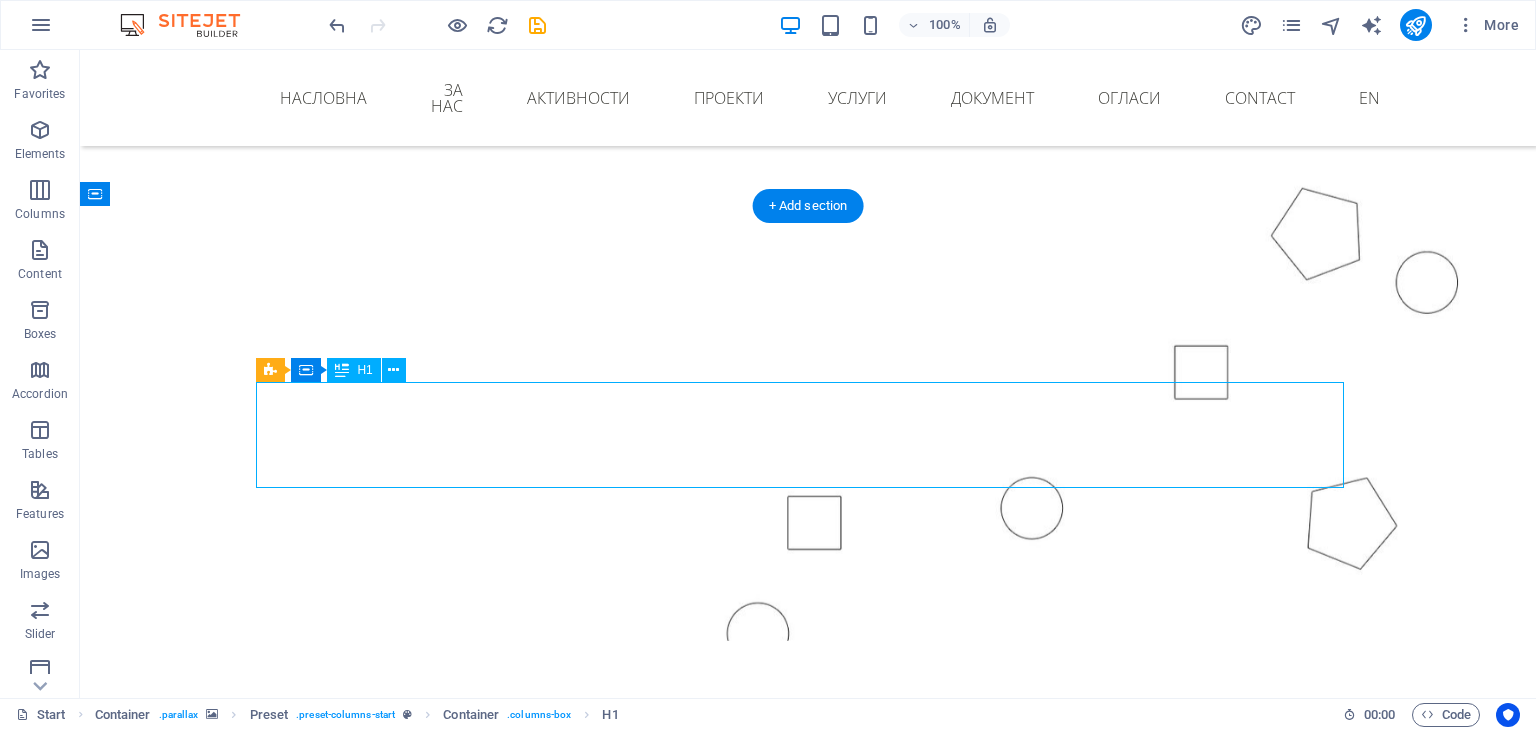 click on "Learn how to generate more leads with some simple Tips" at bounding box center [808, 985] 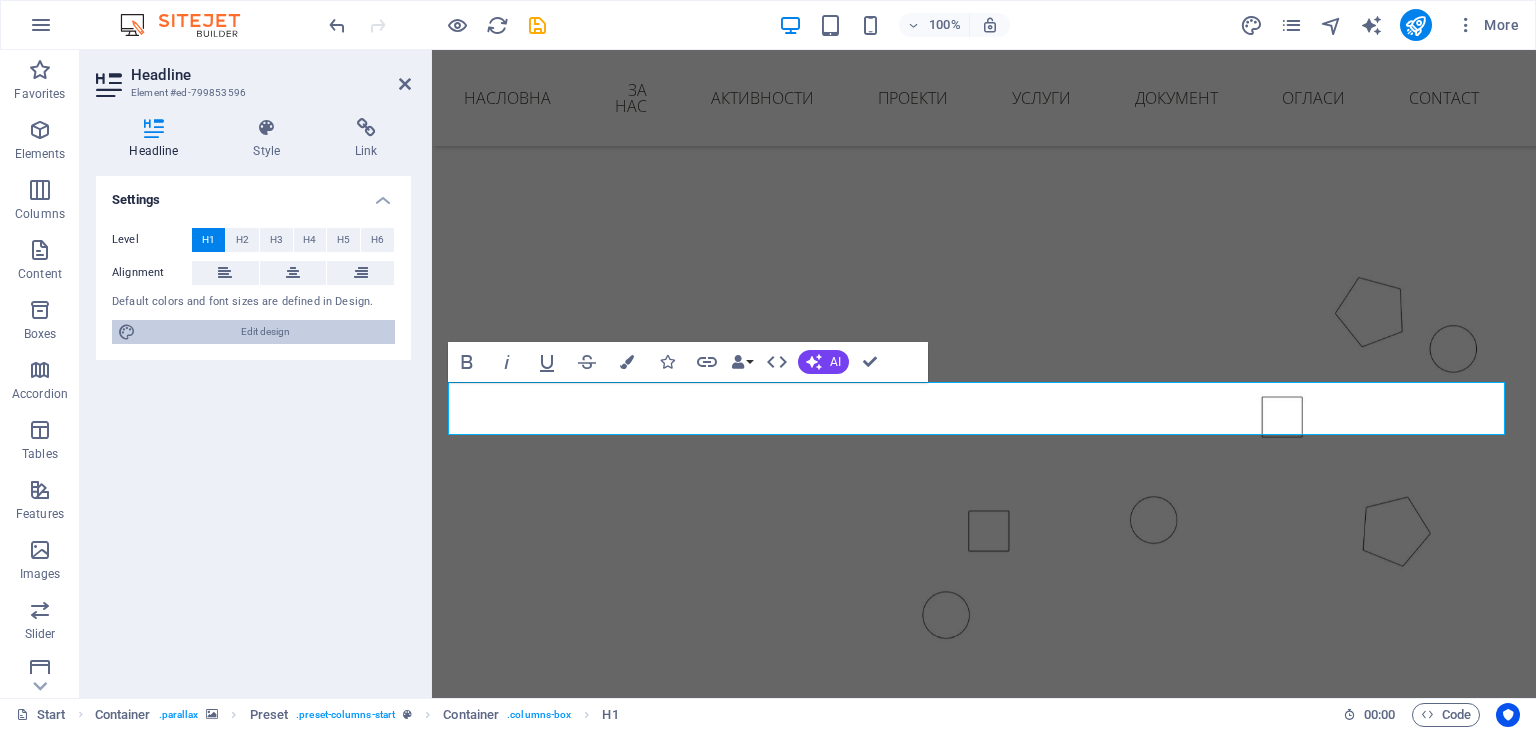 click on "Edit design" at bounding box center (265, 332) 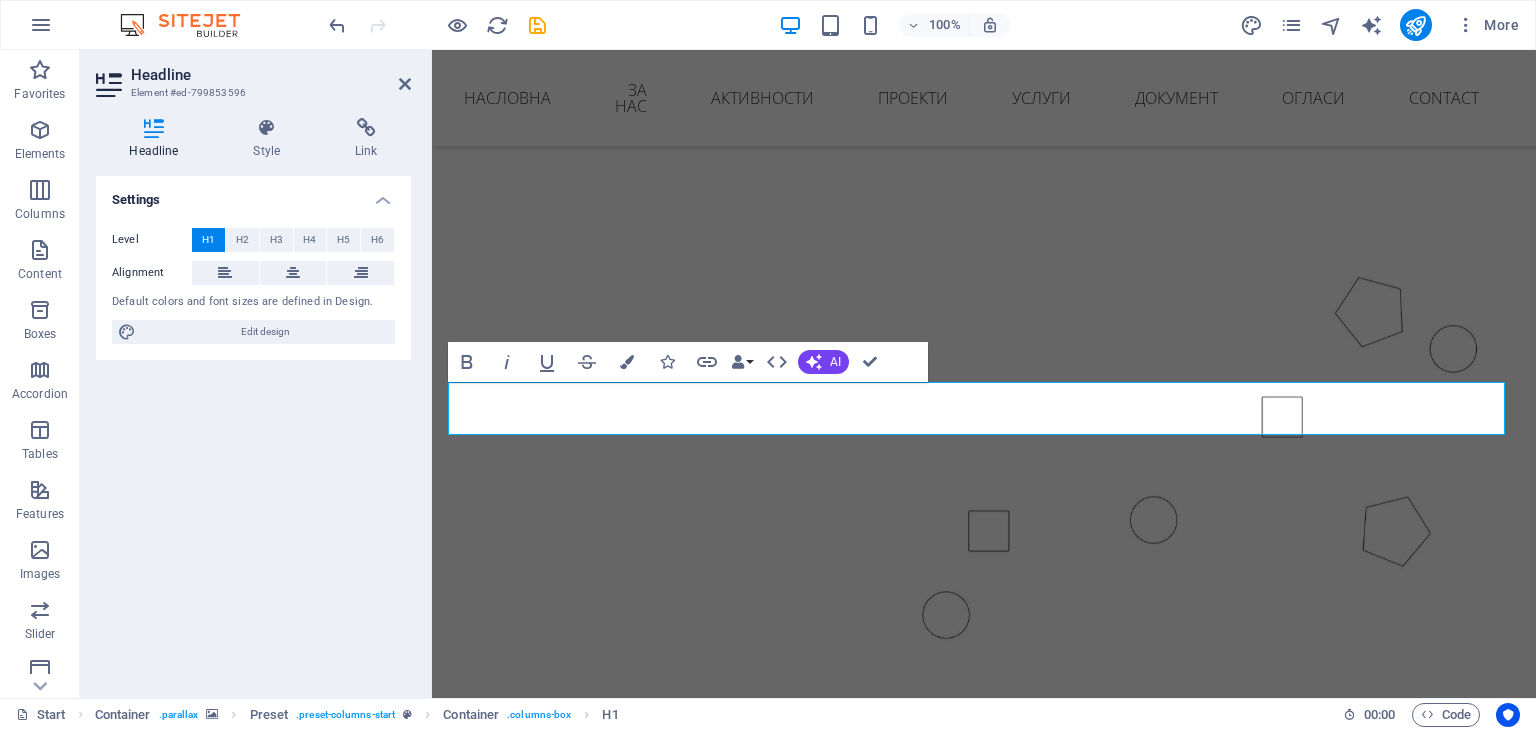 click on "​" at bounding box center [984, 920] 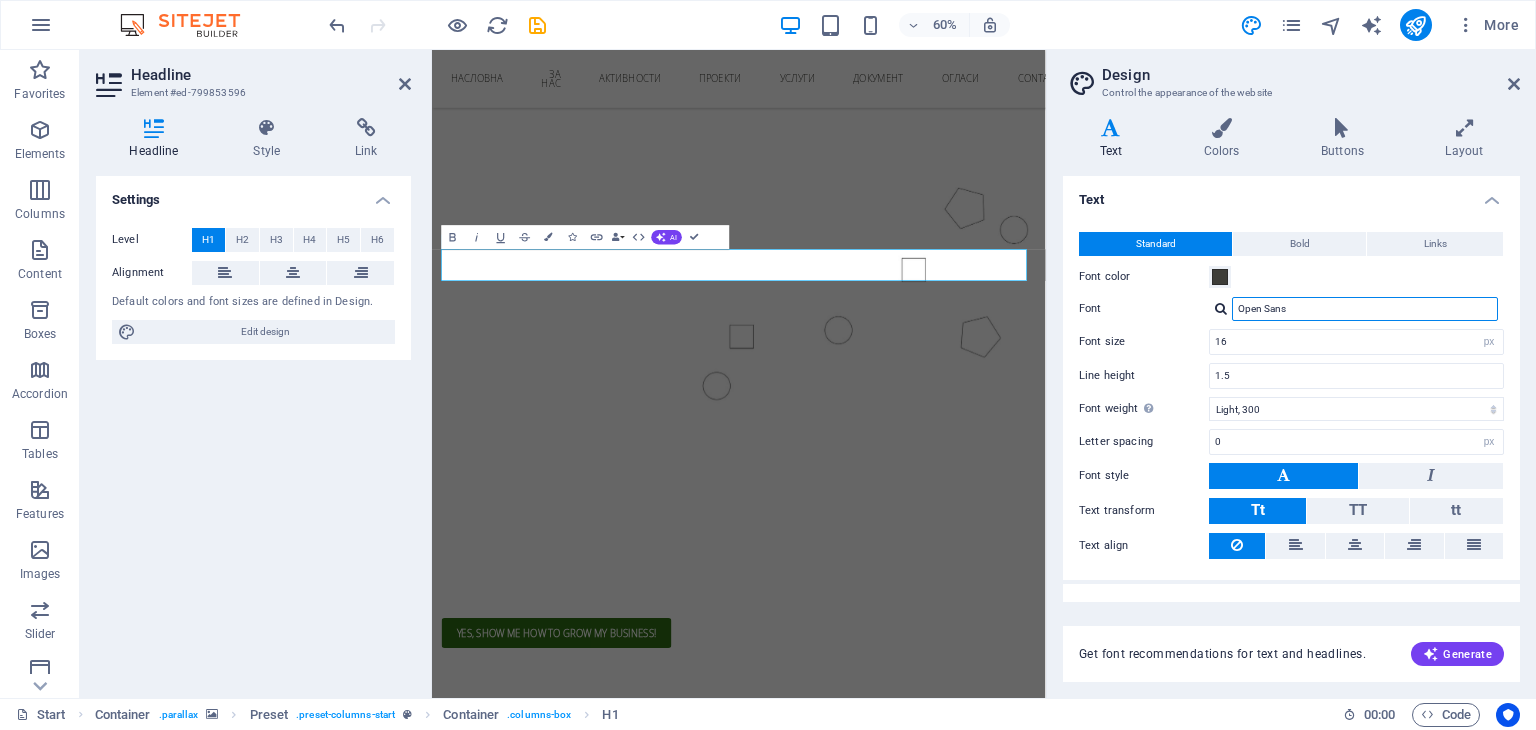 click on "Open Sans" at bounding box center [1365, 309] 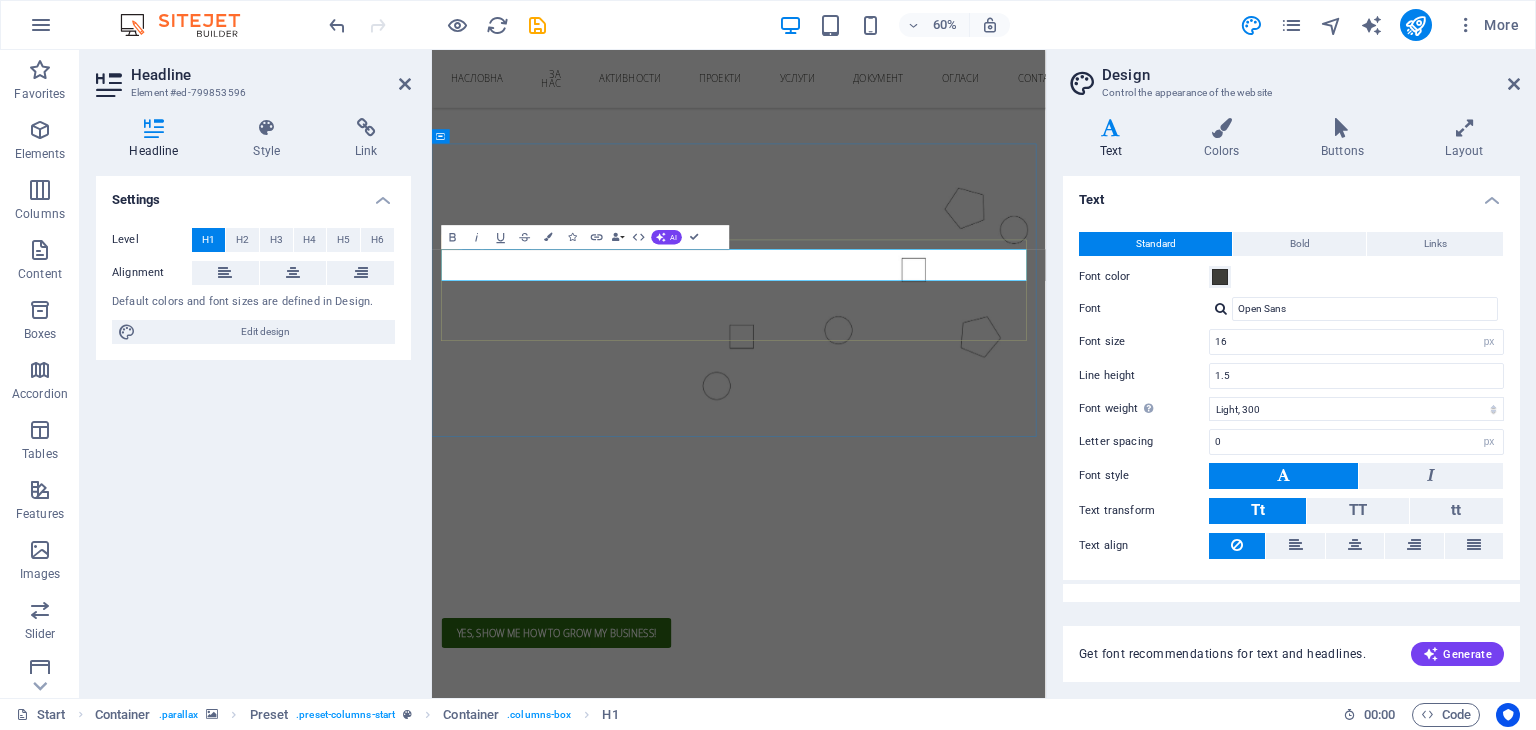 click on "​" at bounding box center (943, 920) 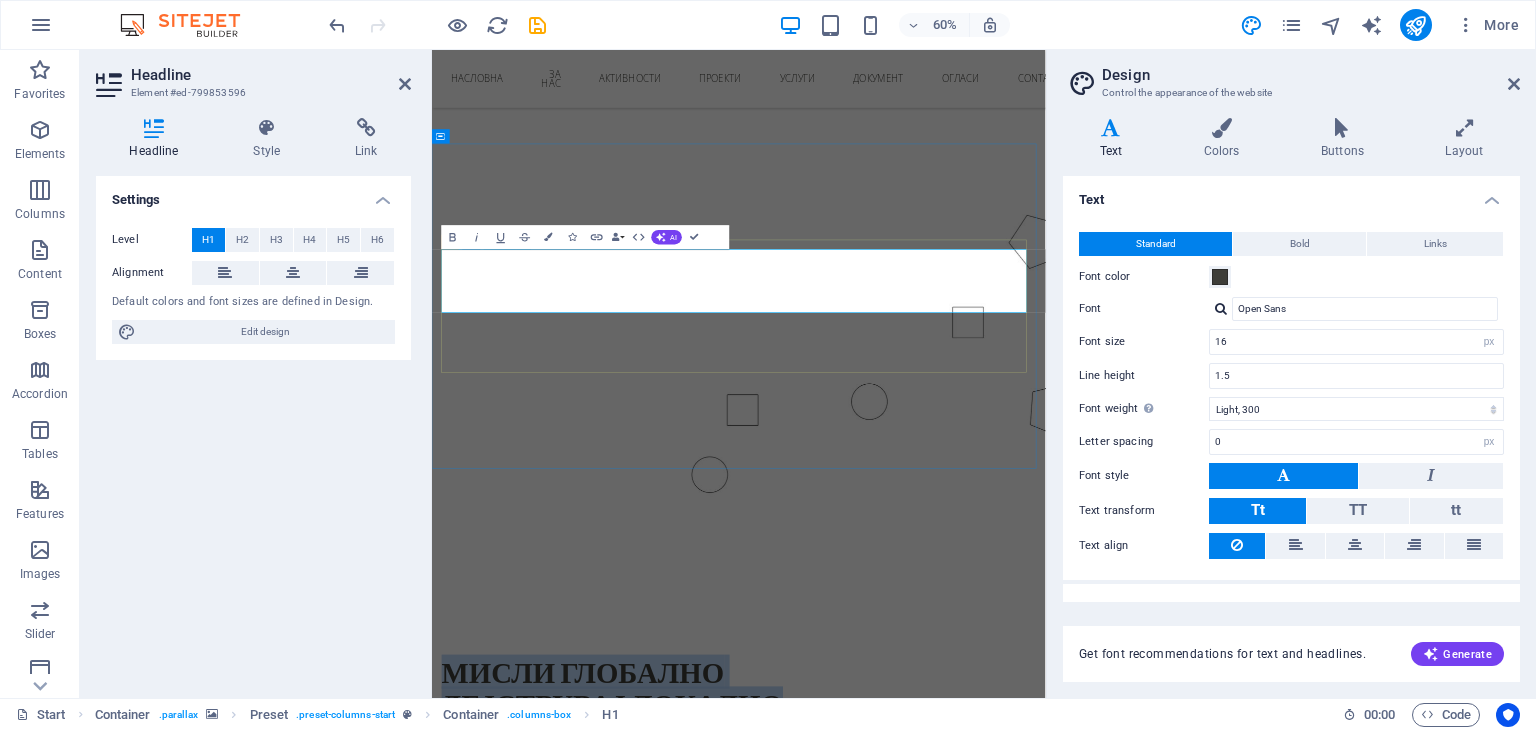 drag, startPoint x: 953, startPoint y: 466, endPoint x: 459, endPoint y: 402, distance: 498.1285 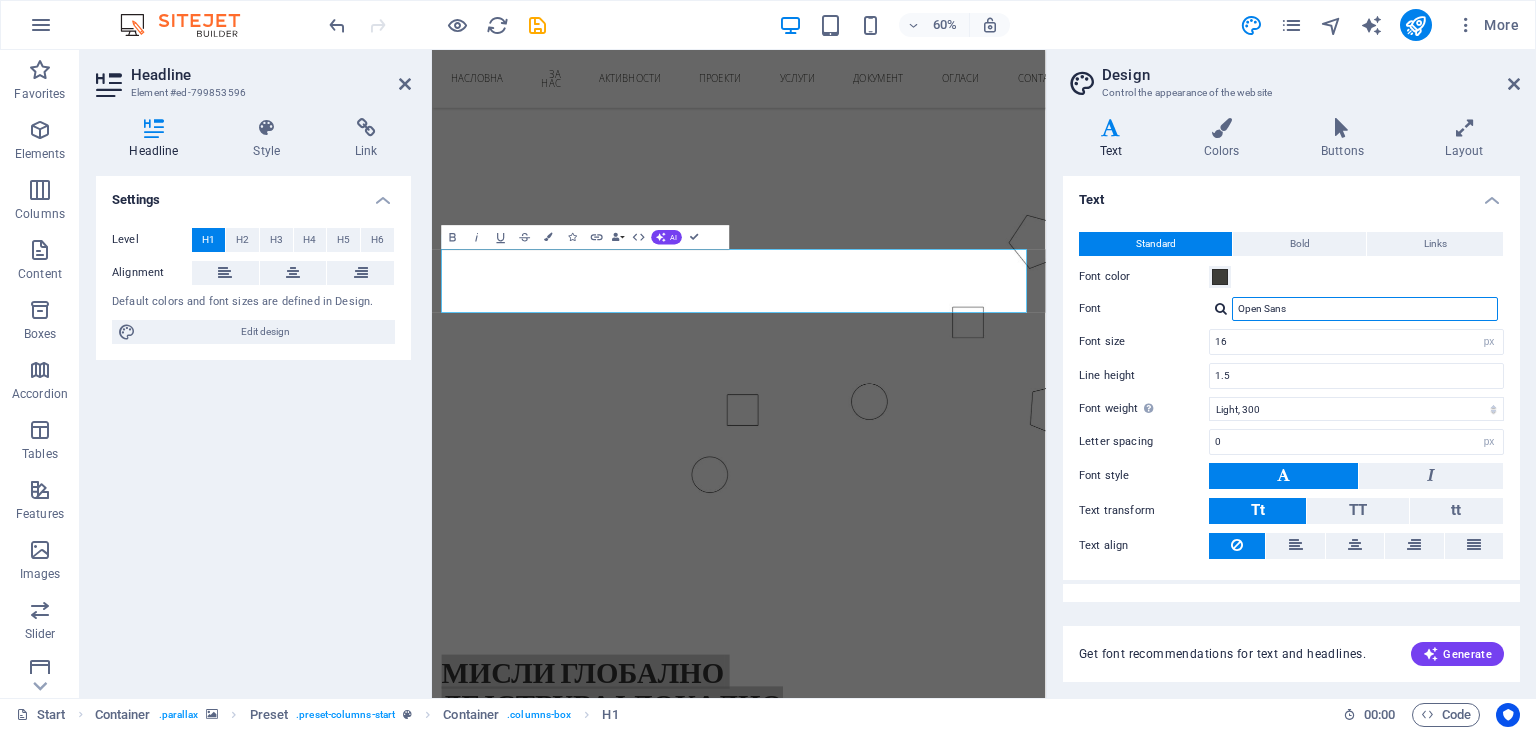 click on "Open Sans" at bounding box center [1365, 309] 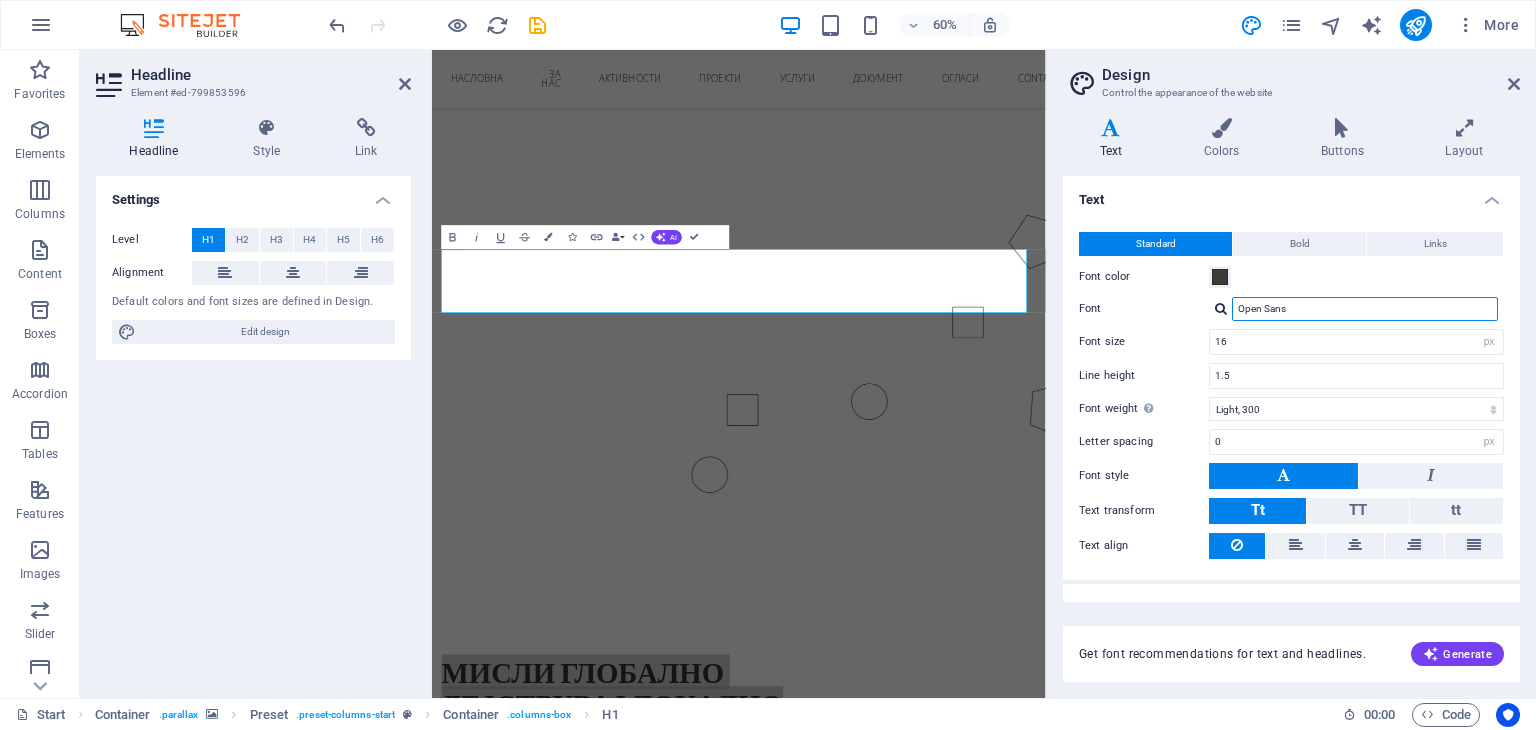 drag, startPoint x: 1368, startPoint y: 309, endPoint x: 1220, endPoint y: 297, distance: 148.48569 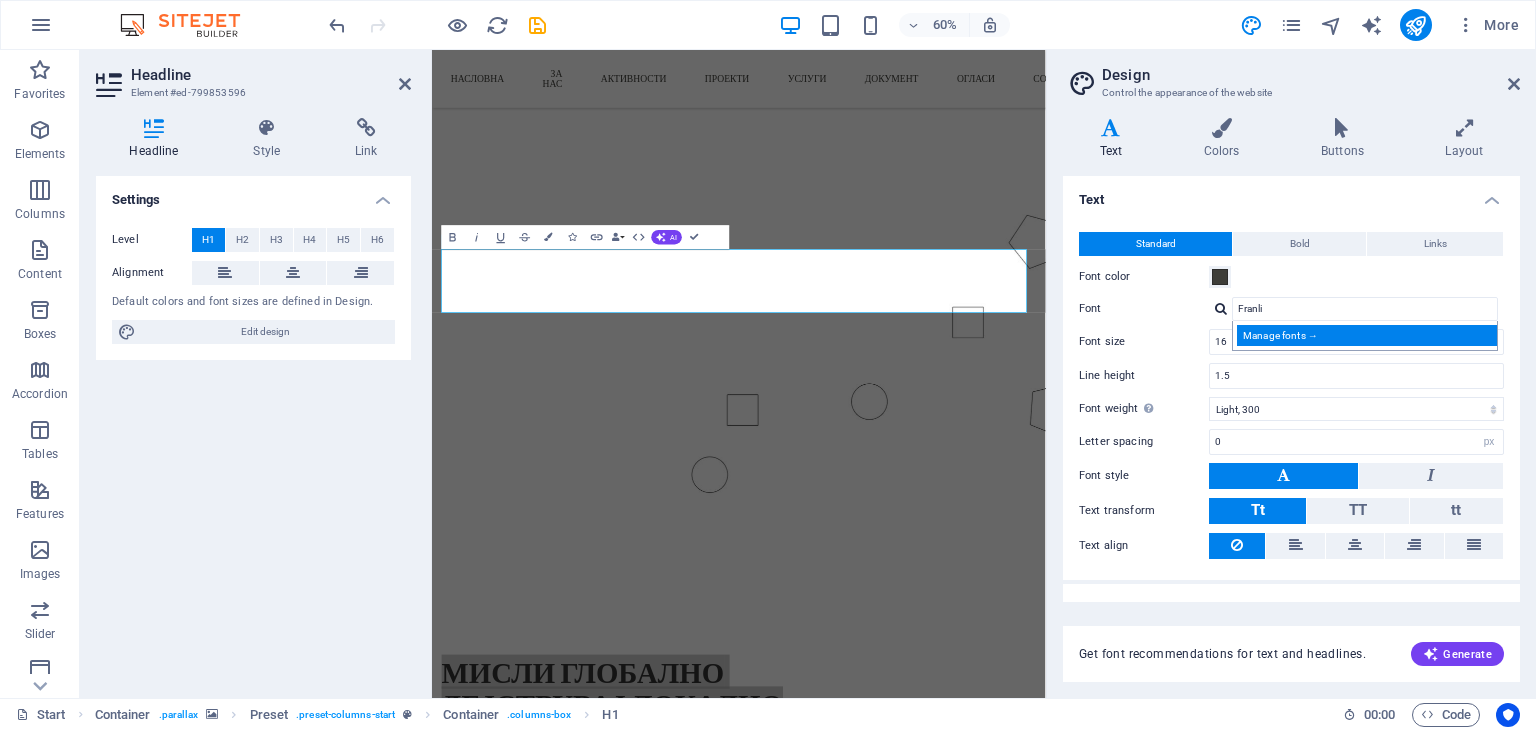click on "Manage fonts →" at bounding box center (1369, 335) 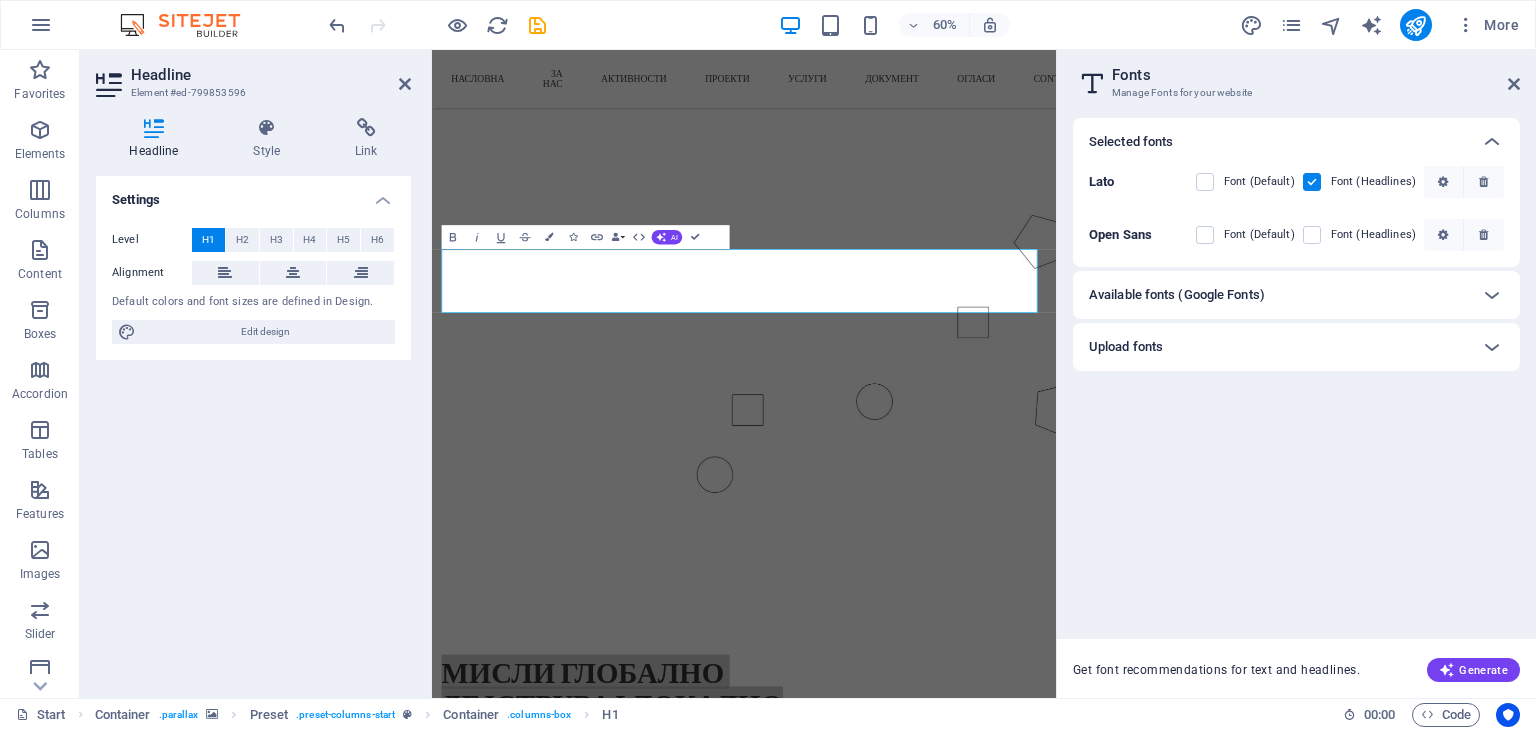 click on "Upload fonts" at bounding box center (1278, 347) 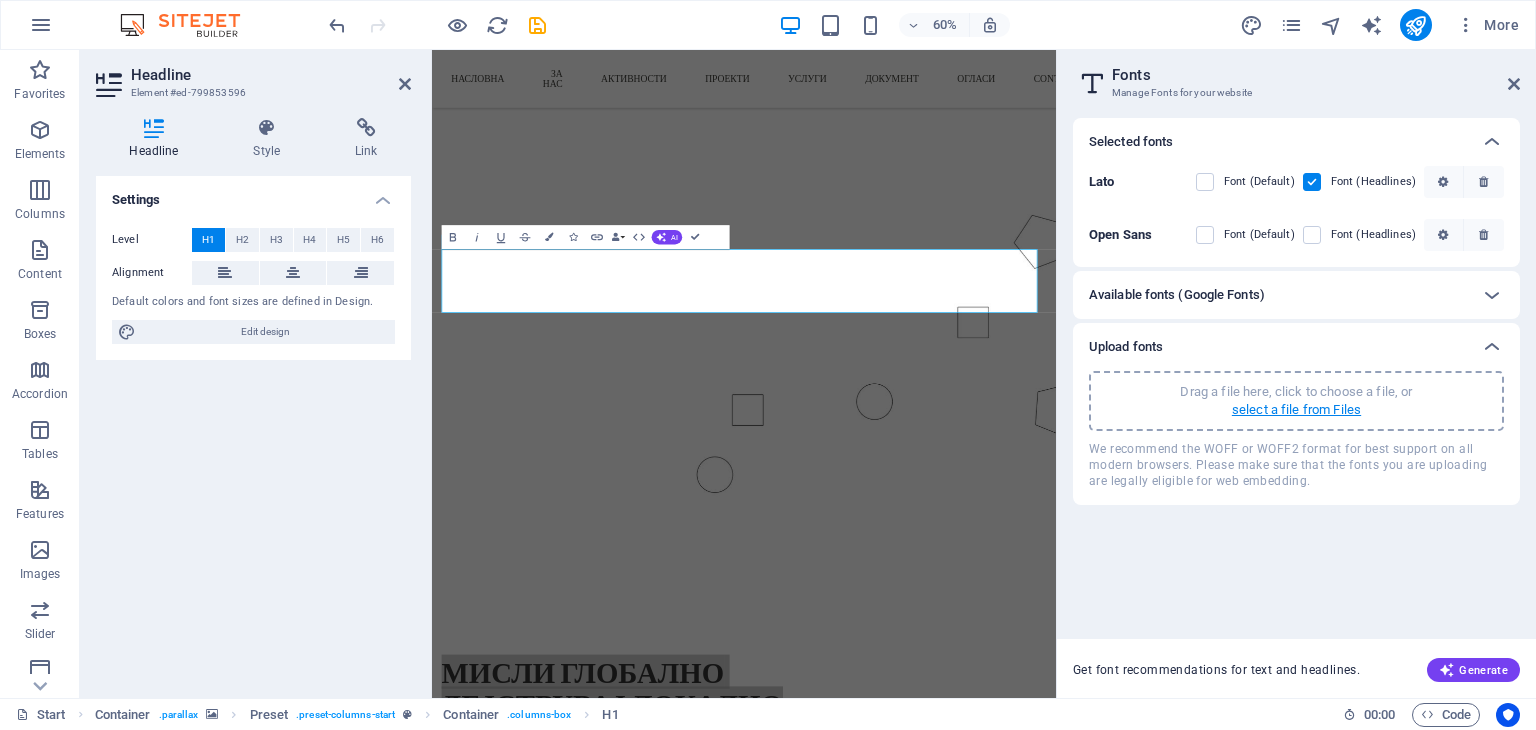 click on "select a file from Files" at bounding box center [1296, 410] 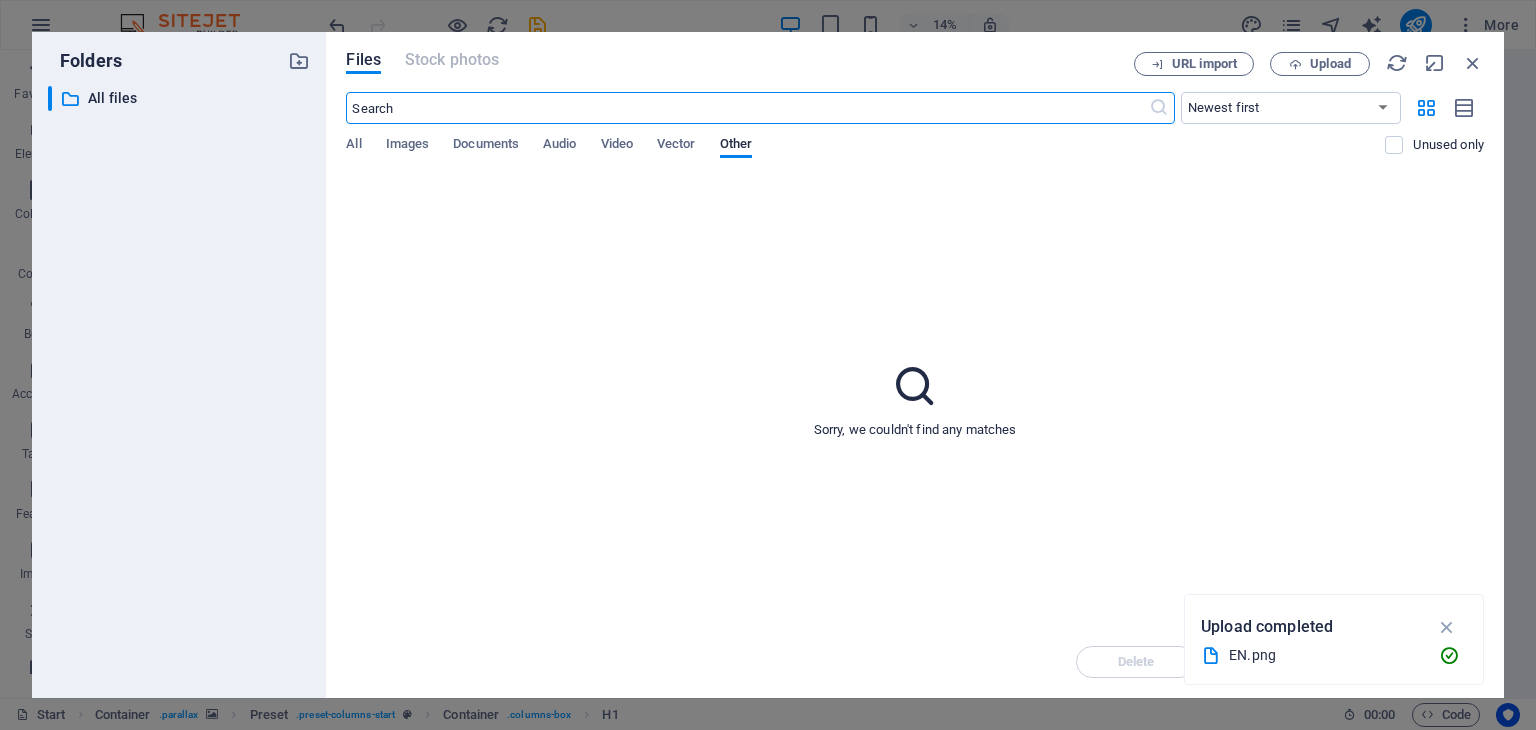 click at bounding box center [747, 108] 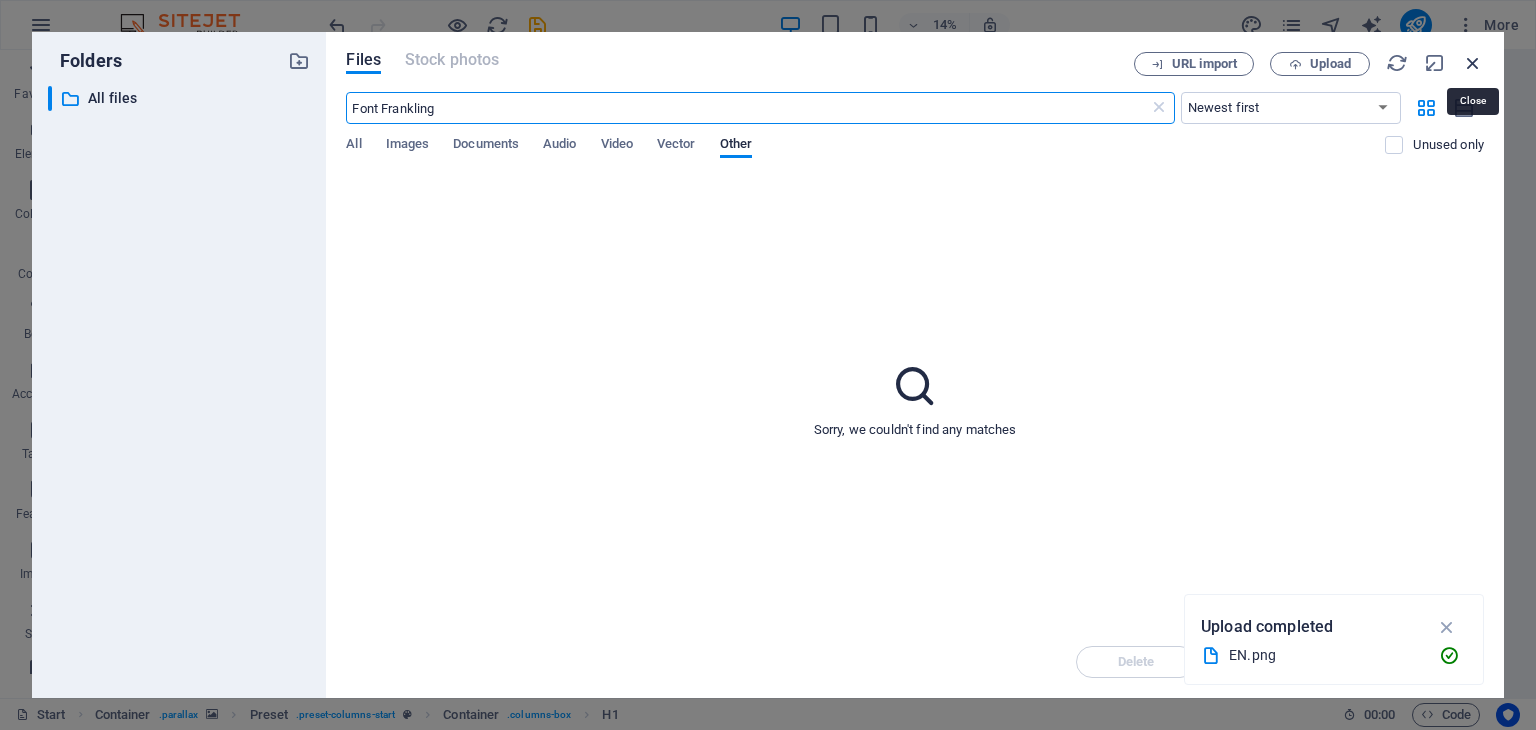 click at bounding box center (1473, 63) 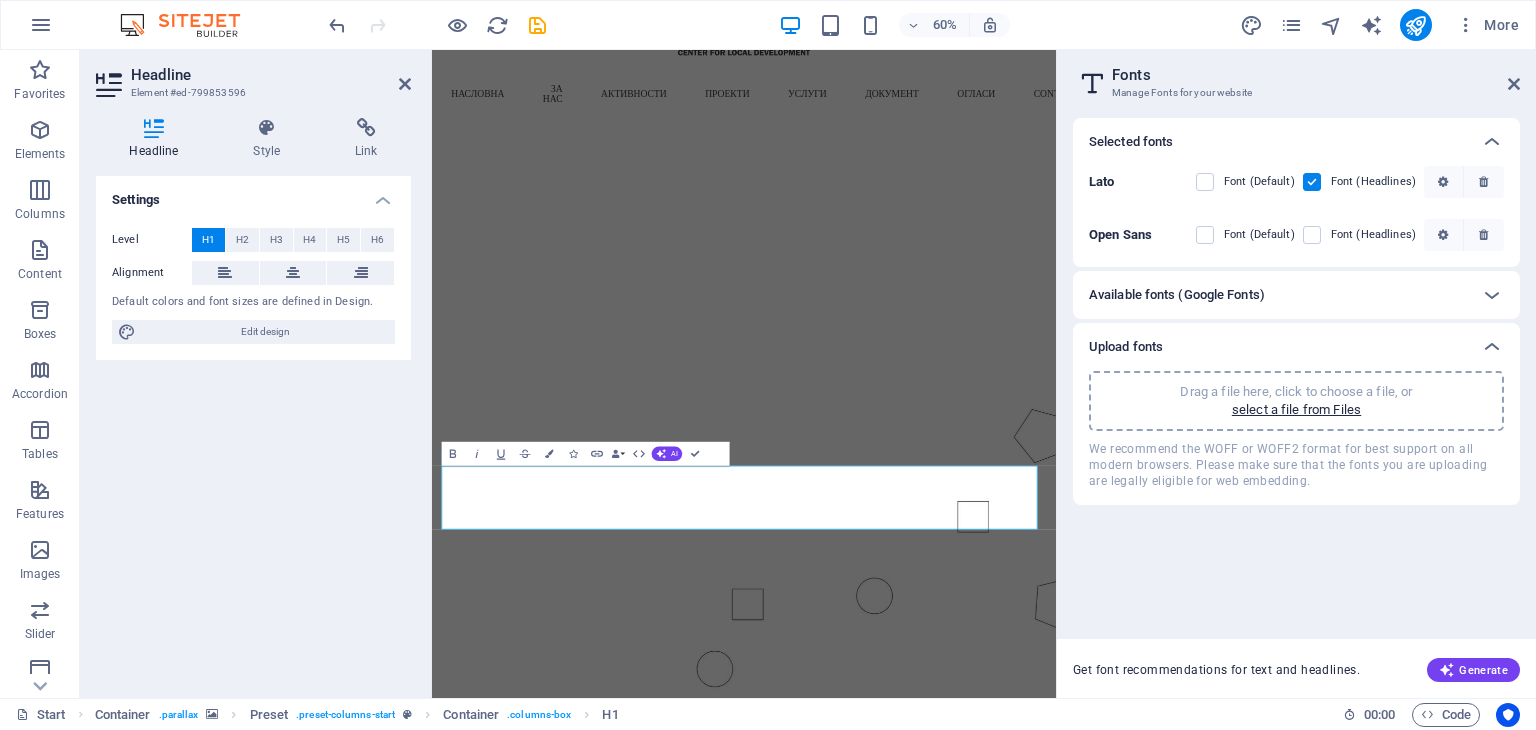 scroll, scrollTop: 300, scrollLeft: 0, axis: vertical 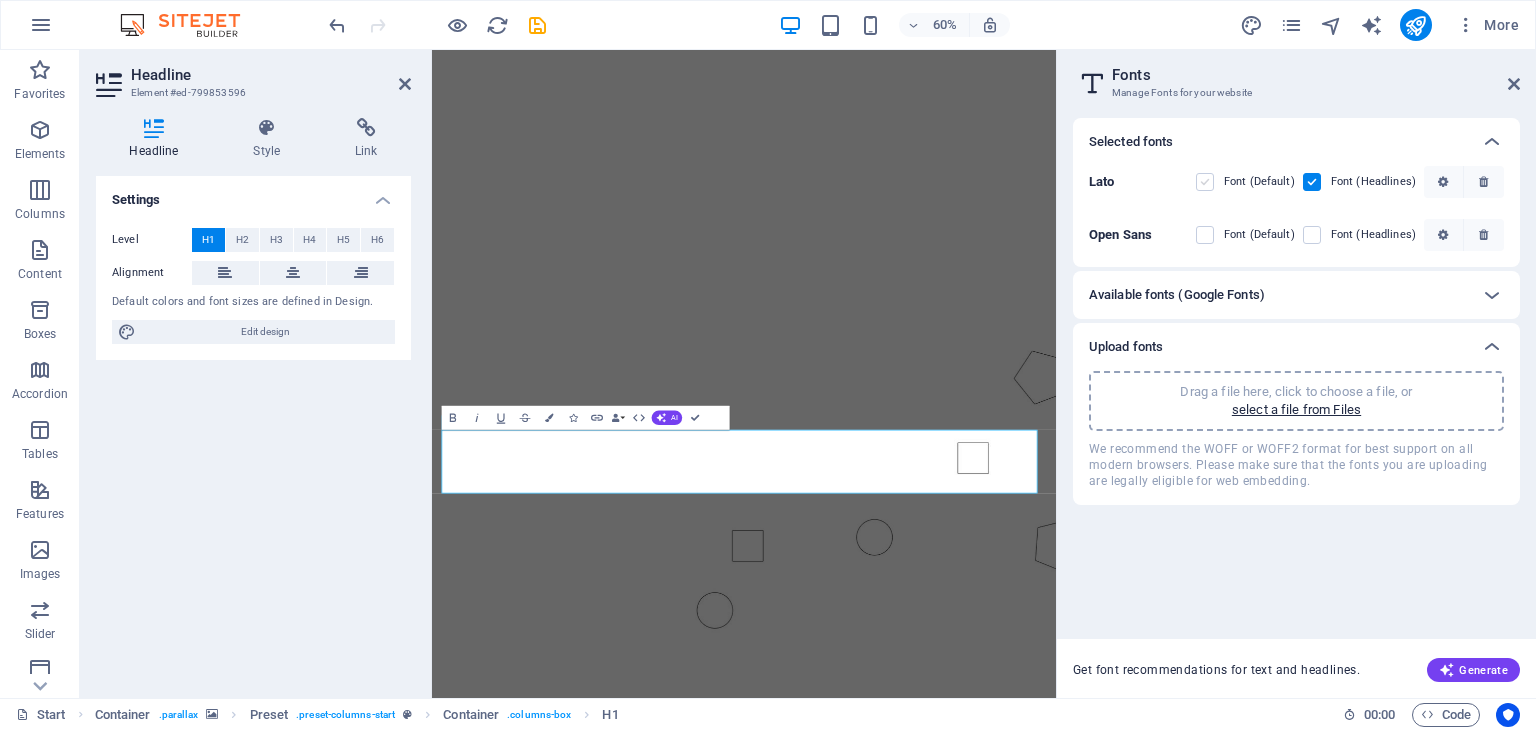 click at bounding box center (1205, 182) 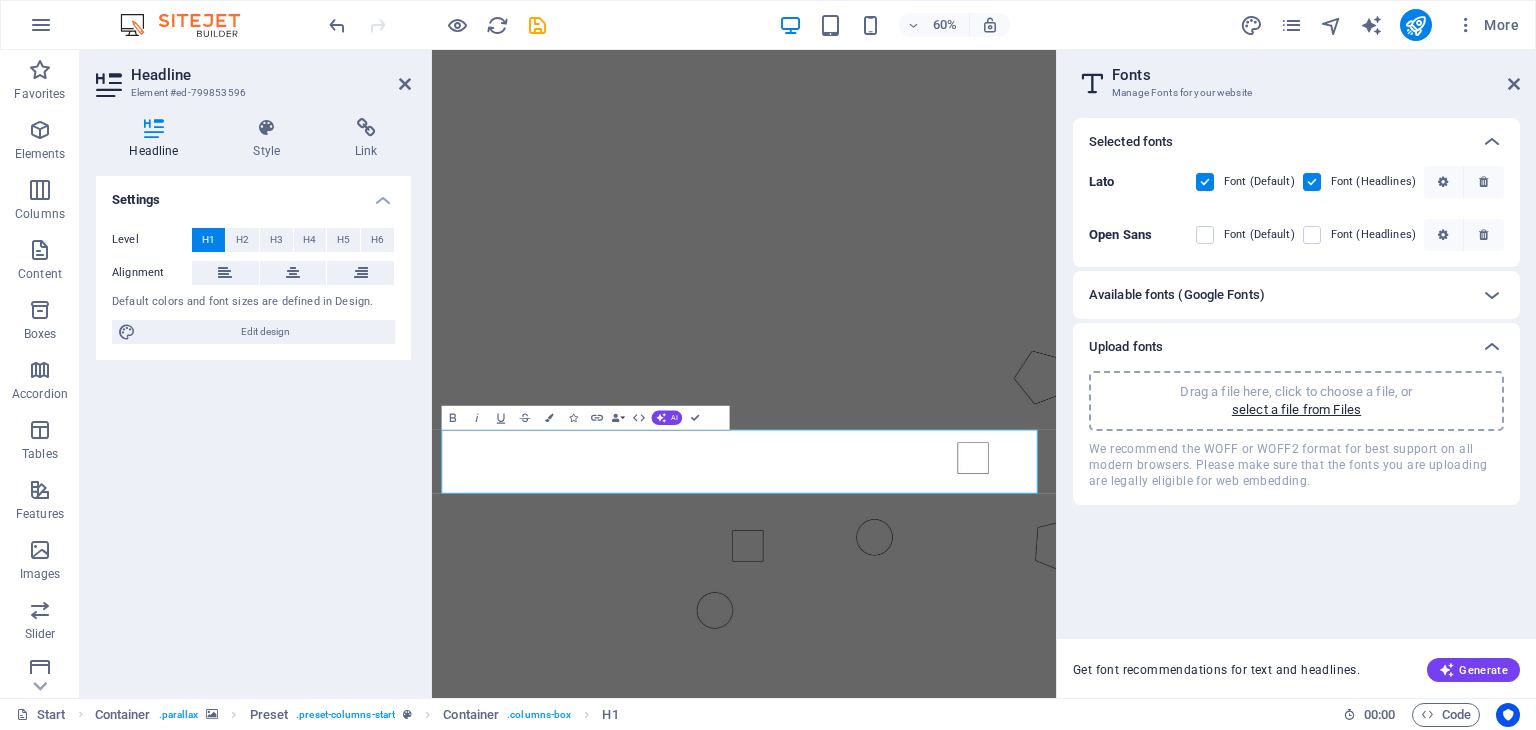click on "​Мисли Глобално ‌Дејствувај Локално" at bounding box center [952, 1430] 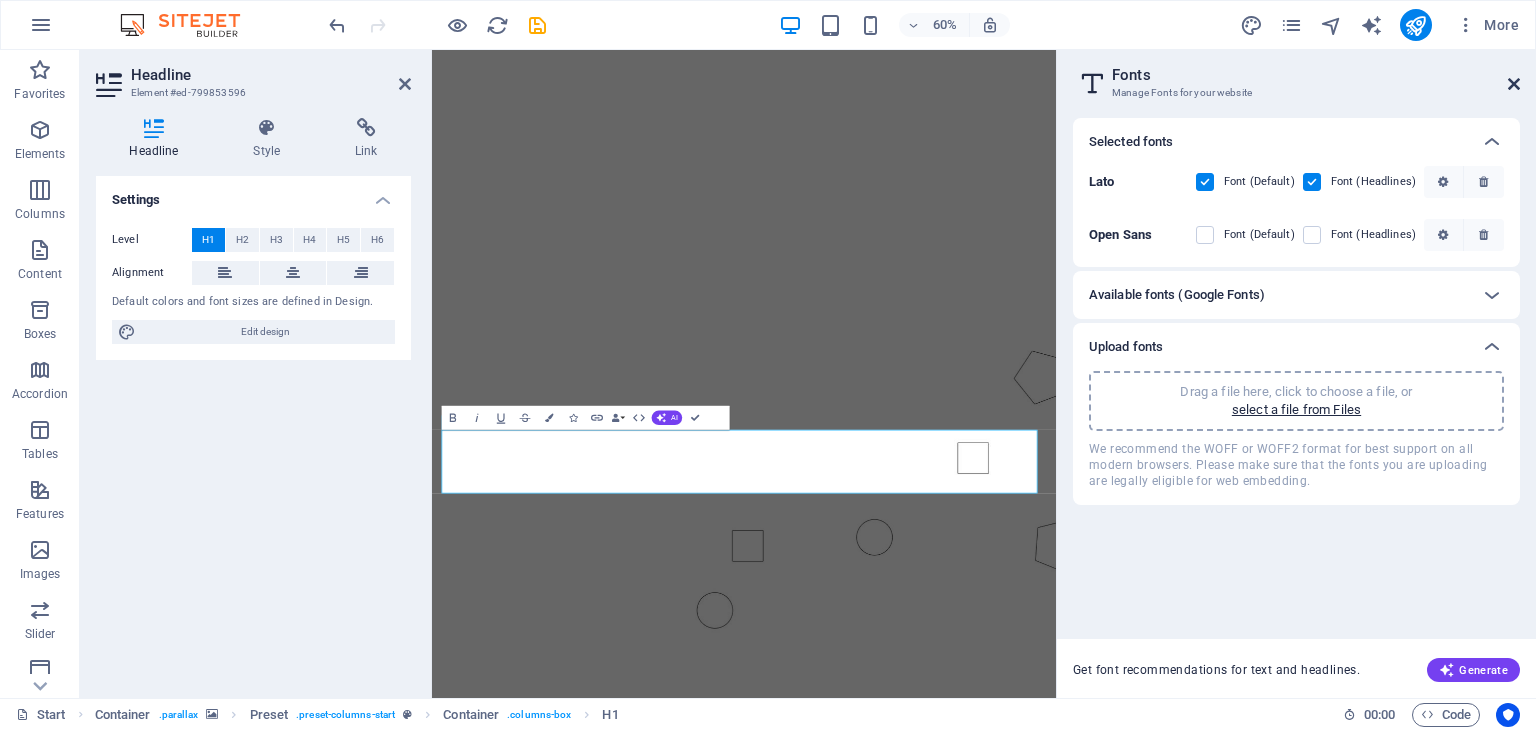 click at bounding box center [1514, 84] 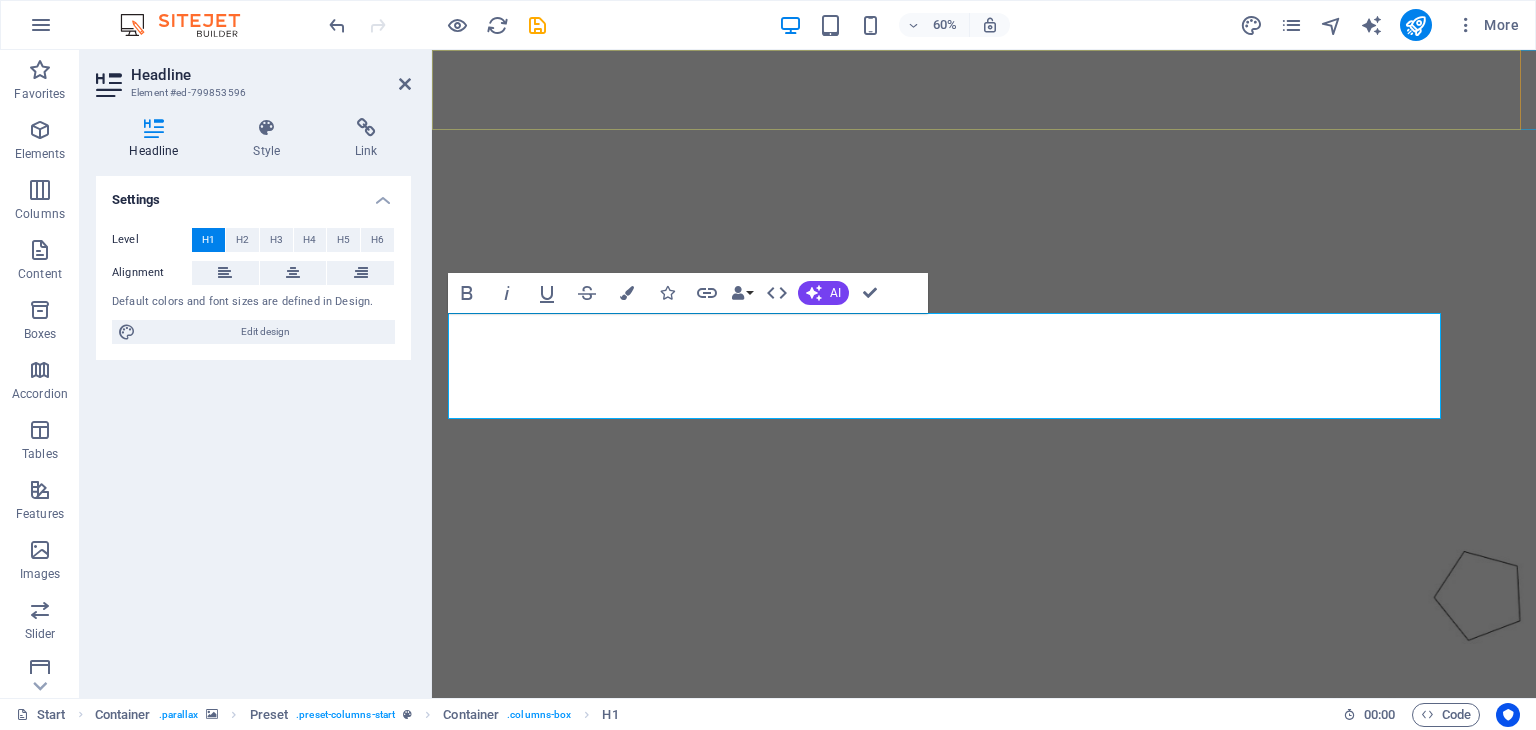 scroll, scrollTop: 669, scrollLeft: 0, axis: vertical 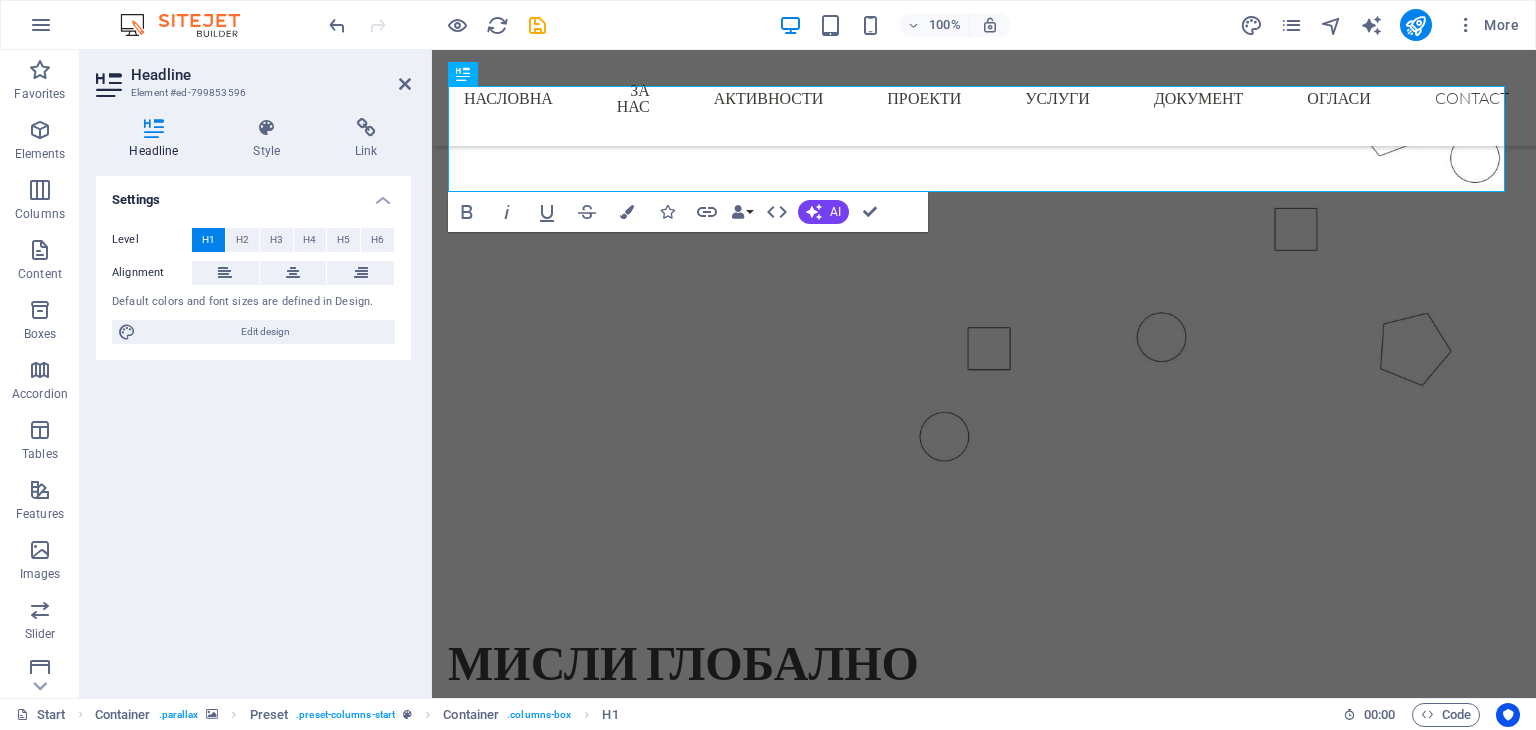 click at bounding box center [984, 215] 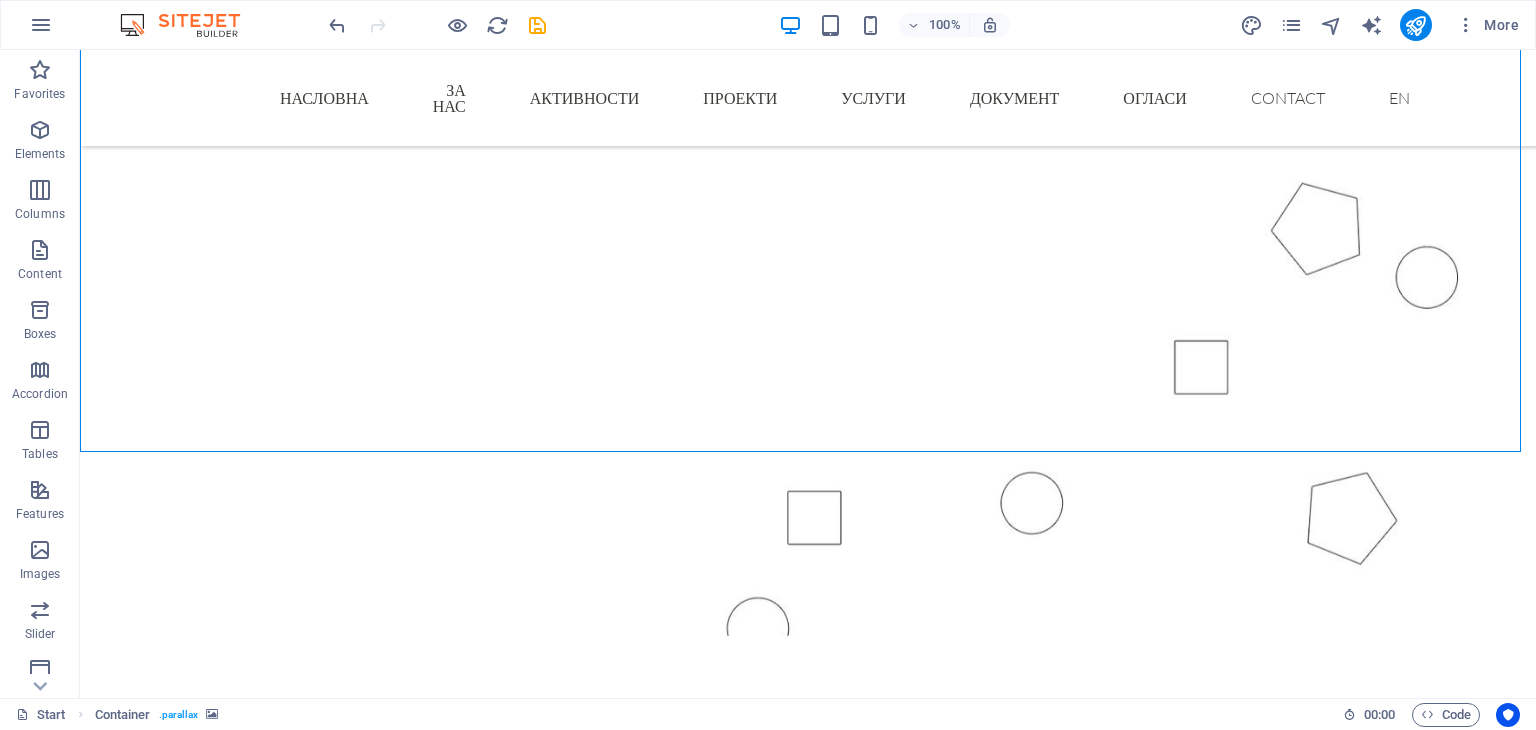 scroll, scrollTop: 369, scrollLeft: 0, axis: vertical 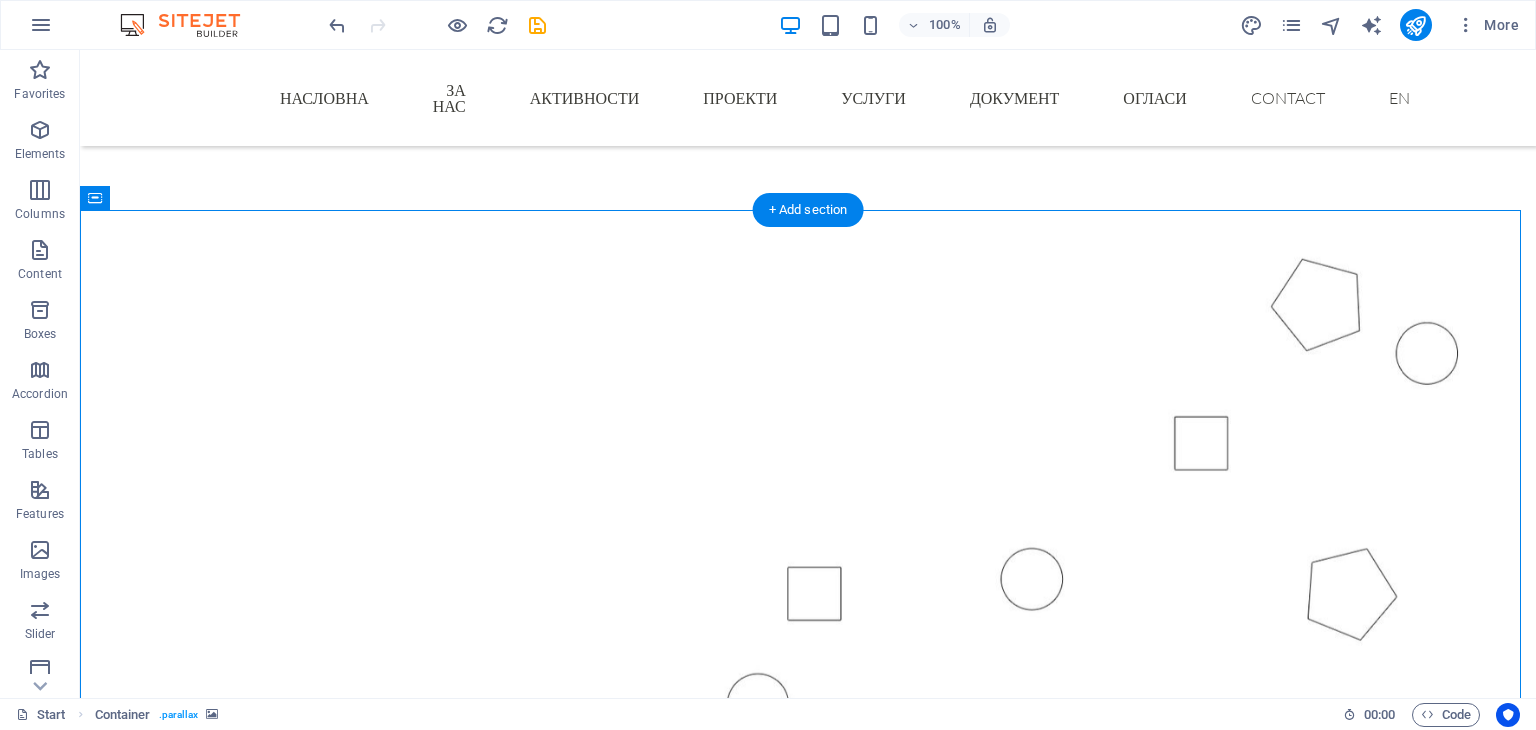 drag, startPoint x: 1364, startPoint y: 442, endPoint x: 1176, endPoint y: 300, distance: 235.60136 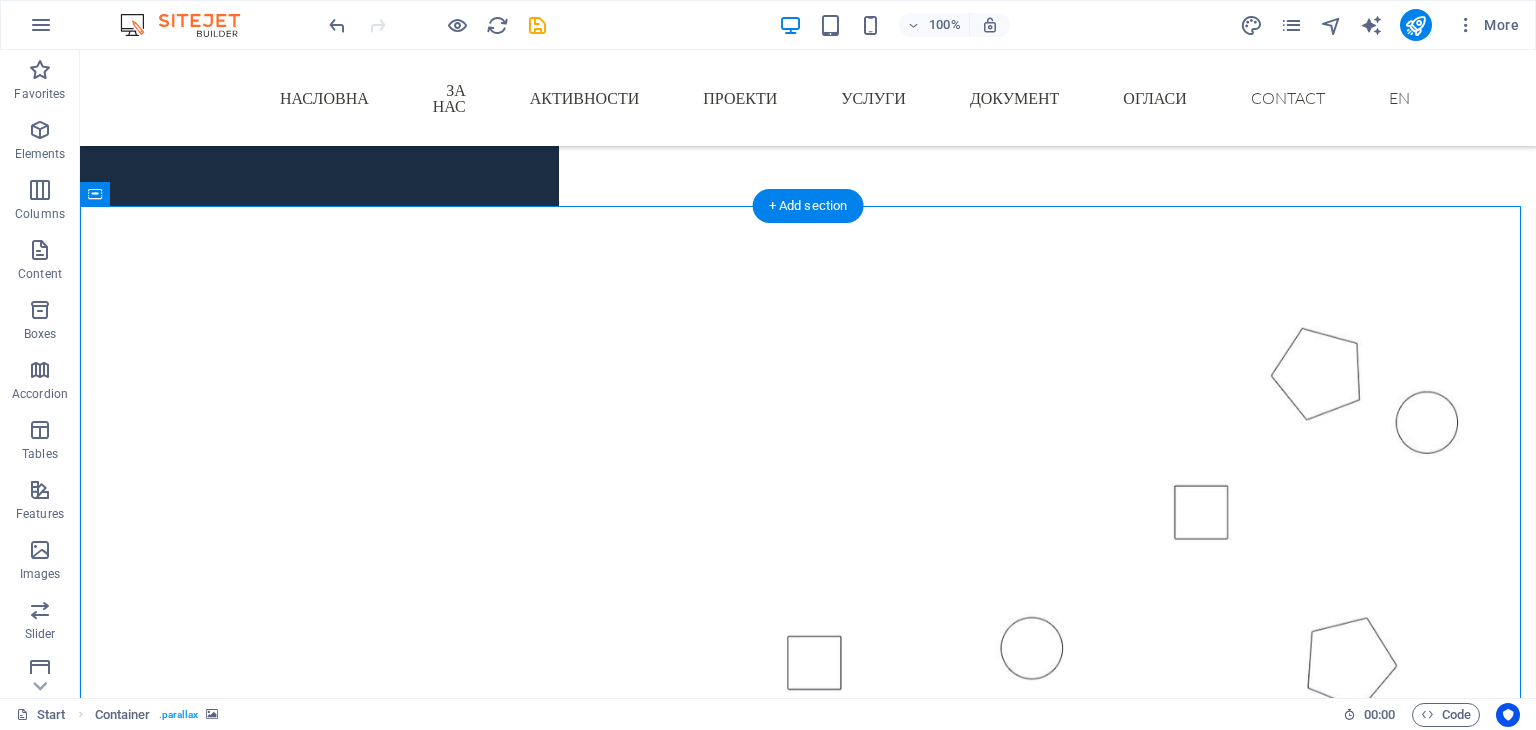 scroll, scrollTop: 373, scrollLeft: 0, axis: vertical 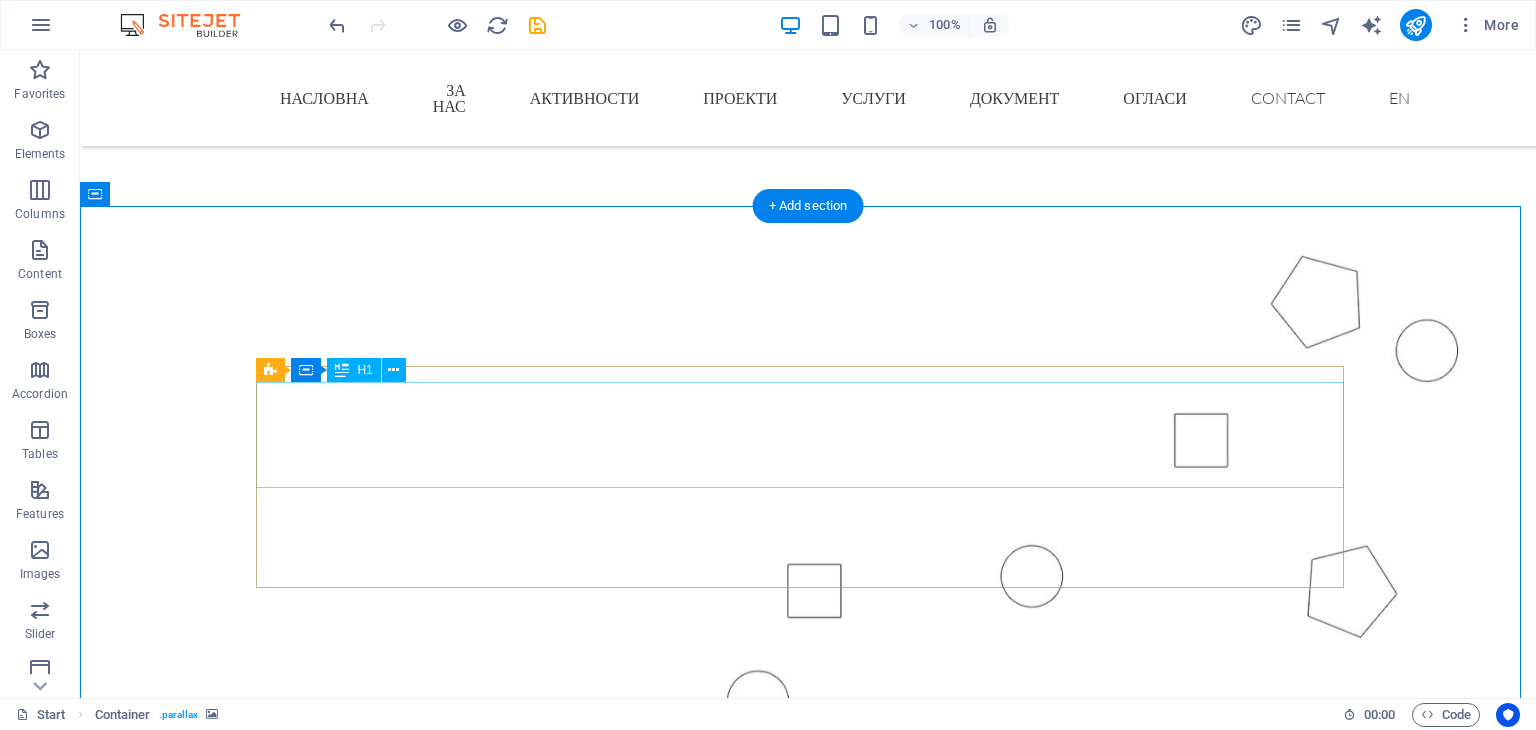 click on "Мисли Глобално Дејствувај Локално" at bounding box center (808, 985) 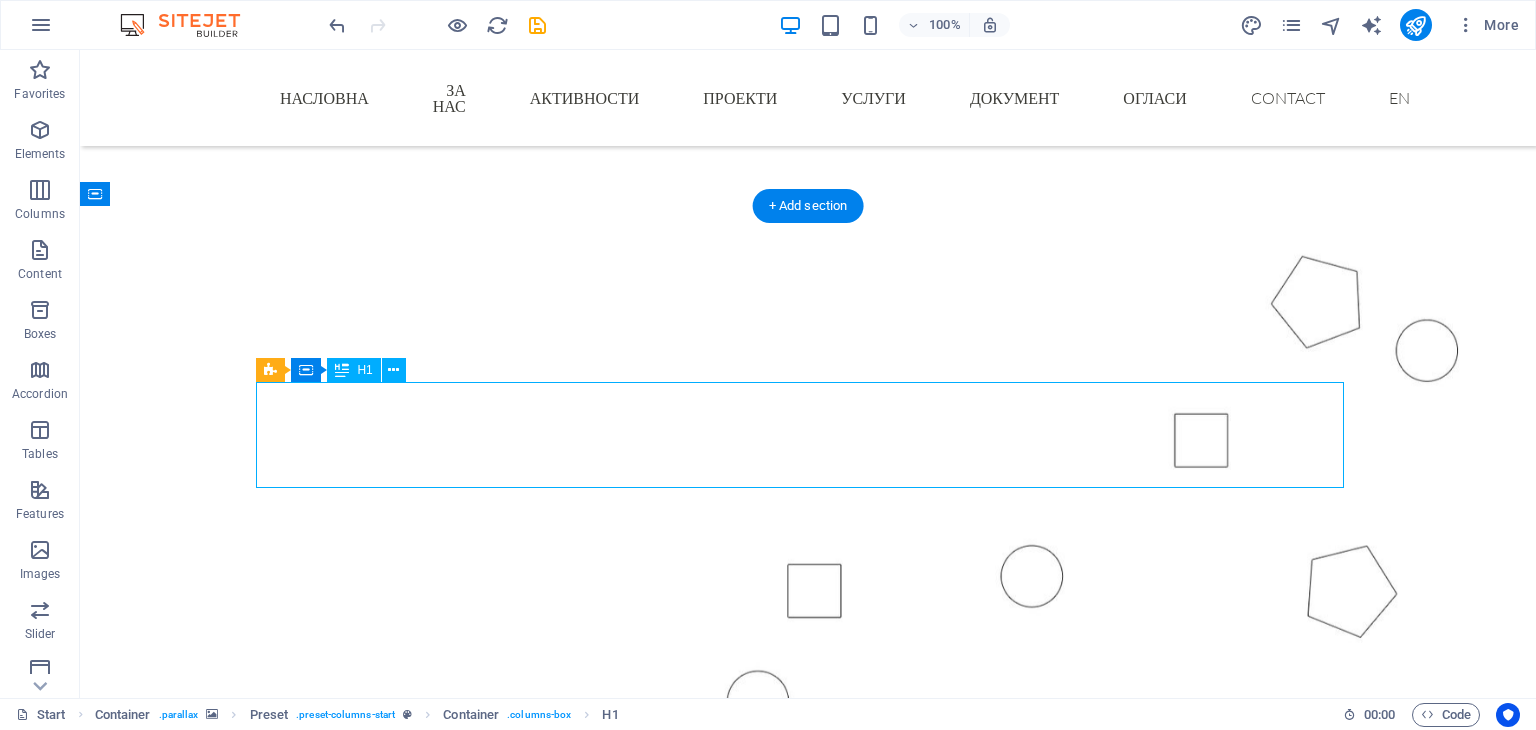 click on "Мисли Глобално Дејствувај Локално" at bounding box center [808, 985] 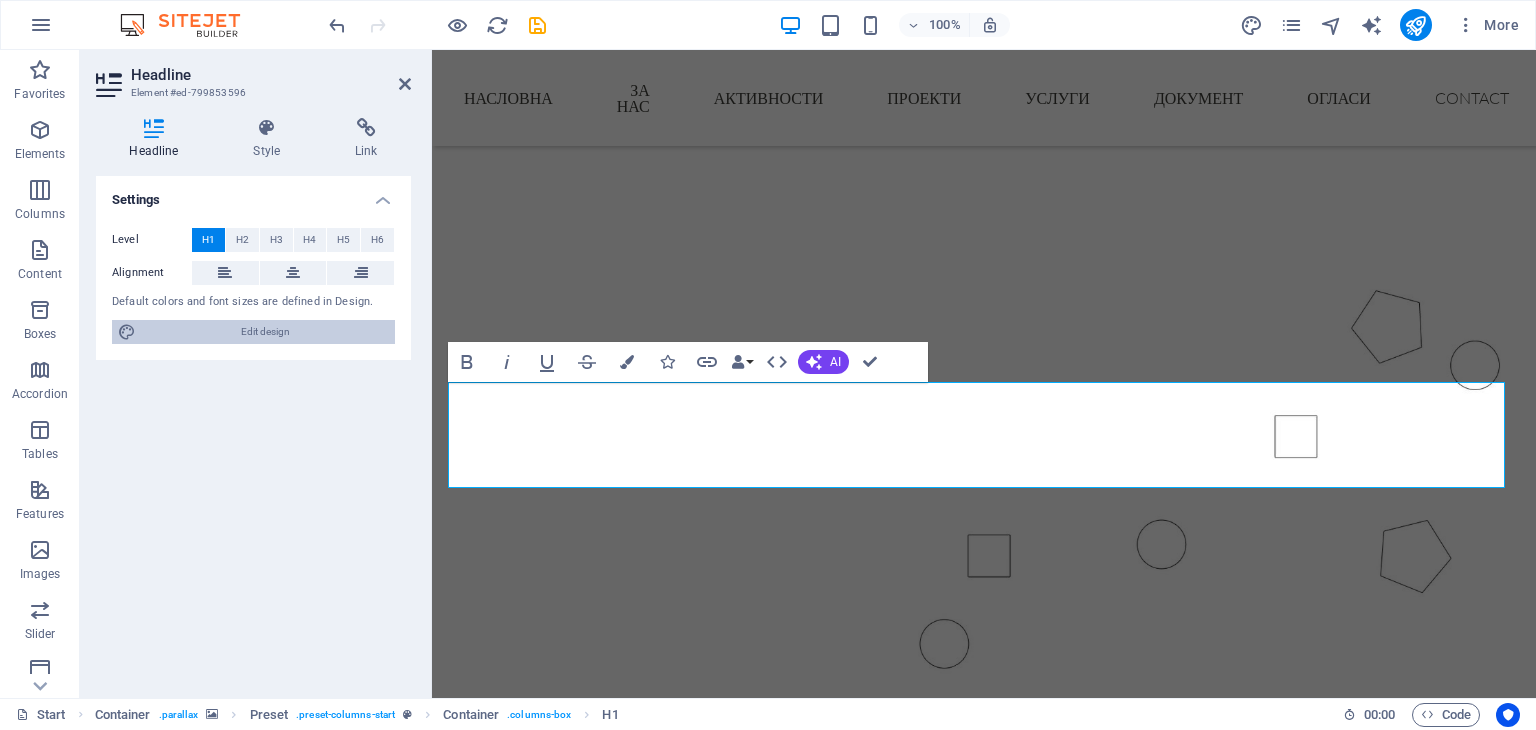 click on "Edit design" at bounding box center [265, 332] 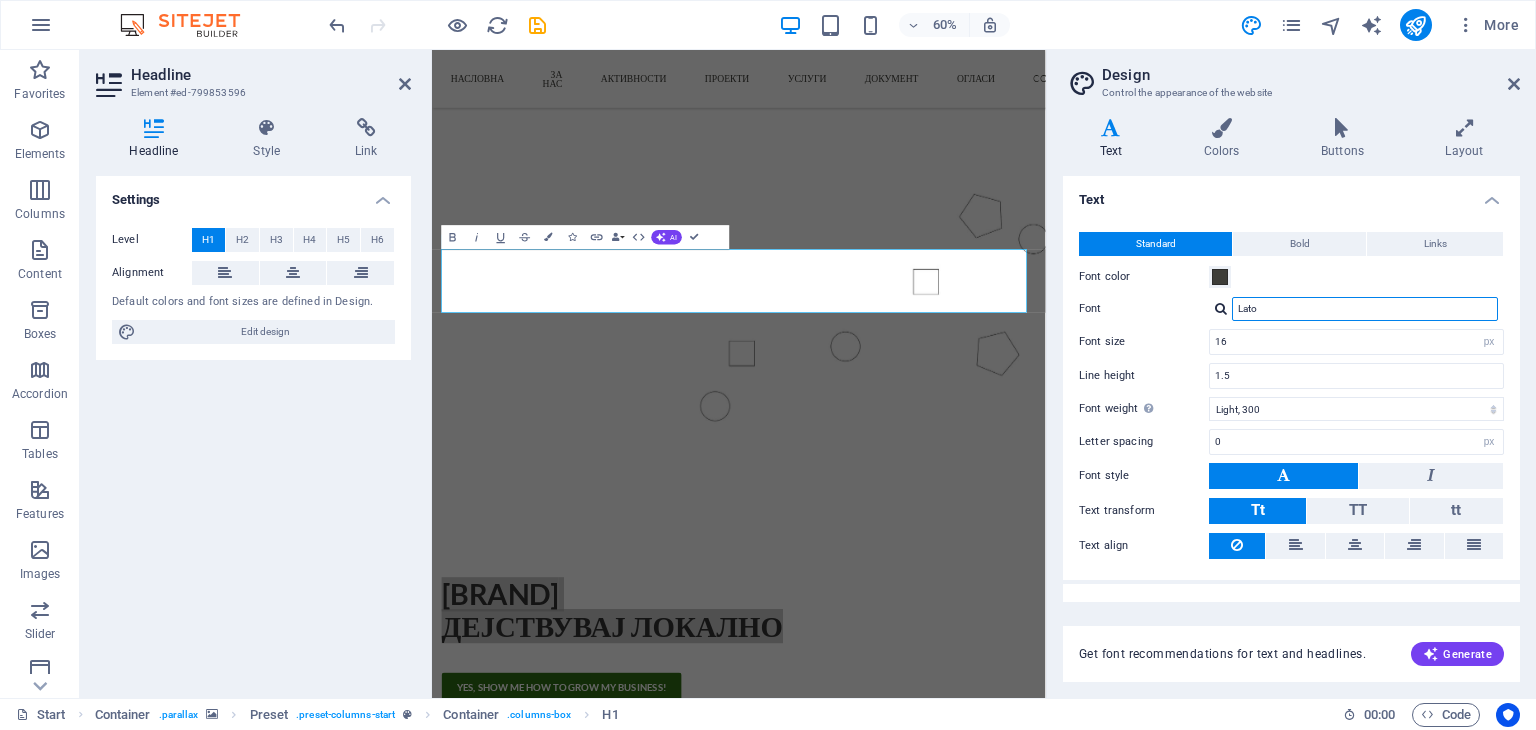 click on "Lato" at bounding box center (1365, 309) 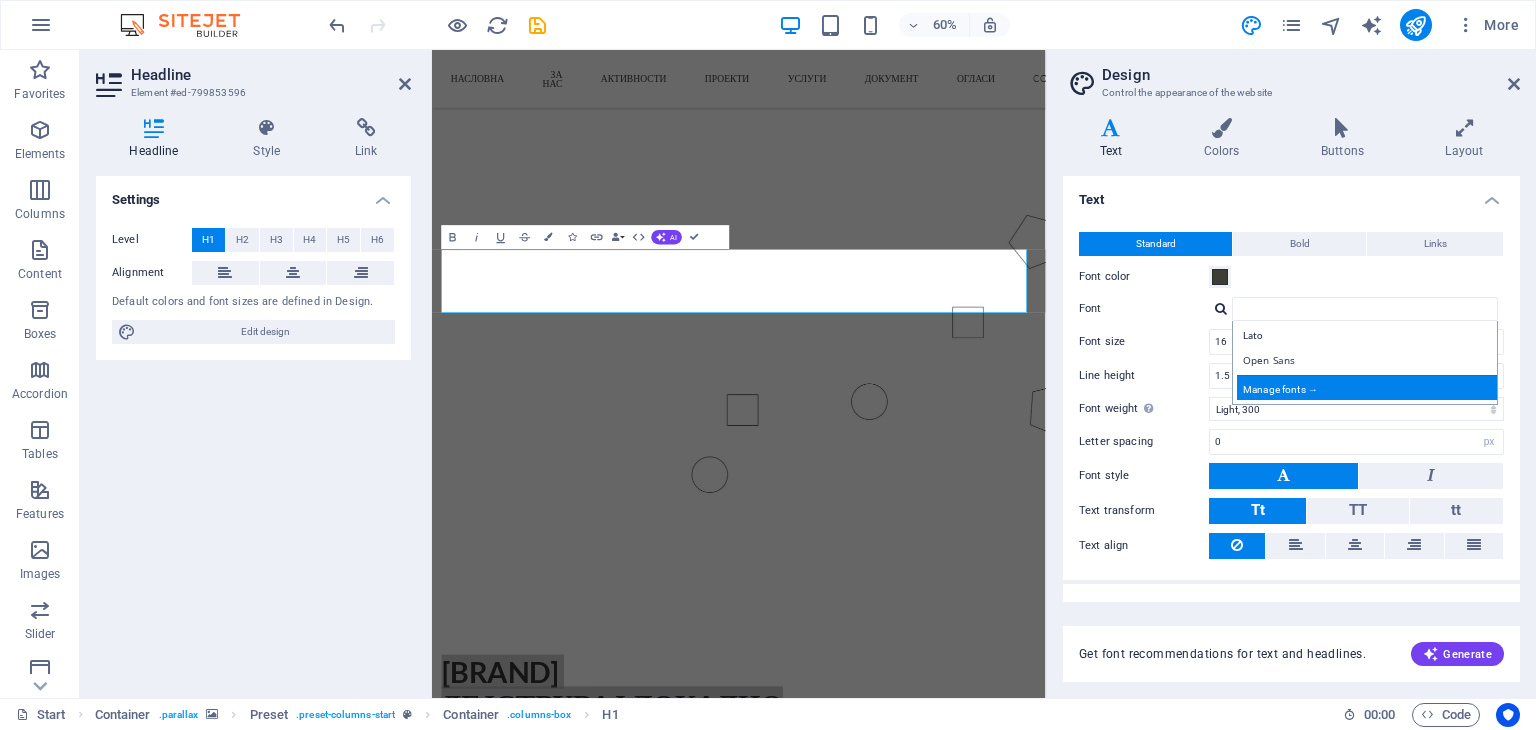 click on "Manage fonts →" at bounding box center (1369, 387) 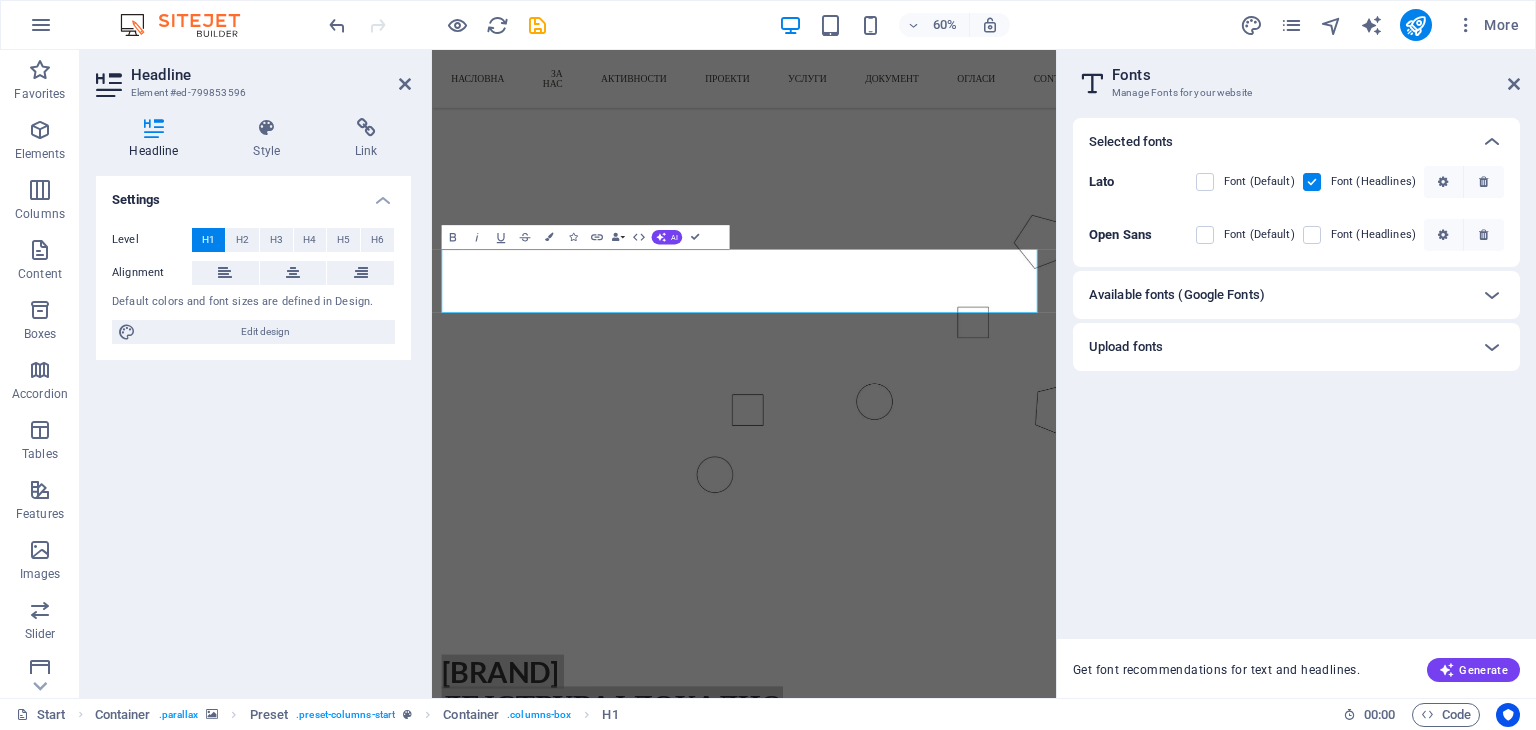 click on "Upload fonts" at bounding box center [1278, 347] 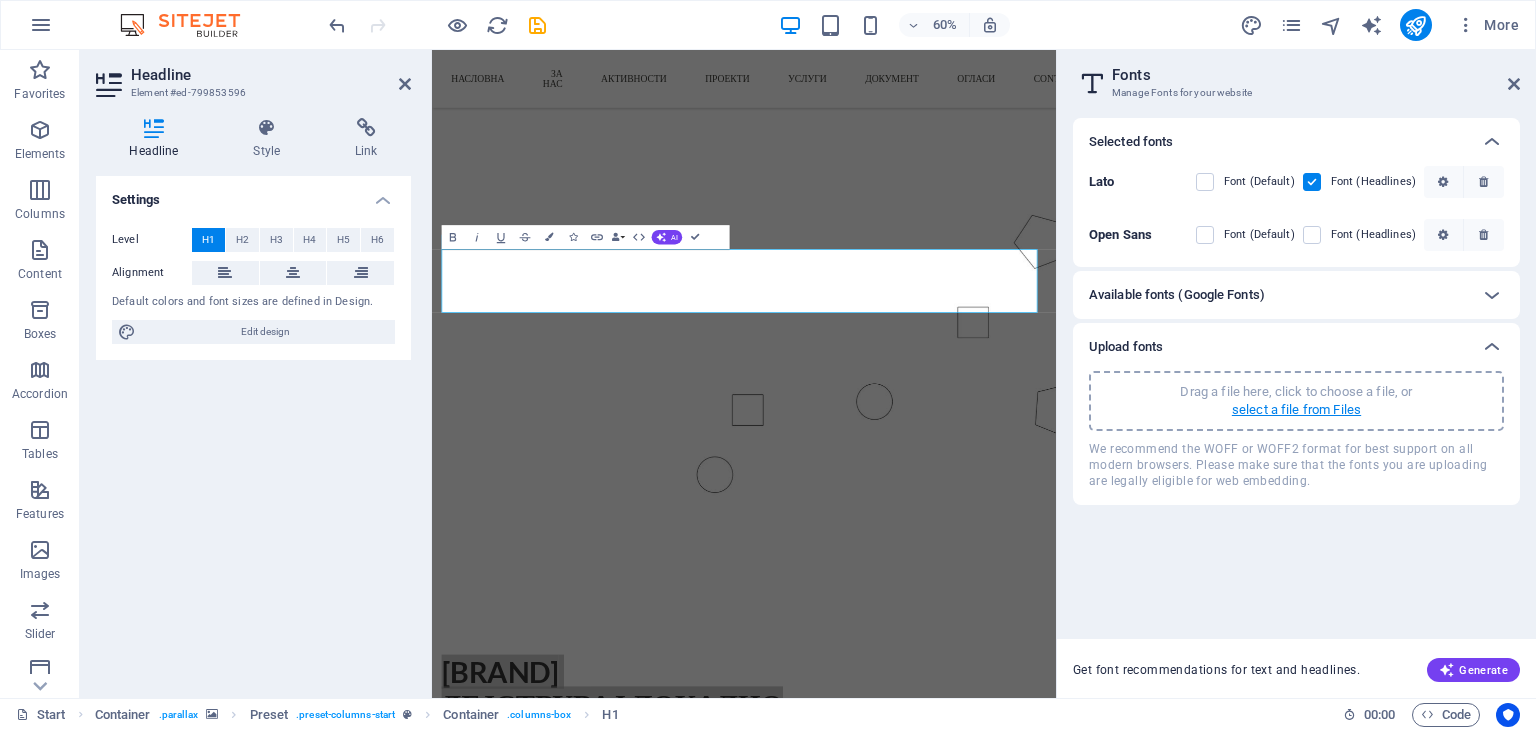 click on "select a file from Files" at bounding box center (1296, 410) 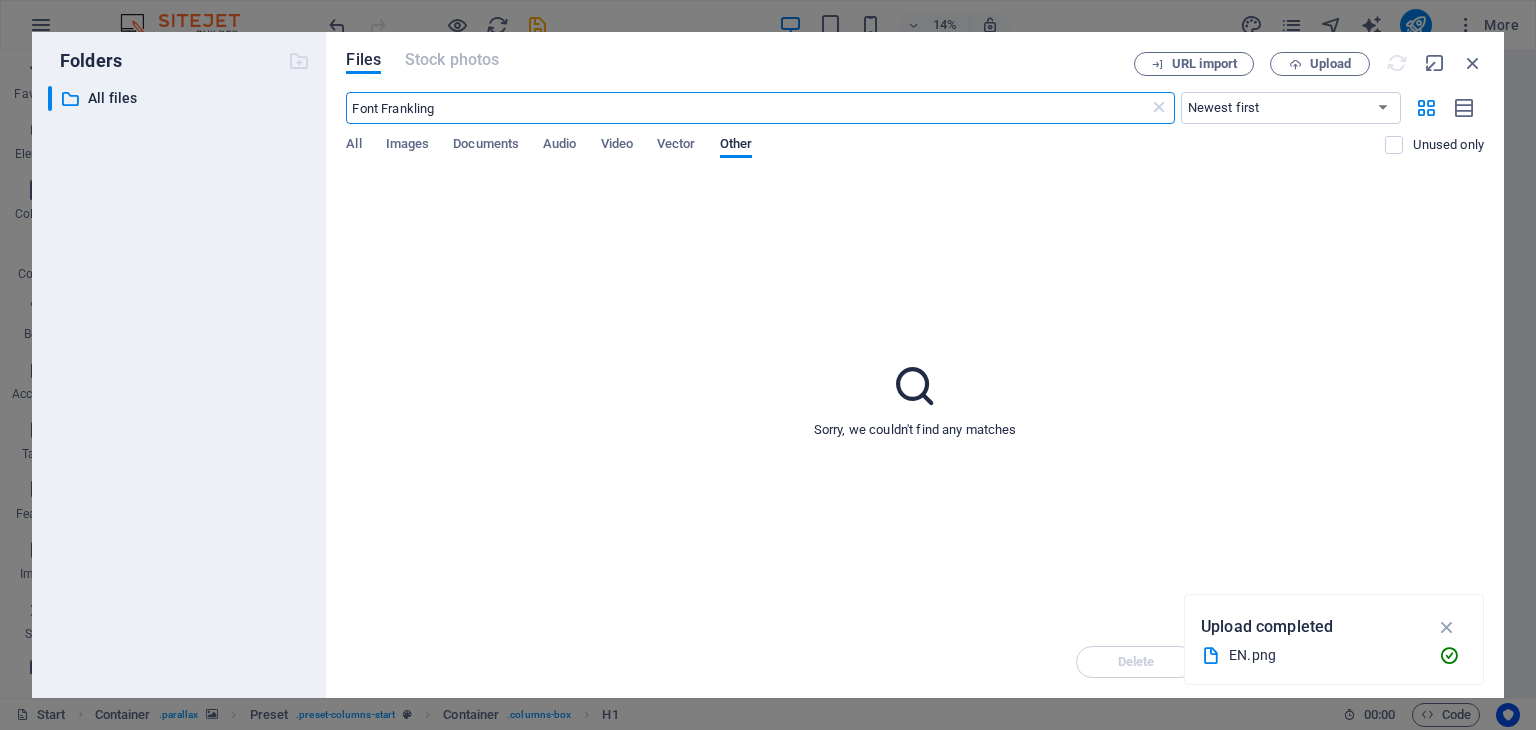 scroll, scrollTop: 0, scrollLeft: 0, axis: both 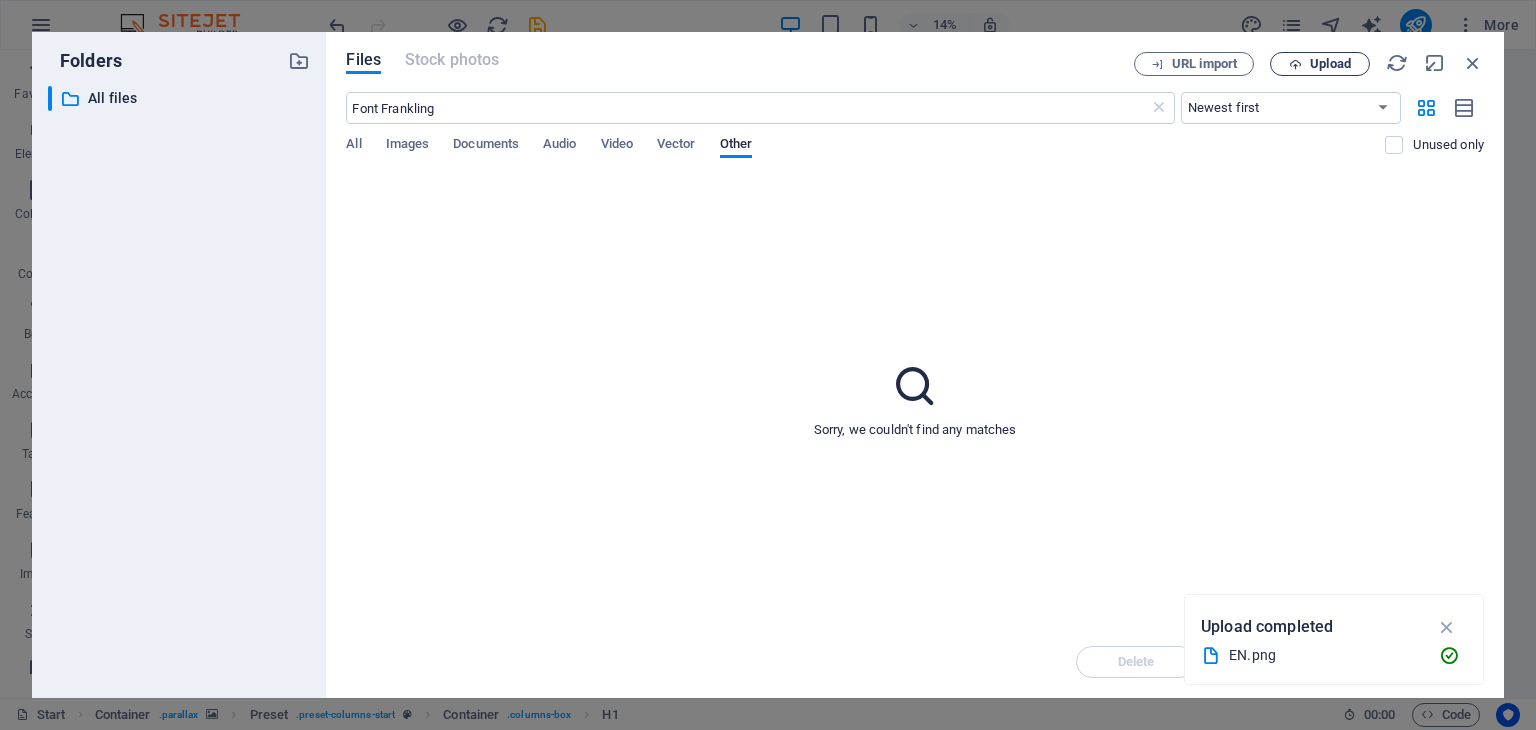 click on "Upload" at bounding box center (1330, 64) 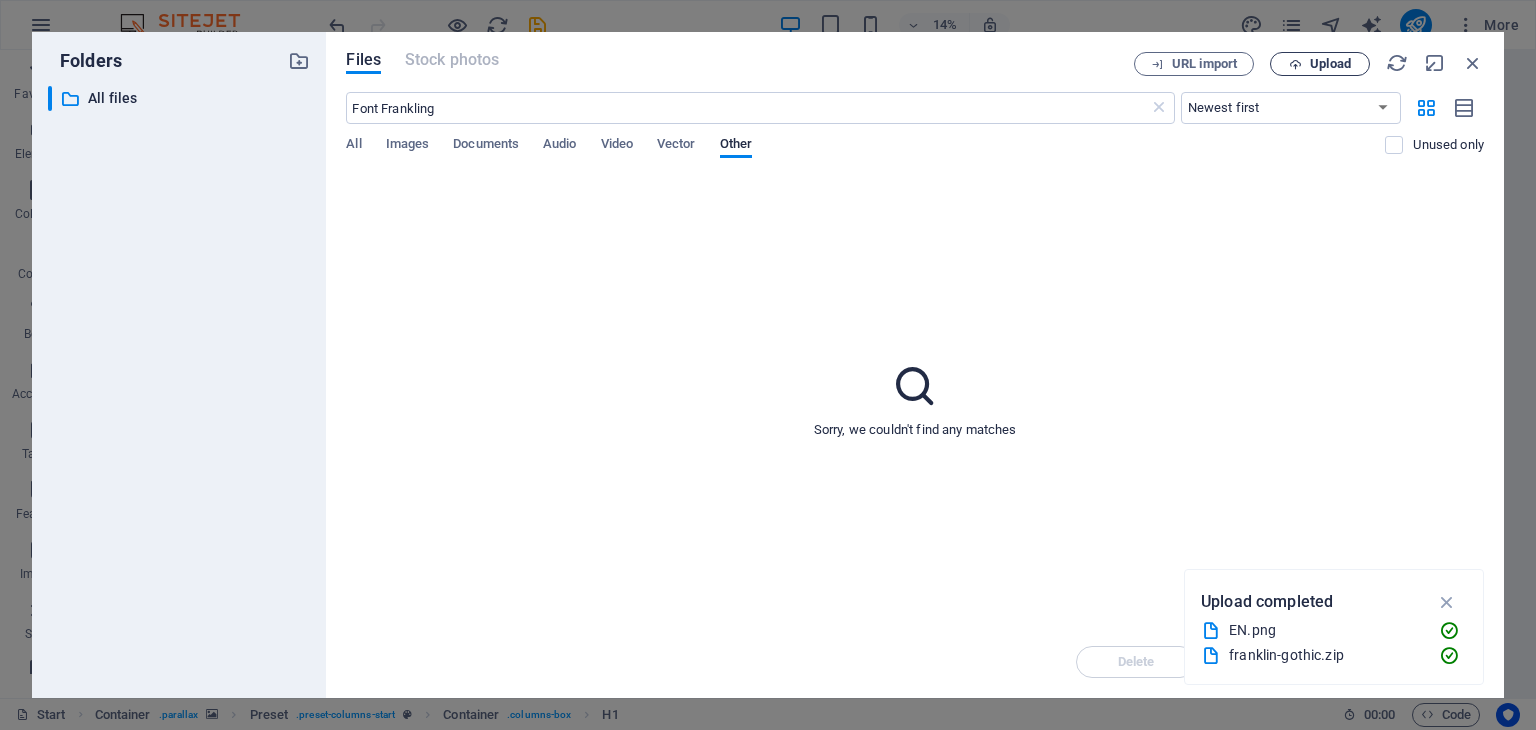 click on "Upload" at bounding box center [1330, 64] 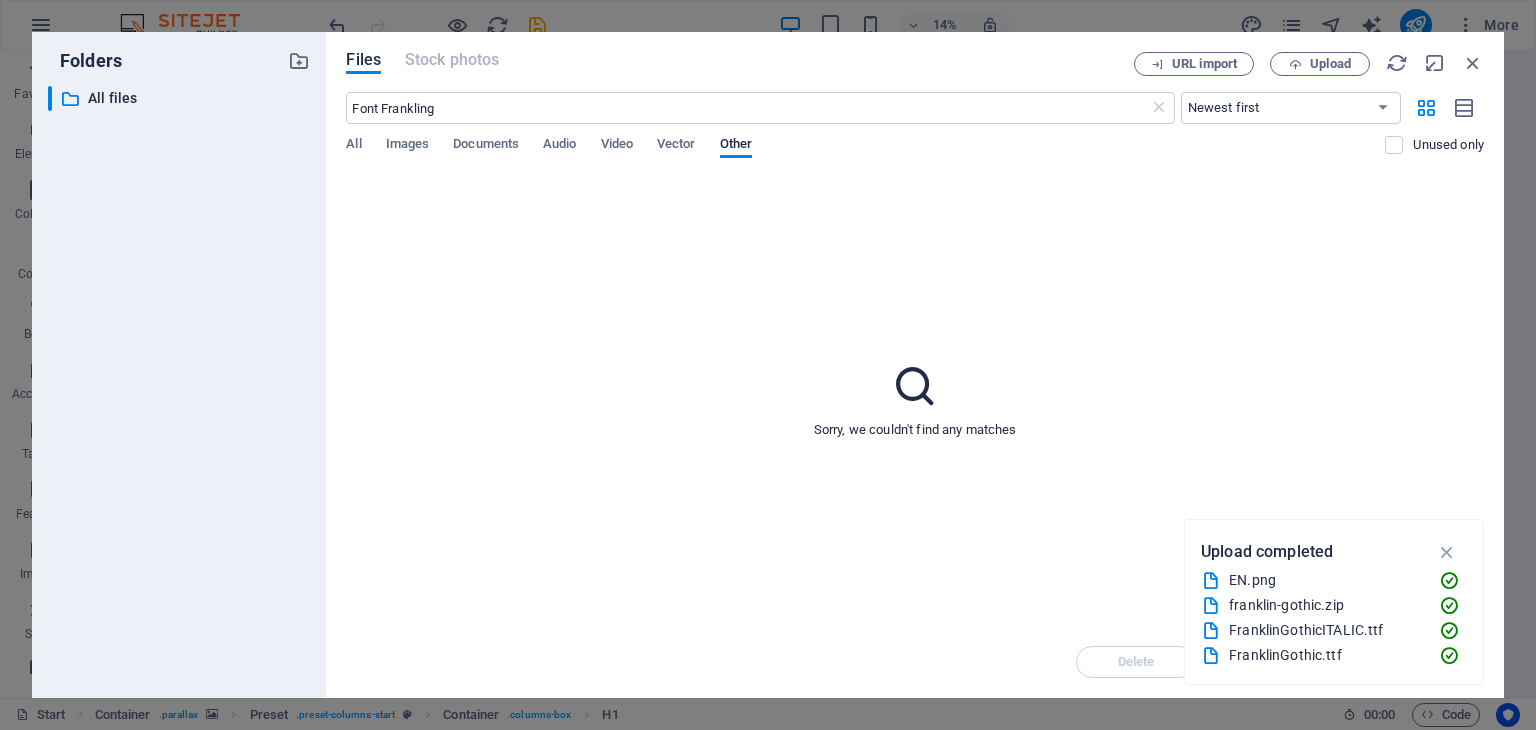 click on "Sorry, we couldn't find any matches" at bounding box center [915, 400] 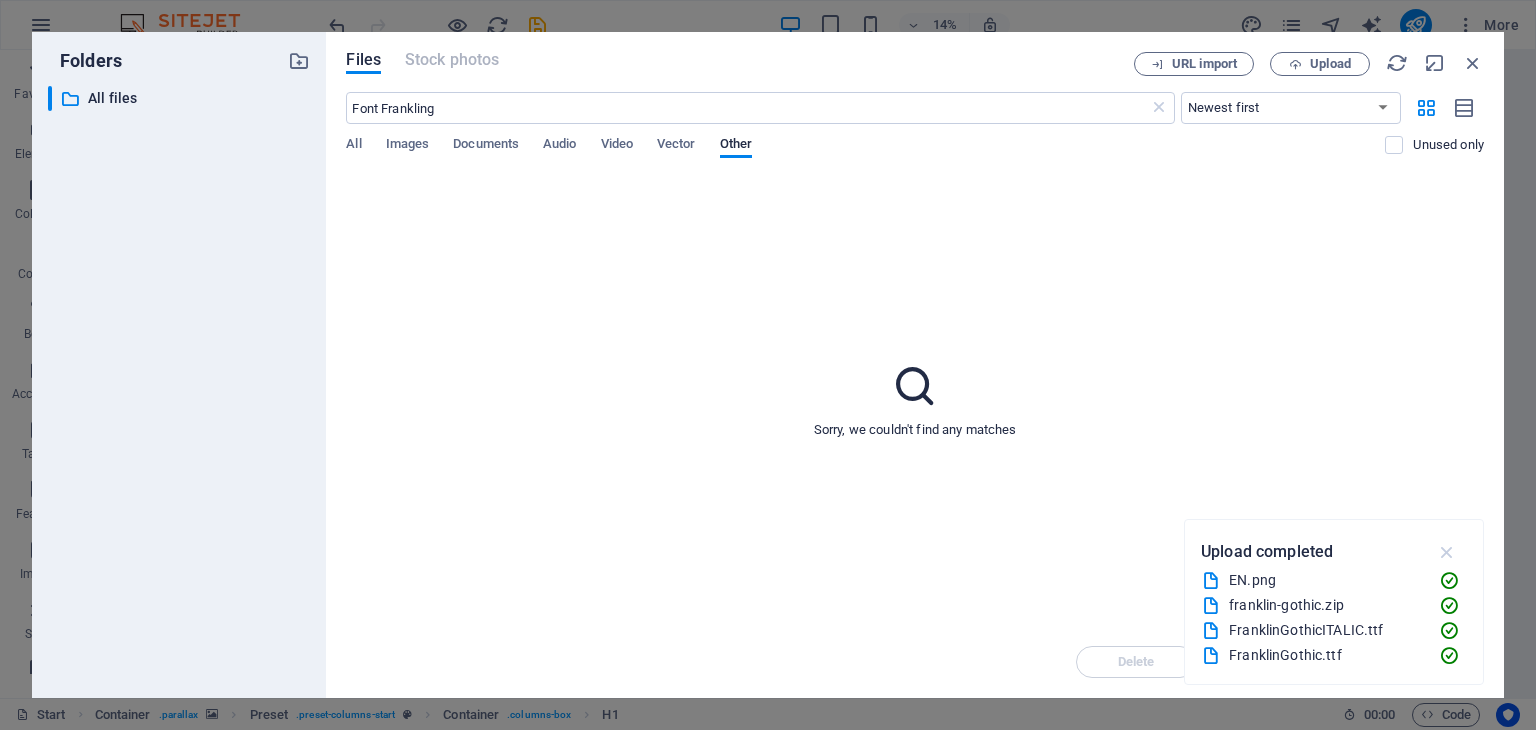 click at bounding box center (1447, 552) 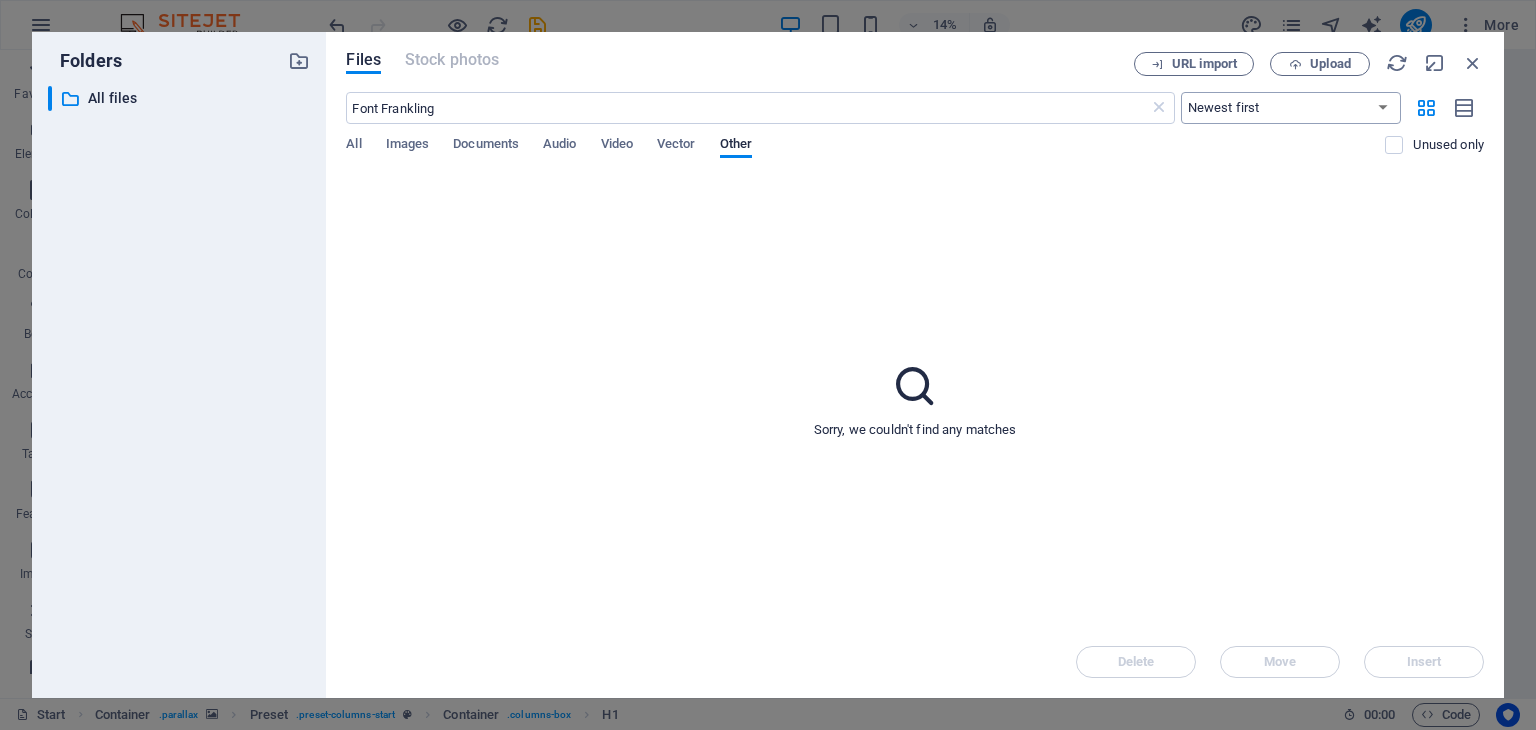 click on "Newest first Oldest first Name (A-Z) Name (Z-A) Size (0-9) Size (9-0) Resolution (0-9) Resolution (9-0)" at bounding box center [1291, 108] 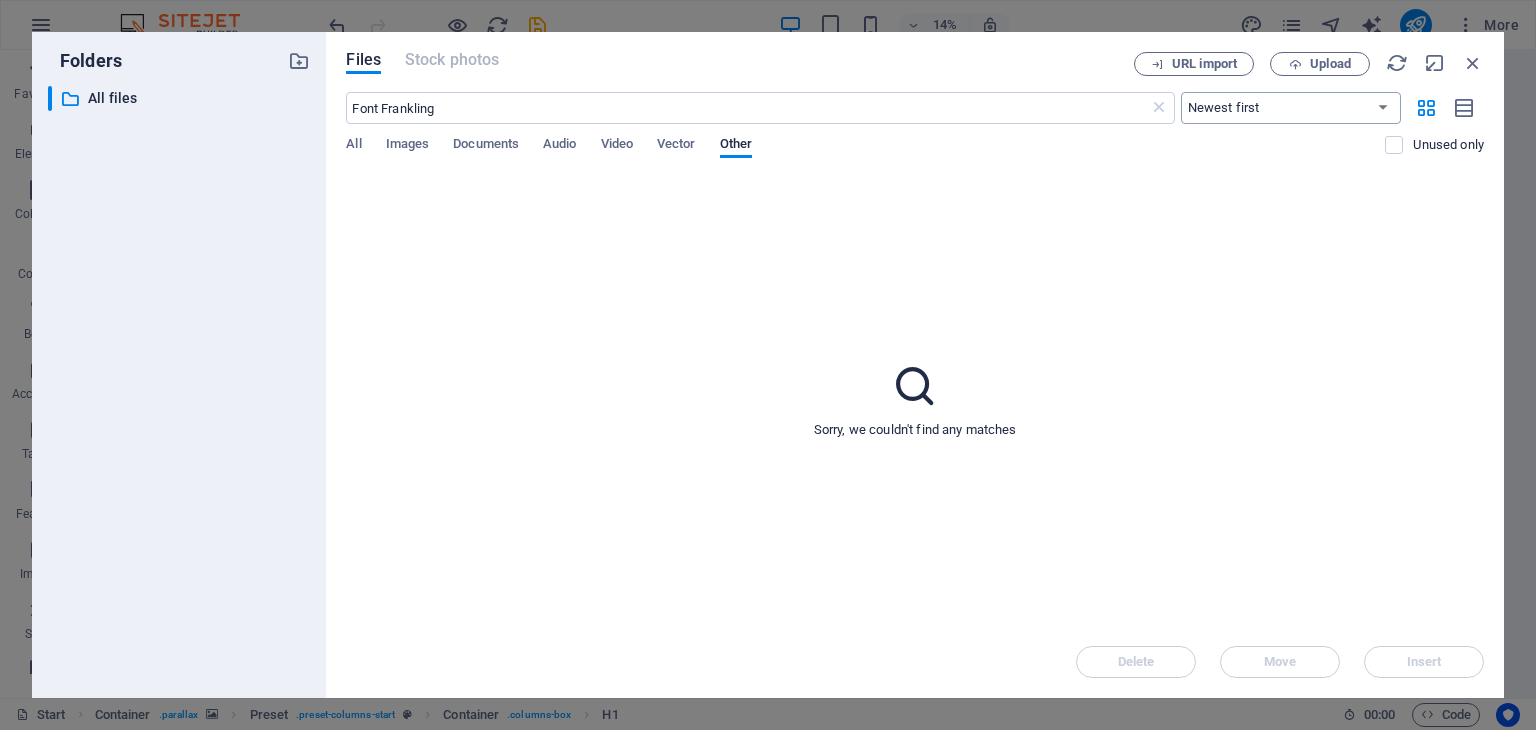 click on "Newest first Oldest first Name (A-Z) Name (Z-A) Size (0-9) Size (9-0) Resolution (0-9) Resolution (9-0)" at bounding box center [1291, 108] 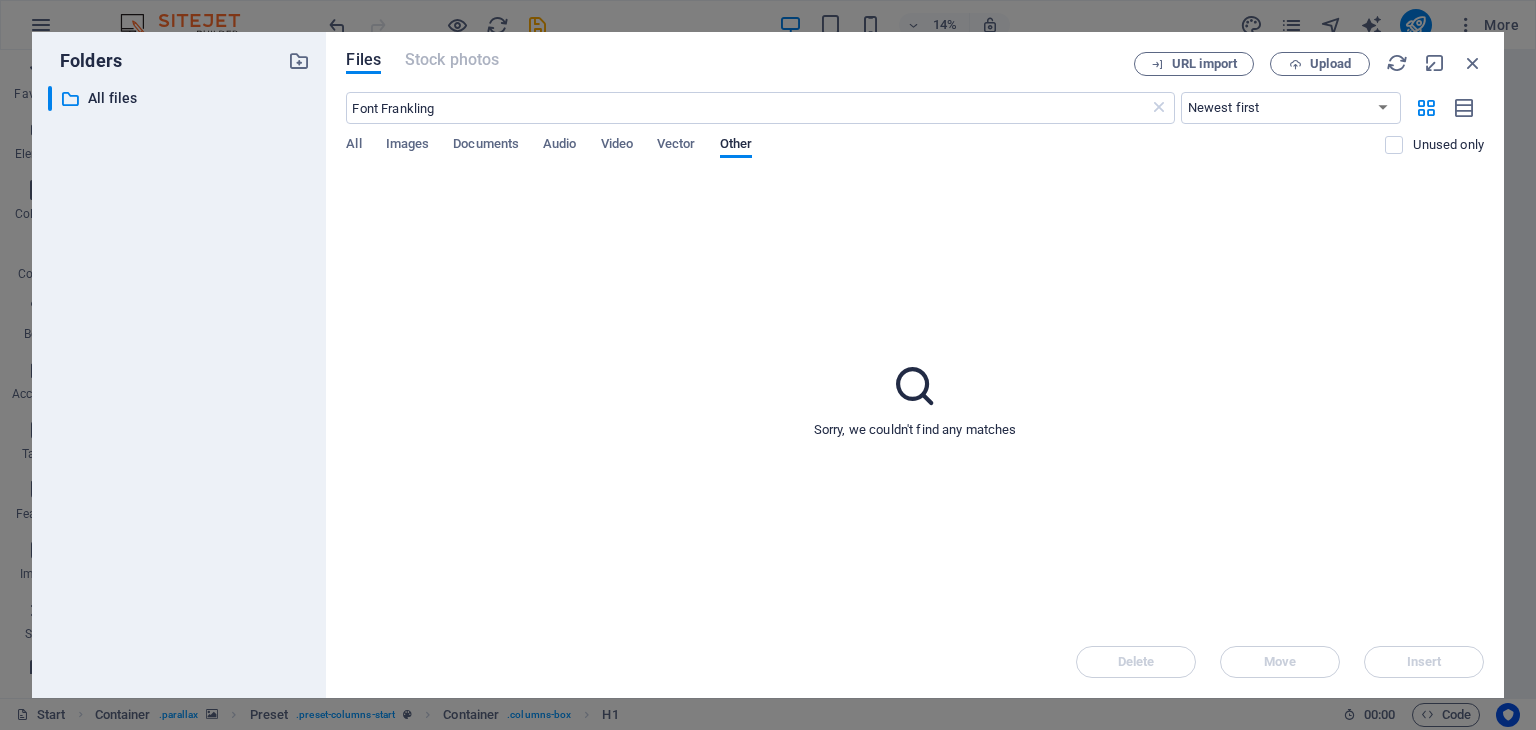 click on "Sorry, we couldn't find any matches" at bounding box center [915, 400] 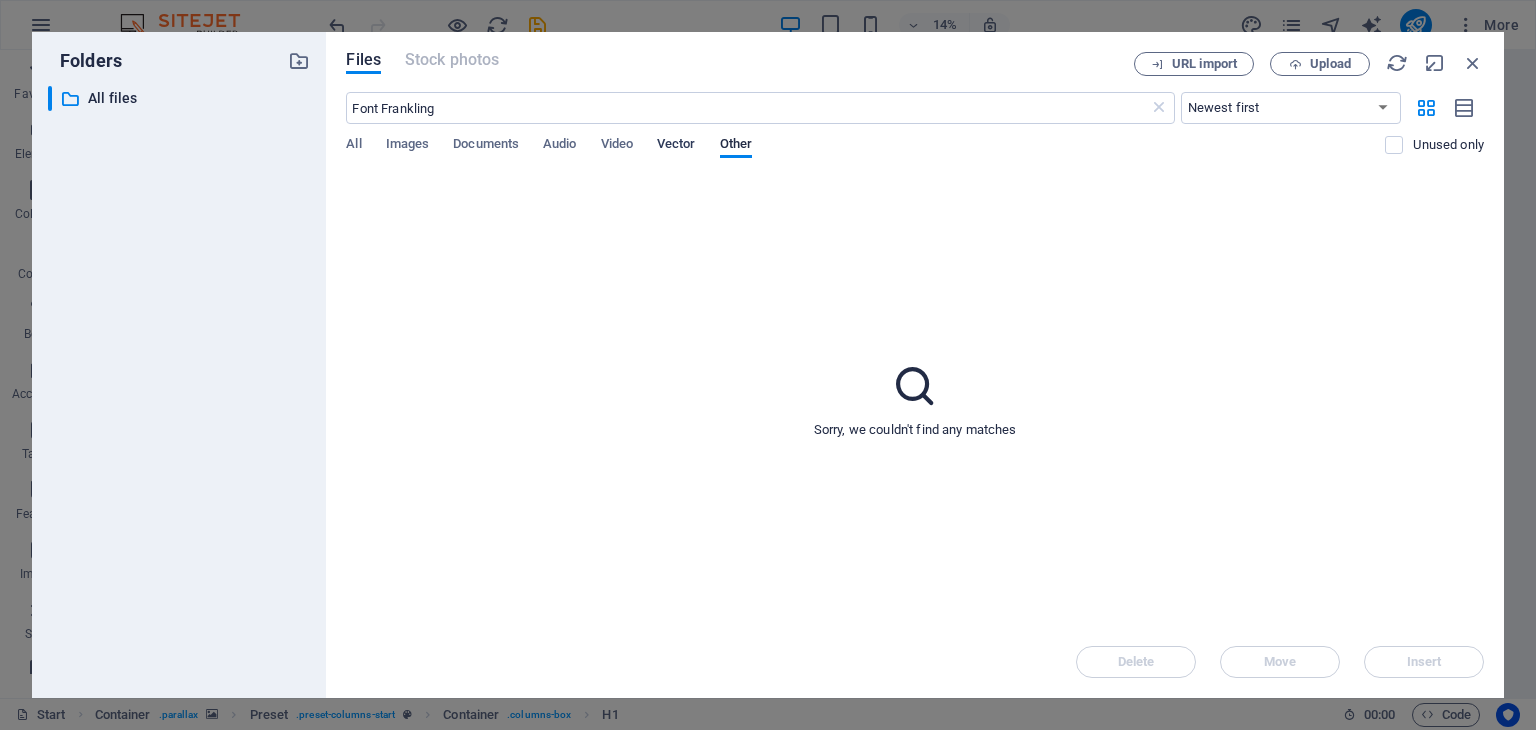 click on "Vector" at bounding box center (676, 146) 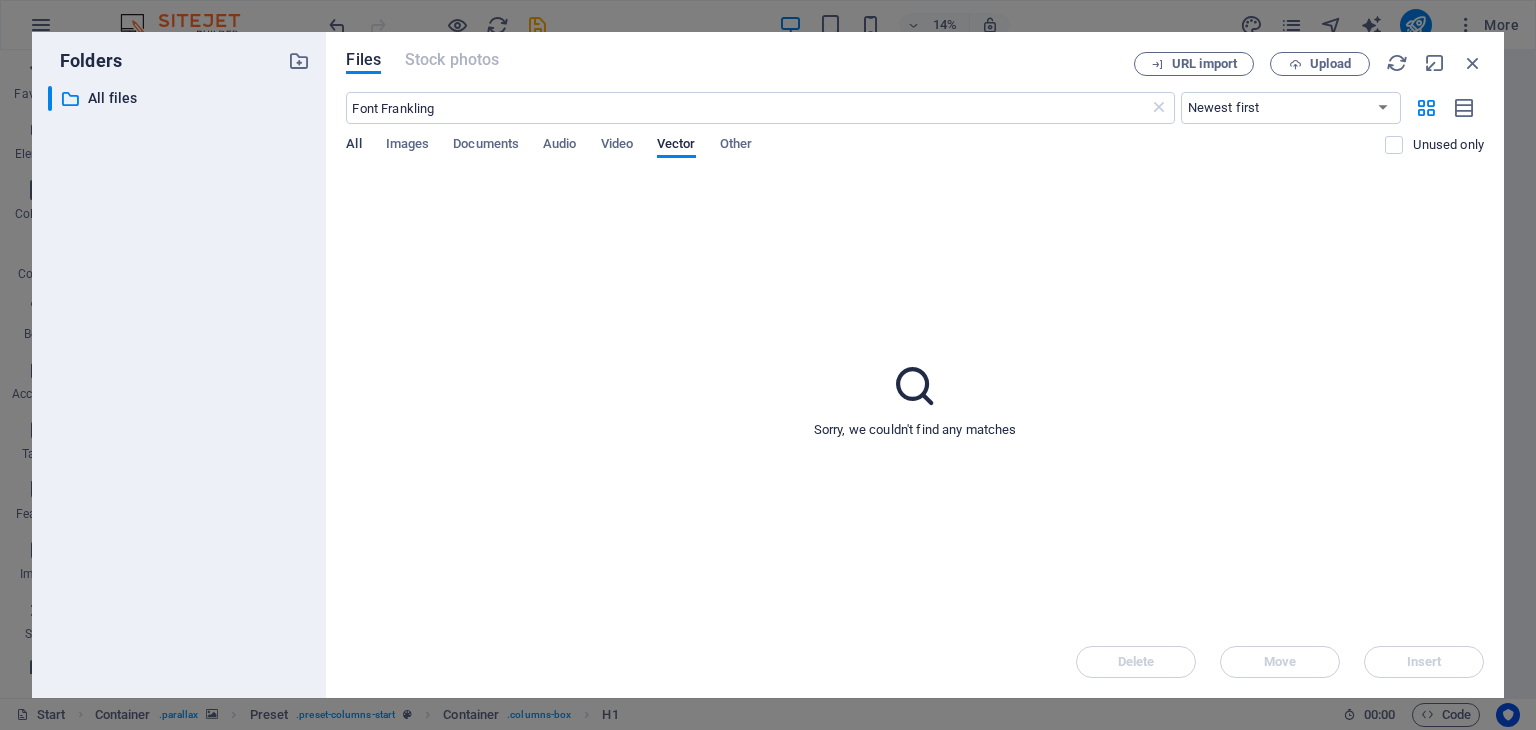 click on "All" at bounding box center [353, 146] 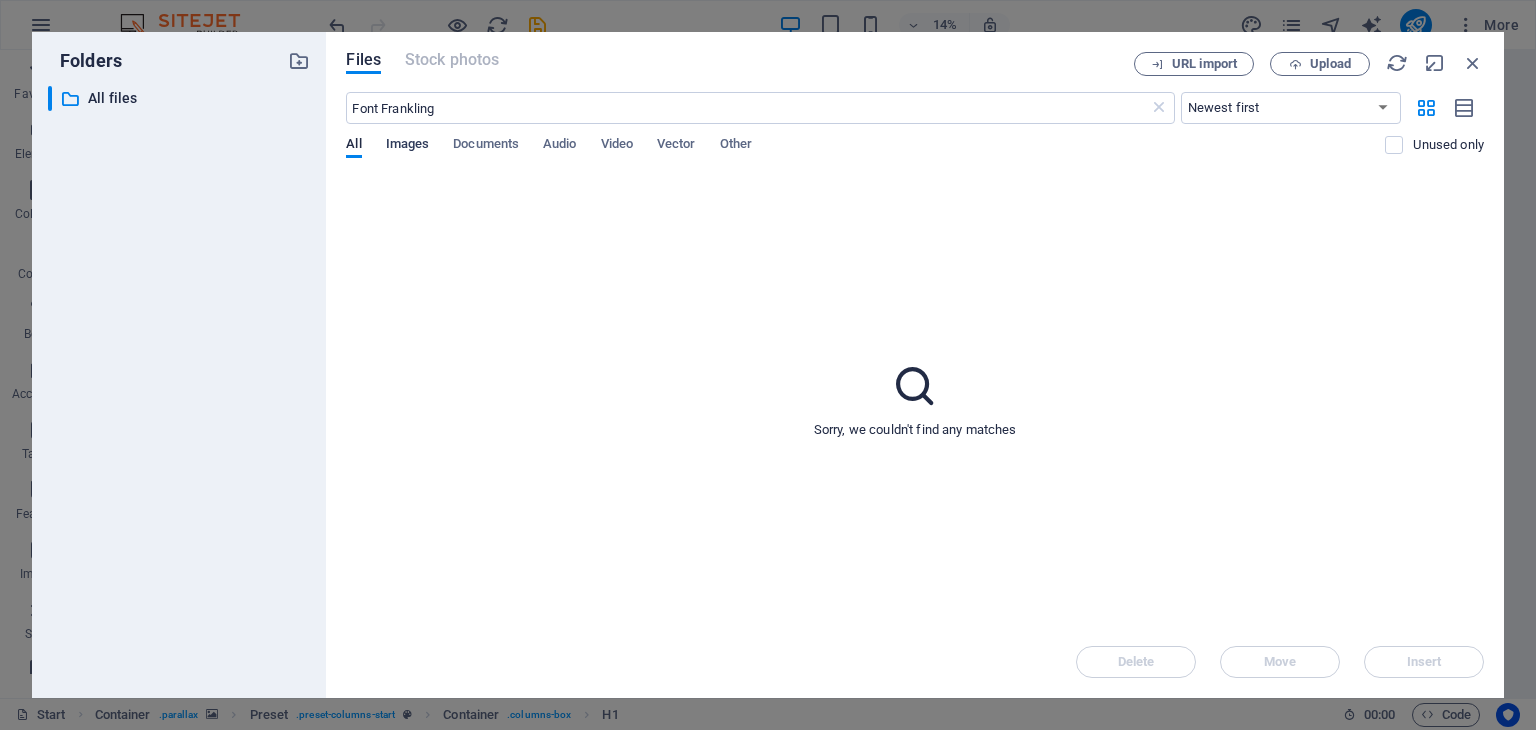 click on "Images" at bounding box center [408, 146] 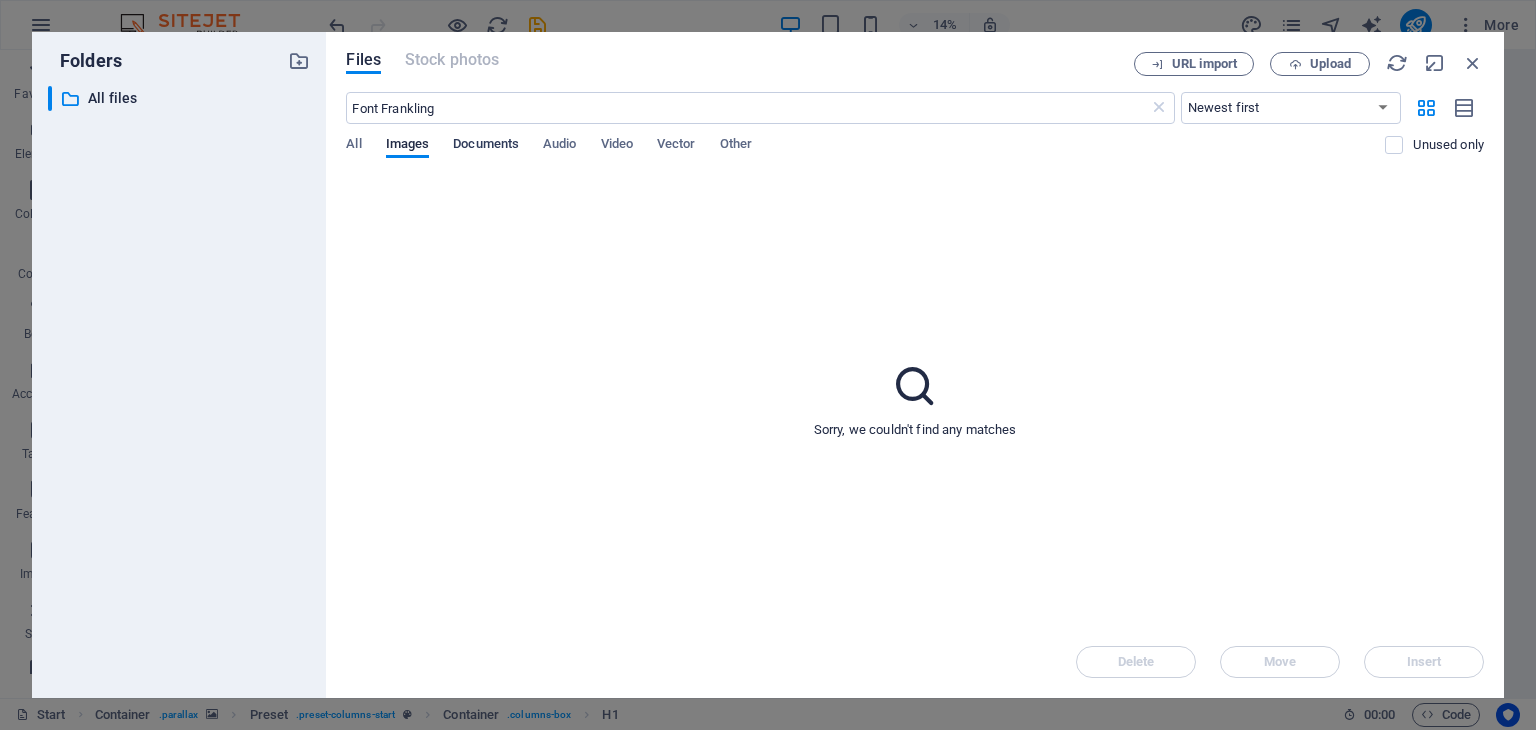 click on "Documents" at bounding box center (486, 146) 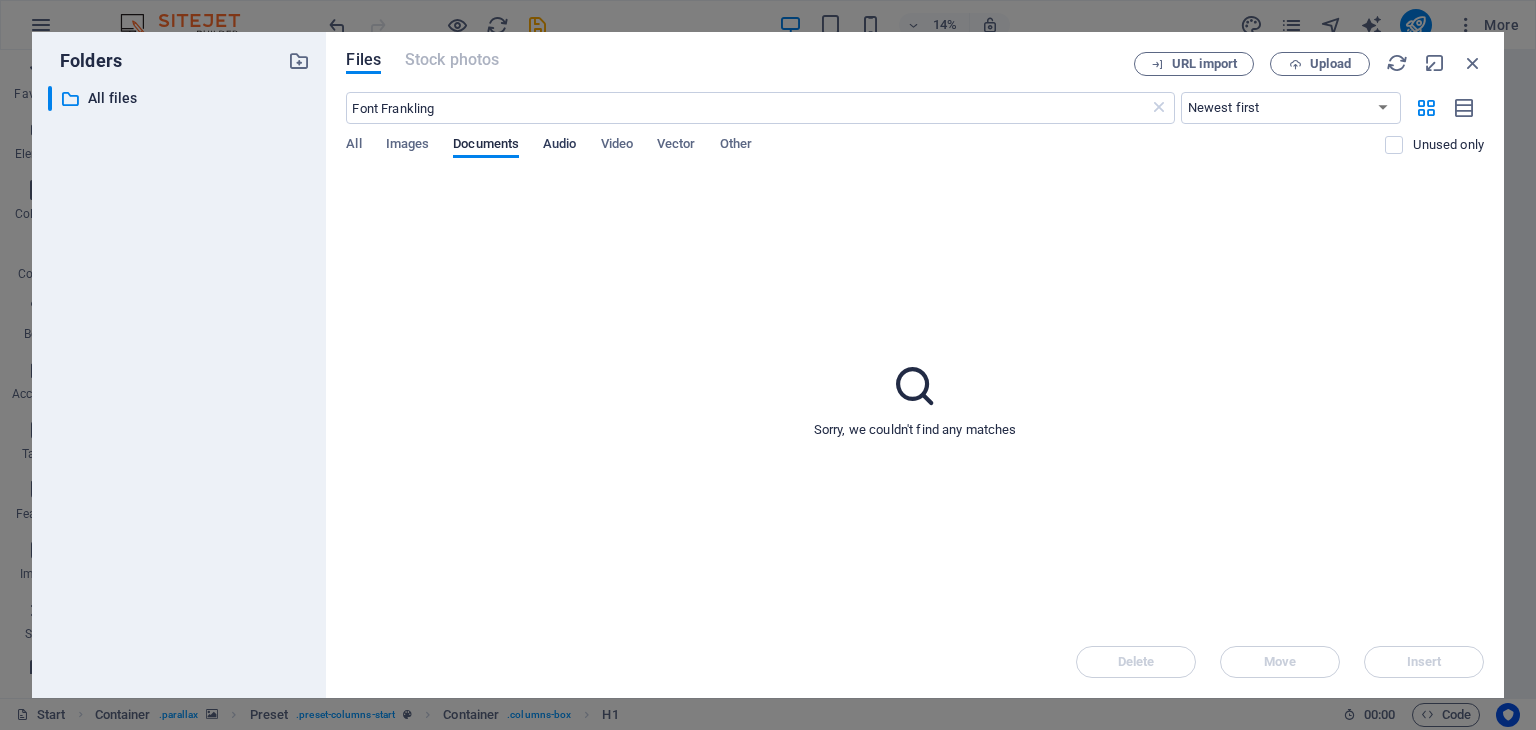 click on "Audio" at bounding box center [559, 146] 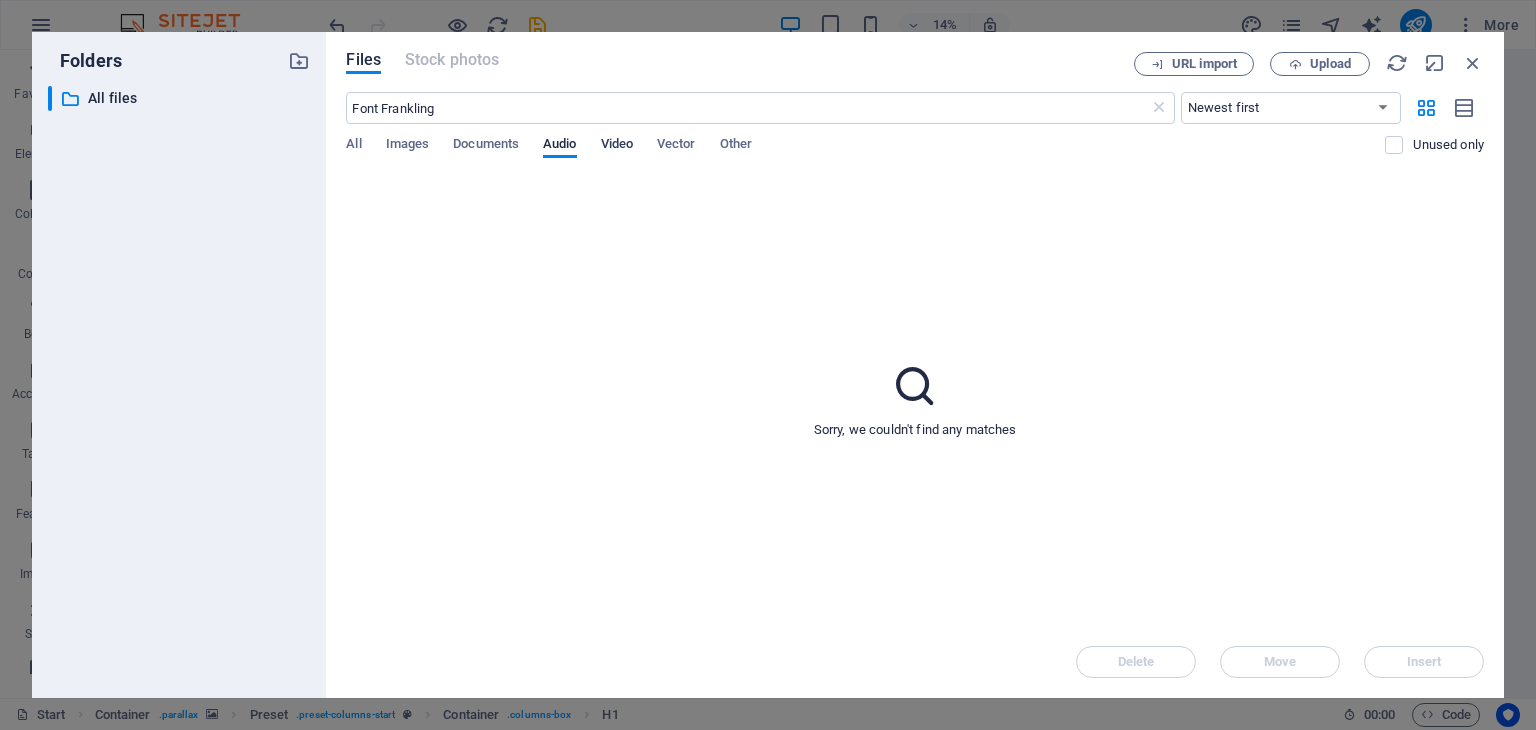 click on "Video" at bounding box center (617, 146) 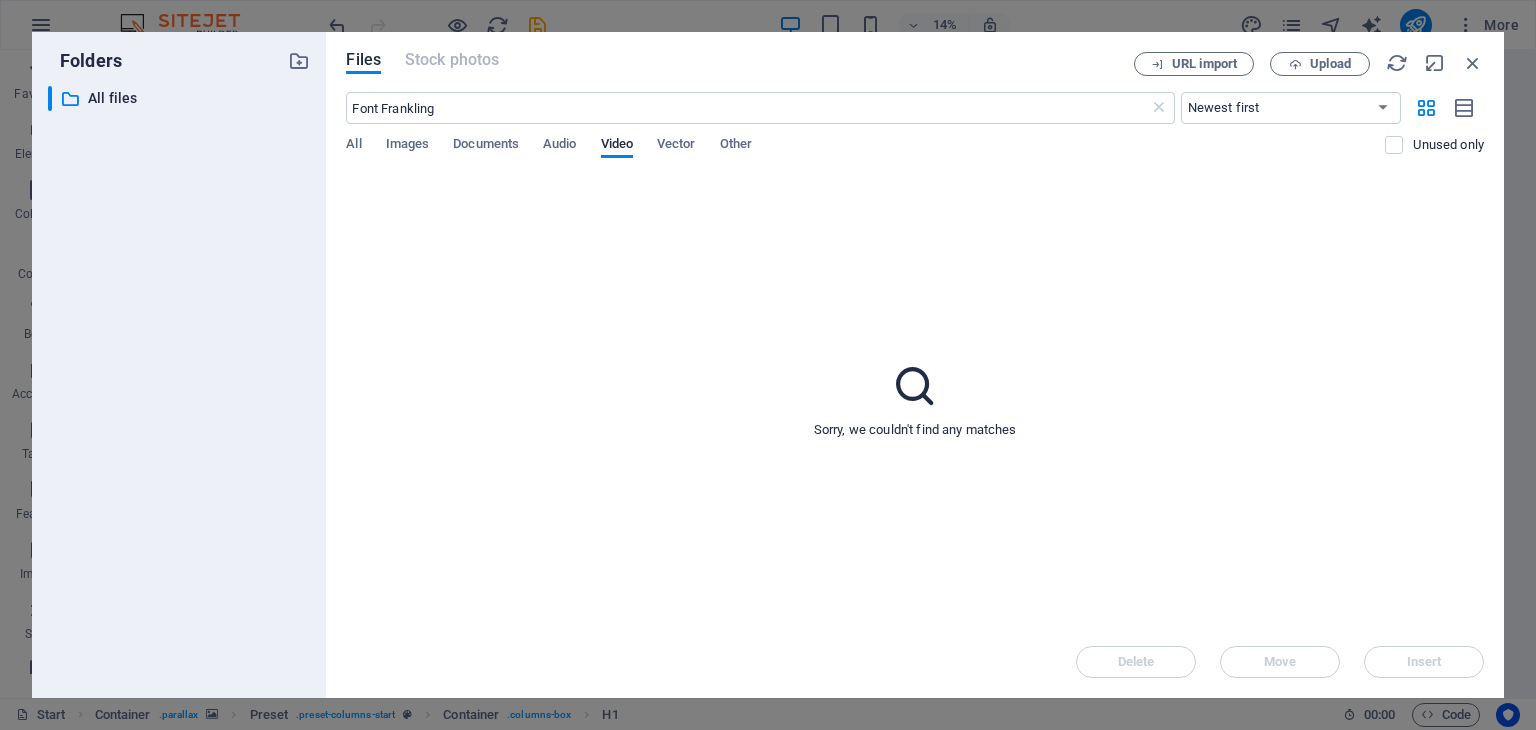 click on "All Images Documents Audio Video Vector Other" at bounding box center (865, 155) 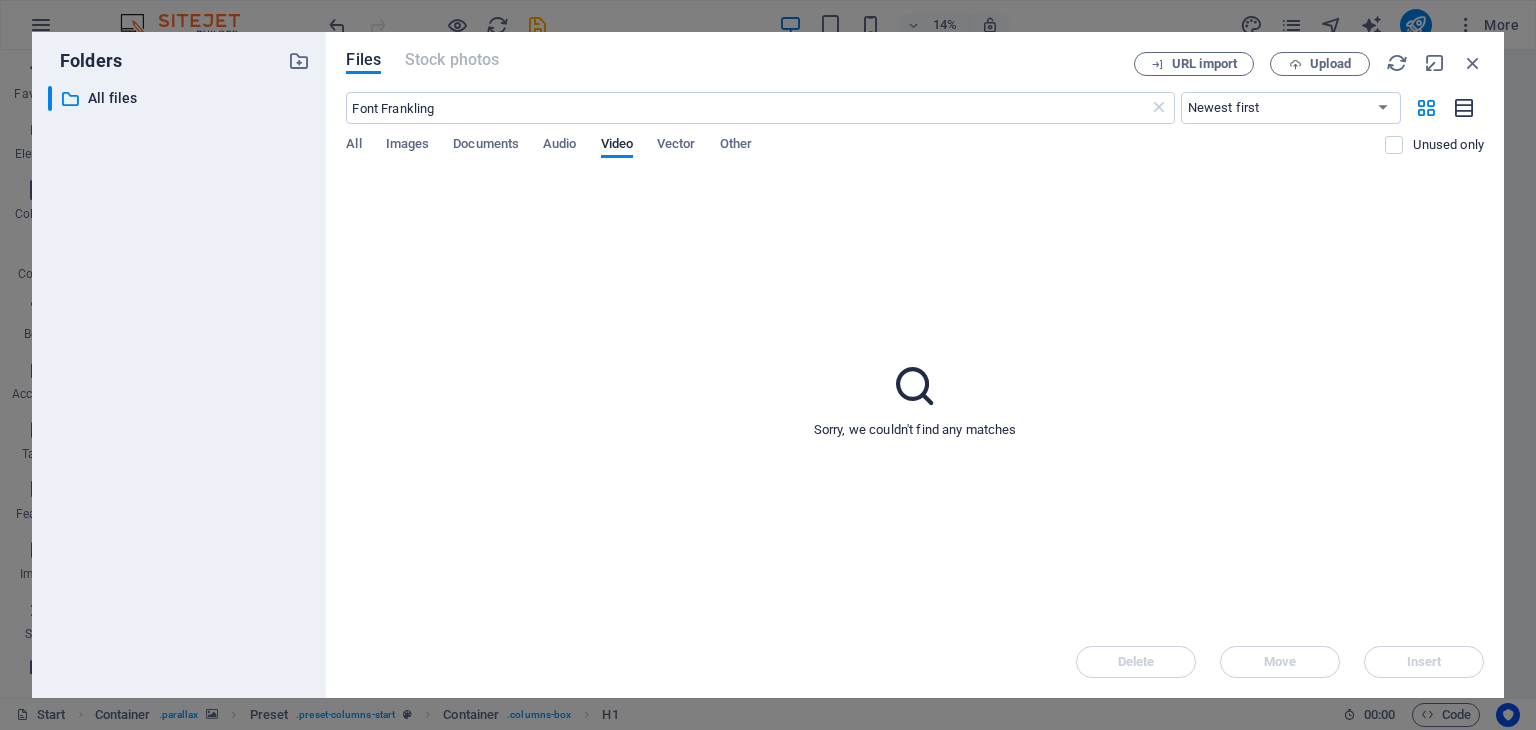 click at bounding box center (1465, 108) 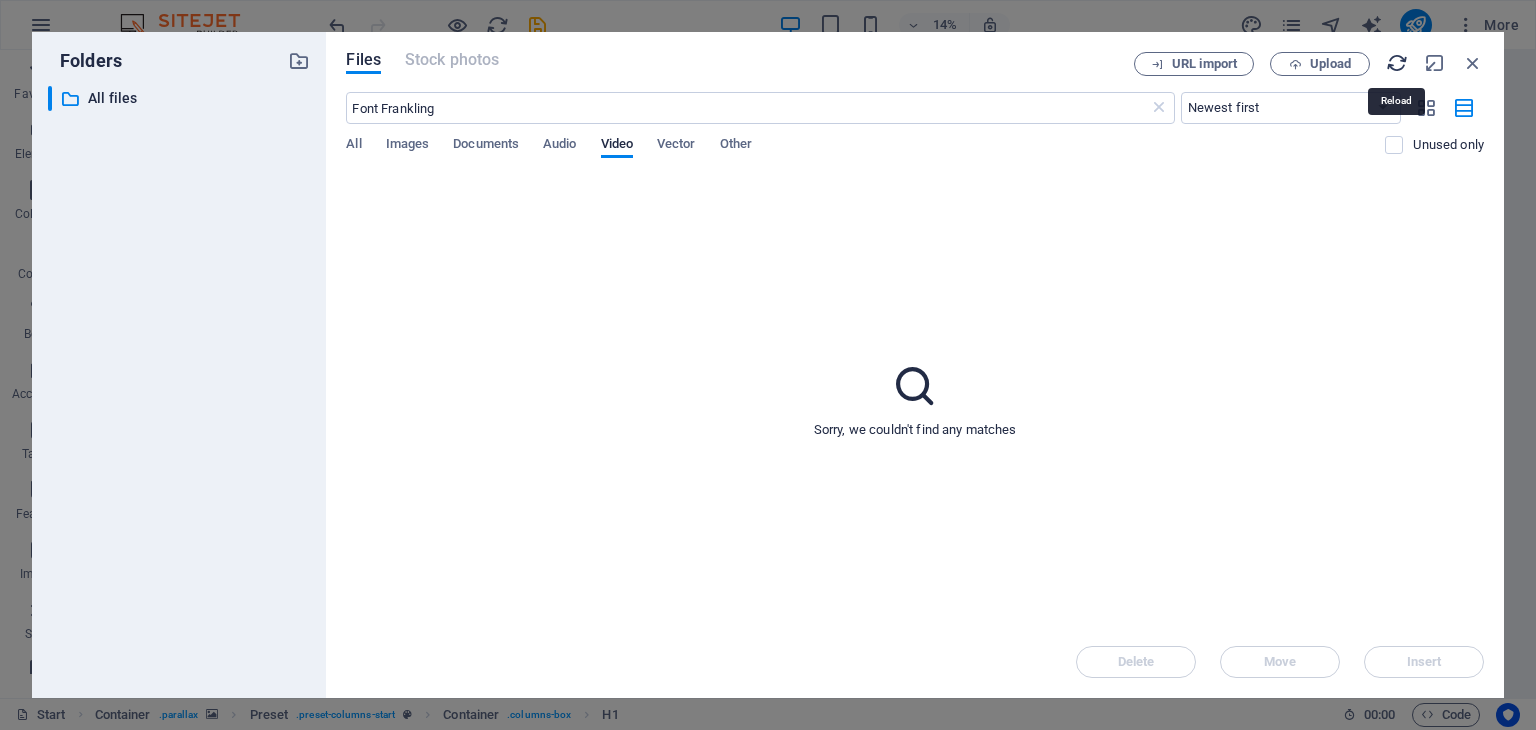 click at bounding box center (1397, 63) 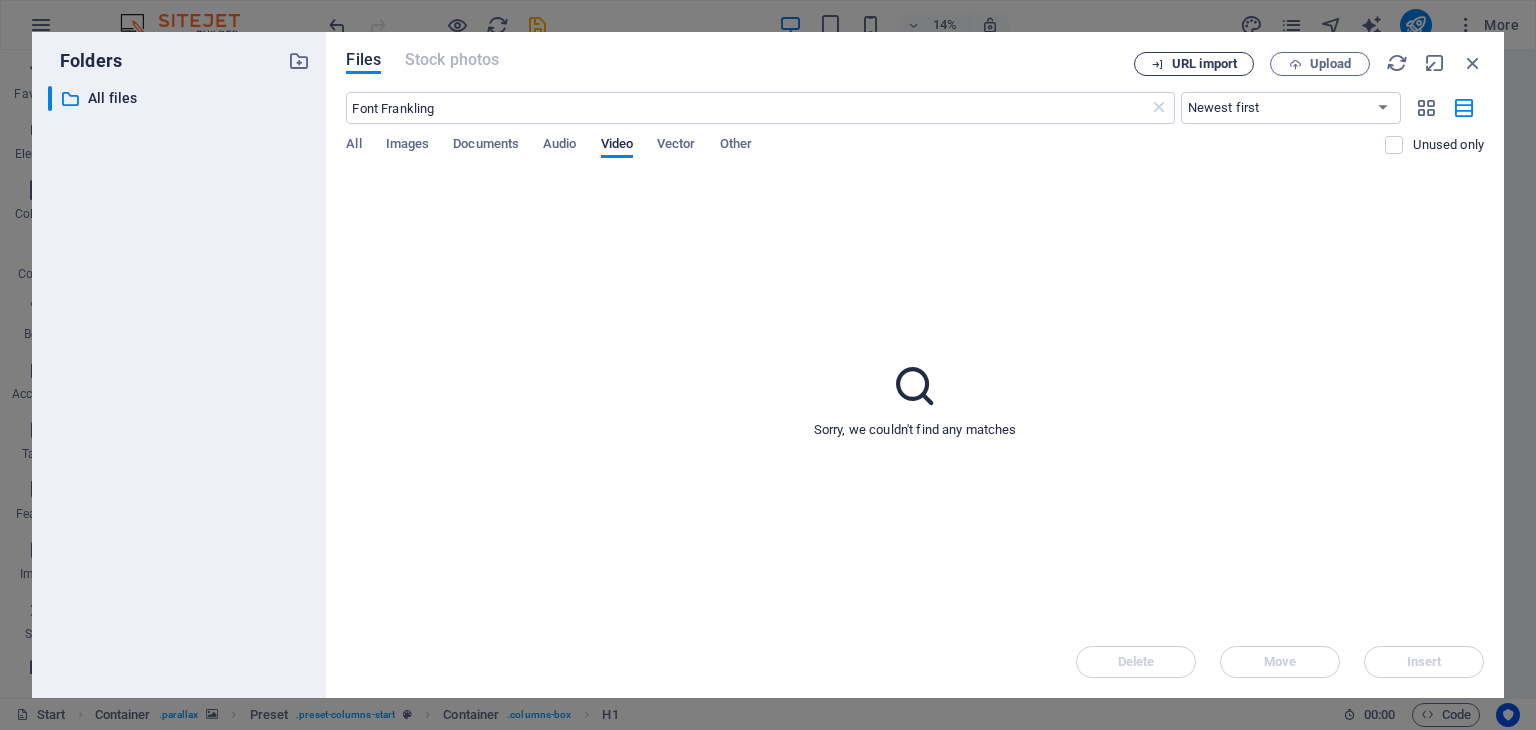 click on "URL import" at bounding box center (1204, 64) 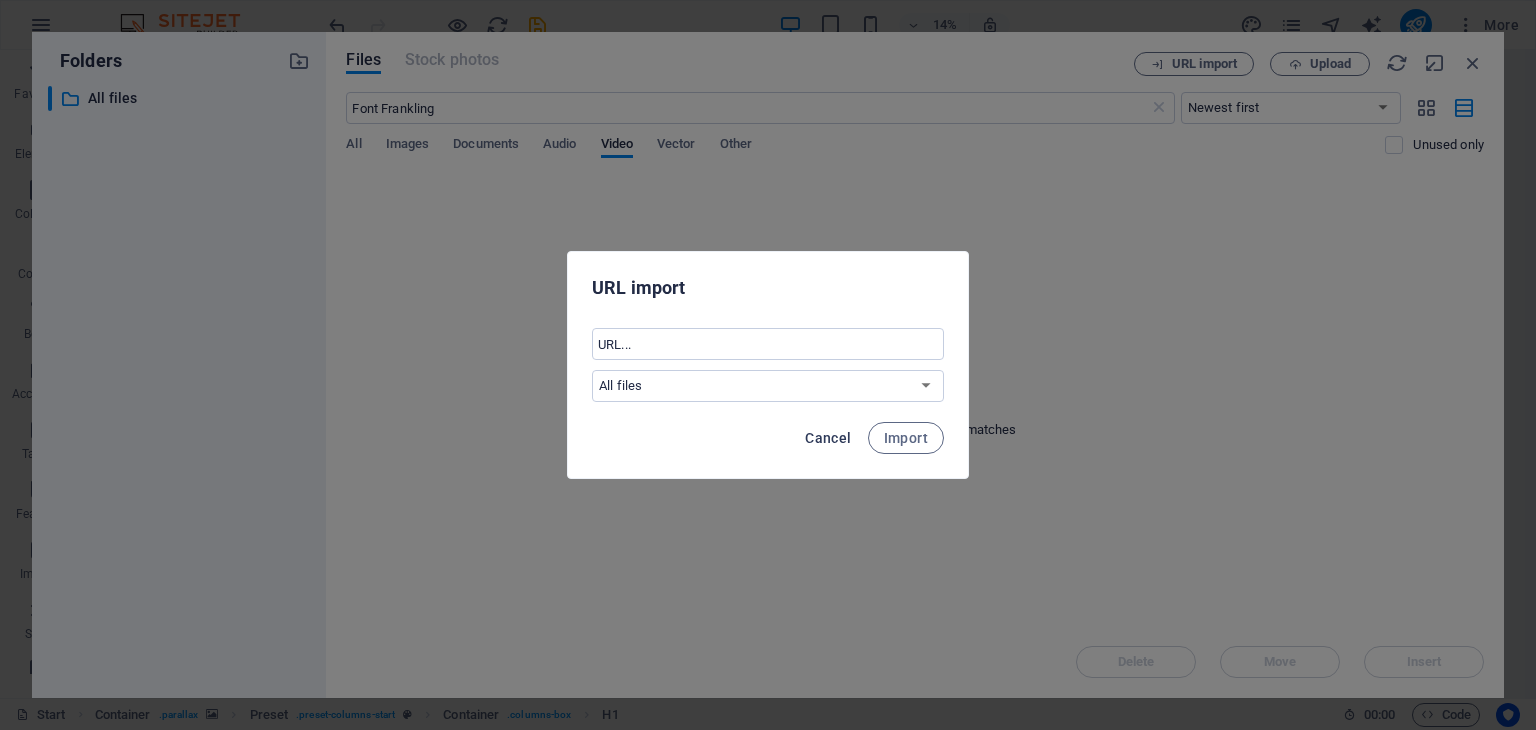 click on "Cancel" at bounding box center (828, 438) 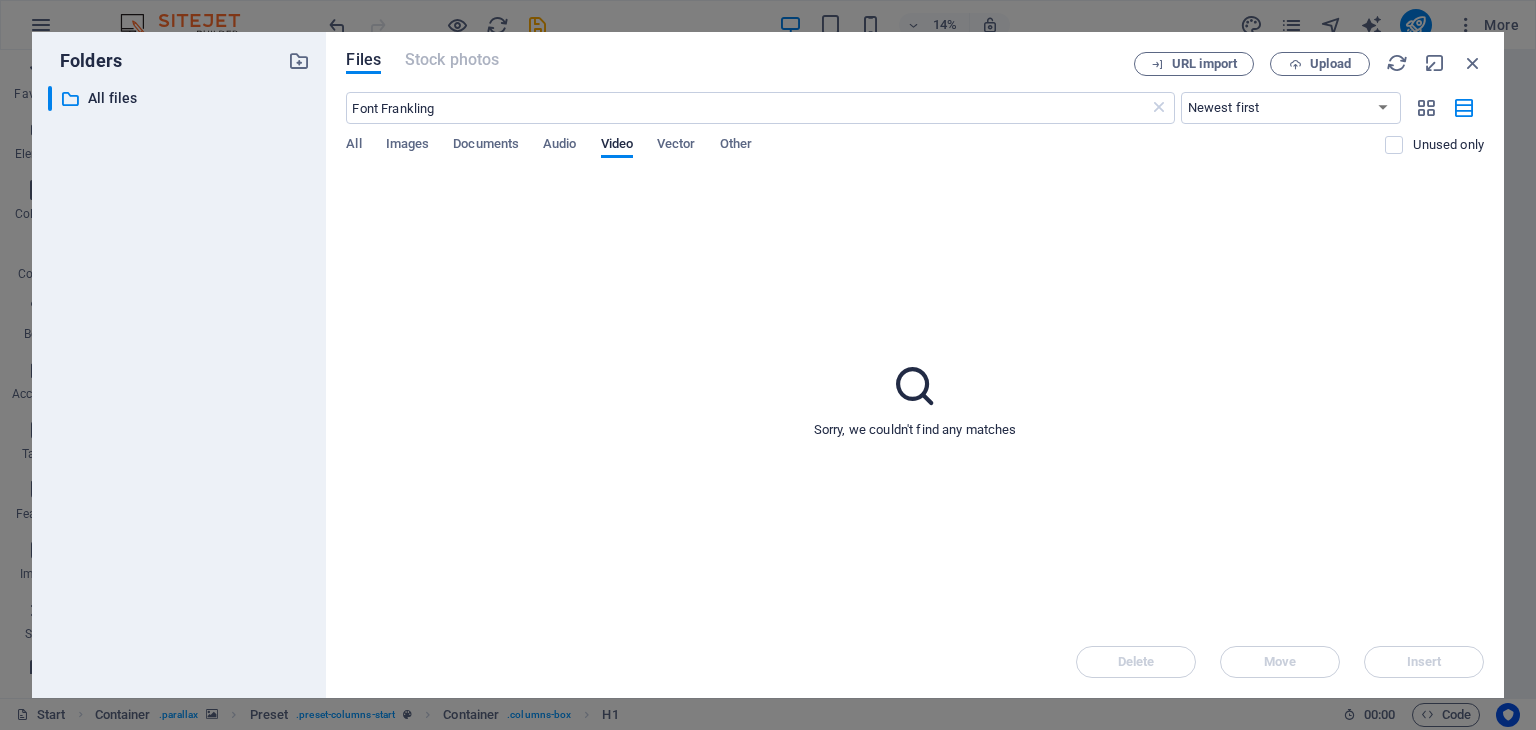 click on "Font Frankling ​ Newest first Oldest first Name (A-Z) Name (Z-A) Size (0-9) Size (9-0) Resolution (0-9) Resolution (9-0) All Images Documents Audio Video Vector Other Unused only" at bounding box center (915, 133) 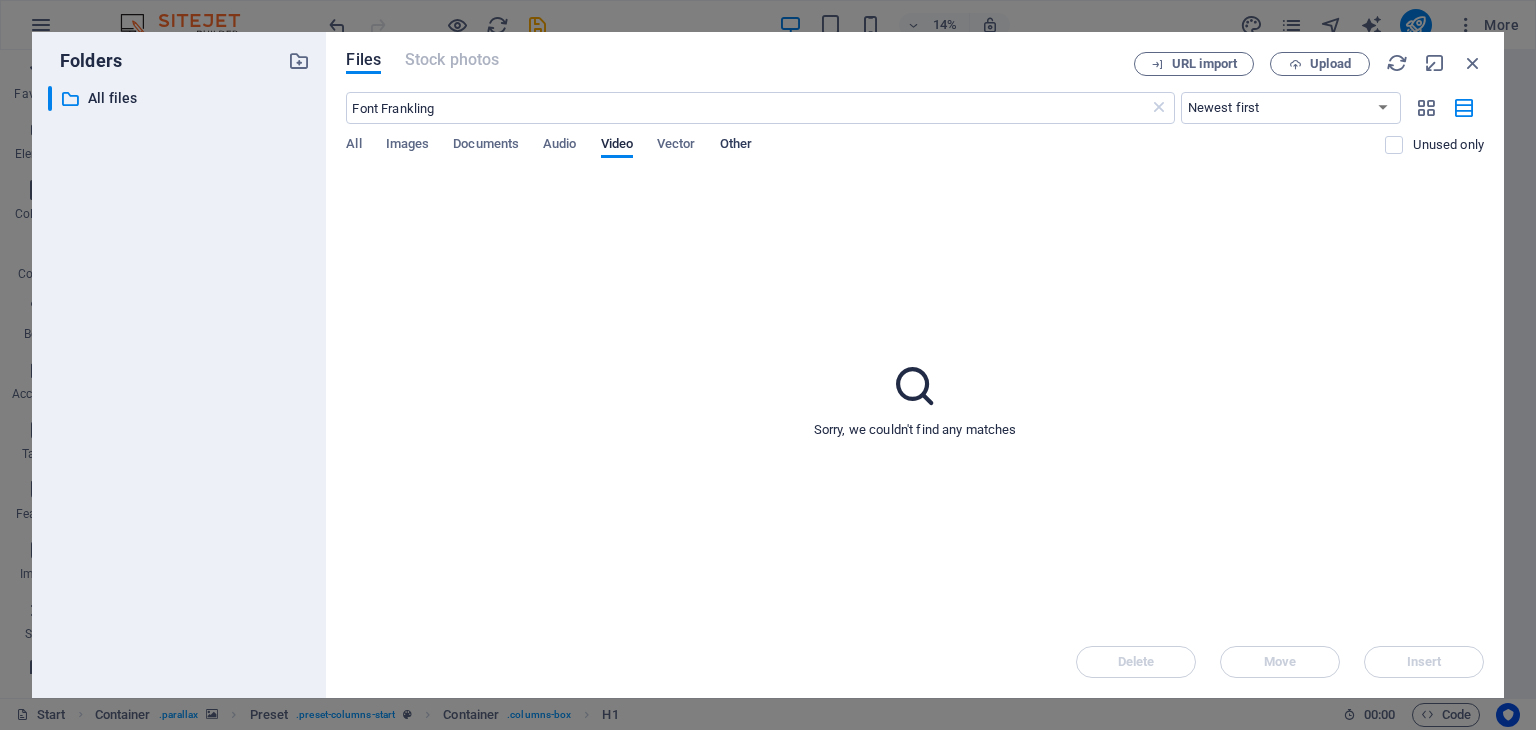 click on "Other" at bounding box center [736, 147] 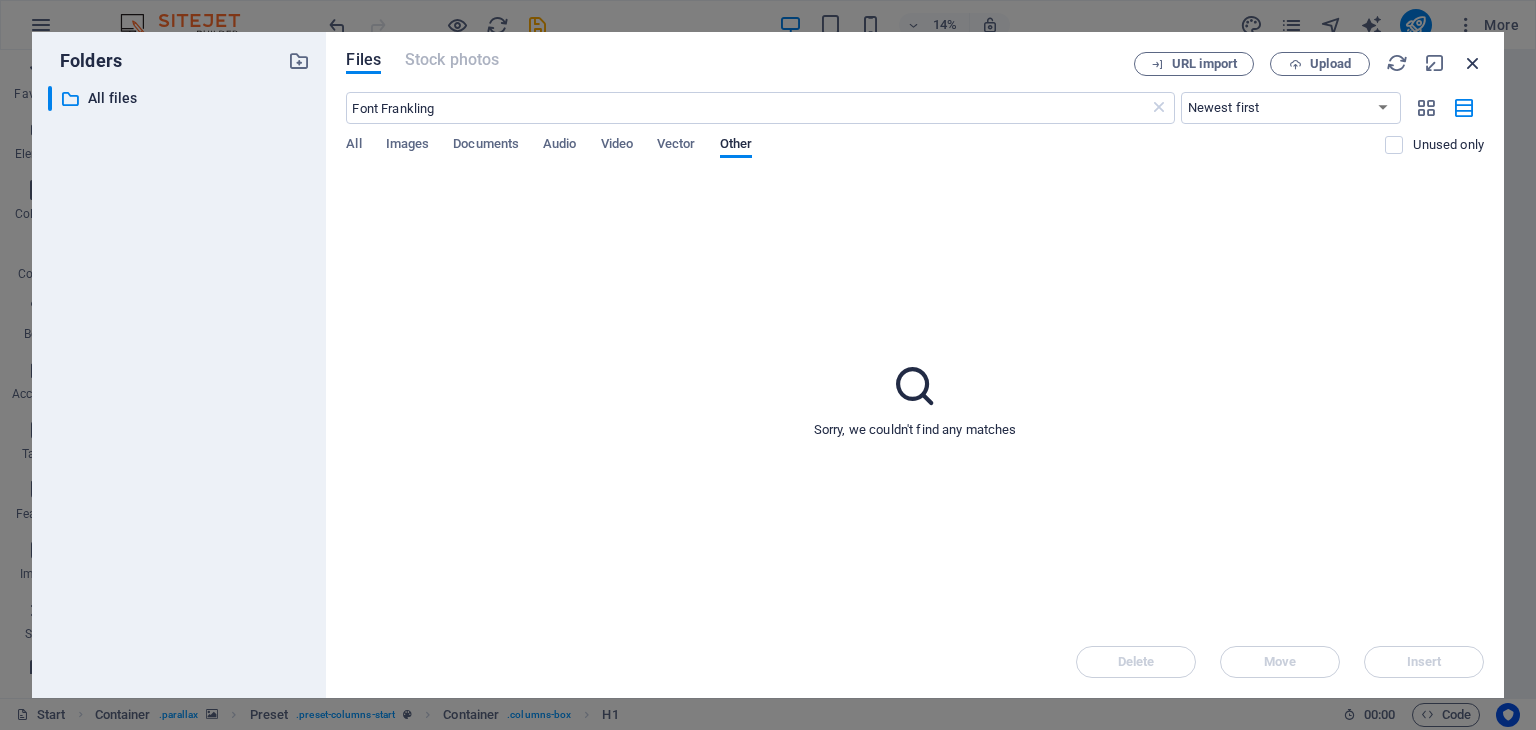 click at bounding box center [1473, 63] 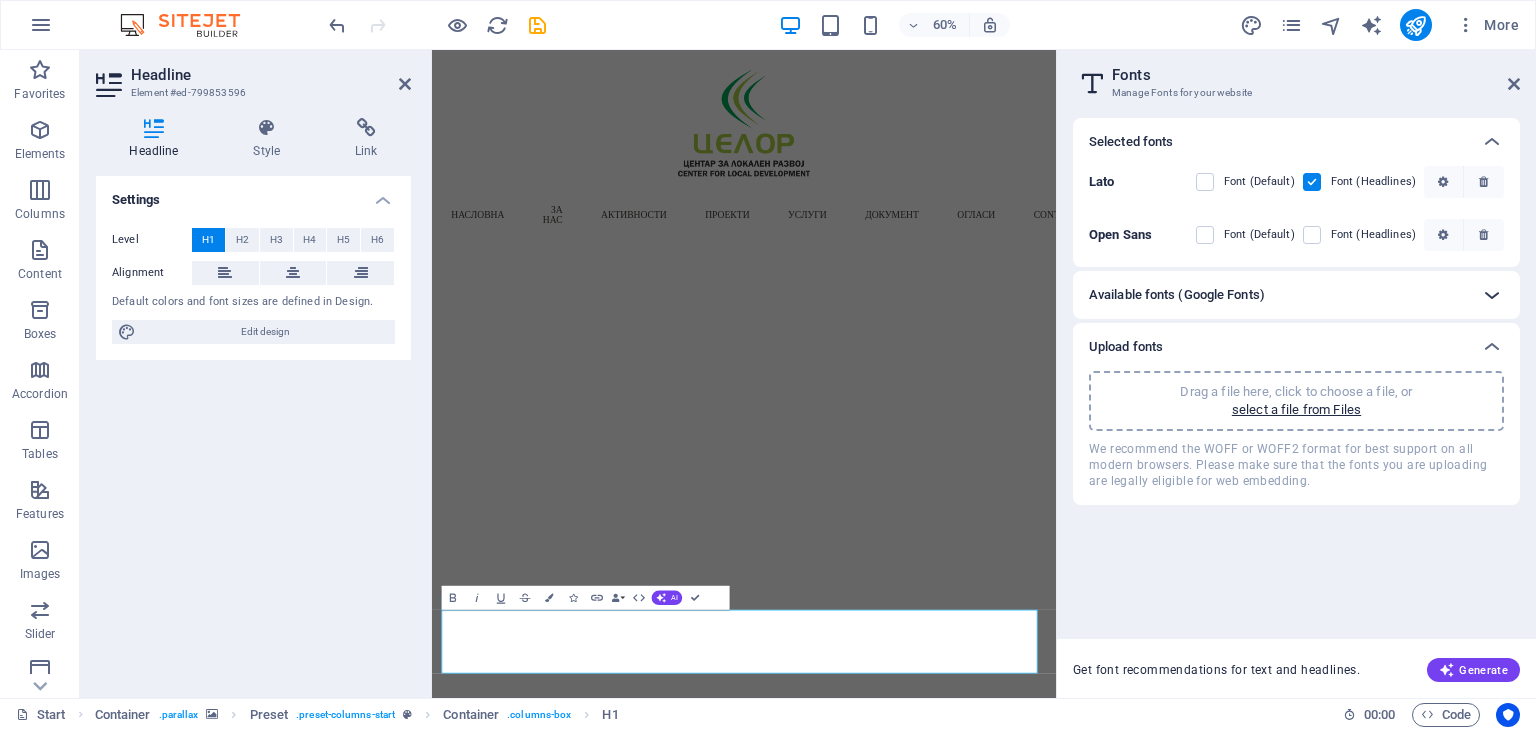 click at bounding box center [1492, 295] 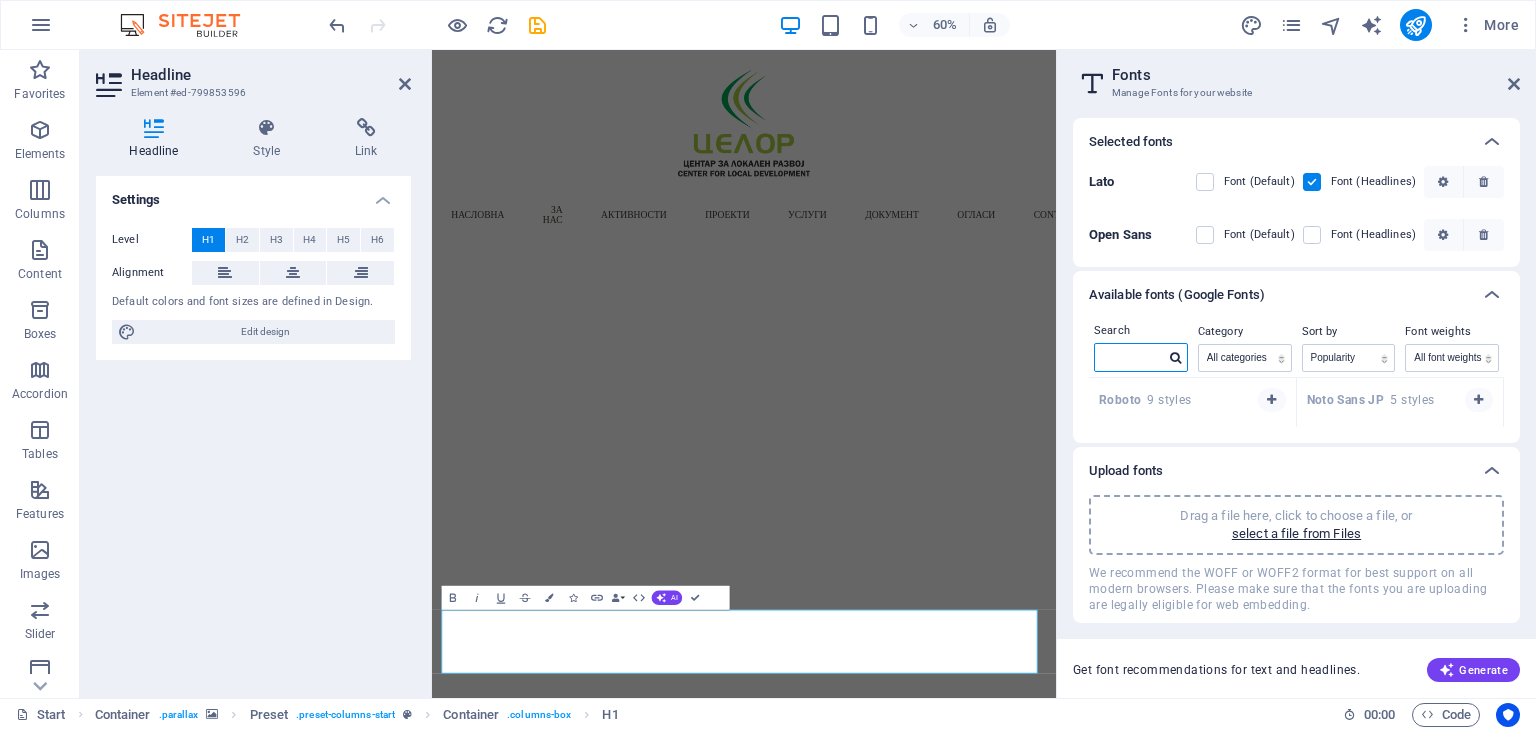 click at bounding box center [1130, 357] 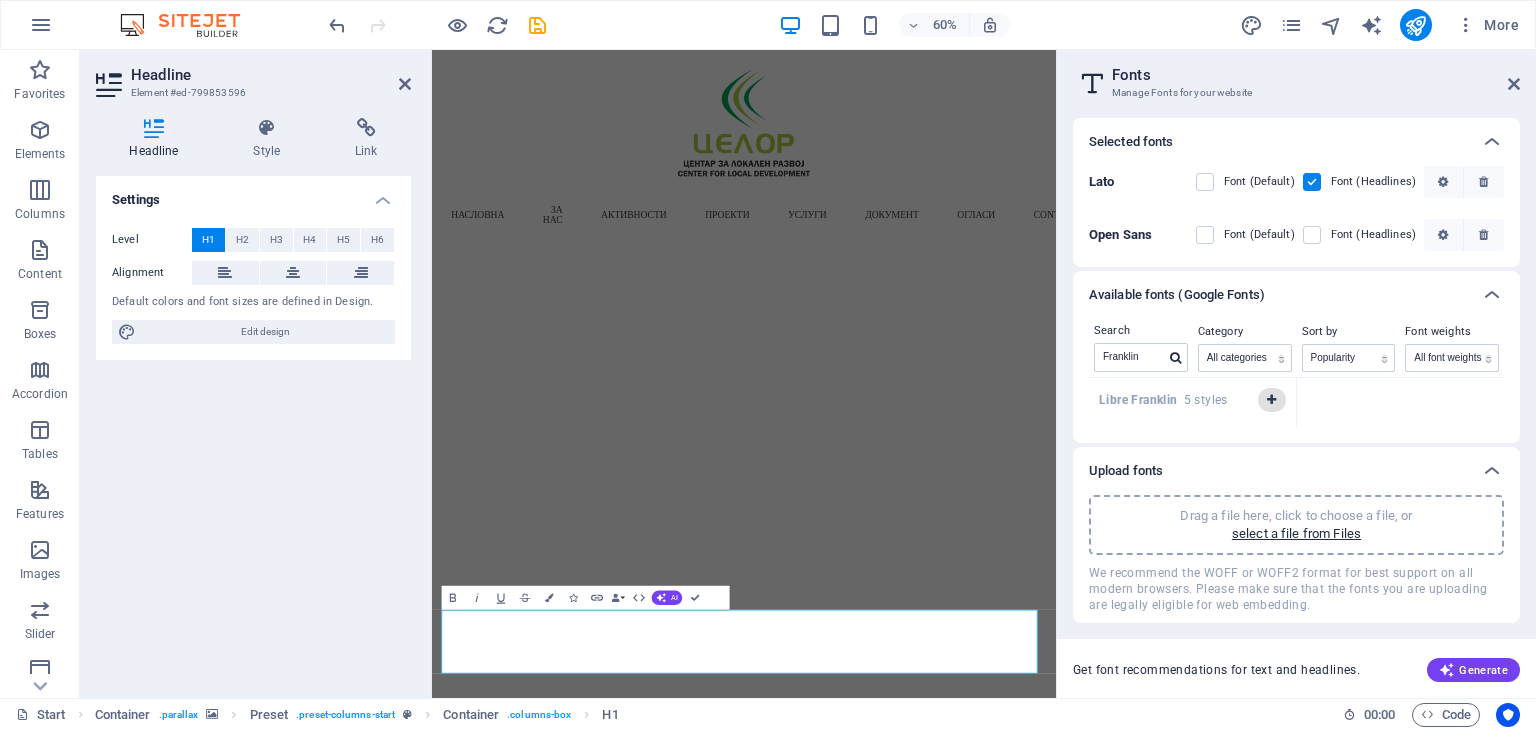 click at bounding box center (1271, 400) 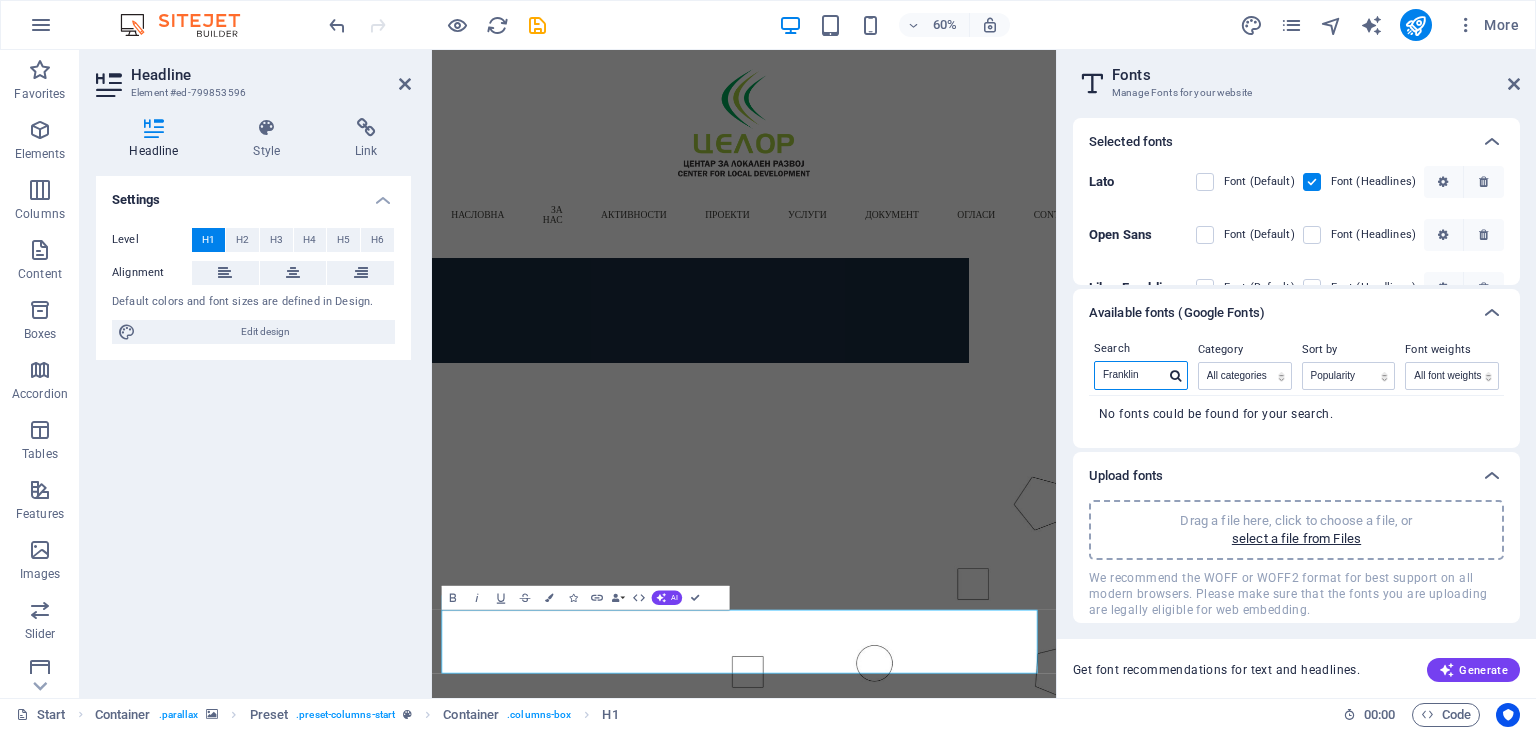 click on "Franklin" at bounding box center [1130, 375] 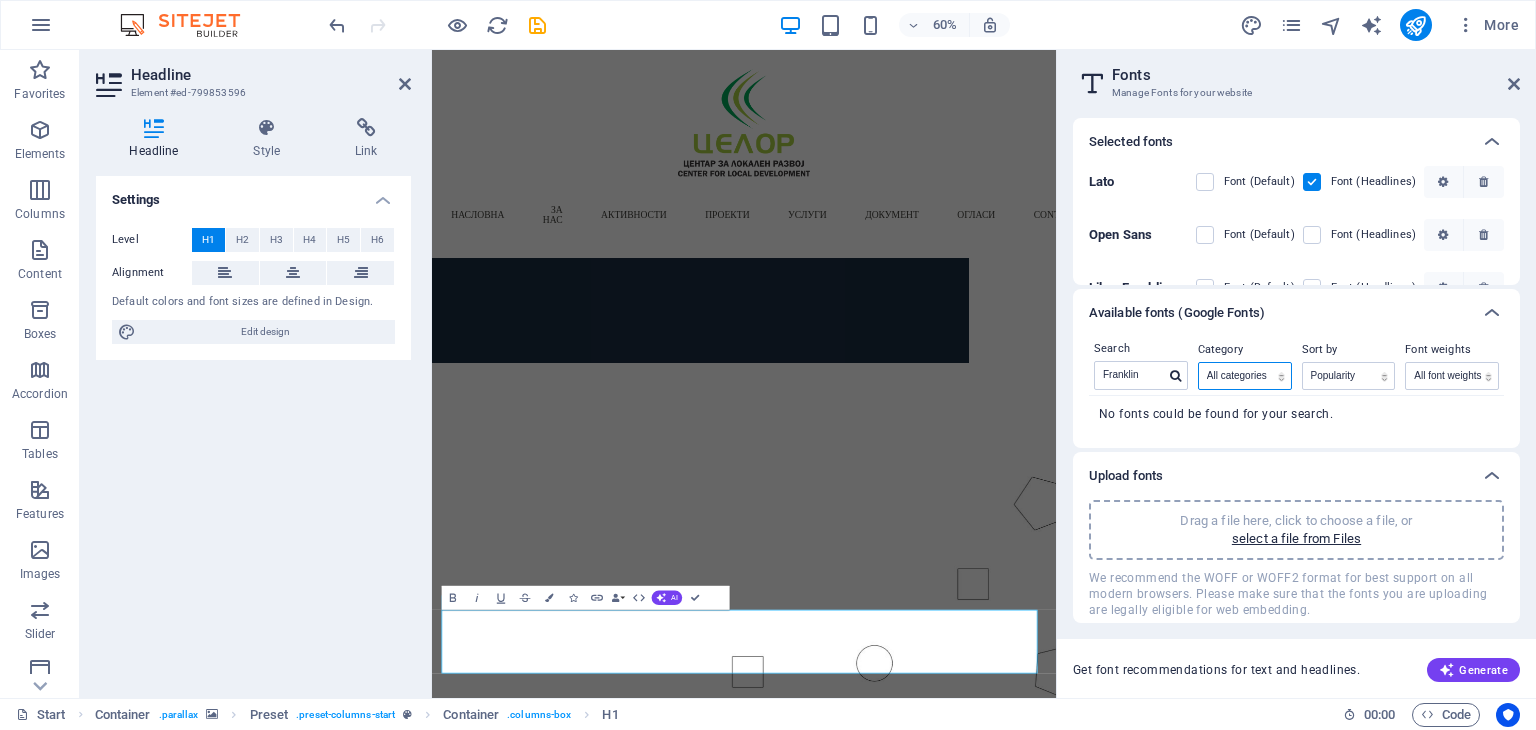 click on "All categories serif display monospace sans-serif handwriting" at bounding box center (1245, 376) 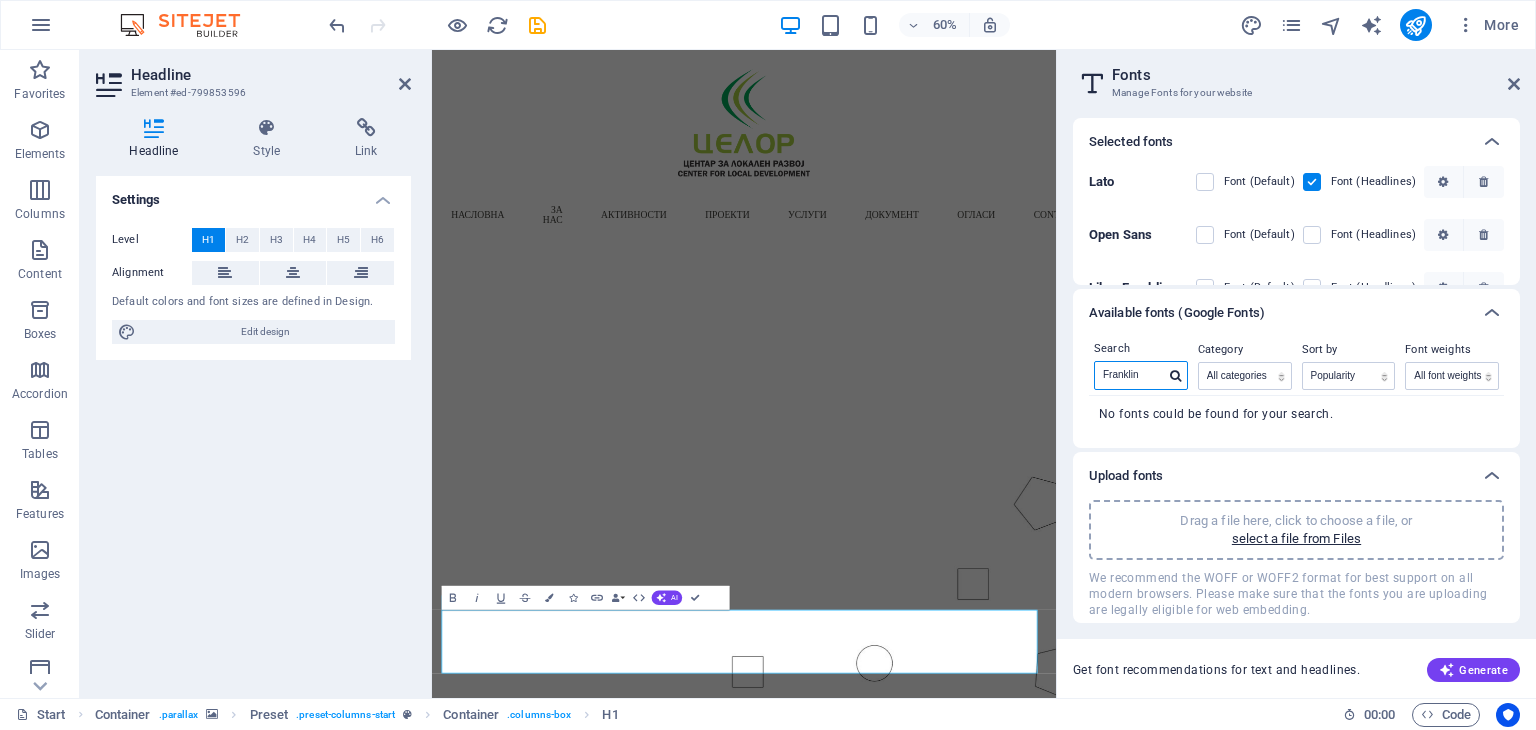 click on "Franklin" at bounding box center [1130, 375] 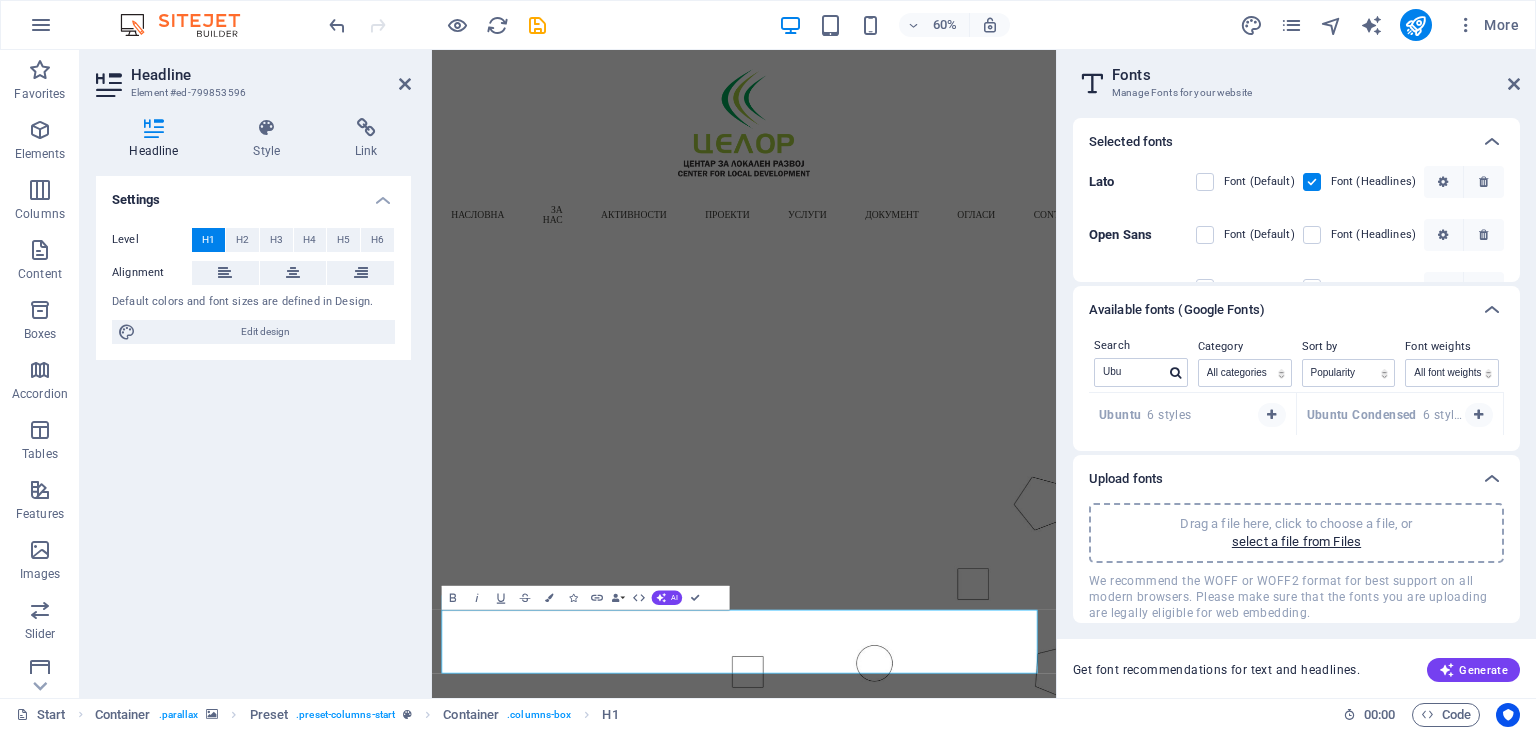 click on "Ubuntu" at bounding box center [1123, 415] 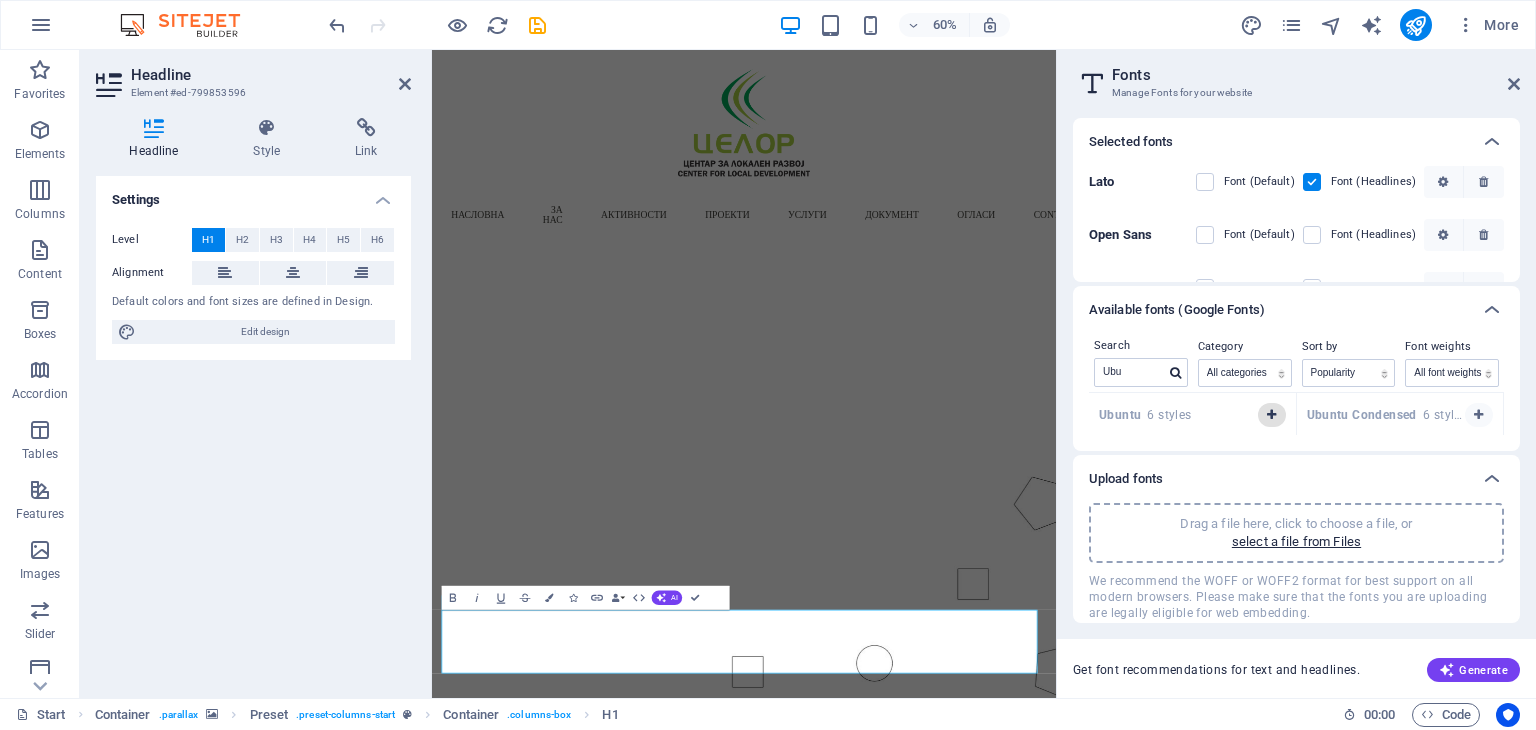 click at bounding box center (1272, 415) 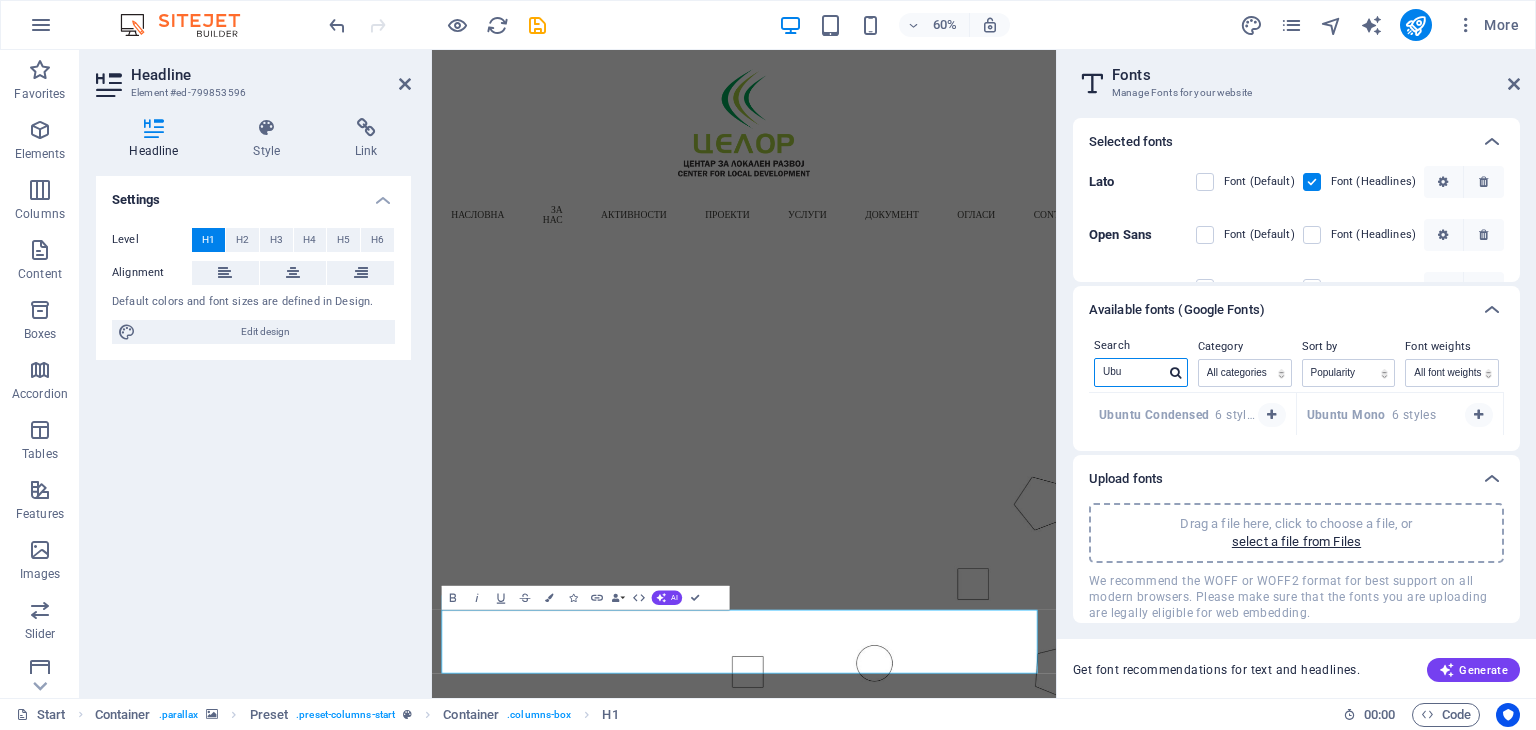 click on "Ubu" at bounding box center [1130, 372] 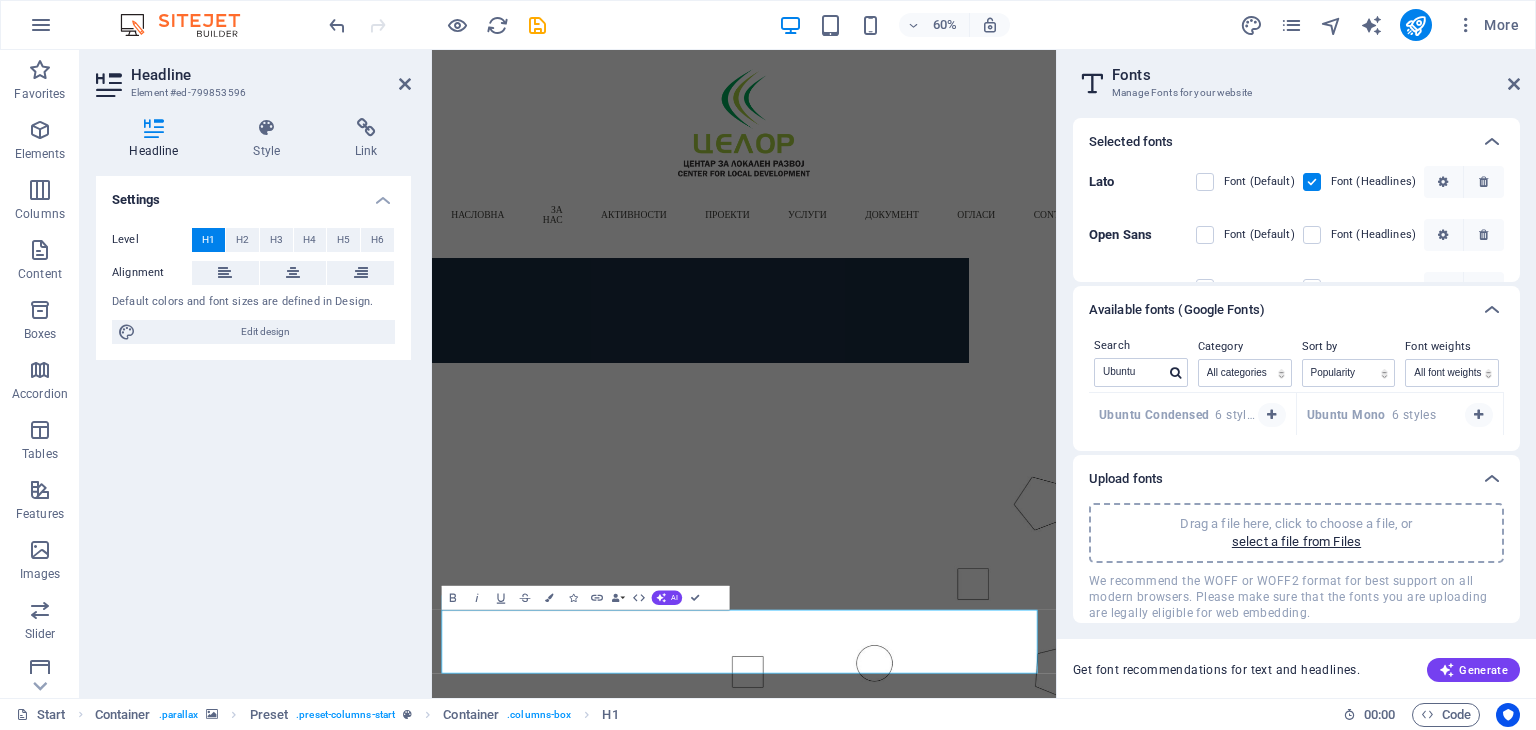 click on "Ubuntu Condensed" at bounding box center (1157, 415) 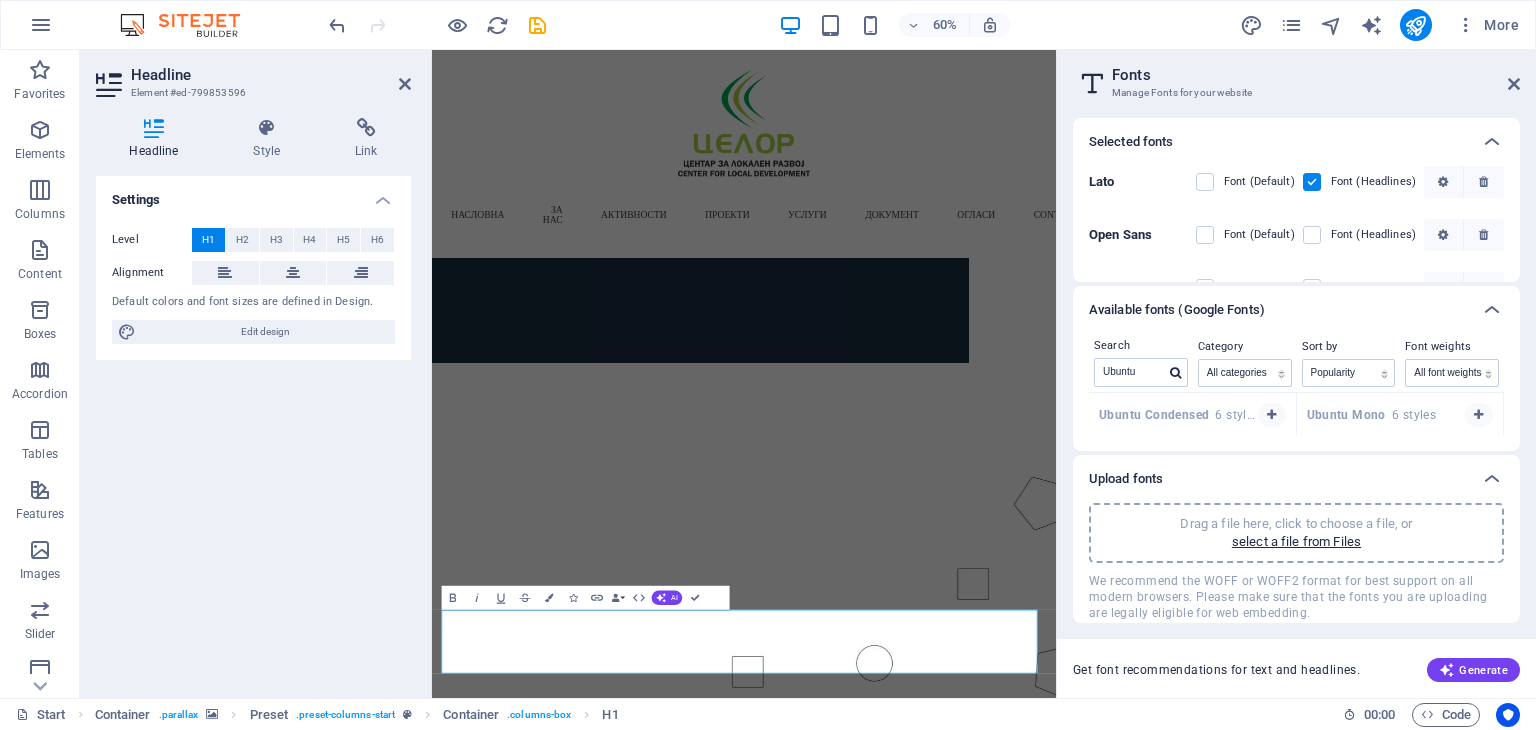 click on "Ubuntu Mono 6   styles" at bounding box center (1372, 415) 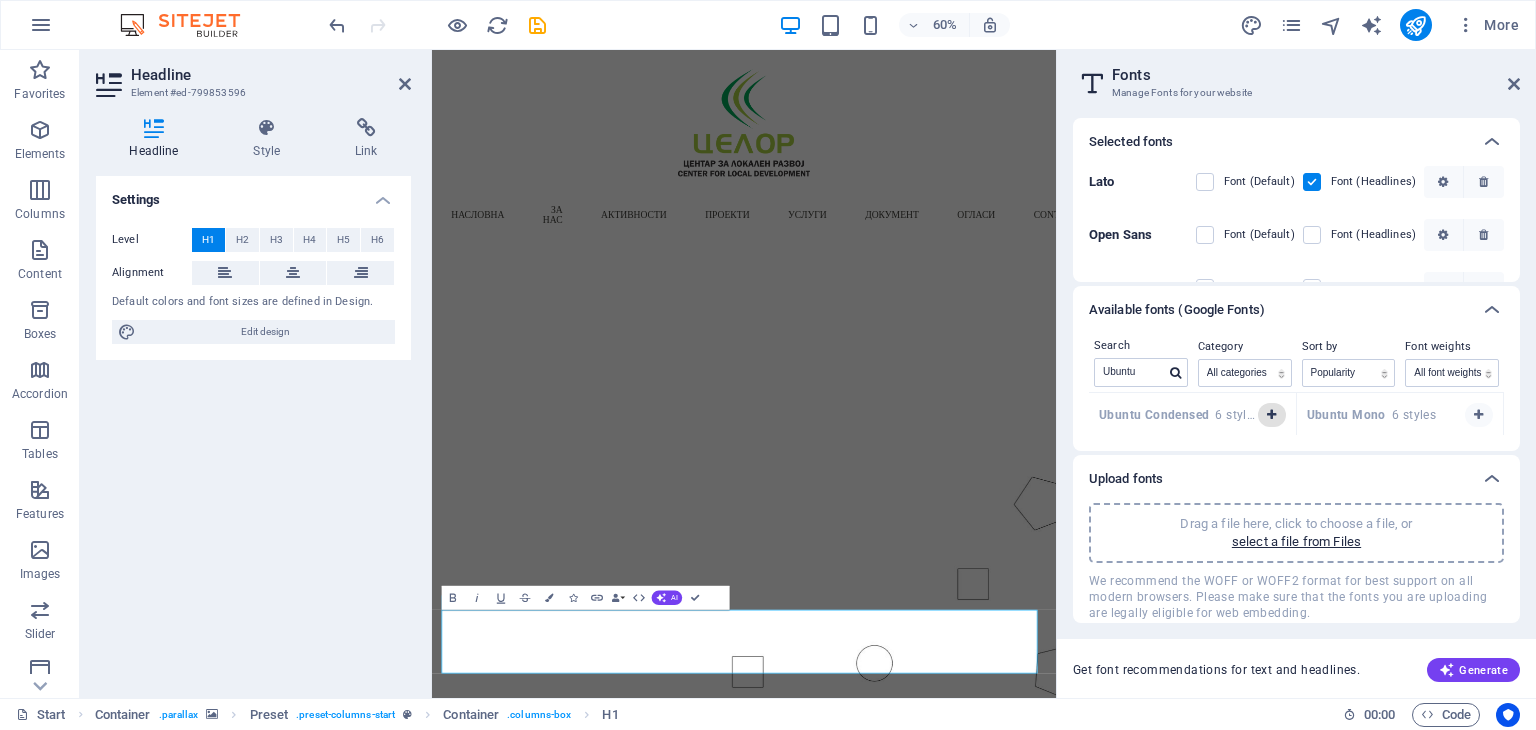 click at bounding box center (1271, 415) 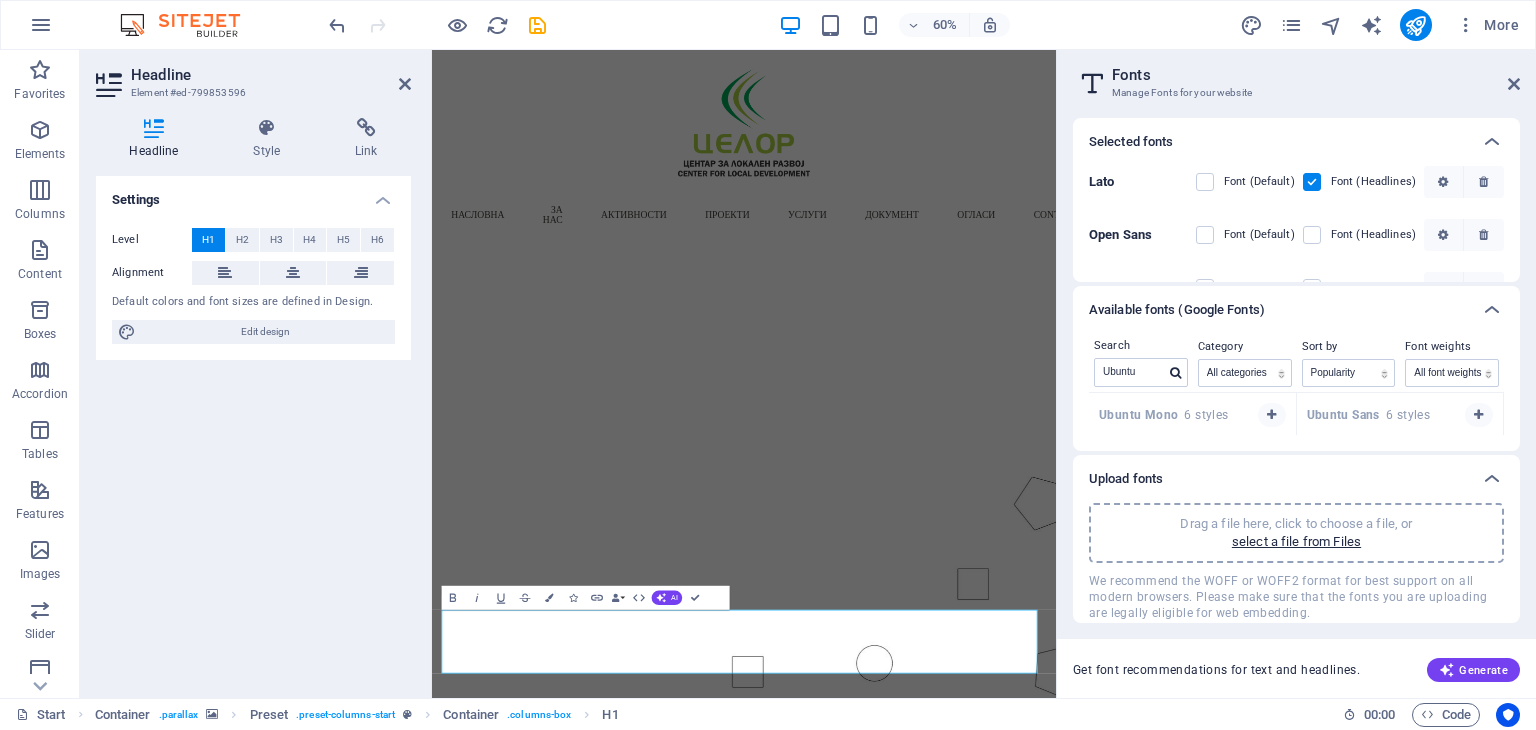 click on "Ubuntu Mono 6   styles" at bounding box center (1164, 415) 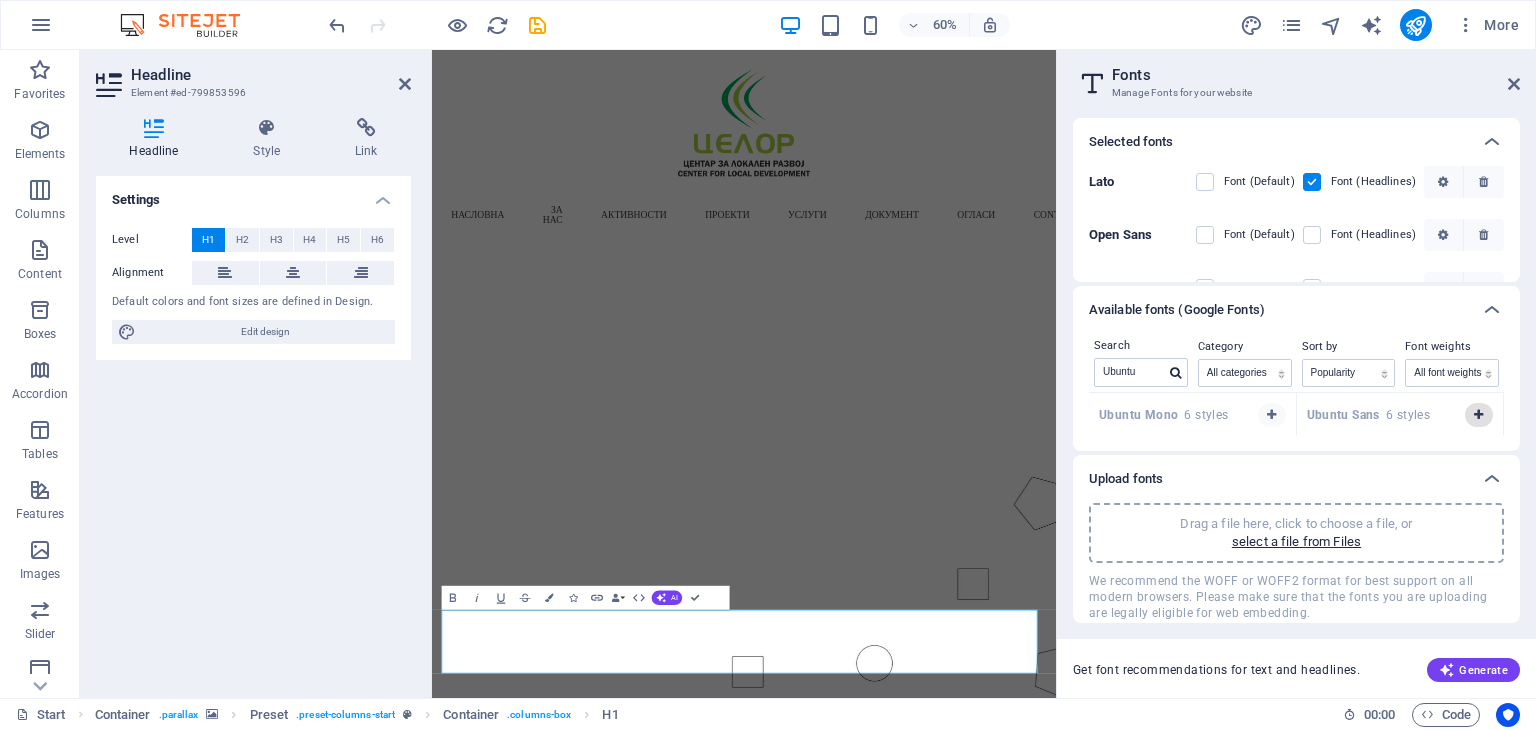 click at bounding box center [1479, 415] 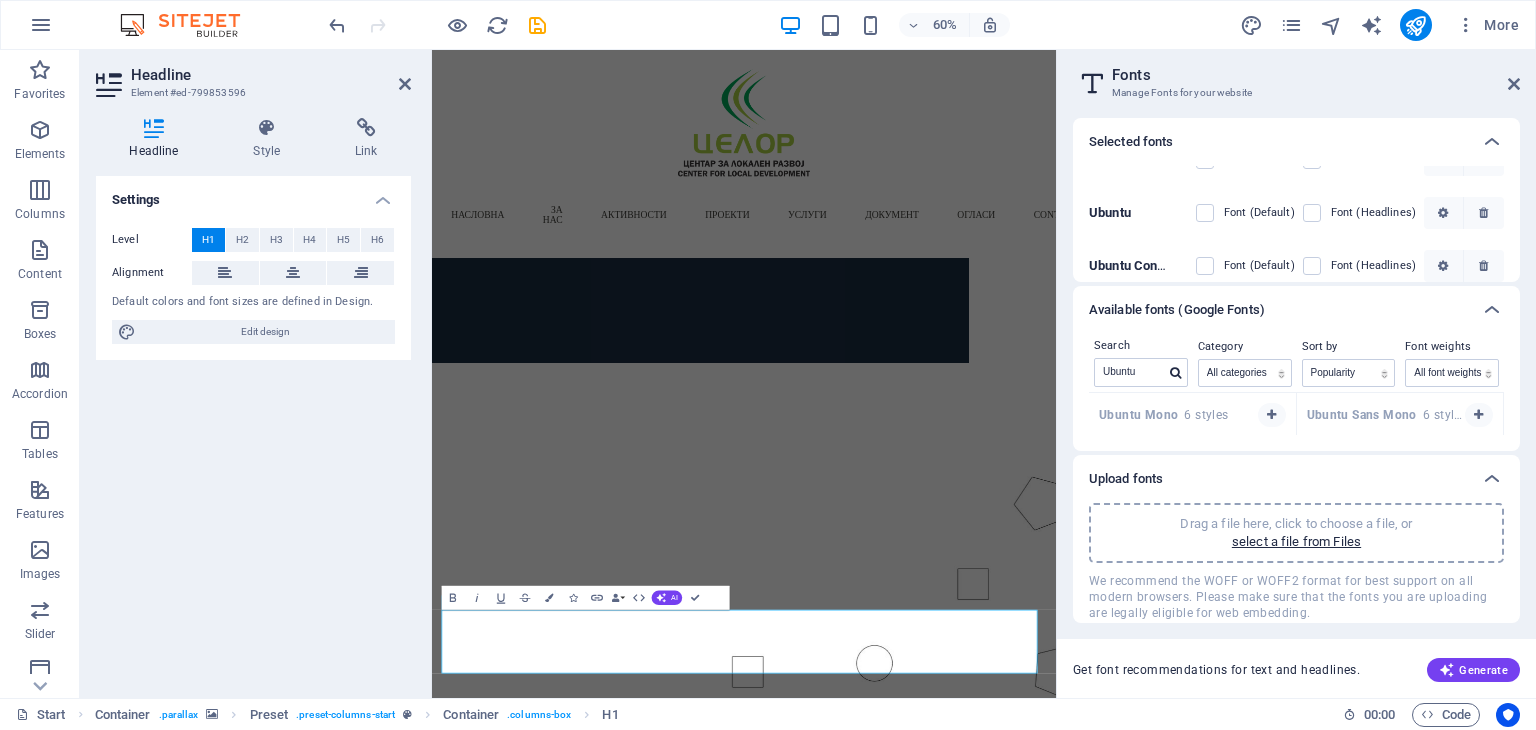 scroll, scrollTop: 95, scrollLeft: 0, axis: vertical 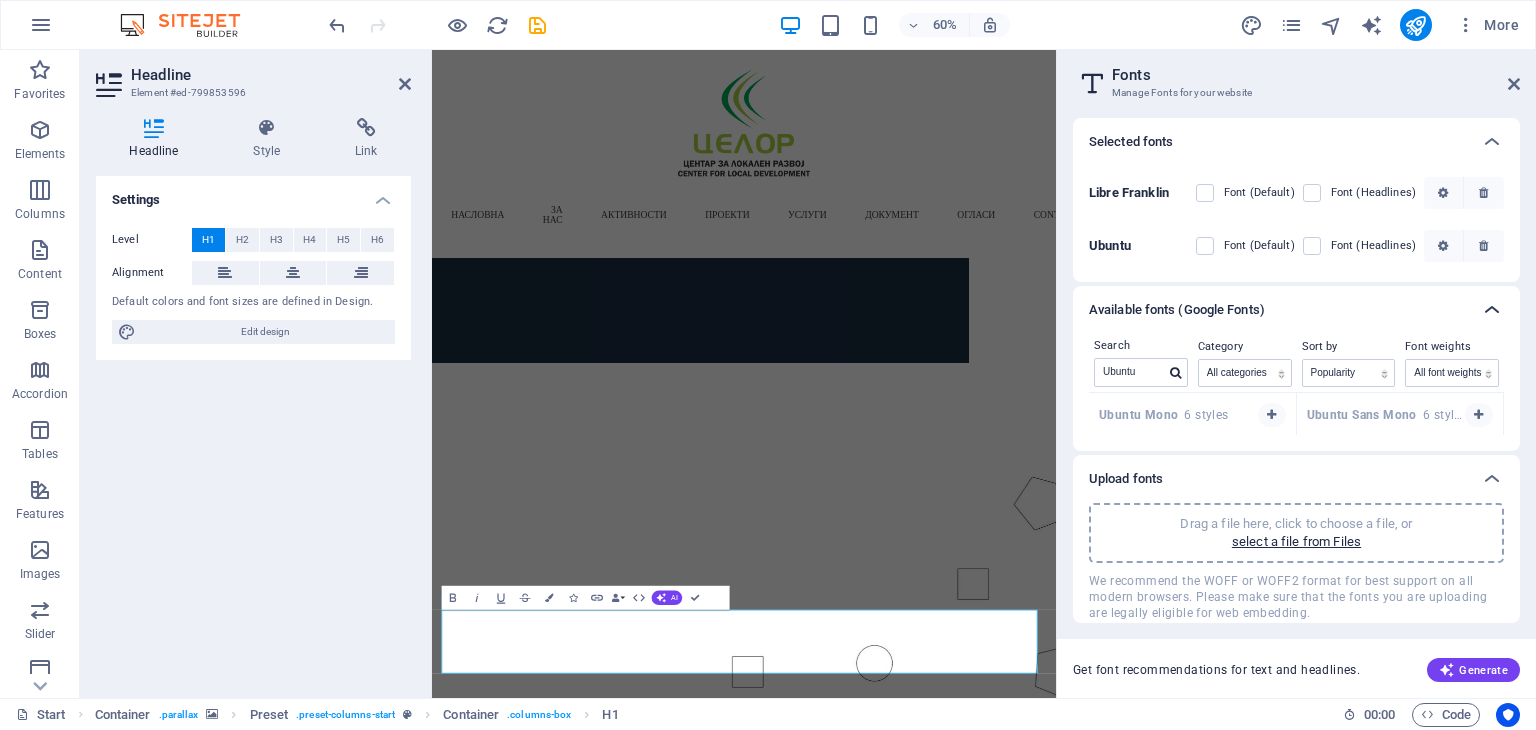 click at bounding box center [1492, 310] 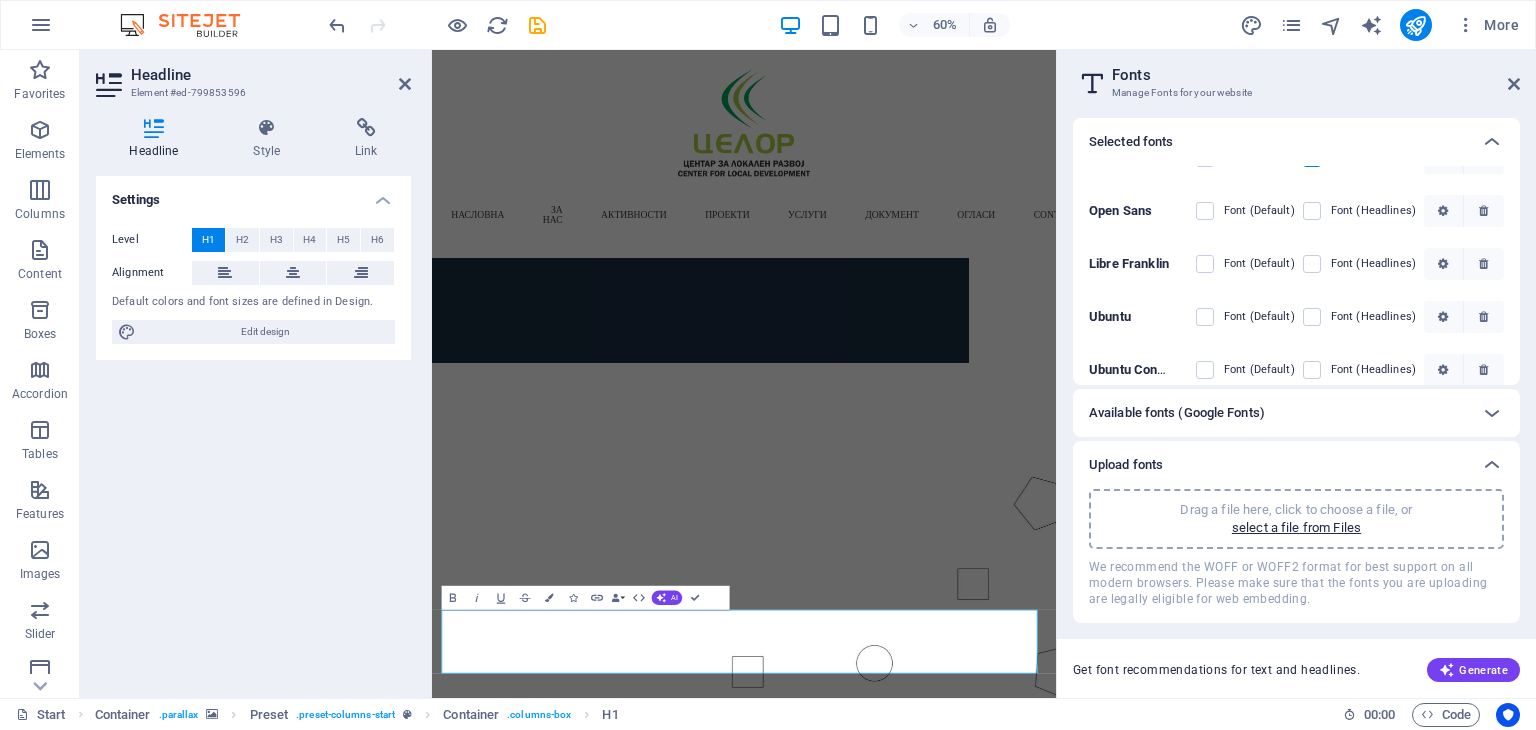 scroll, scrollTop: 0, scrollLeft: 0, axis: both 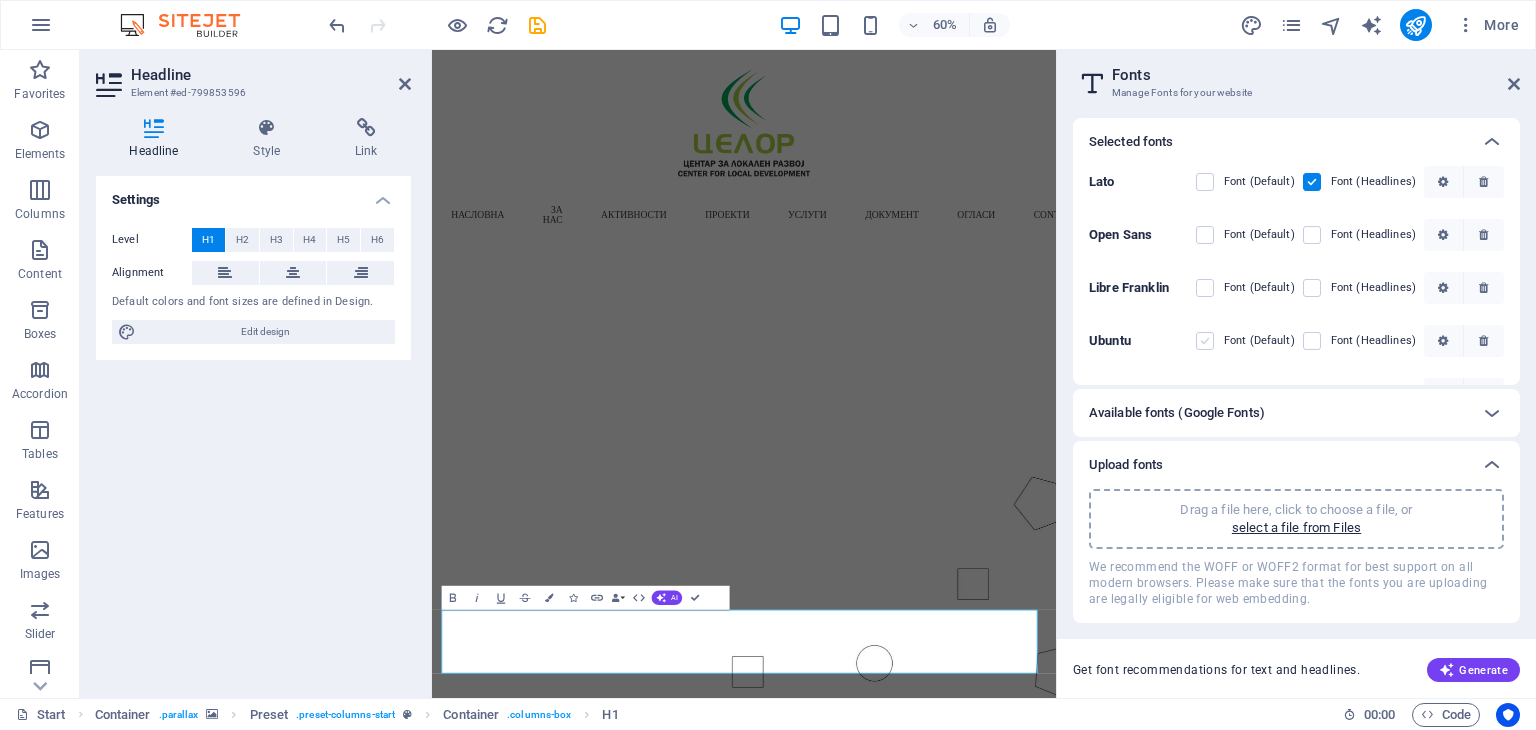 click at bounding box center [1205, 341] 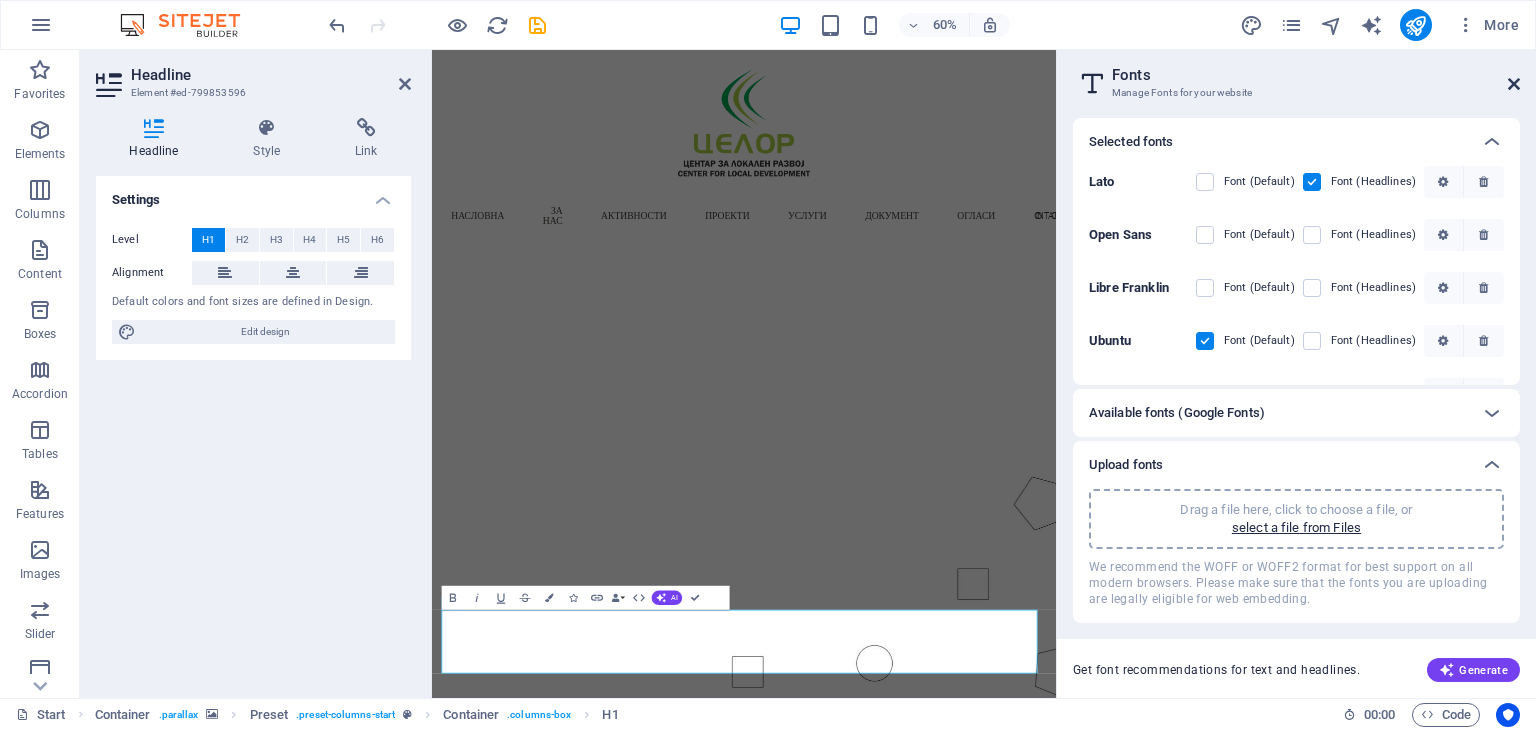 click at bounding box center [1514, 84] 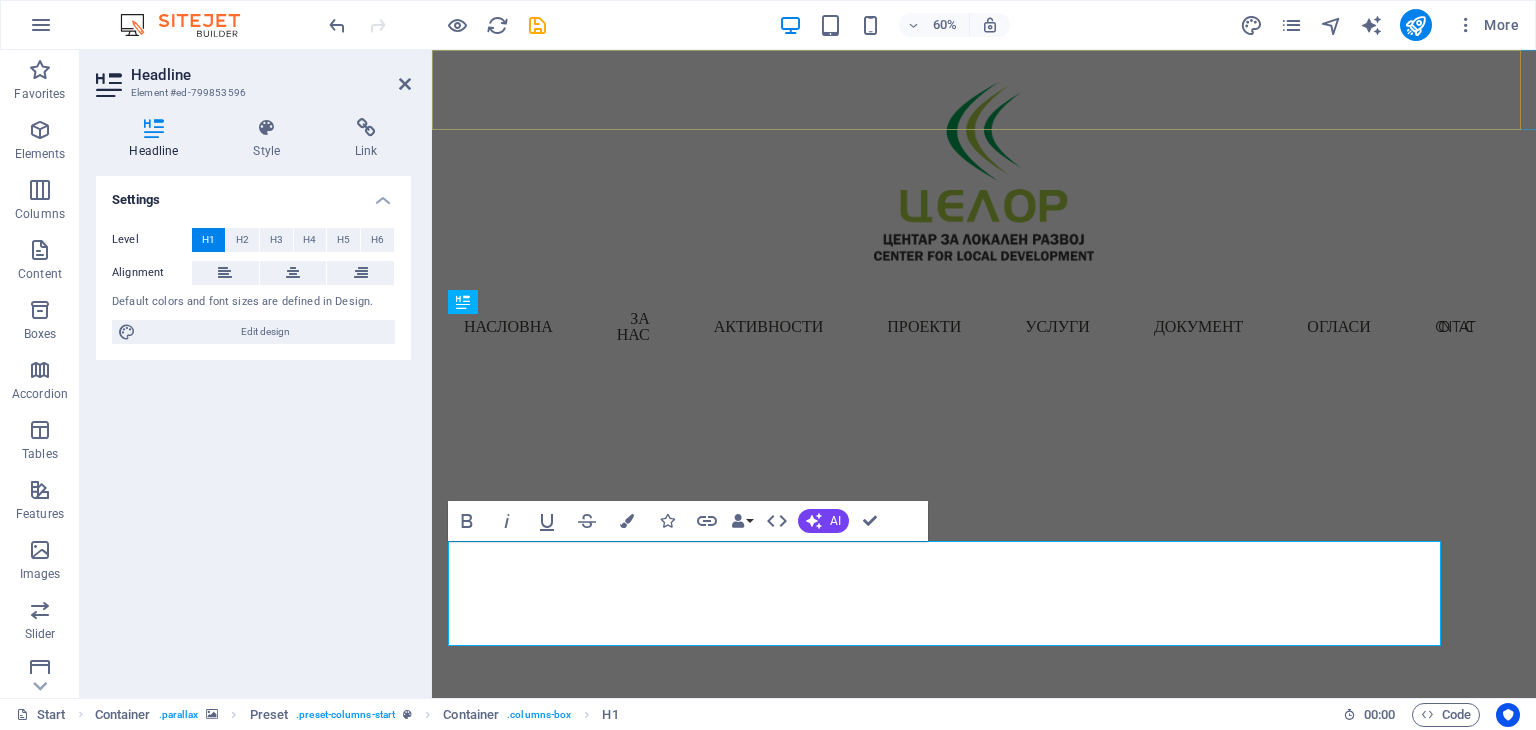 scroll, scrollTop: 442, scrollLeft: 0, axis: vertical 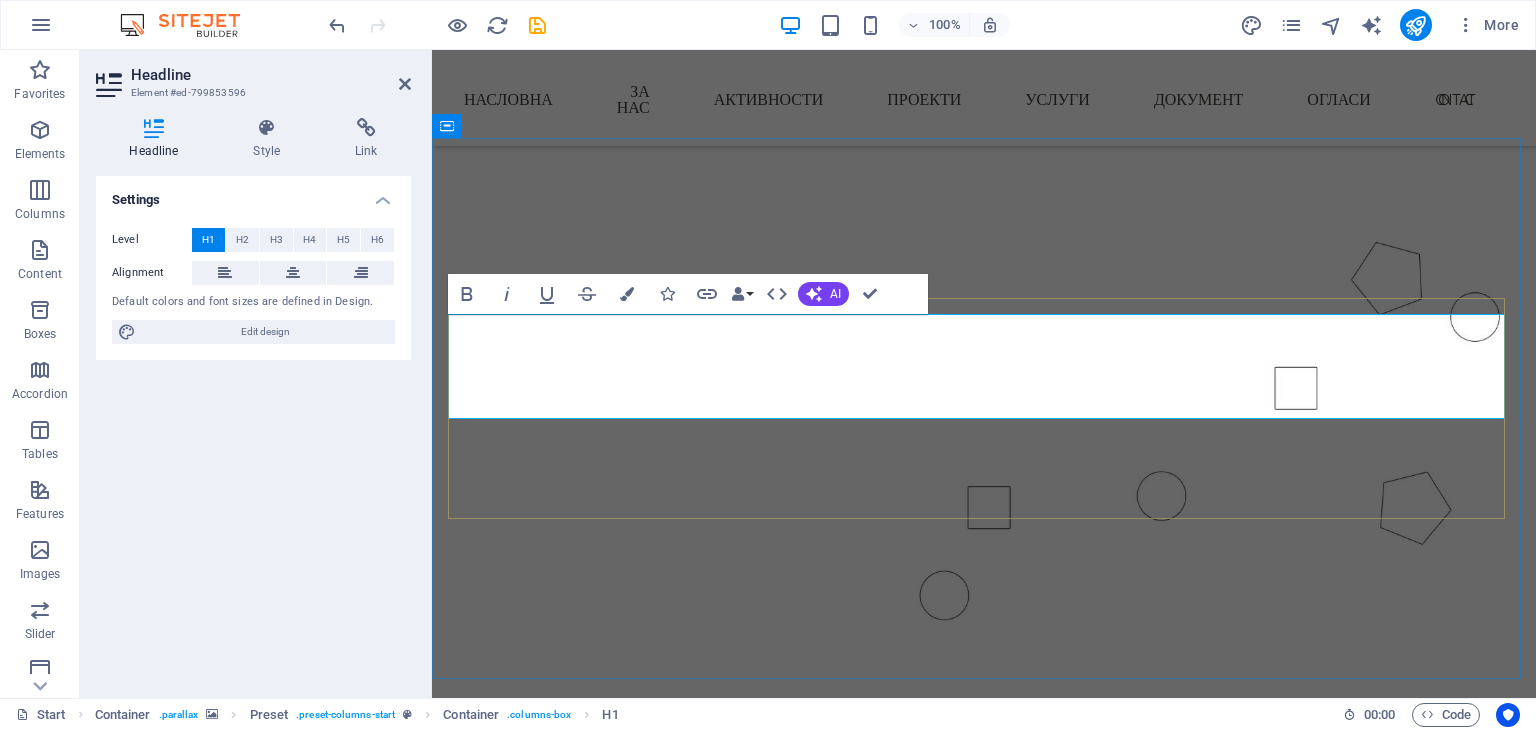 click on "Мисли Глобално Дејствувај Локално" at bounding box center (984, 916) 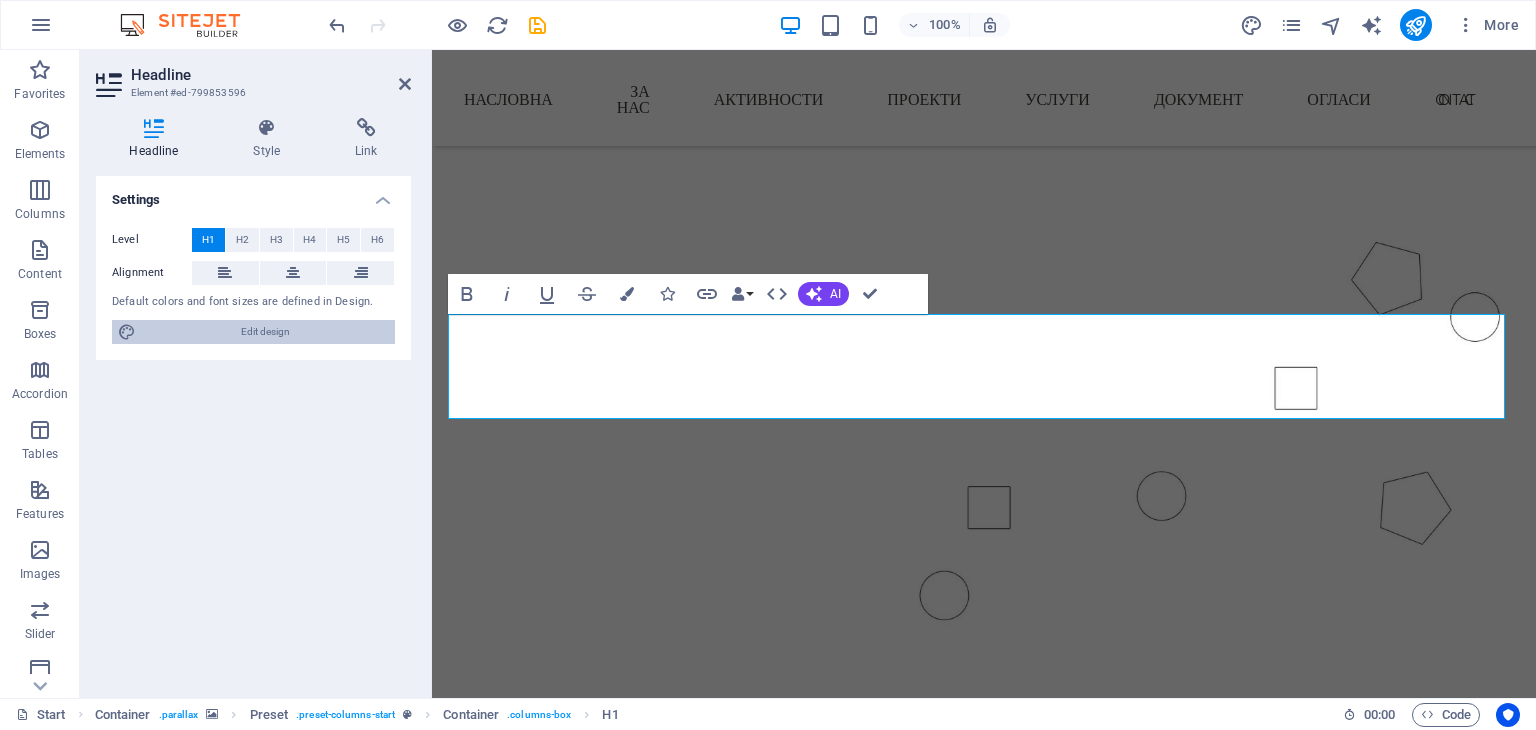click on "Edit design" at bounding box center [265, 332] 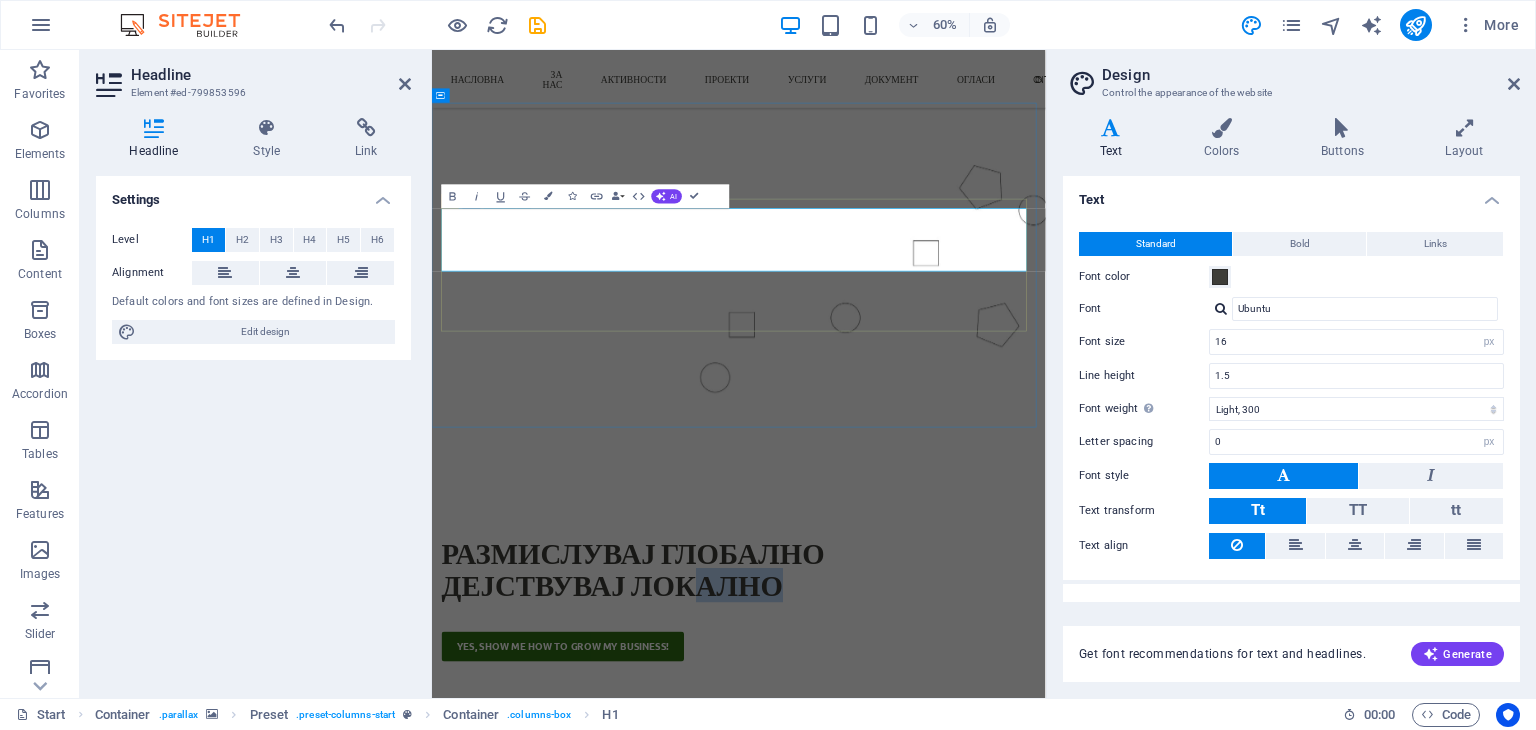 click on "[FIRST] [LAST]" at bounding box center (943, 916) 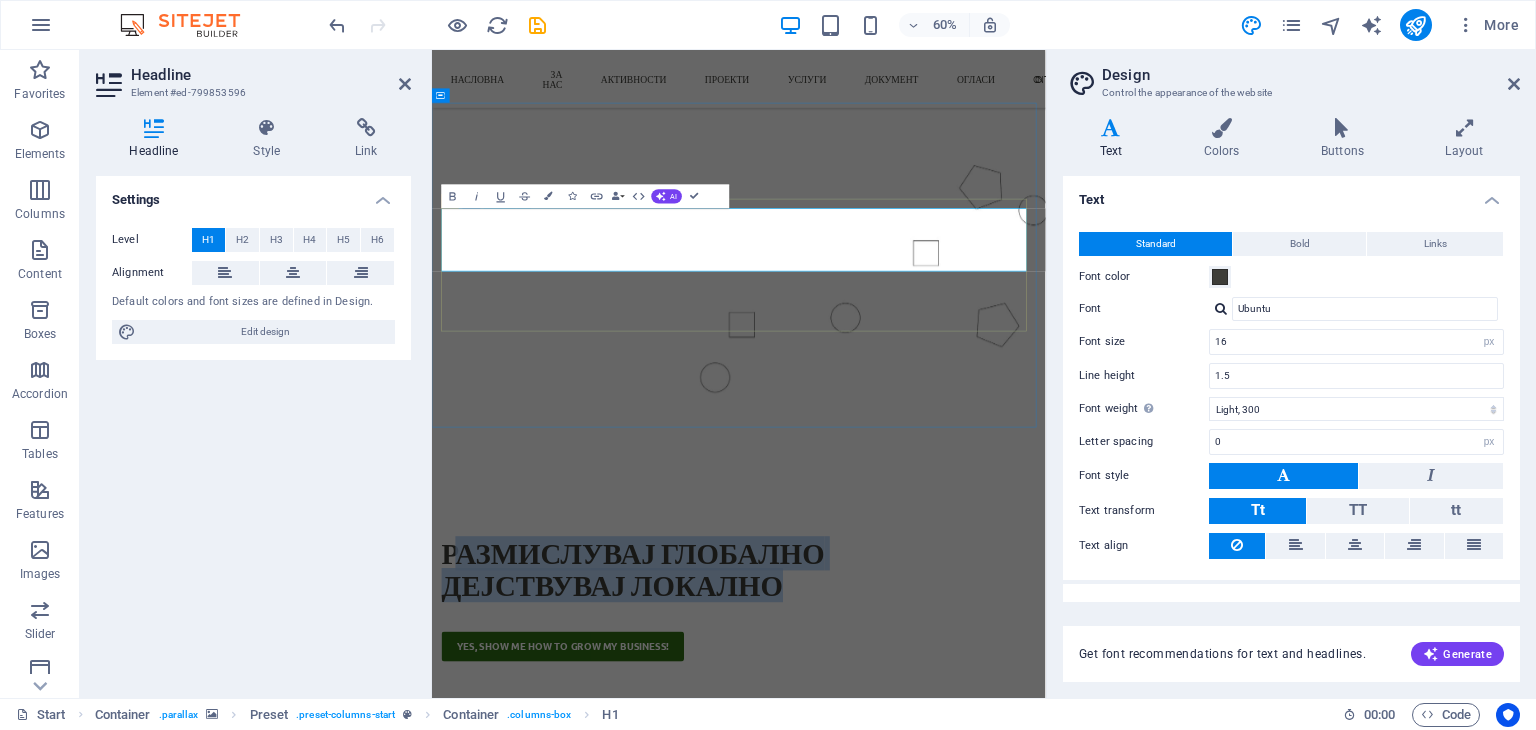 drag, startPoint x: 891, startPoint y: 398, endPoint x: 461, endPoint y: 328, distance: 435.66043 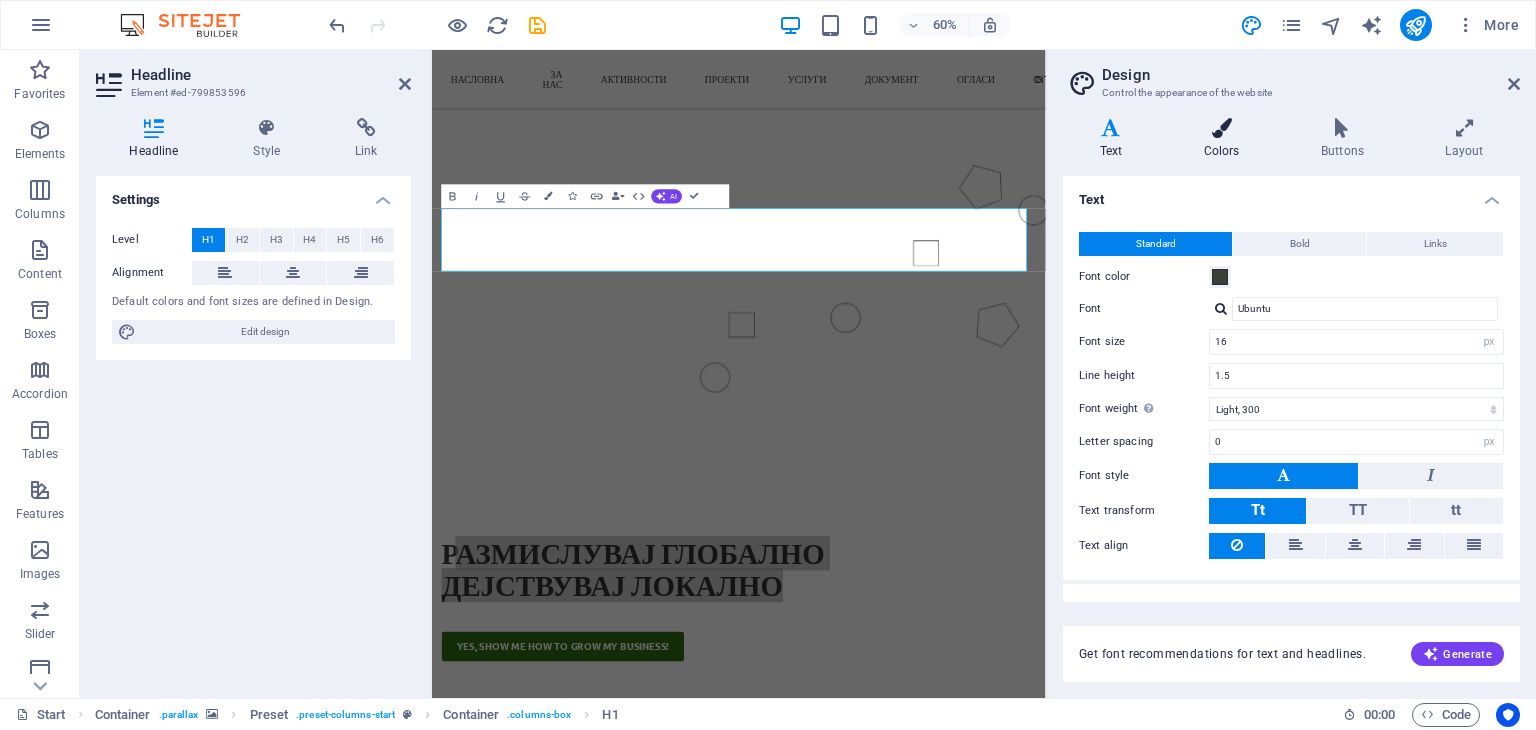 click at bounding box center [1221, 128] 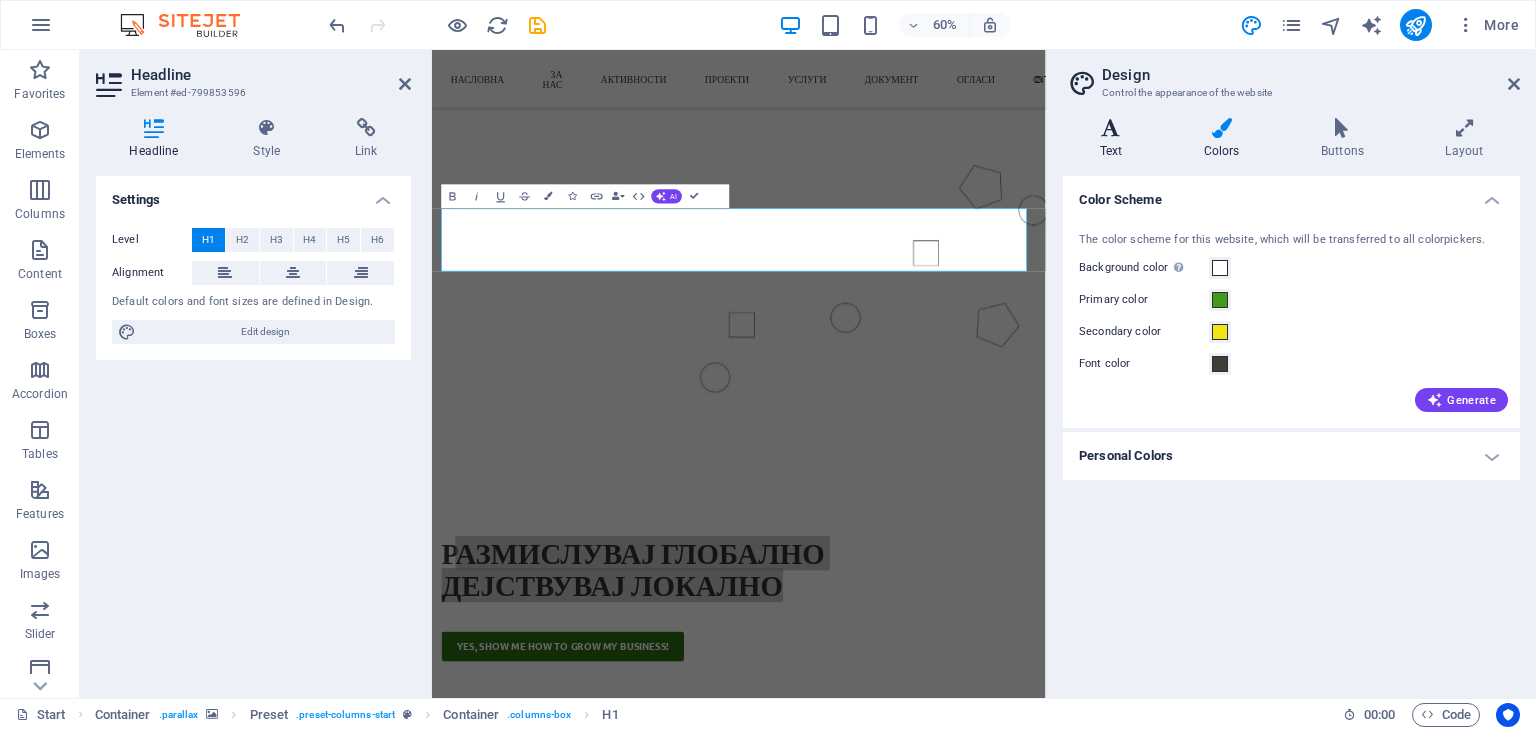 click on "Text" at bounding box center (1115, 139) 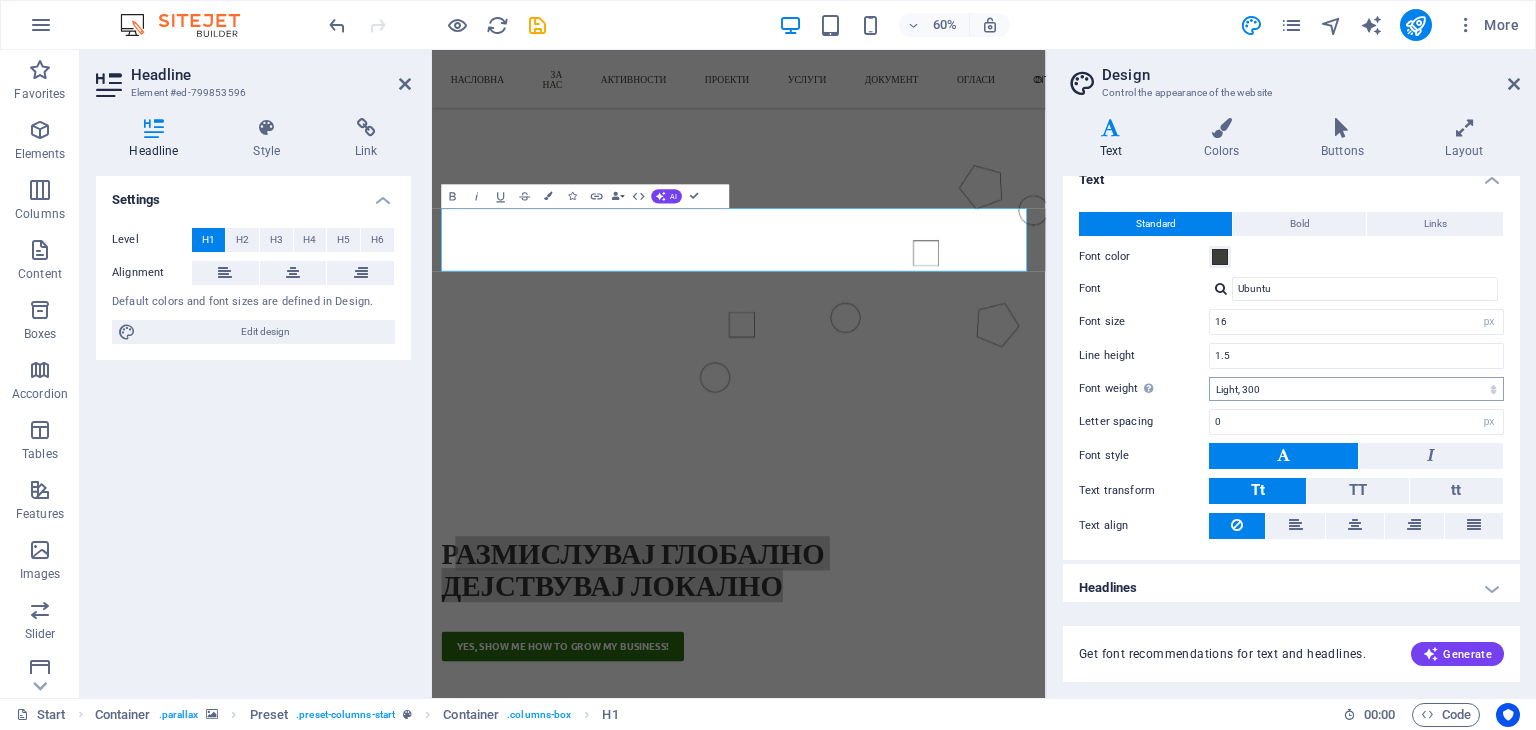 scroll, scrollTop: 27, scrollLeft: 0, axis: vertical 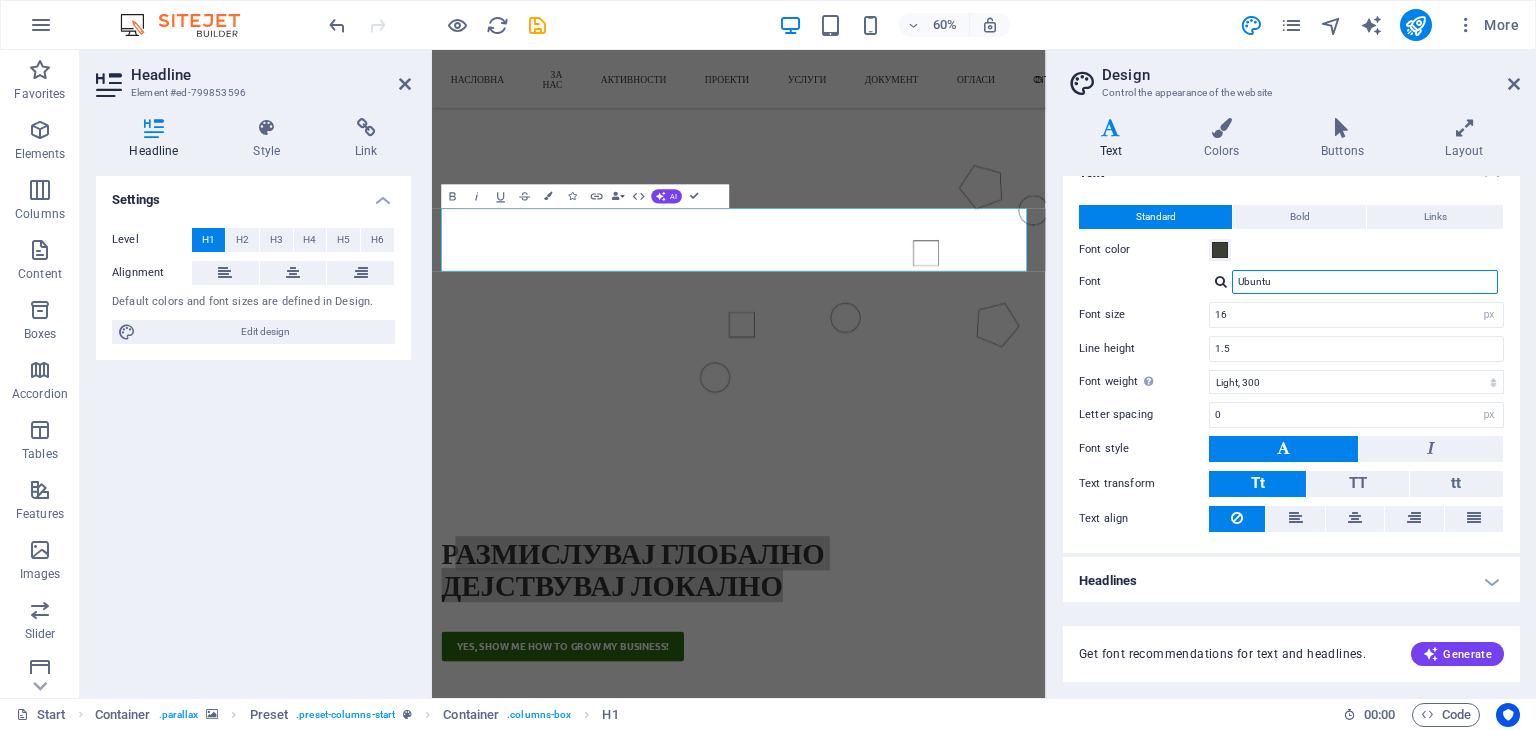 click on "Ubuntu" at bounding box center [1365, 282] 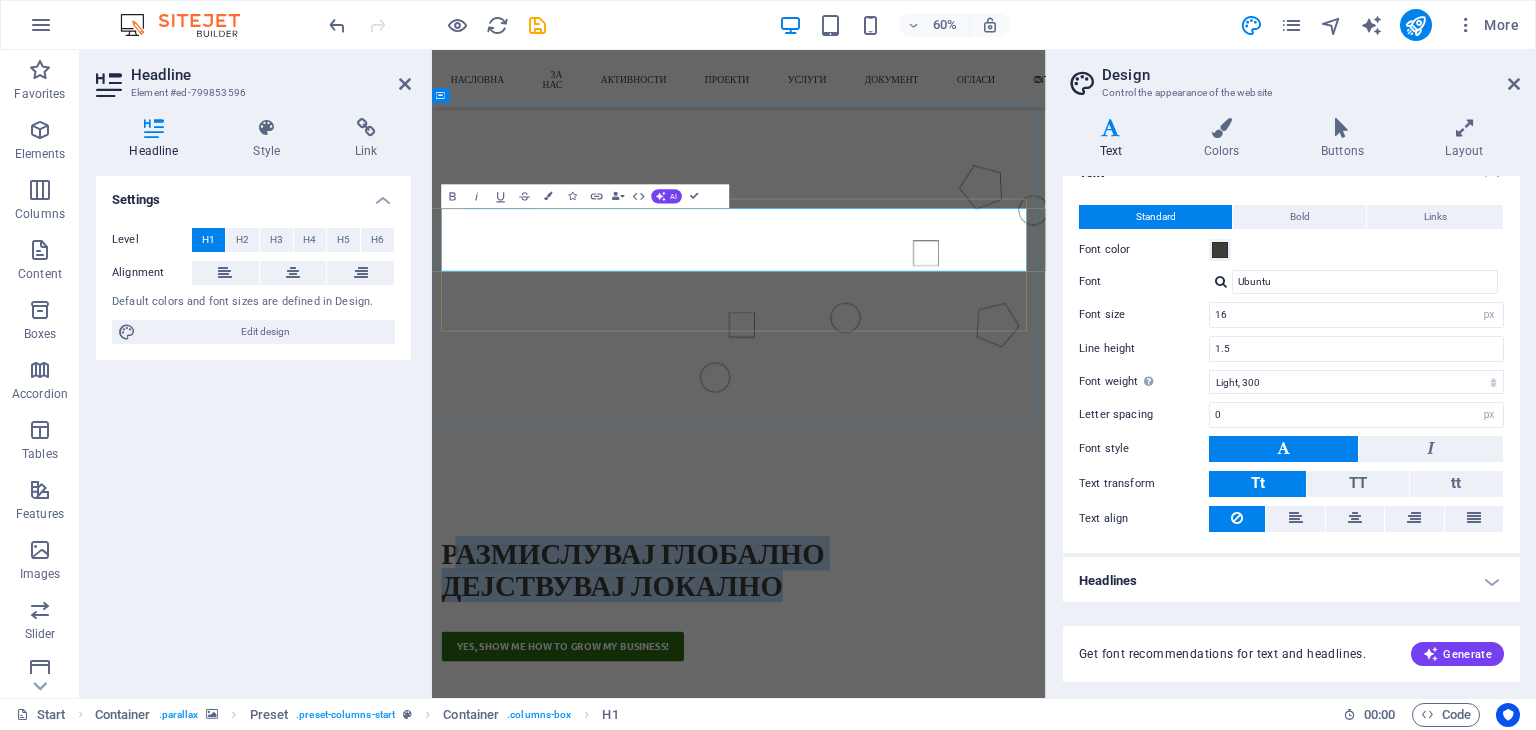 click on "[FIRST] [LAST]" at bounding box center (943, 916) 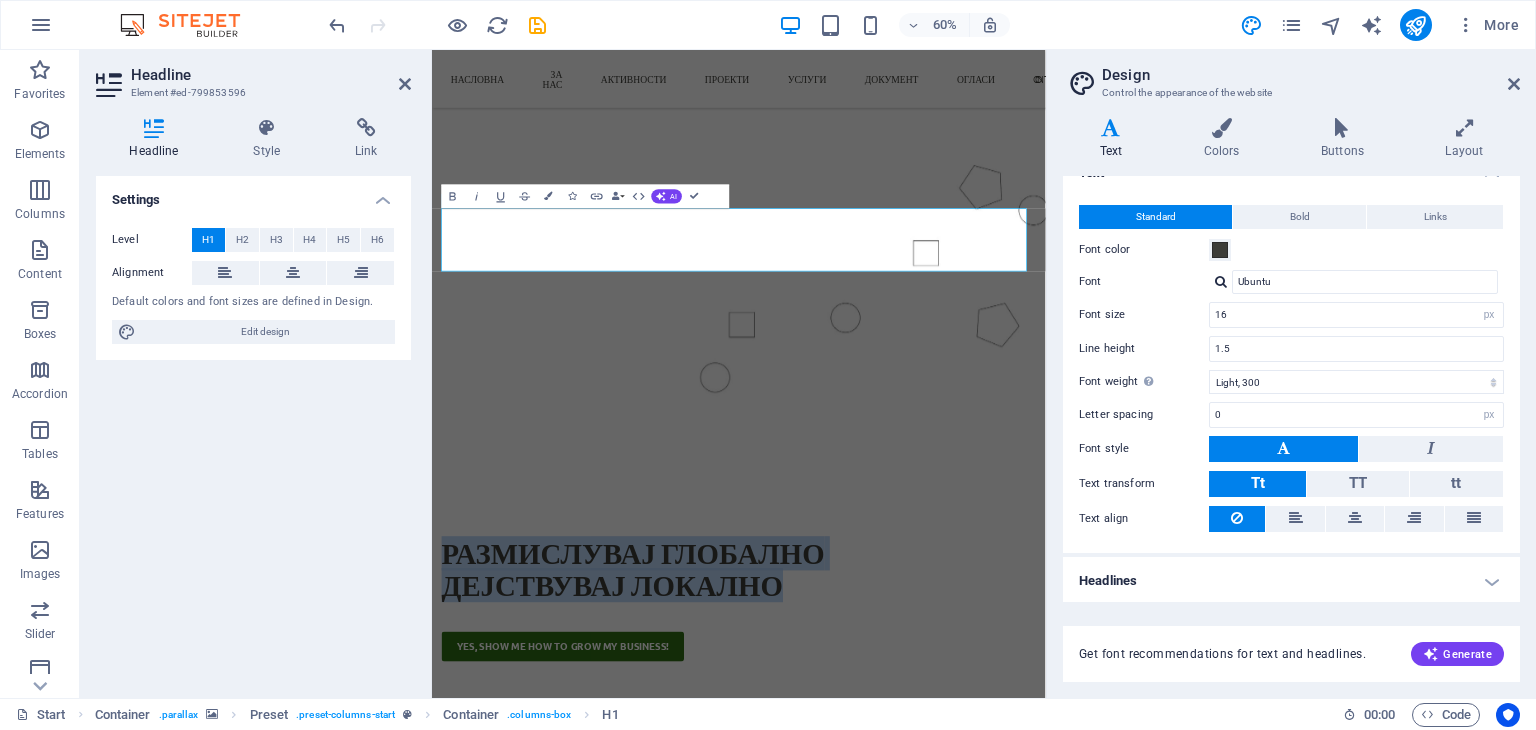 drag, startPoint x: 1039, startPoint y: 401, endPoint x: 437, endPoint y: 338, distance: 605.28754 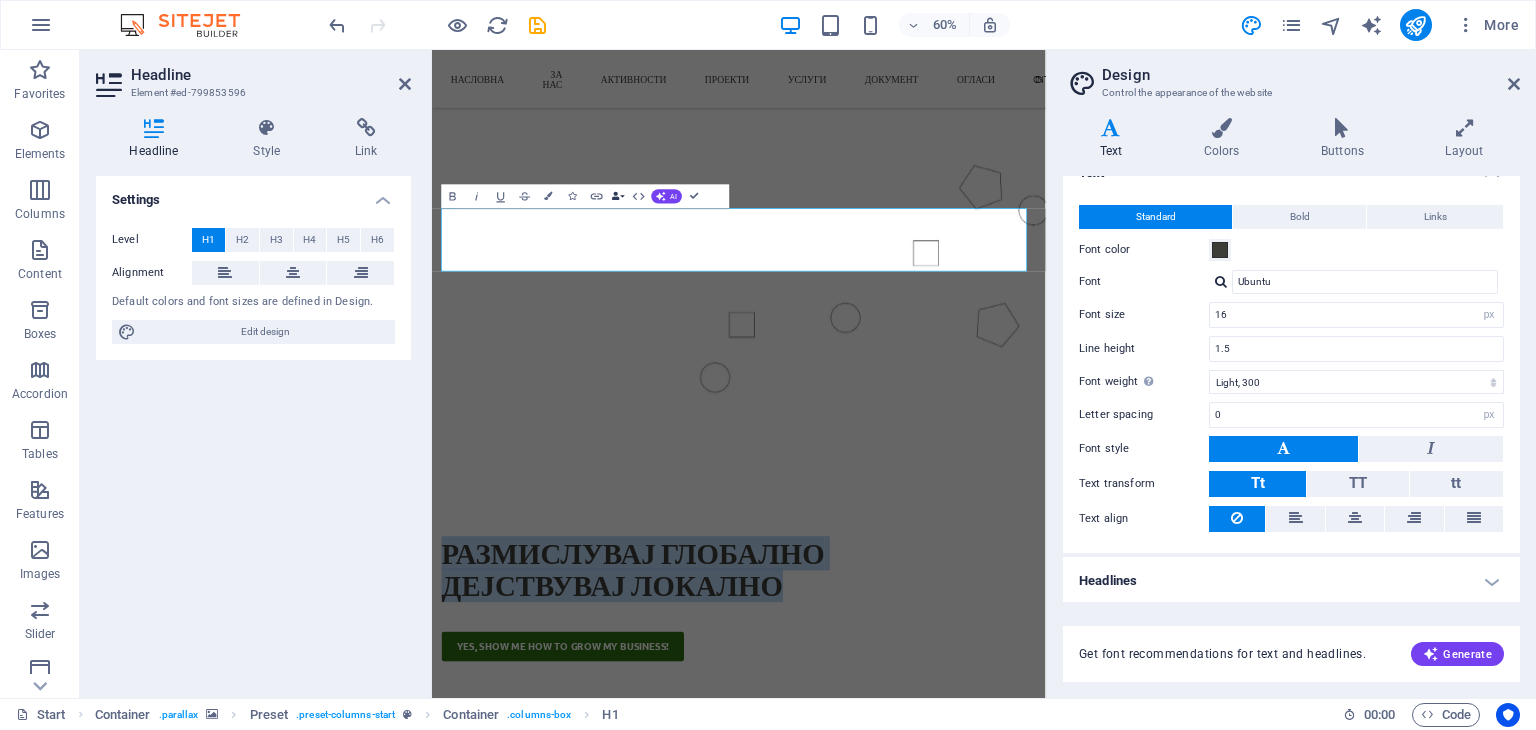 click on "Data Bindings" at bounding box center (618, 196) 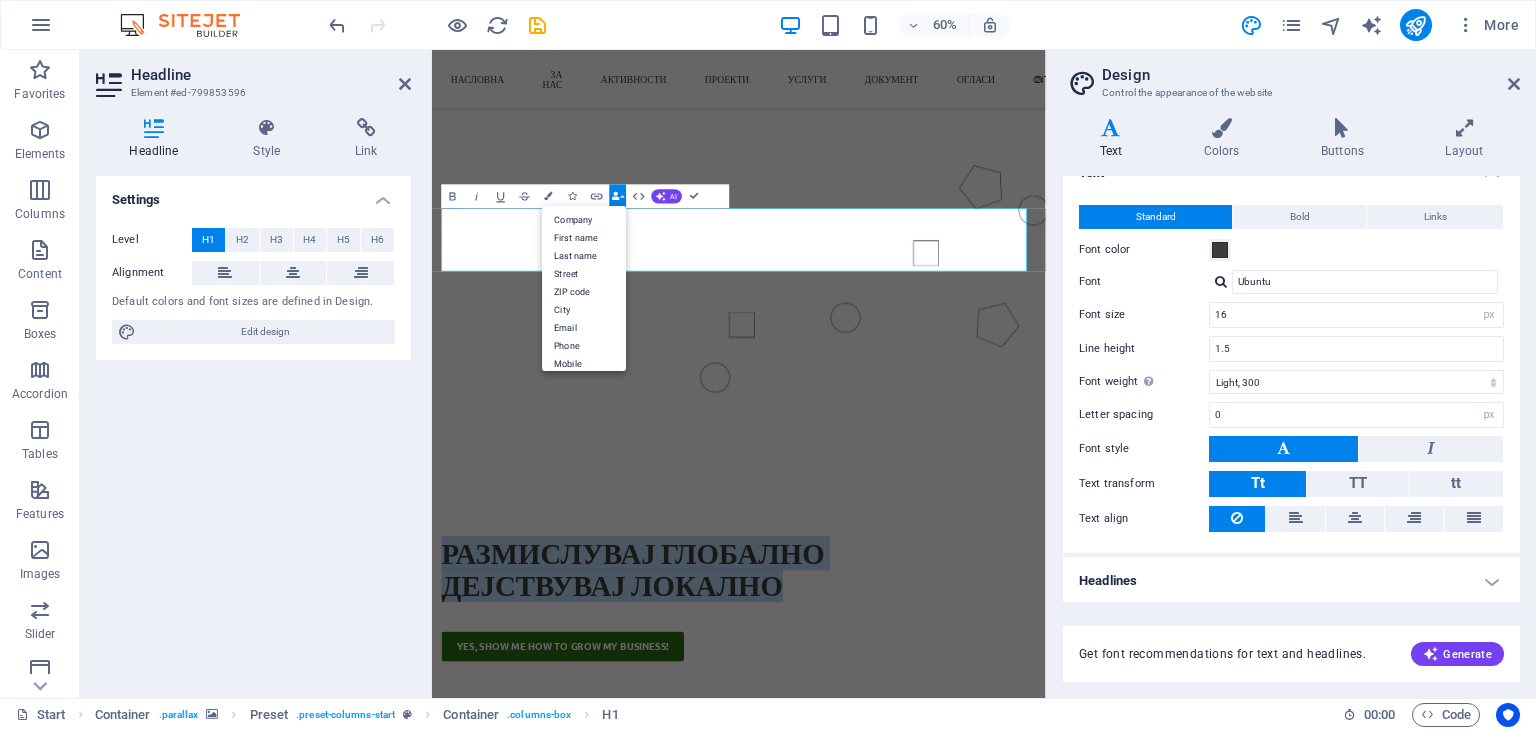 click on "Data Bindings" at bounding box center (618, 196) 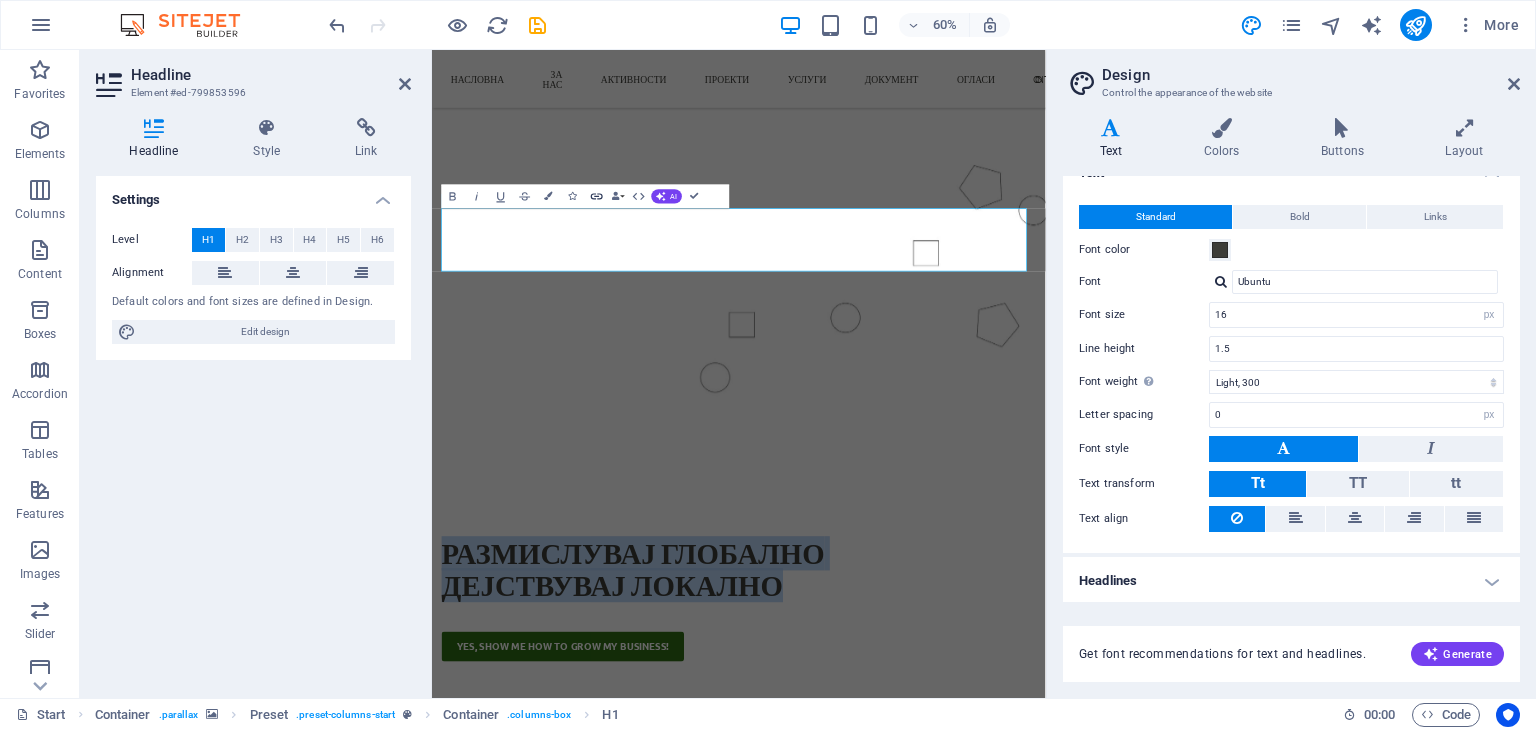 click 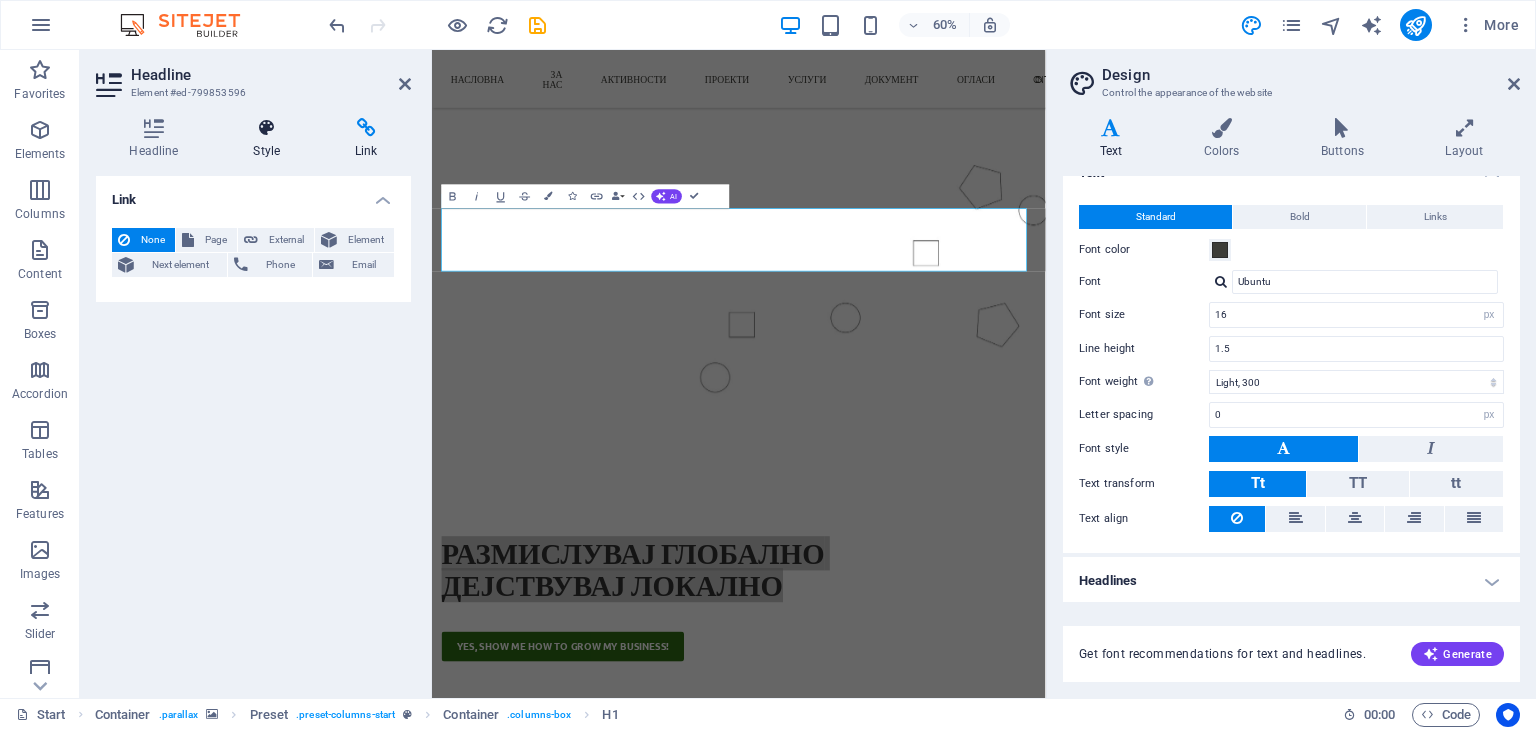click on "Style" at bounding box center (271, 139) 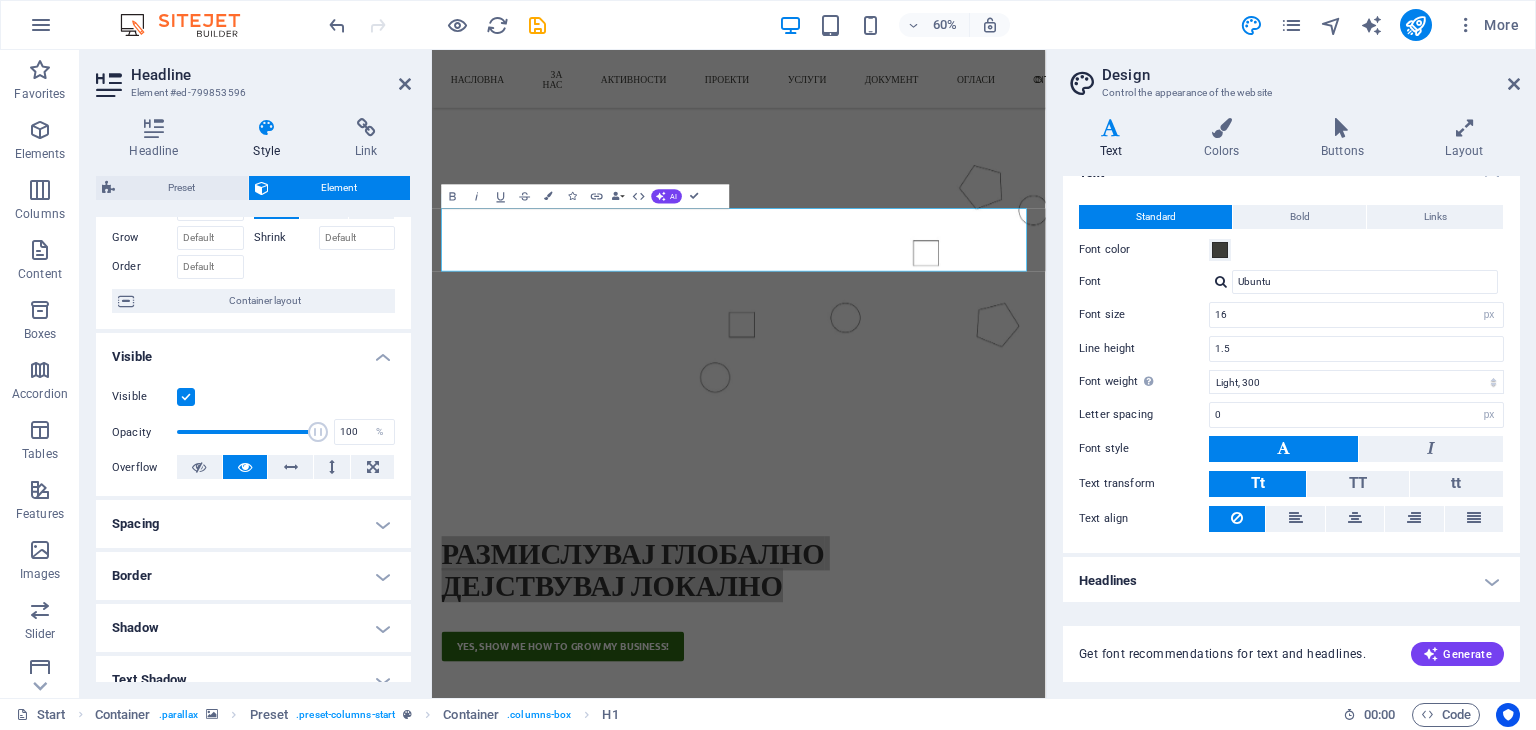 scroll, scrollTop: 0, scrollLeft: 0, axis: both 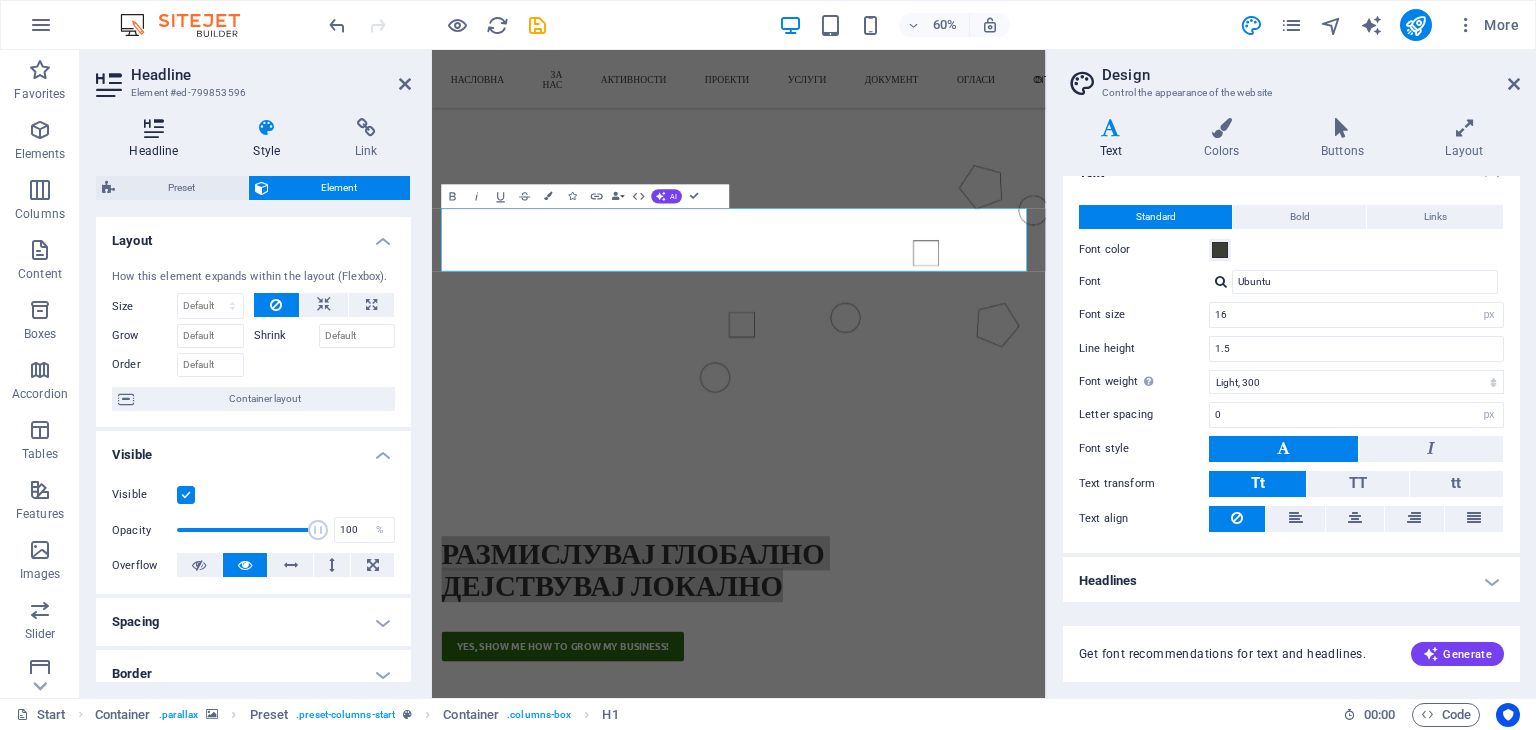 click on "Headline" at bounding box center [158, 139] 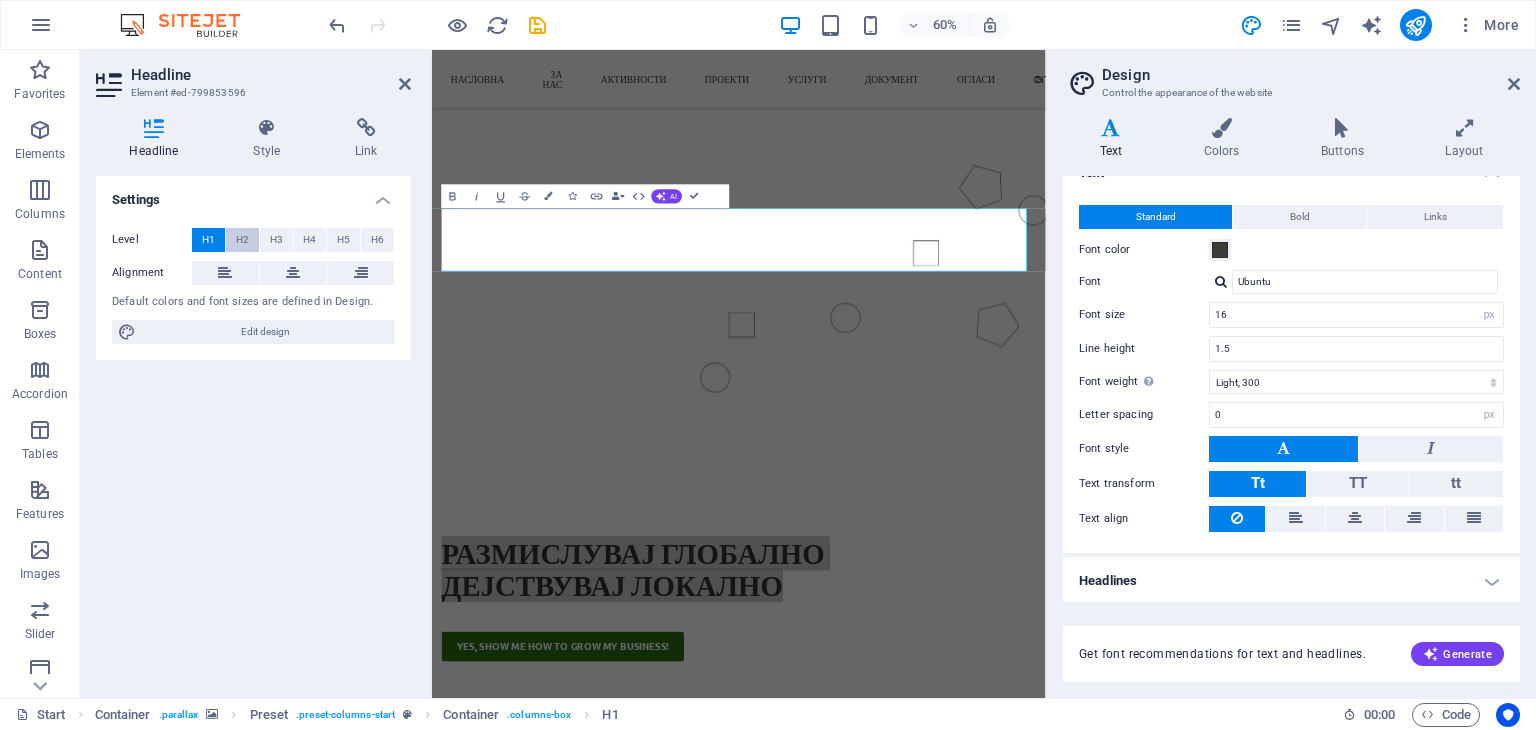click on "H2" at bounding box center (242, 240) 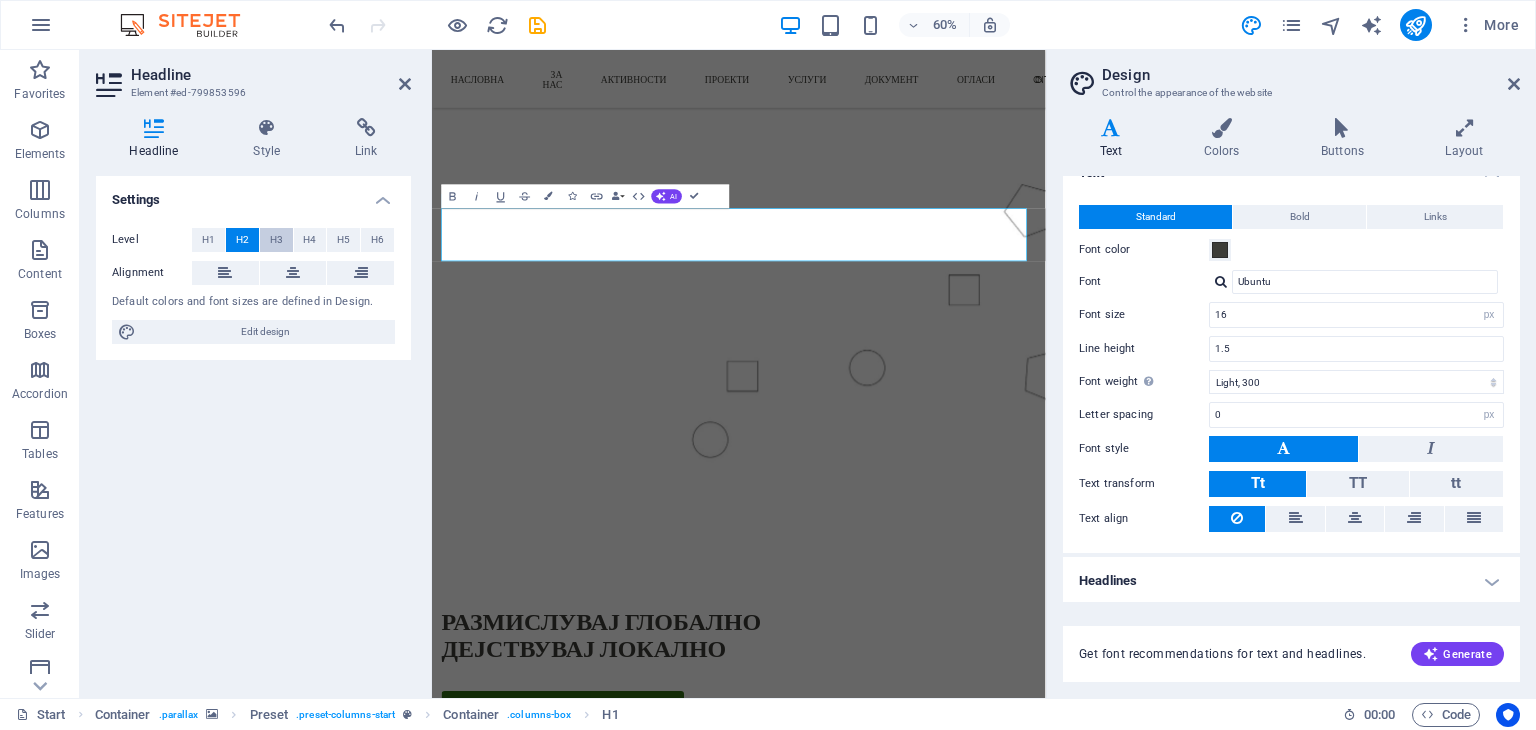 click on "H3" at bounding box center [276, 240] 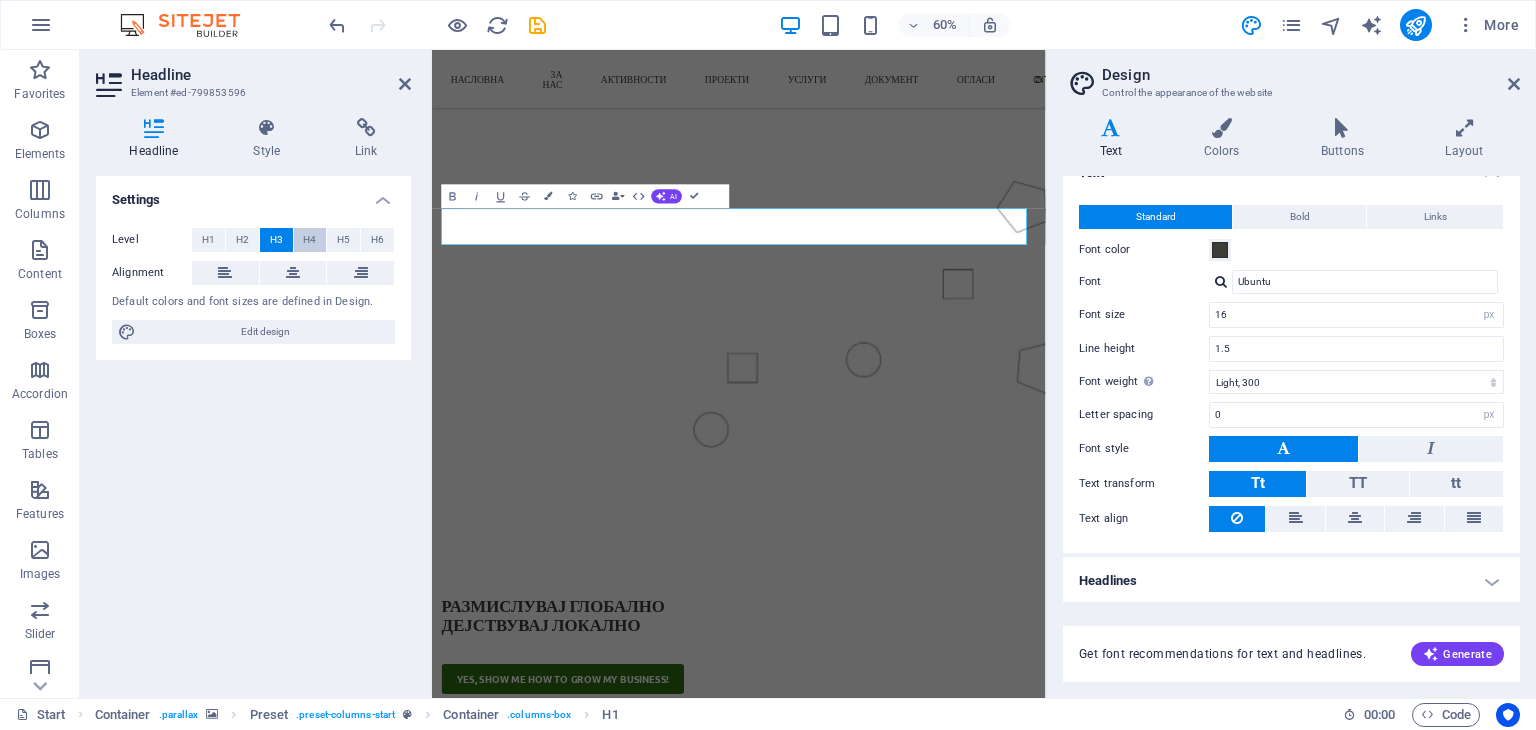 click on "H4" at bounding box center [309, 240] 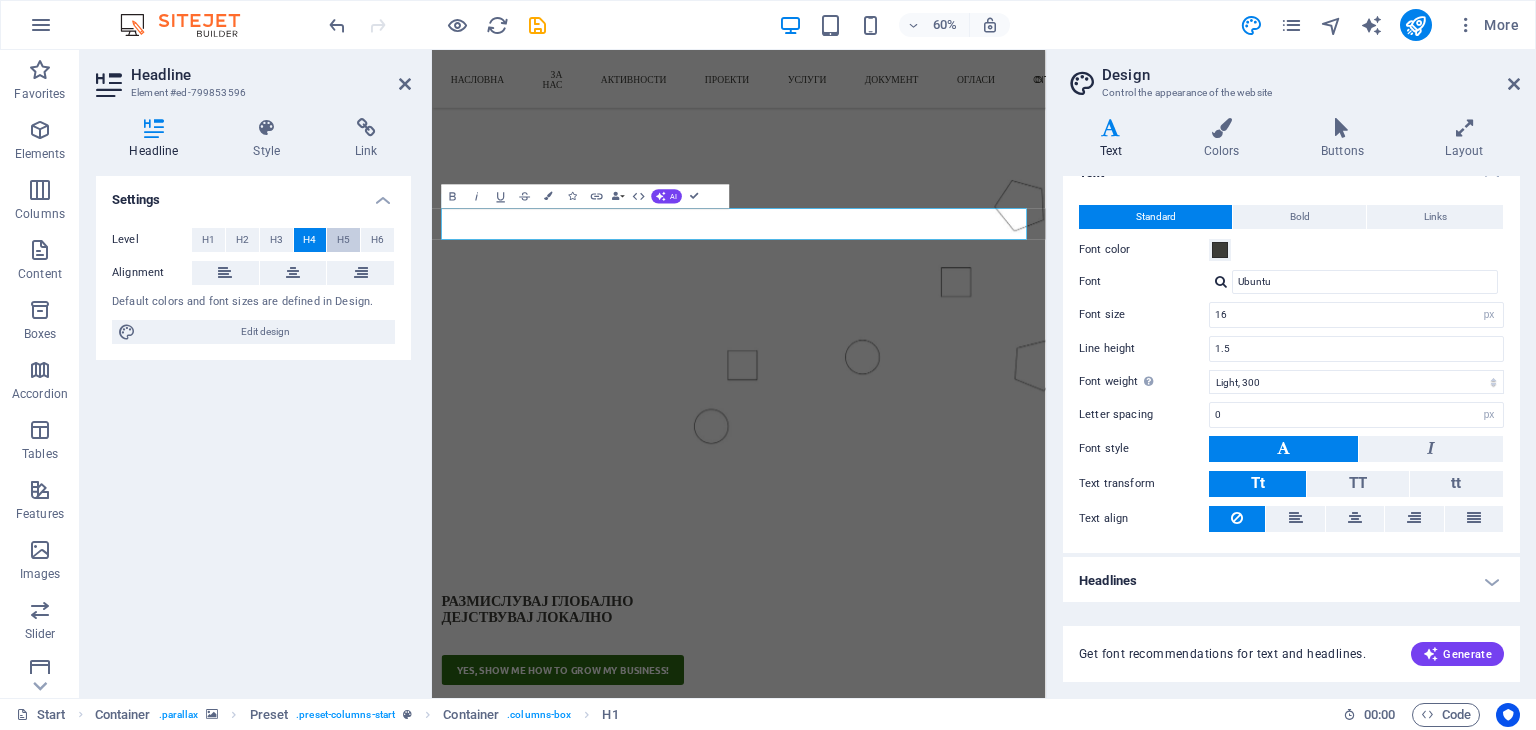 click on "H5" at bounding box center [343, 240] 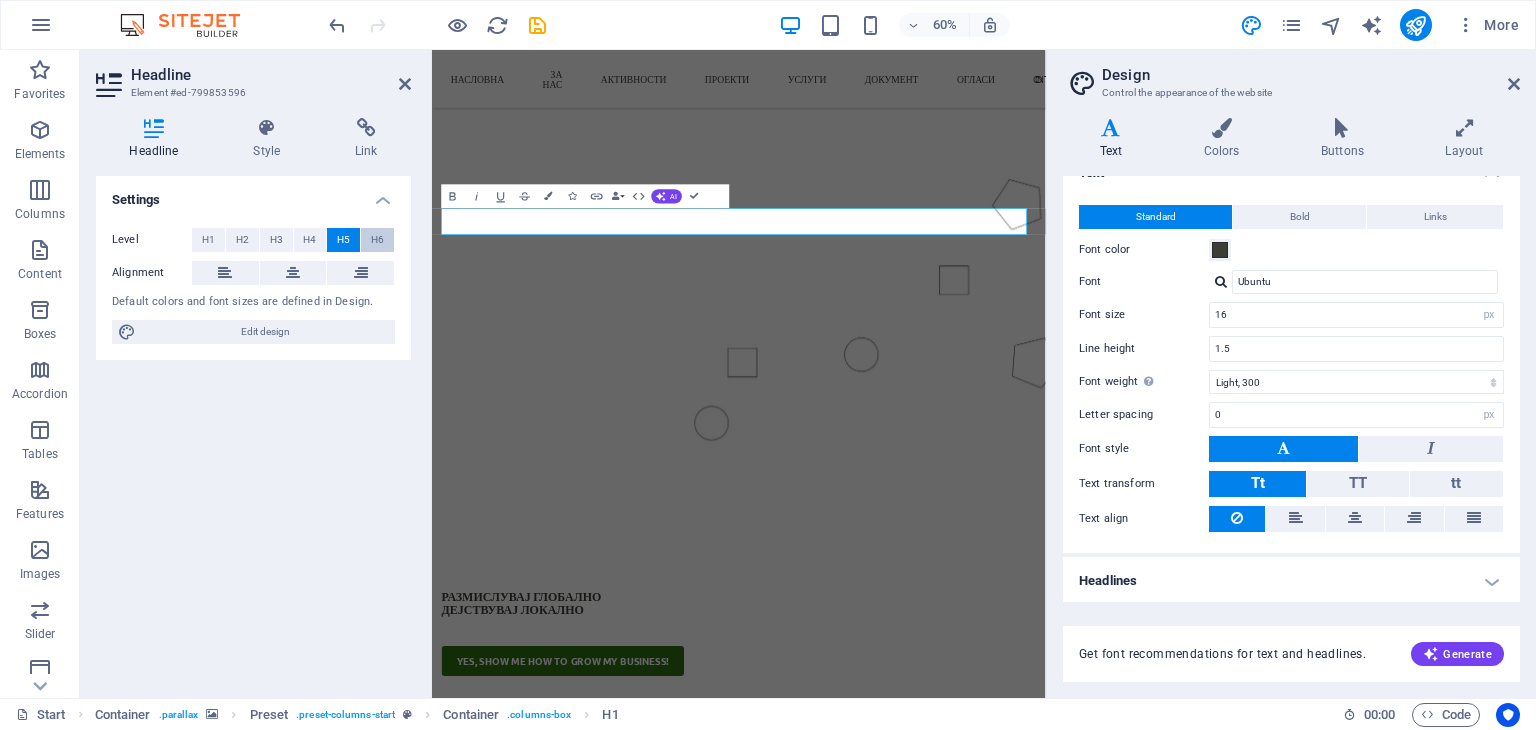 click on "H6" at bounding box center [377, 240] 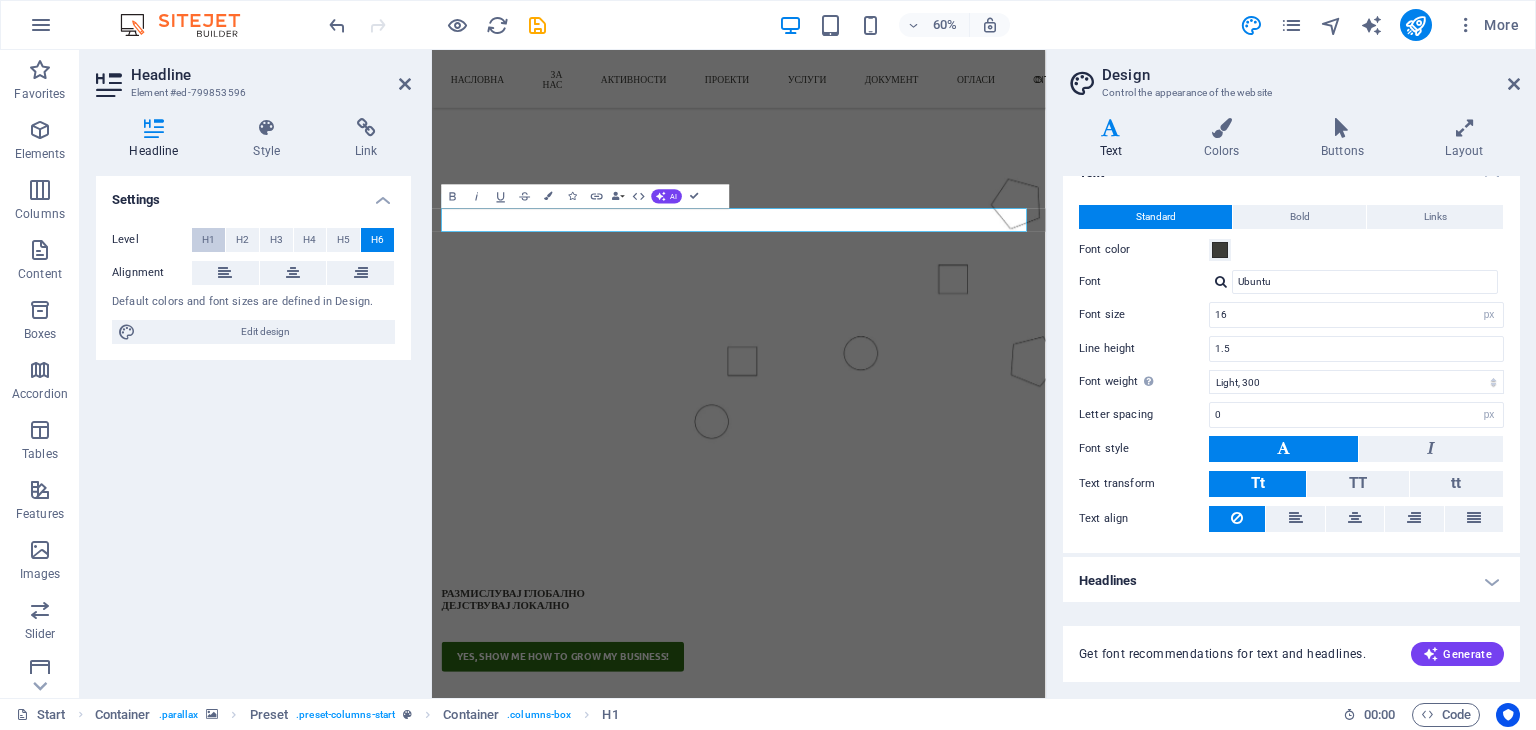 click on "H1" at bounding box center (208, 240) 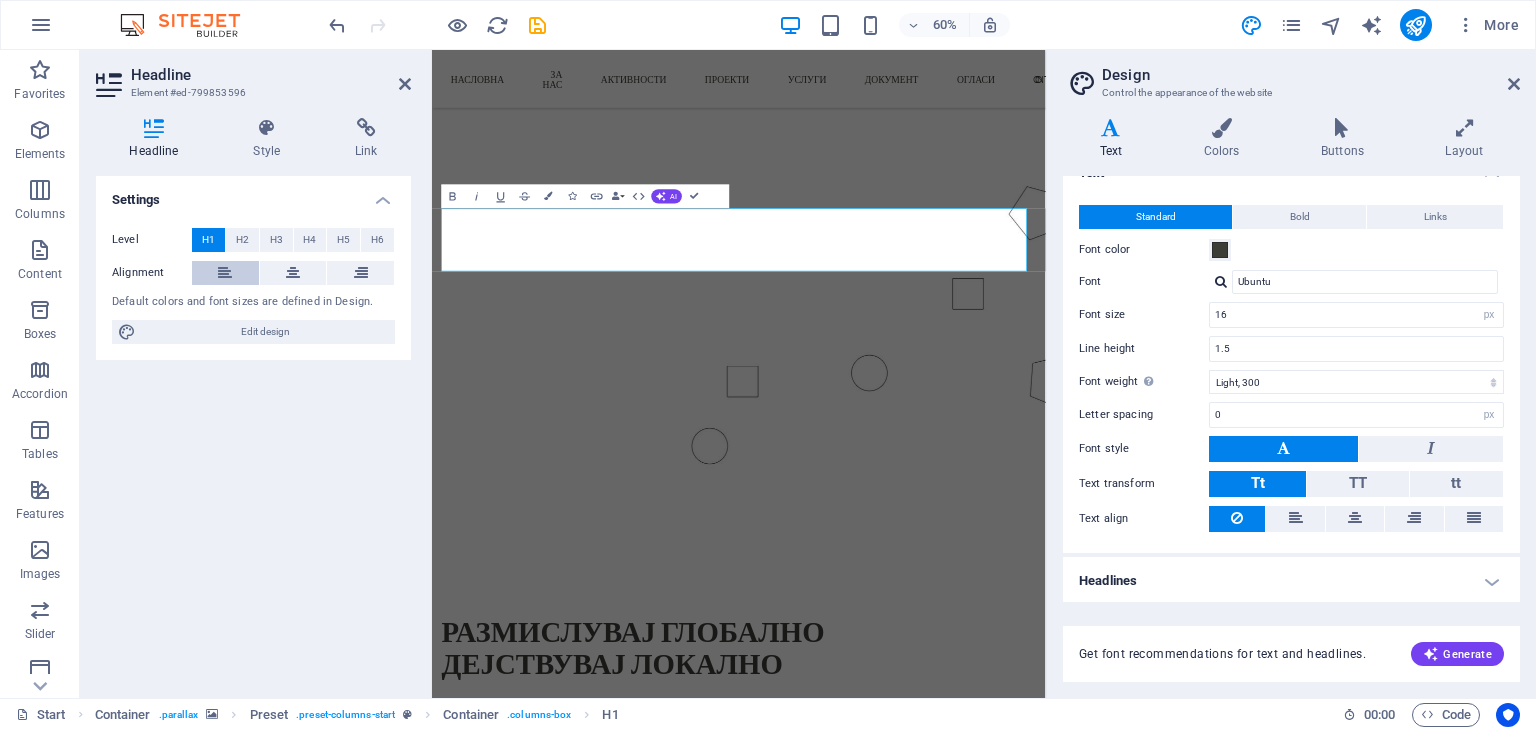 click at bounding box center (225, 273) 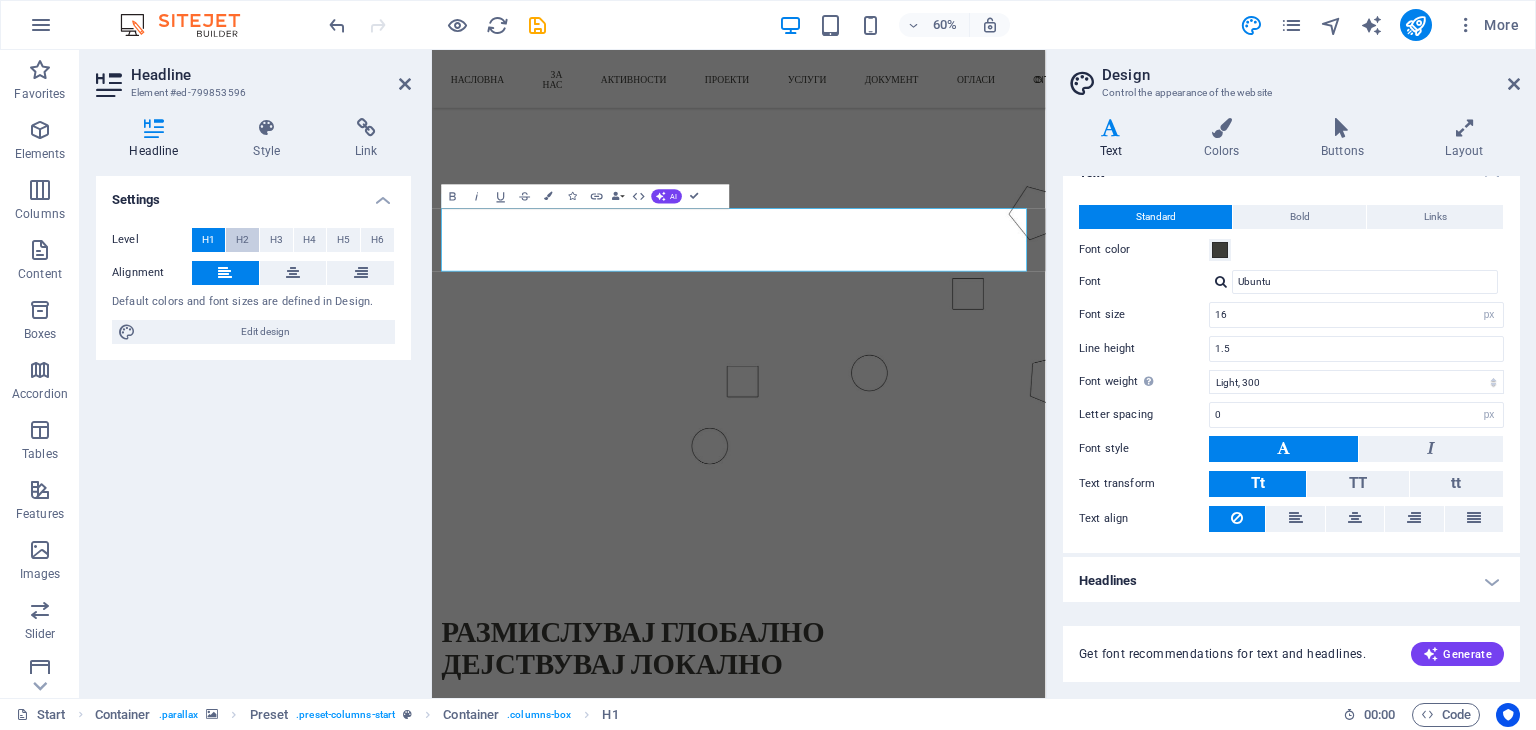 click on "H2" at bounding box center (242, 240) 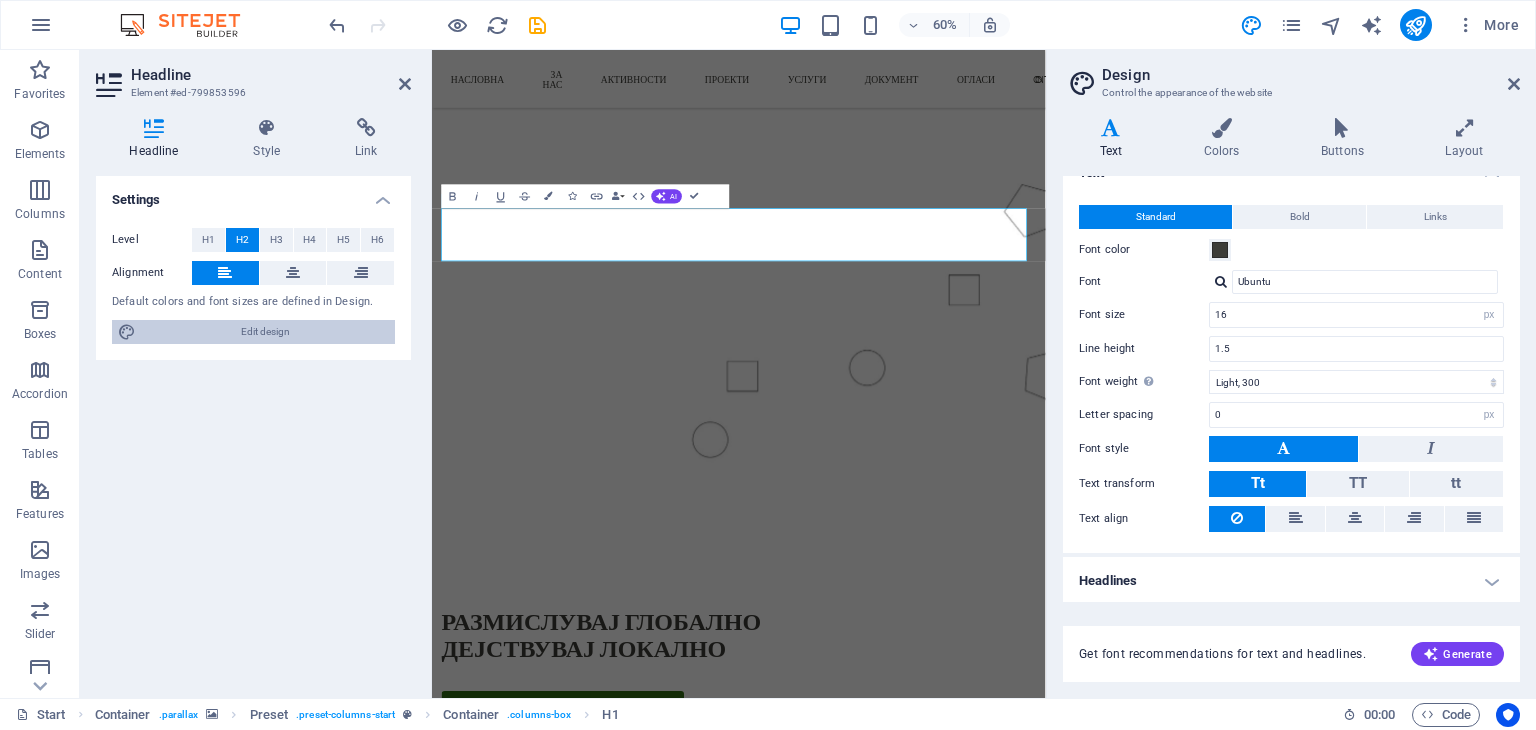 click on "Edit design" at bounding box center (265, 332) 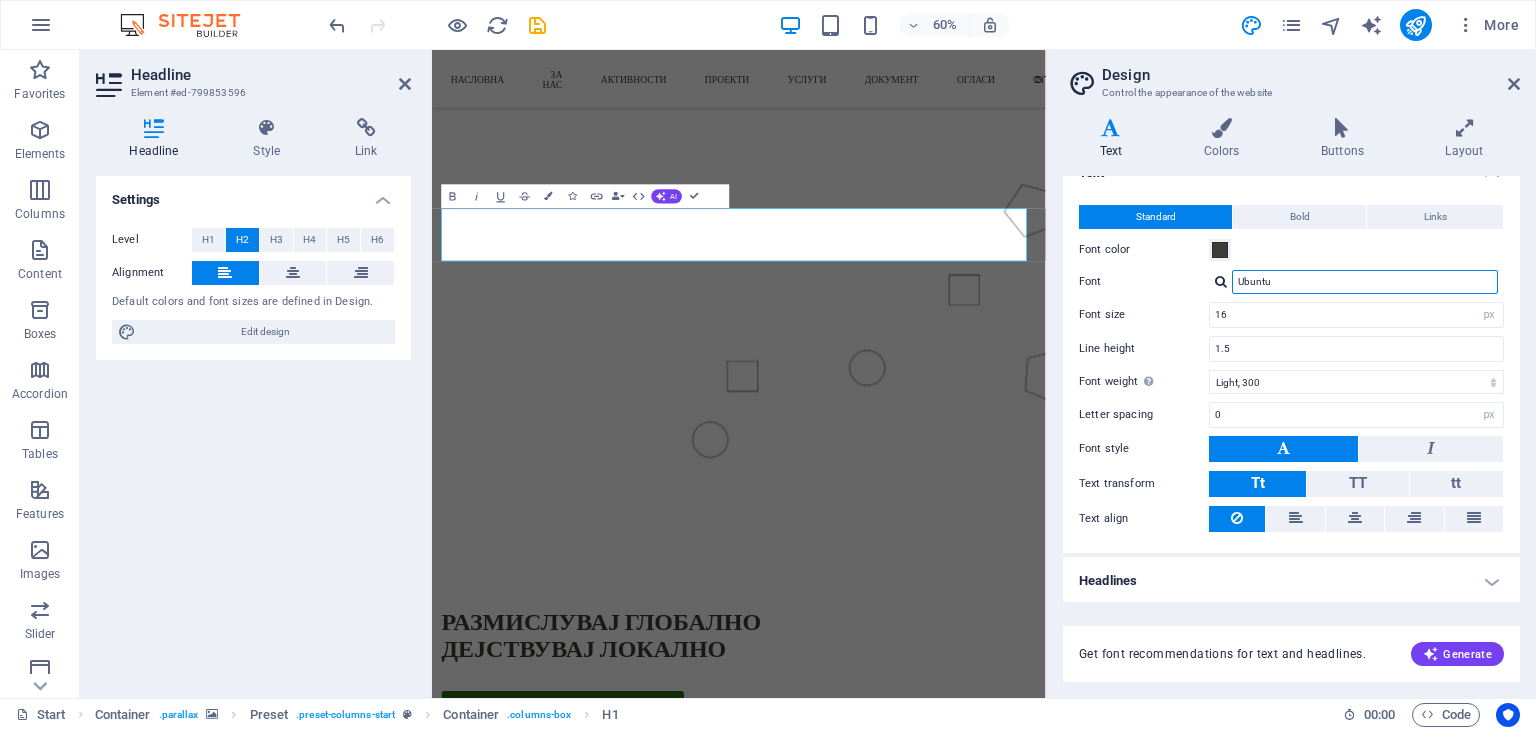 click on "Ubuntu" at bounding box center [1365, 282] 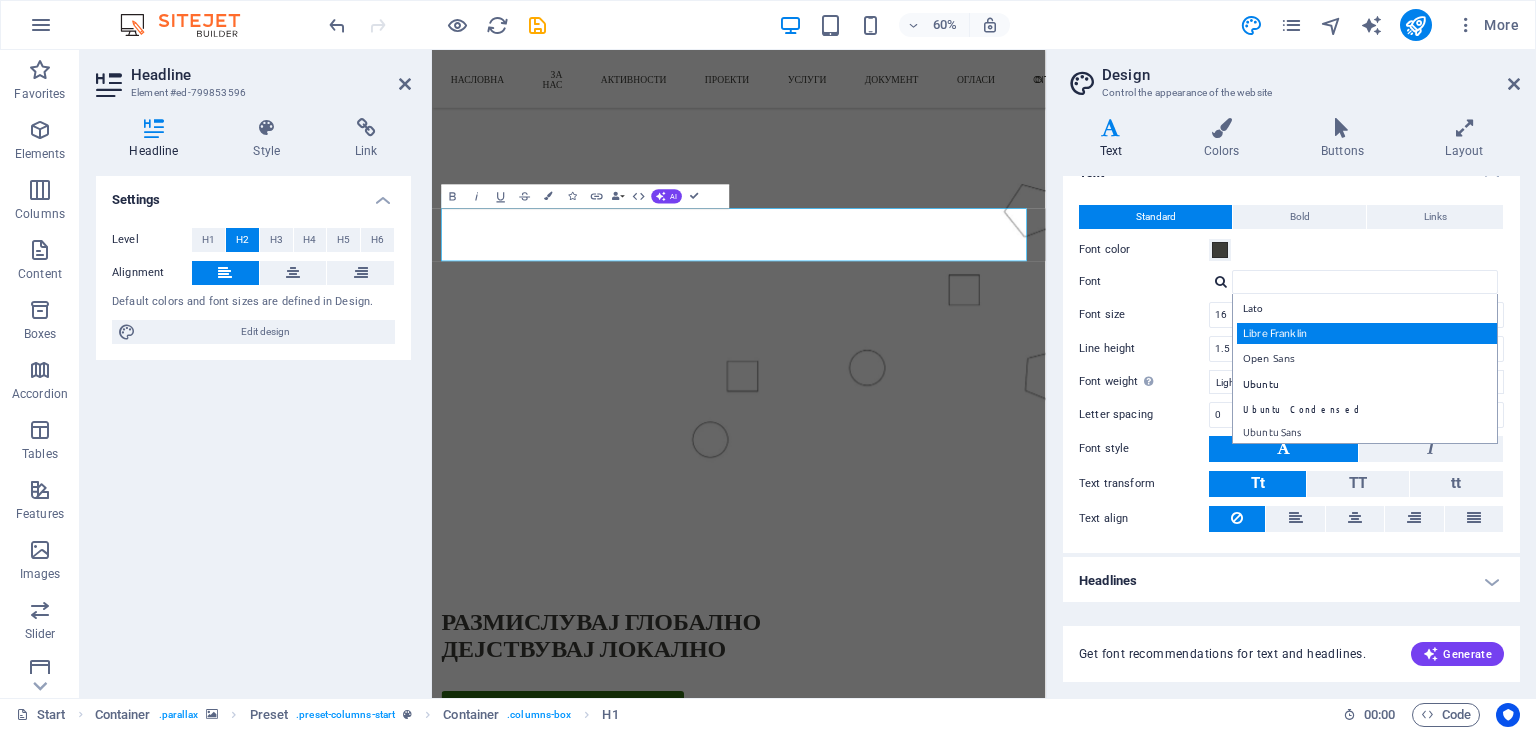 click on "Libre Franklin" at bounding box center [1369, 333] 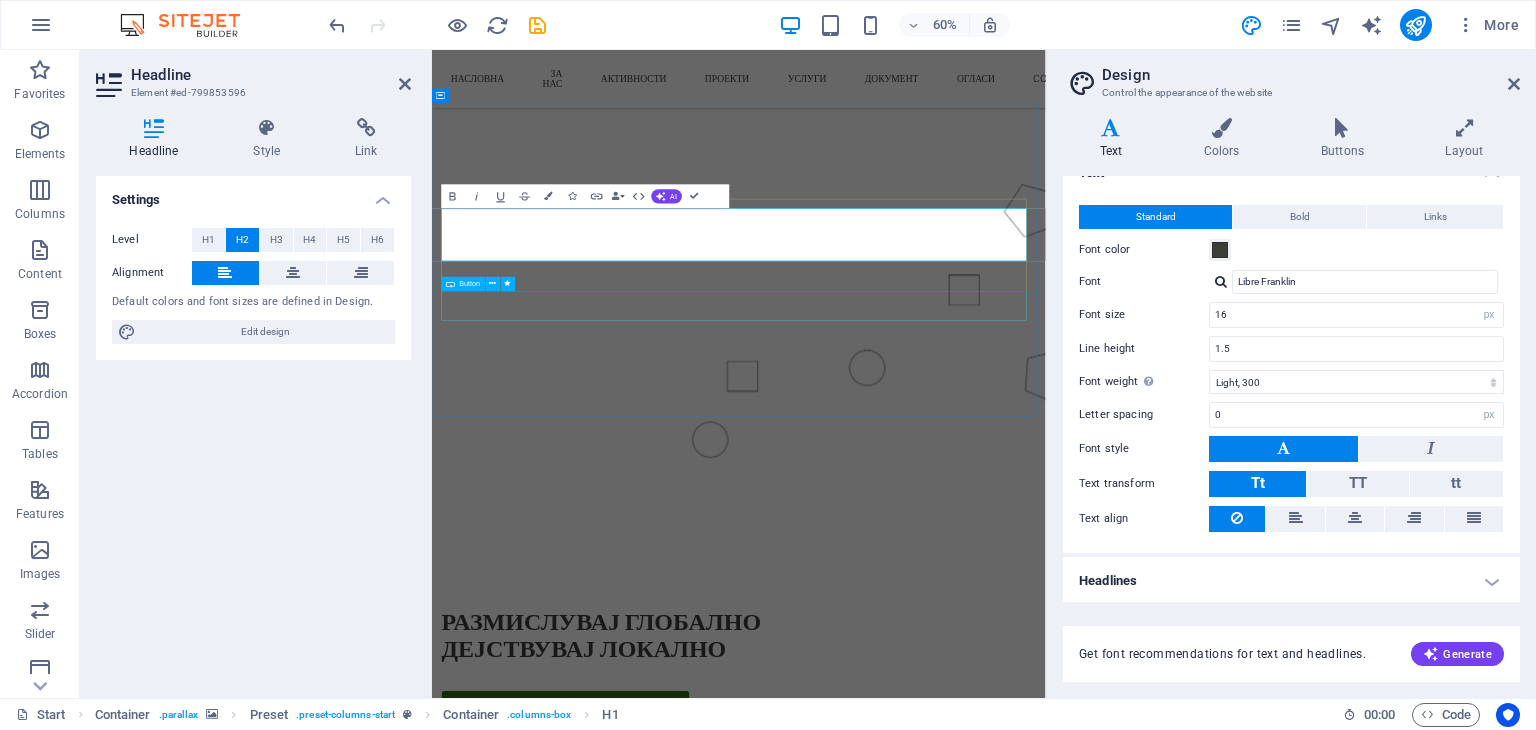 click on "Yes, show me how to grow my business!" at bounding box center (943, 1143) 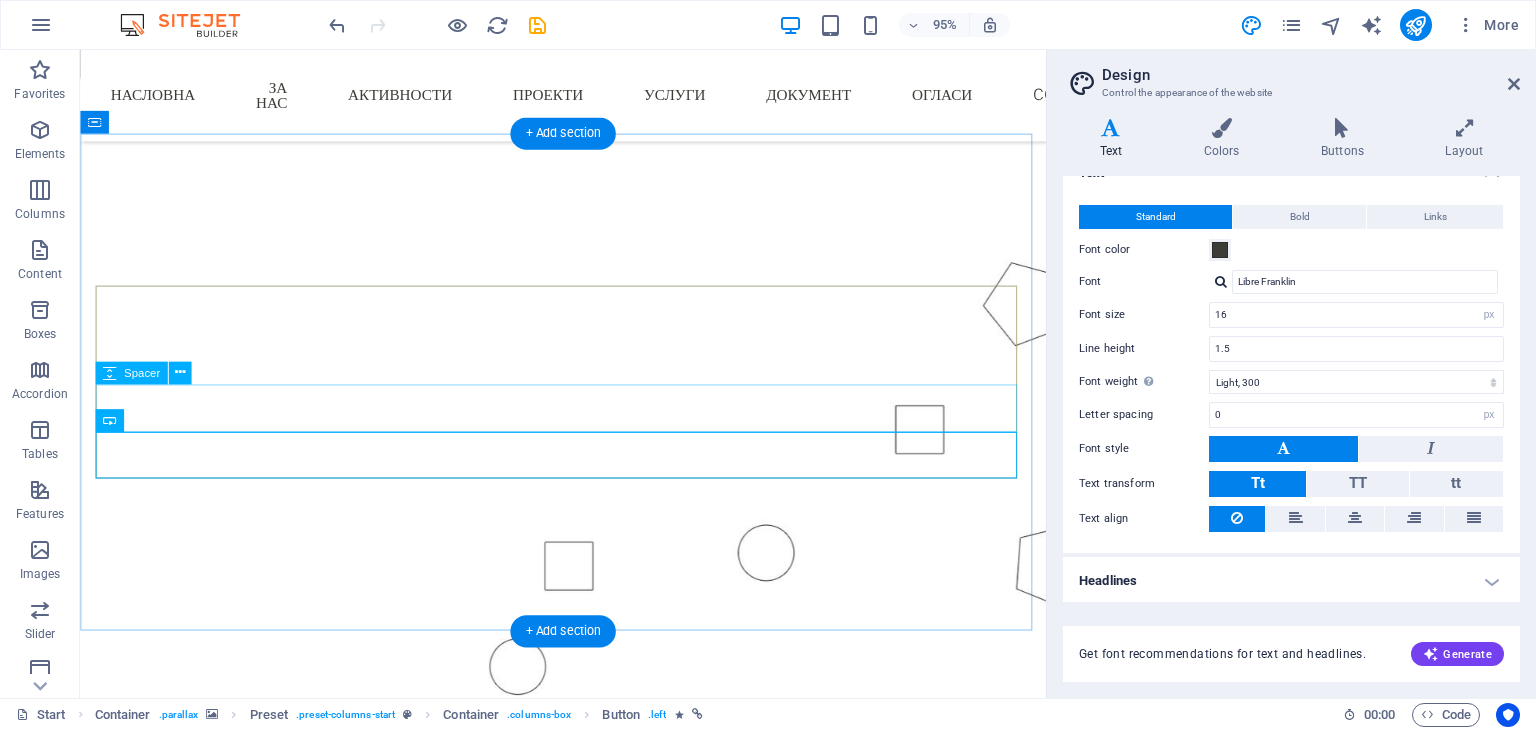click at bounding box center (588, 1093) 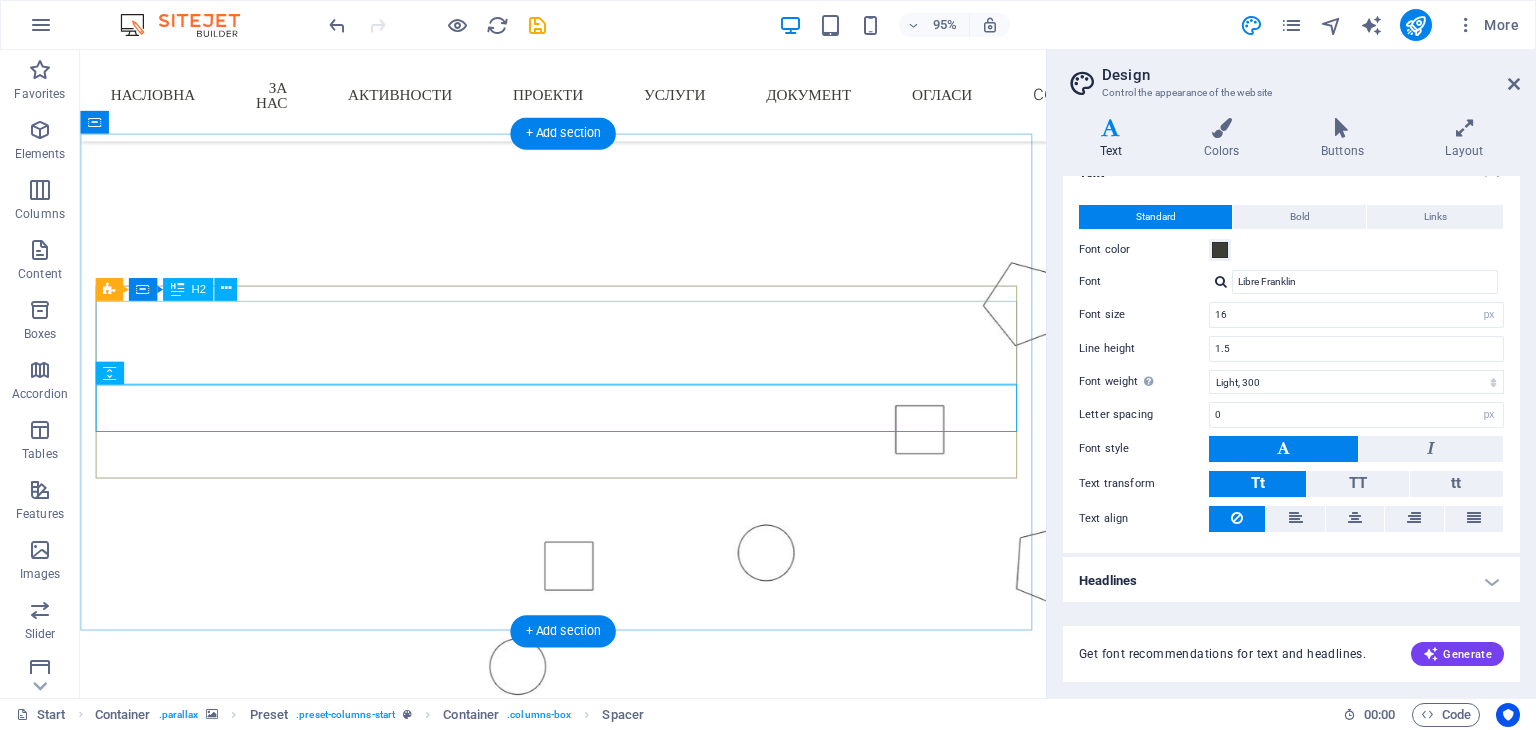 click on "размислувај Глобално ‌Дејствувај Локално" at bounding box center [588, 1024] 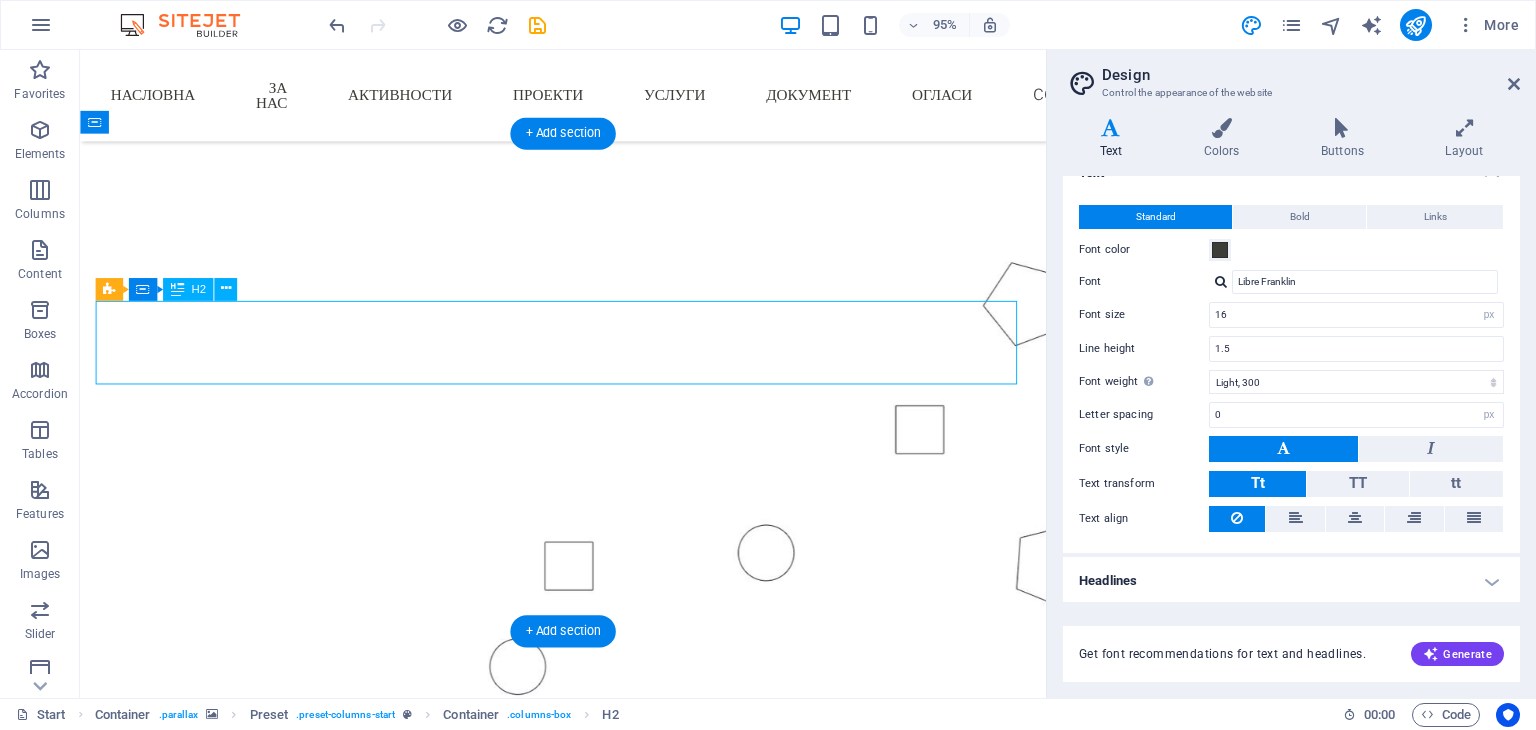 drag, startPoint x: 672, startPoint y: 382, endPoint x: 661, endPoint y: 377, distance: 12.083046 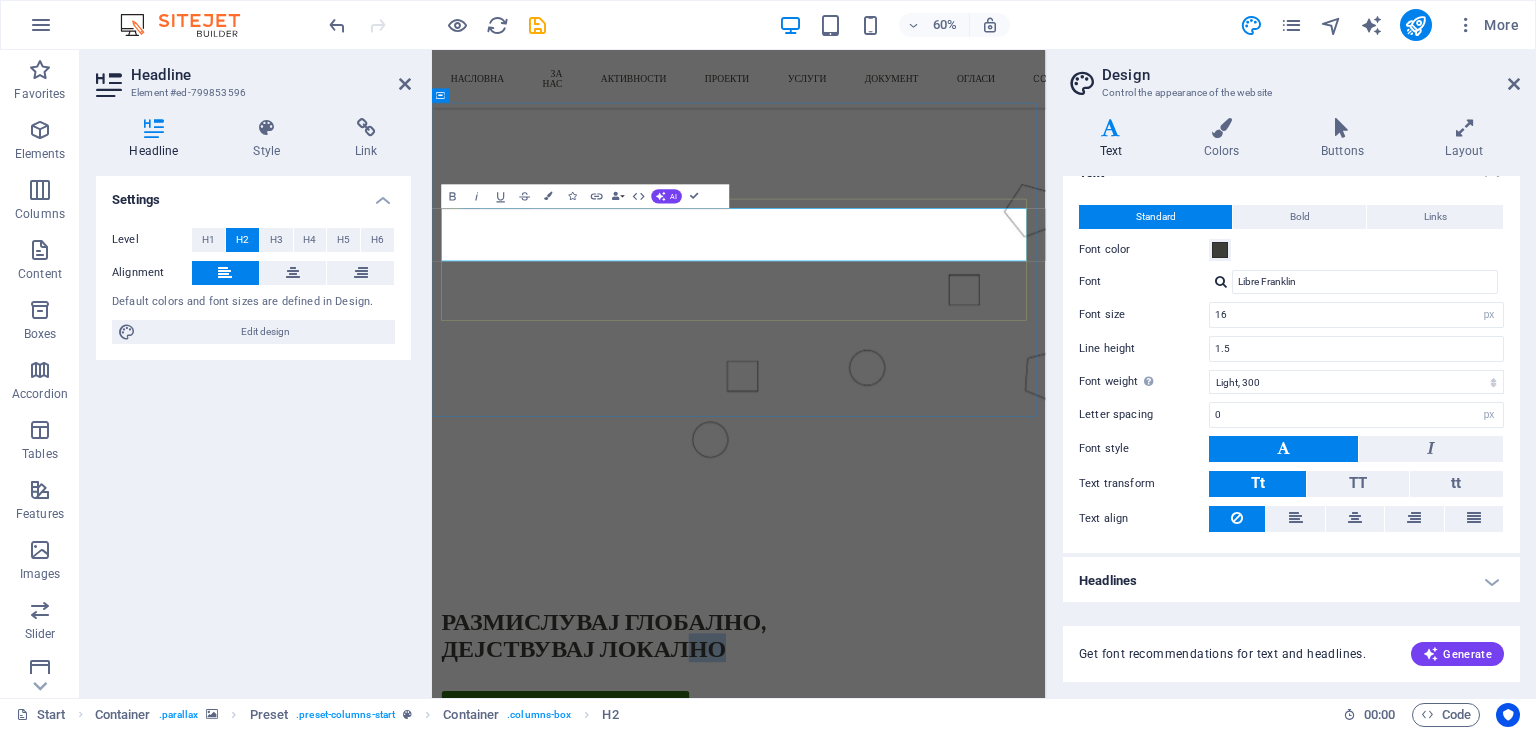 drag, startPoint x: 933, startPoint y: 374, endPoint x: 865, endPoint y: 384, distance: 68.73136 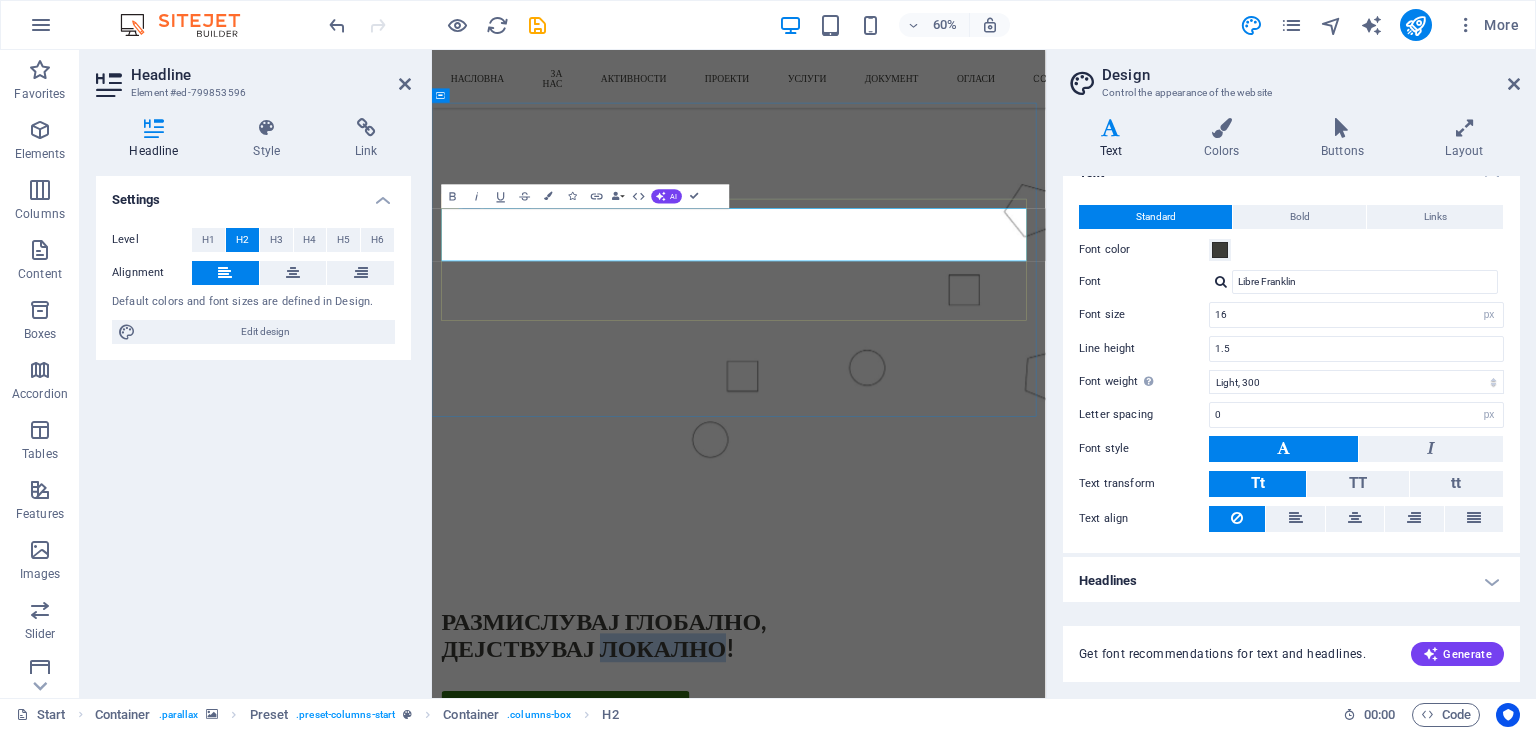 drag, startPoint x: 723, startPoint y: 373, endPoint x: 925, endPoint y: 372, distance: 202.00247 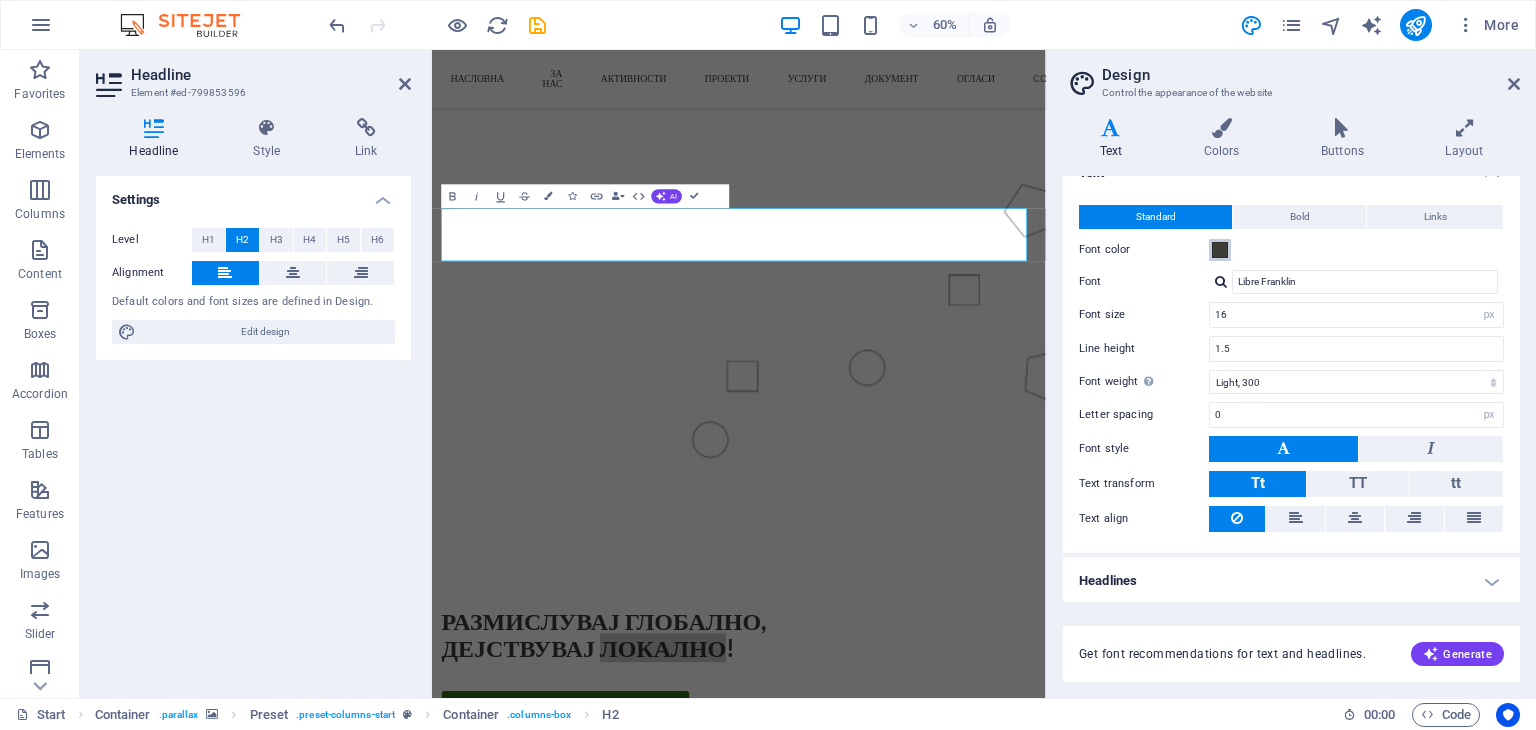 click at bounding box center [1220, 250] 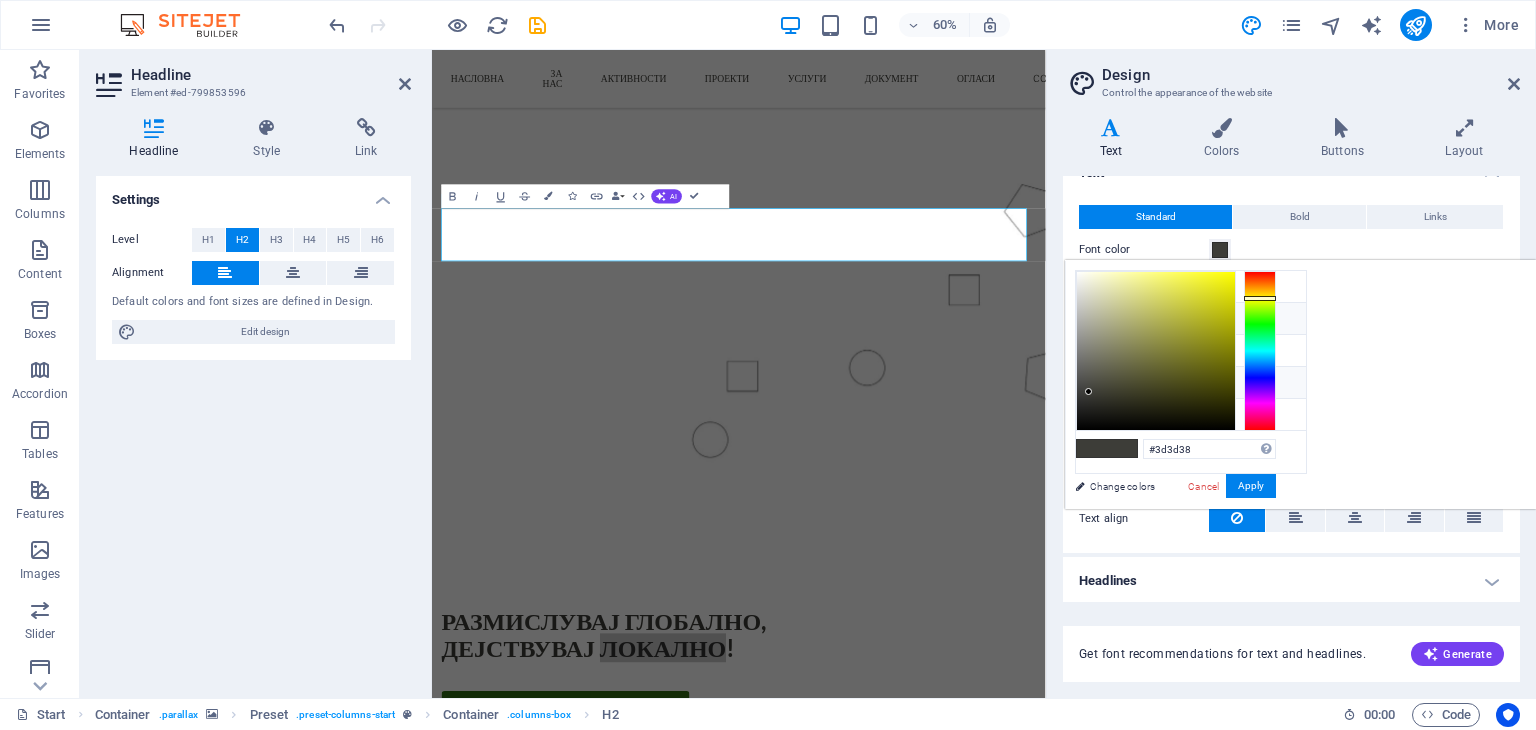 click on "Primary color
#419a1c" at bounding box center (1191, 319) 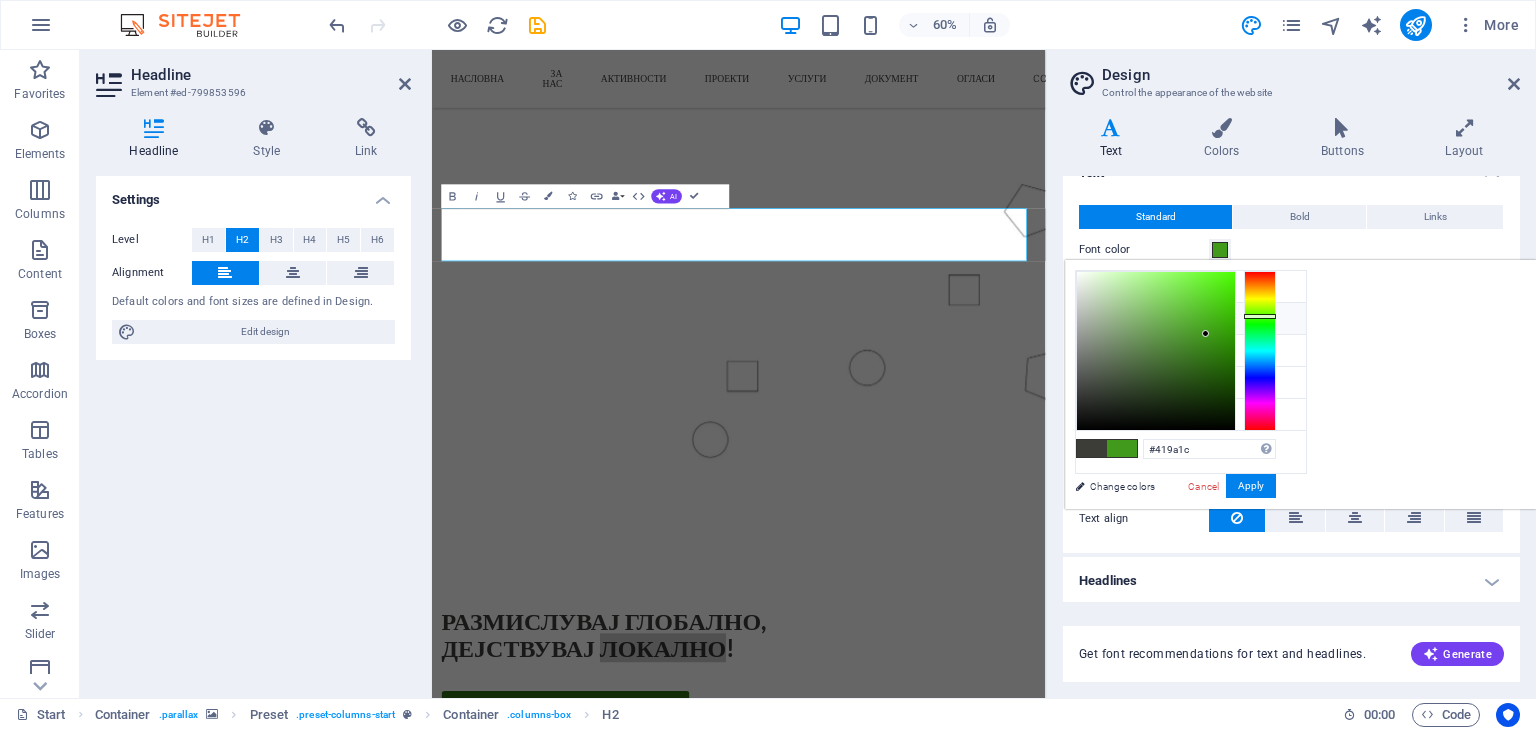 click at bounding box center (1092, 318) 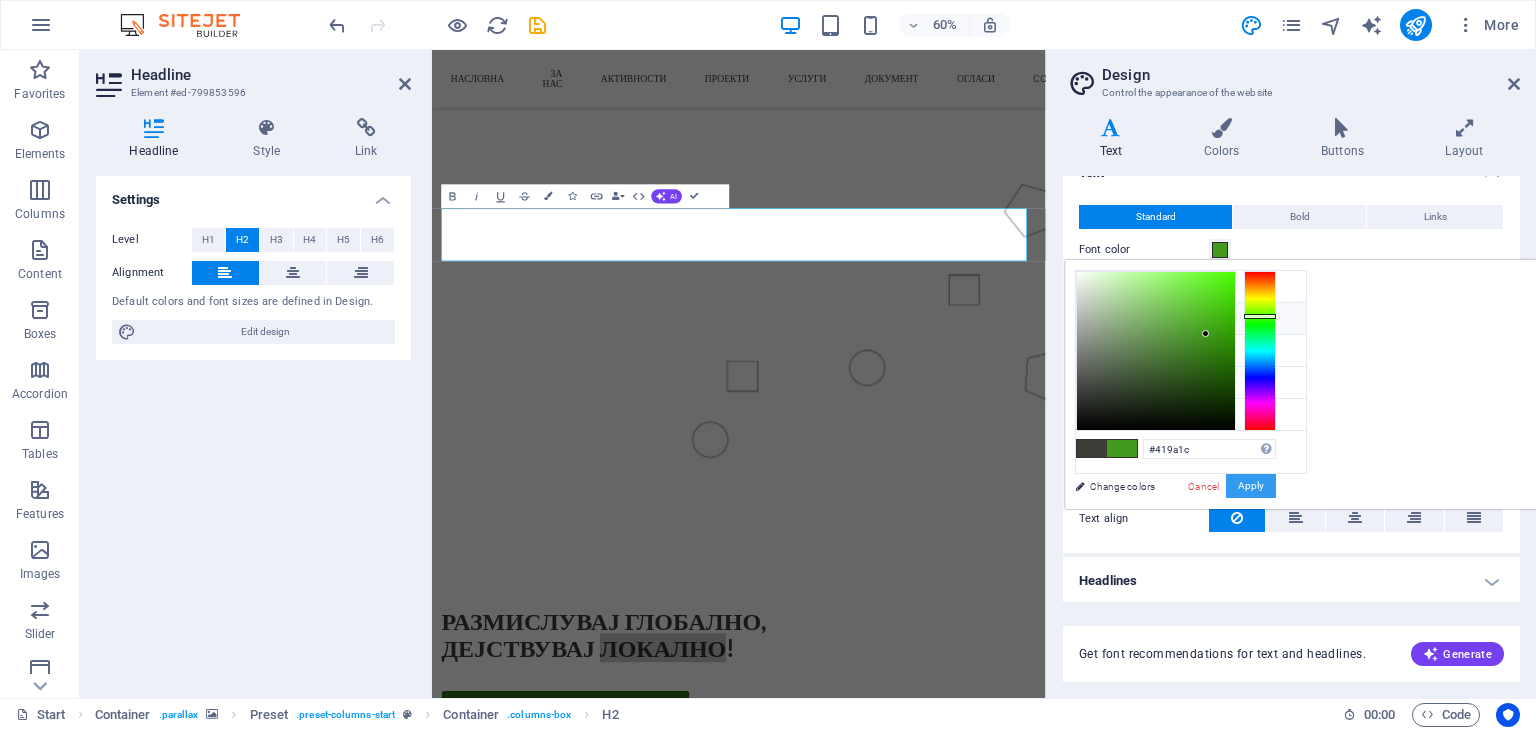 click on "Apply" at bounding box center [1251, 486] 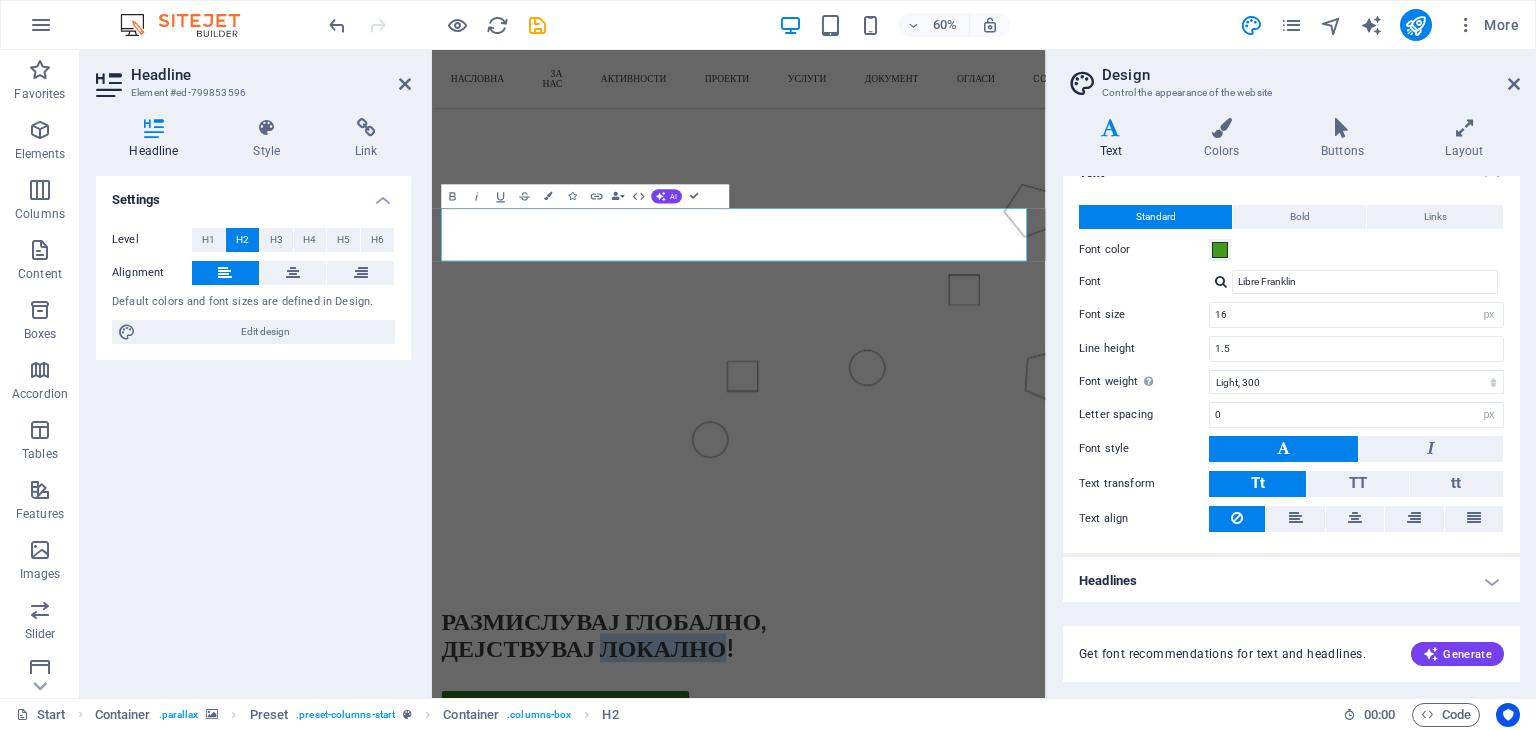click at bounding box center (943, 432) 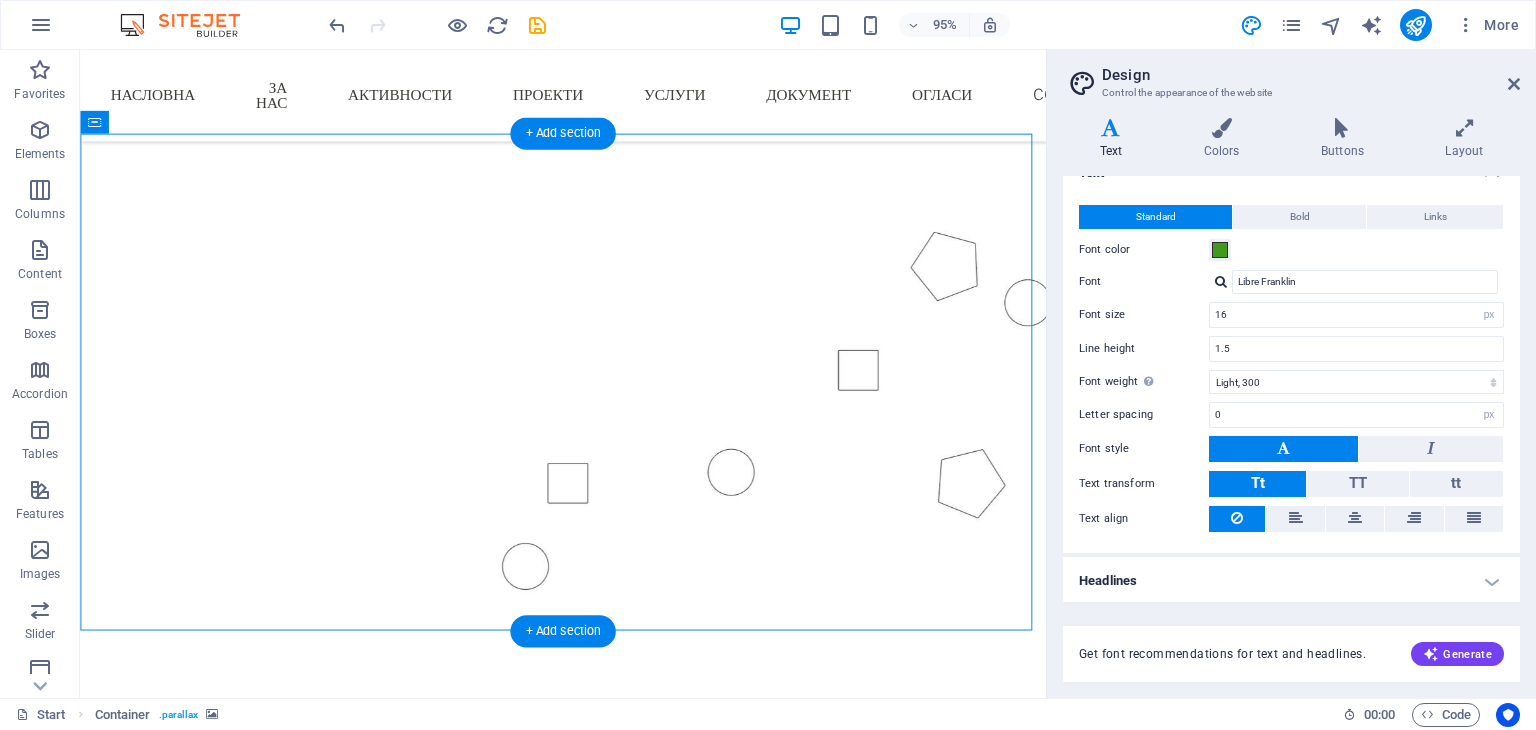 click at bounding box center [588, 373] 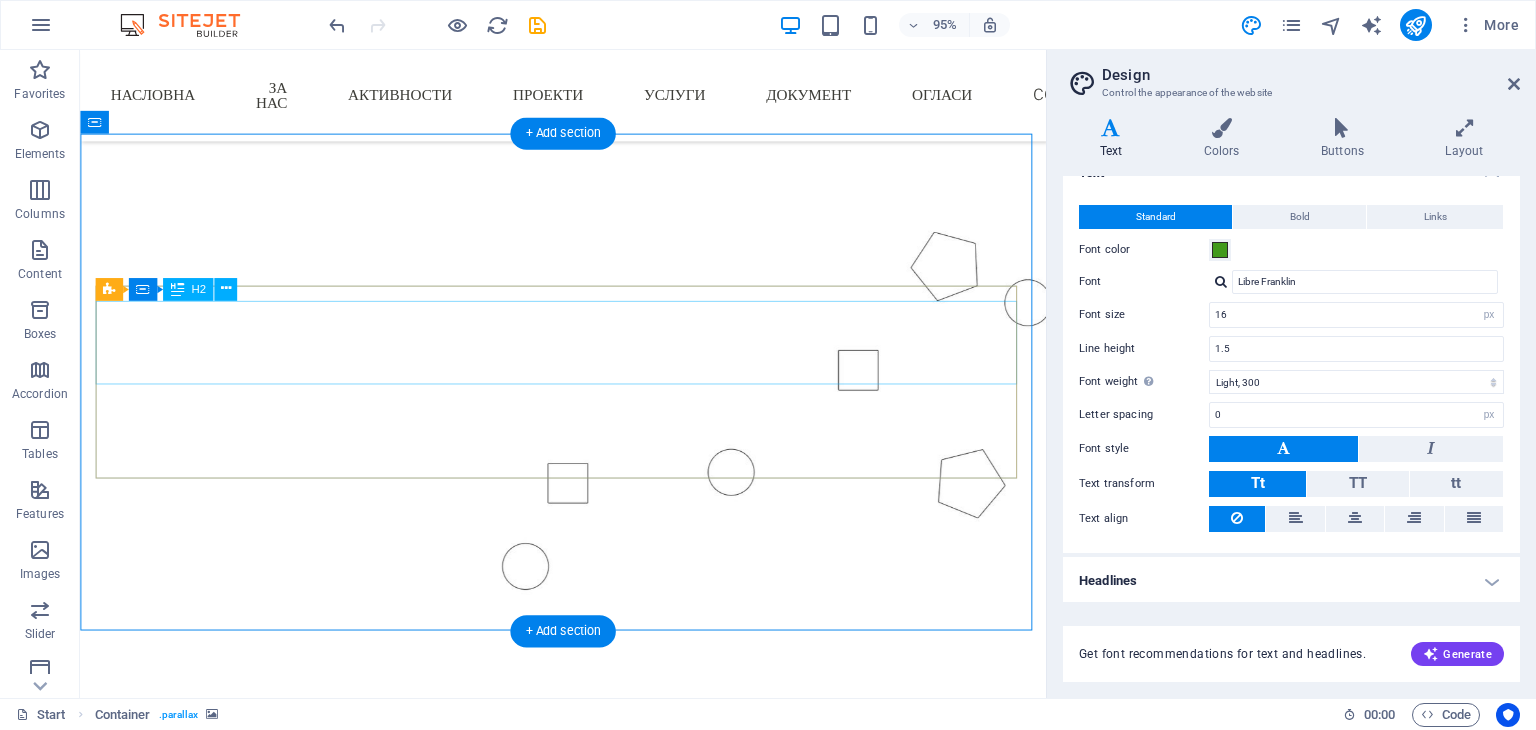 click on "Размислувај Глобално, Дејствувај Локално!" at bounding box center [588, 905] 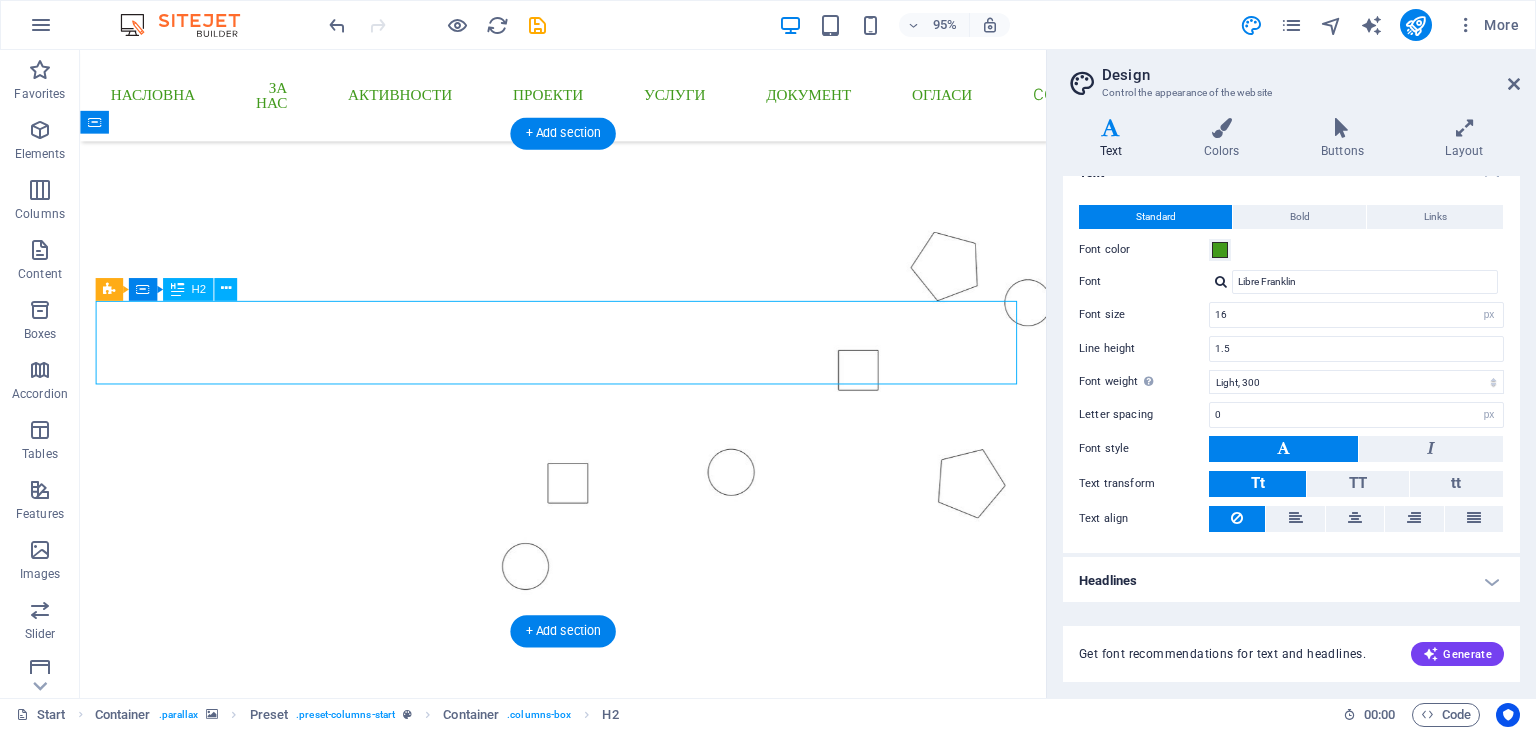 click on "Размислувај Глобално, Дејствувај Локално!" at bounding box center (588, 905) 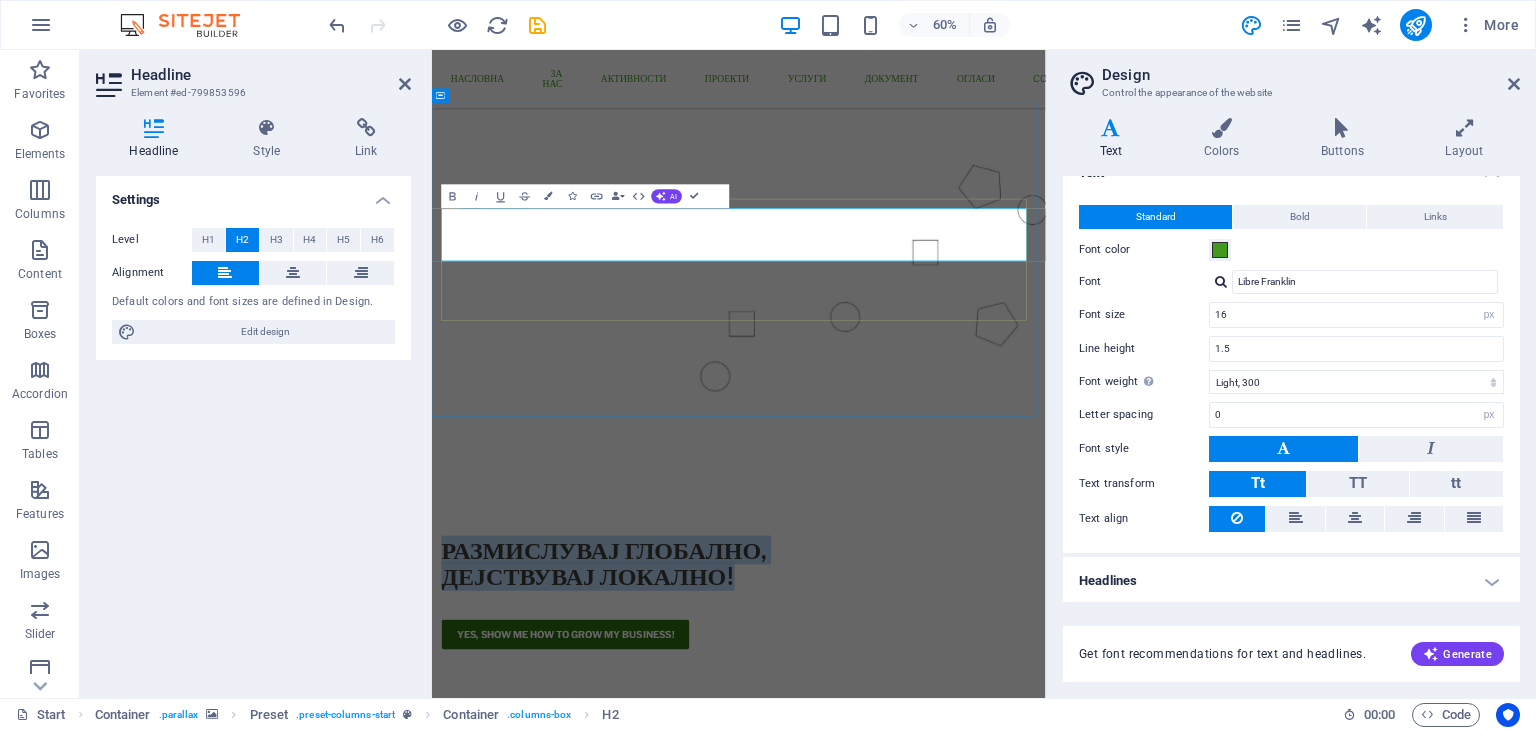 click on "Размислувај Глобално, Дејствувај Локално!" at bounding box center (943, 905) 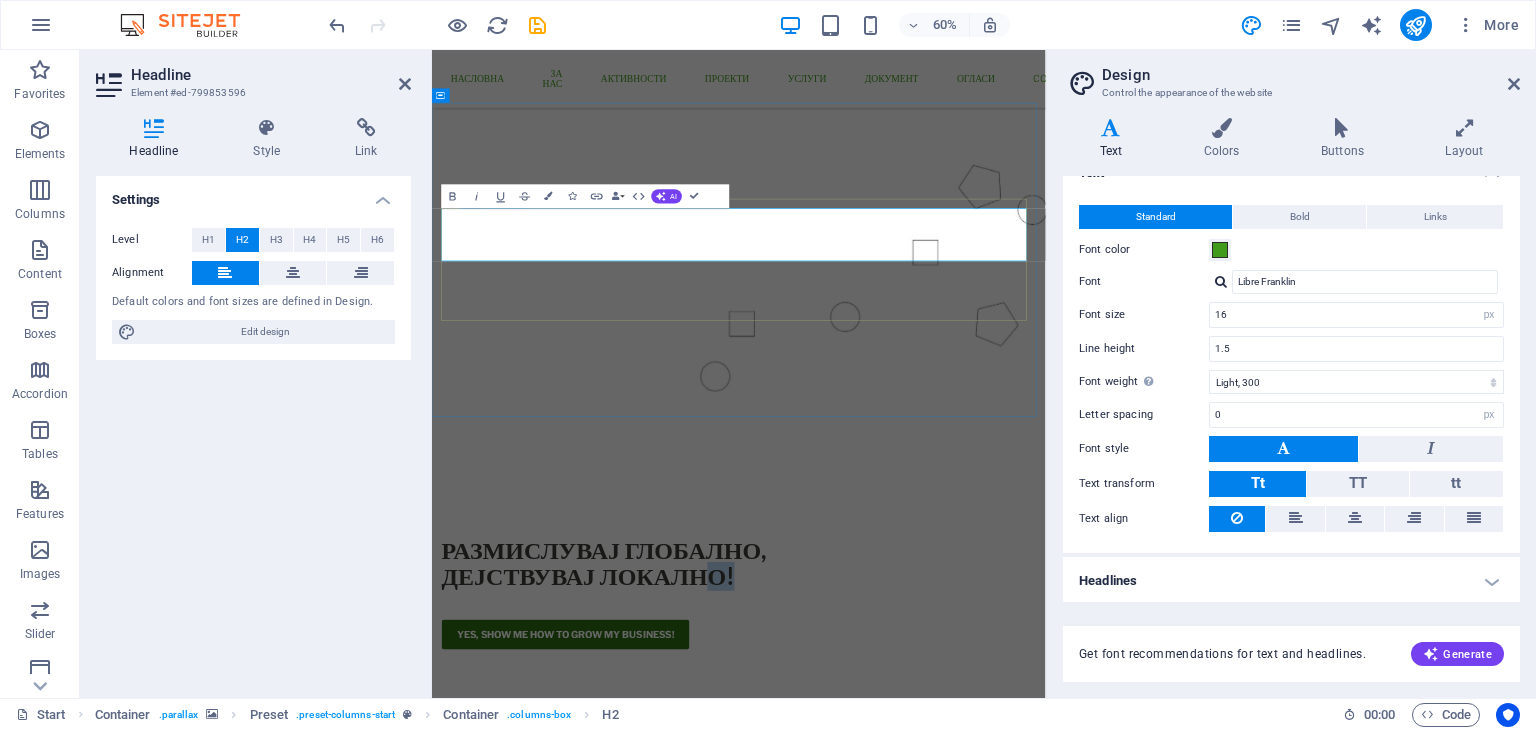 drag, startPoint x: 934, startPoint y: 381, endPoint x: 902, endPoint y: 381, distance: 32 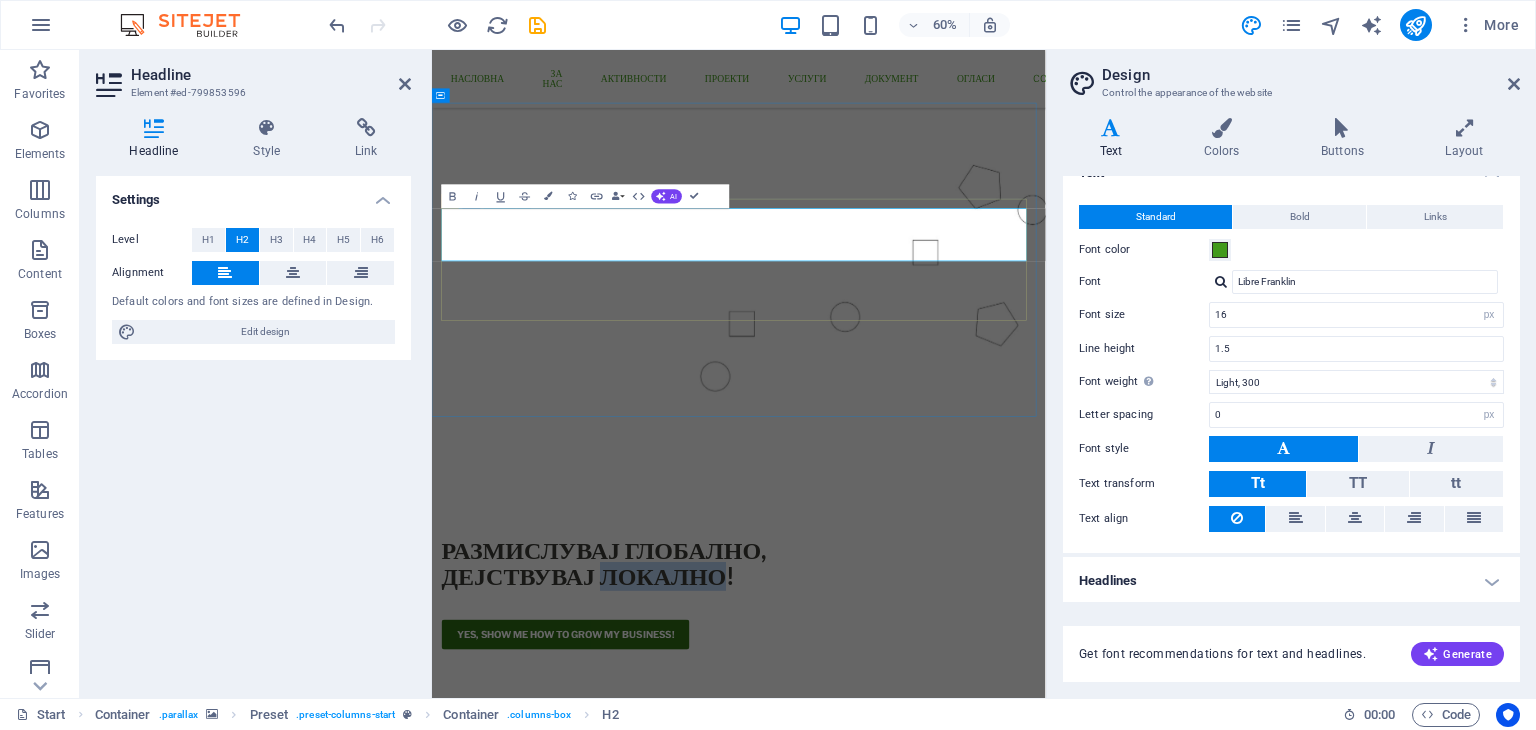 drag, startPoint x: 918, startPoint y: 381, endPoint x: 717, endPoint y: 384, distance: 201.02238 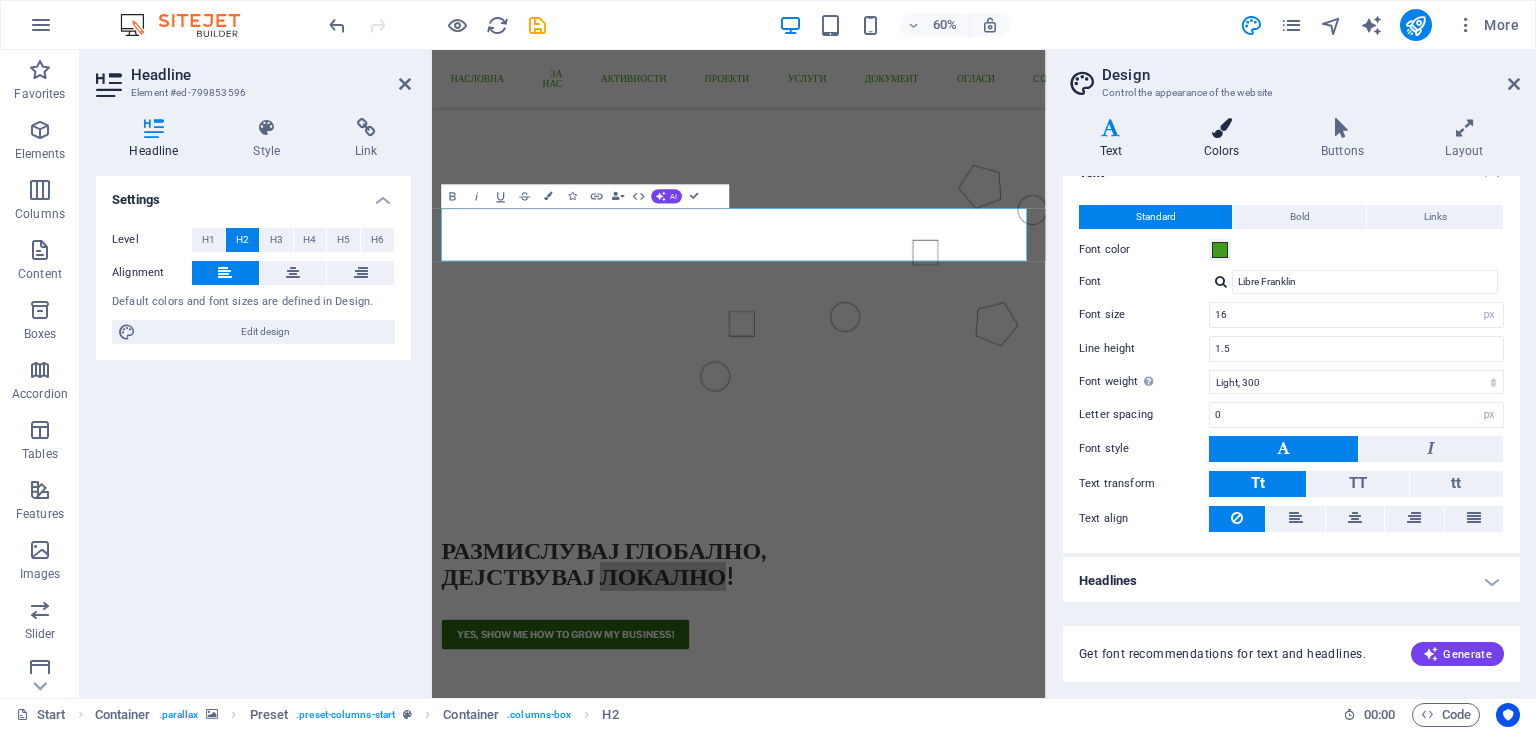 click at bounding box center [1221, 128] 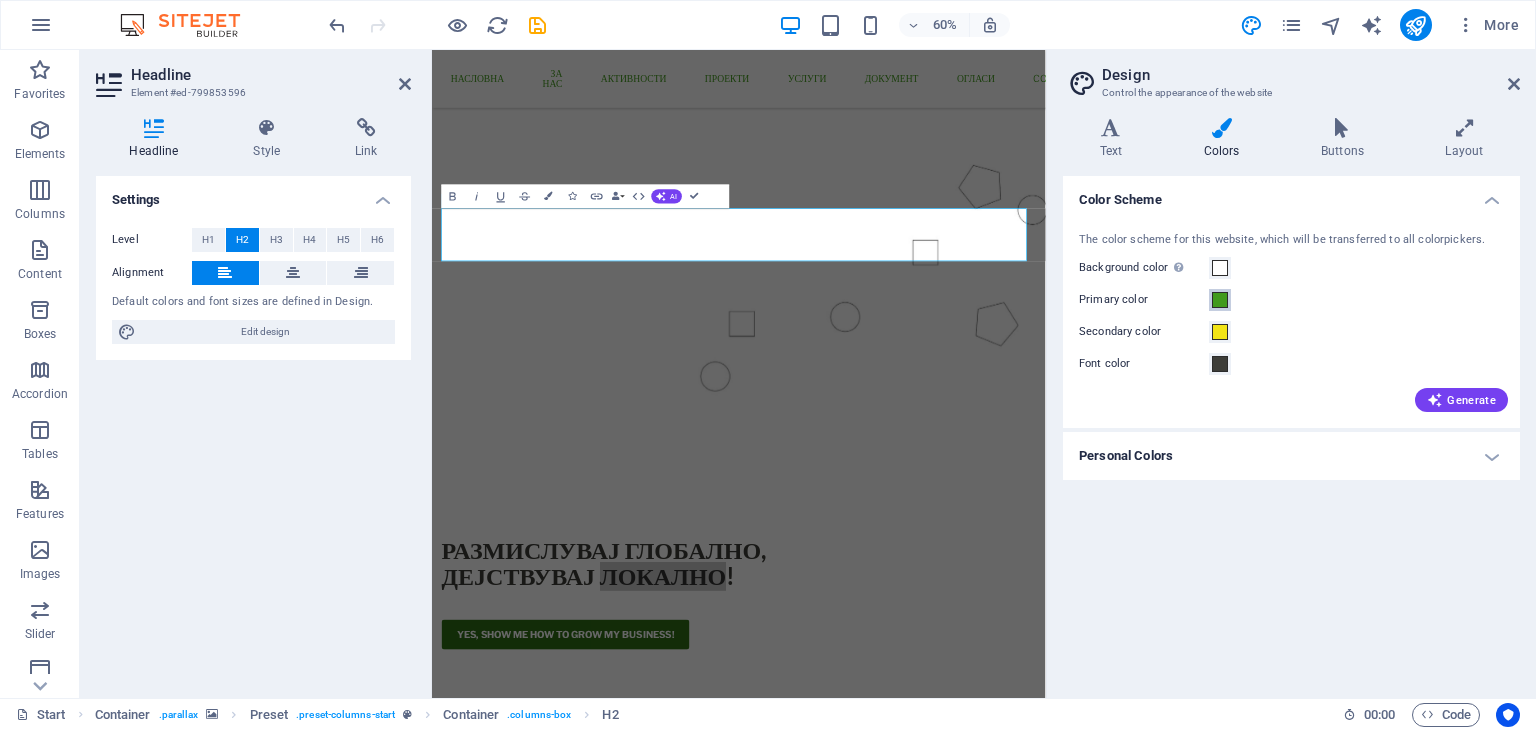 click at bounding box center [1220, 300] 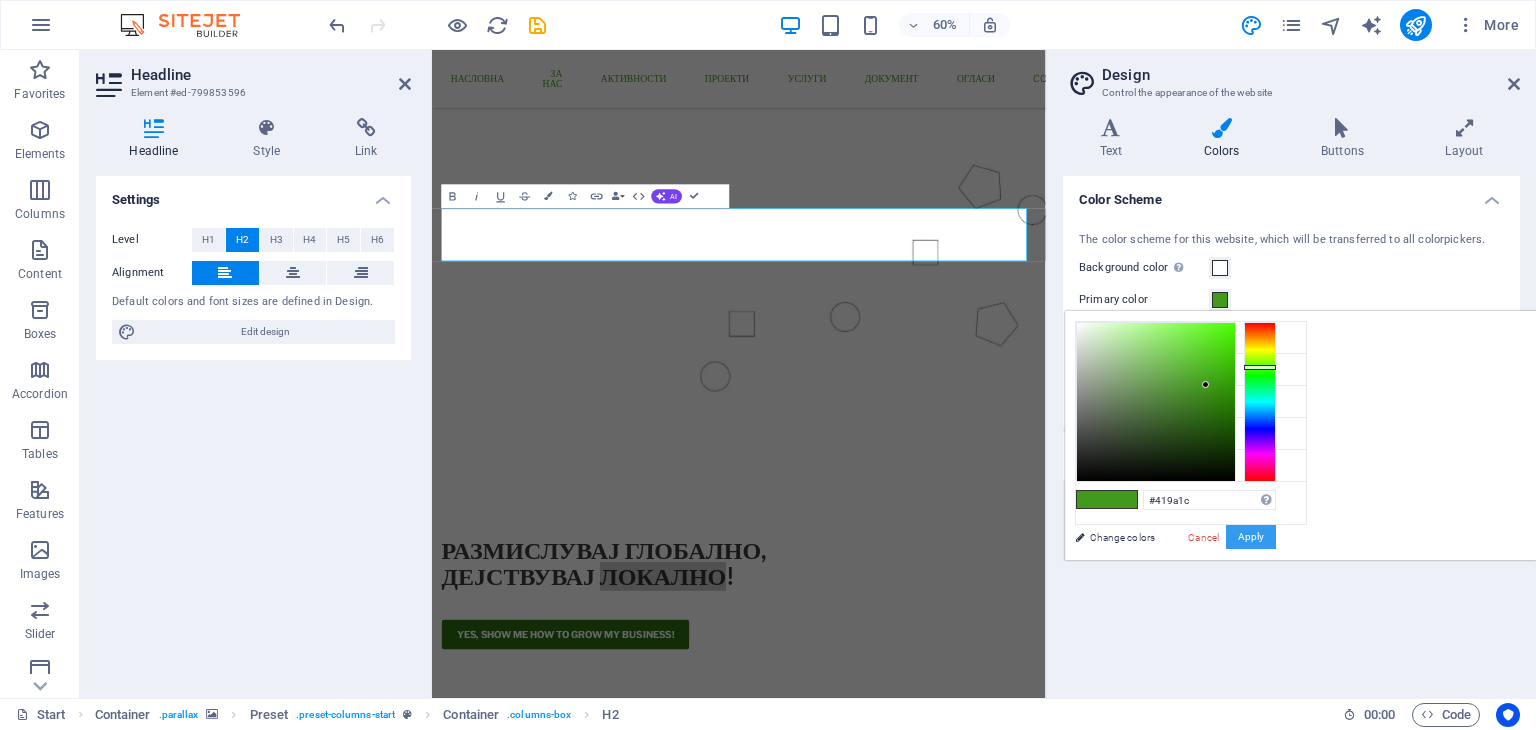 click on "Apply" at bounding box center (1251, 537) 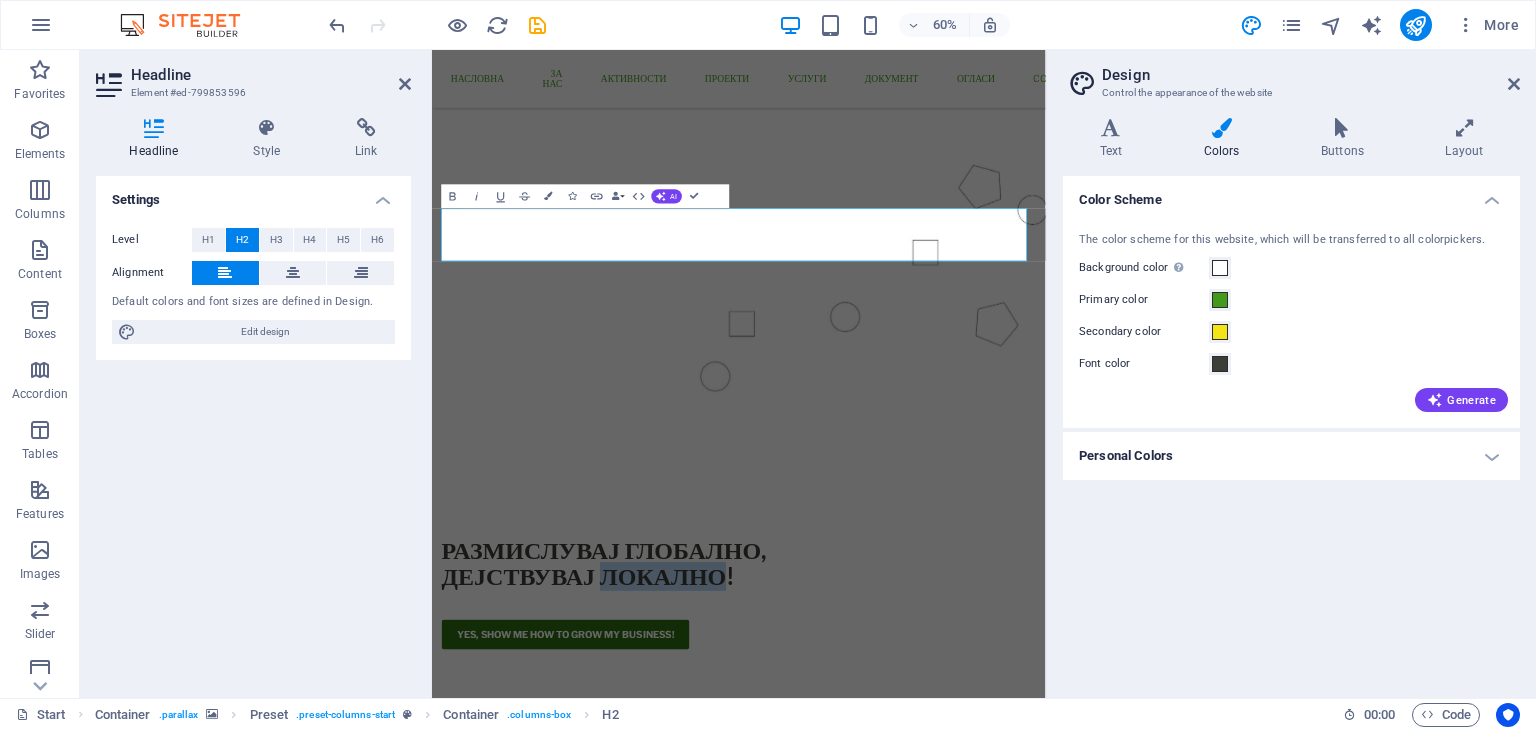 click at bounding box center (943, 373) 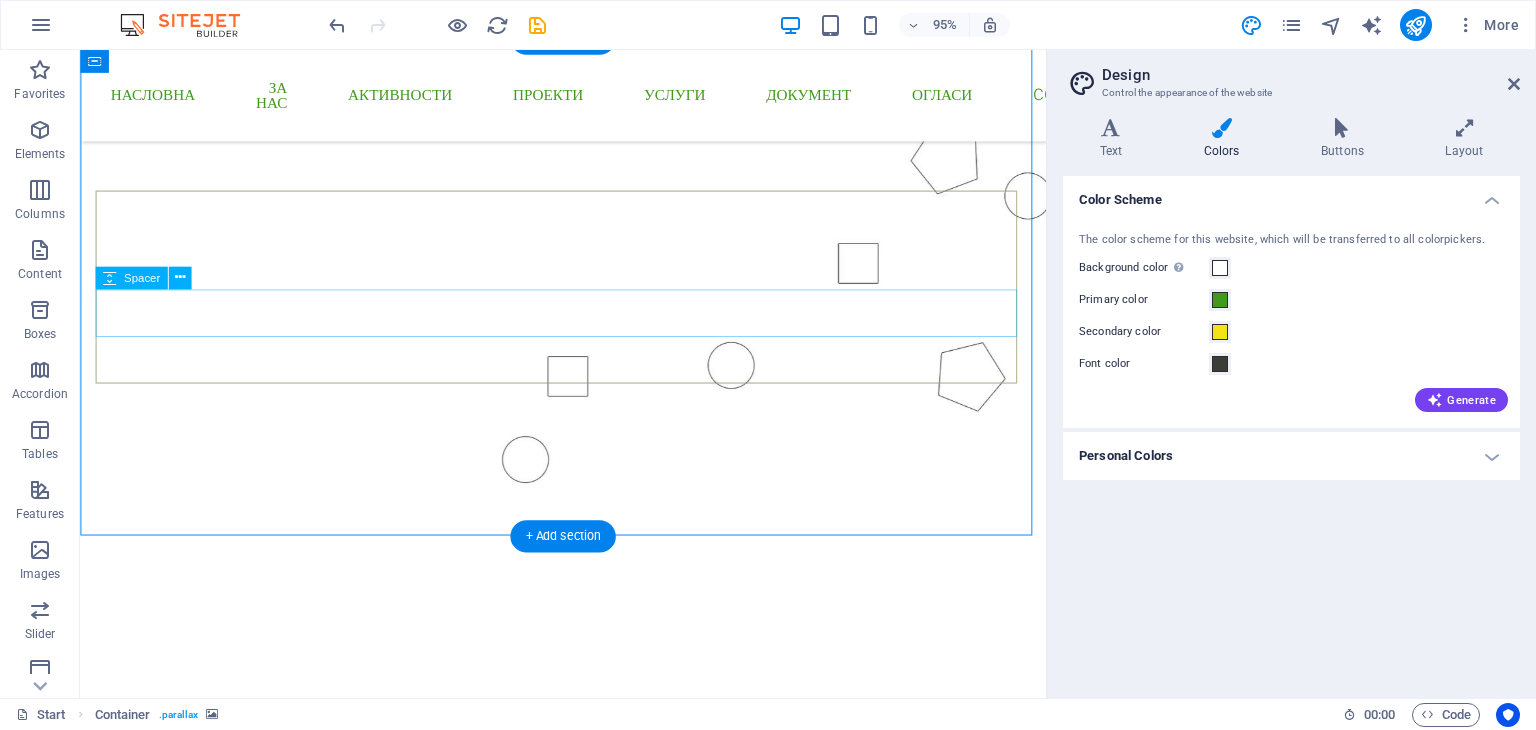 scroll, scrollTop: 342, scrollLeft: 0, axis: vertical 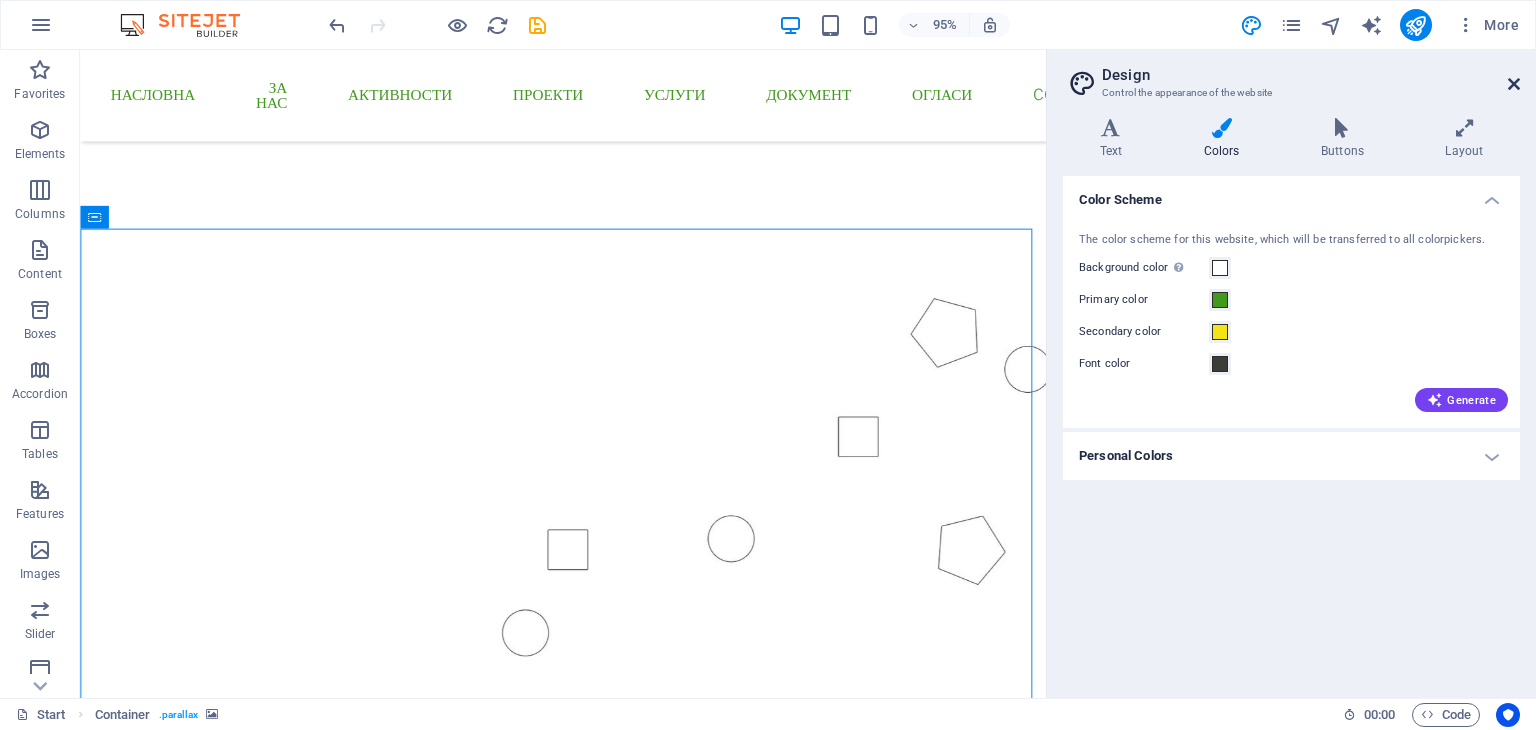 click at bounding box center [1514, 84] 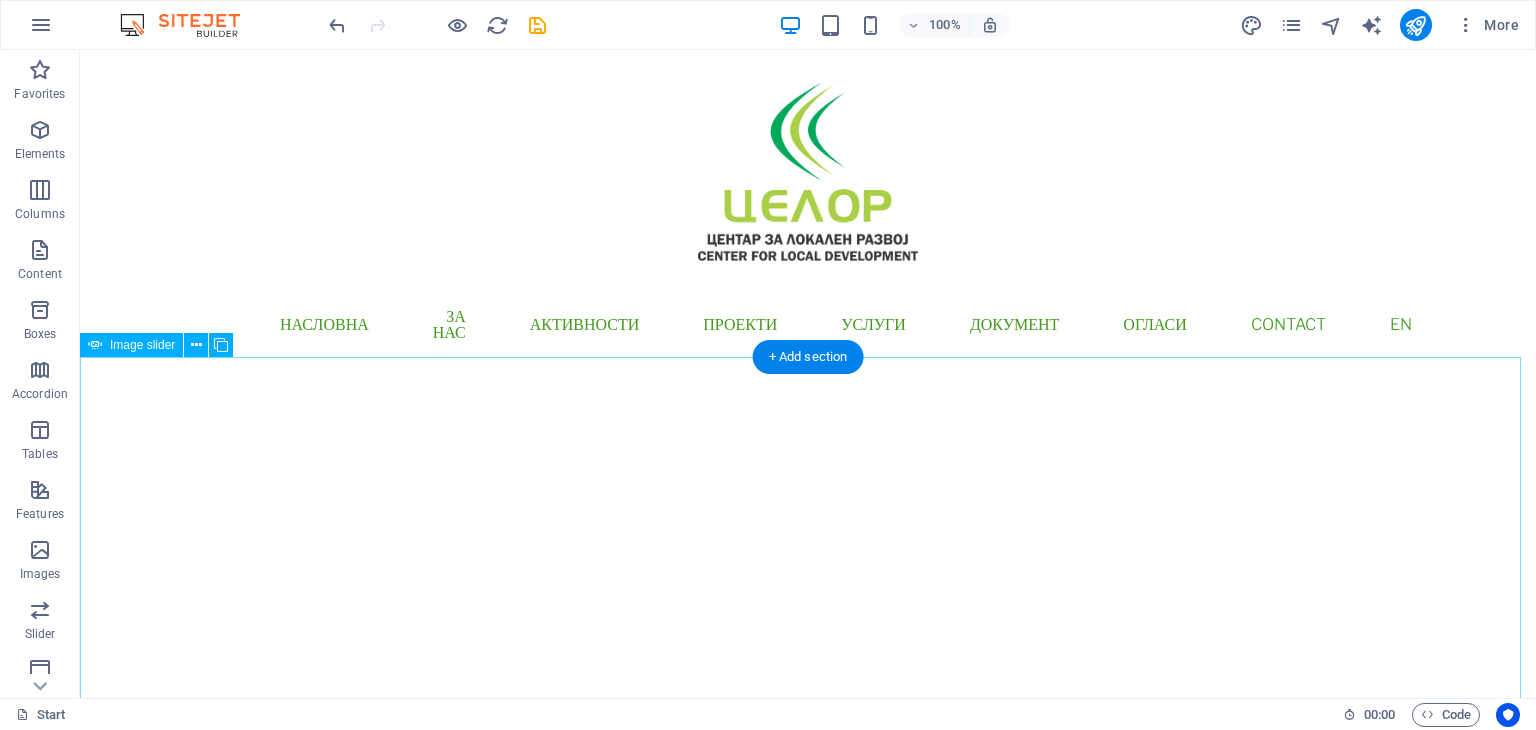 scroll, scrollTop: 100, scrollLeft: 0, axis: vertical 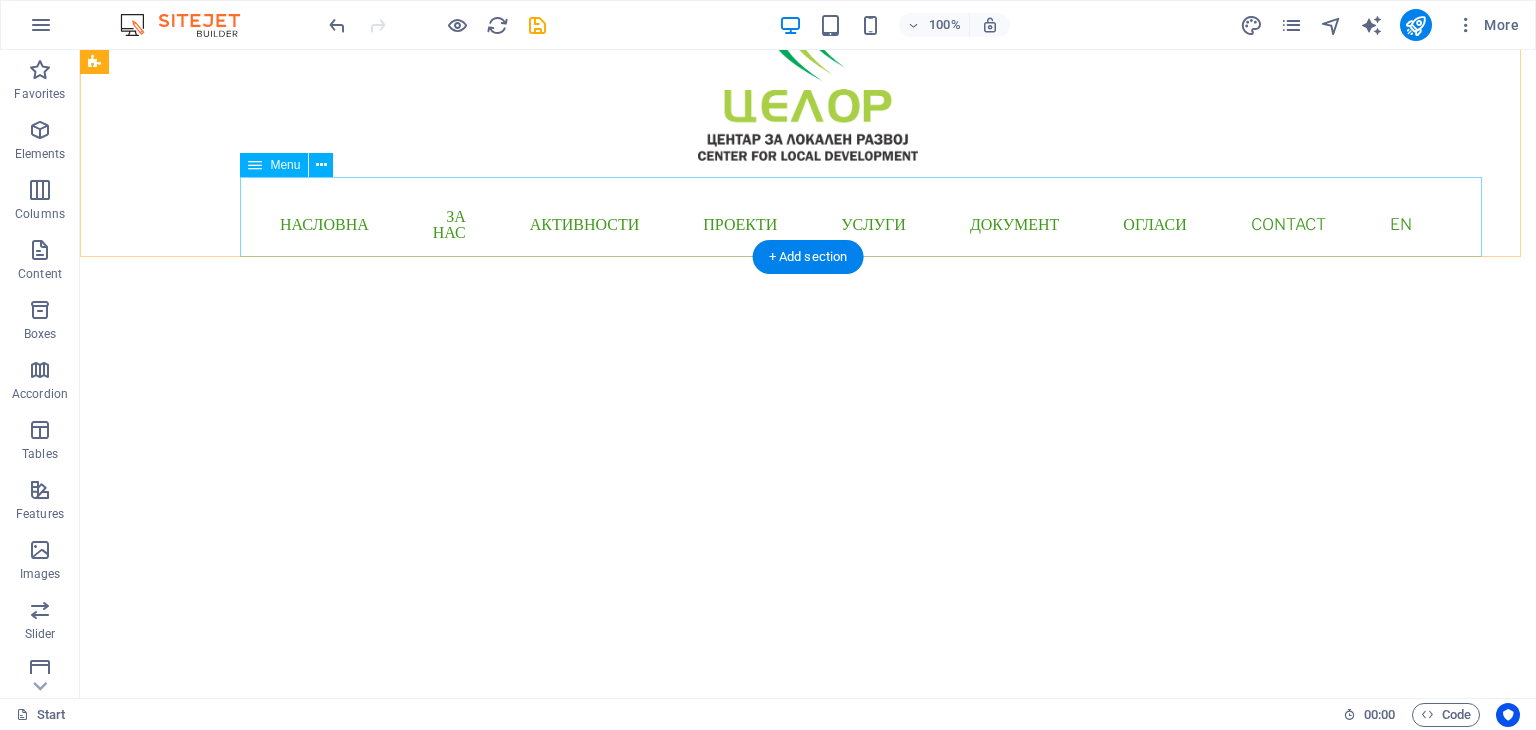 click on "Насловна За нас Активности Проекти Услуги Документ Огласи Contact EN" at bounding box center [808, 225] 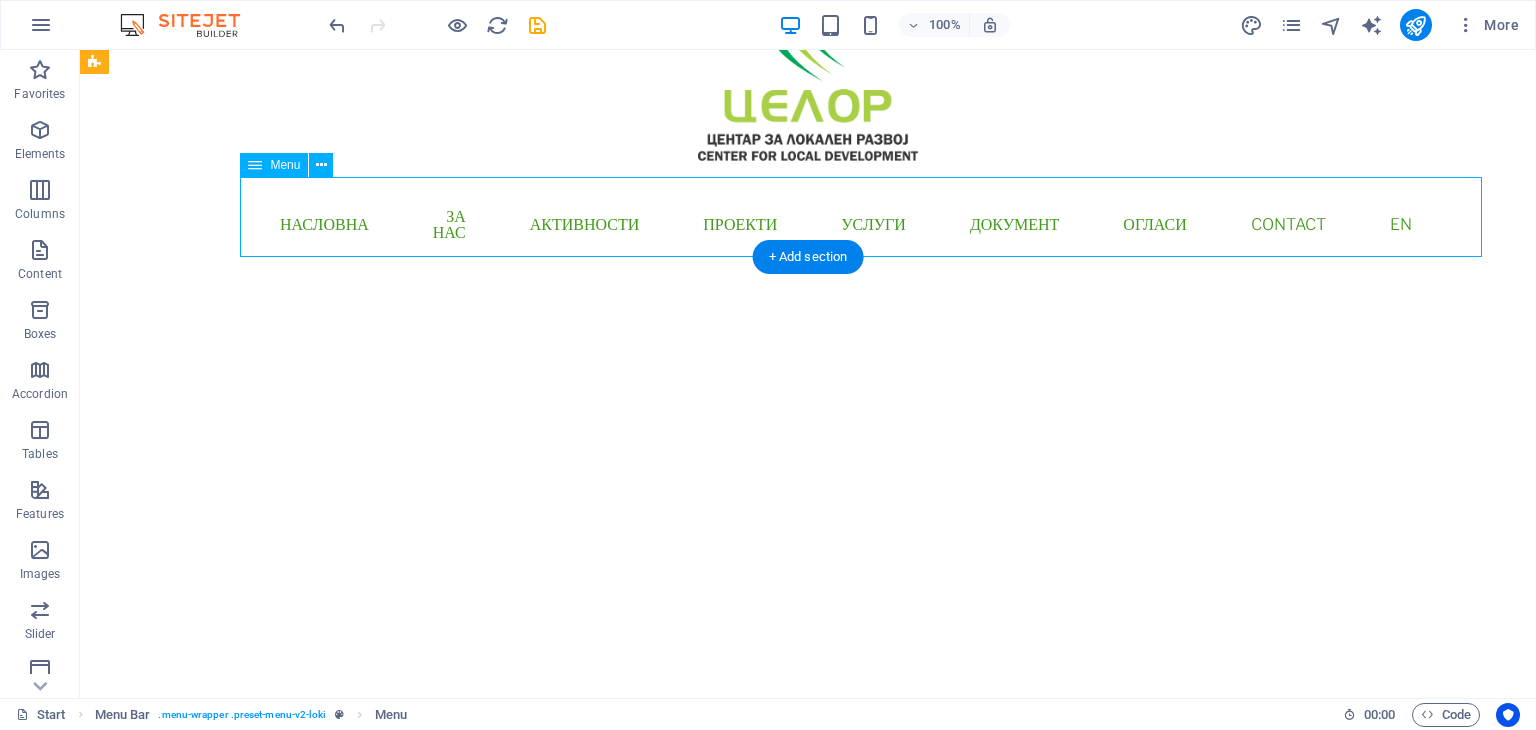 click on "Насловна За нас Активности Проекти Услуги Документ Огласи Contact EN" at bounding box center [808, 225] 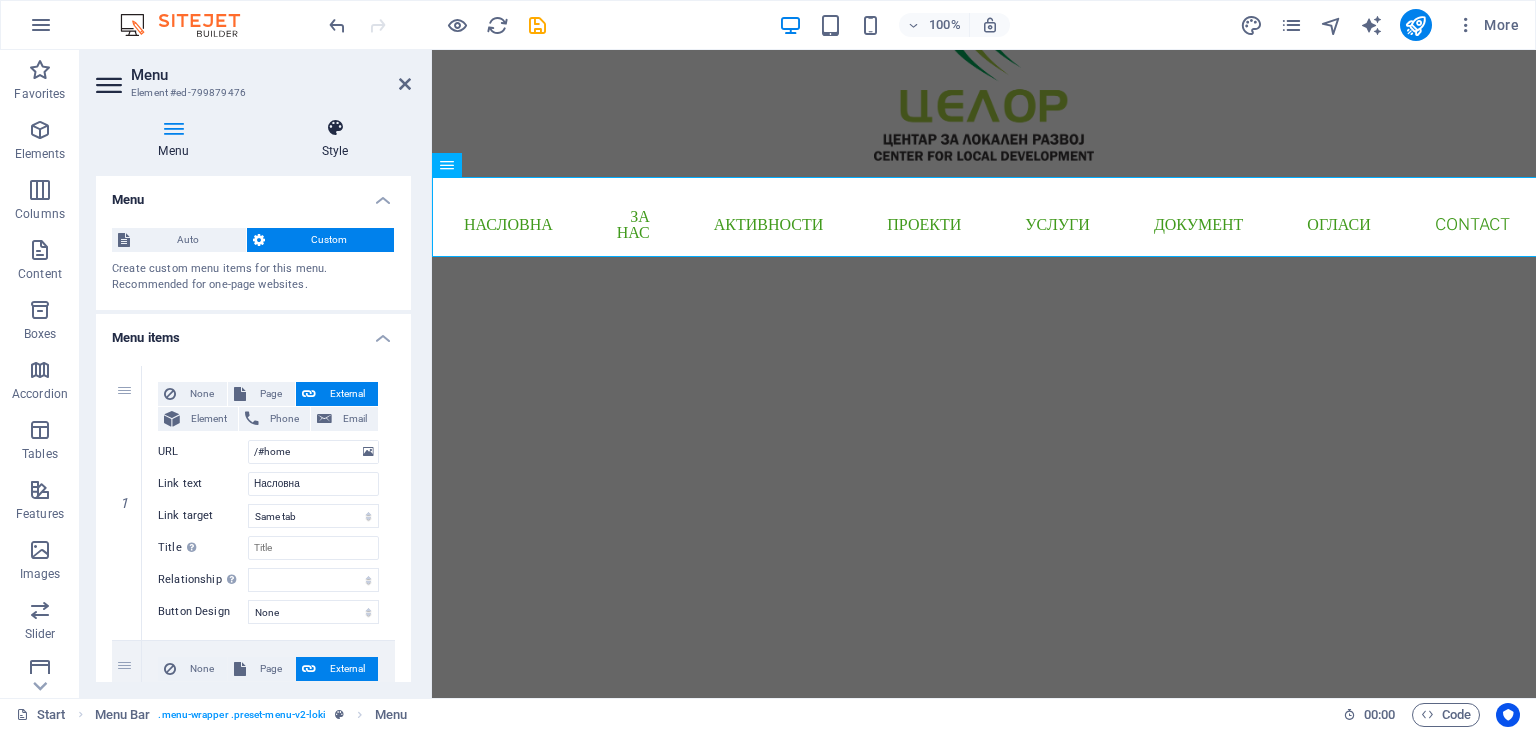 click on "Style" at bounding box center [335, 139] 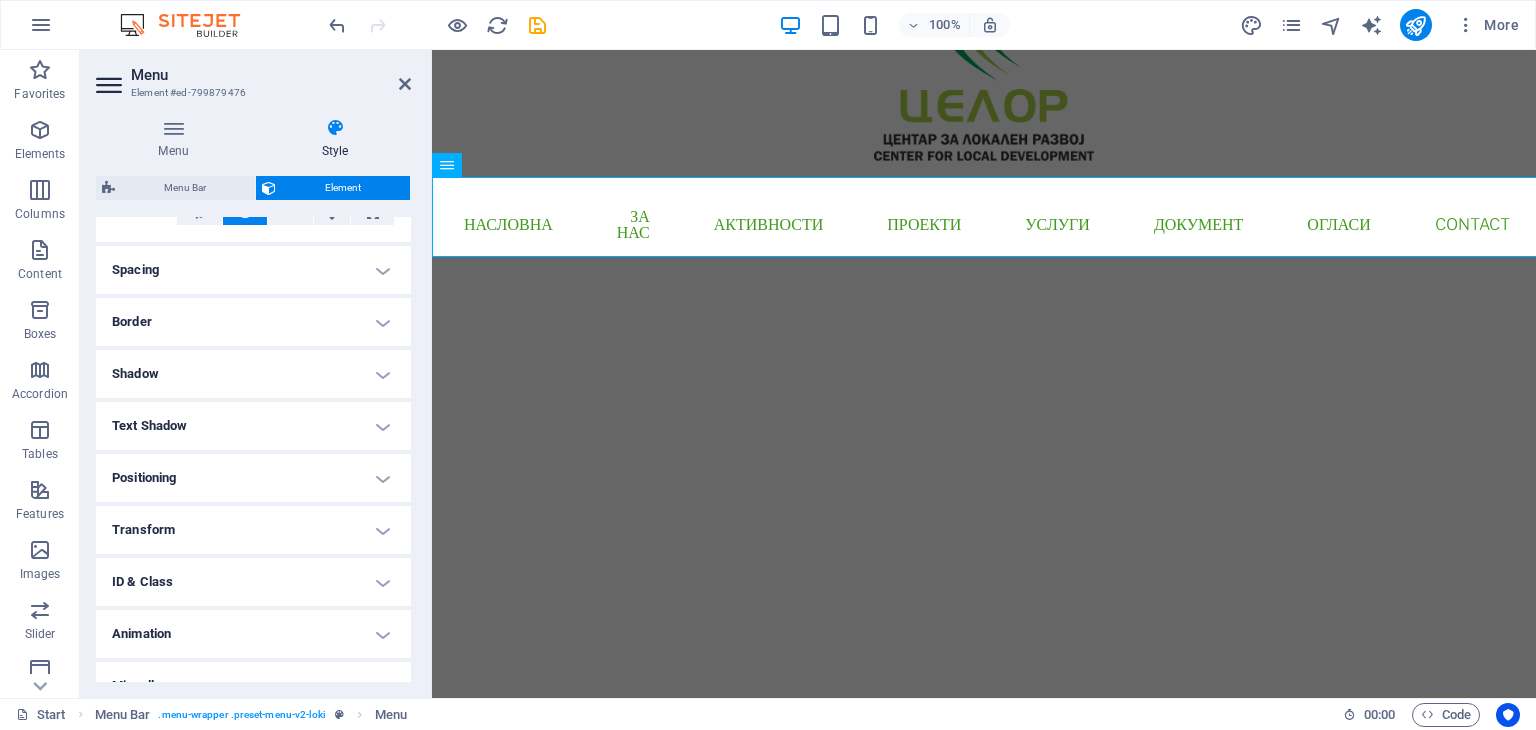 scroll, scrollTop: 380, scrollLeft: 0, axis: vertical 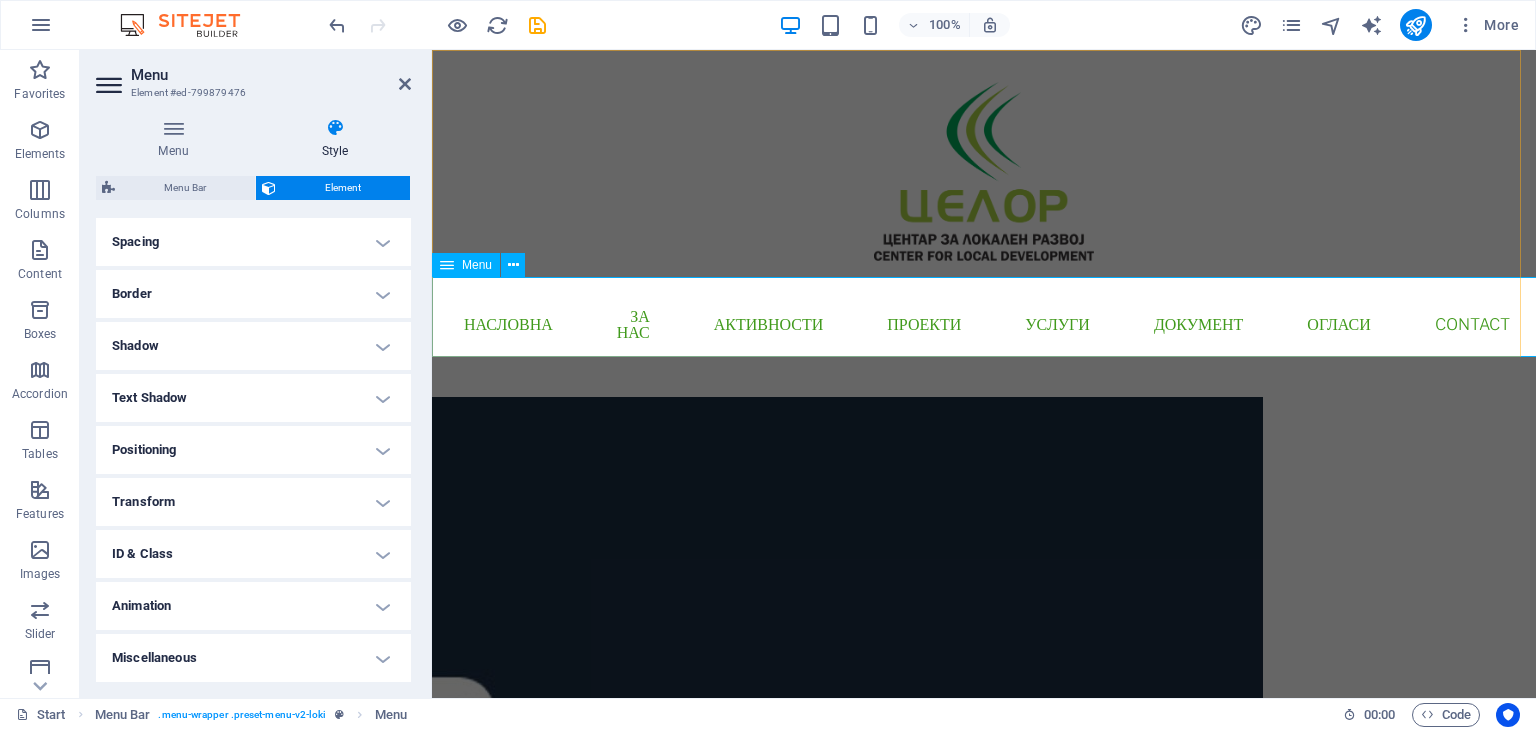 click on "Насловна За нас Активности Проекти Услуги Документ Огласи Contact EN" at bounding box center (984, 325) 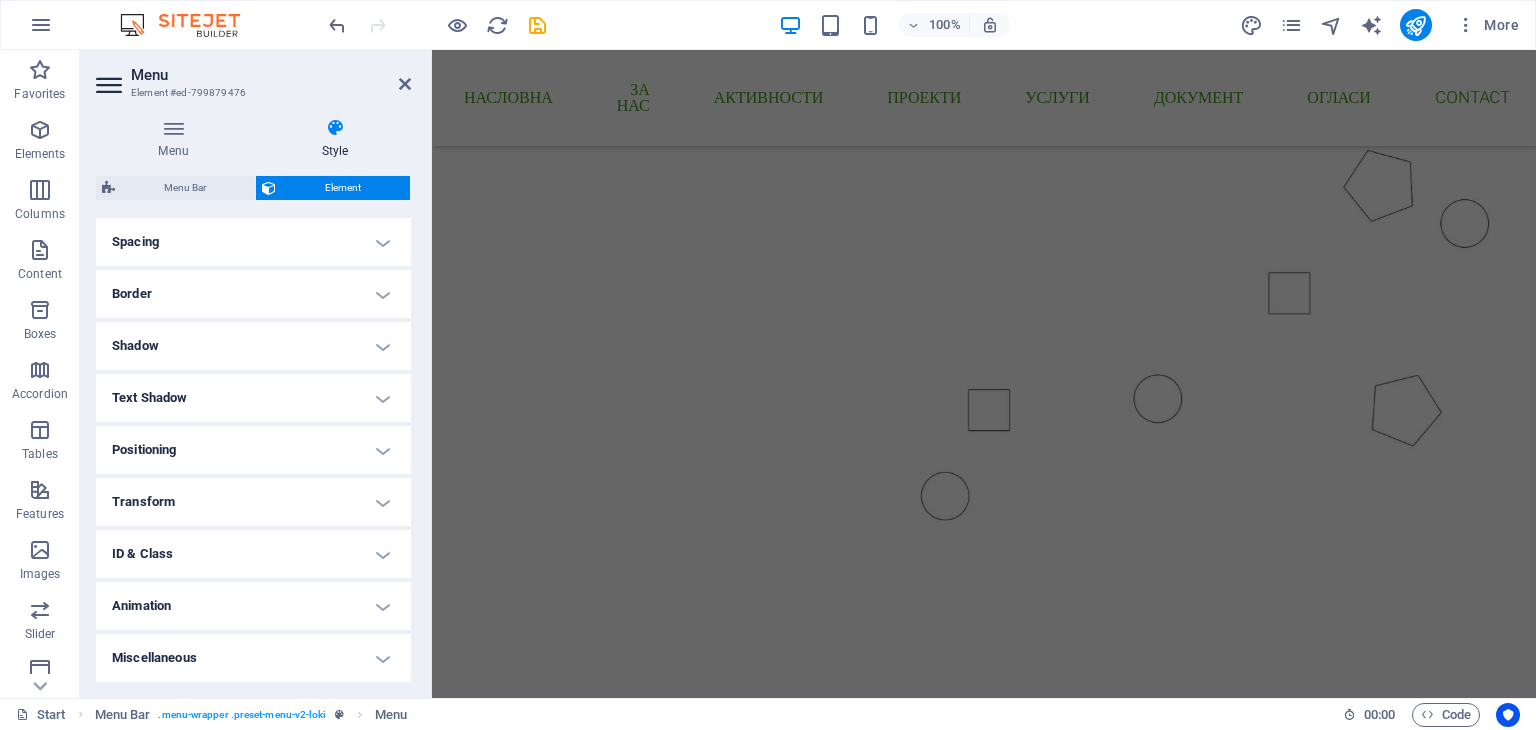 scroll, scrollTop: 473, scrollLeft: 0, axis: vertical 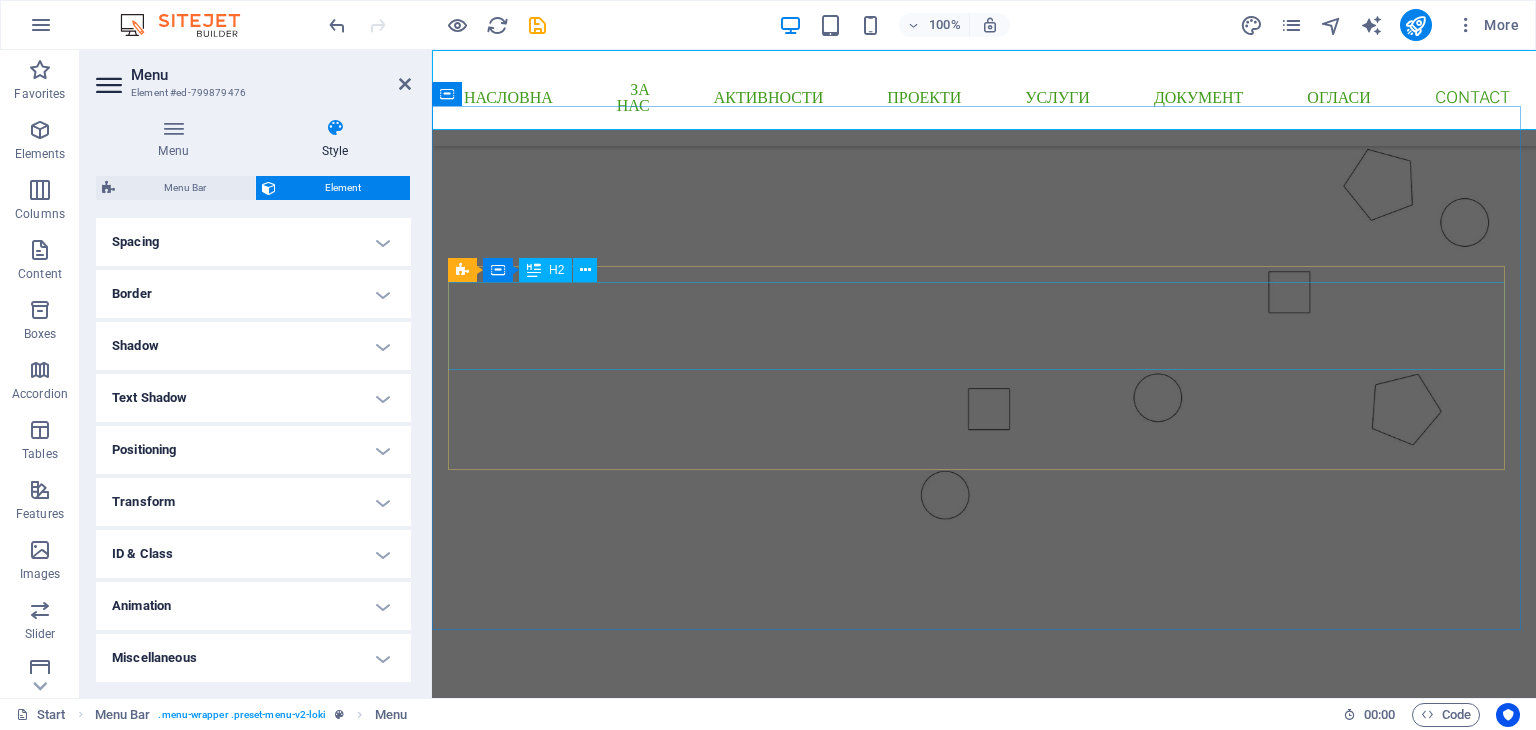 click on "Размислувај Глобално, Дејствувај Локално!" at bounding box center (984, 864) 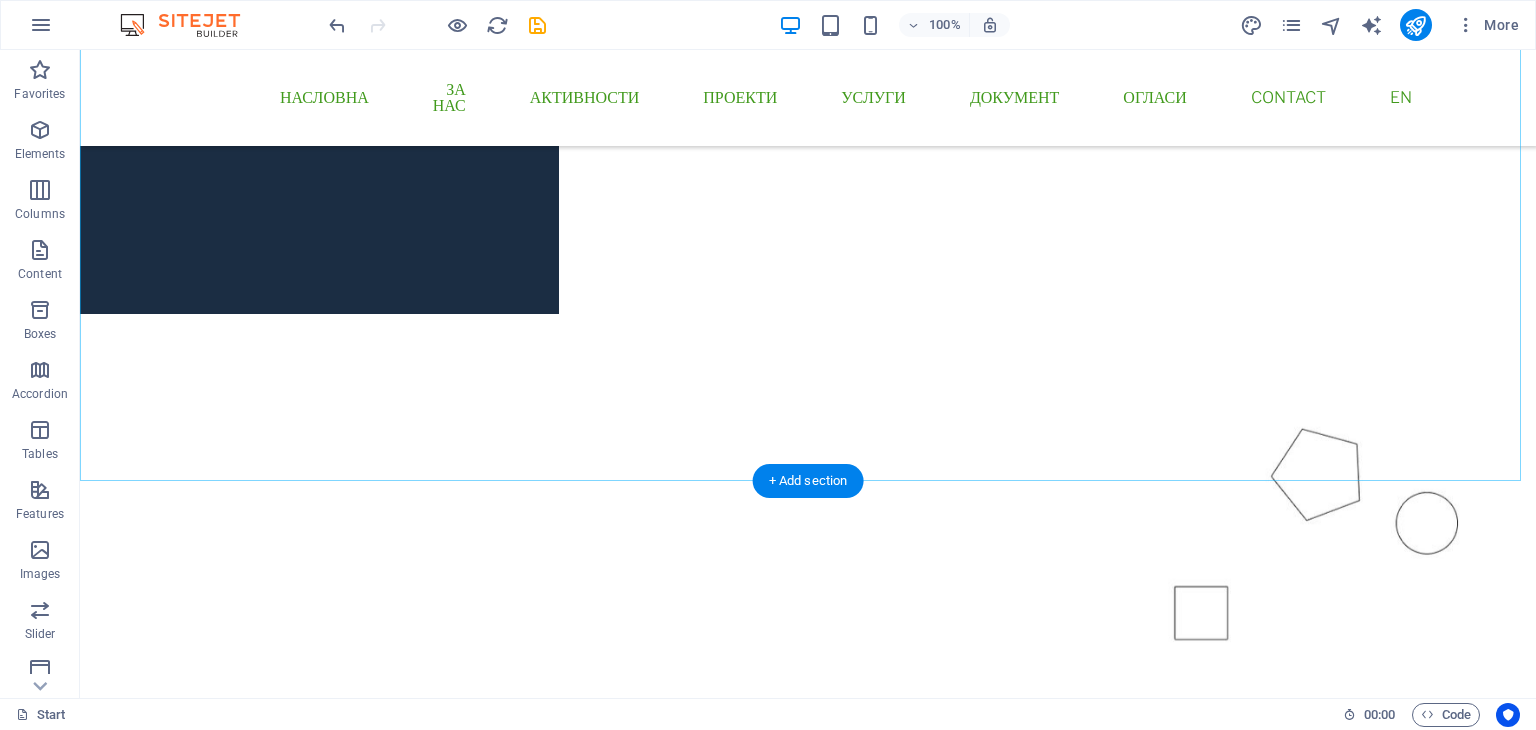 scroll, scrollTop: 373, scrollLeft: 0, axis: vertical 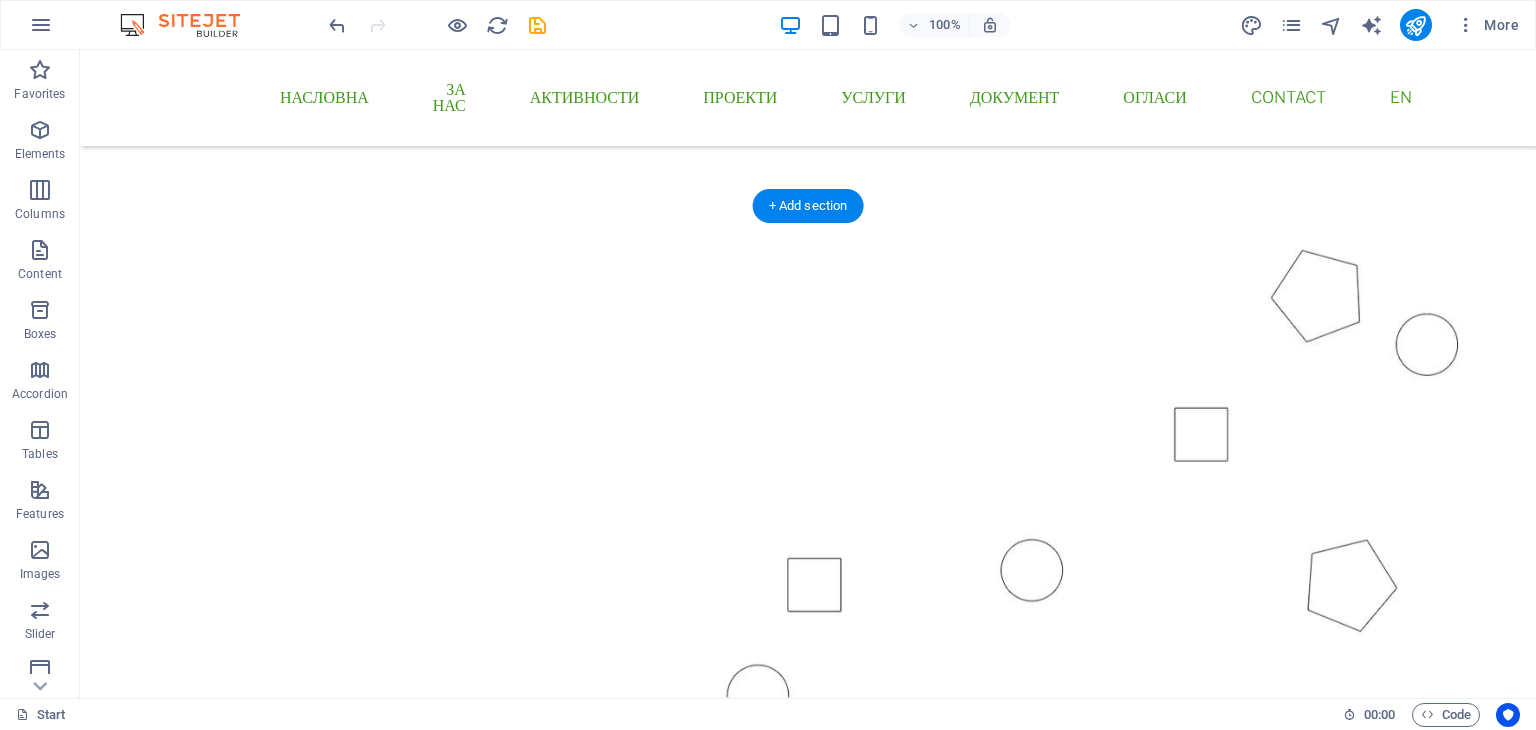 click at bounding box center (808, 416) 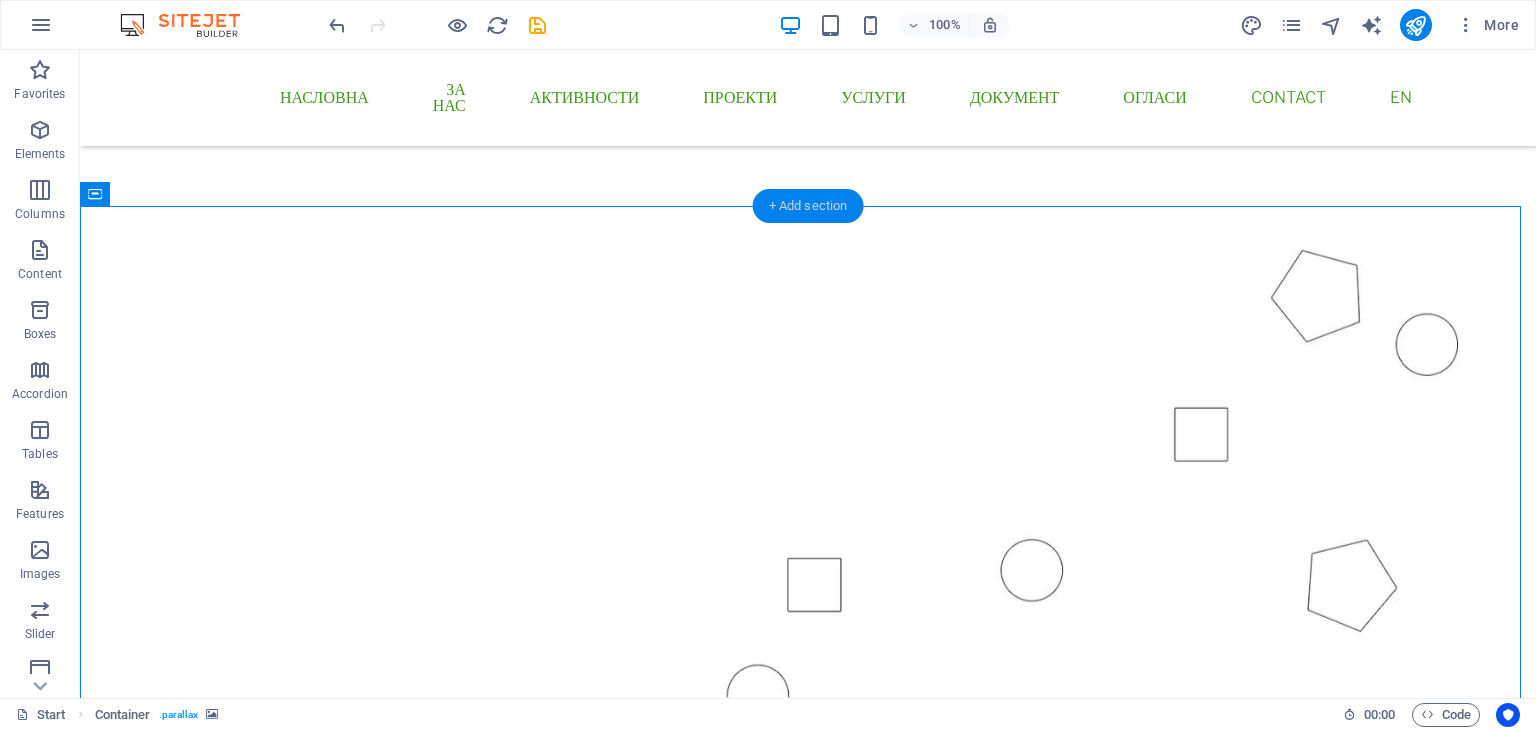 drag, startPoint x: 799, startPoint y: 207, endPoint x: 373, endPoint y: 183, distance: 426.6755 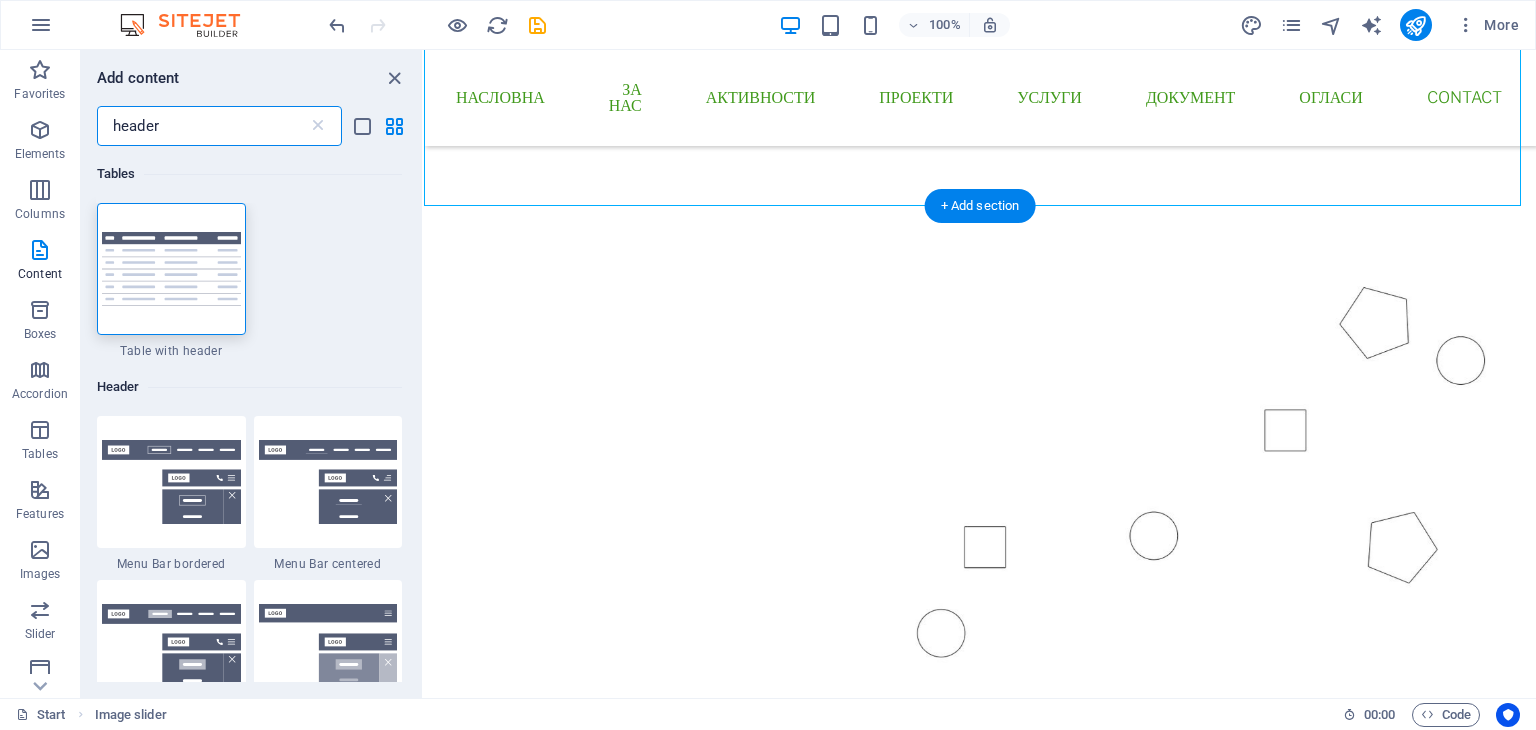 click at bounding box center [980, 416] 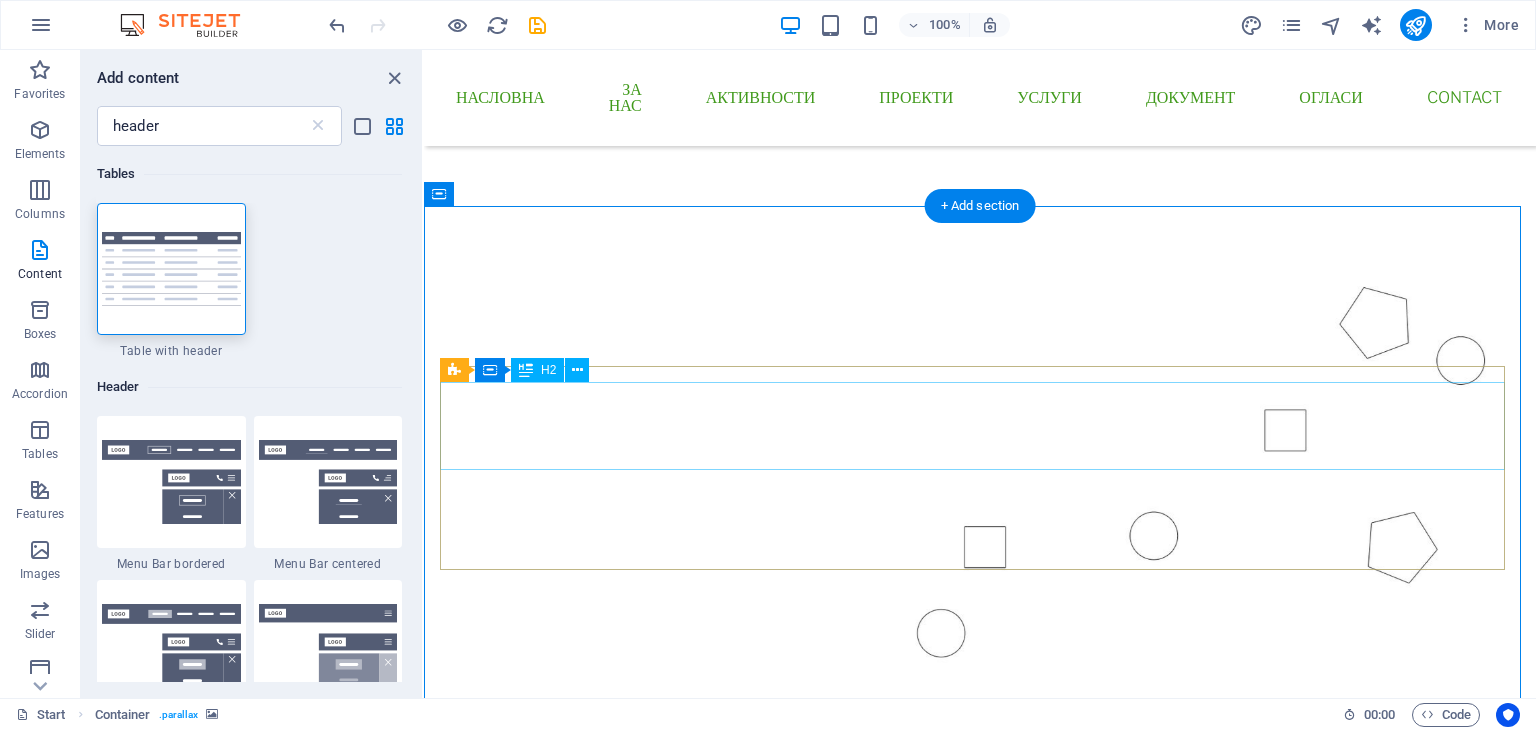 click on "Размислувај Глобално, Дејствувај Локално!" at bounding box center (980, 964) 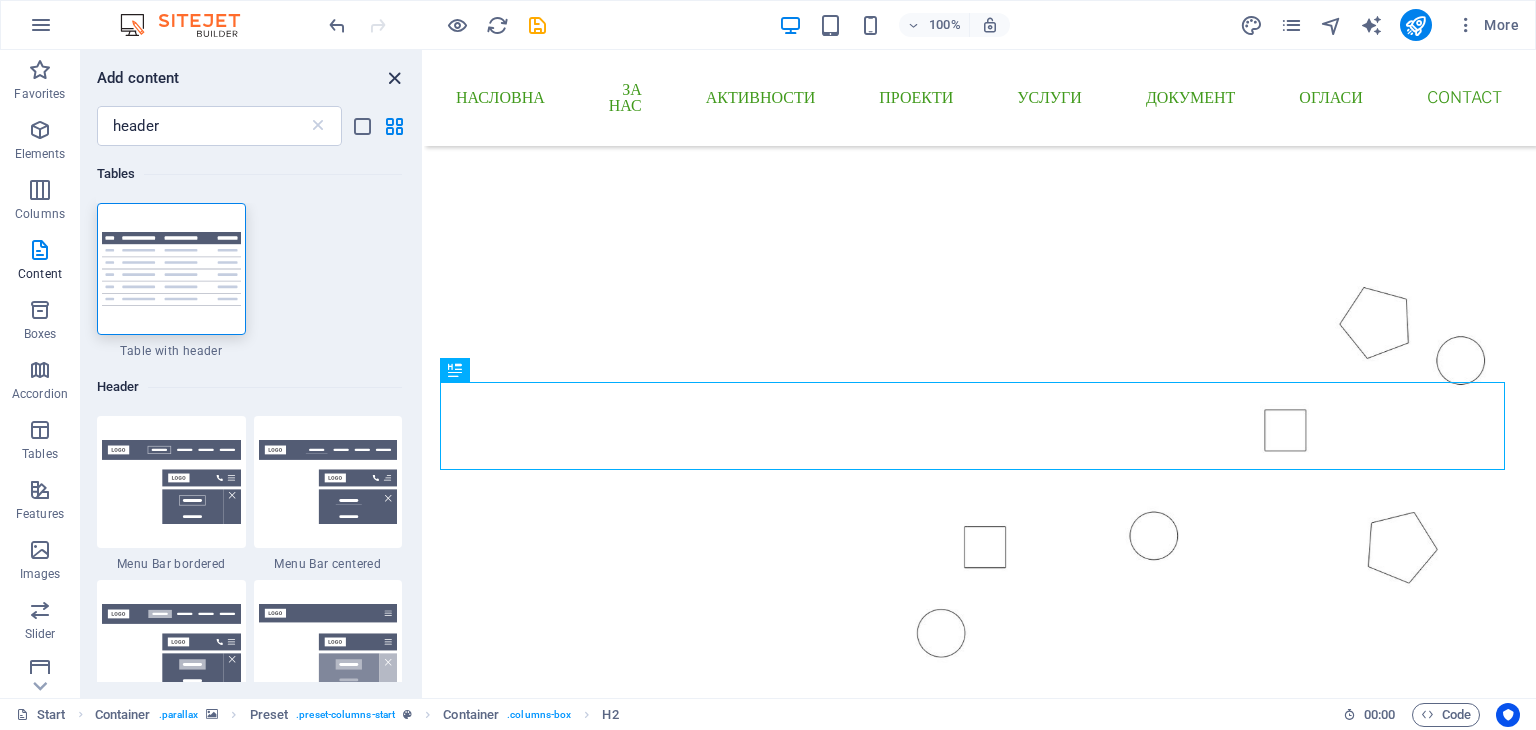 click at bounding box center (394, 78) 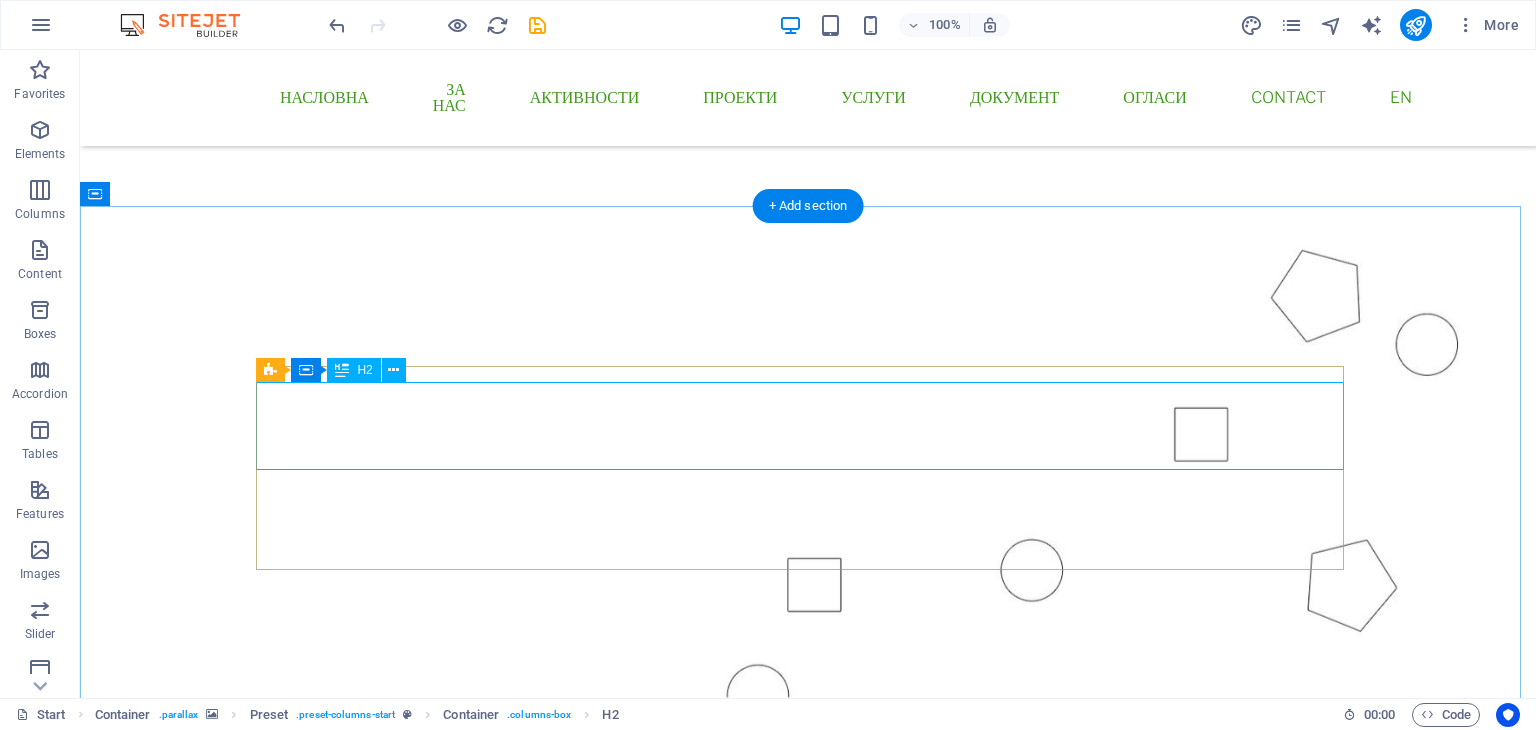 click on "Размислувај Глобално, Дејствувај Локално!" at bounding box center (808, 964) 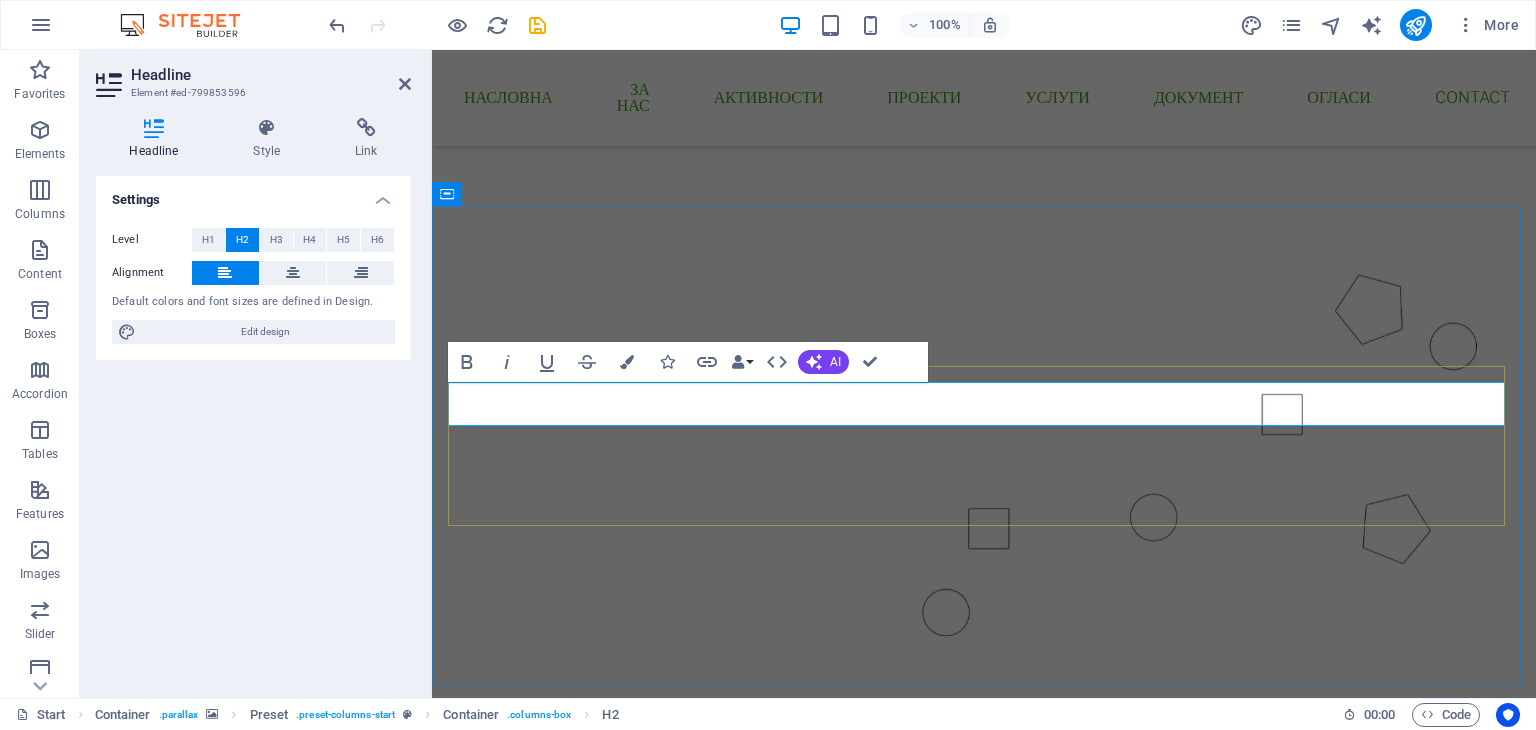 click on "​" at bounding box center (984, 911) 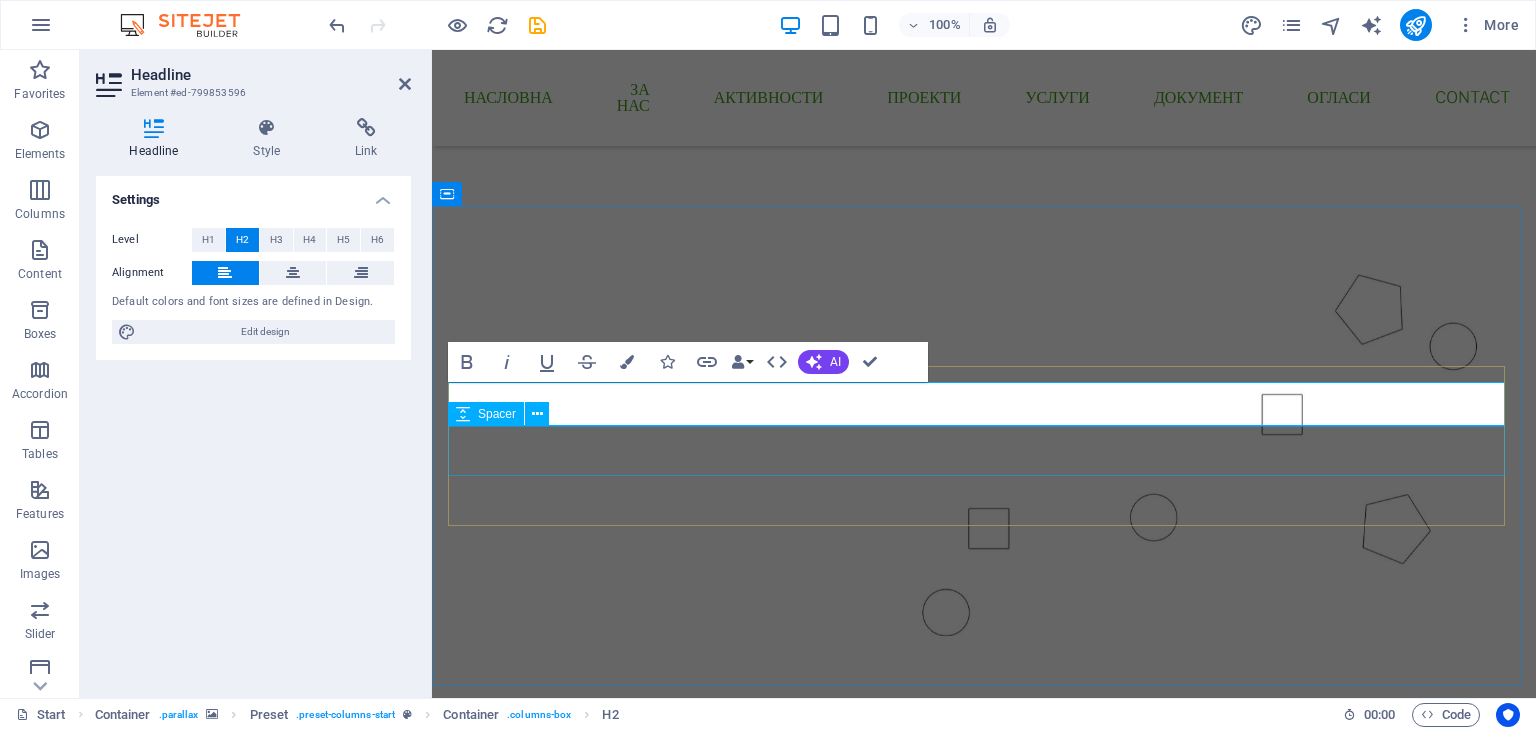 click at bounding box center (984, 958) 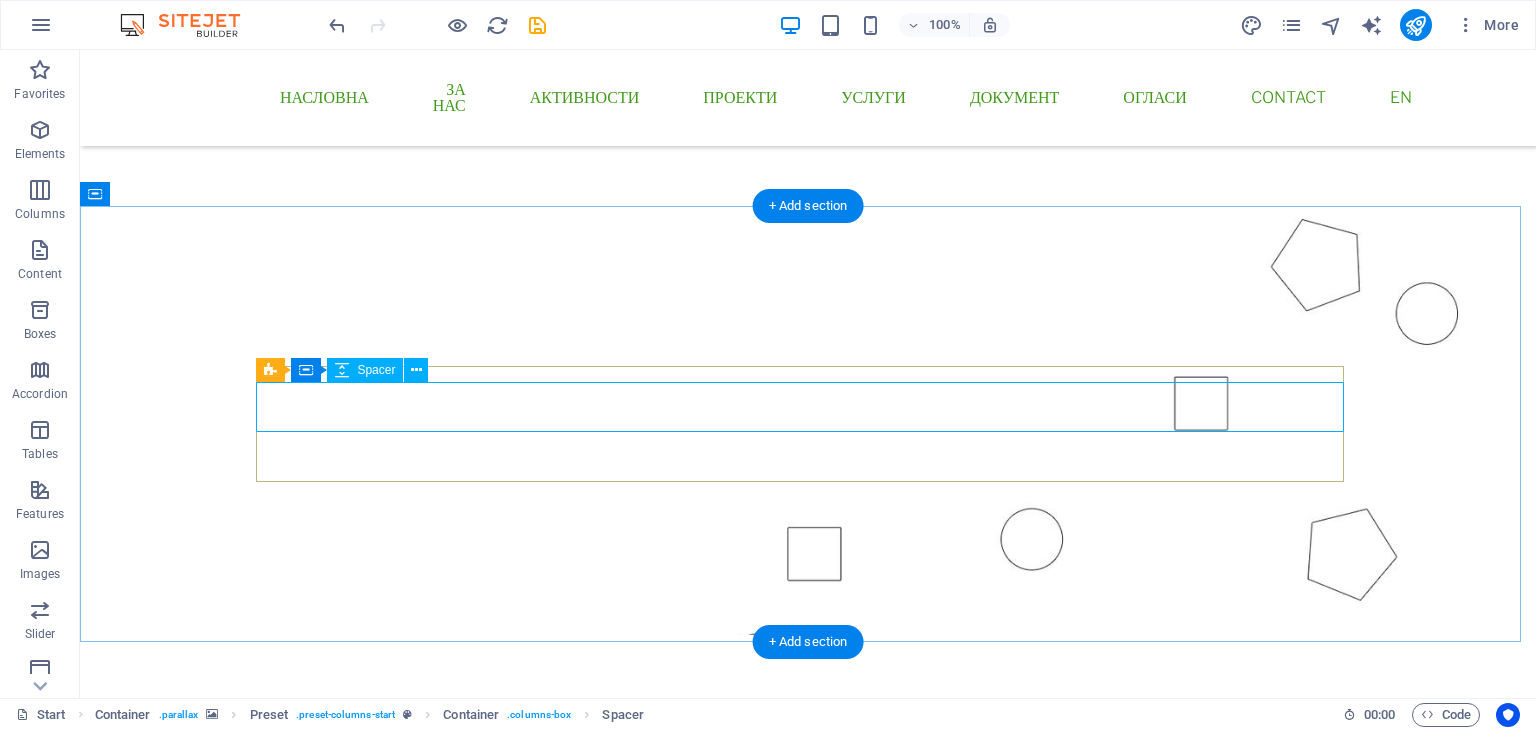 click at bounding box center [808, 883] 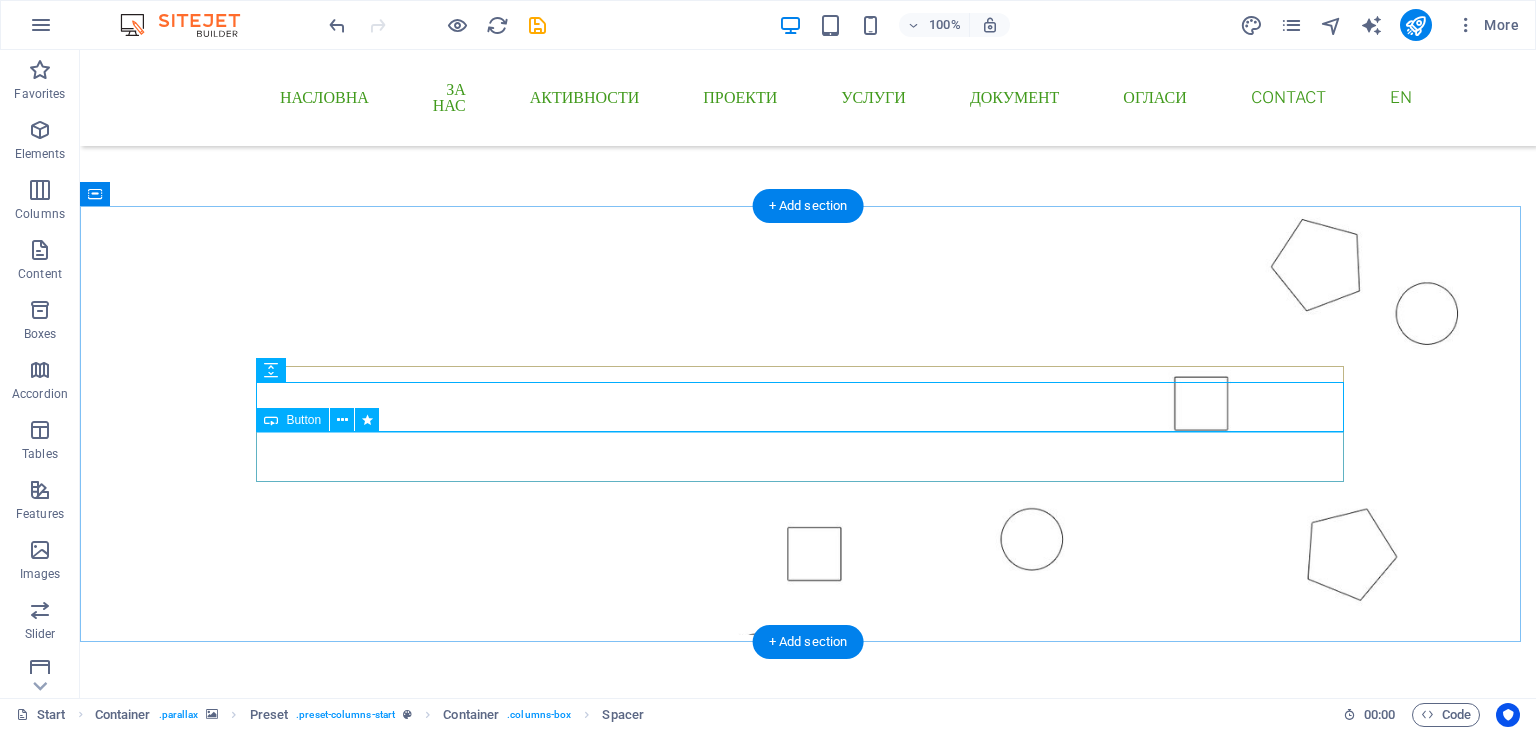 click on "Yes, show me how to grow my business!" at bounding box center [808, 933] 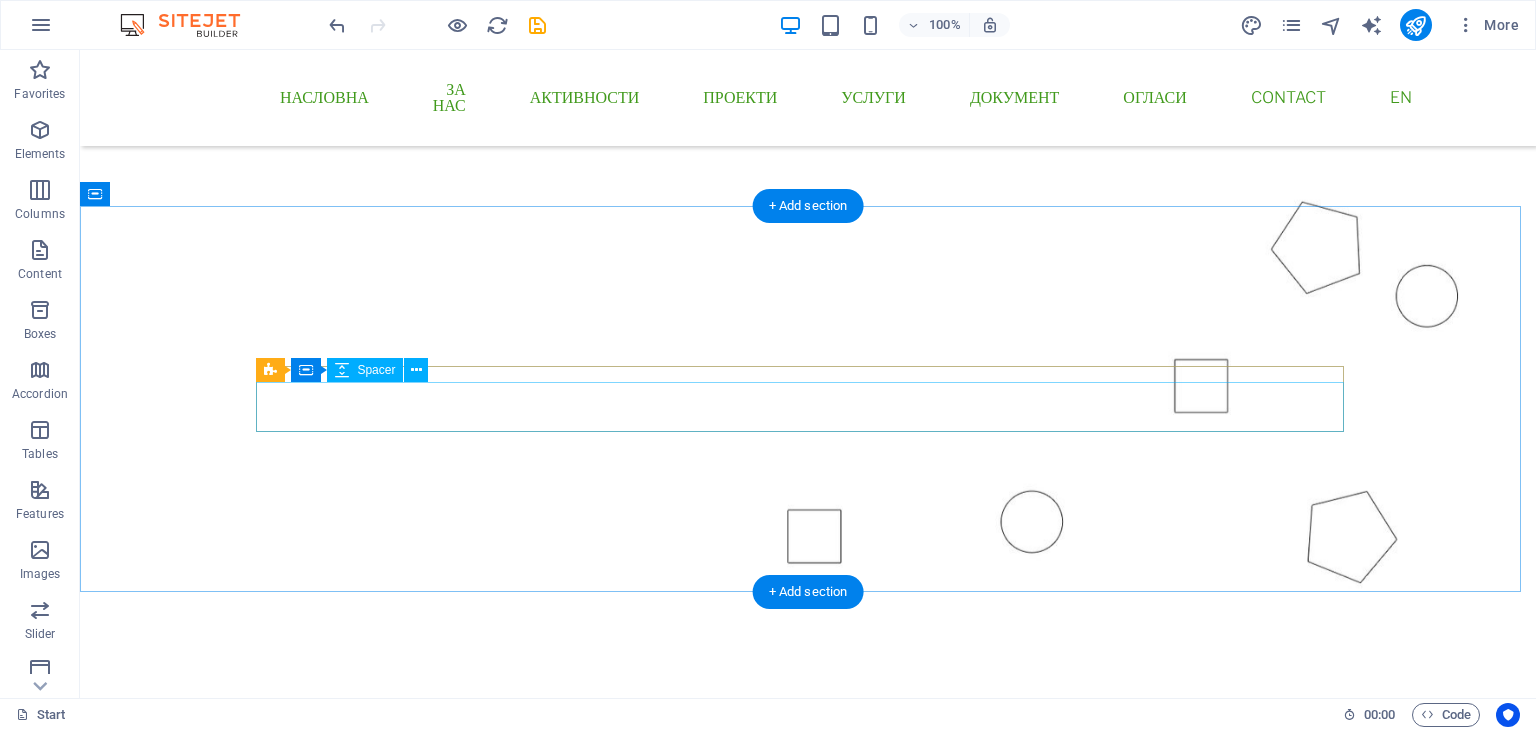 click at bounding box center [808, 848] 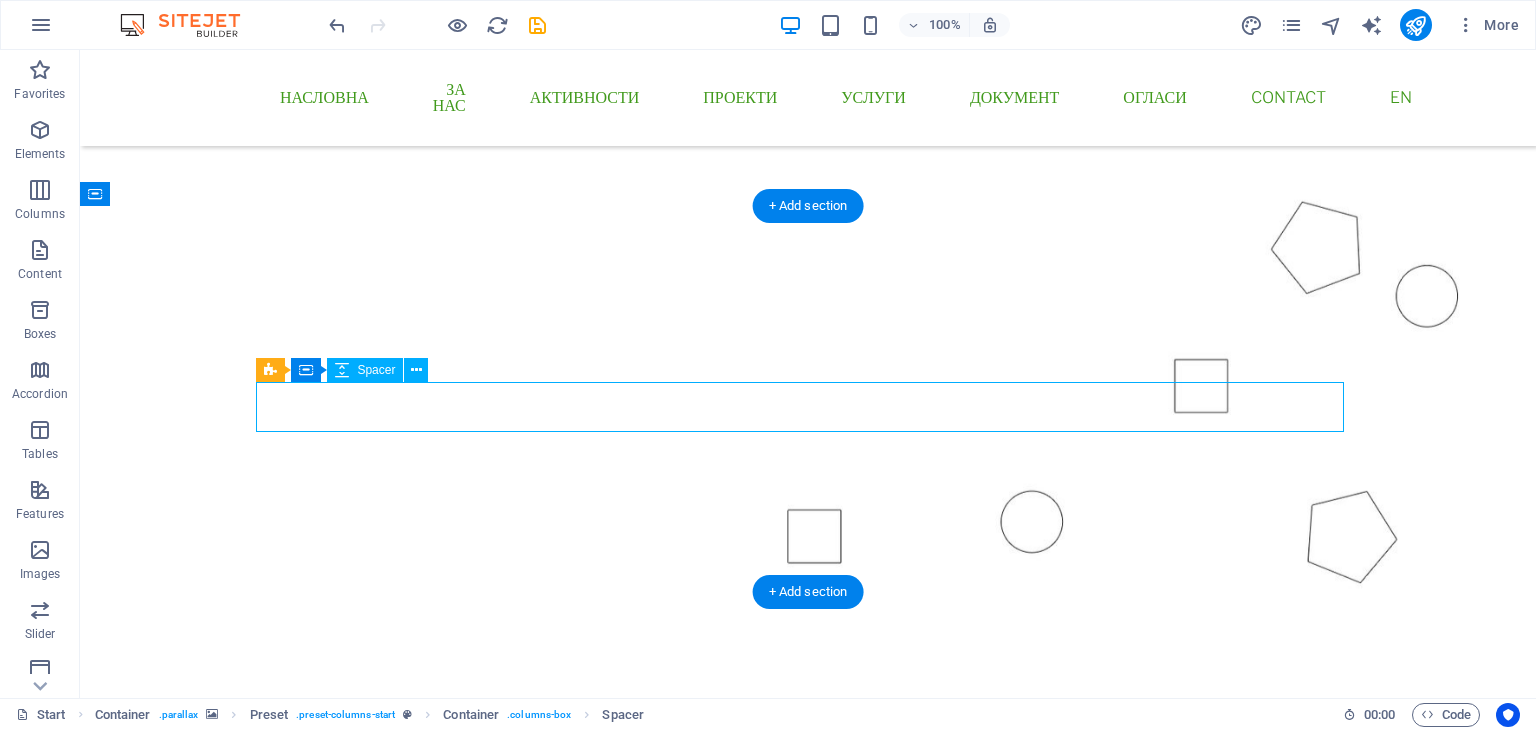 click at bounding box center [808, 848] 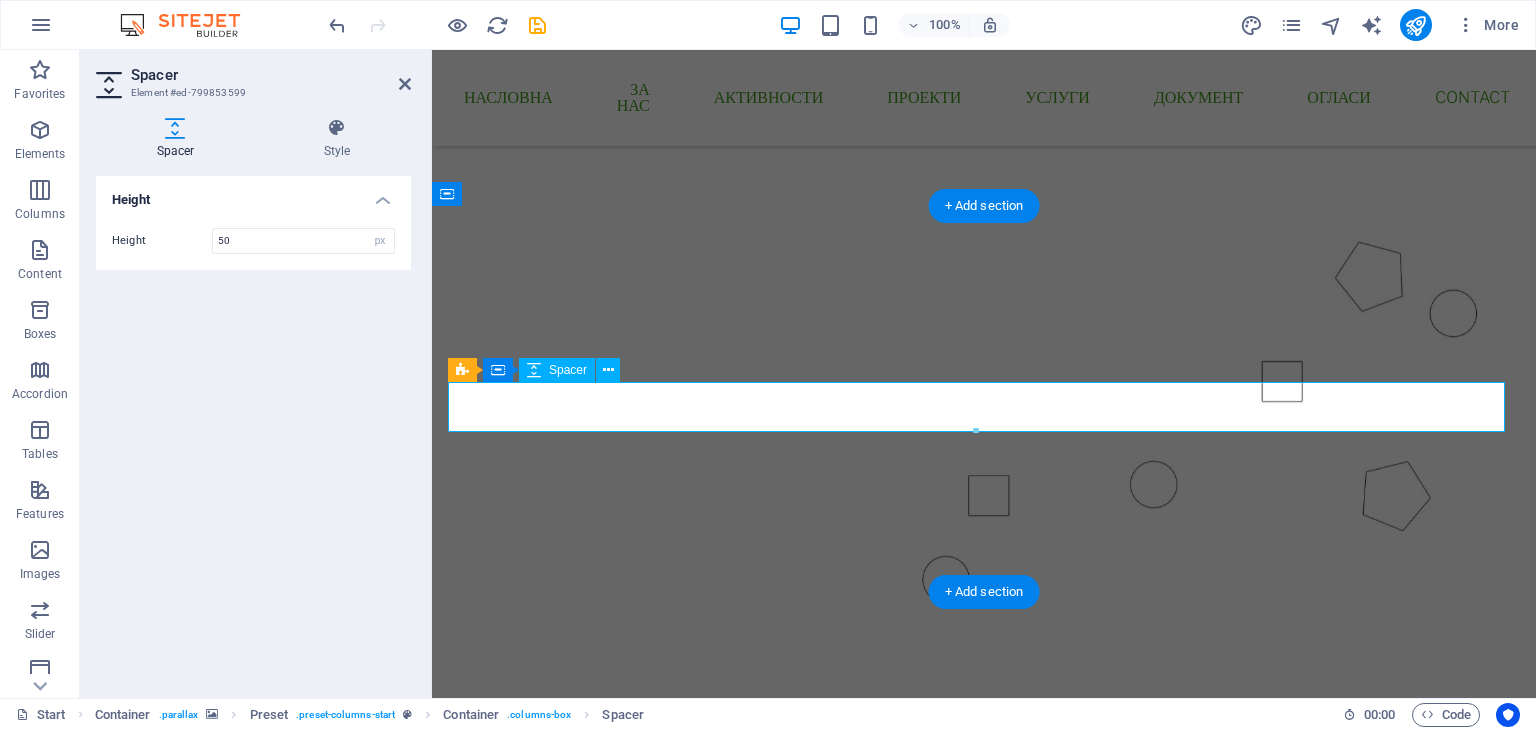 click at bounding box center (984, 848) 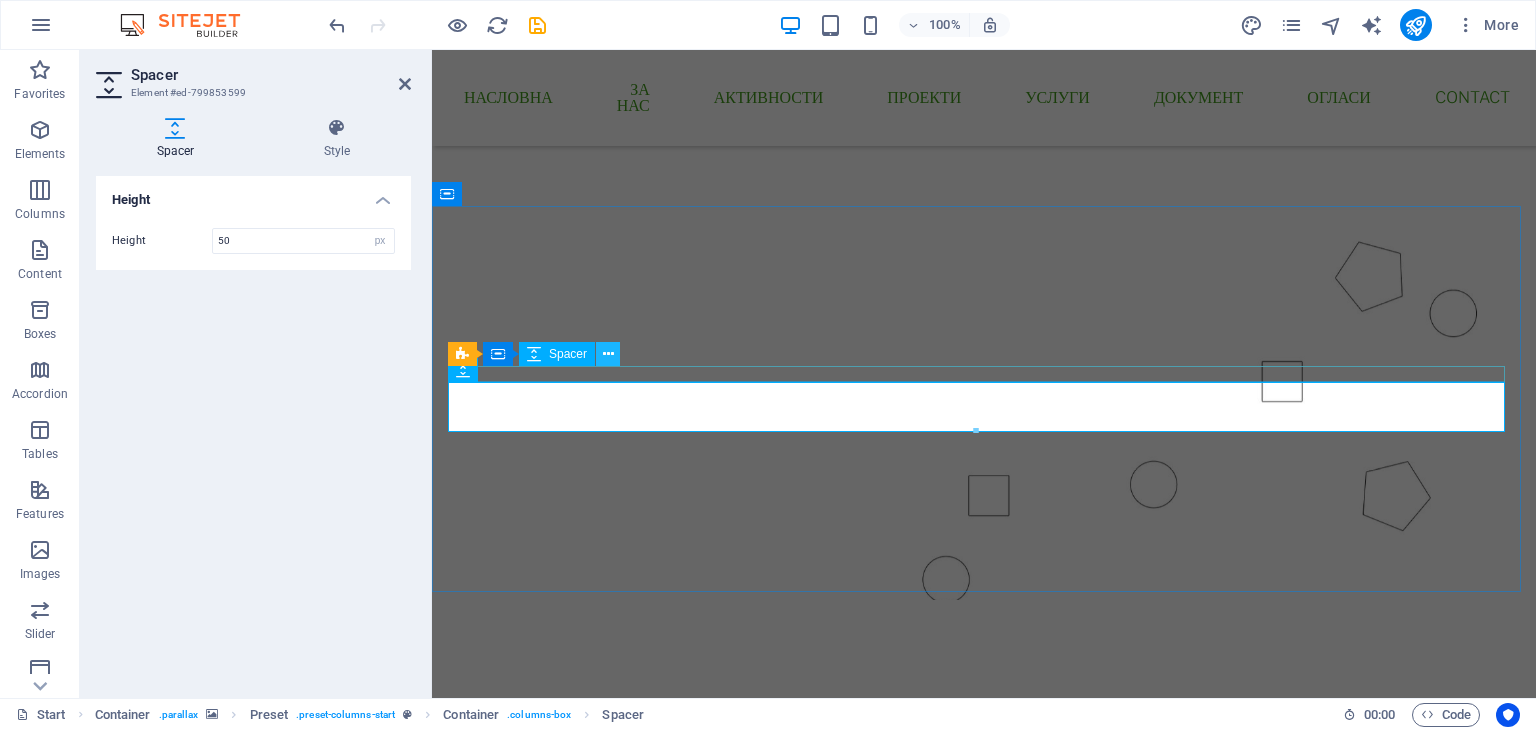 click at bounding box center [608, 354] 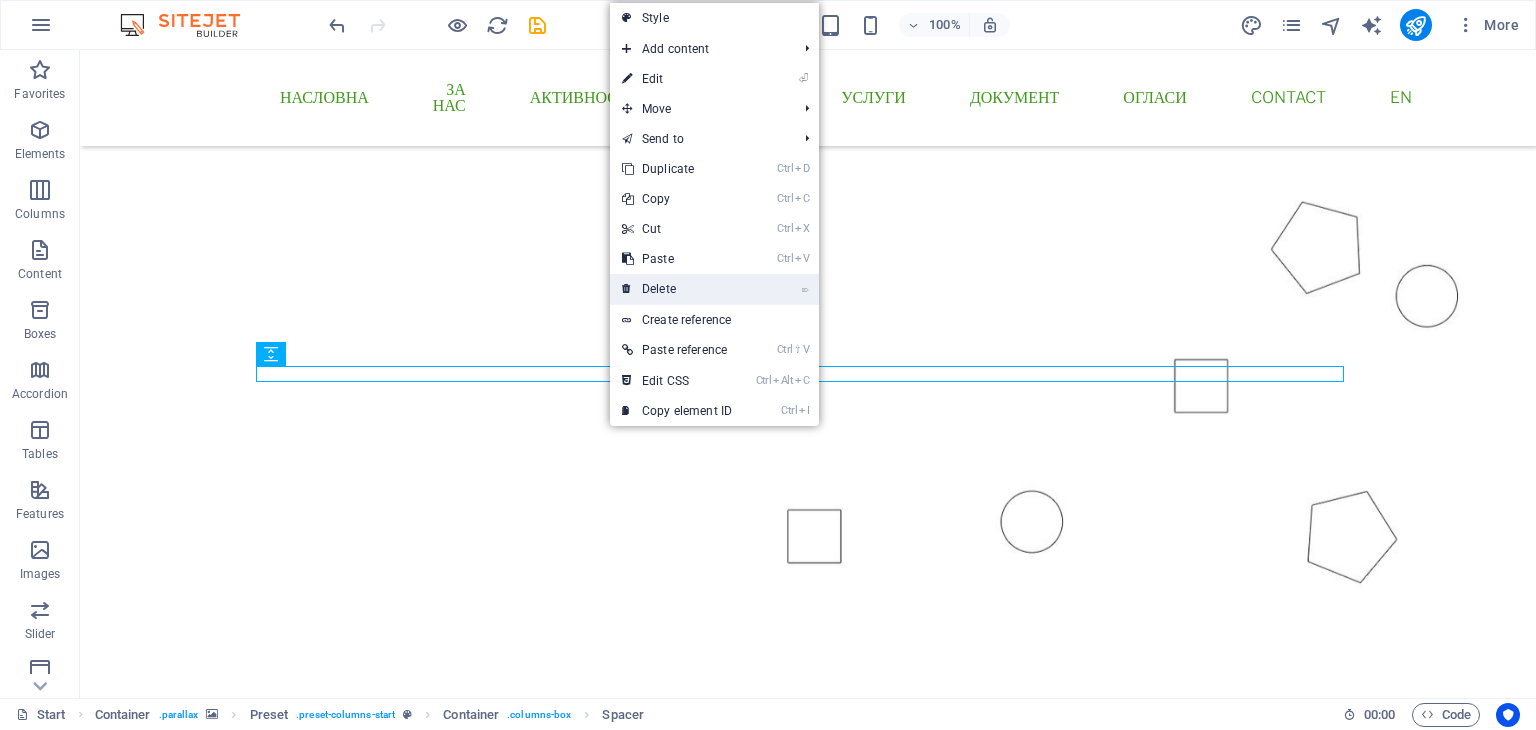 click on "⌦  Delete" at bounding box center [677, 289] 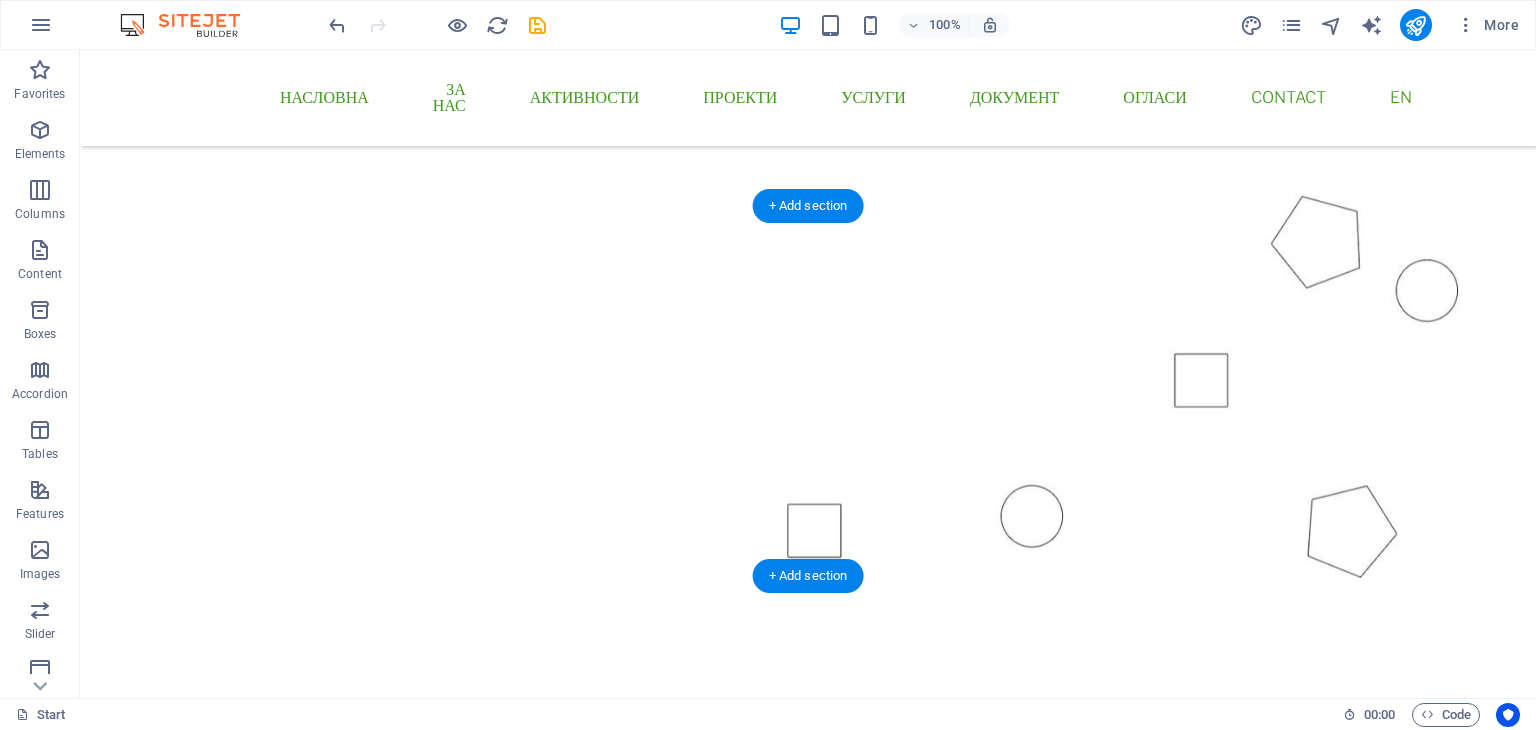 click at bounding box center [808, 362] 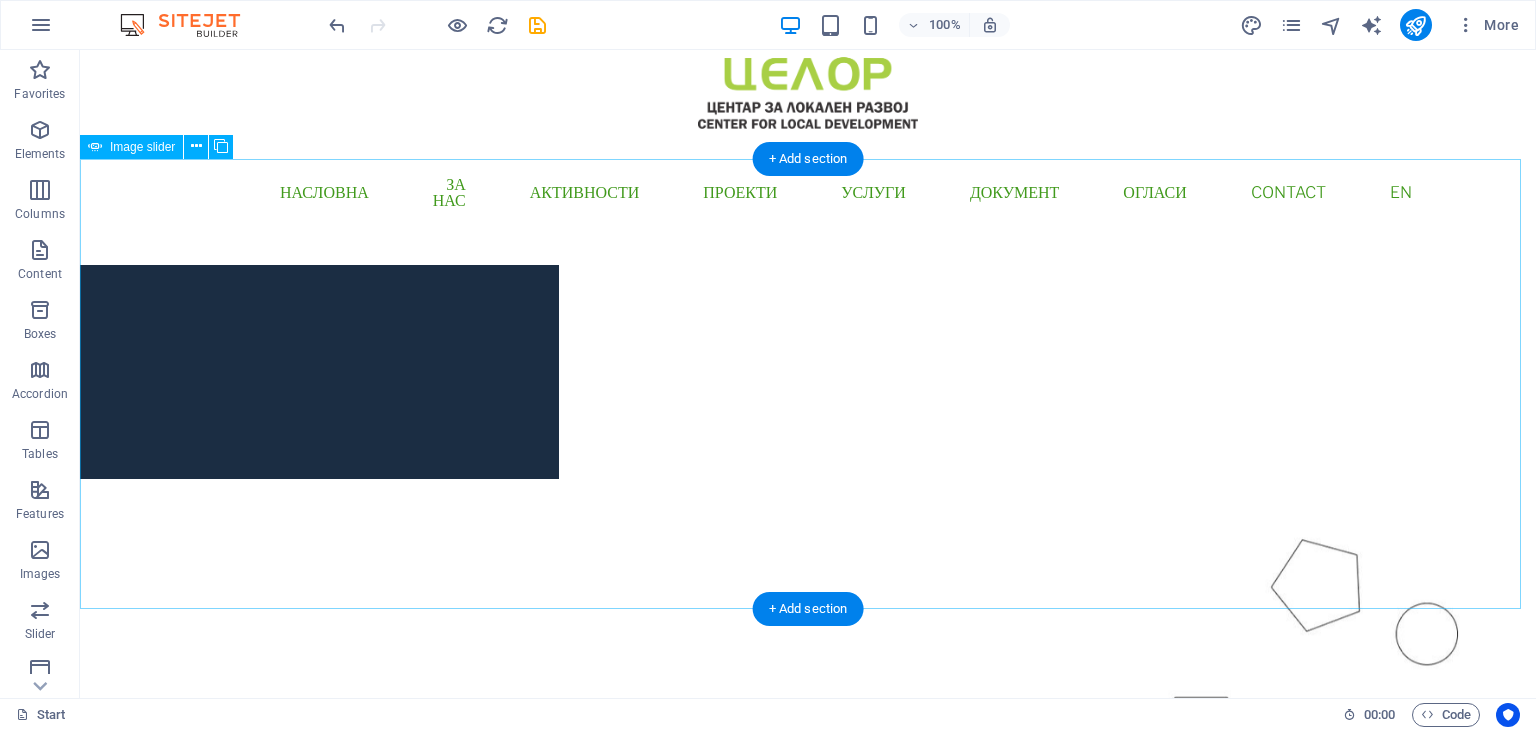 scroll, scrollTop: 0, scrollLeft: 0, axis: both 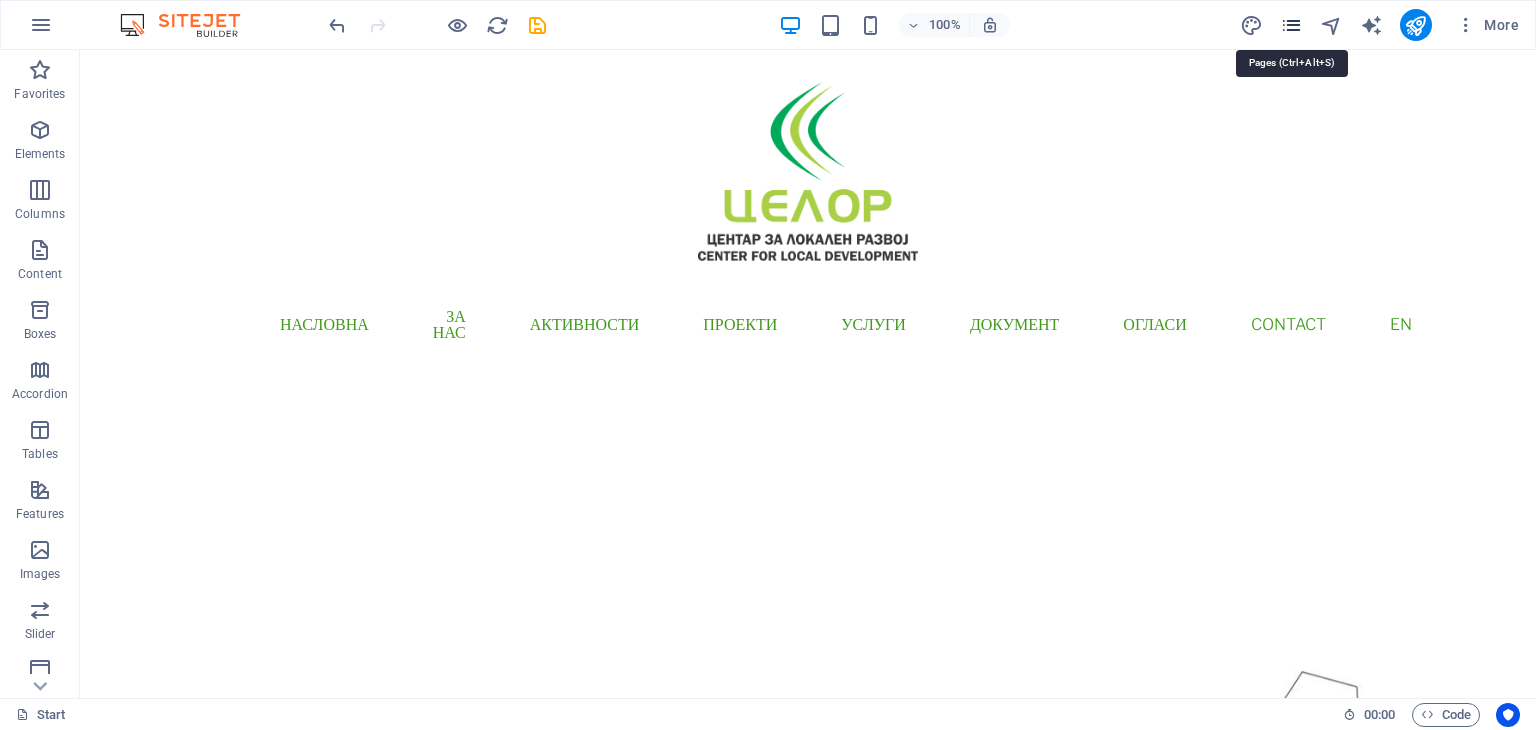 click at bounding box center (1291, 25) 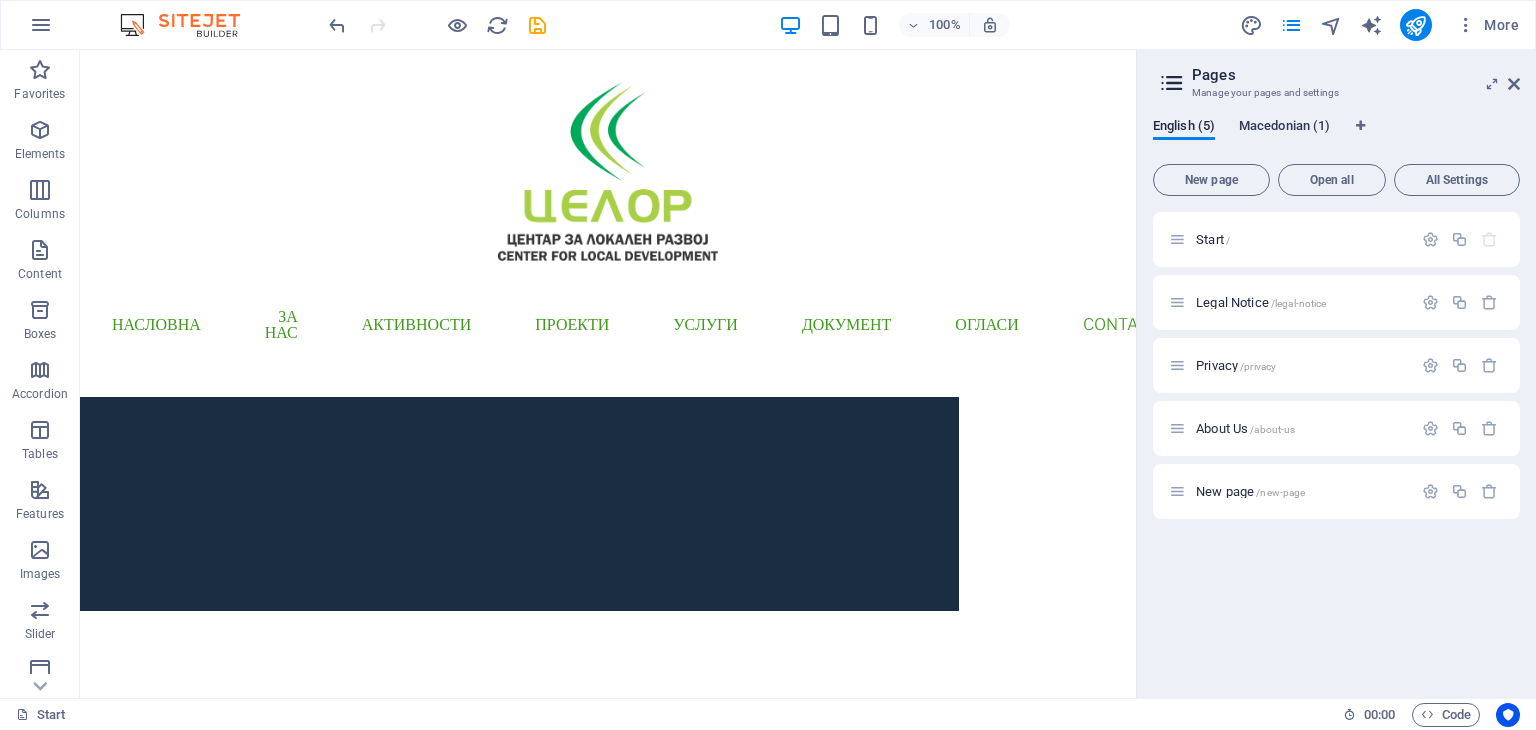 click on "Macedonian (1)" at bounding box center [1284, 128] 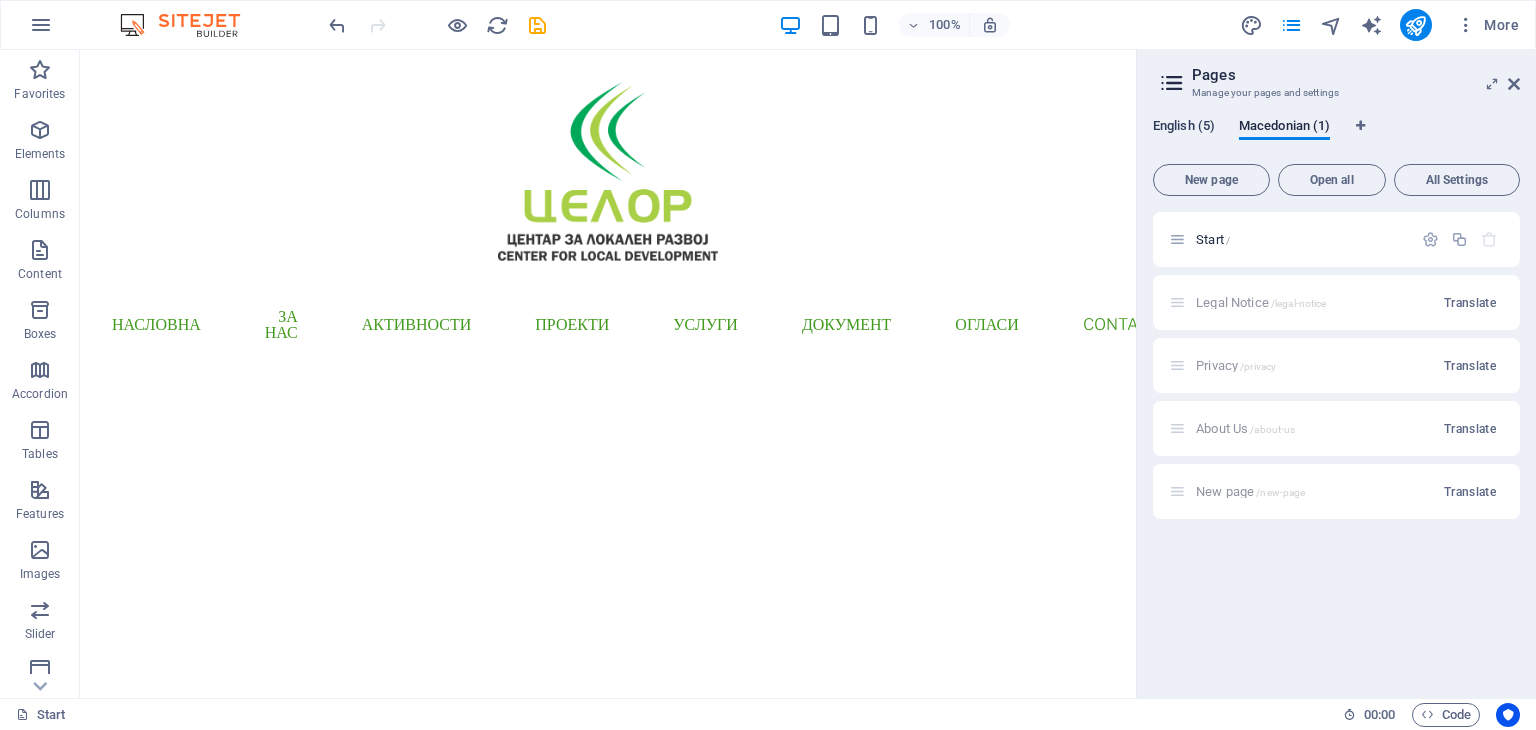 click on "English (5)" at bounding box center [1184, 128] 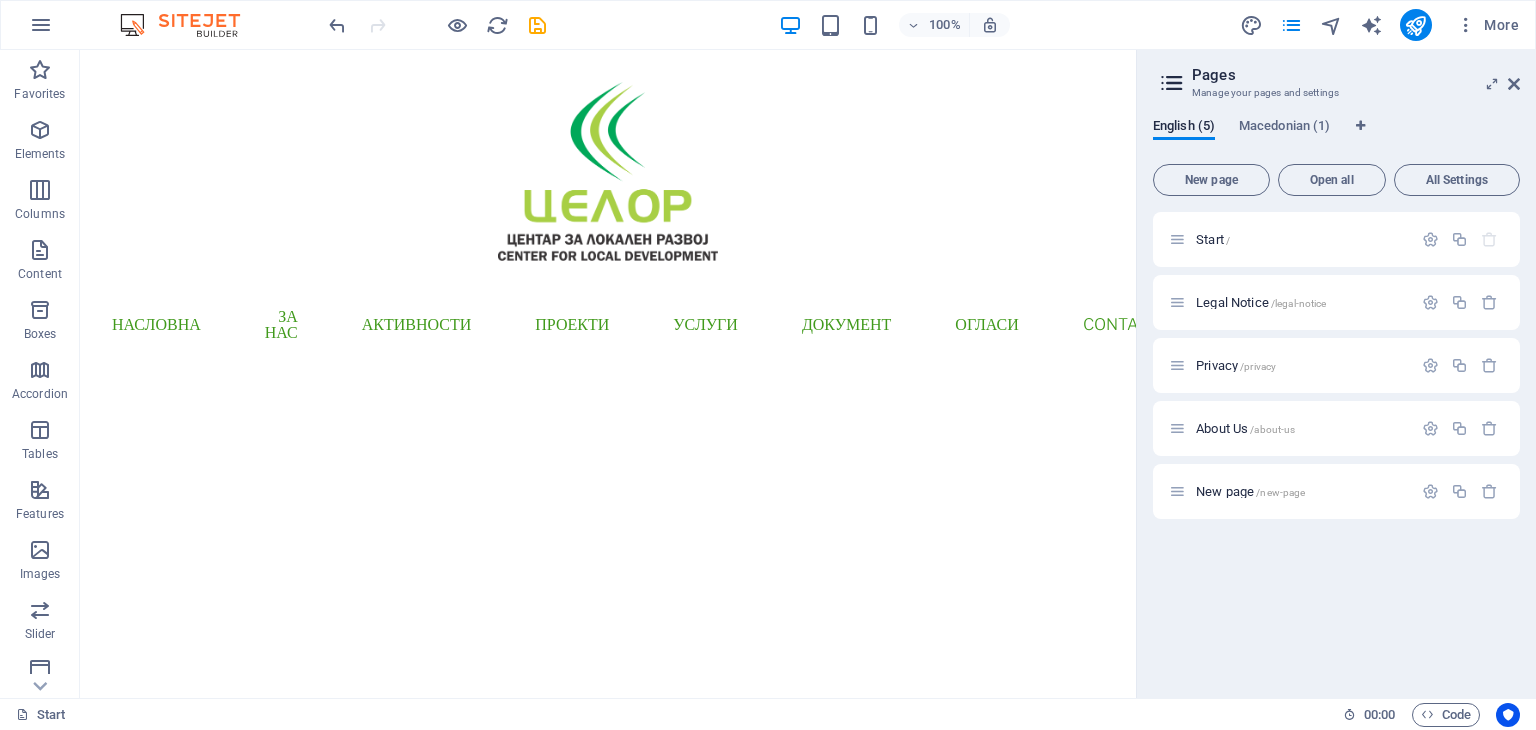 click on "English (5) Macedonian (1) New page Open all All Settings Start / Legal Notice /legal-notice Privacy /privacy About Us /about-us New page /new-page" at bounding box center (1336, 400) 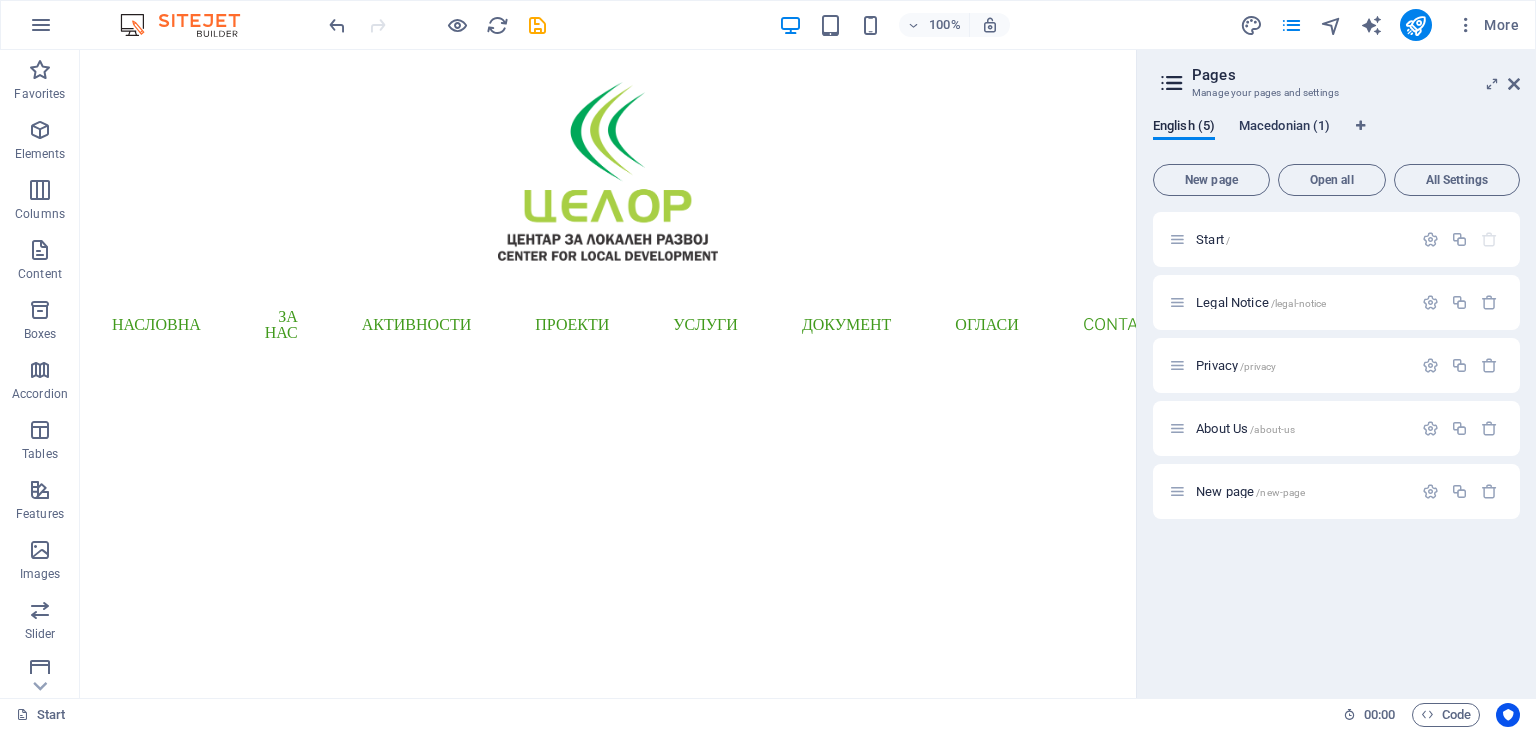 click on "Macedonian (1)" at bounding box center [1284, 128] 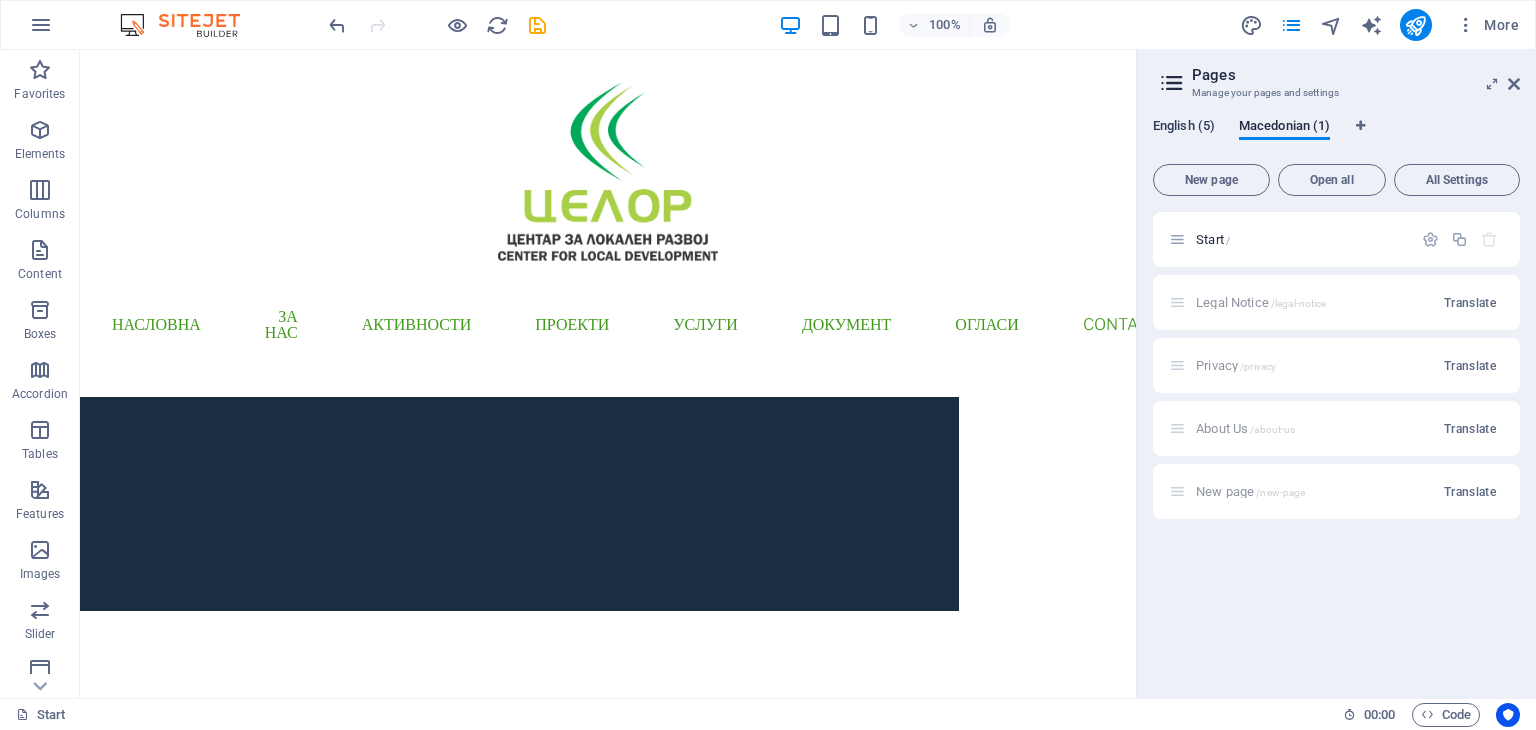 click on "English (5)" at bounding box center (1184, 128) 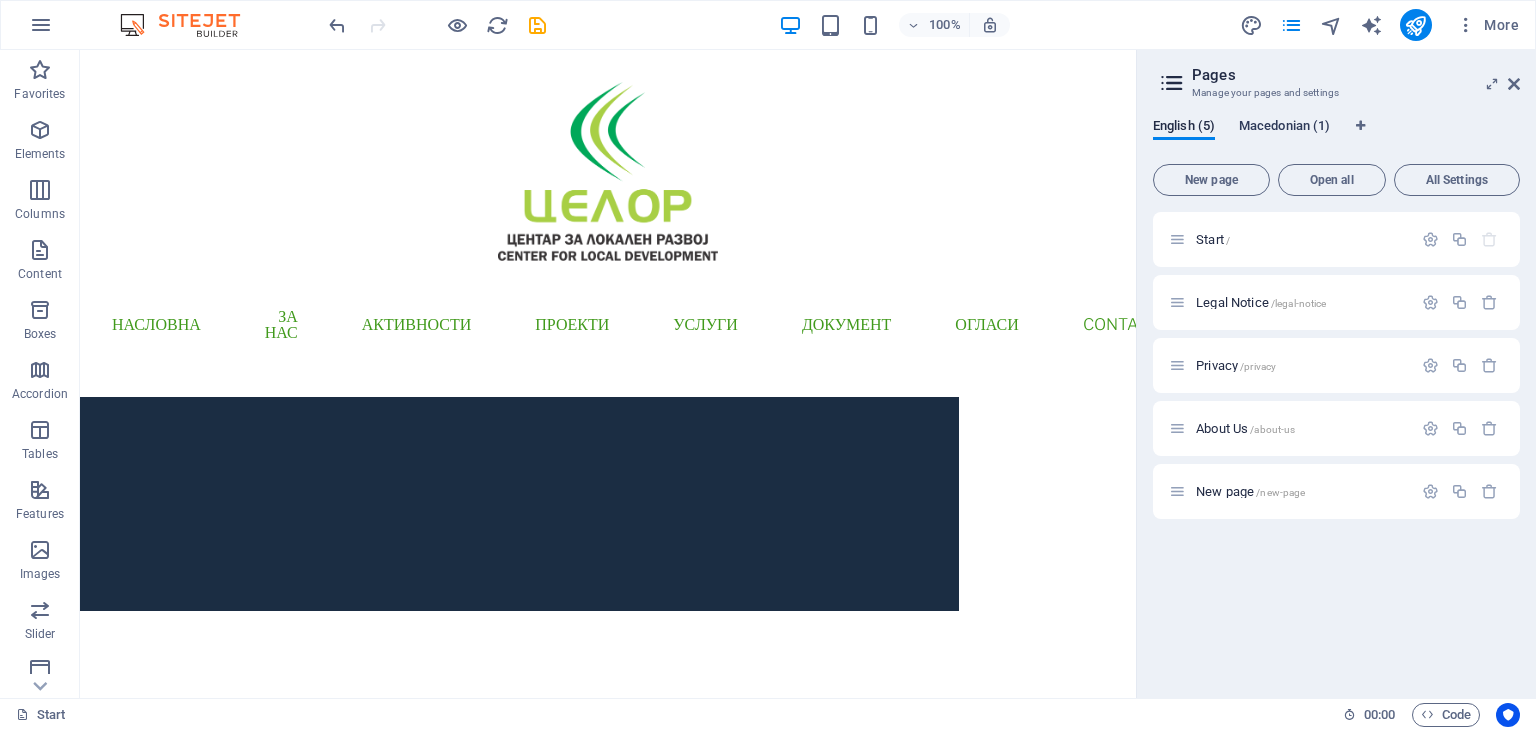 click on "Macedonian (1)" at bounding box center [1284, 128] 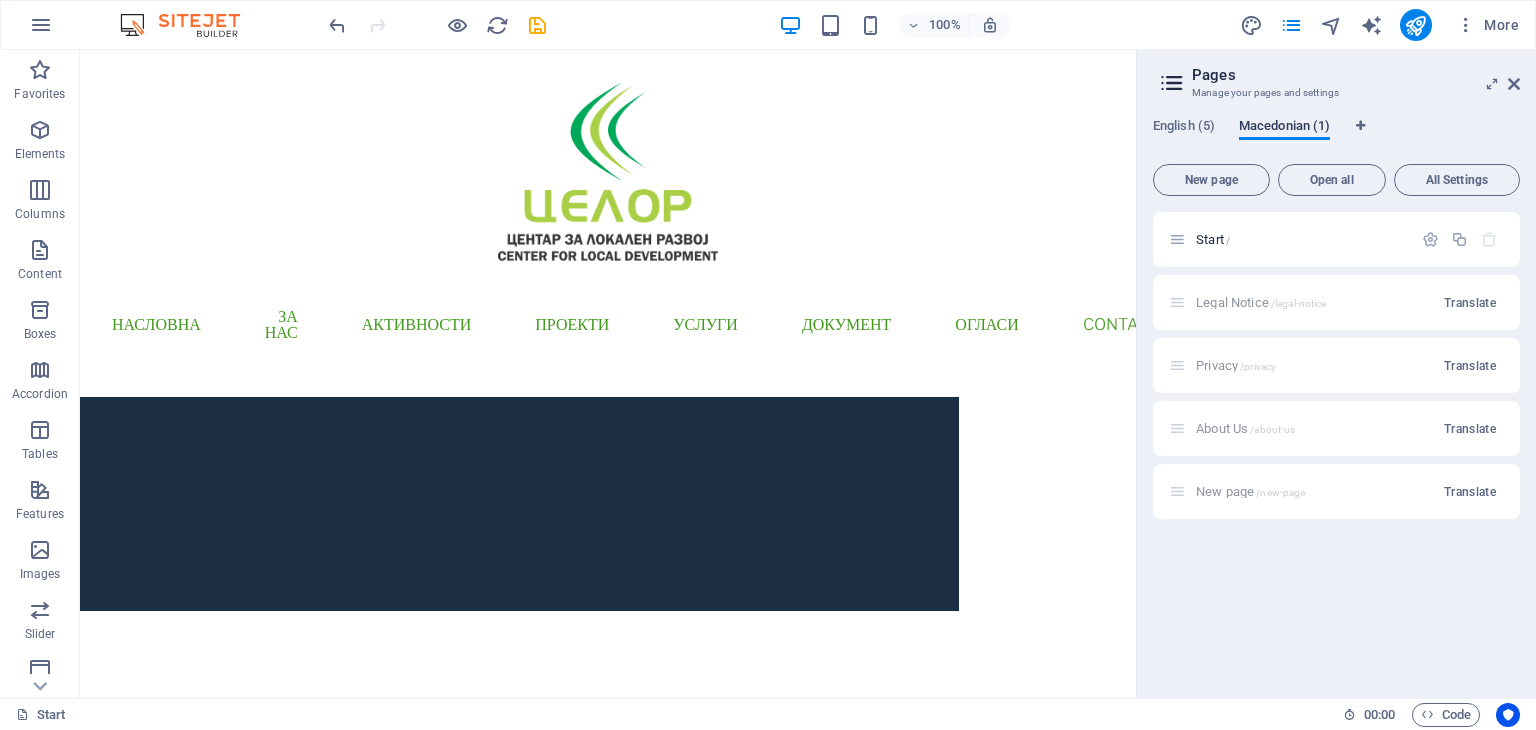click on "Macedonian (1)" at bounding box center (1284, 128) 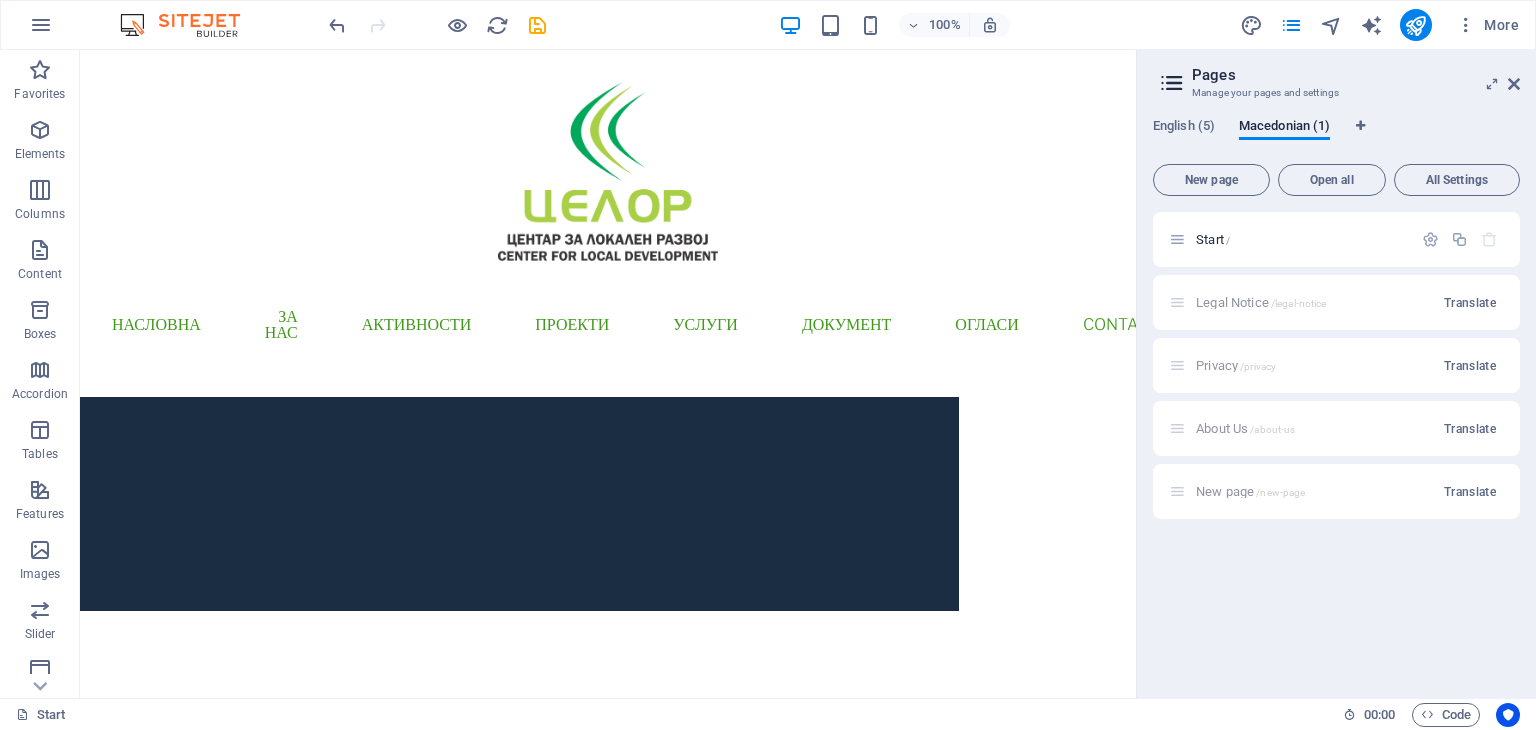 click at bounding box center [1172, 83] 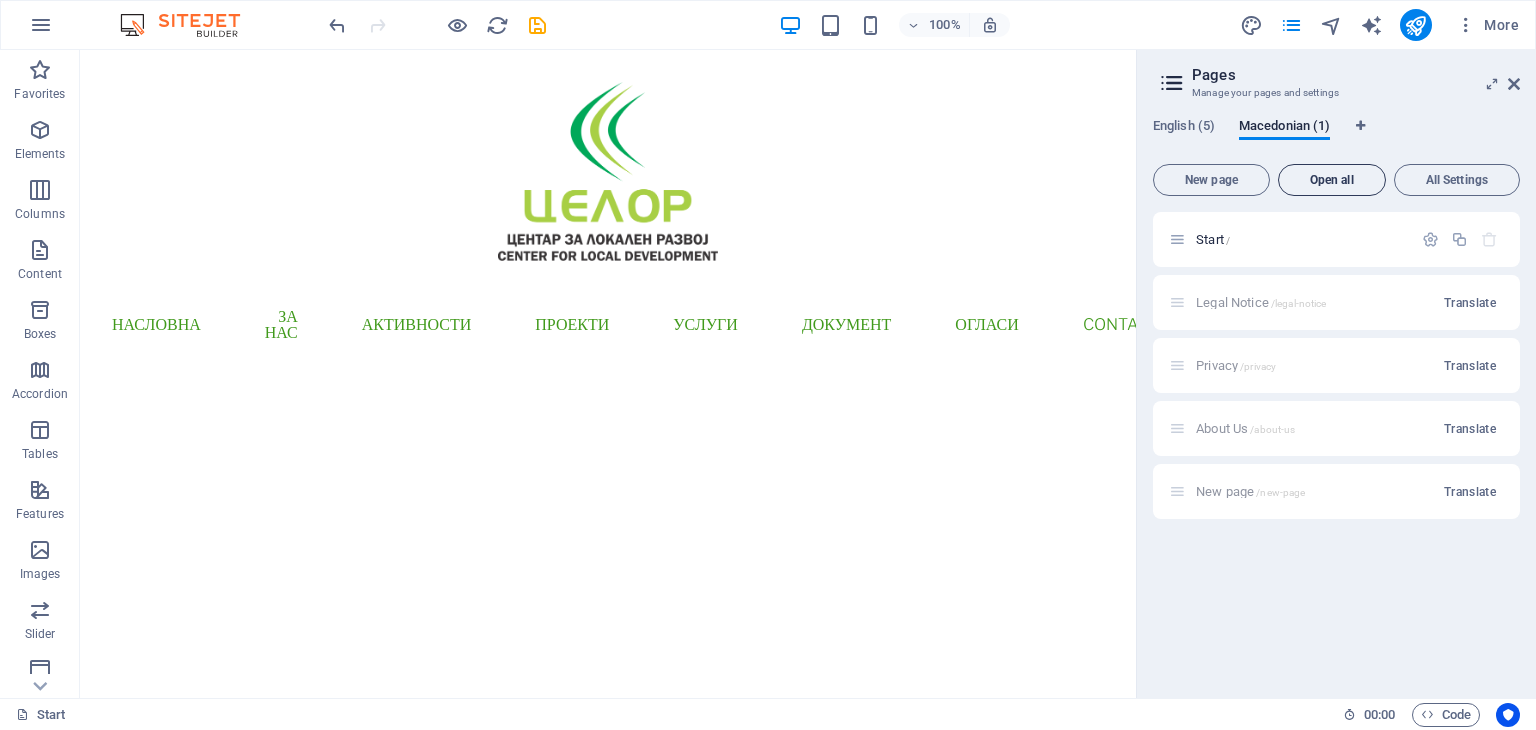 click on "Open all" at bounding box center [1332, 180] 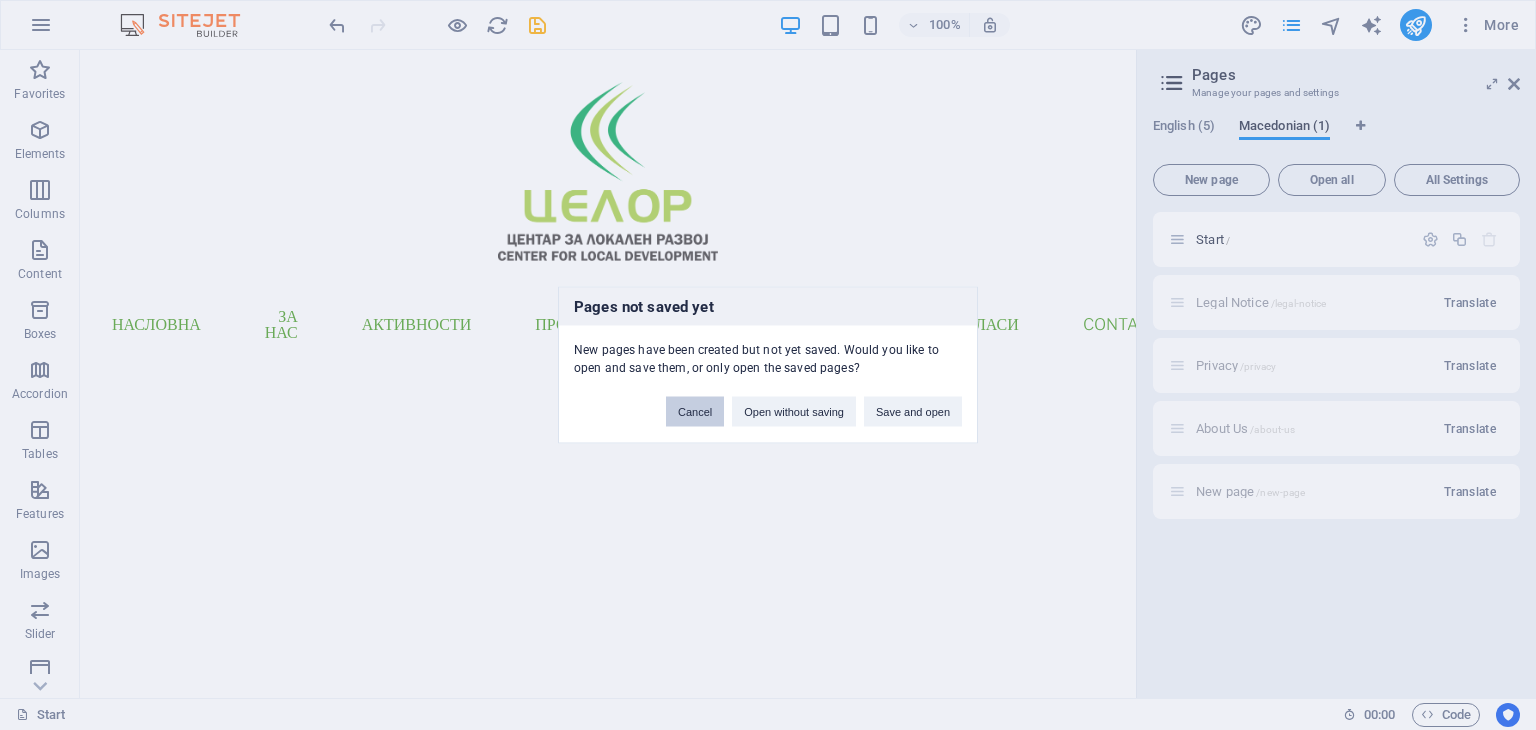 click on "Cancel" at bounding box center [695, 412] 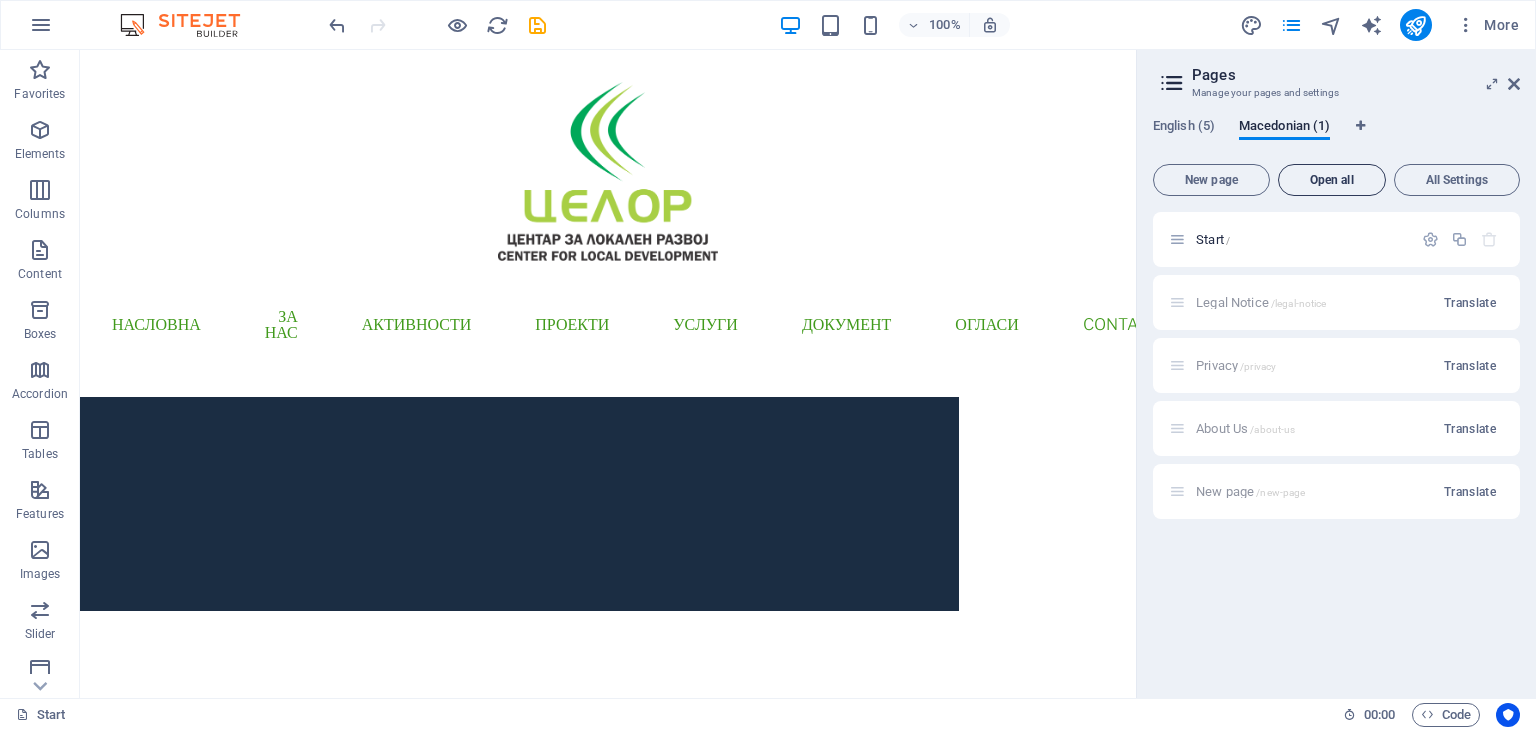 click on "Open all" at bounding box center [1332, 180] 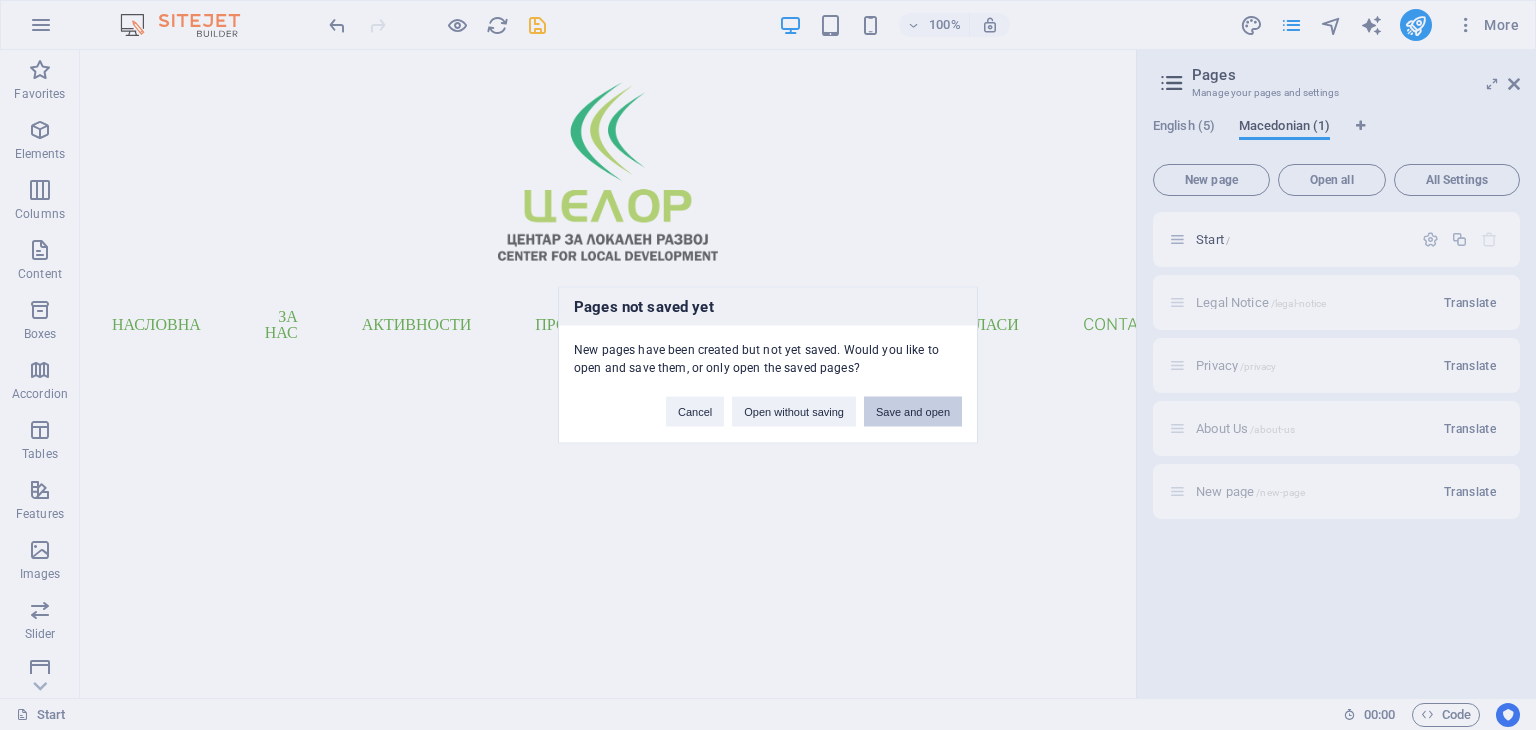 click on "Save and open" at bounding box center [913, 412] 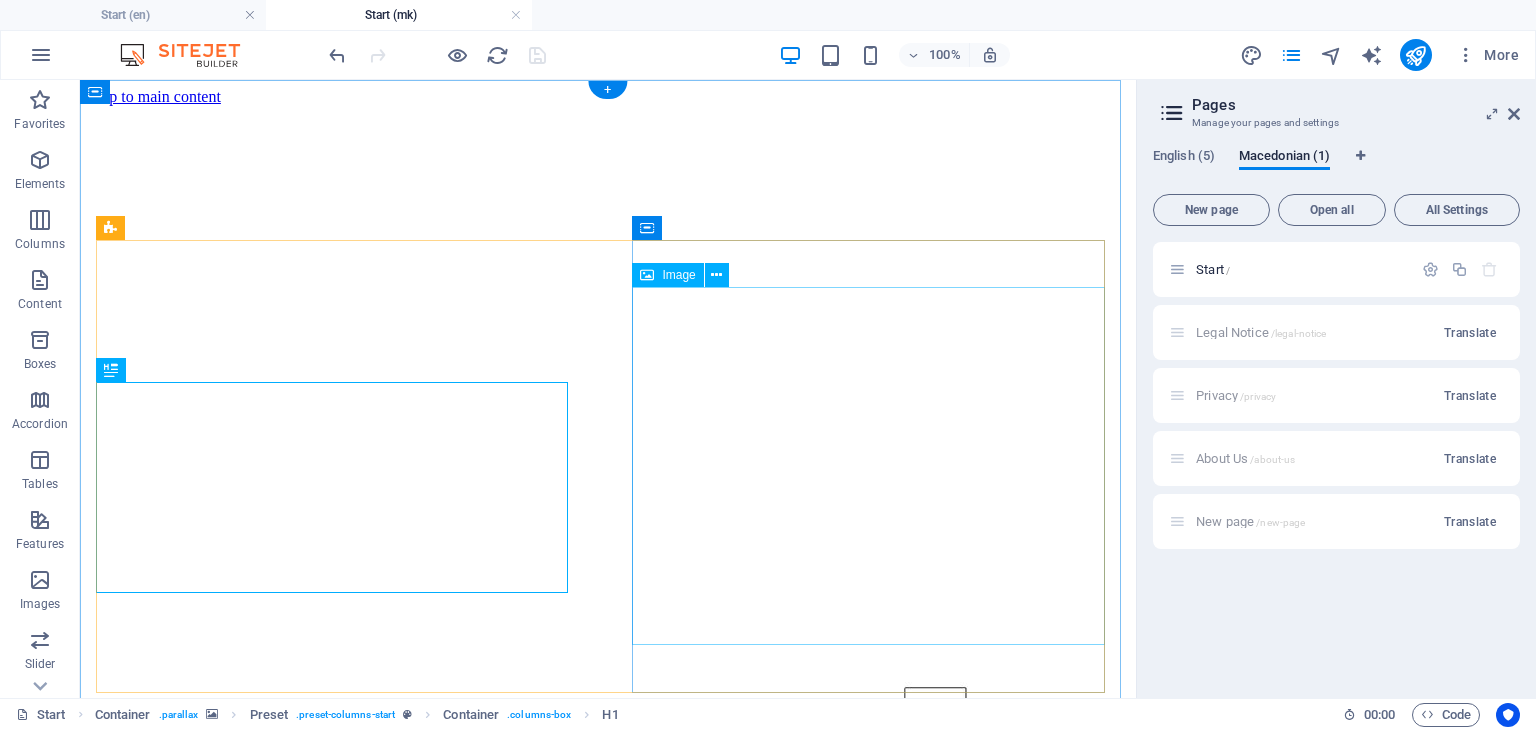 scroll, scrollTop: 0, scrollLeft: 0, axis: both 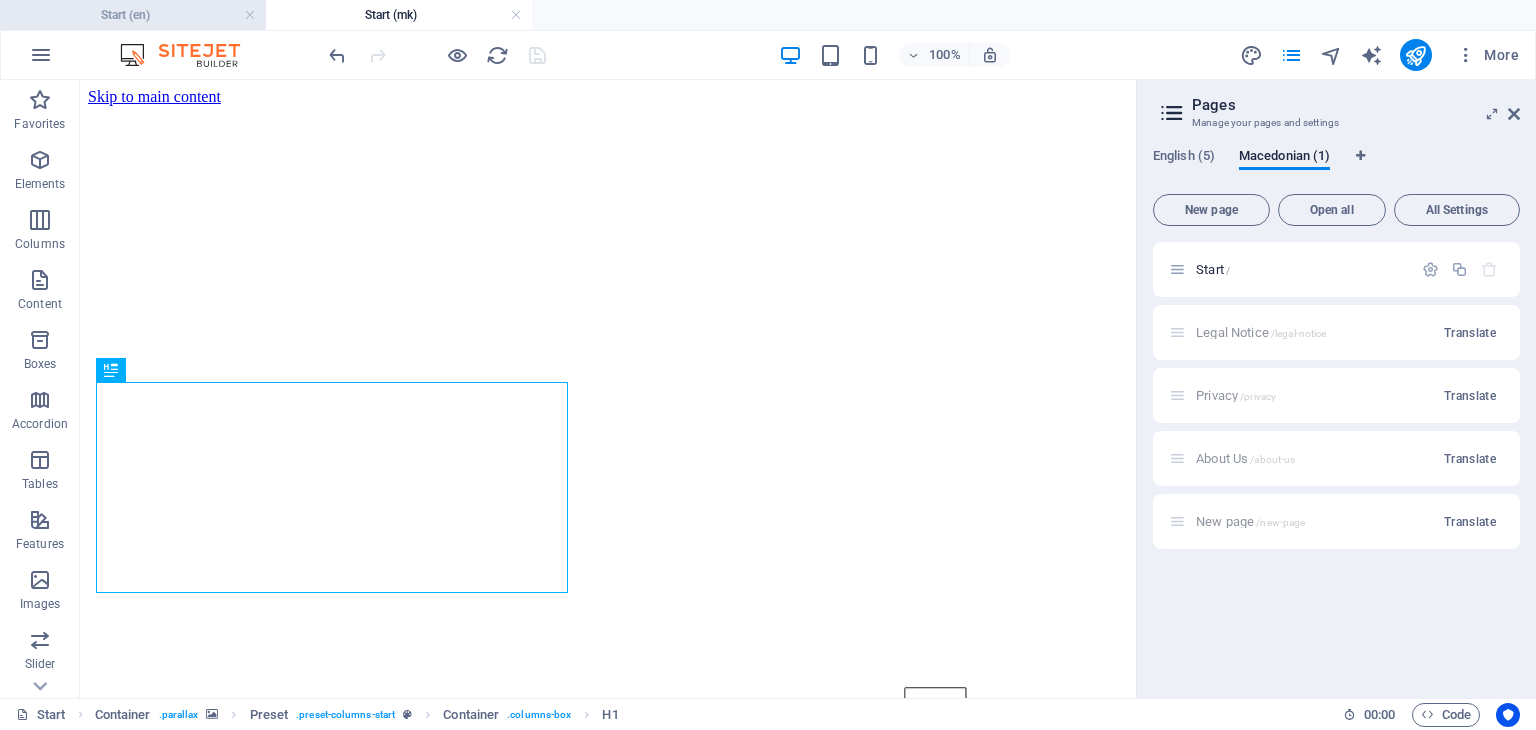 click on "Start (en)" at bounding box center (133, 15) 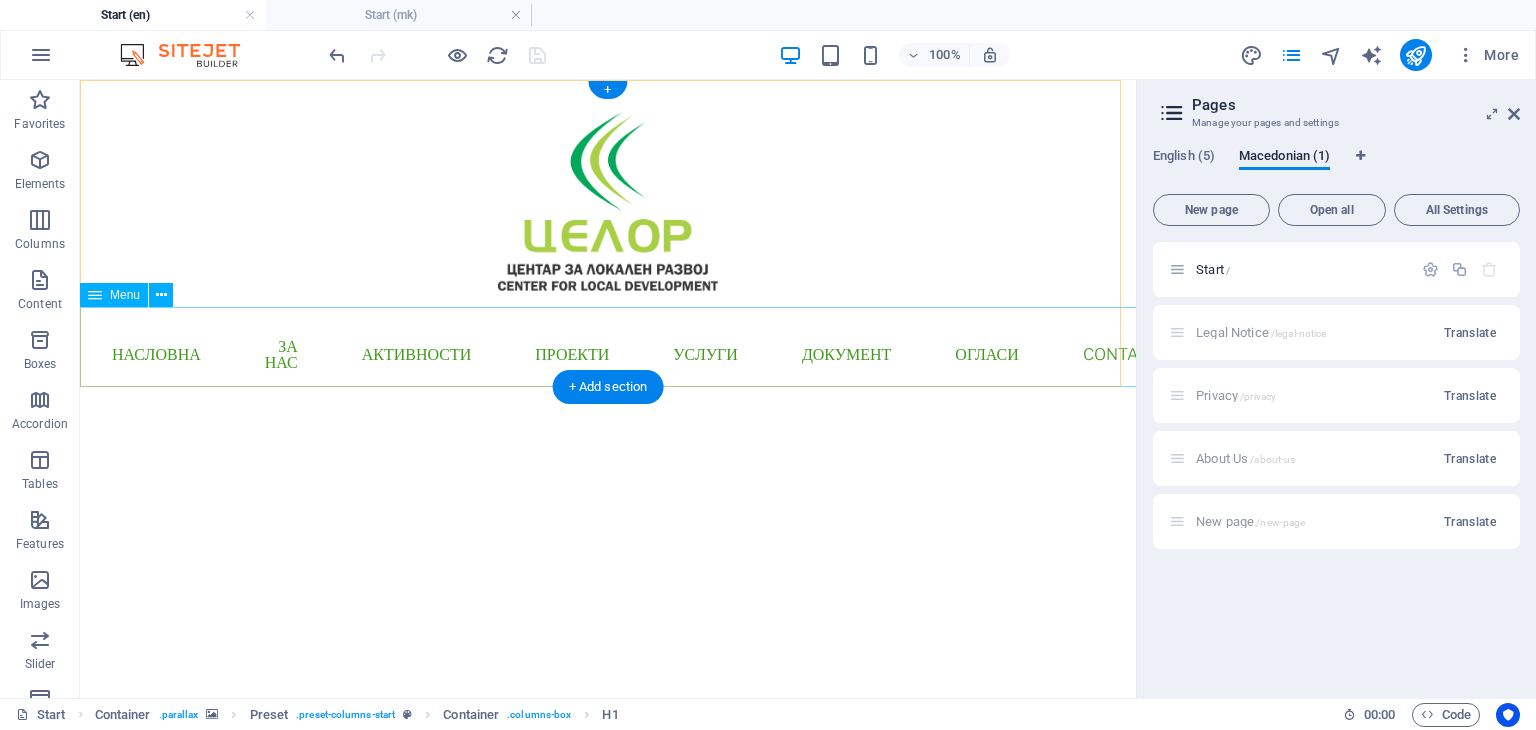 click on "Насловна За нас Активности Проекти Услуги Документ Огласи Contact EN" at bounding box center [608, 355] 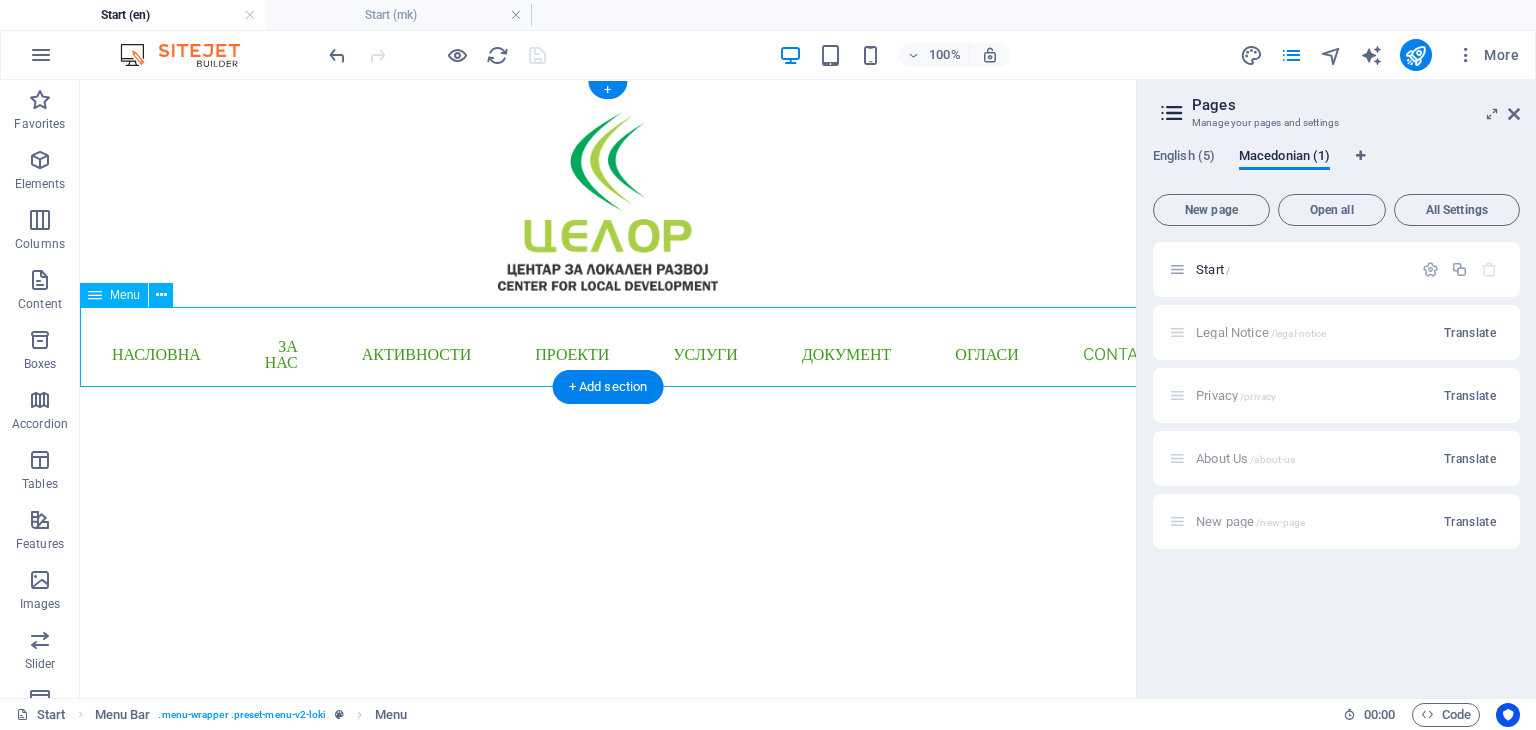 click on "Насловна За нас Активности Проекти Услуги Документ Огласи Contact EN" at bounding box center (608, 355) 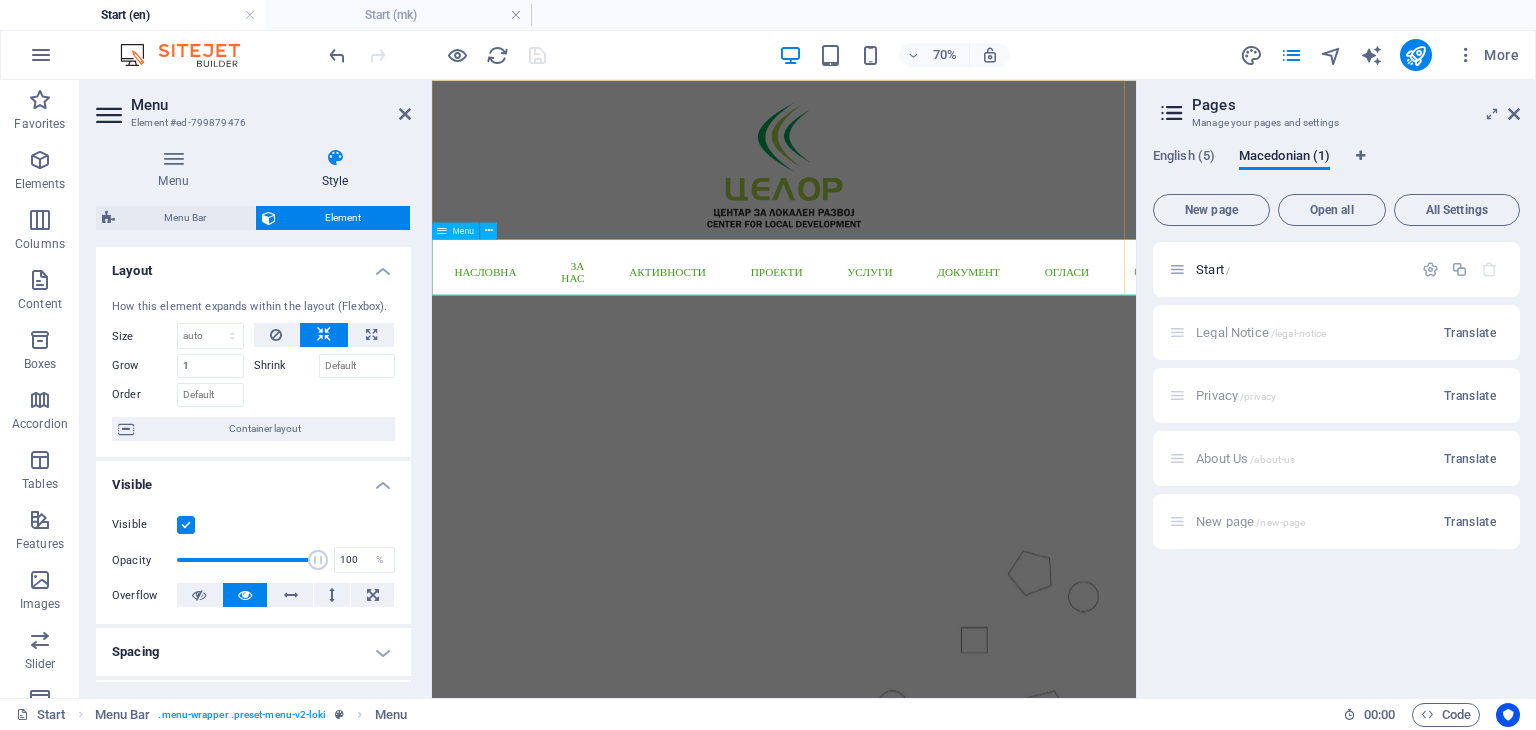 click on "Насловна За нас Активности Проекти Услуги Документ Огласи Contact EN" at bounding box center (935, 355) 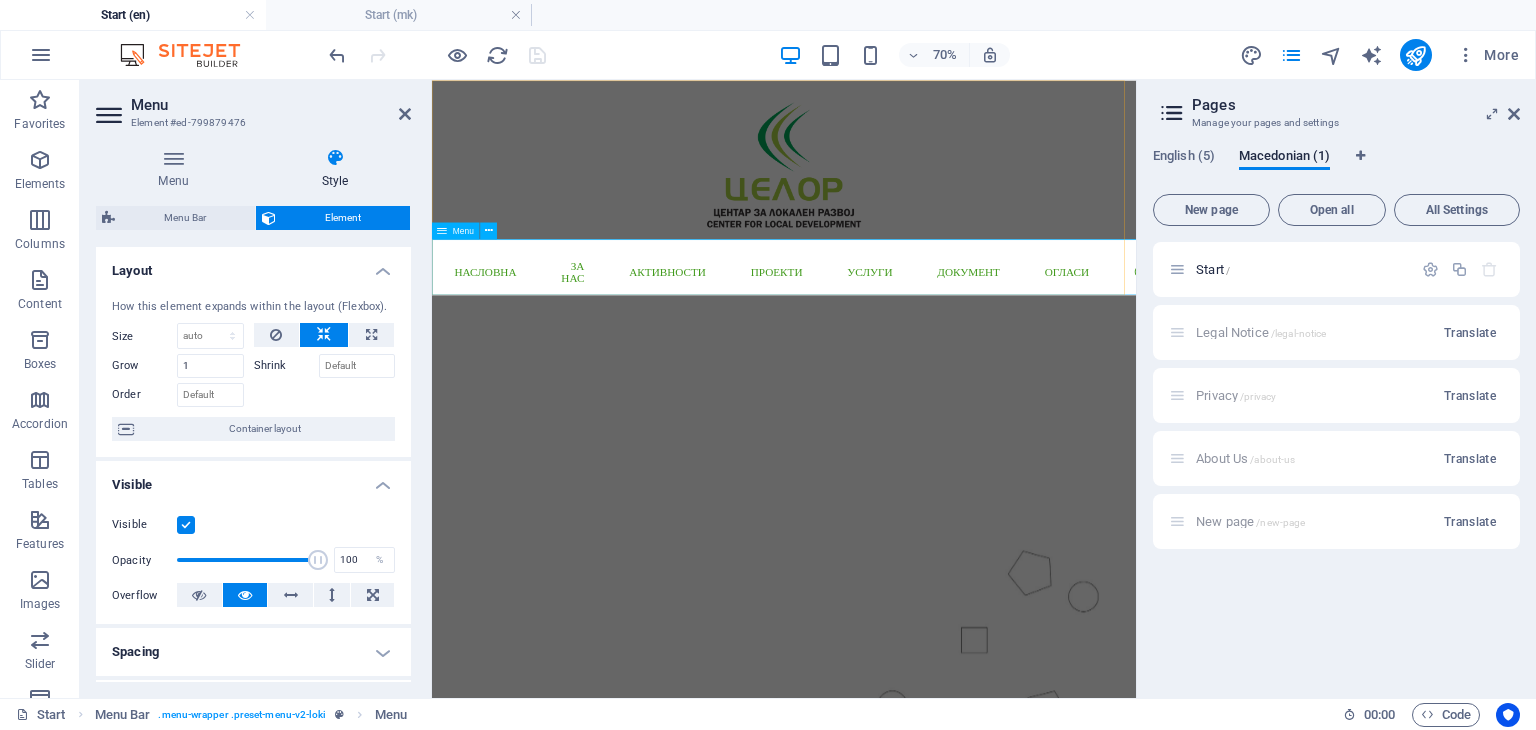 click on "Насловна За нас Активности Проекти Услуги Документ Огласи Contact EN" at bounding box center [935, 355] 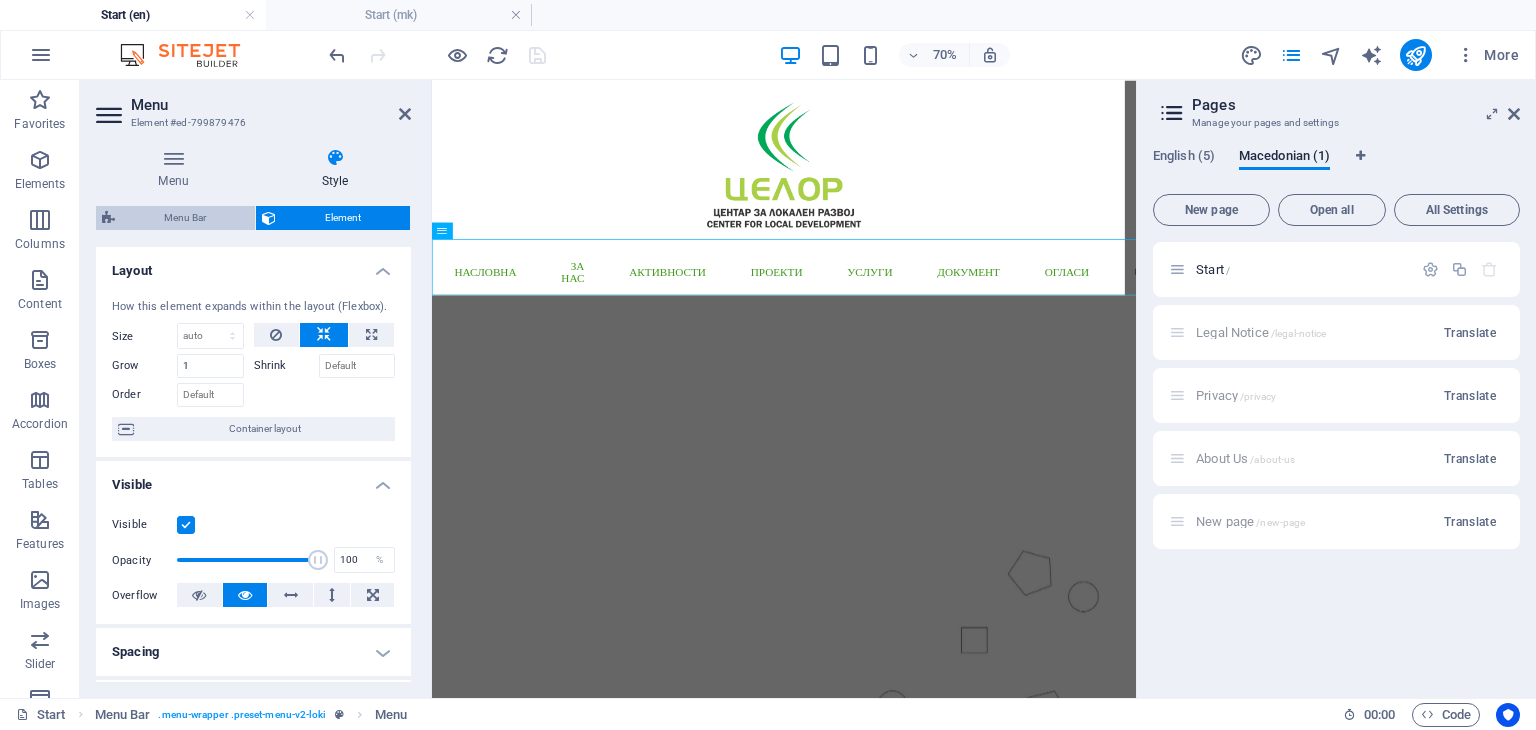 click on "Menu Bar" at bounding box center (185, 218) 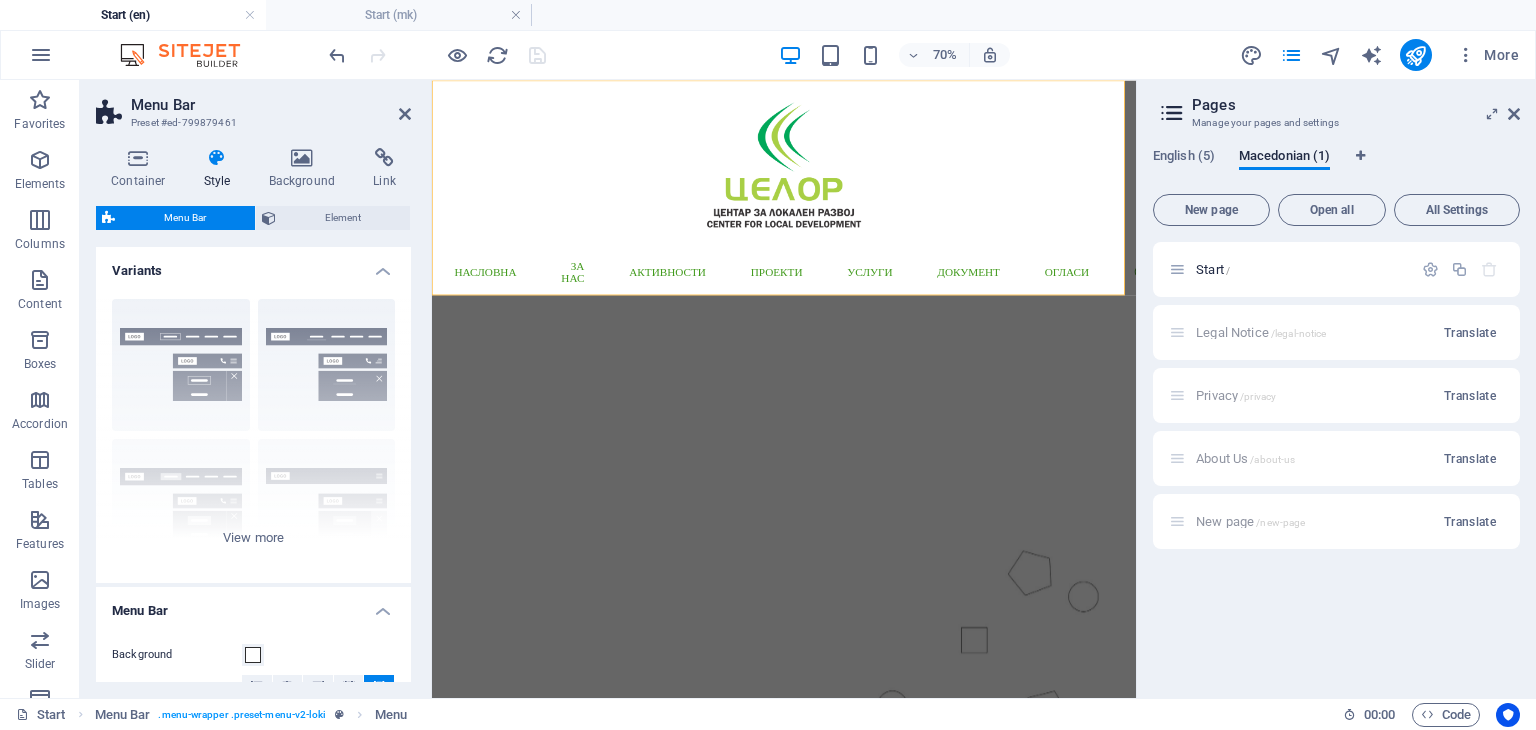 click on "Element" at bounding box center [343, 218] 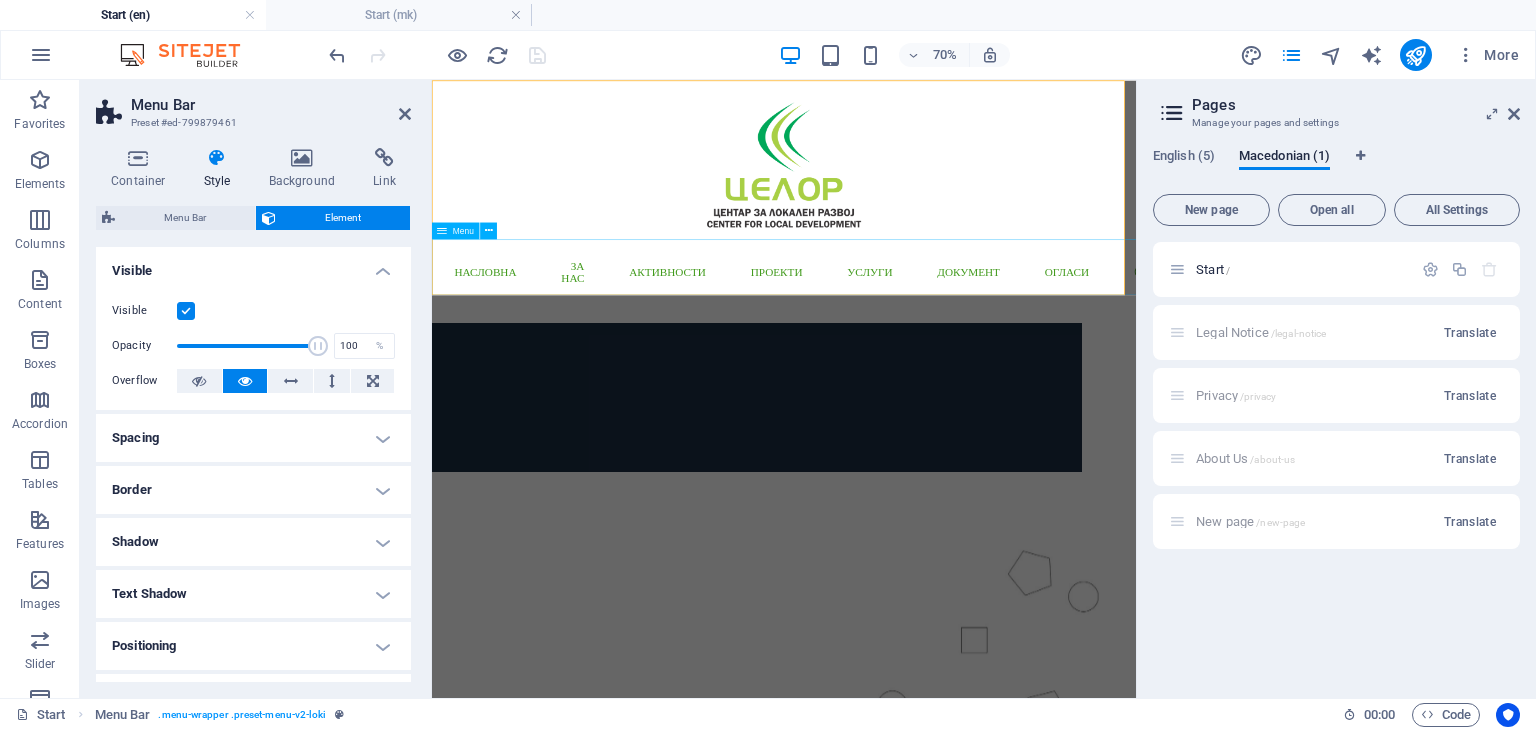 click on "Насловна За нас Активности Проекти Услуги Документ Огласи Contact EN" at bounding box center (935, 355) 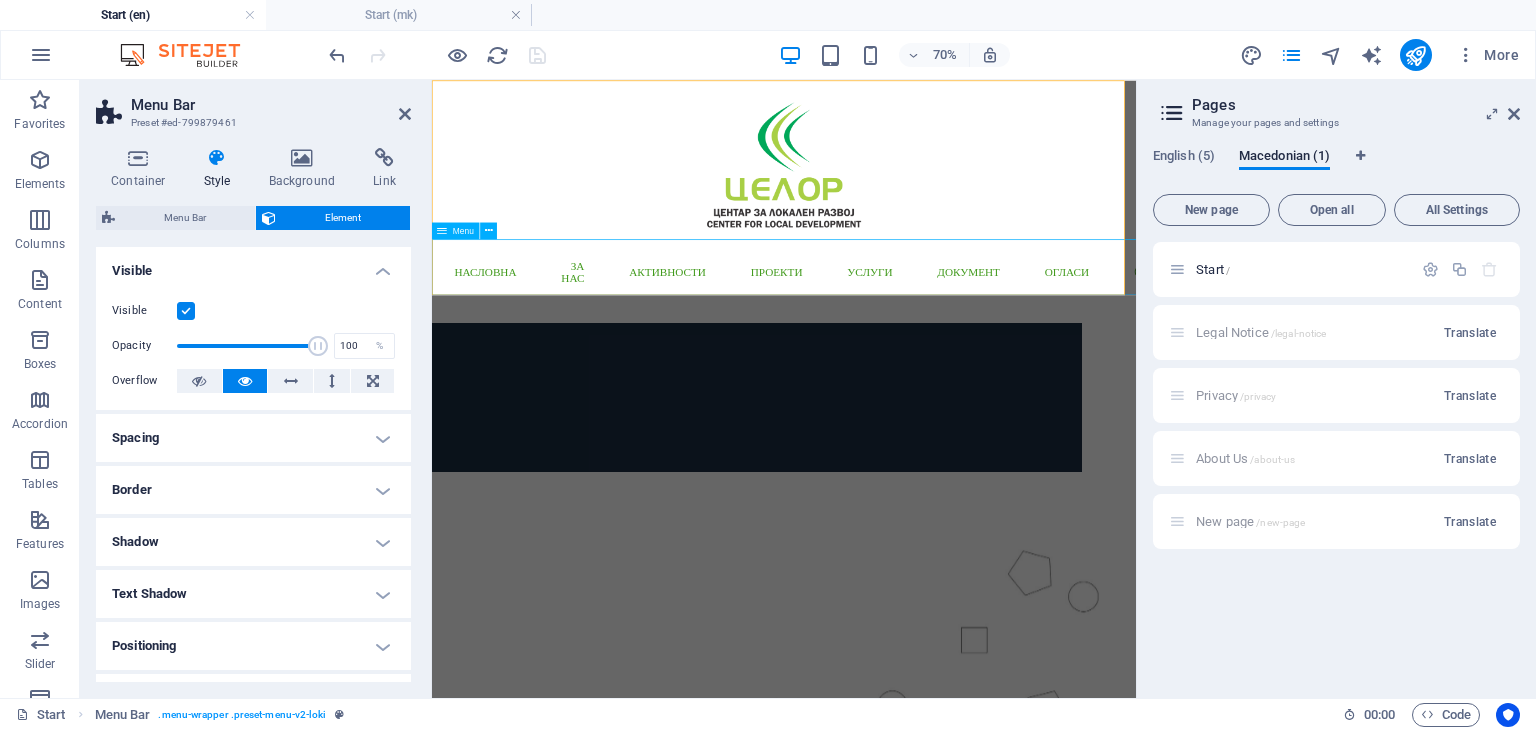 click on "Насловна За нас Активности Проекти Услуги Документ Огласи Contact EN" at bounding box center (935, 355) 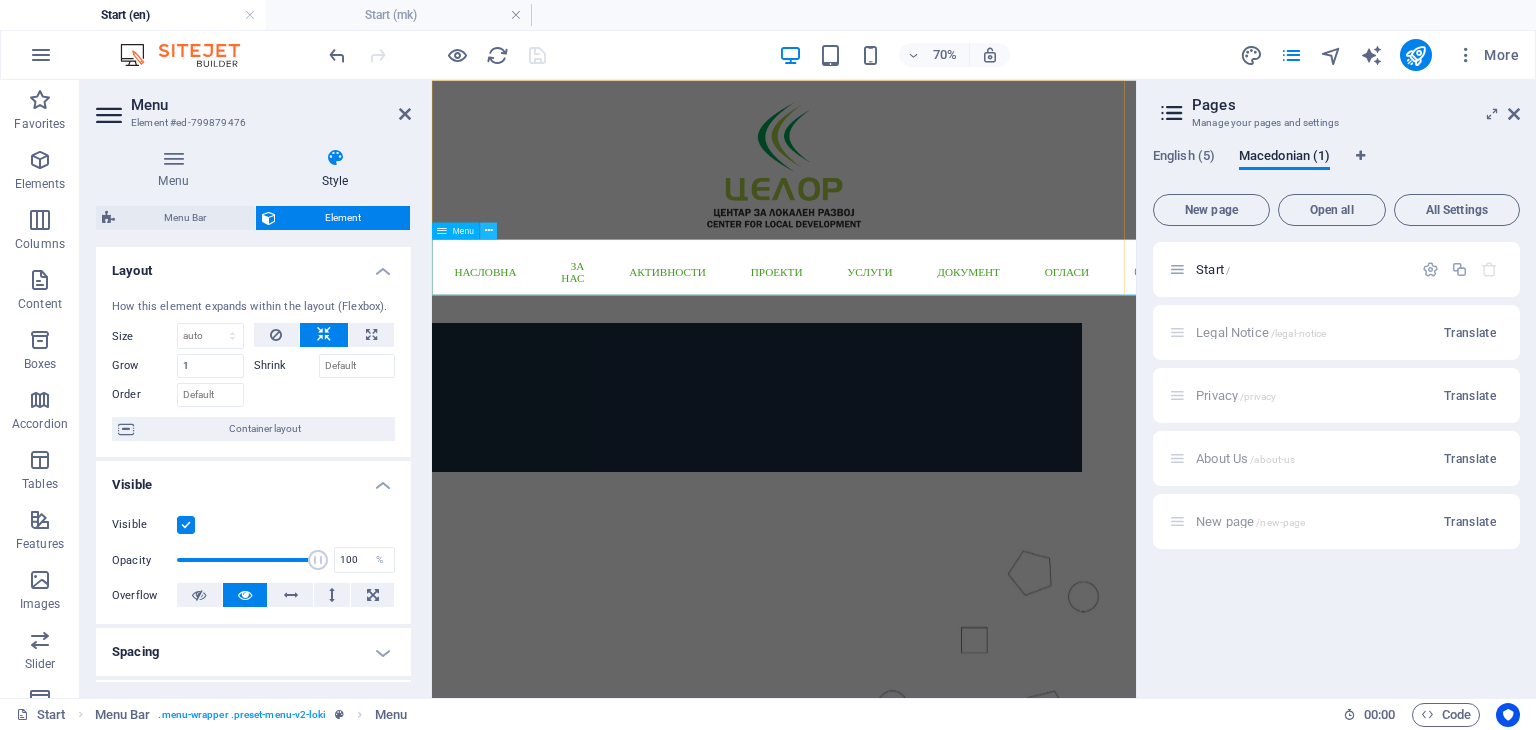 click at bounding box center (488, 230) 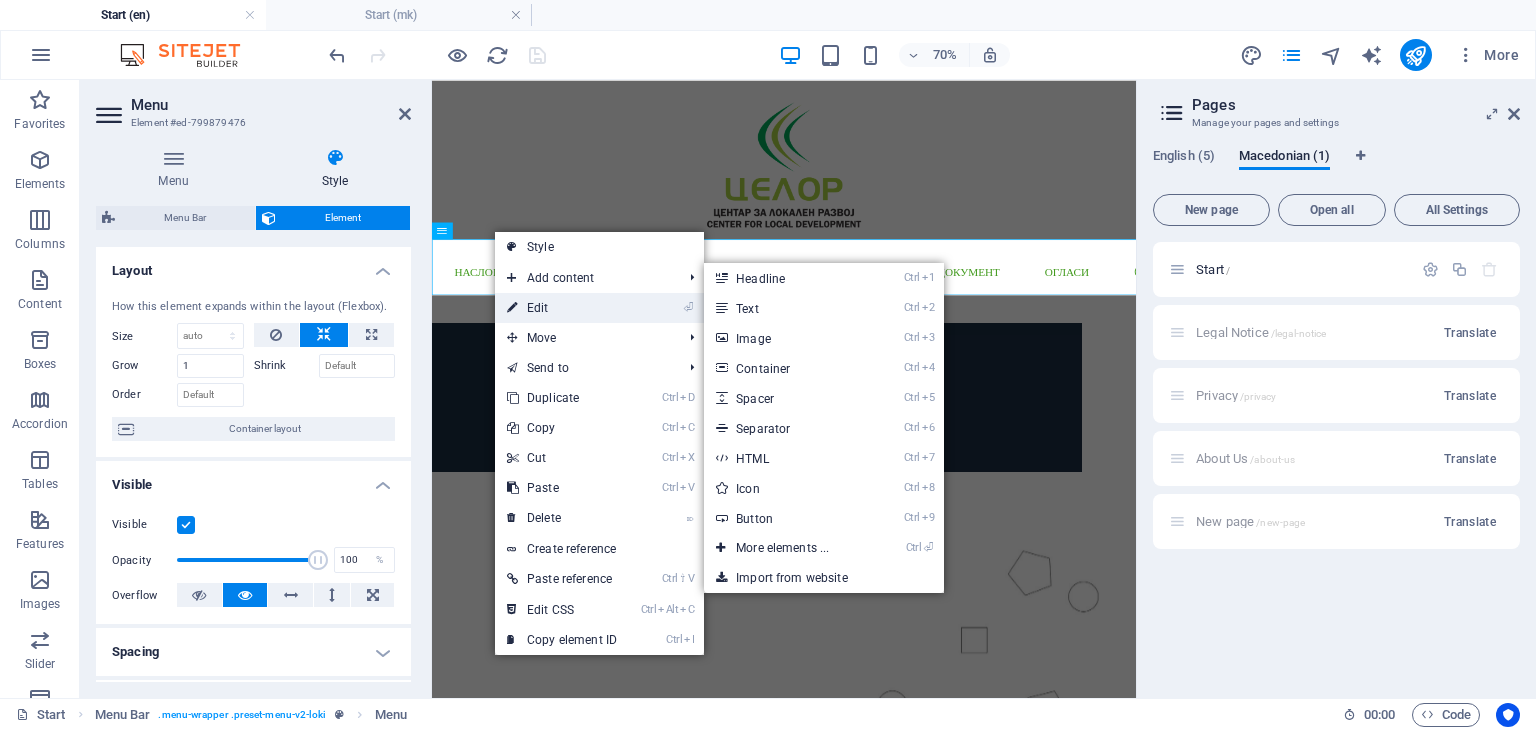 click on "⏎  Edit" at bounding box center [562, 308] 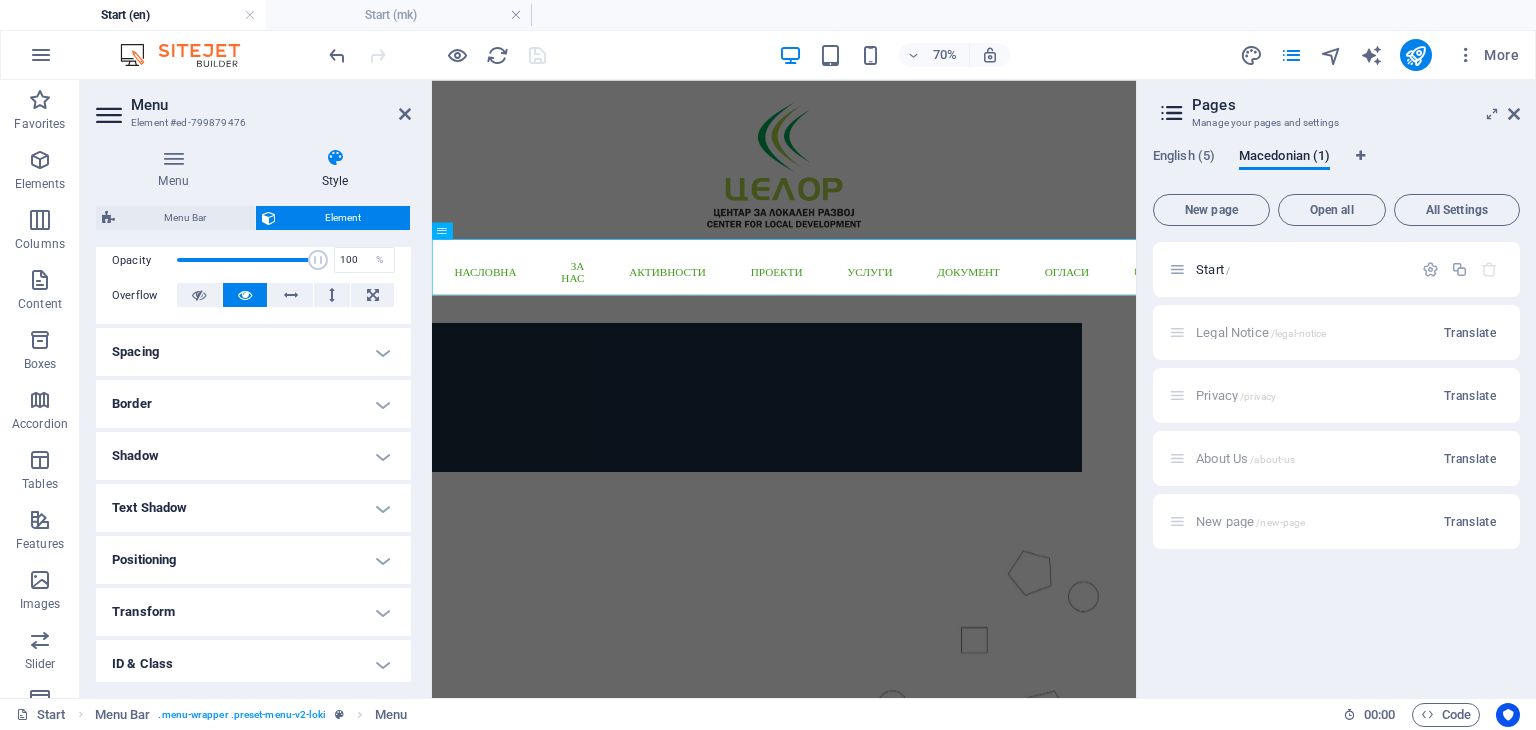 scroll, scrollTop: 100, scrollLeft: 0, axis: vertical 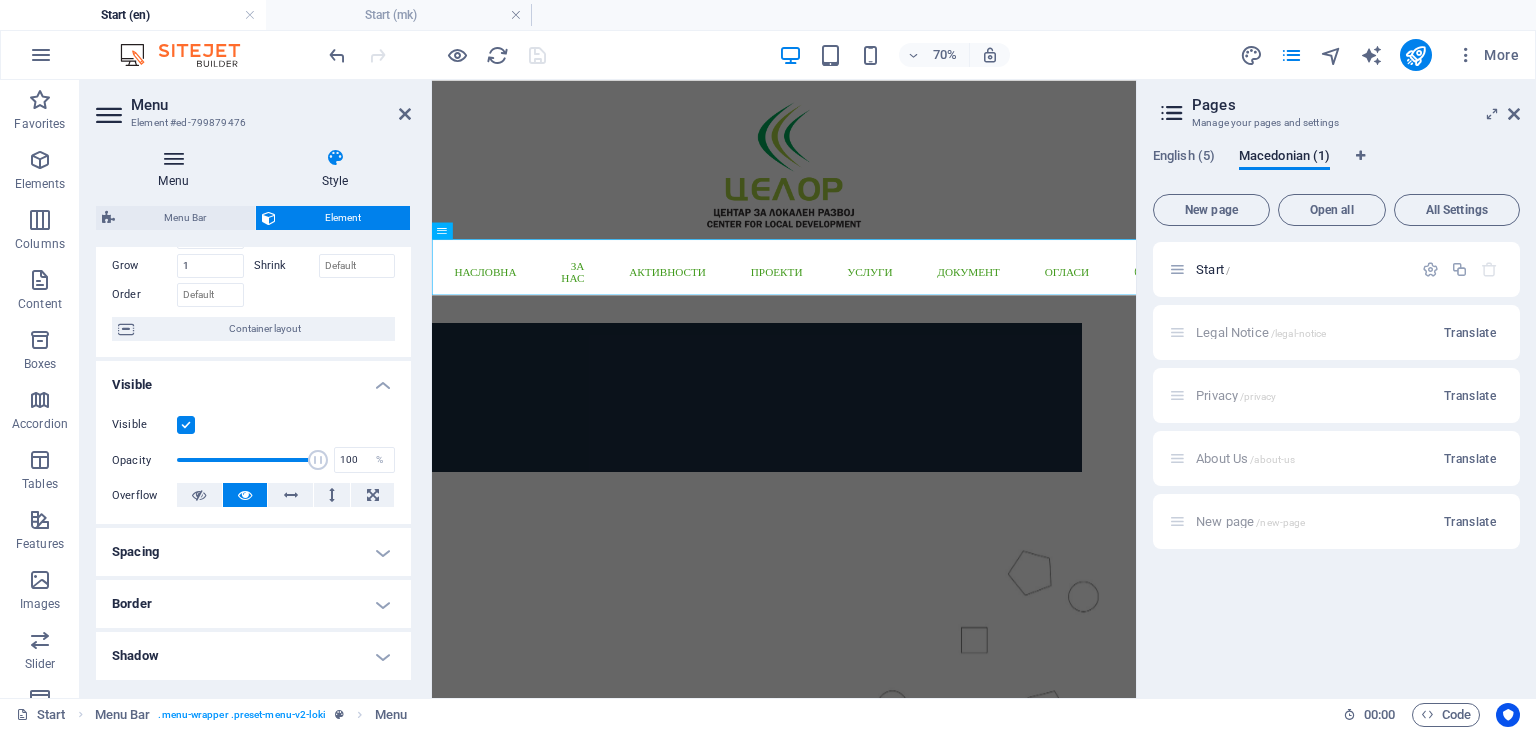 click at bounding box center [173, 158] 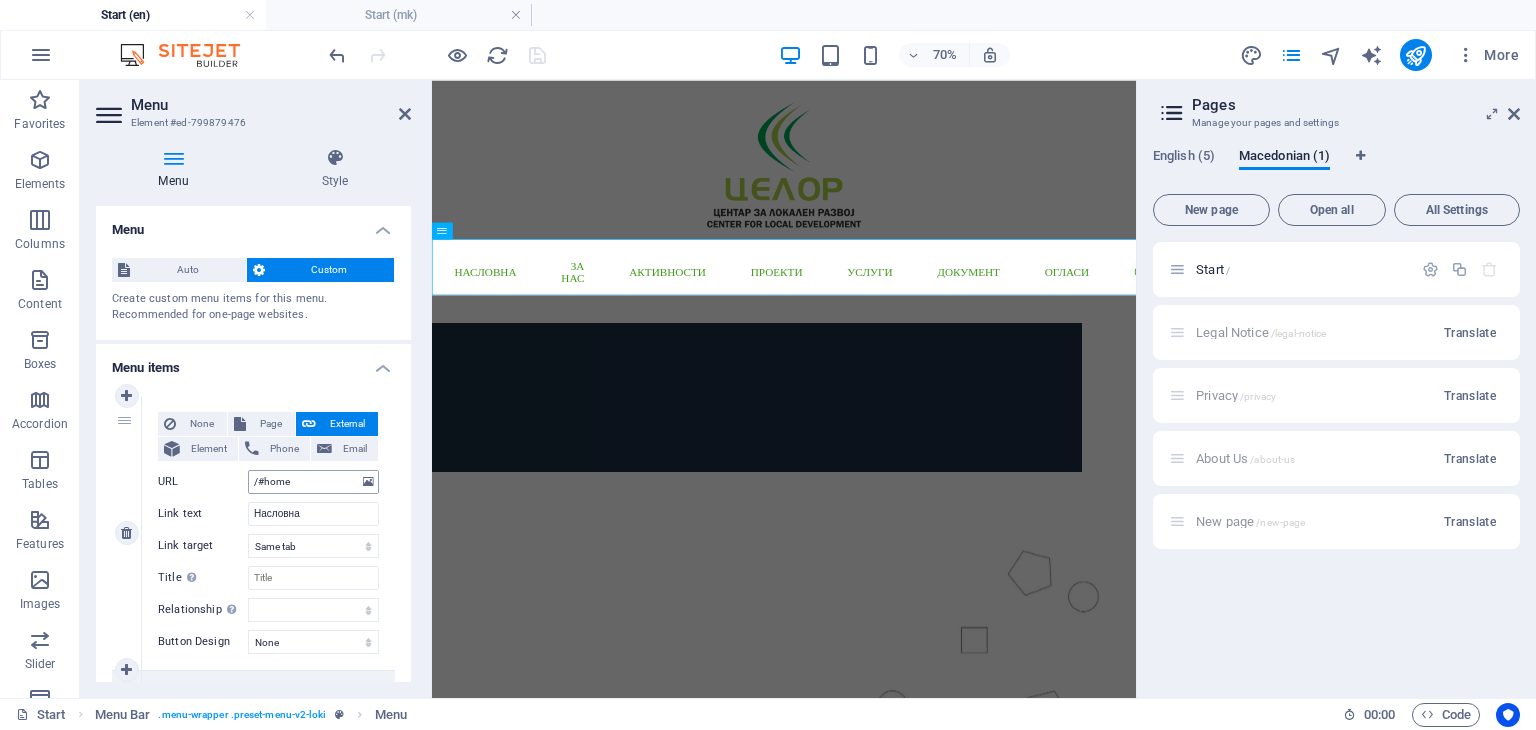 scroll, scrollTop: 100, scrollLeft: 0, axis: vertical 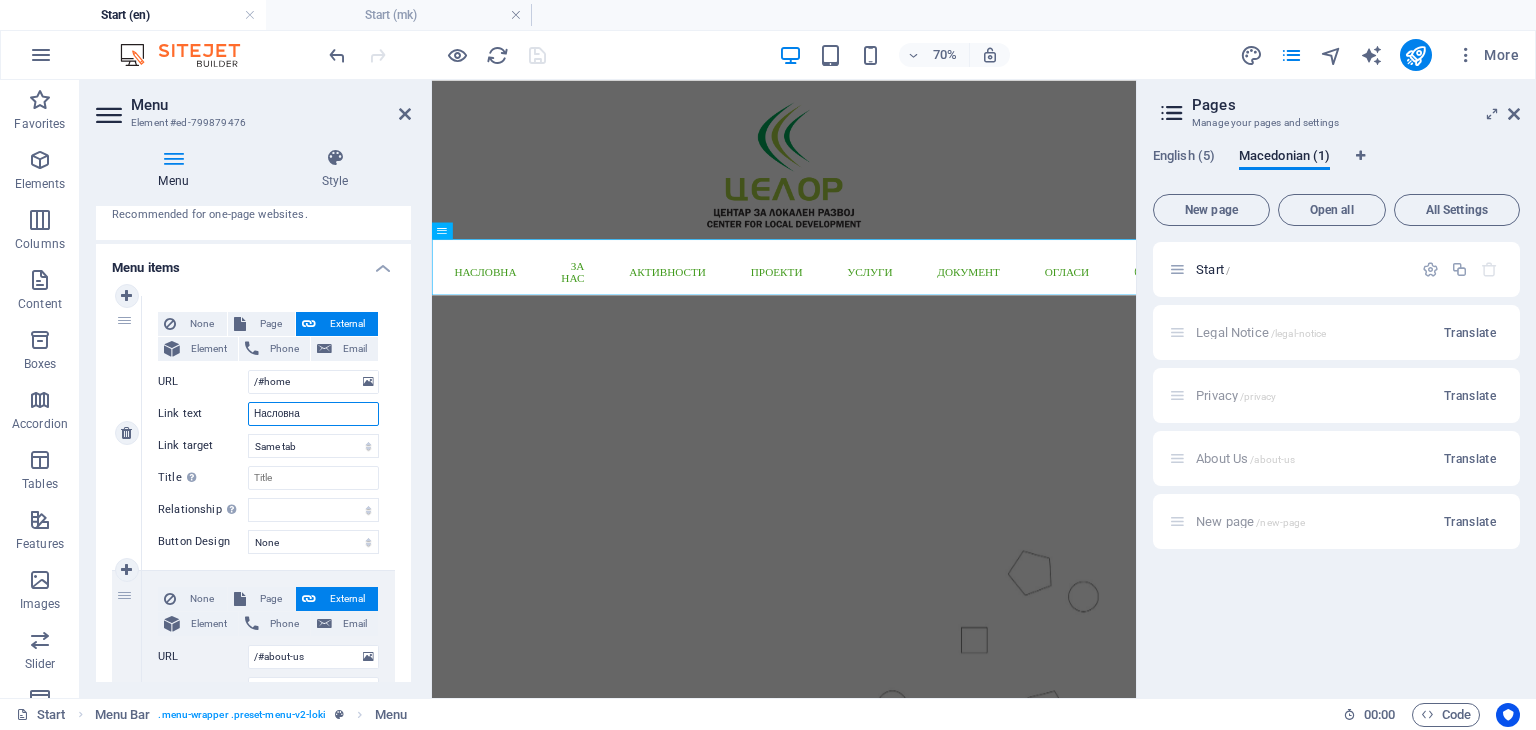 drag, startPoint x: 324, startPoint y: 408, endPoint x: 227, endPoint y: 416, distance: 97.32934 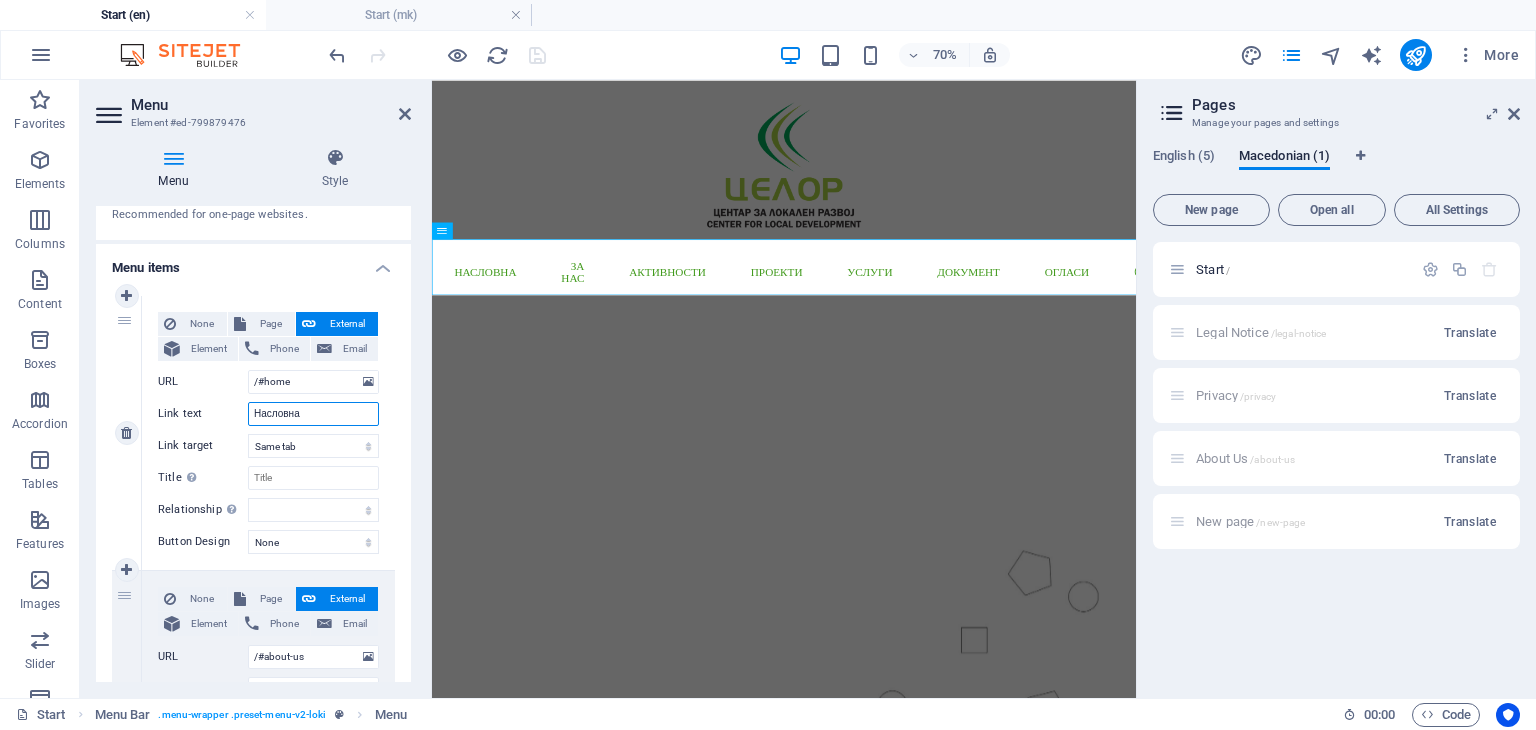 click on "Link text Насловна" at bounding box center (268, 414) 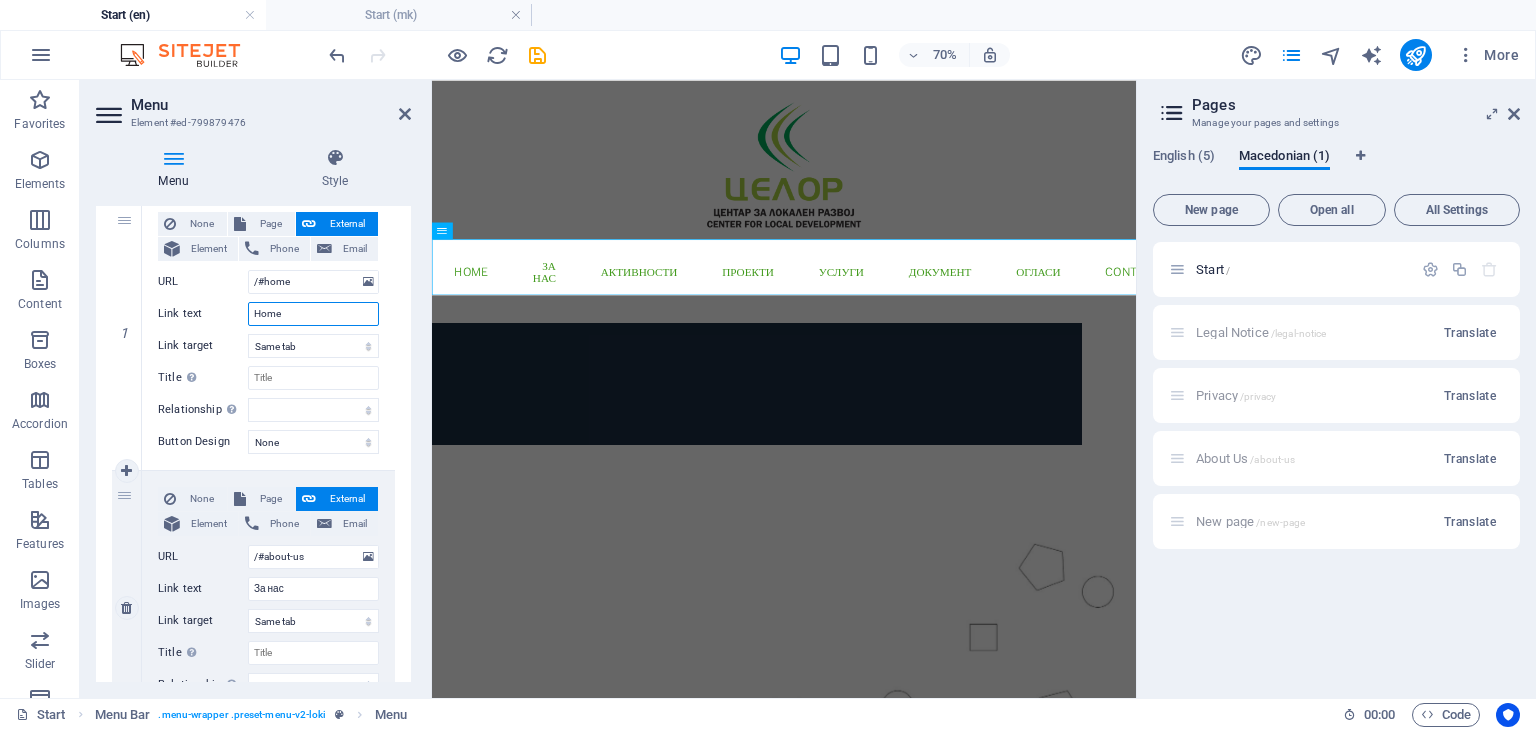 scroll, scrollTop: 300, scrollLeft: 0, axis: vertical 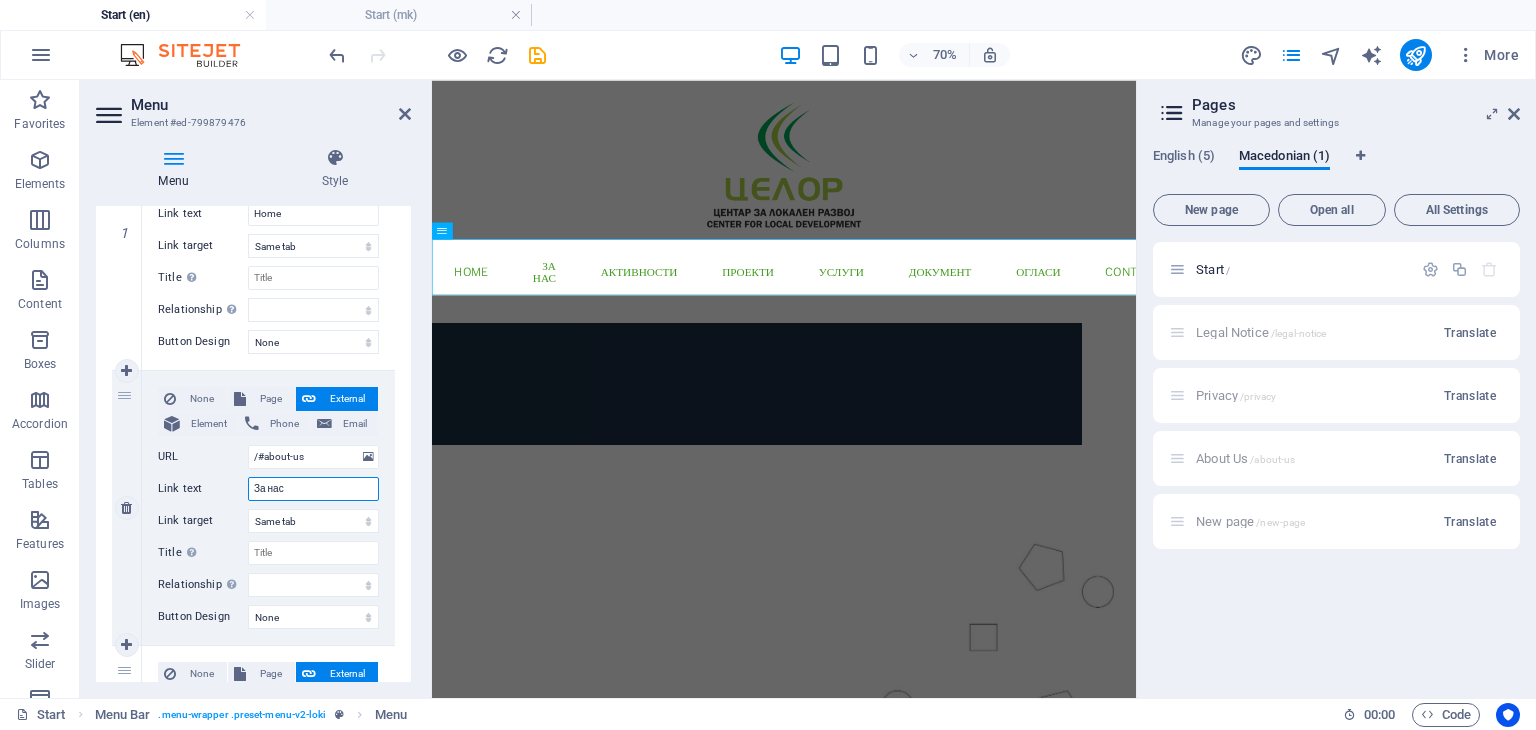 drag, startPoint x: 297, startPoint y: 489, endPoint x: 227, endPoint y: 490, distance: 70.00714 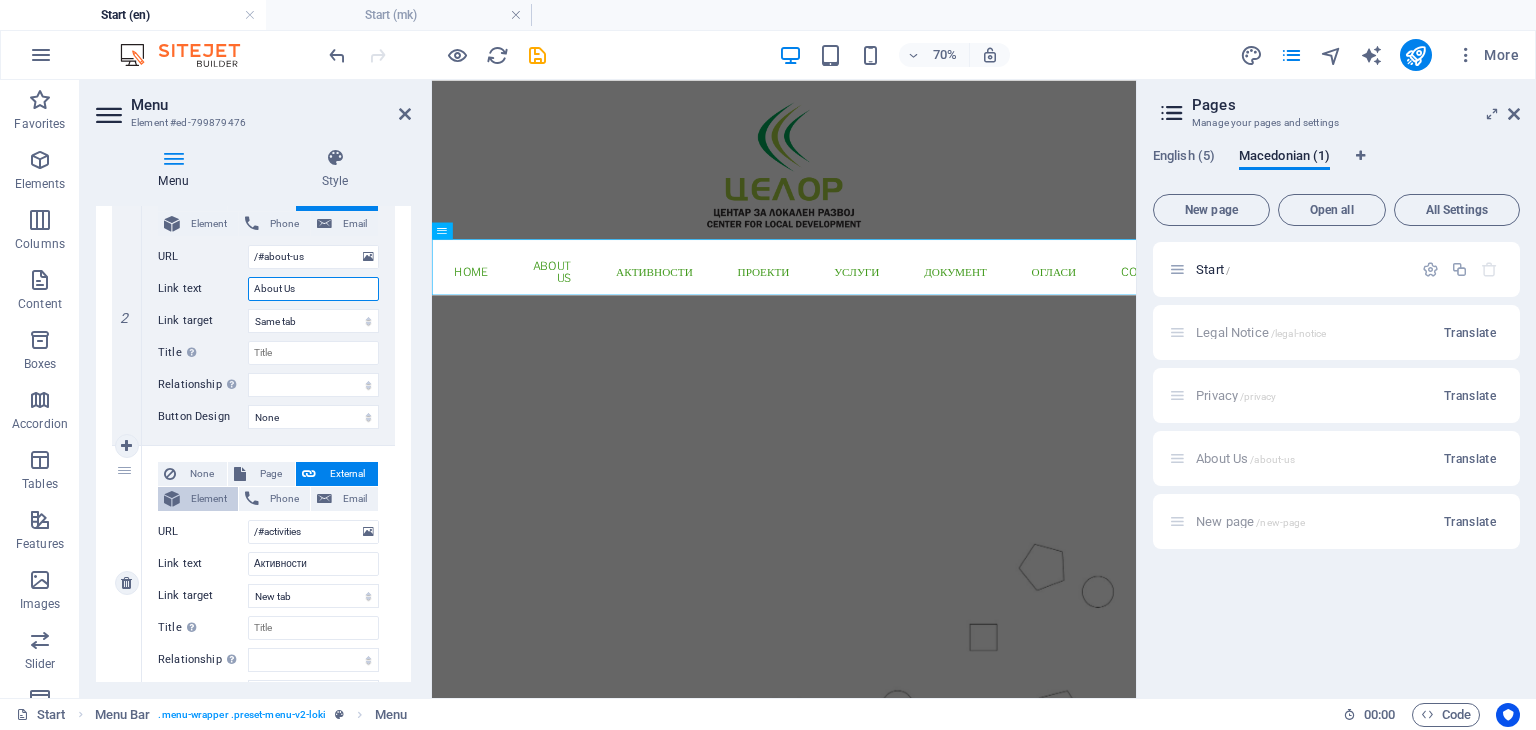 scroll, scrollTop: 700, scrollLeft: 0, axis: vertical 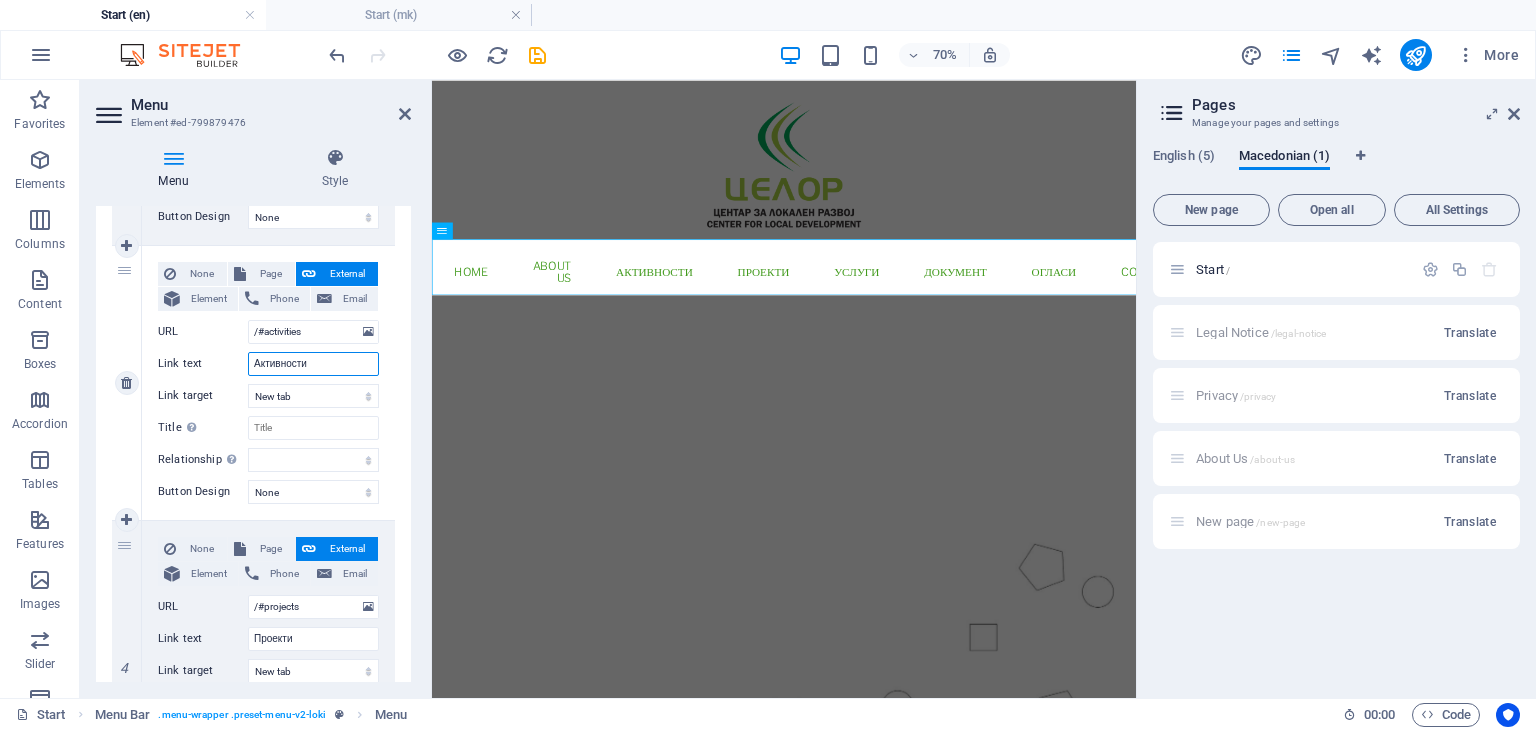 drag, startPoint x: 322, startPoint y: 363, endPoint x: 239, endPoint y: 369, distance: 83.21658 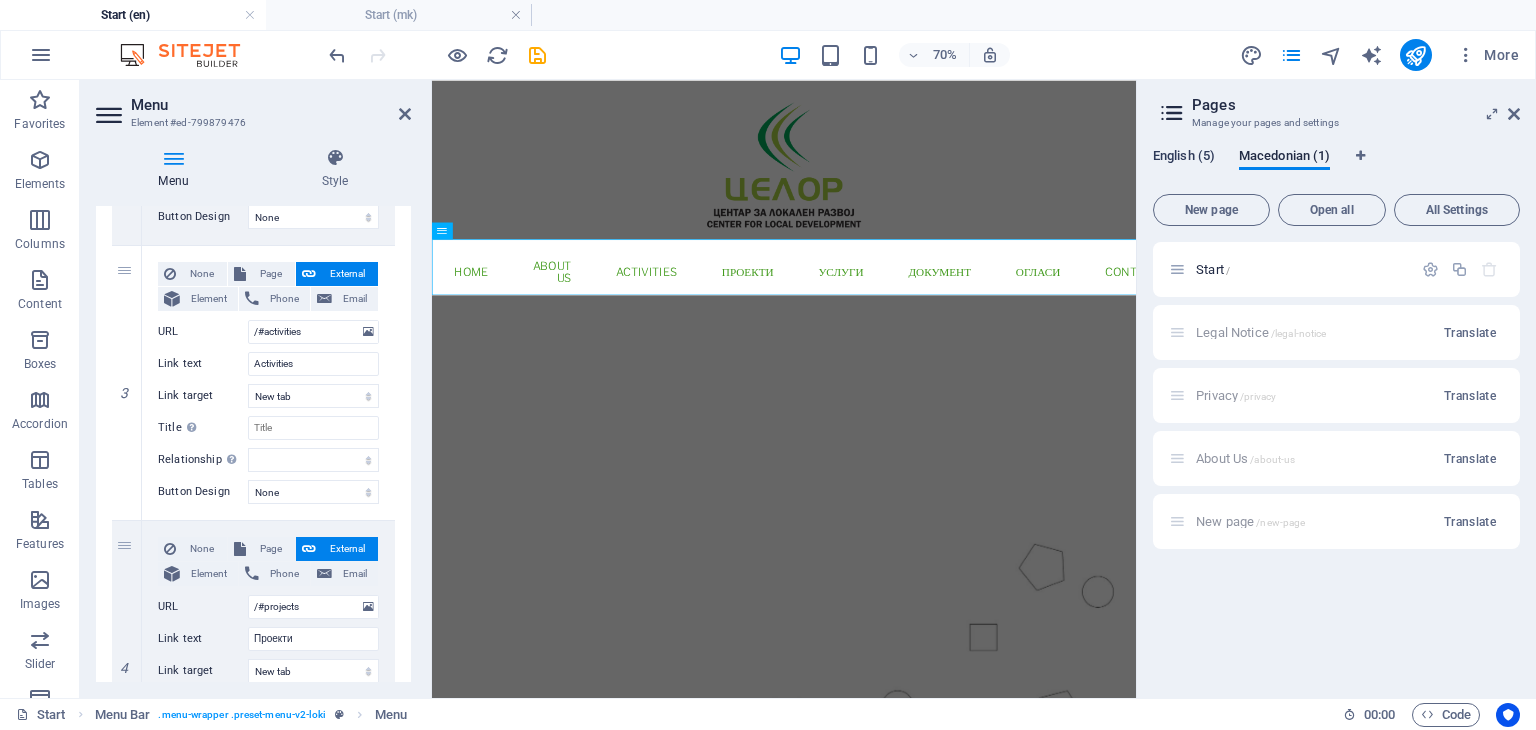 drag, startPoint x: 1257, startPoint y: 152, endPoint x: 1169, endPoint y: 153, distance: 88.005684 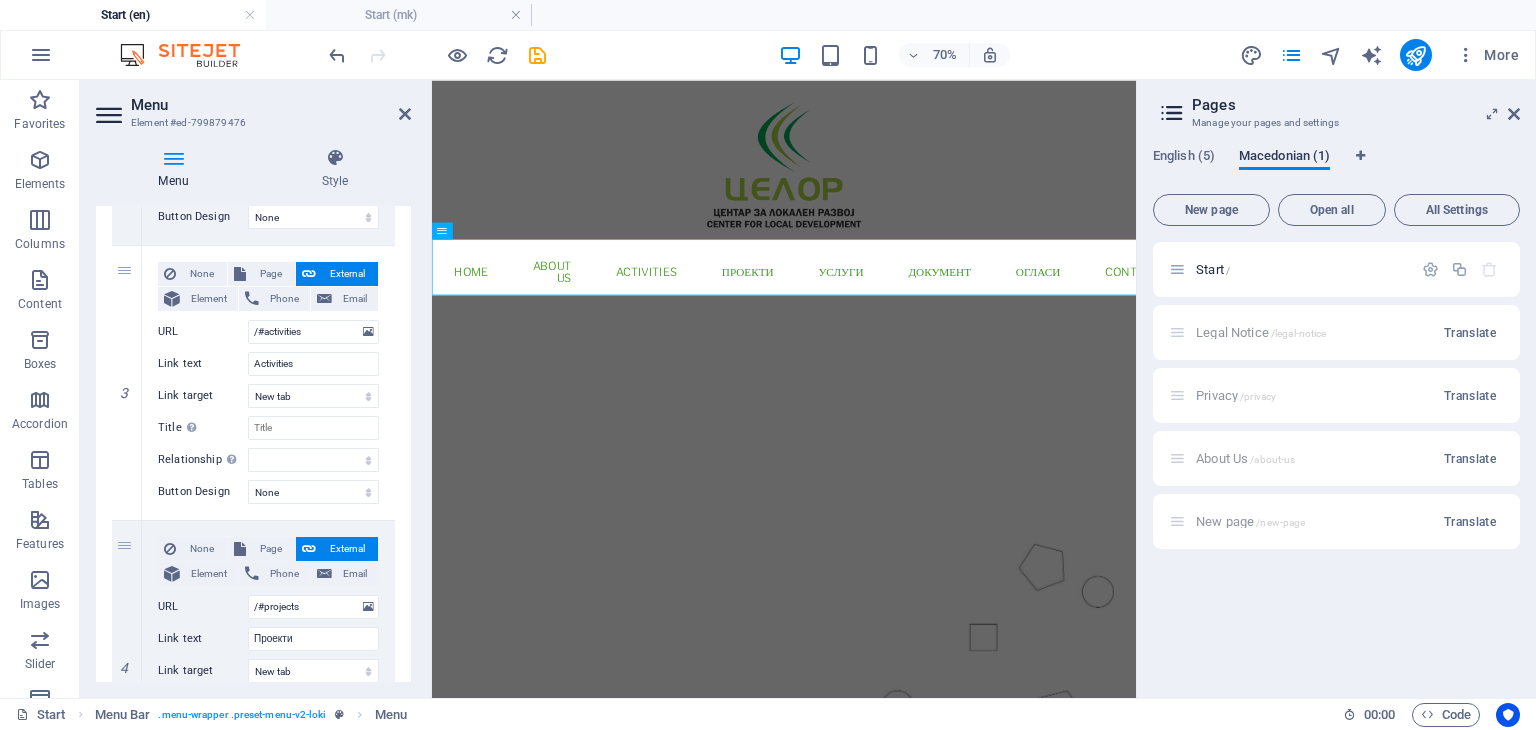 drag, startPoint x: 1169, startPoint y: 153, endPoint x: 1282, endPoint y: 153, distance: 113 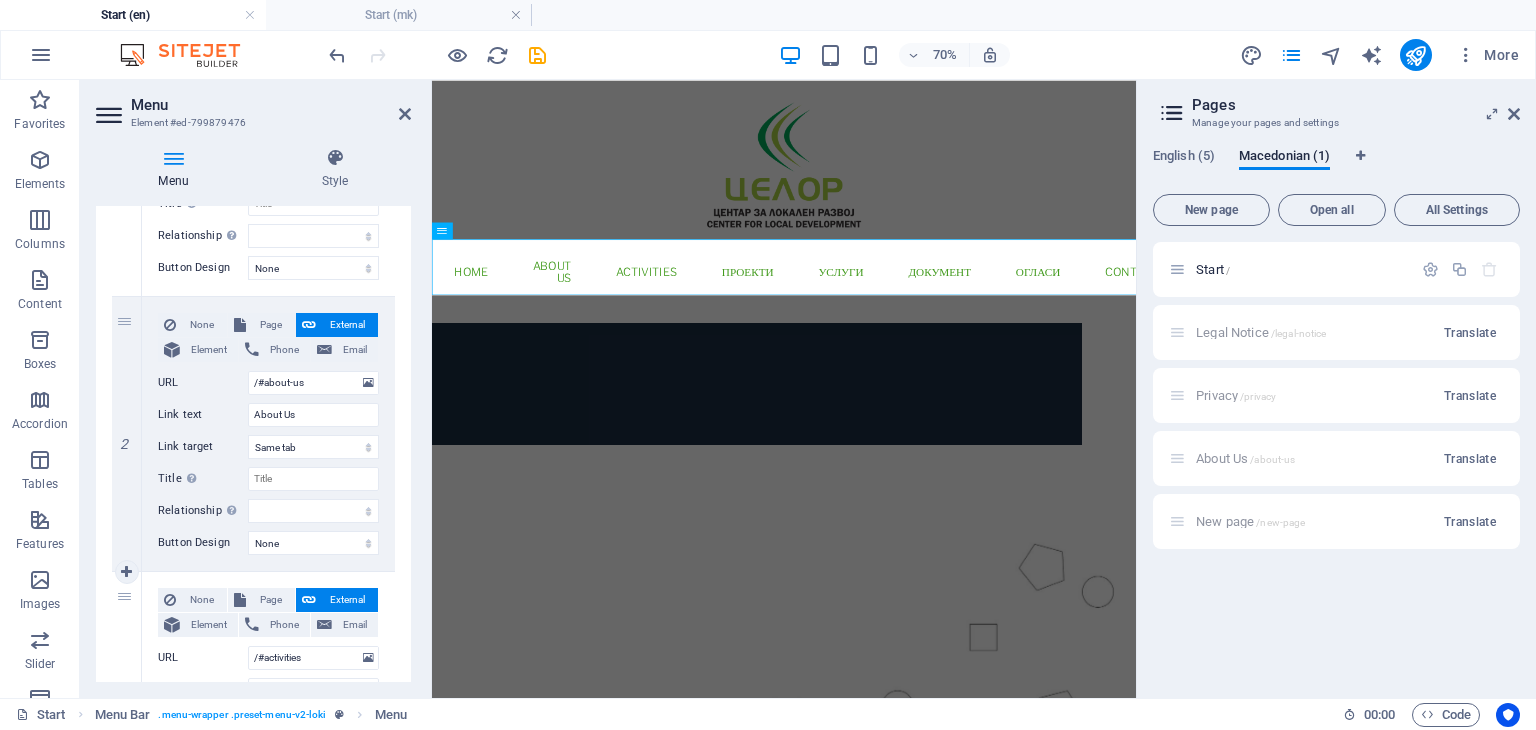 scroll, scrollTop: 100, scrollLeft: 0, axis: vertical 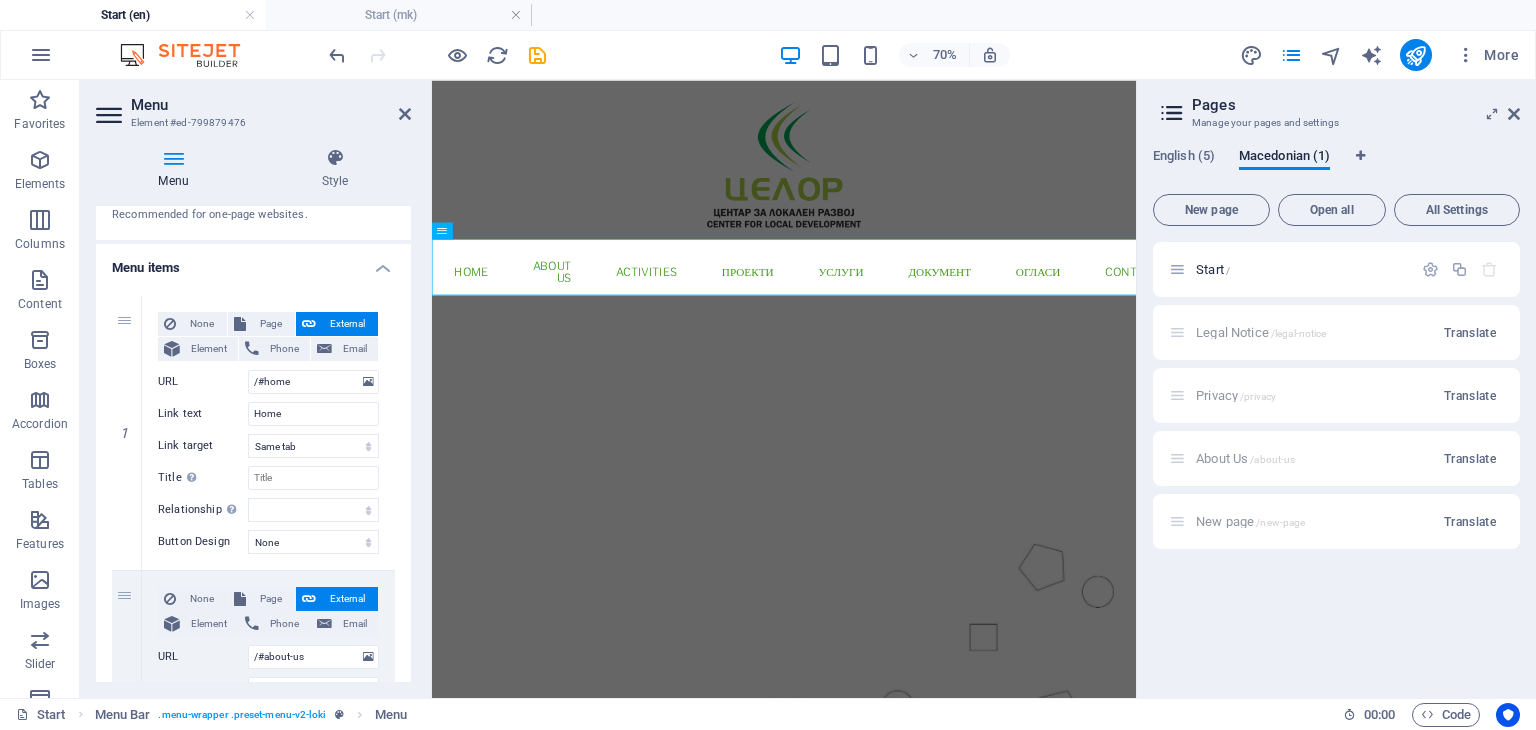 drag, startPoint x: 1298, startPoint y: 155, endPoint x: 1443, endPoint y: 149, distance: 145.12408 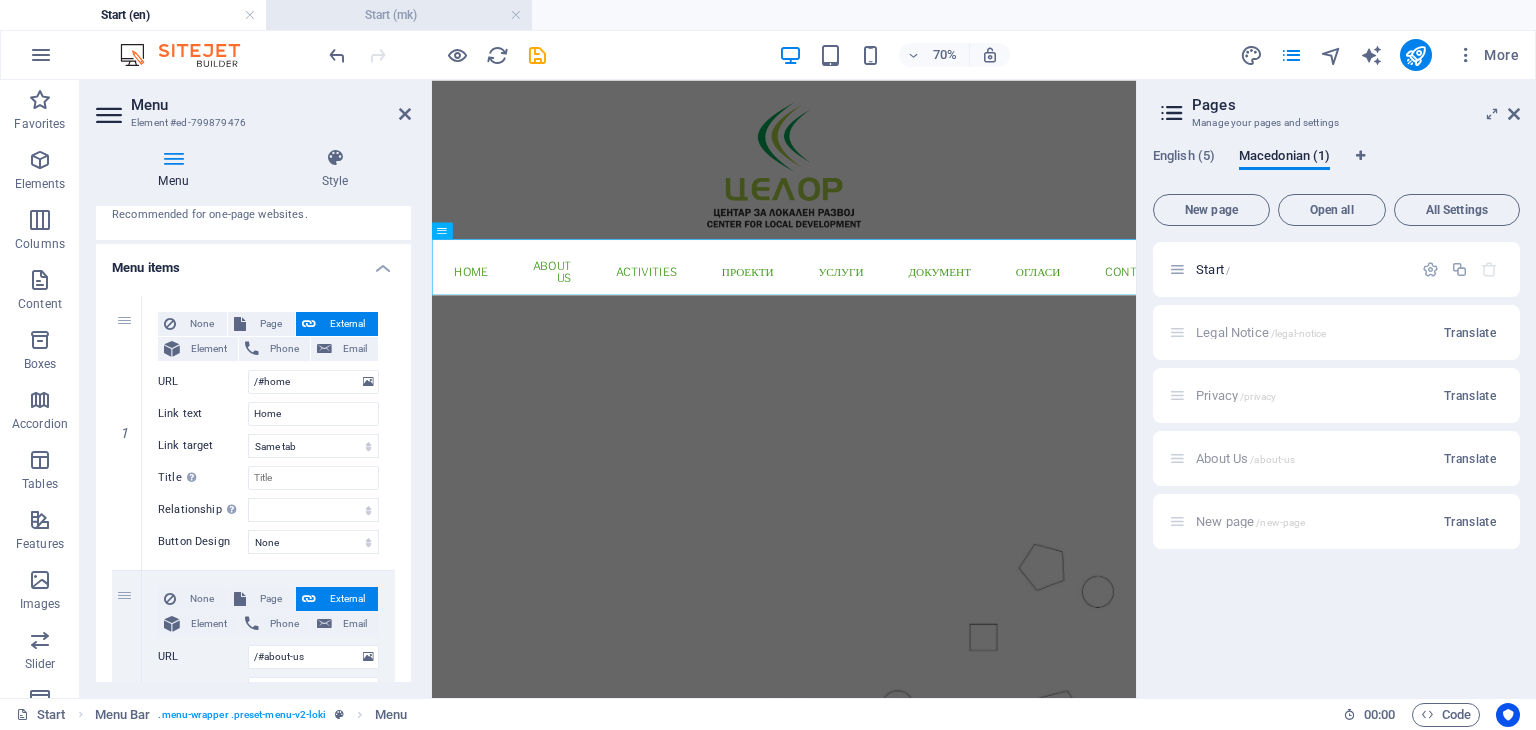 click on "Start (mk)" at bounding box center (399, 15) 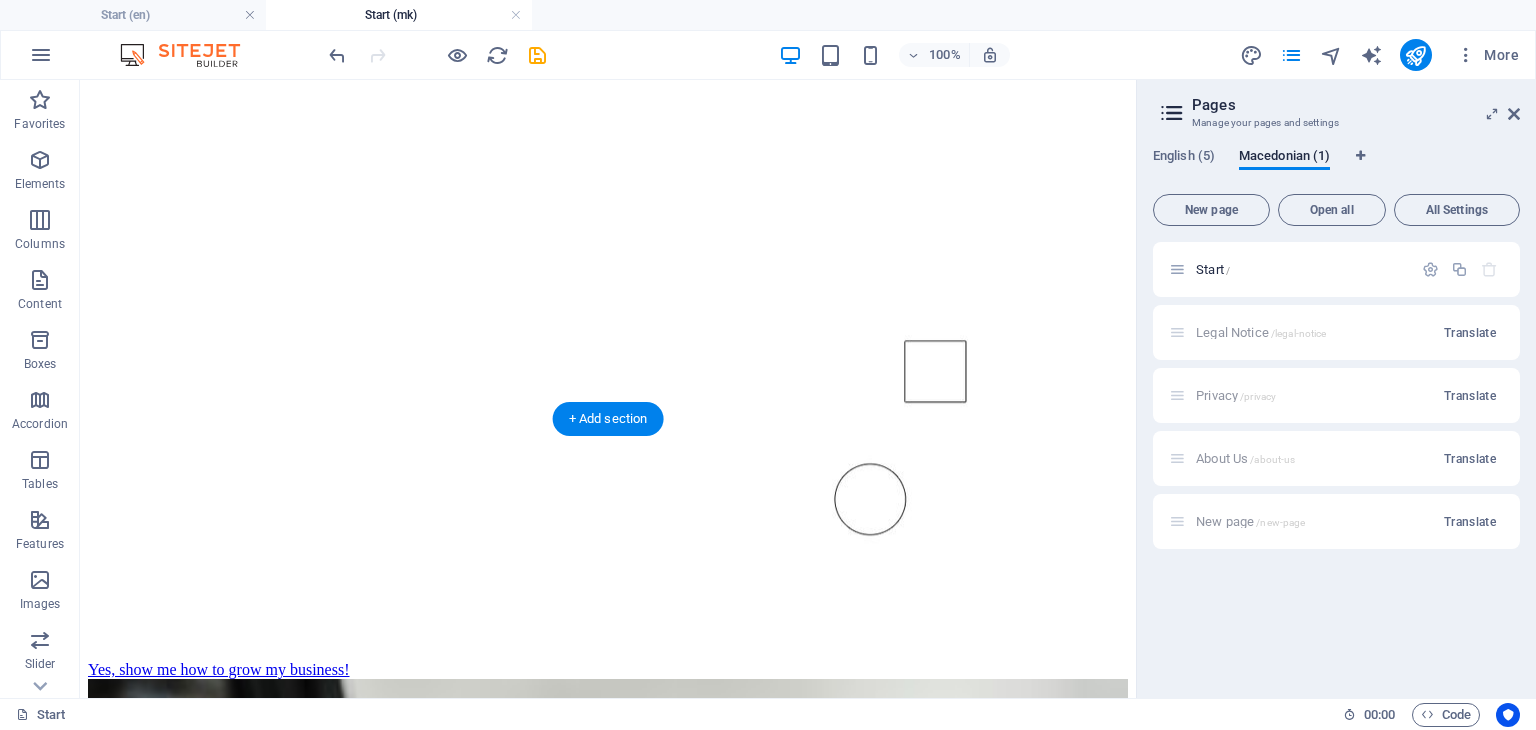 scroll, scrollTop: 0, scrollLeft: 0, axis: both 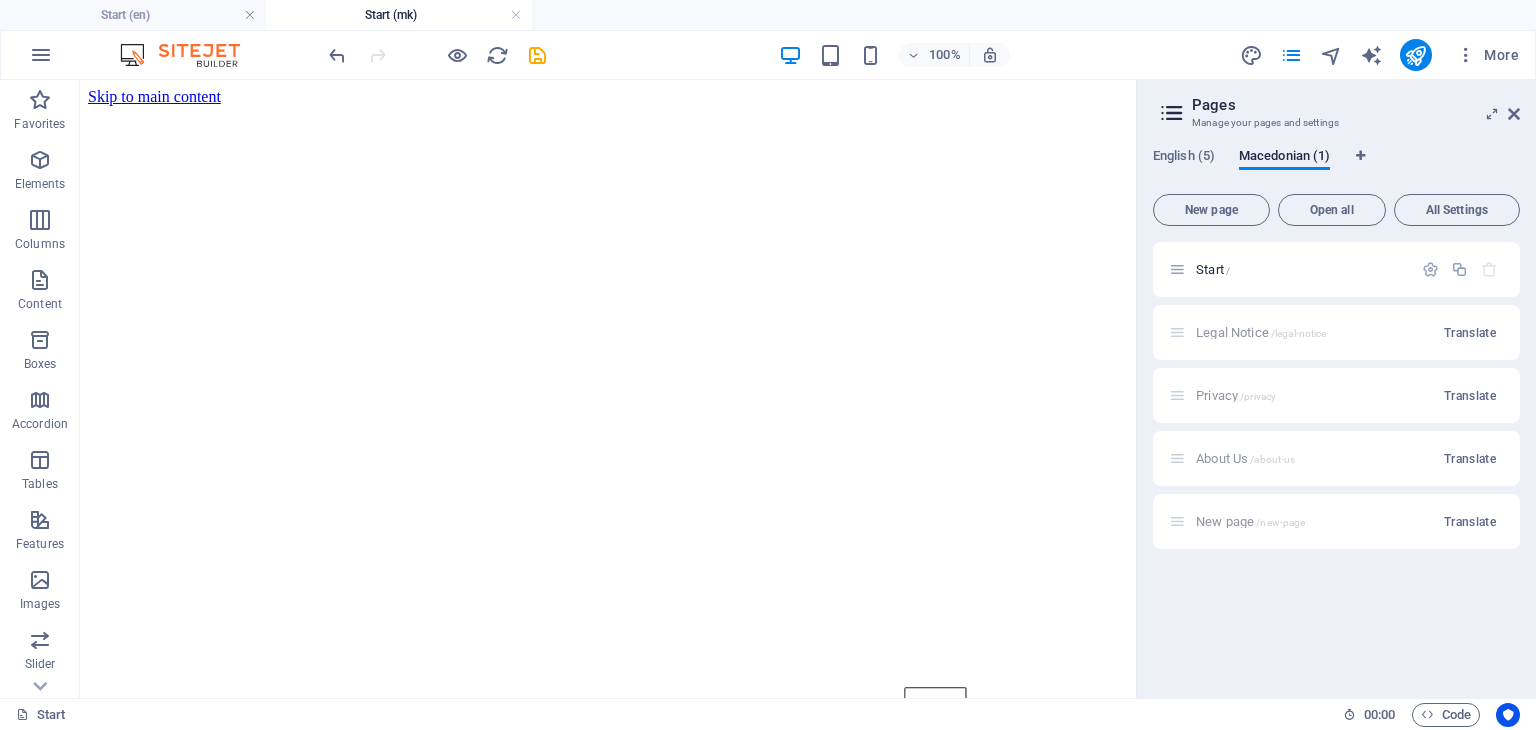 drag, startPoint x: 1307, startPoint y: 157, endPoint x: 1304, endPoint y: 107, distance: 50.08992 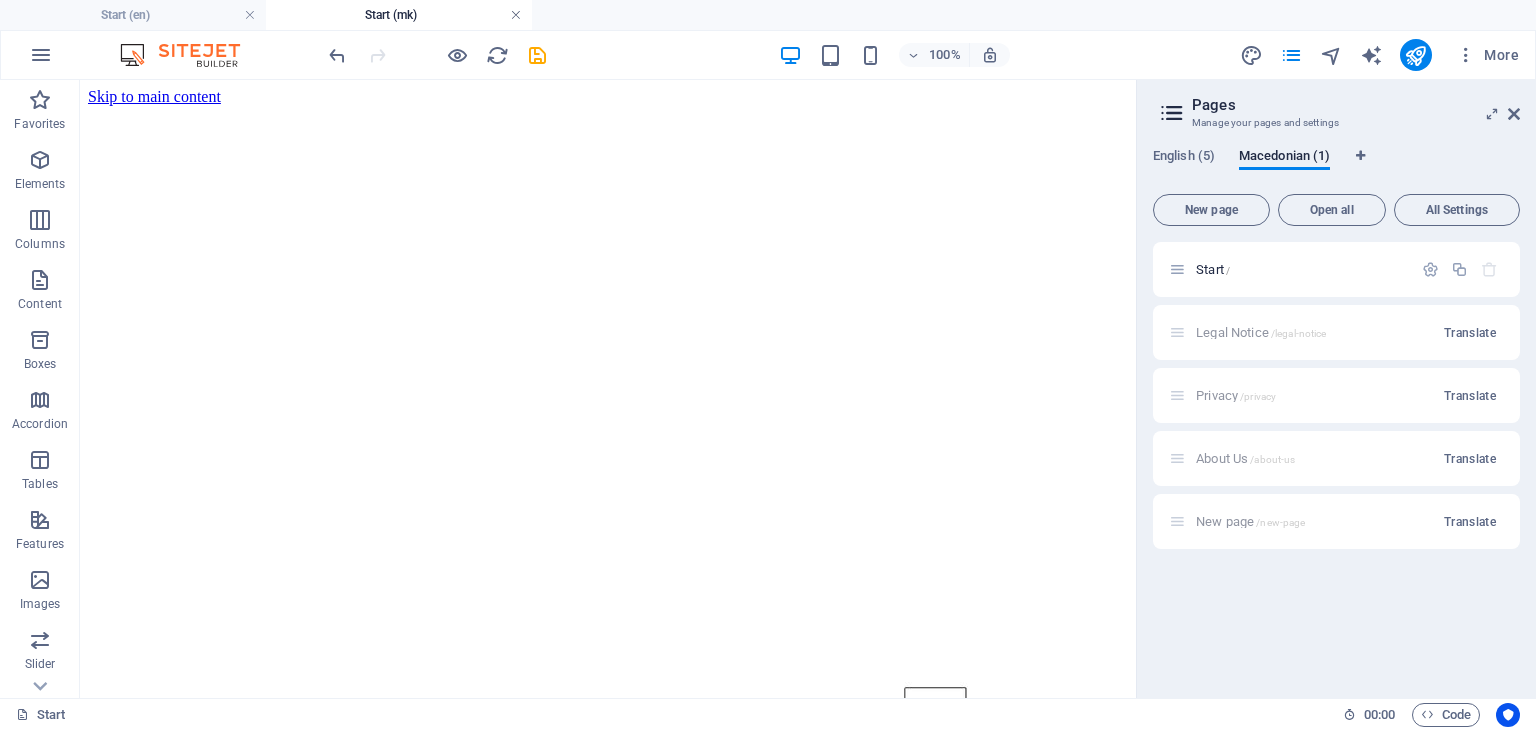 click at bounding box center [516, 15] 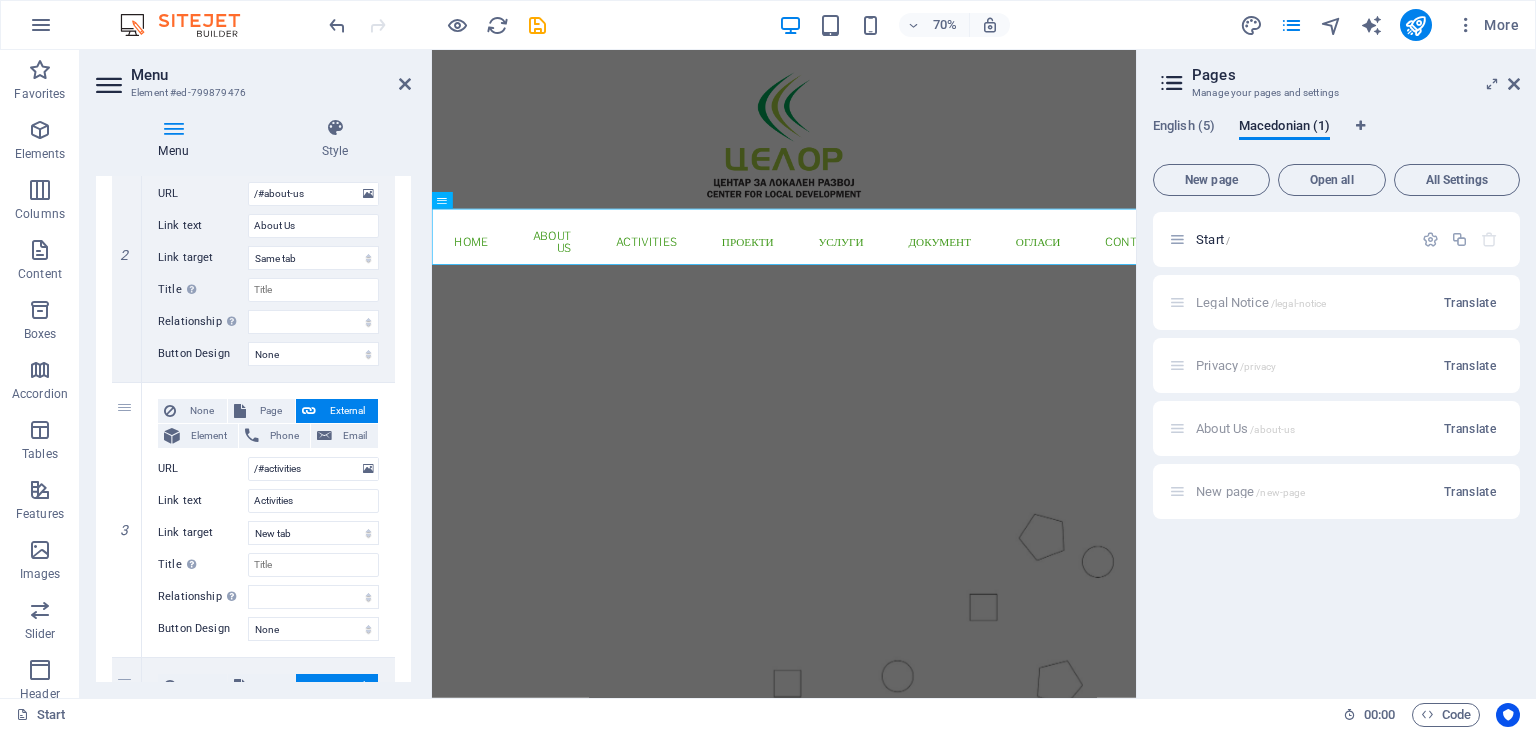 scroll, scrollTop: 600, scrollLeft: 0, axis: vertical 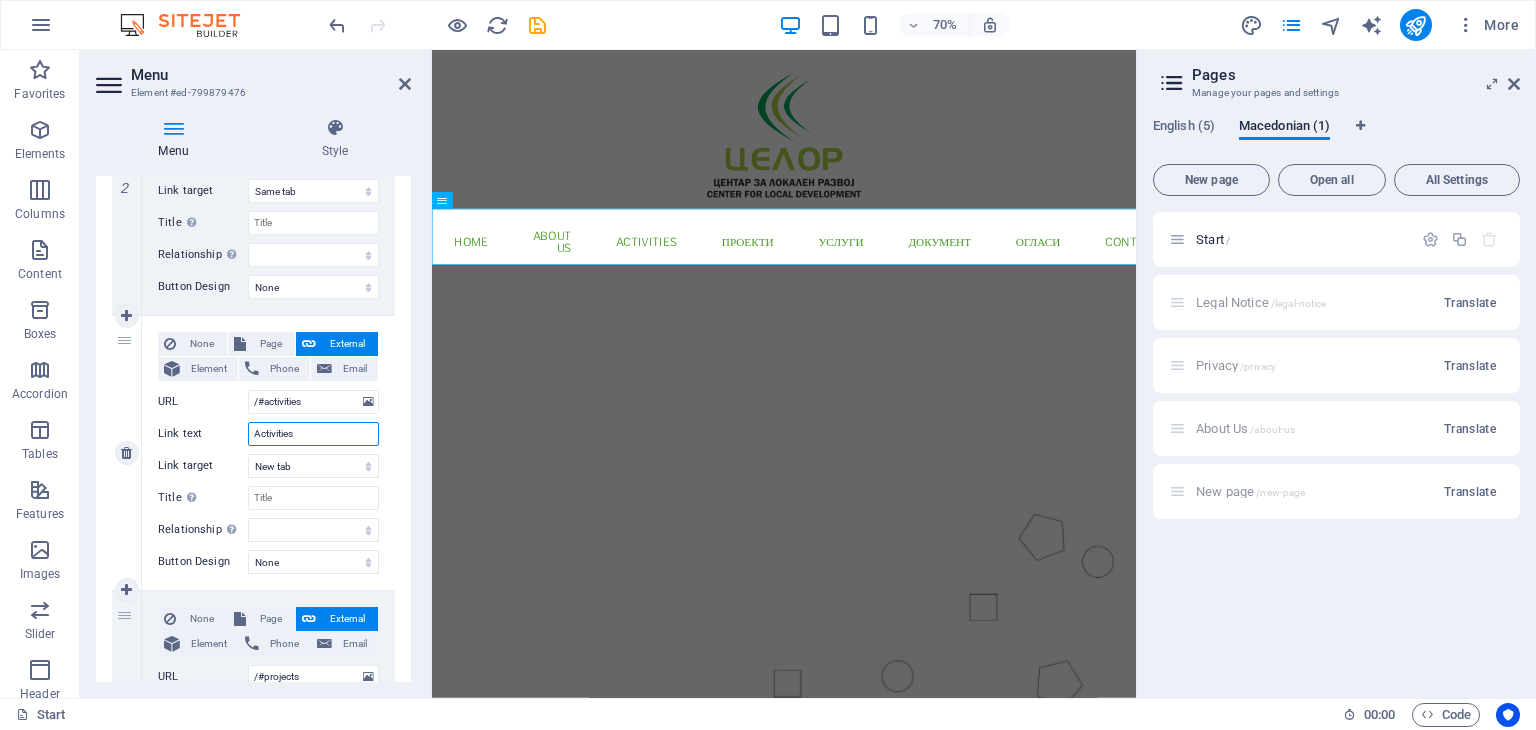 click on "Activities" at bounding box center (313, 434) 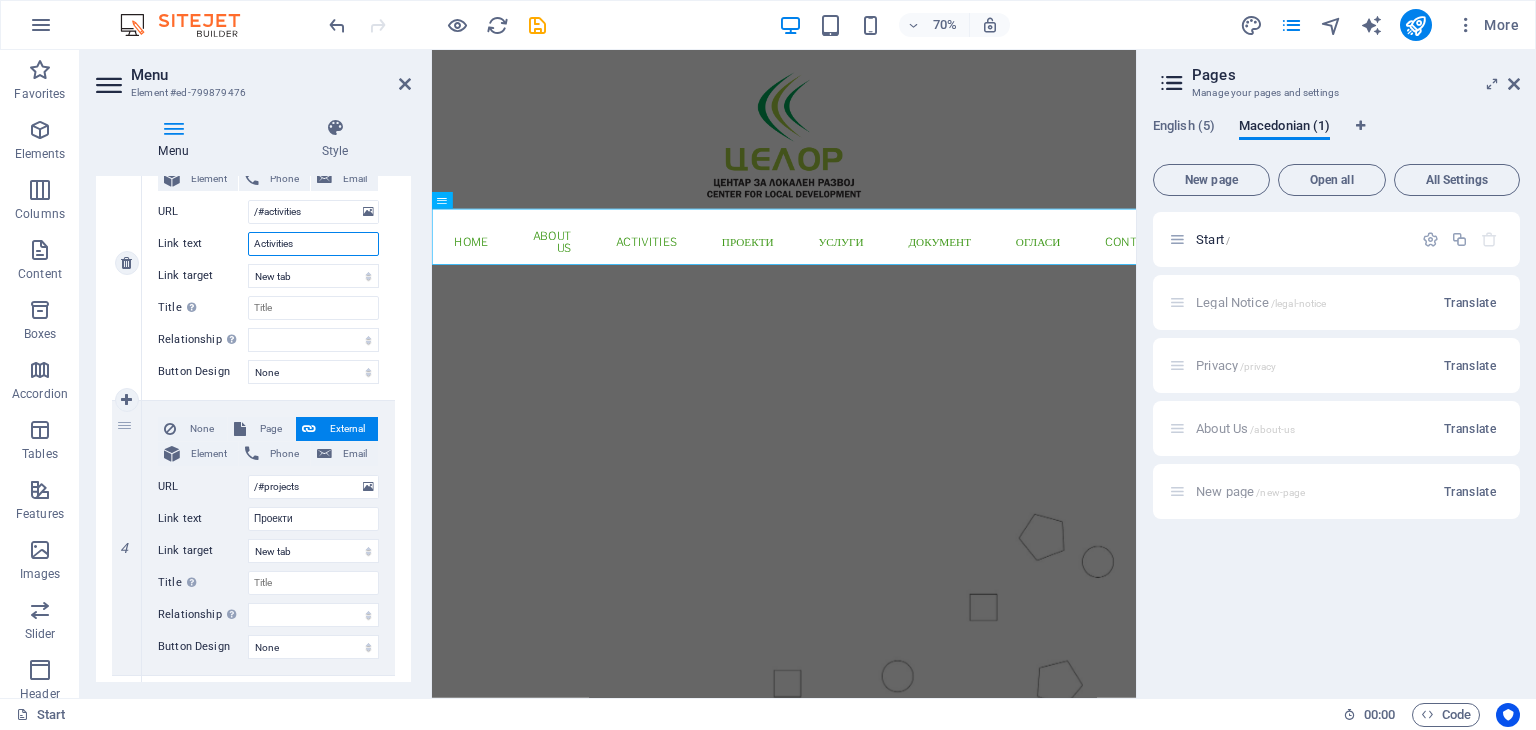 scroll, scrollTop: 800, scrollLeft: 0, axis: vertical 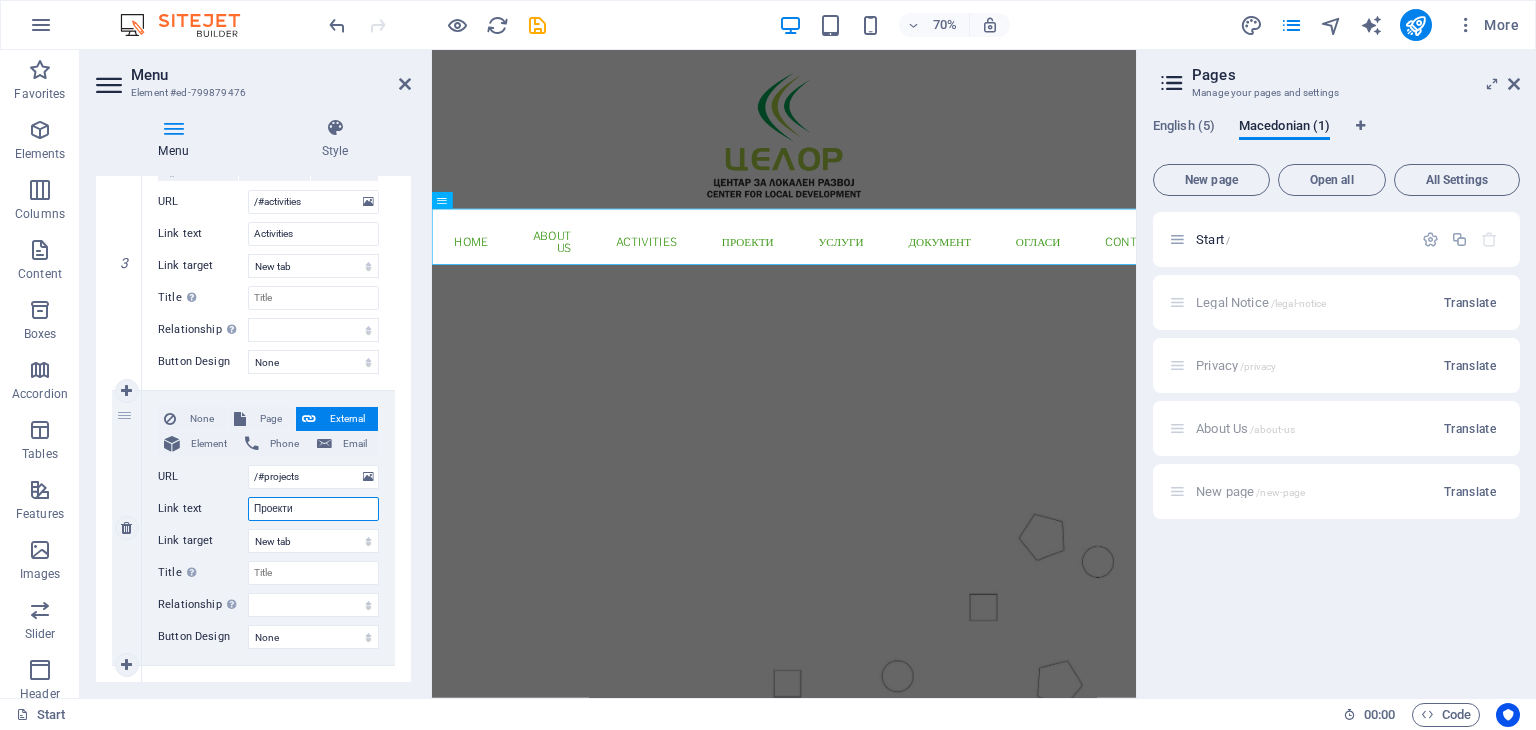 click on "Проекти" at bounding box center [313, 509] 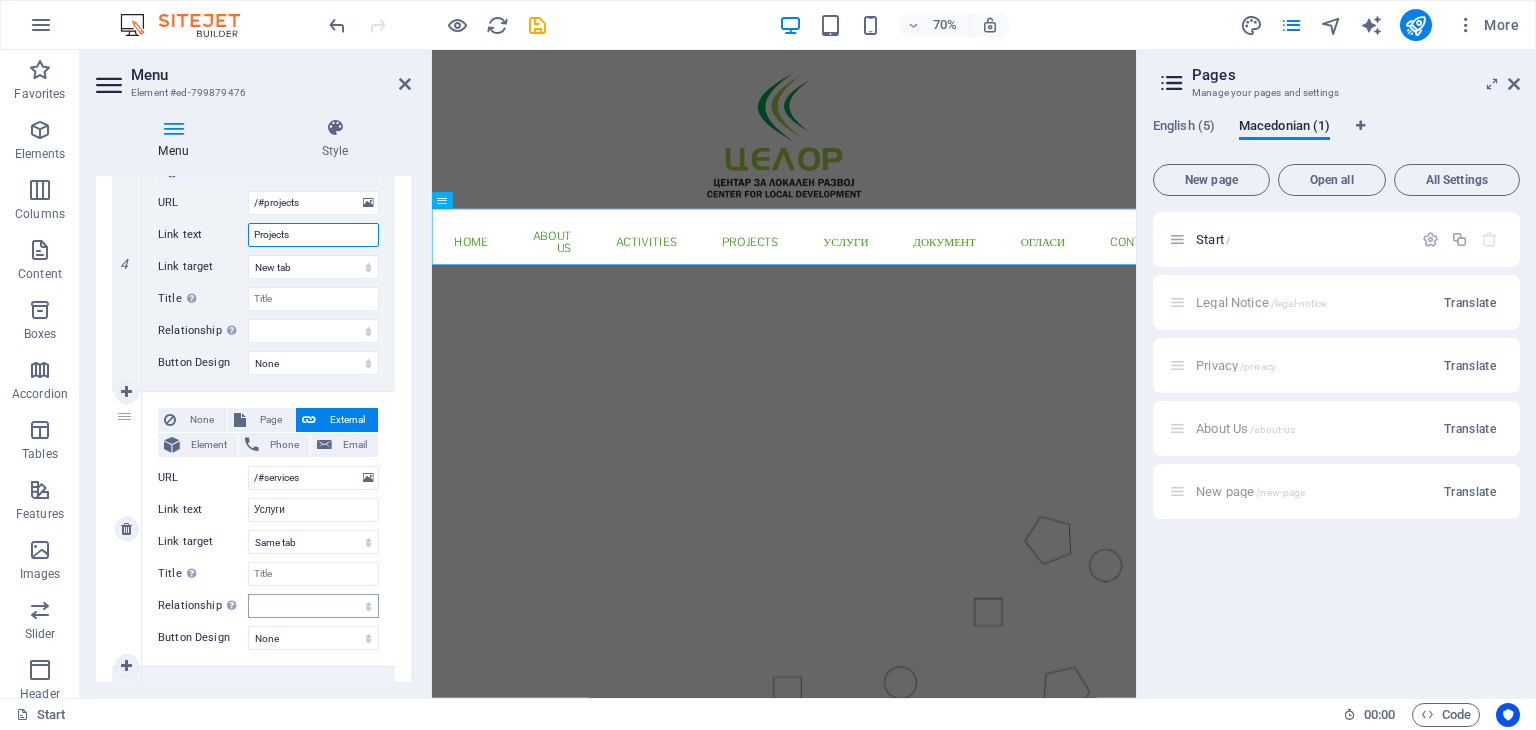 scroll, scrollTop: 1100, scrollLeft: 0, axis: vertical 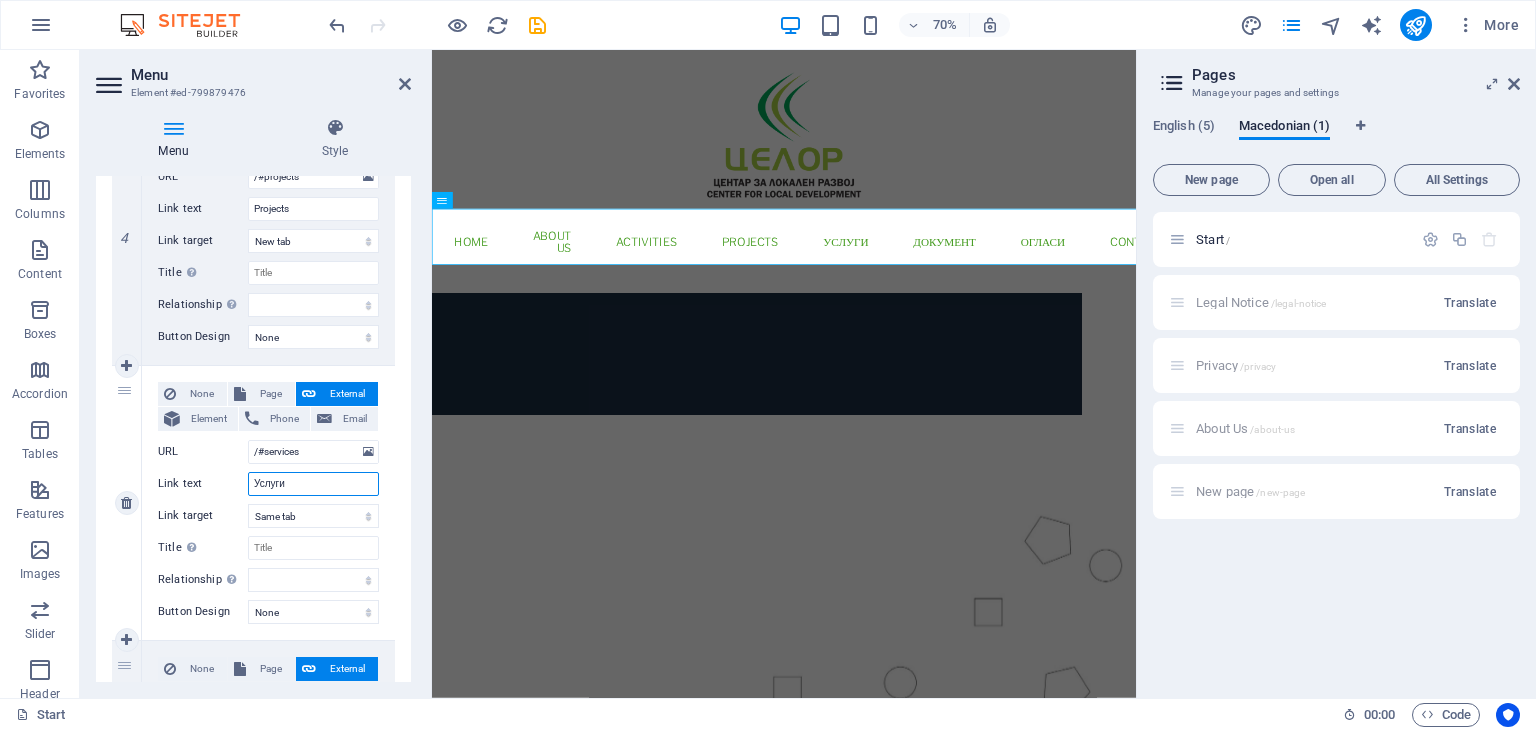 drag, startPoint x: 301, startPoint y: 484, endPoint x: 219, endPoint y: 484, distance: 82 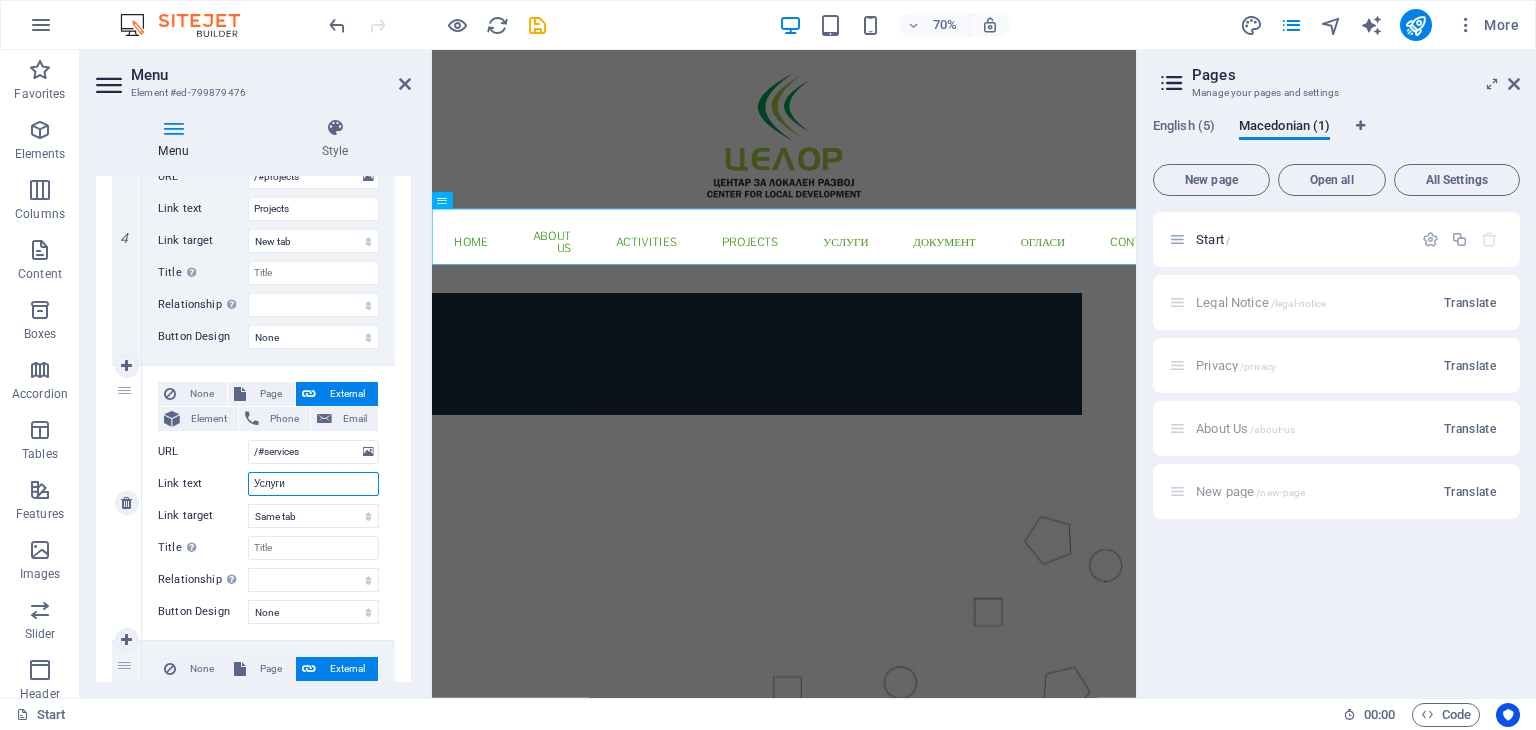 click on "Link text Услуги" at bounding box center [268, 484] 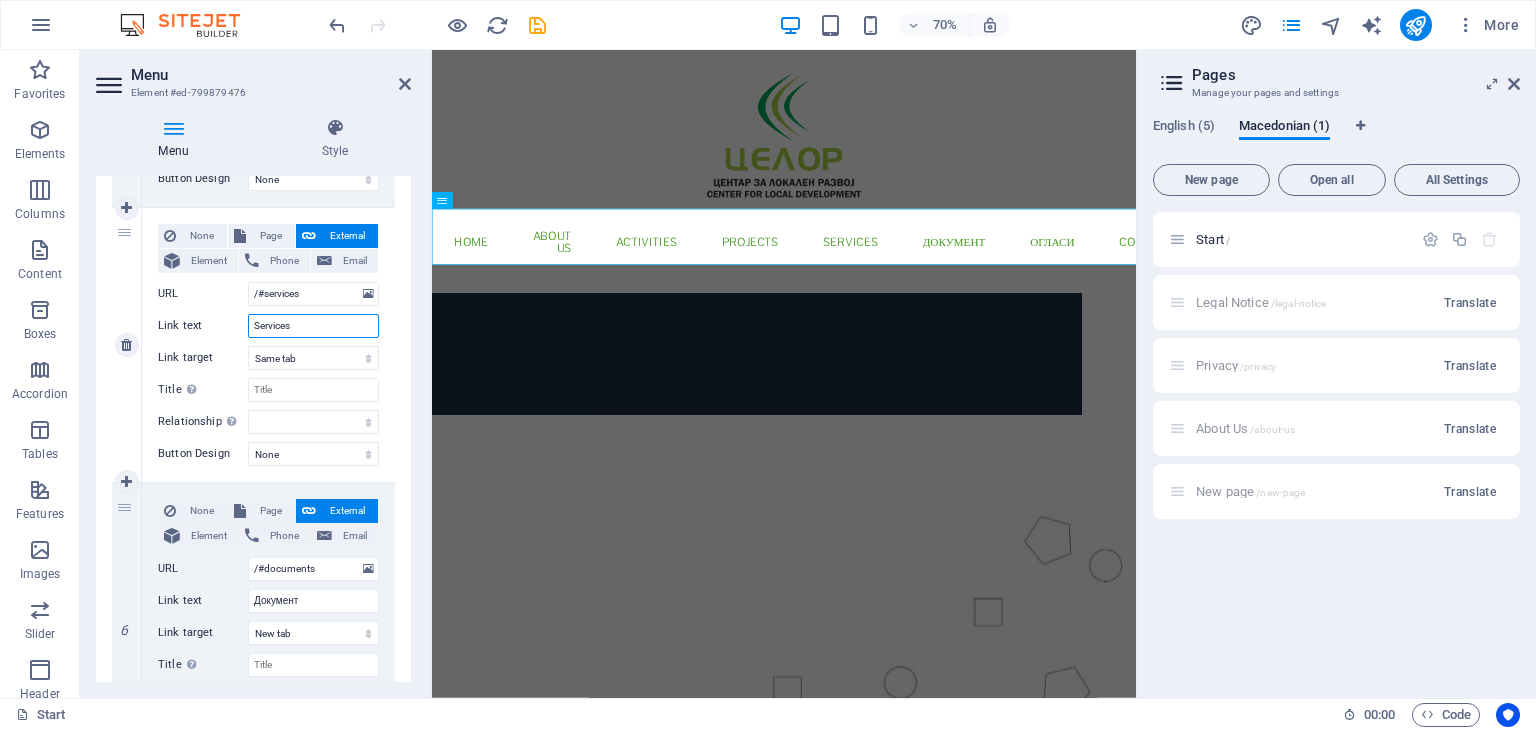 scroll, scrollTop: 1400, scrollLeft: 0, axis: vertical 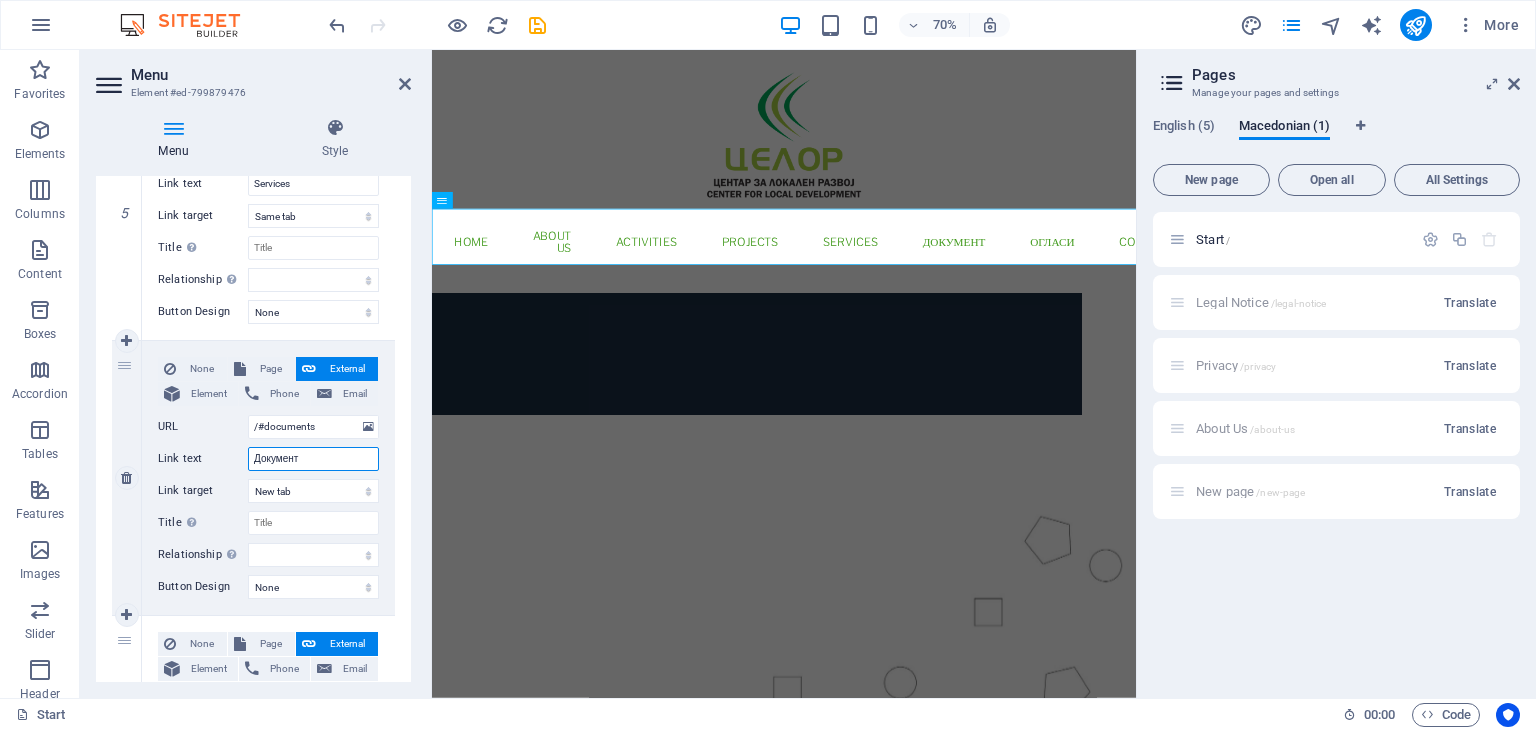 drag, startPoint x: 322, startPoint y: 461, endPoint x: 210, endPoint y: 457, distance: 112.0714 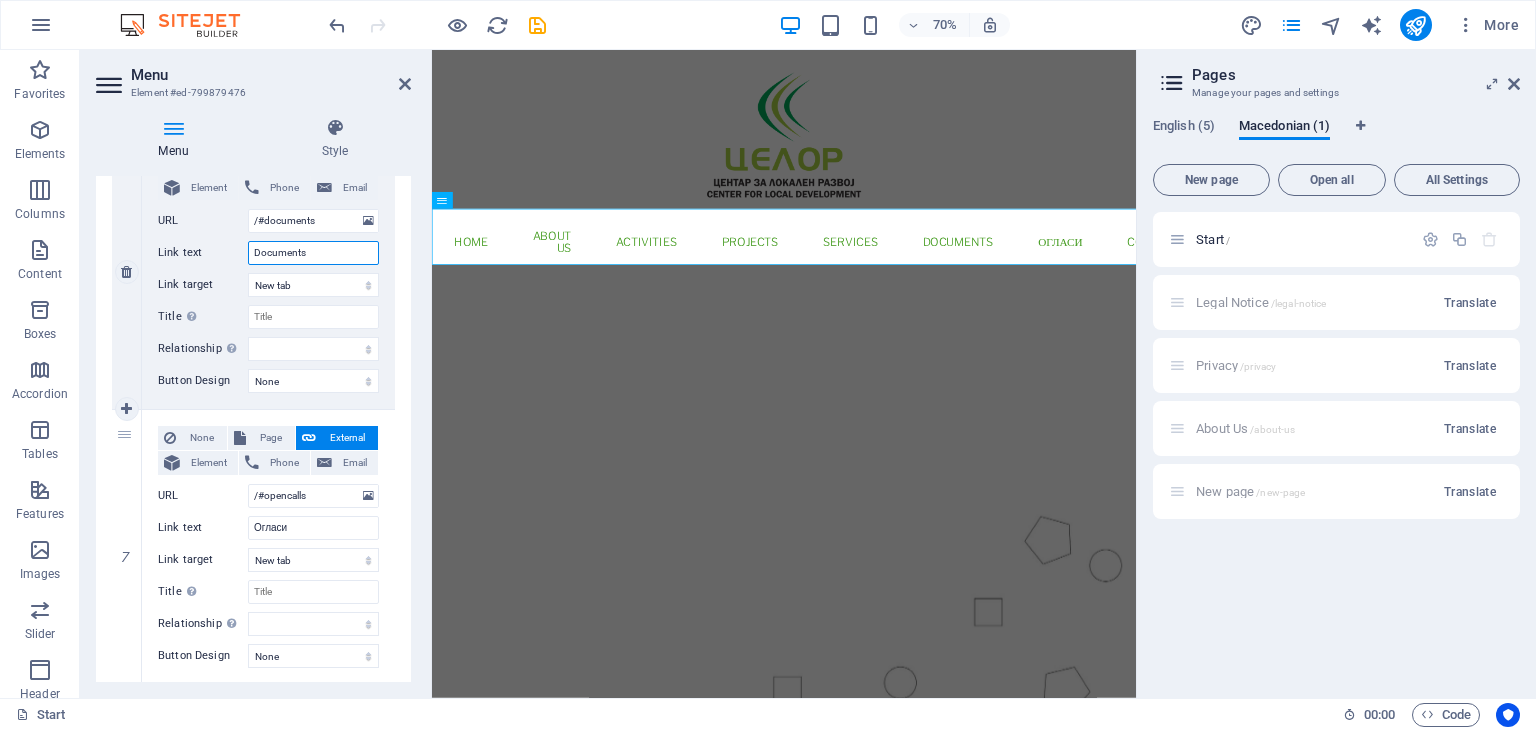 scroll, scrollTop: 1700, scrollLeft: 0, axis: vertical 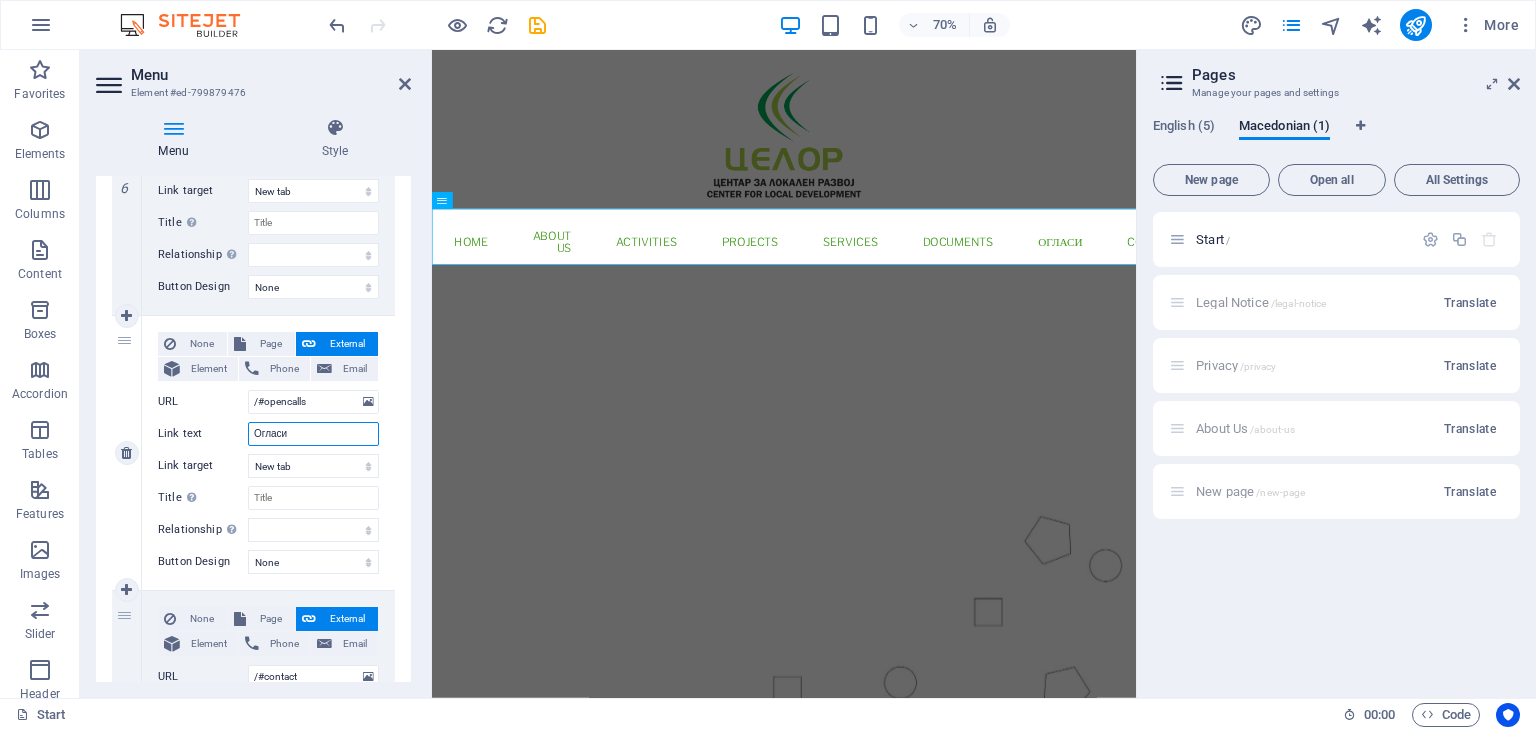 drag, startPoint x: 300, startPoint y: 440, endPoint x: 243, endPoint y: 440, distance: 57 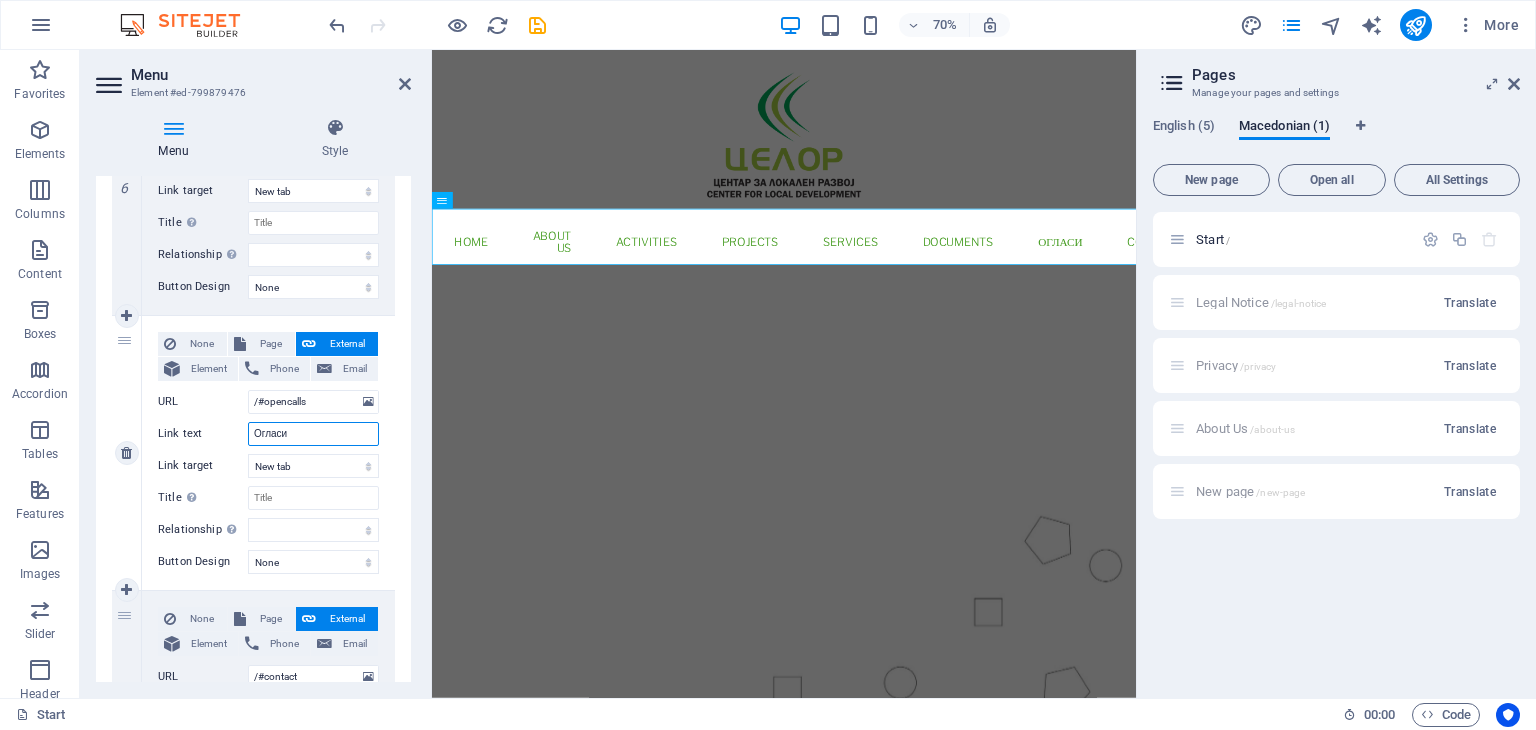 click on "Link text Огласи" at bounding box center [268, 434] 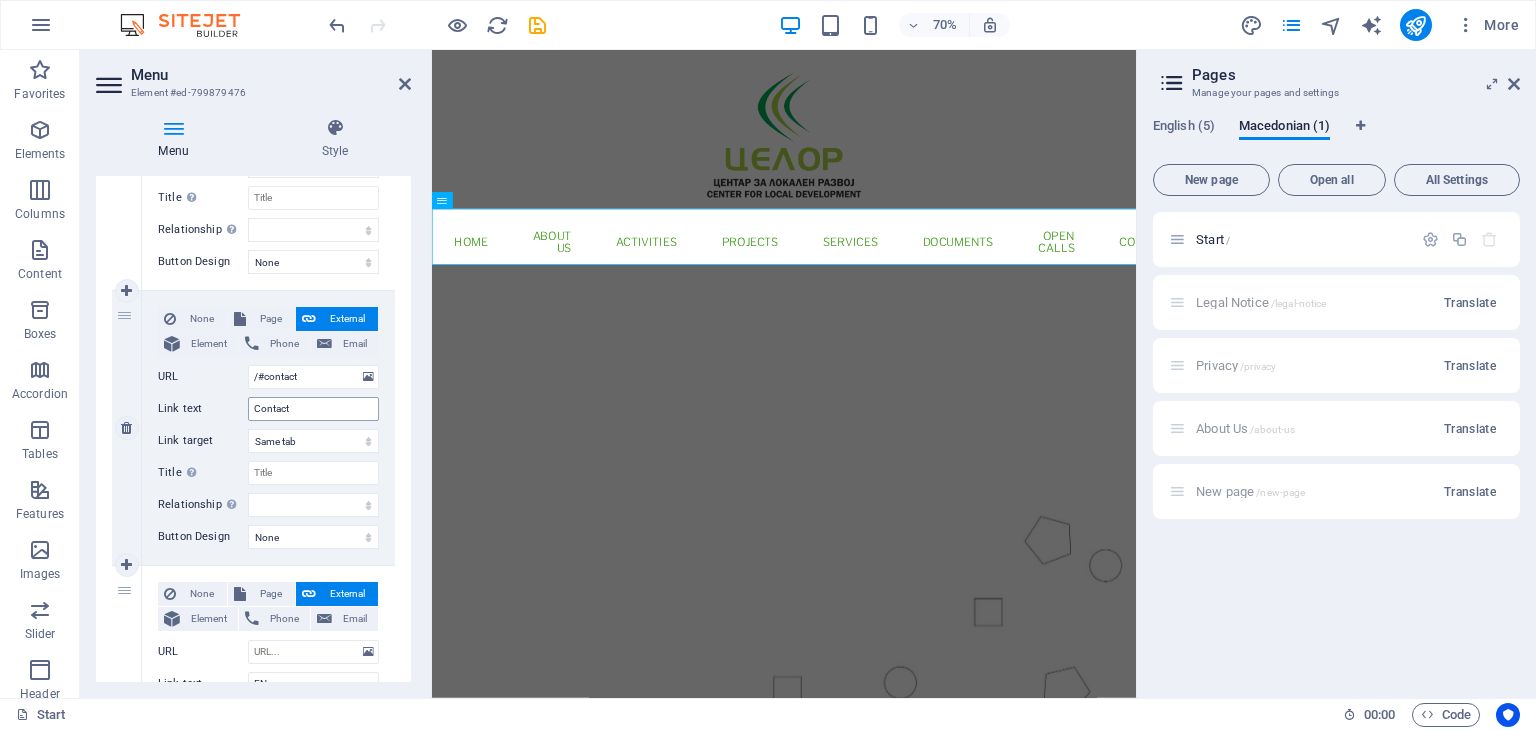 scroll, scrollTop: 2200, scrollLeft: 0, axis: vertical 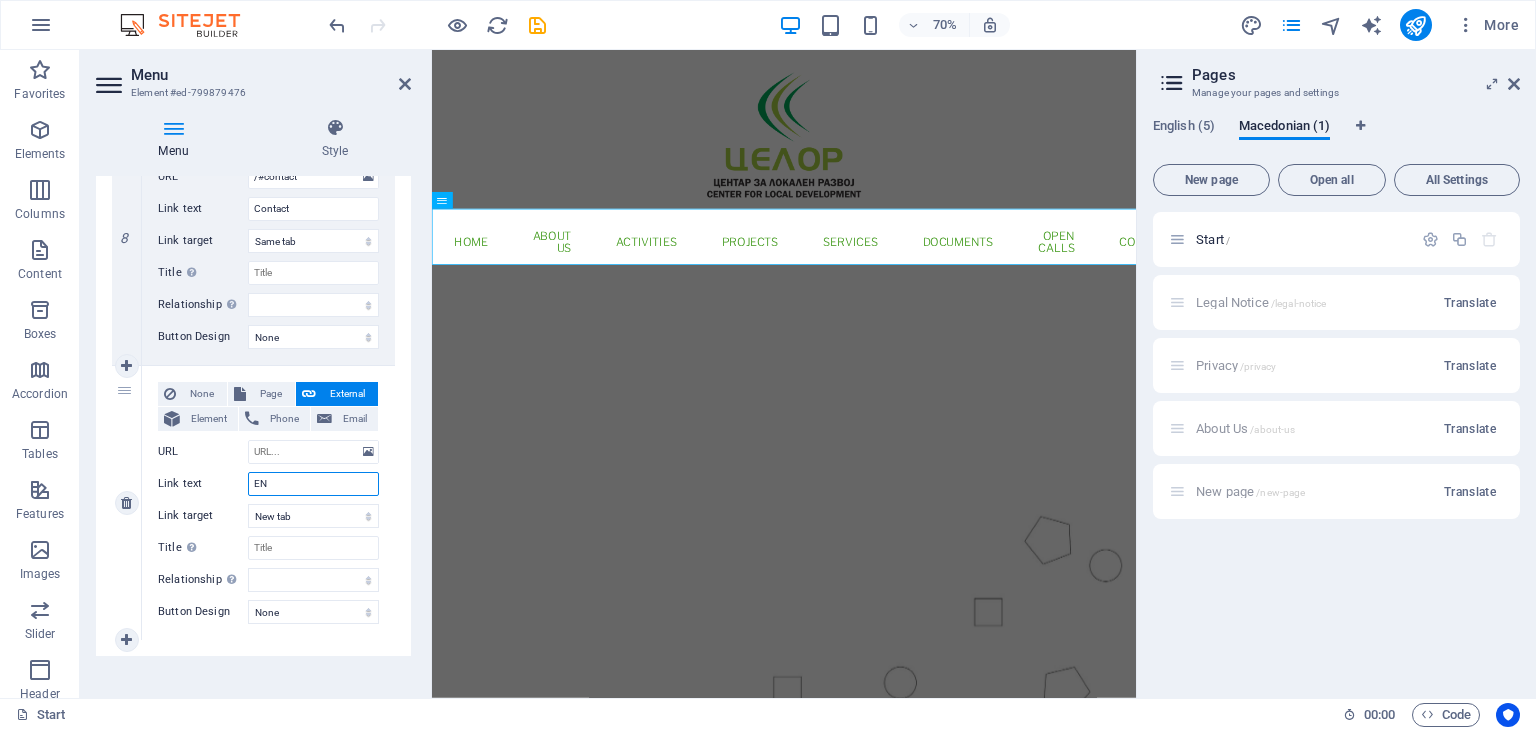 drag, startPoint x: 305, startPoint y: 484, endPoint x: 244, endPoint y: 486, distance: 61.03278 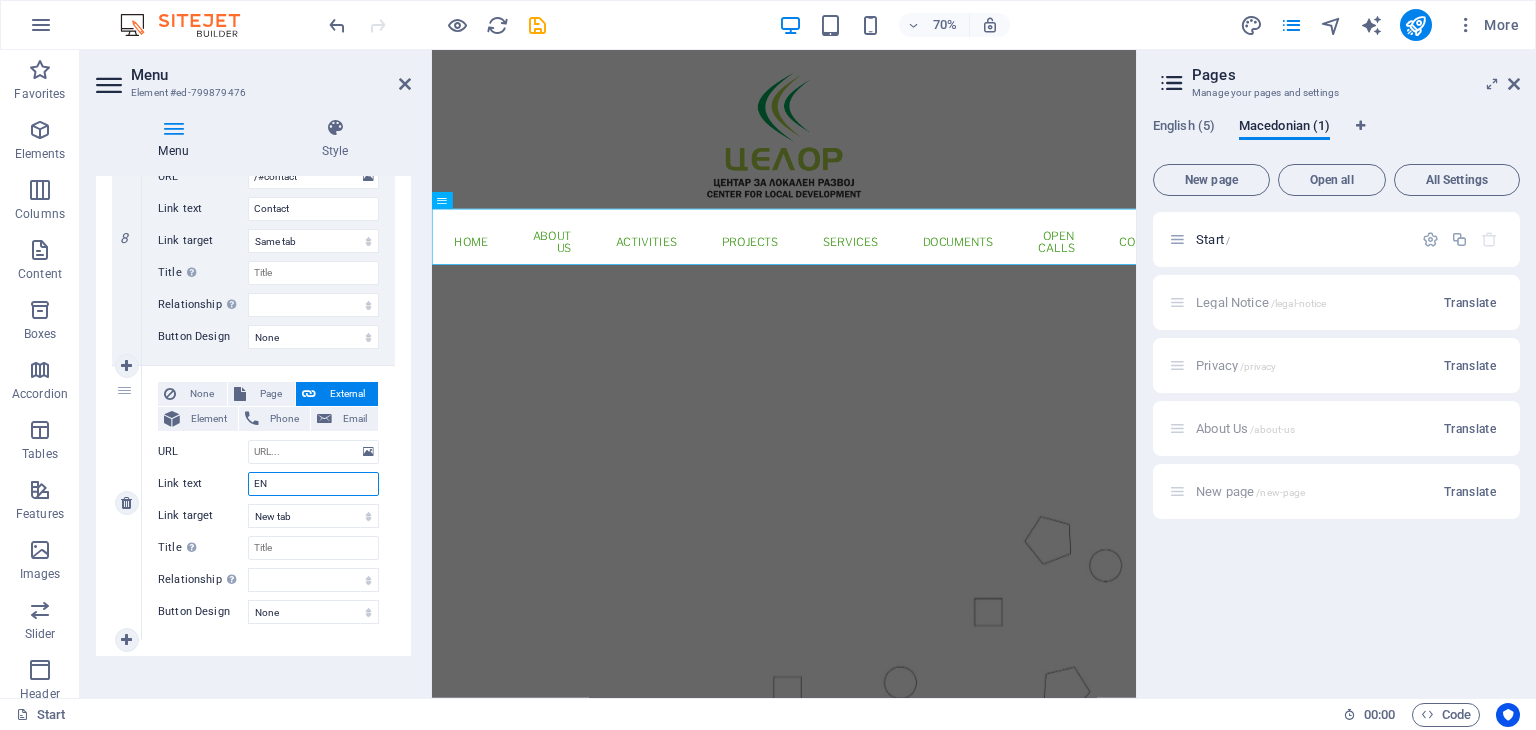 click on "Link text EN" at bounding box center (268, 484) 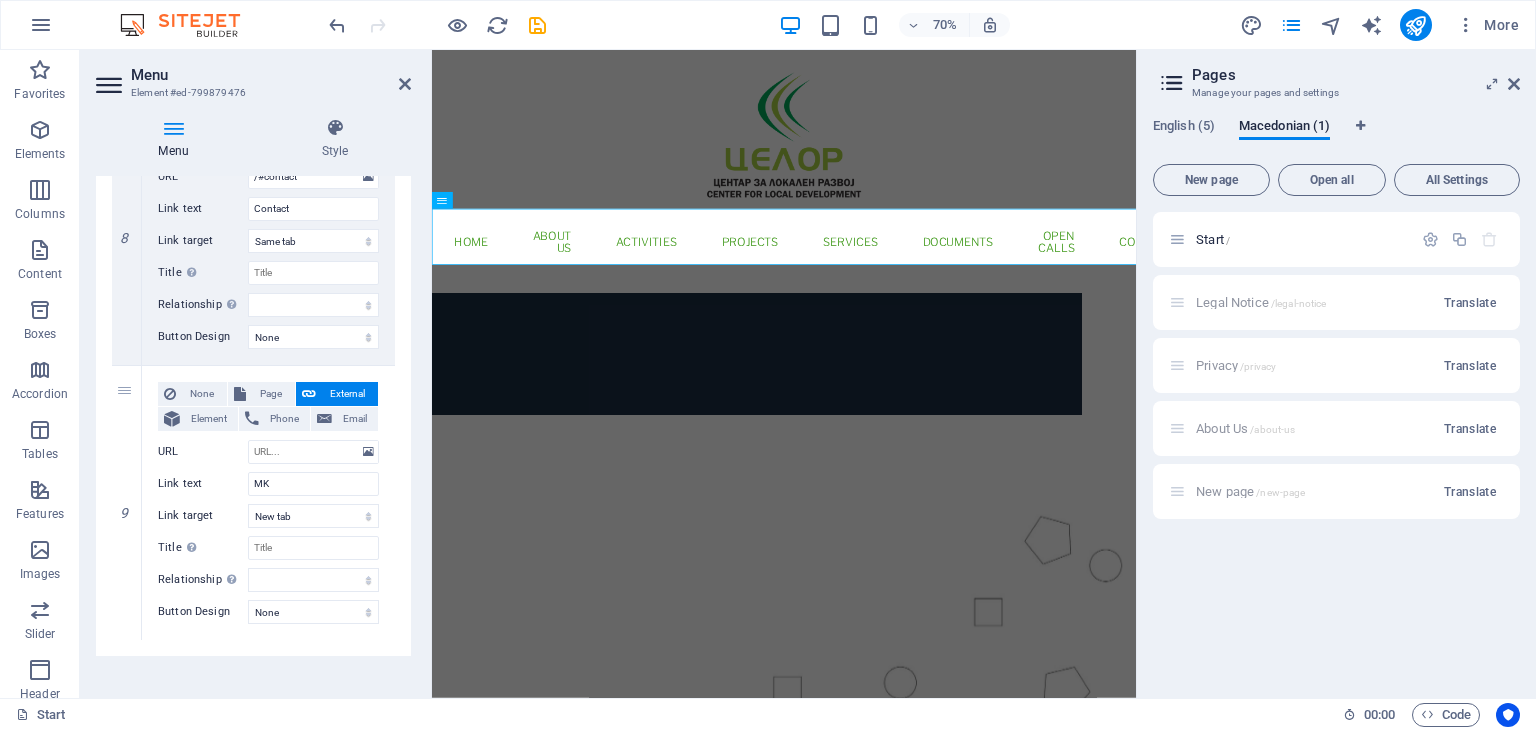 click on "1 None Page External Element Phone Email Page Start Legal Notice Privacy About Us New page Start Element
URL /#home Phone Email Link text Home Link target New tab Same tab Overlay Title Additional link description, should not be the same as the link text. The title is most often shown as a tooltip text when the mouse moves over the element. Leave empty if uncertain. Relationship Sets the  relationship of this link to the link target . For example, the value "nofollow" instructs search engines not to follow the link. Can be left empty. alternate author bookmark external help license next nofollow noreferrer noopener prev search tag Button Design None Default Primary Secondary 2 None Page External Element Phone Email Page Start Legal Notice Privacy About Us New page Start Element
URL /#about-us Phone Email Link text About Us Link target New tab Same tab Overlay Title Relationship Sets the  relationship of this link to the link target alternate author bookmark help" at bounding box center (253, -597) 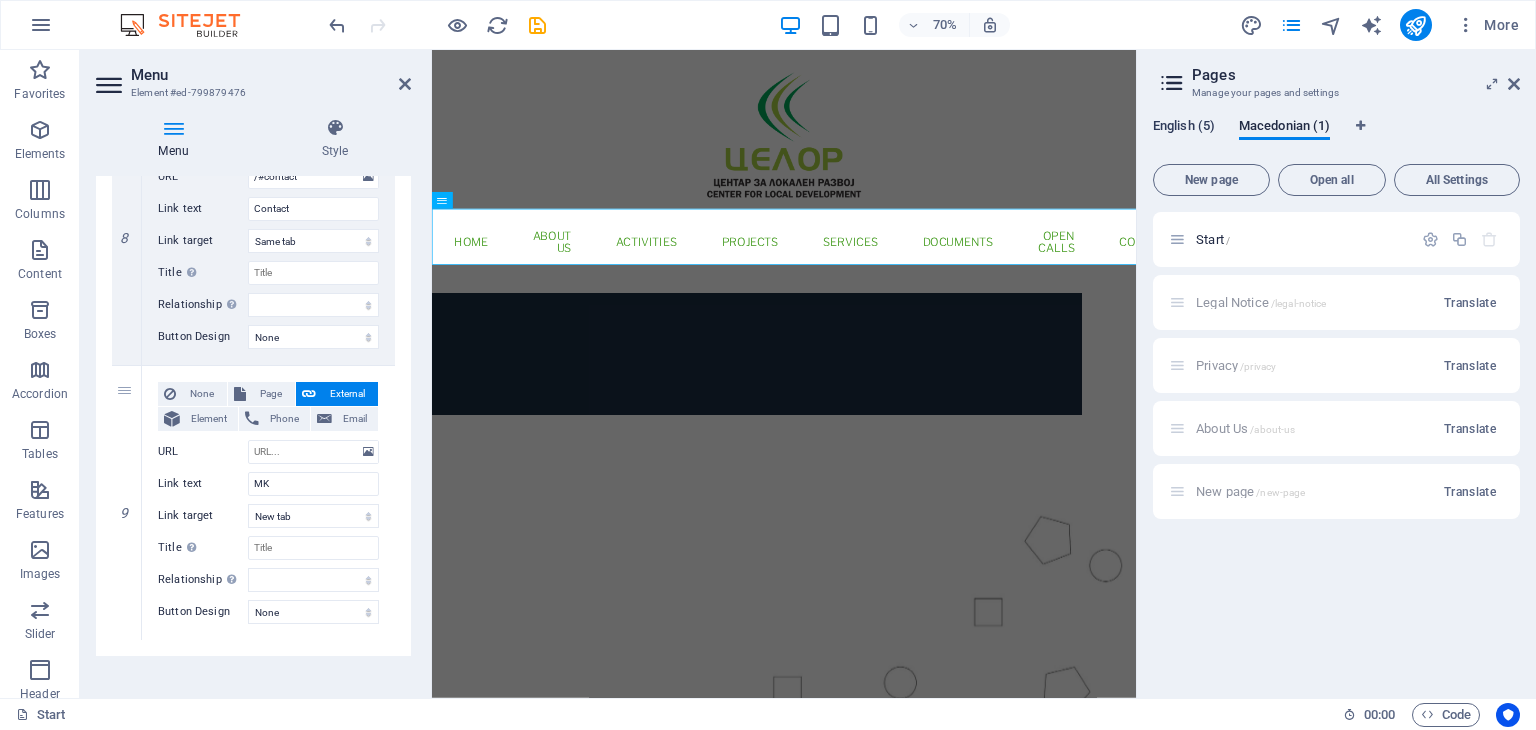 click on "English (5)" at bounding box center (1184, 128) 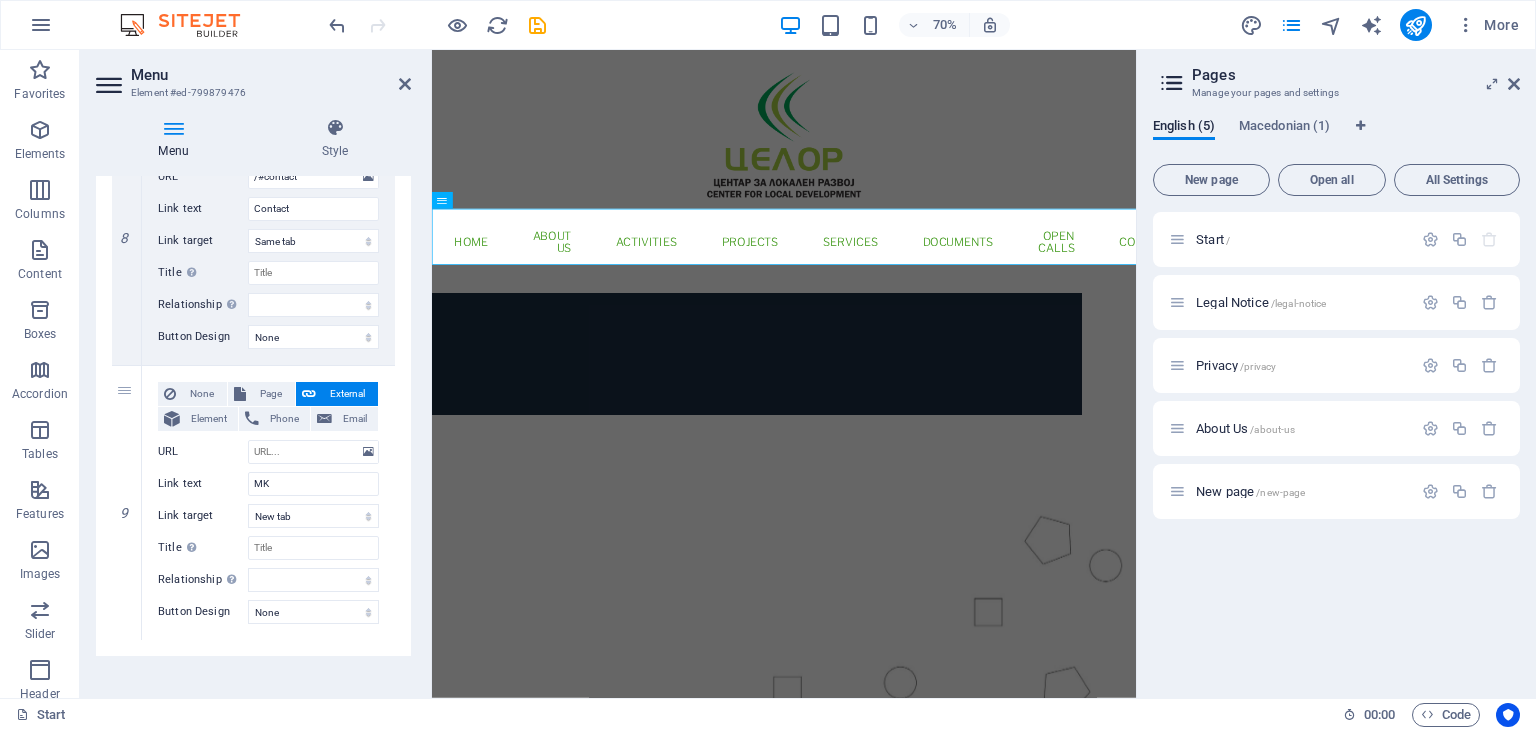 click on "Element #ed-799879476" at bounding box center [251, 93] 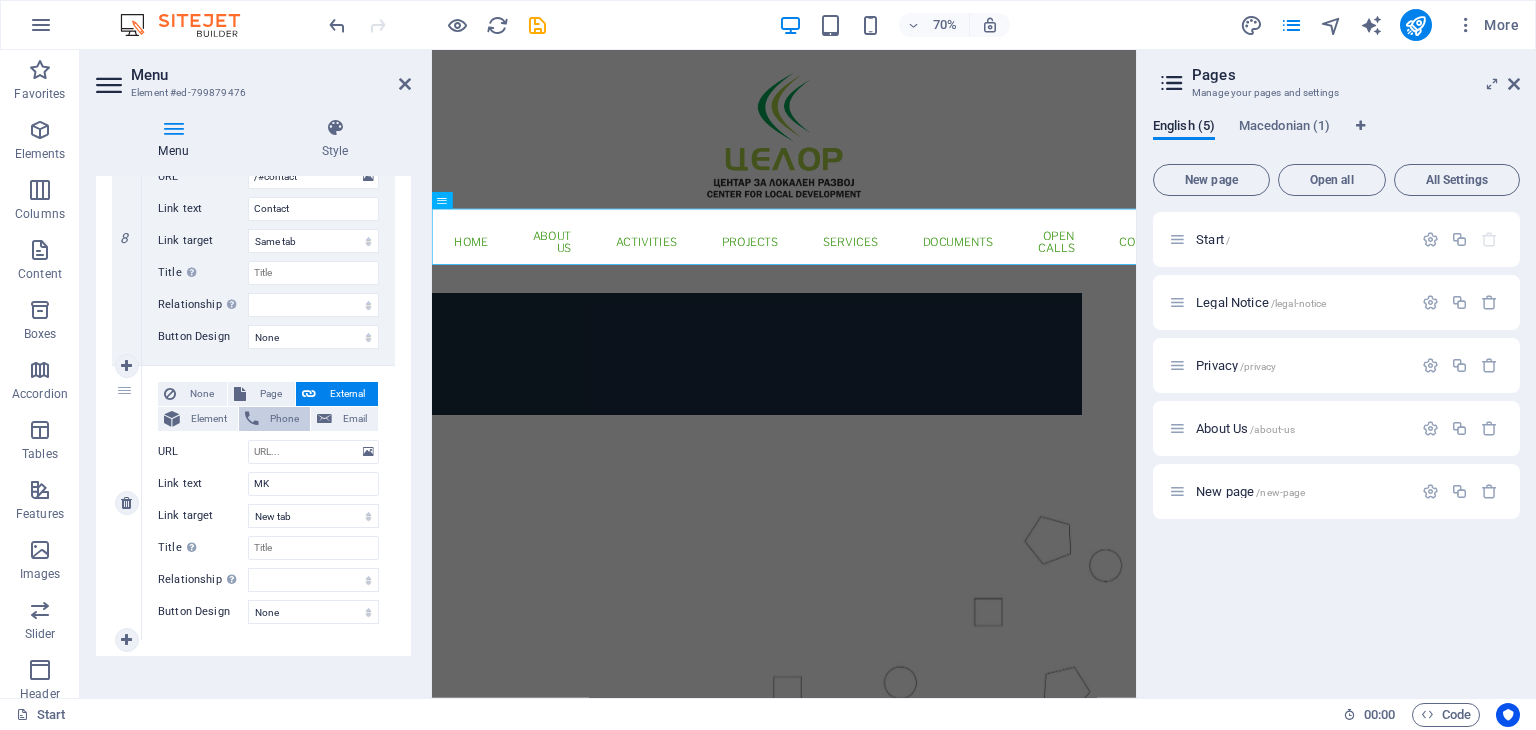 scroll, scrollTop: 2212, scrollLeft: 0, axis: vertical 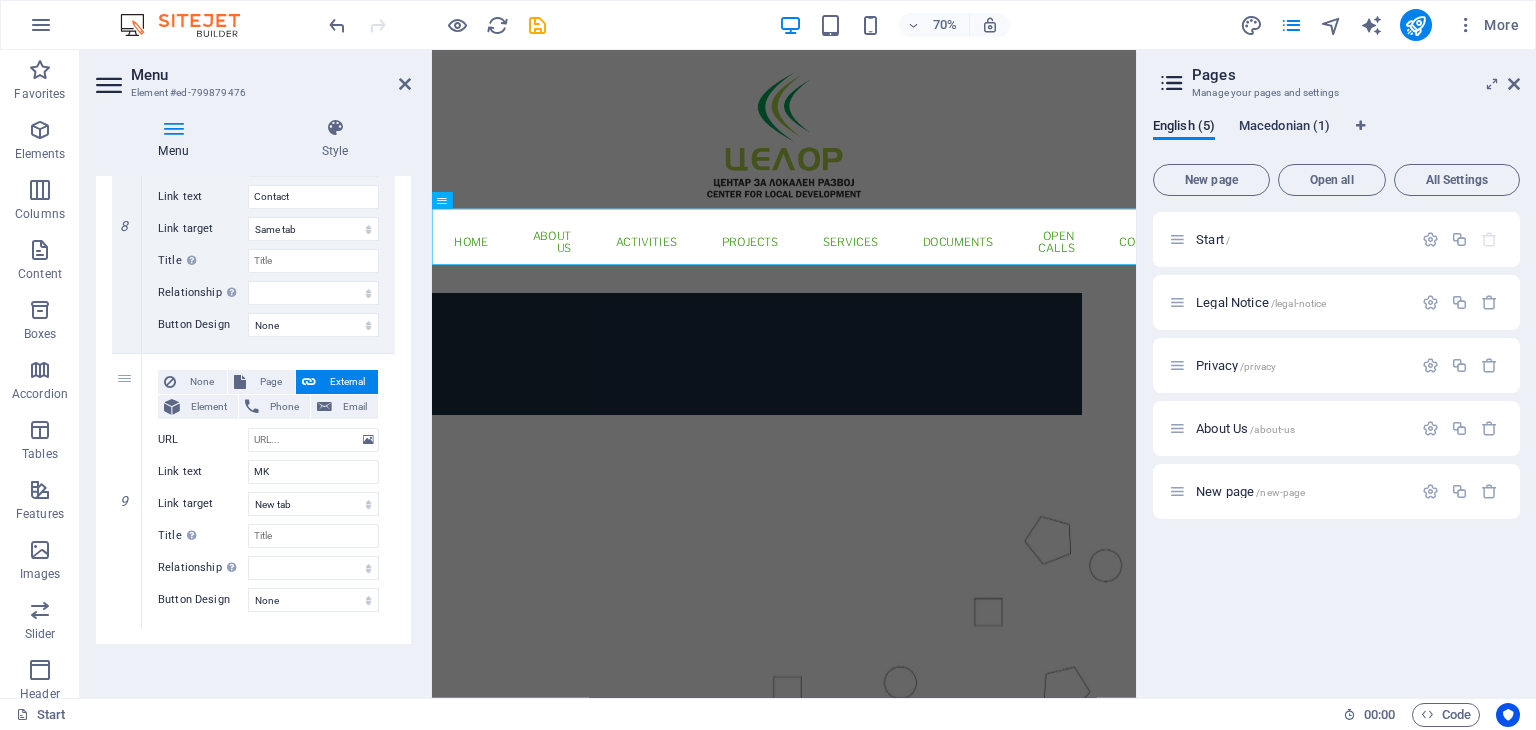 click on "Macedonian (1)" at bounding box center [1284, 128] 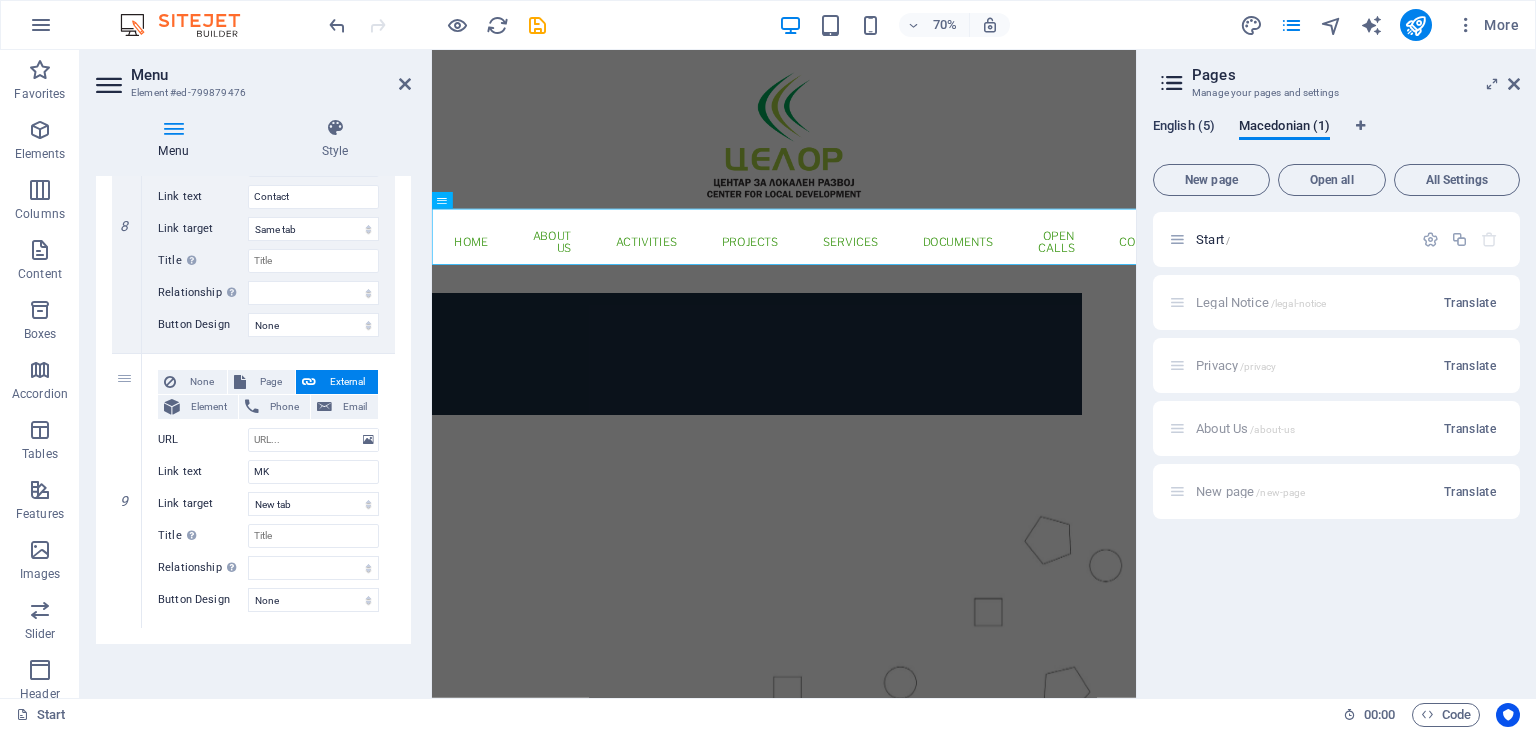 click on "English (5)" at bounding box center (1184, 128) 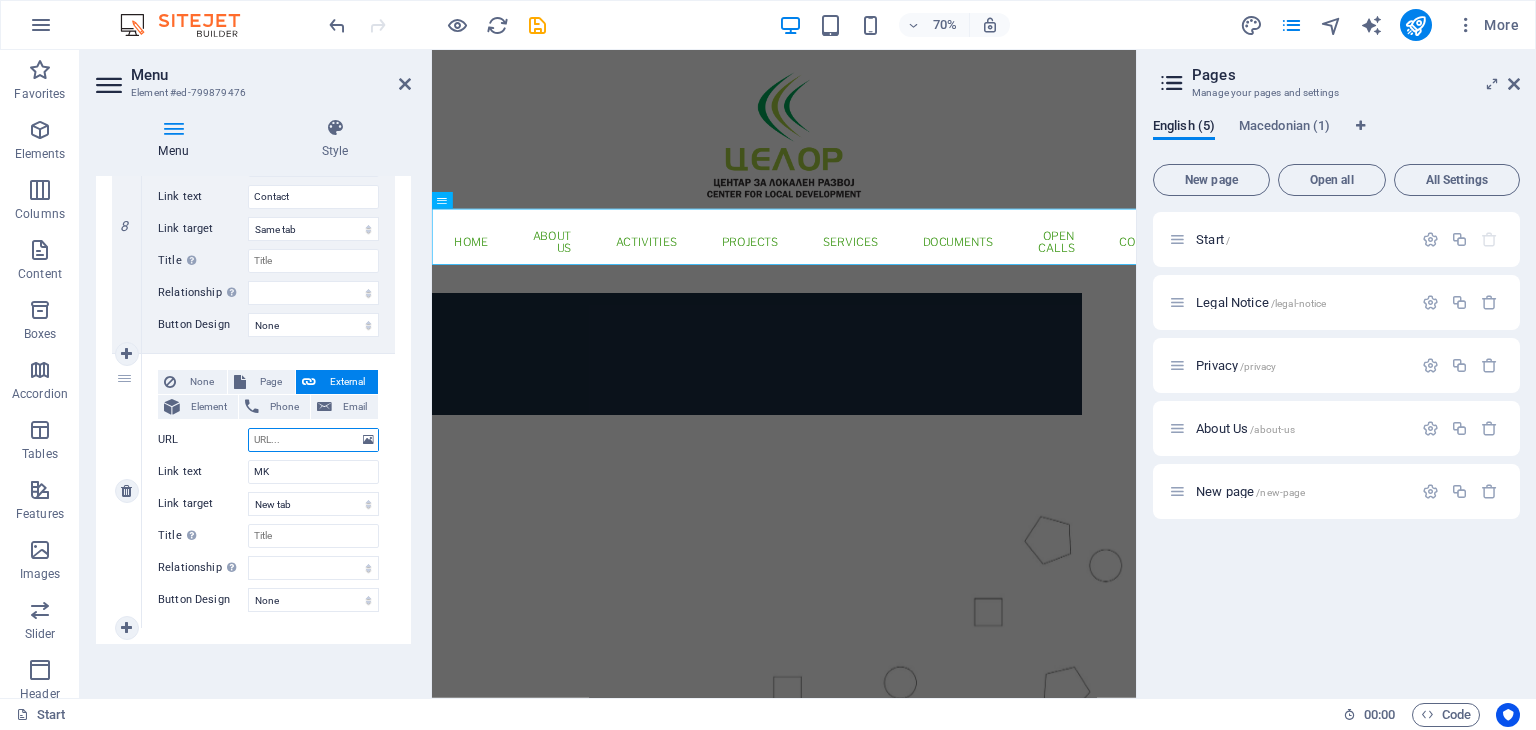 click on "URL" at bounding box center [313, 440] 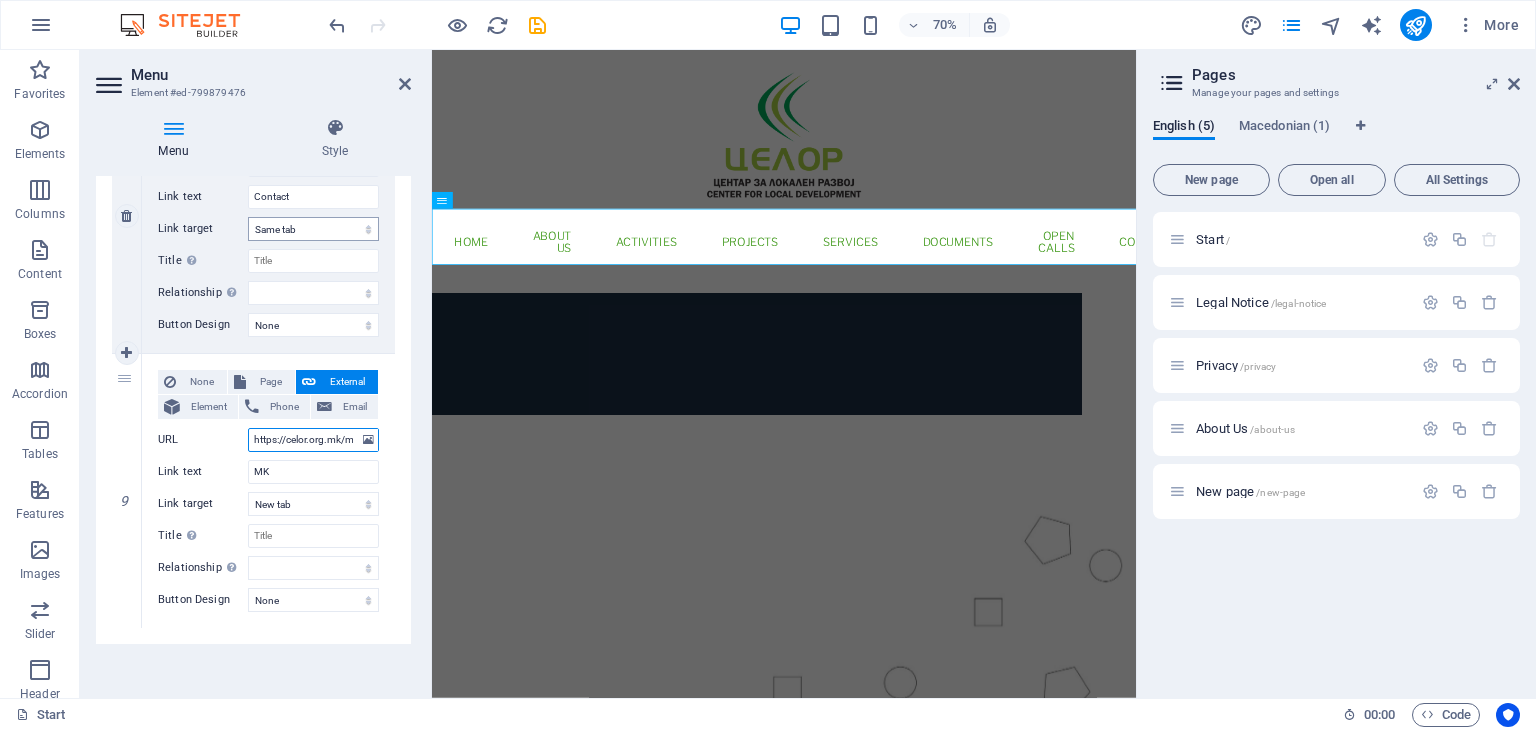 scroll, scrollTop: 0, scrollLeft: 13, axis: horizontal 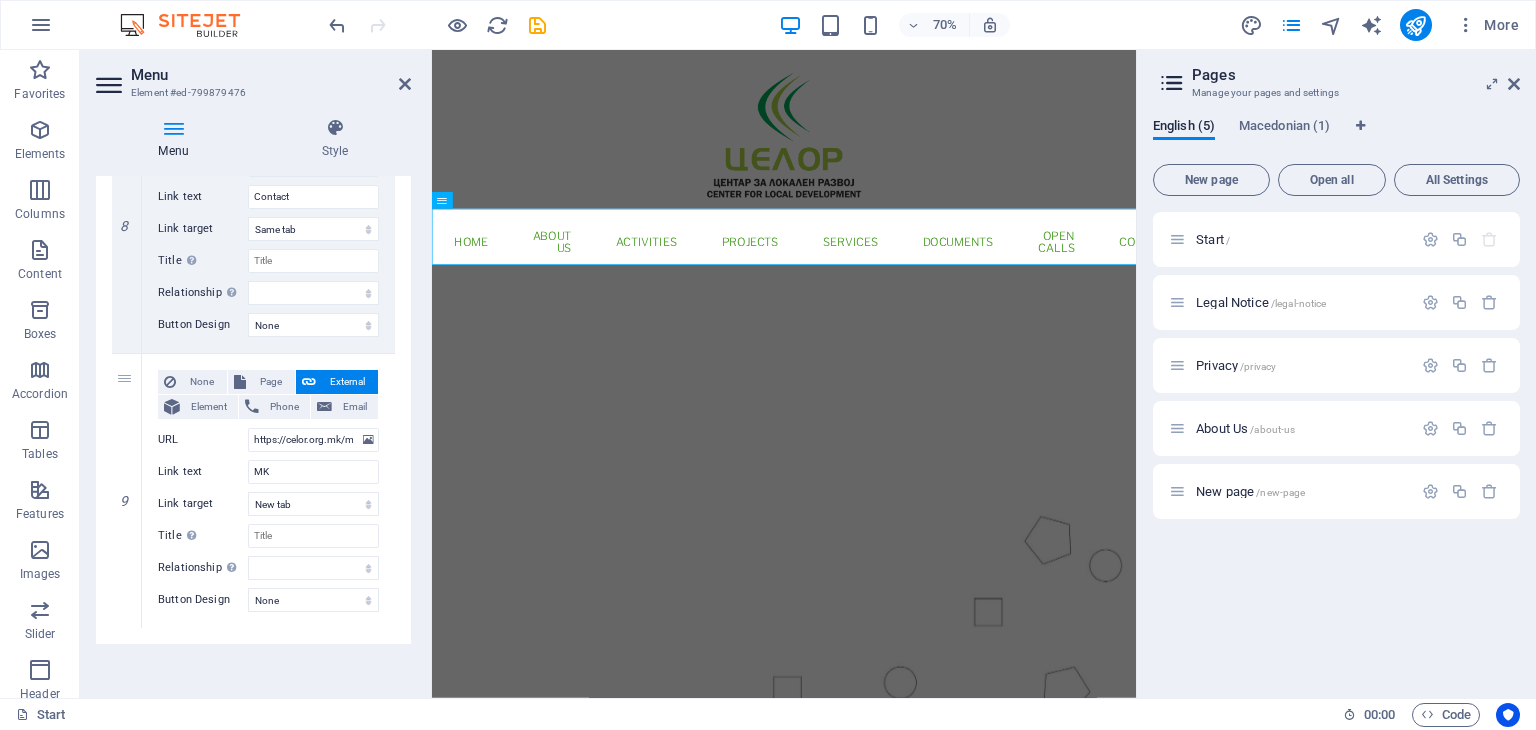 click on "1 None Page External Element Phone Email Page Start Legal Notice Privacy About Us New page Start Element
URL /#home Phone Email Link text Home Link target New tab Same tab Overlay Title Additional link description, should not be the same as the link text. The title is most often shown as a tooltip text when the mouse moves over the element. Leave empty if uncertain. Relationship Sets the  relationship of this link to the link target . For example, the value "nofollow" instructs search engines not to follow the link. Can be left empty. alternate author bookmark external help license next nofollow noreferrer noopener prev search tag Button Design None Default Primary Secondary 2 None Page External Element Phone Email Page Start Legal Notice Privacy About Us New page Start Element
URL /#about-us Phone Email Link text About Us Link target New tab Same tab Overlay Title Relationship Sets the  relationship of this link to the link target alternate author bookmark help" at bounding box center (253, -609) 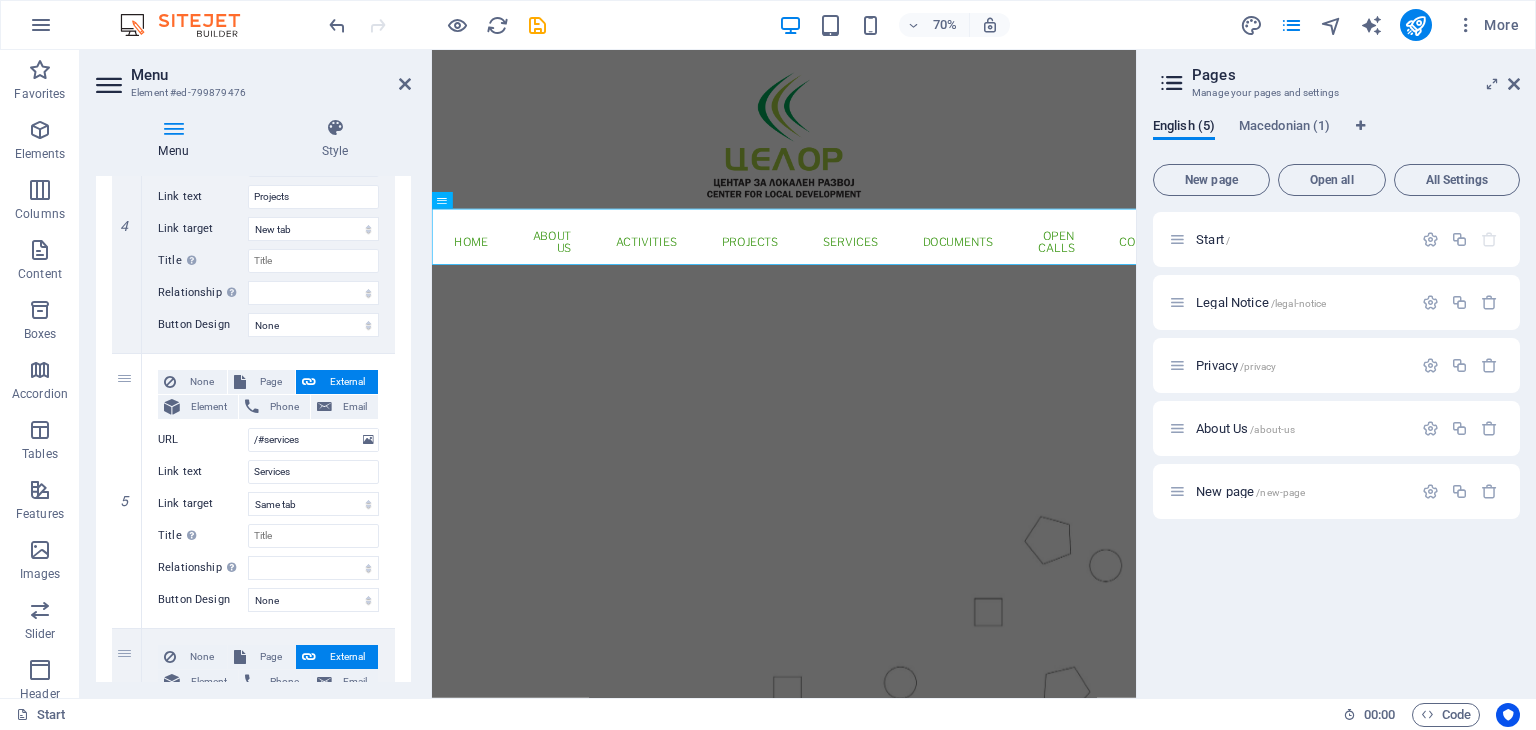 scroll, scrollTop: 712, scrollLeft: 0, axis: vertical 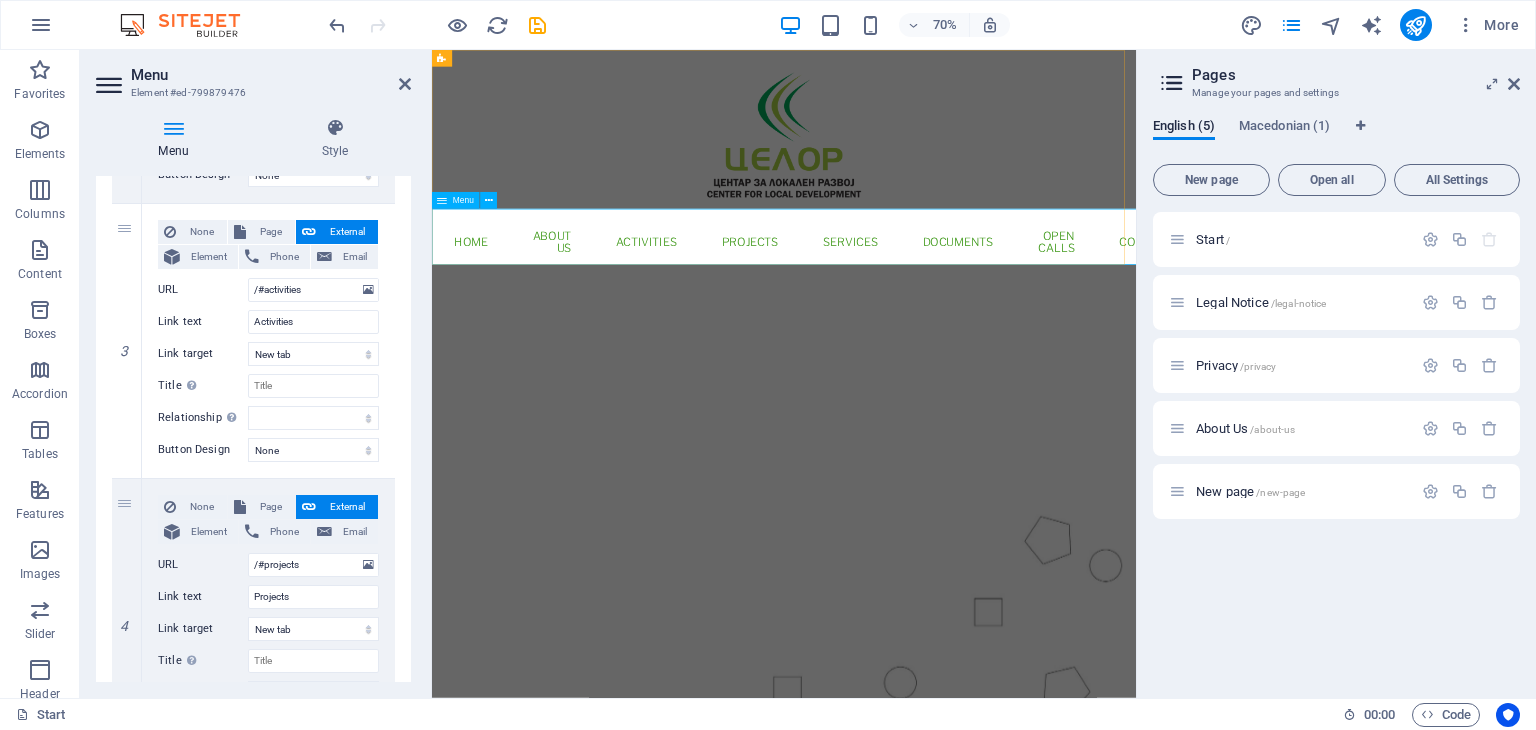 click on "Home About Us Activities Projects Services Documents Open Calls Contact MK" at bounding box center [935, 325] 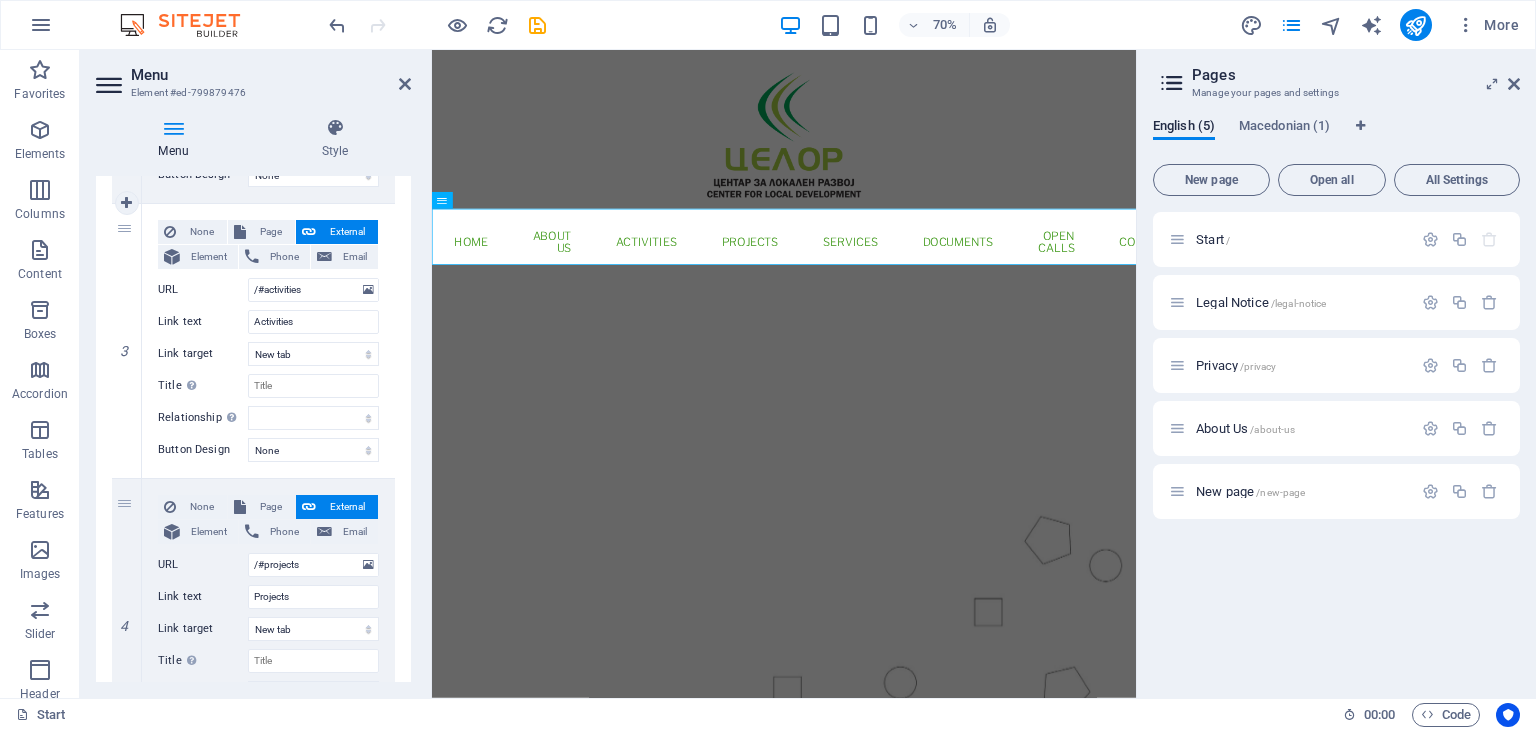 scroll, scrollTop: 412, scrollLeft: 0, axis: vertical 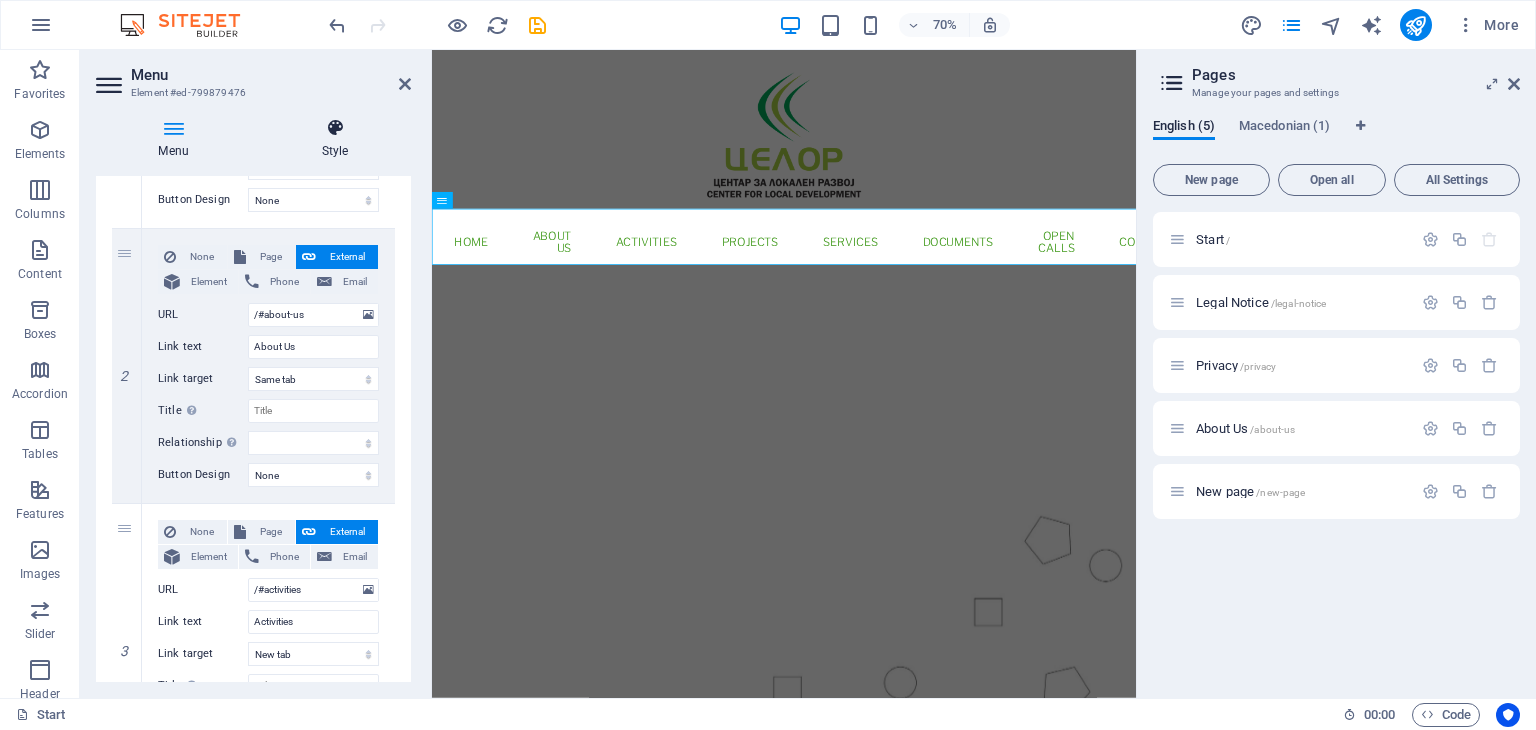 click on "Style" at bounding box center [335, 139] 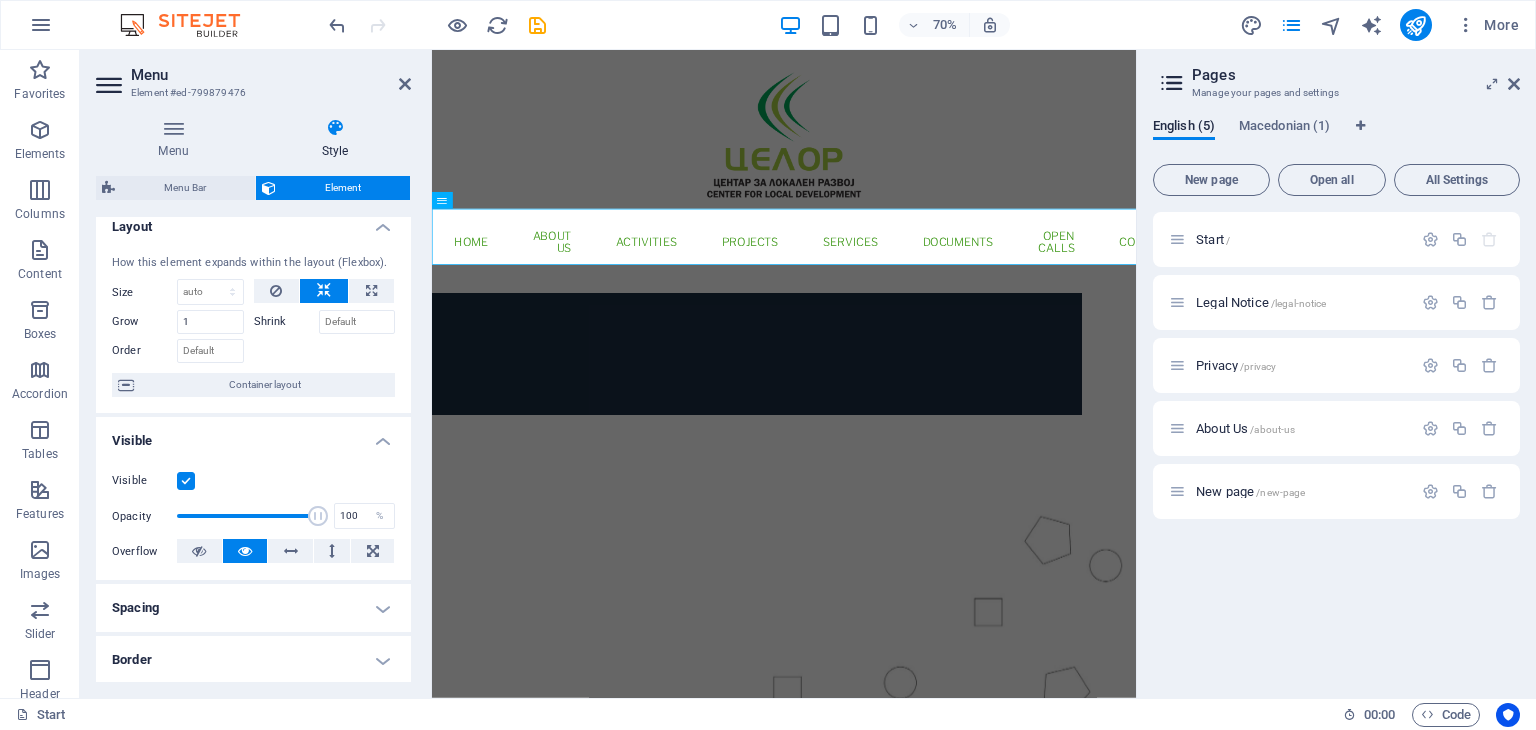scroll, scrollTop: 0, scrollLeft: 0, axis: both 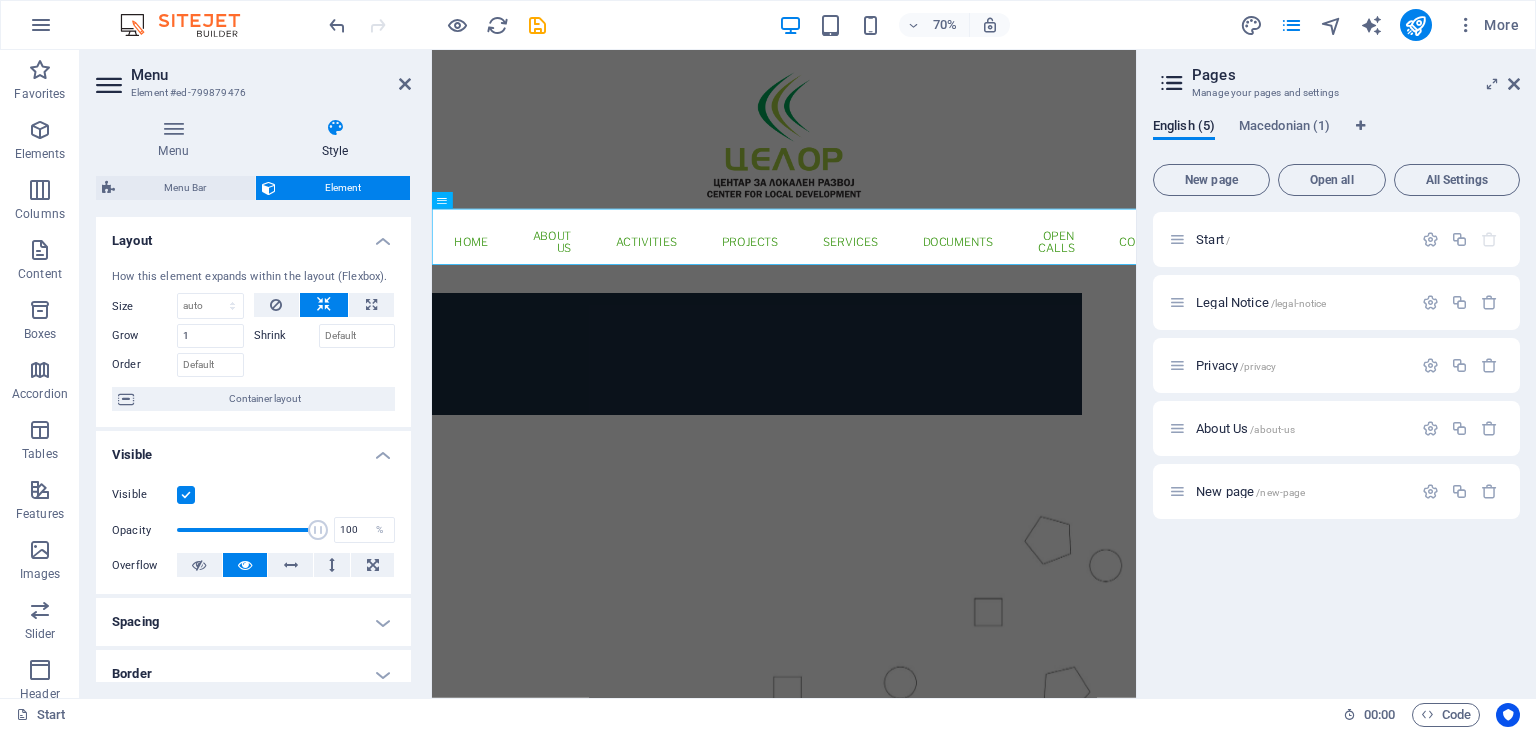click on "Style" at bounding box center [335, 139] 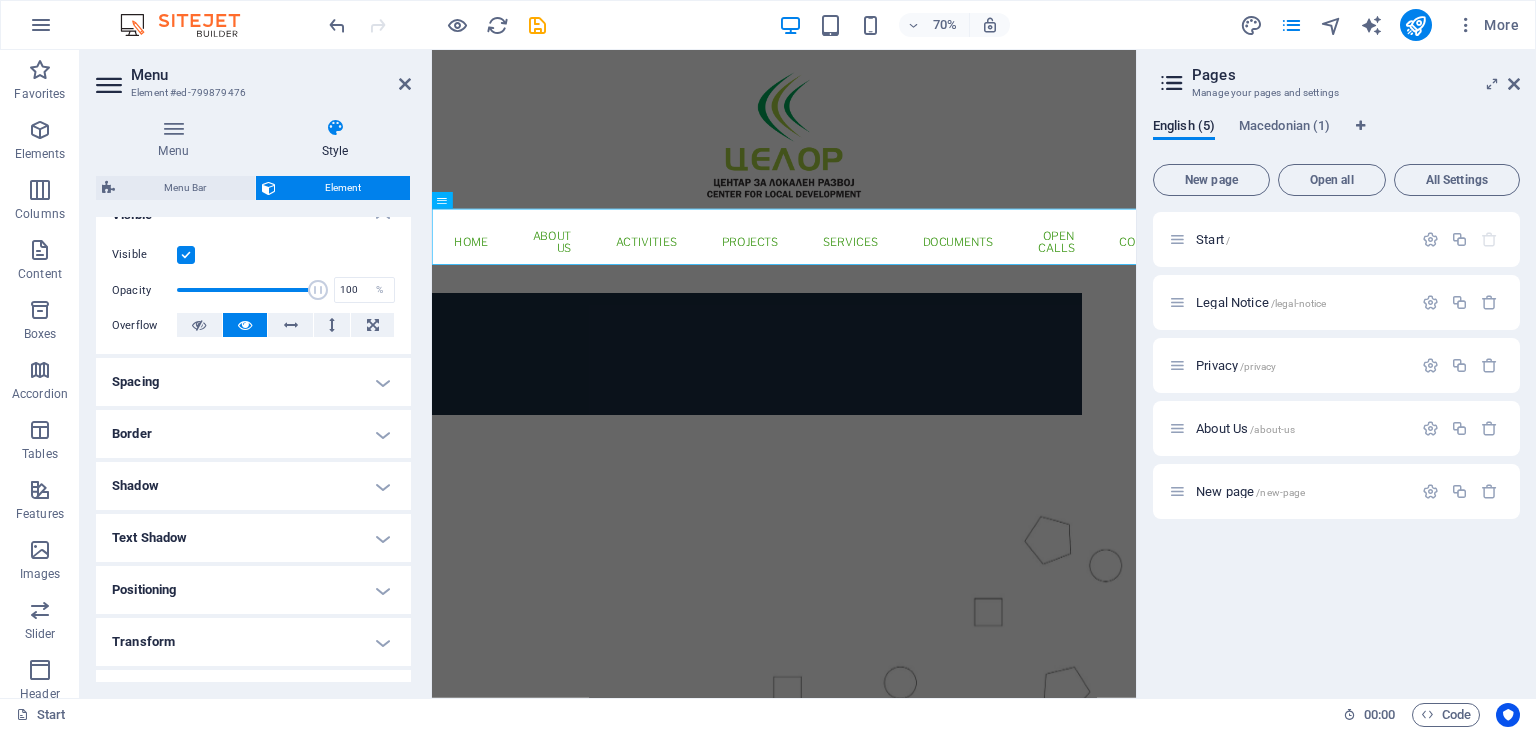 scroll, scrollTop: 380, scrollLeft: 0, axis: vertical 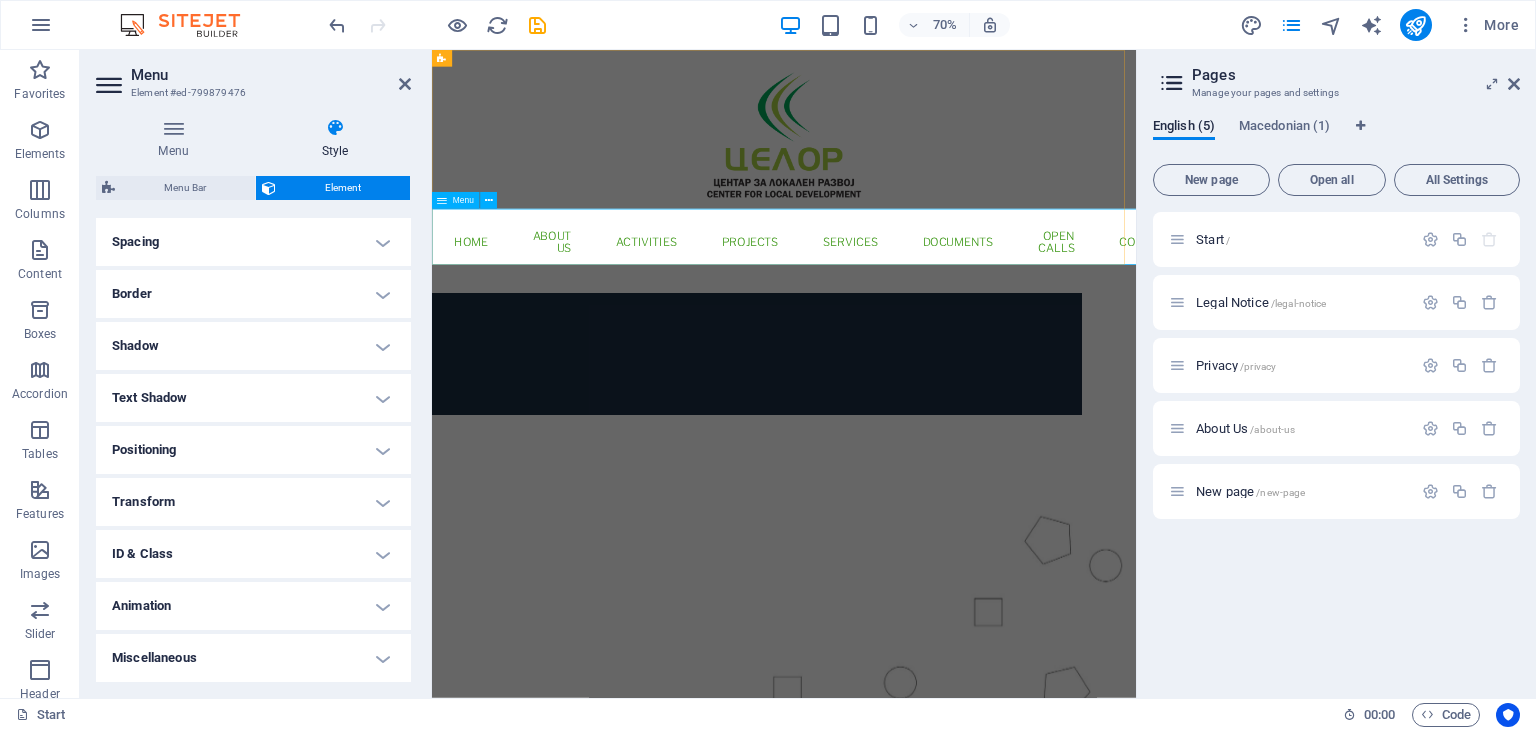 click on "Home About Us Activities Projects Services Documents Open Calls Contact MK" at bounding box center [935, 325] 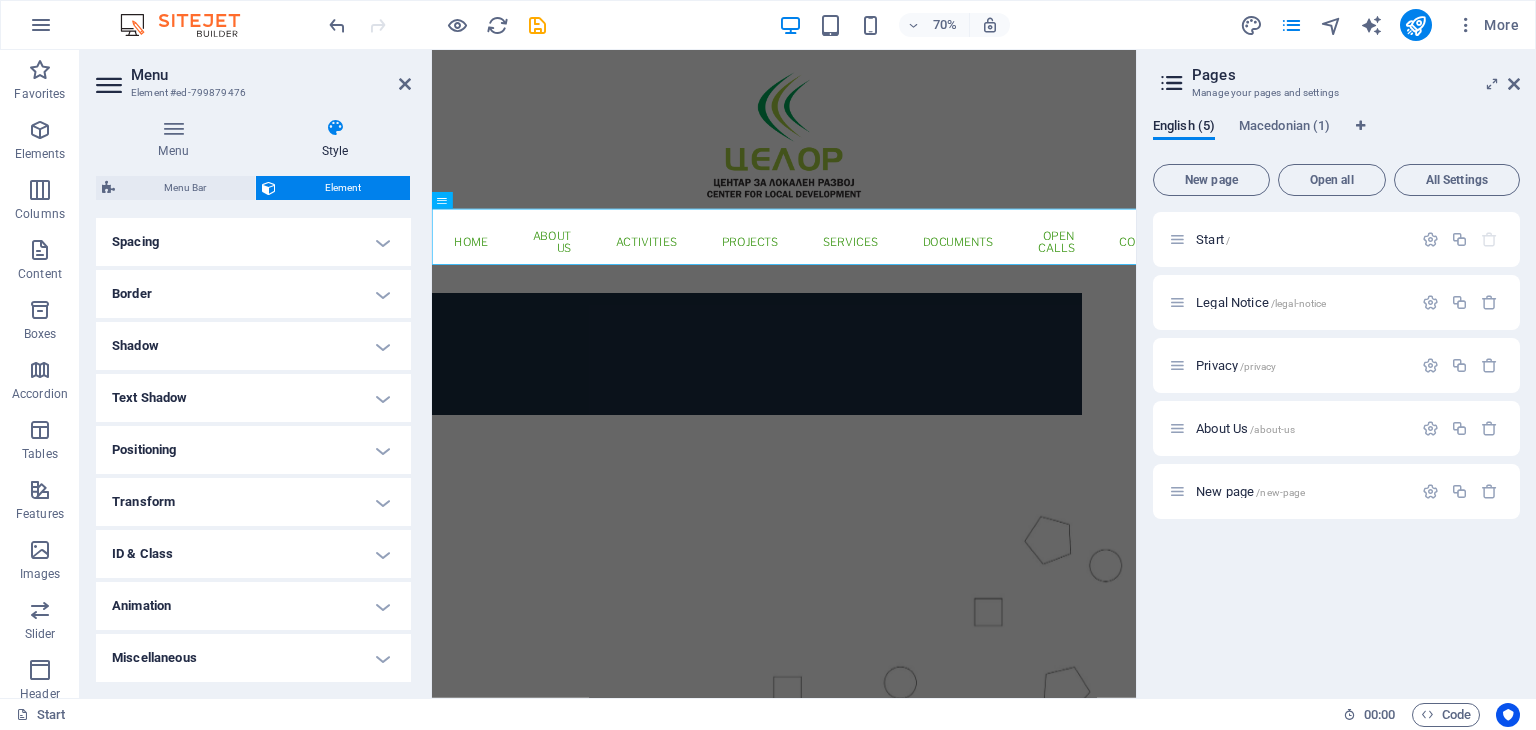 click on "Spacing" at bounding box center (253, 242) 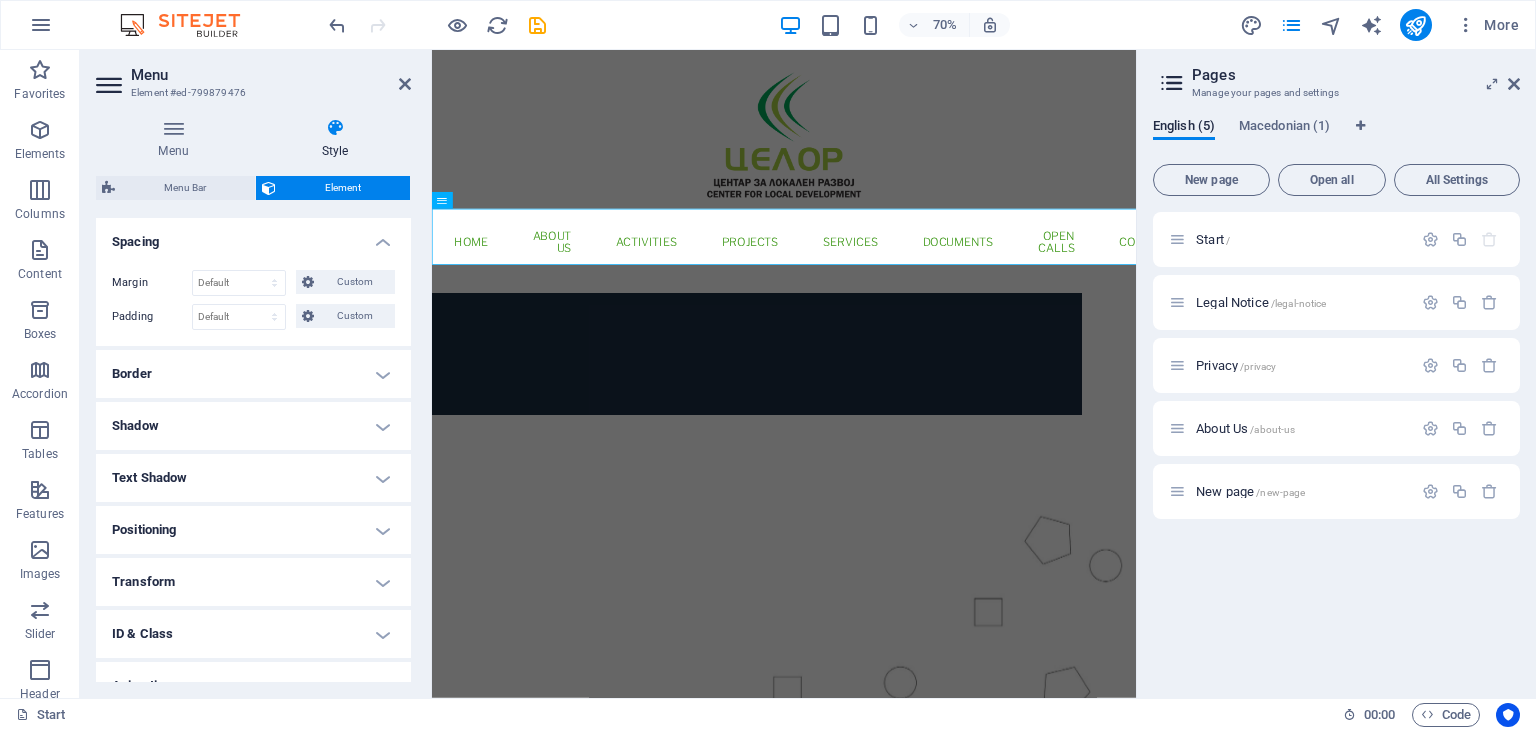 click on "Spacing" at bounding box center [253, 236] 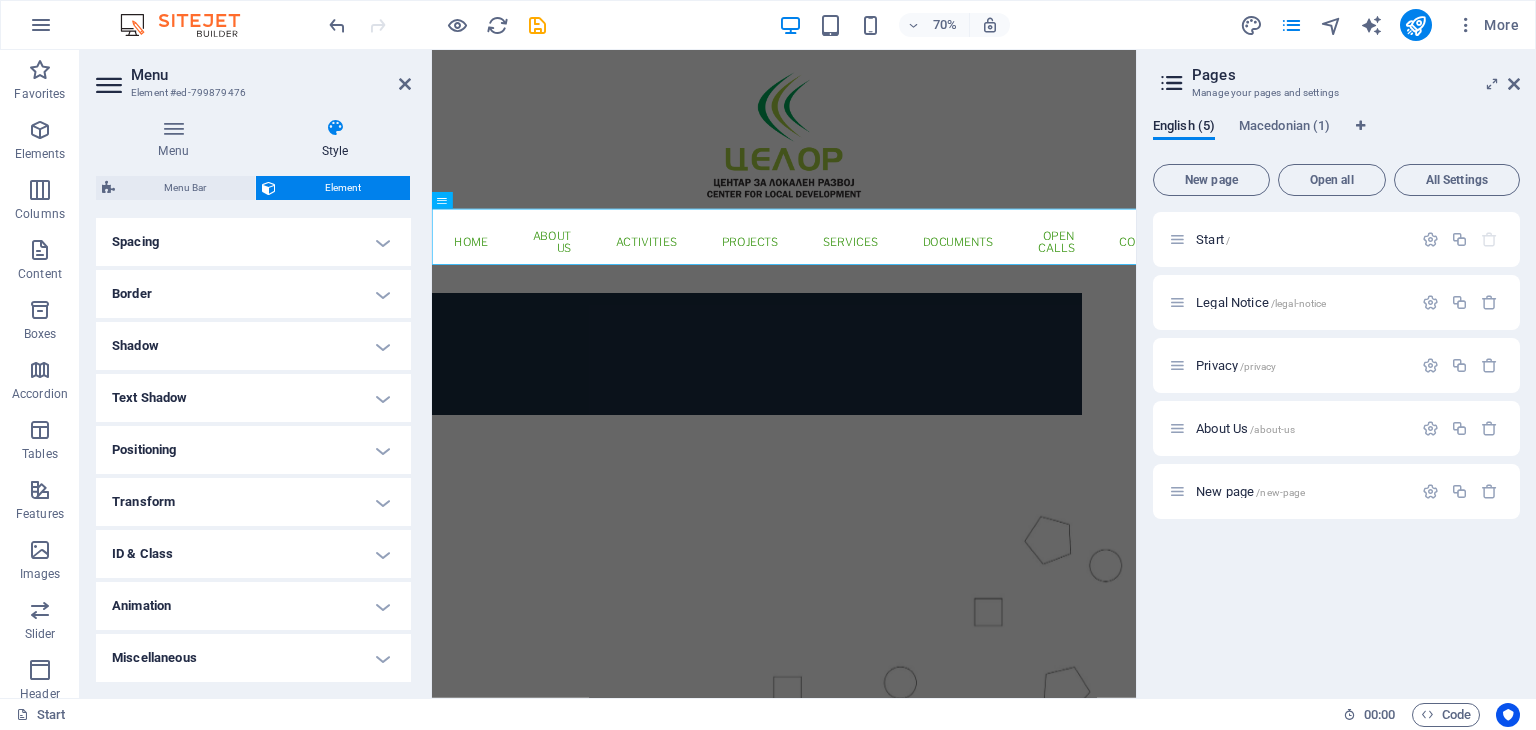 click on "Border" at bounding box center (253, 294) 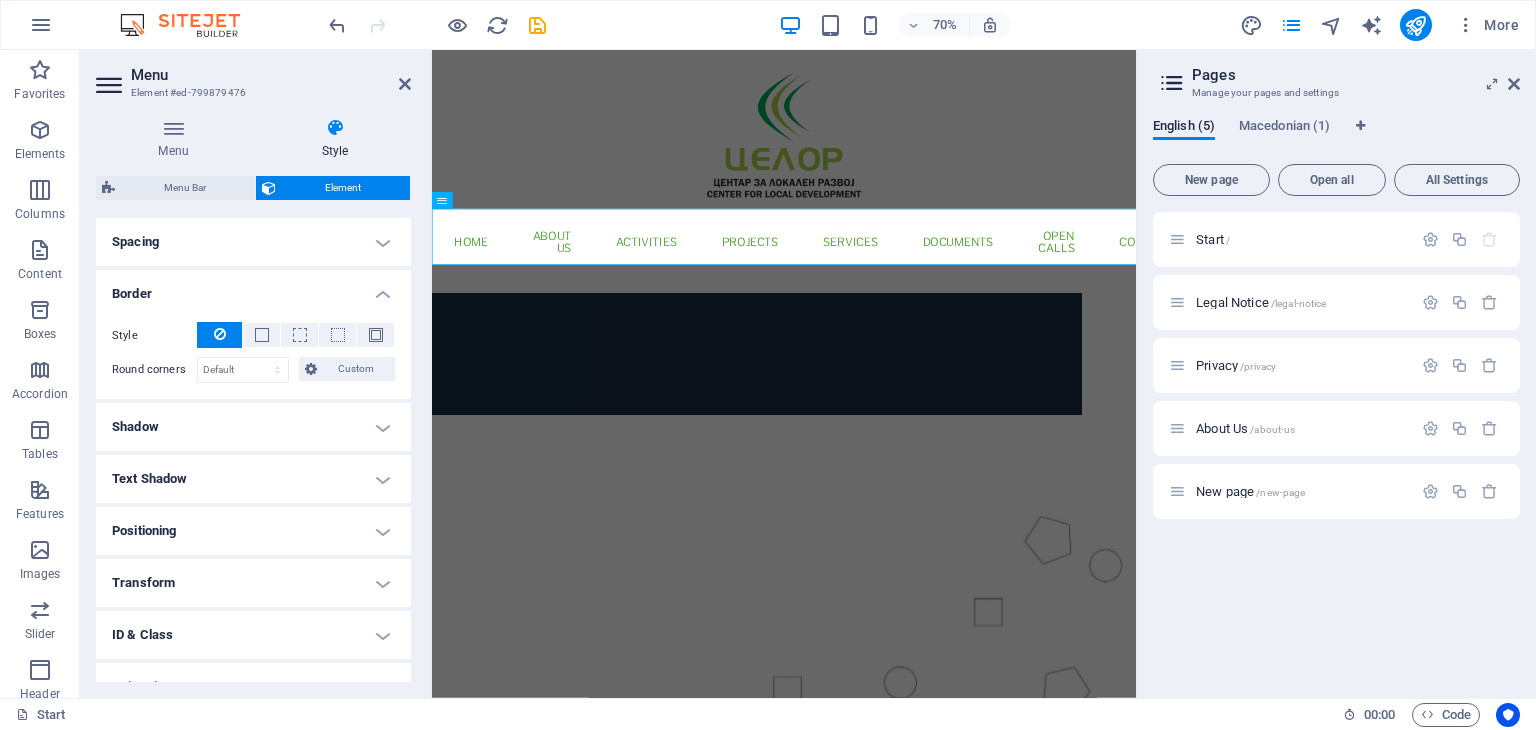 click on "Border" at bounding box center (253, 288) 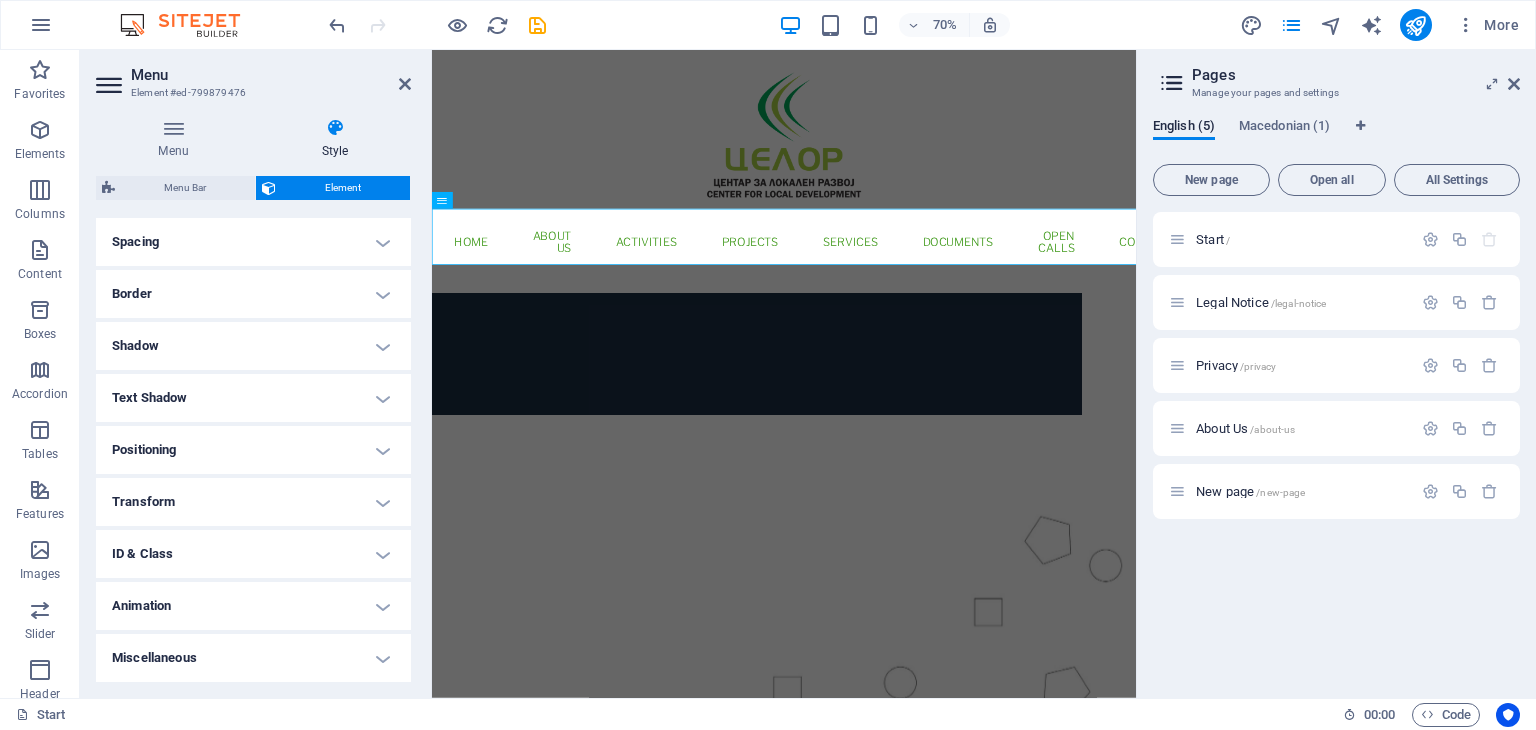 click on "Shadow" at bounding box center (253, 346) 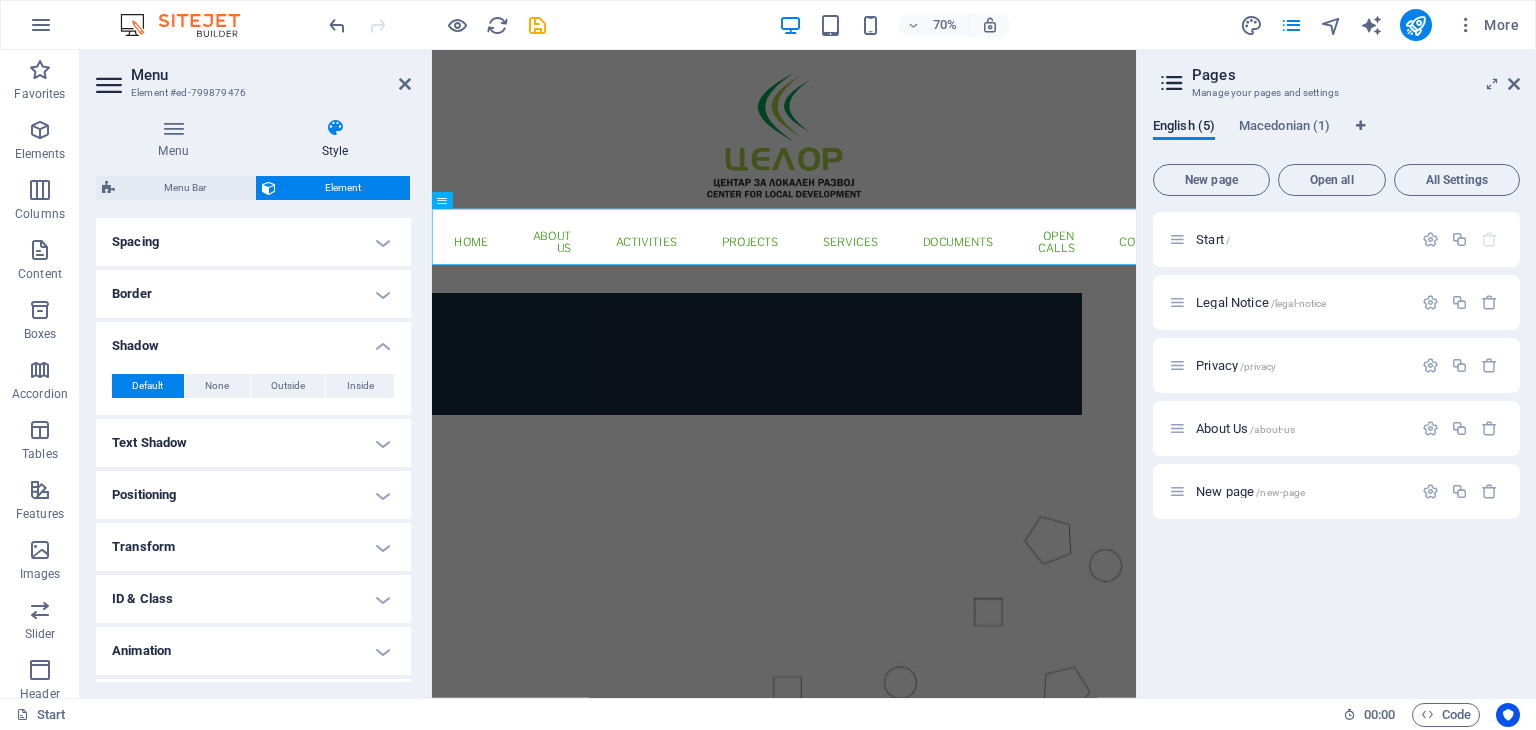click on "Shadow" at bounding box center (253, 340) 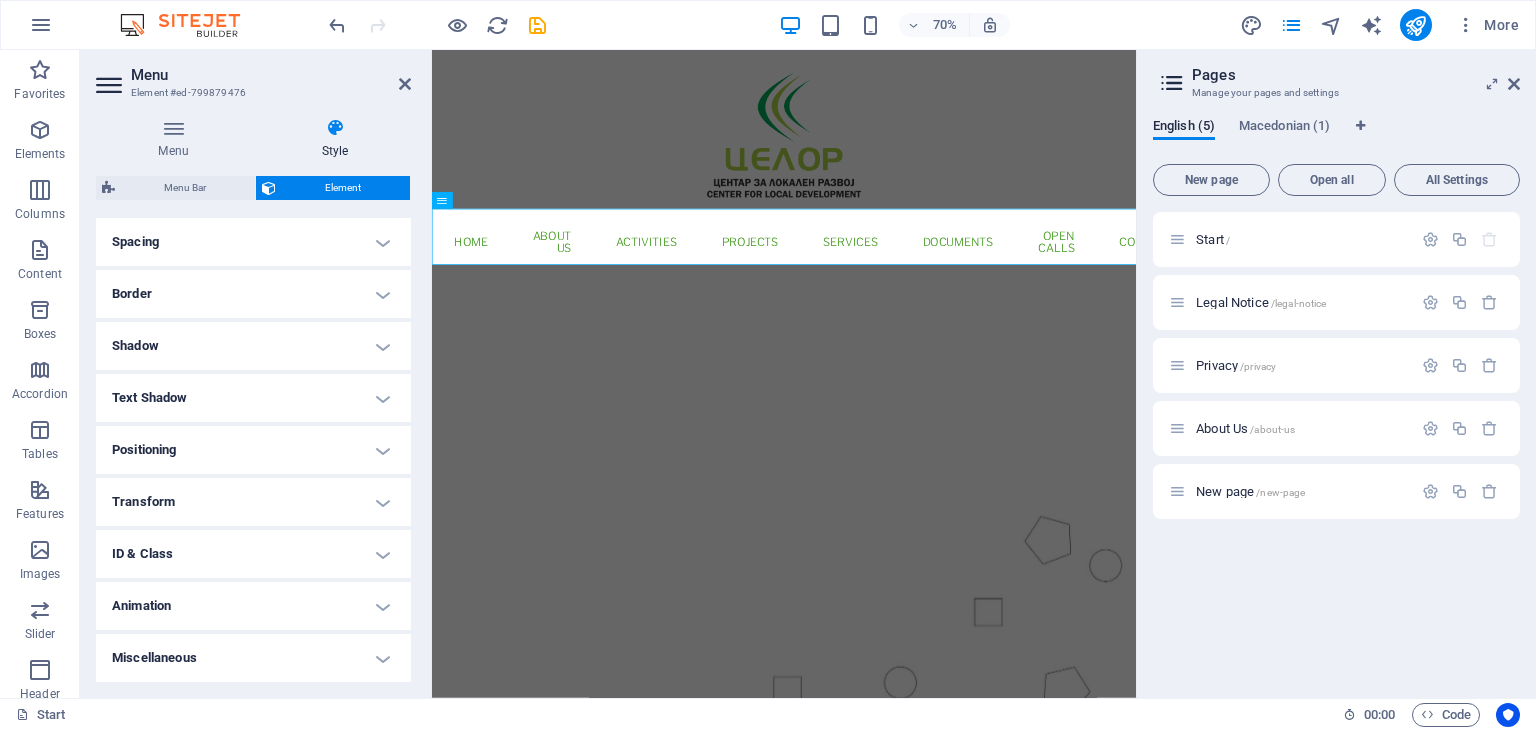 click on "Shadow" at bounding box center [253, 346] 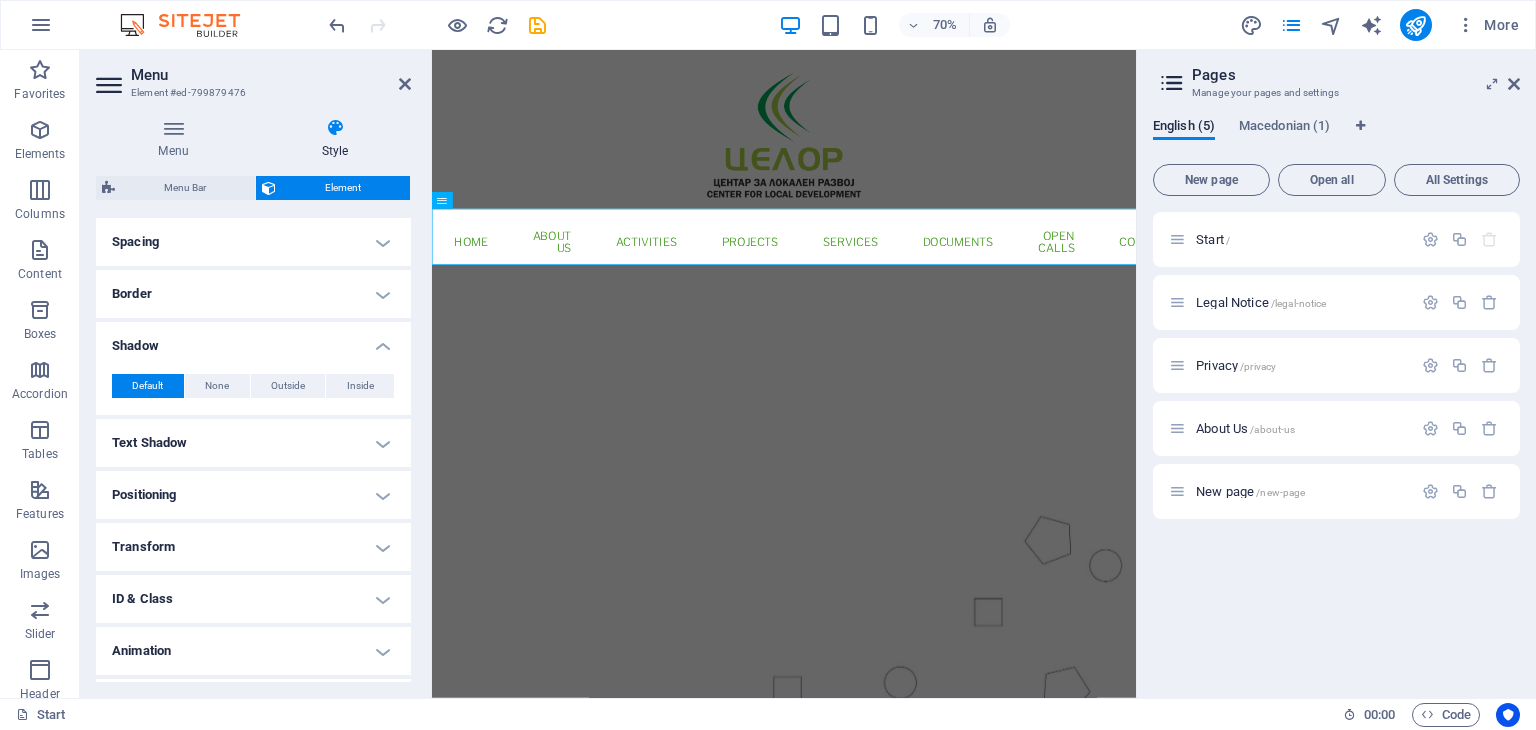 click on "Shadow" at bounding box center [253, 340] 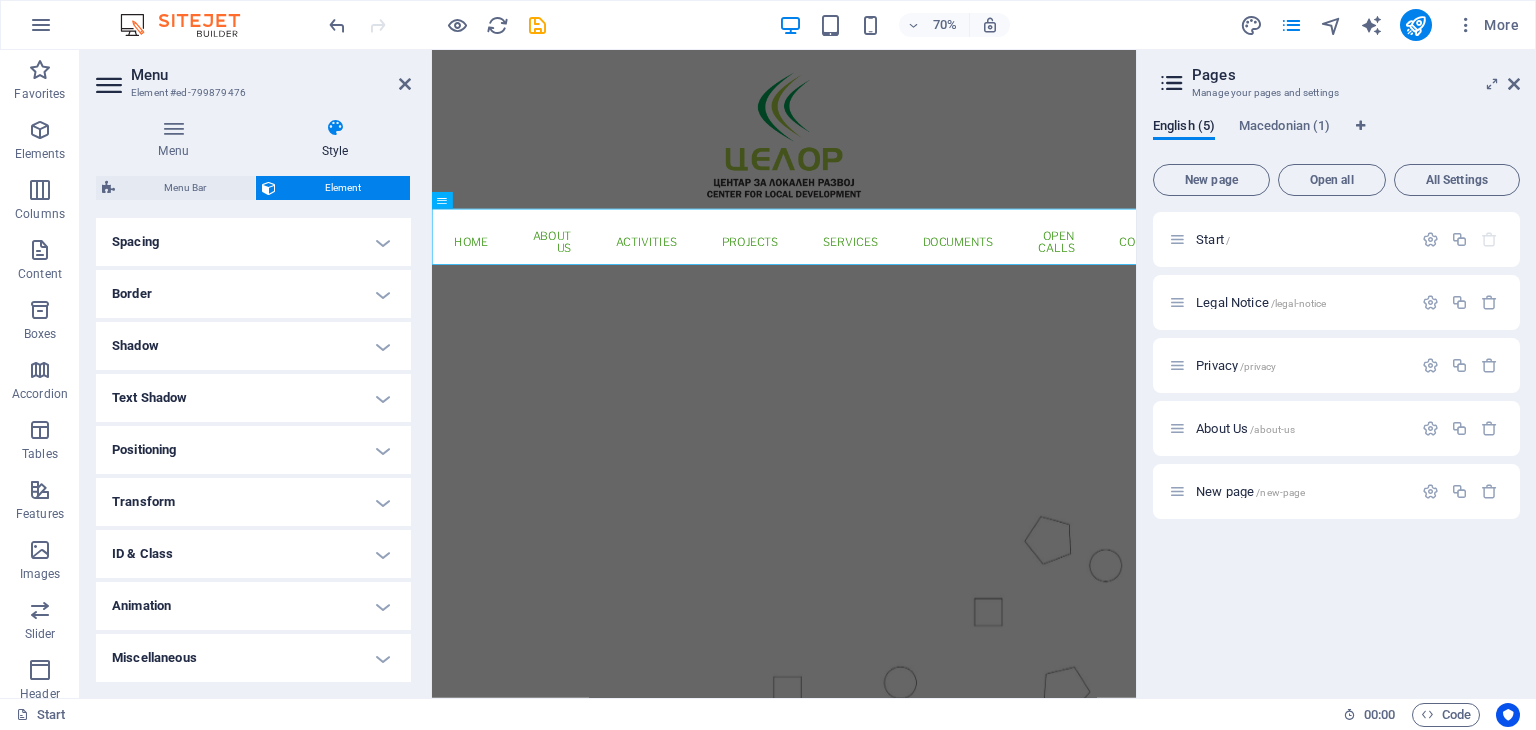click on "Text Shadow" at bounding box center [253, 398] 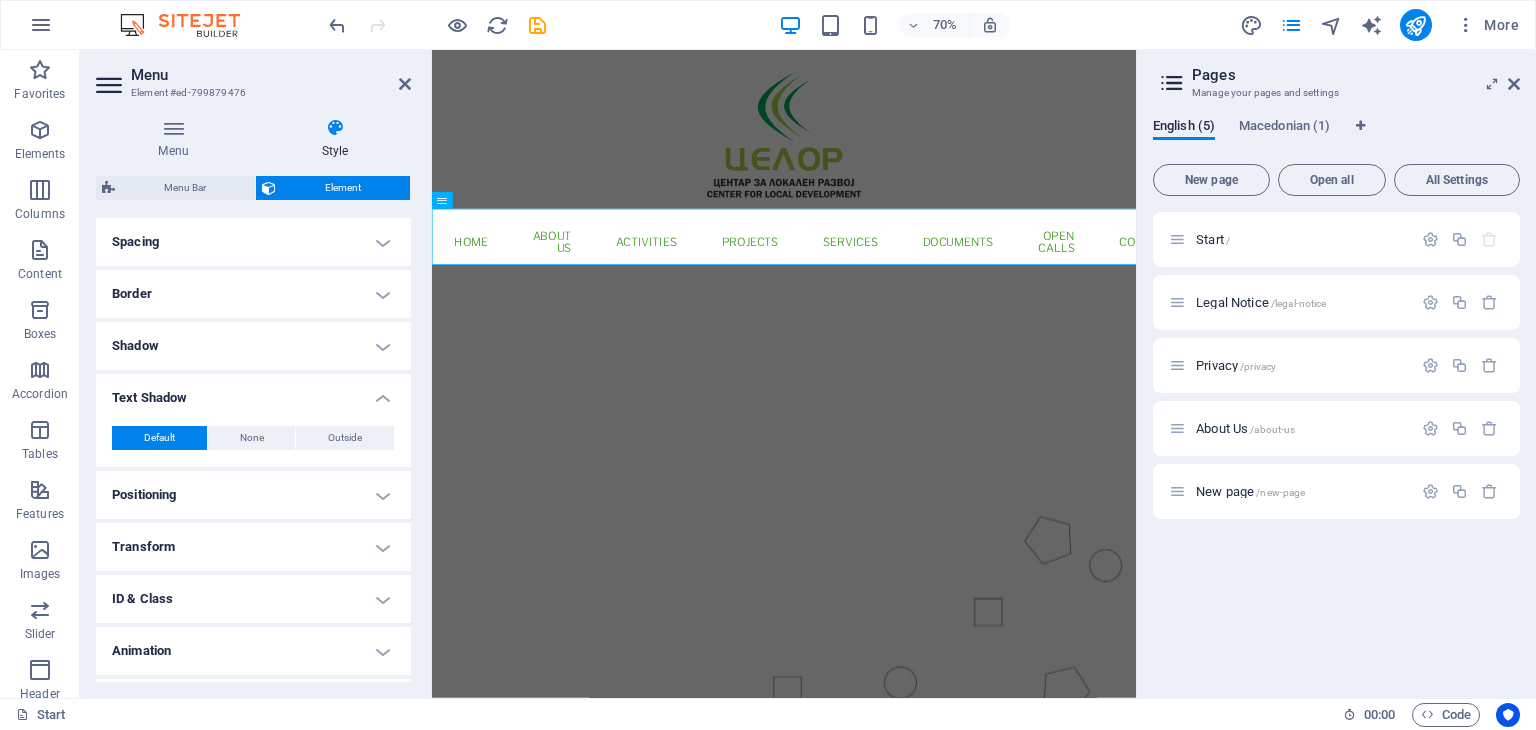 scroll, scrollTop: 424, scrollLeft: 0, axis: vertical 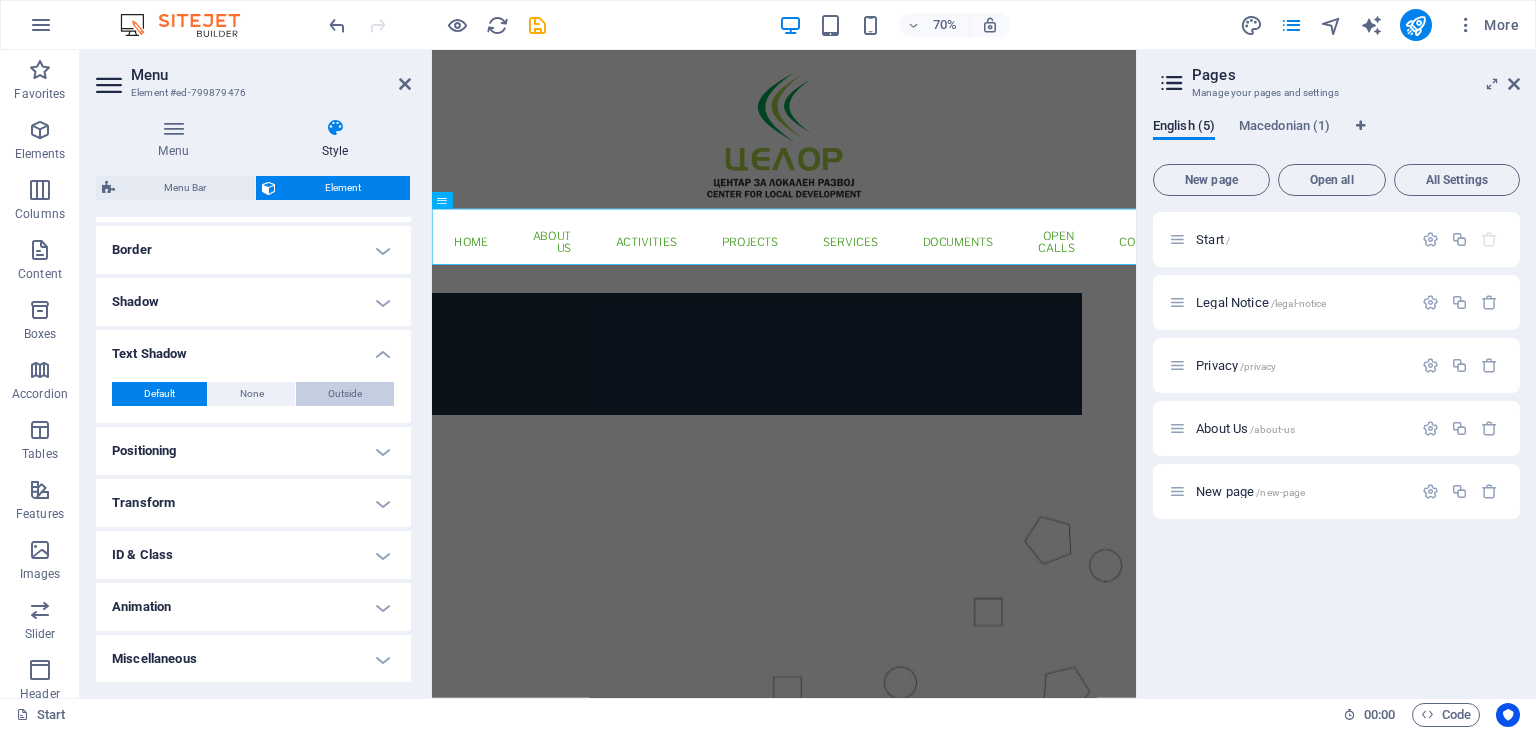 click on "Outside" at bounding box center [345, 394] 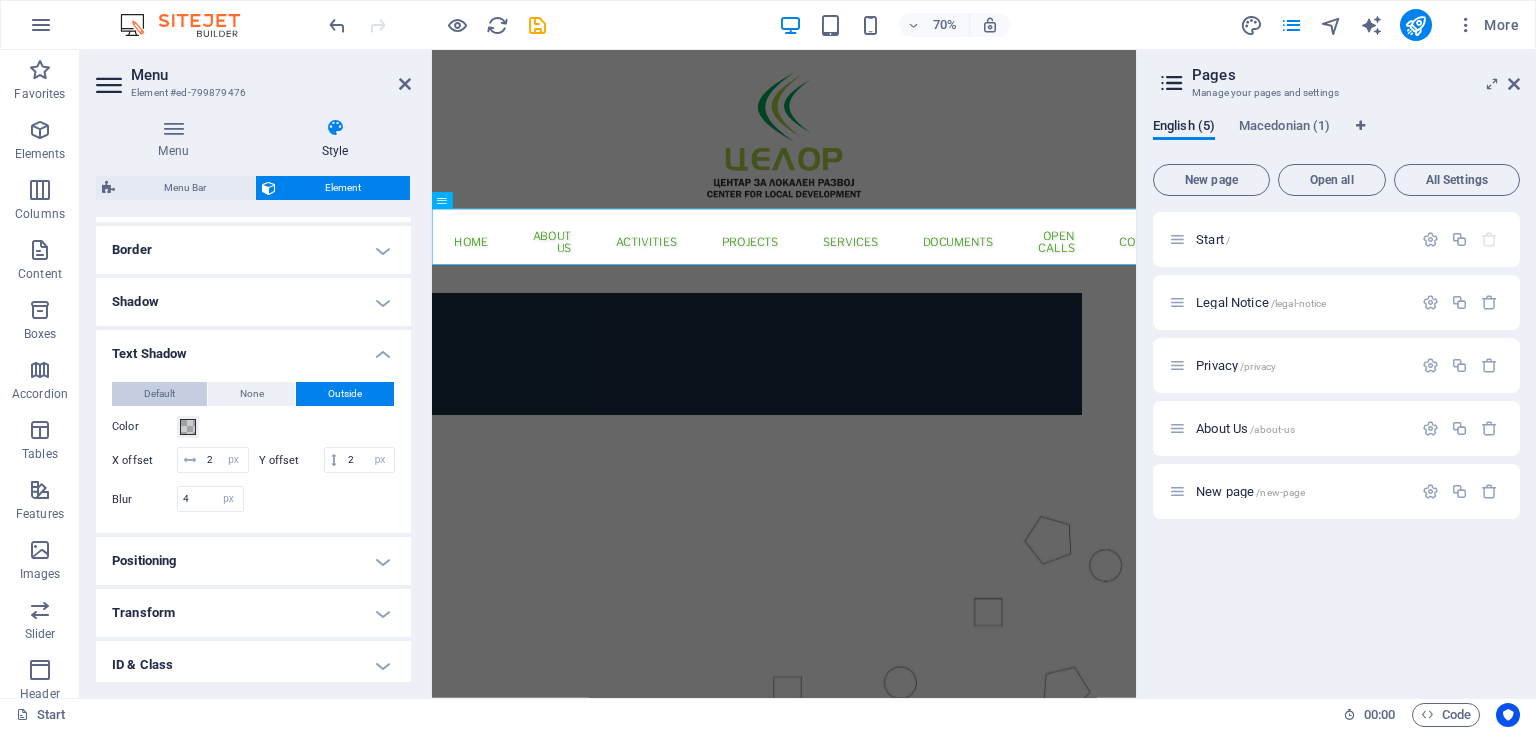 click on "Default" at bounding box center (159, 394) 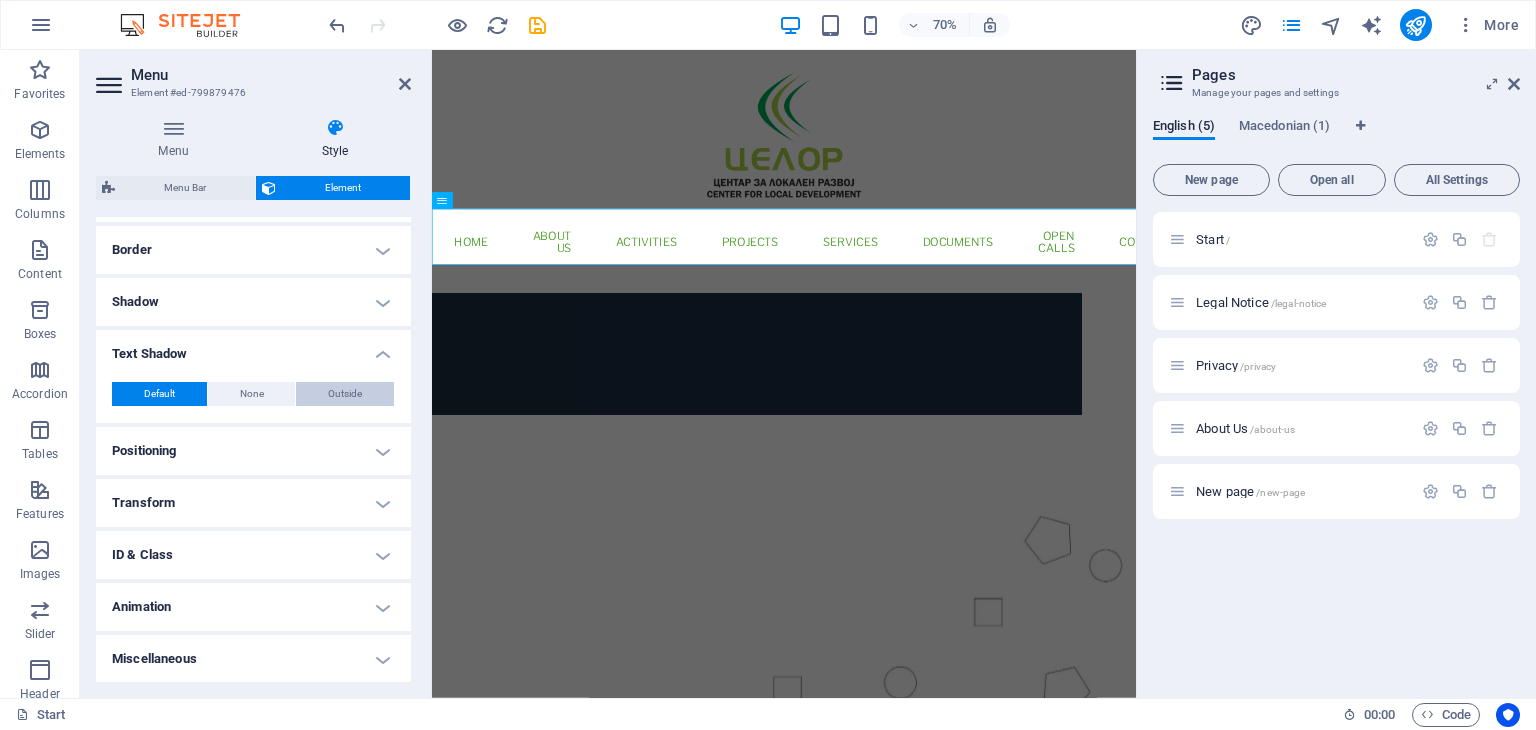 click on "Outside" at bounding box center [345, 394] 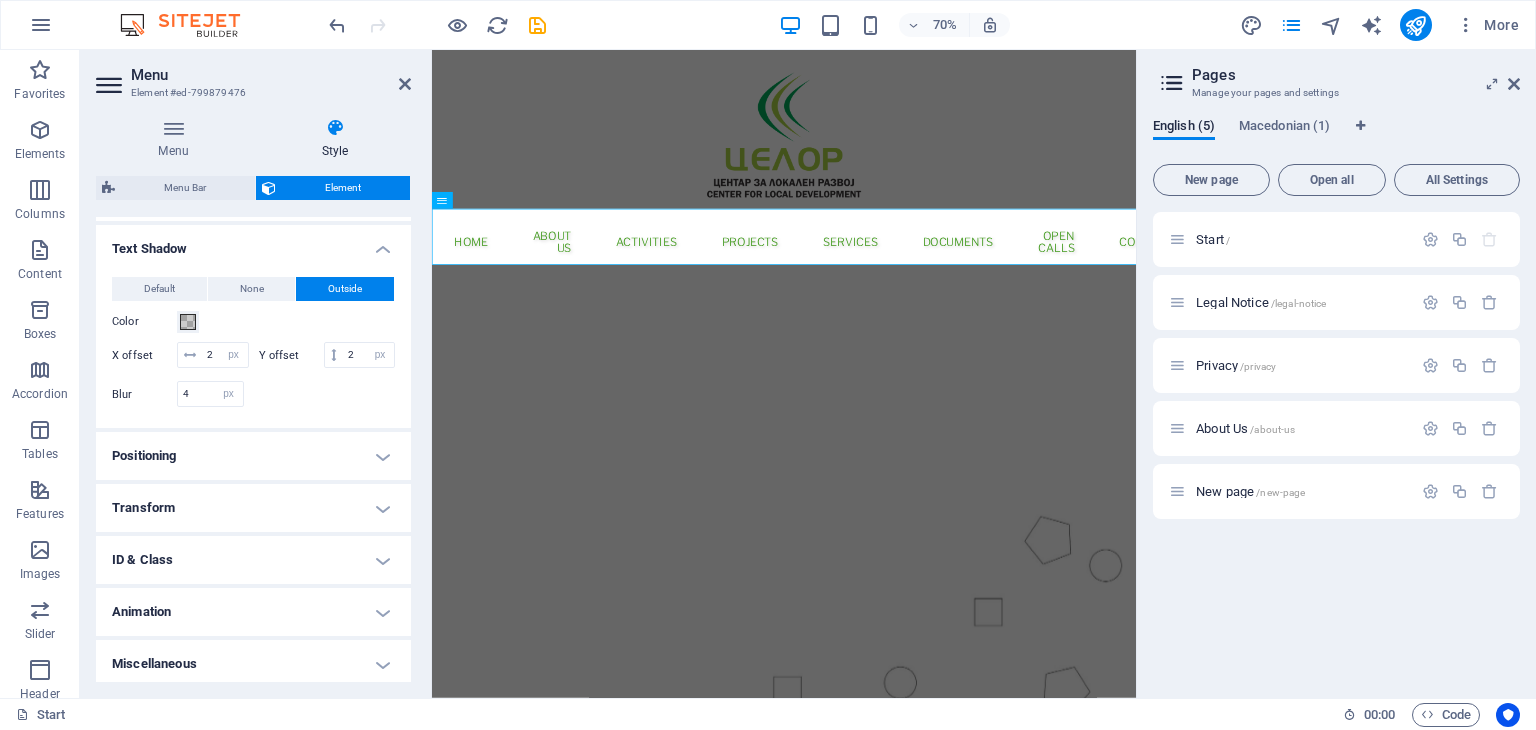 scroll, scrollTop: 560, scrollLeft: 0, axis: vertical 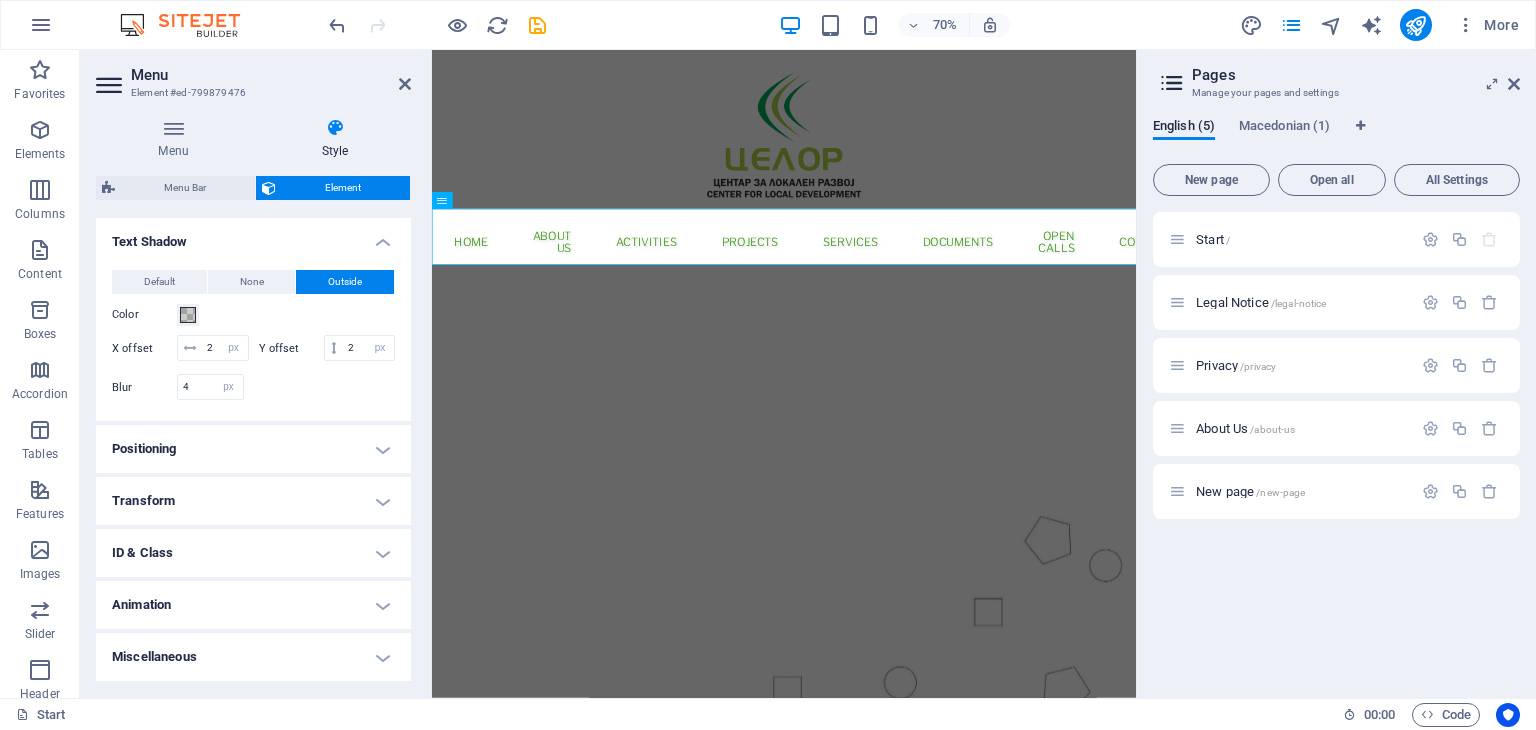 click on "Positioning" at bounding box center (253, 449) 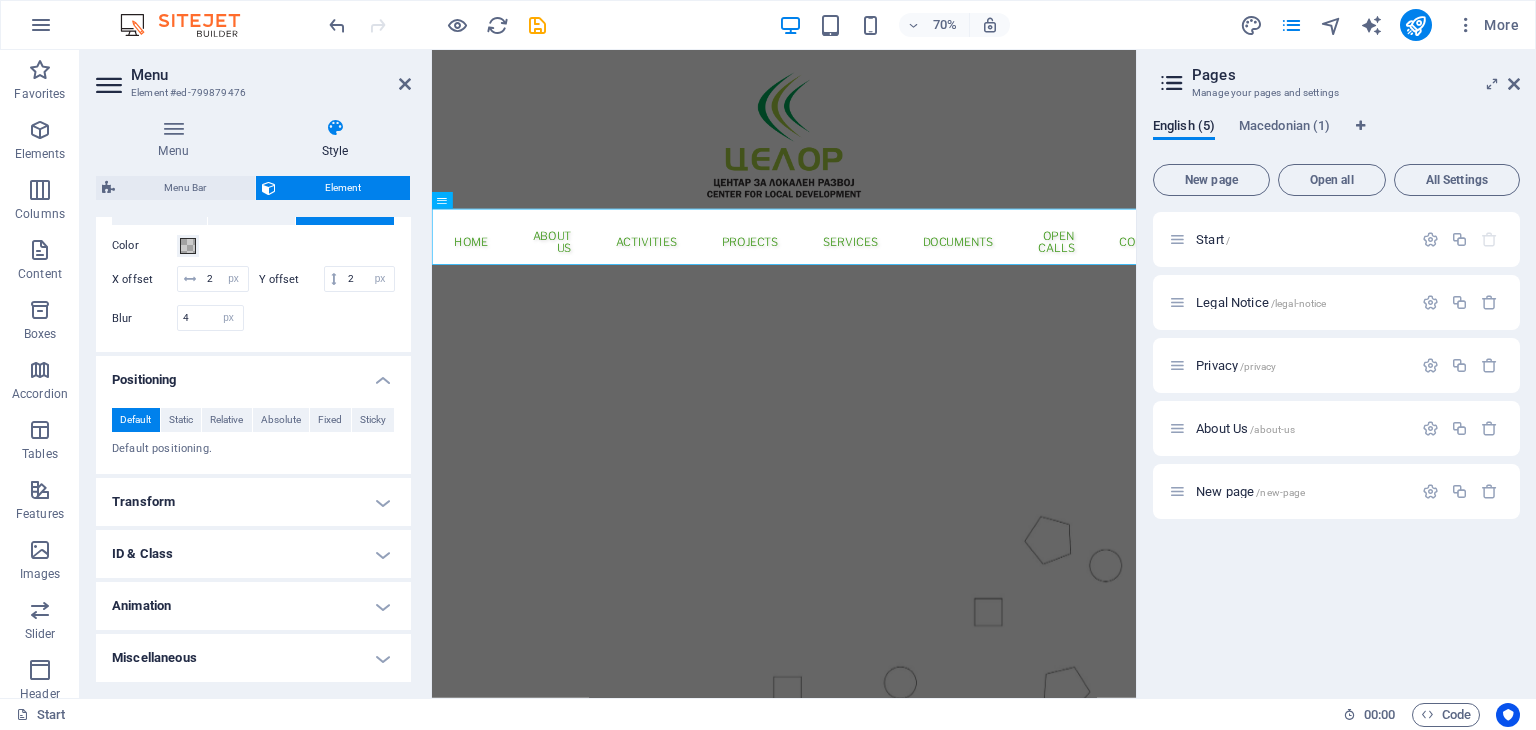scroll, scrollTop: 629, scrollLeft: 0, axis: vertical 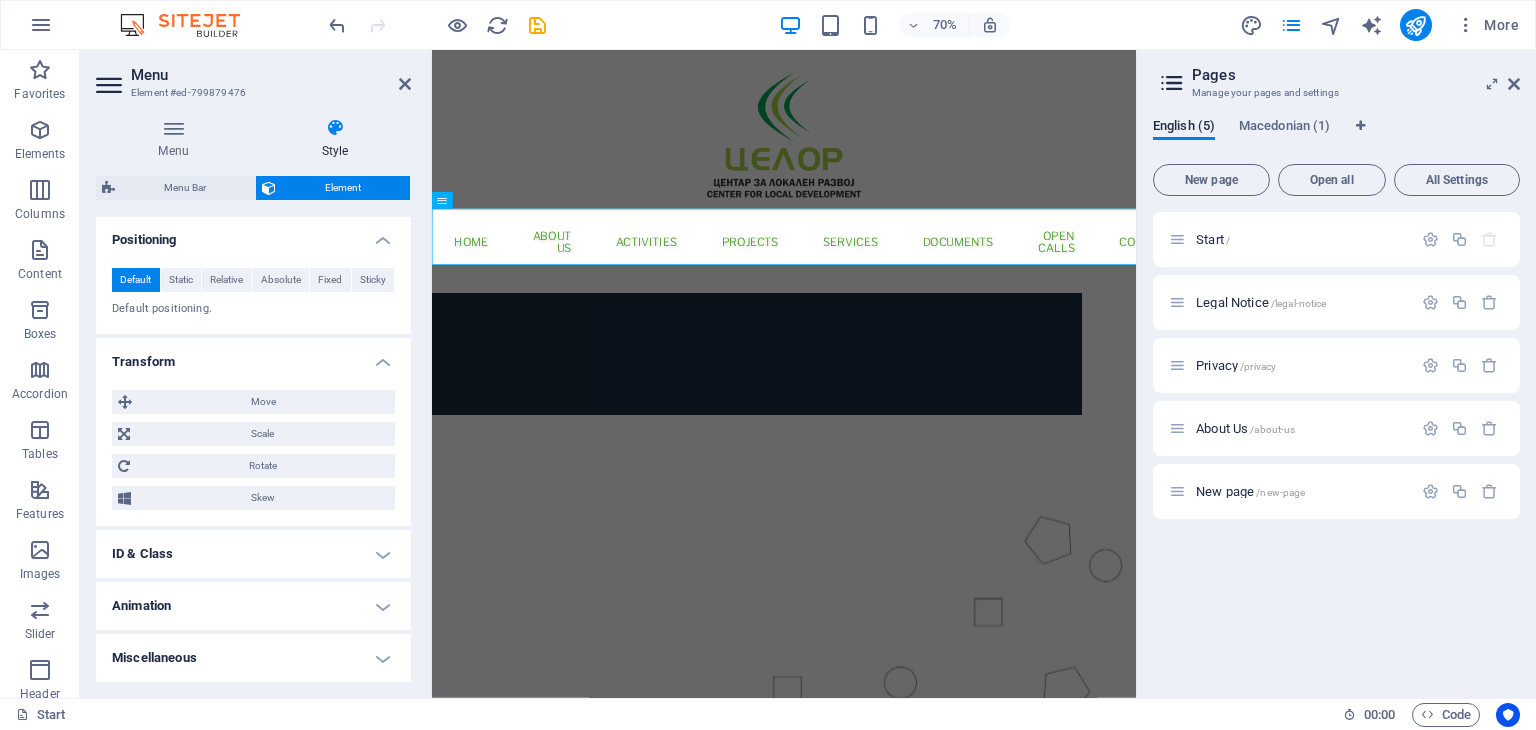 click on "ID & Class" at bounding box center [253, 554] 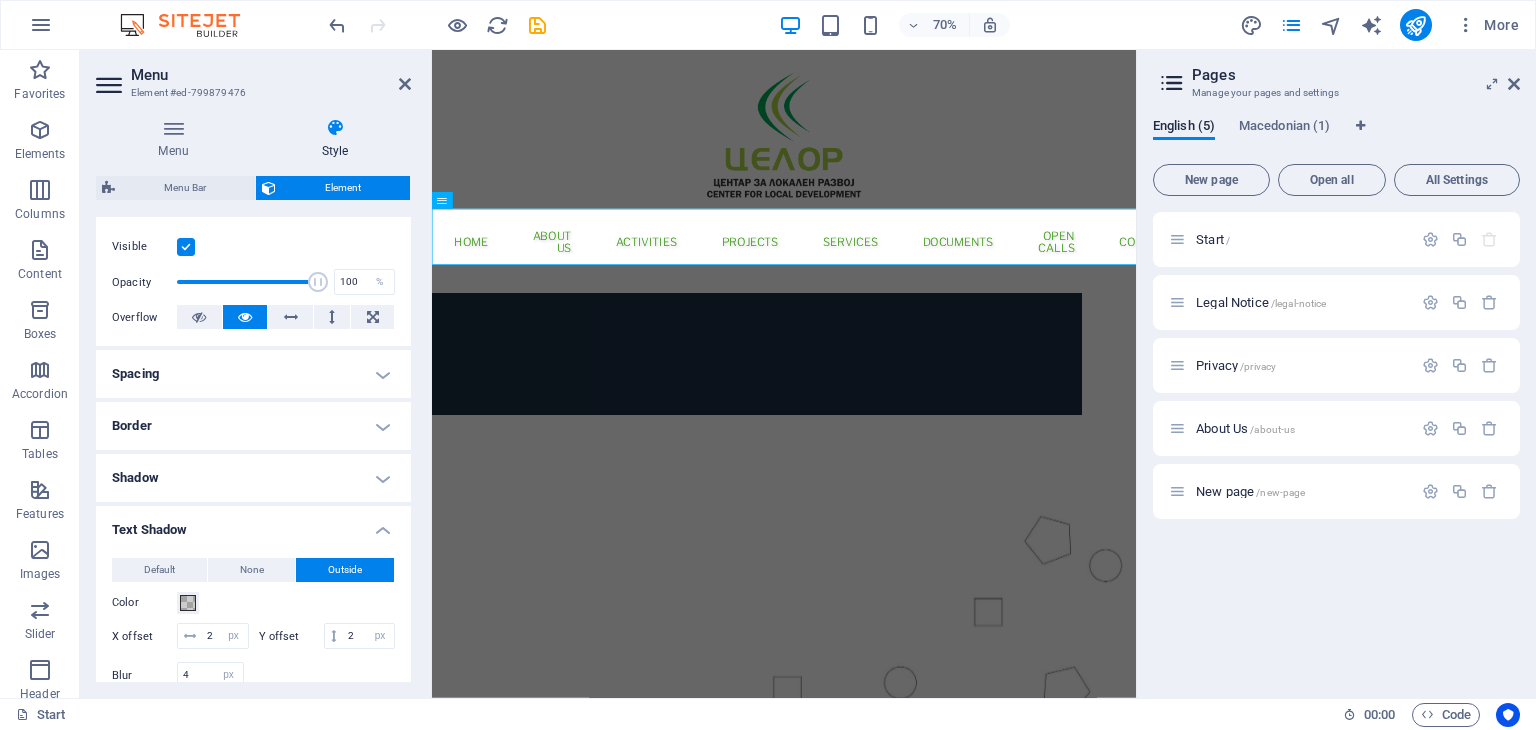 scroll, scrollTop: 0, scrollLeft: 0, axis: both 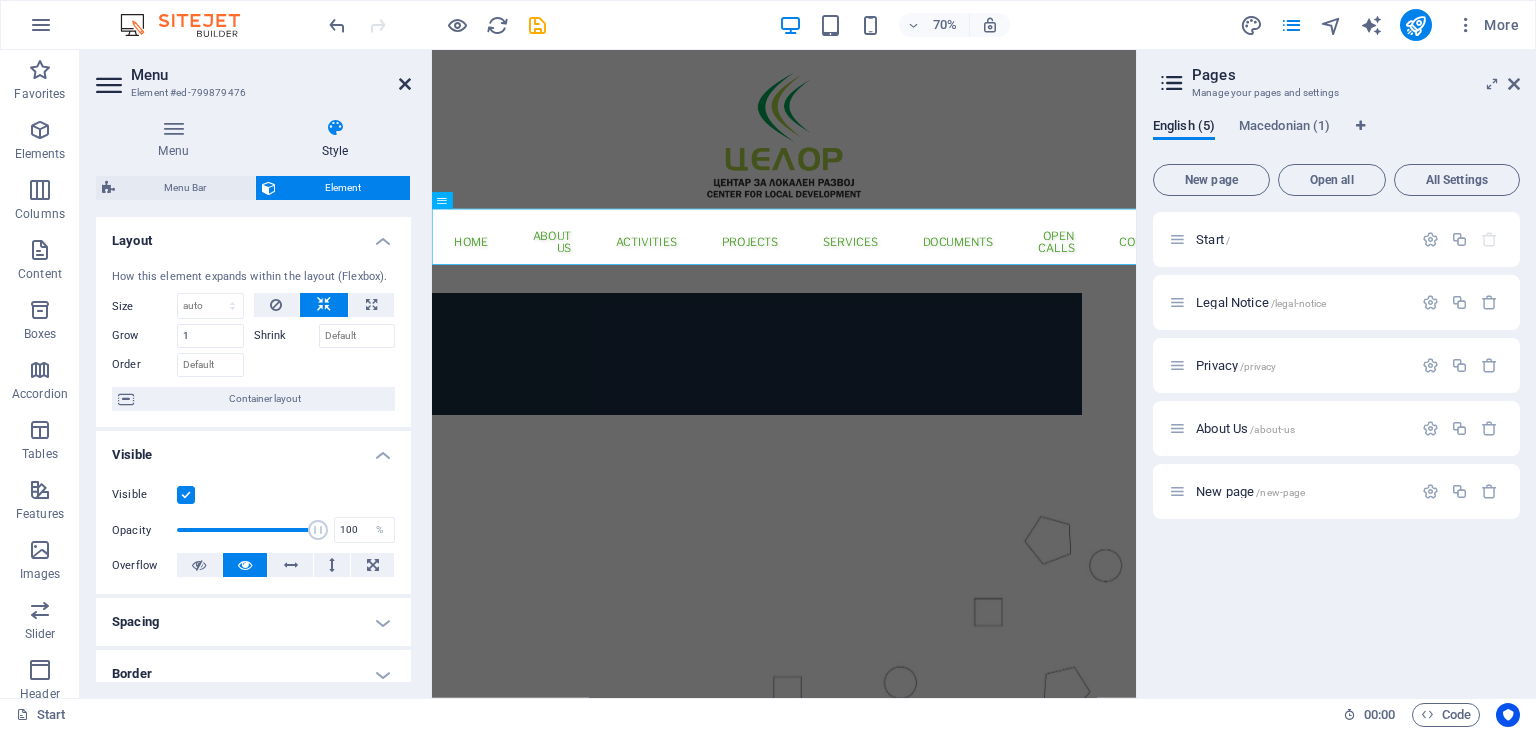 click at bounding box center (405, 84) 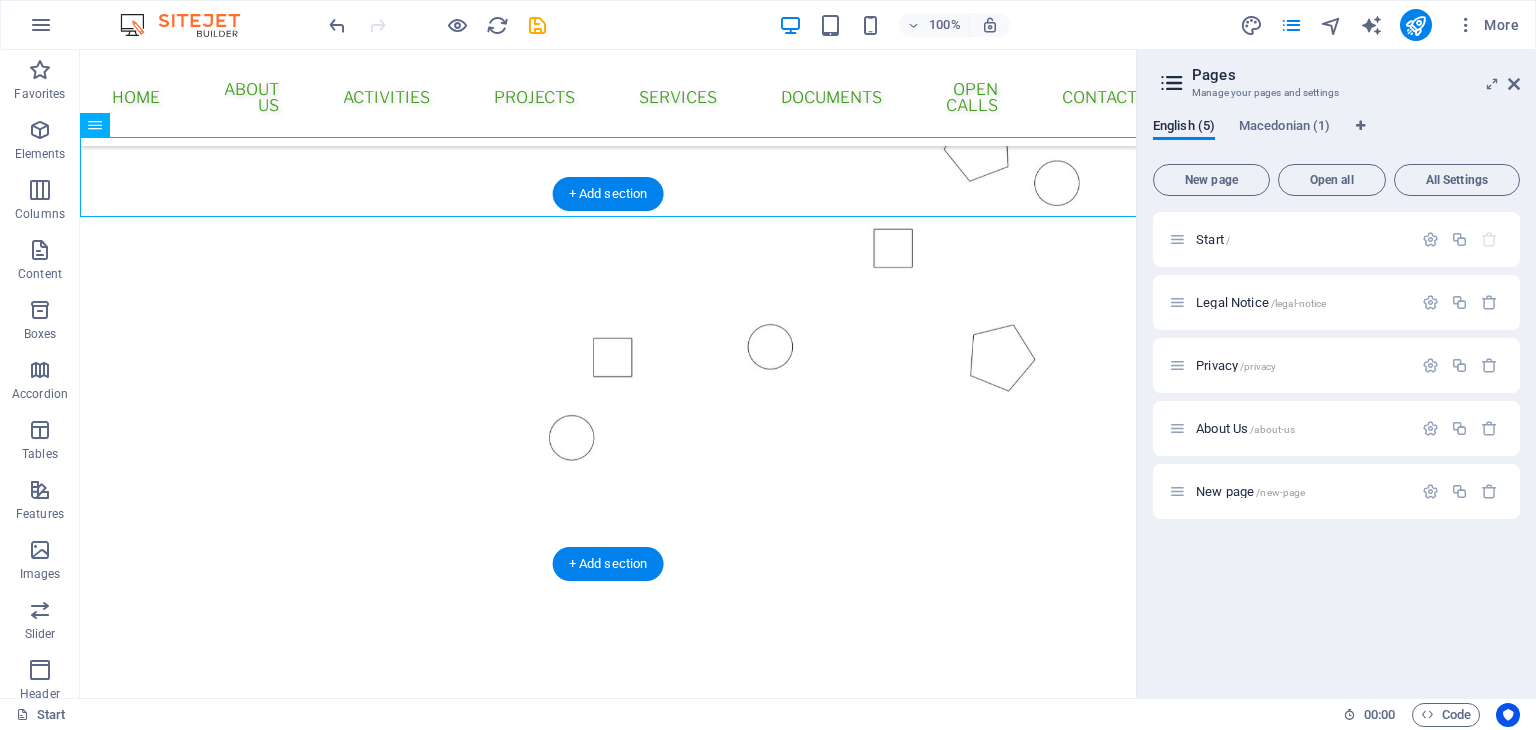 scroll, scrollTop: 273, scrollLeft: 0, axis: vertical 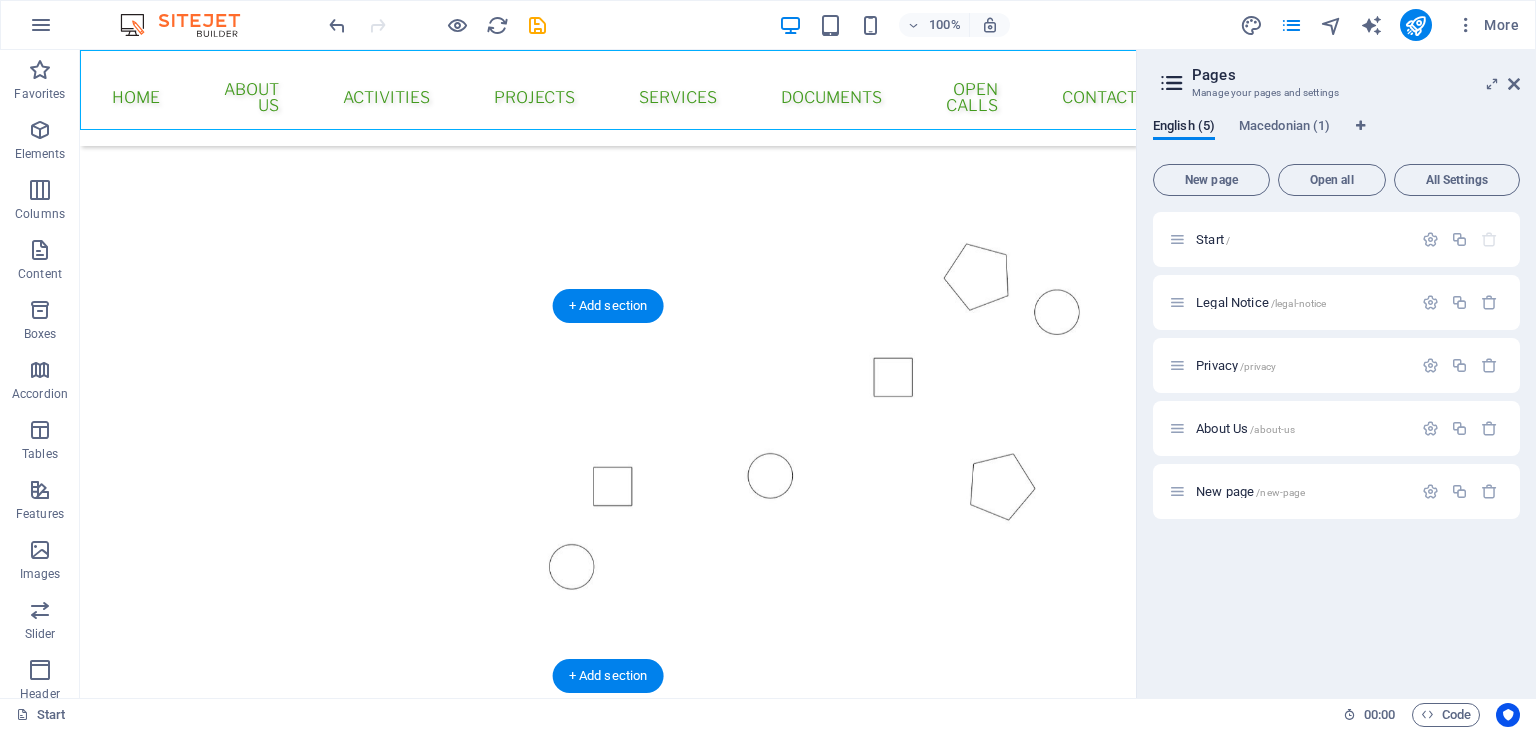 click at bounding box center (608, 364) 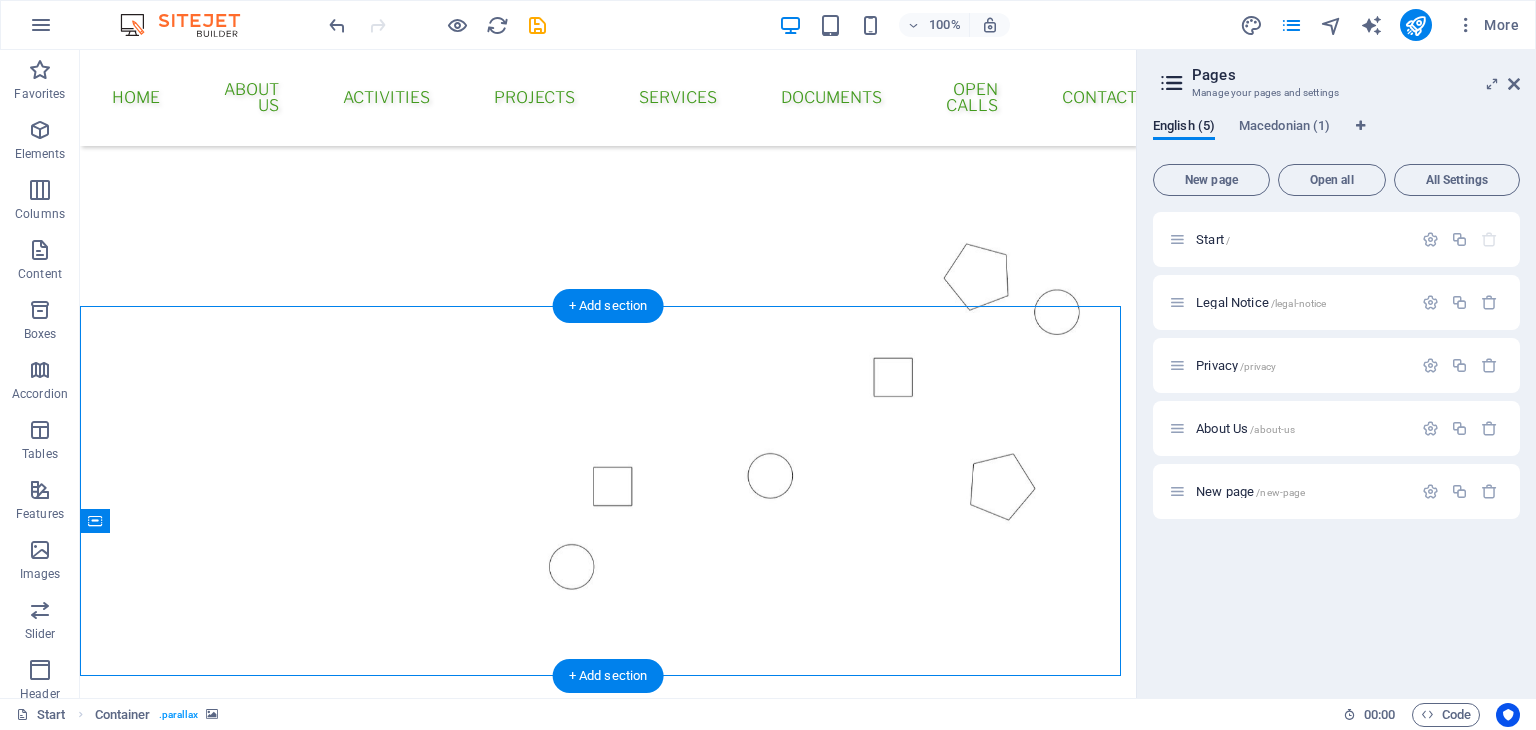 click at bounding box center (608, 364) 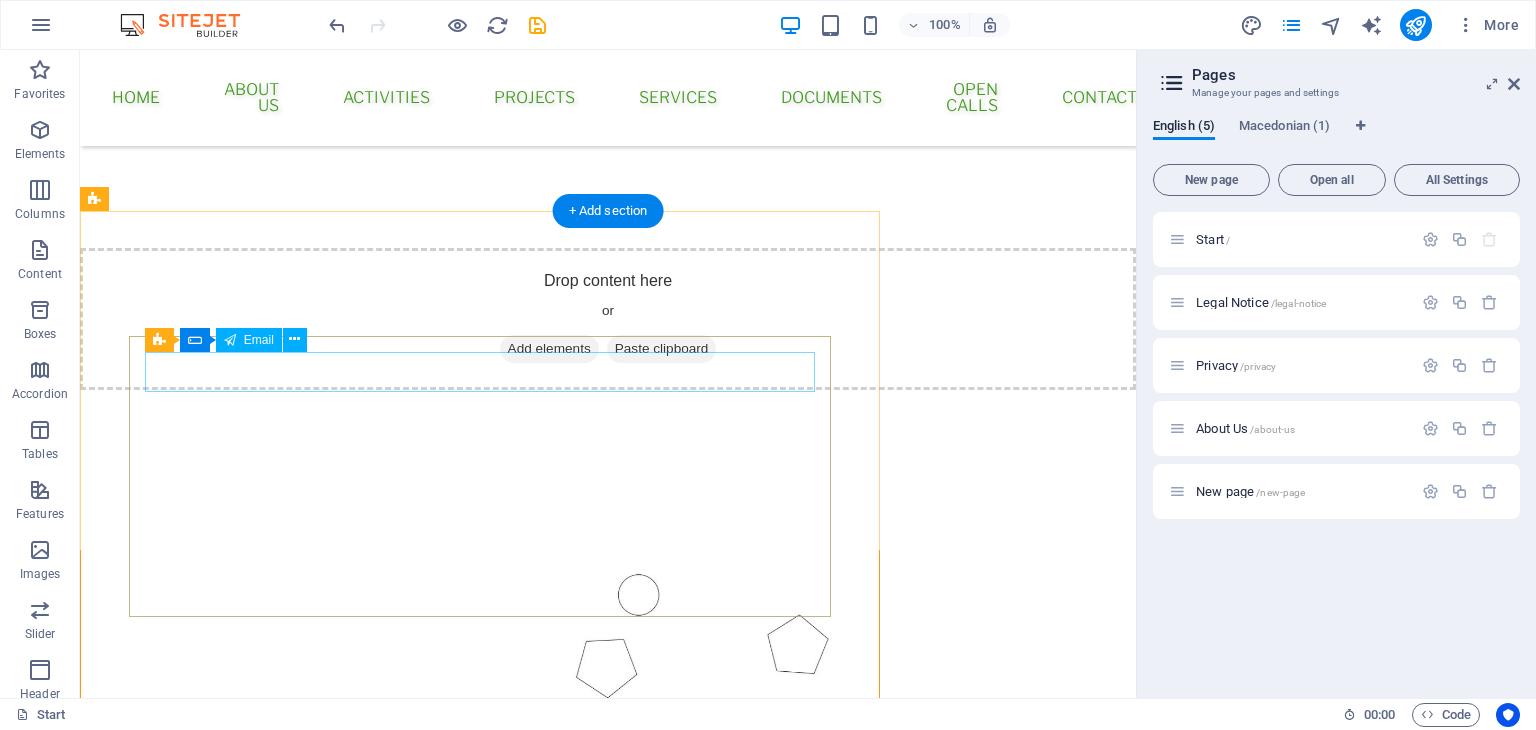 scroll, scrollTop: 1173, scrollLeft: 0, axis: vertical 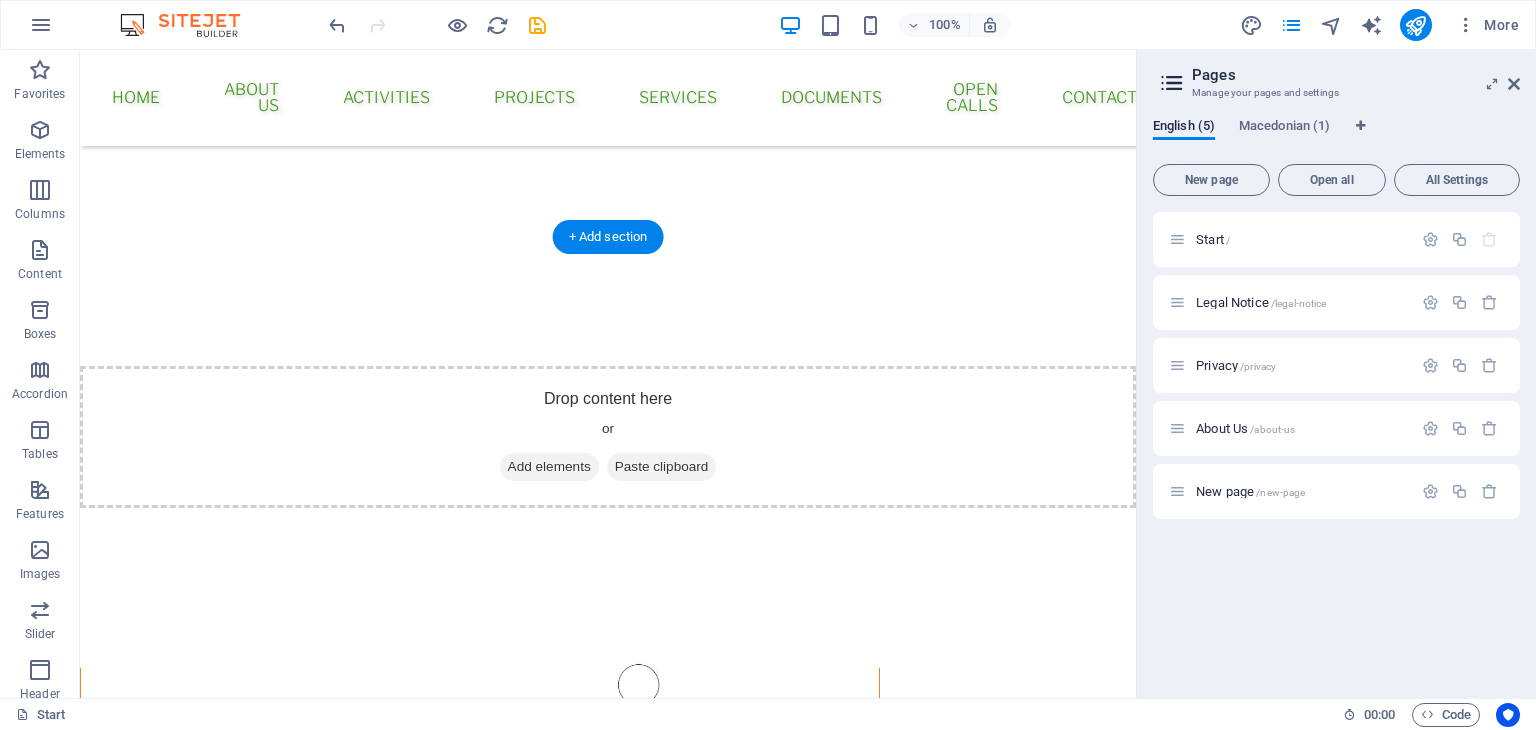 click at bounding box center (480, 897) 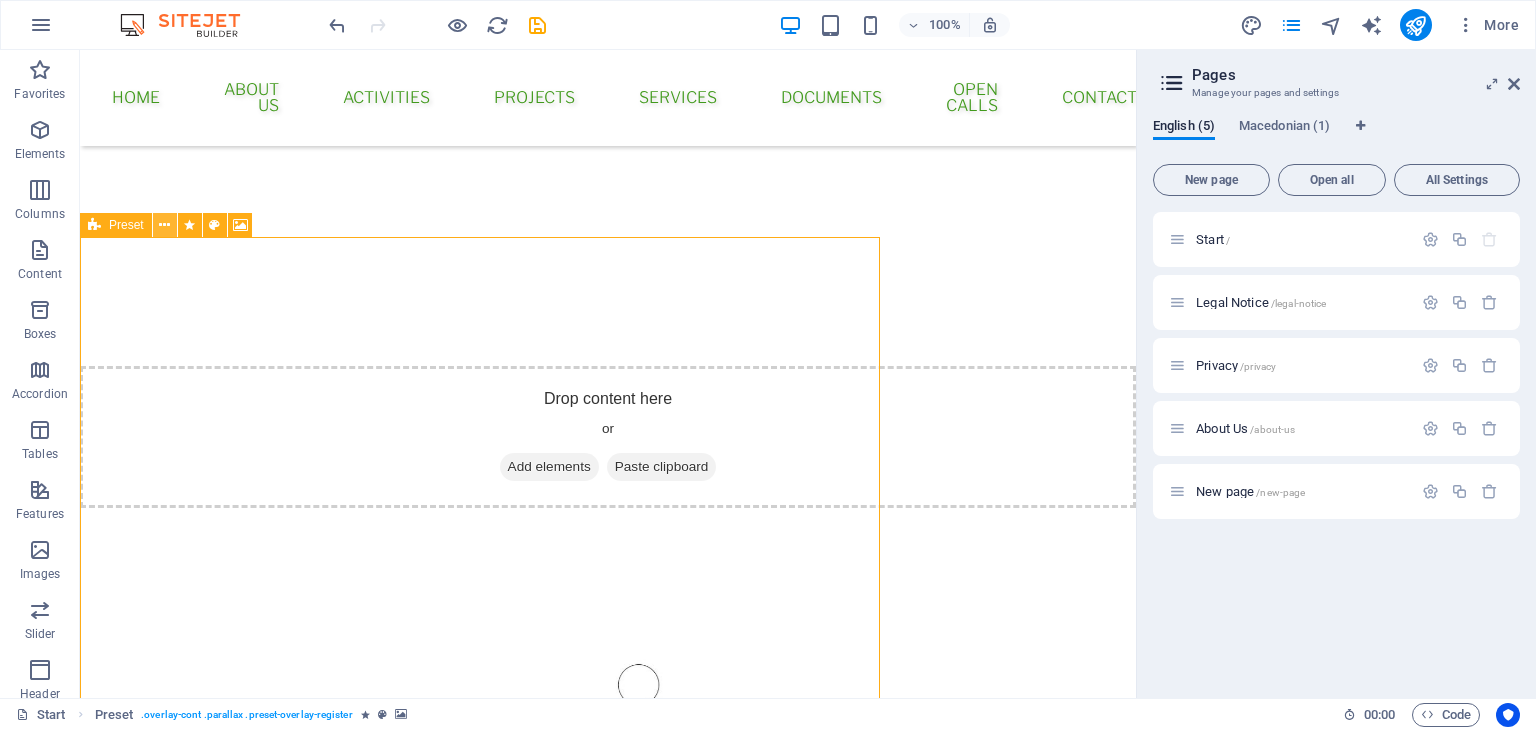 click at bounding box center [164, 225] 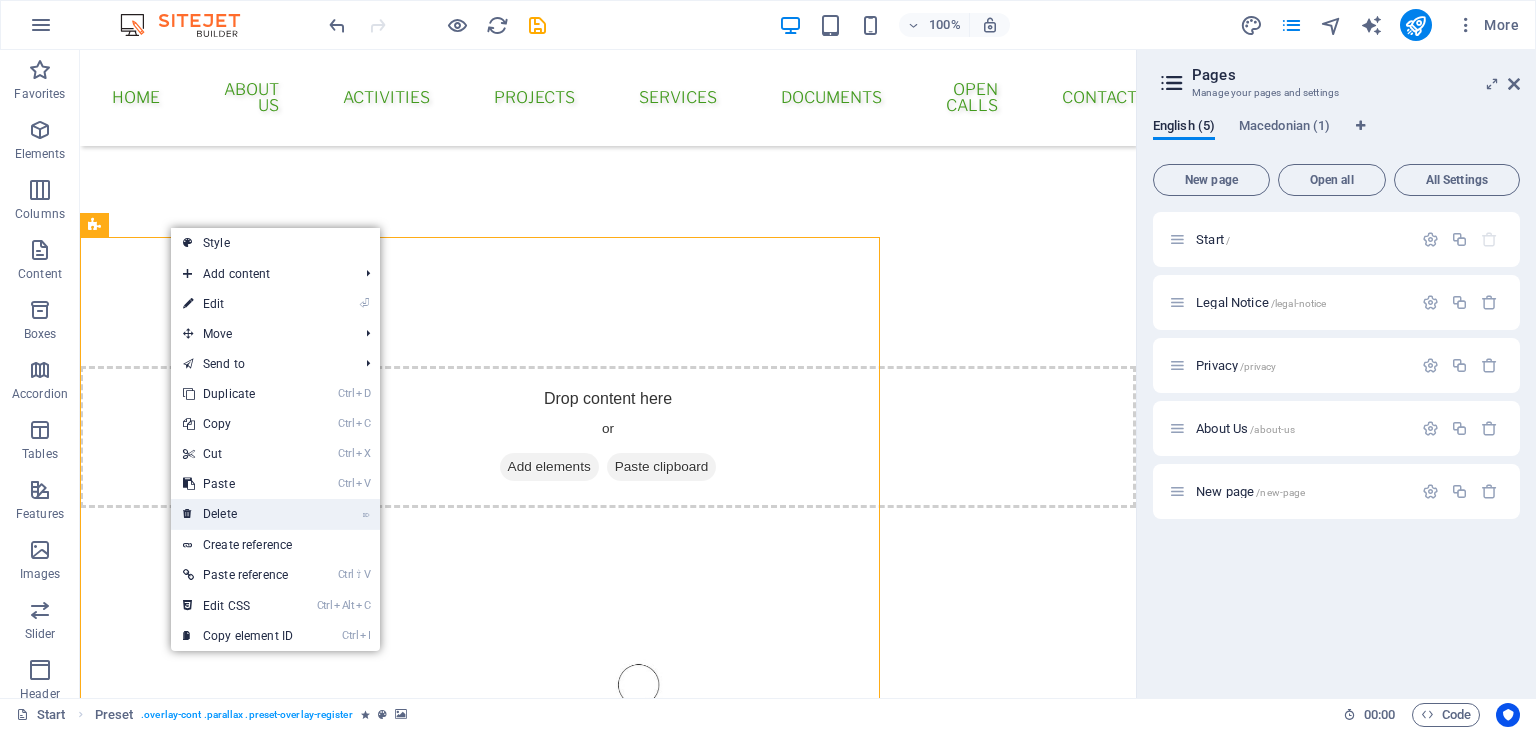 click on "⌦  Delete" at bounding box center [238, 514] 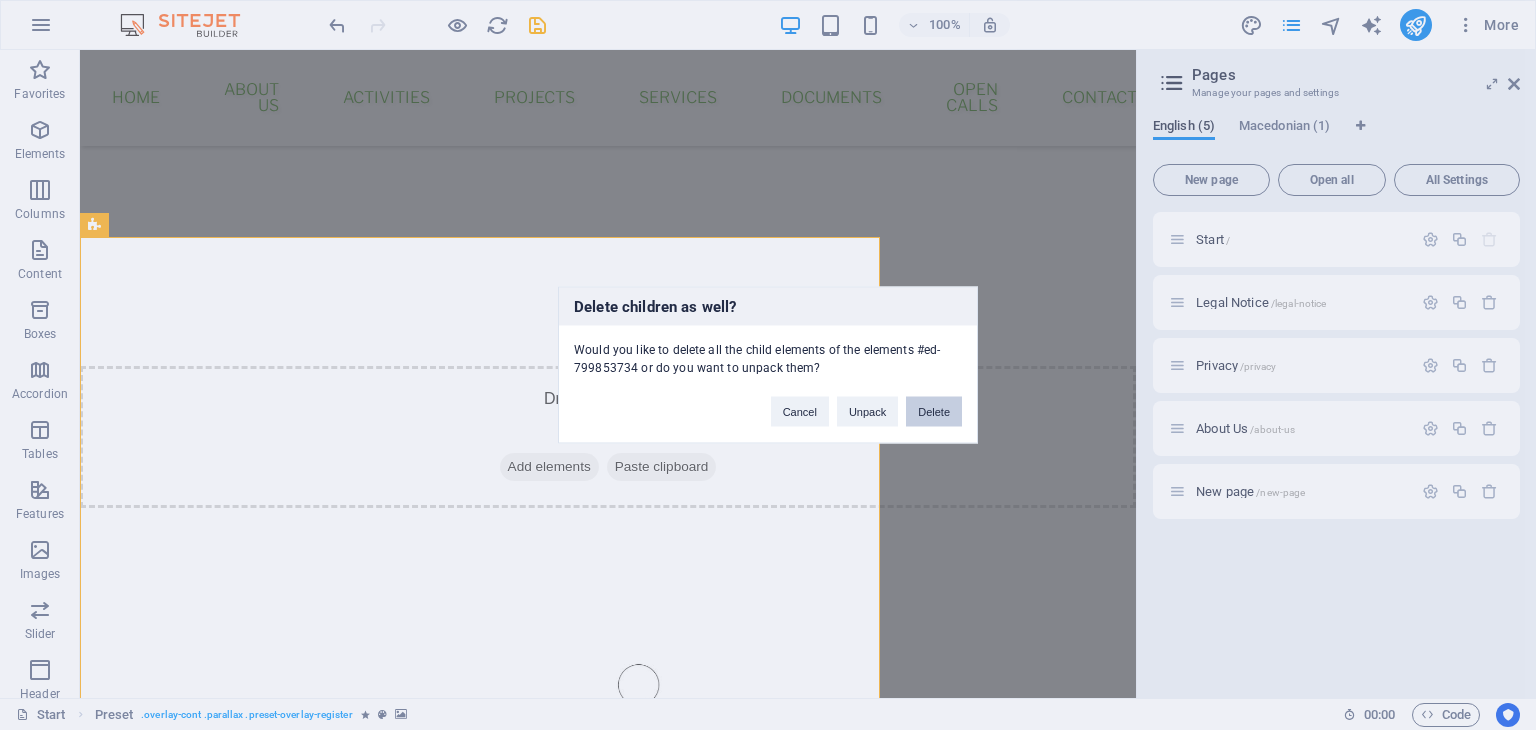 click on "Delete" at bounding box center [934, 412] 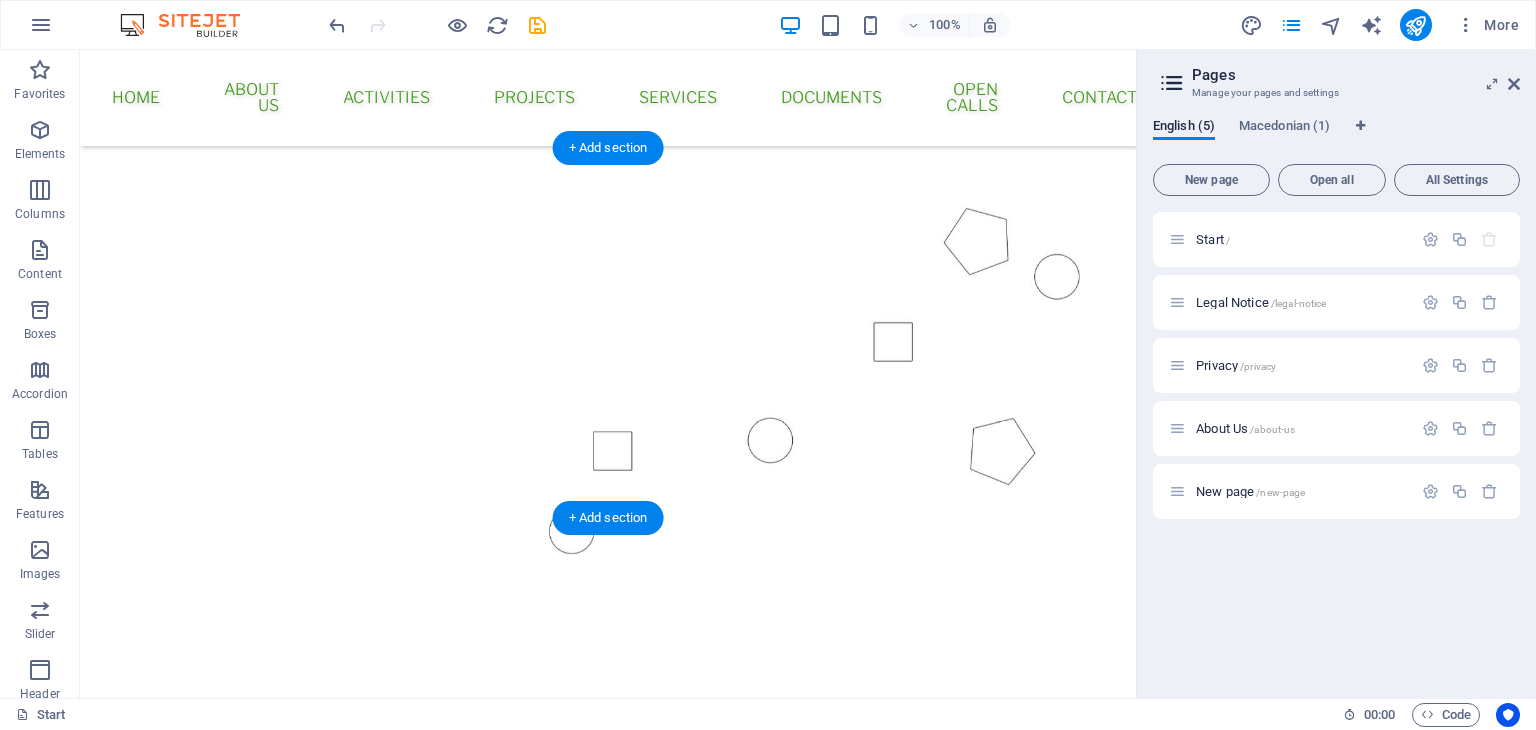 scroll, scrollTop: 173, scrollLeft: 0, axis: vertical 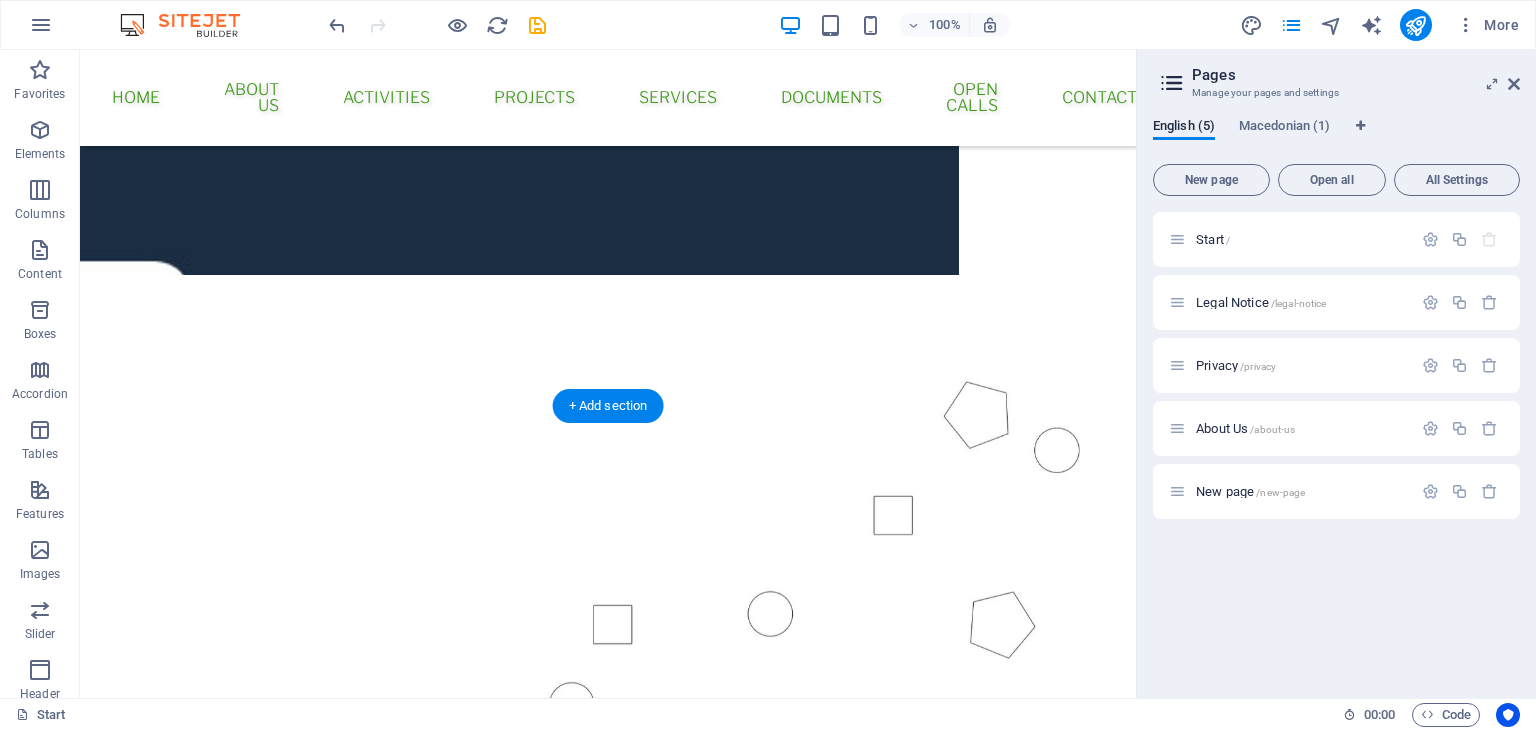 click at bounding box center [608, 502] 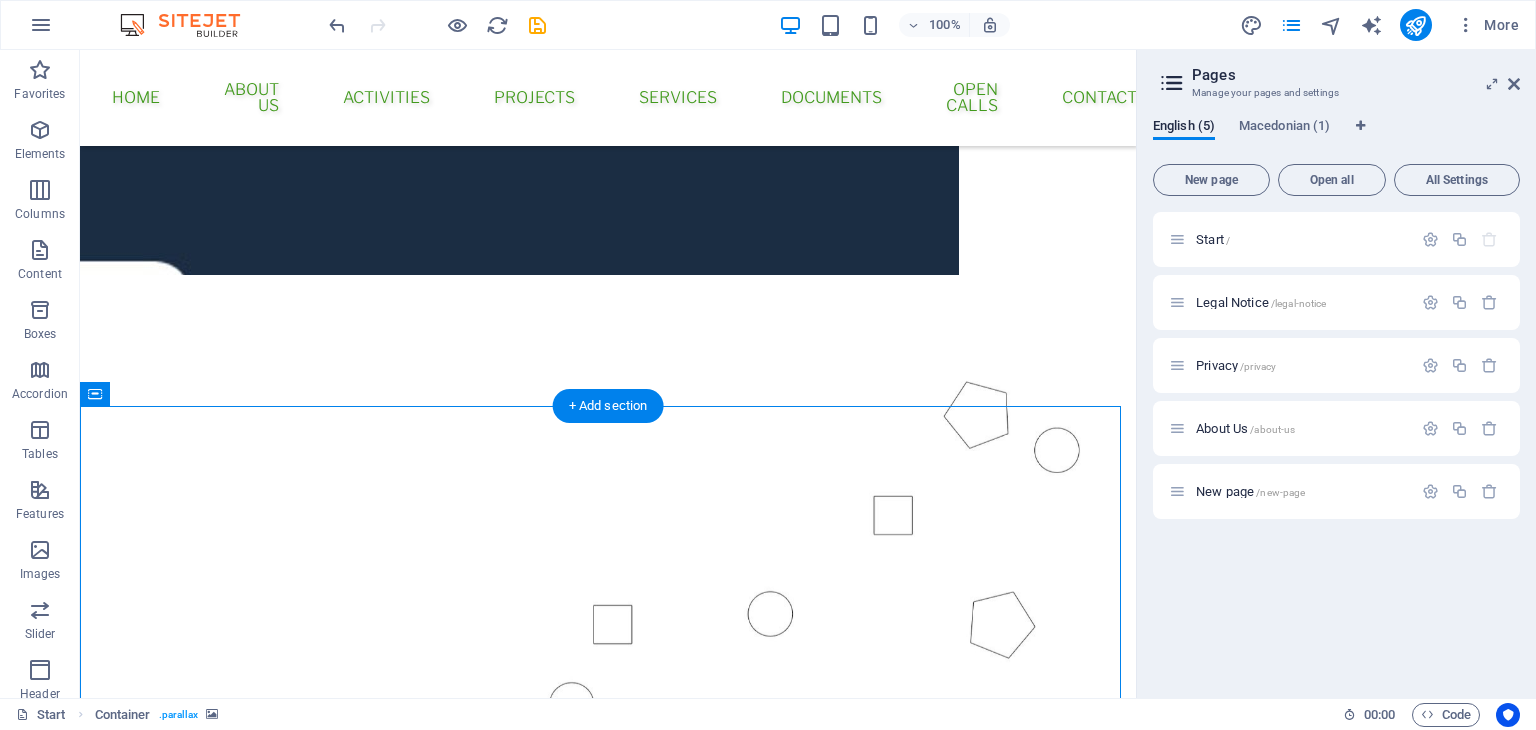 click at bounding box center [608, 502] 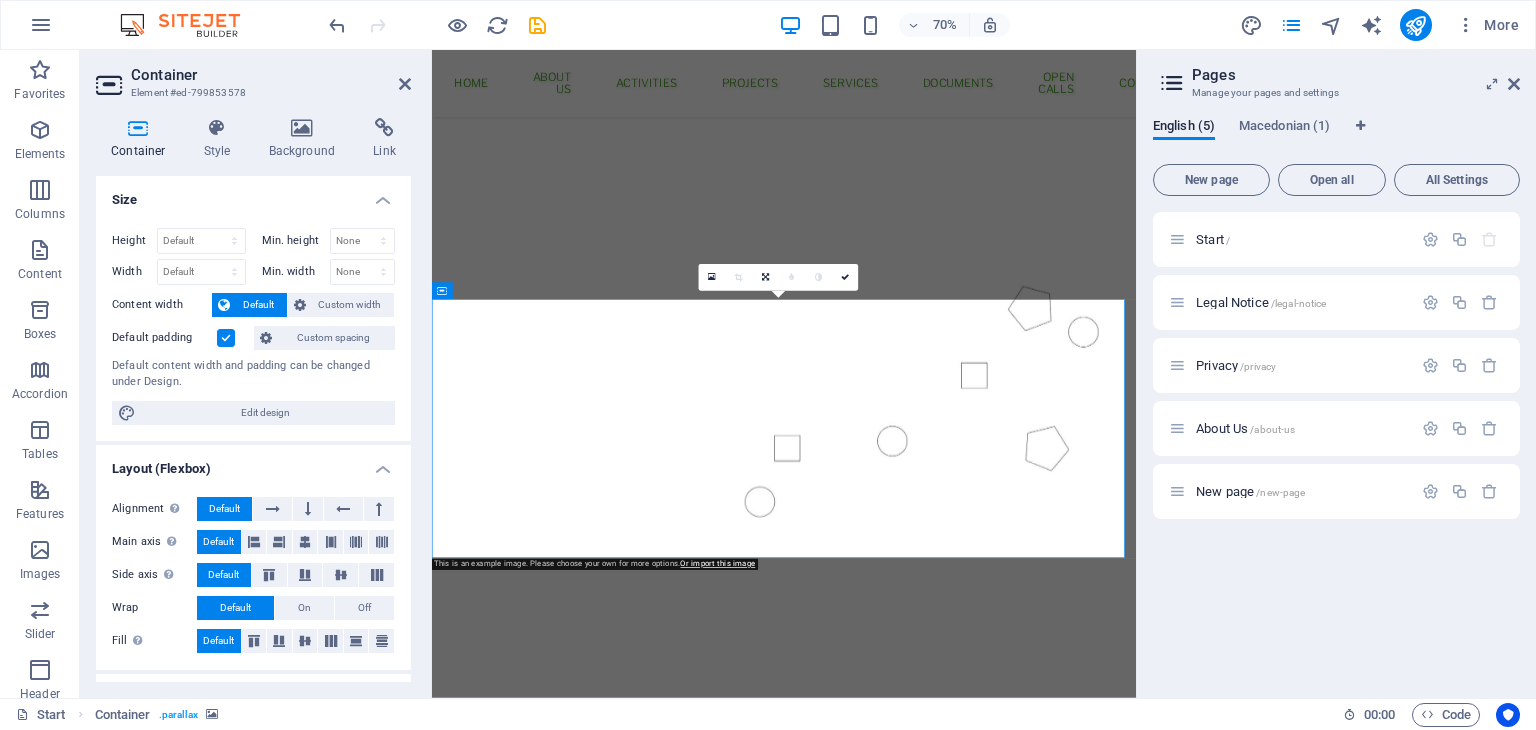 click on "Container" at bounding box center (142, 139) 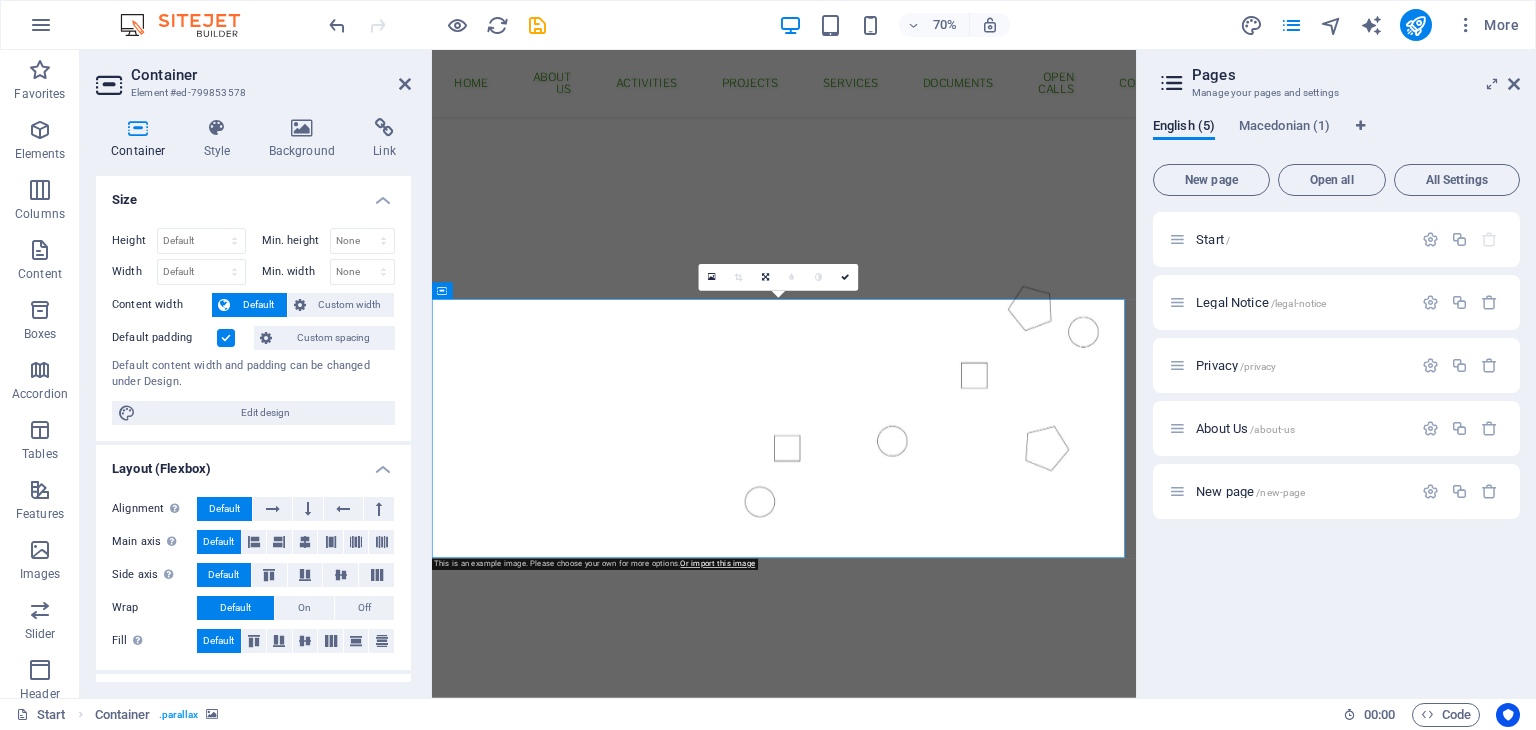 click at bounding box center (935, 502) 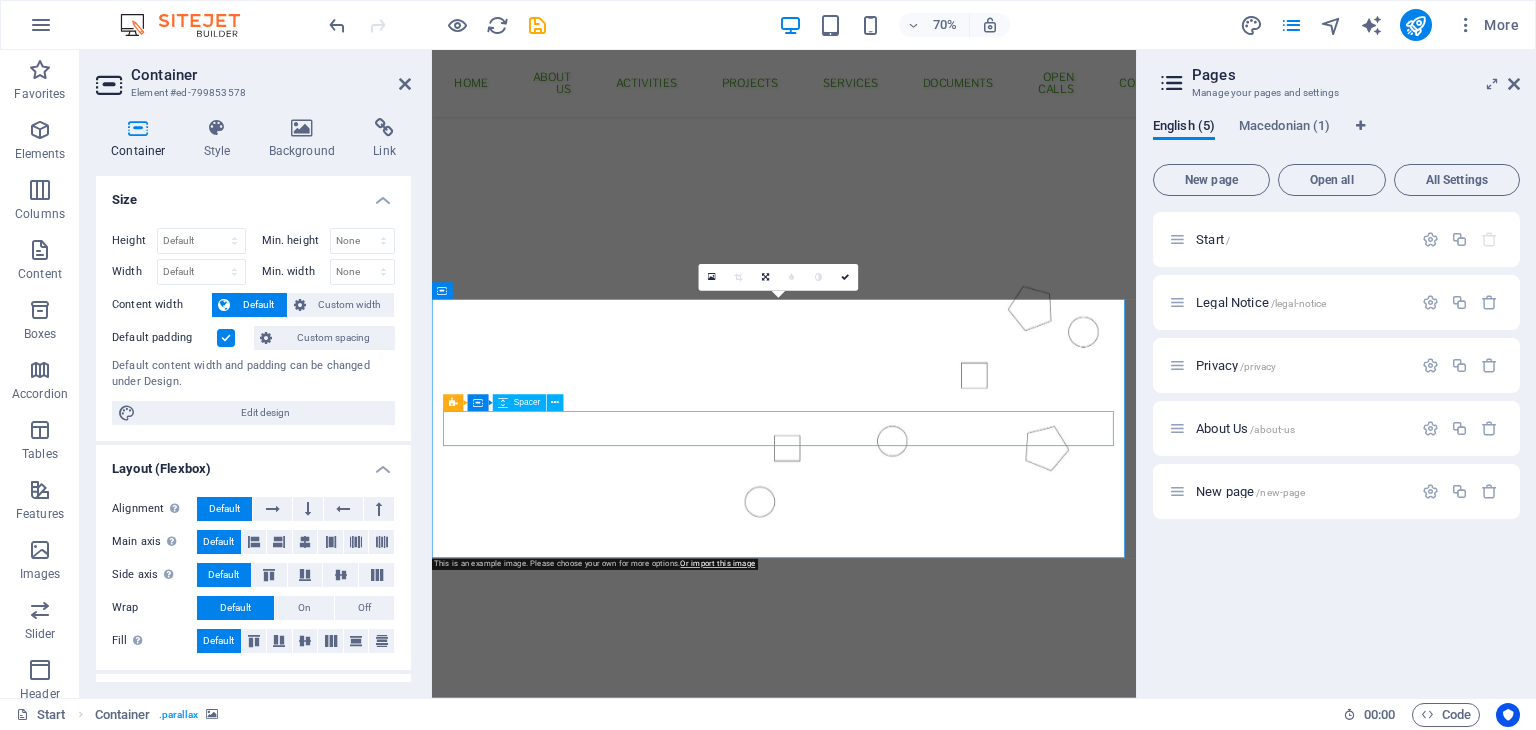 click at bounding box center (935, 1021) 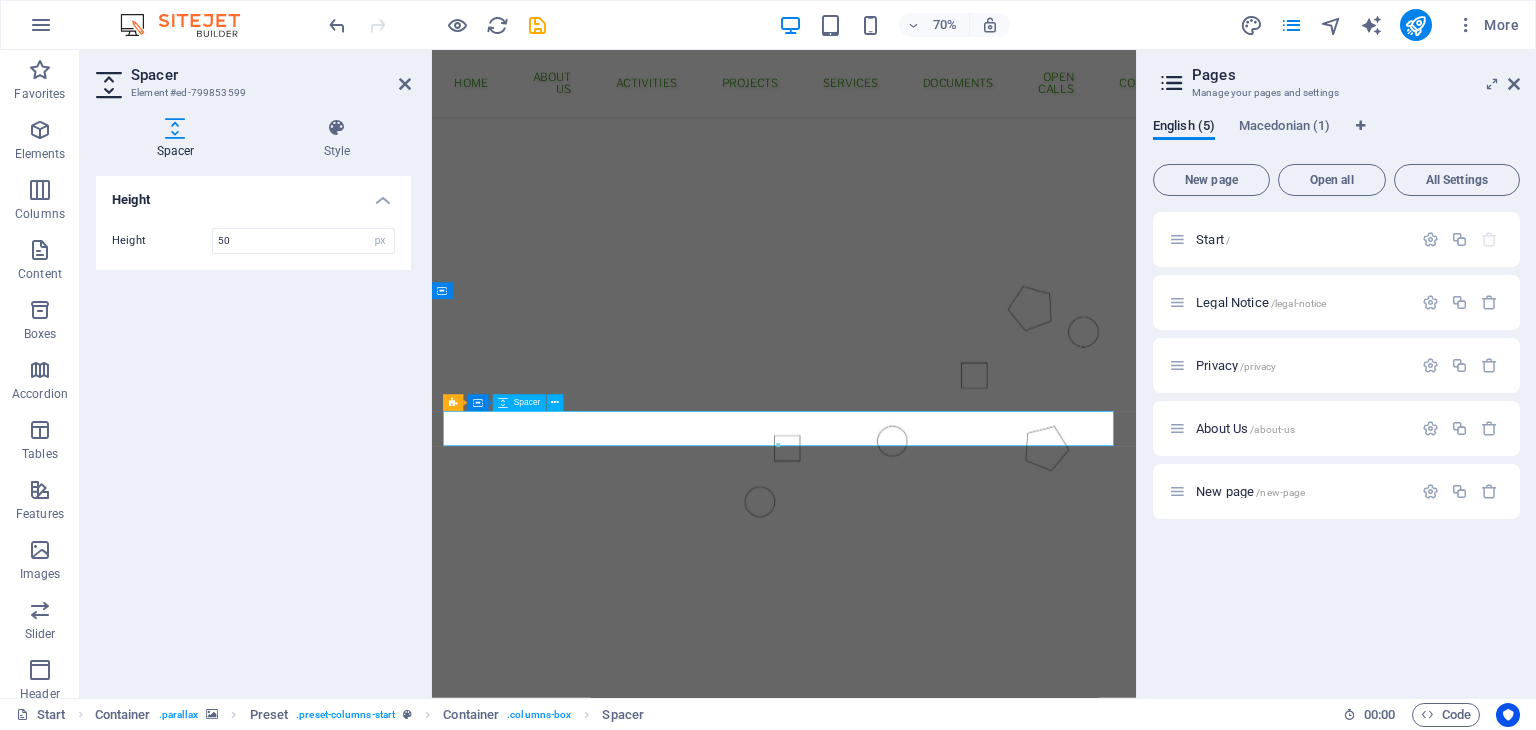 click at bounding box center [935, 1021] 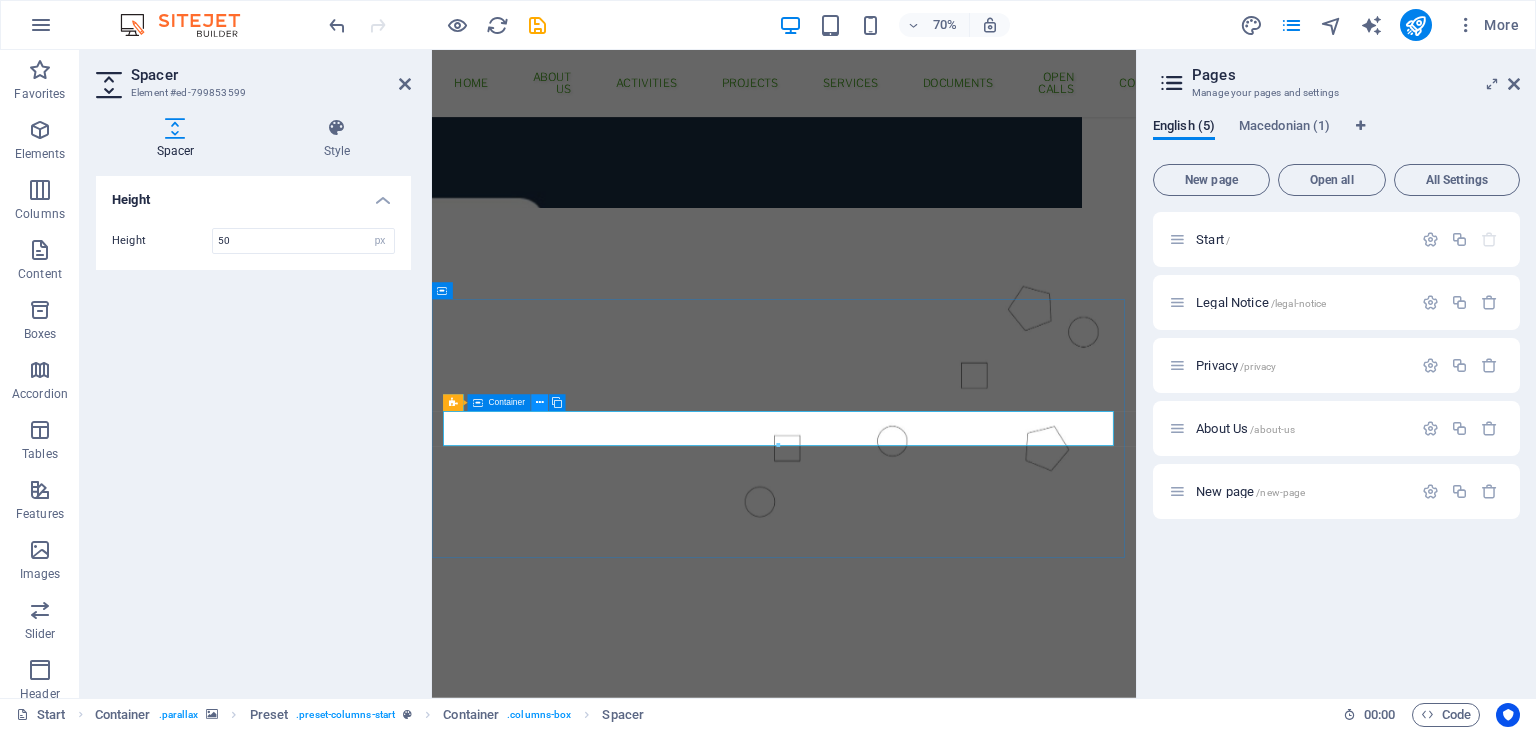click at bounding box center [540, 403] 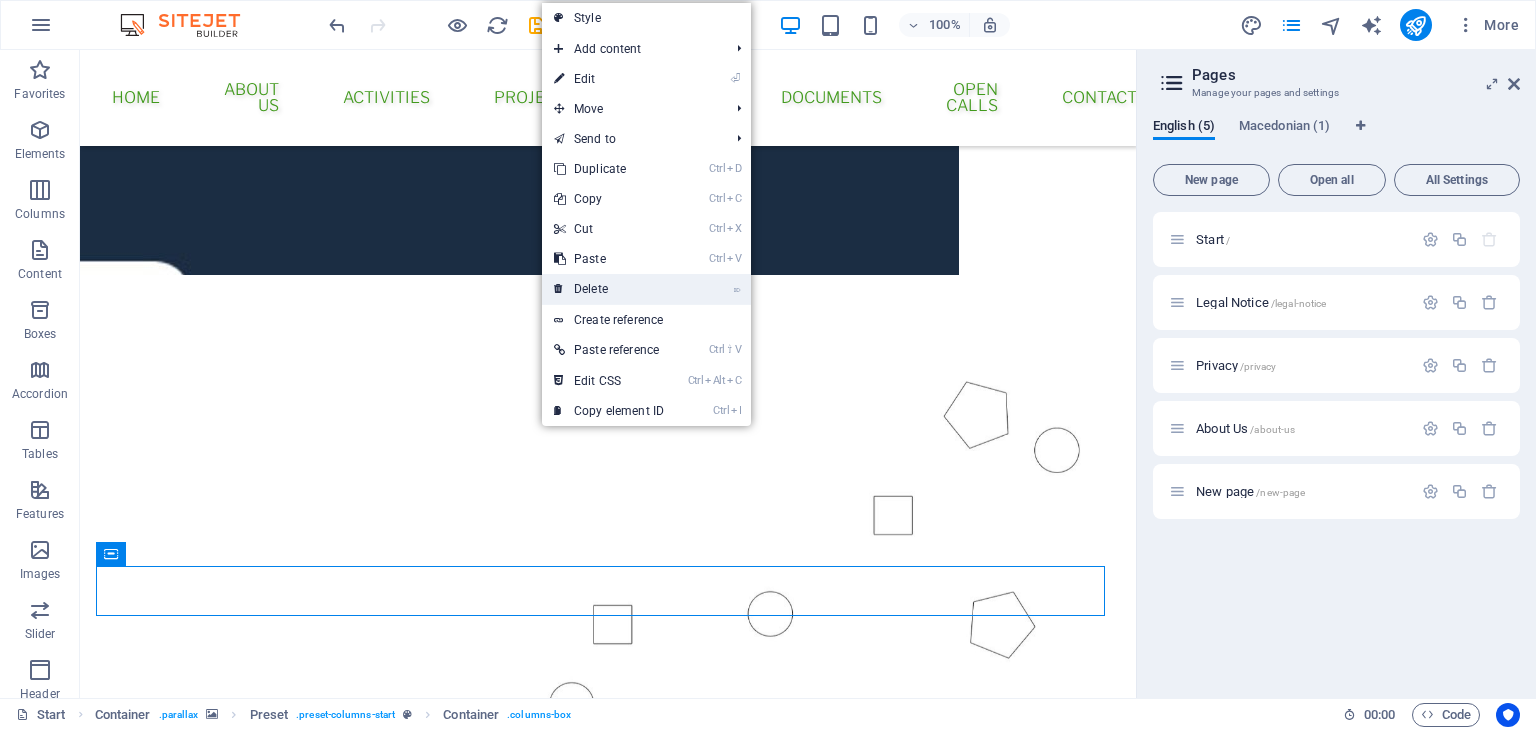 click on "⌦  Delete" at bounding box center (609, 289) 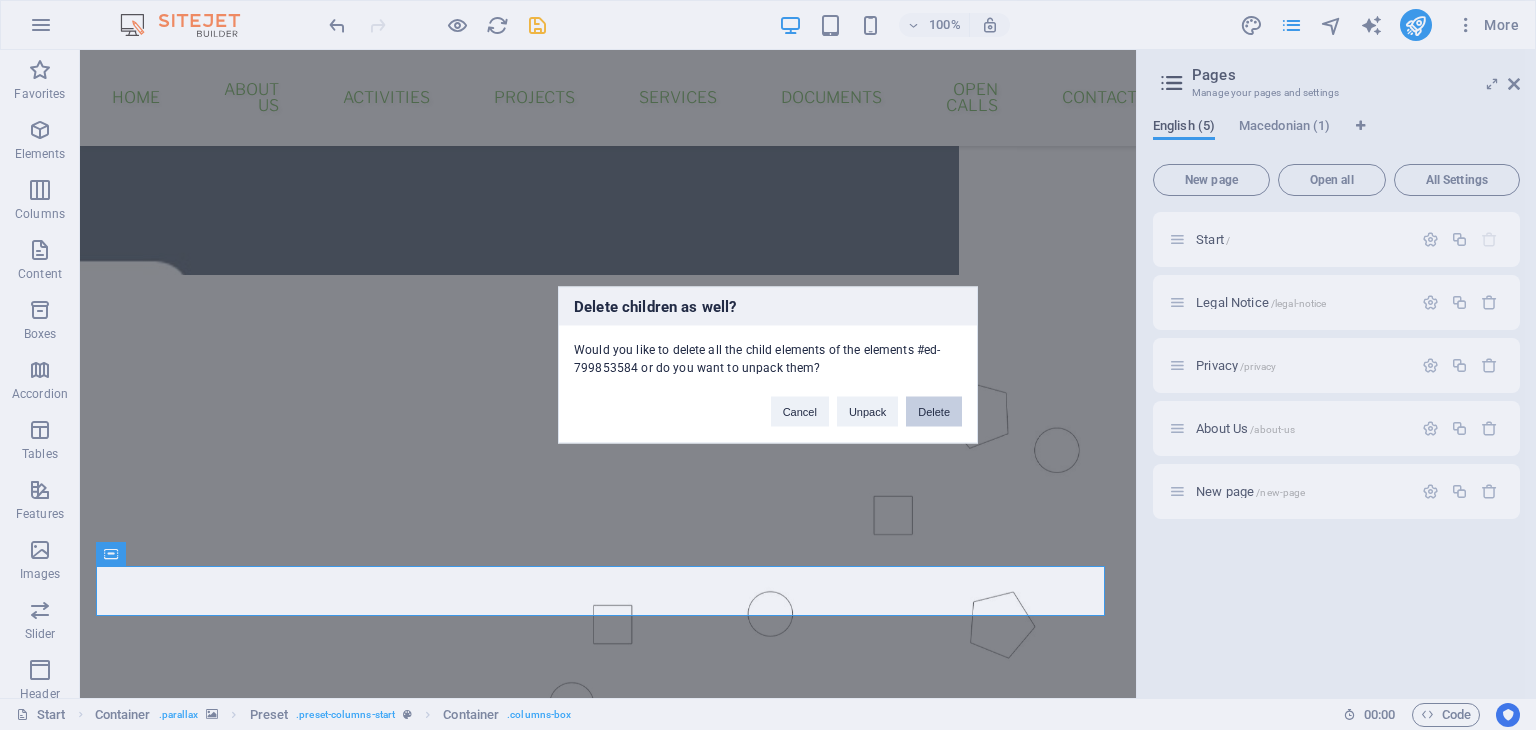 click on "Delete" at bounding box center (934, 412) 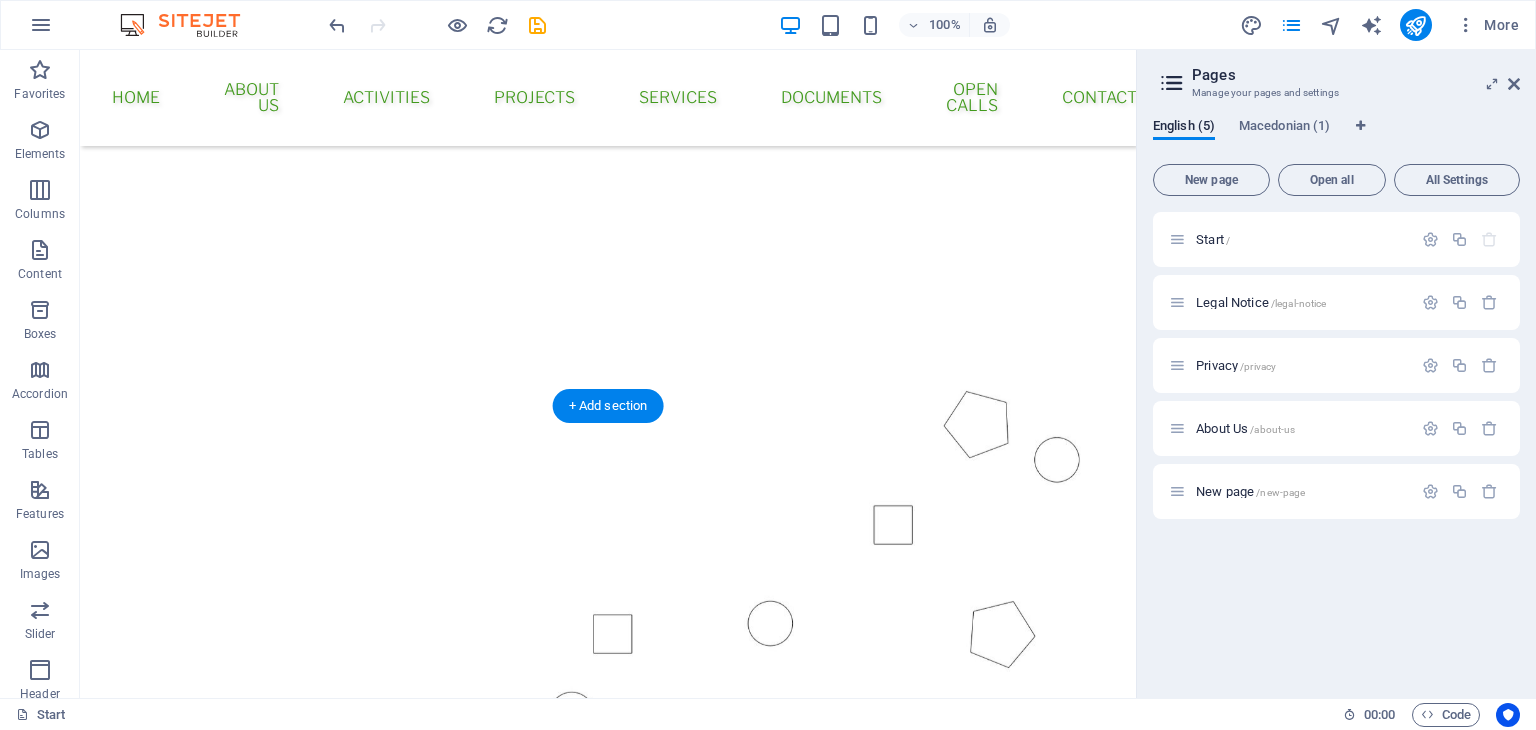 click at bounding box center (608, 511) 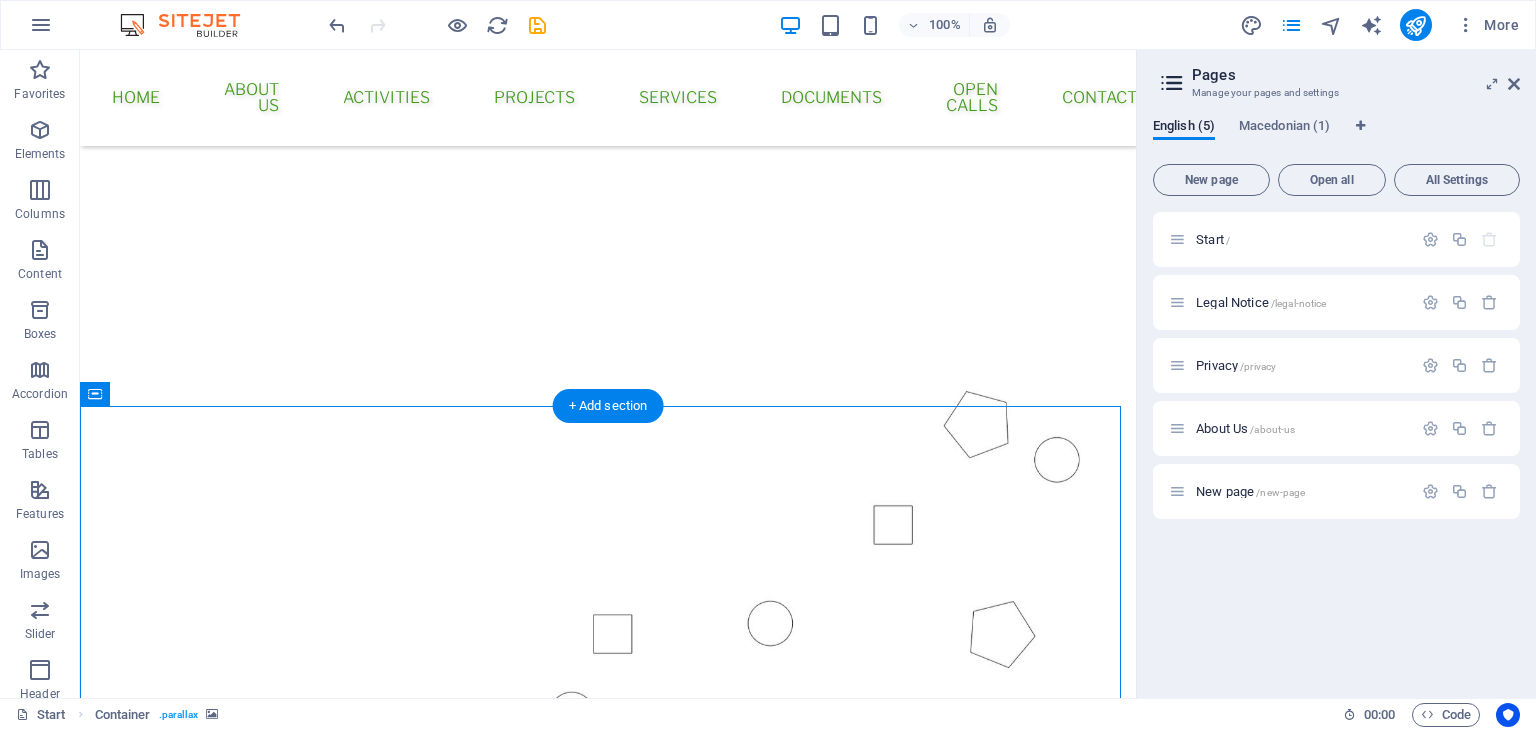 click at bounding box center [608, 511] 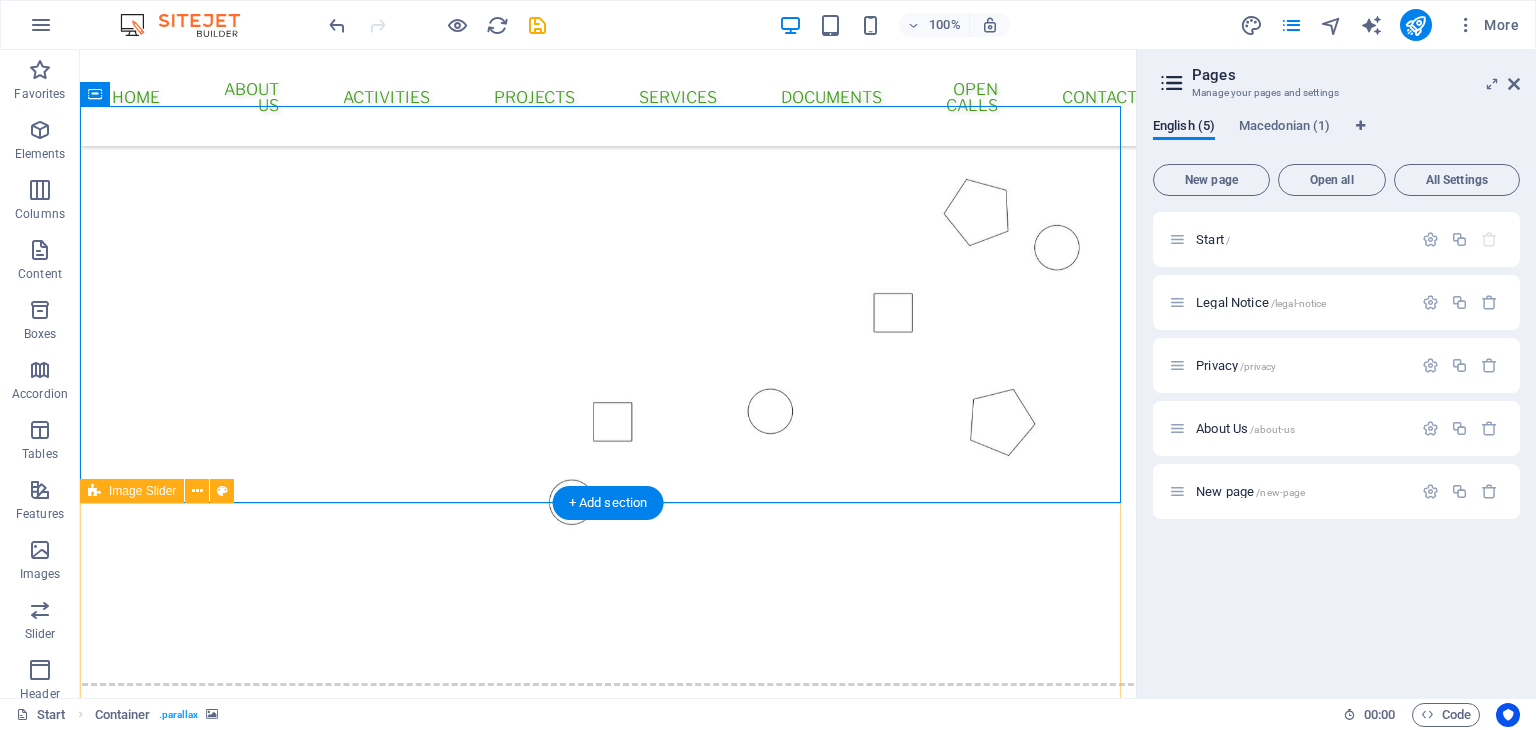 scroll, scrollTop: 373, scrollLeft: 0, axis: vertical 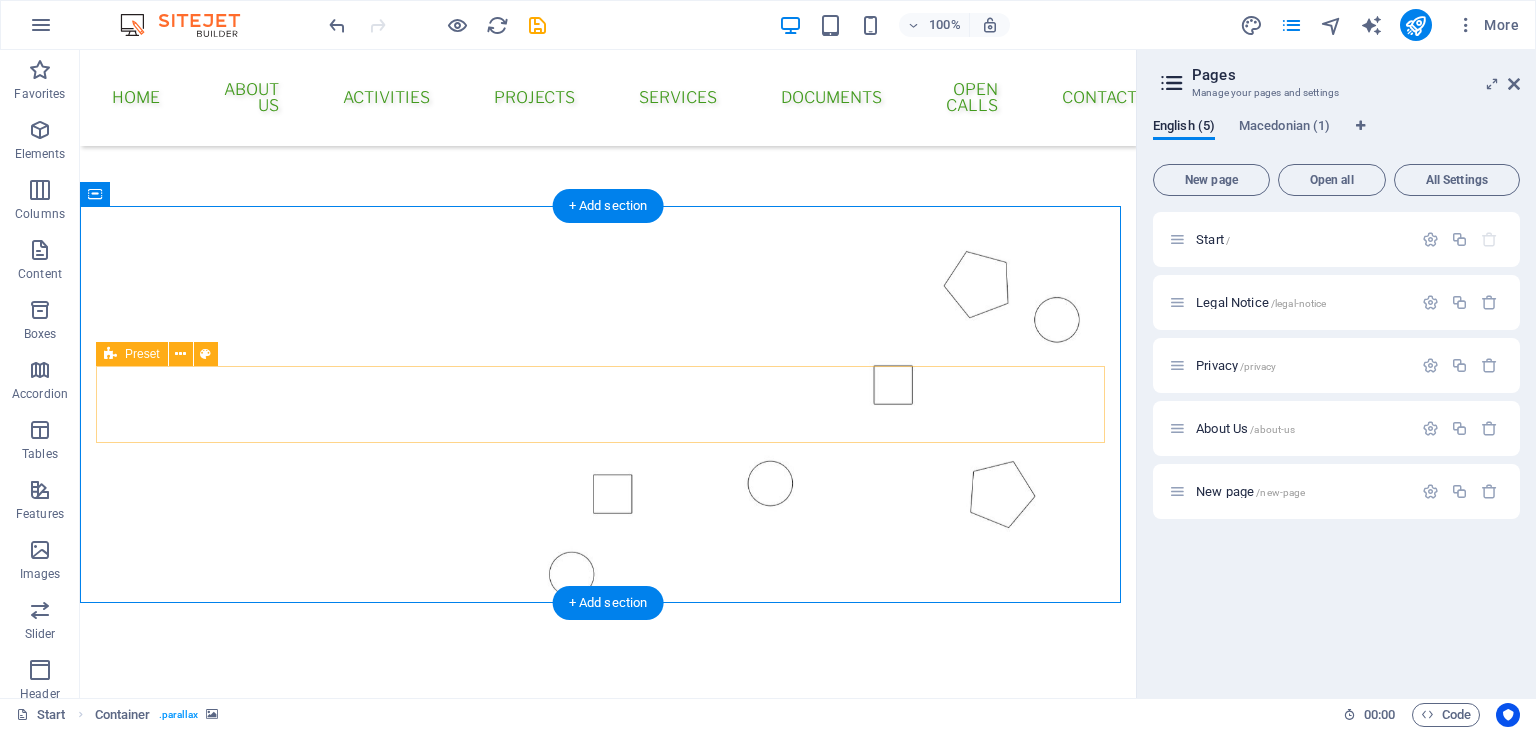 click on "Drop content here or  Add elements  Paste clipboard" at bounding box center [608, 854] 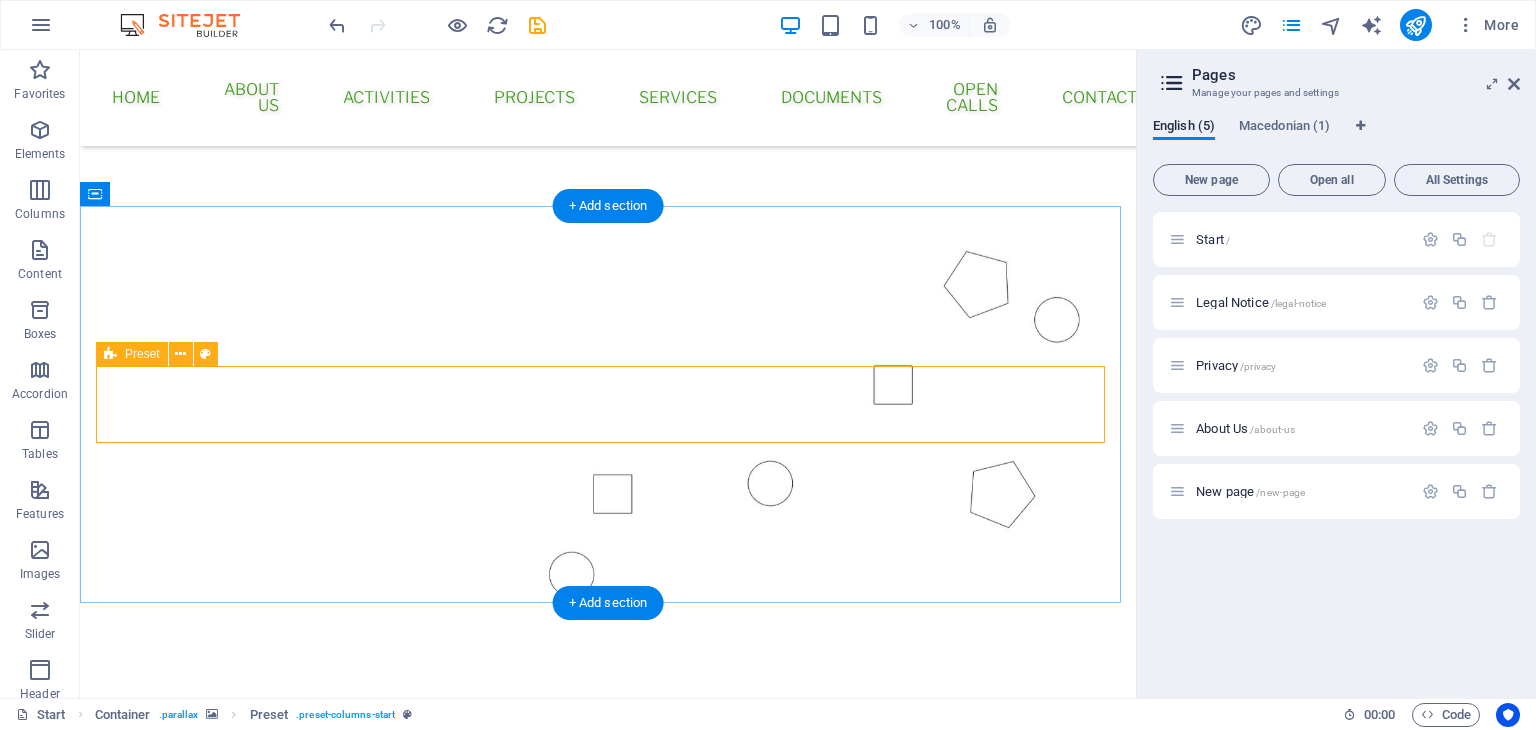 click on "Drop content here or  Add elements  Paste clipboard" at bounding box center [608, 854] 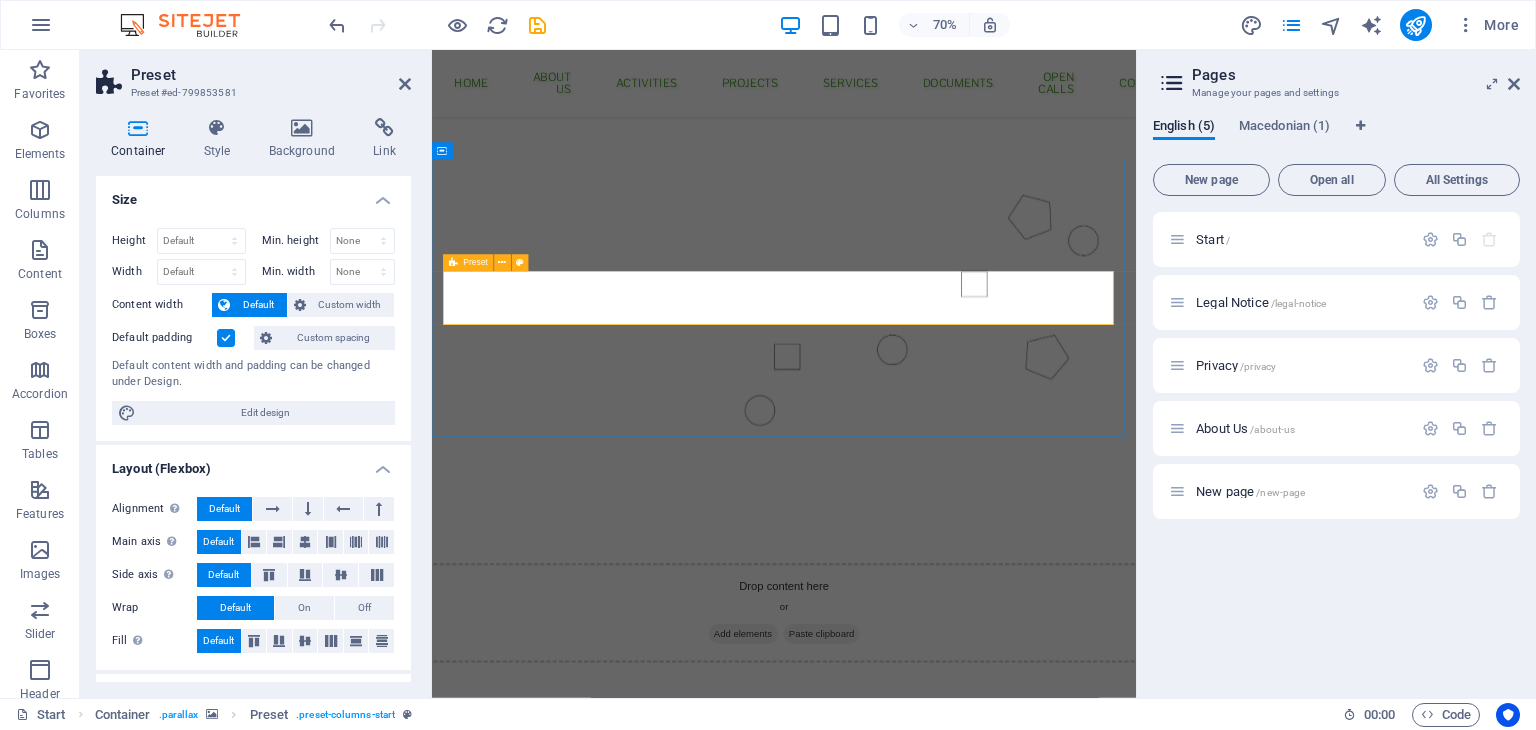 click on "Preset" at bounding box center (476, 263) 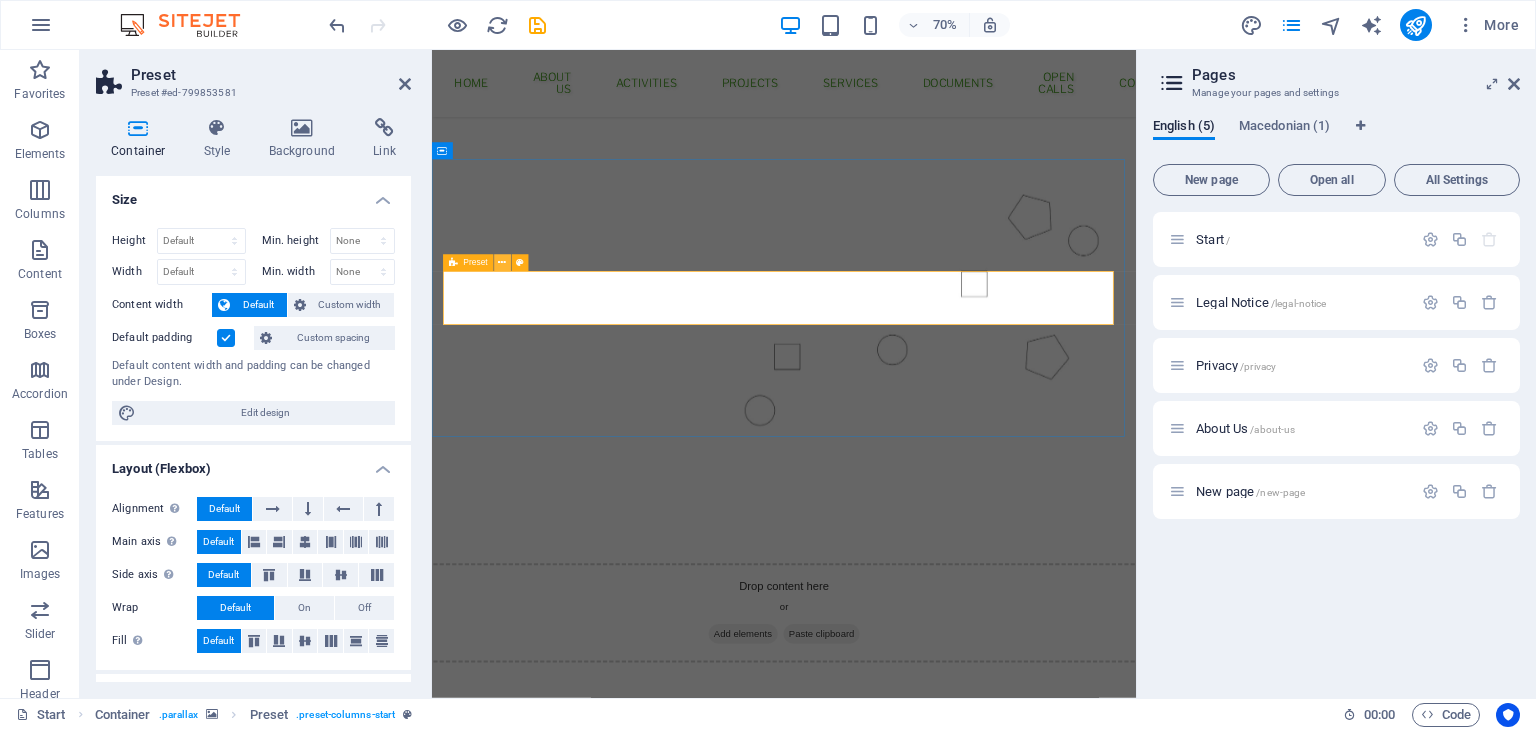click at bounding box center (503, 263) 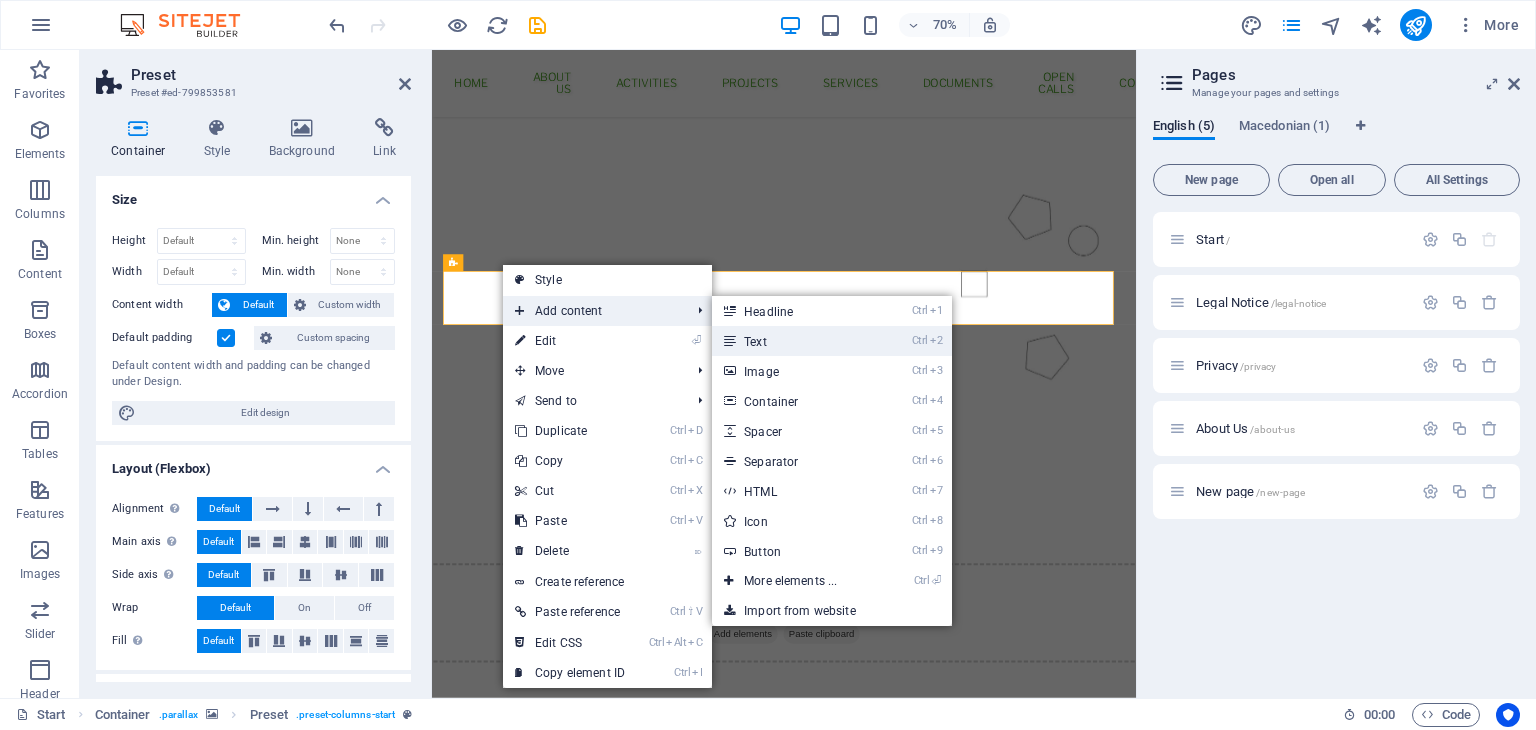 drag, startPoint x: 792, startPoint y: 348, endPoint x: 257, endPoint y: 383, distance: 536.1436 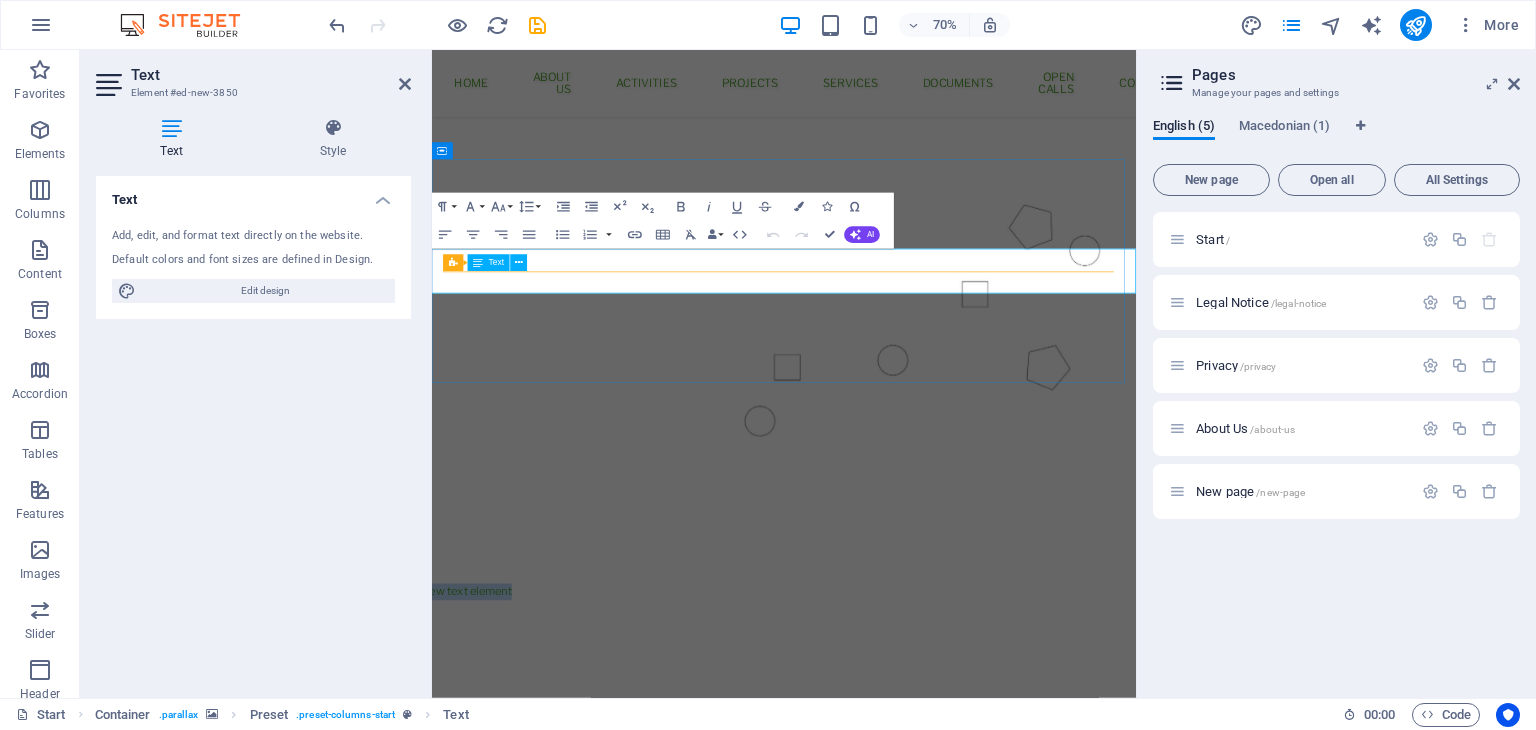 click on "New text element" at bounding box center (935, 824) 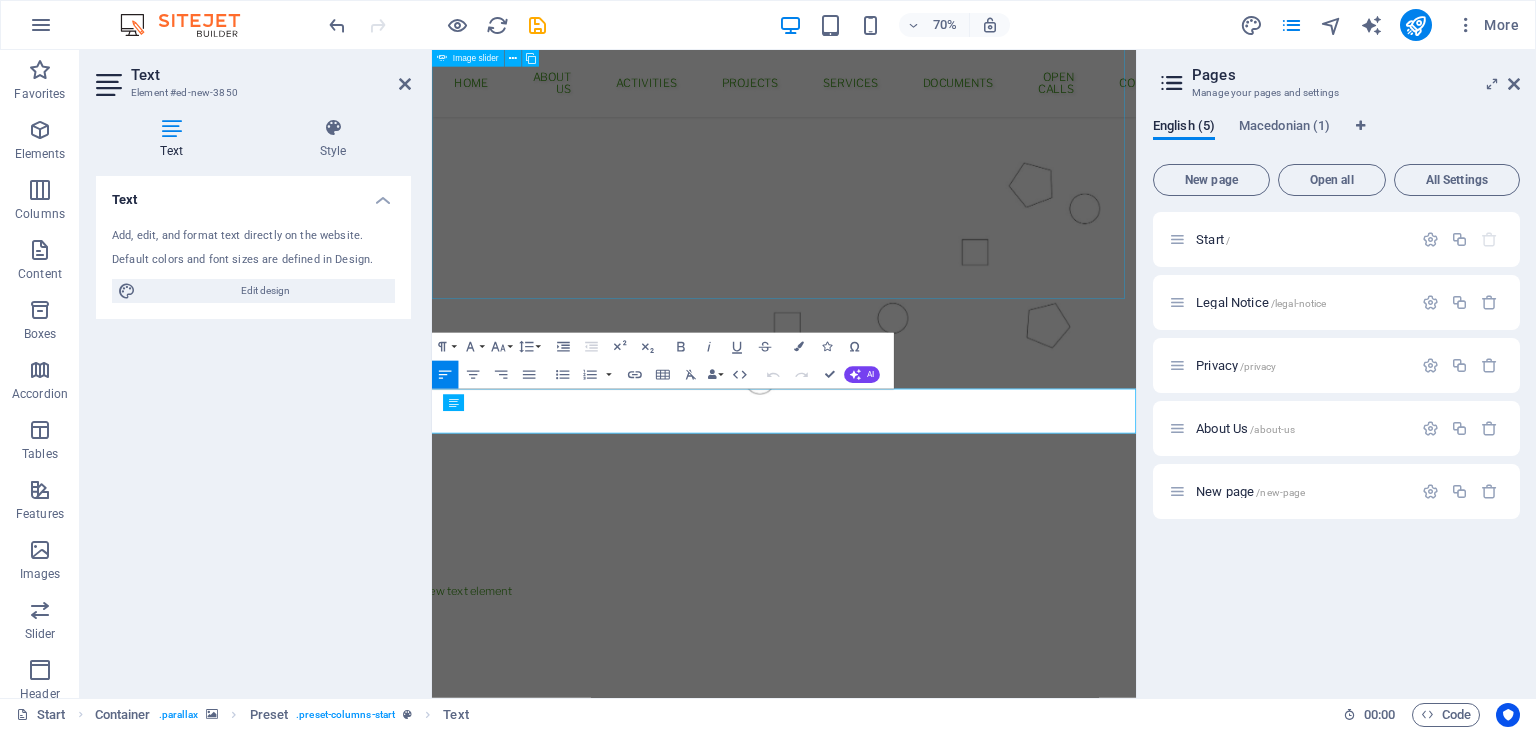scroll, scrollTop: 173, scrollLeft: 0, axis: vertical 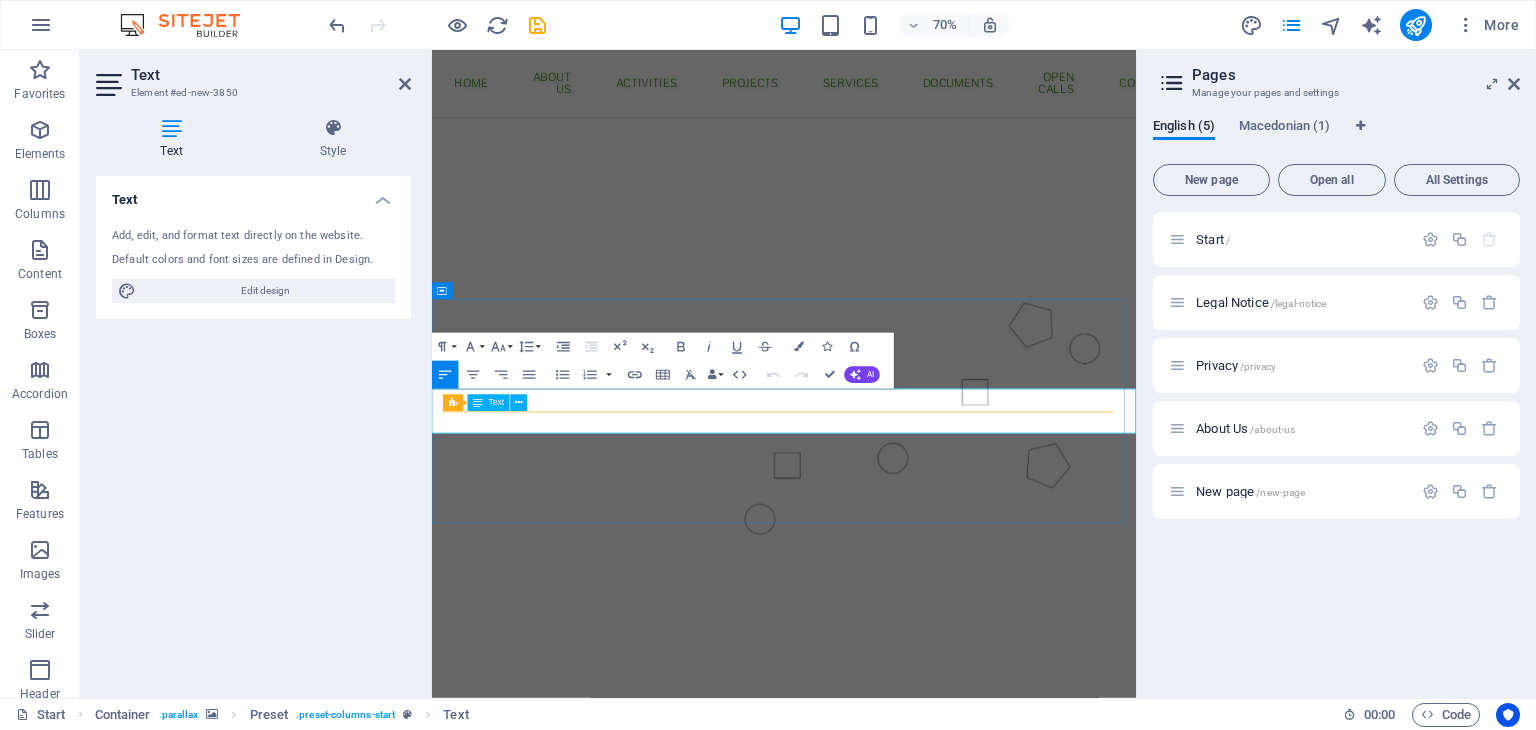 click on "New text element" at bounding box center (935, 1024) 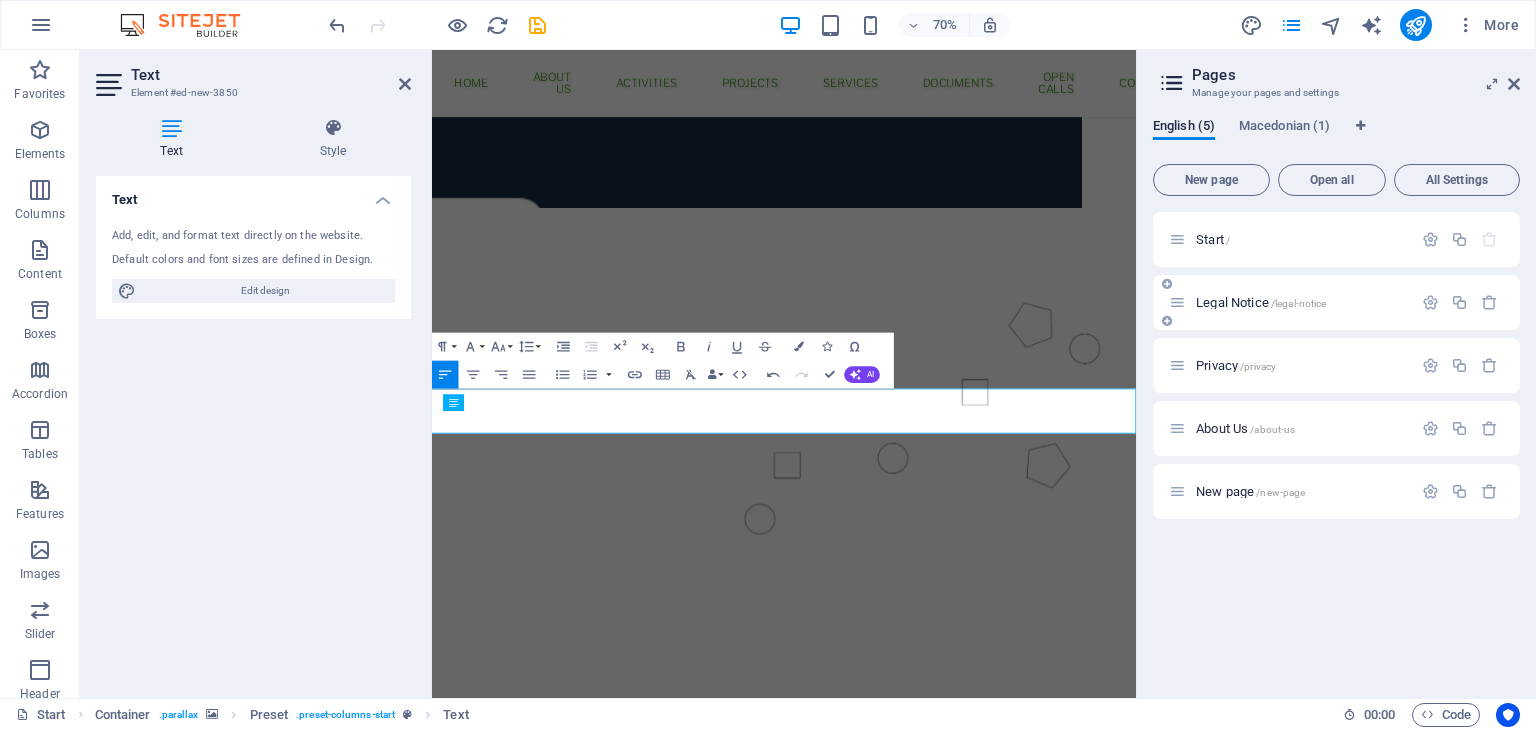 drag, startPoint x: 1140, startPoint y: 410, endPoint x: 1190, endPoint y: 291, distance: 129.0775 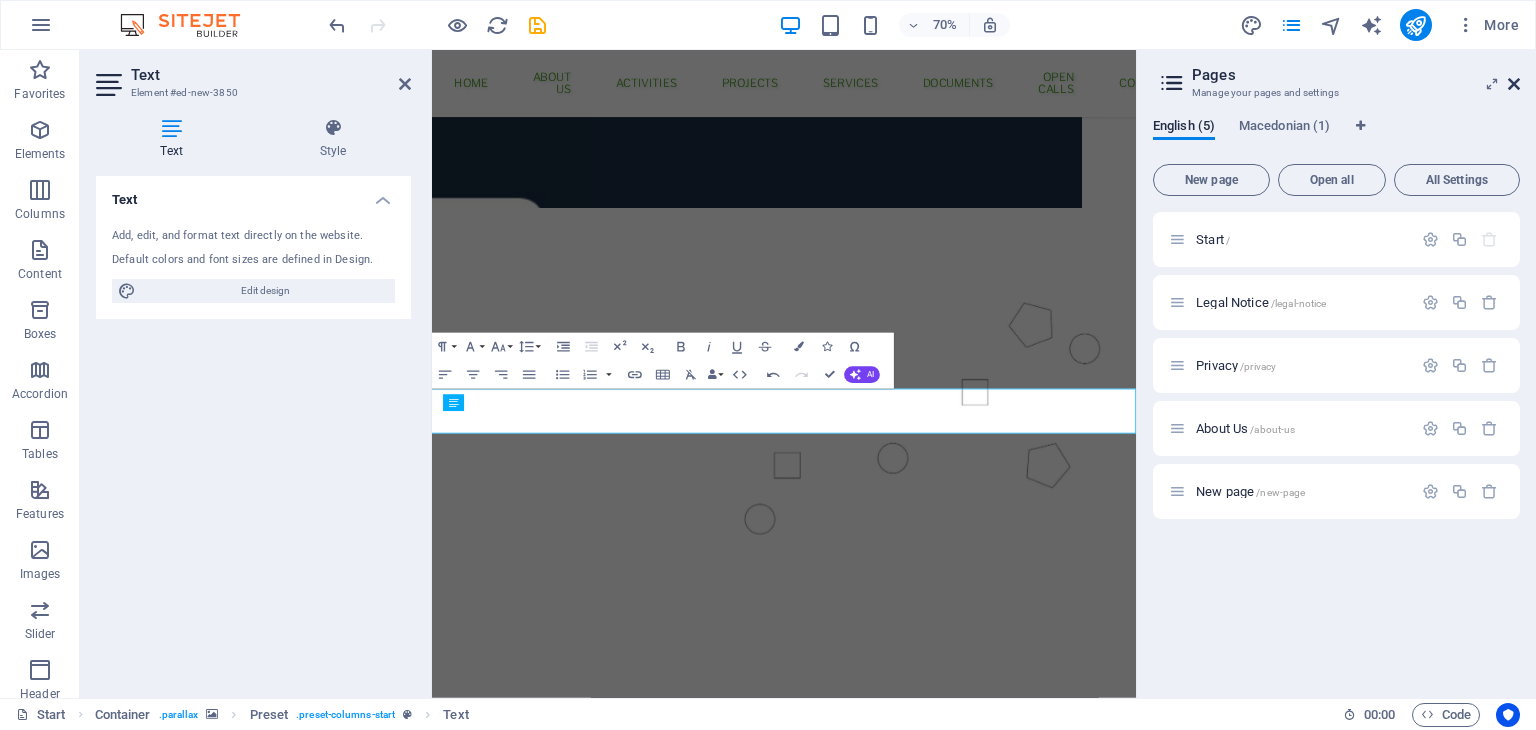 drag, startPoint x: 1516, startPoint y: 81, endPoint x: 871, endPoint y: 113, distance: 645.79333 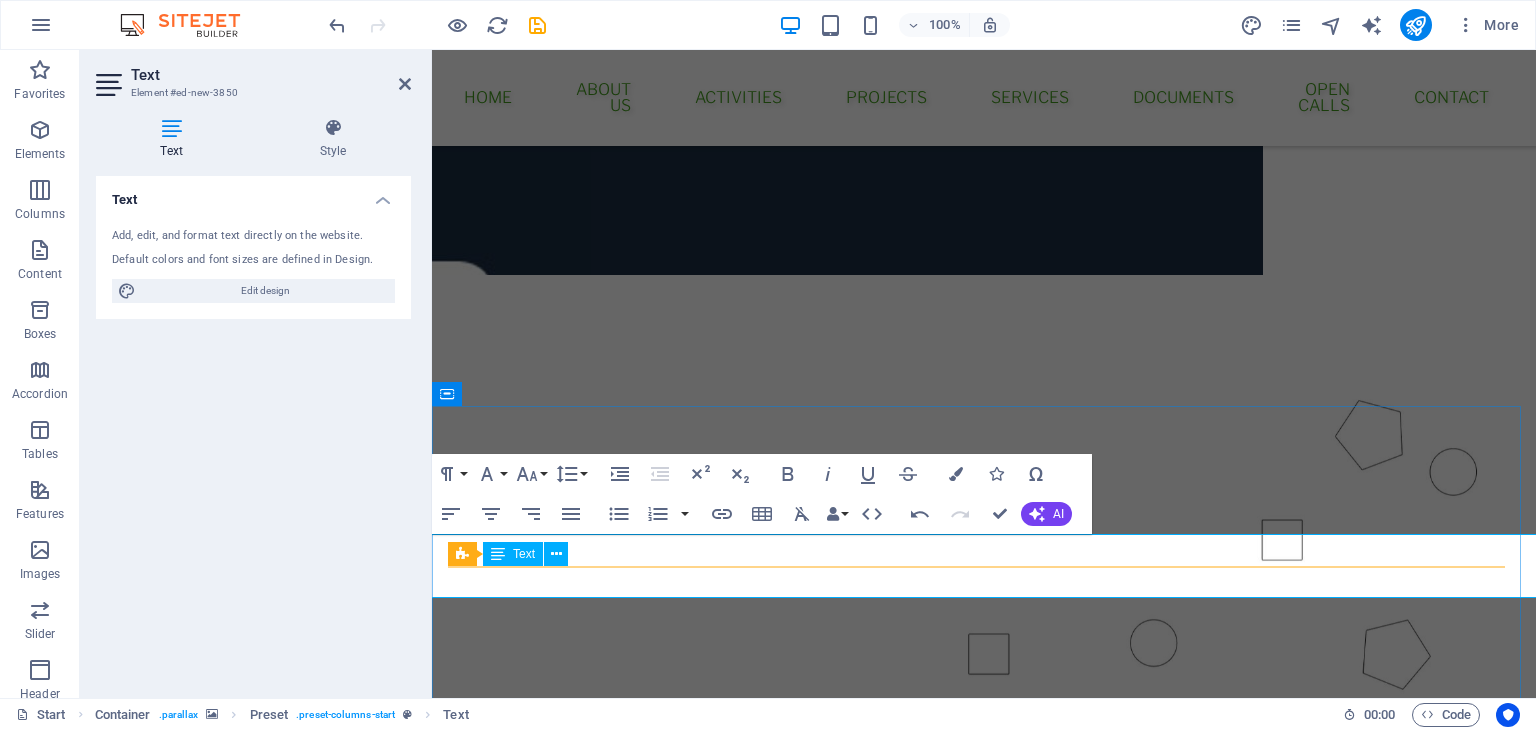 click on "​" at bounding box center (984, 1024) 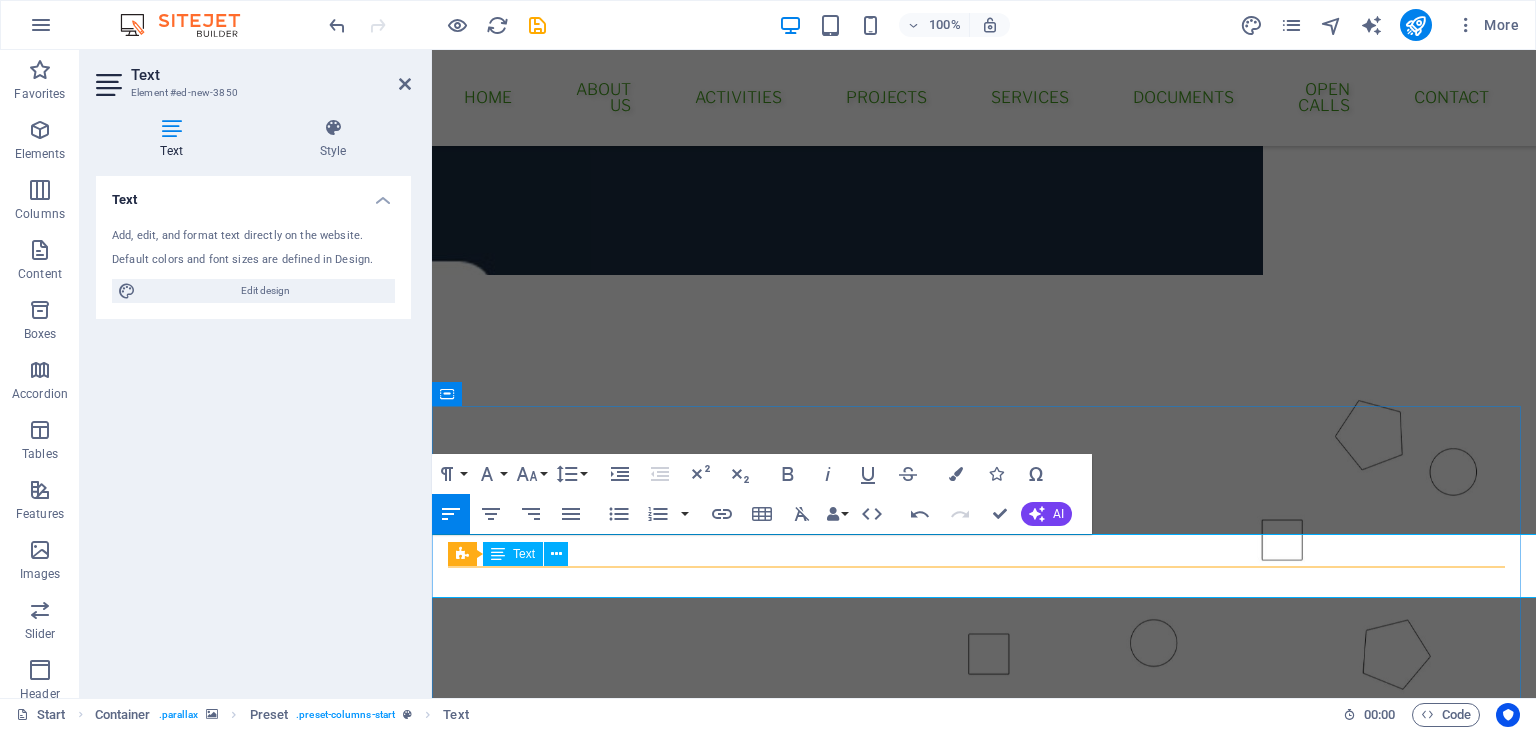click on "​" at bounding box center (984, 1024) 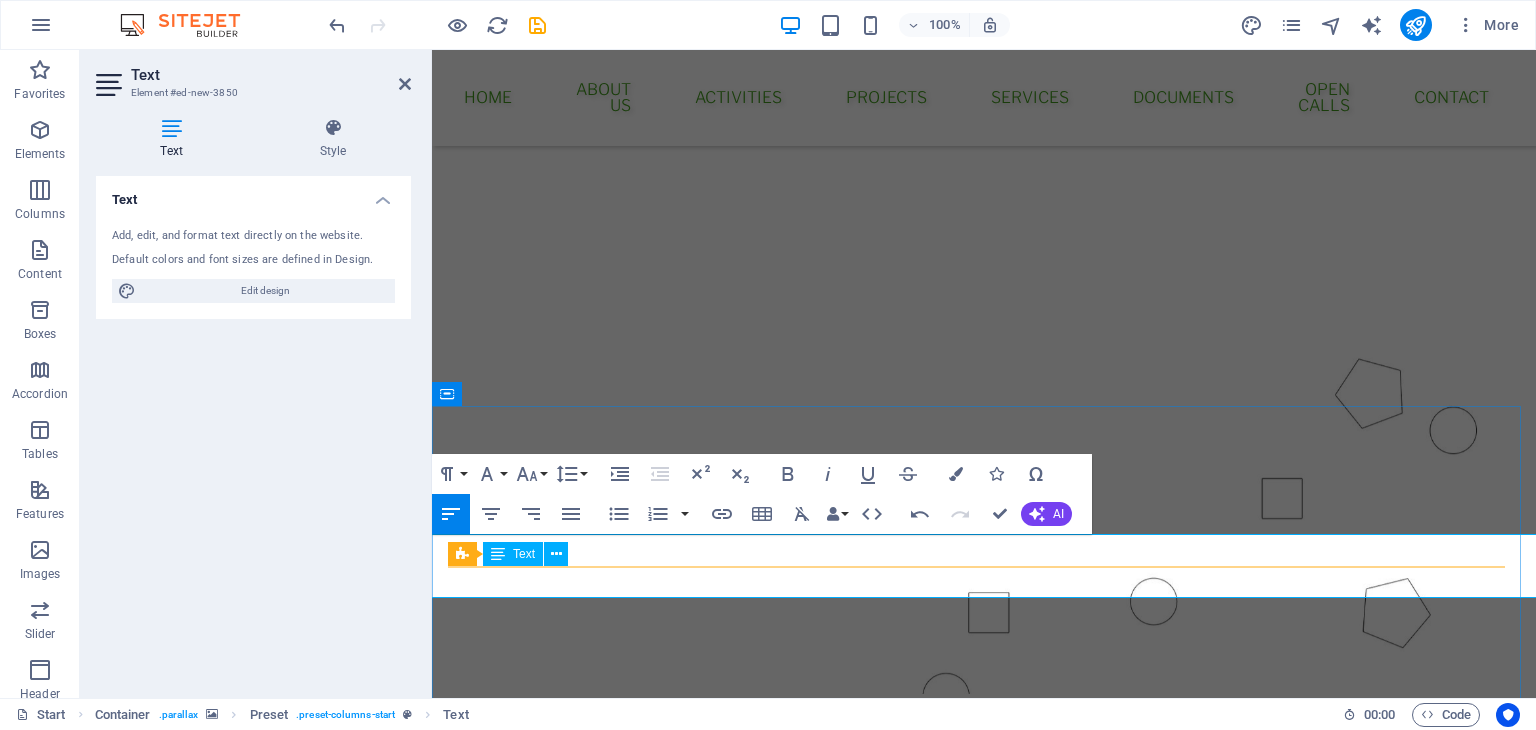 click on "Think Globaly," at bounding box center [984, 941] 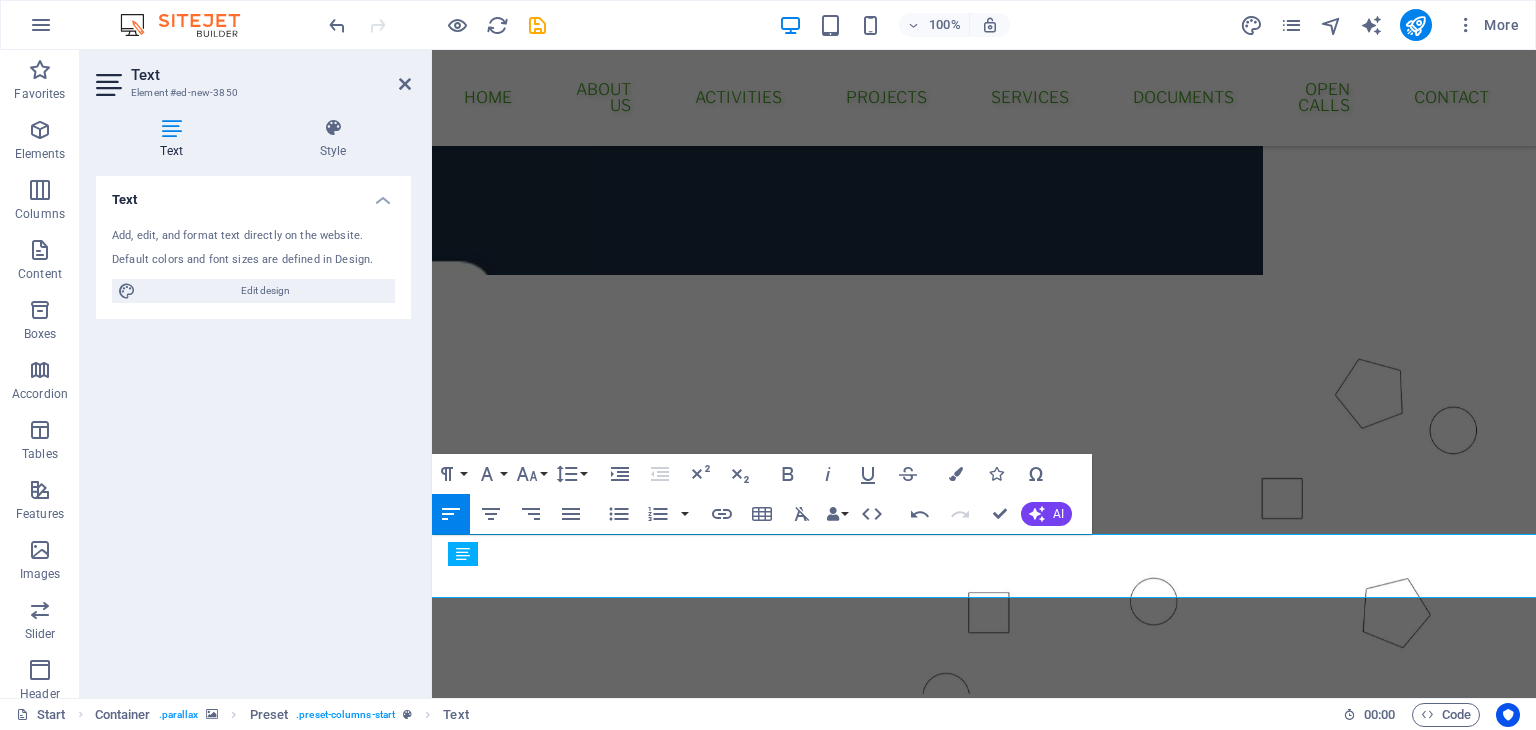 drag, startPoint x: 556, startPoint y: 576, endPoint x: 418, endPoint y: 548, distance: 140.81194 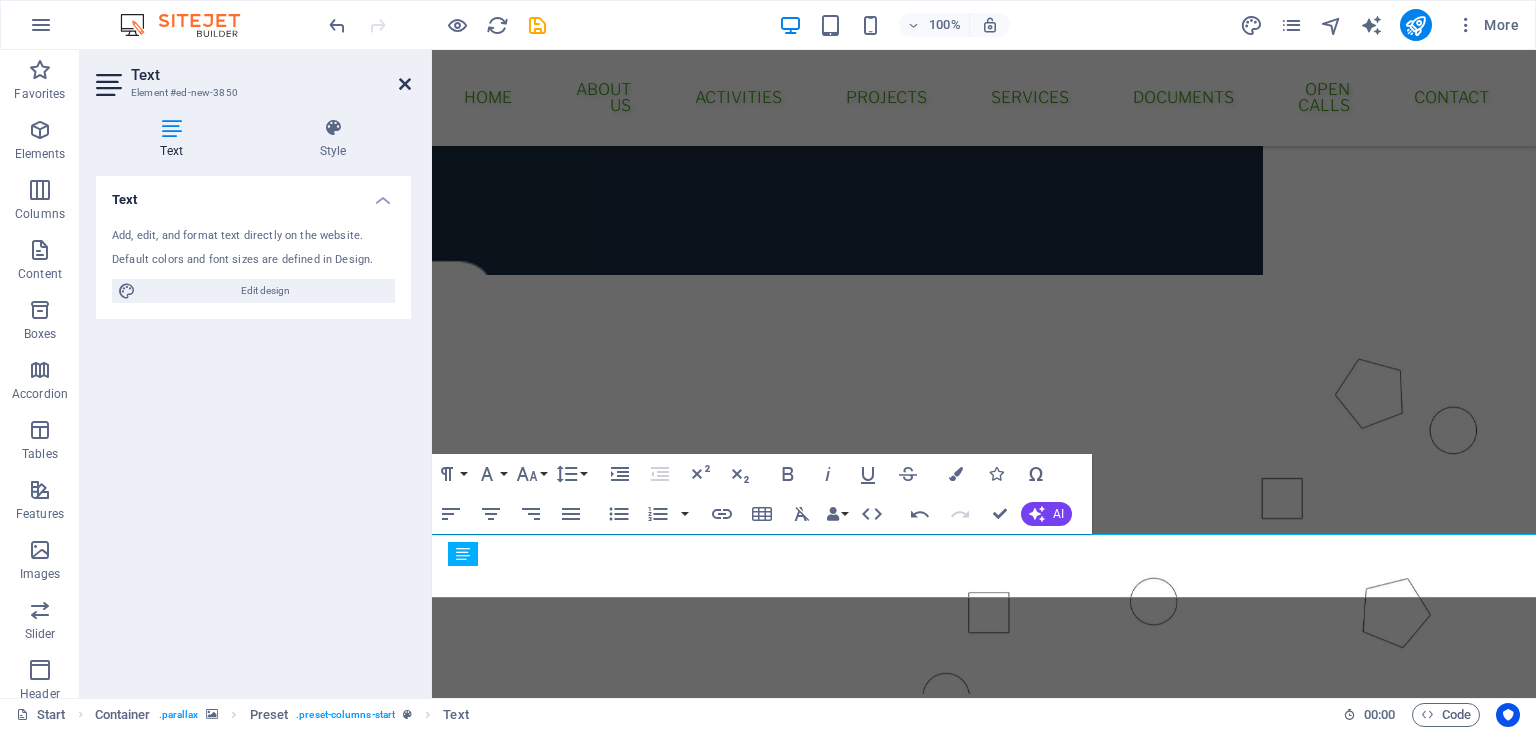 drag, startPoint x: 400, startPoint y: 85, endPoint x: 330, endPoint y: 40, distance: 83.21658 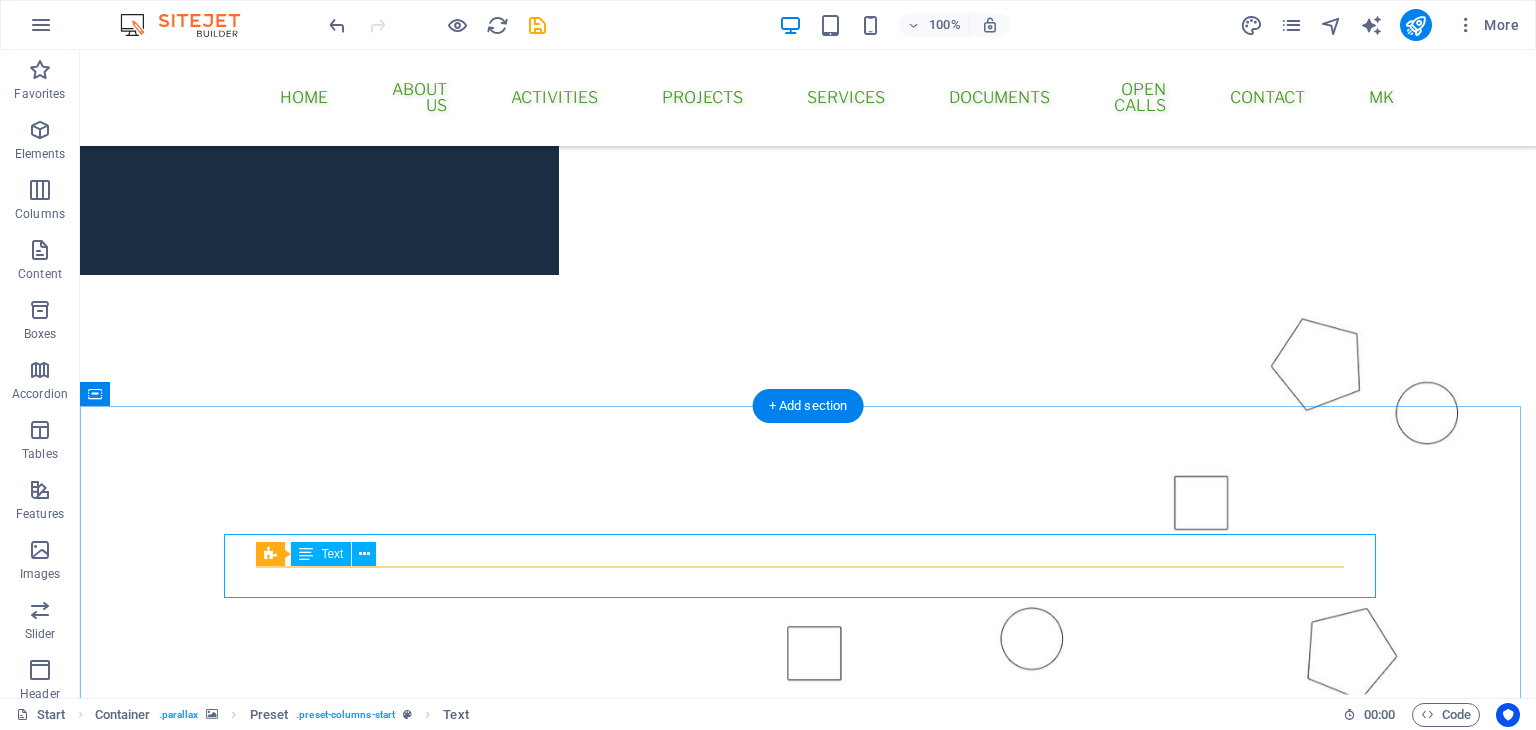 click on "Think Globaly, Act Localy" at bounding box center (808, 953) 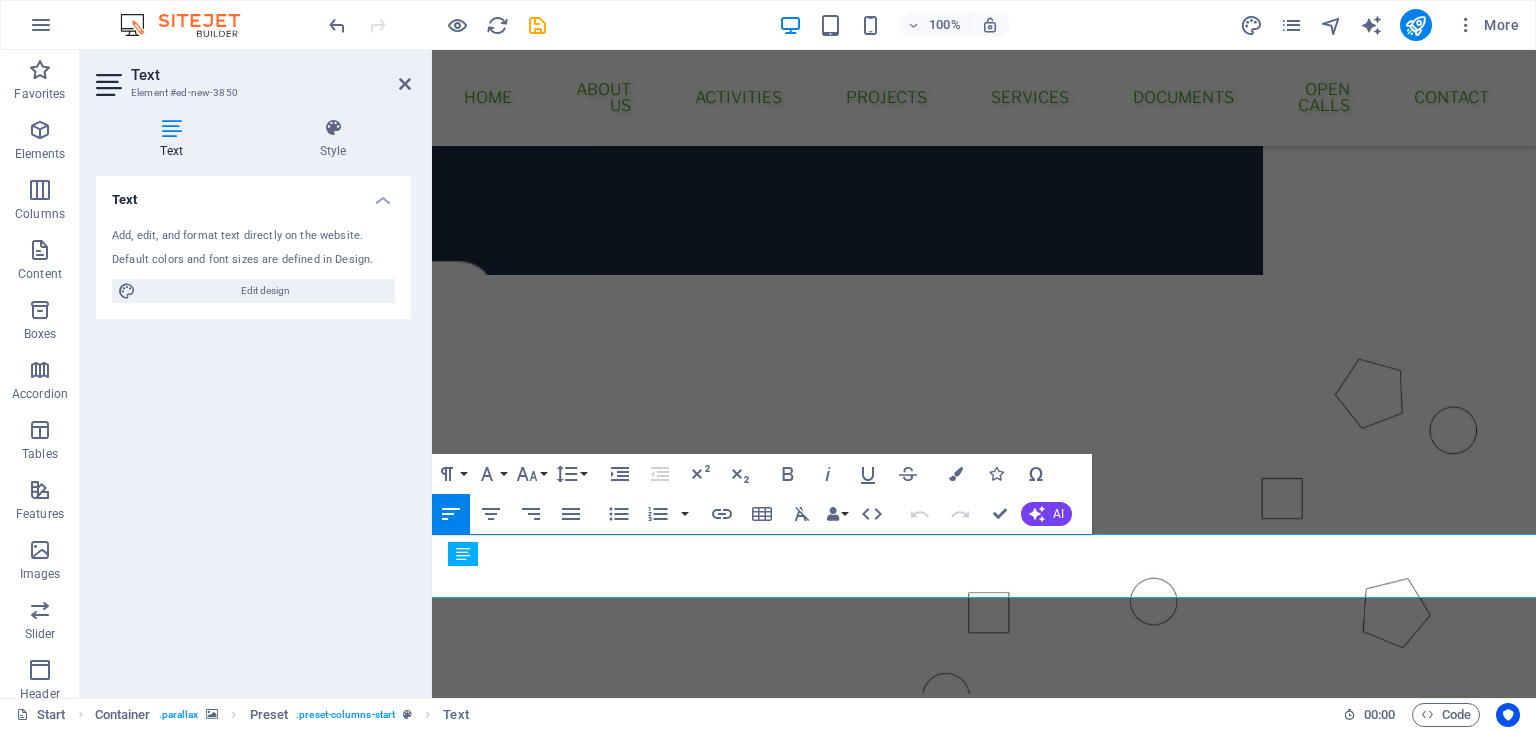 drag, startPoint x: 661, startPoint y: 554, endPoint x: 428, endPoint y: 550, distance: 233.03433 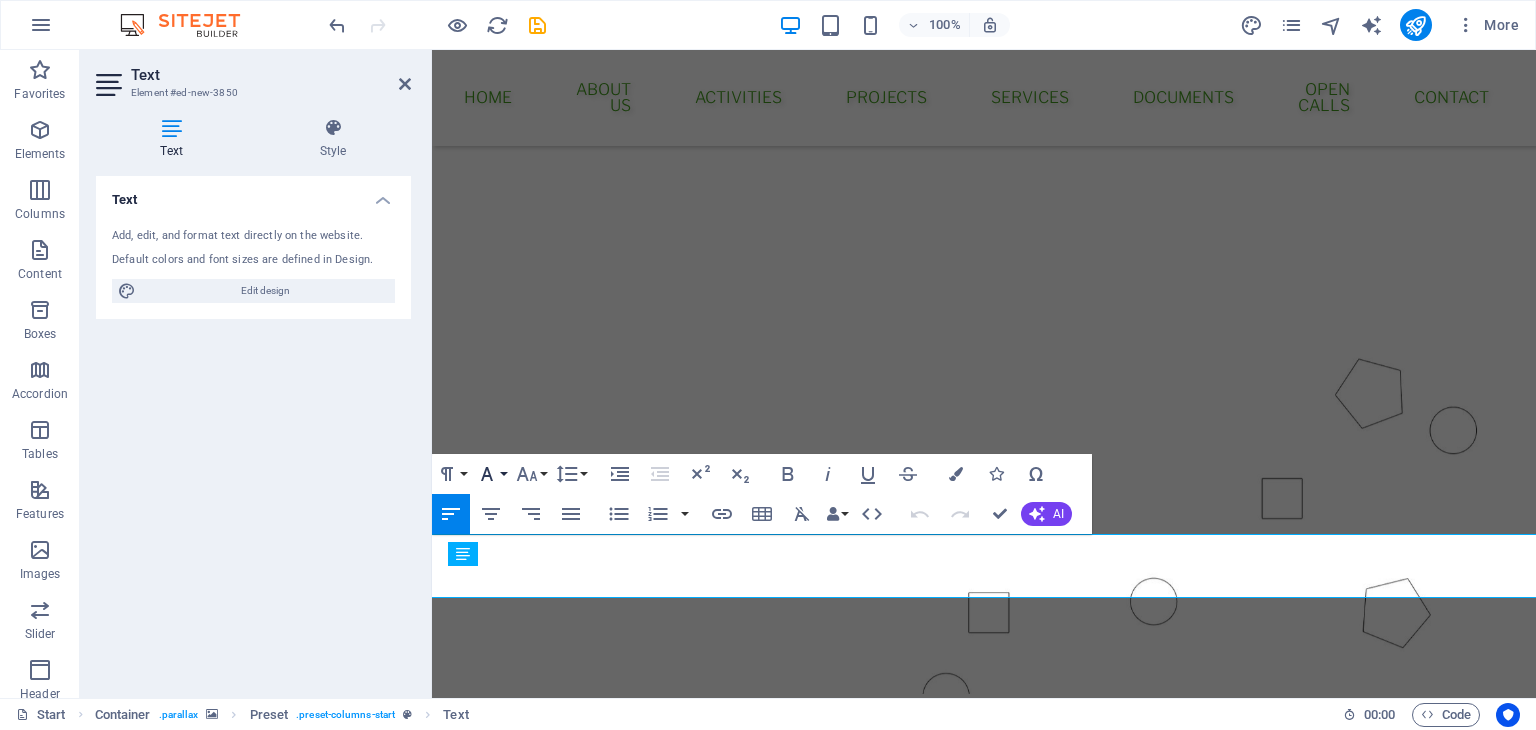 click 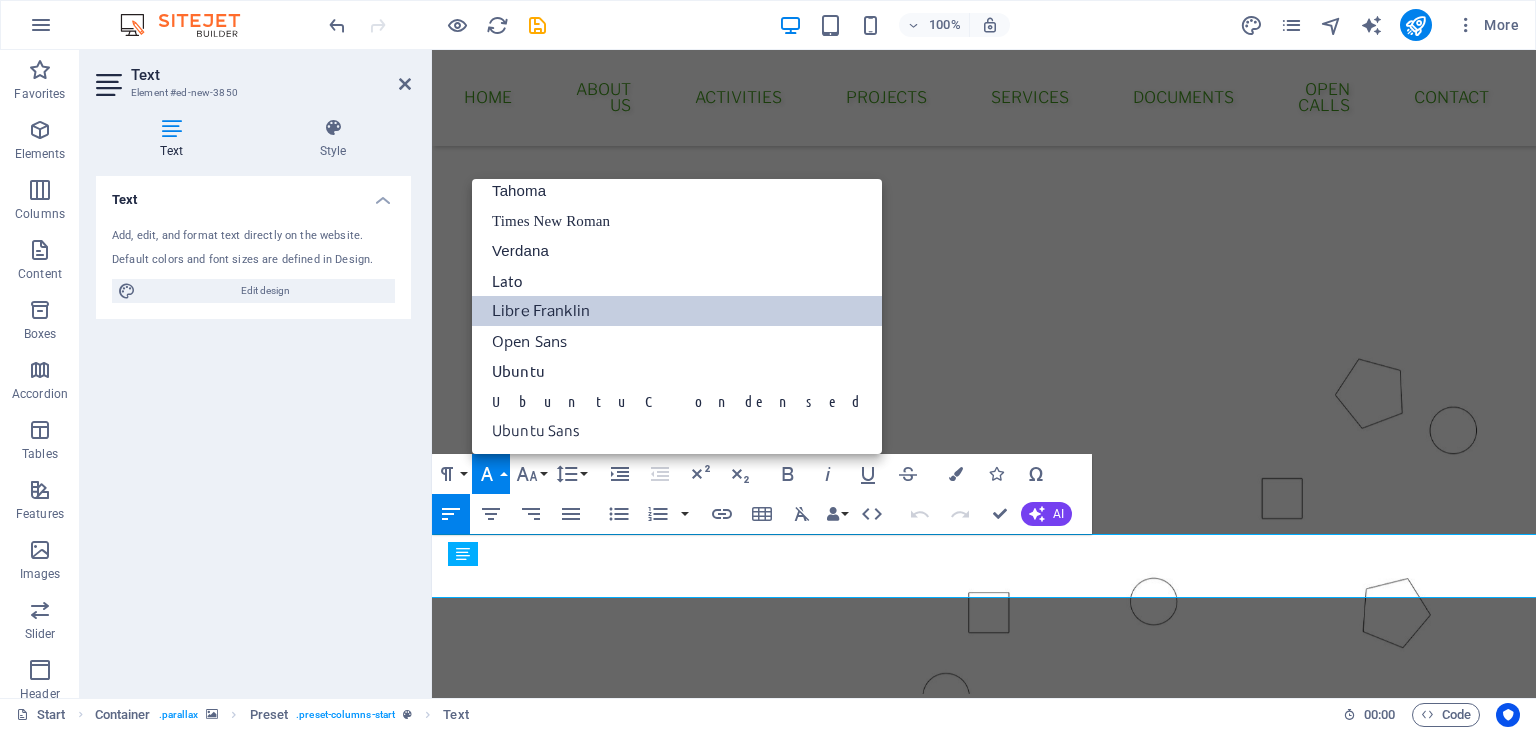 scroll, scrollTop: 100, scrollLeft: 0, axis: vertical 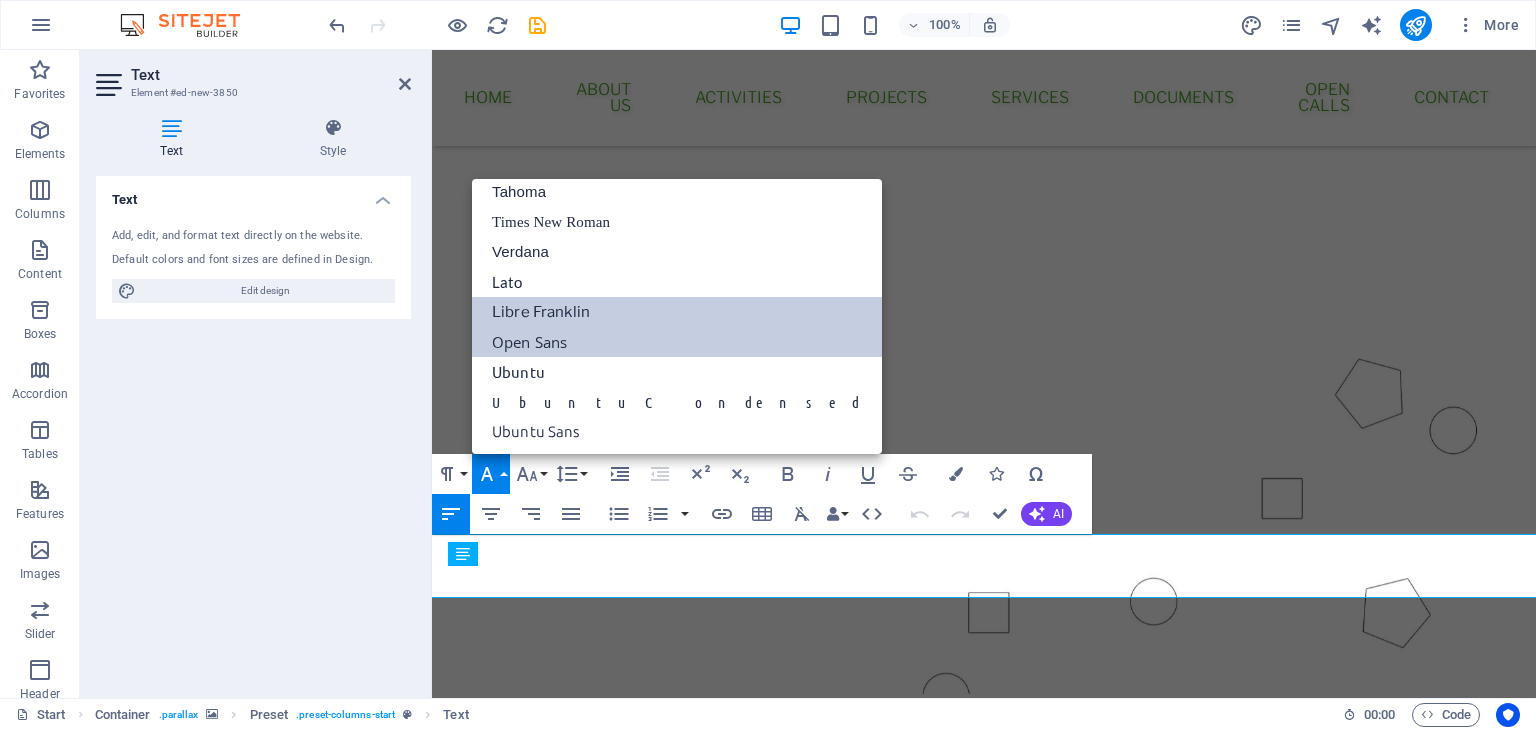 click on "Open Sans" at bounding box center (677, 342) 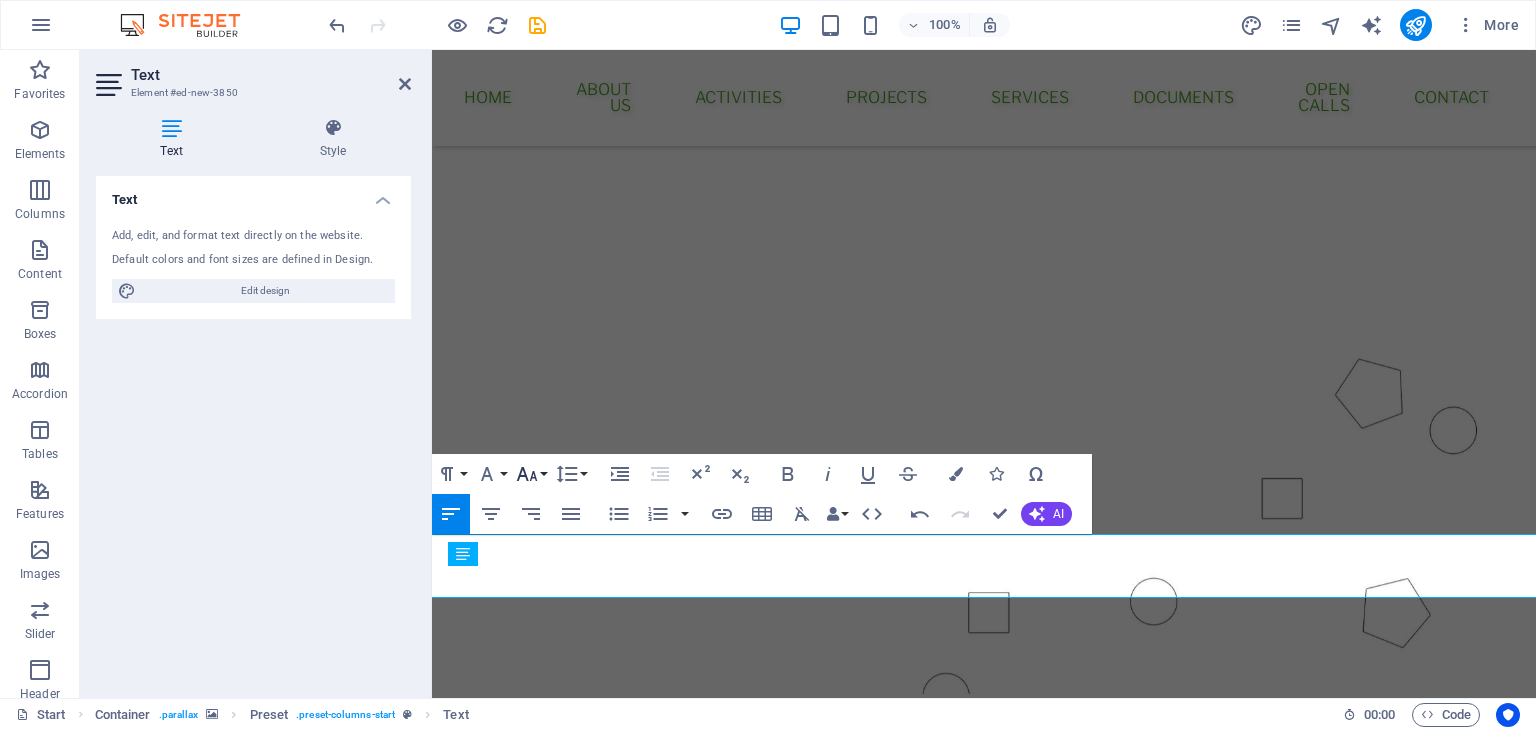 click on "Font Size" at bounding box center [531, 474] 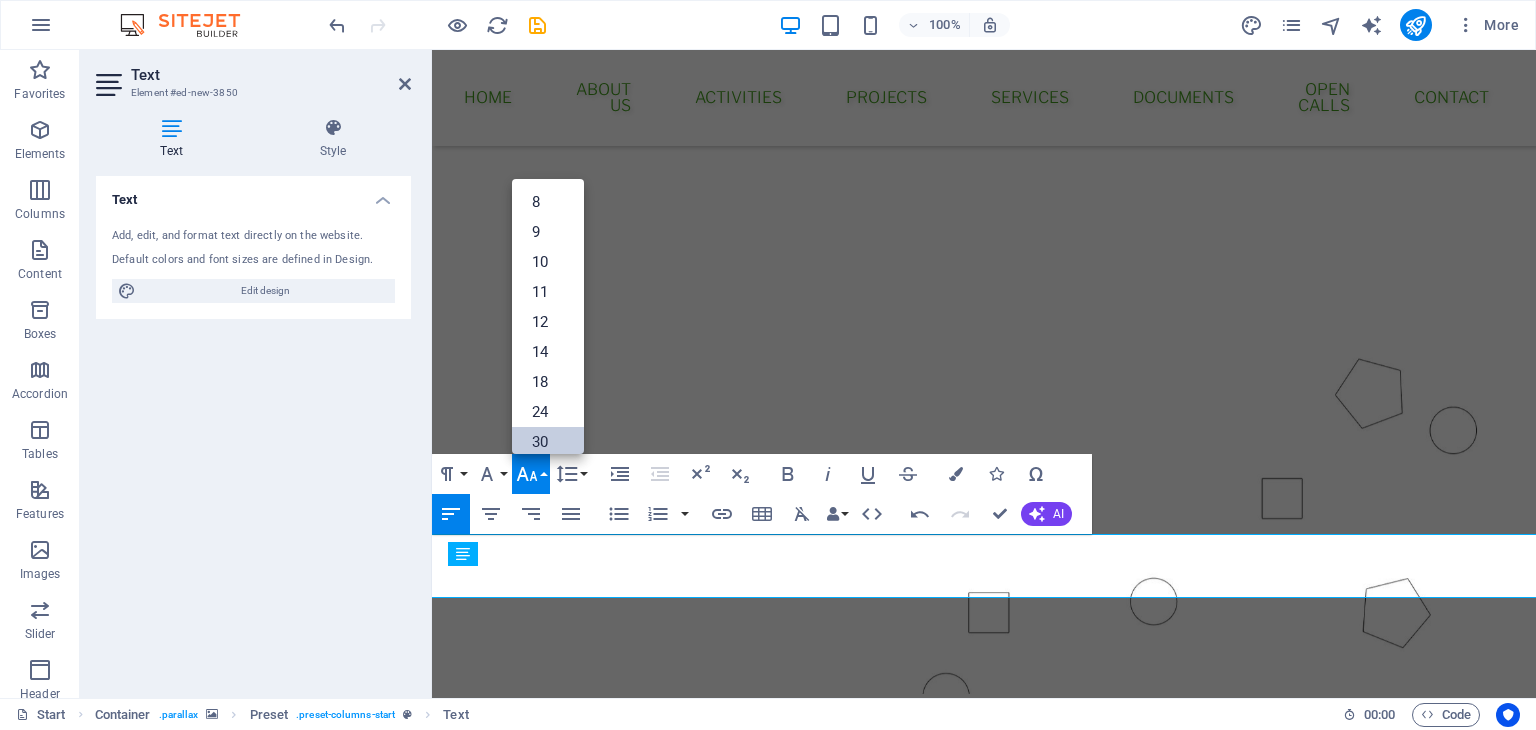 click on "30" at bounding box center (548, 442) 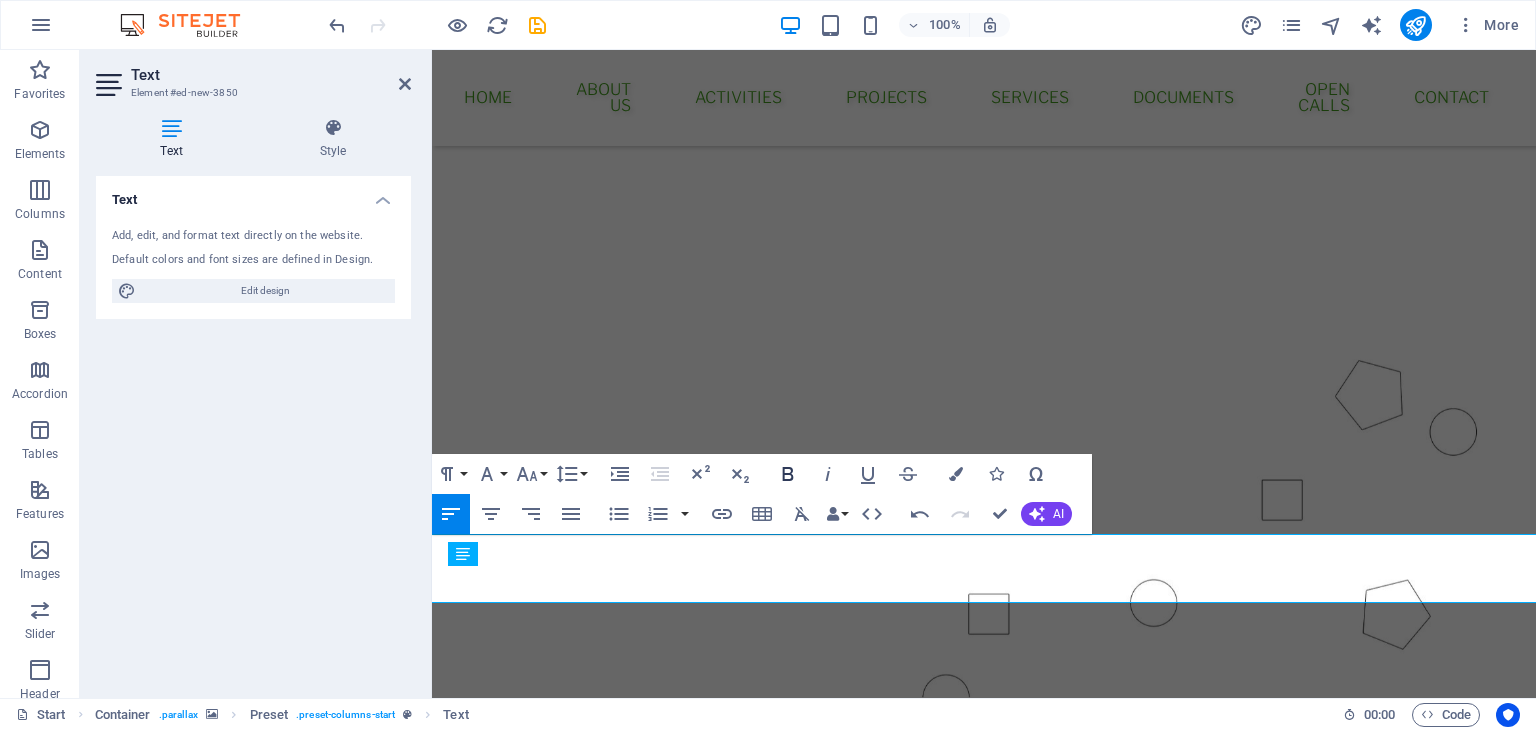 click 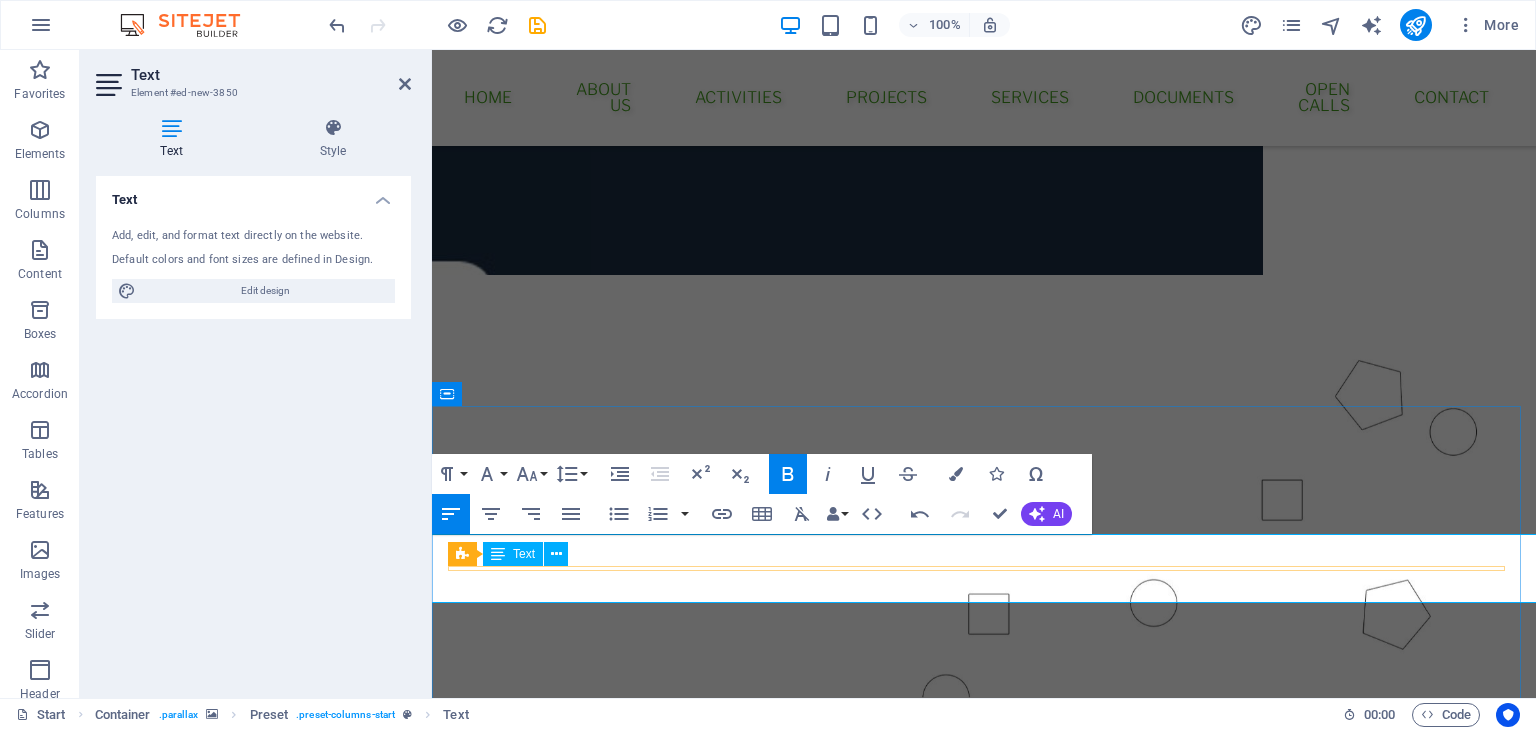 click on "Preset   Text" at bounding box center (514, 554) 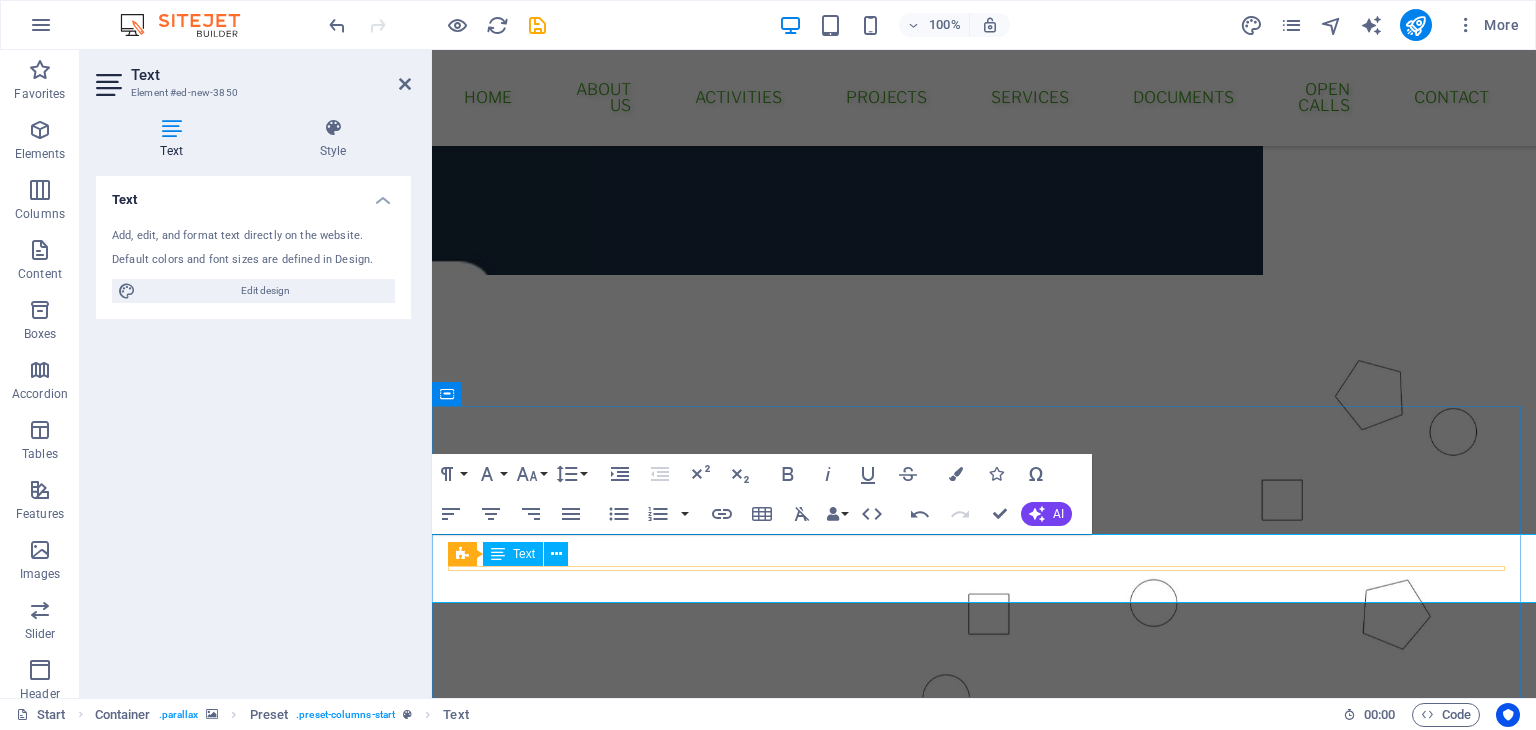 click on "Act Localy" at bounding box center [984, 989] 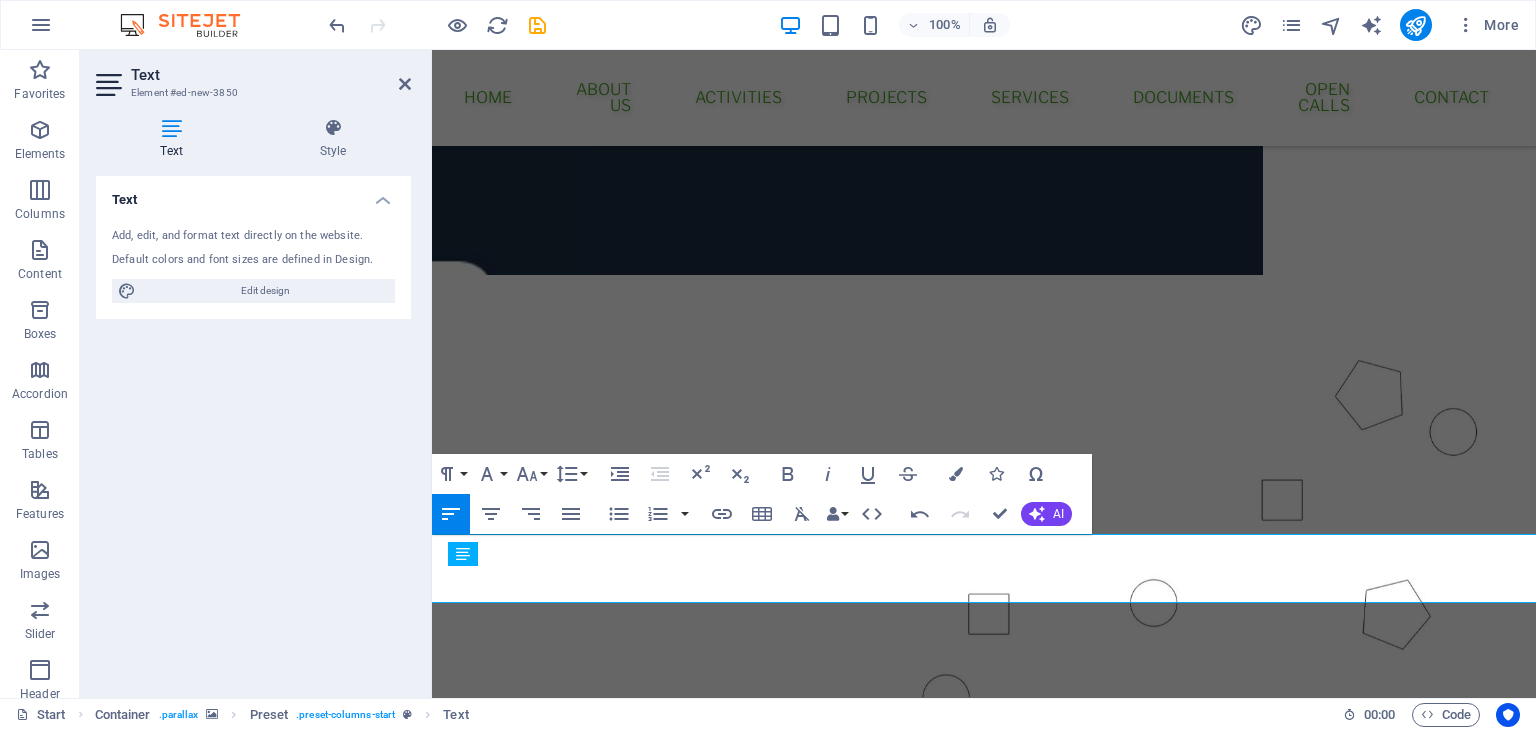 drag, startPoint x: 530, startPoint y: 593, endPoint x: 1162, endPoint y: 567, distance: 632.5346 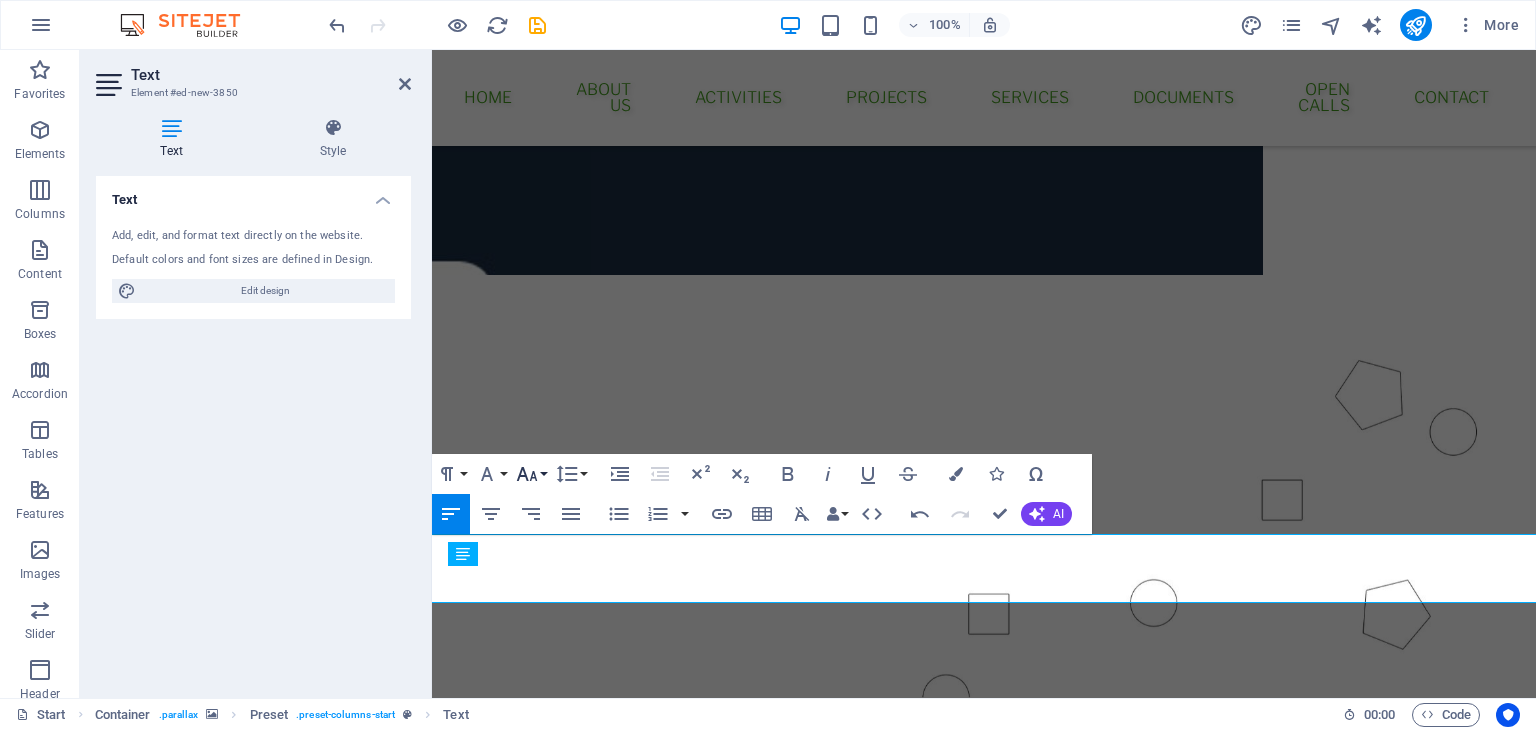 click 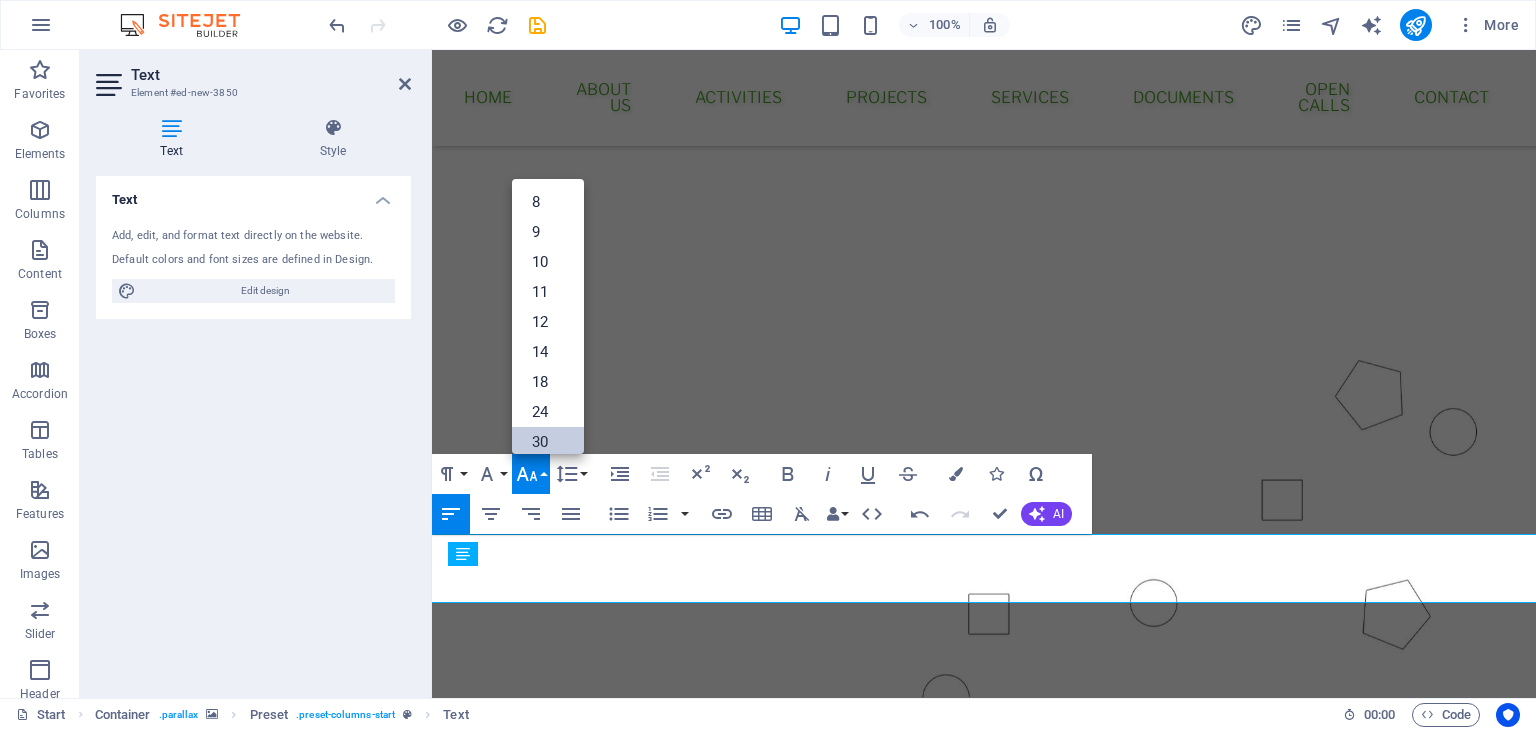 click on "30" at bounding box center [548, 442] 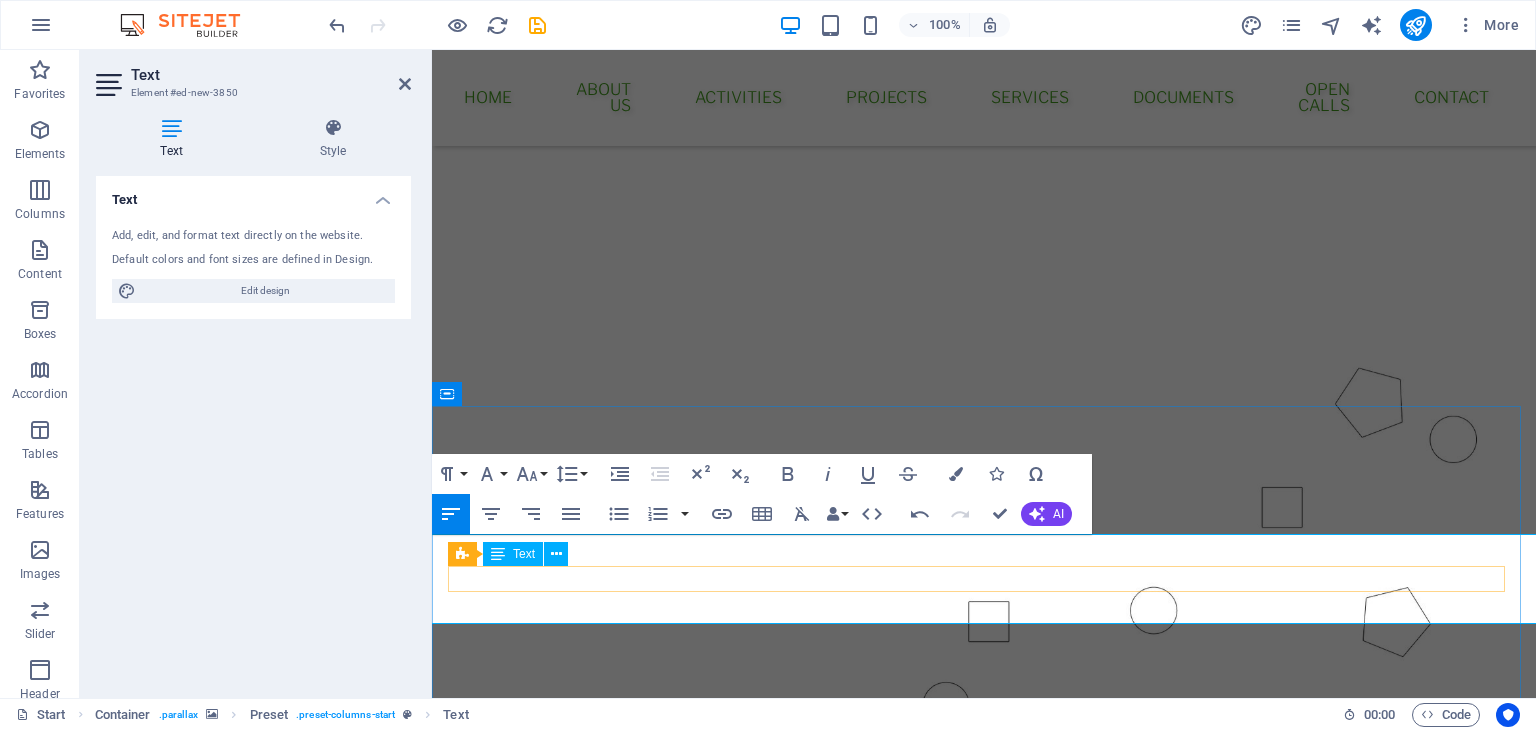 click on "Act Localy" at bounding box center [984, 1014] 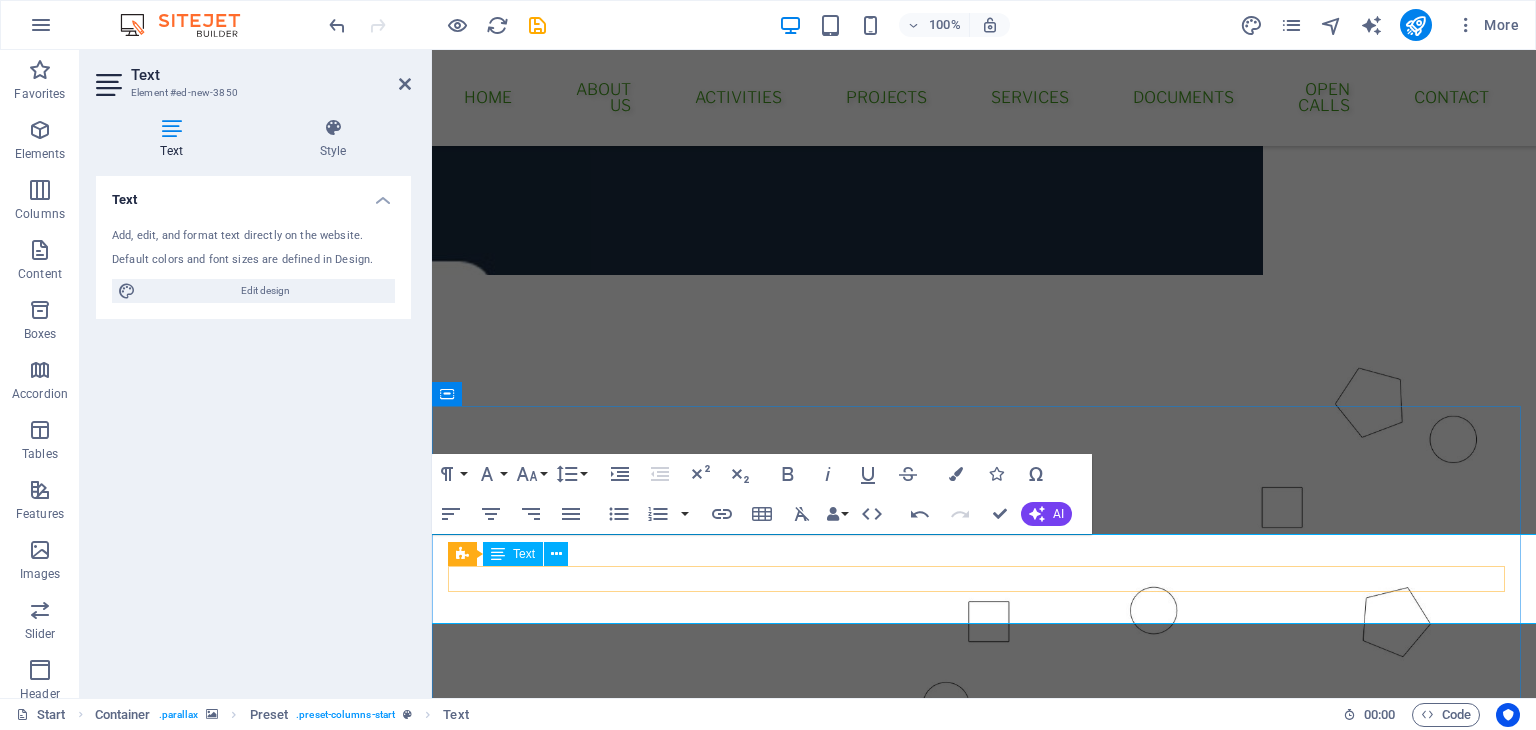 drag, startPoint x: 1002, startPoint y: 616, endPoint x: 577, endPoint y: 568, distance: 427.702 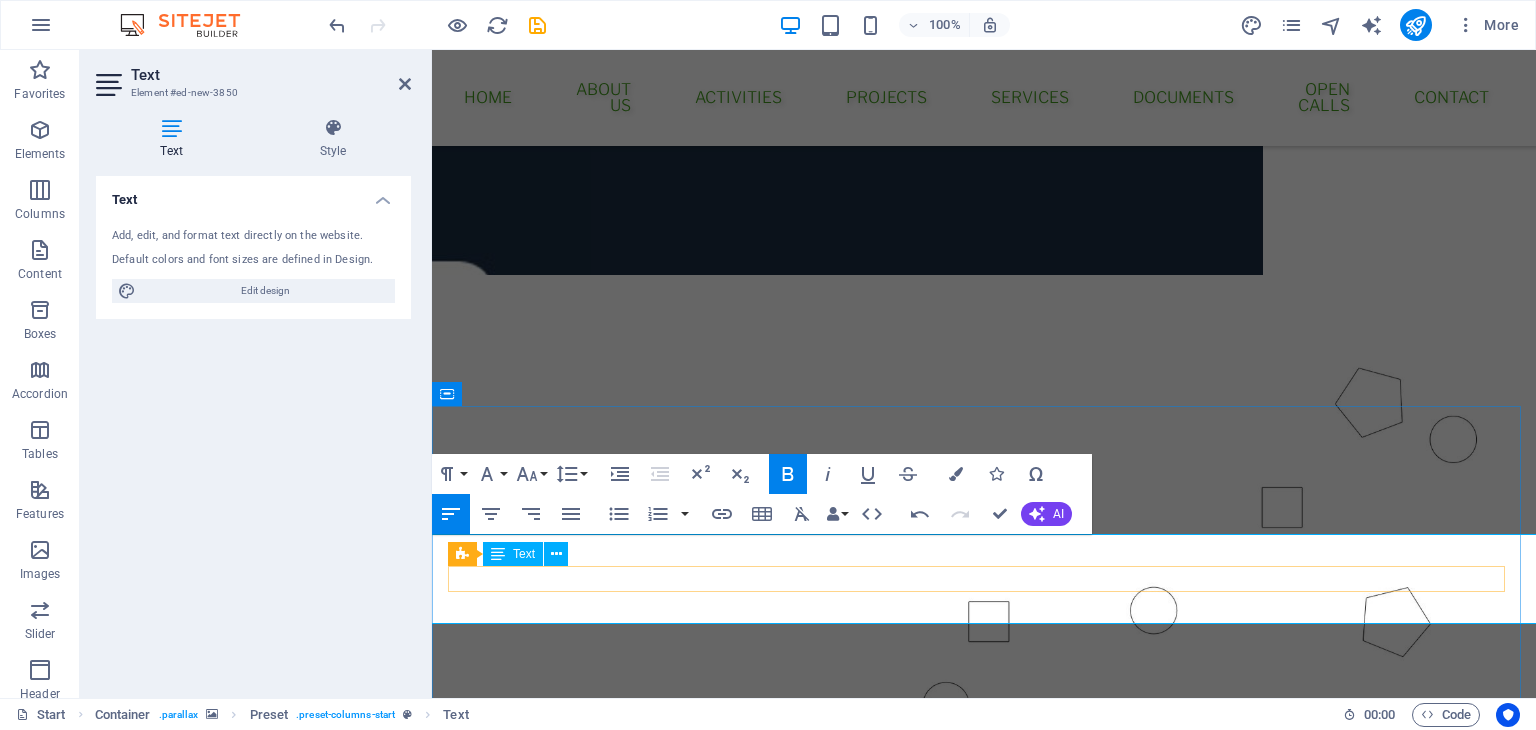 click on "Act Locally!" at bounding box center (495, 1014) 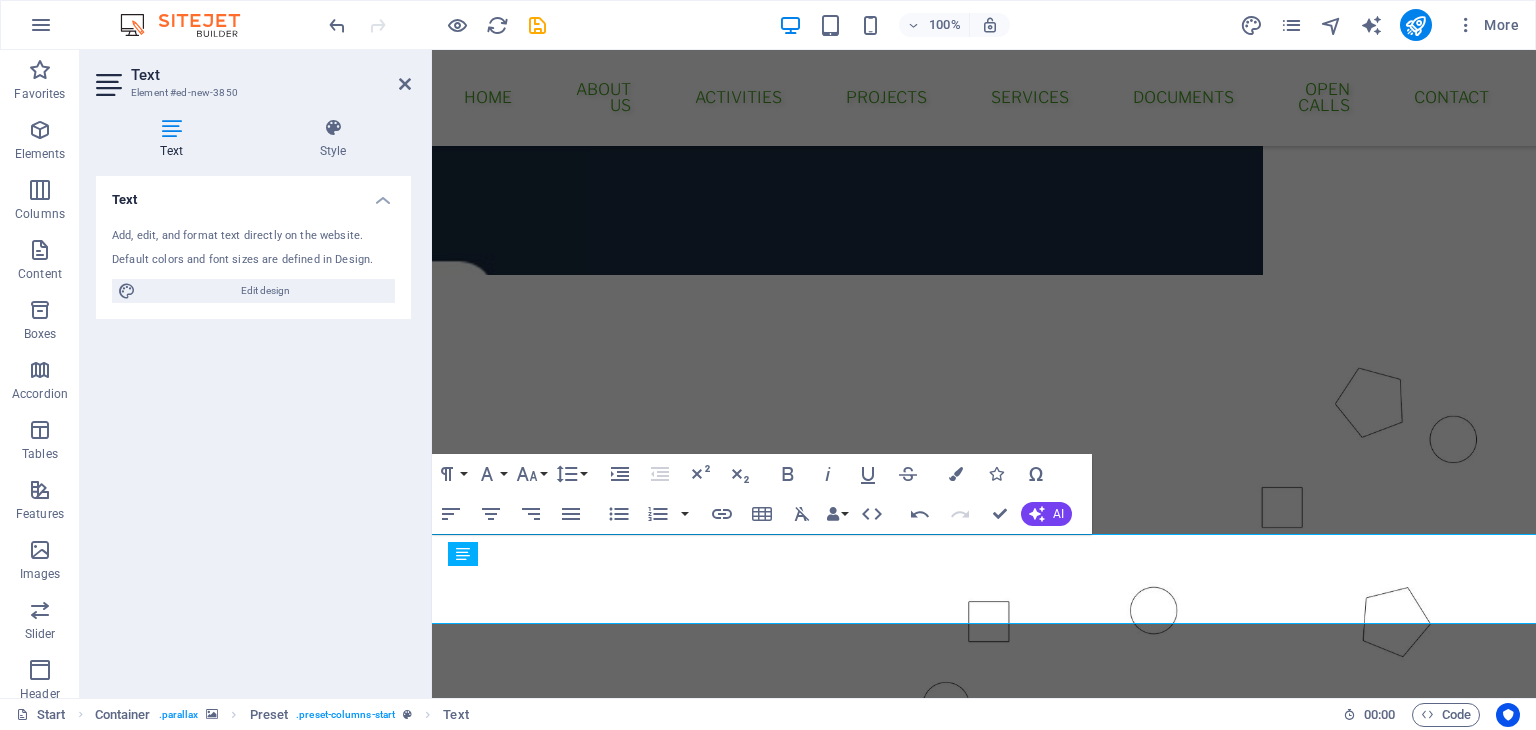 click at bounding box center [984, 493] 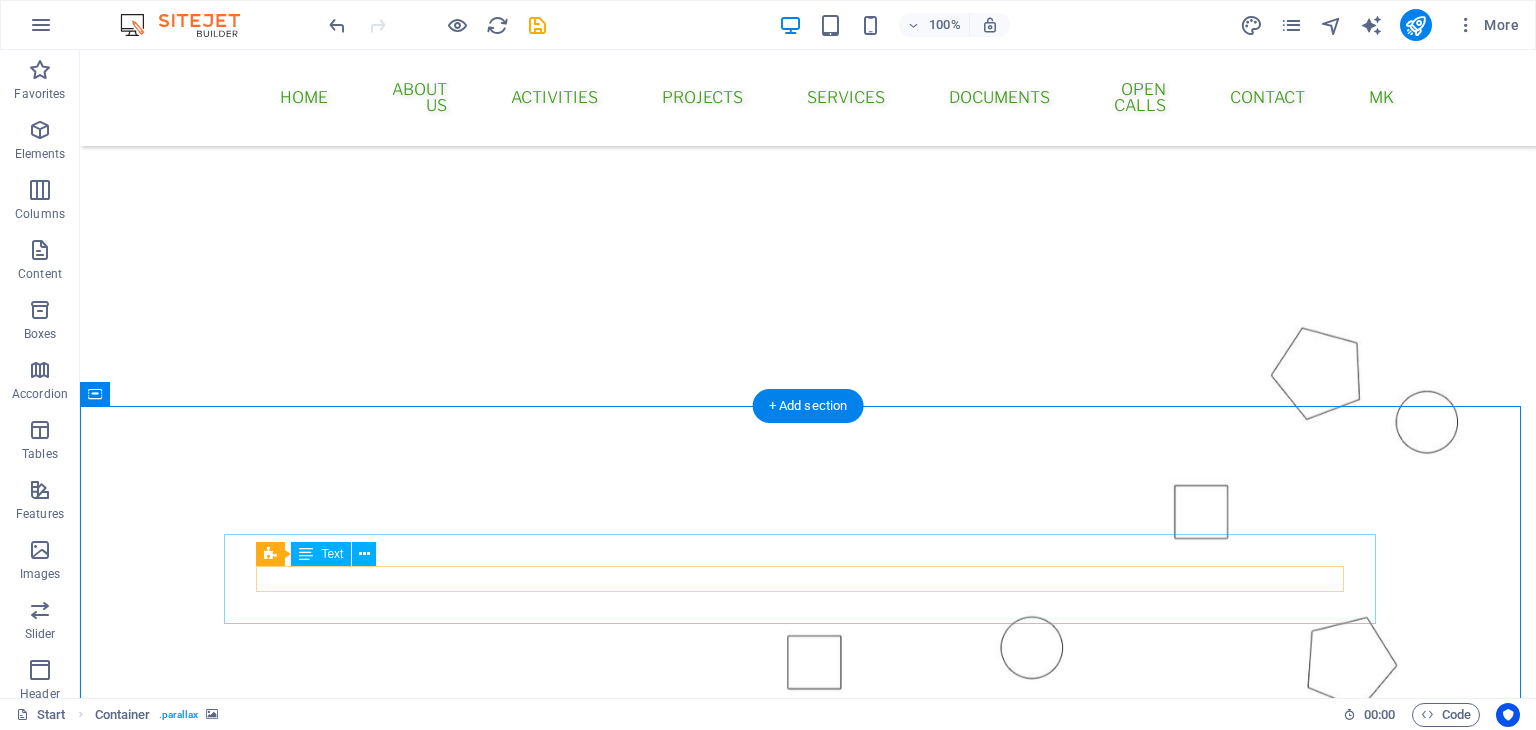 click on "T hink Globally, Act Locally!" at bounding box center [808, 992] 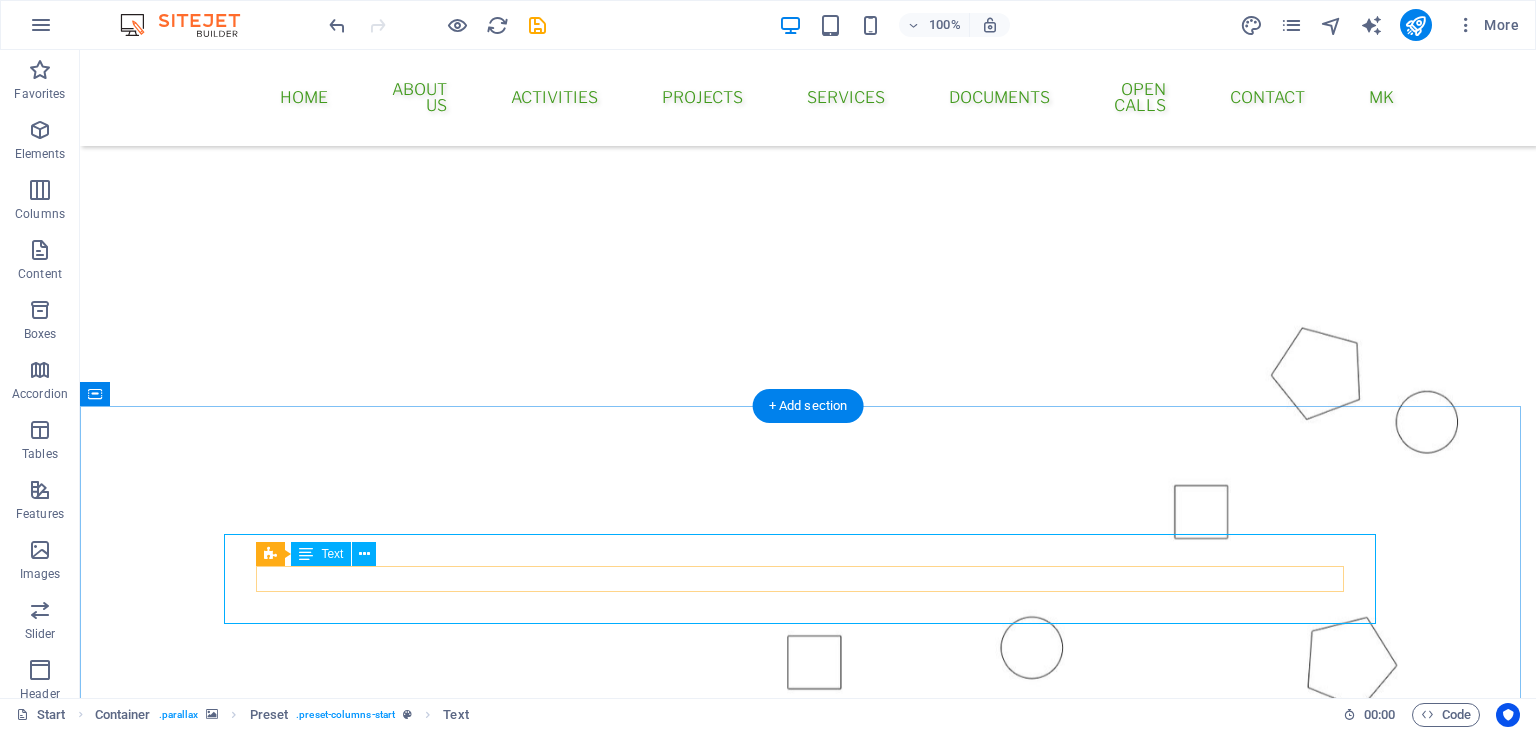 click on "T hink Globally, Act Locally!" at bounding box center (808, 992) 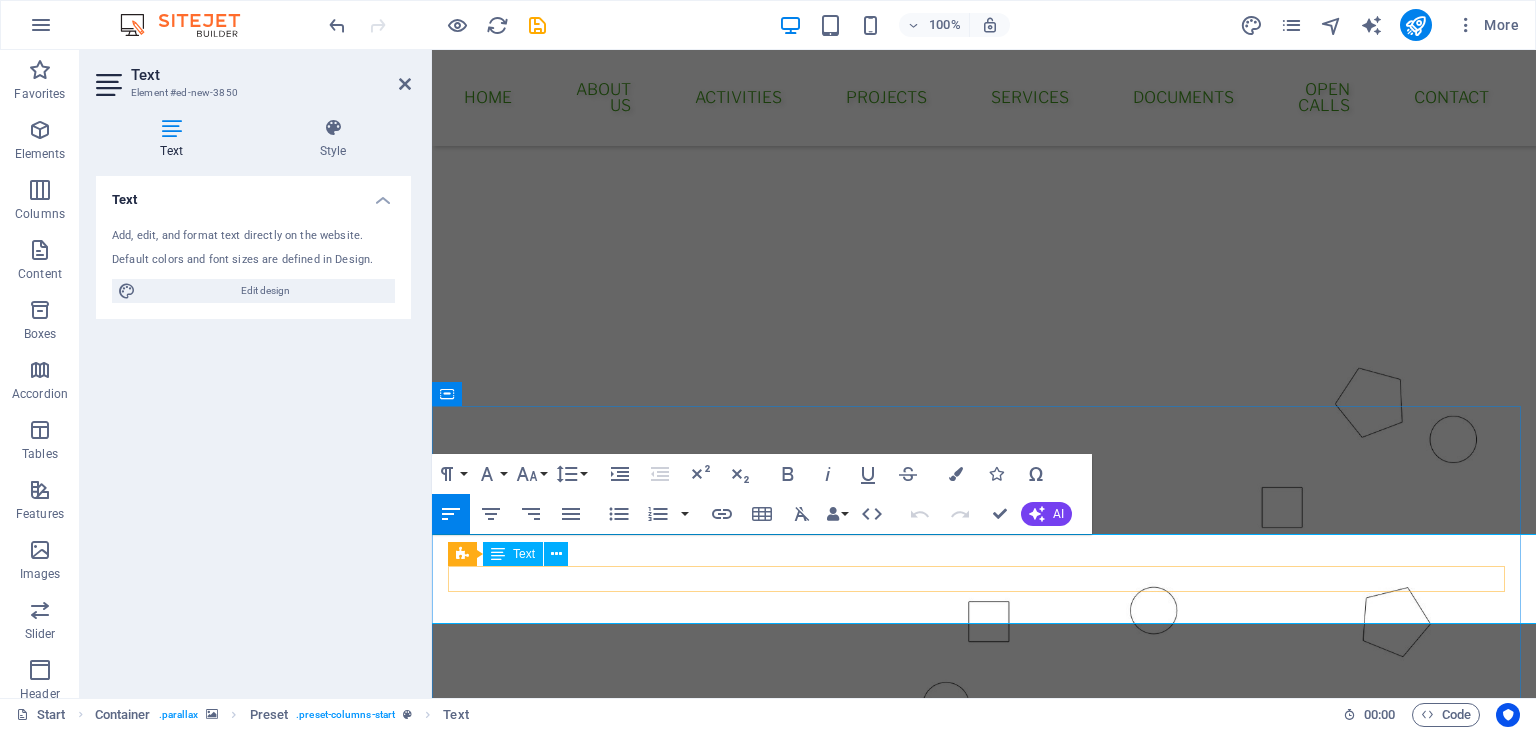 click on "hink Globally," at bounding box center (516, 969) 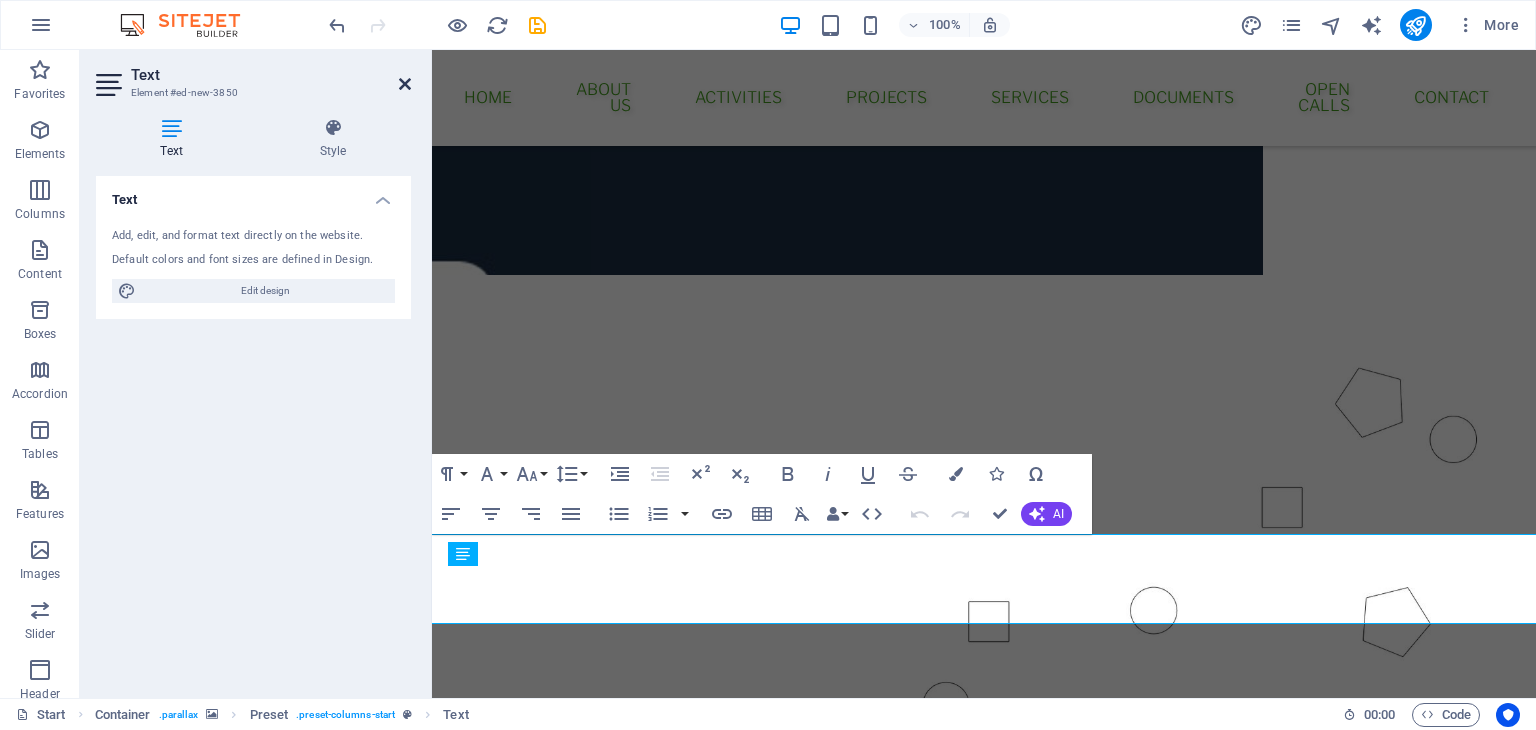 click at bounding box center [405, 84] 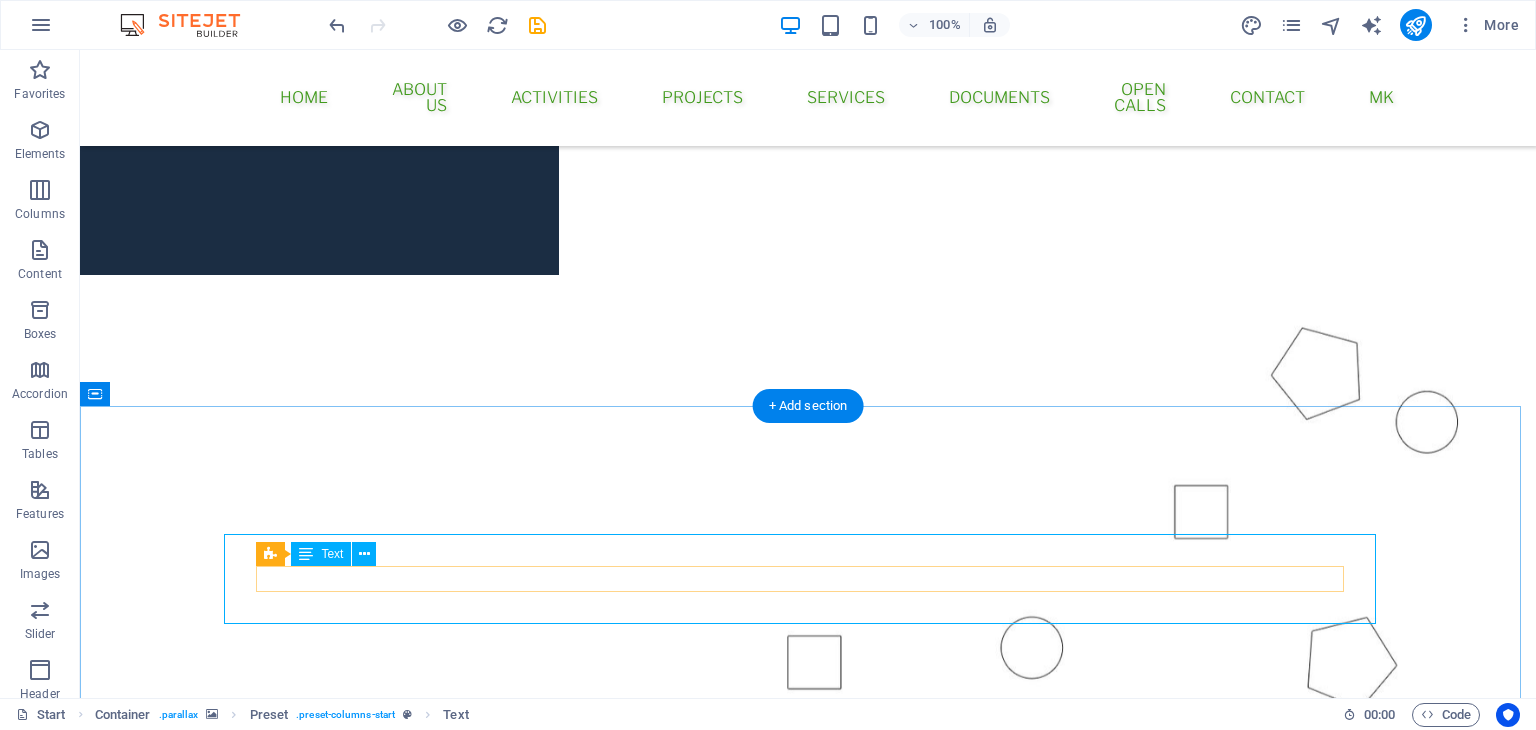 click on "T hink Globally, Act Locally!" at bounding box center [808, 992] 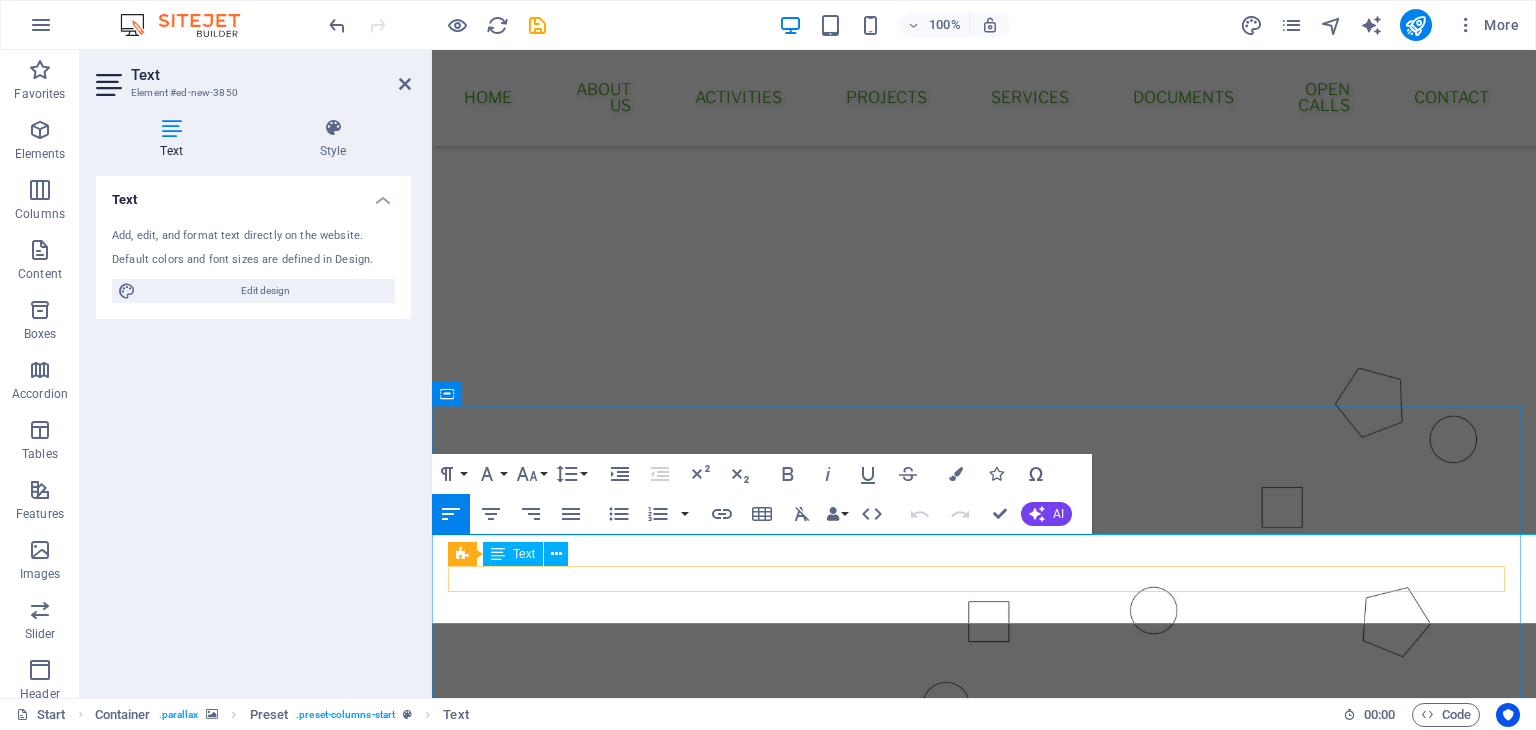 click on "hink Globally," at bounding box center (516, 969) 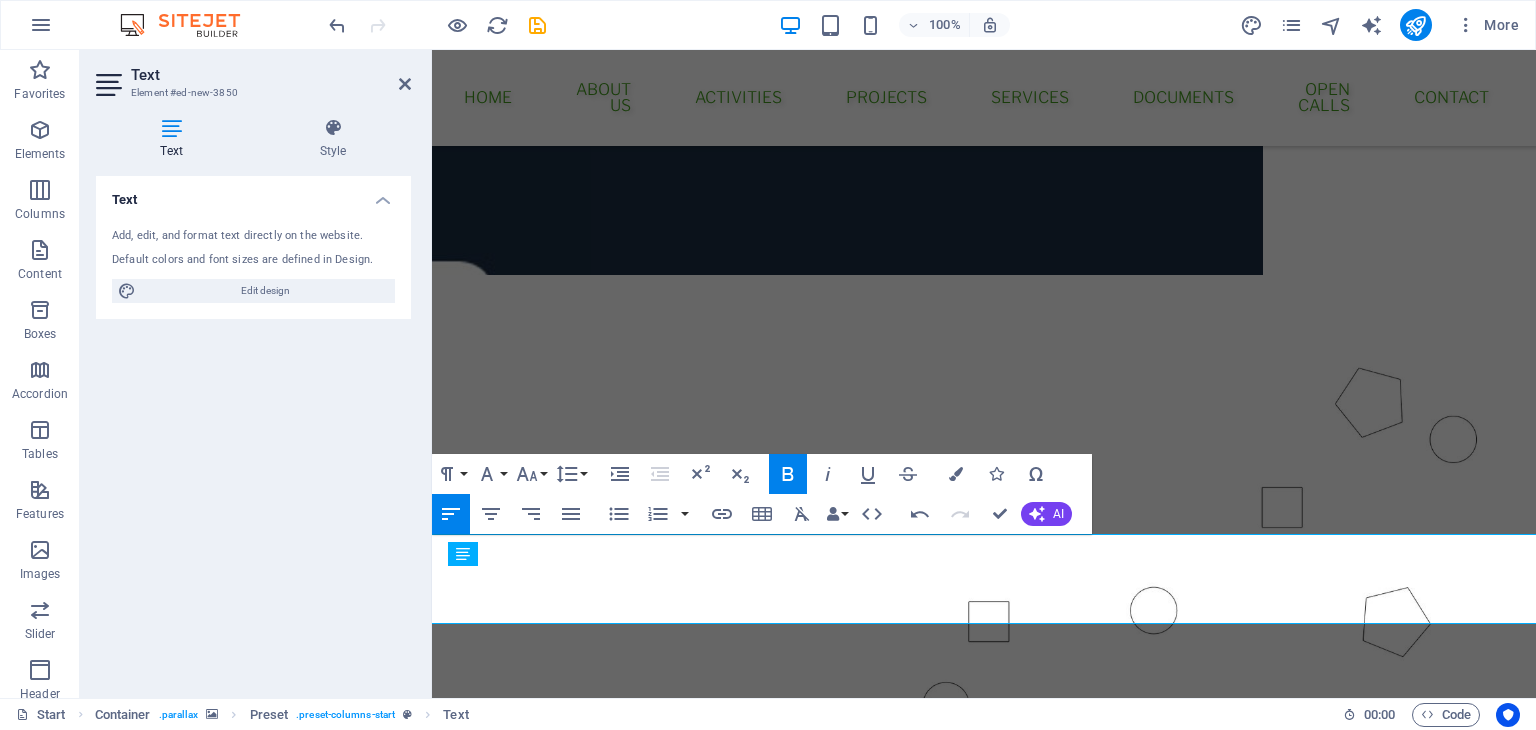 drag, startPoint x: 565, startPoint y: 597, endPoint x: 427, endPoint y: 548, distance: 146.44112 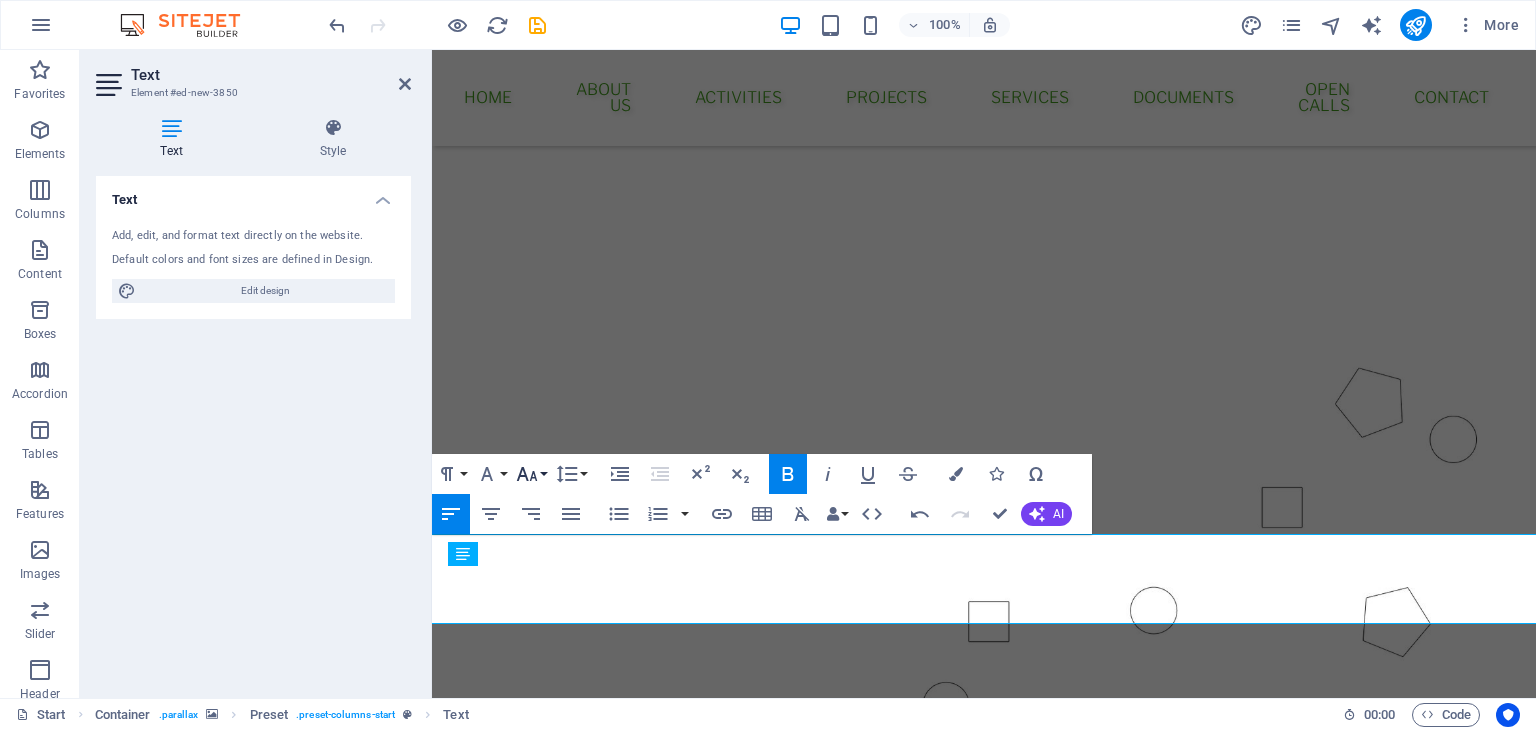 click 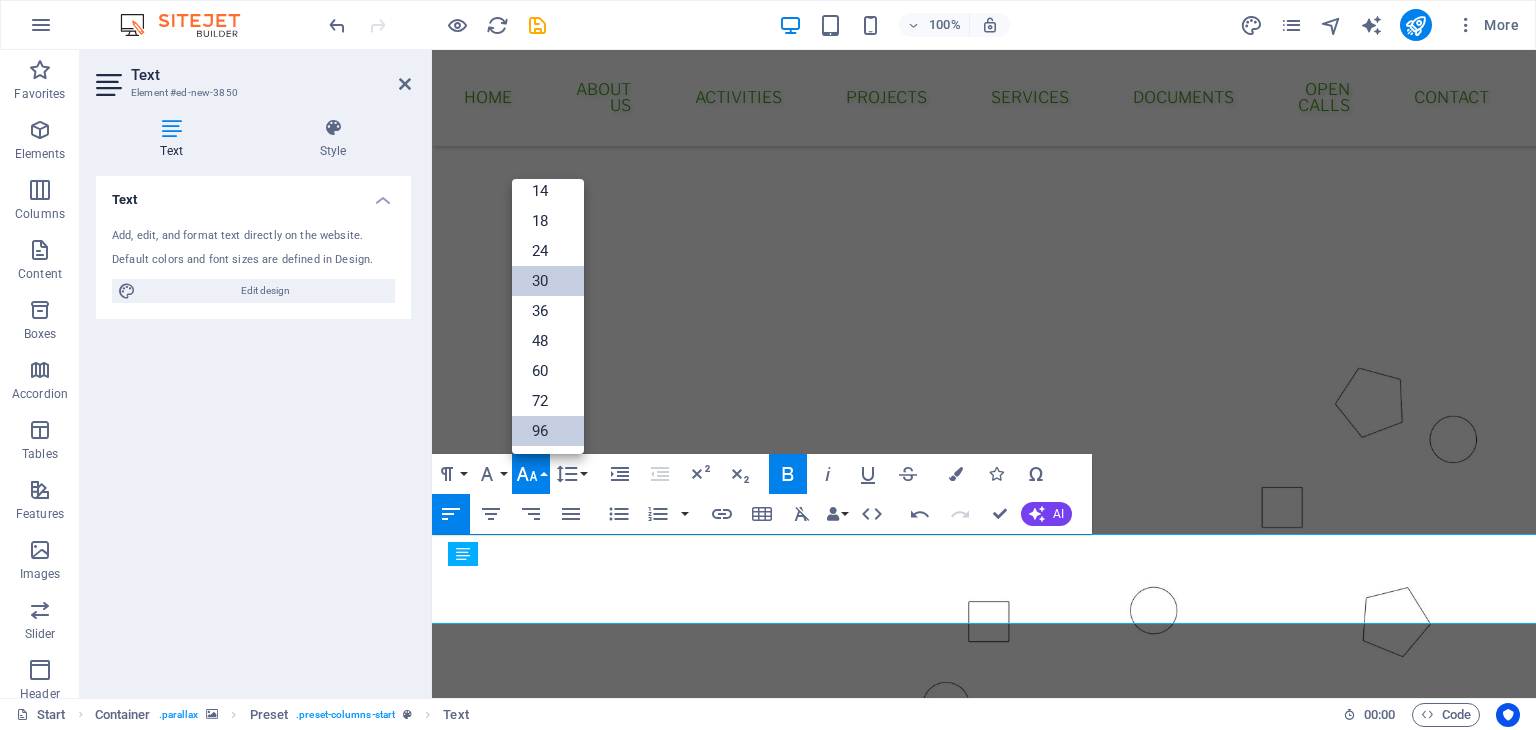 scroll, scrollTop: 160, scrollLeft: 0, axis: vertical 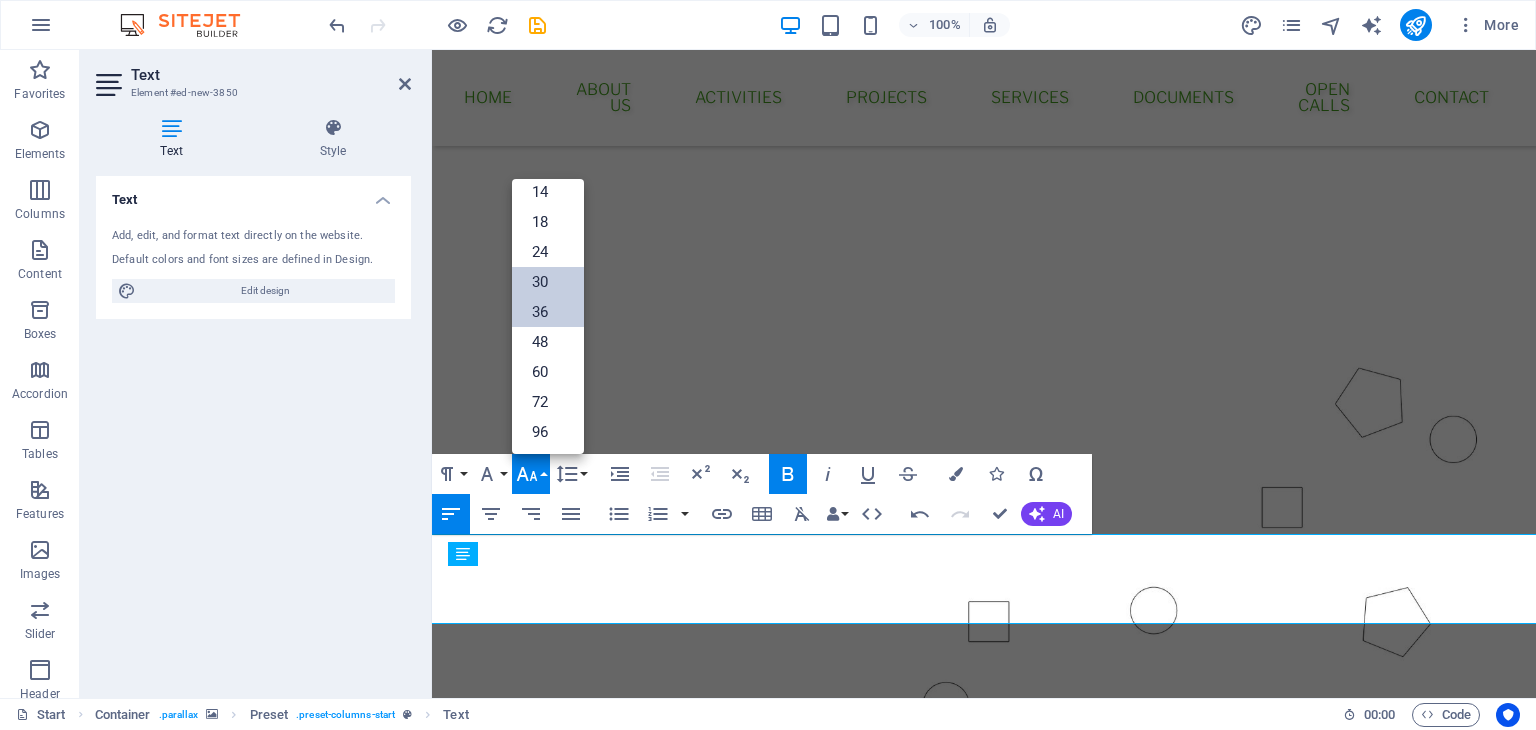 click on "36" at bounding box center [548, 312] 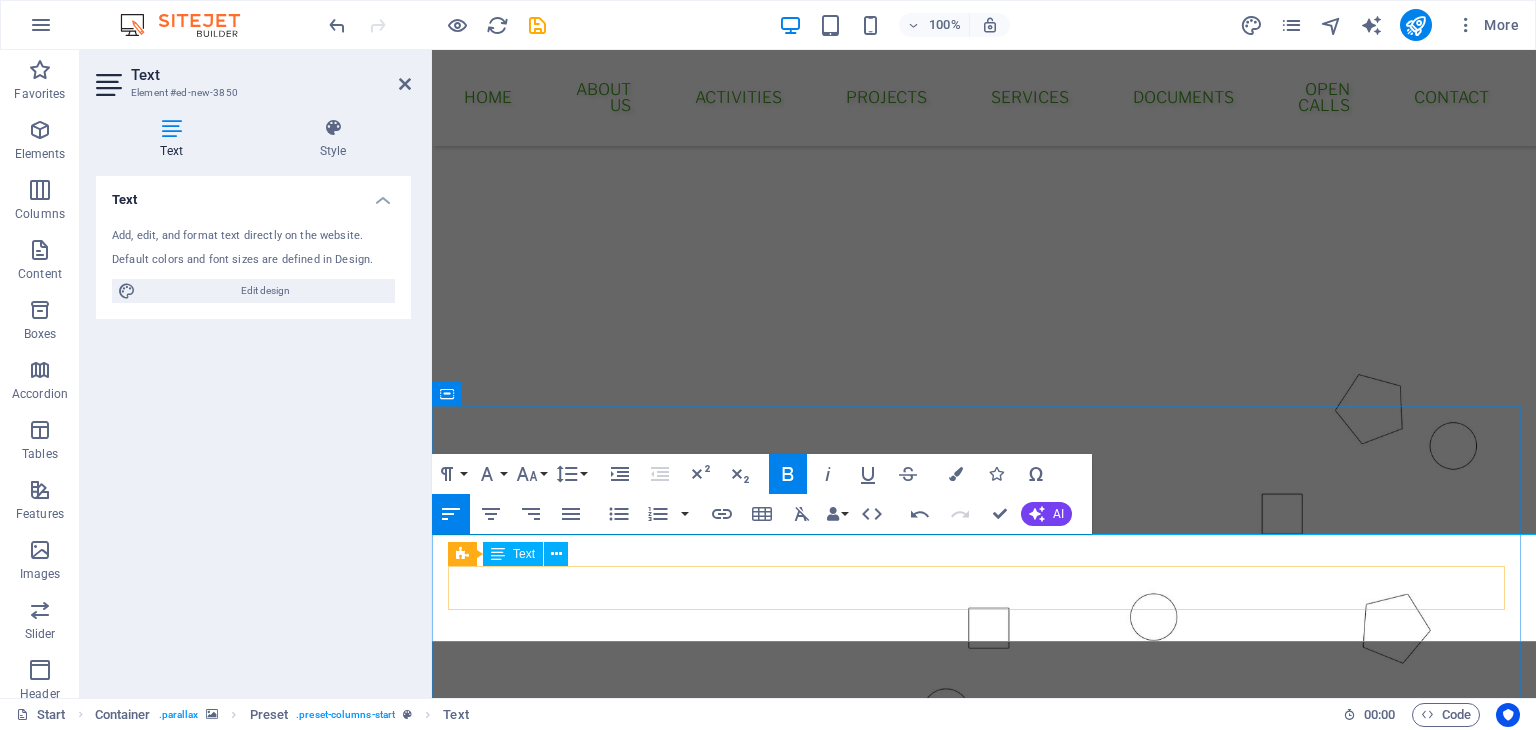 click on "Act Locally!" at bounding box center (984, 1041) 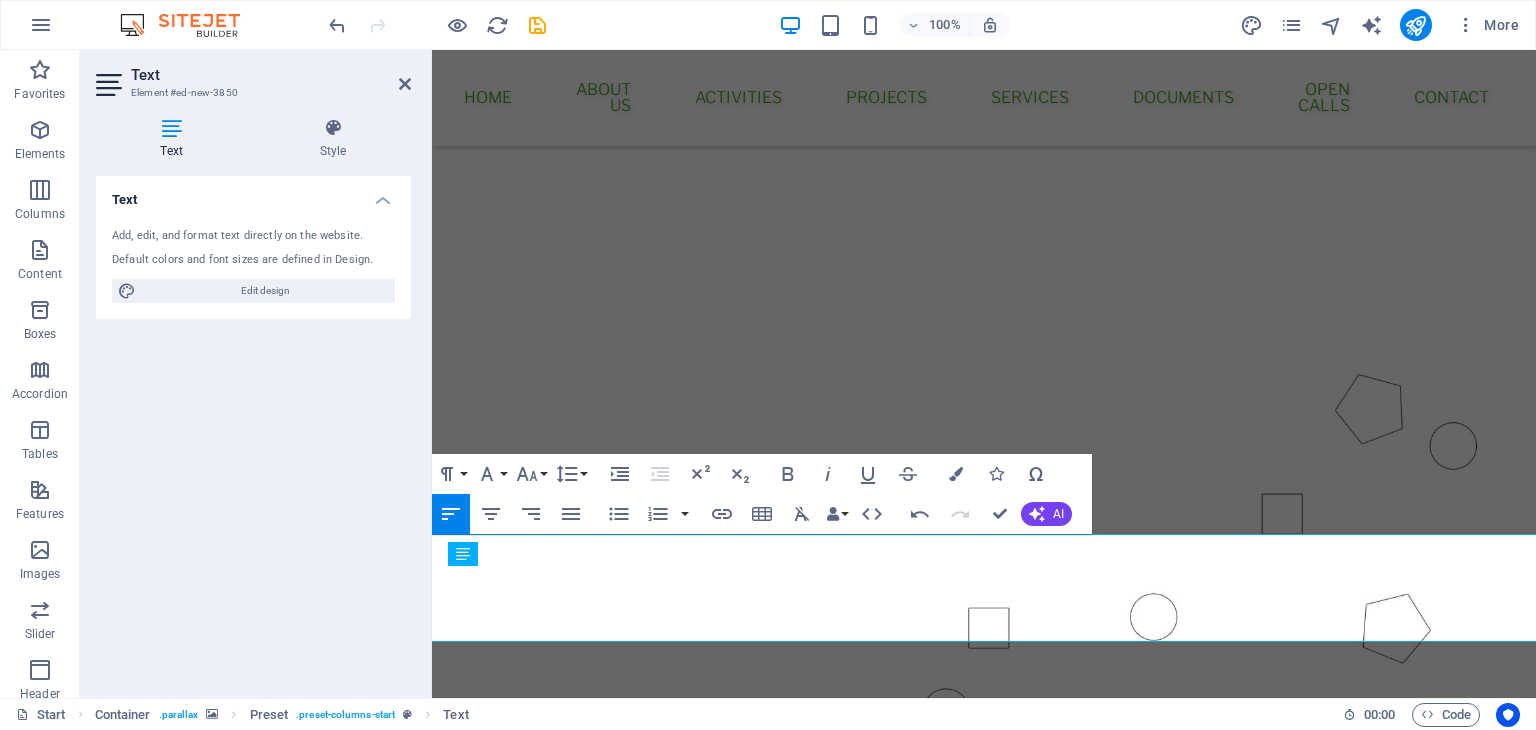 drag, startPoint x: 627, startPoint y: 615, endPoint x: 916, endPoint y: 549, distance: 296.44055 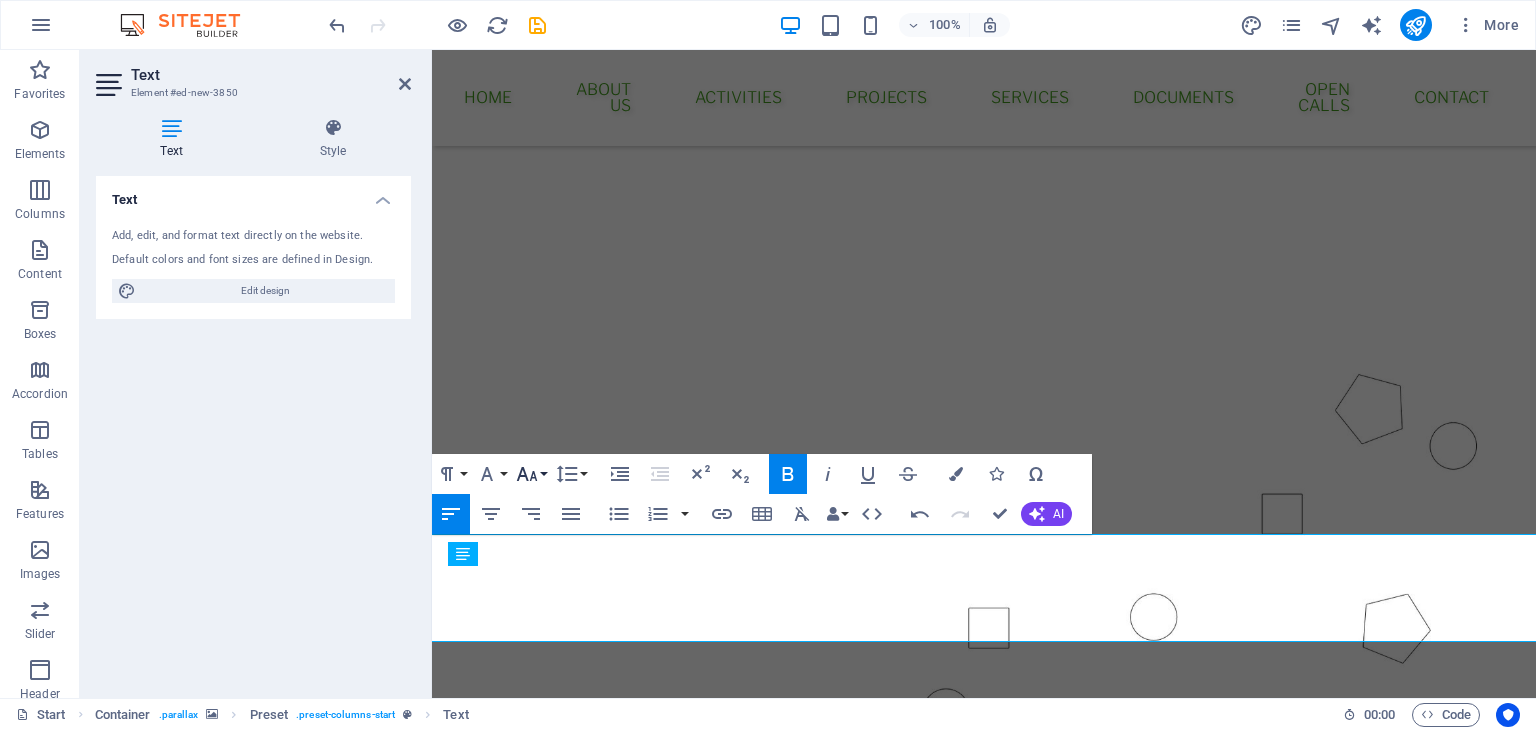 click 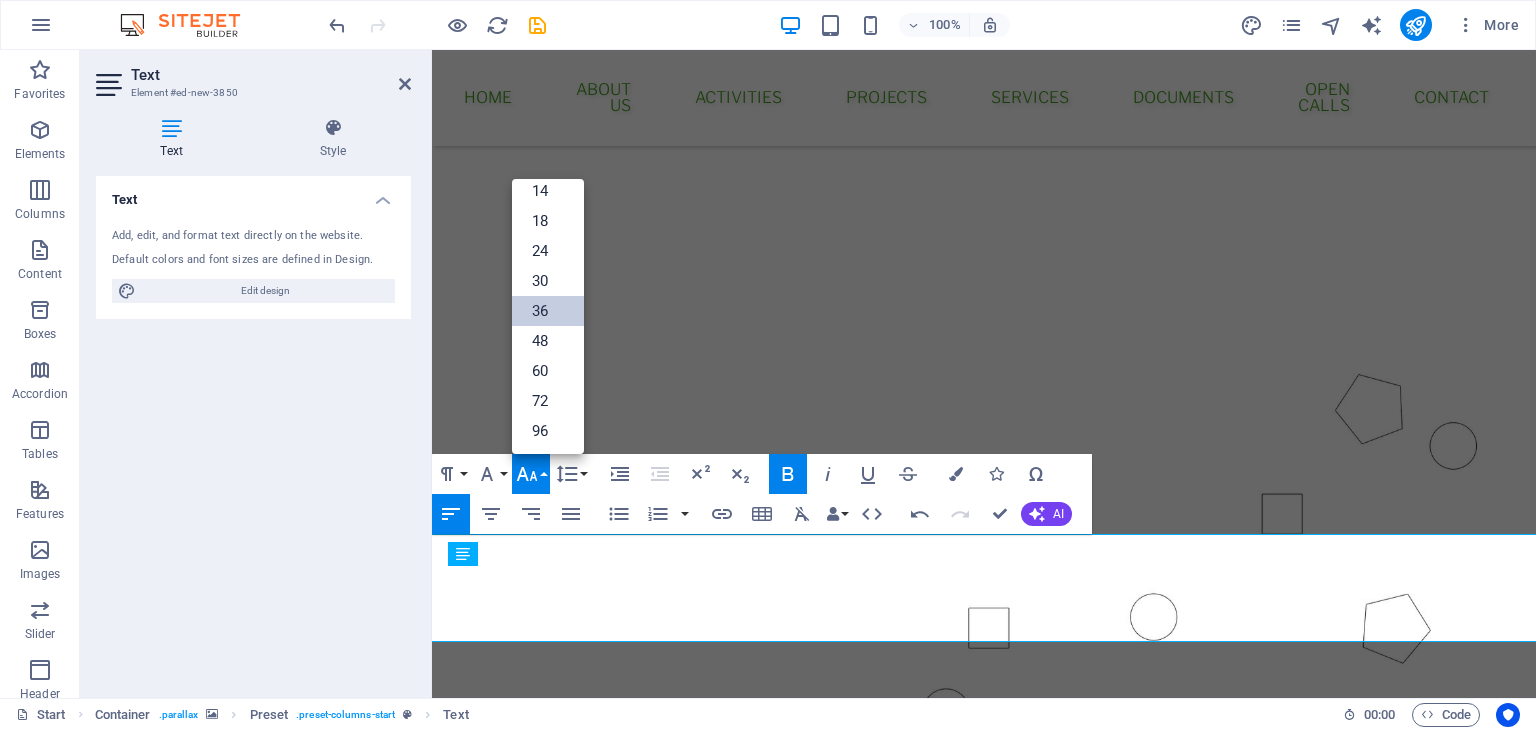 scroll, scrollTop: 160, scrollLeft: 0, axis: vertical 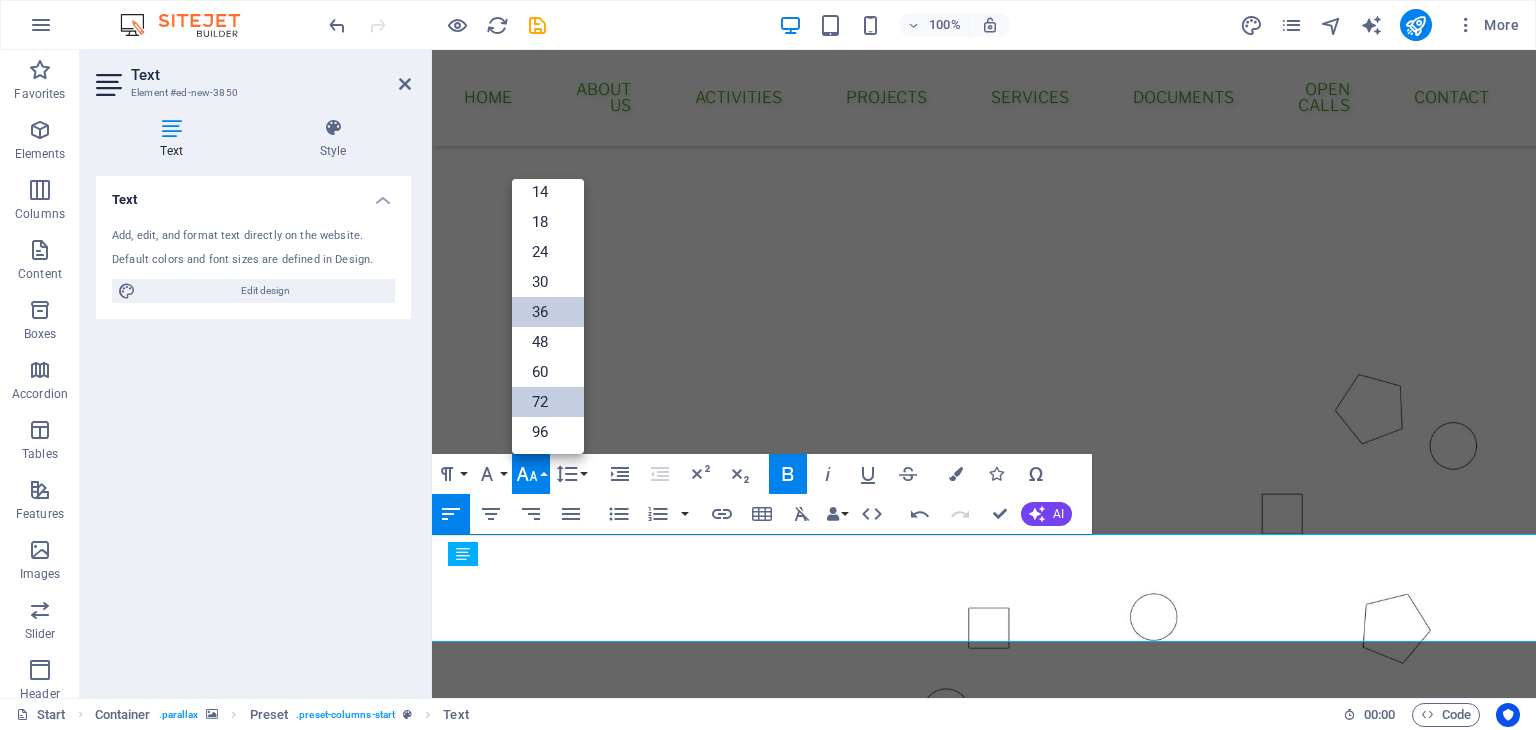 click on "72" at bounding box center (548, 402) 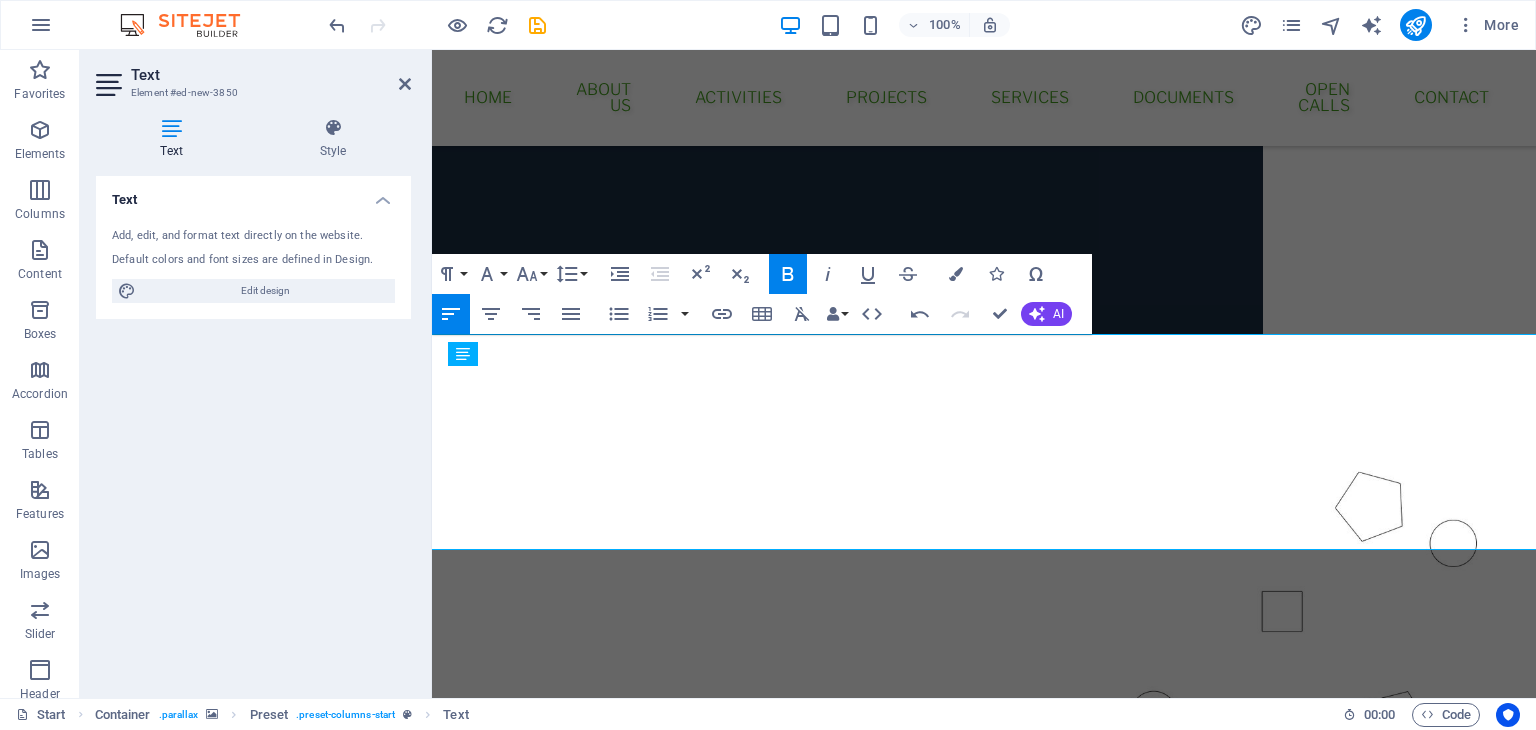 scroll, scrollTop: 373, scrollLeft: 0, axis: vertical 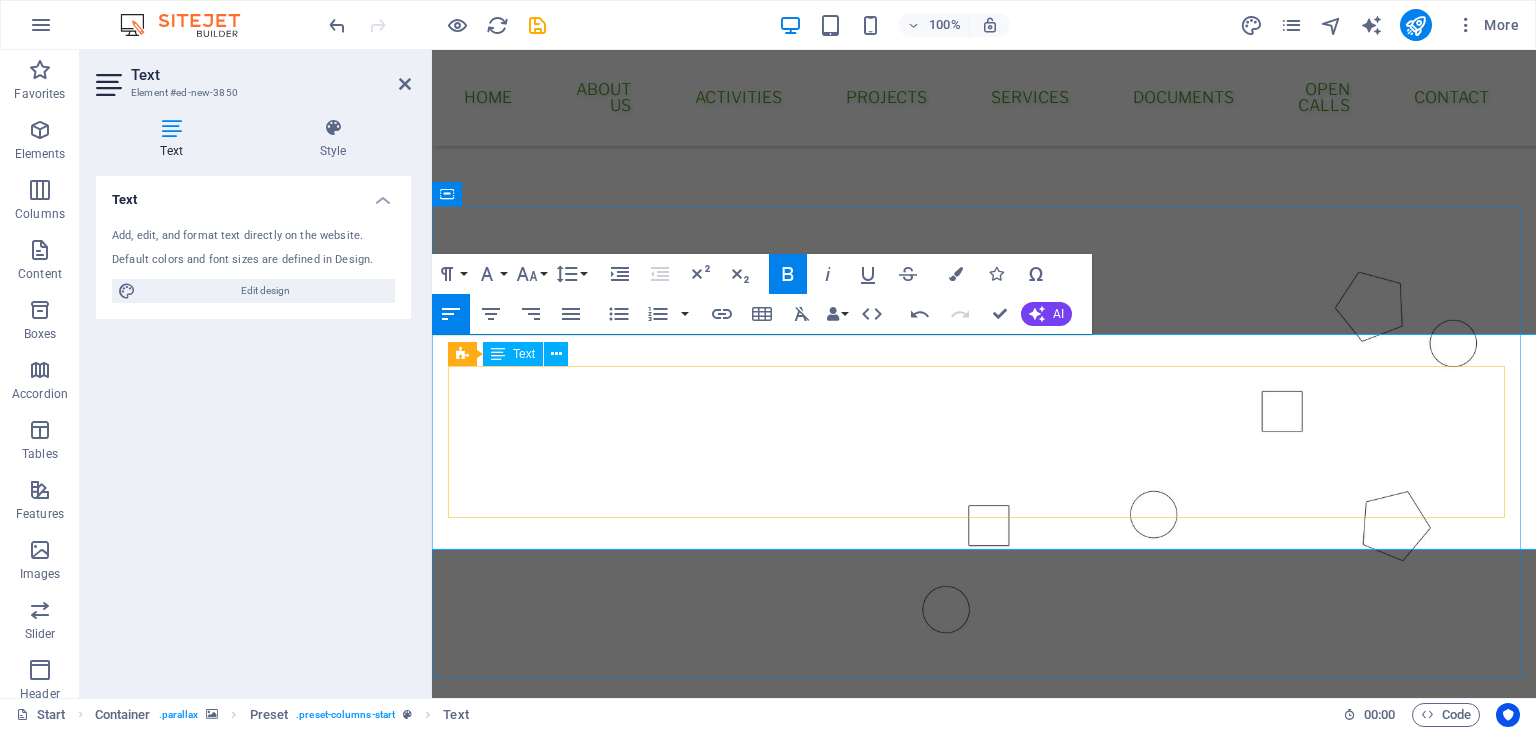 click on "Act Locally!" at bounding box center [606, 997] 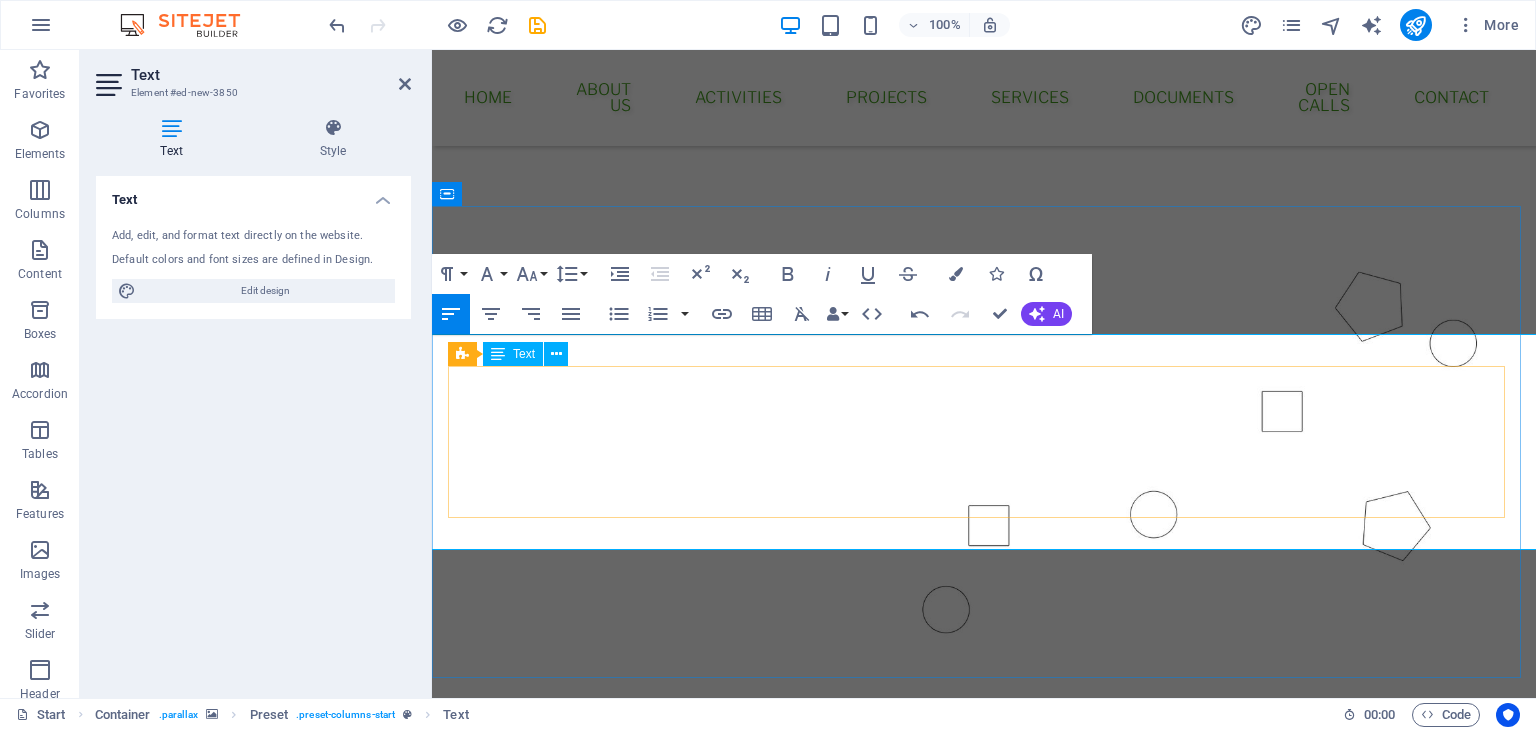 drag, startPoint x: 779, startPoint y: 501, endPoint x: 626, endPoint y: 497, distance: 153.05228 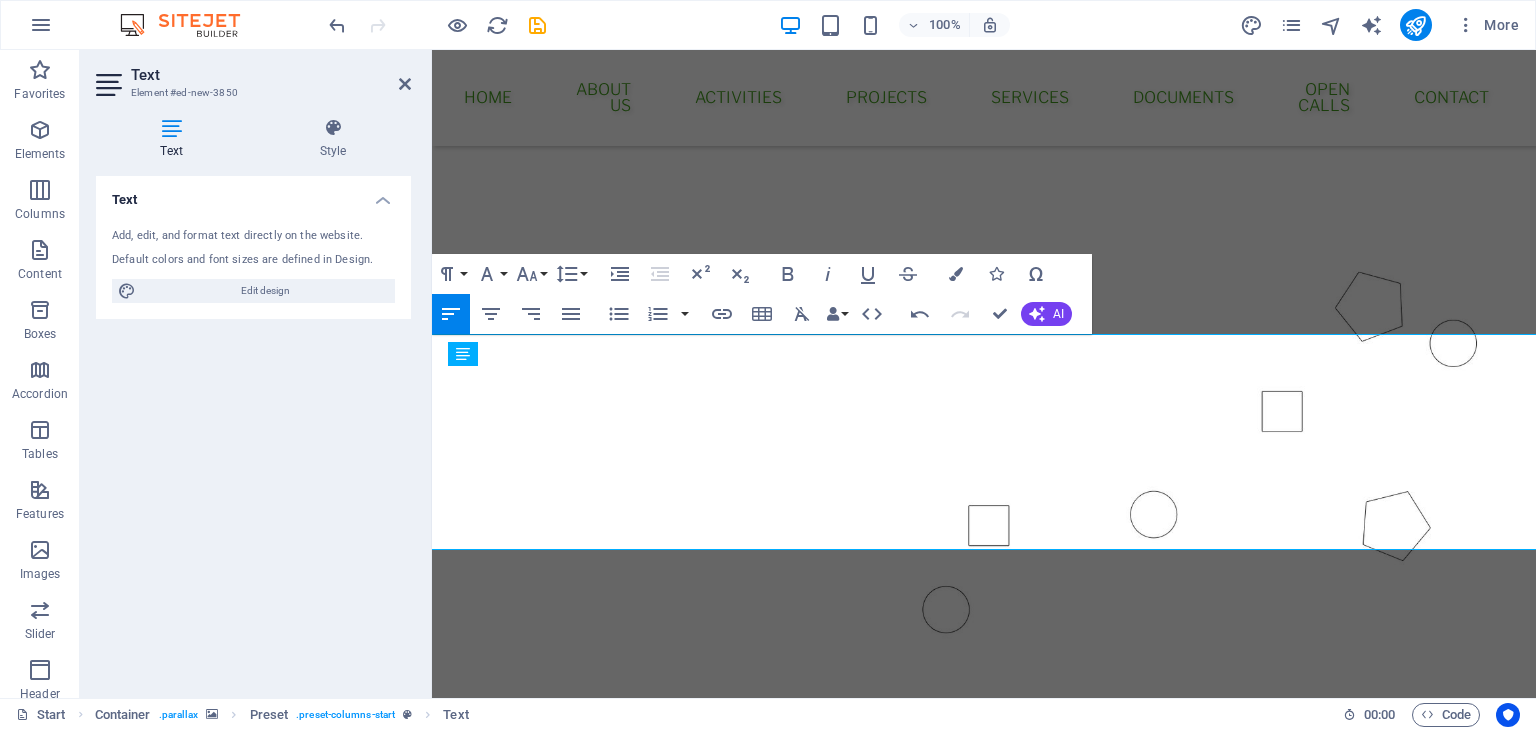 drag, startPoint x: 825, startPoint y: 500, endPoint x: 420, endPoint y: 381, distance: 422.12085 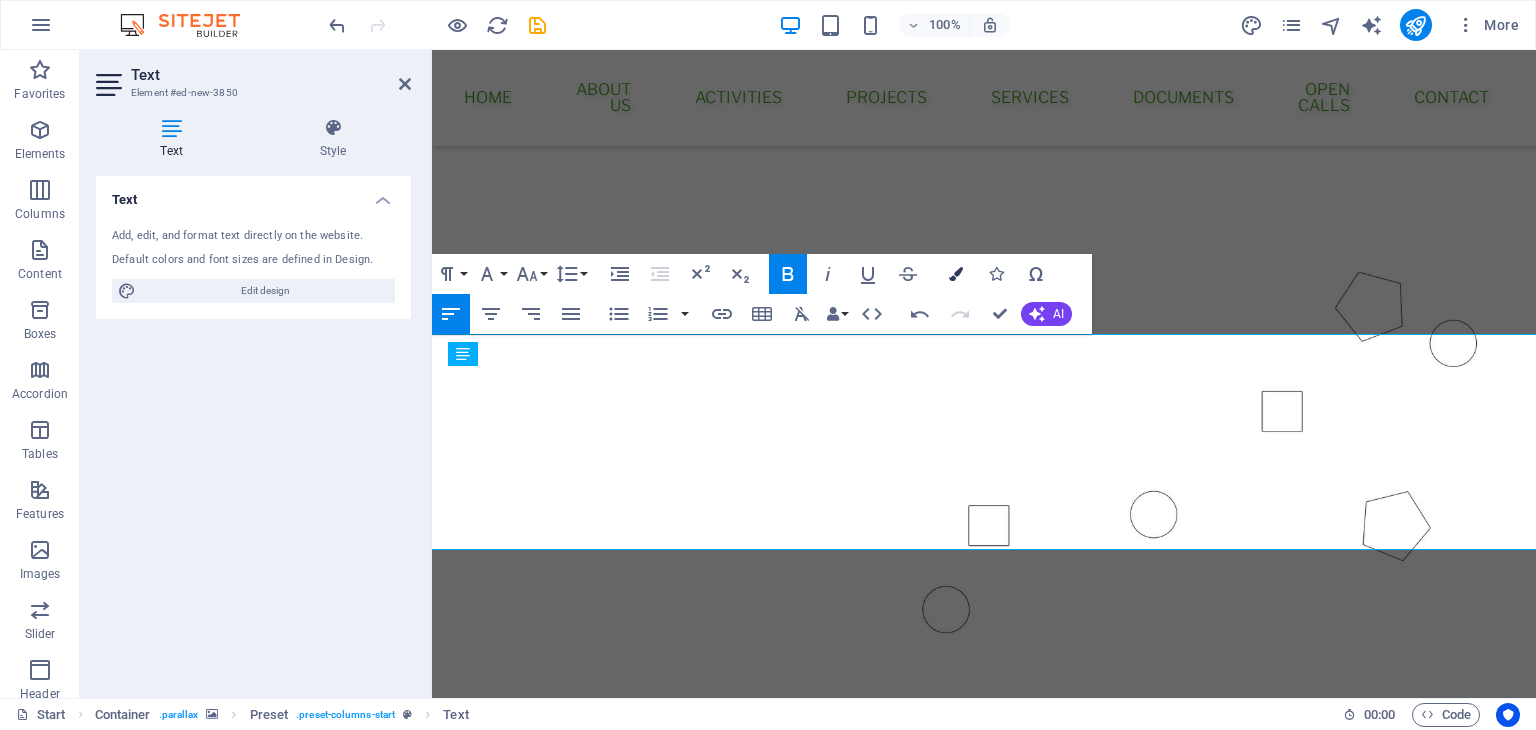 click at bounding box center (956, 274) 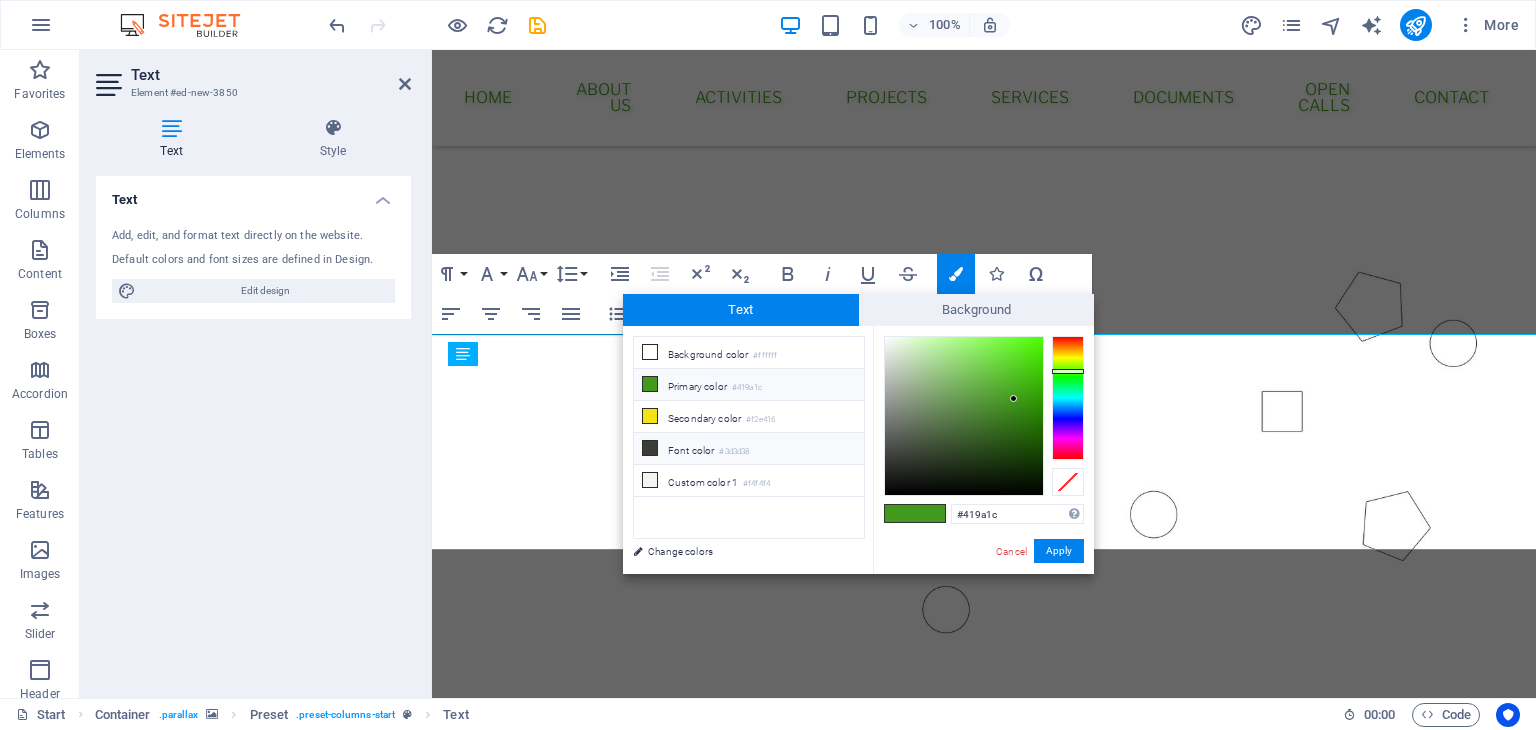 click on "Font color
#3d3d38" at bounding box center [749, 449] 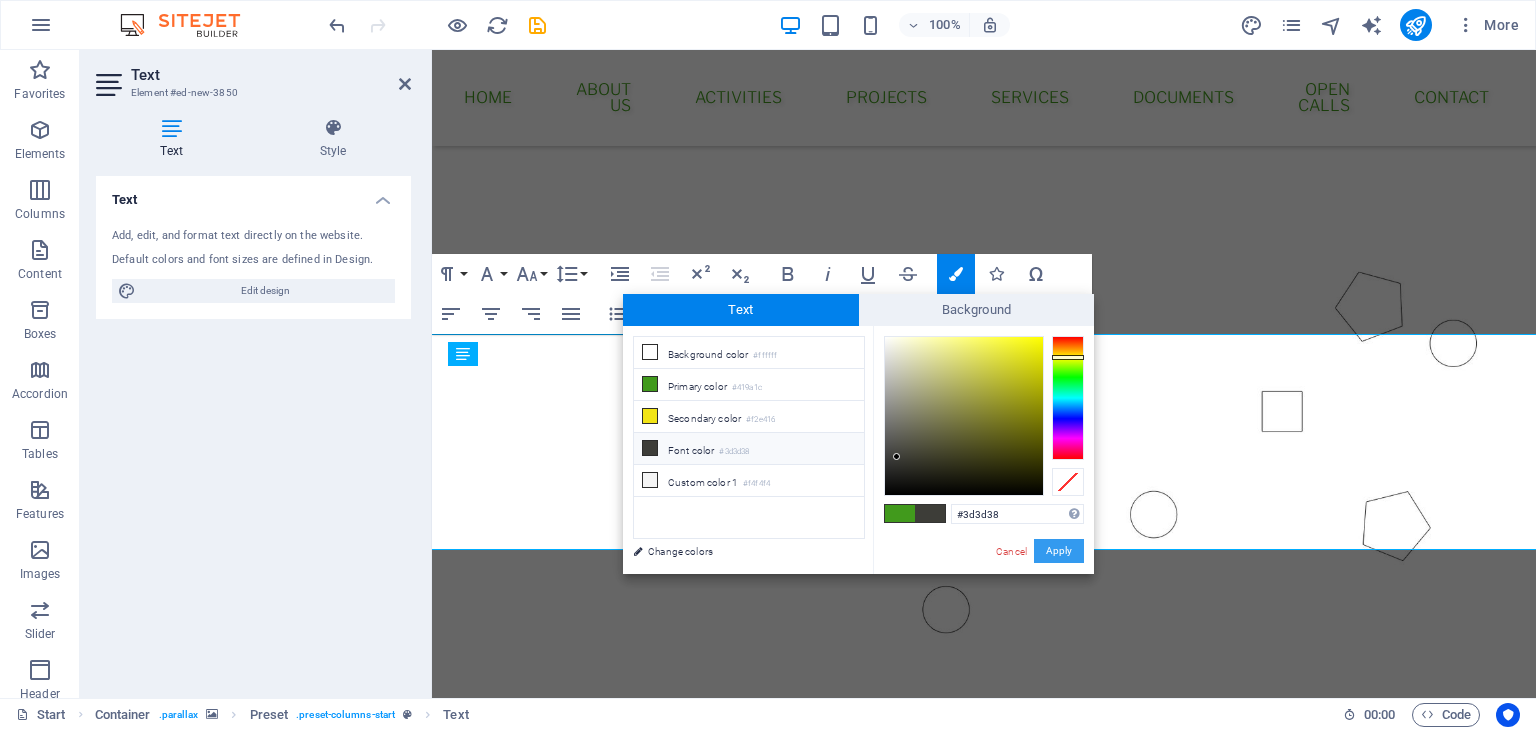 click on "Apply" at bounding box center [1059, 551] 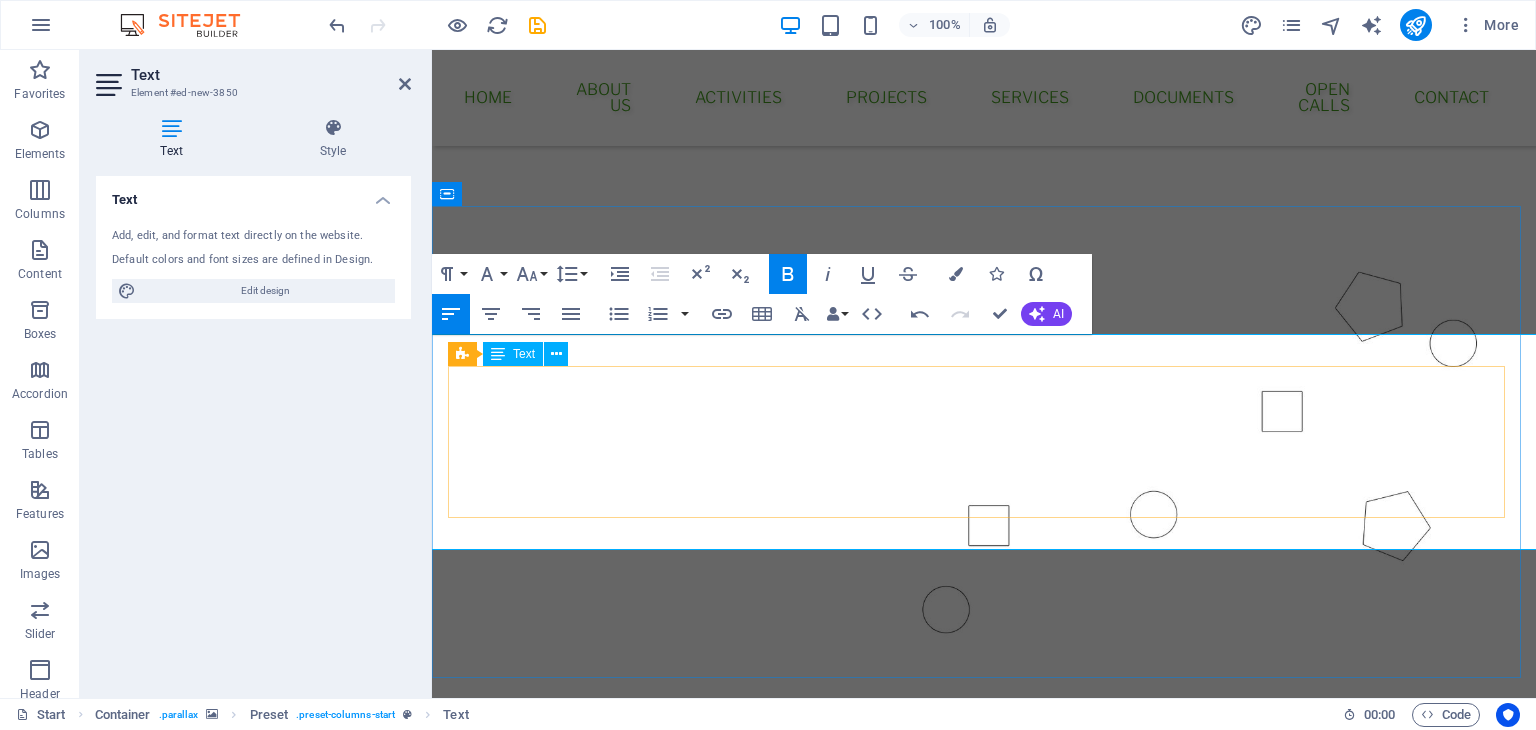 click on "Act Locally!" at bounding box center [606, 997] 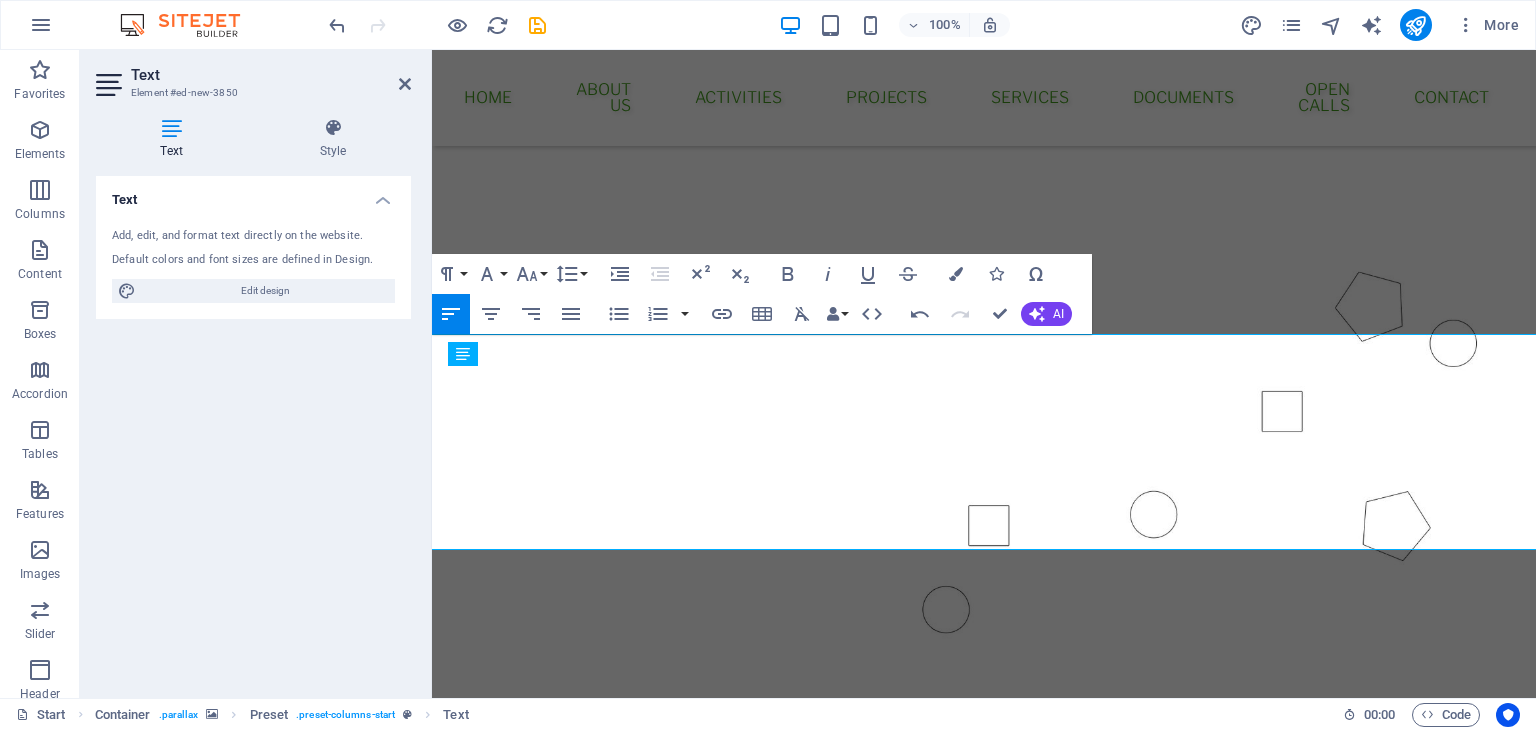 drag, startPoint x: 817, startPoint y: 499, endPoint x: 859, endPoint y: 546, distance: 63.03174 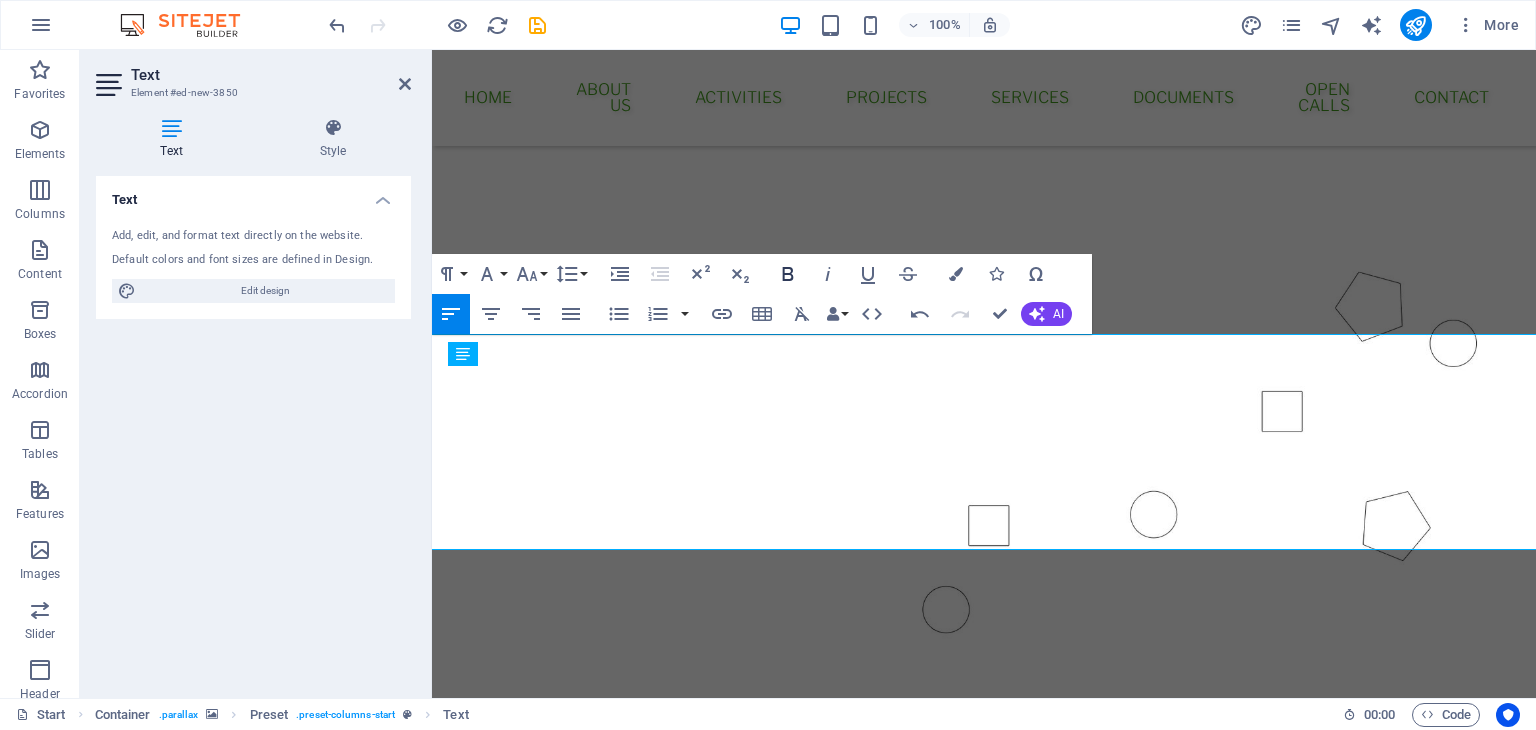 click 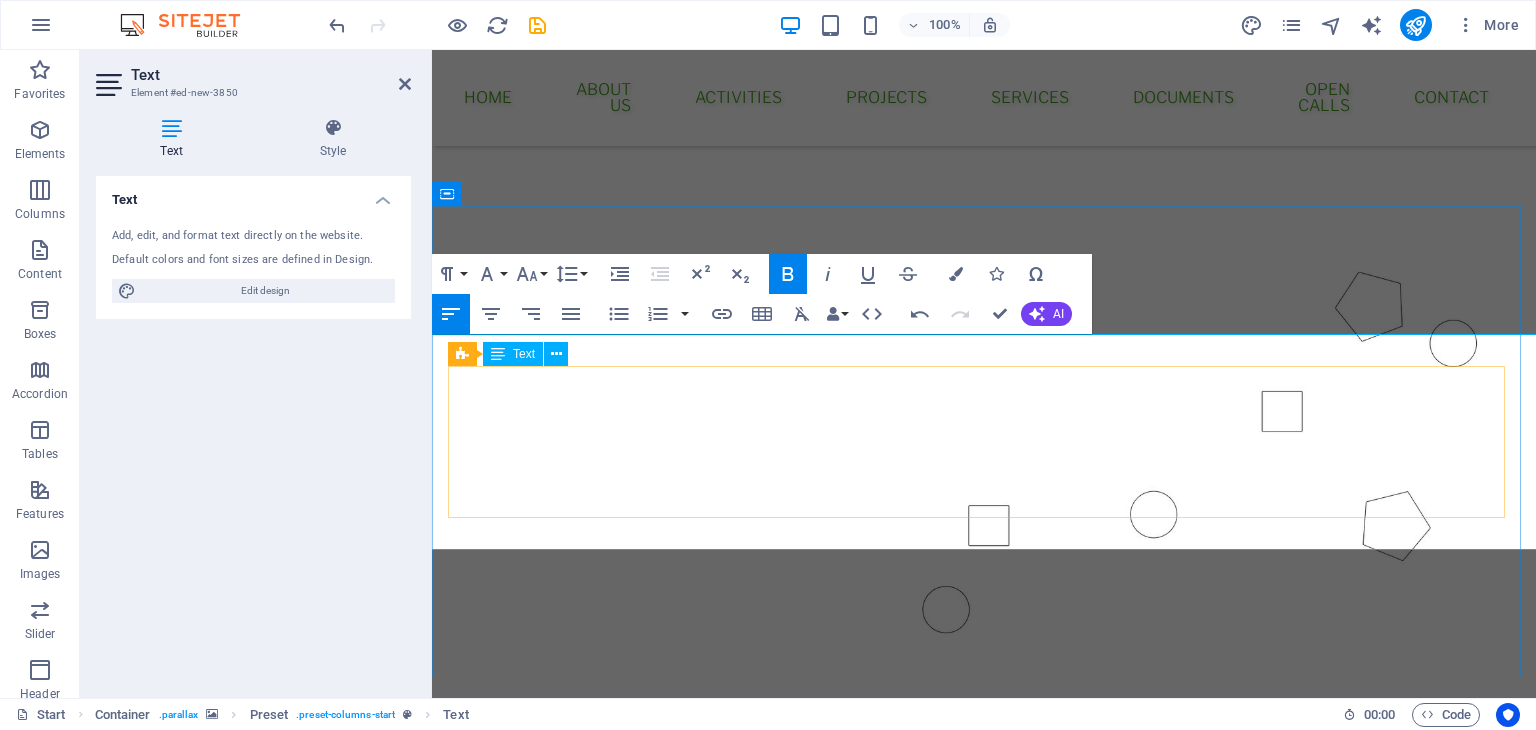 click on "Act Locally!" at bounding box center (617, 997) 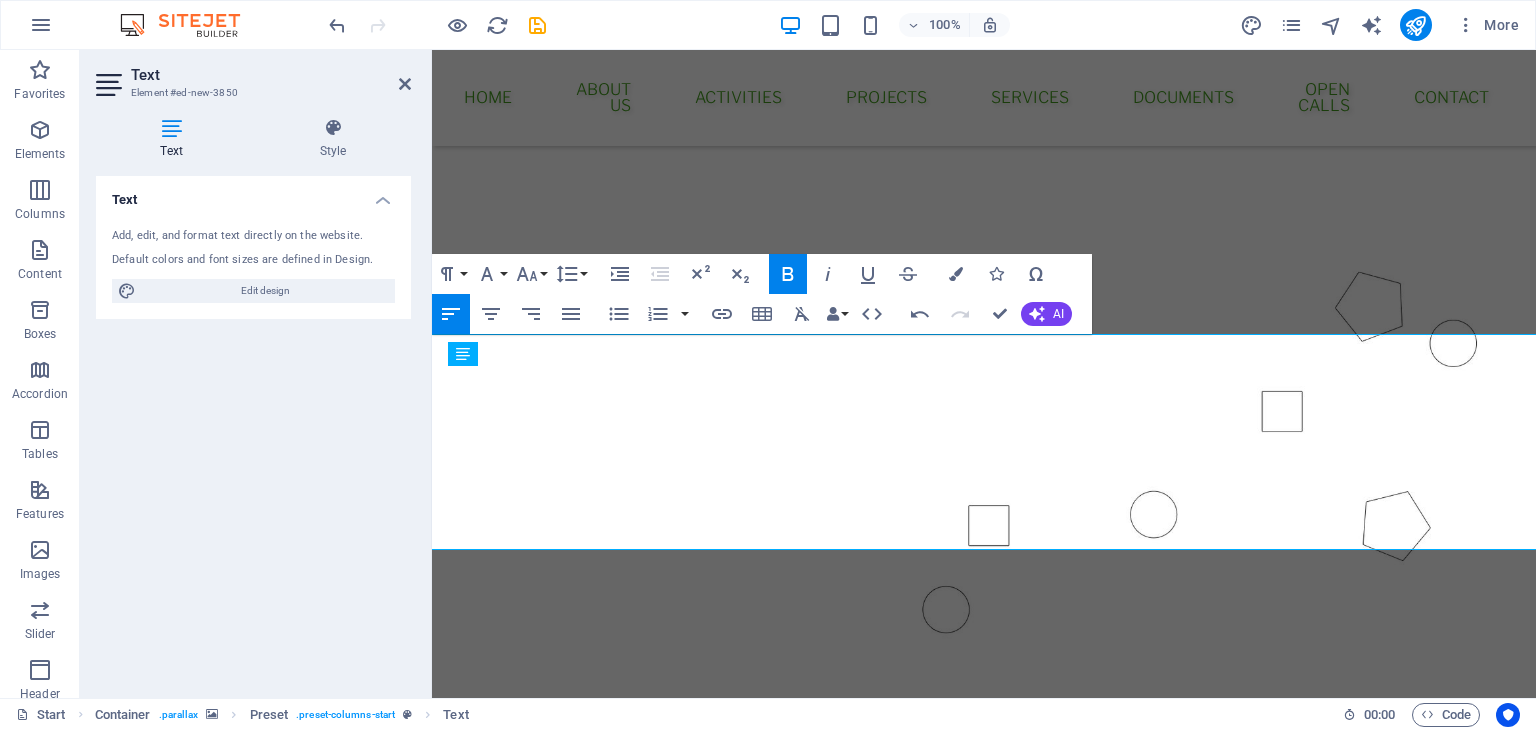 drag, startPoint x: 896, startPoint y: 409, endPoint x: 860, endPoint y: 447, distance: 52.34501 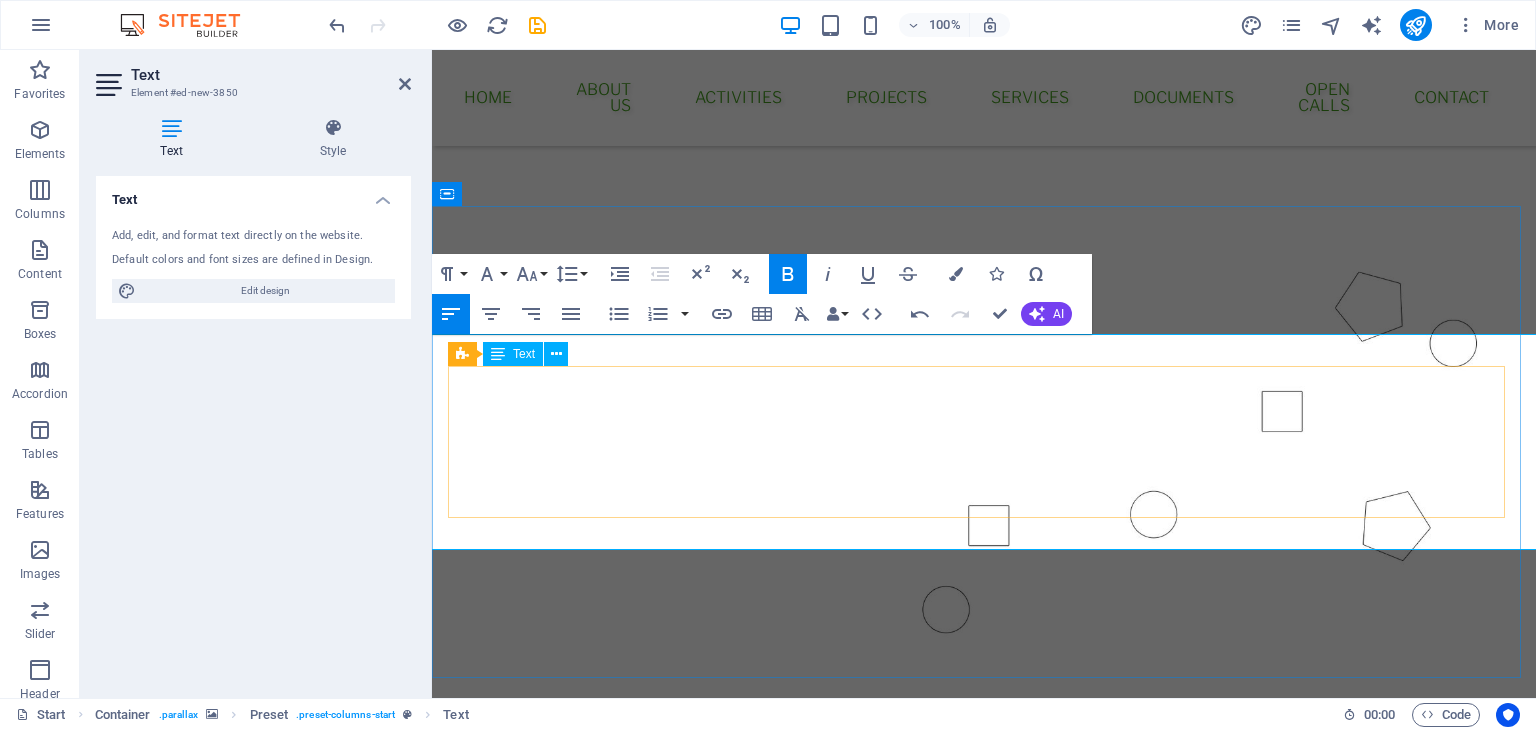 click on "hink Globally," at bounding box center (645, 889) 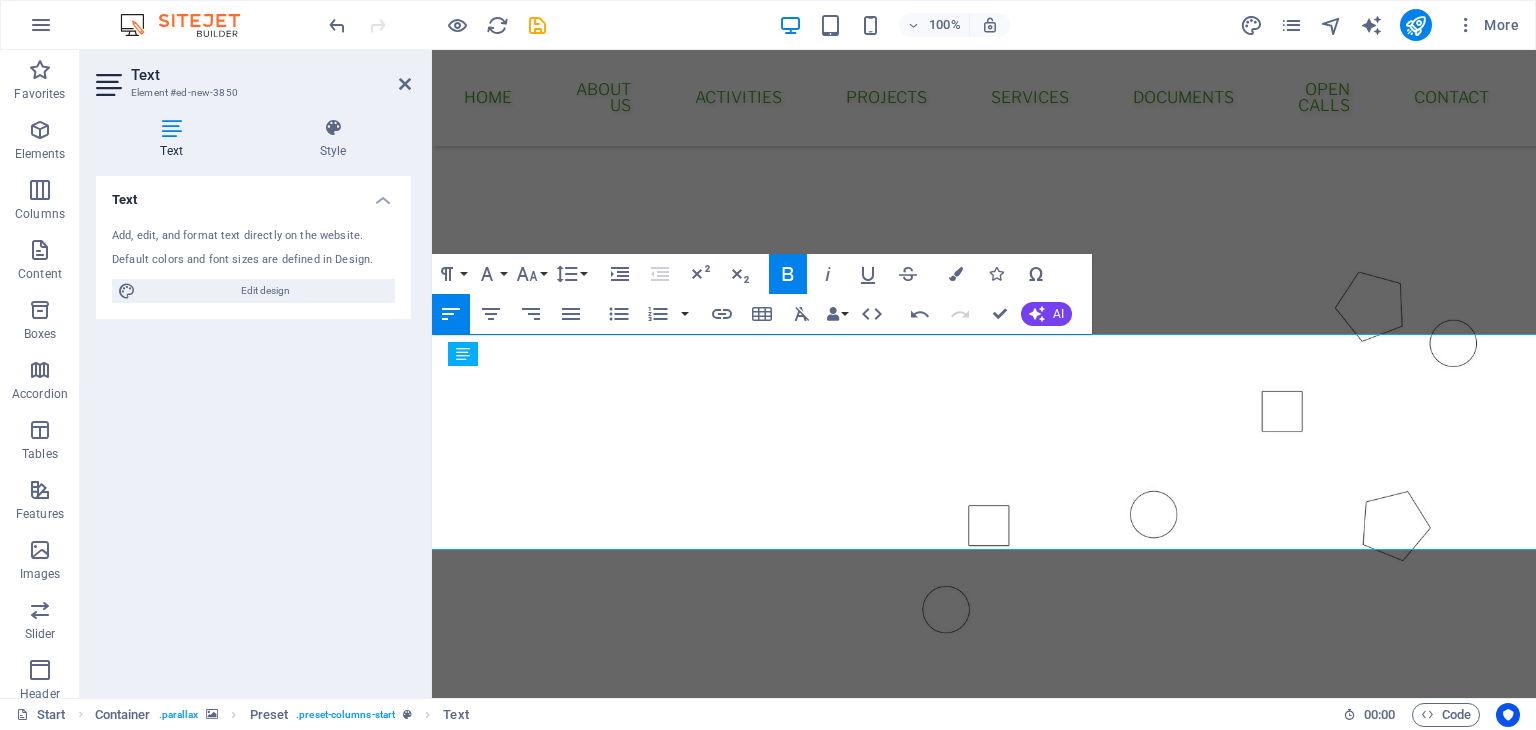 drag, startPoint x: 825, startPoint y: 507, endPoint x: 923, endPoint y: 376, distance: 163.60013 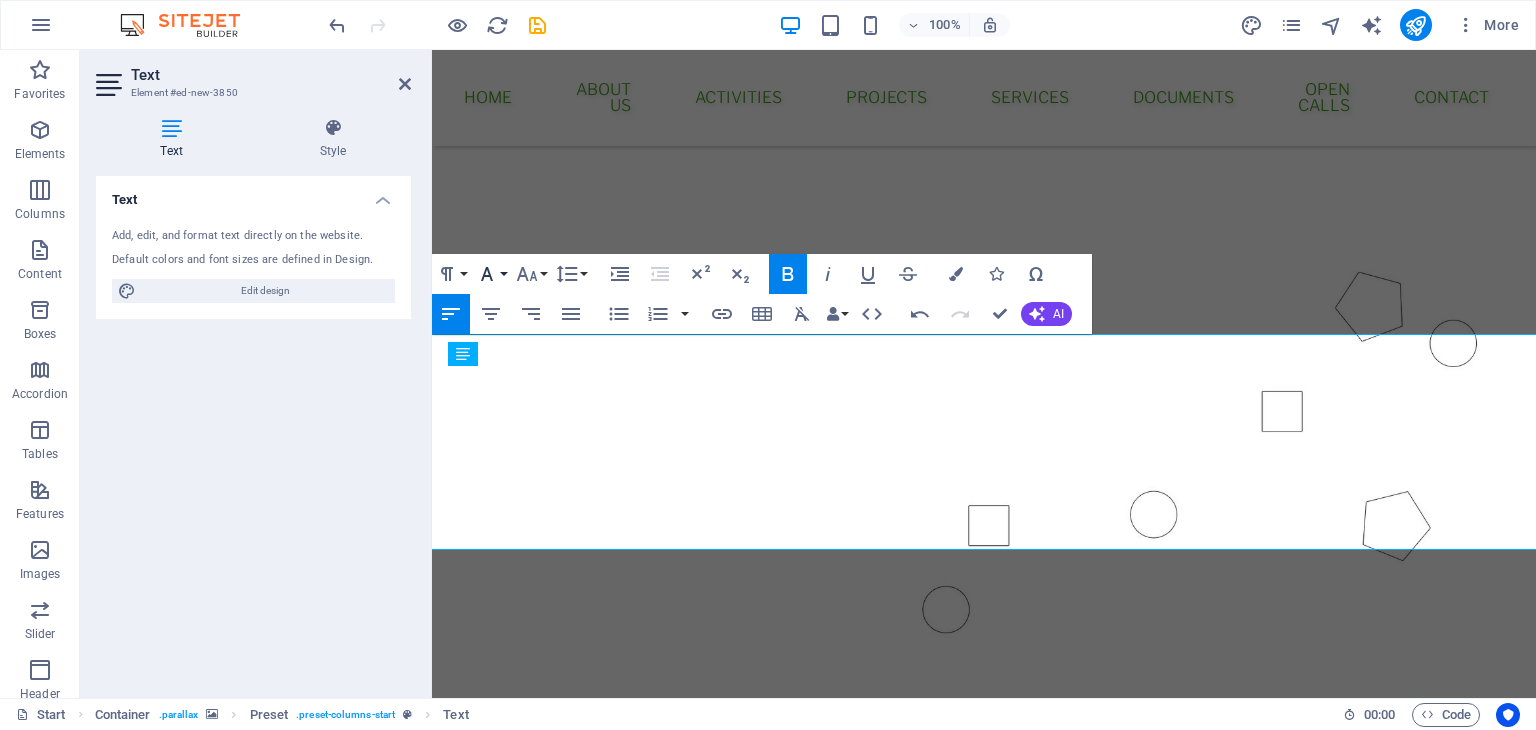 click on "Font Family" at bounding box center [491, 274] 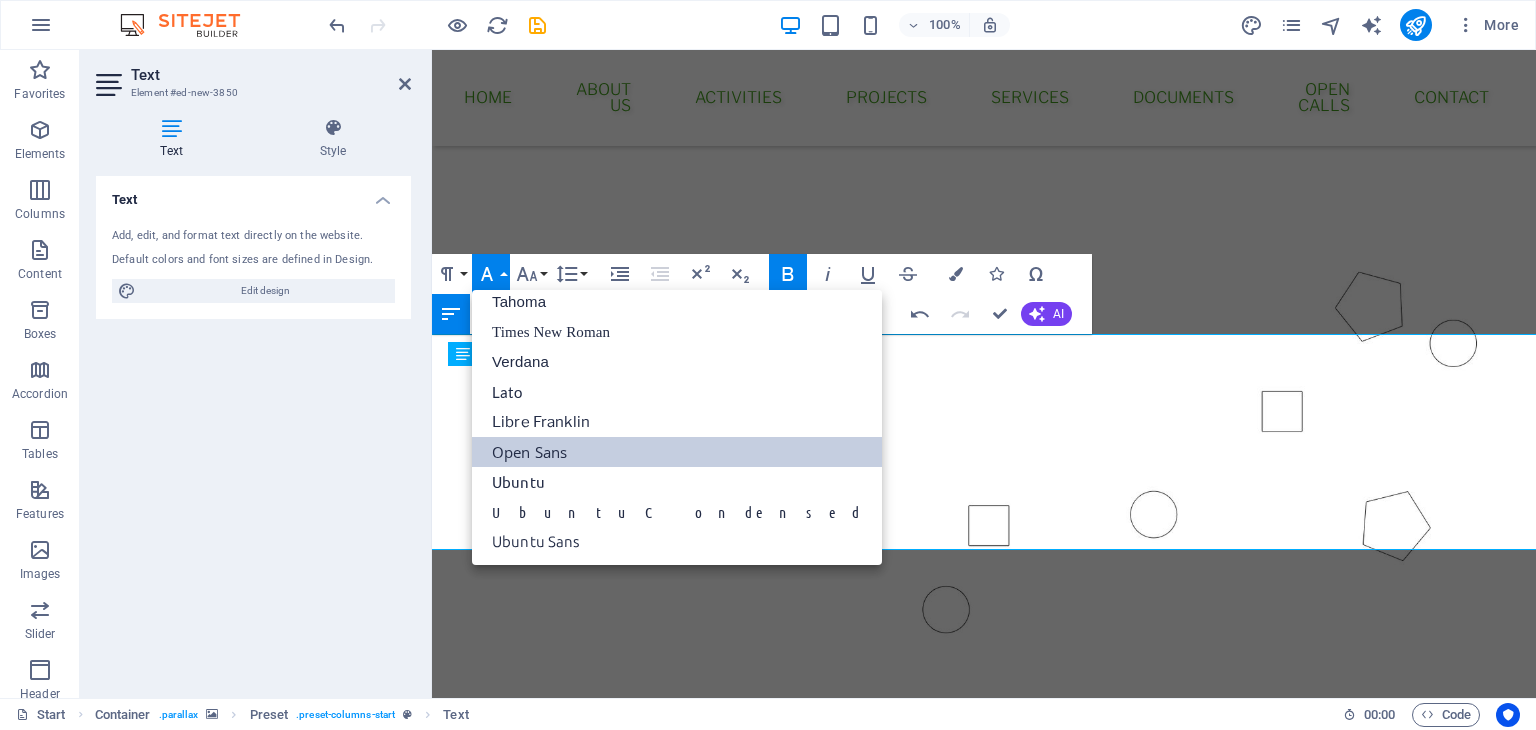scroll, scrollTop: 100, scrollLeft: 0, axis: vertical 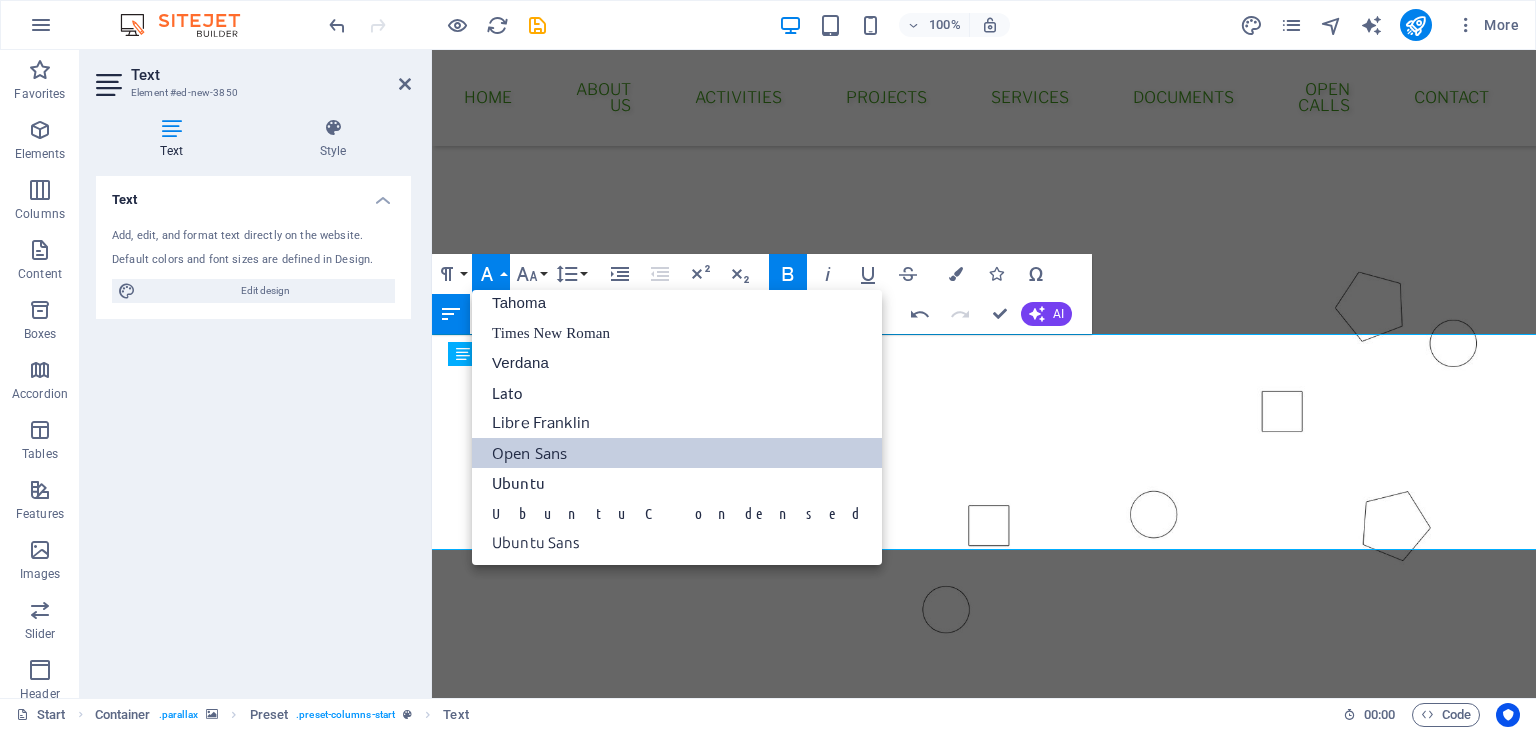 click on "Open Sans" at bounding box center [677, 453] 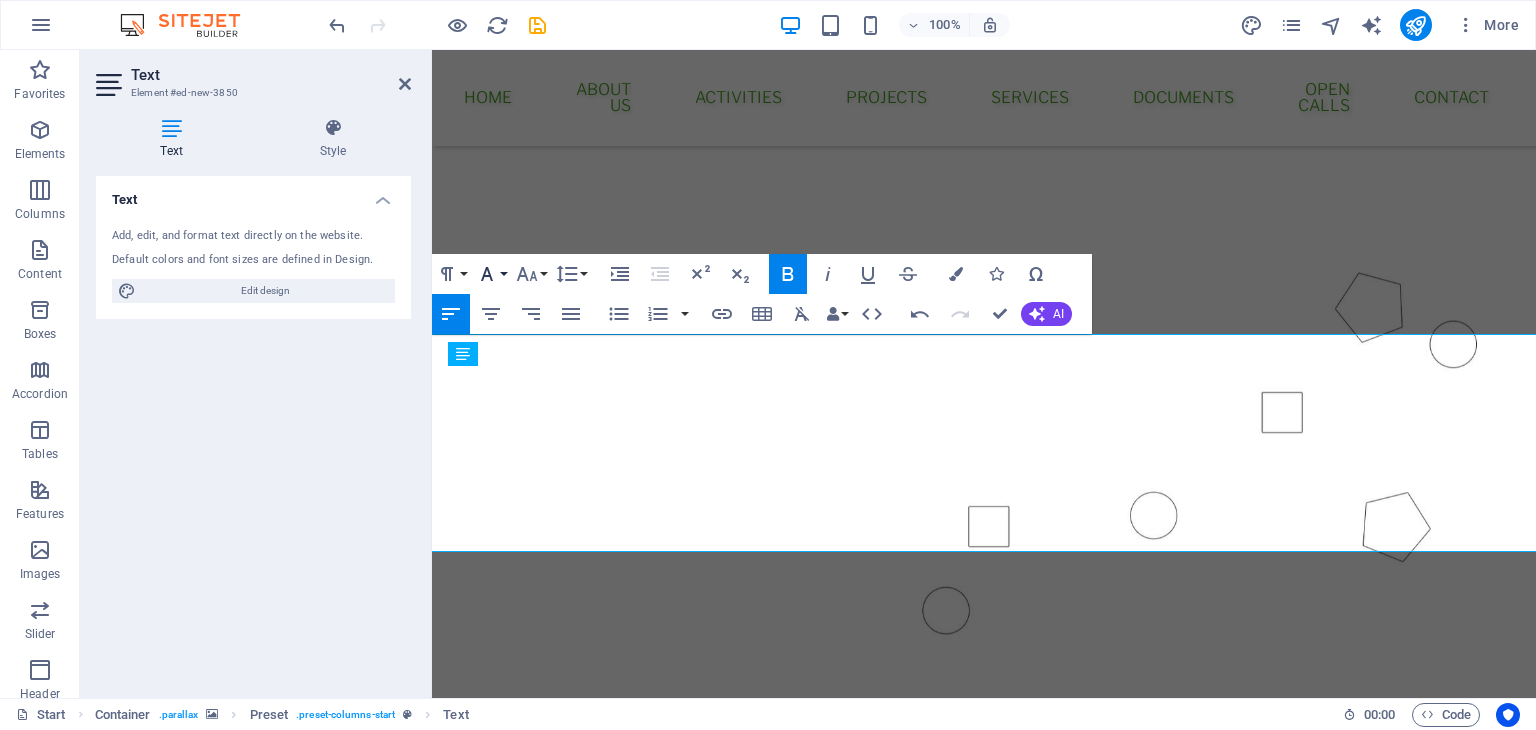 click on "Font Family" at bounding box center [491, 274] 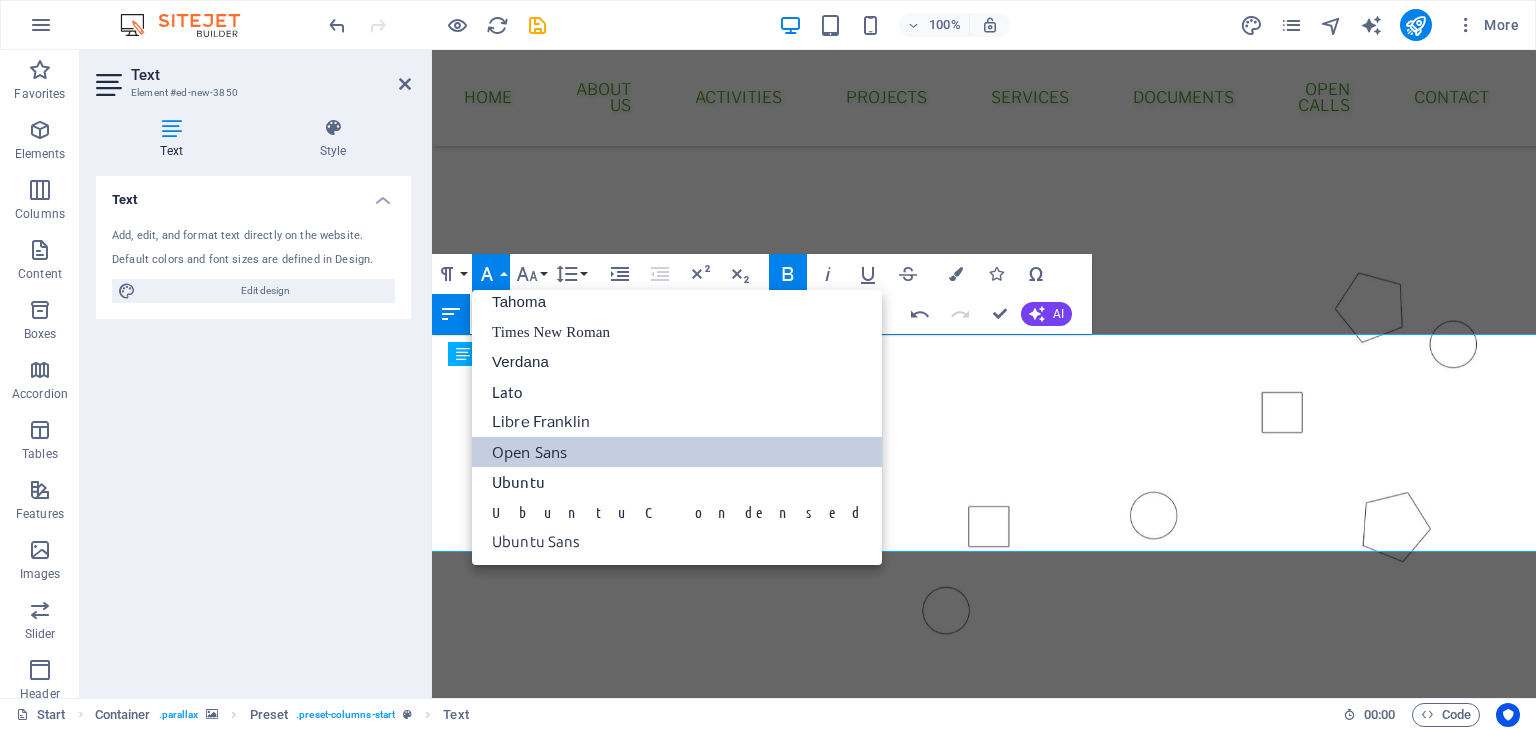 scroll, scrollTop: 100, scrollLeft: 0, axis: vertical 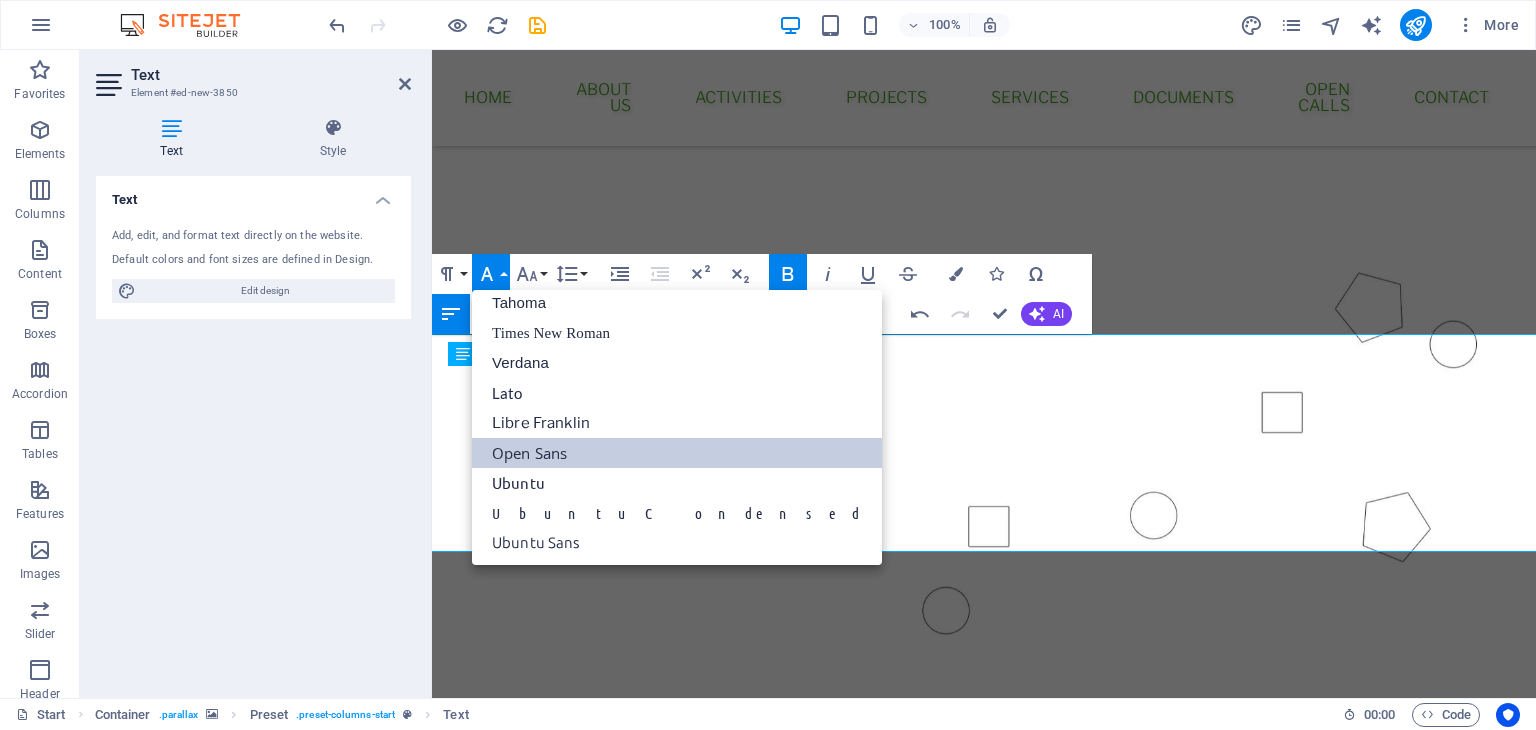 click on "Open Sans" at bounding box center (677, 453) 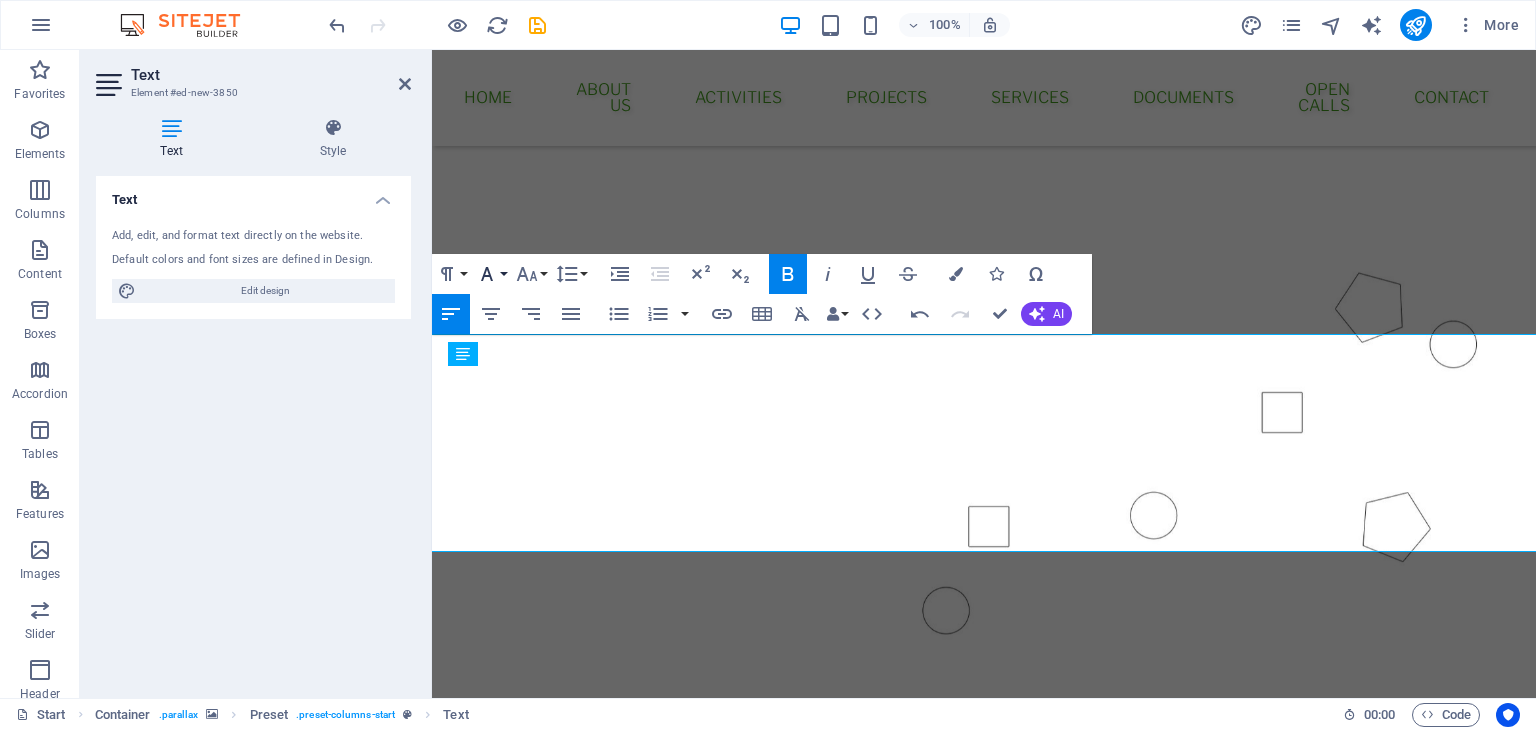 click on "Font Family" at bounding box center [491, 274] 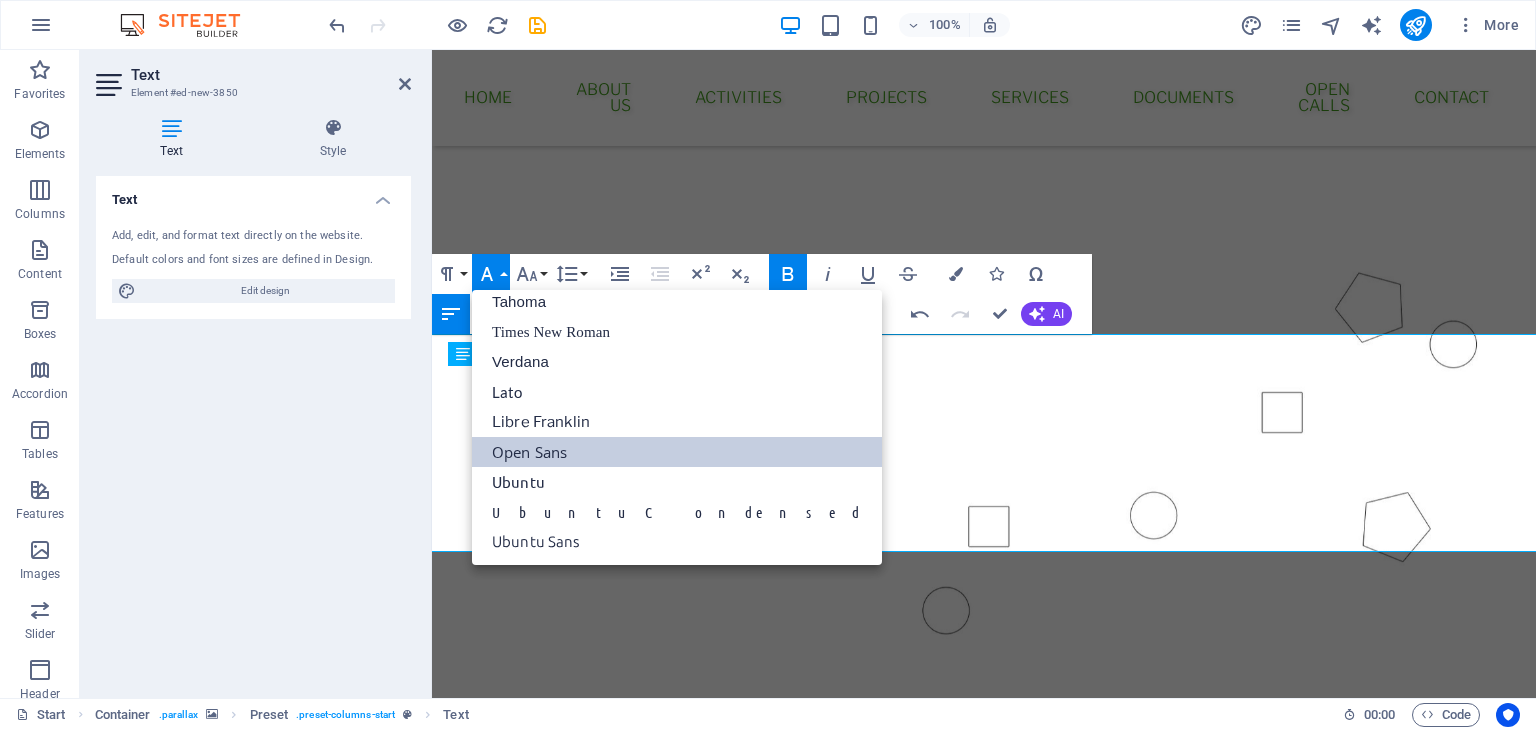 scroll, scrollTop: 100, scrollLeft: 0, axis: vertical 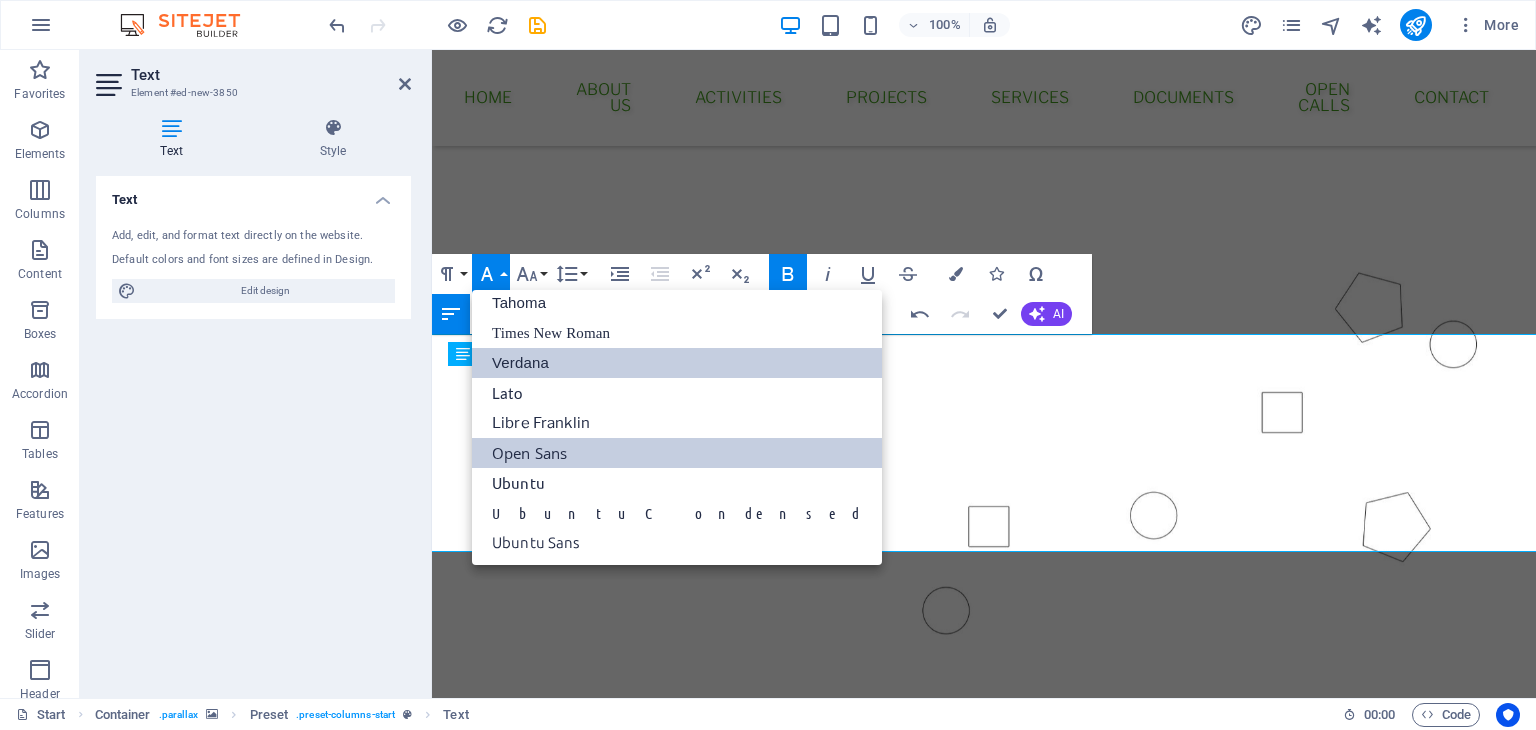 click on "Verdana" at bounding box center (677, 363) 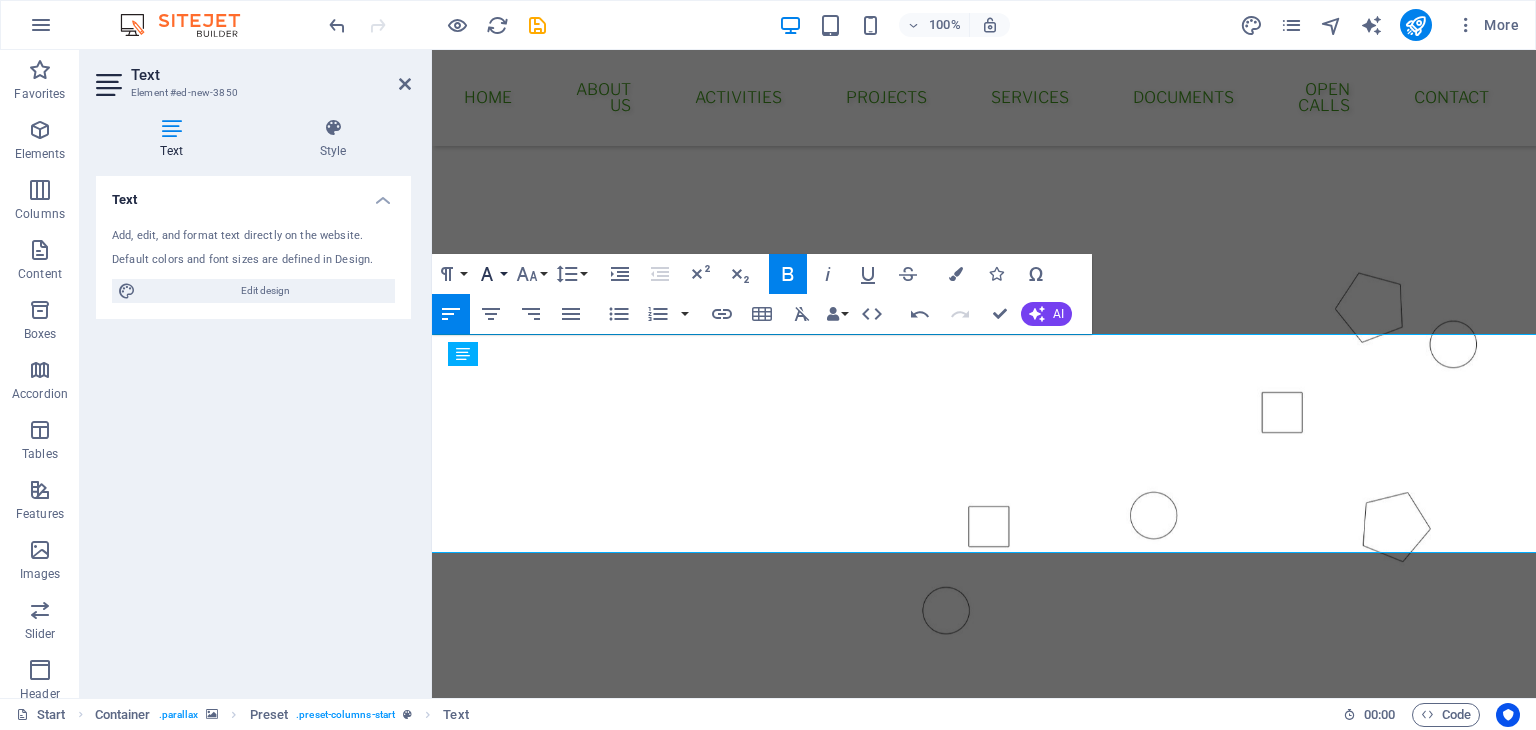click on "Font Family" at bounding box center (491, 274) 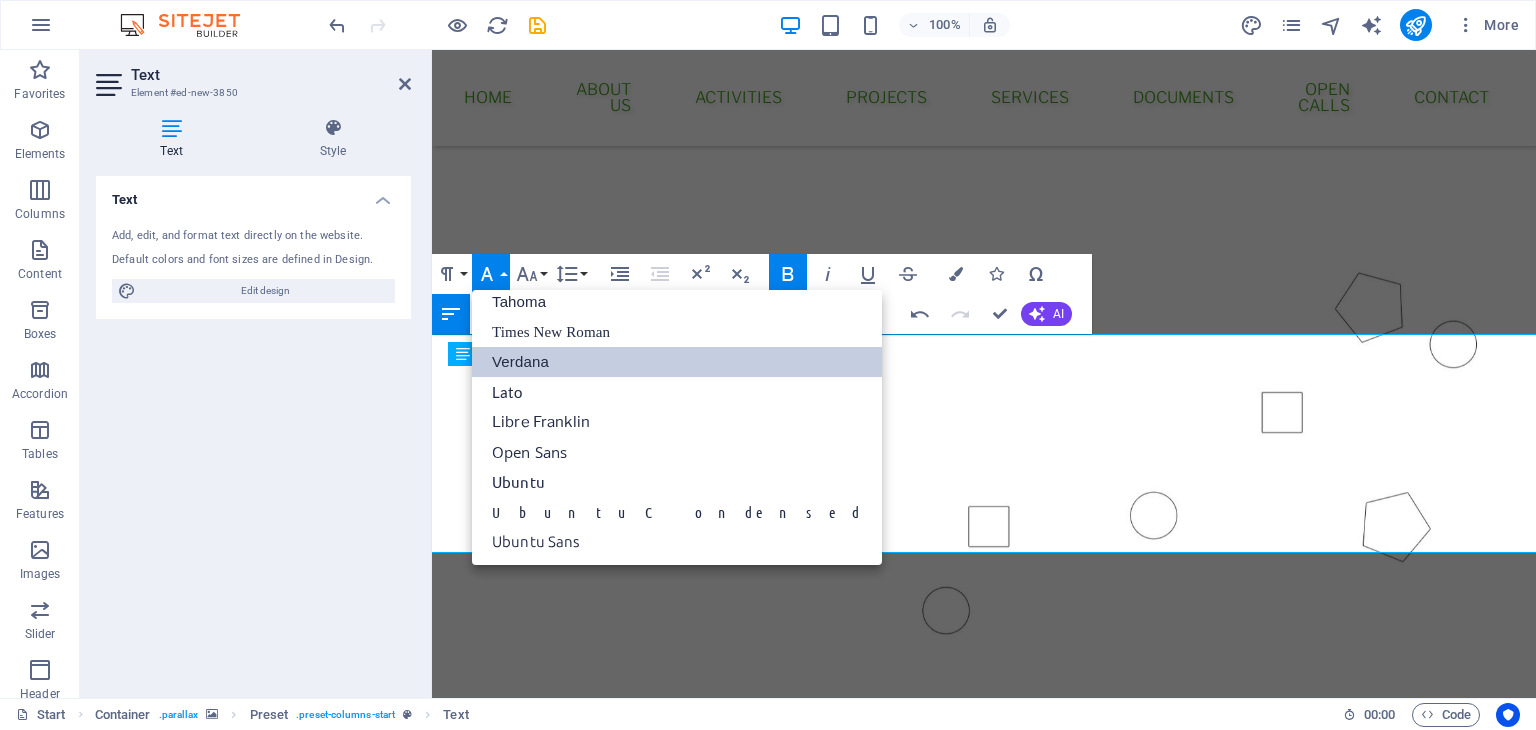 scroll, scrollTop: 100, scrollLeft: 0, axis: vertical 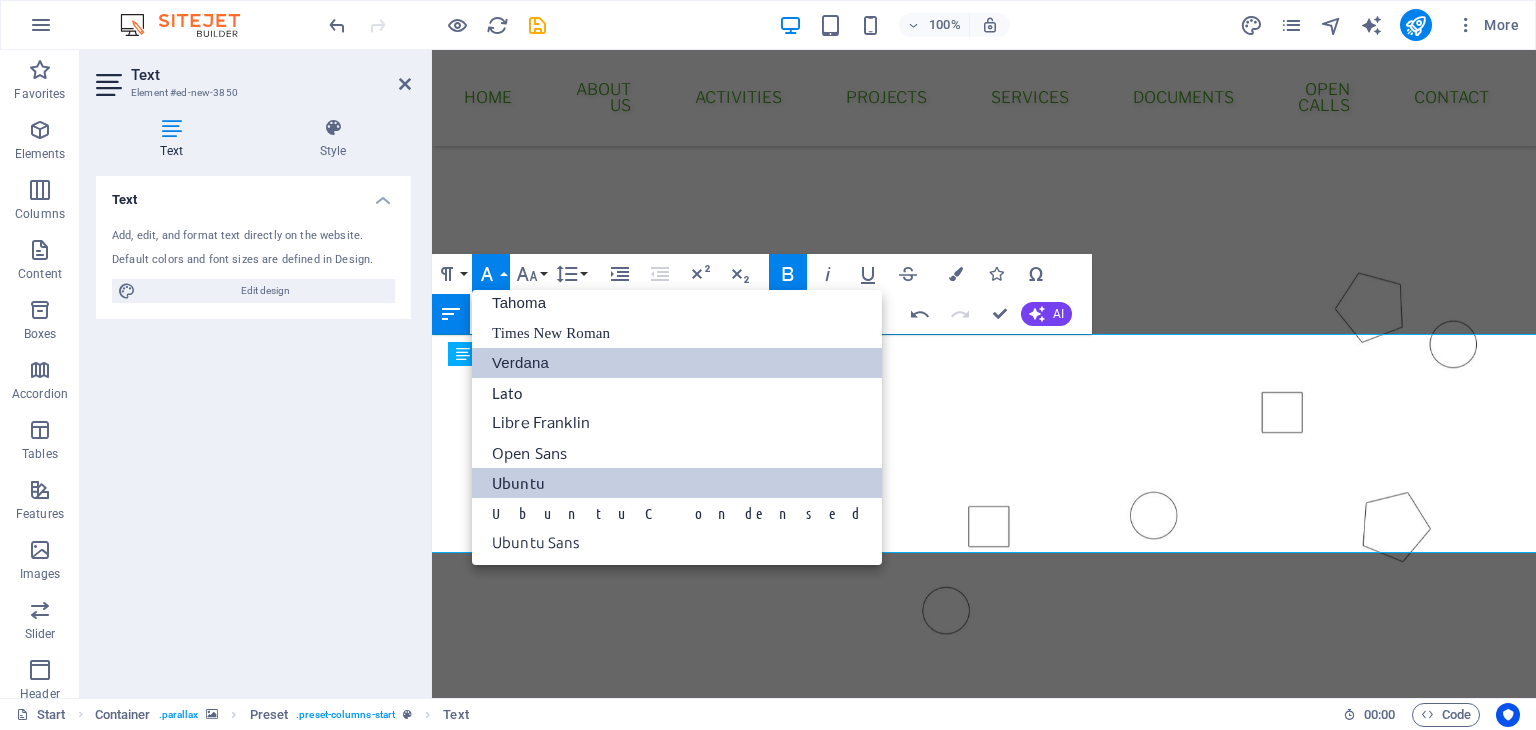 click on "Ubuntu" at bounding box center [677, 483] 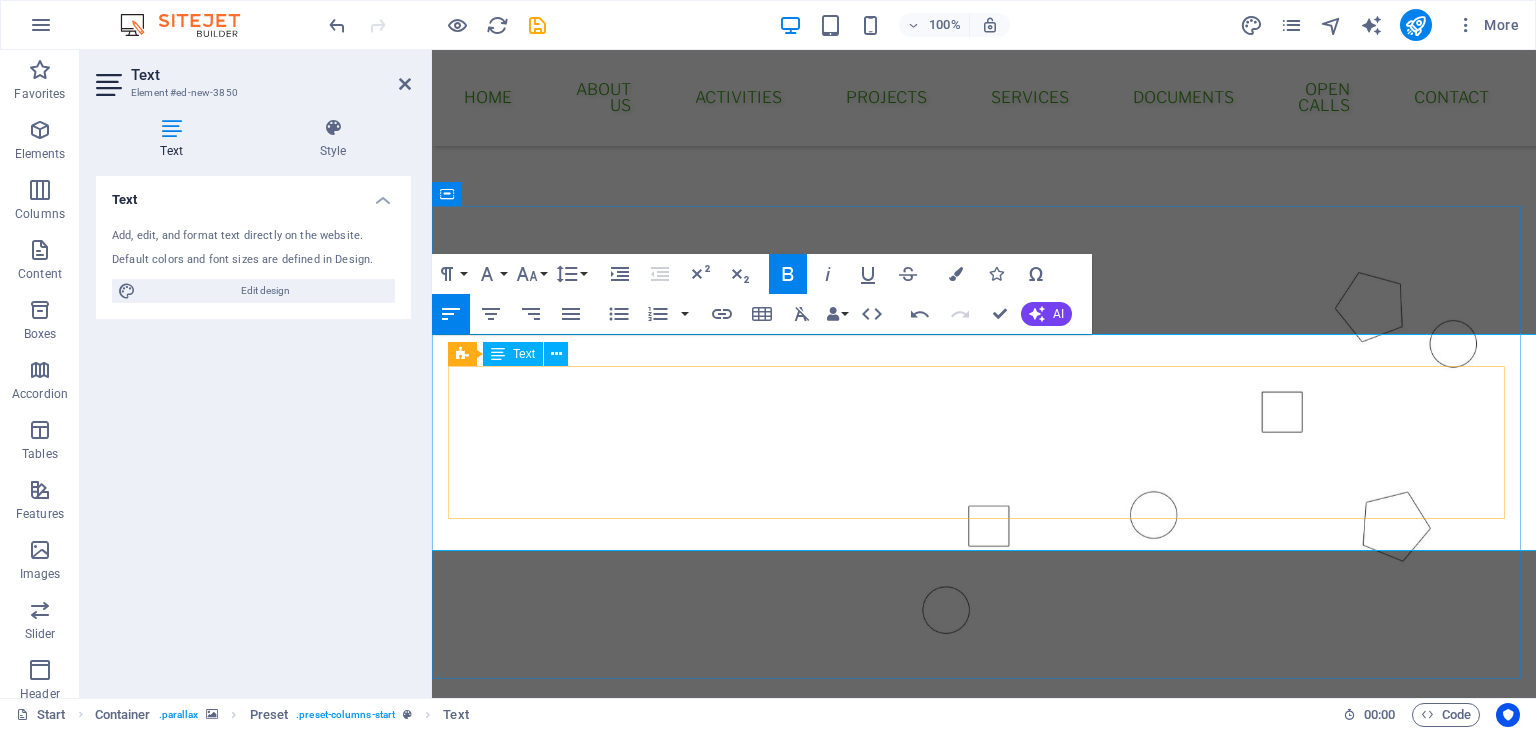click on "Act Locally!" at bounding box center [616, 998] 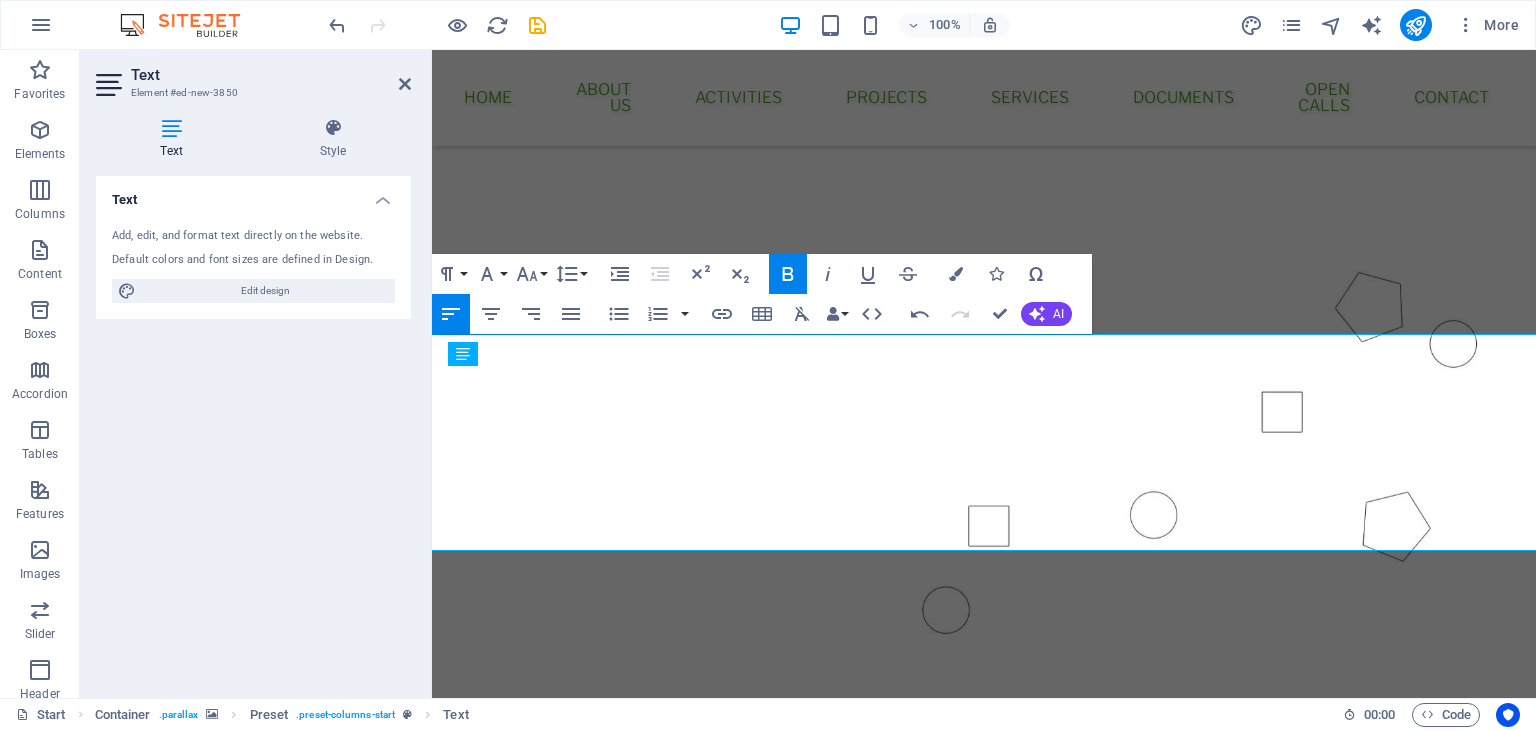 drag, startPoint x: 847, startPoint y: 510, endPoint x: 856, endPoint y: 419, distance: 91.44397 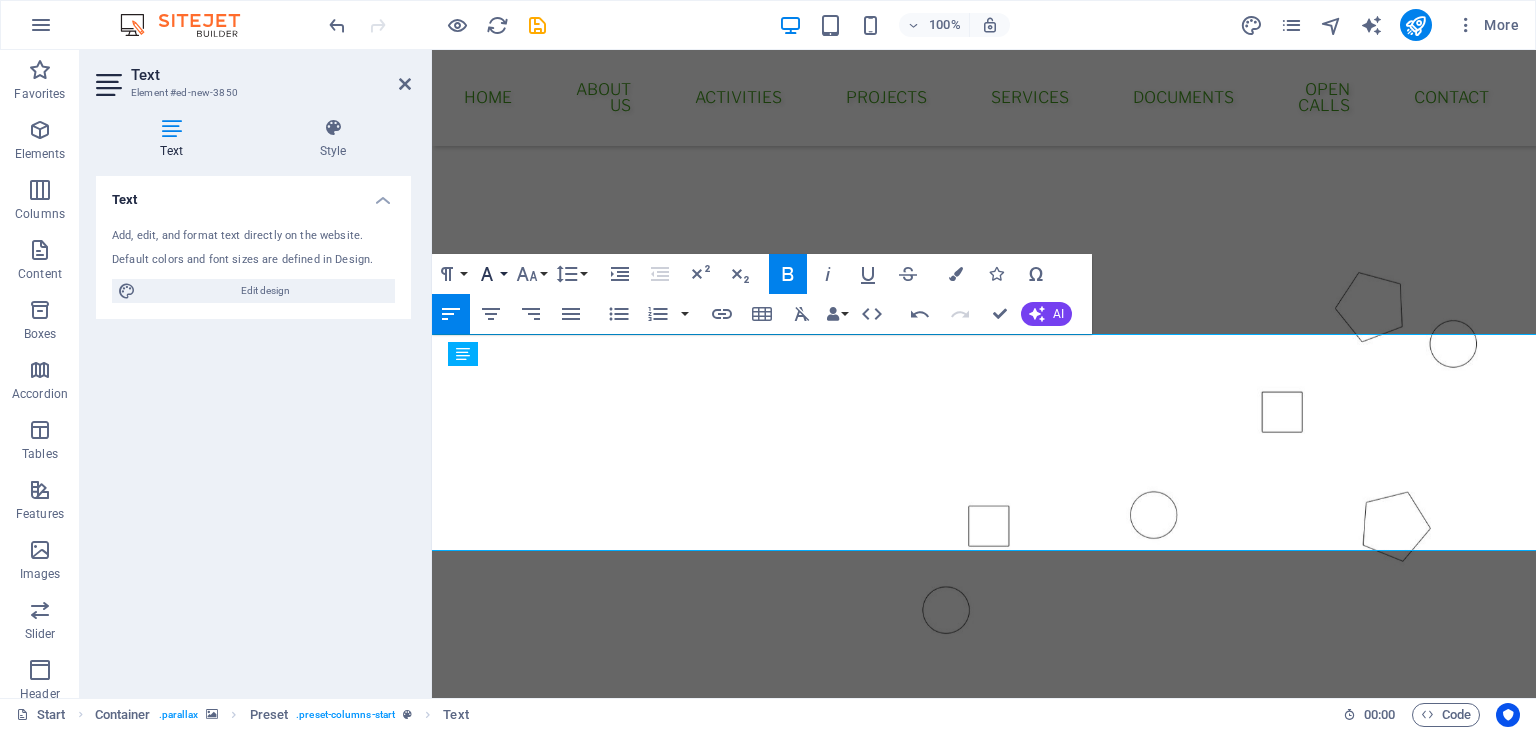 click on "Font Family" at bounding box center (491, 274) 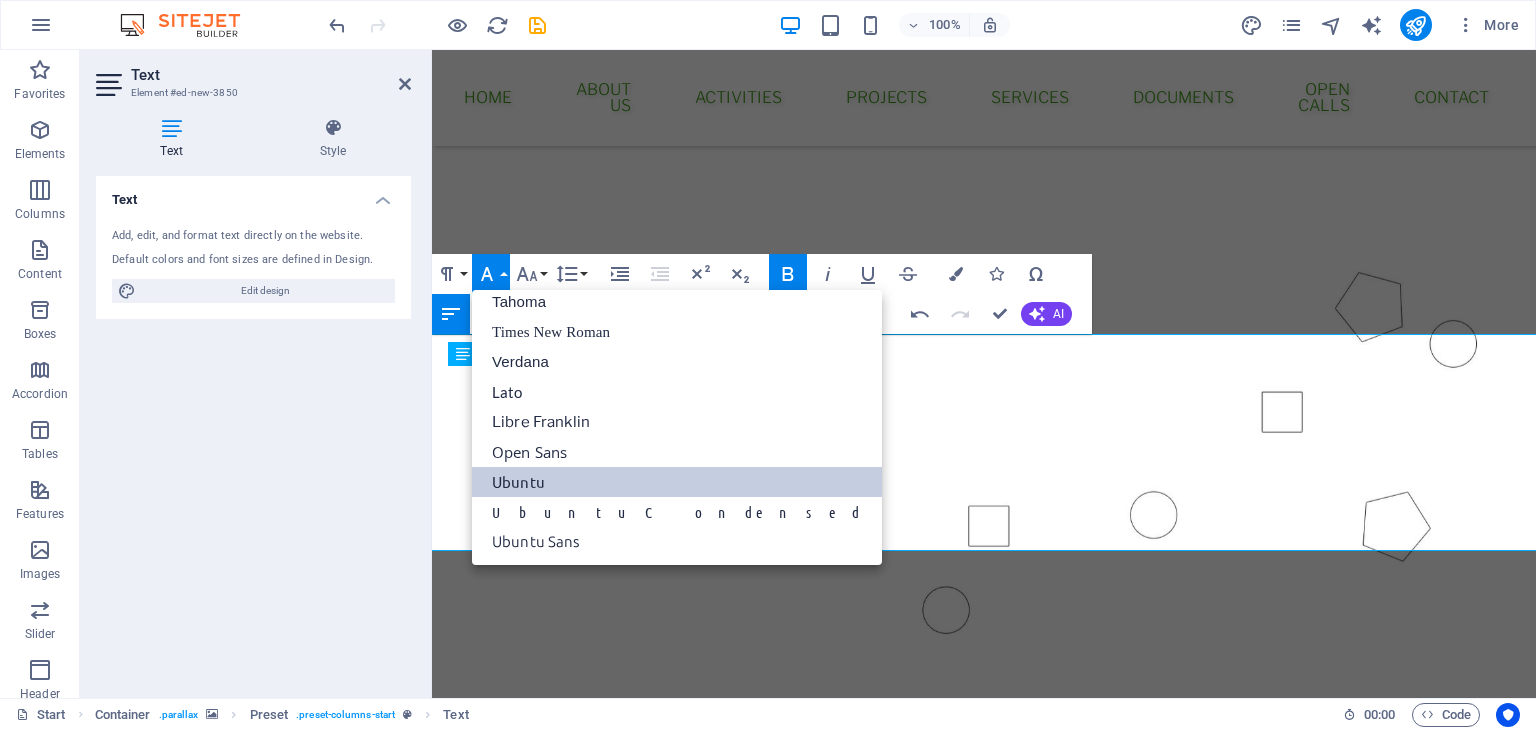 scroll, scrollTop: 100, scrollLeft: 0, axis: vertical 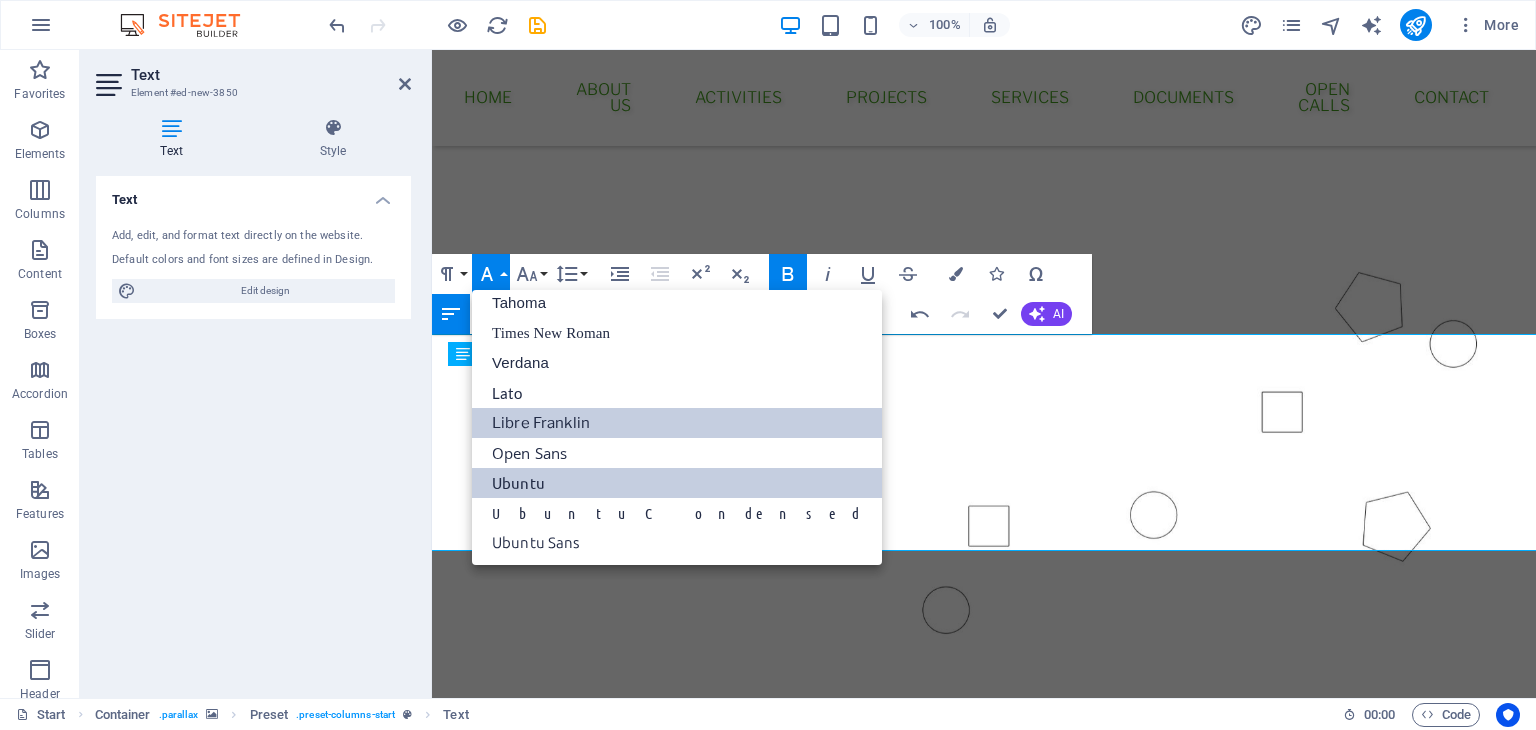 click on "Libre Franklin" at bounding box center (677, 423) 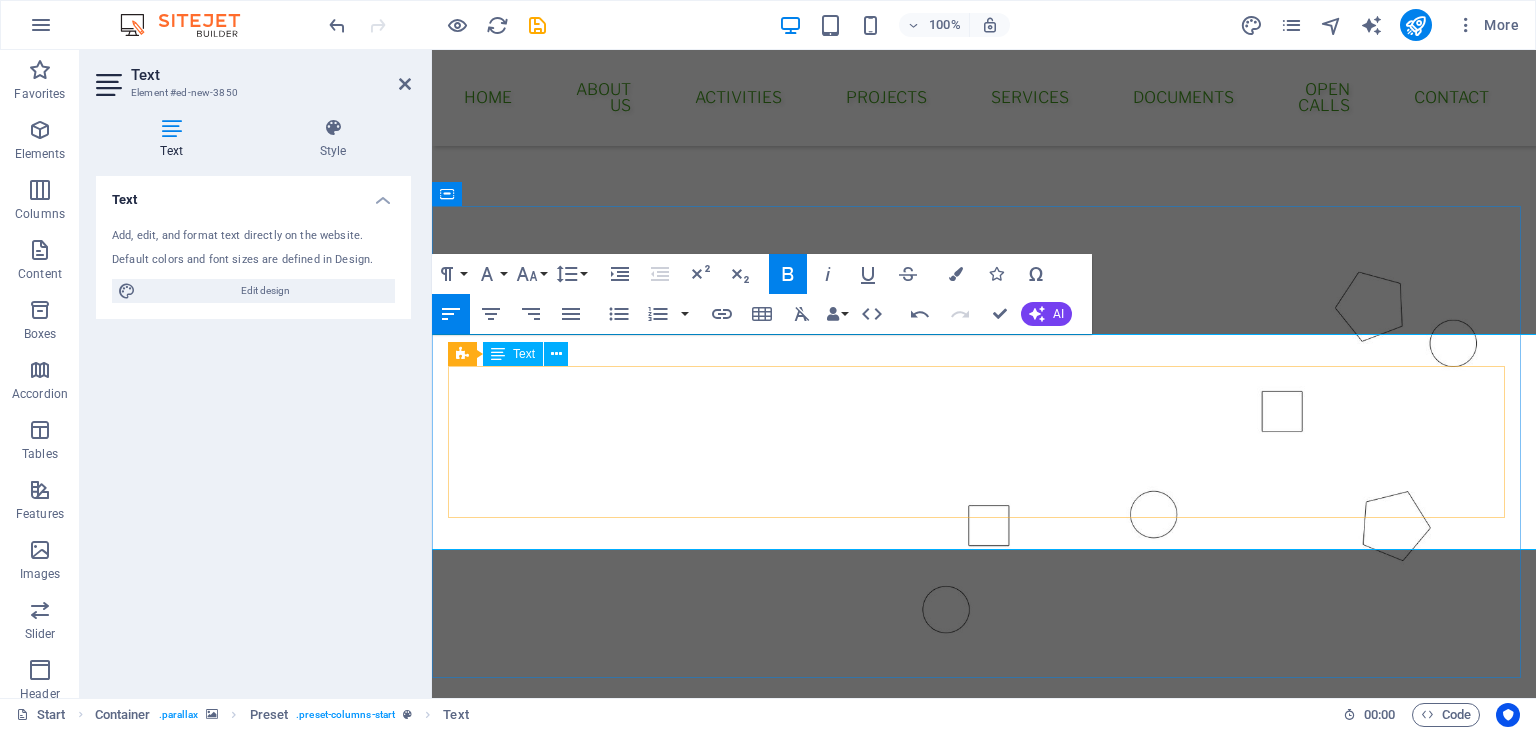 click on "Act Locally!" at bounding box center [617, 997] 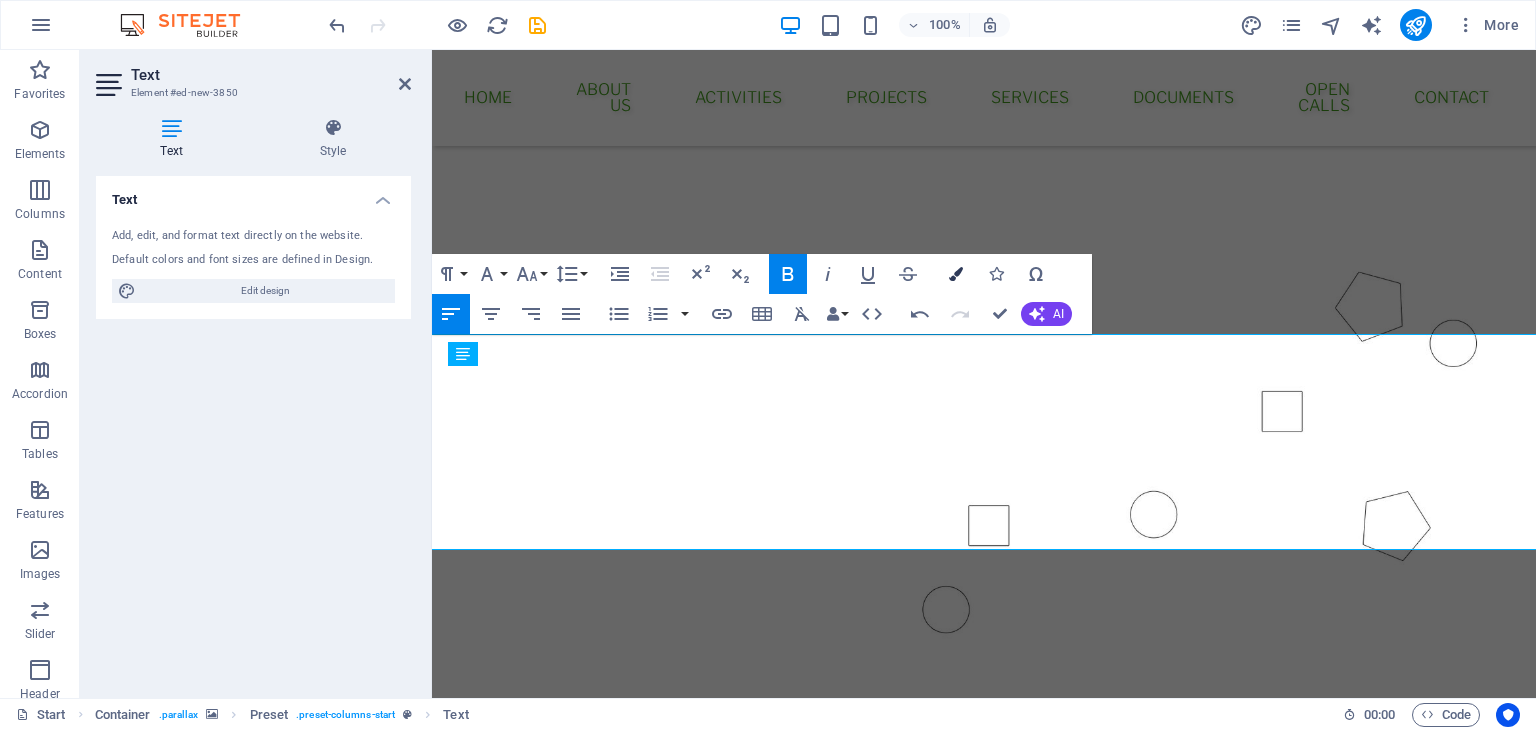 click at bounding box center (956, 274) 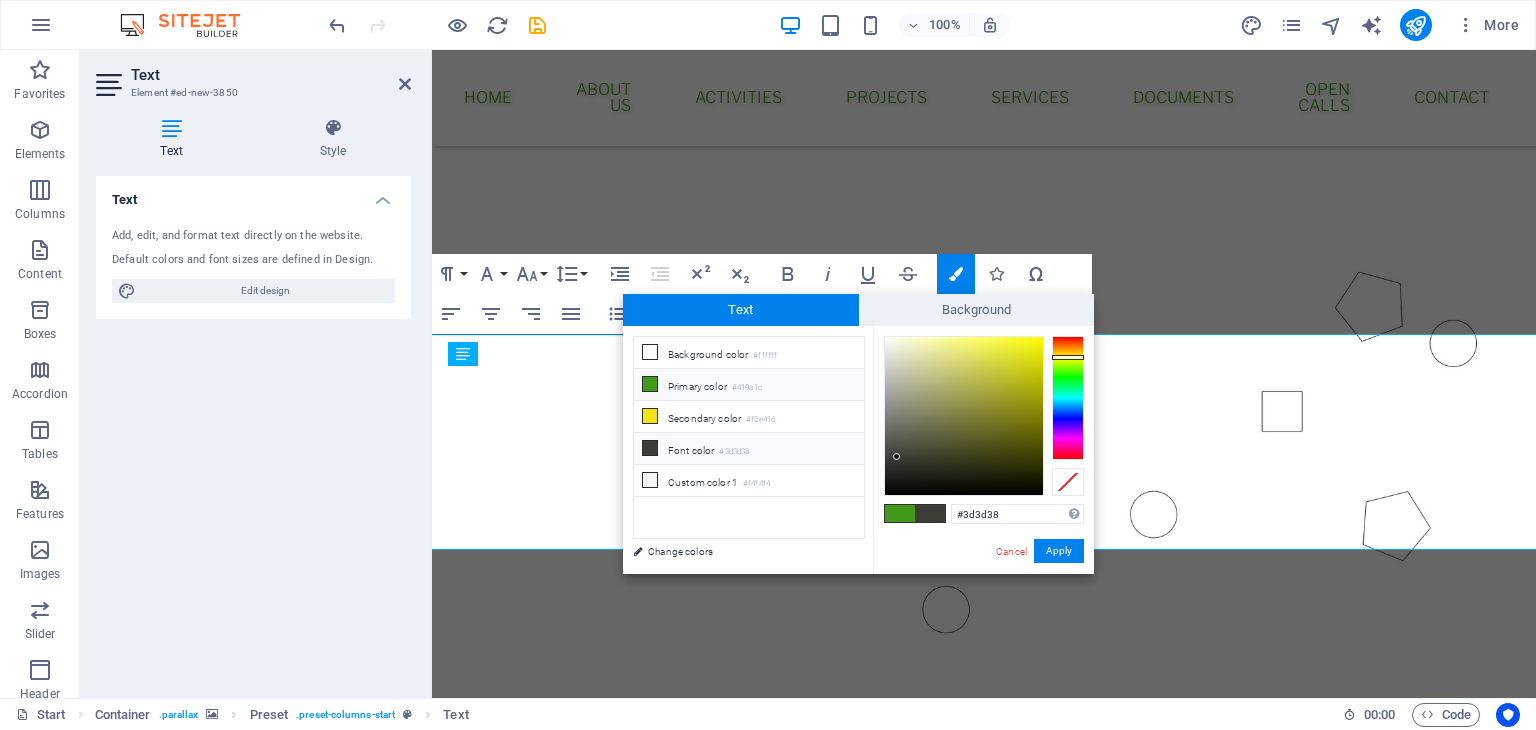 click on "#419a1c" at bounding box center (747, 388) 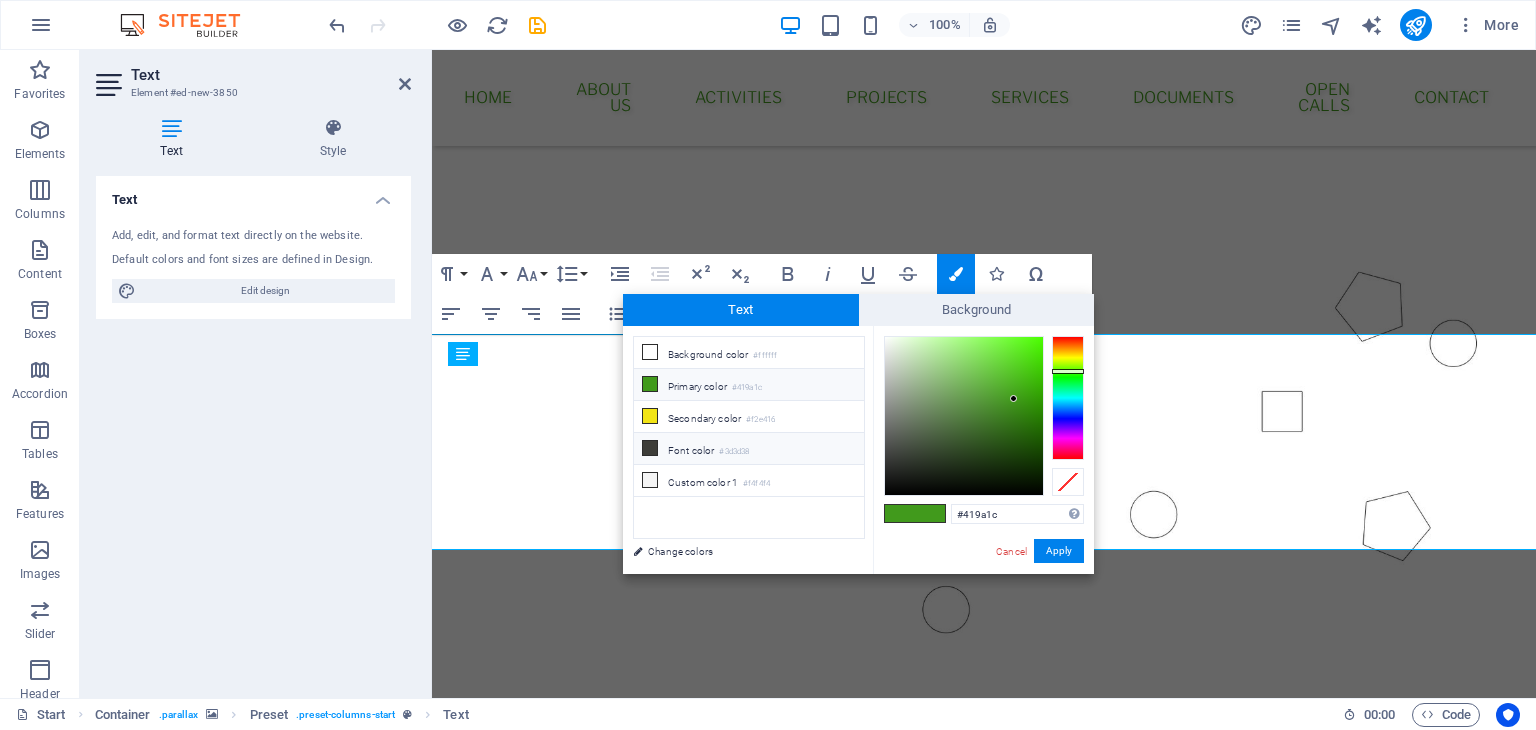 click on "Font color
#3d3d38" at bounding box center [749, 449] 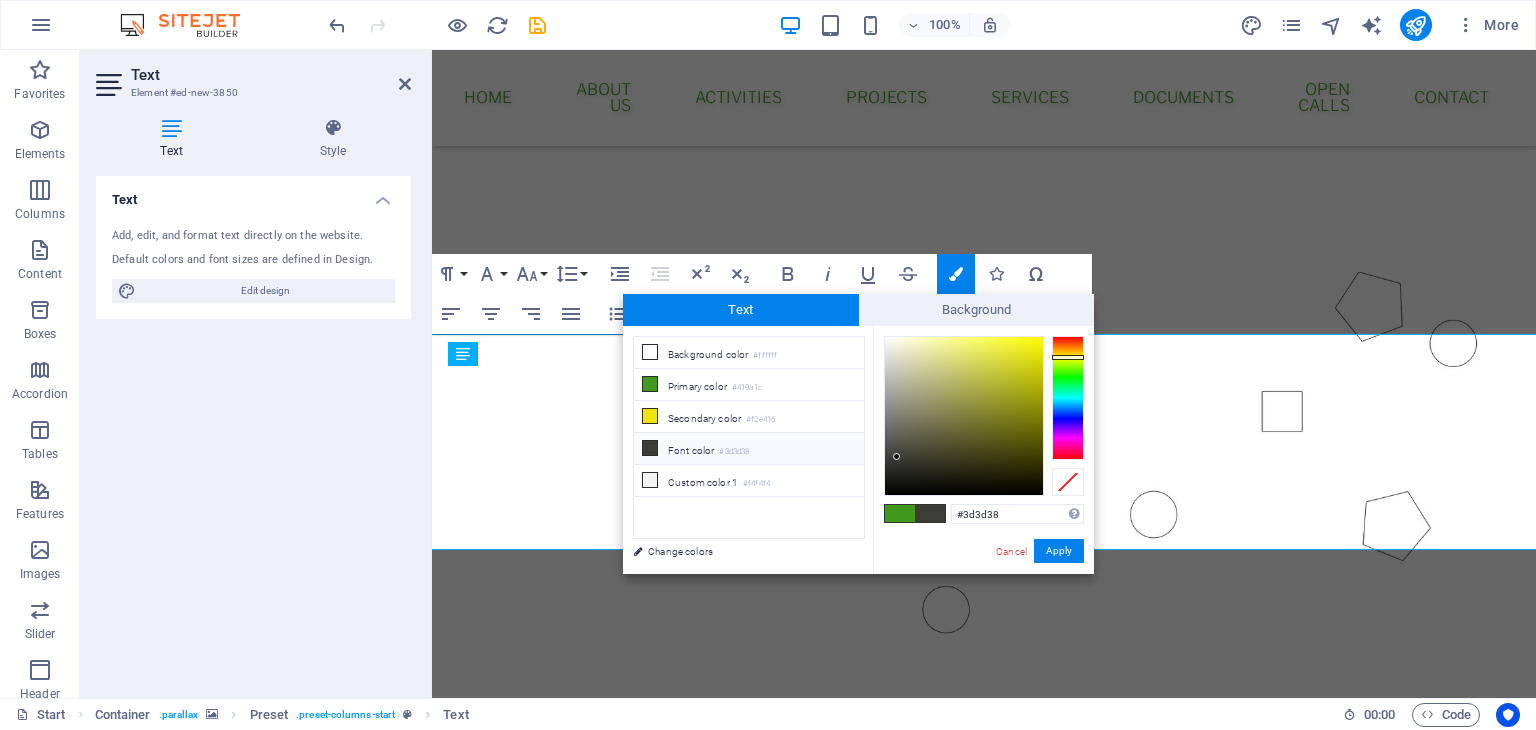 click at bounding box center (900, 513) 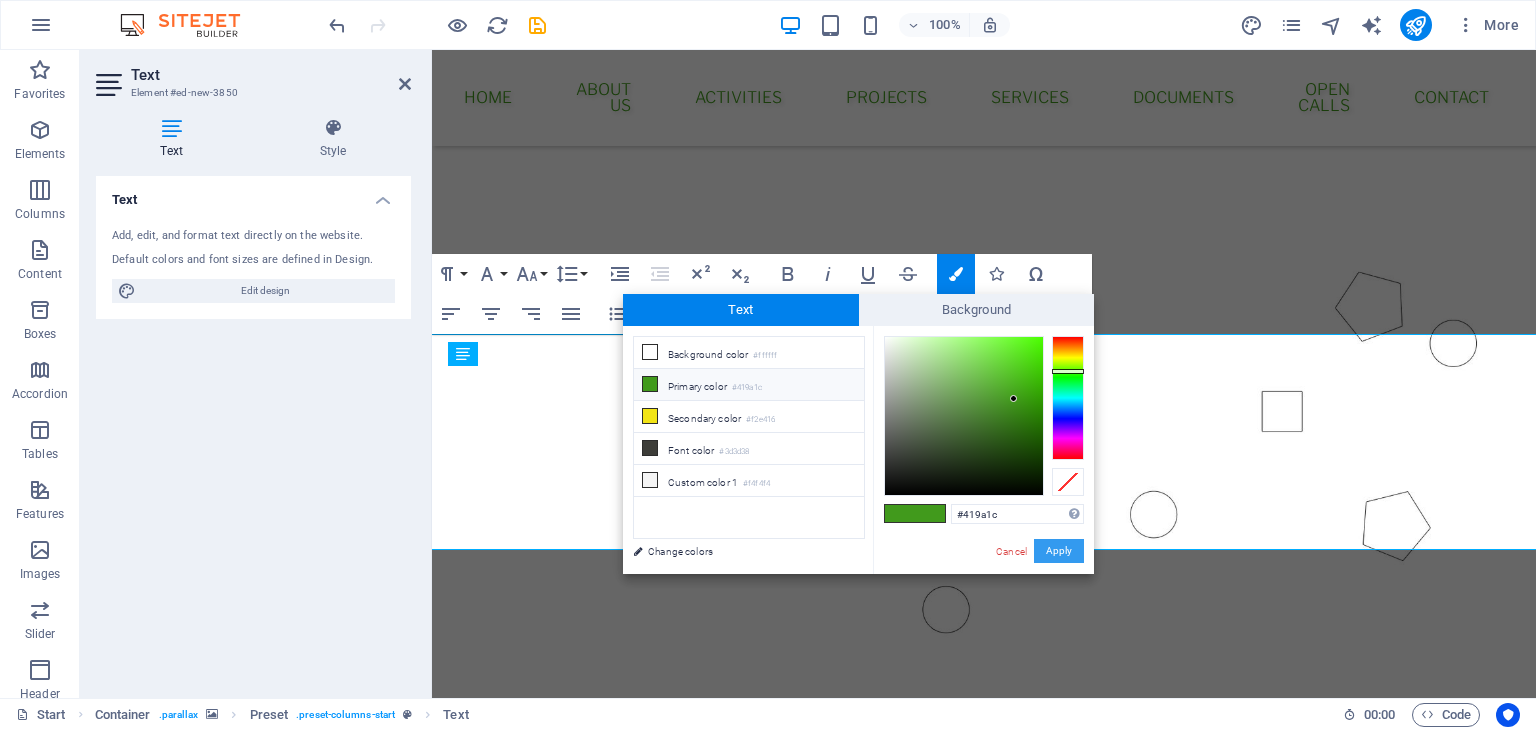 click on "Apply" at bounding box center [1059, 551] 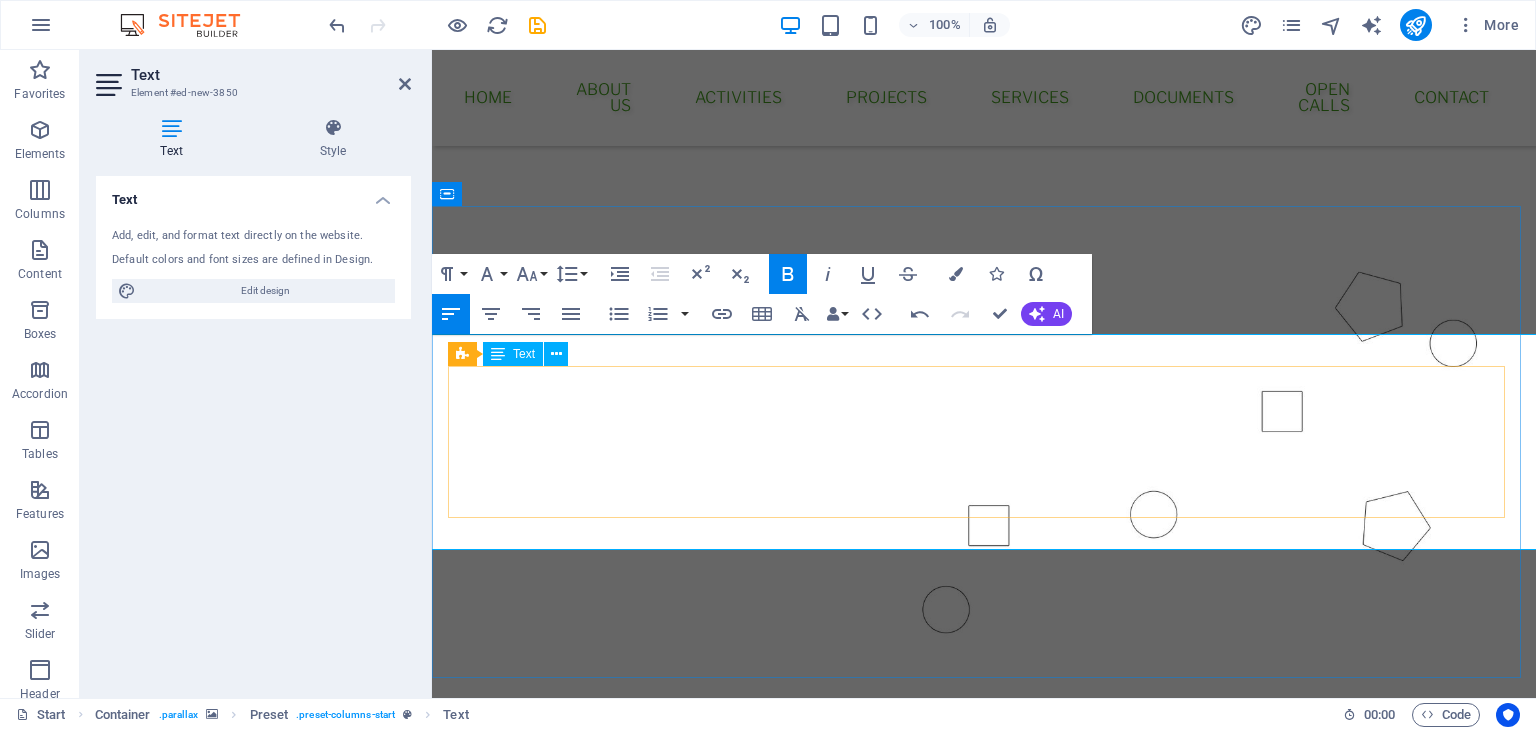 click on "Act  Locally !" at bounding box center [984, 997] 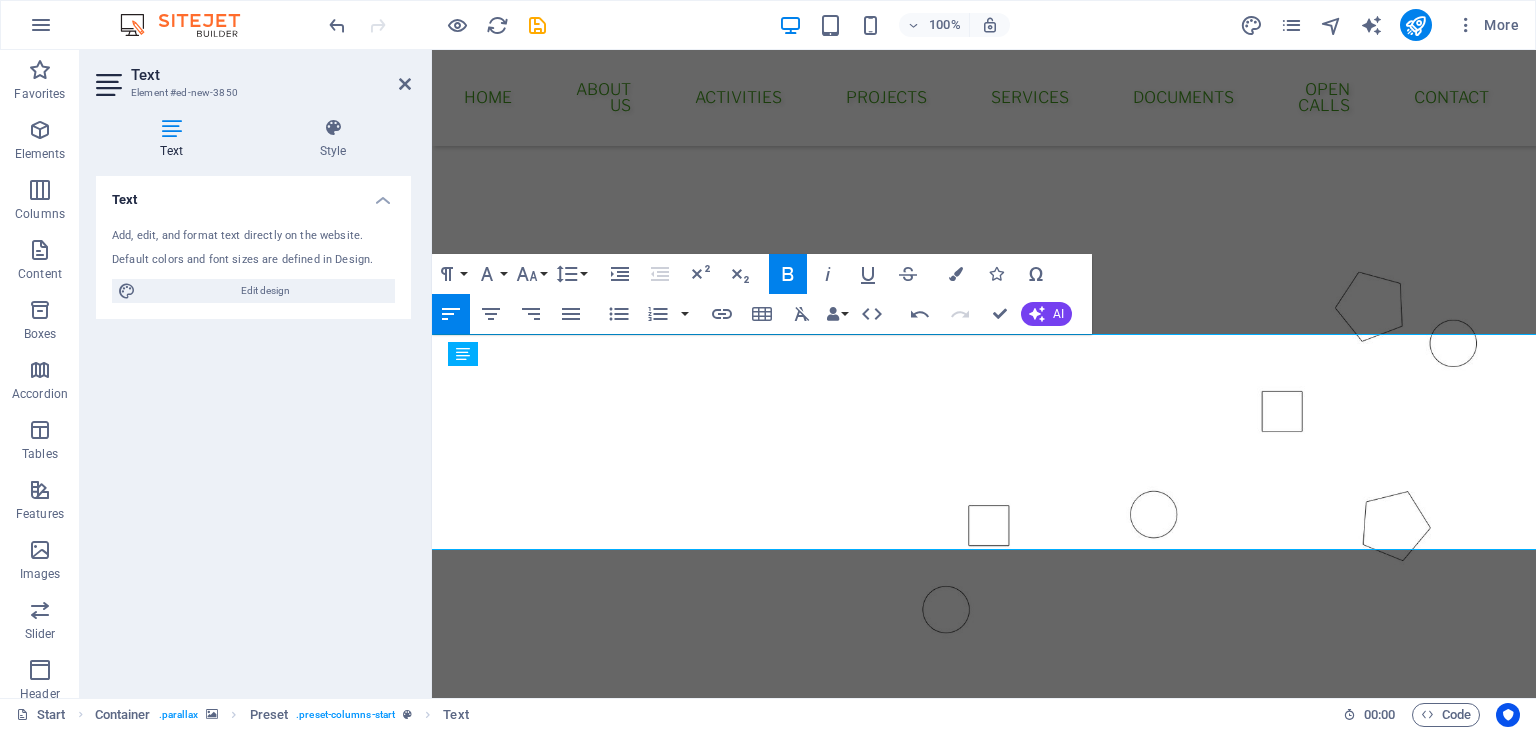 click at bounding box center (984, 397) 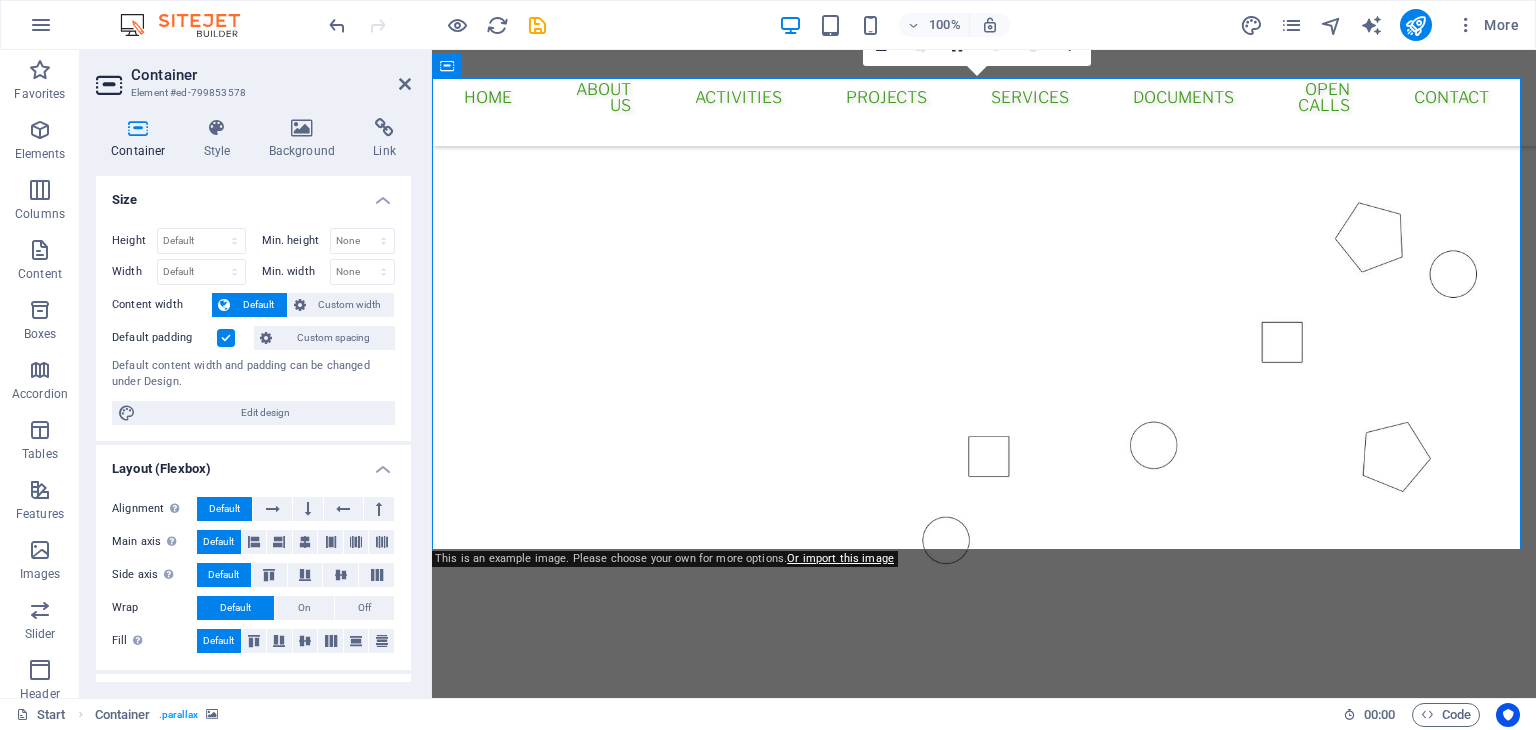 scroll, scrollTop: 673, scrollLeft: 0, axis: vertical 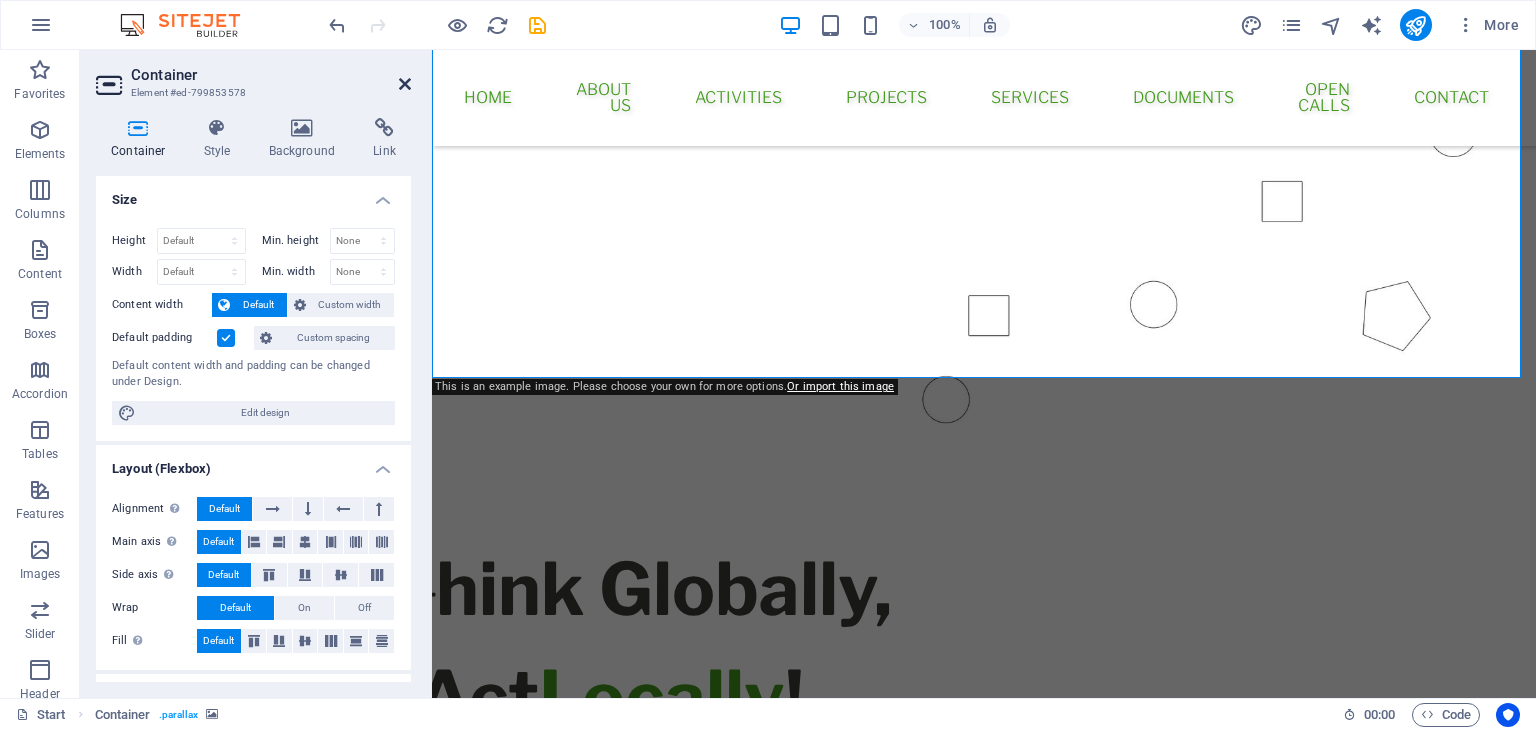 click at bounding box center [405, 84] 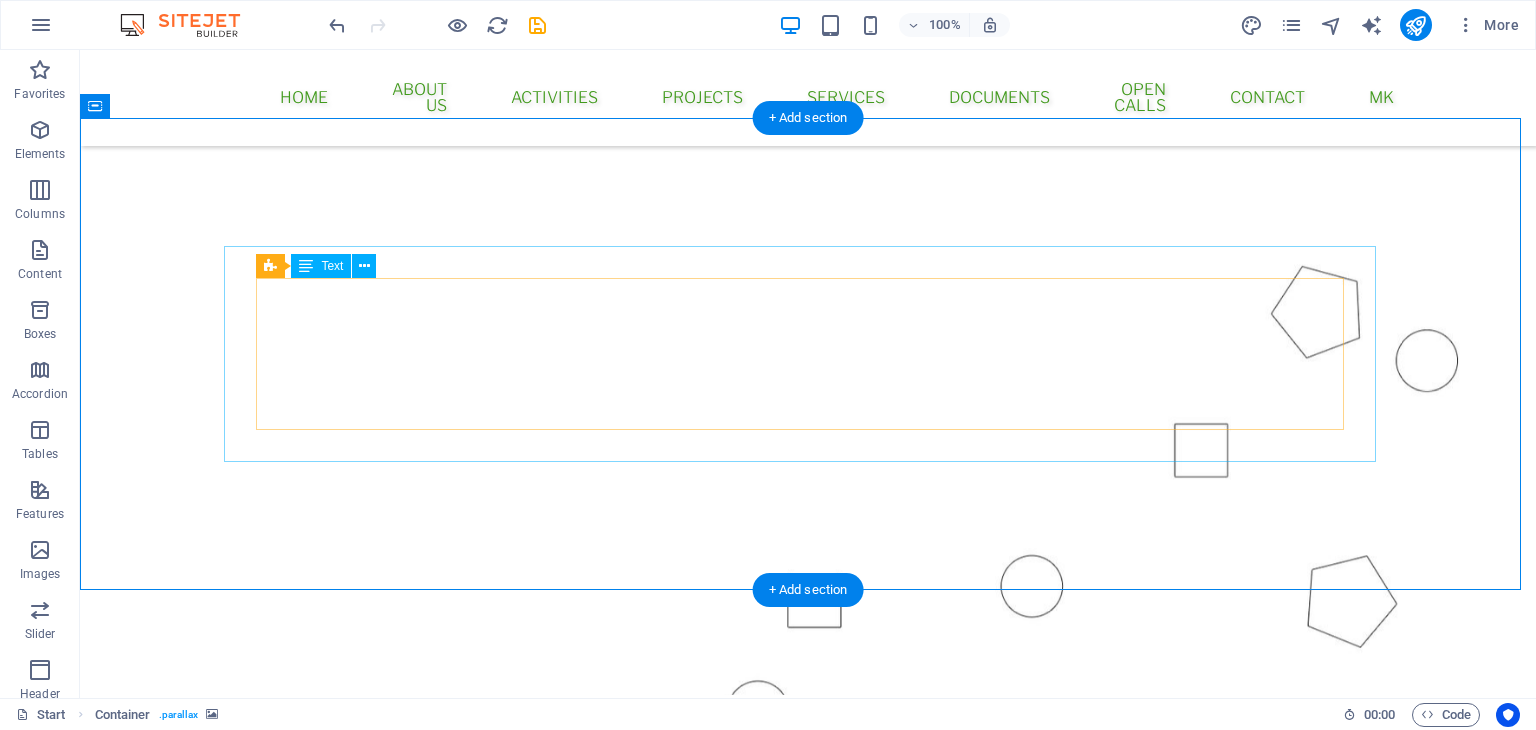 scroll, scrollTop: 273, scrollLeft: 0, axis: vertical 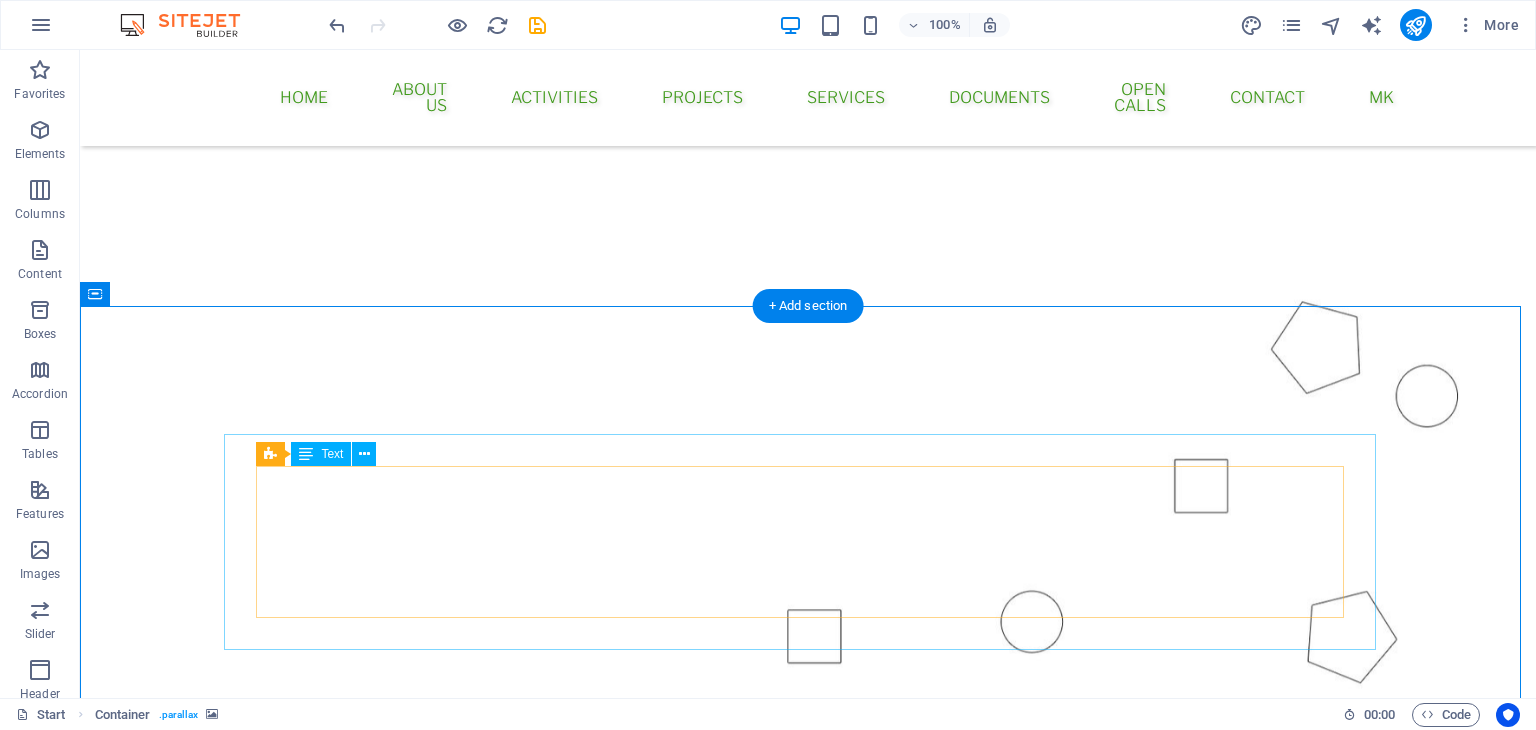 click on "T hink Globally, Act  Locally !" at bounding box center [808, 1043] 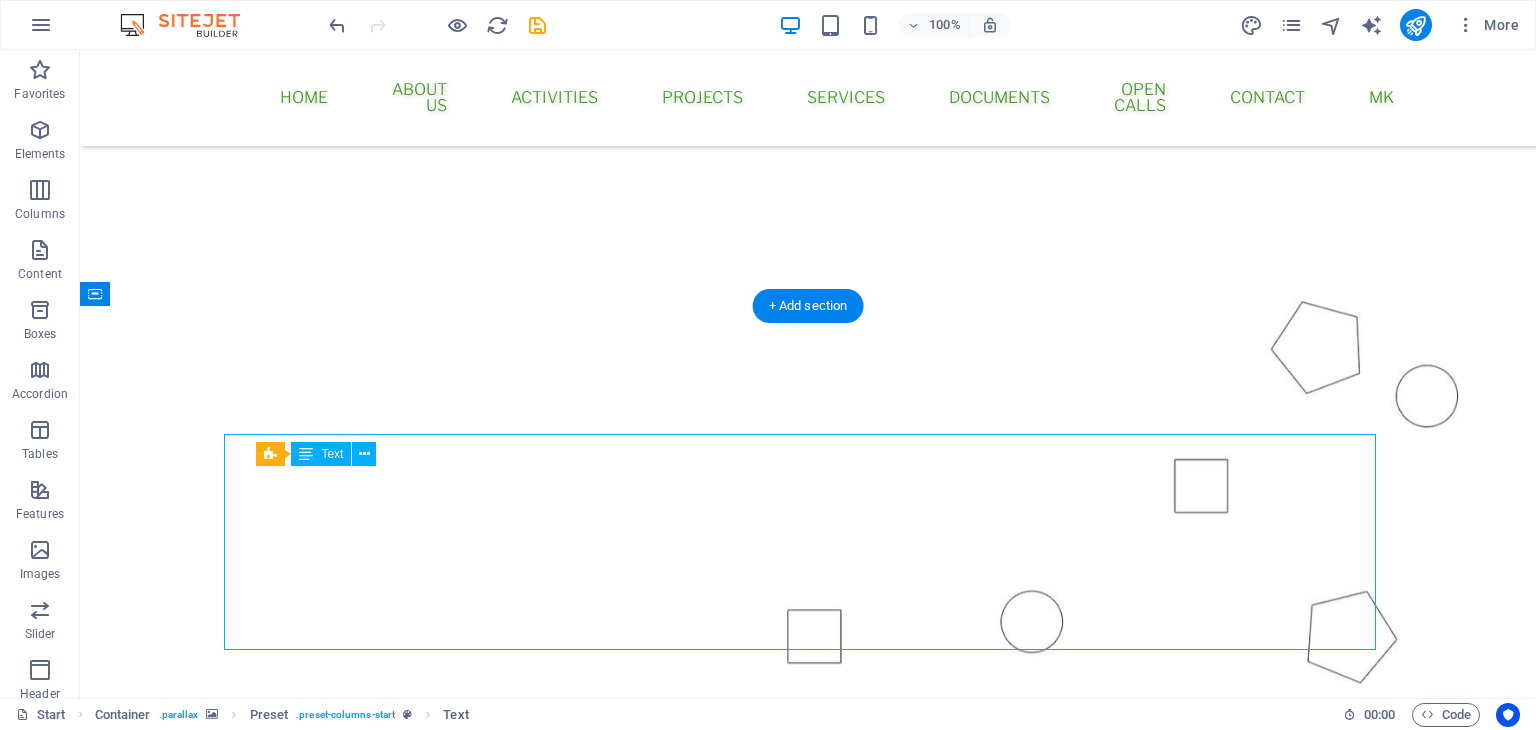 click on "T hink Globally, Act  Locally !" at bounding box center (808, 1043) 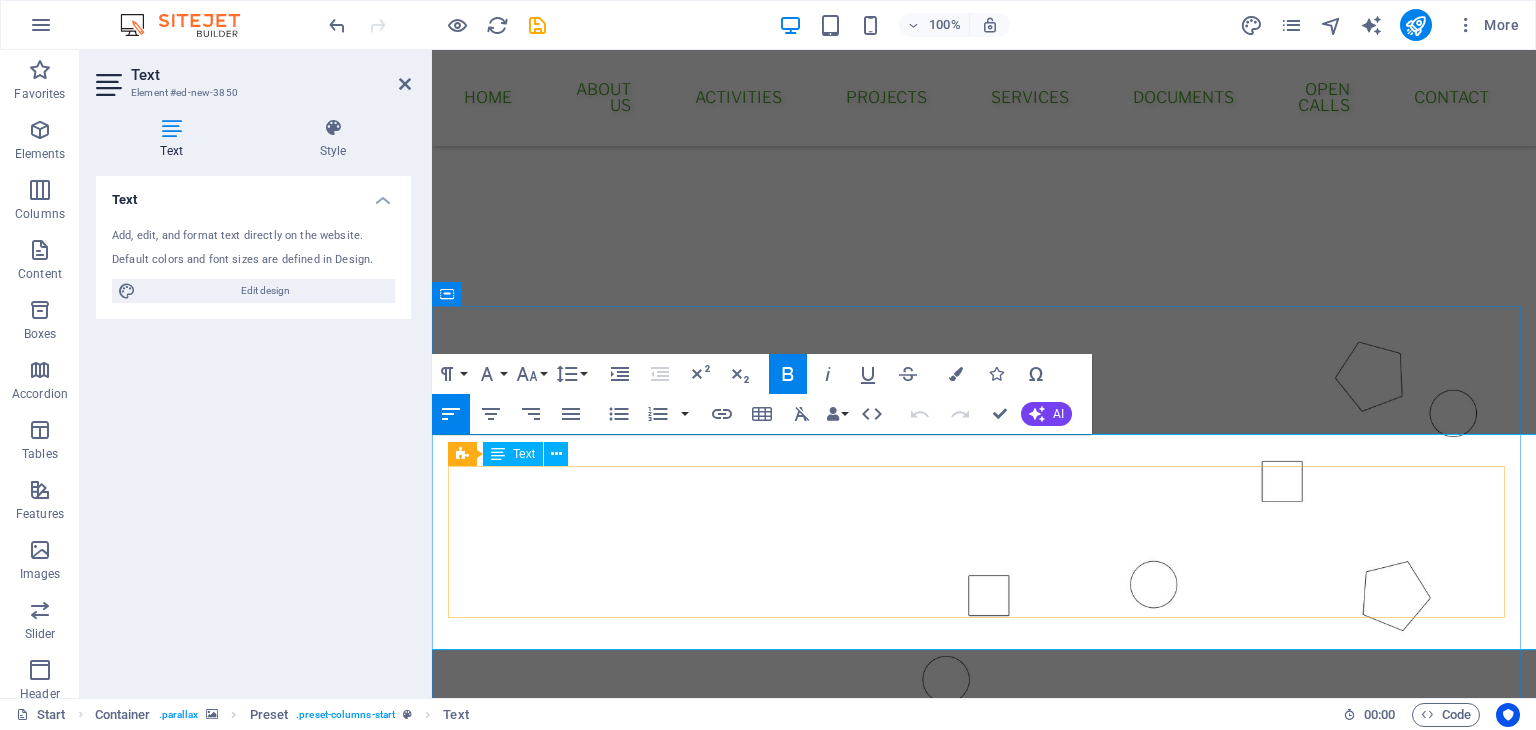 click on "hink Globally," at bounding box center [664, 989] 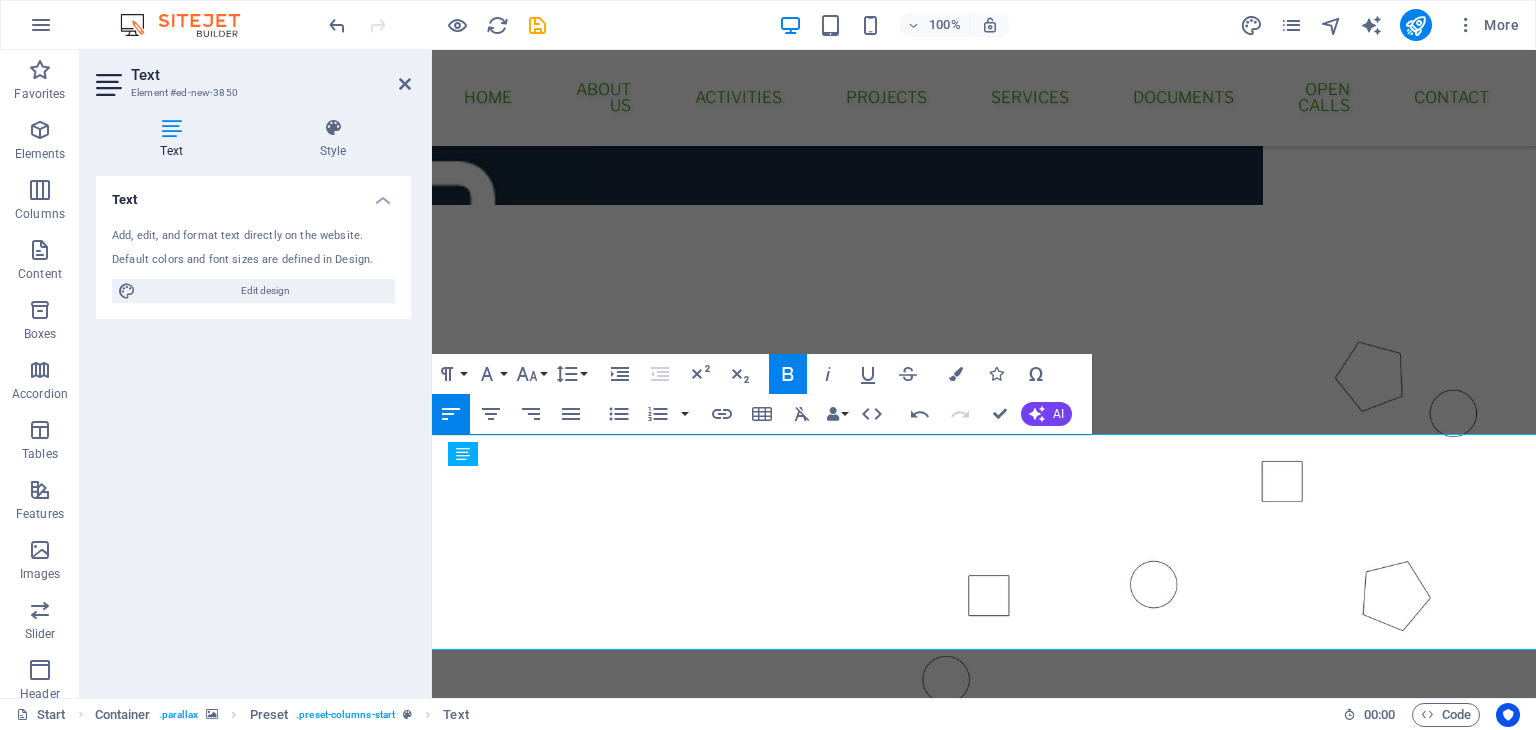 click at bounding box center (984, 467) 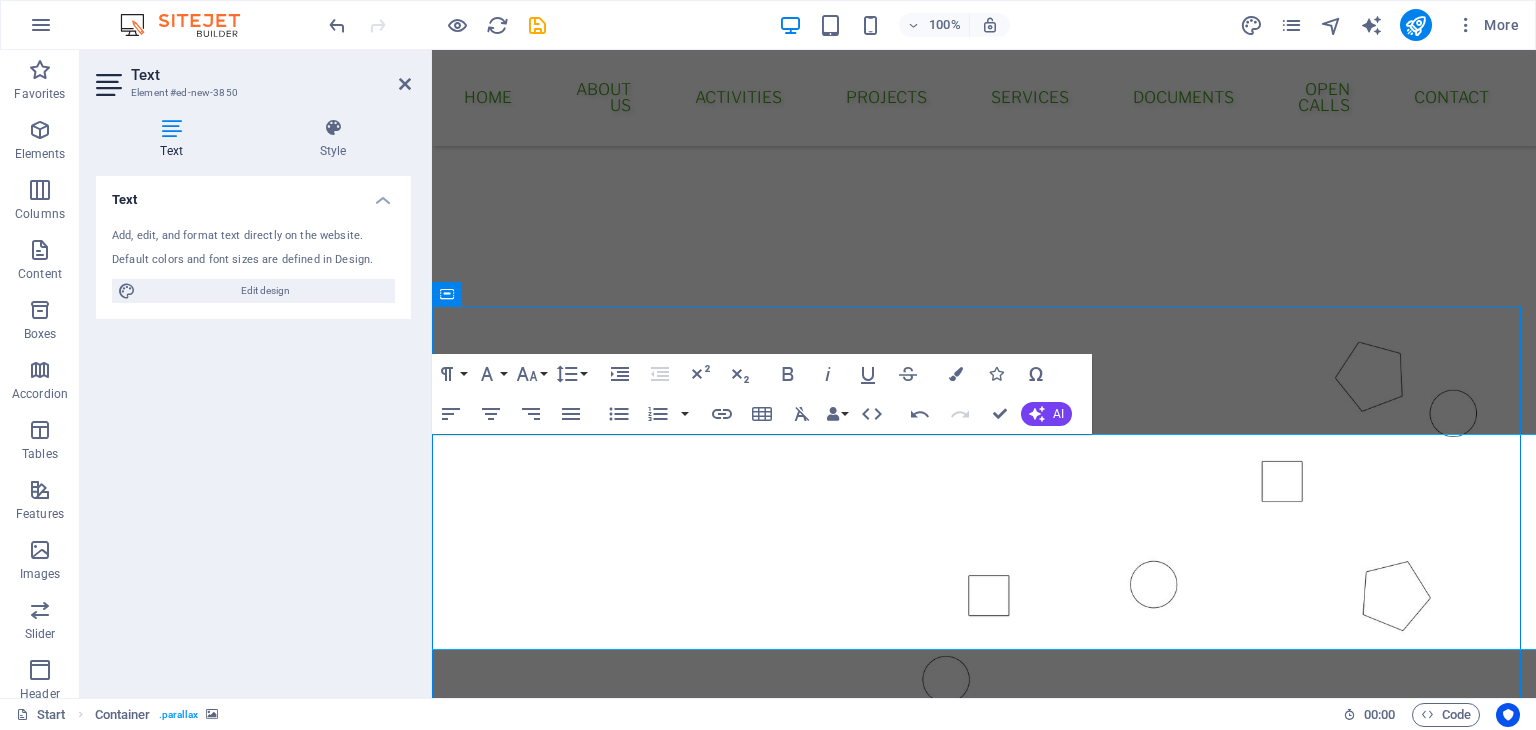 click at bounding box center [984, 467] 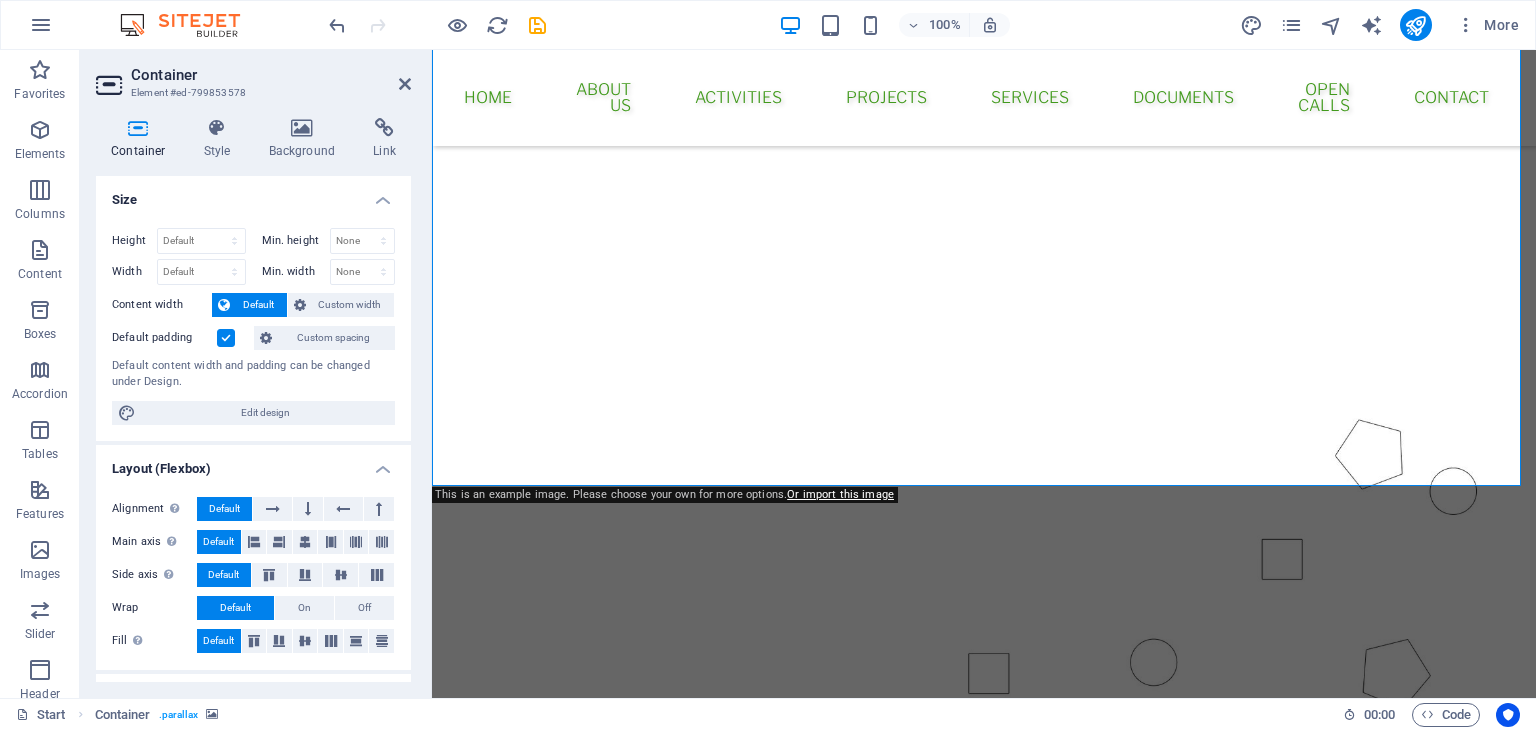 scroll, scrollTop: 673, scrollLeft: 0, axis: vertical 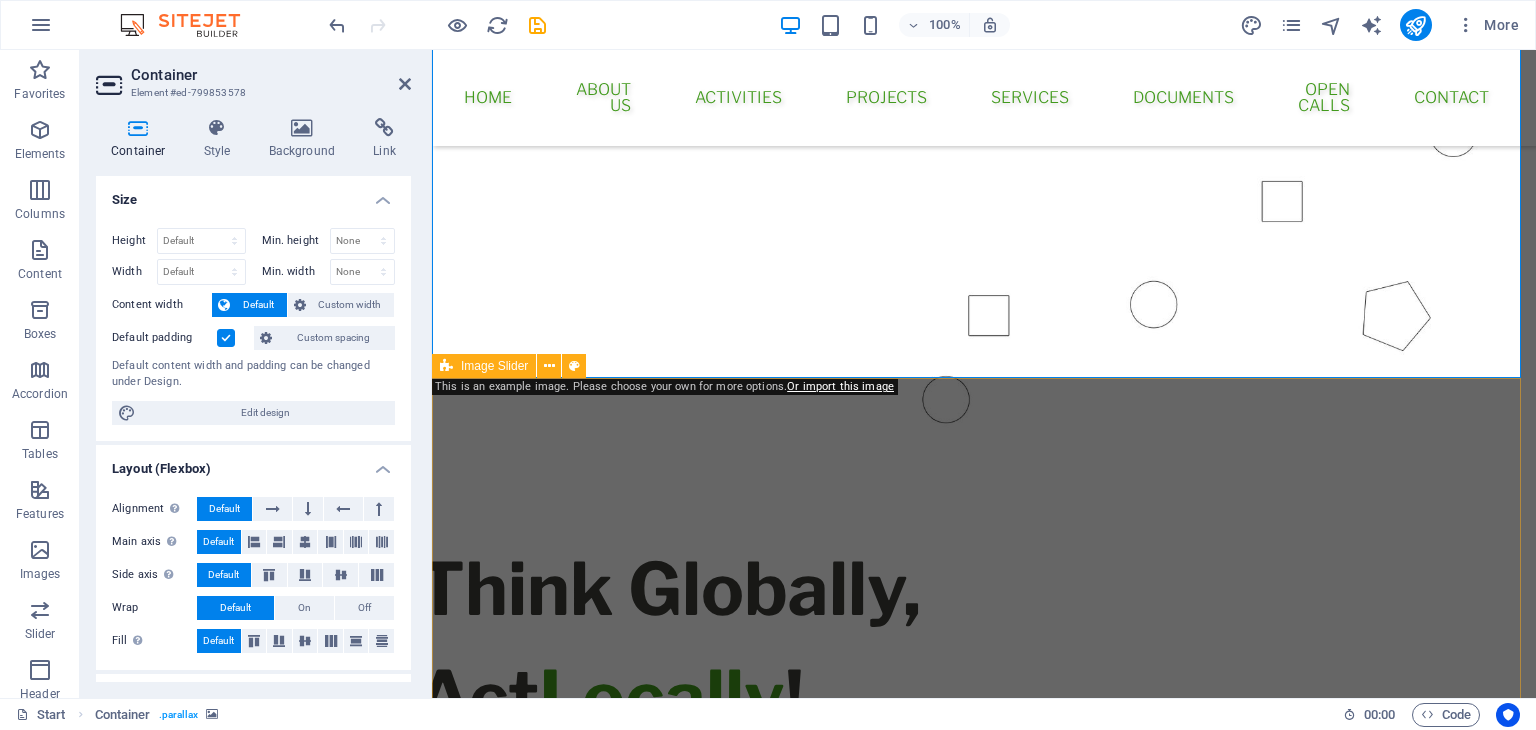 click on "Drop content here or  Add elements  Paste clipboard" at bounding box center (984, 1110) 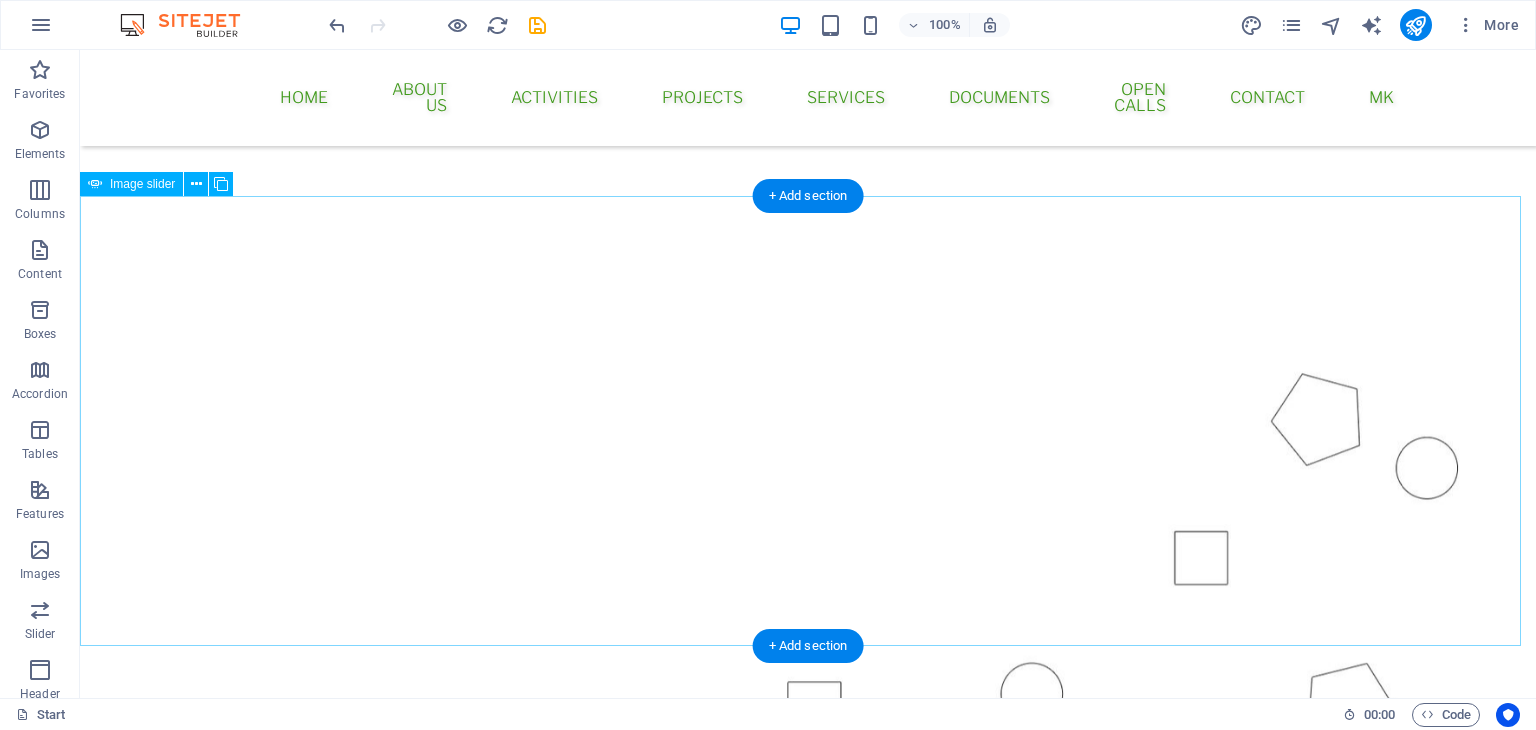 scroll, scrollTop: 173, scrollLeft: 0, axis: vertical 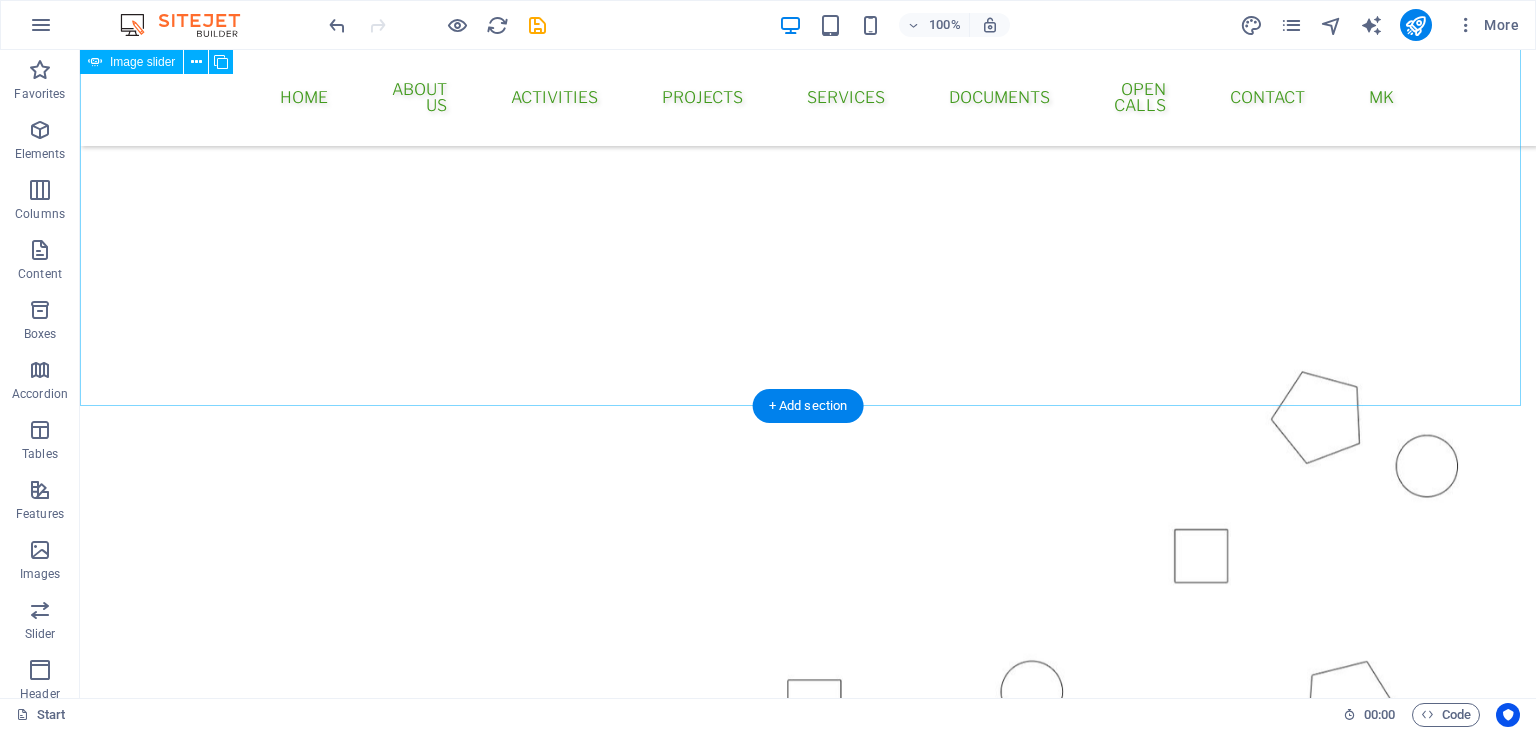 click at bounding box center [80, -26] 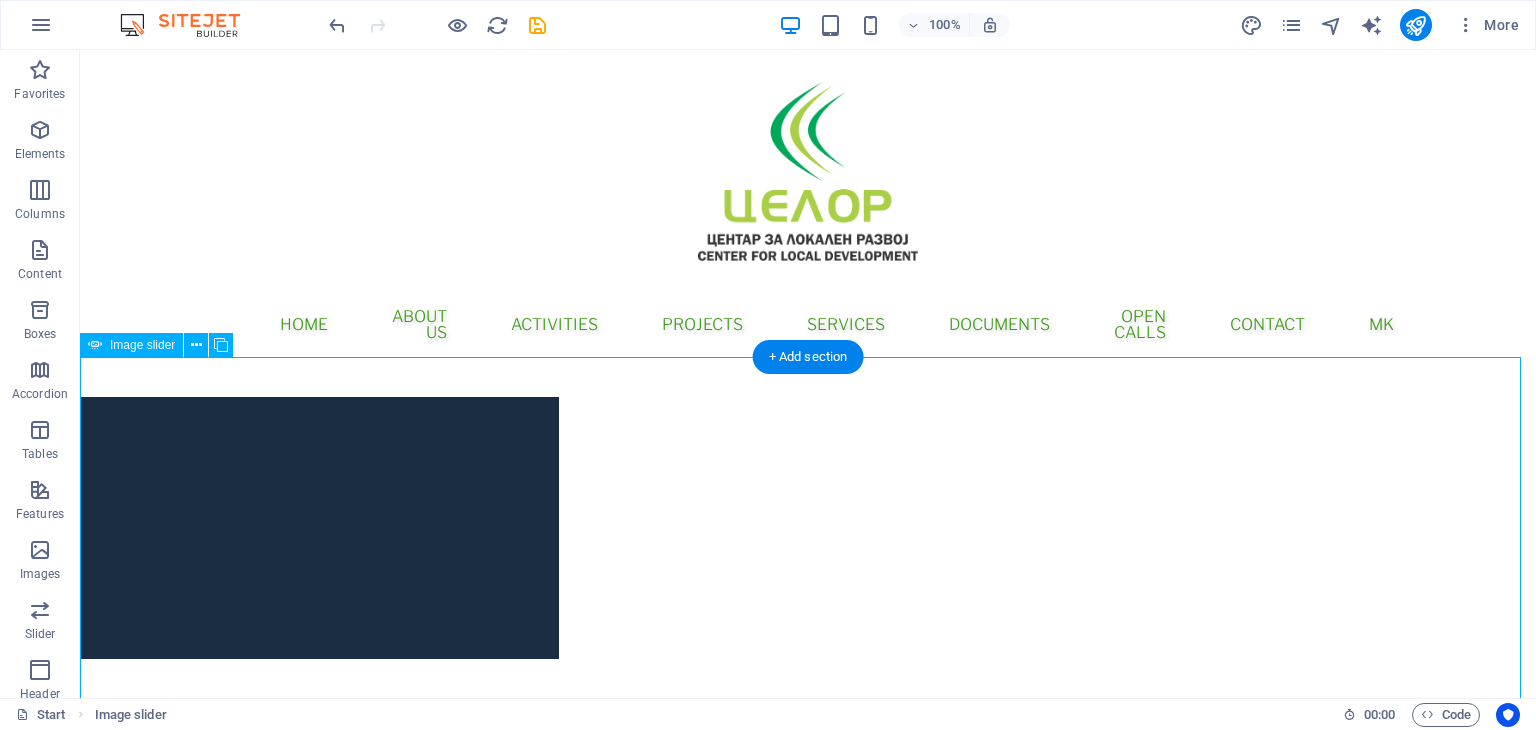 scroll, scrollTop: 200, scrollLeft: 0, axis: vertical 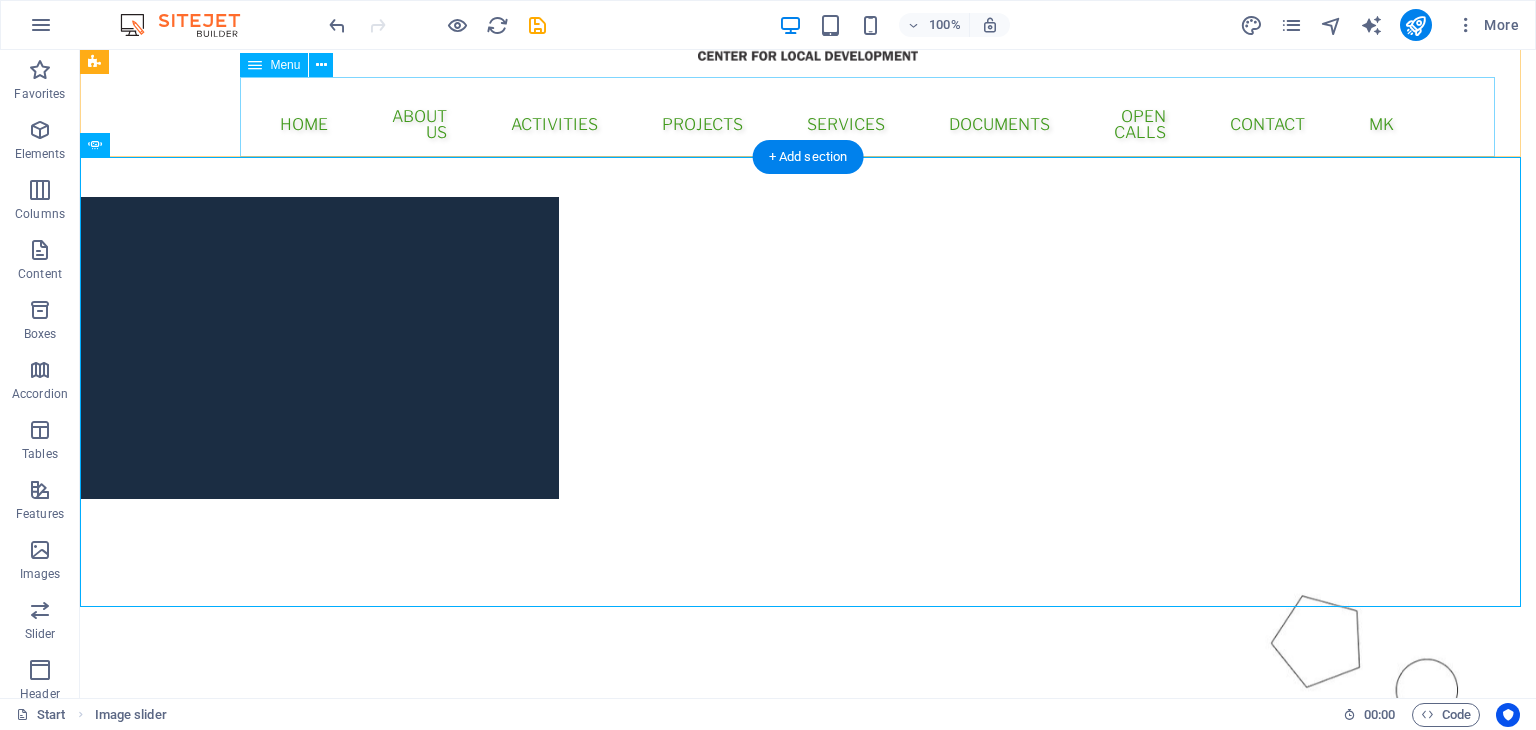 click on "Home About Us Activities Projects Services Documents Open Calls Contact MK" at bounding box center (808, 125) 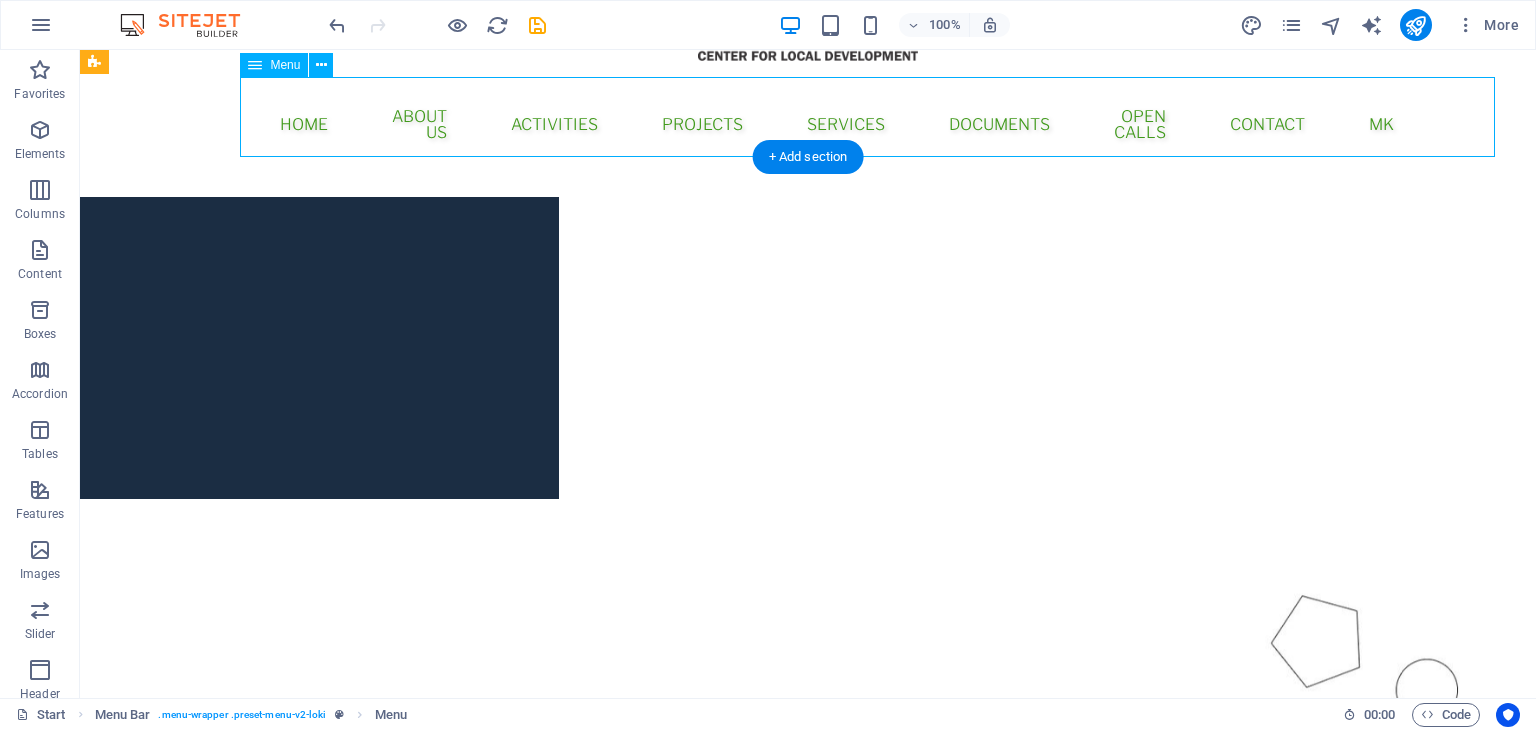 click on "Home About Us Activities Projects Services Documents Open Calls Contact MK" at bounding box center [808, 125] 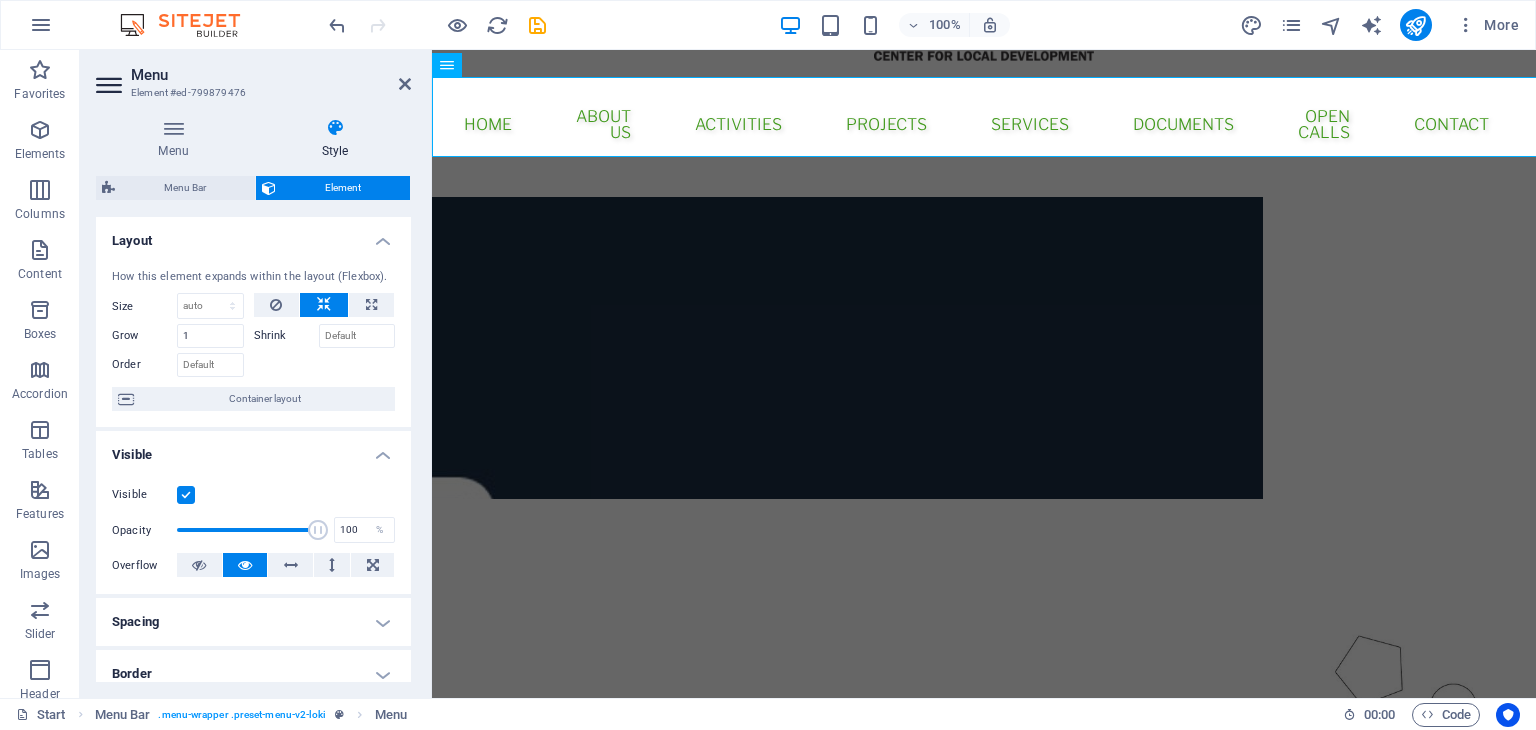 click at bounding box center [335, 128] 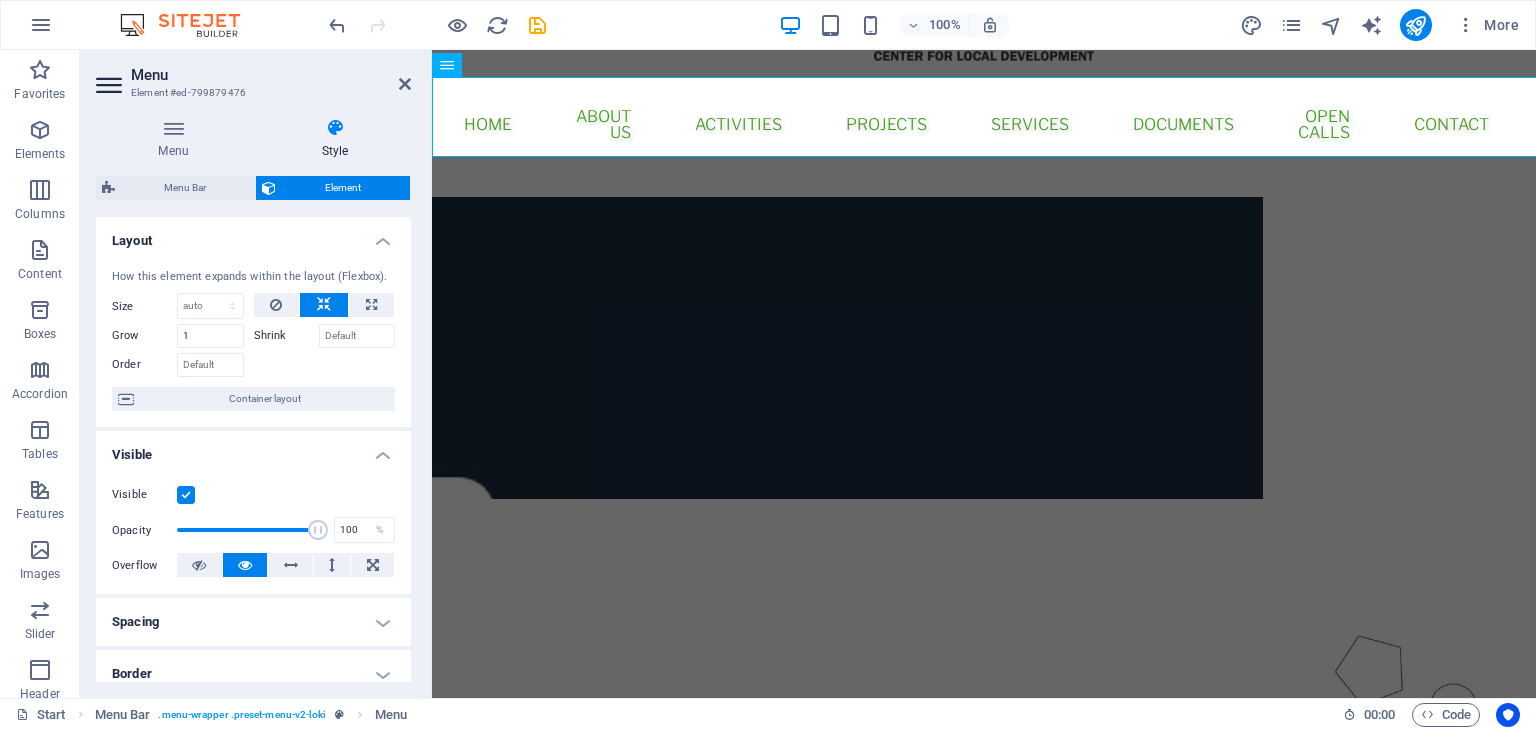click on "Style" at bounding box center (335, 139) 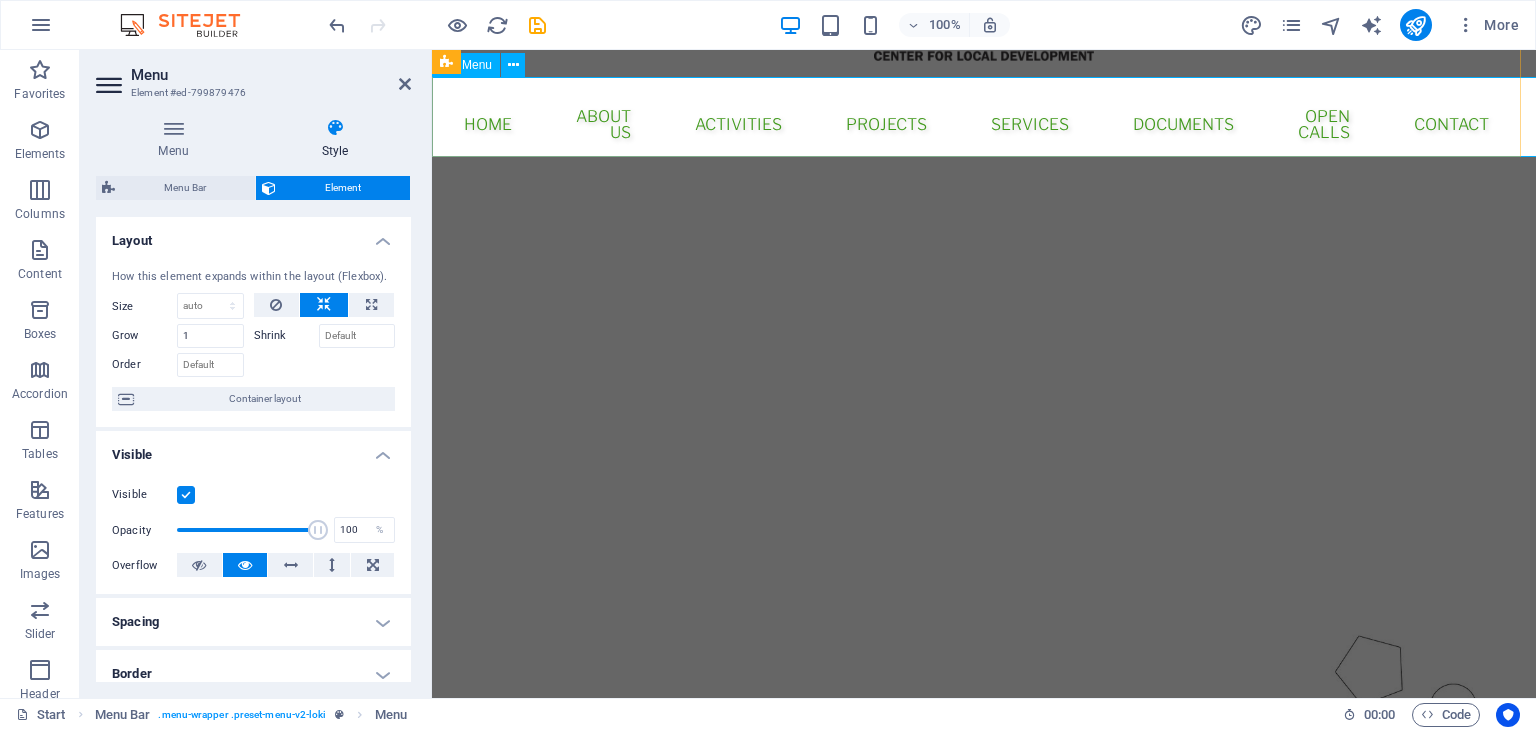 click on "Home About Us Activities Projects Services Documents Open Calls Contact MK" at bounding box center (984, 125) 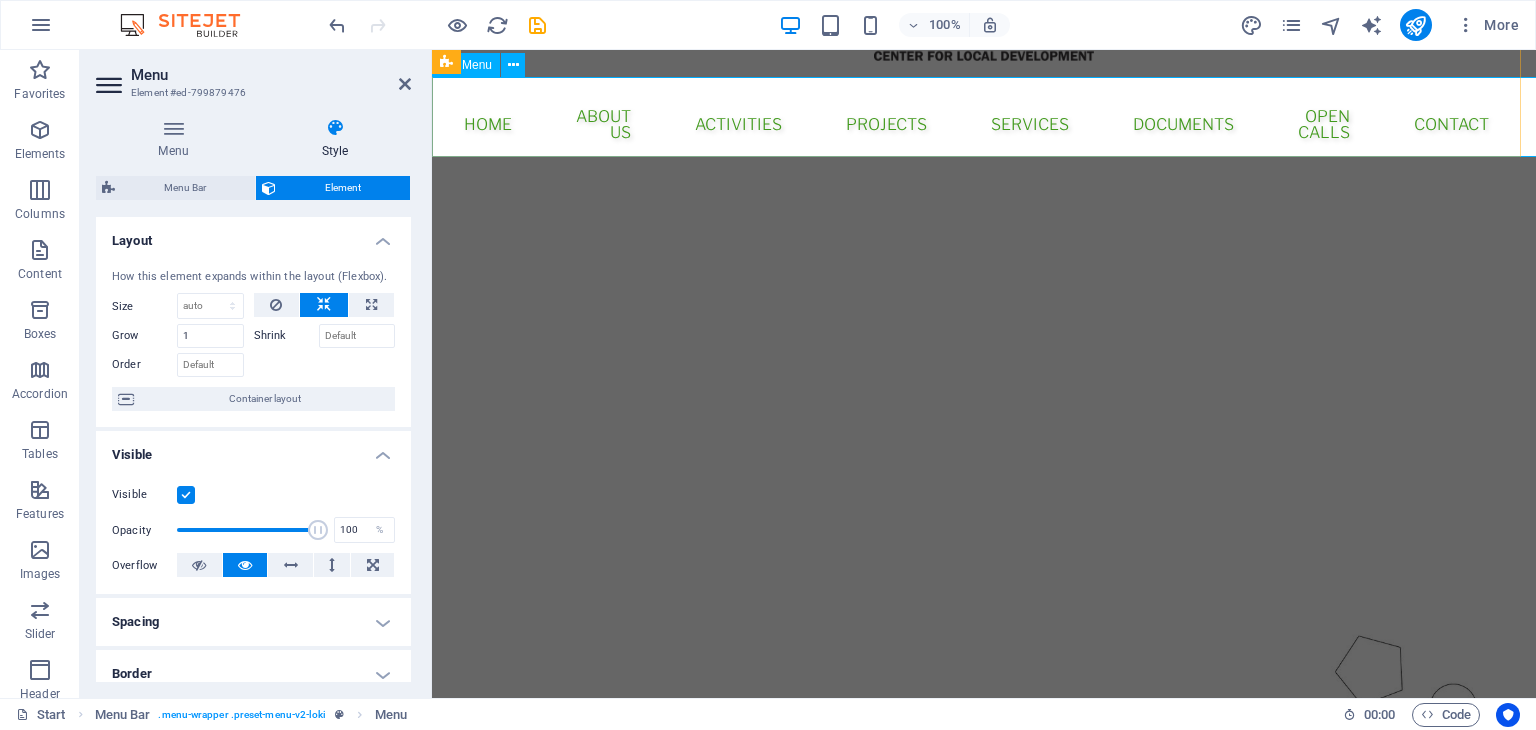 click on "Home About Us Activities Projects Services Documents Open Calls Contact MK" at bounding box center [984, 125] 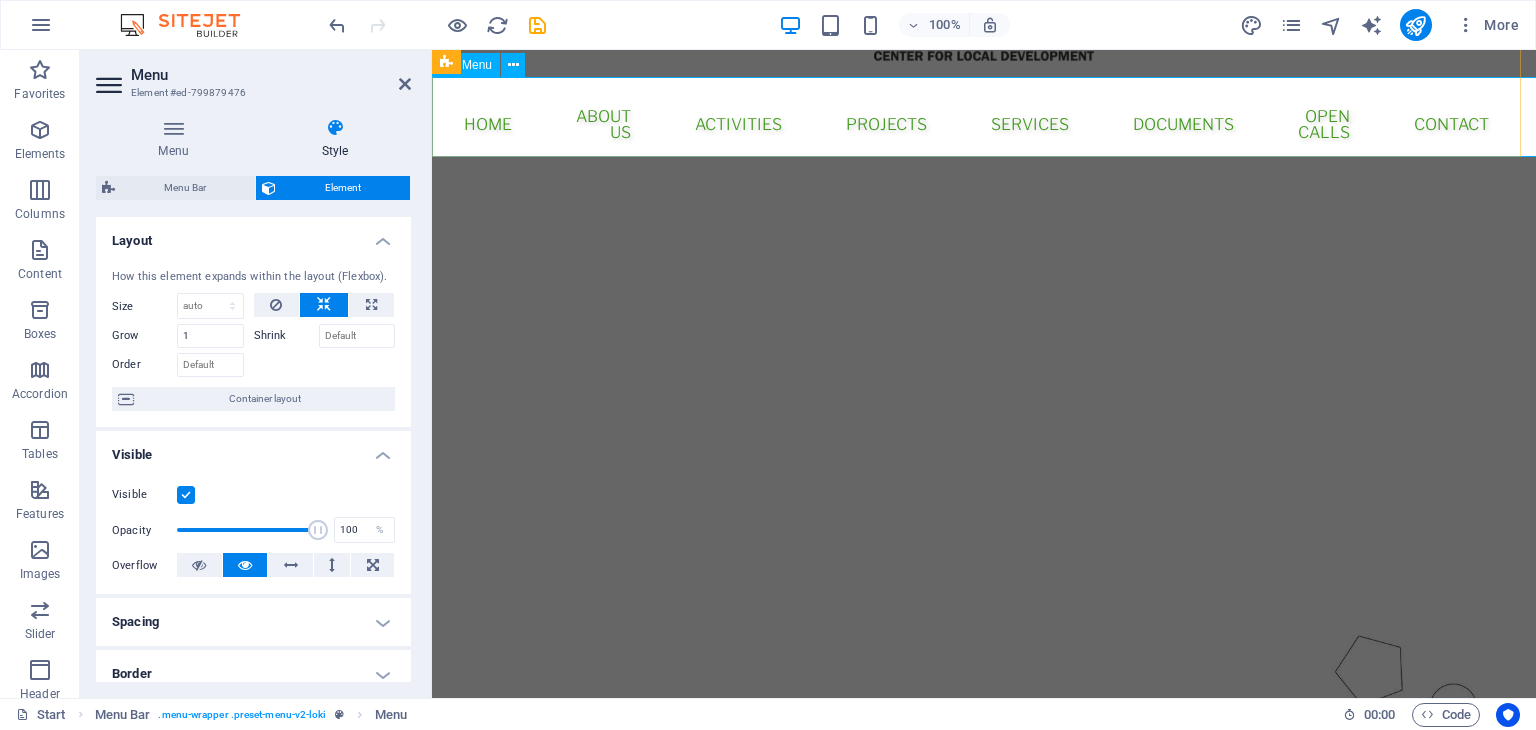 click on "Home About Us Activities Projects Services Documents Open Calls Contact MK" at bounding box center (984, 125) 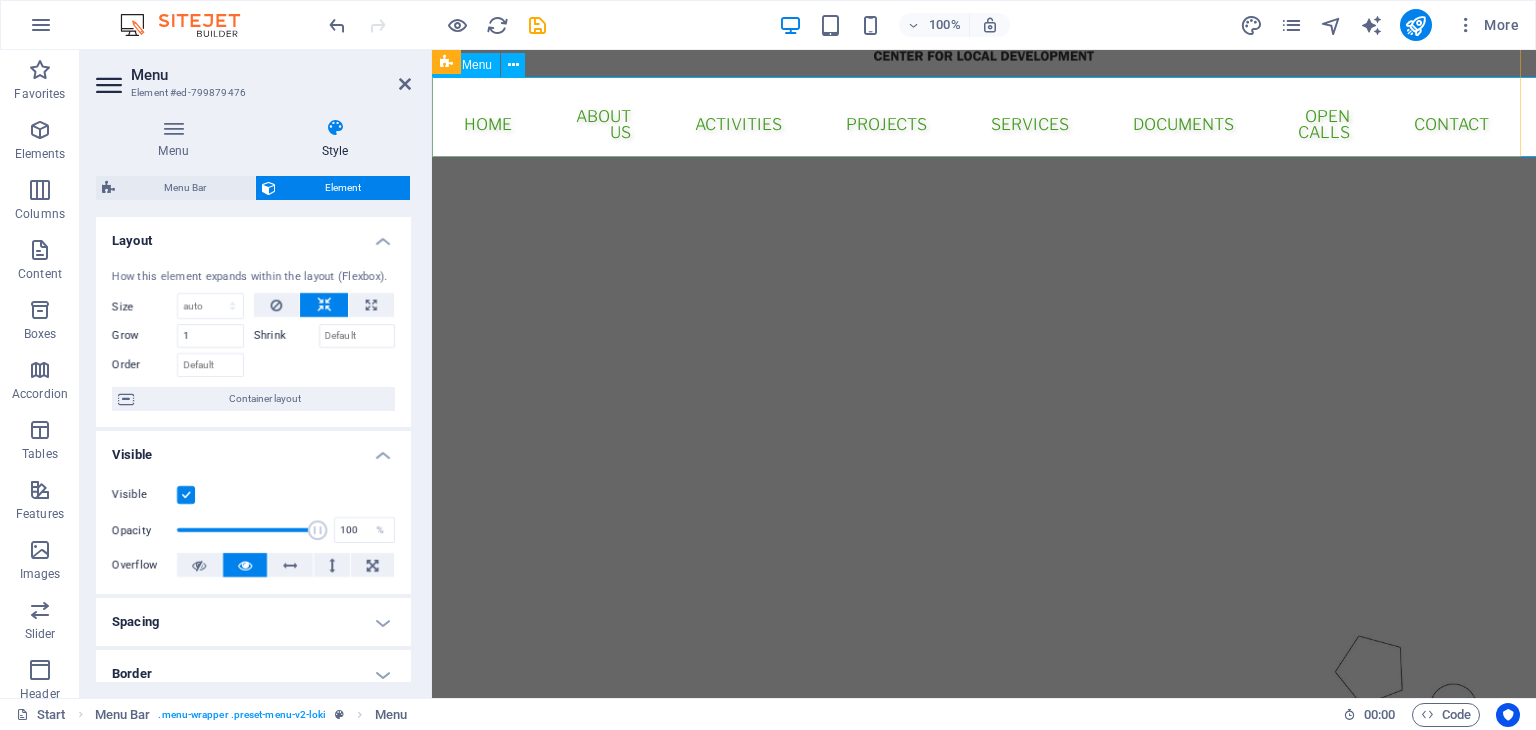click on "Home About Us Activities Projects Services Documents Open Calls Contact MK" at bounding box center [984, 125] 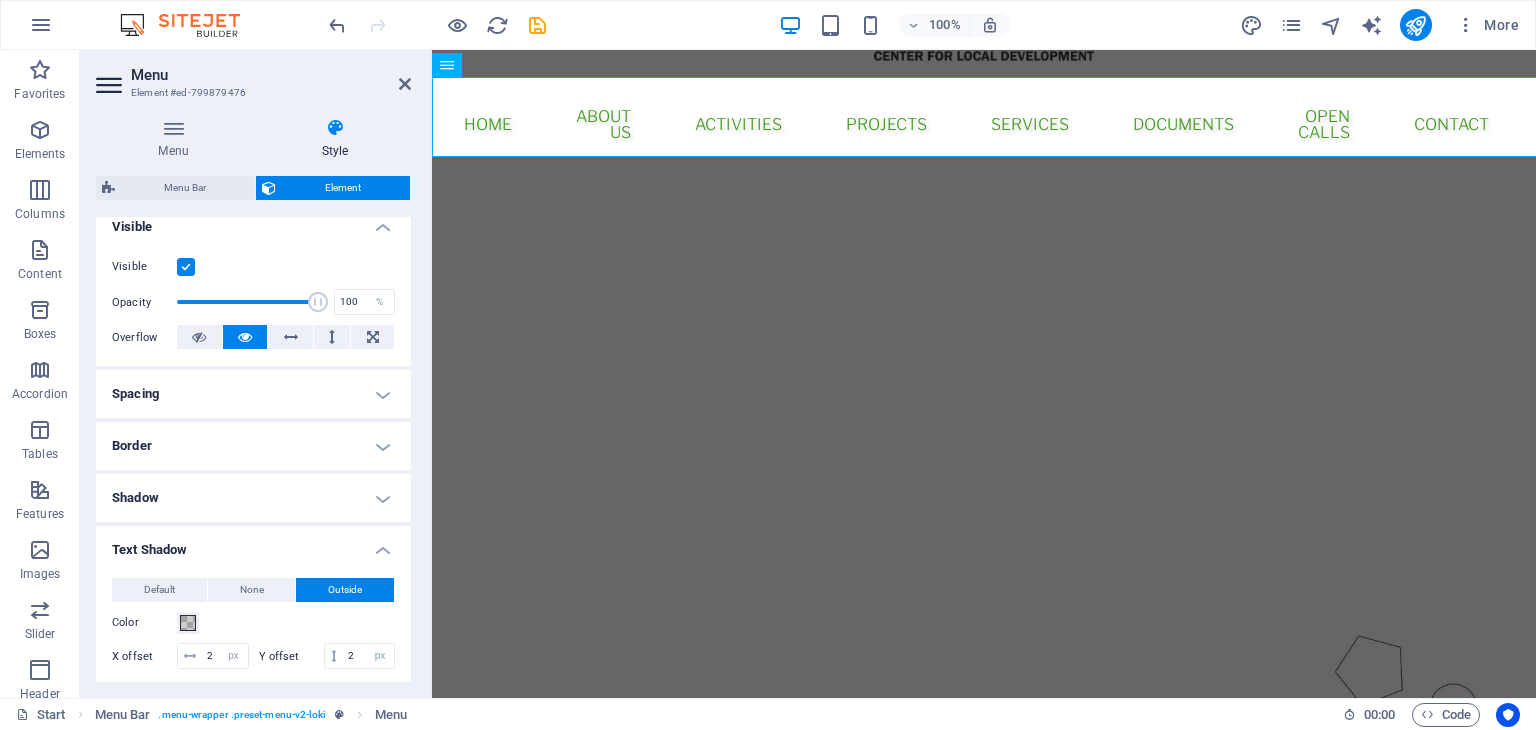 scroll, scrollTop: 0, scrollLeft: 0, axis: both 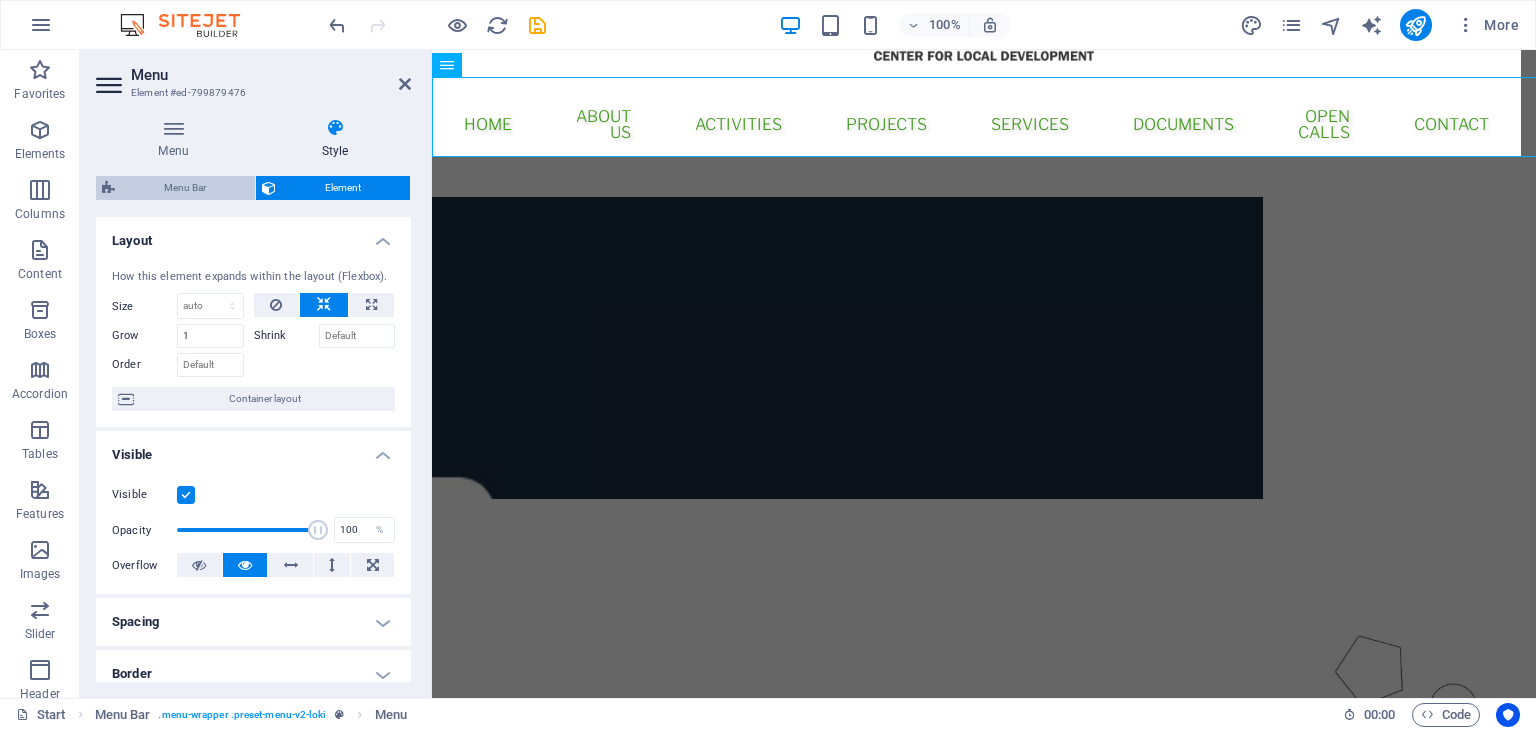 click on "Menu Bar" at bounding box center (185, 188) 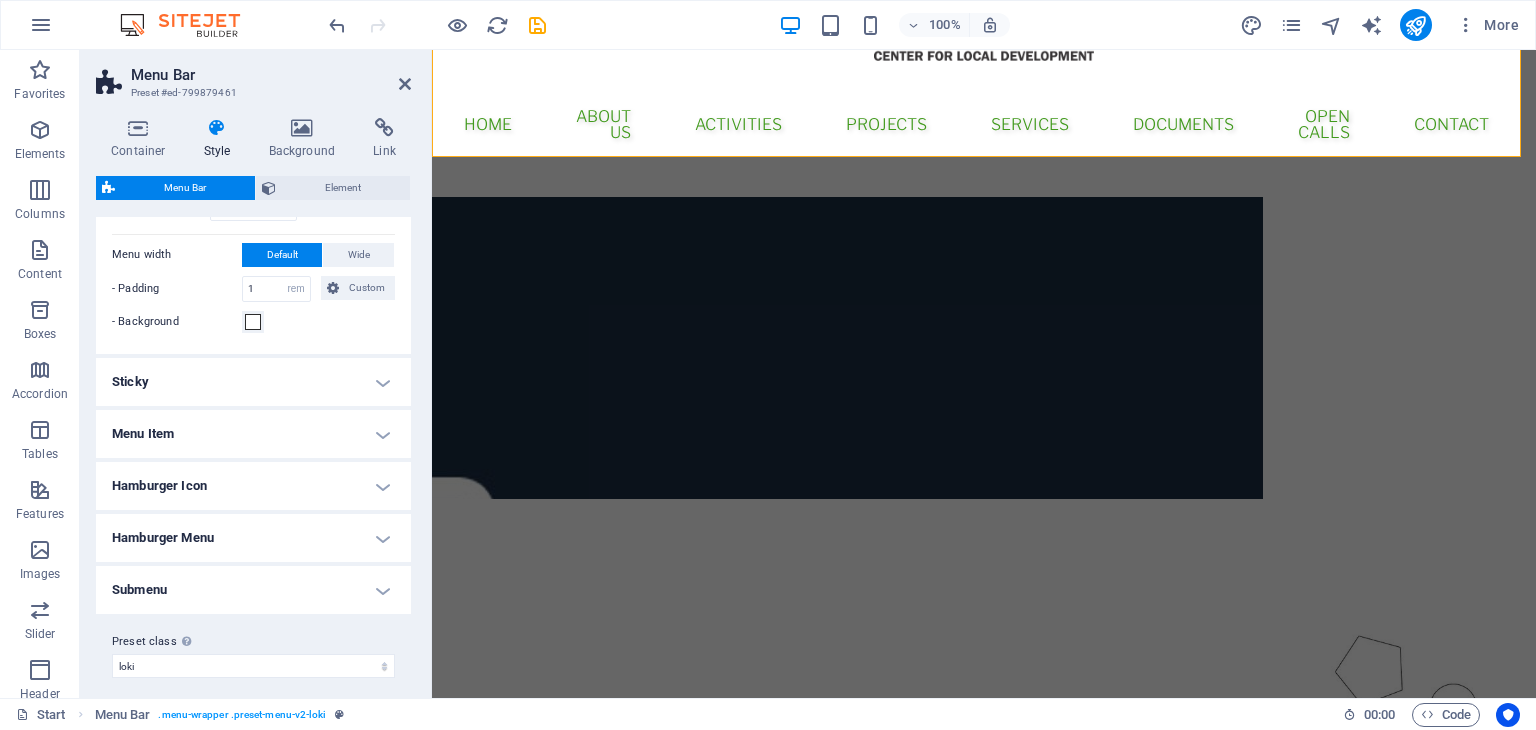 scroll, scrollTop: 629, scrollLeft: 0, axis: vertical 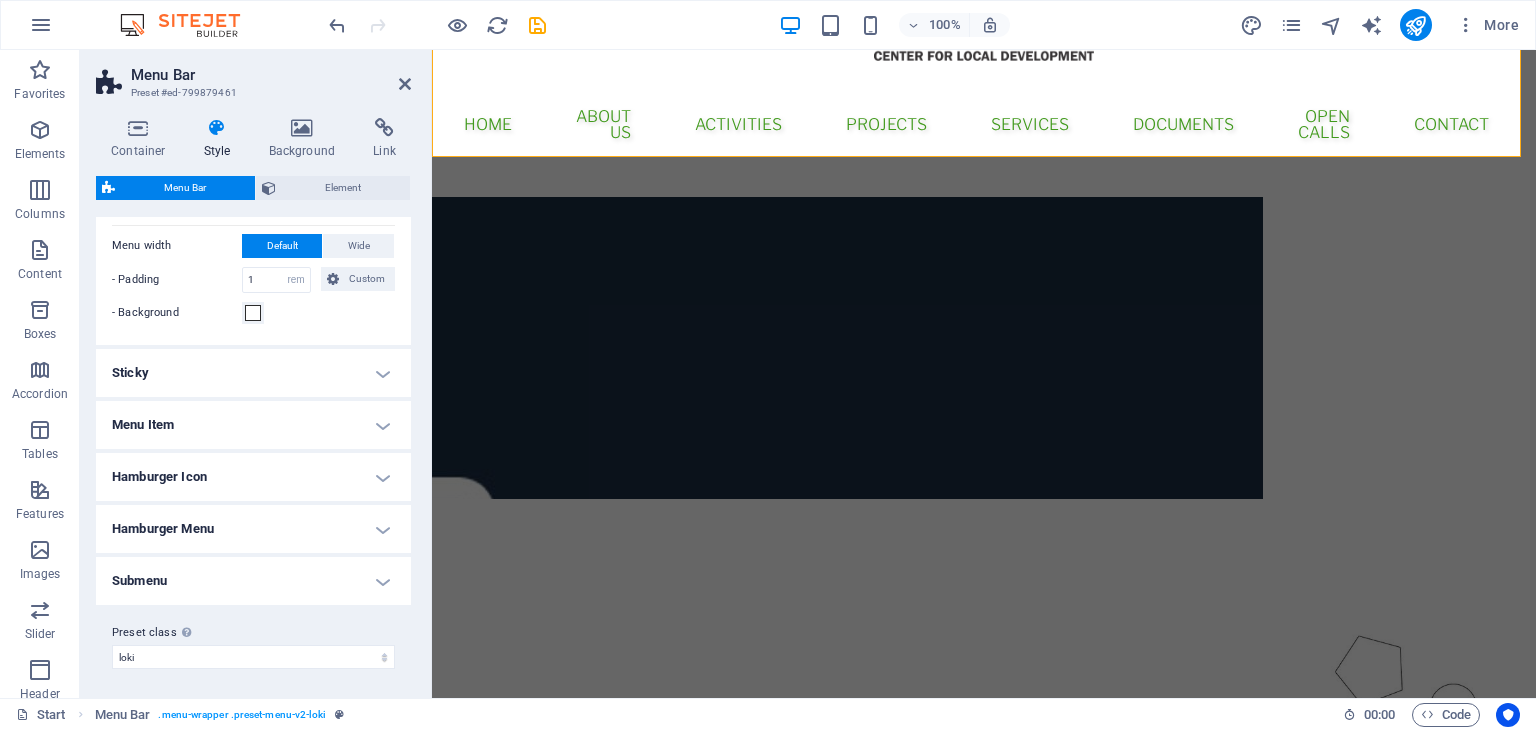 click at bounding box center [984, 761] 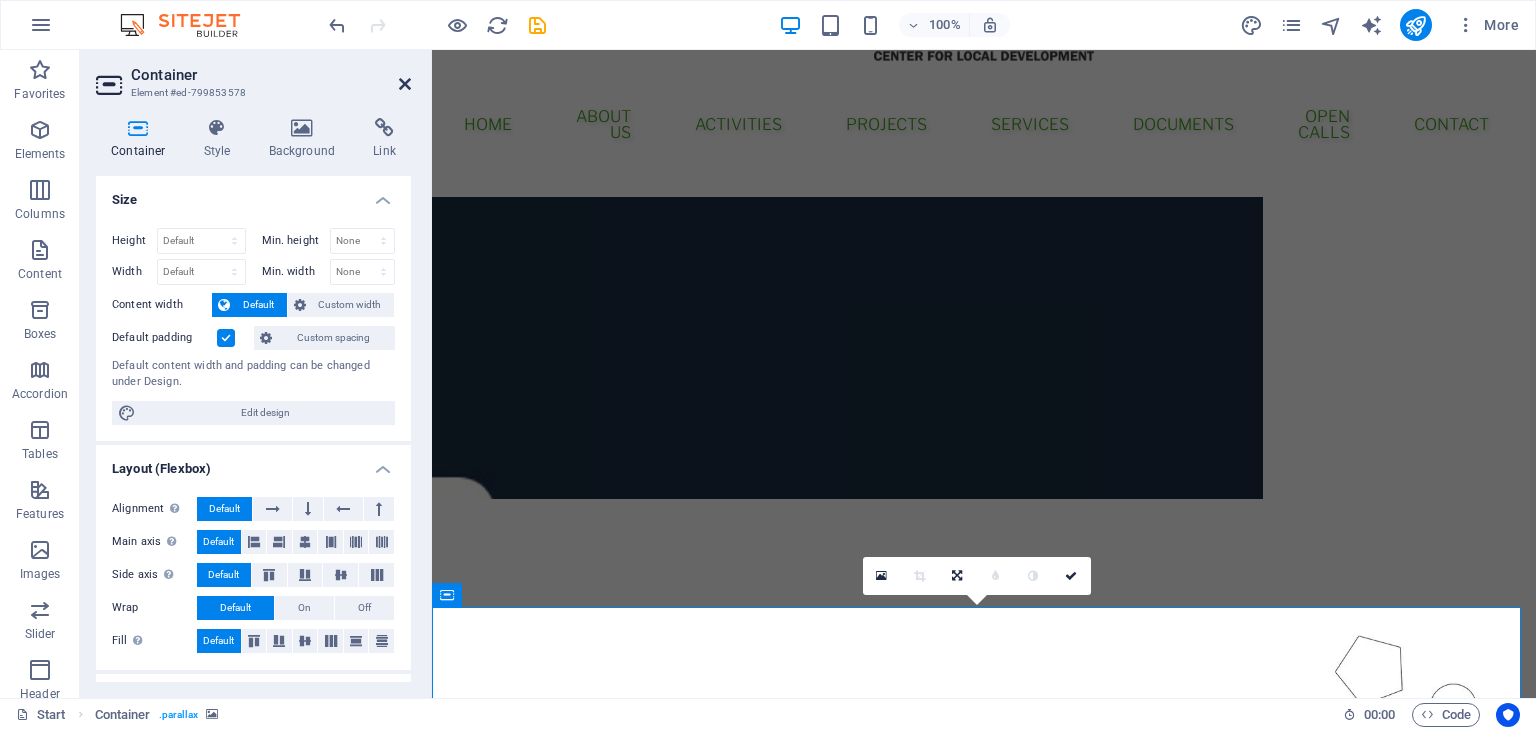 click at bounding box center (405, 84) 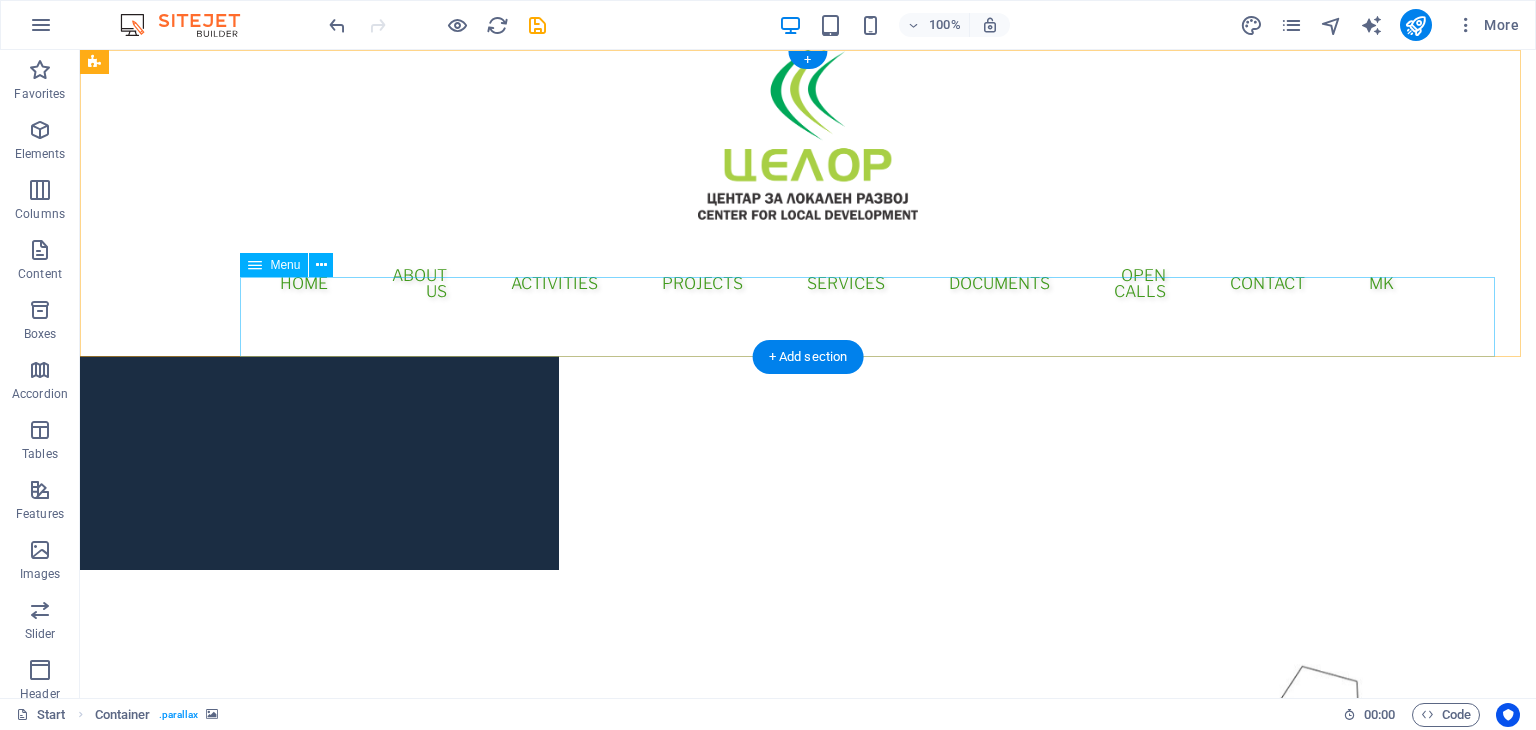 scroll, scrollTop: 0, scrollLeft: 0, axis: both 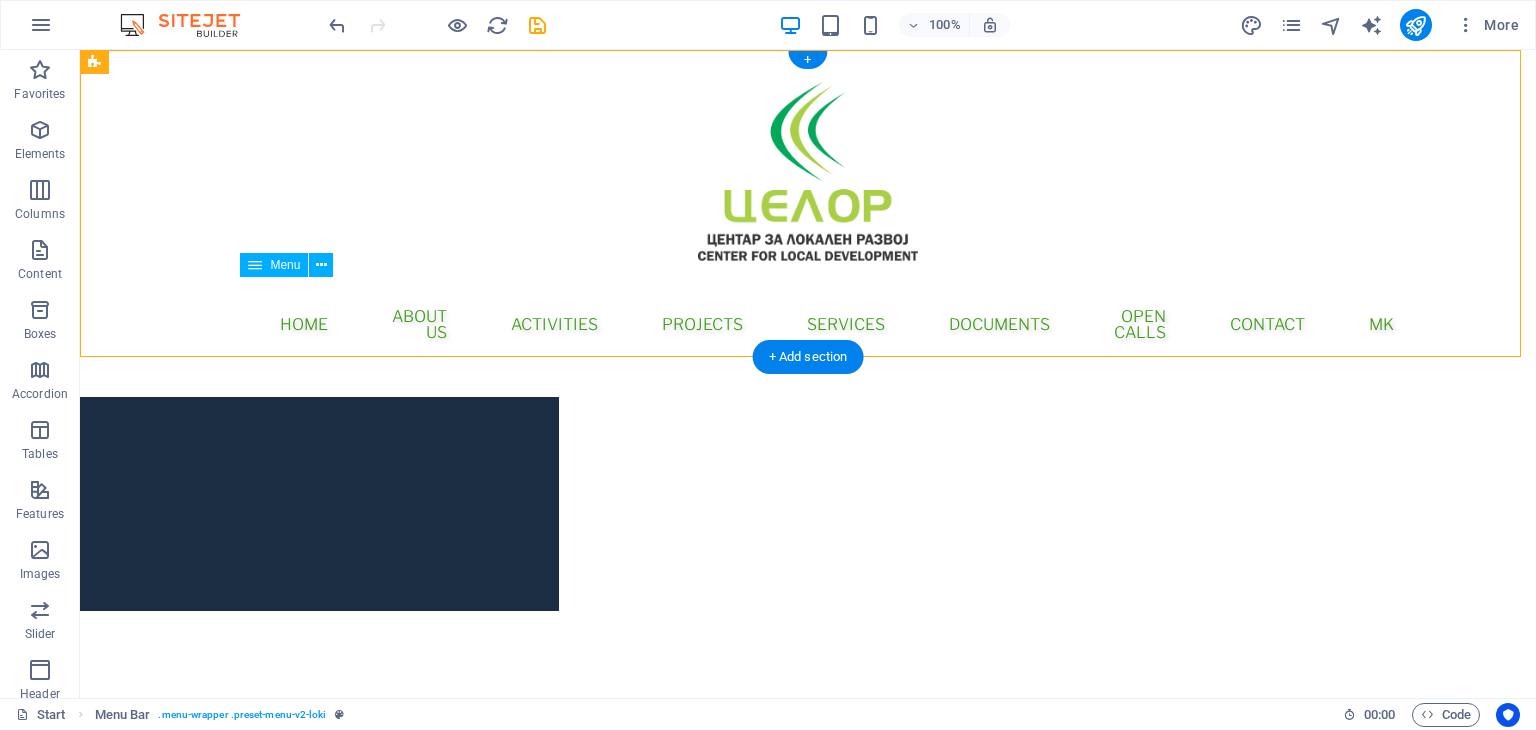 drag, startPoint x: 759, startPoint y: 283, endPoint x: 400, endPoint y: 287, distance: 359.02228 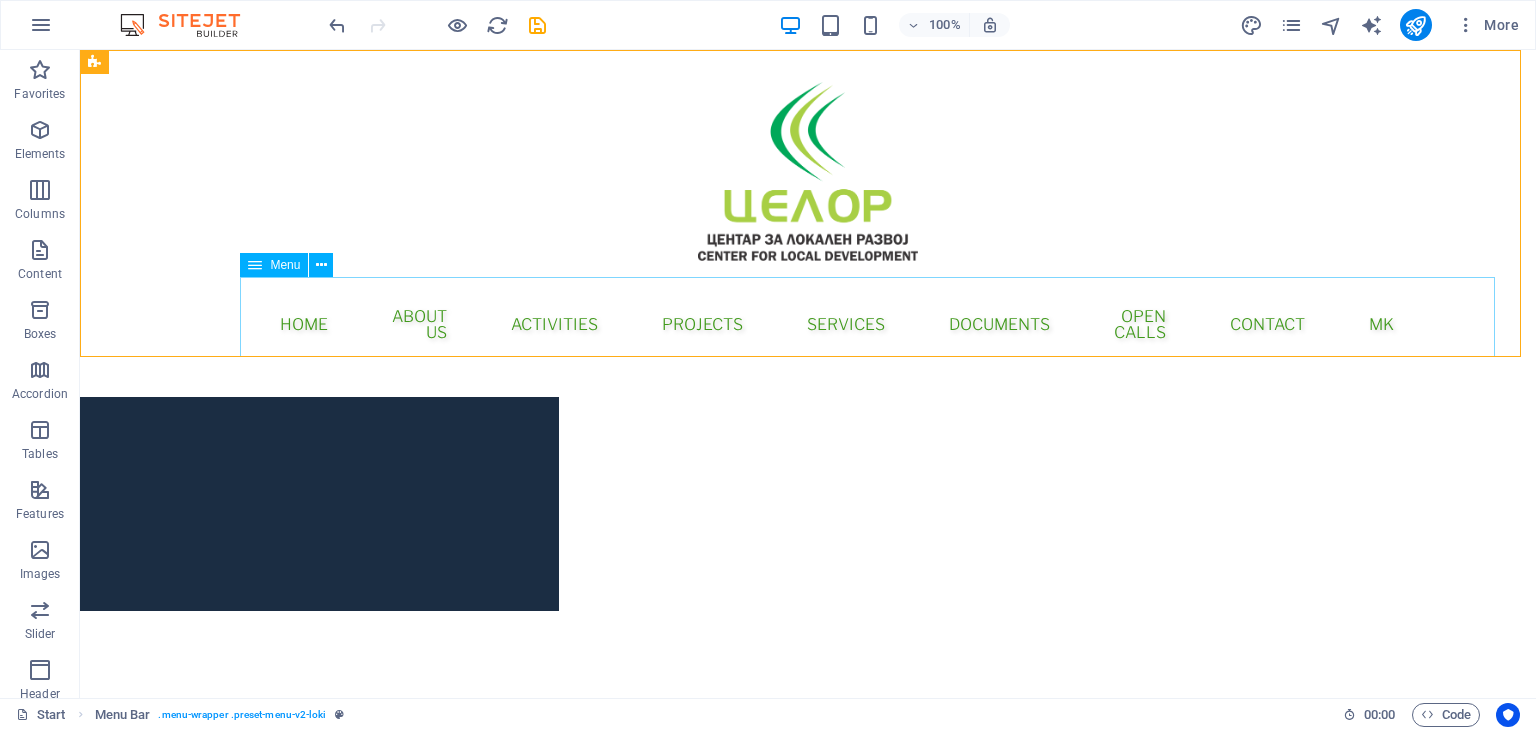 click on "Menu" at bounding box center (274, 265) 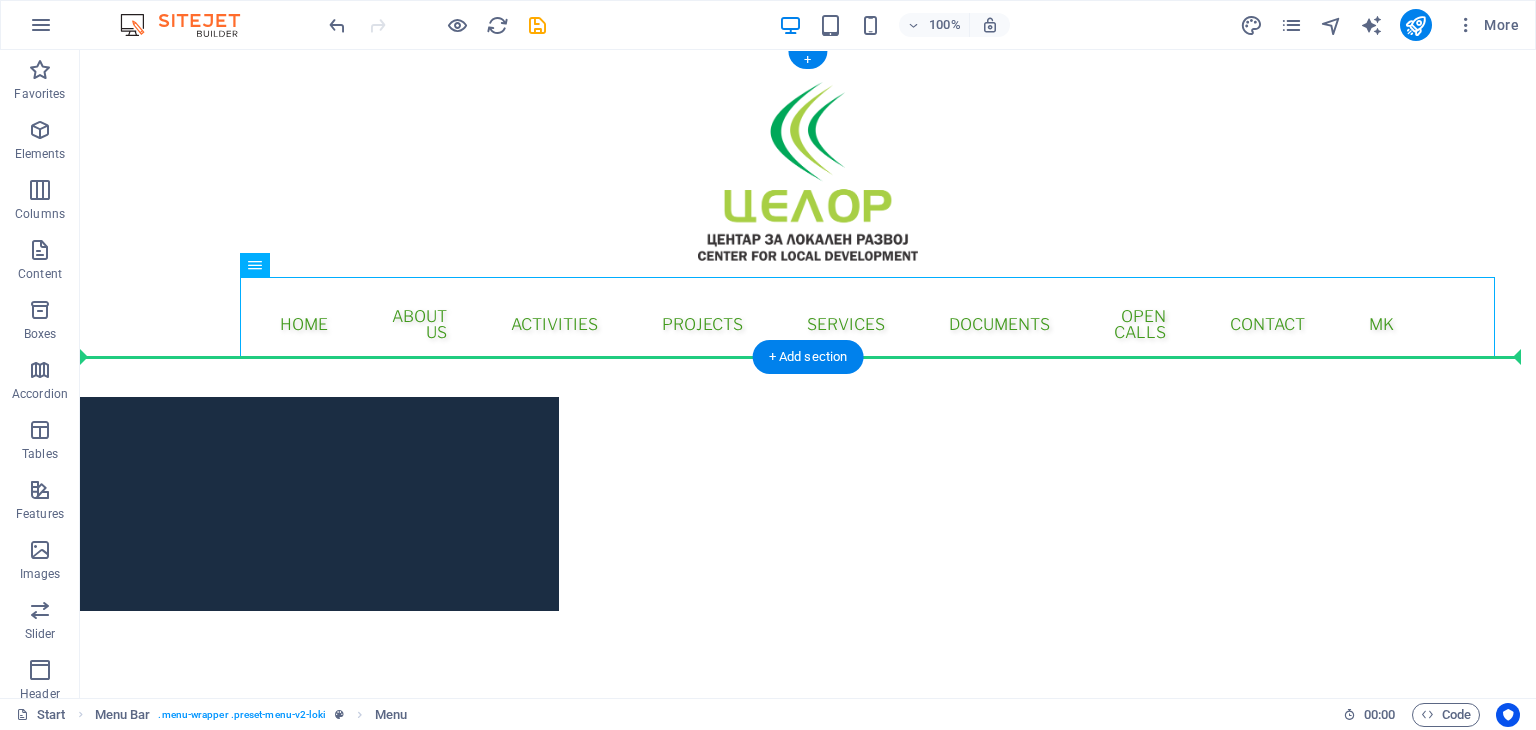 drag, startPoint x: 348, startPoint y: 312, endPoint x: 208, endPoint y: 265, distance: 147.67871 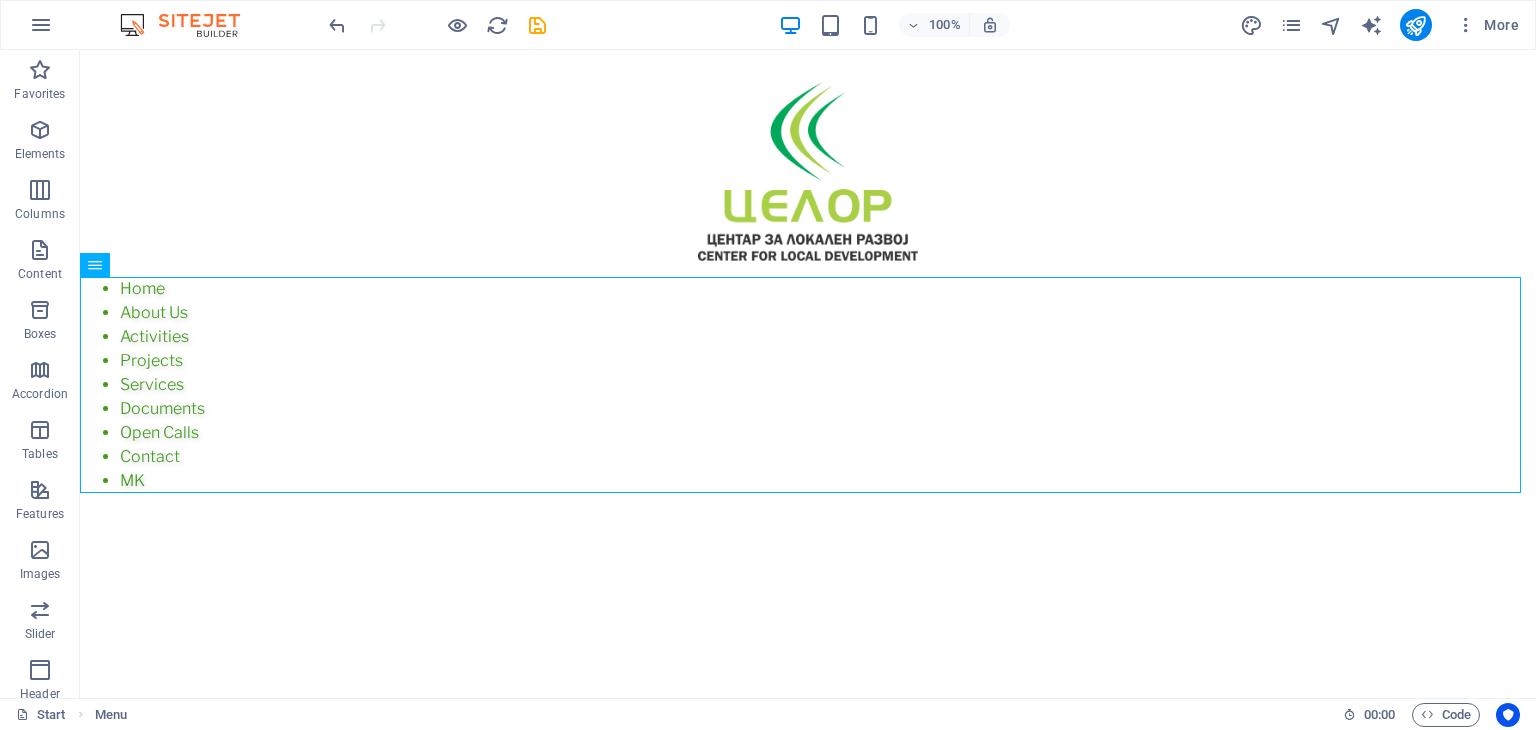 click at bounding box center (437, 25) 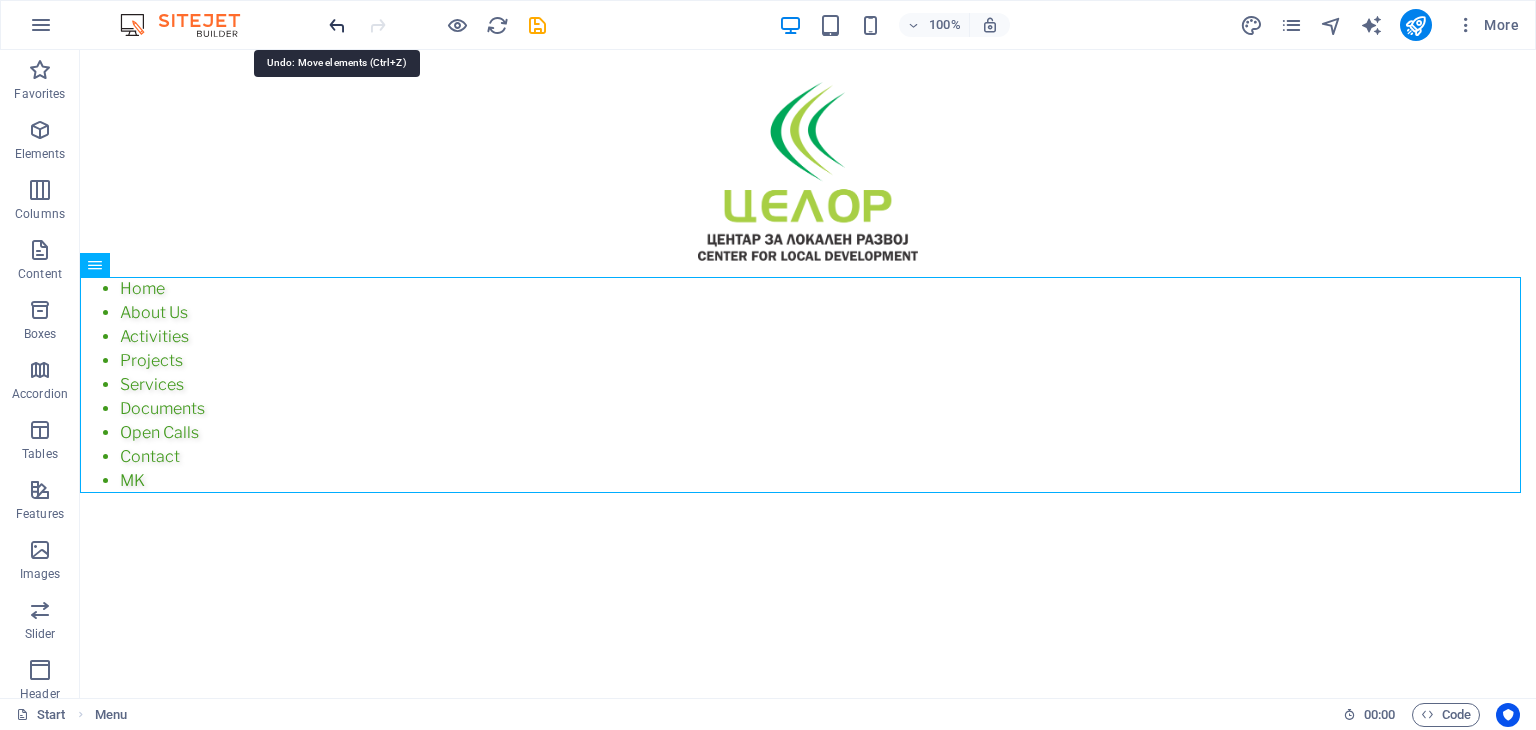 click at bounding box center (337, 25) 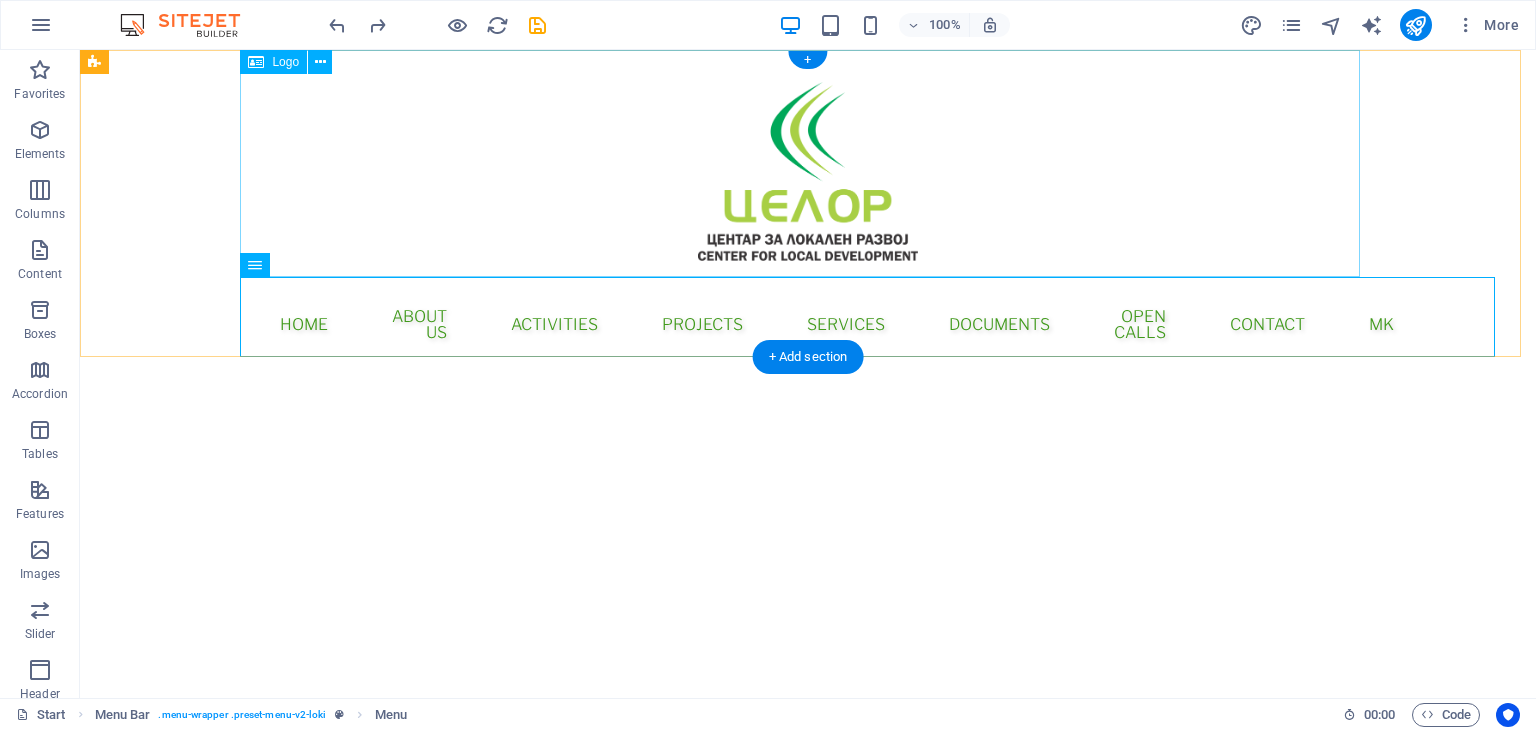 click at bounding box center (808, 163) 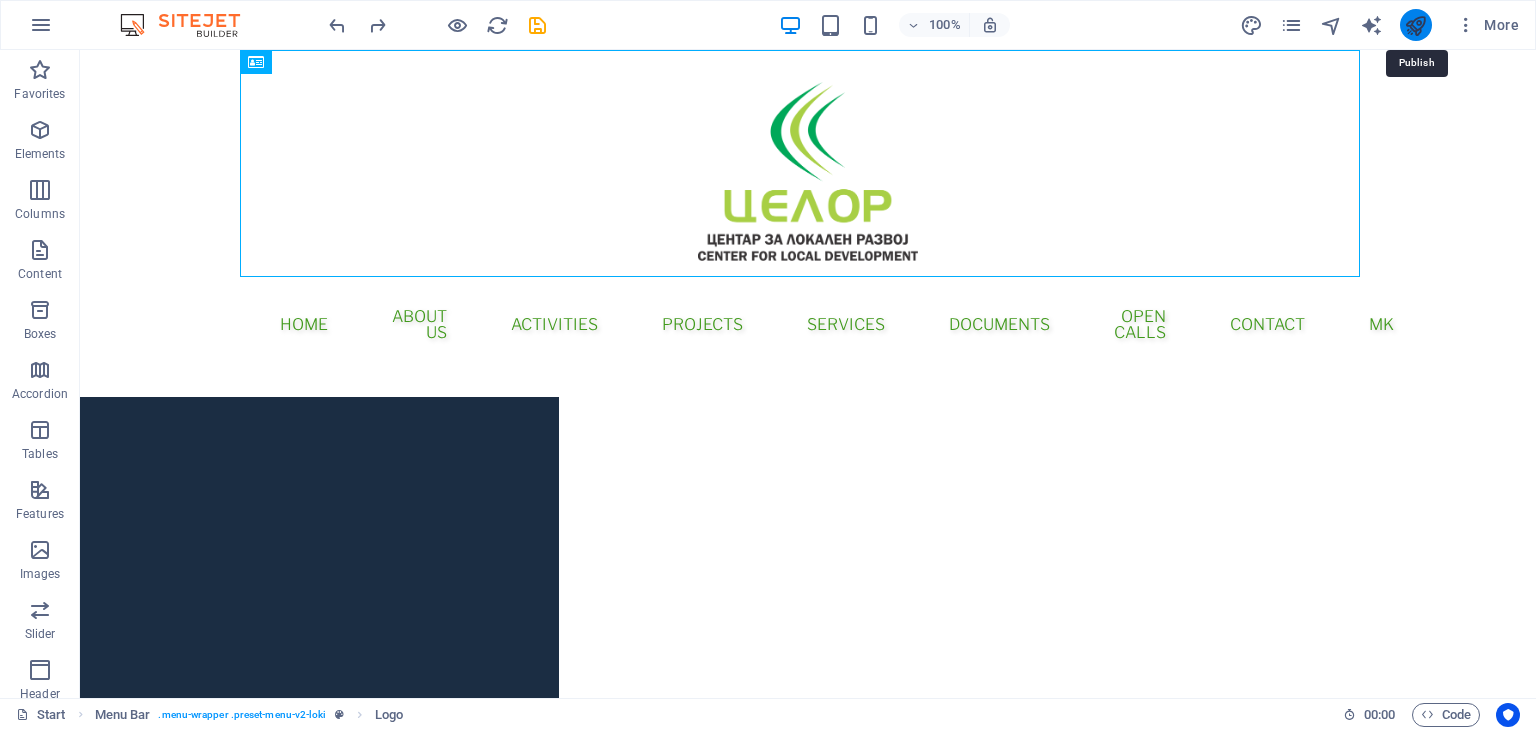 click at bounding box center [1415, 25] 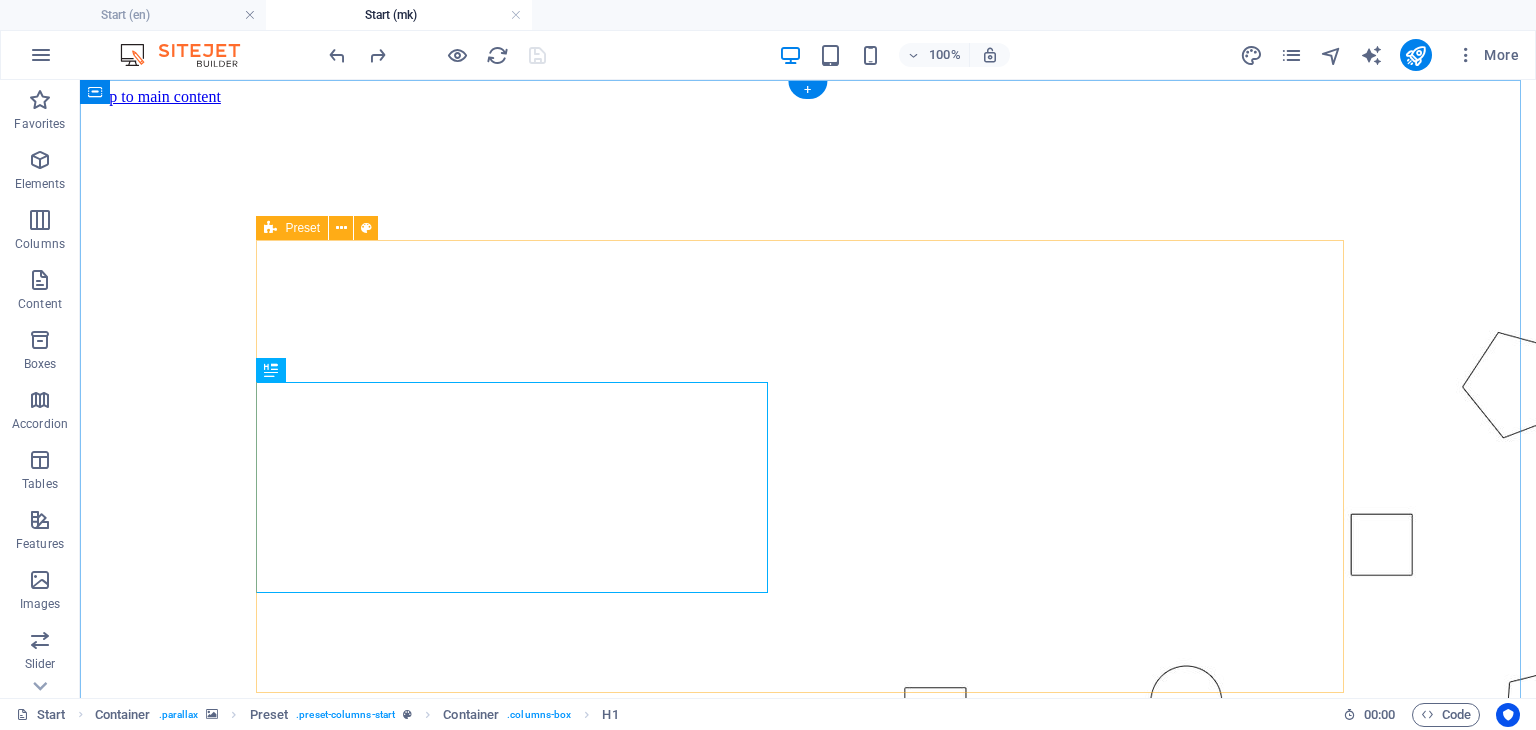 scroll, scrollTop: 0, scrollLeft: 0, axis: both 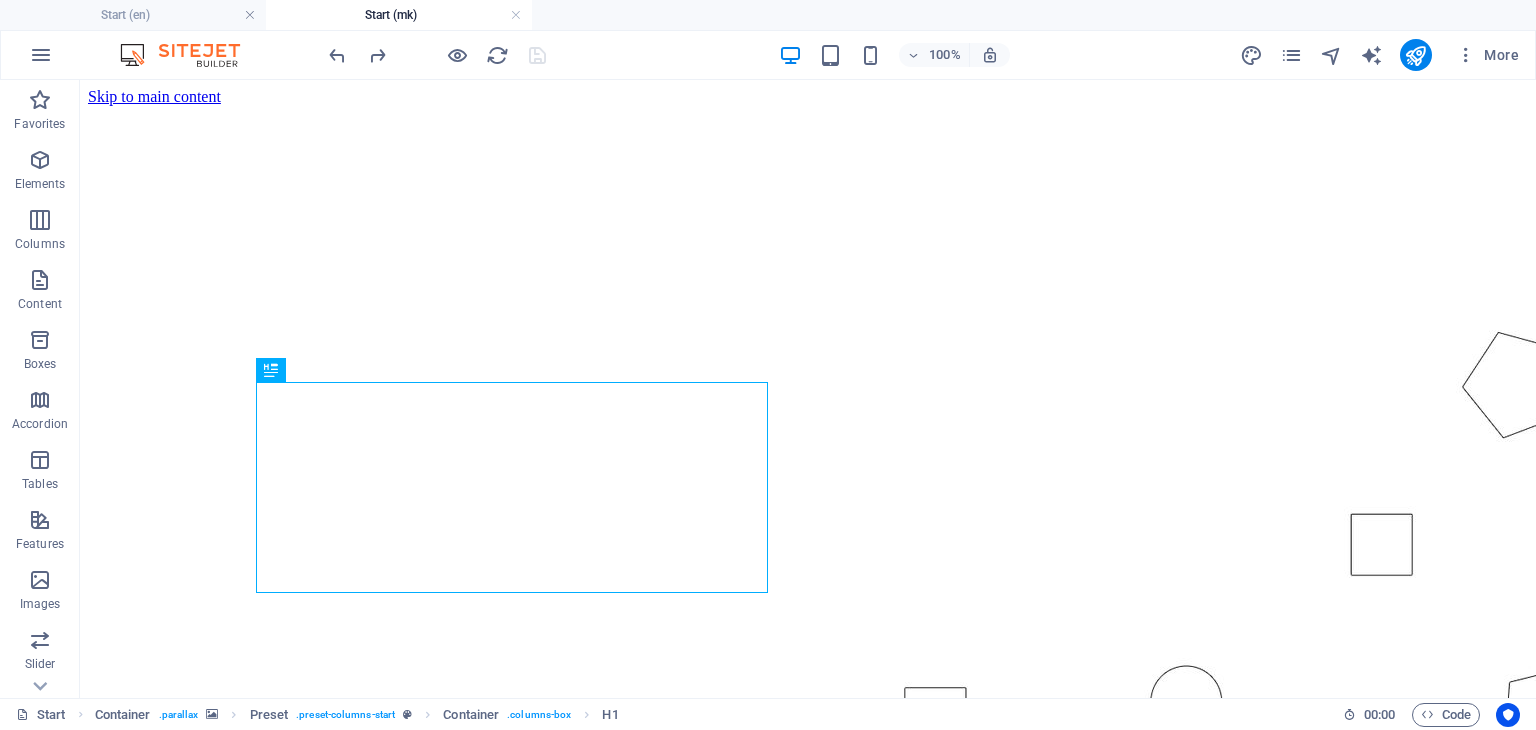 click on "More" at bounding box center (1383, 55) 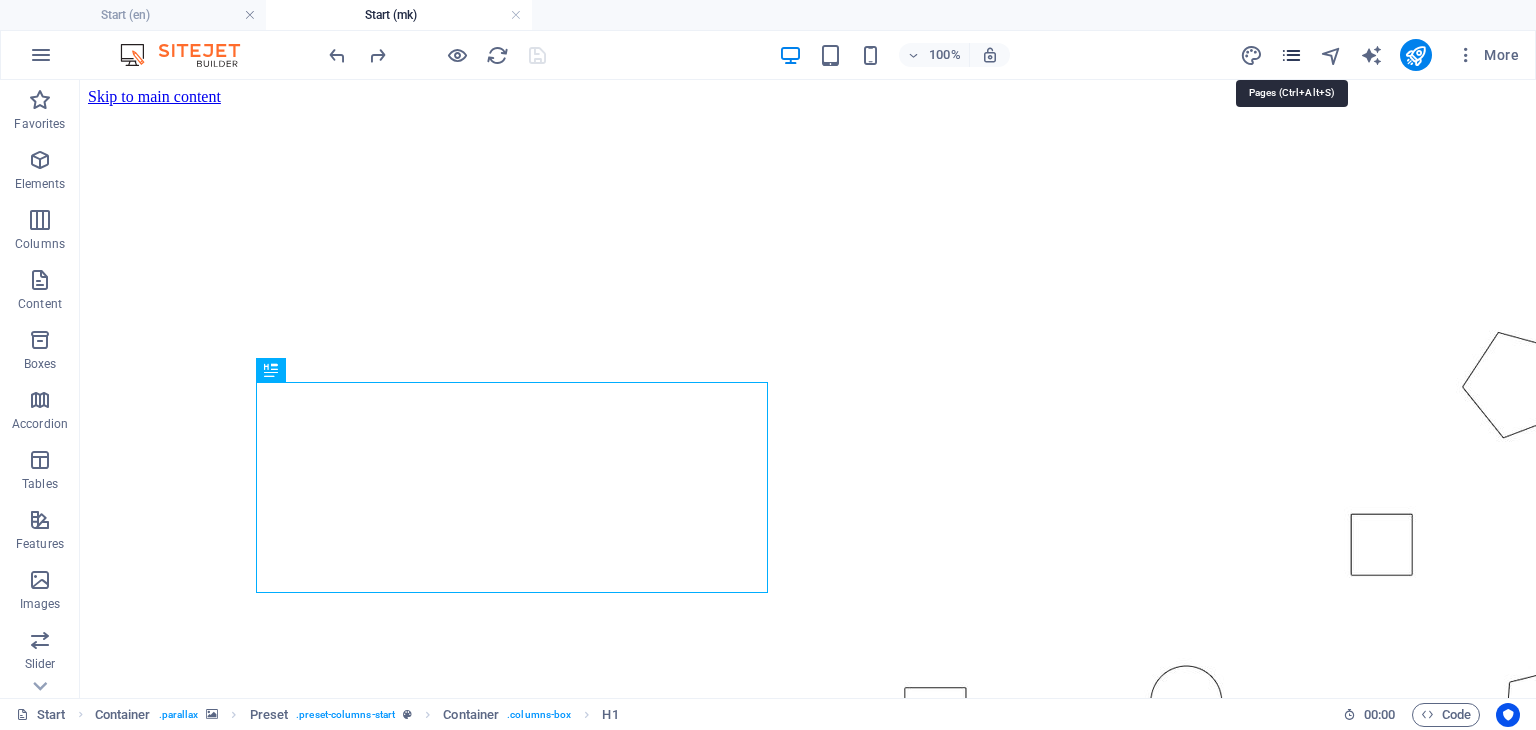 click at bounding box center [1291, 55] 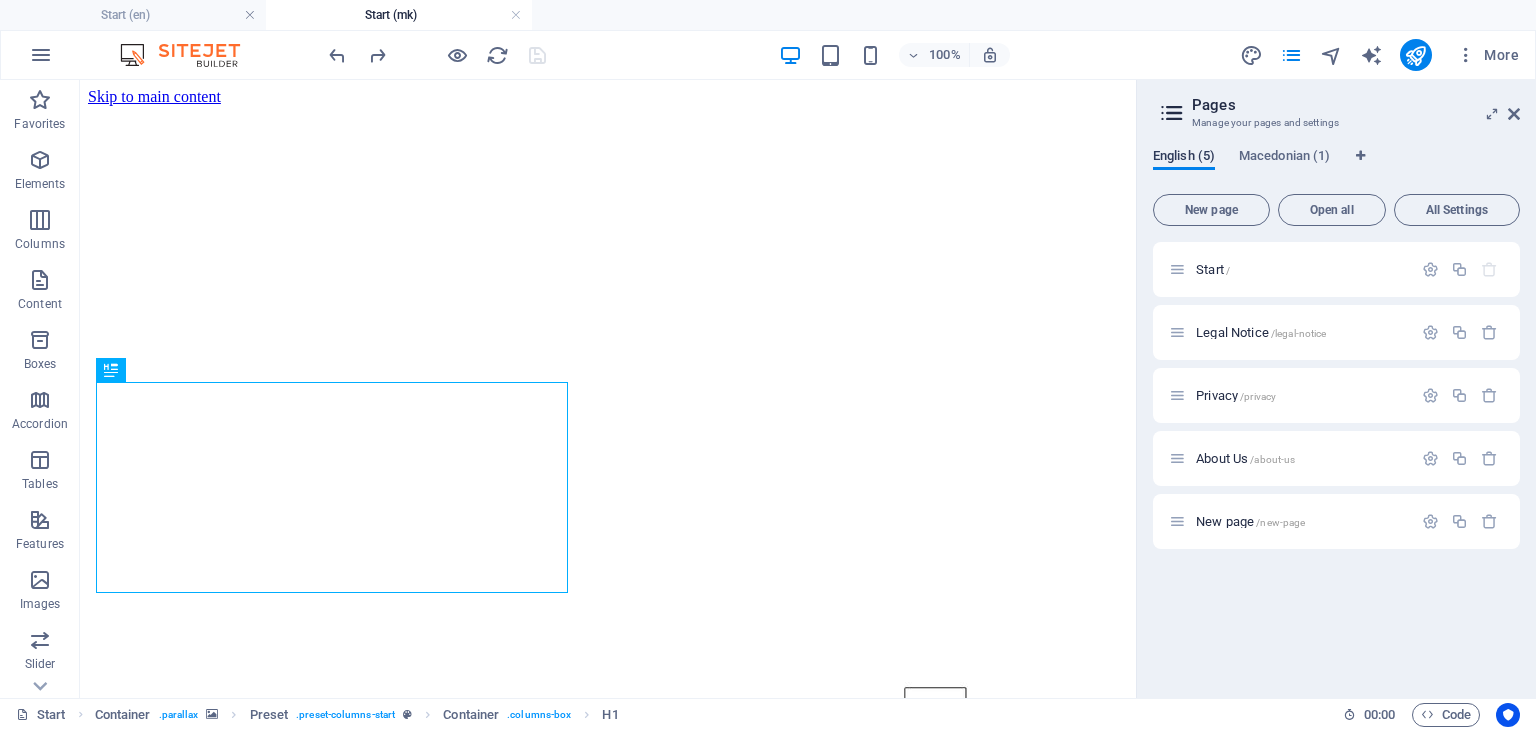 click on "English (5)" at bounding box center [1184, 158] 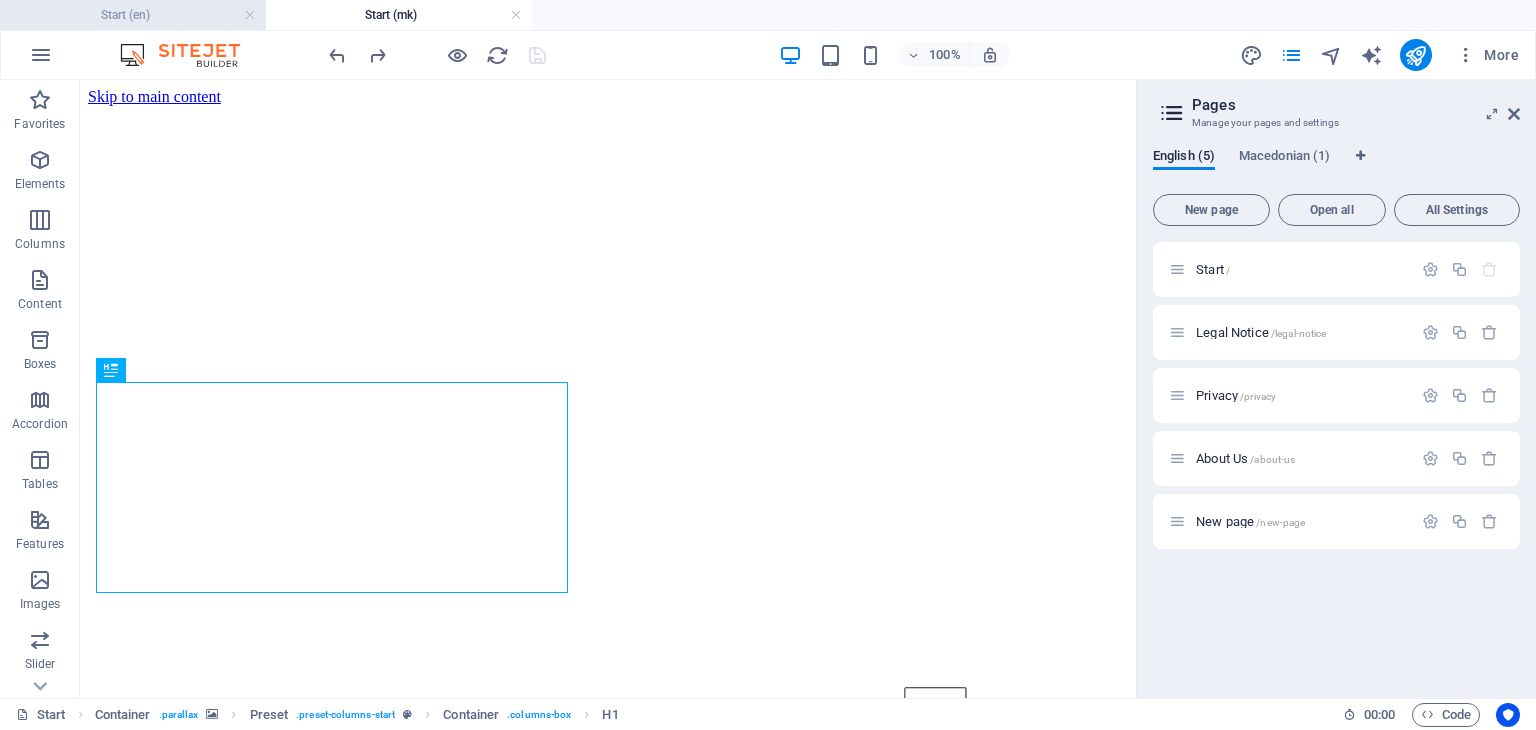 click on "Start (en)" at bounding box center (133, 15) 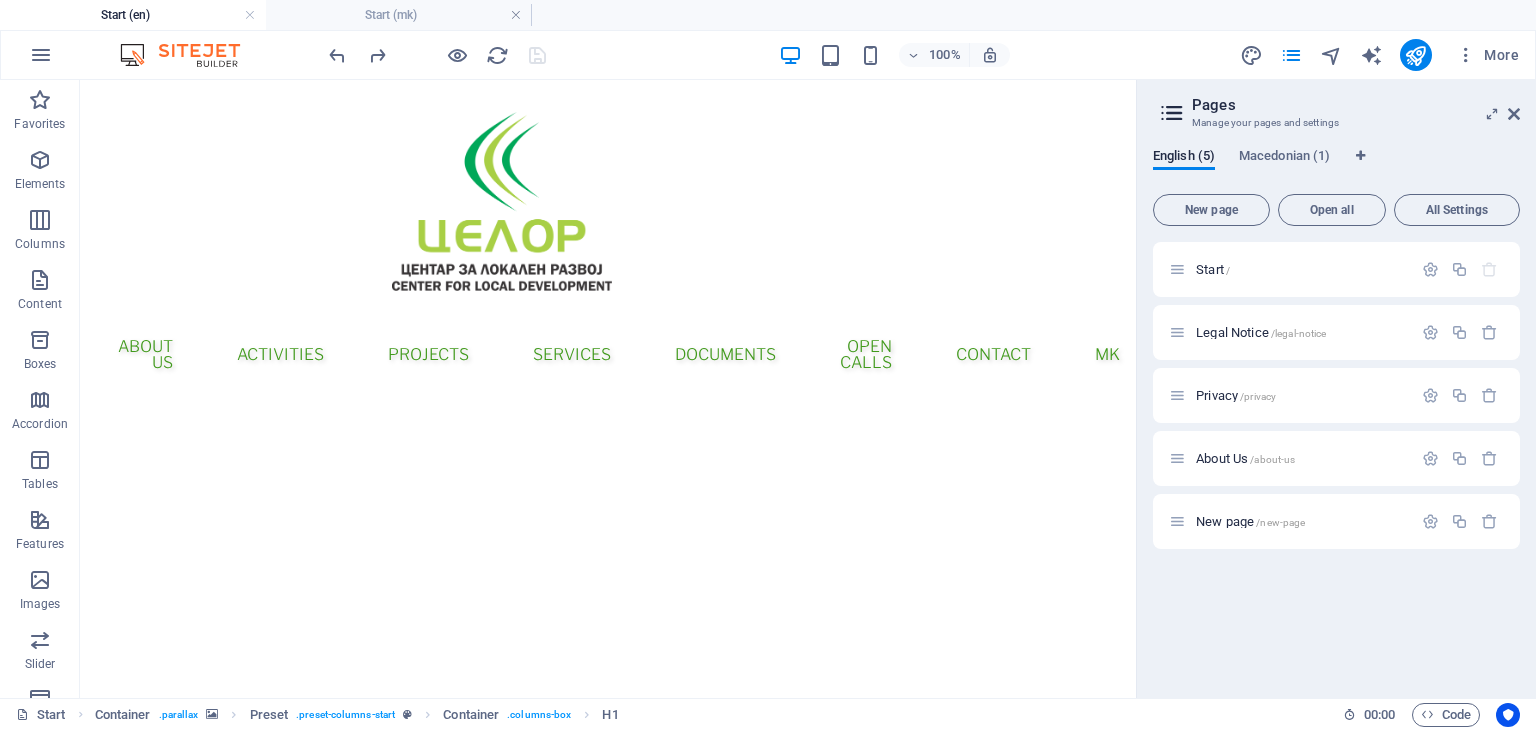scroll, scrollTop: 0, scrollLeft: 214, axis: horizontal 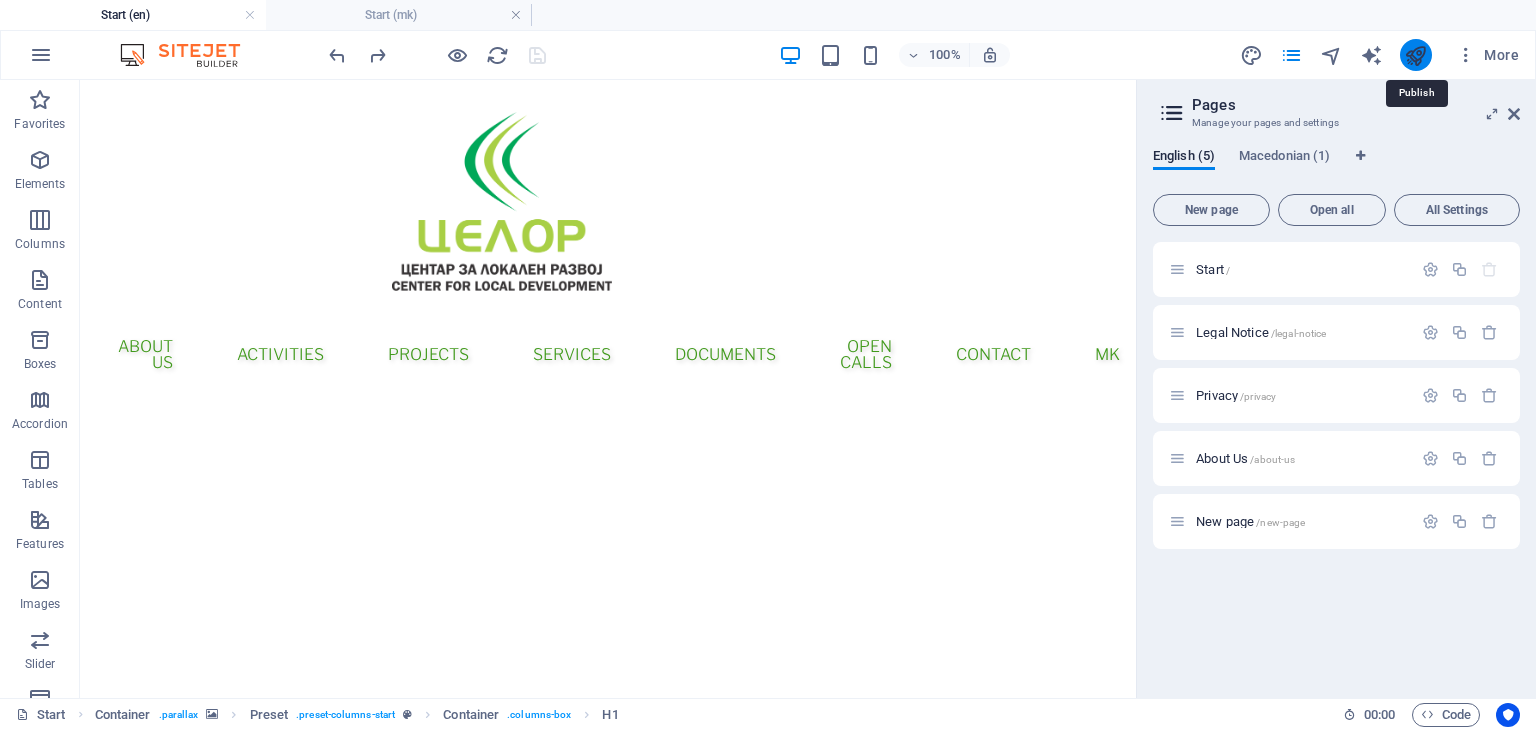 click at bounding box center (1415, 55) 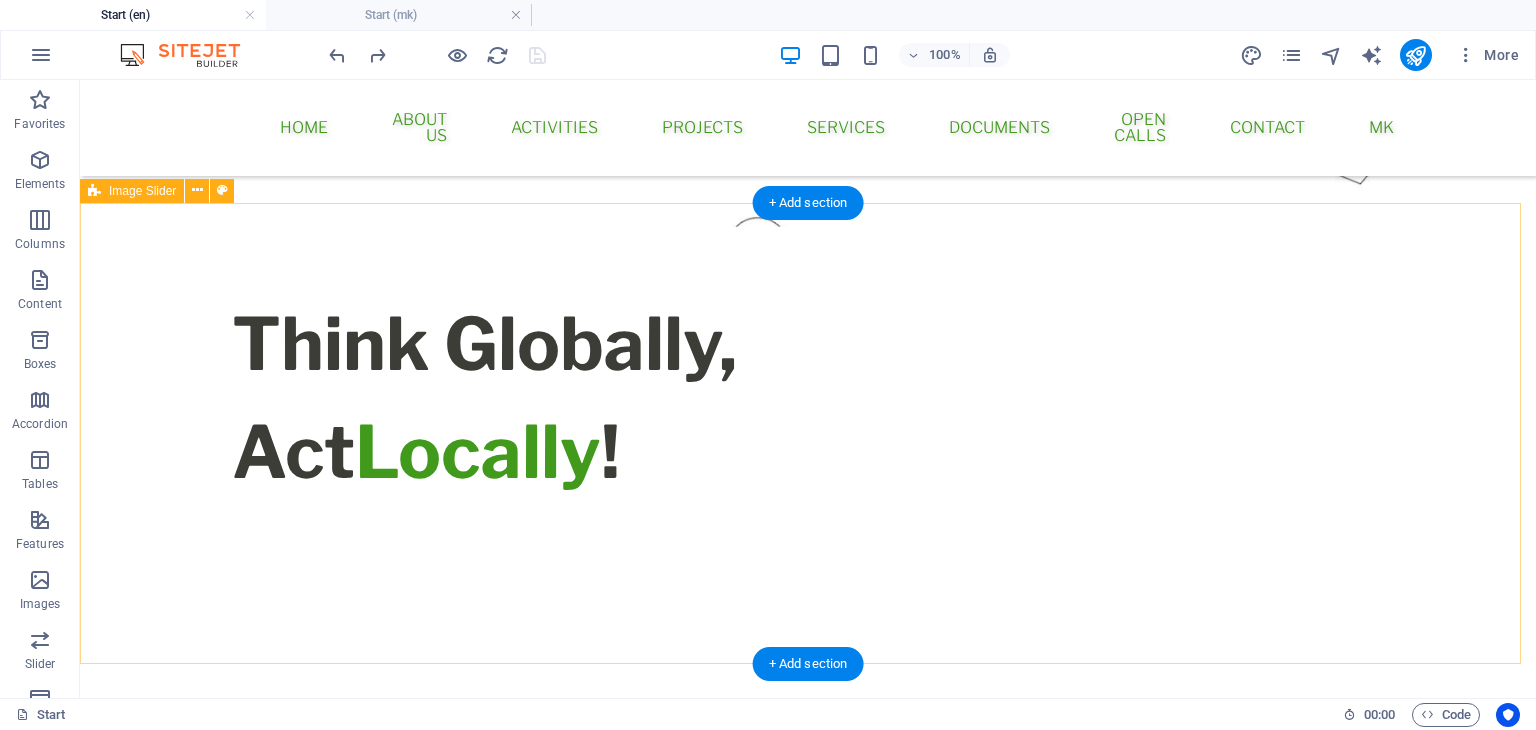 scroll, scrollTop: 973, scrollLeft: 0, axis: vertical 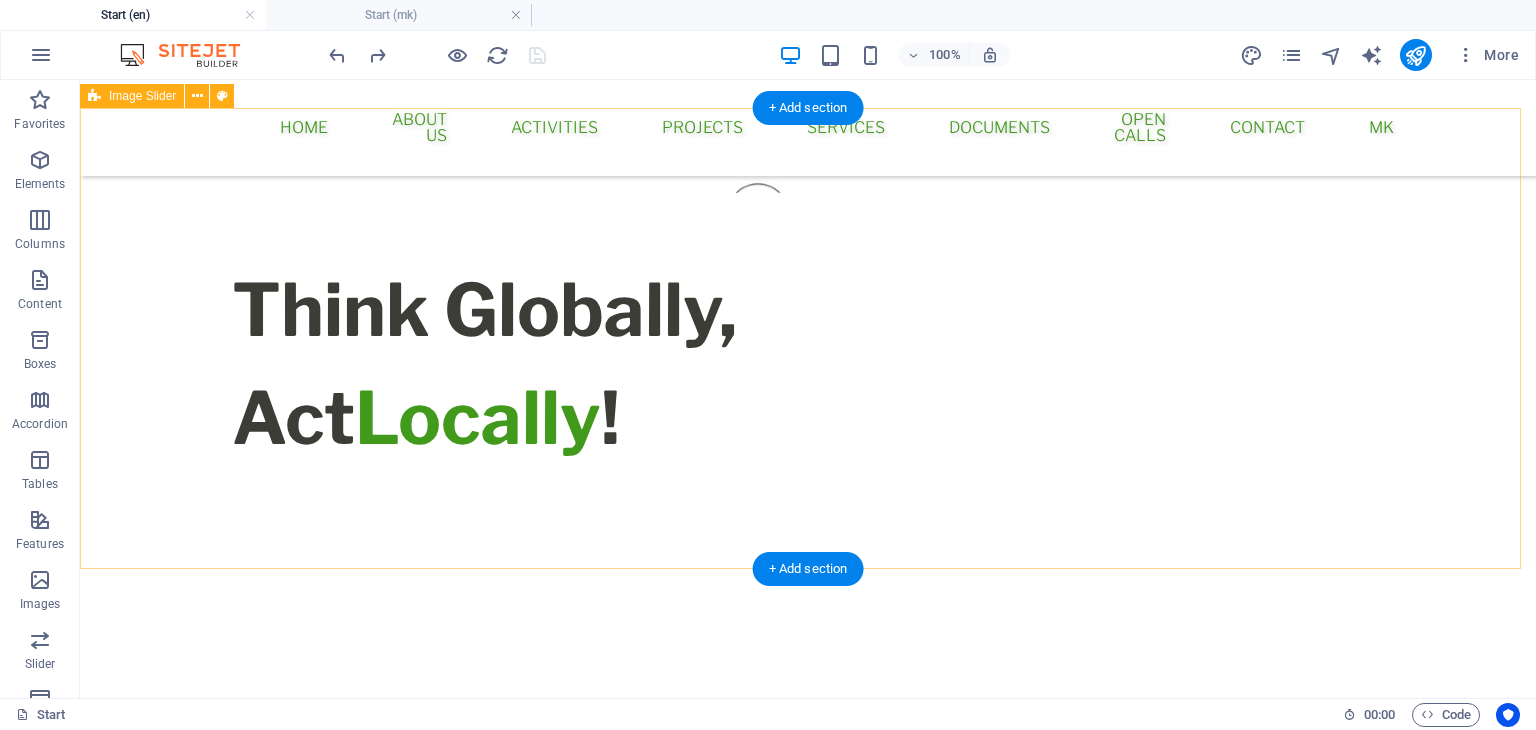 click on "Drop content here or  Add elements  Paste clipboard" at bounding box center [808, 831] 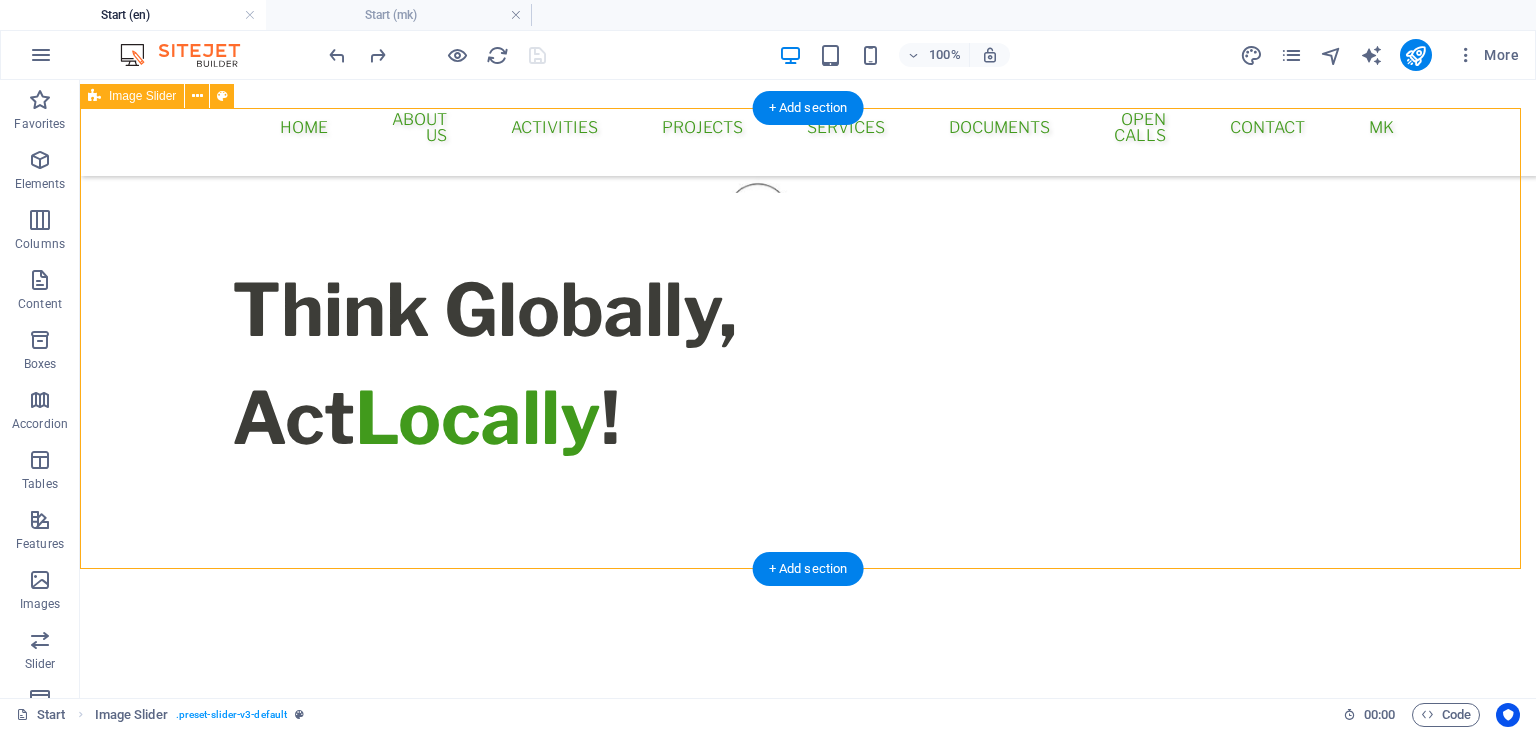 click on "Drop content here or  Add elements  Paste clipboard" at bounding box center [808, 831] 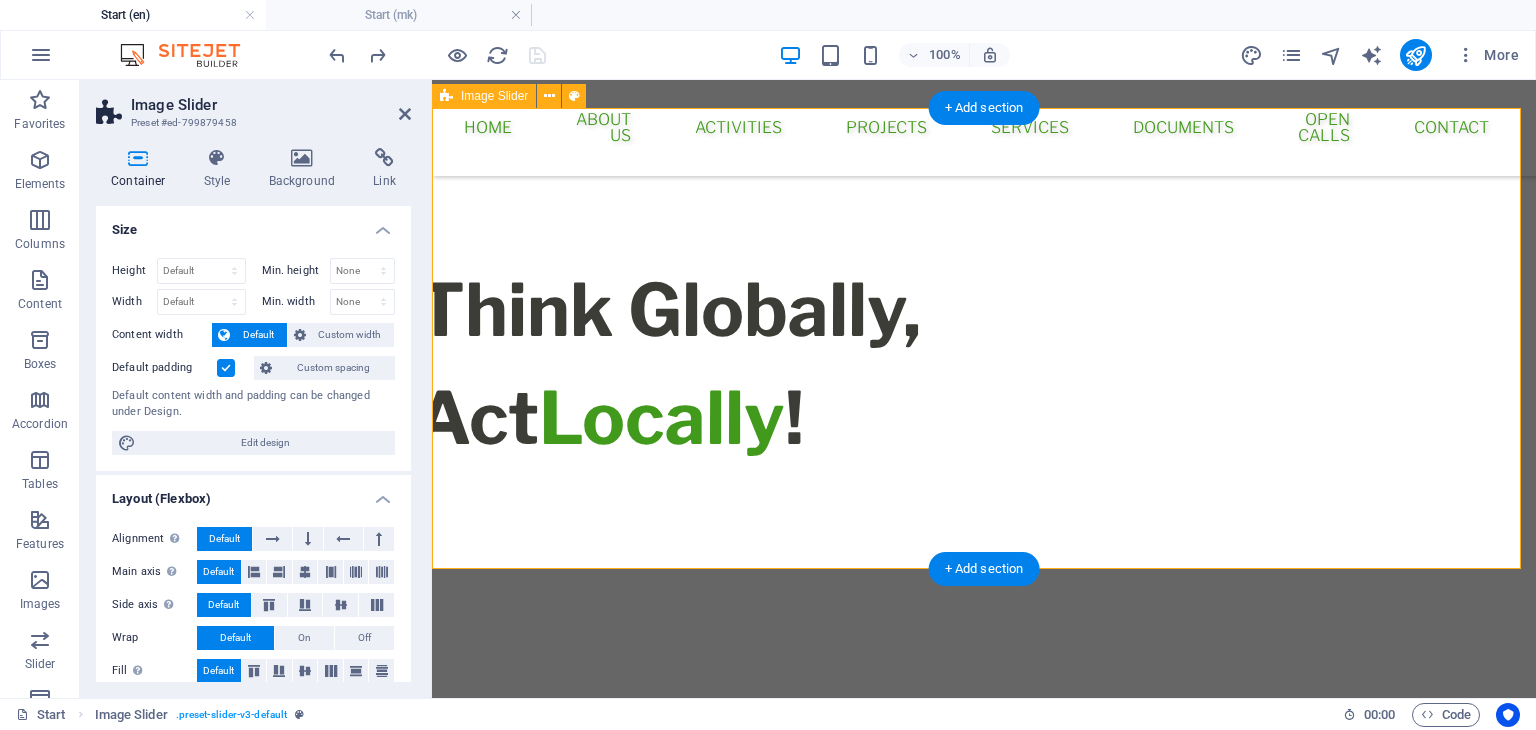 click on "Drop content here or  Add elements  Paste clipboard" at bounding box center [984, 831] 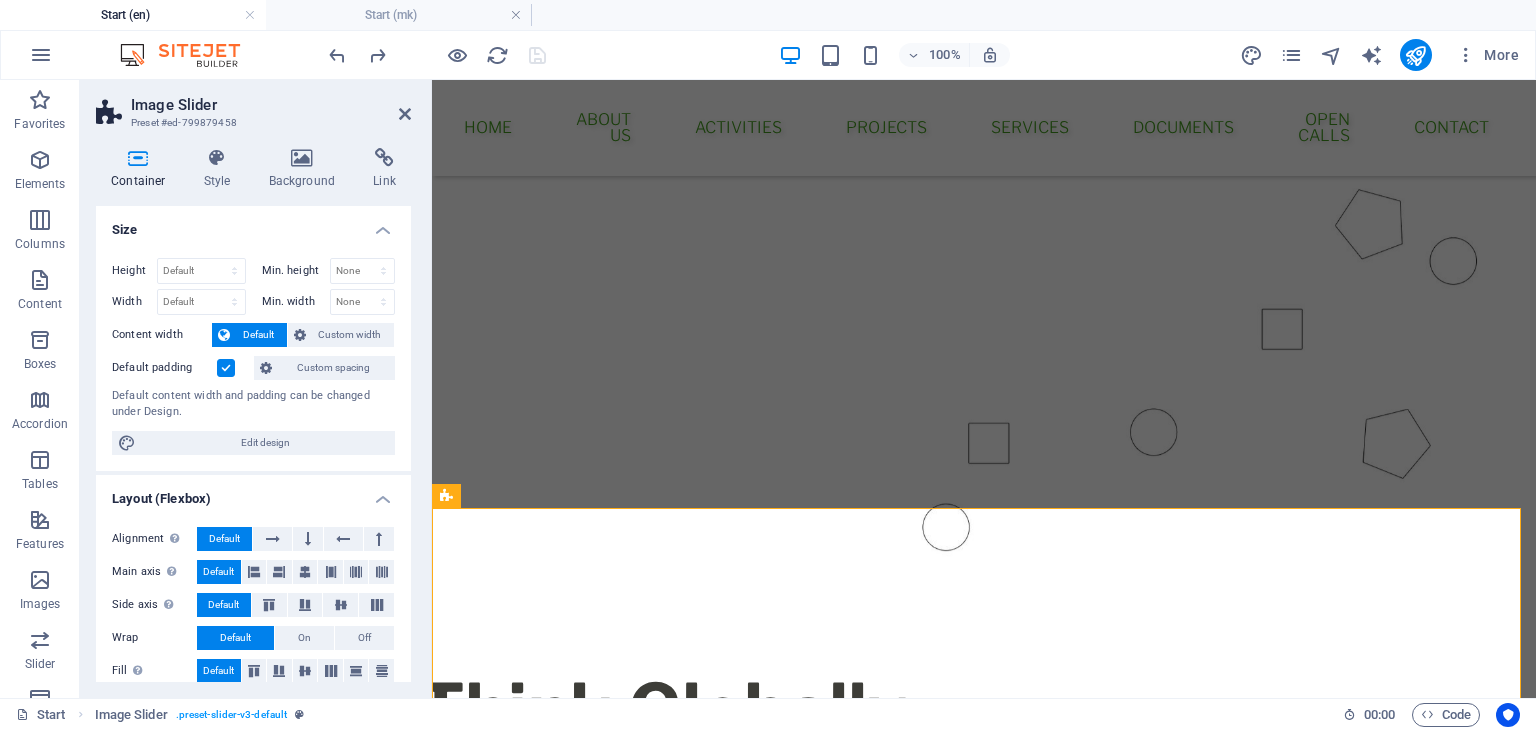 scroll, scrollTop: 773, scrollLeft: 0, axis: vertical 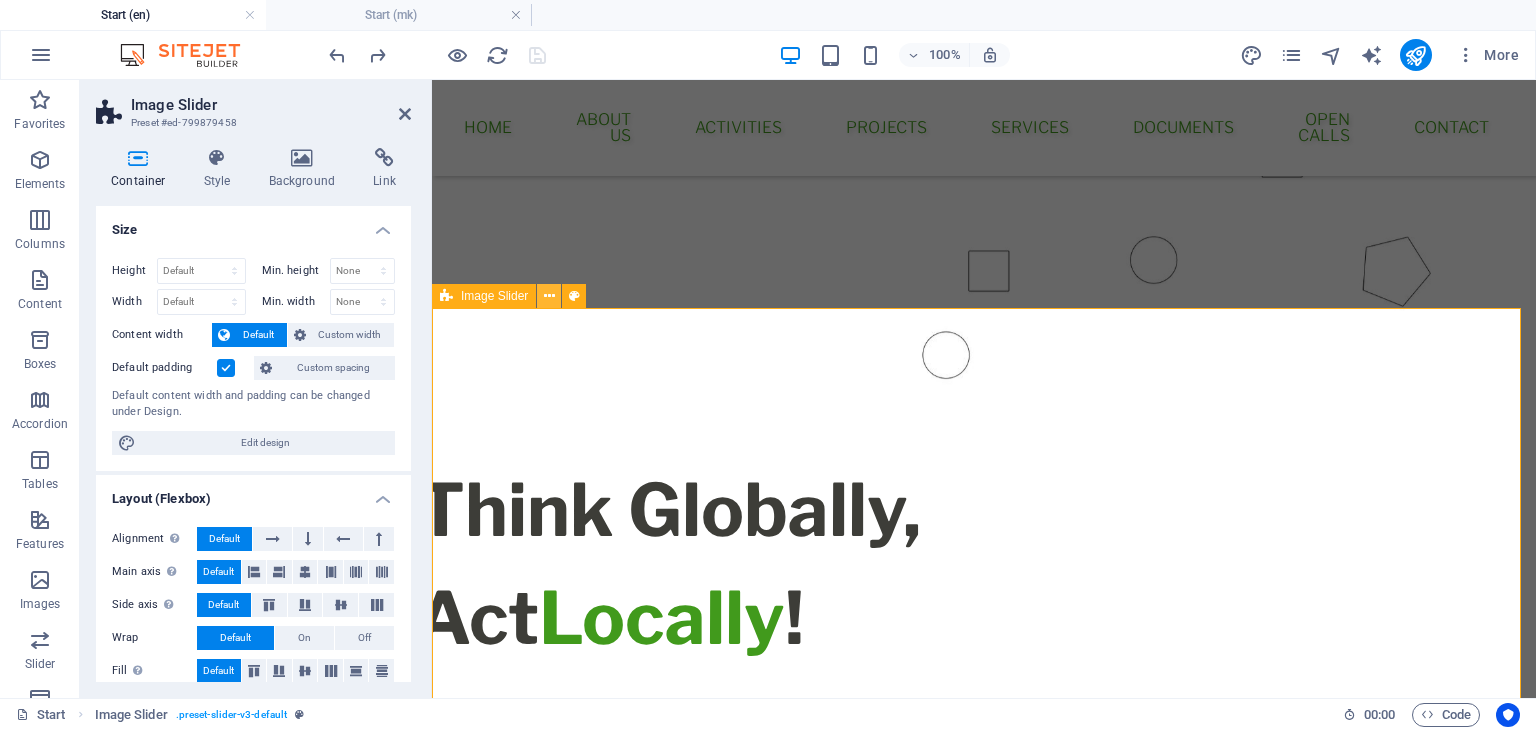 click at bounding box center [549, 296] 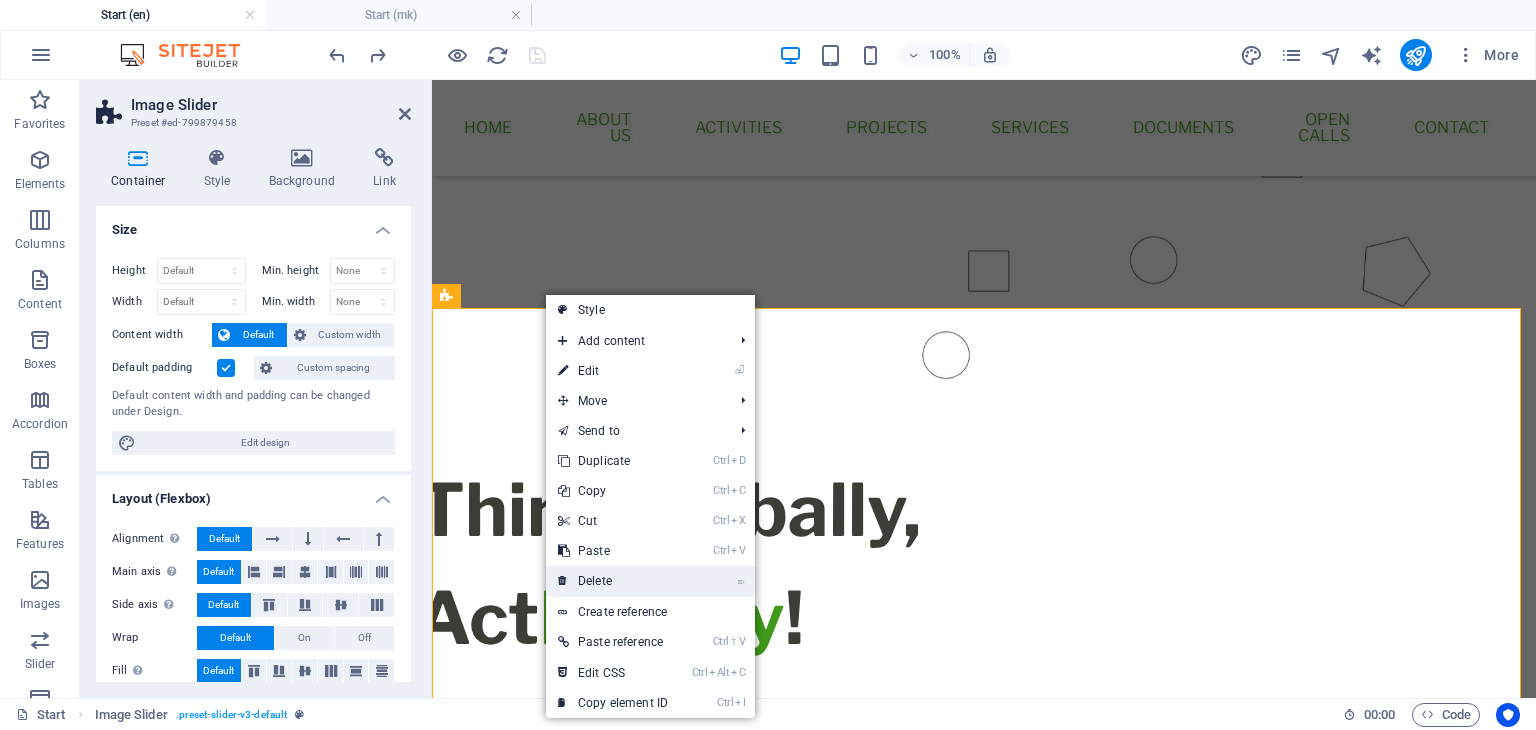 click on "⌦  Delete" at bounding box center (613, 581) 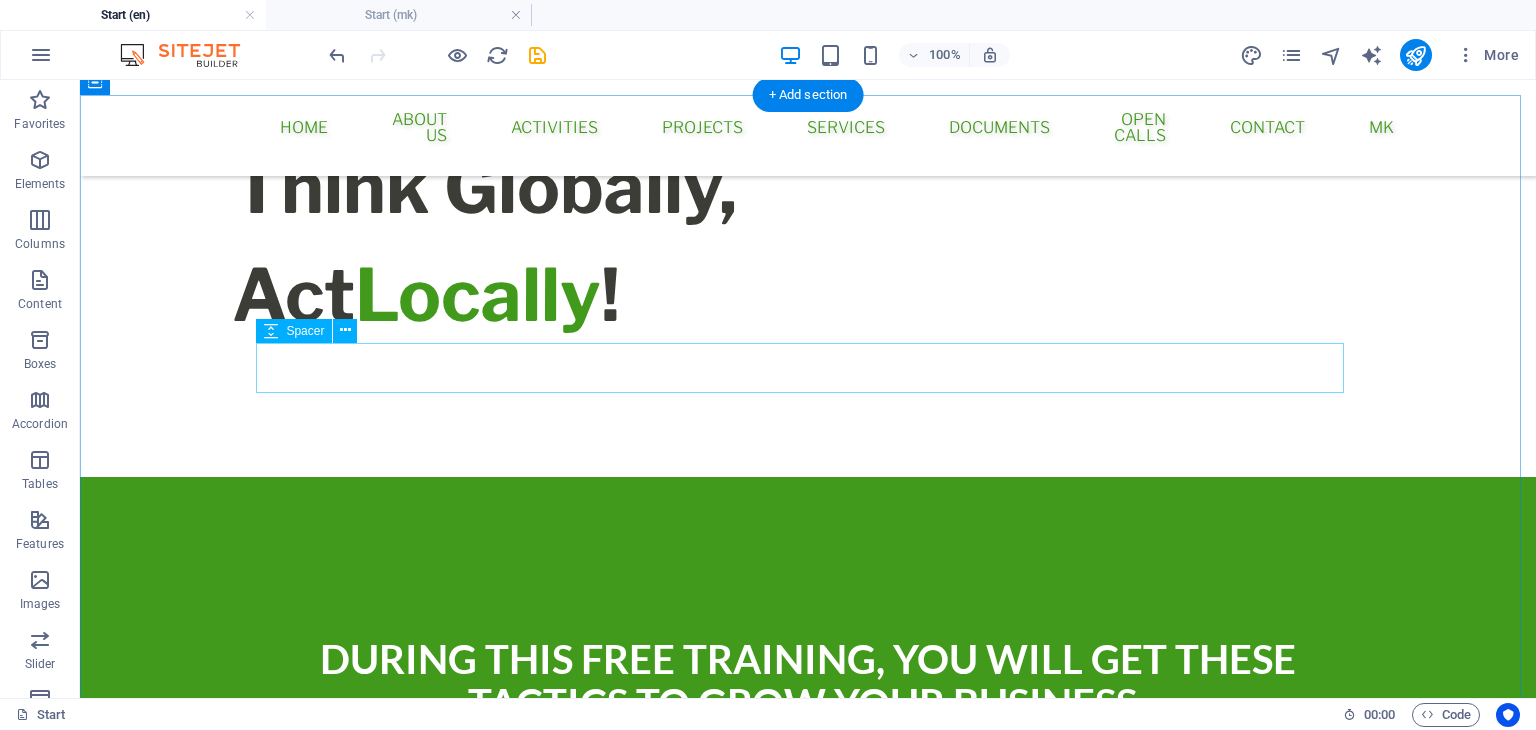 scroll, scrollTop: 1144, scrollLeft: 0, axis: vertical 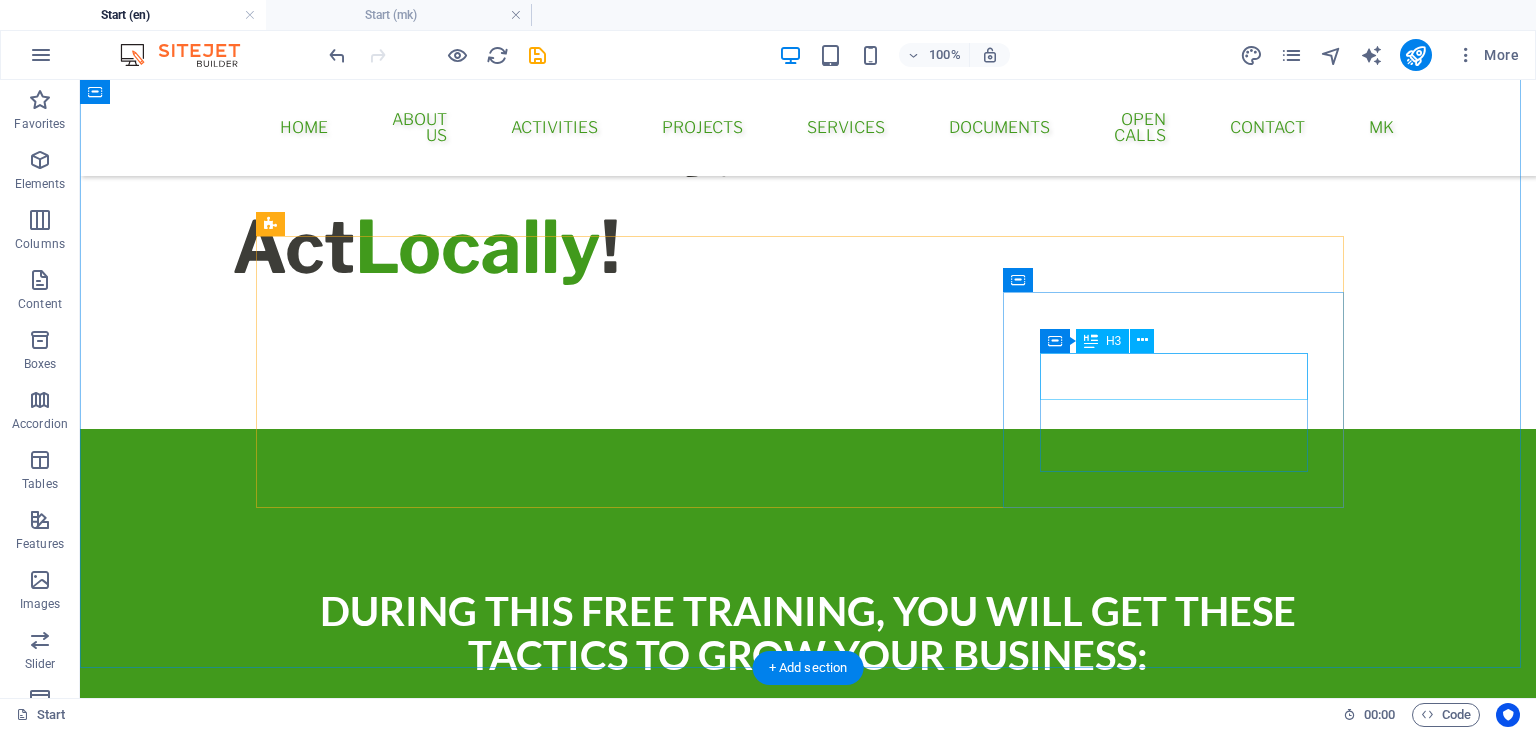 click on "3. Strategy" at bounding box center (808, 1349) 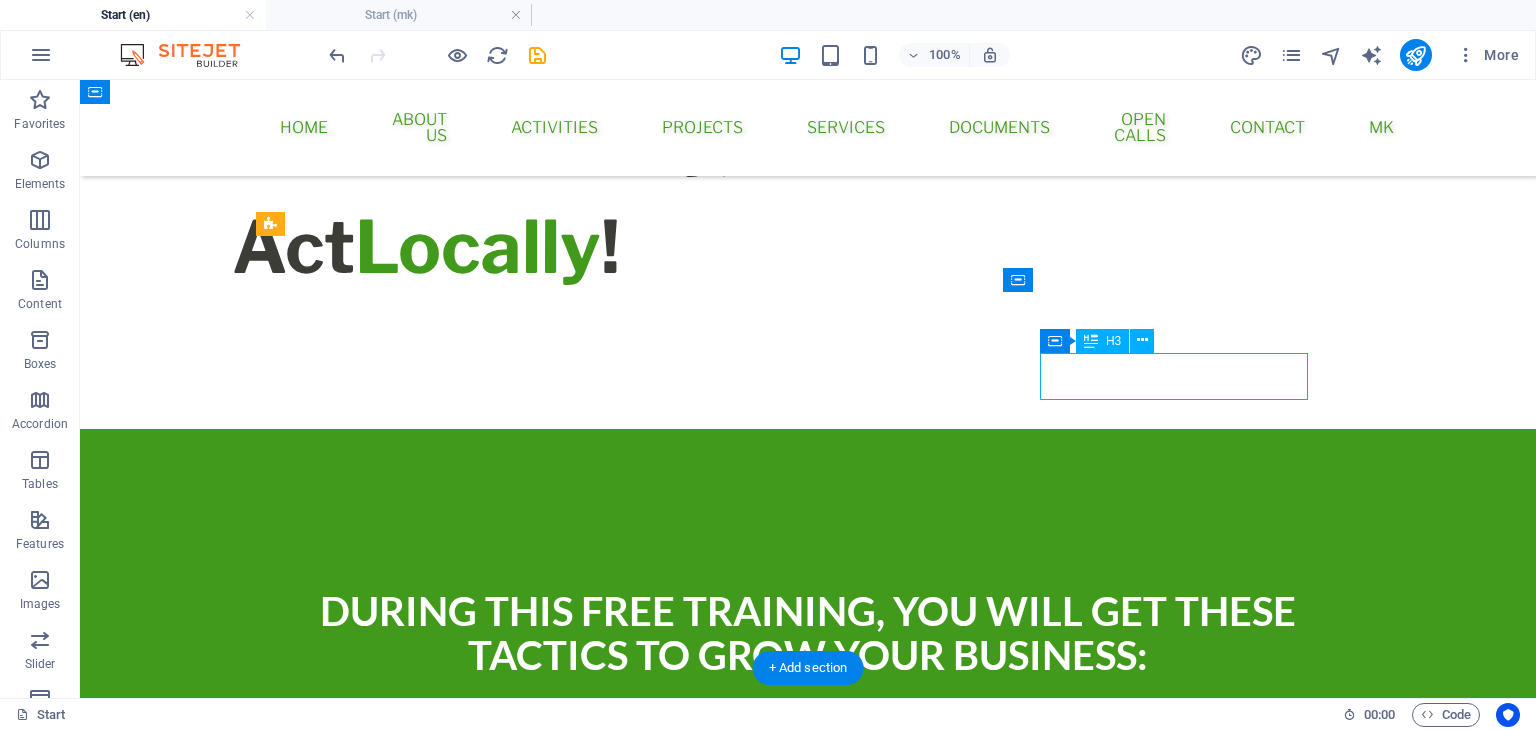 click on "3. Strategy" at bounding box center (808, 1349) 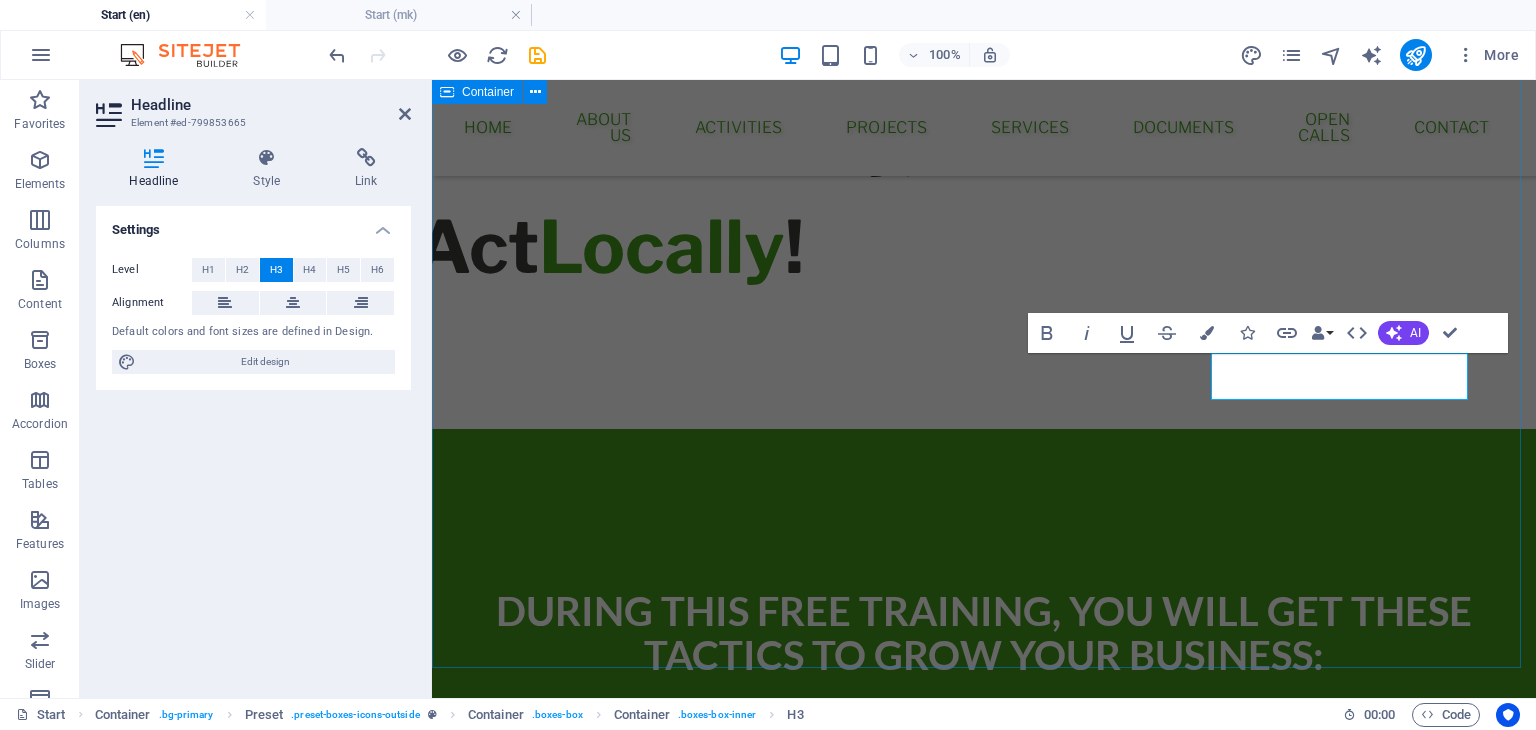 click on "During This Free Training, you will get these tactics to grow your business: 1. Strategy Lorem ipsum dolor sit amet, consectetur adipisicing elit. Veritatis, dolorem! 2. Strategy Lorem ipsum dolor sit amet, consectetur adipisicing elit. Veritatis, dolorem! Our TEam Lorem ipsum dolor sit amet, consectetur adipisicing elit. Veritatis, dolorem!" at bounding box center (984, 1011) 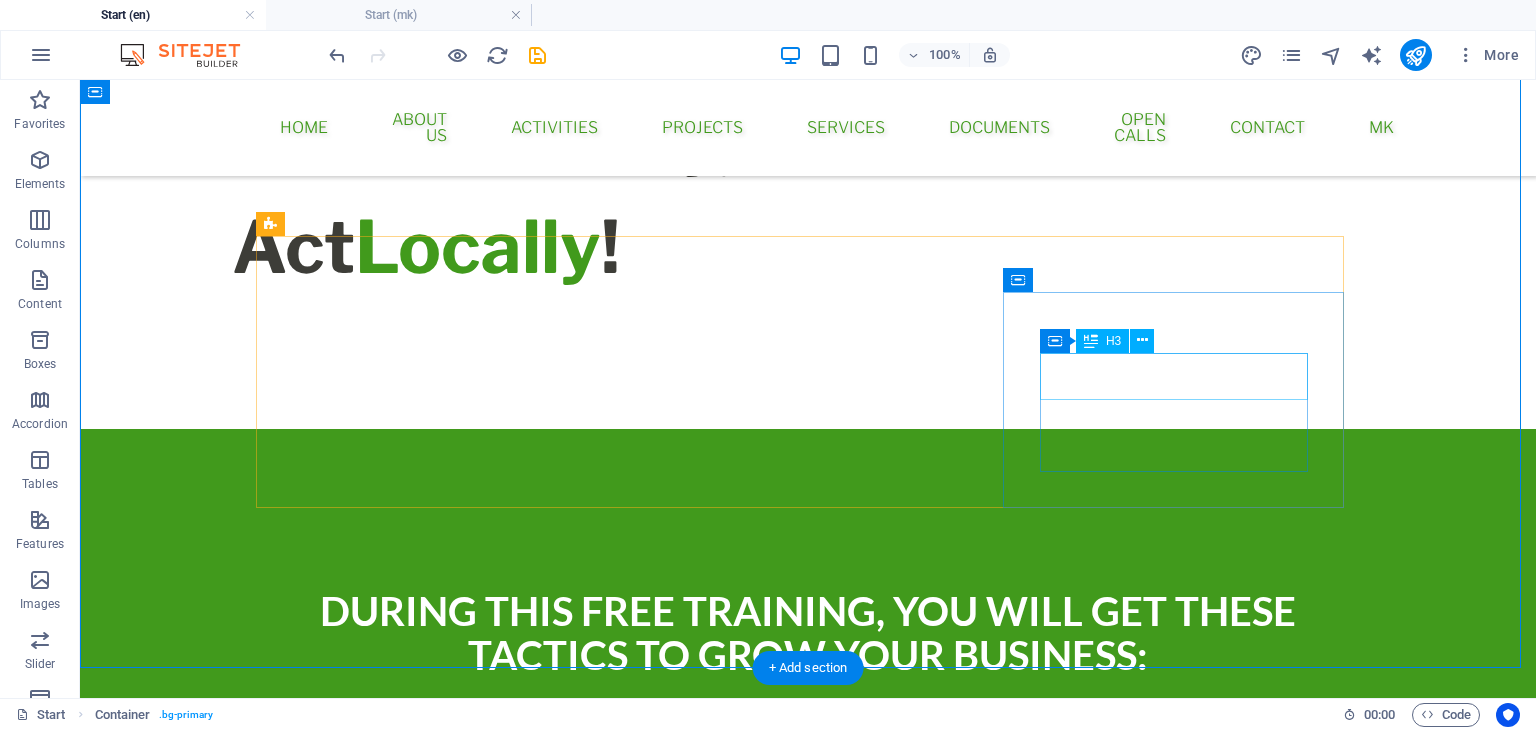 click on "Our TEam" at bounding box center (808, 1349) 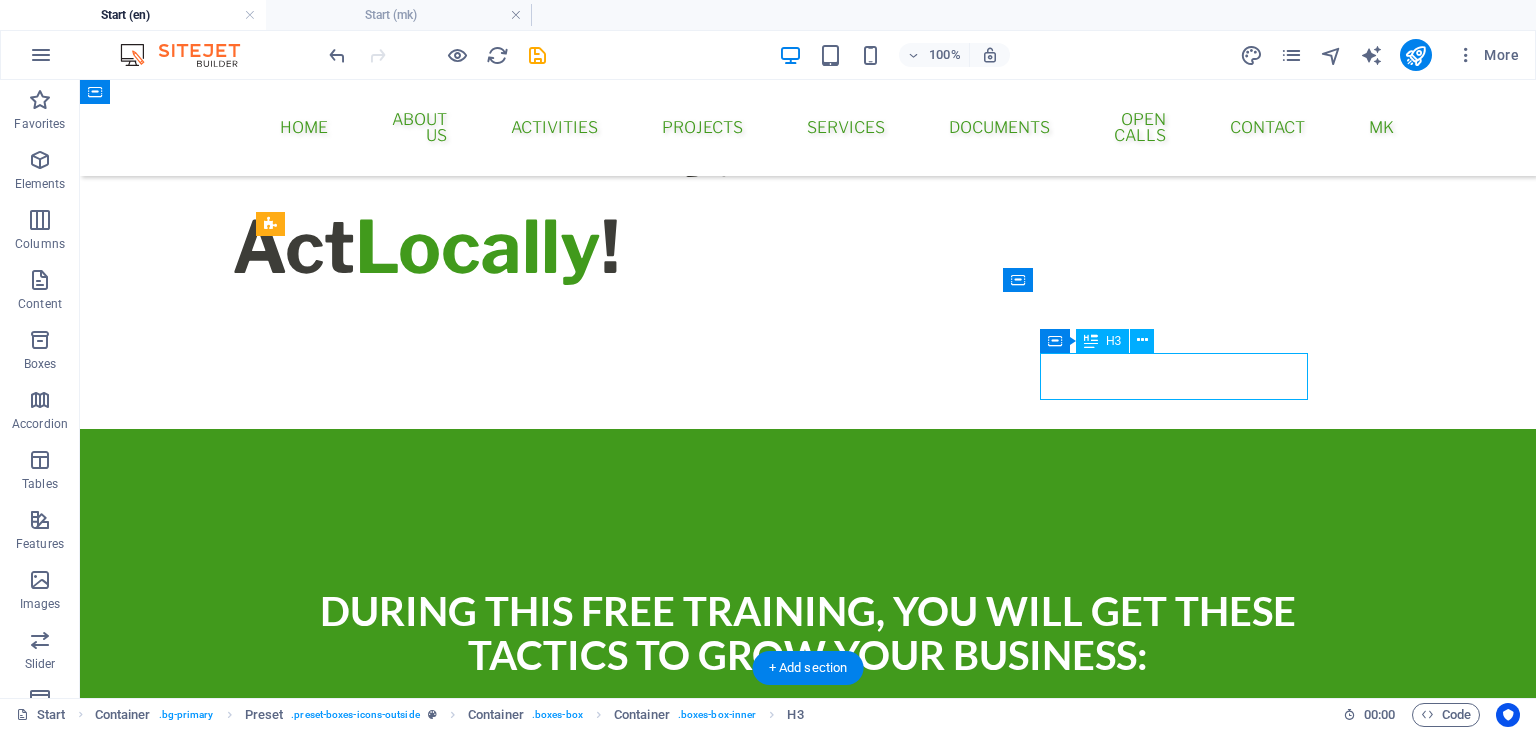 click on "Our TEam" at bounding box center [808, 1349] 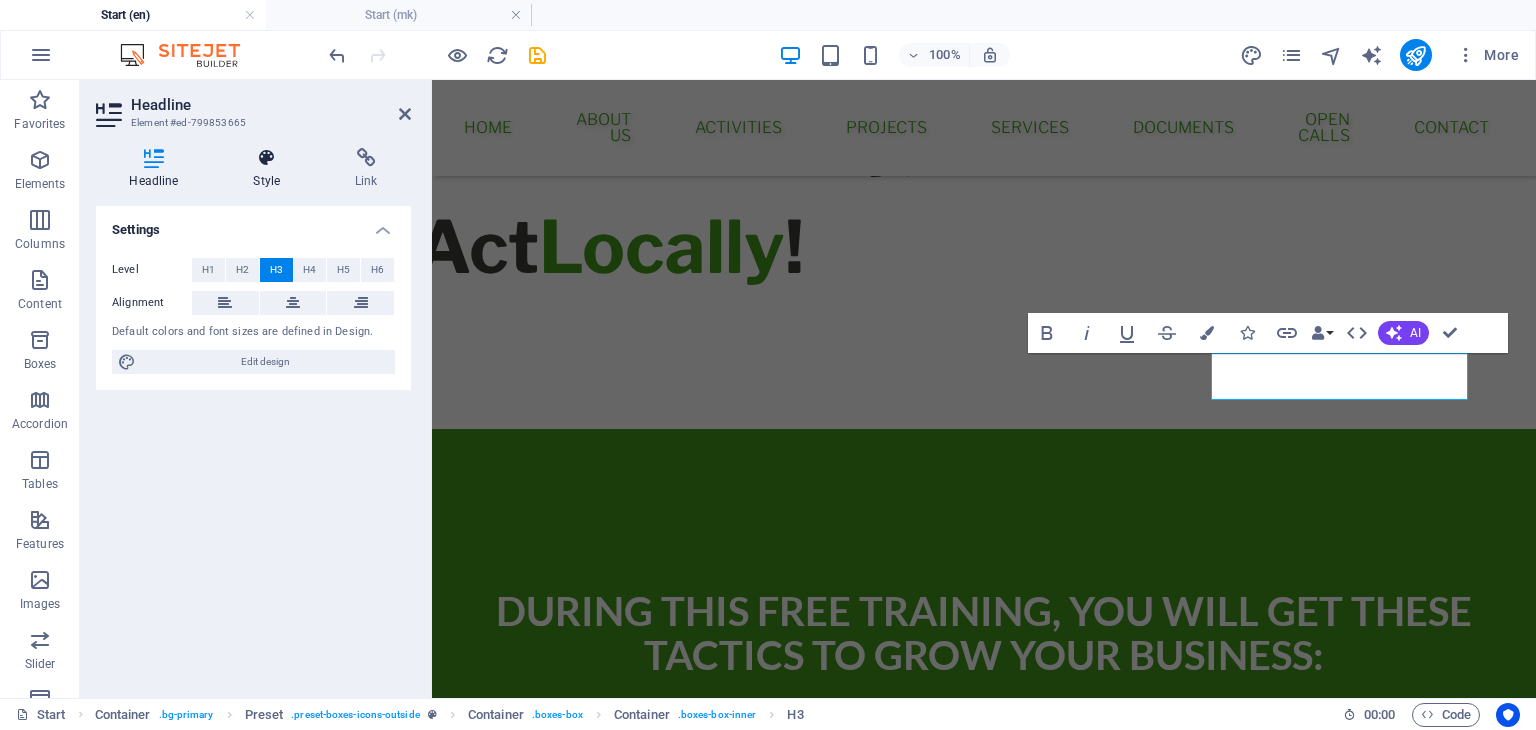 click at bounding box center [267, 158] 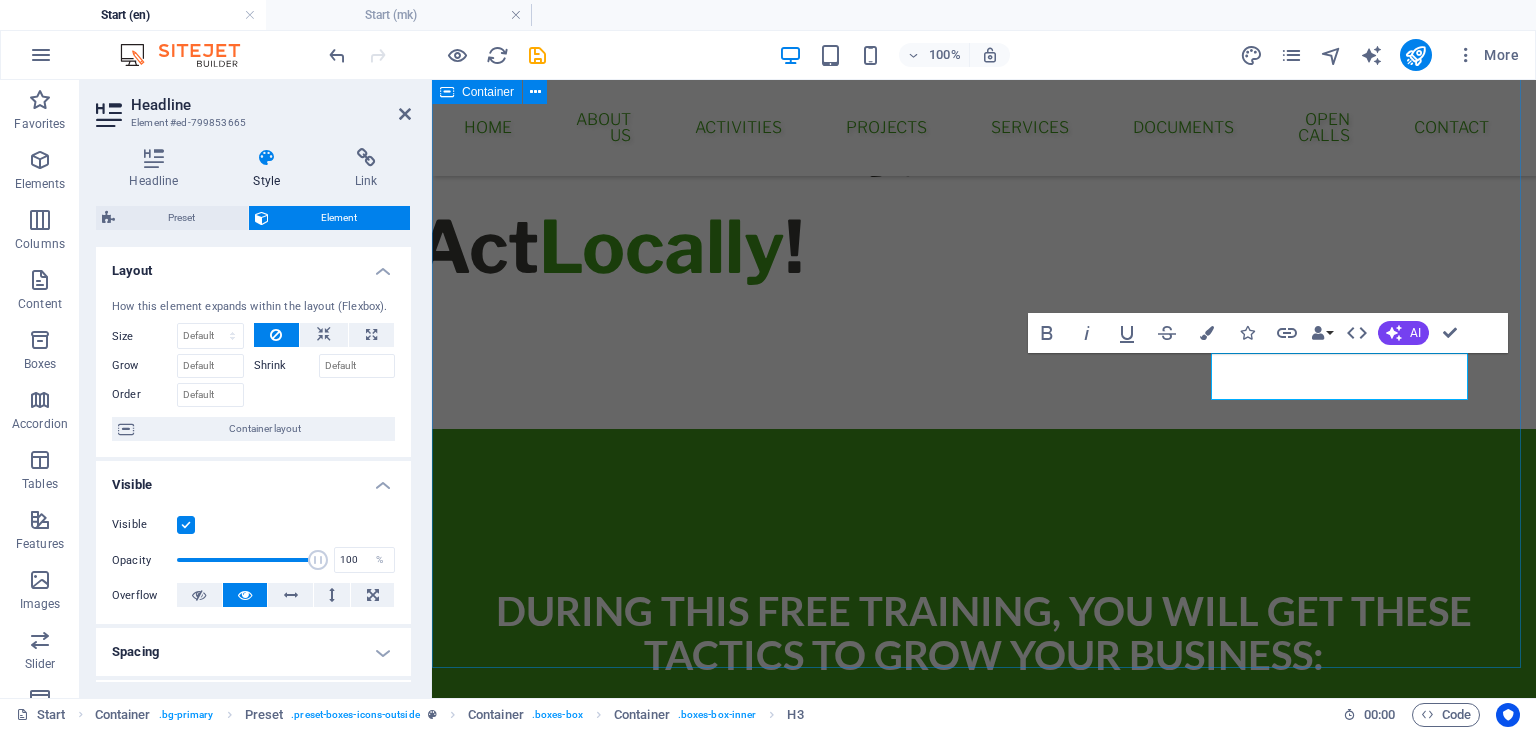click on "During This Free Training, you will get these tactics to grow your business: 1. Strategy Lorem ipsum dolor sit amet, consectetur adipisicing elit. Veritatis, dolorem! 2. Strategy Lorem ipsum dolor sit amet, consectetur adipisicing elit. Veritatis, dolorem! Our TEam Lorem ipsum dolor sit amet, consectetur adipisicing elit. Veritatis, dolorem!" at bounding box center [984, 1011] 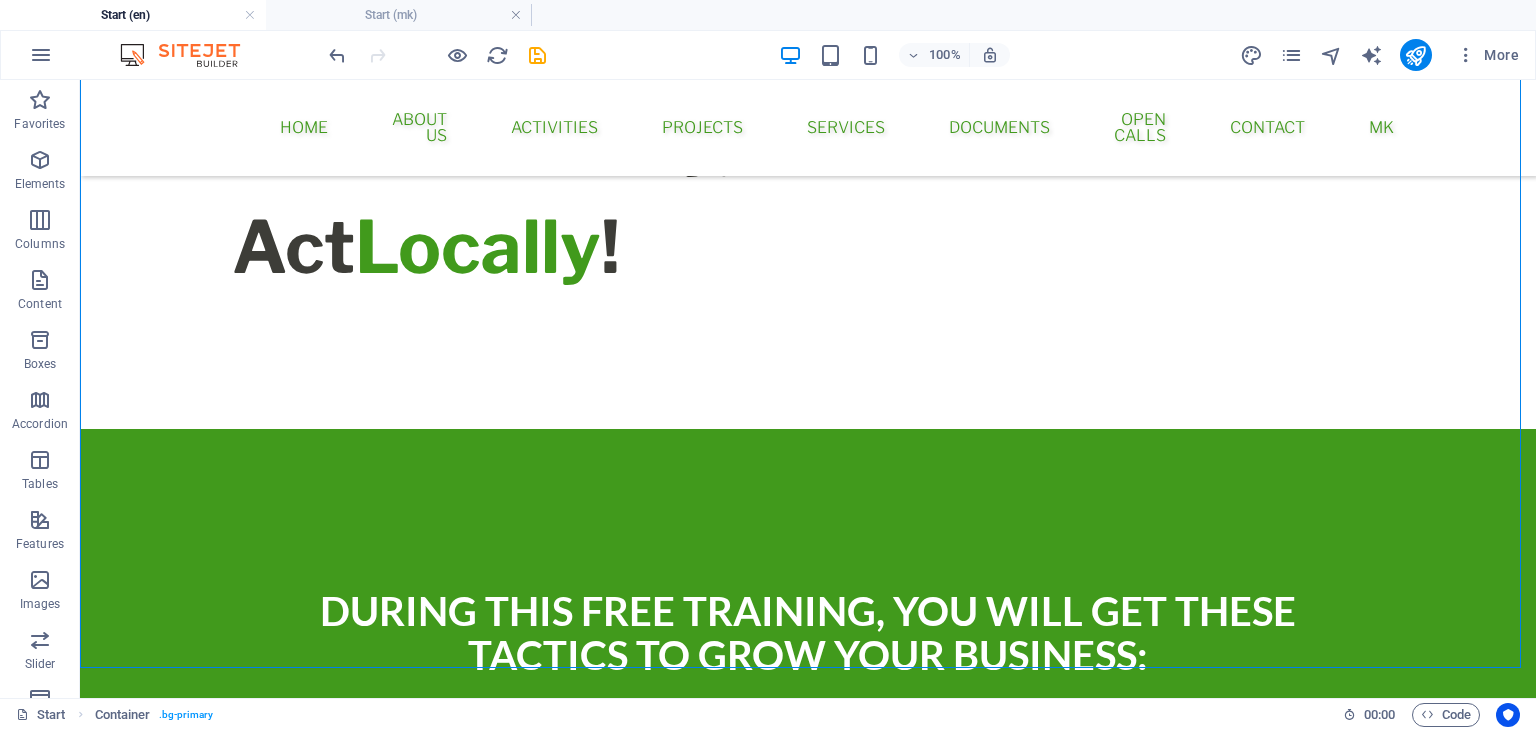 click at bounding box center (437, 55) 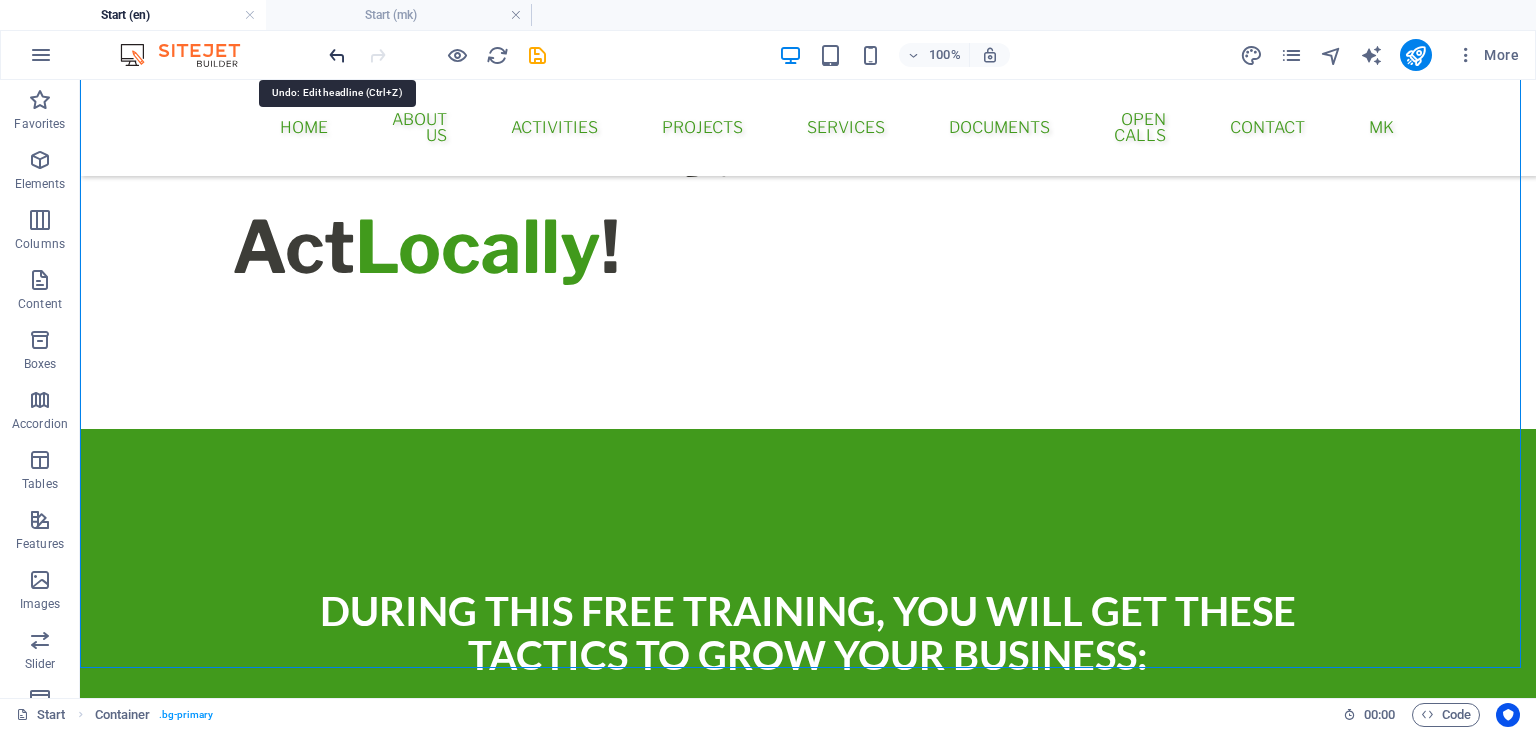 click at bounding box center [337, 55] 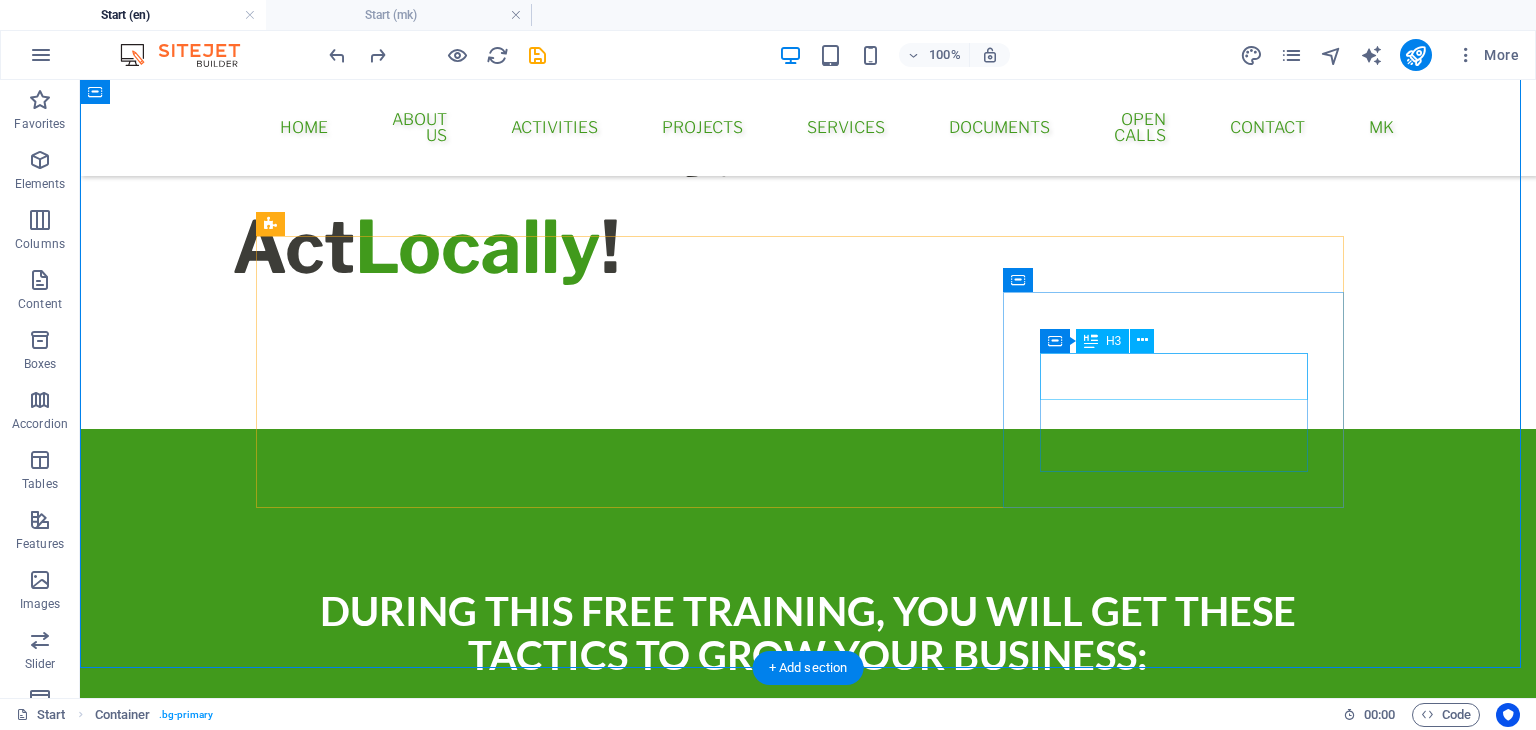 click on "3. Strategy" at bounding box center (808, 1349) 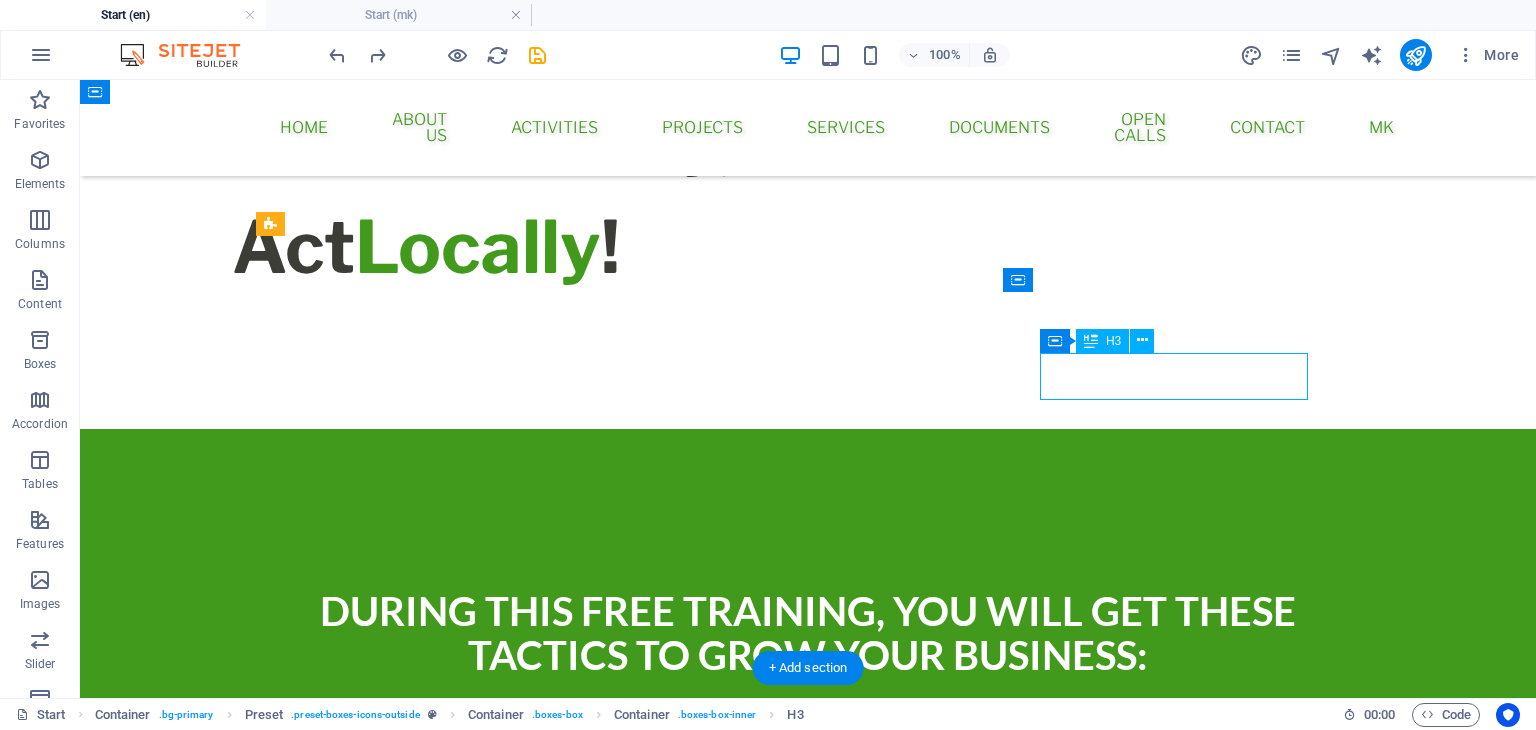 click on "3. Strategy" at bounding box center (808, 1349) 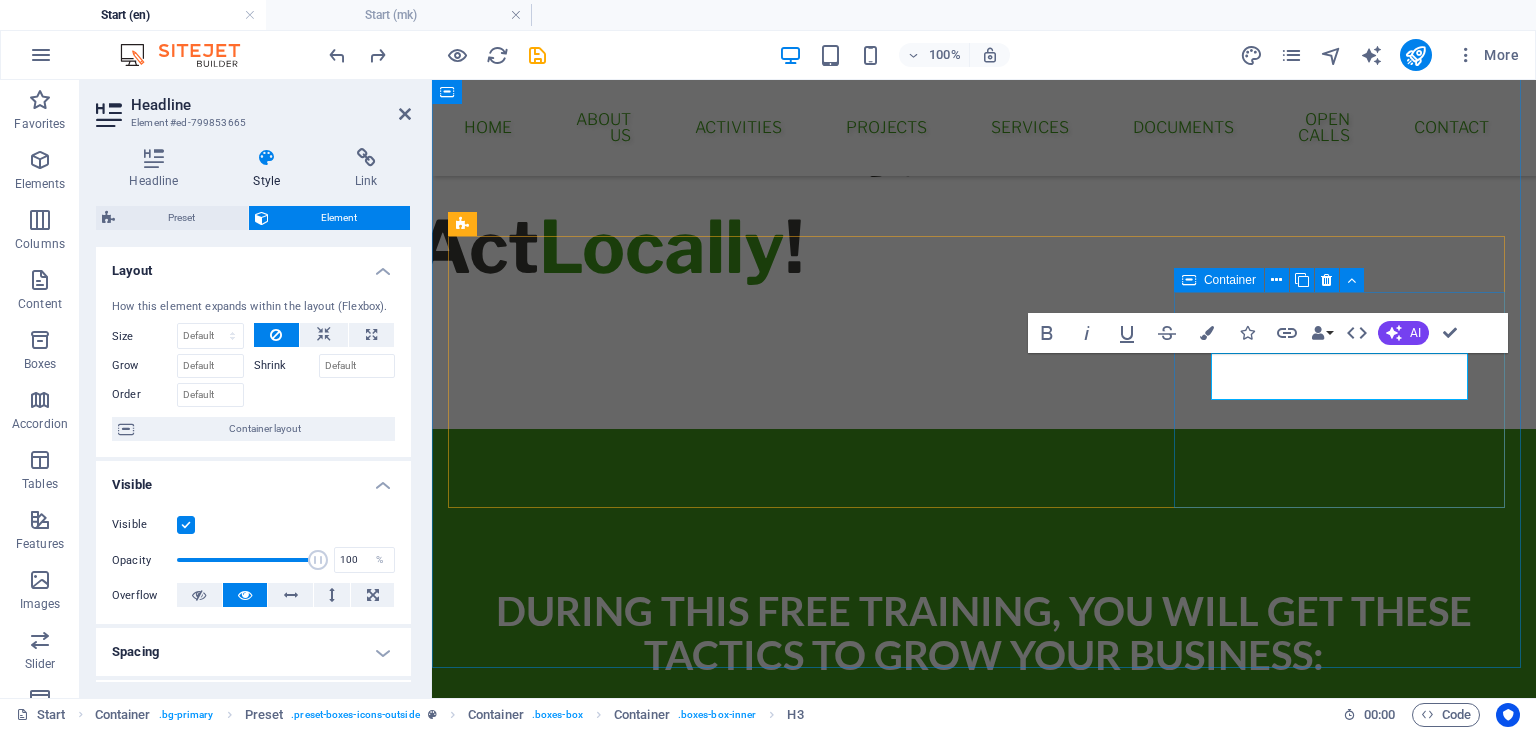 click on "3. Strategy Lorem ipsum dolor sit amet, consectetur adipisicing elit. Veritatis, dolorem!" at bounding box center (984, 1349) 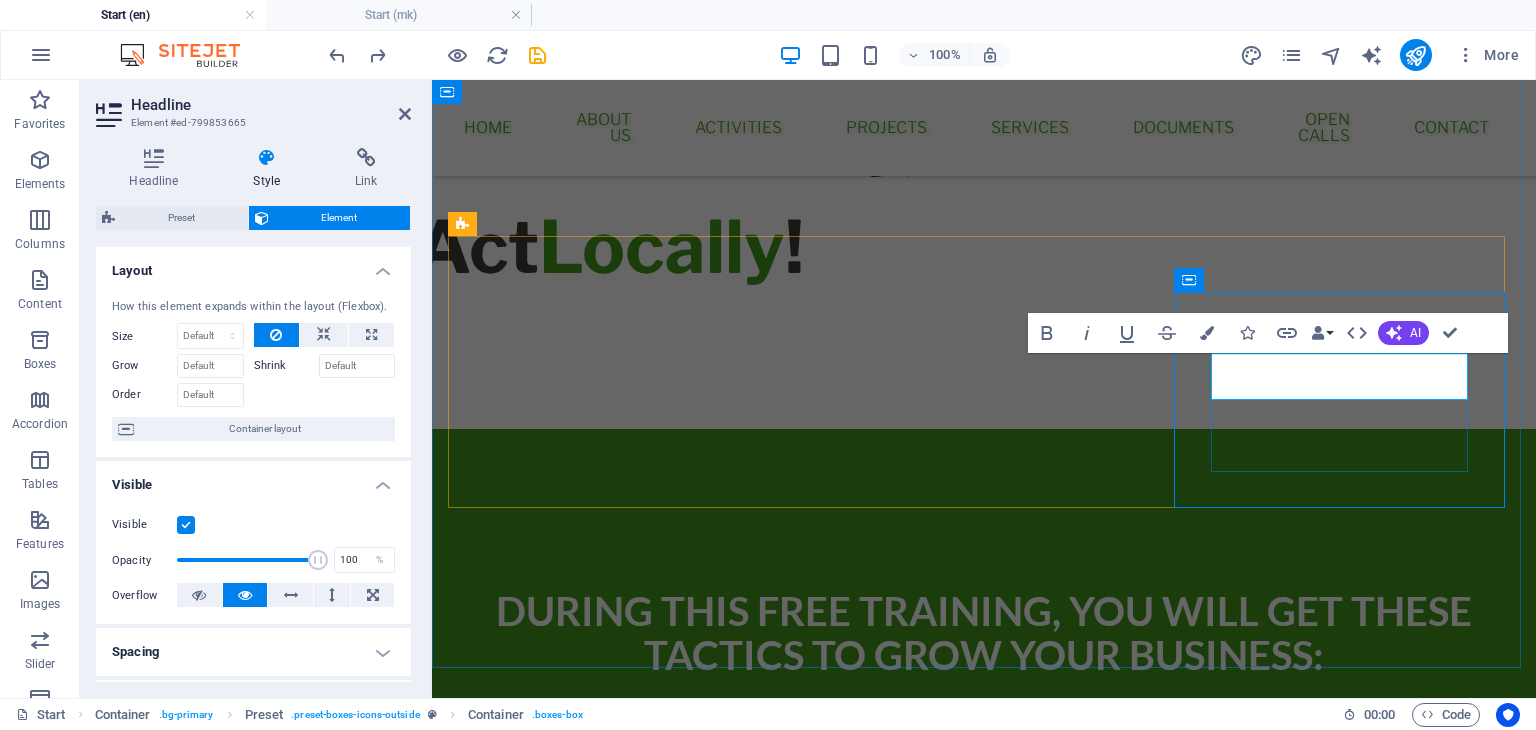 click on "During This Free Training, you will get these tactics to grow your business: 1. Strategy Lorem ipsum dolor sit amet, consectetur adipisicing elit. Veritatis, dolorem! 2. Strategy Lorem ipsum dolor sit amet, consectetur adipisicing elit. Veritatis, dolorem! 3. Strategy Lorem ipsum dolor sit amet, consectetur adipisicing elit. Veritatis, dolorem!" at bounding box center (984, 1011) 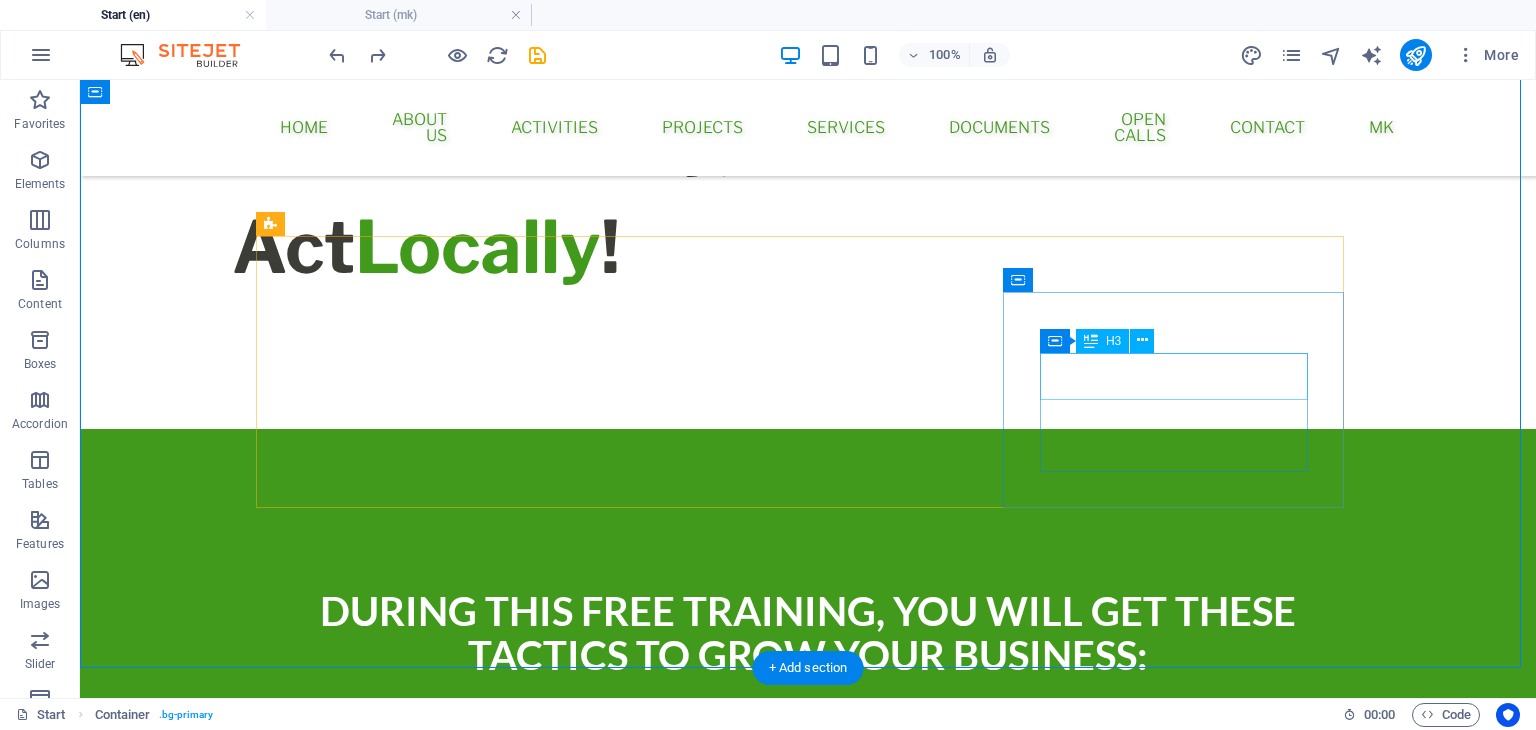 click on "3. Strategy" at bounding box center [808, 1349] 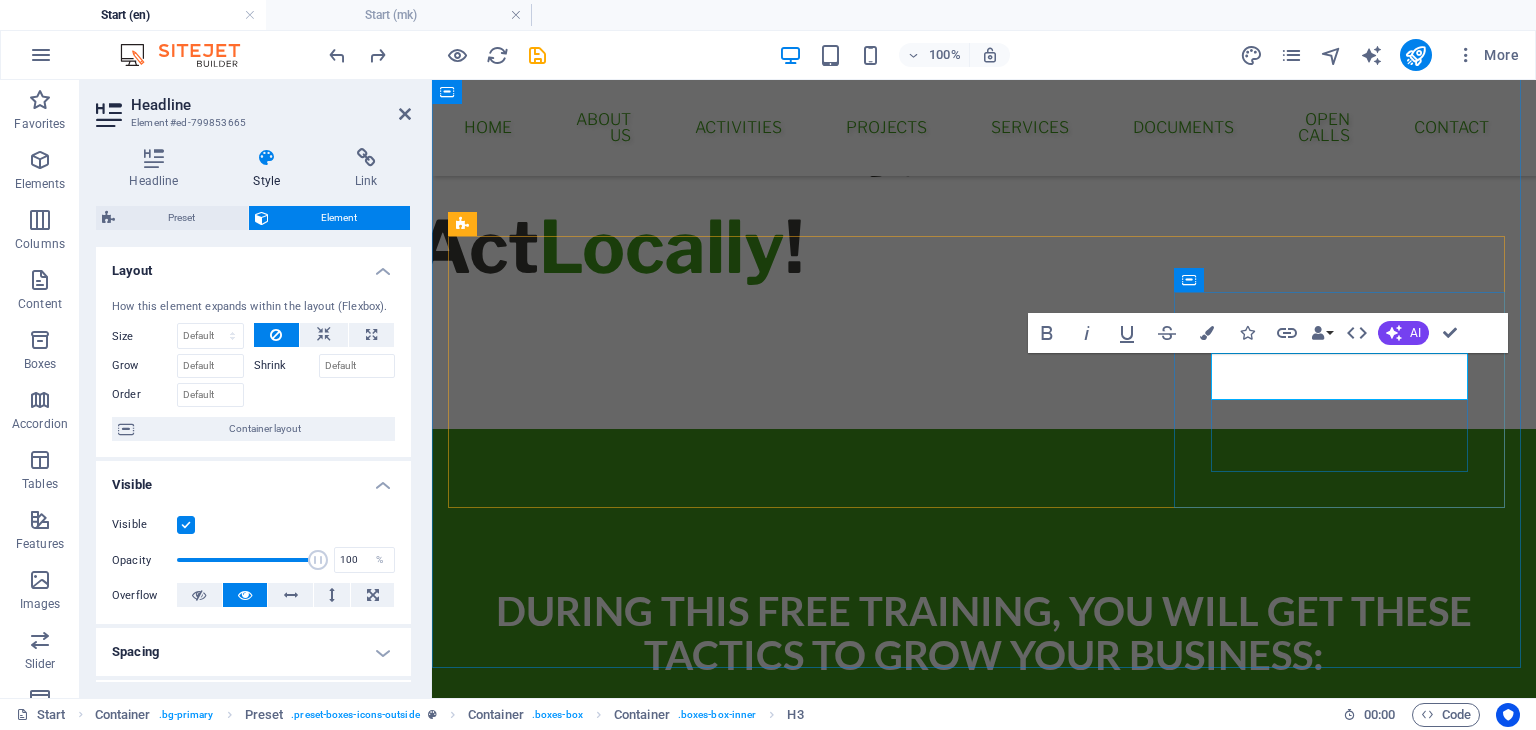 click on "3. Strategy" at bounding box center (984, 1349) 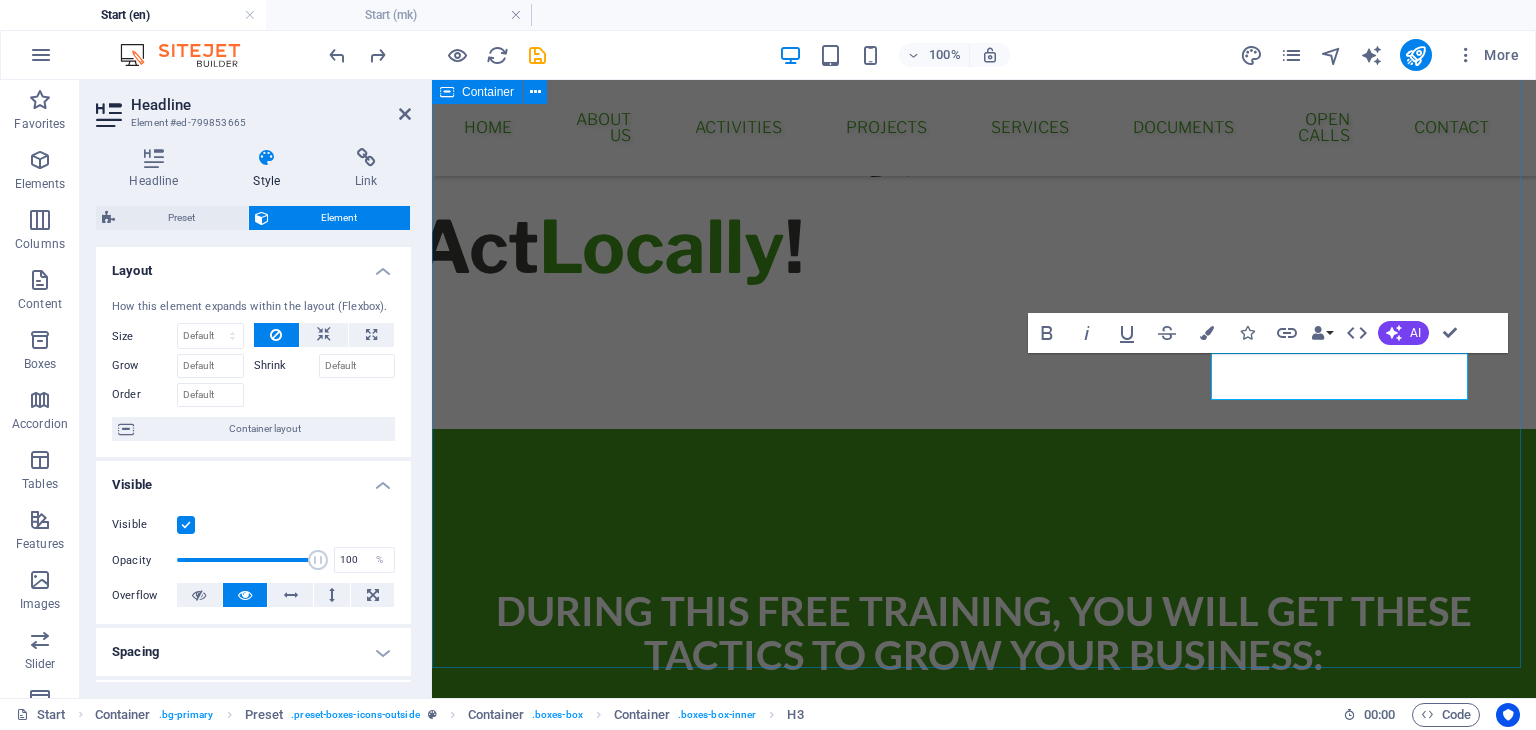 click on "During This Free Training, you will get these tactics to grow your business: 1. Strategy Lorem ipsum dolor sit amet, consectetur adipisicing elit. Veritatis, dolorem! 2. Strategy Lorem ipsum dolor sit amet, consectetur adipisicing elit. Veritatis, dolorem! Our Team Lorem ipsum dolor sit amet, consectetur adipisicing elit. Veritatis, dolorem!" at bounding box center (984, 1011) 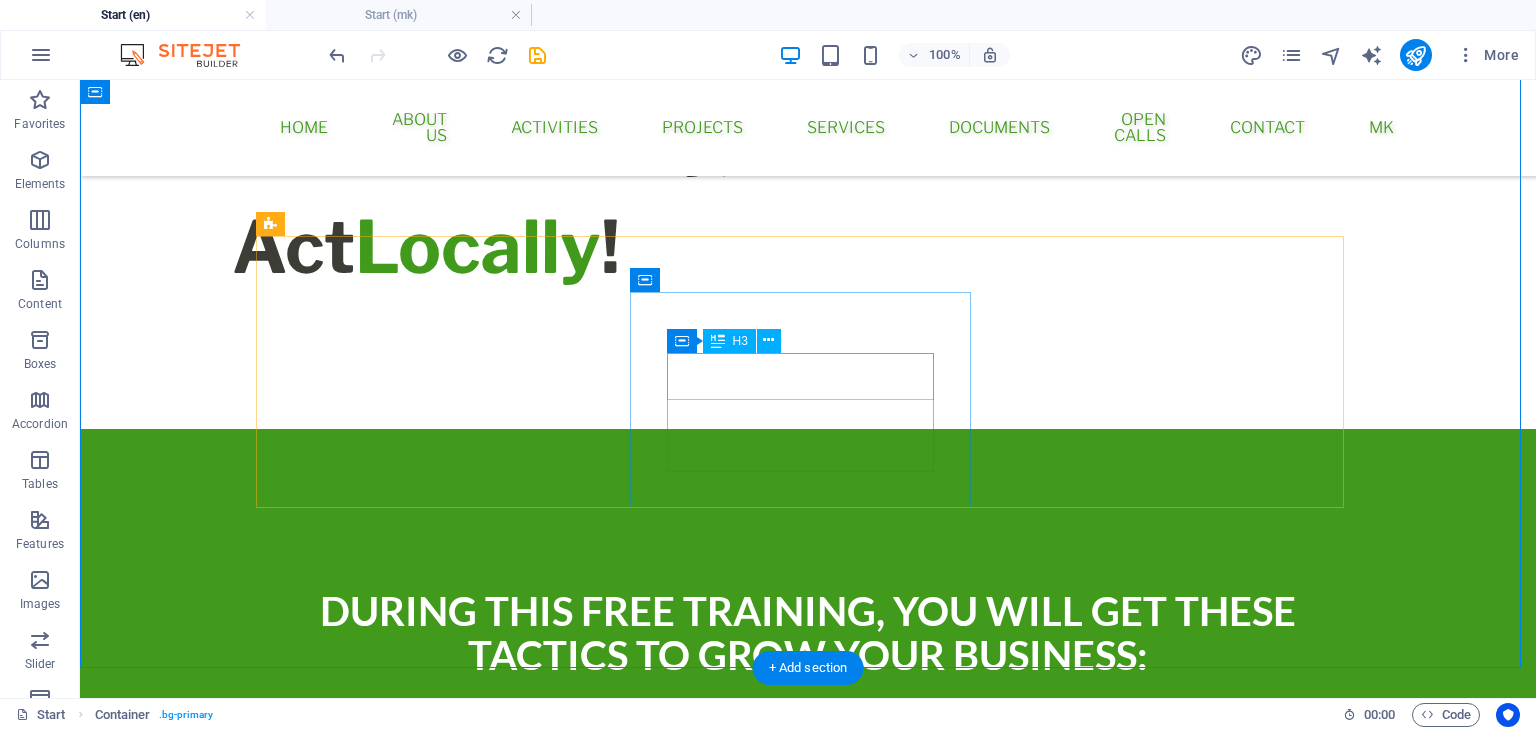 click on "2. Strategy" at bounding box center [808, 1108] 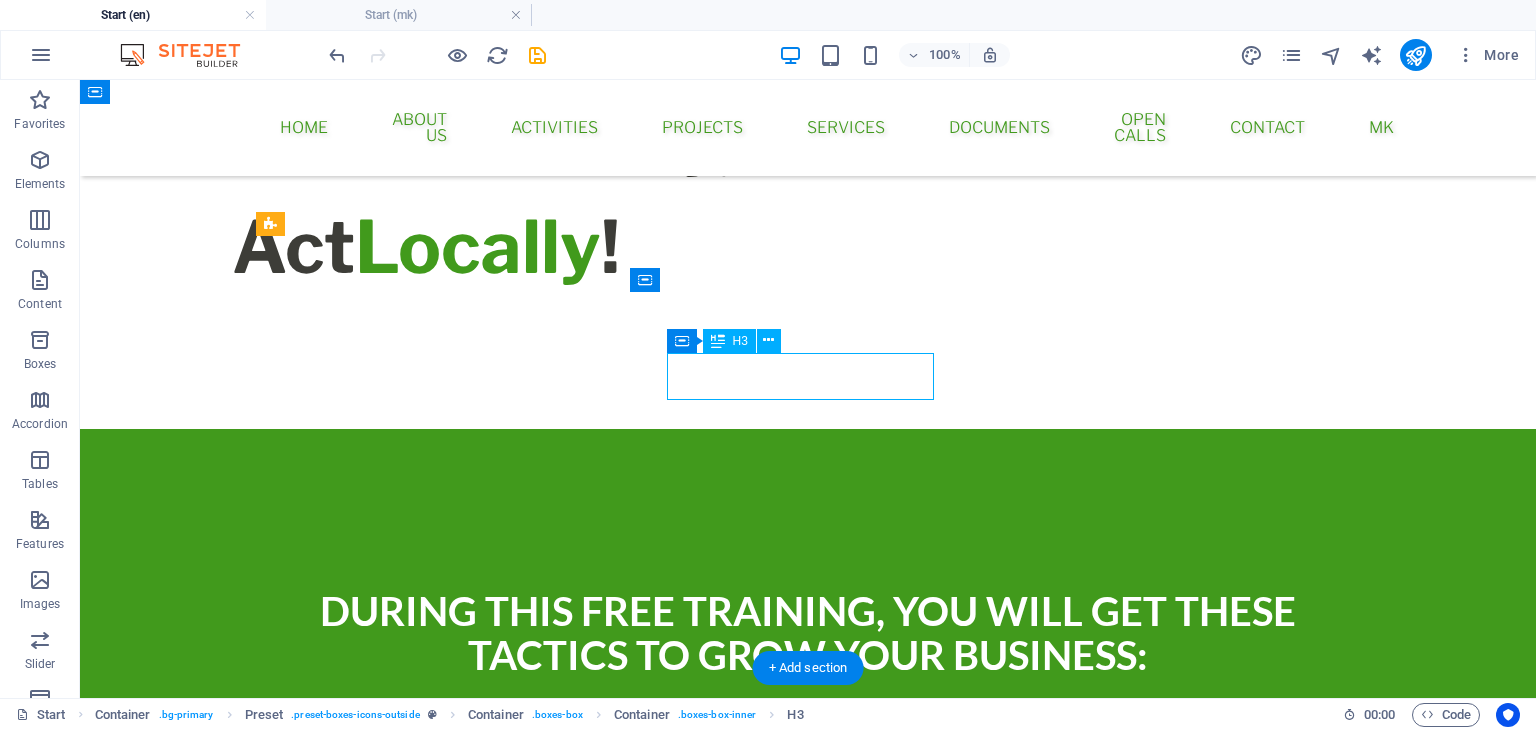 click on "2. Strategy" at bounding box center (808, 1108) 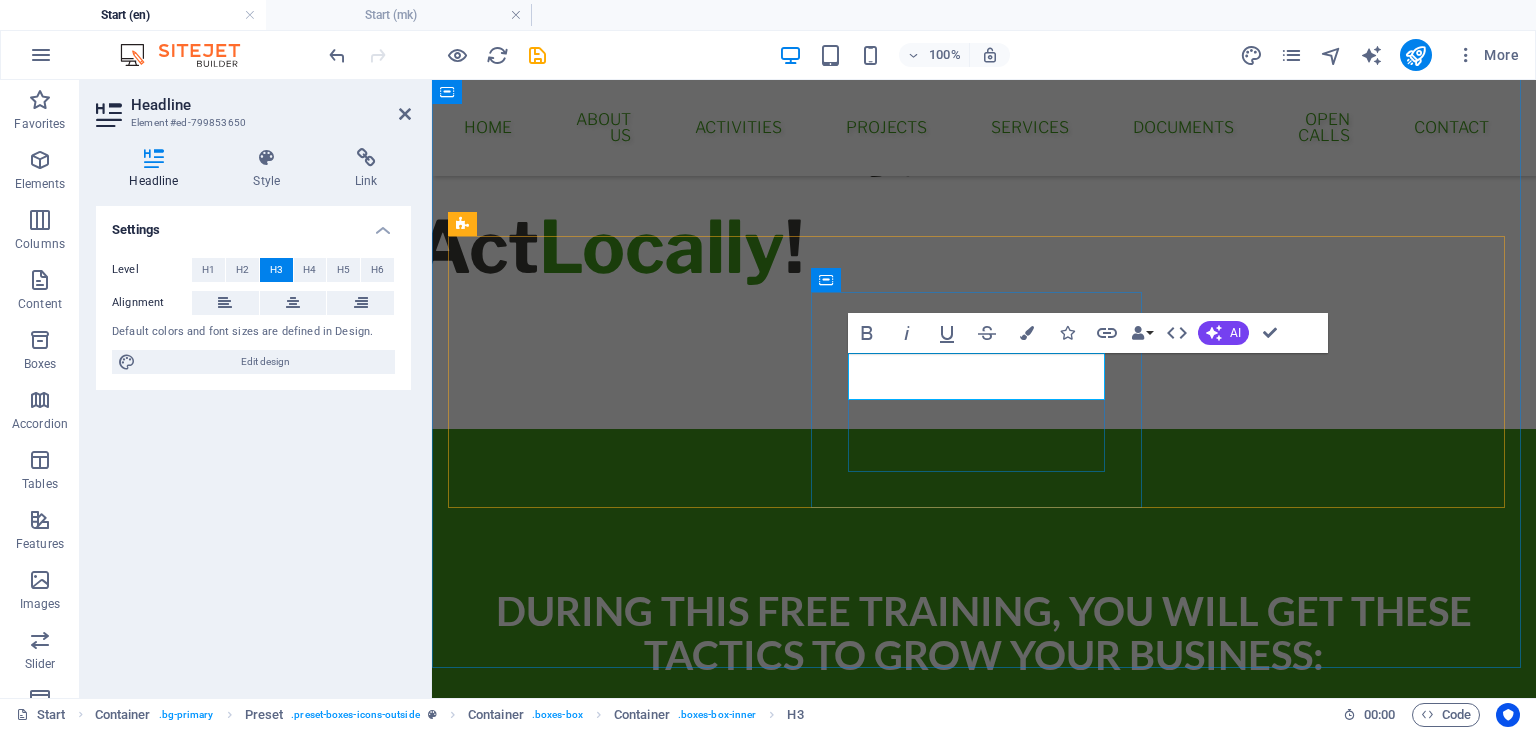 click on "2. Strategy" at bounding box center [984, 1108] 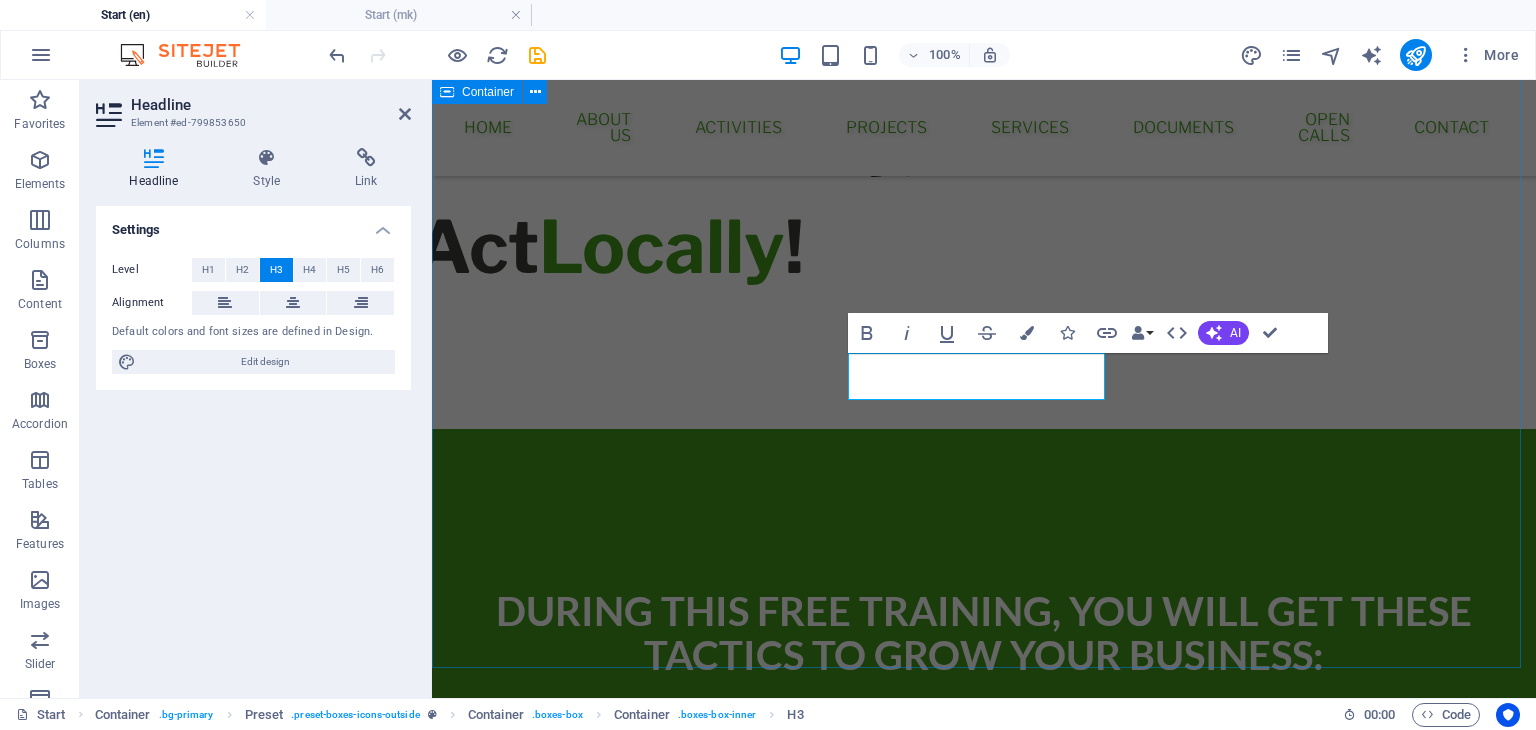 click on "During This Free Training, you will get these tactics to grow your business: 1. Strategy Lorem ipsum dolor sit amet, consectetur adipisicing elit. Veritatis, dolorem! OUR REPORTS Lorem ipsum dolor sit amet, consectetur adipisicing elit. Veritatis, dolorem! Our Team Lorem ipsum dolor sit amet, consectetur adipisicing elit. Veritatis, dolorem!" at bounding box center [984, 1011] 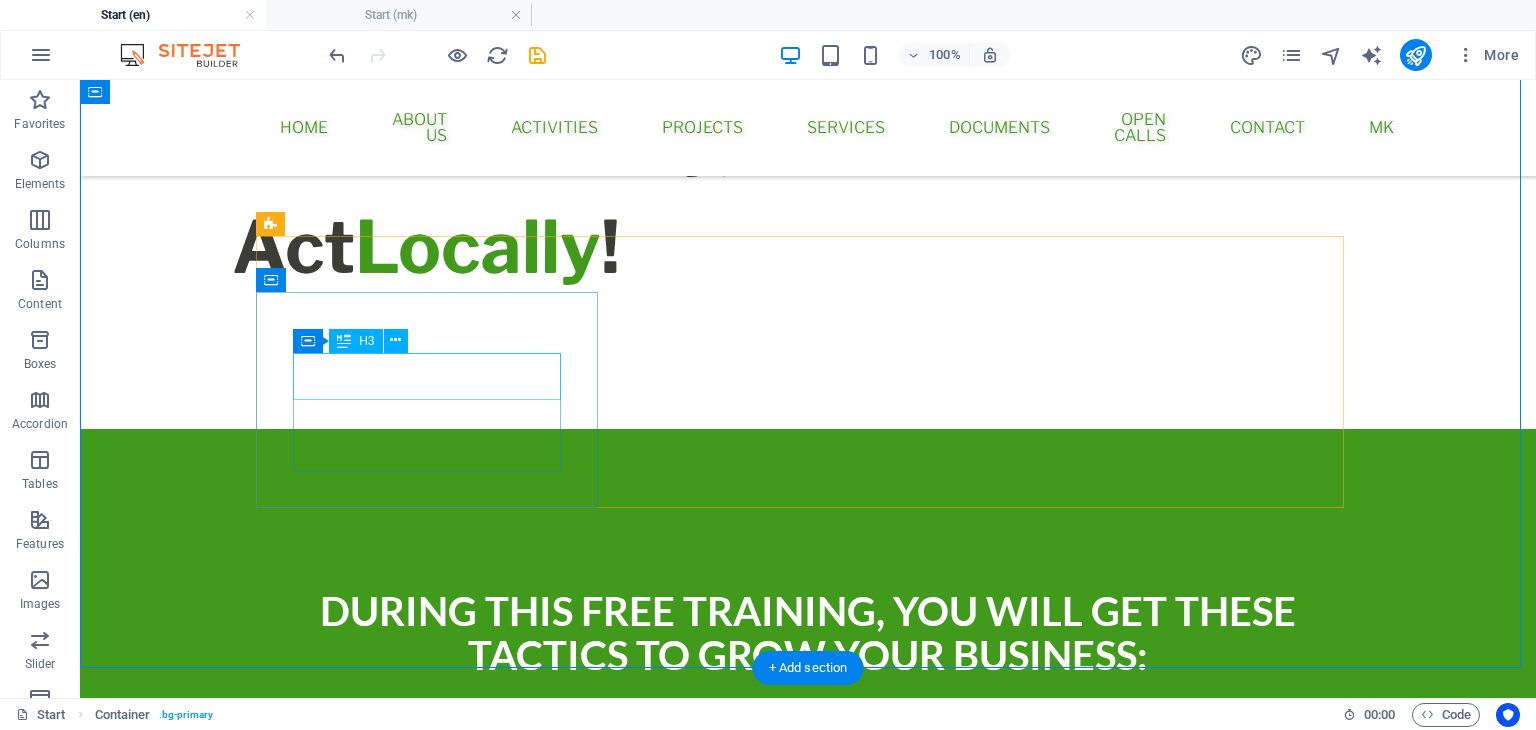 click on "1. Strategy" at bounding box center [808, 867] 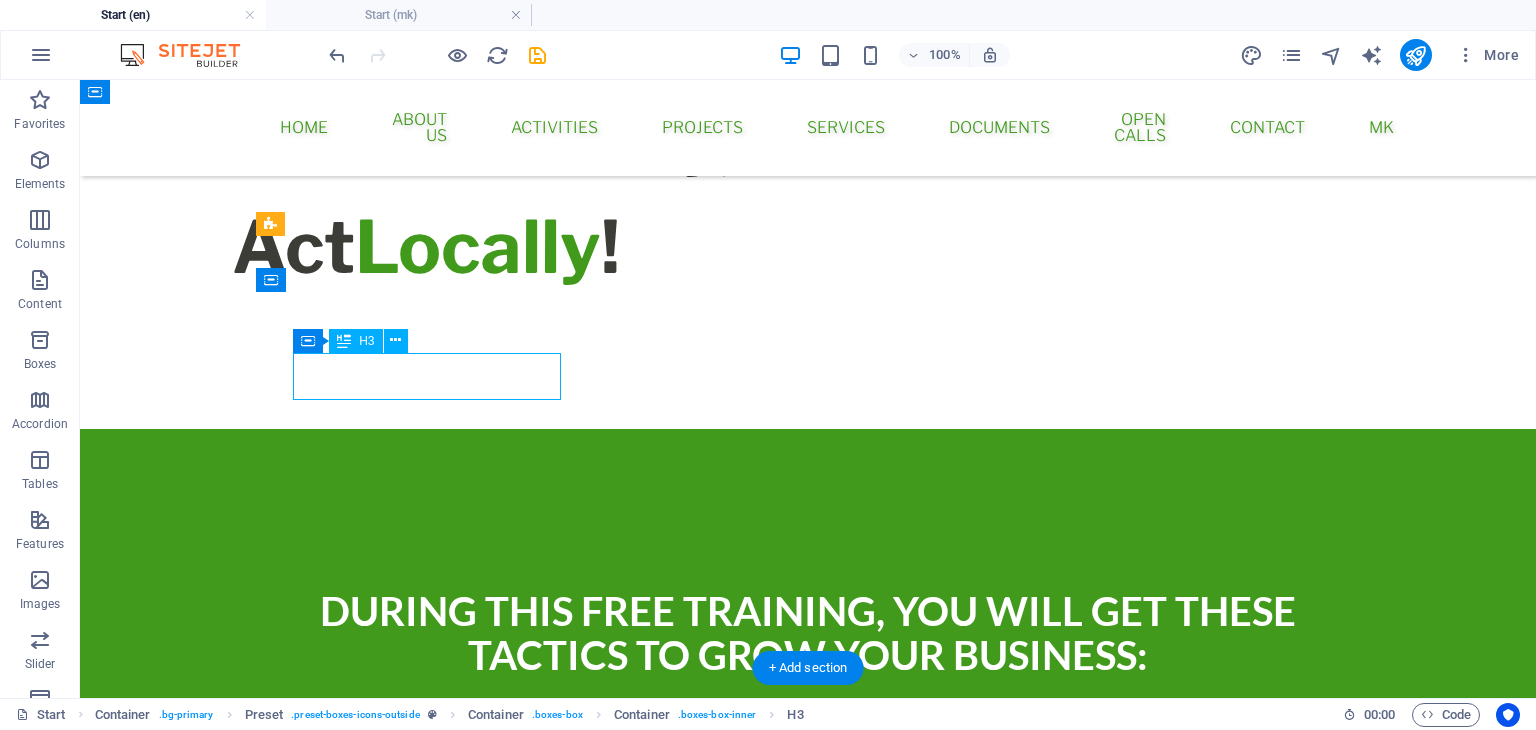 click on "1. Strategy" at bounding box center (808, 867) 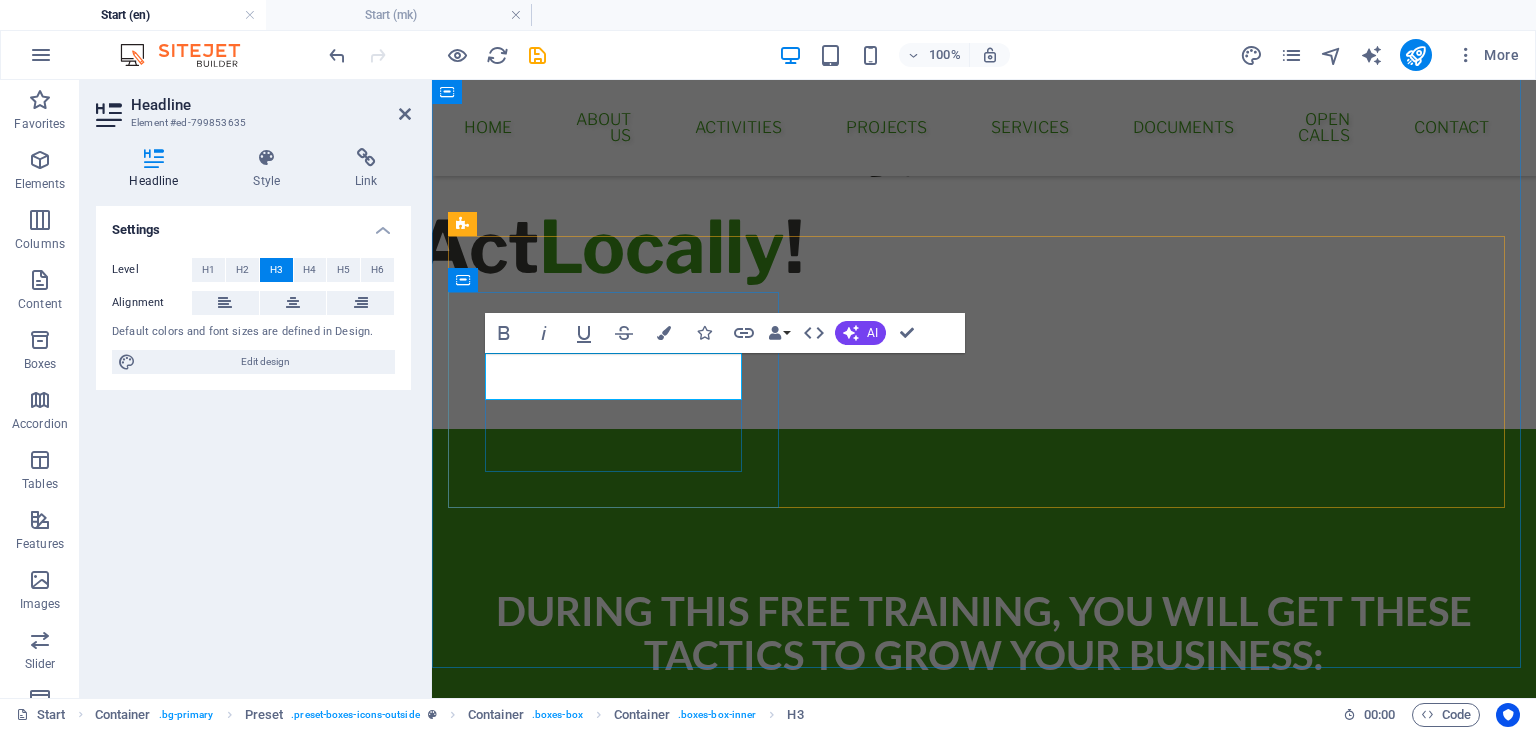 click on "1. Strategy" at bounding box center [984, 867] 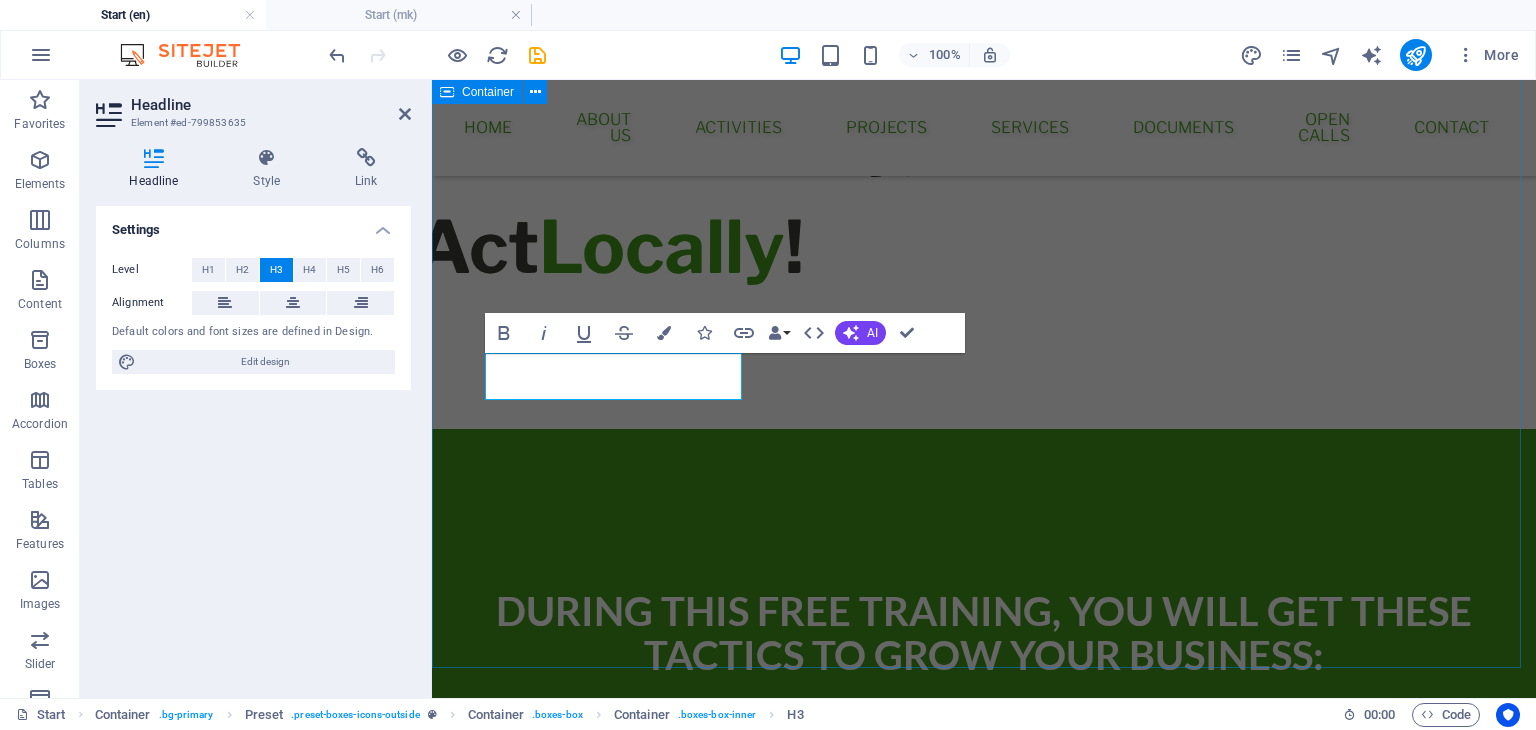 click on "During This Free Training, you will get these tactics to grow your business: OUR STRATEGY Lorem ipsum dolor sit amet, consectetur adipisicing elit. Veritatis, dolorem! OUR REPORTS Lorem ipsum dolor sit amet, consectetur adipisicing elit. Veritatis, dolorem! Our Team Lorem ipsum dolor sit amet, consectetur adipisicing elit. Veritatis, dolorem!" at bounding box center (984, 1011) 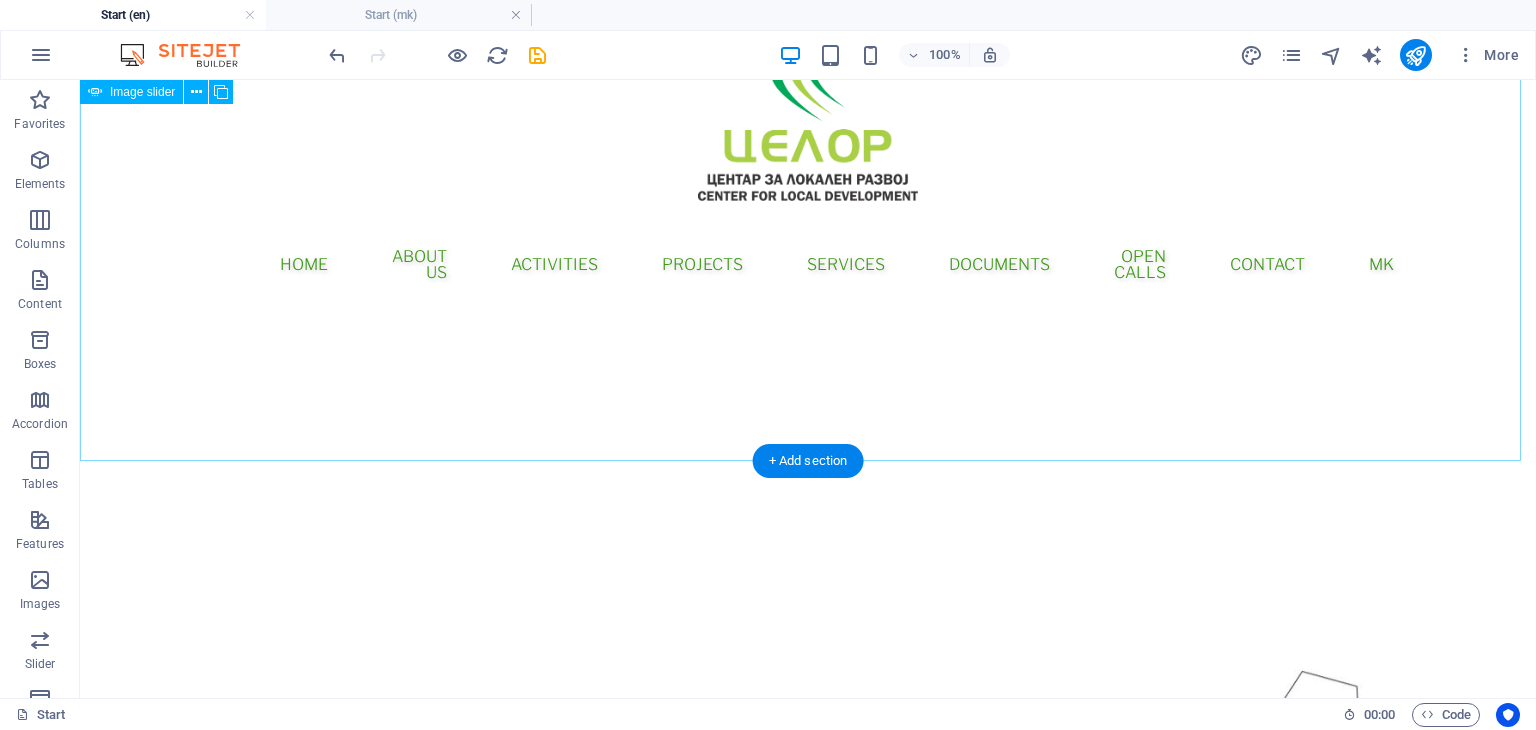 scroll, scrollTop: 0, scrollLeft: 0, axis: both 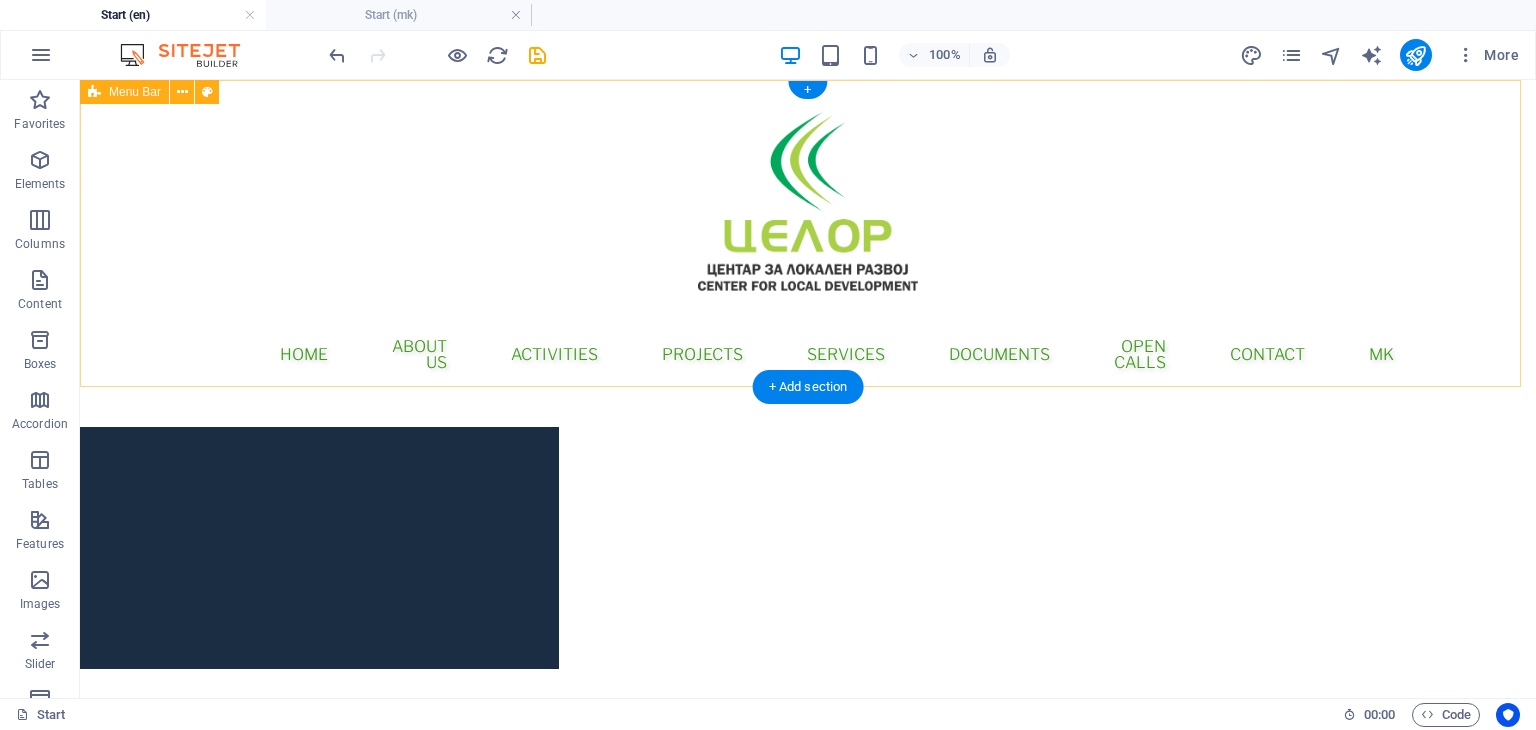 click on "Menu Home About Us Activities Projects Services Documents Open Calls Contact MK" at bounding box center (808, 241) 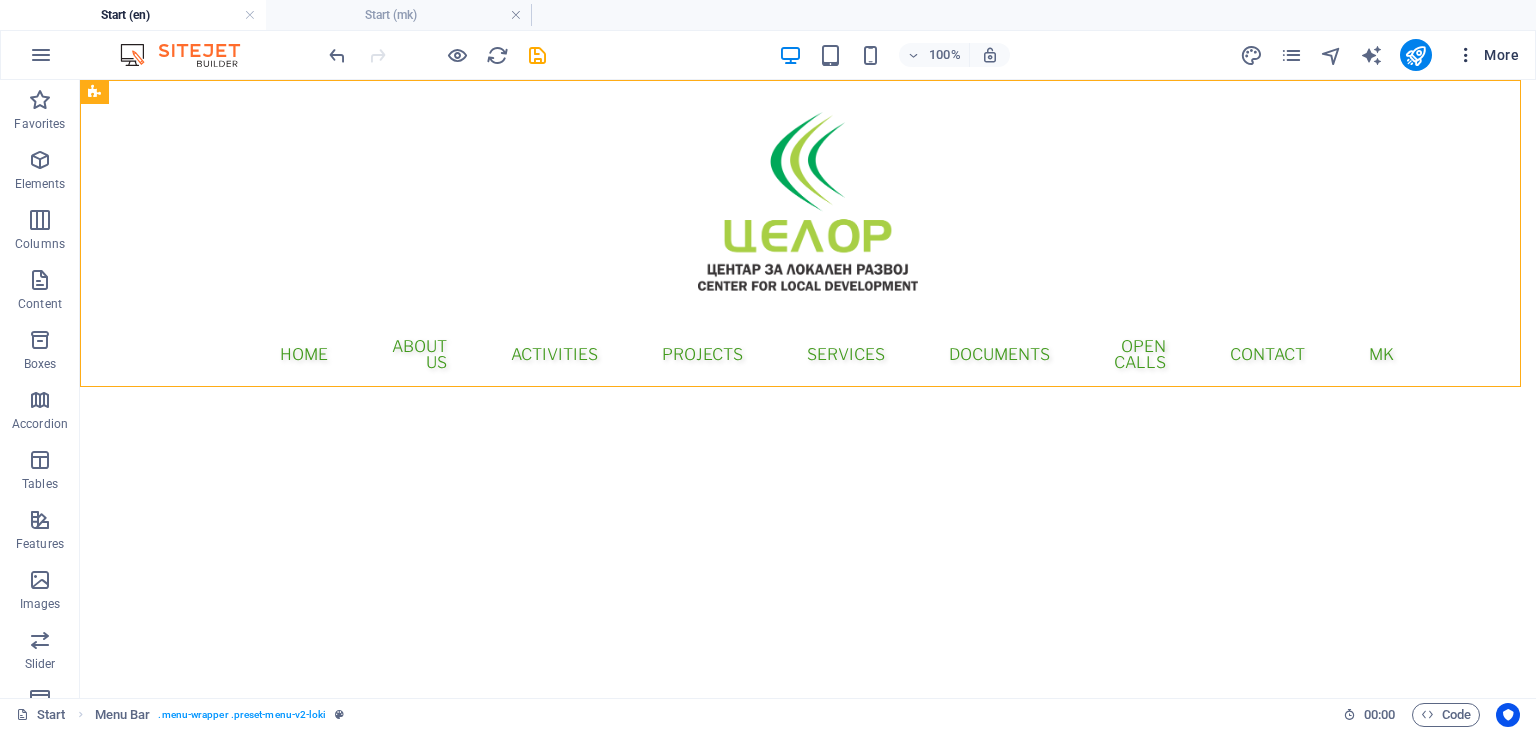 click at bounding box center (1466, 55) 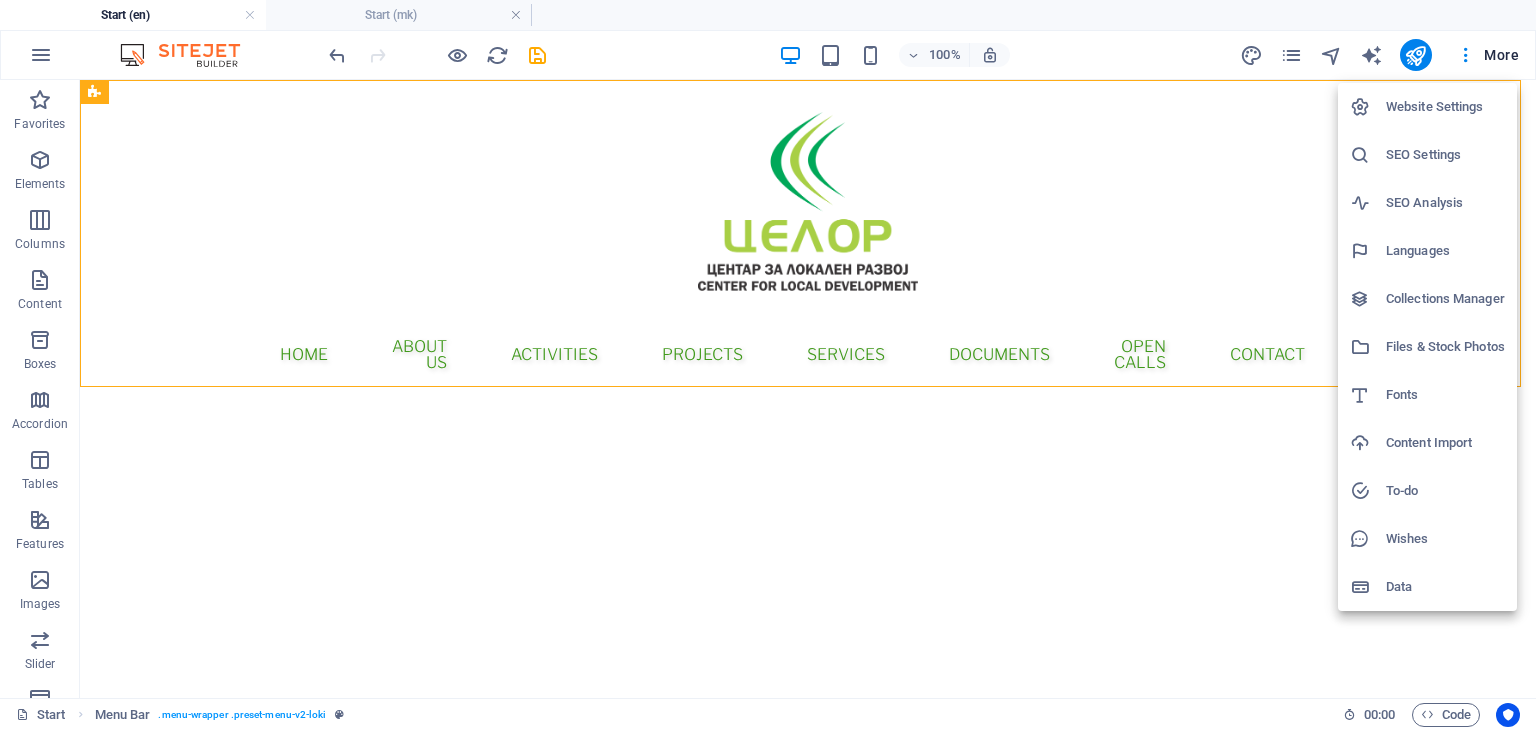 click at bounding box center [768, 365] 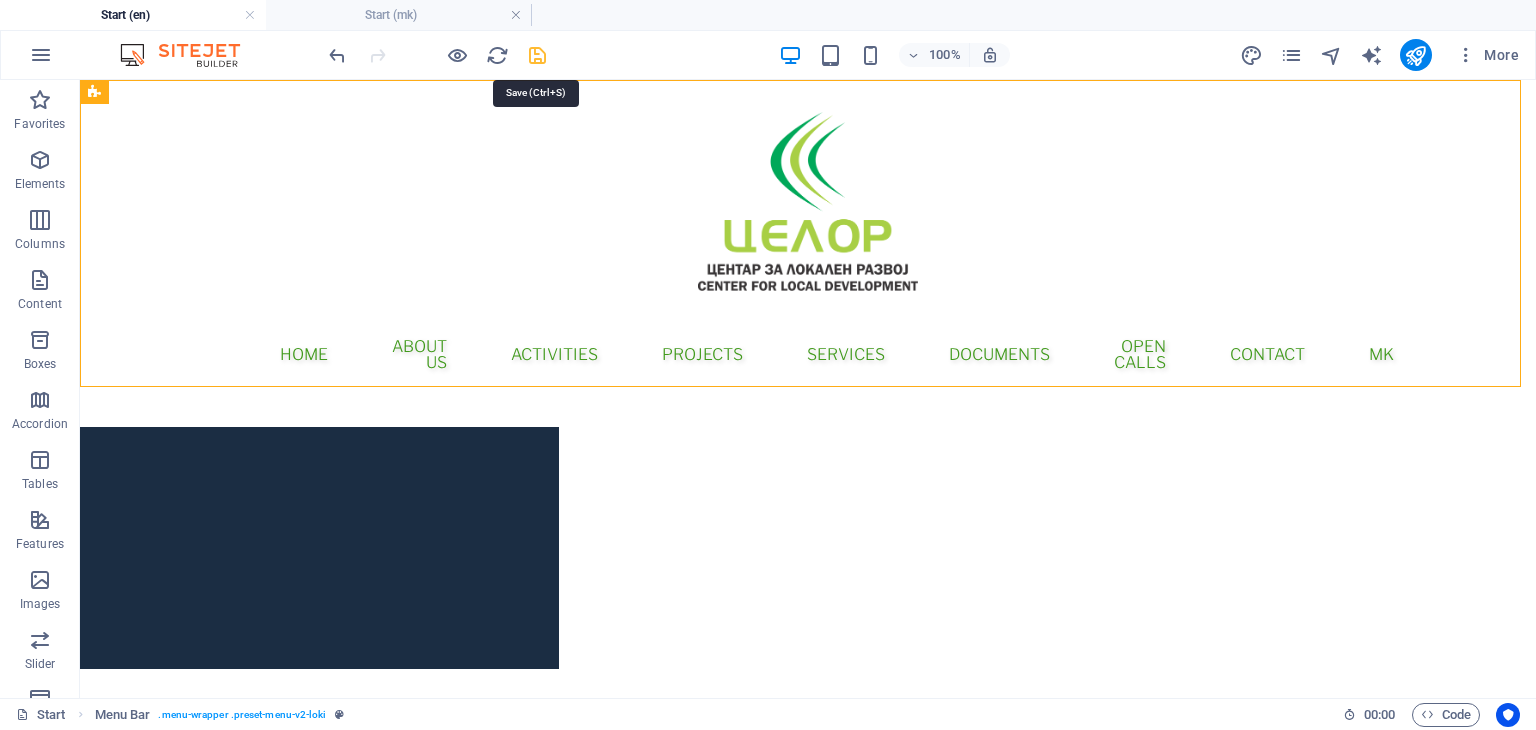 click at bounding box center [537, 55] 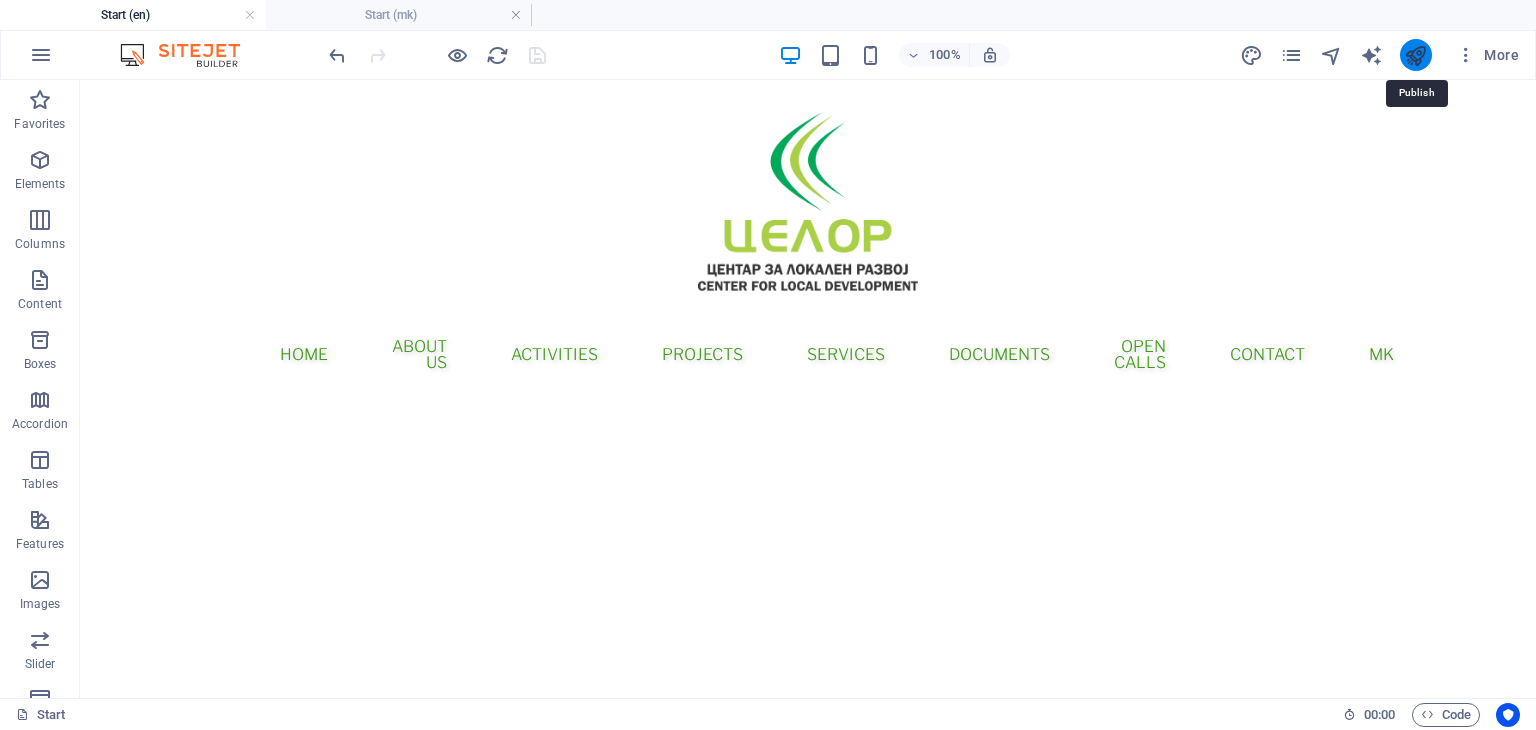click at bounding box center [1415, 55] 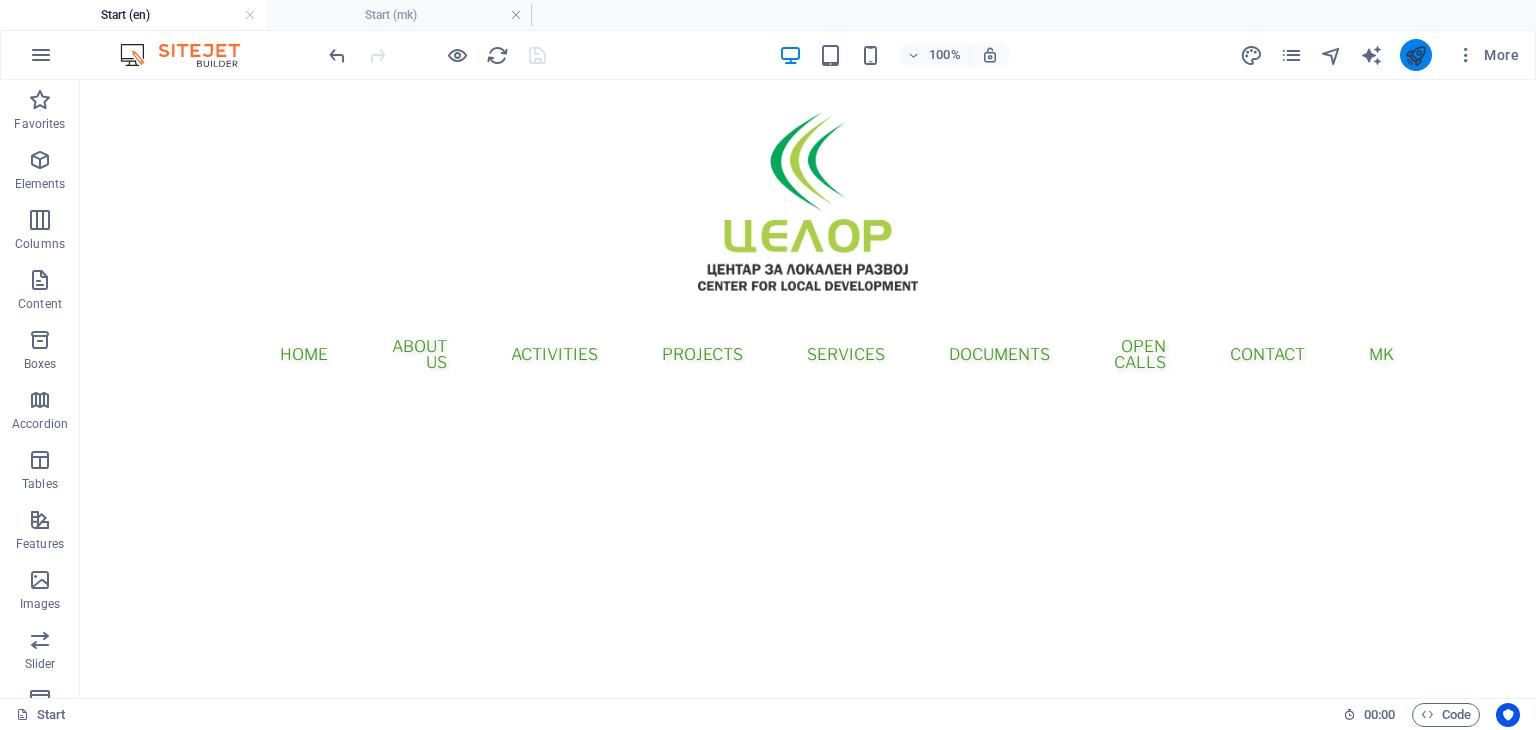 click at bounding box center [1415, 55] 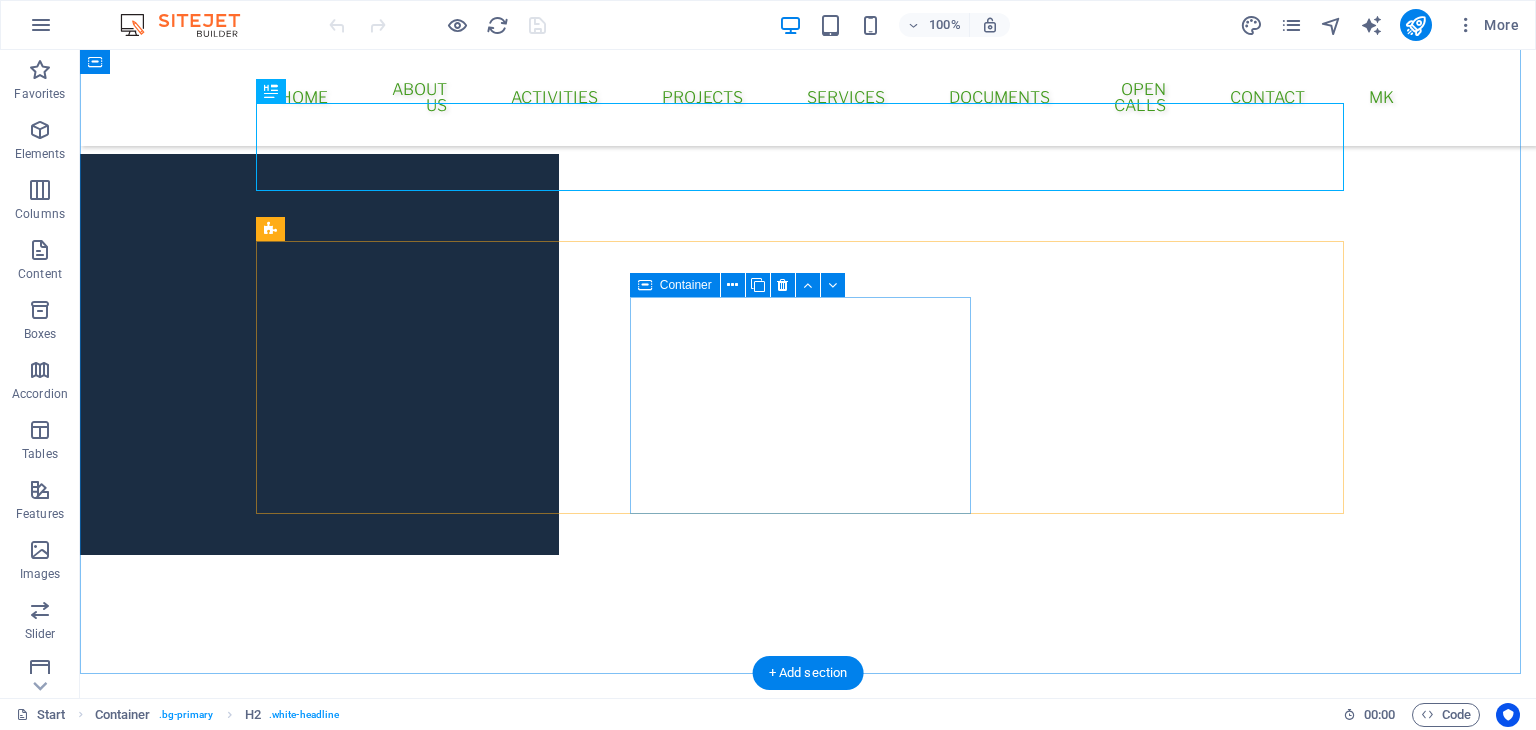scroll, scrollTop: 1108, scrollLeft: 0, axis: vertical 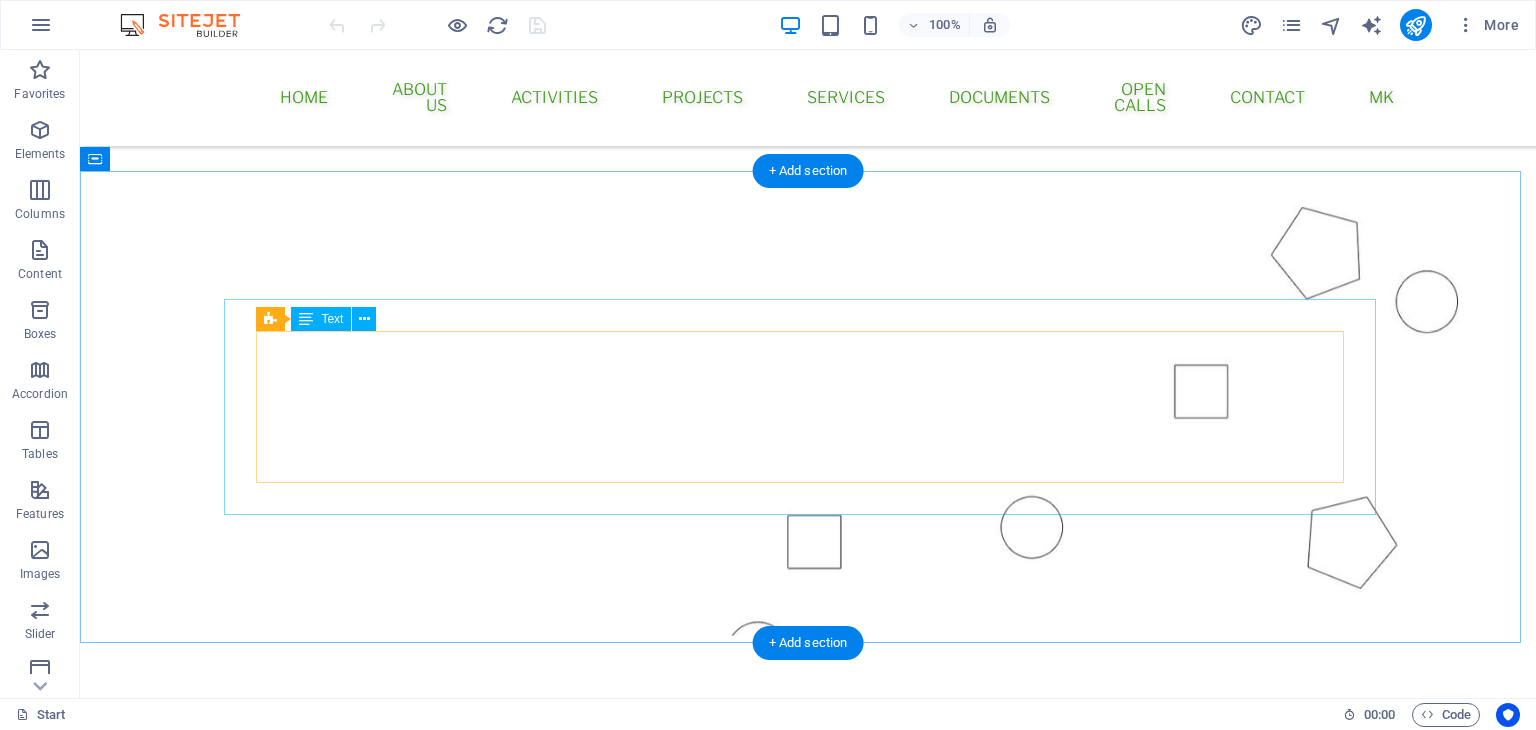 click on "Think Globally, Act  Locally !" at bounding box center [808, 908] 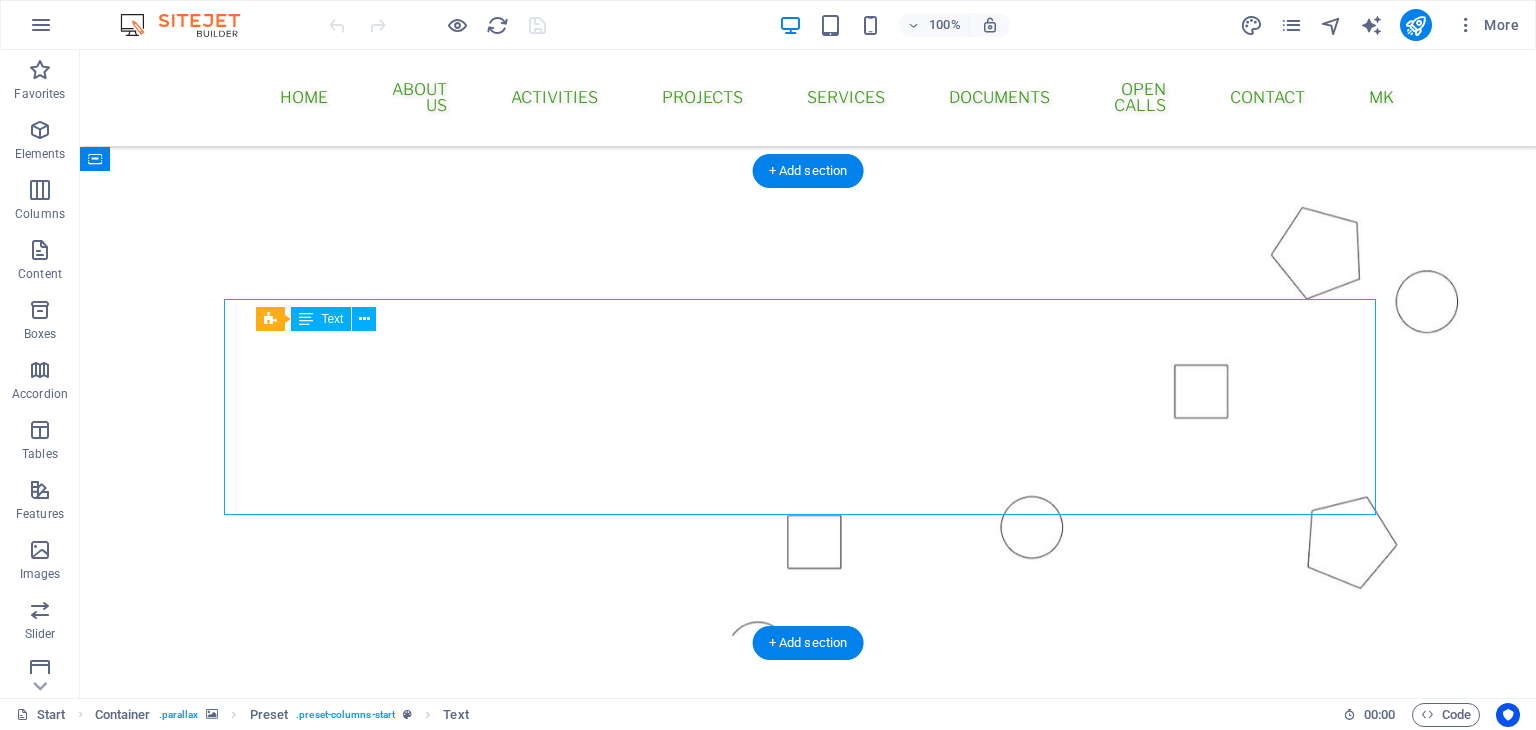 click on "Think Globally, Act  Locally !" at bounding box center [808, 908] 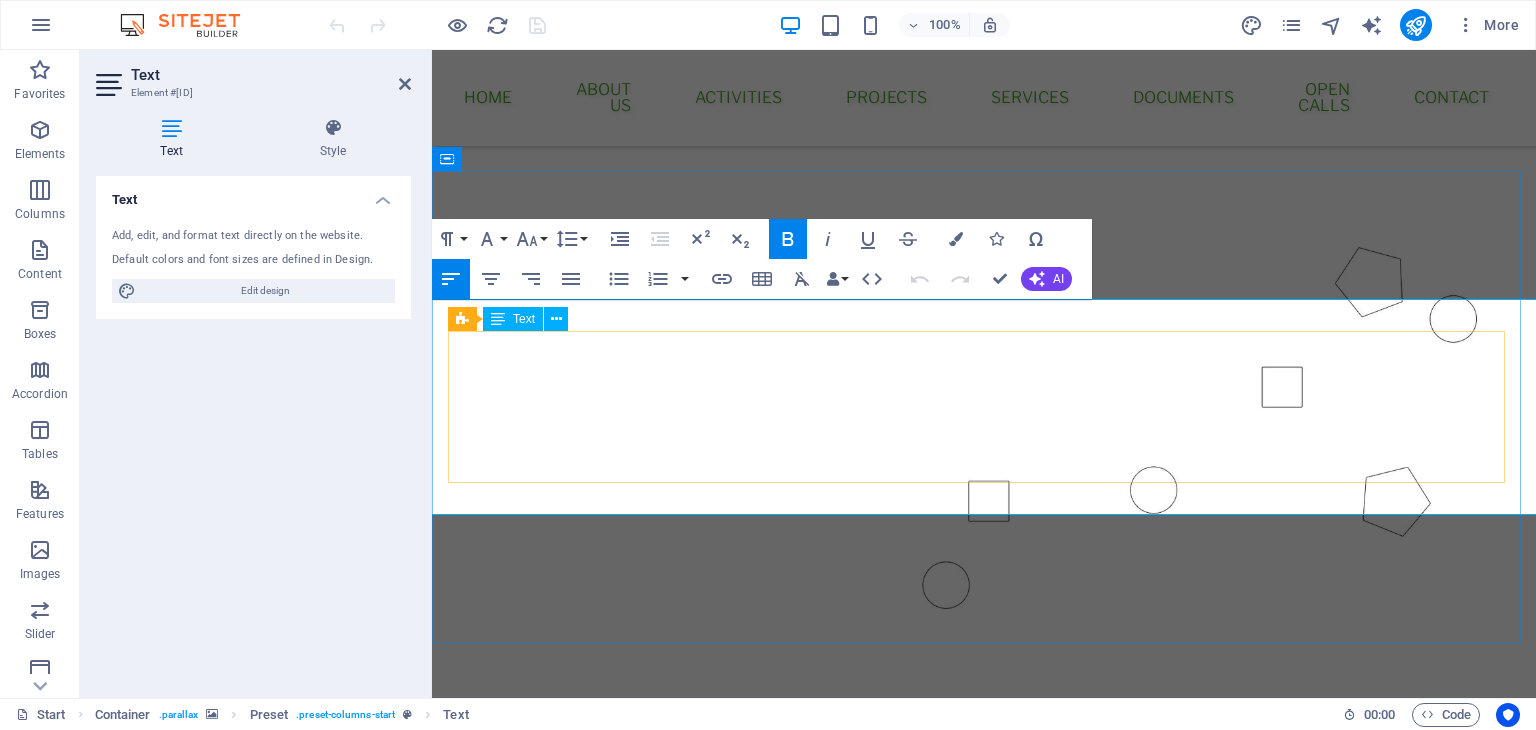 drag, startPoint x: 835, startPoint y: 476, endPoint x: 436, endPoint y: 357, distance: 416.3676 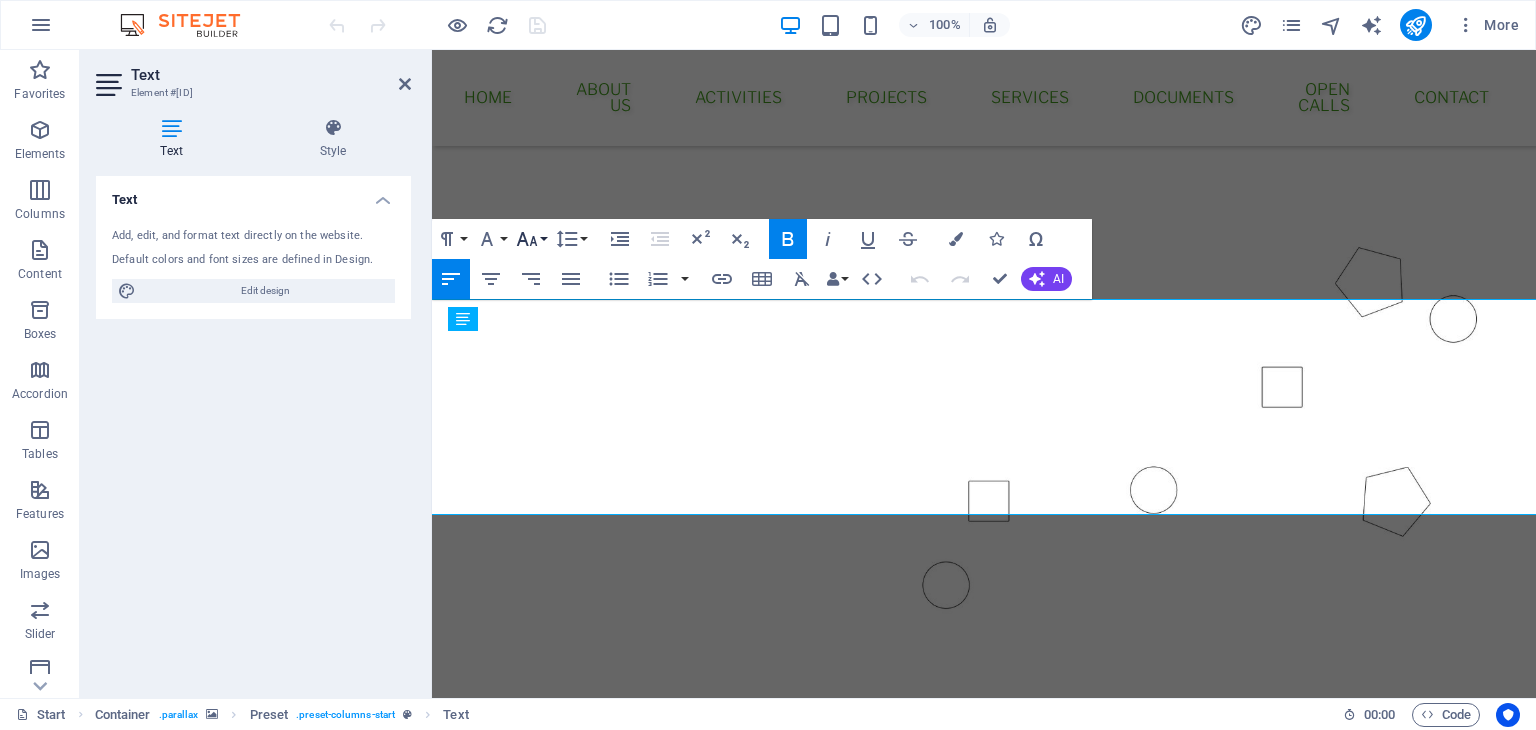 click 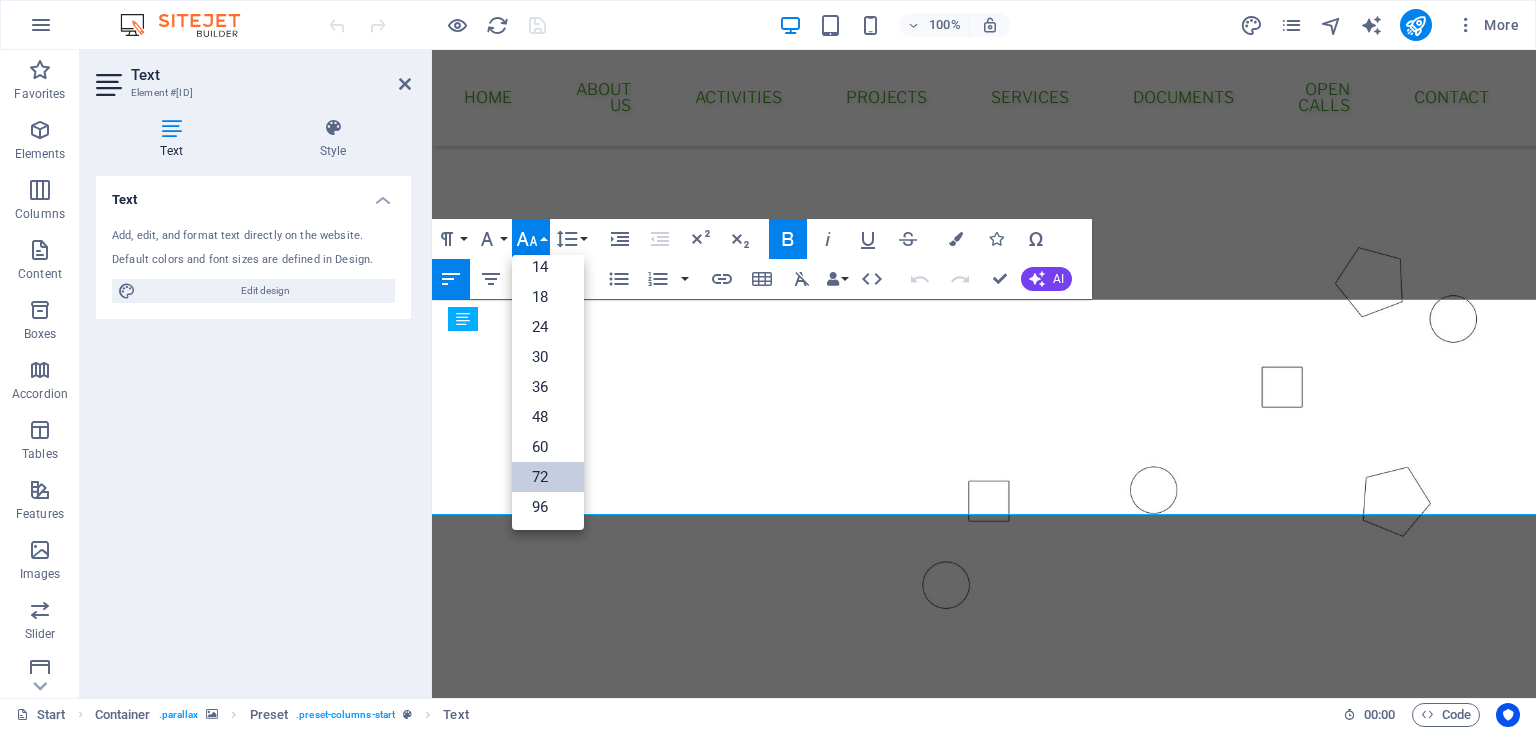 scroll, scrollTop: 160, scrollLeft: 0, axis: vertical 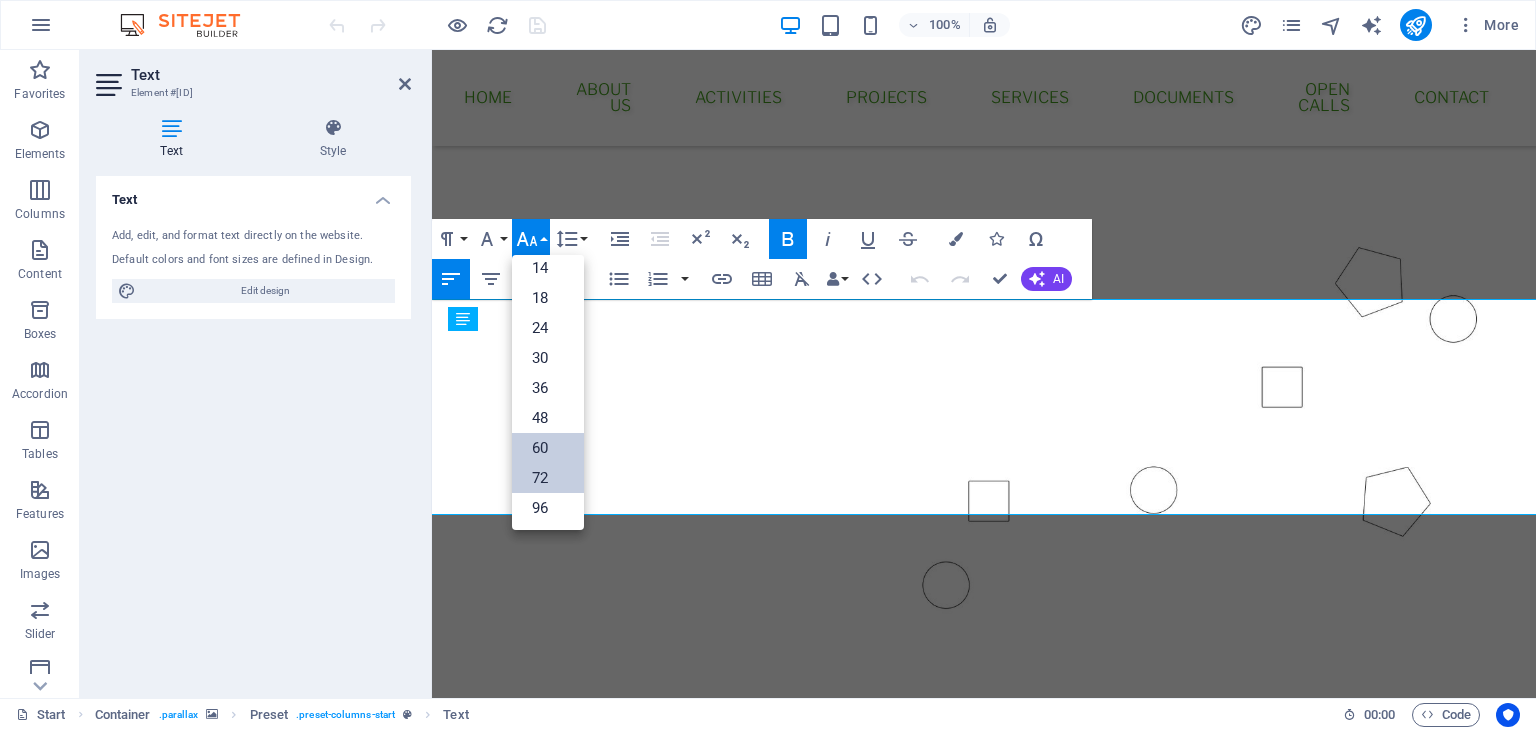 click on "60" at bounding box center (548, 448) 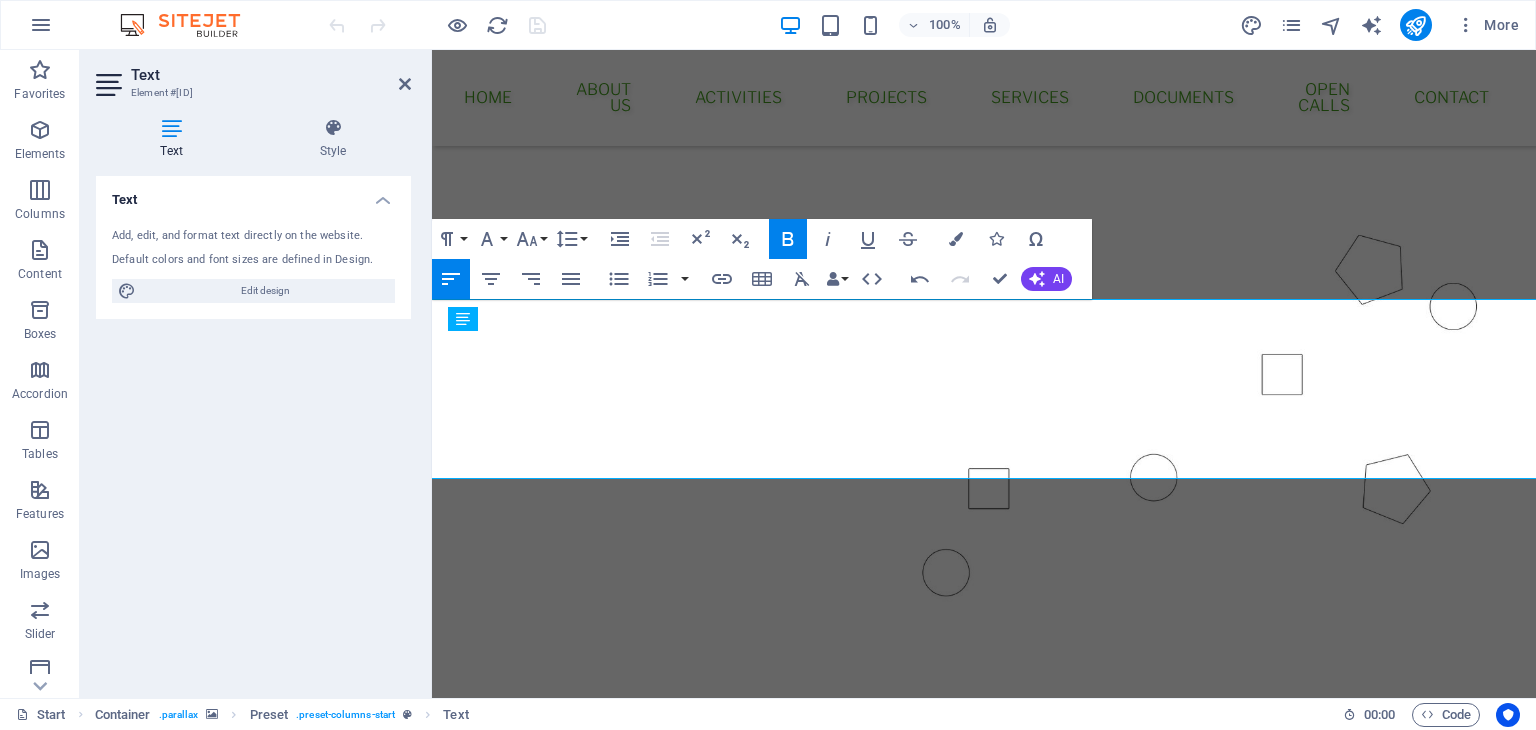 click at bounding box center [984, 361] 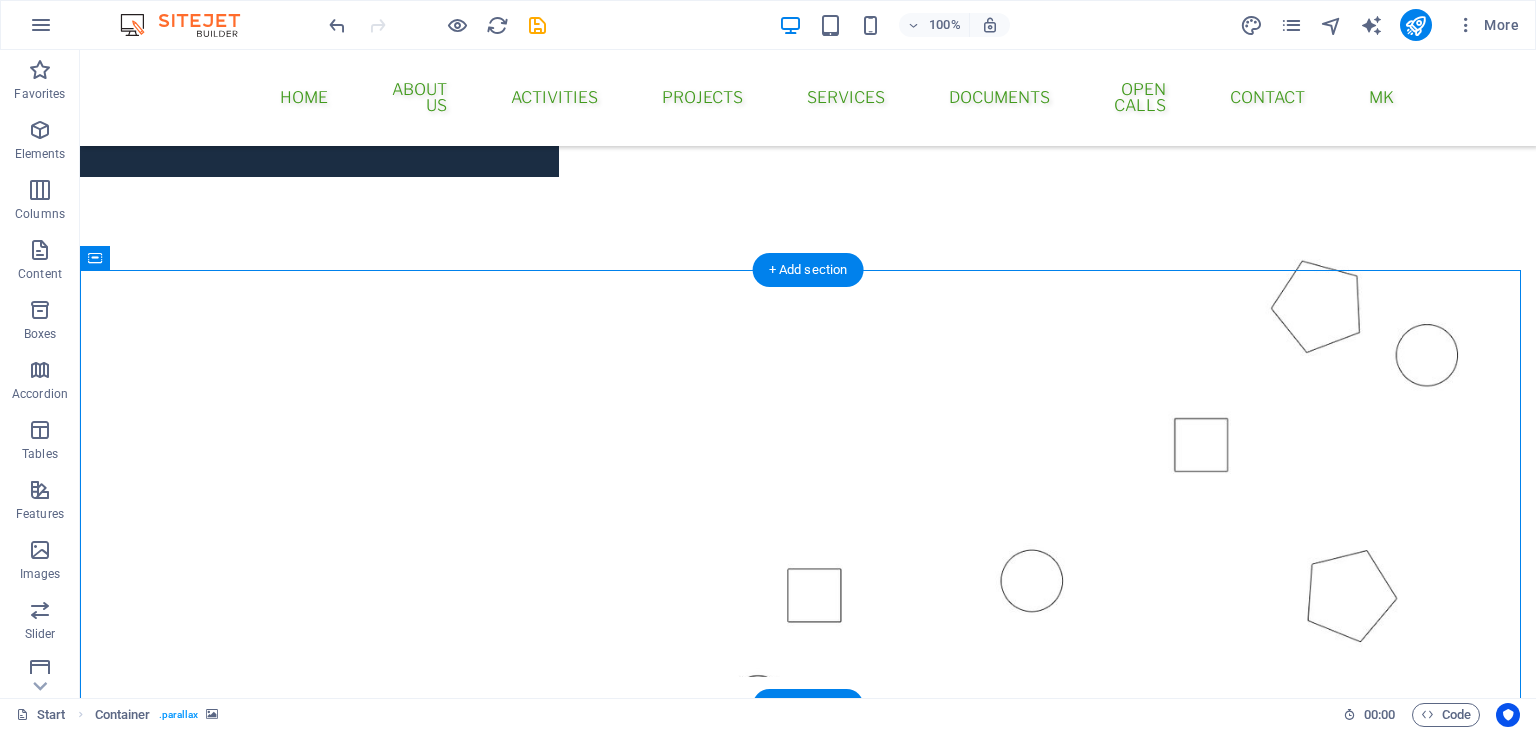 scroll, scrollTop: 308, scrollLeft: 0, axis: vertical 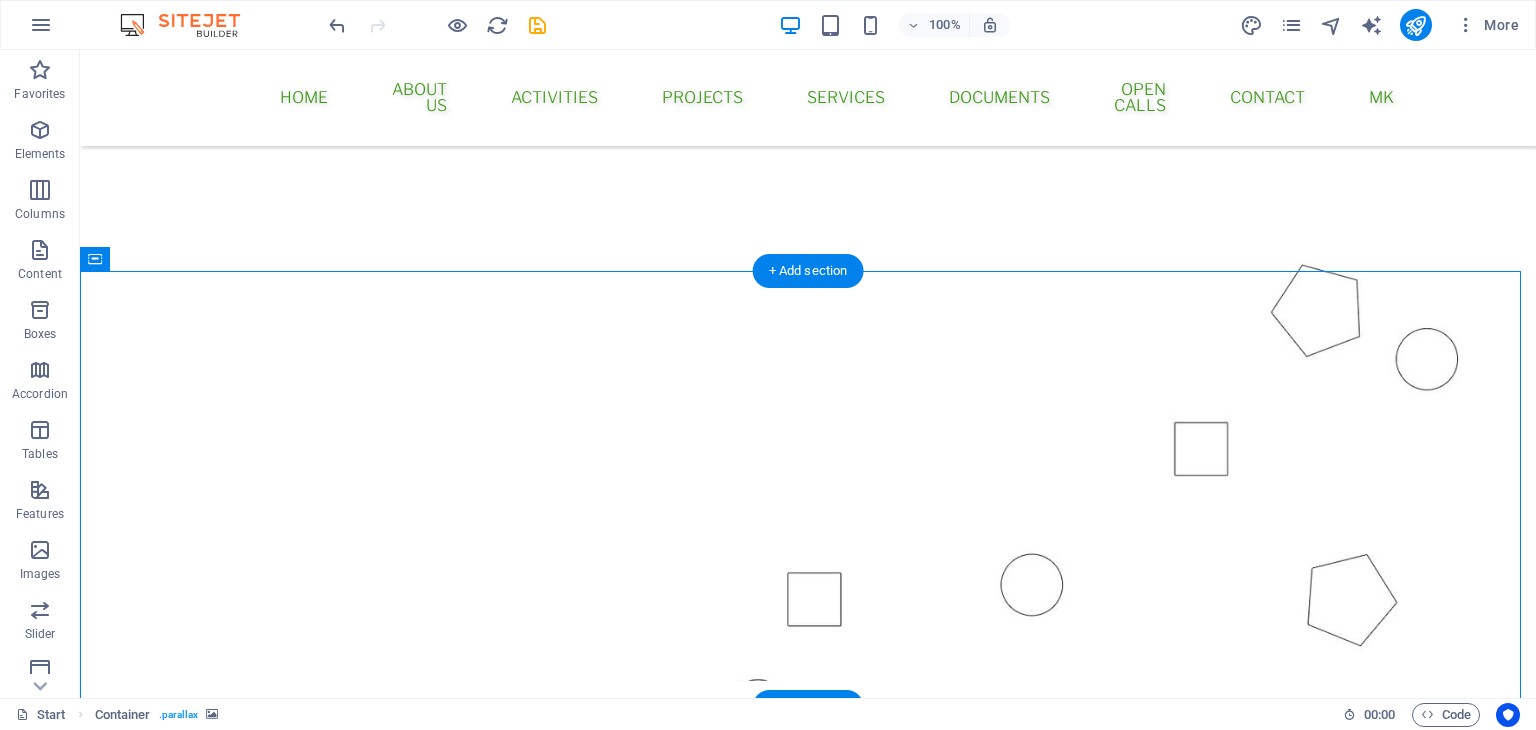 click at bounding box center (808, 431) 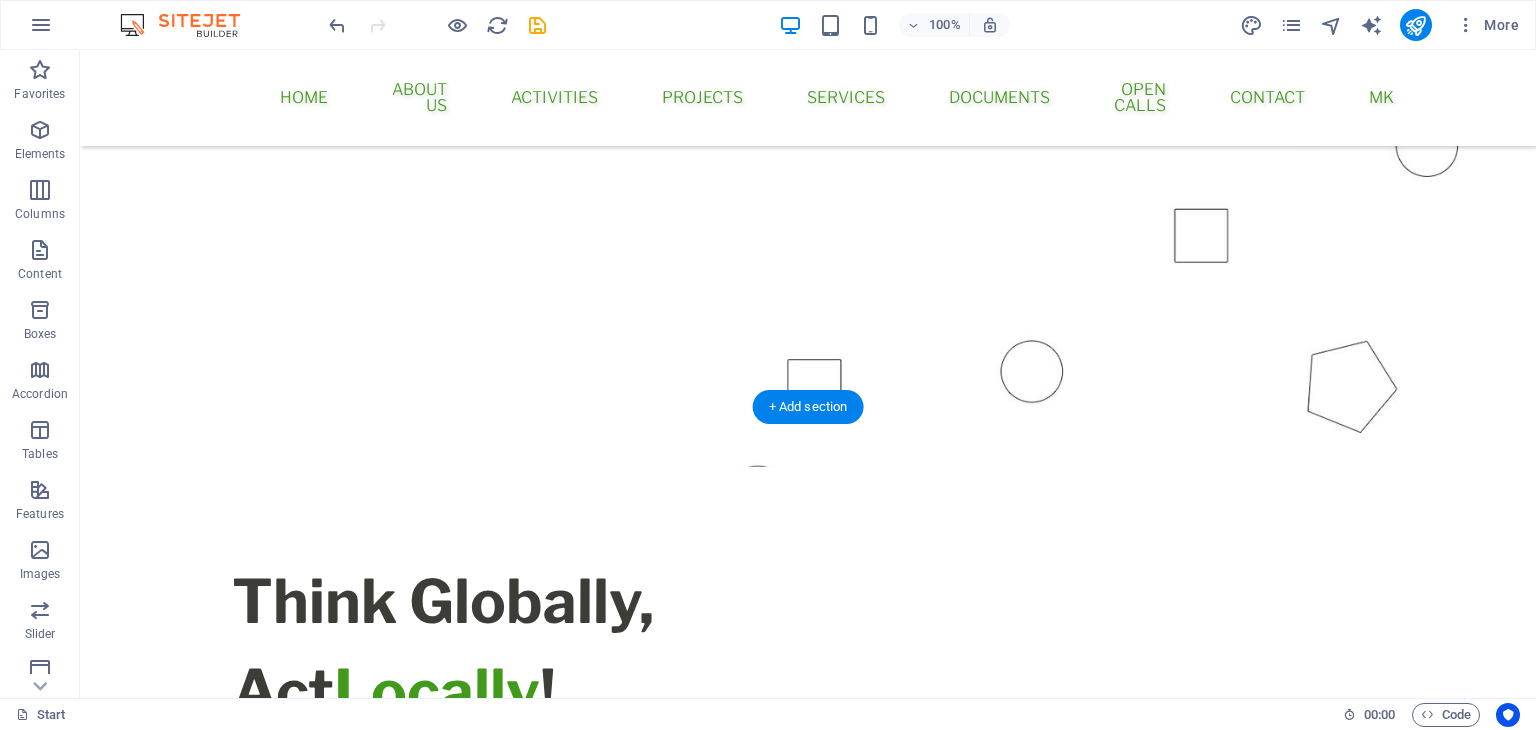 scroll, scrollTop: 608, scrollLeft: 0, axis: vertical 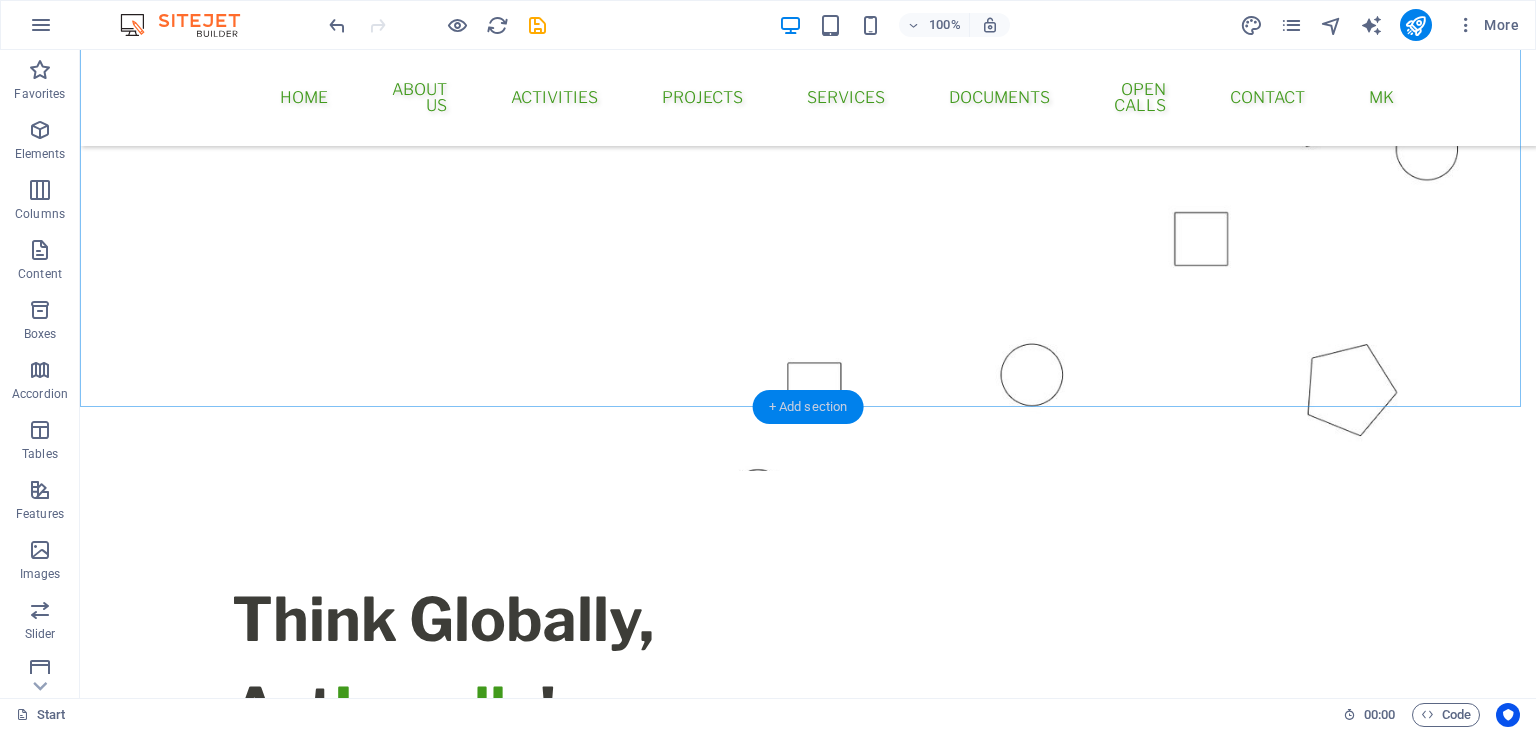 click on "+ Add section" at bounding box center (808, 407) 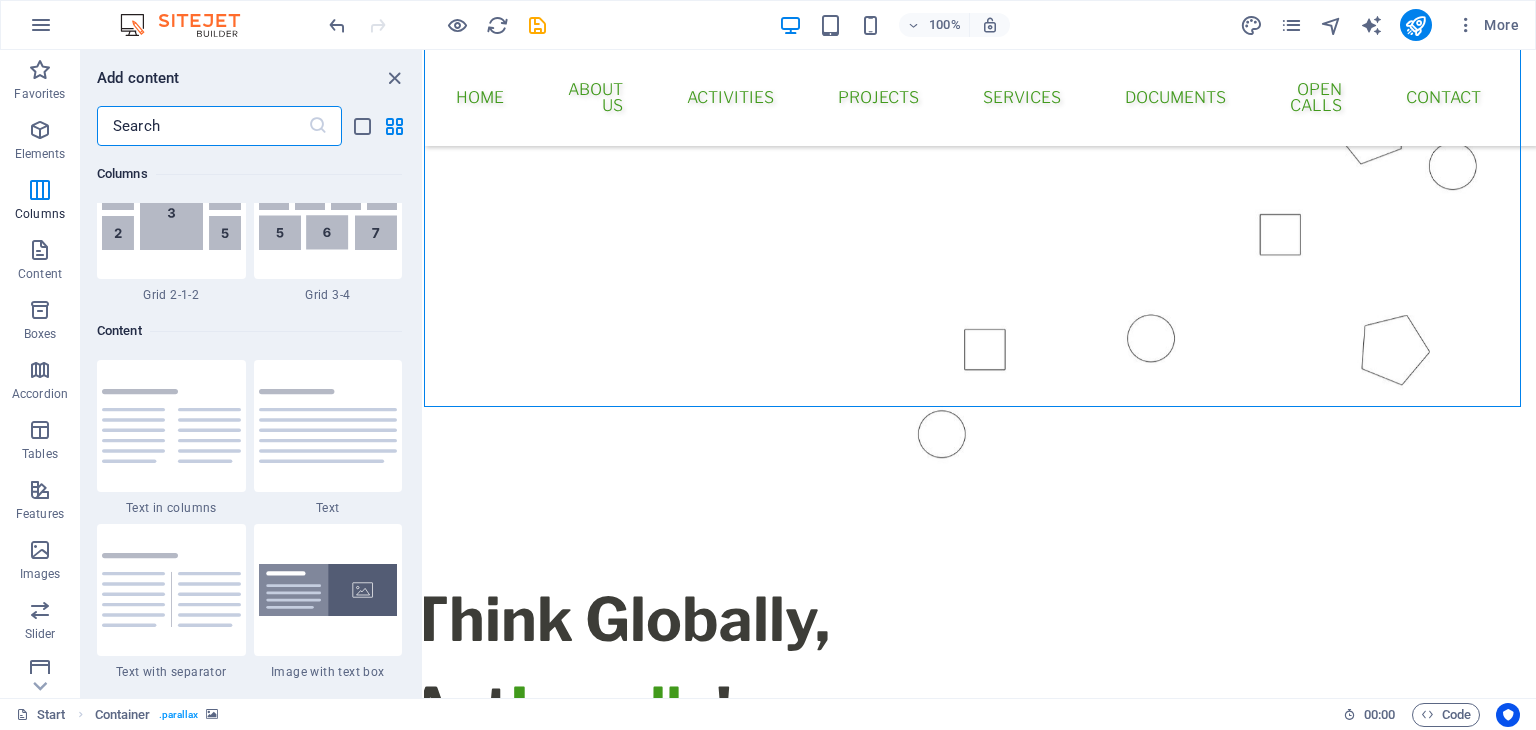 scroll, scrollTop: 3299, scrollLeft: 0, axis: vertical 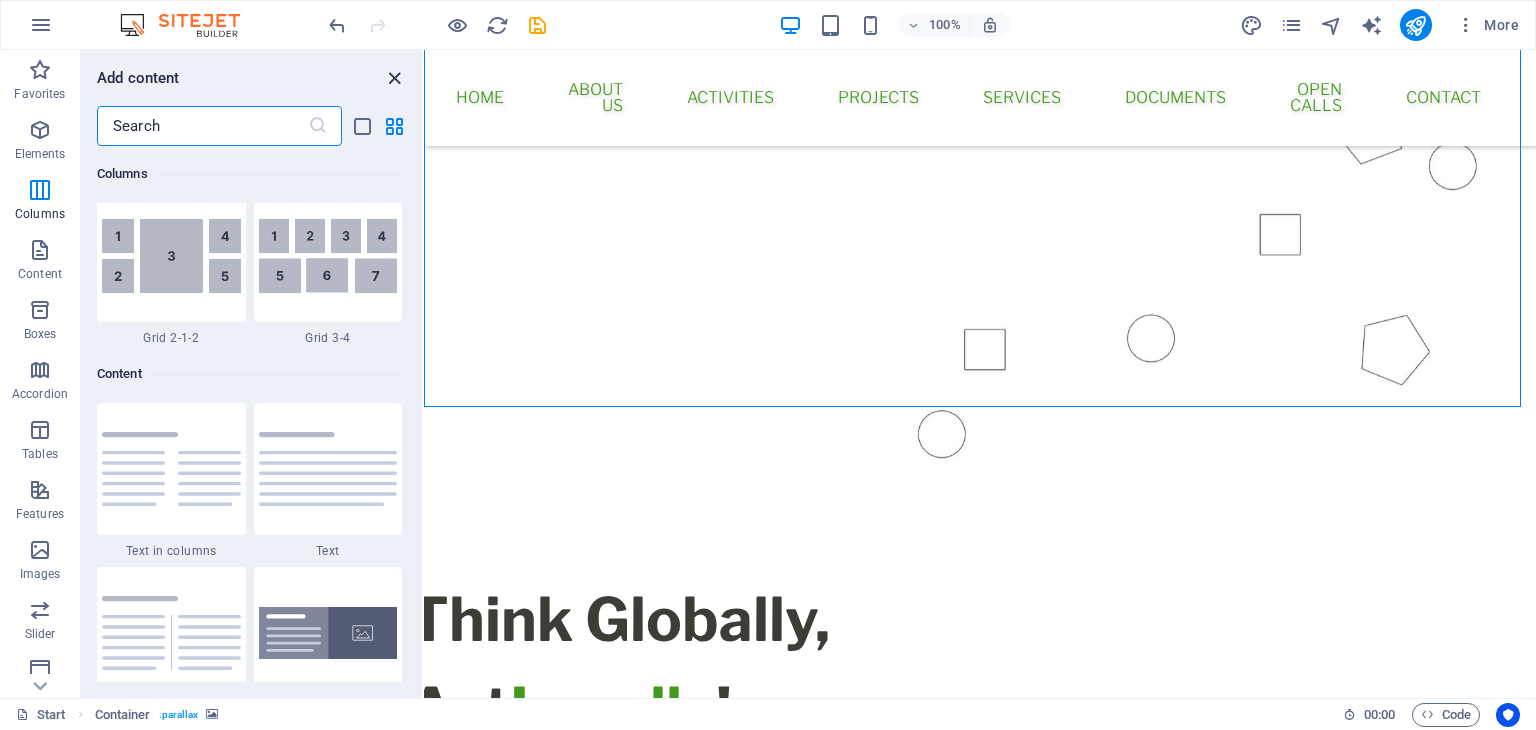 click at bounding box center [394, 78] 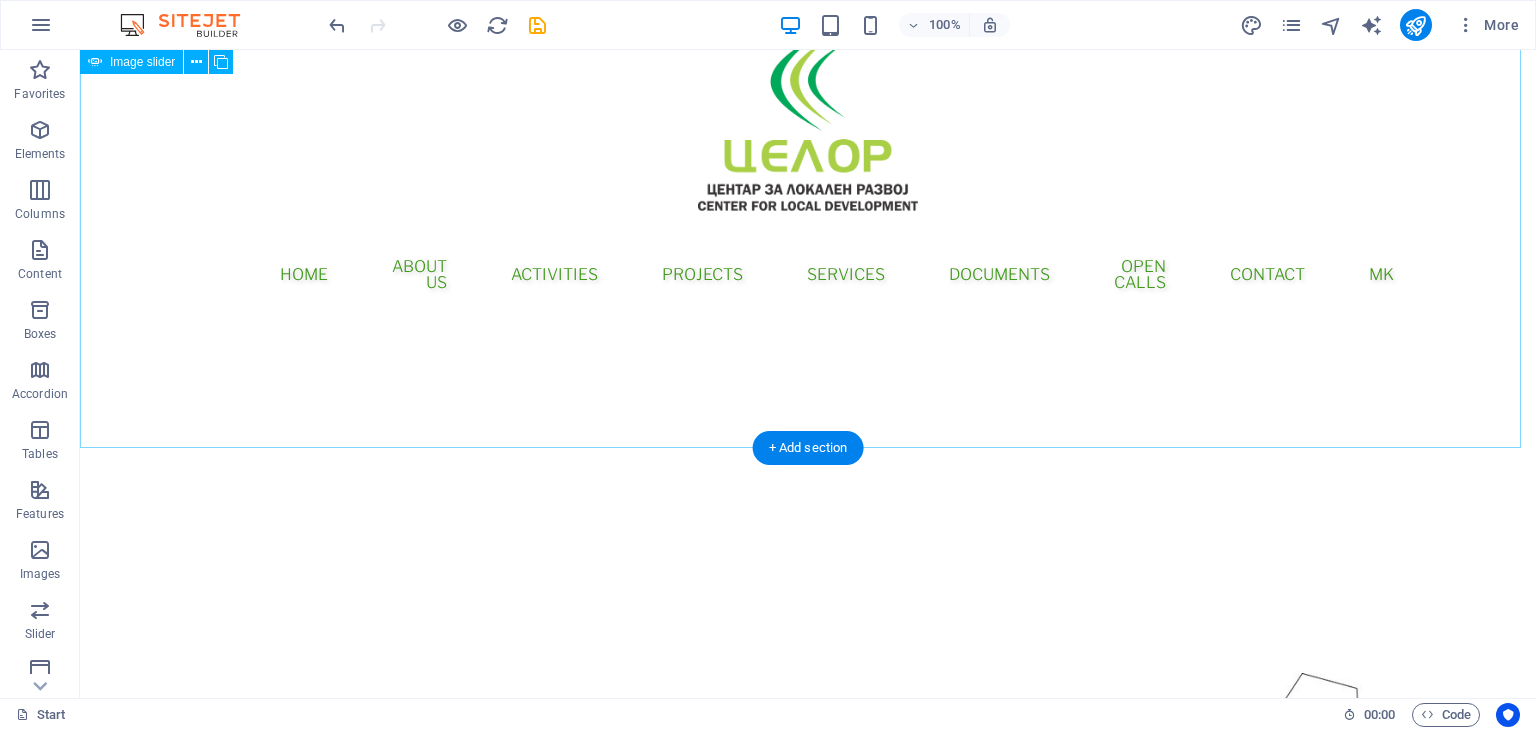 scroll, scrollTop: 0, scrollLeft: 0, axis: both 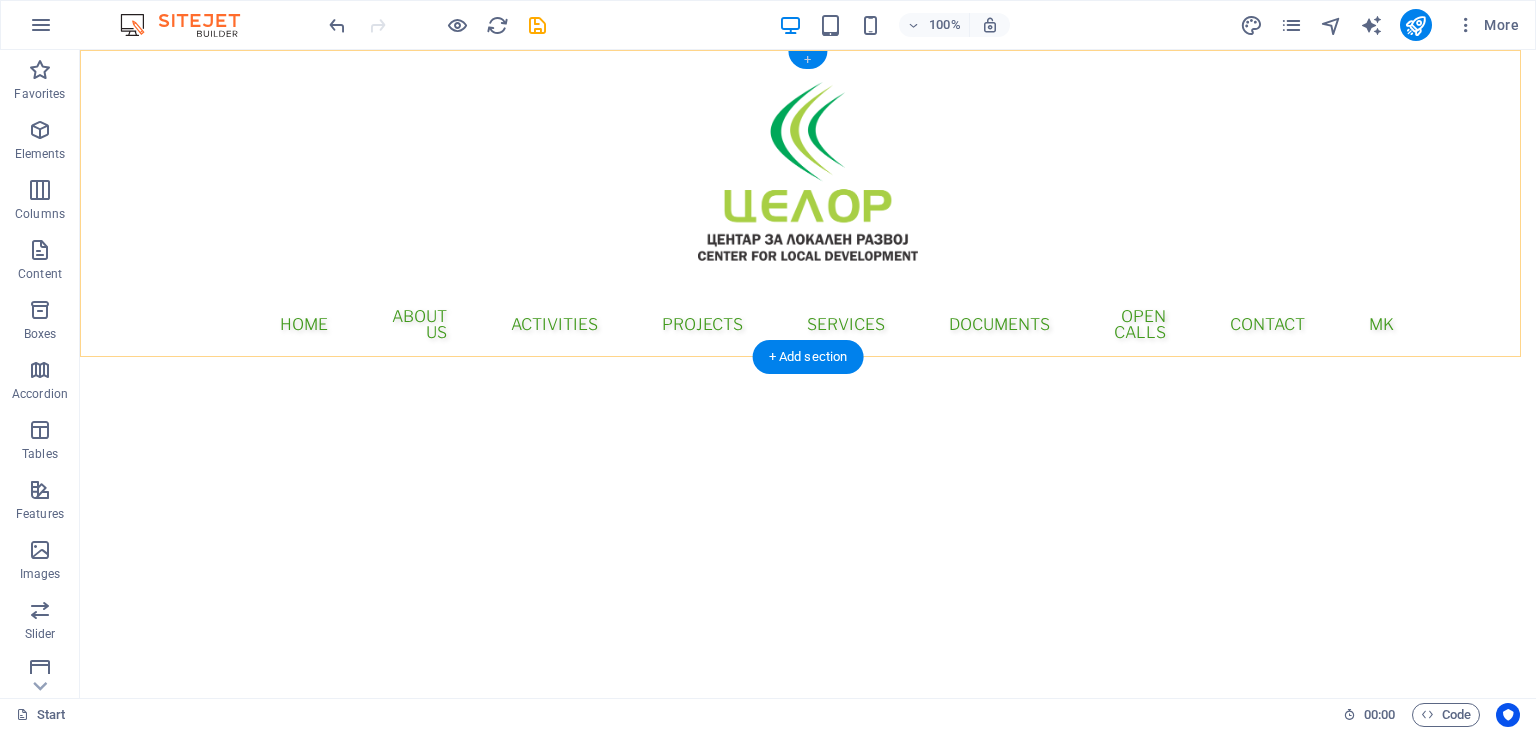 click on "+" at bounding box center (807, 60) 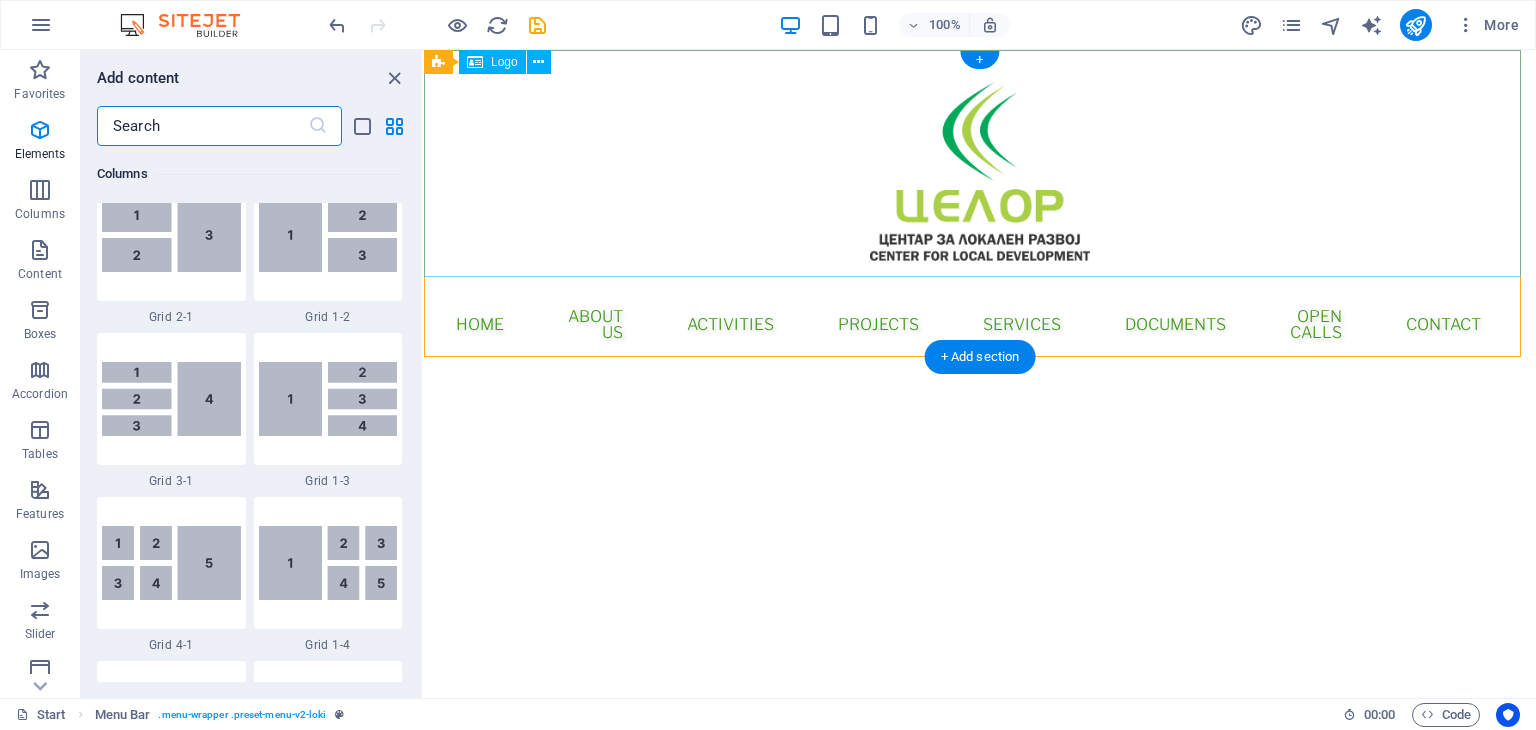 scroll, scrollTop: 3499, scrollLeft: 0, axis: vertical 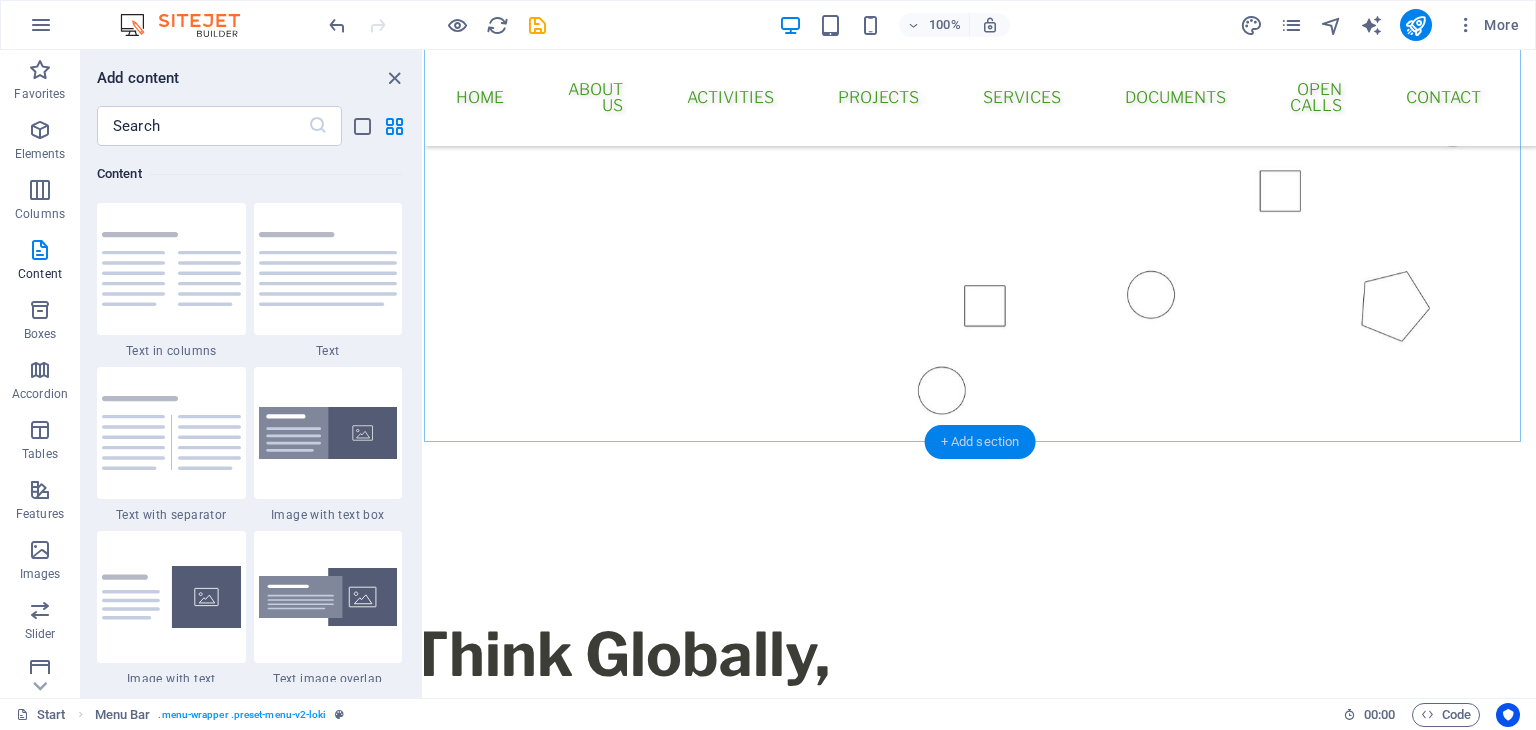 click on "+ Add section" at bounding box center [980, 442] 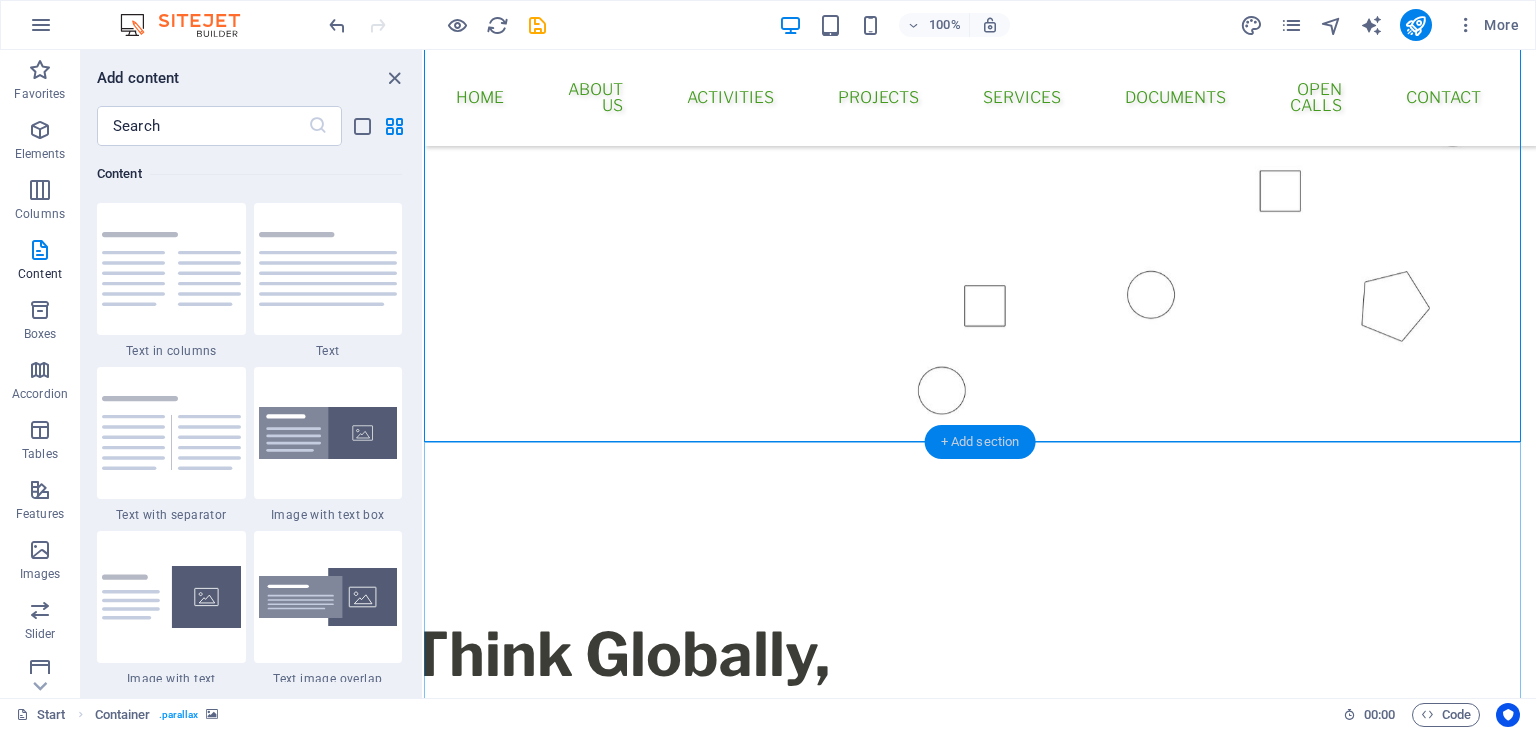 click on "+ Add section" at bounding box center (980, 442) 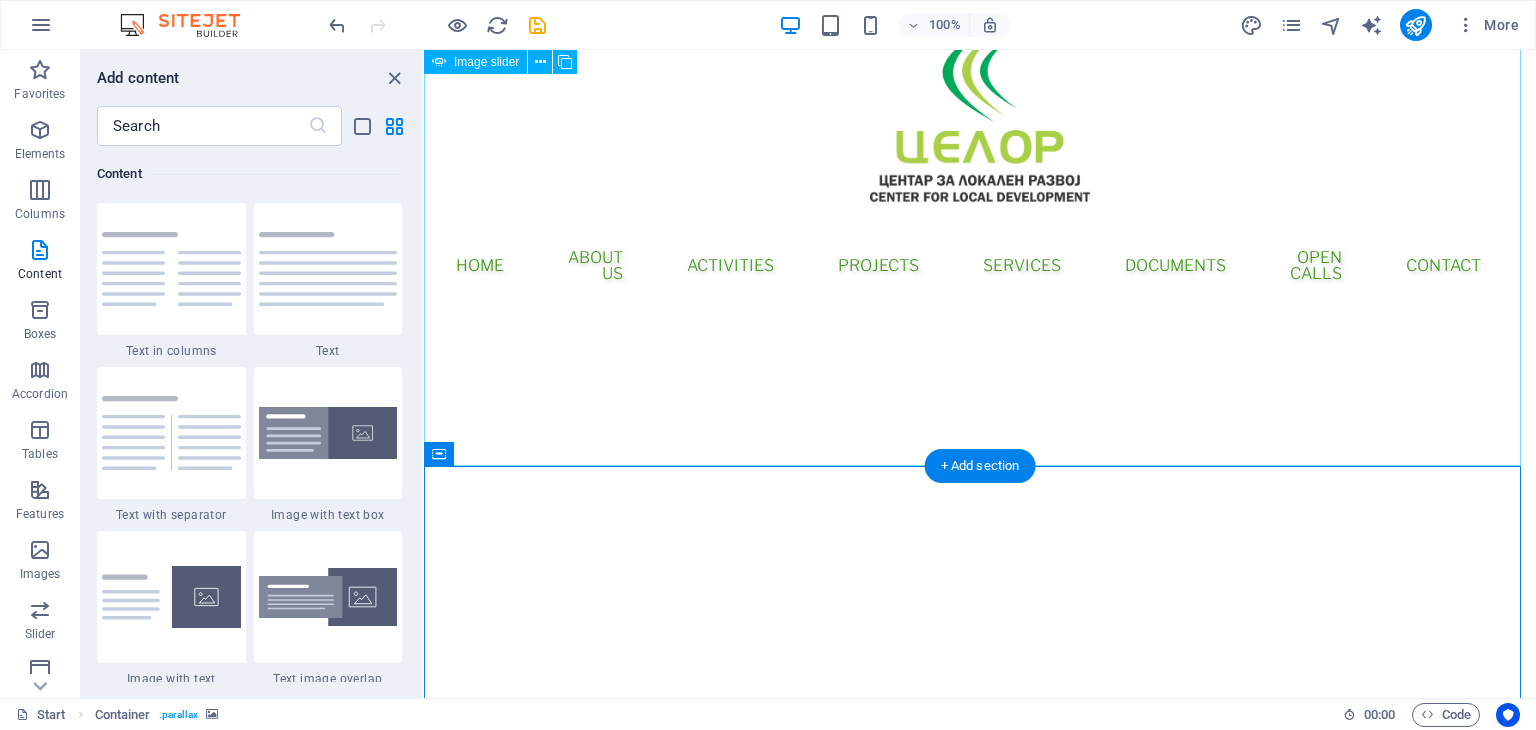 scroll, scrollTop: 0, scrollLeft: 0, axis: both 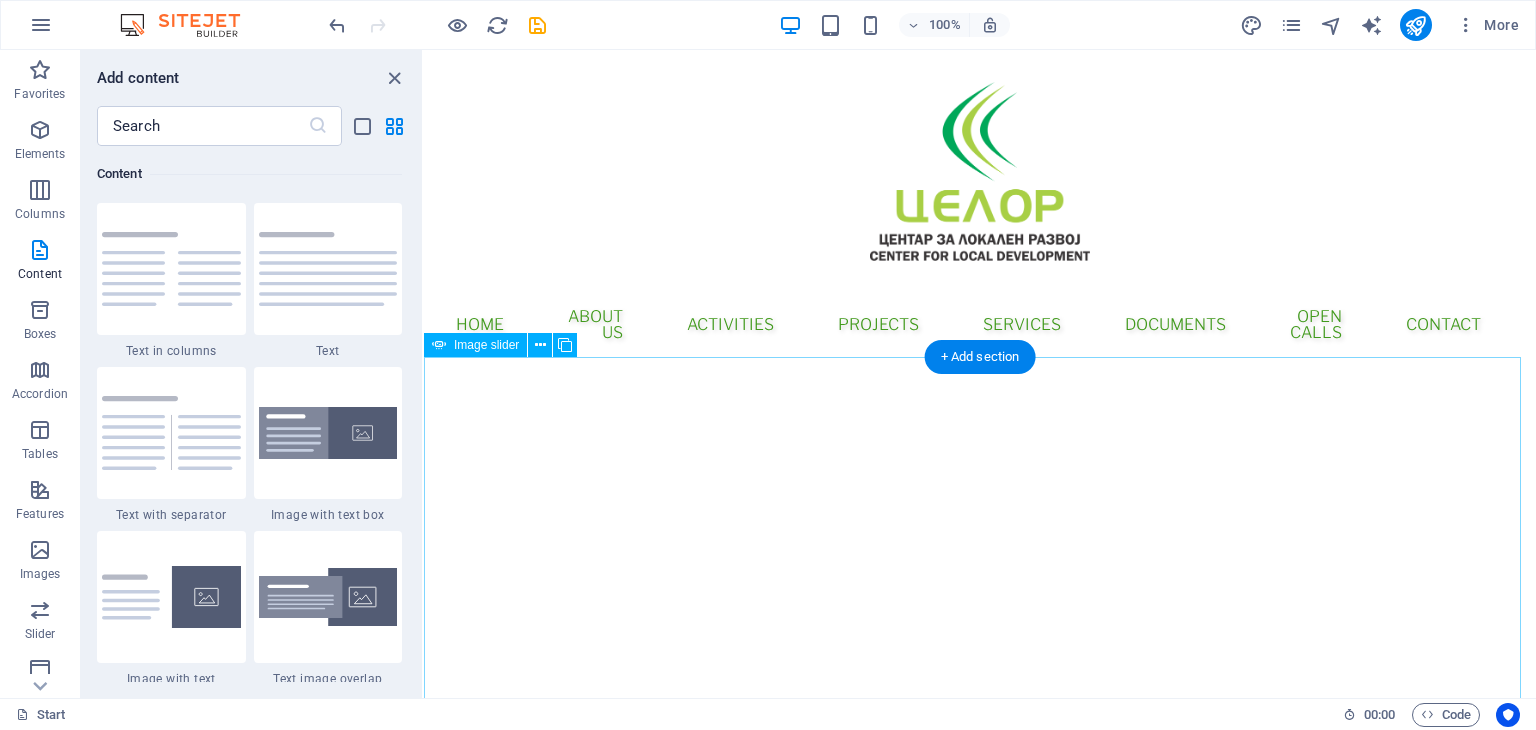 click at bounding box center (-810, 2363) 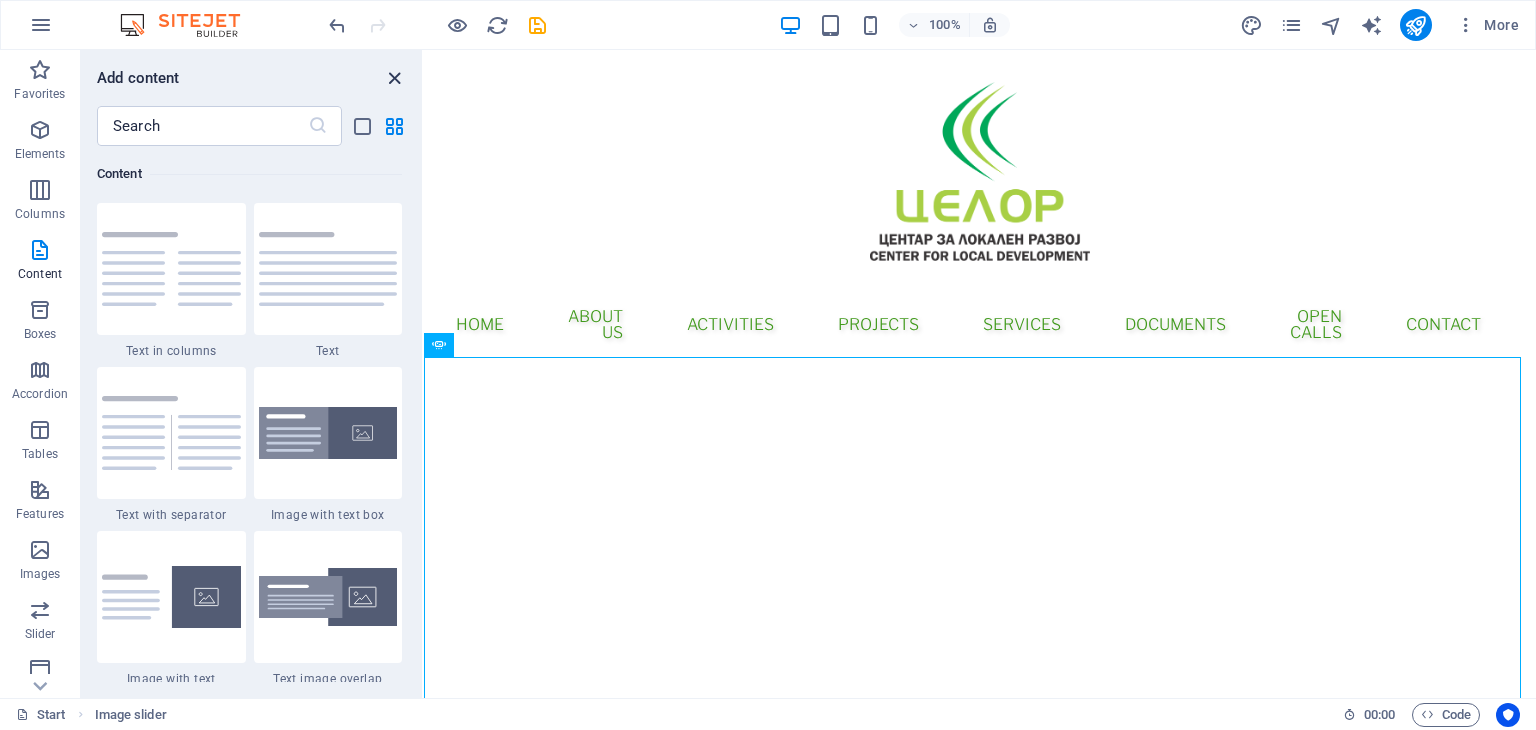 click at bounding box center (394, 78) 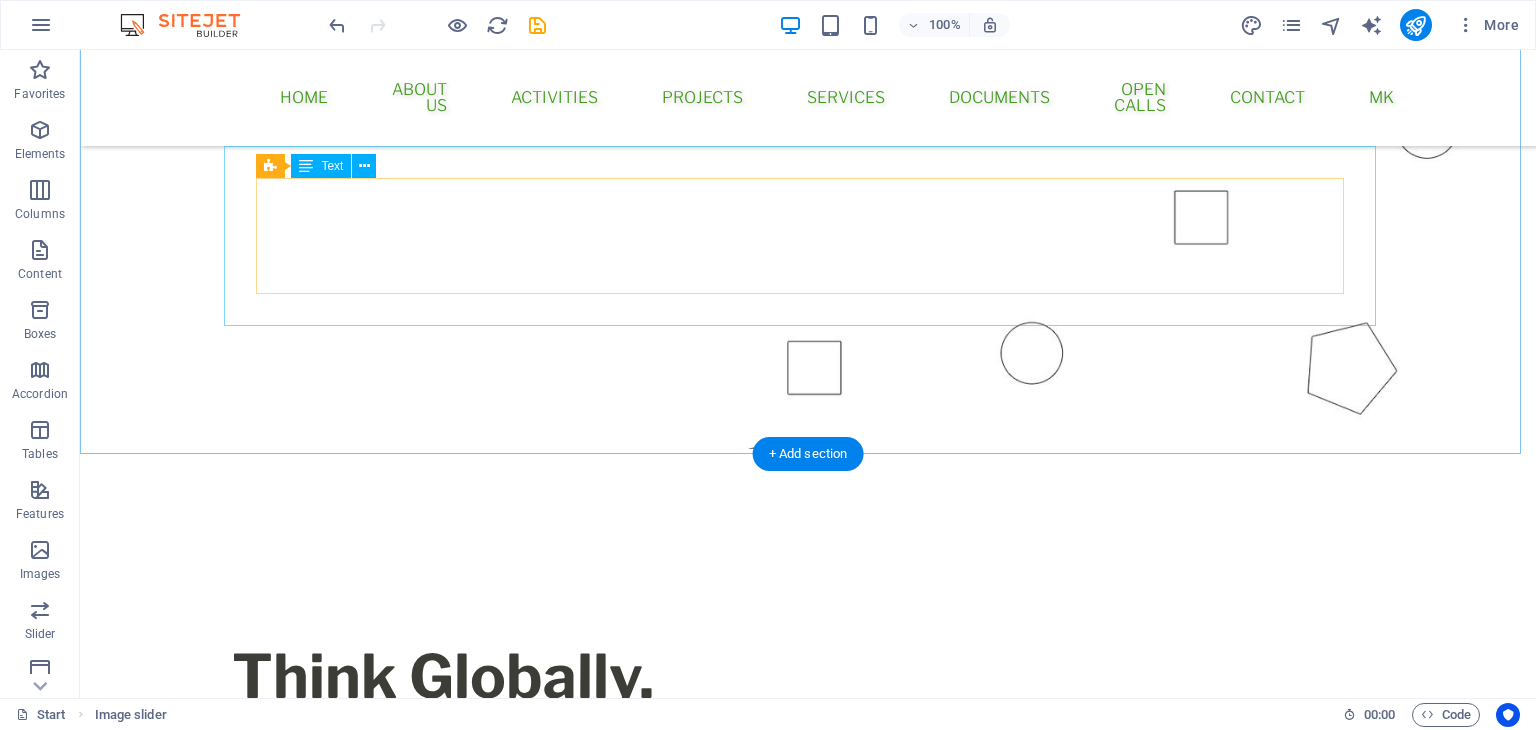 scroll, scrollTop: 573, scrollLeft: 0, axis: vertical 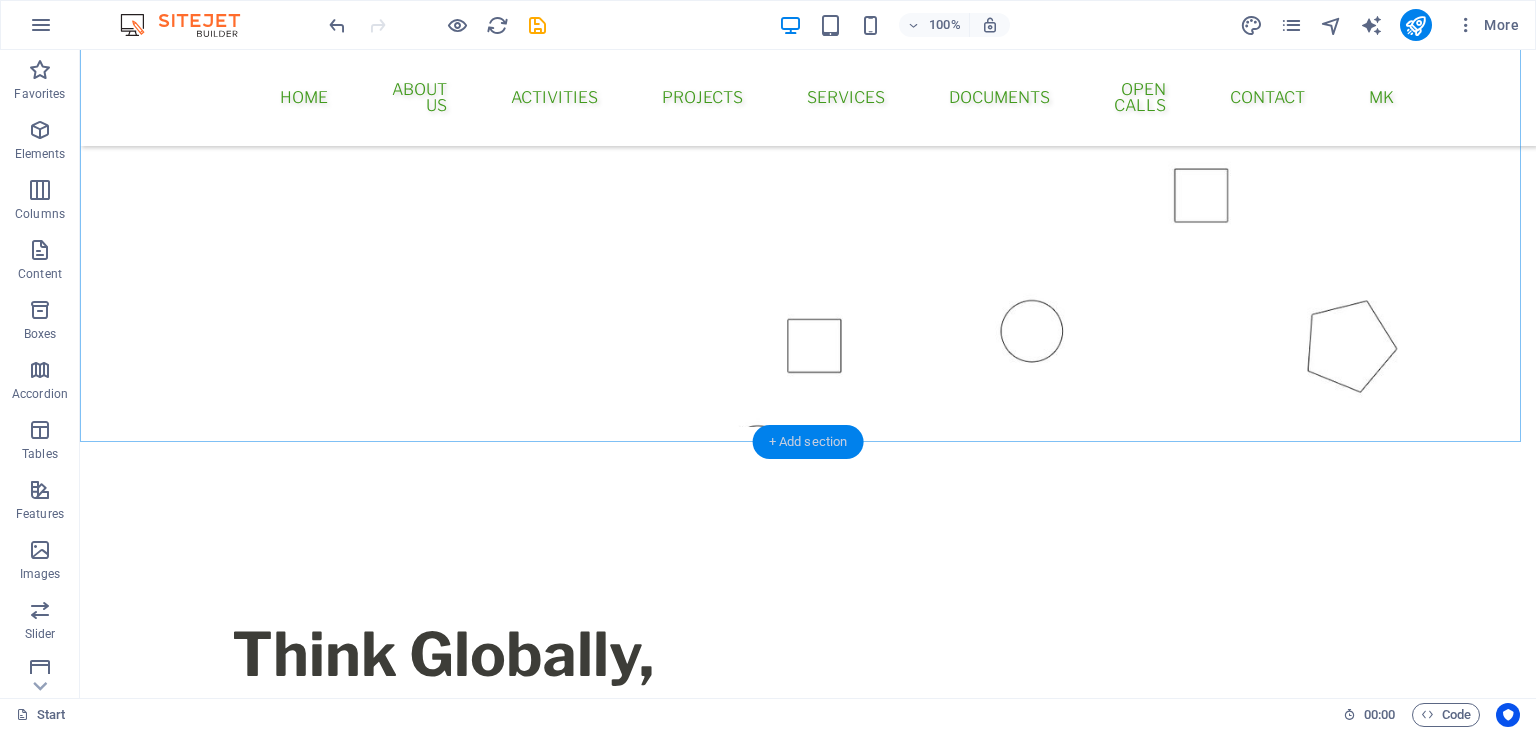 click on "+ Add section" at bounding box center [808, 442] 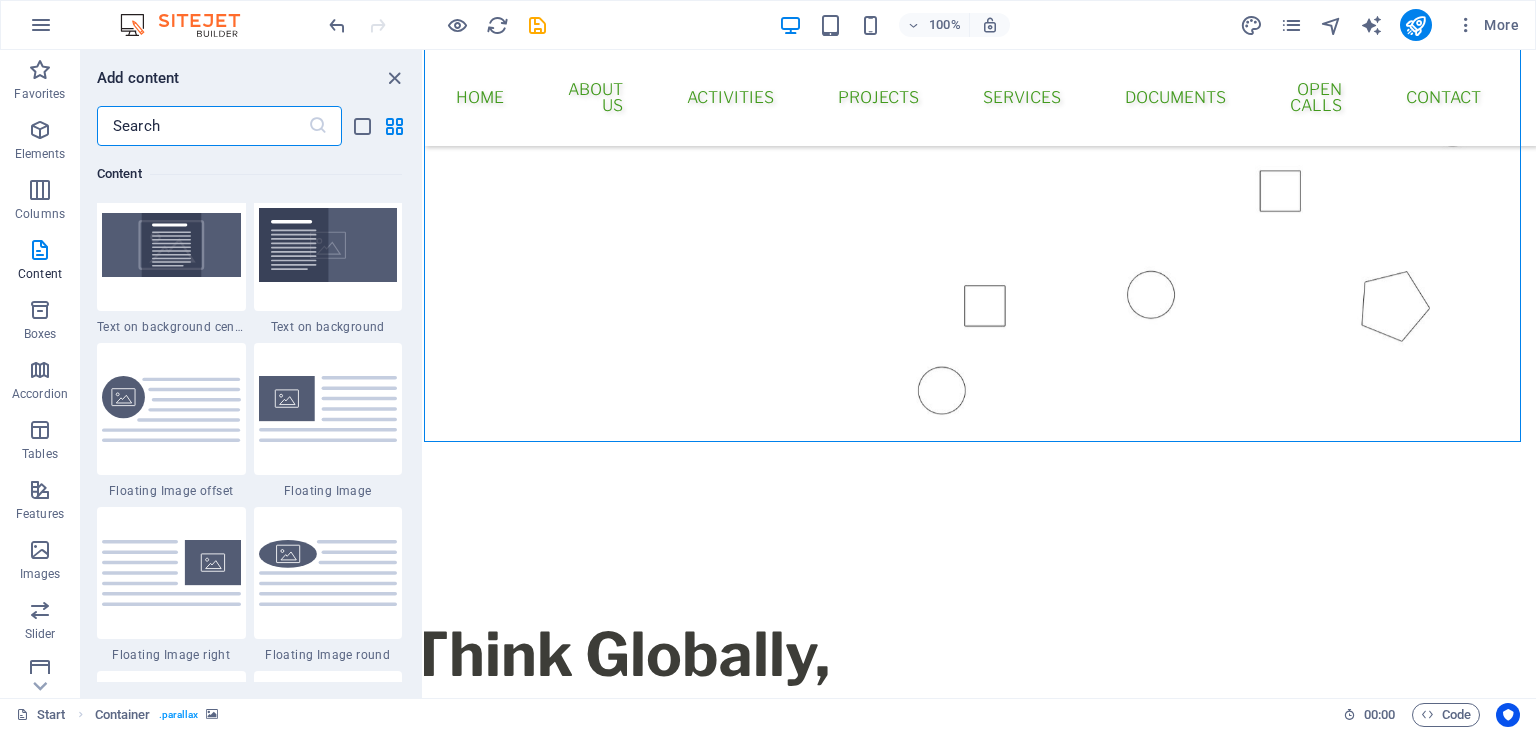 scroll, scrollTop: 4199, scrollLeft: 0, axis: vertical 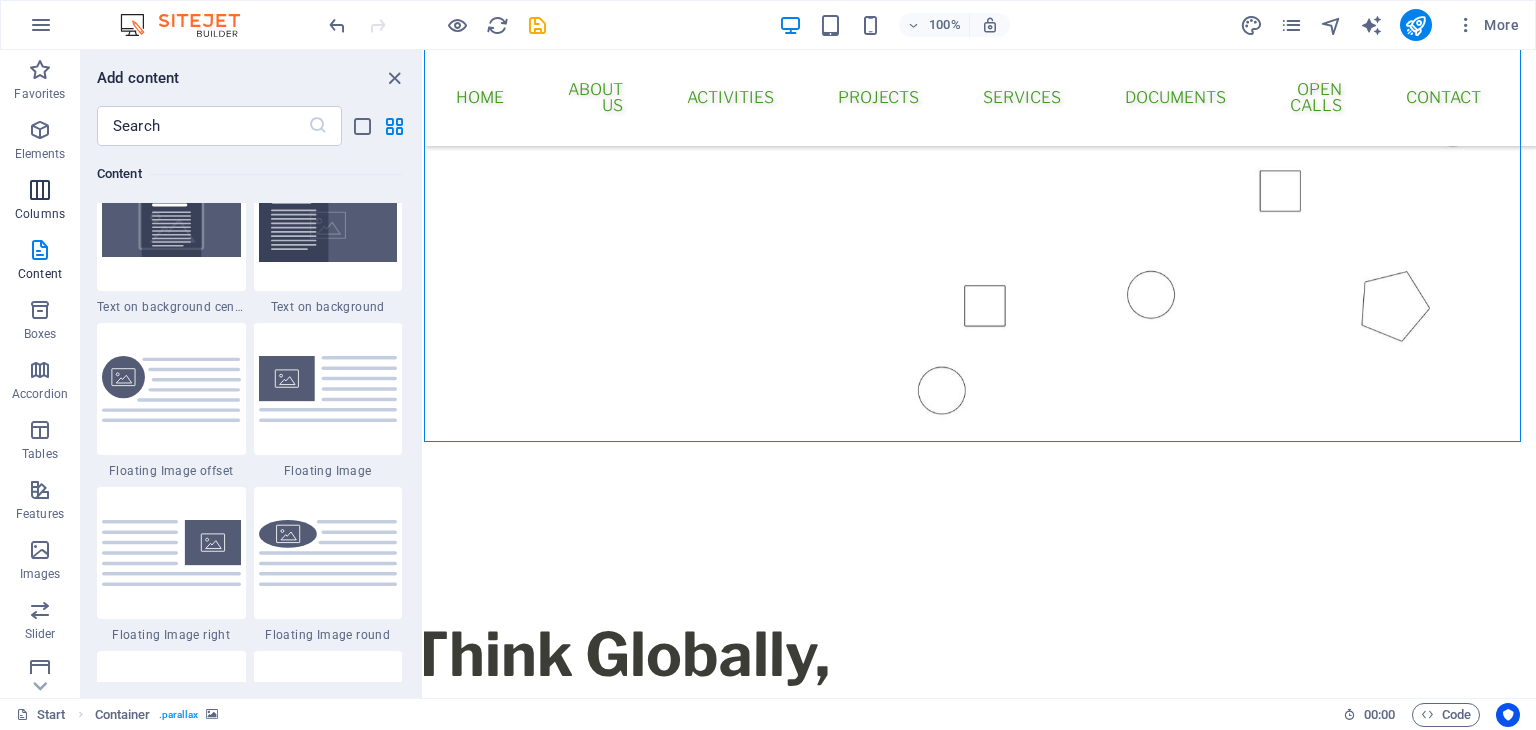 click on "Columns" at bounding box center (40, 202) 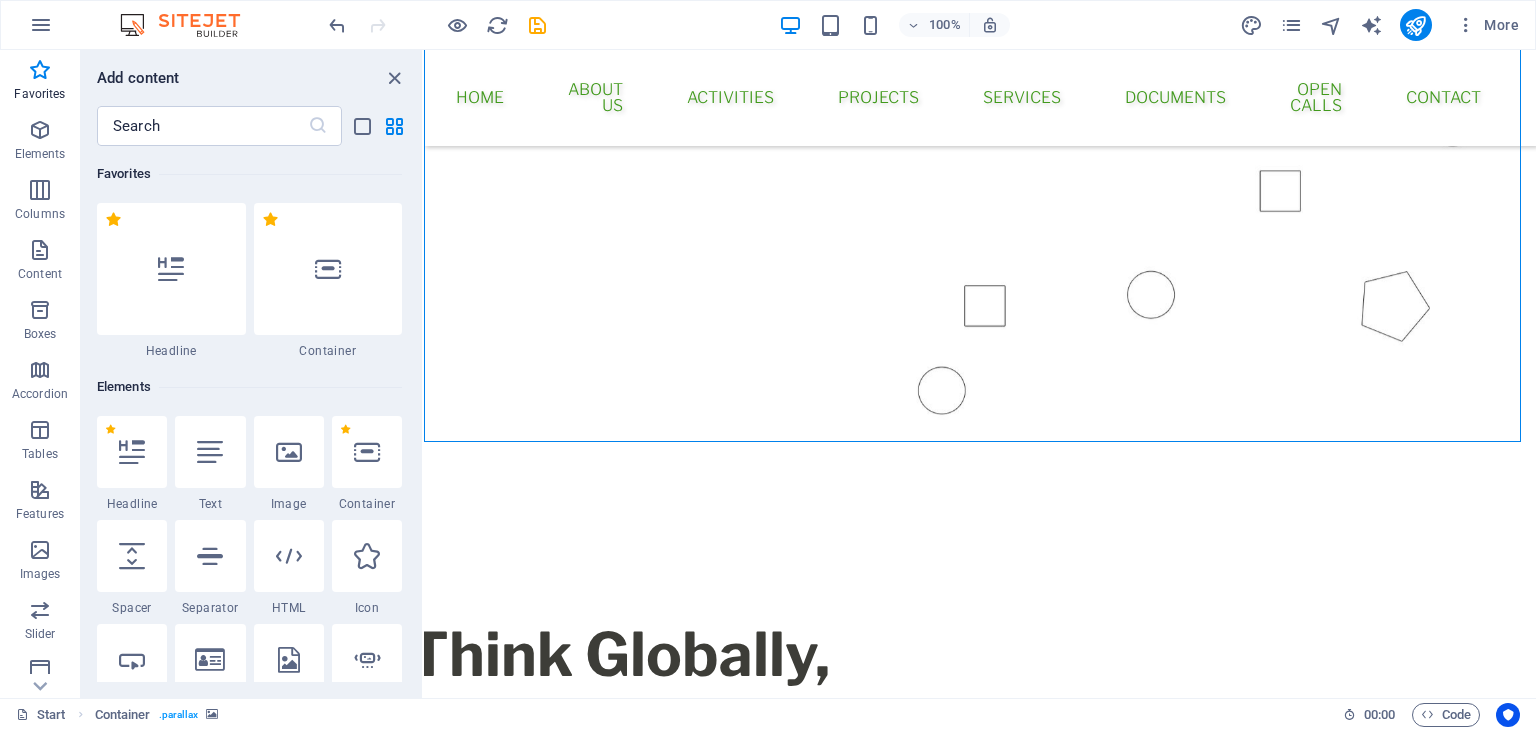 scroll, scrollTop: 100, scrollLeft: 0, axis: vertical 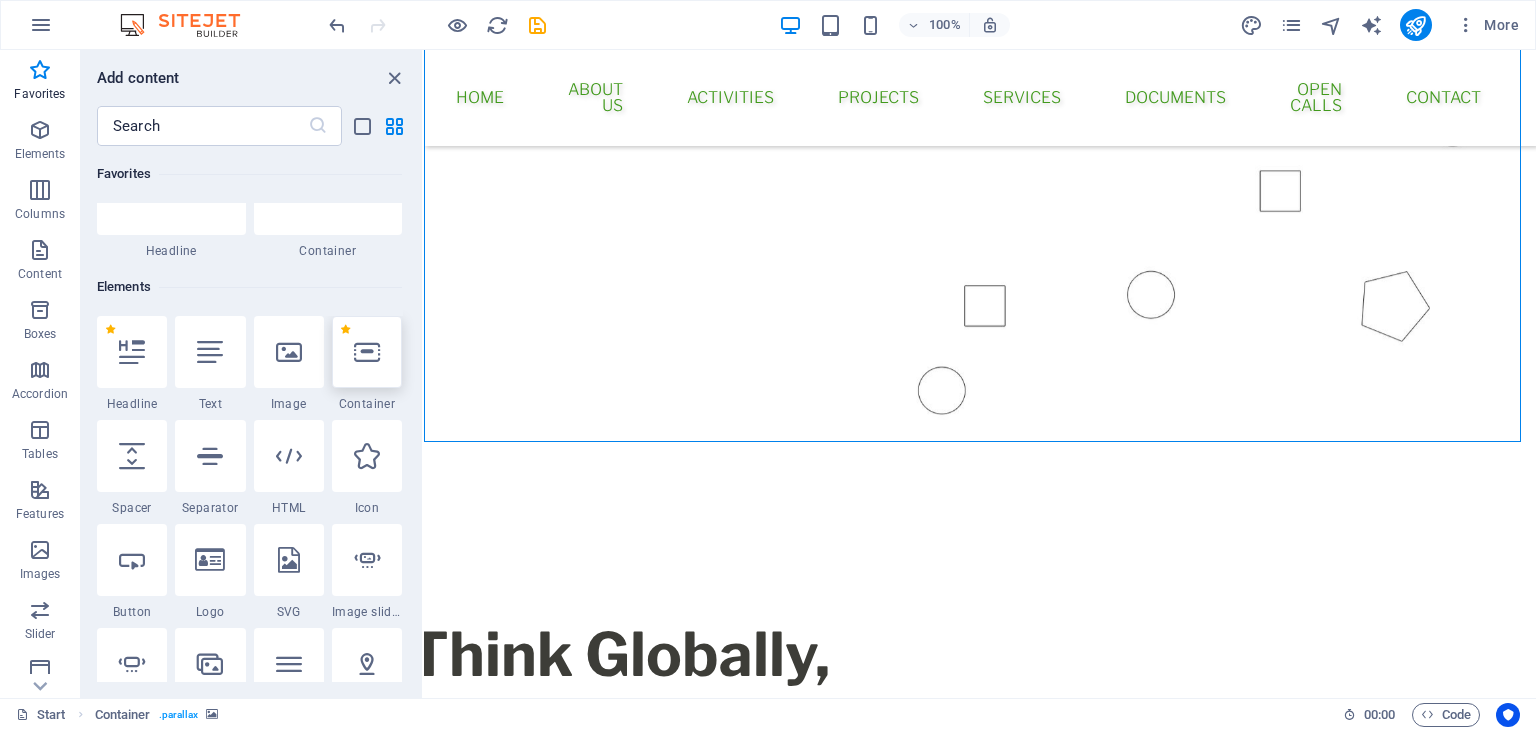 click at bounding box center [367, 352] 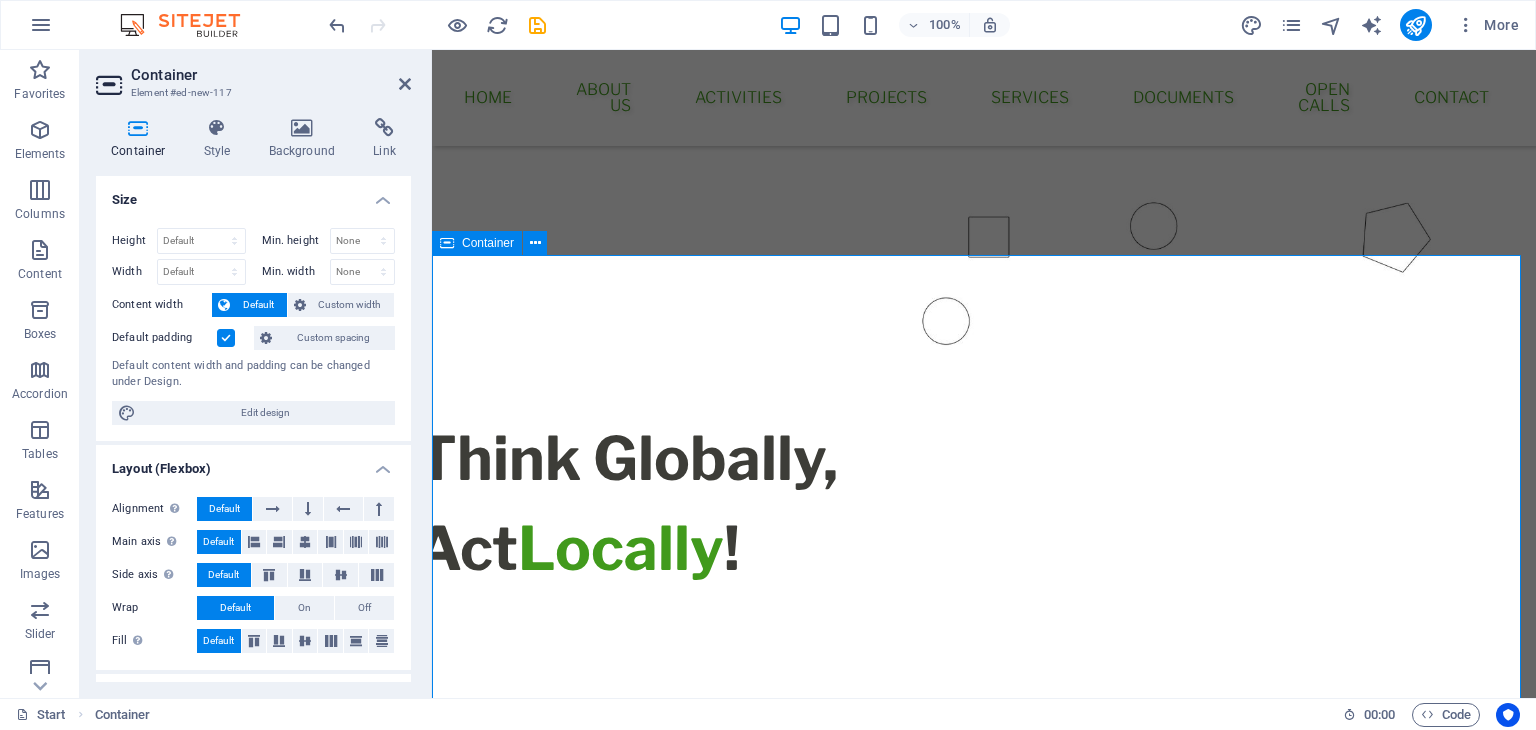 scroll, scrollTop: 773, scrollLeft: 0, axis: vertical 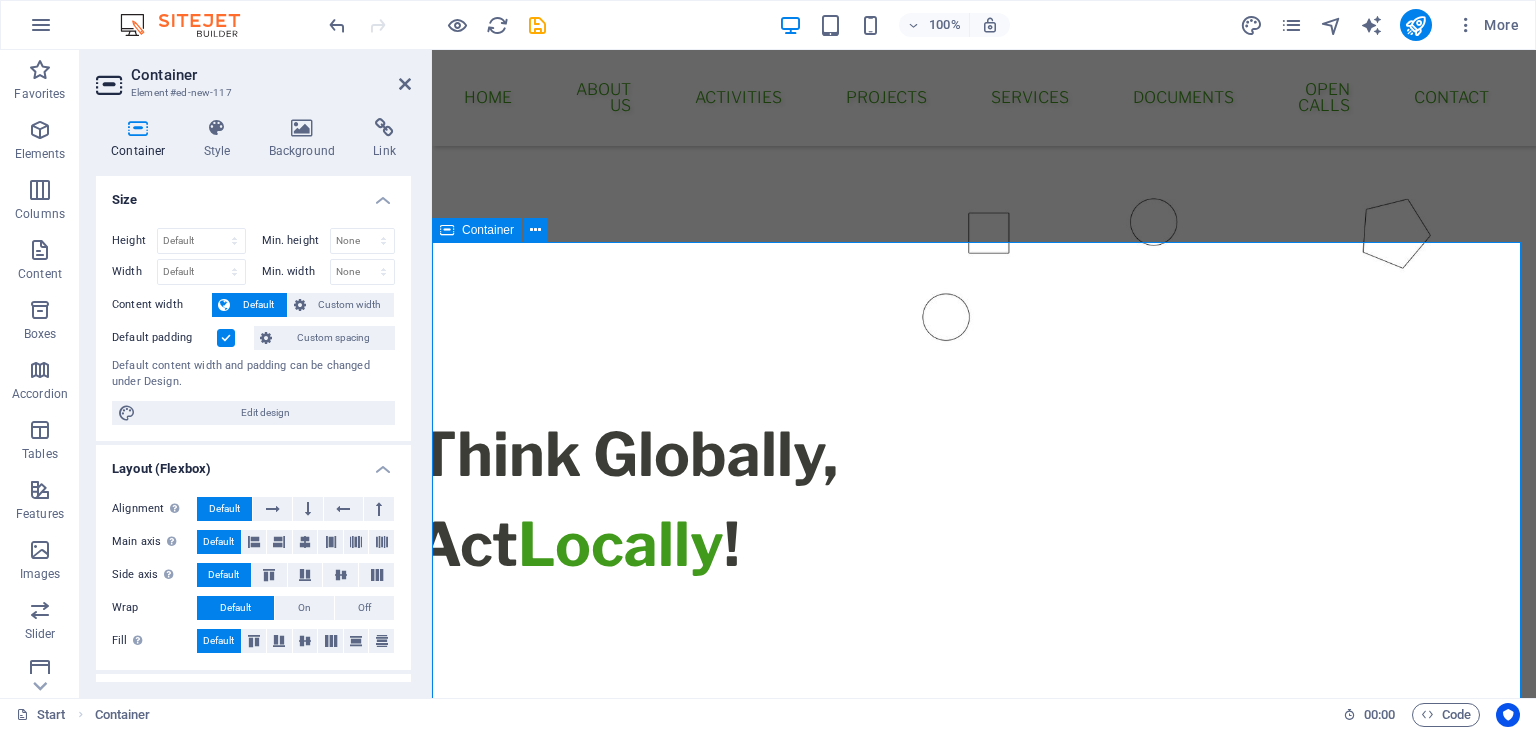 click on "Add elements" at bounding box center (925, 979) 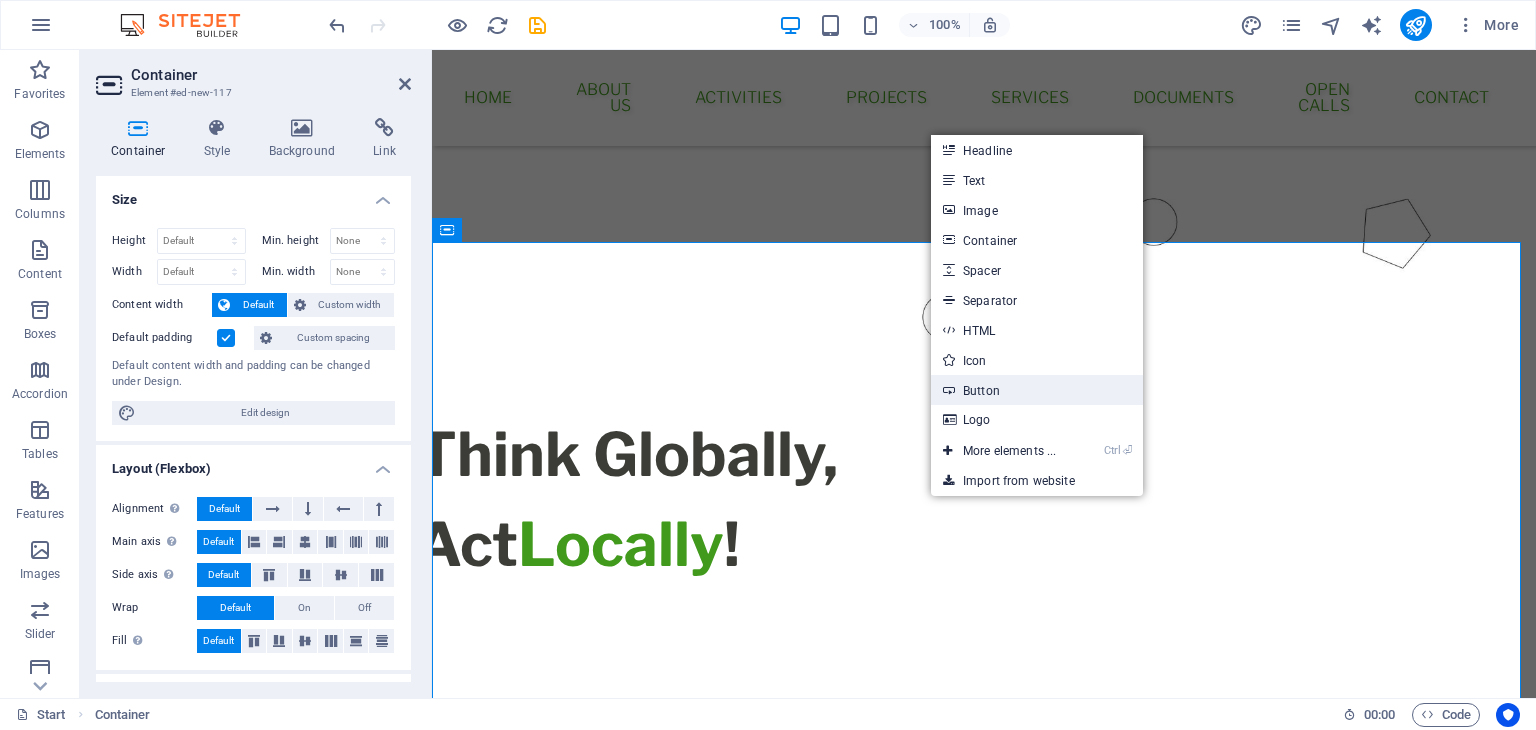 click on "Button" at bounding box center [1037, 390] 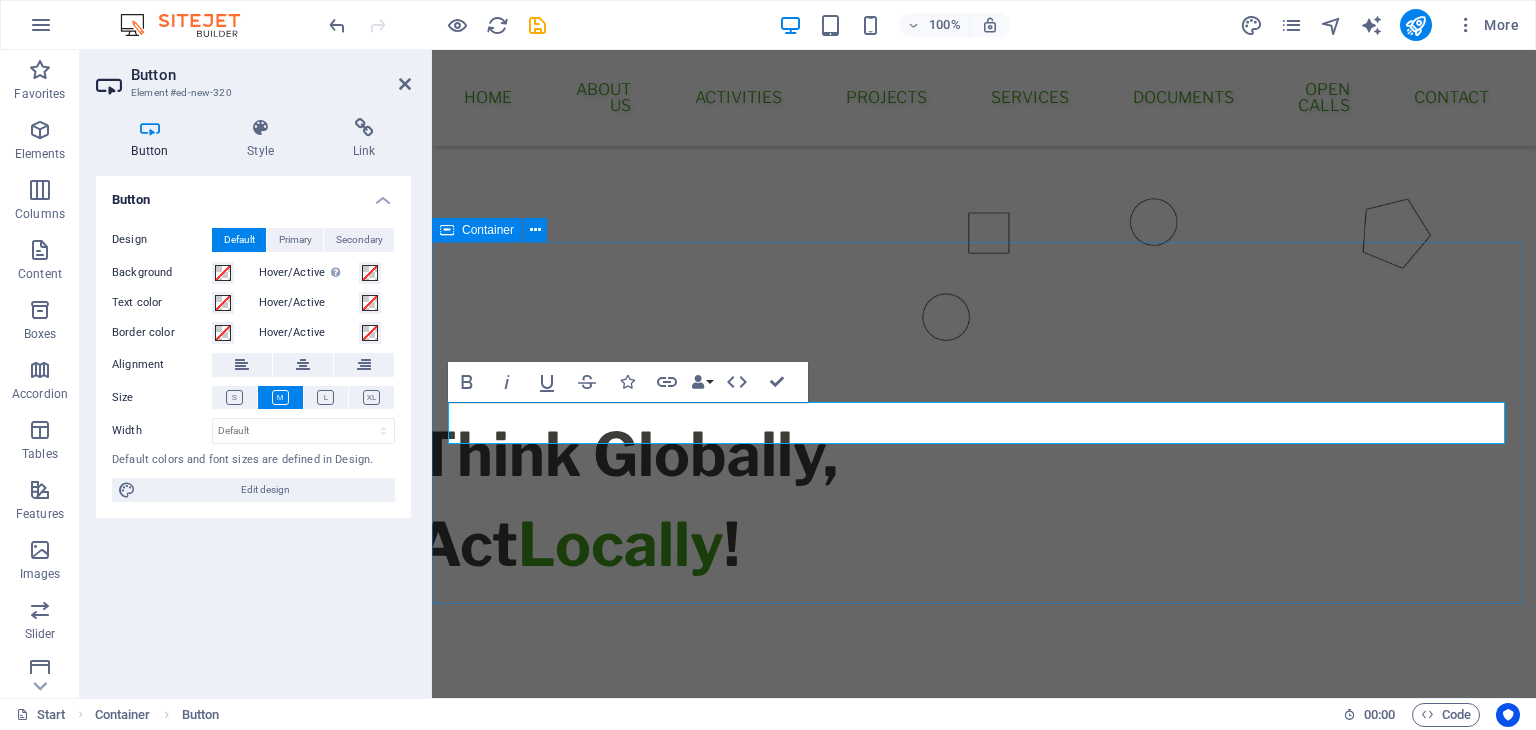 drag, startPoint x: 596, startPoint y: 426, endPoint x: 989, endPoint y: 267, distance: 423.94574 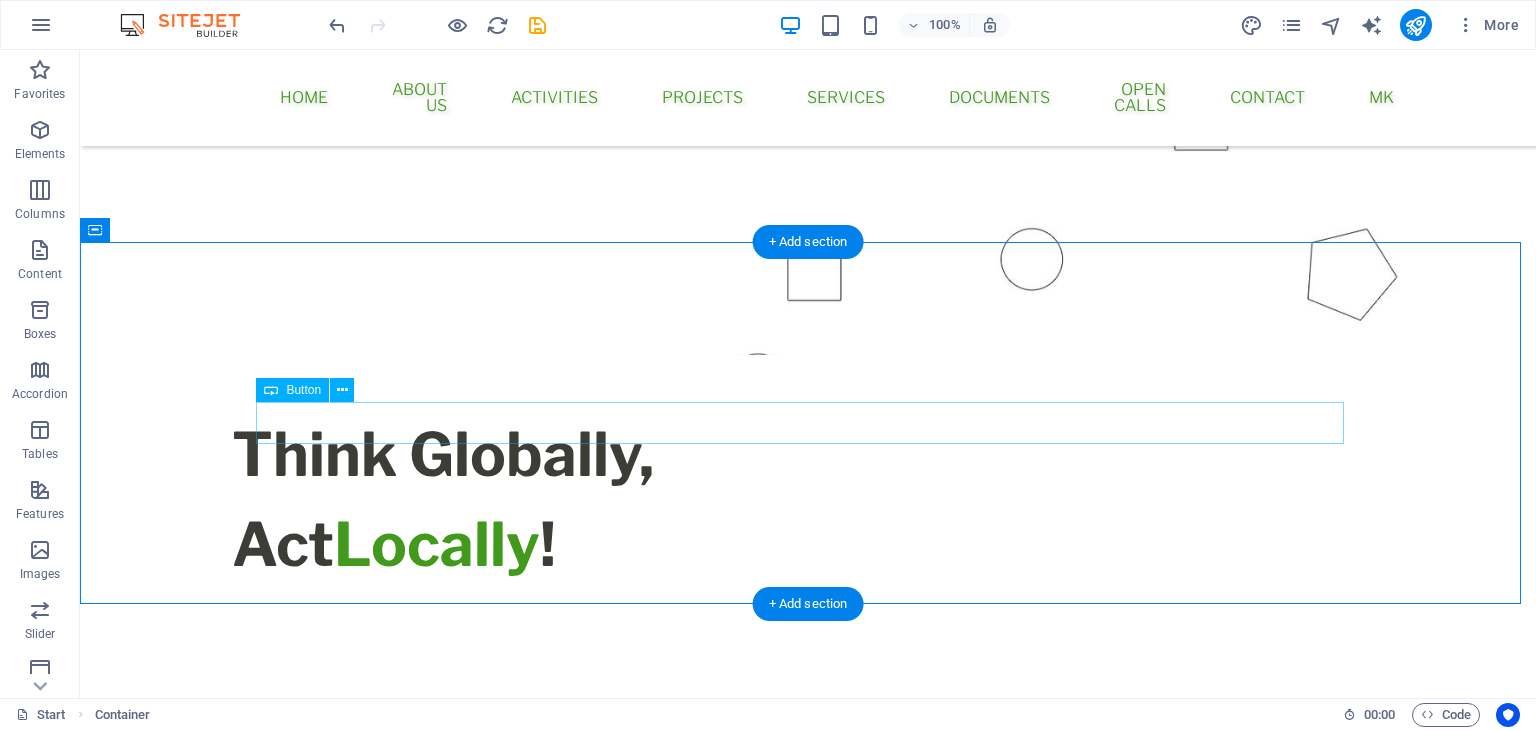 click on "Button label" at bounding box center [808, 899] 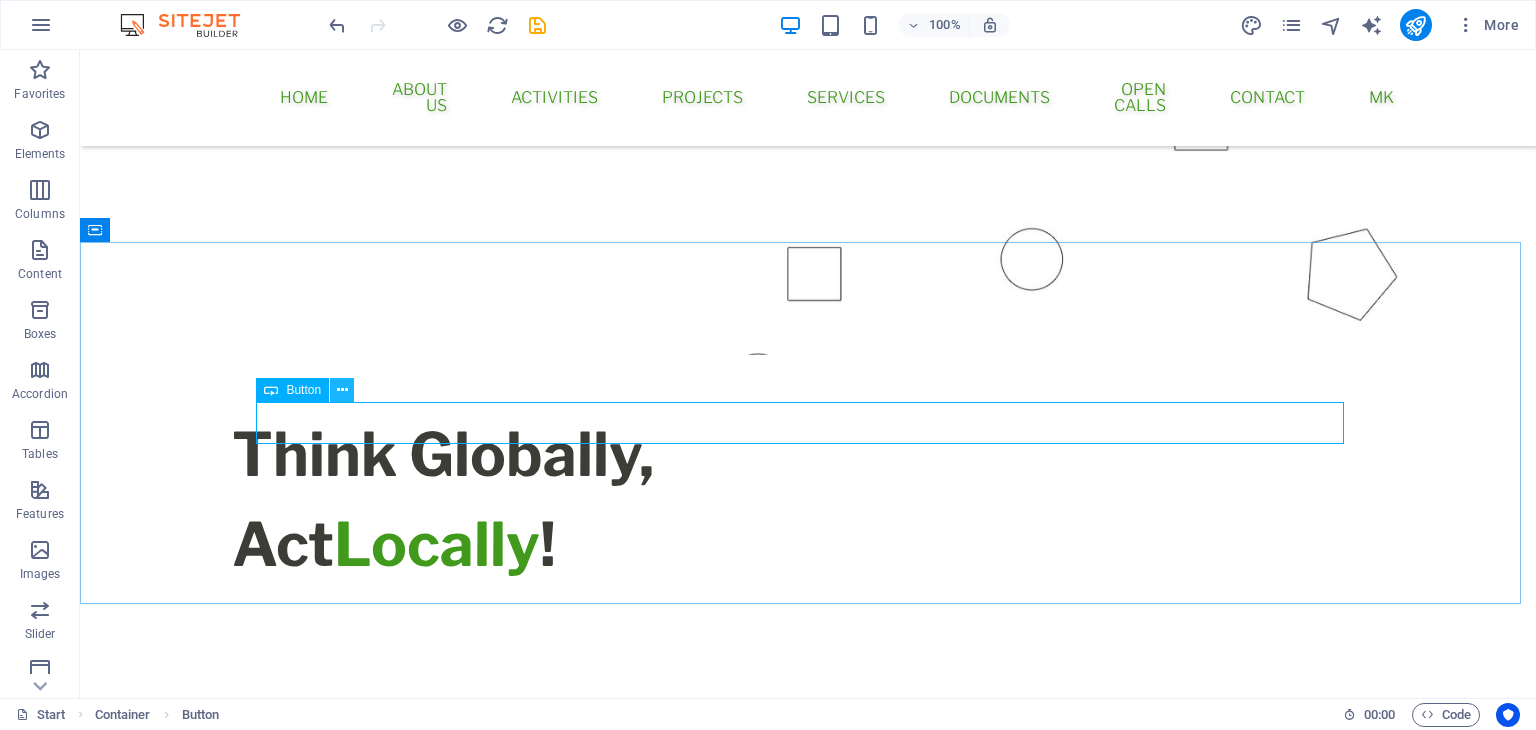 click at bounding box center (342, 390) 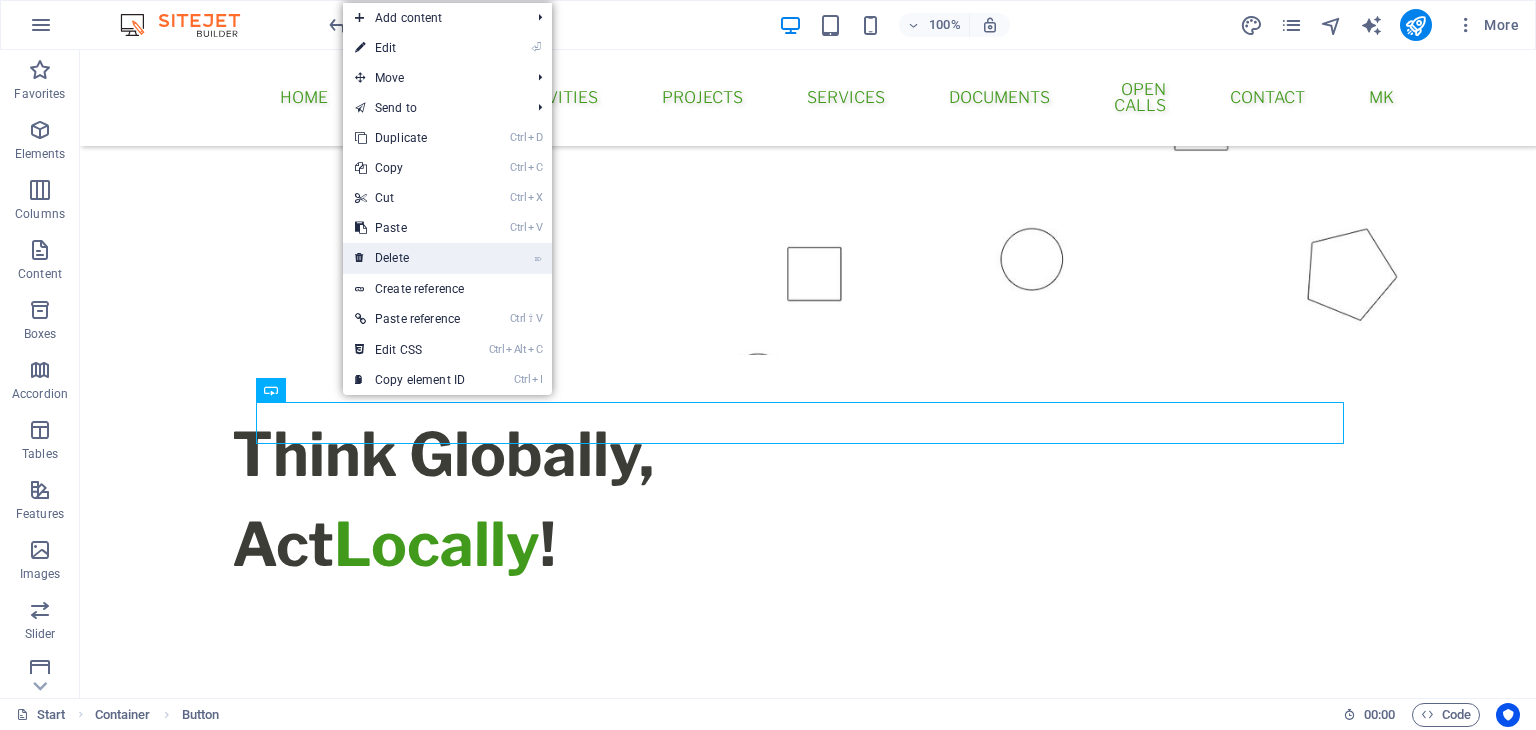 click on "⌦  Delete" at bounding box center [410, 258] 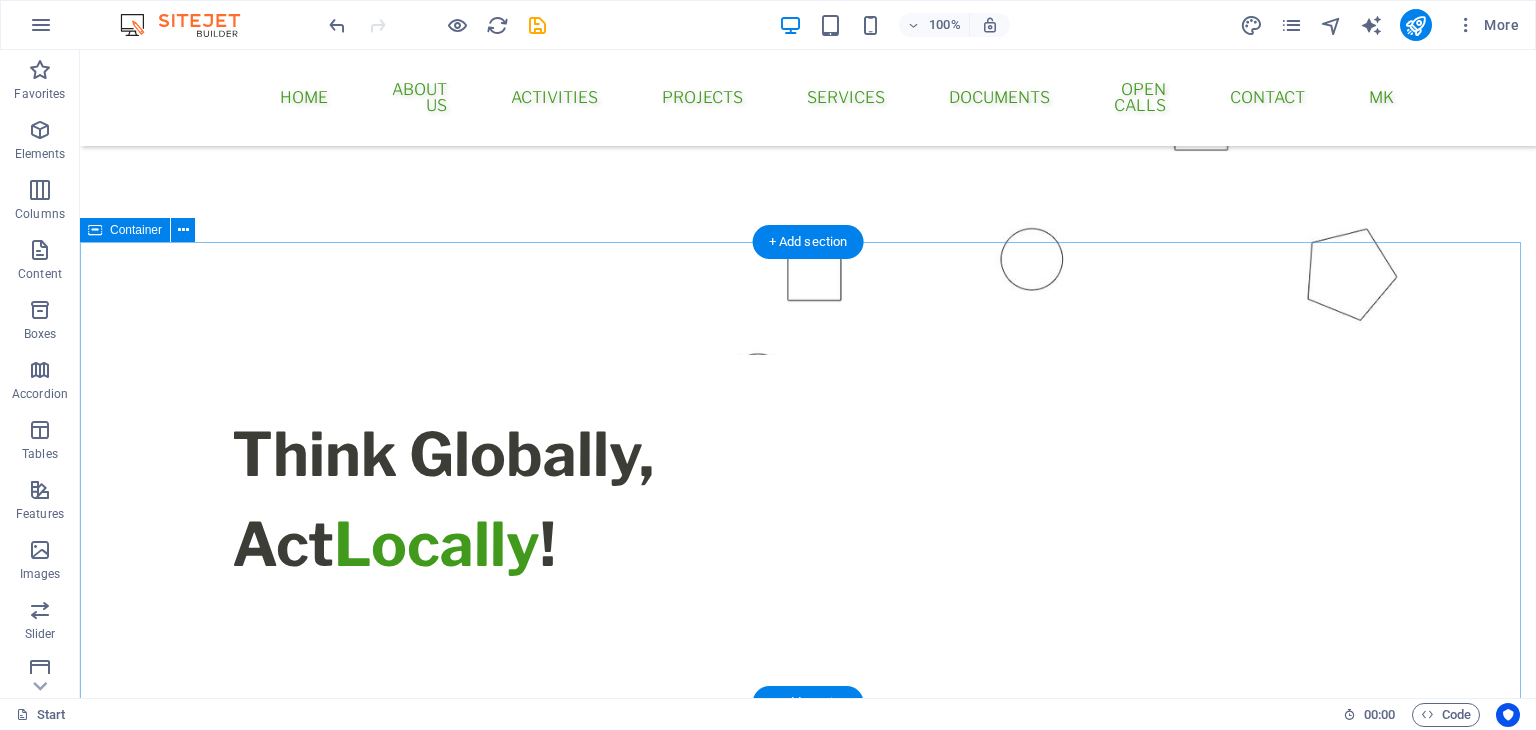 click on "Paste clipboard" at bounding box center [862, 979] 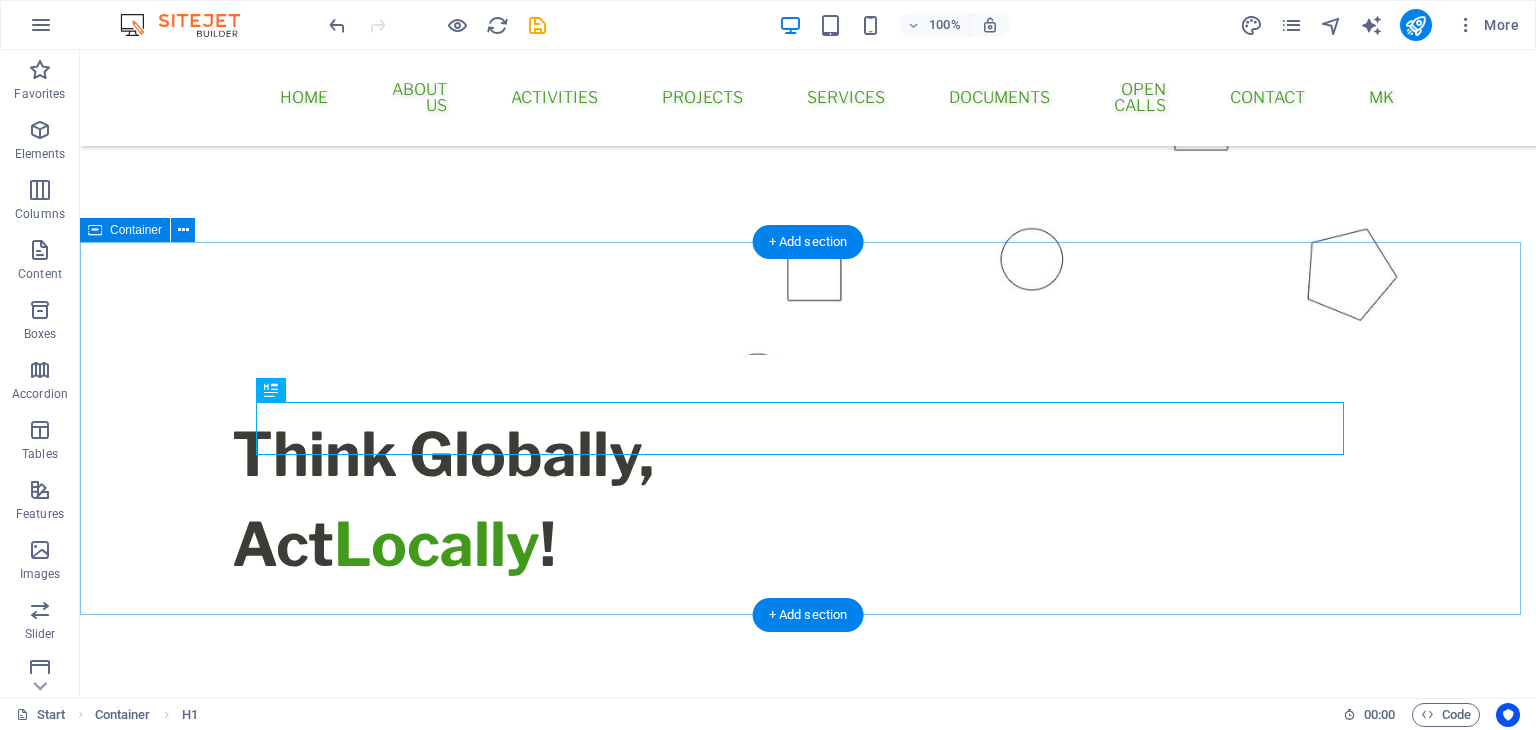 click on "This is a Subpage" at bounding box center [808, 904] 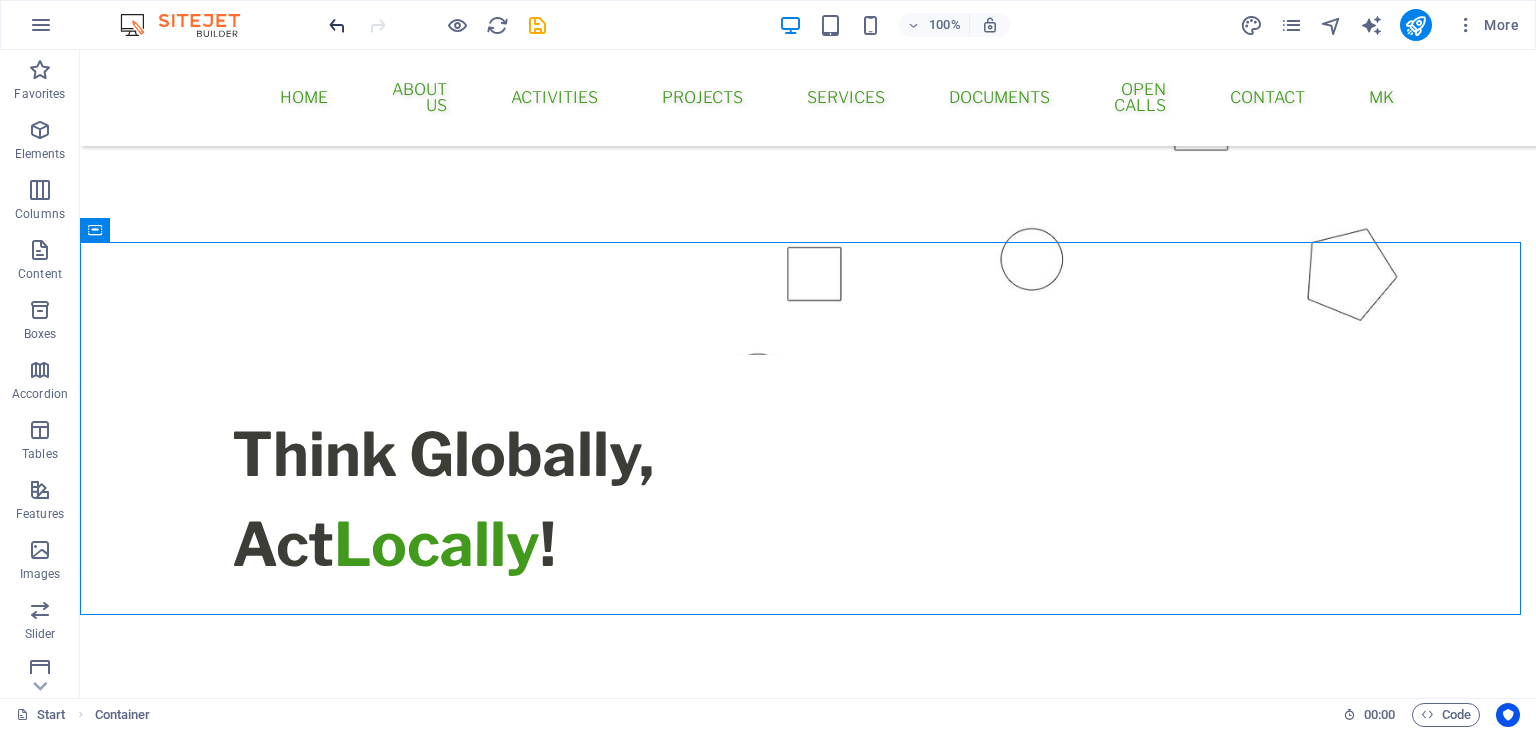 click at bounding box center (337, 25) 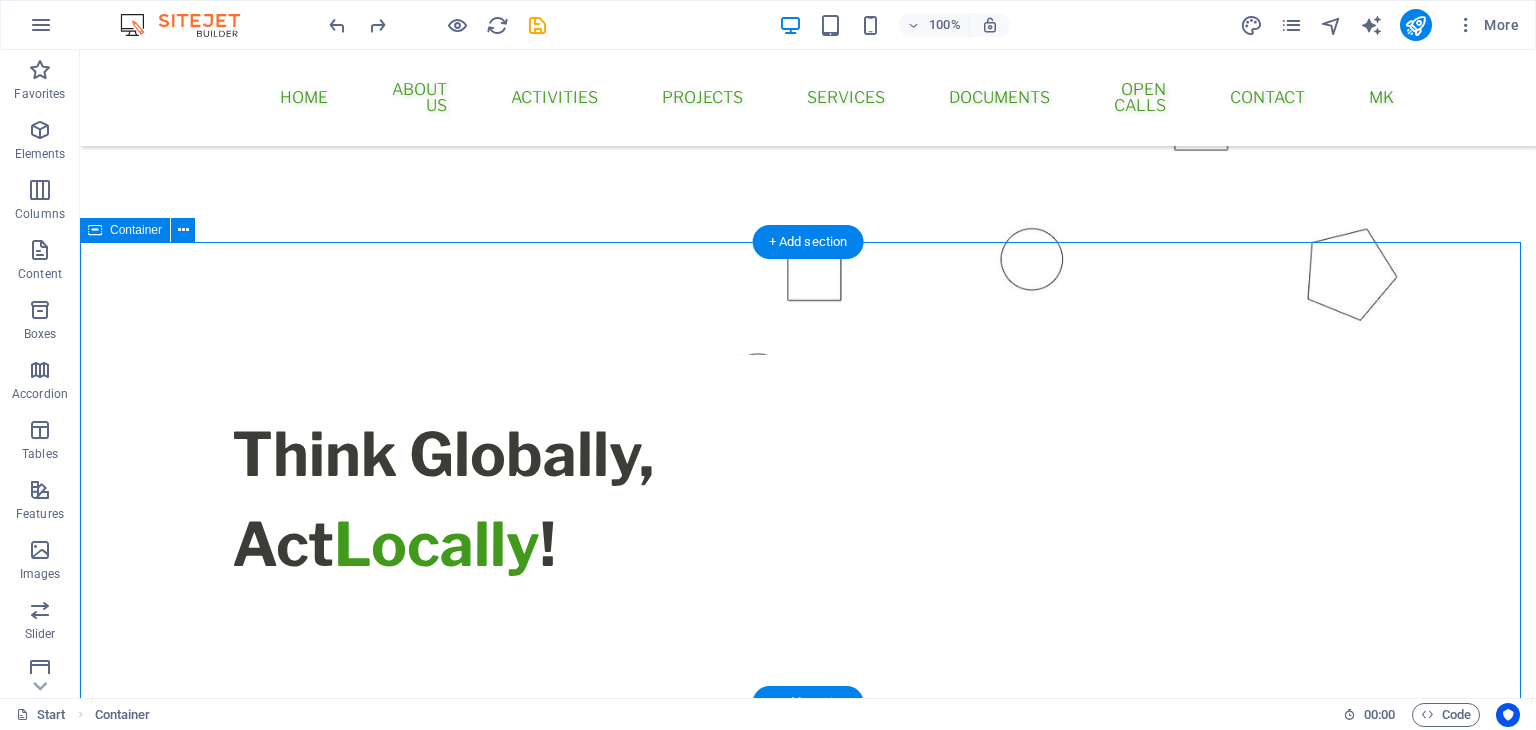 click on "Add elements" at bounding box center (749, 979) 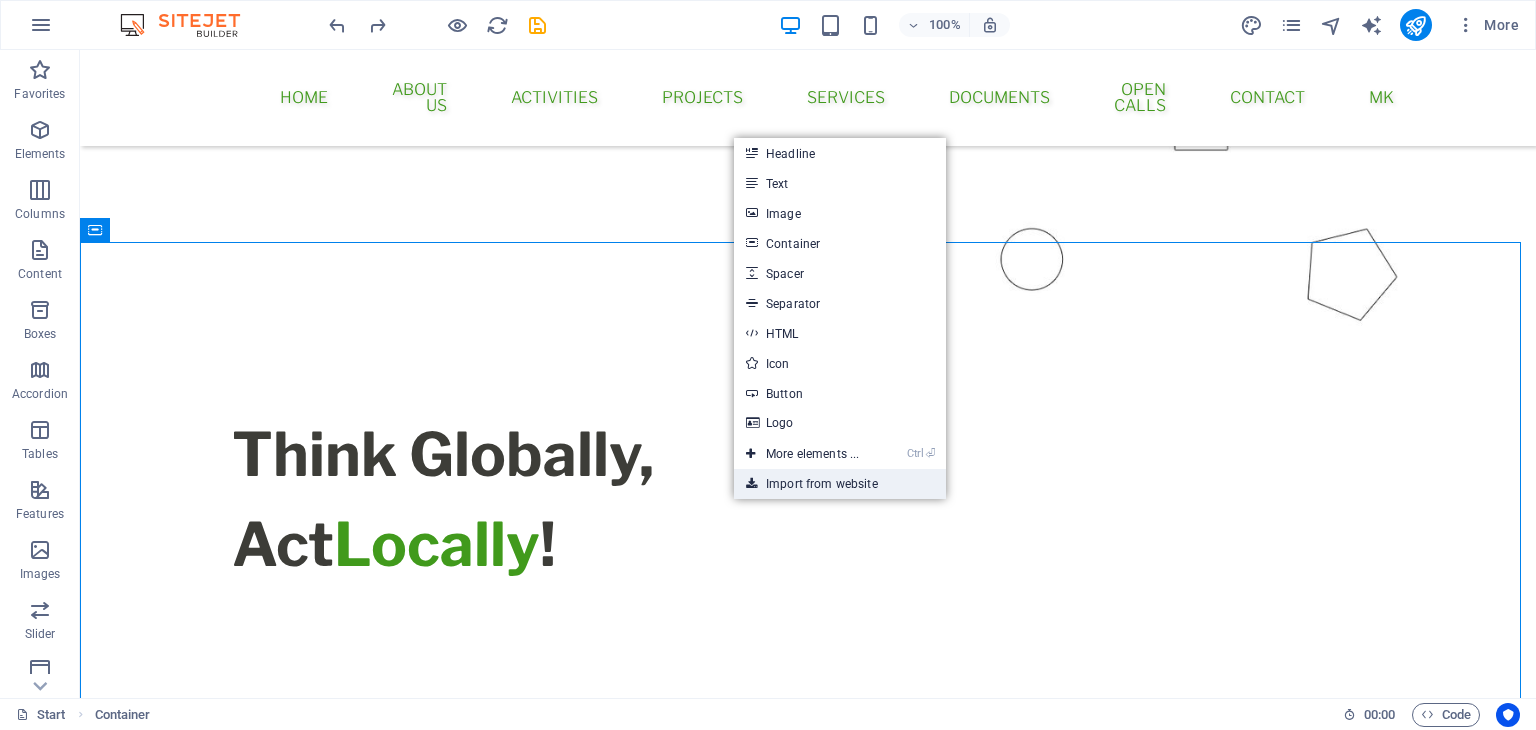 click on "Import from website" at bounding box center (840, 484) 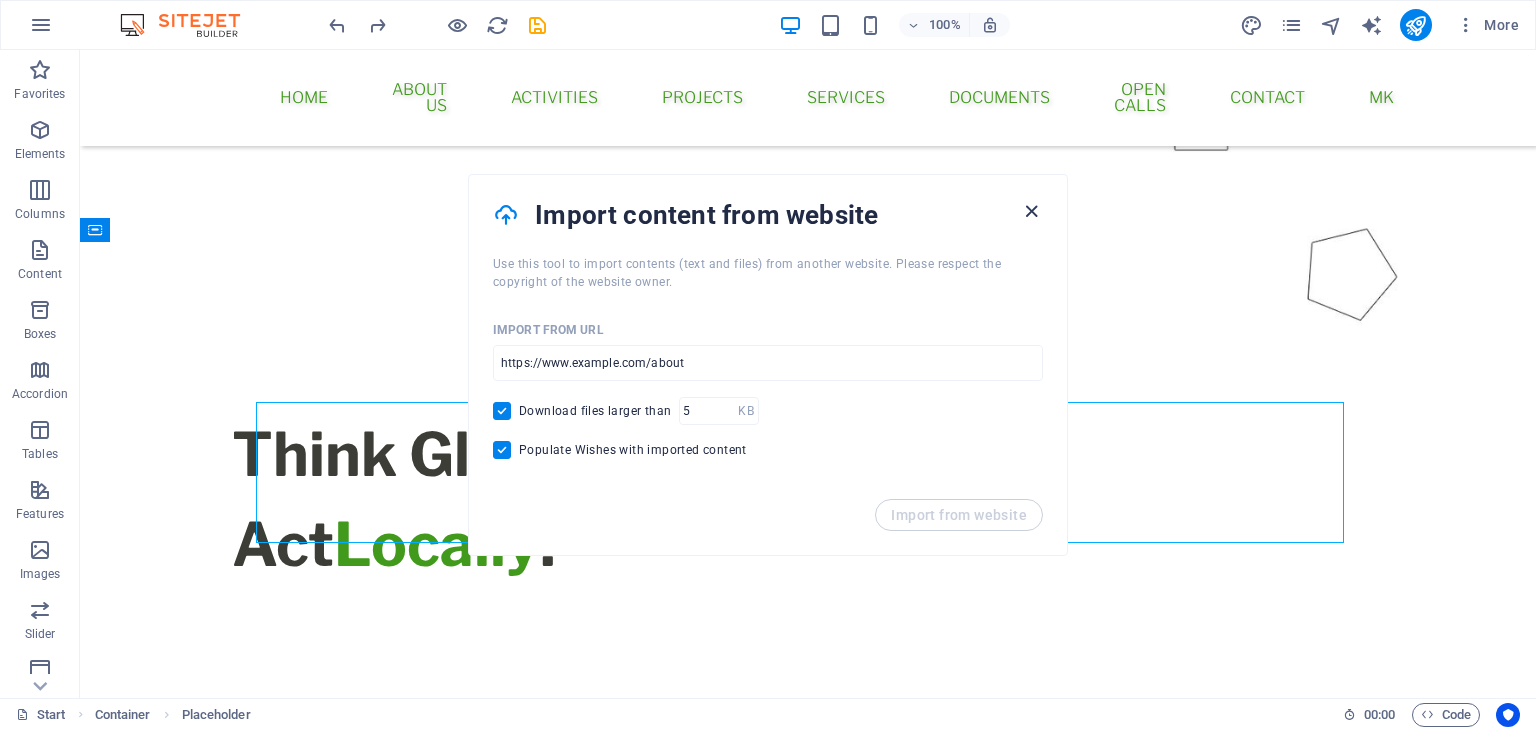 click at bounding box center [1031, 211] 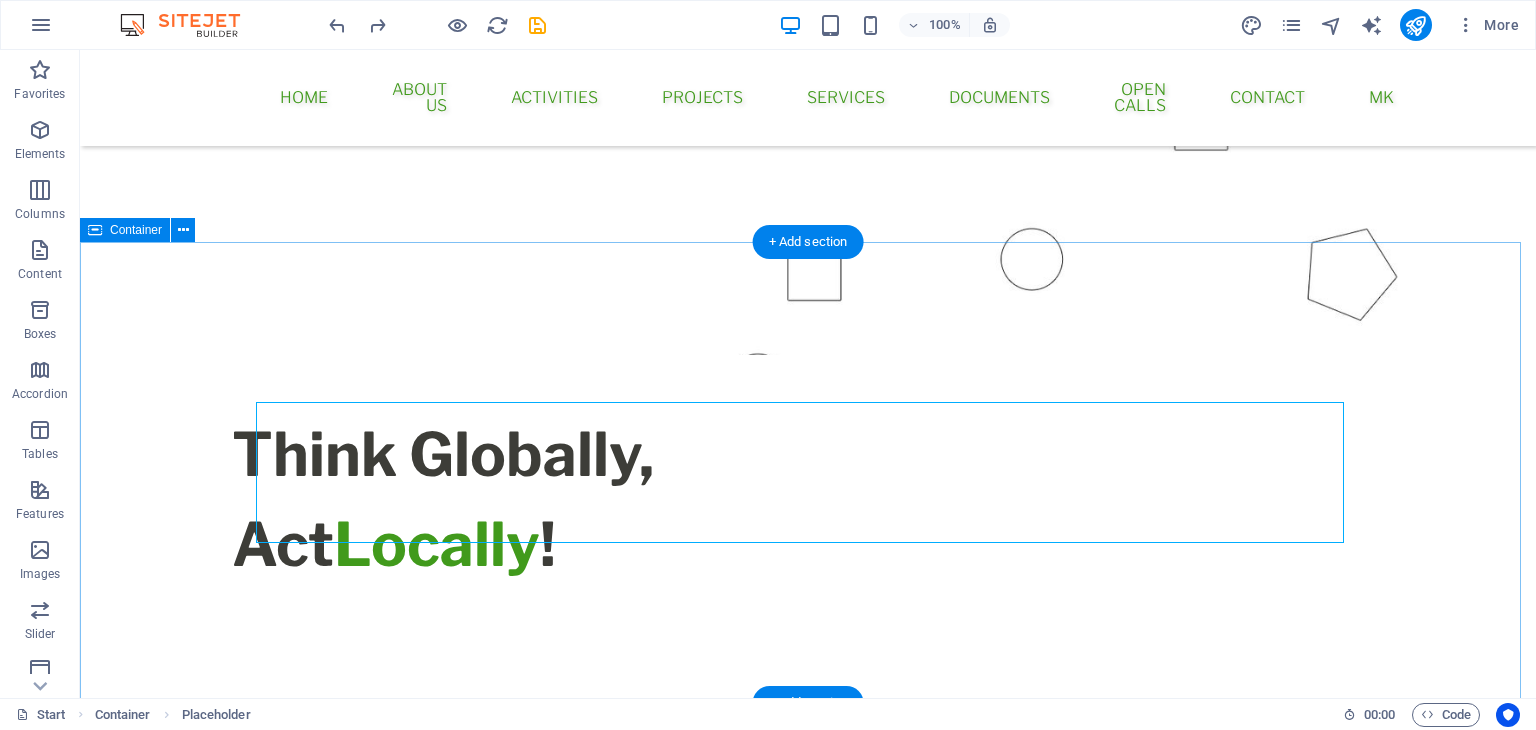 click on "Add elements" at bounding box center [749, 979] 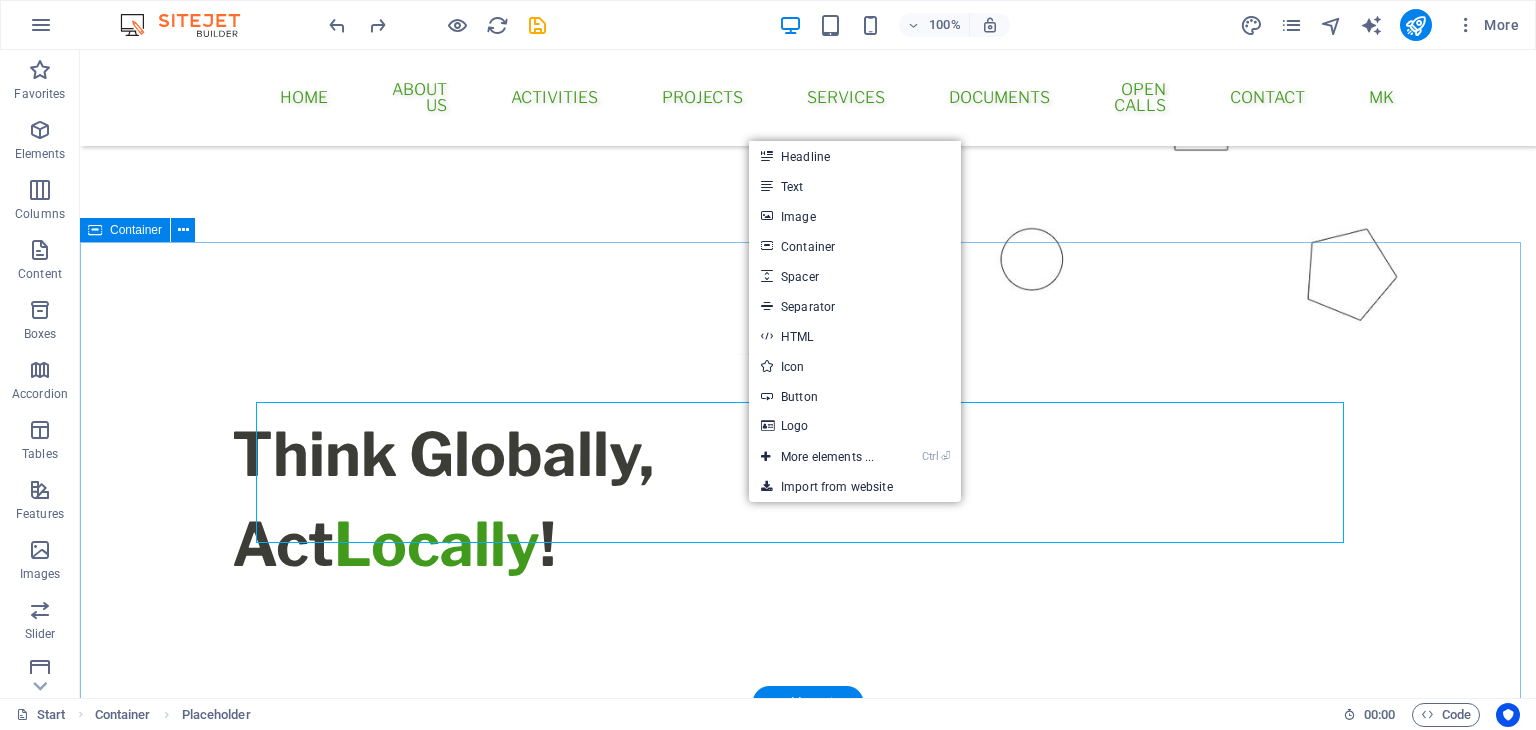 click on "Drop content here or  Add elements  Paste clipboard" at bounding box center (808, 949) 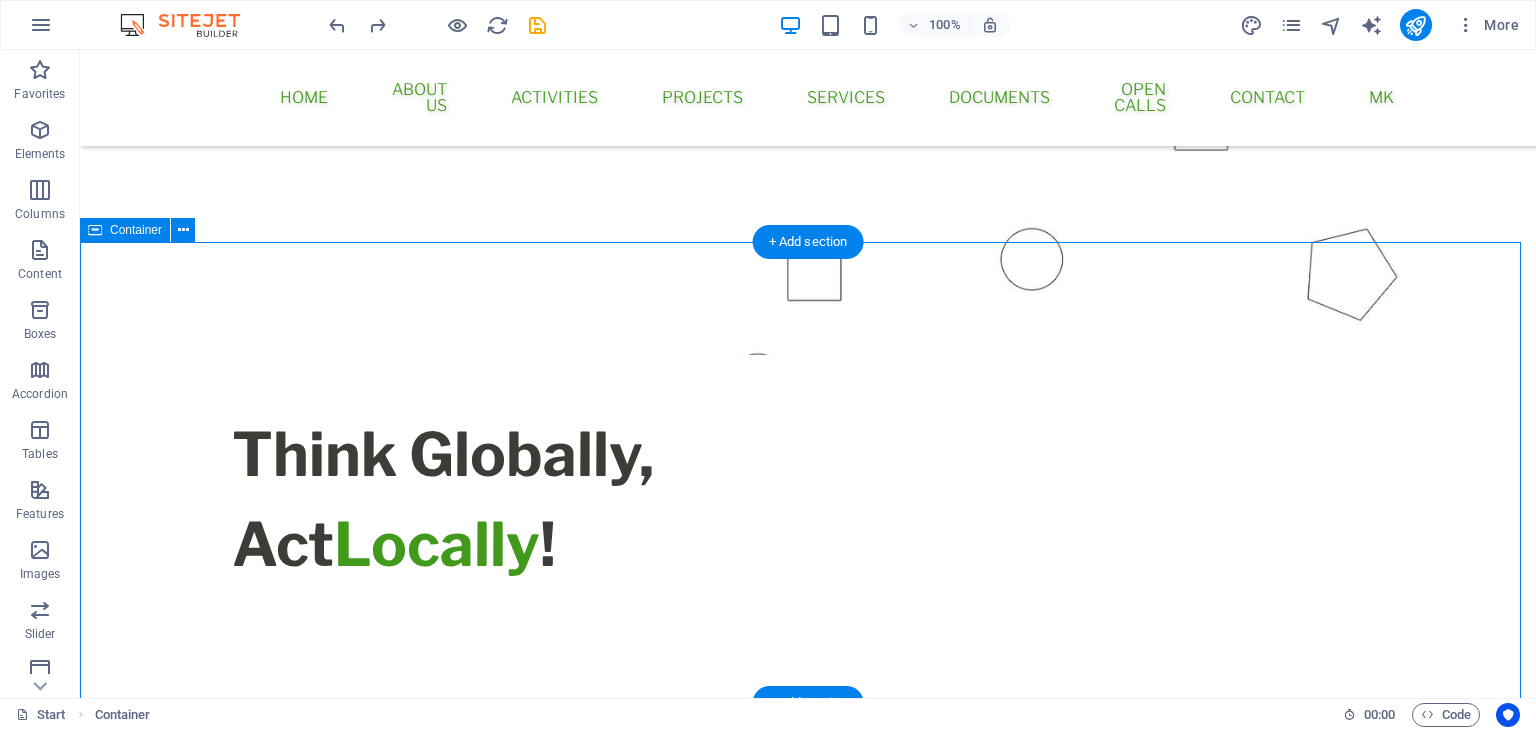 click on "Add elements" at bounding box center [749, 979] 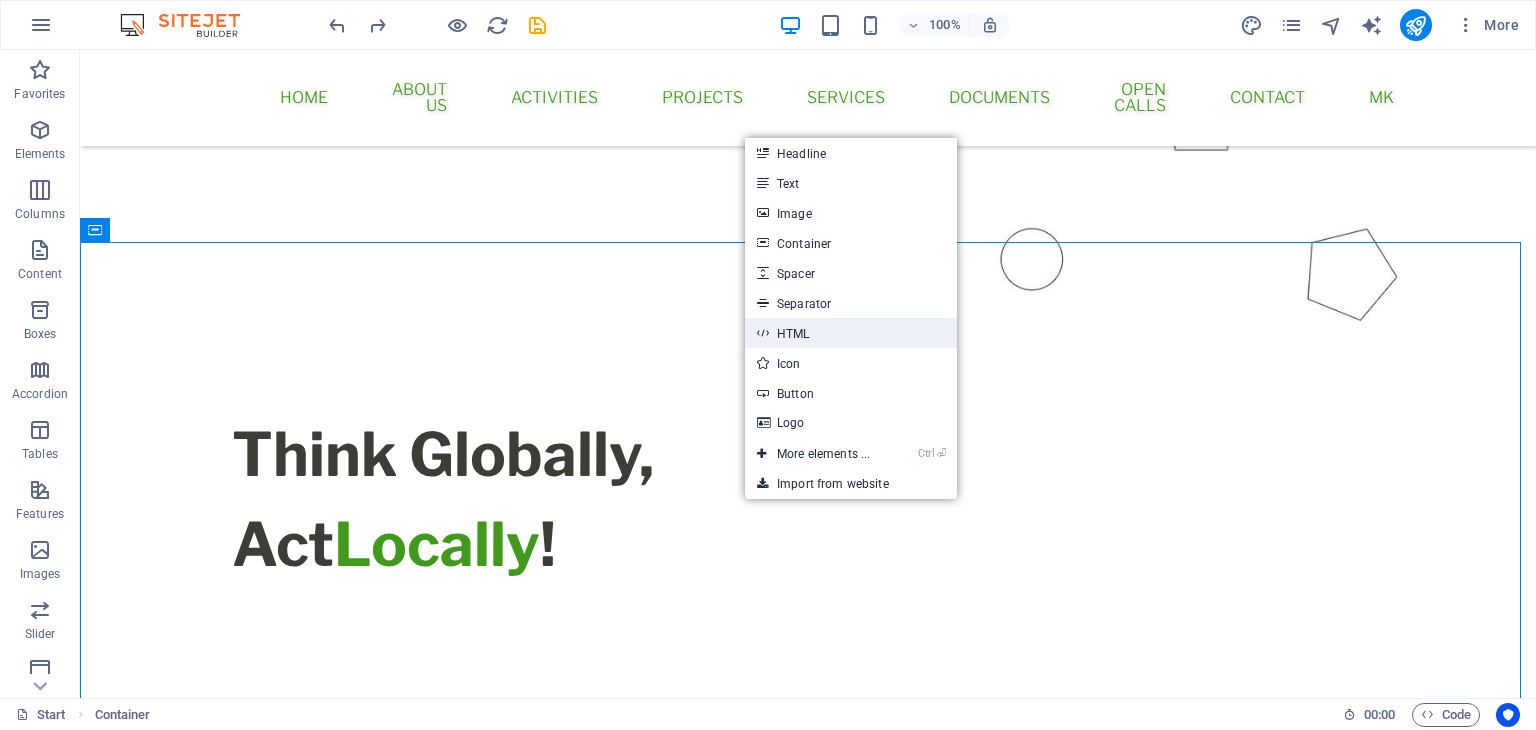 click on "HTML" at bounding box center (851, 333) 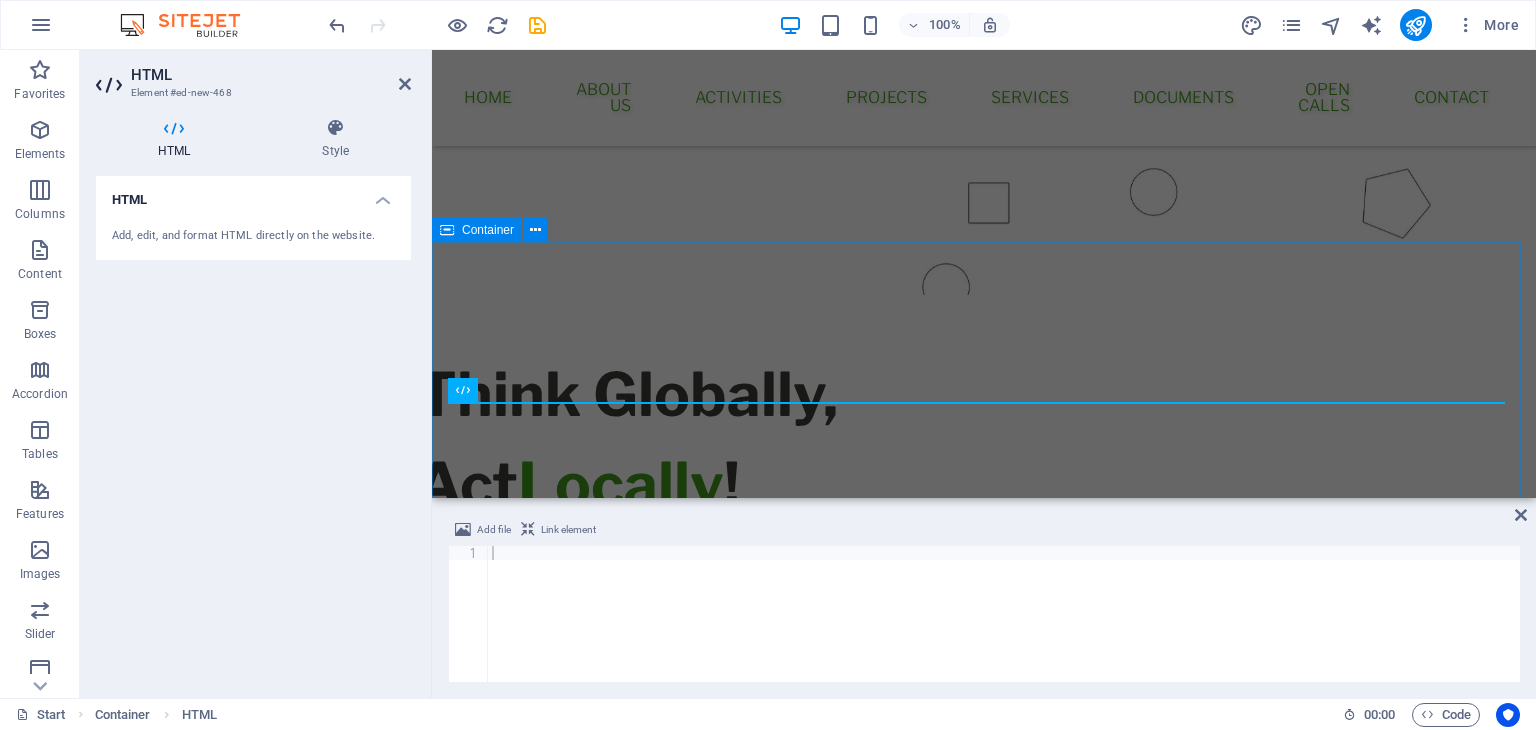click at bounding box center (984, 818) 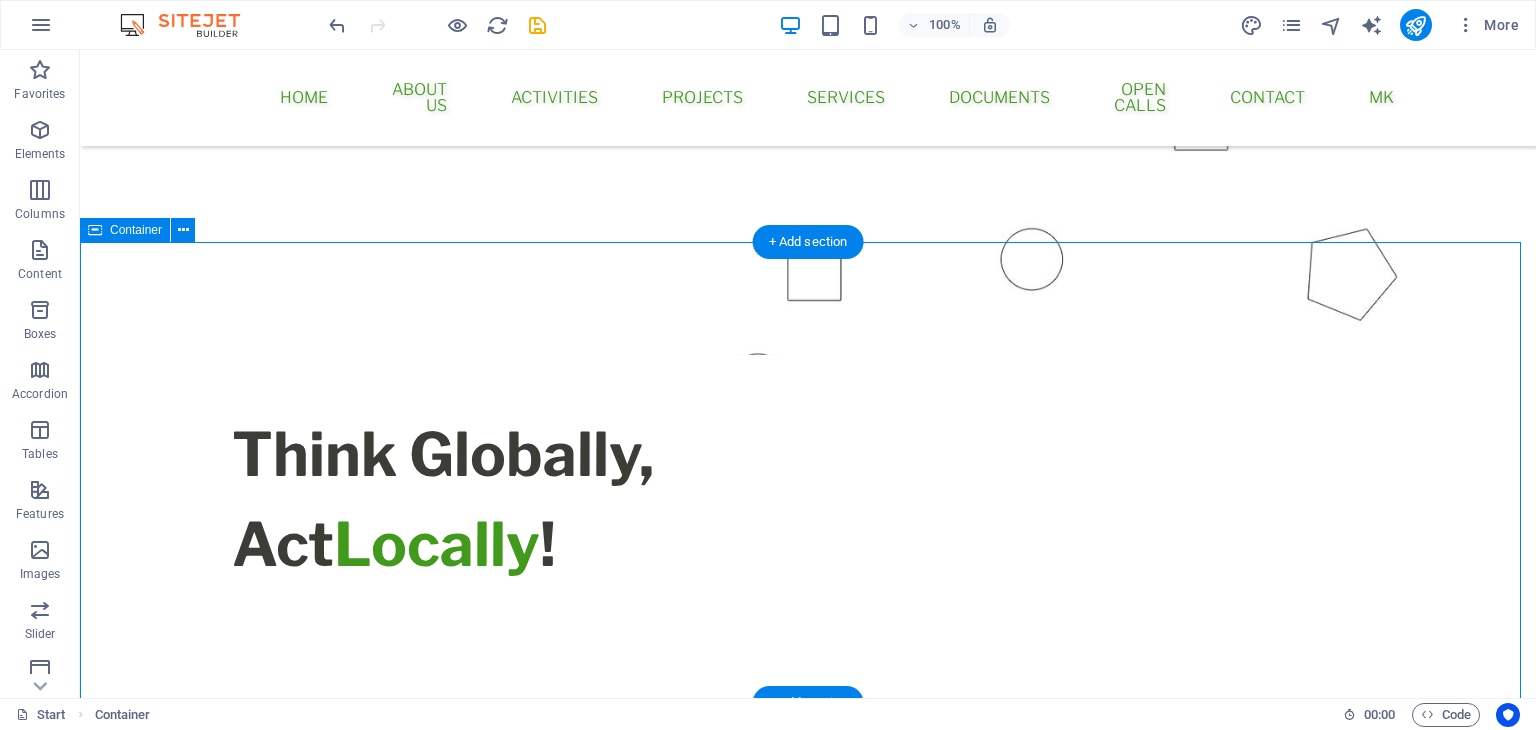 click on "Add elements" at bounding box center (749, 979) 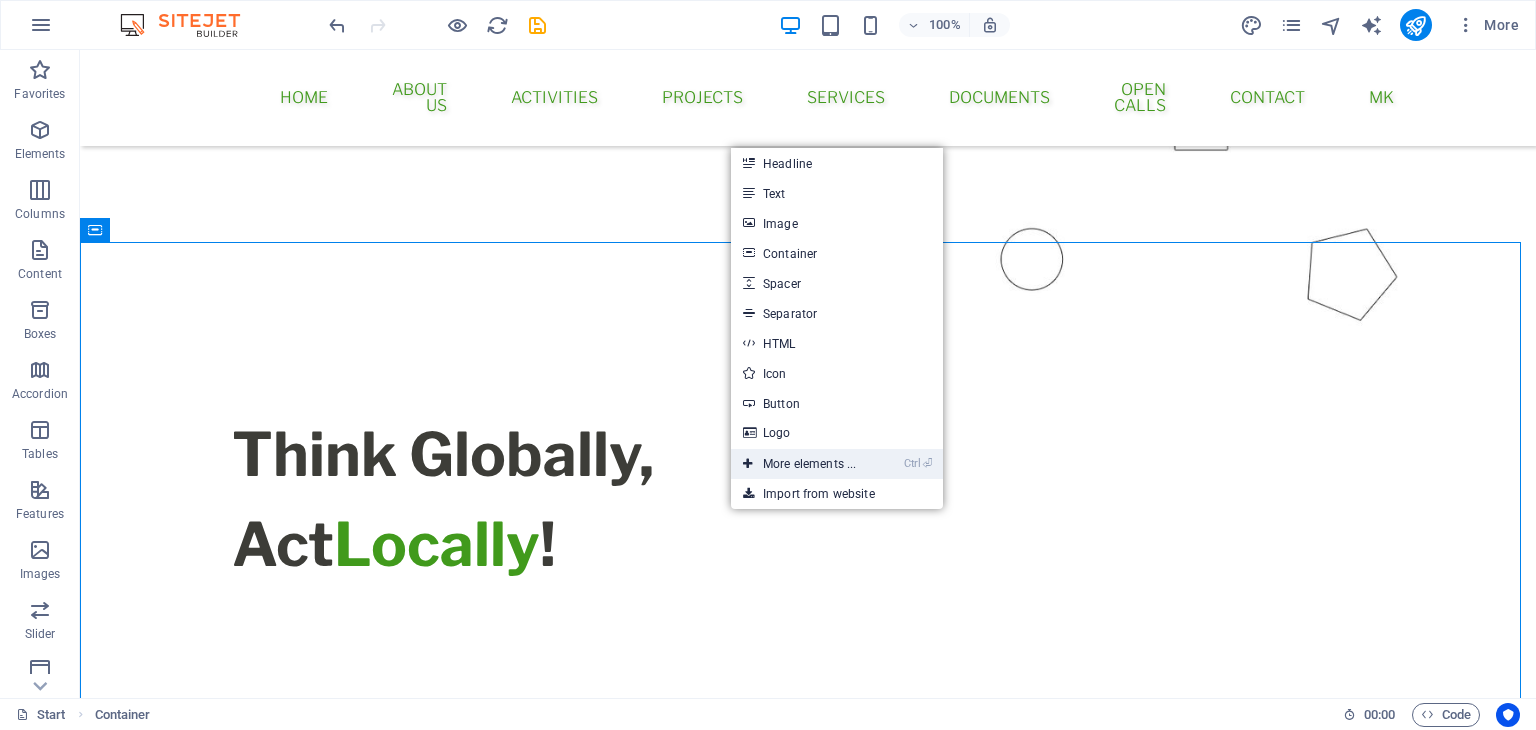 click on "Ctrl ⏎  More elements ..." at bounding box center [799, 464] 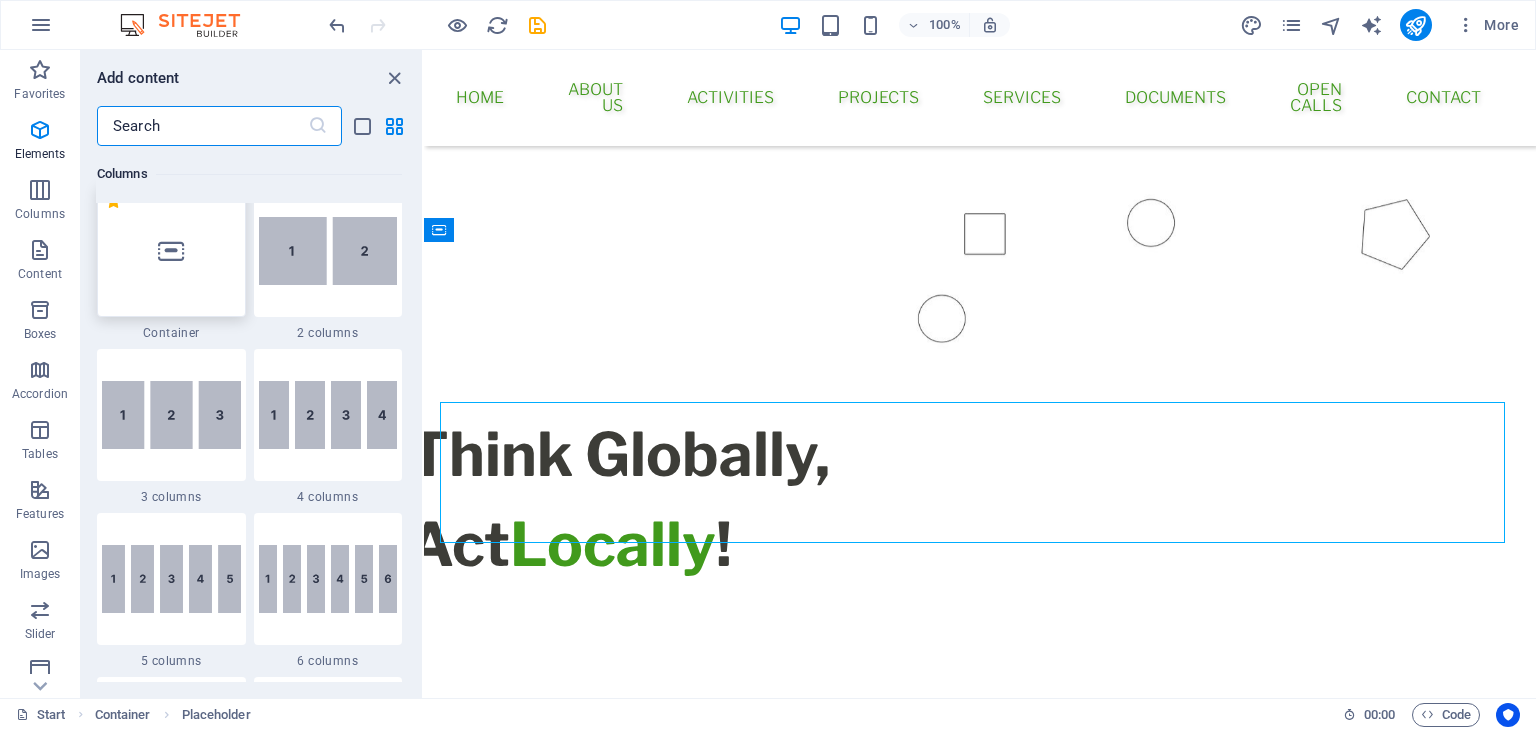 scroll, scrollTop: 1012, scrollLeft: 0, axis: vertical 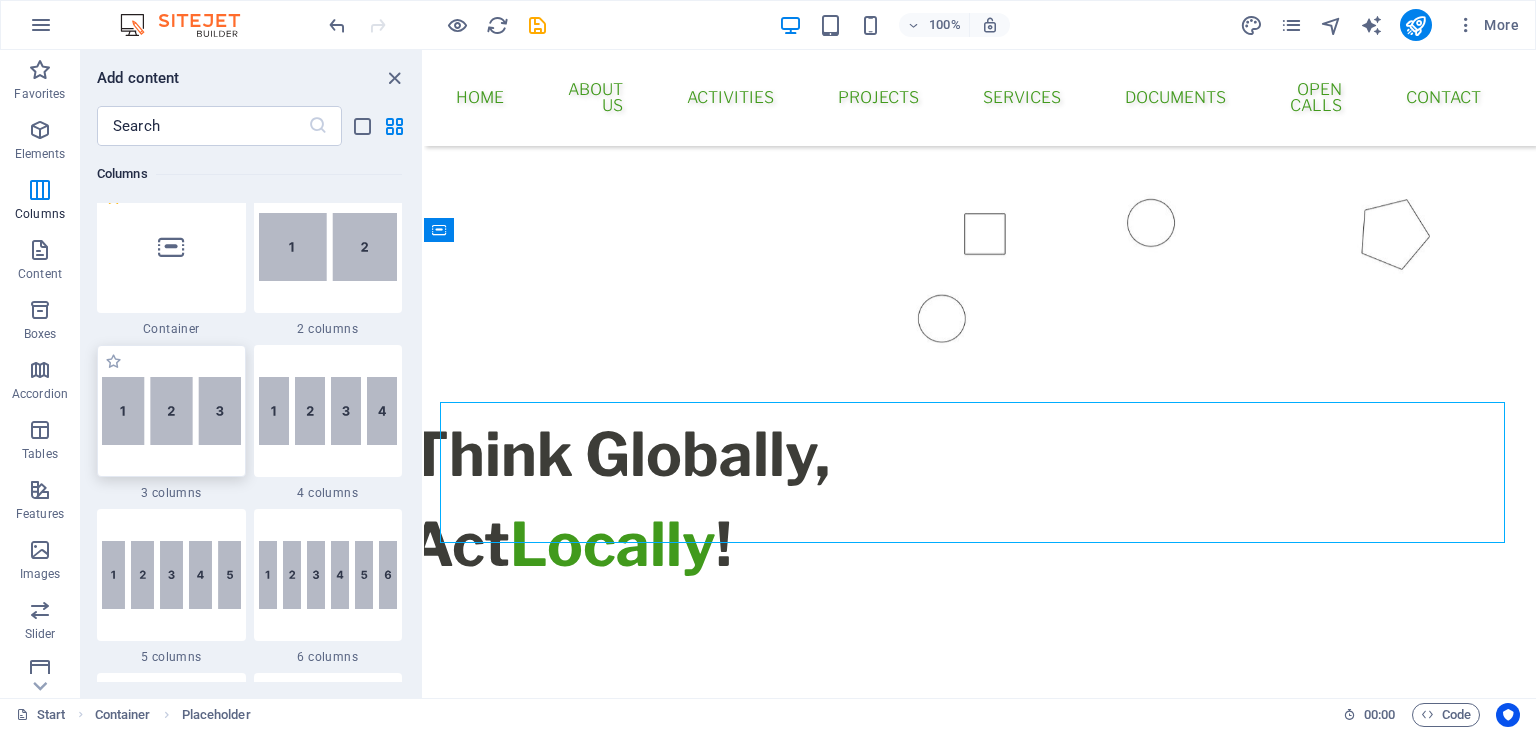 click at bounding box center (171, 411) 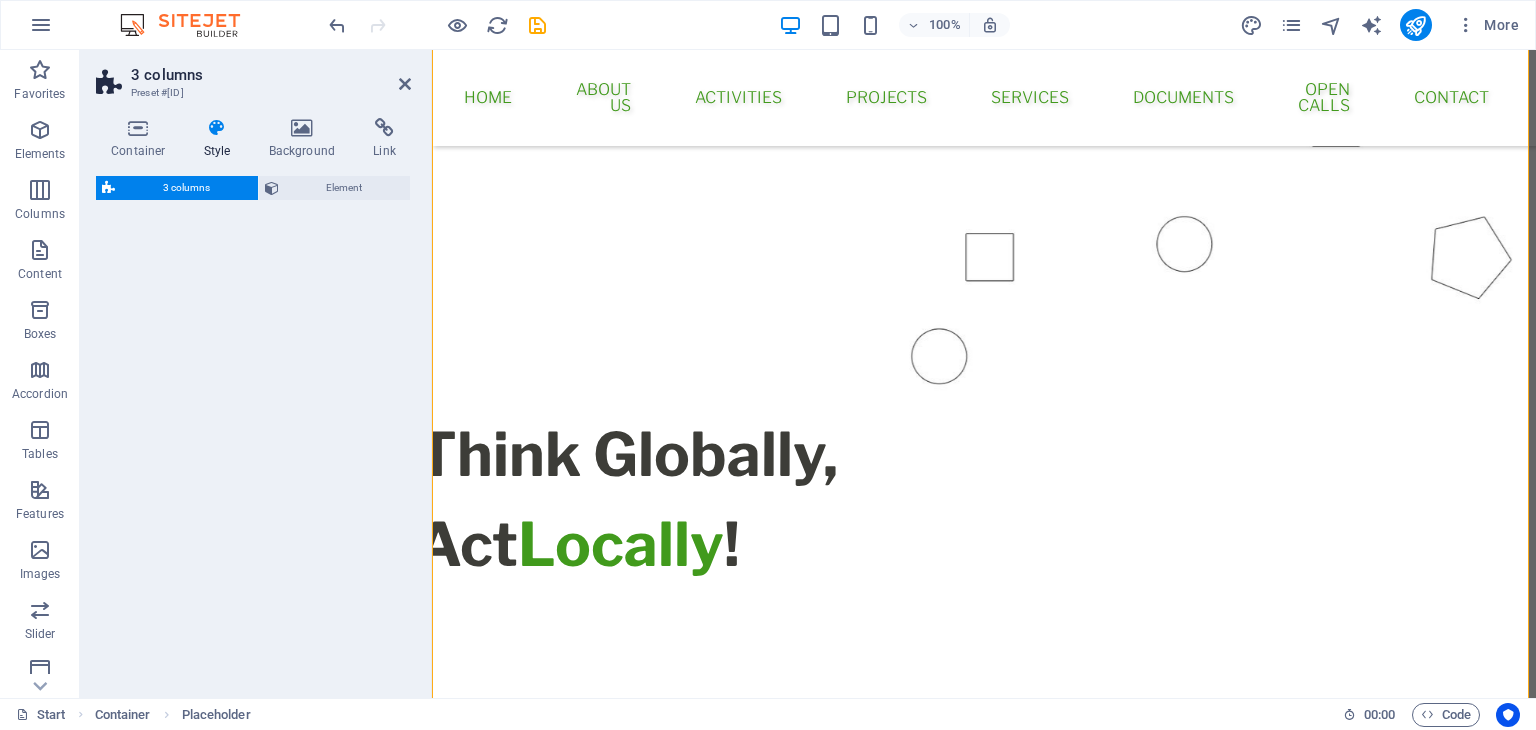 select on "rem" 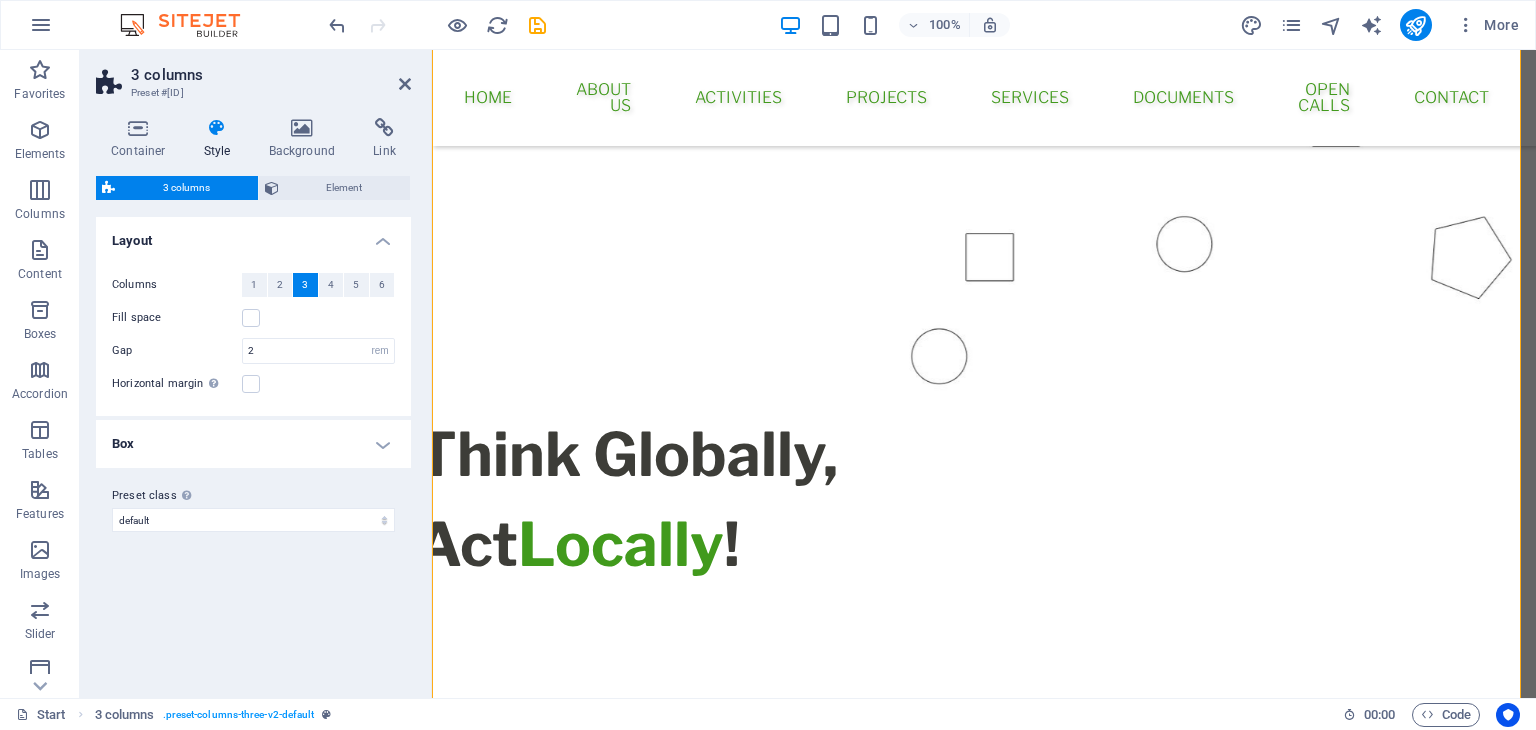 scroll, scrollTop: 1473, scrollLeft: 0, axis: vertical 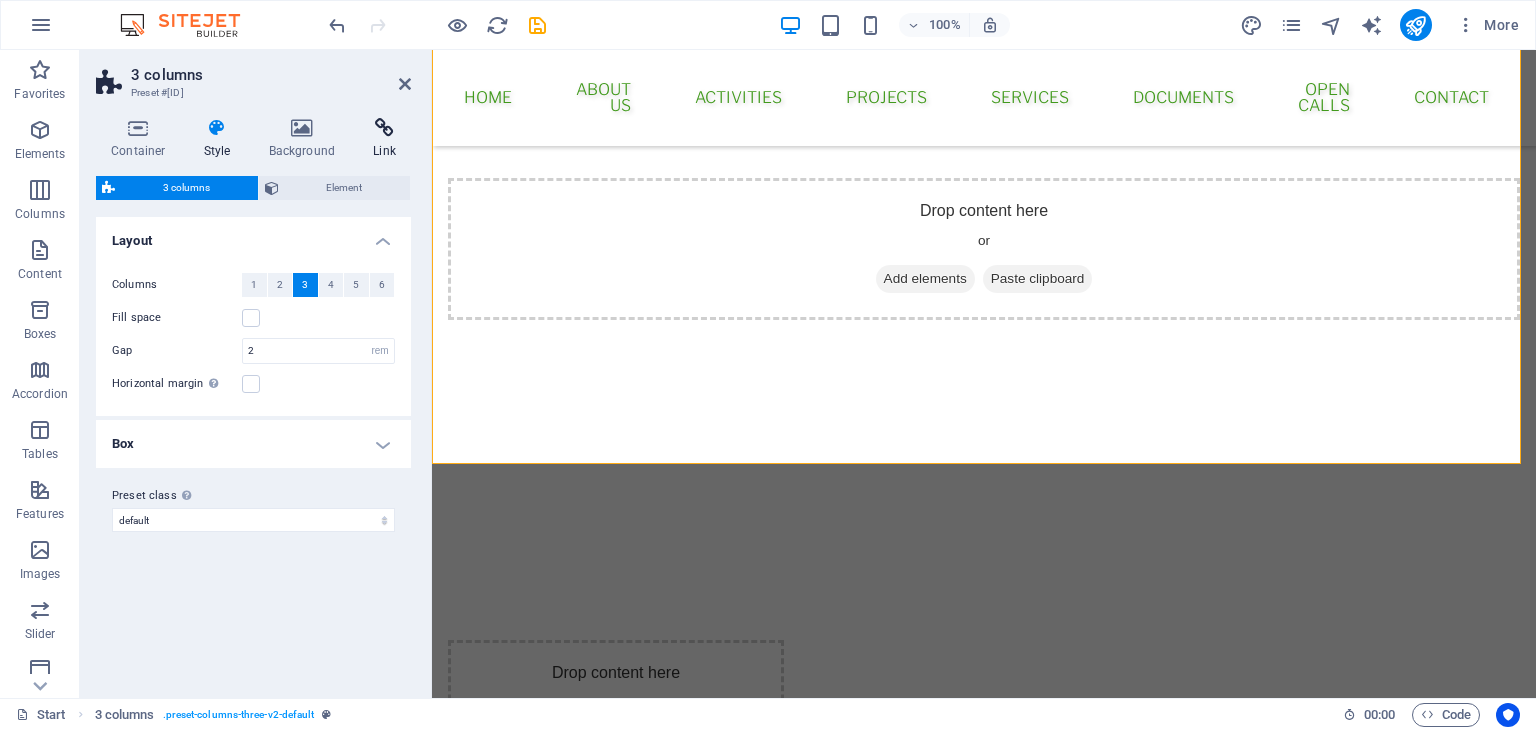 click at bounding box center (384, 128) 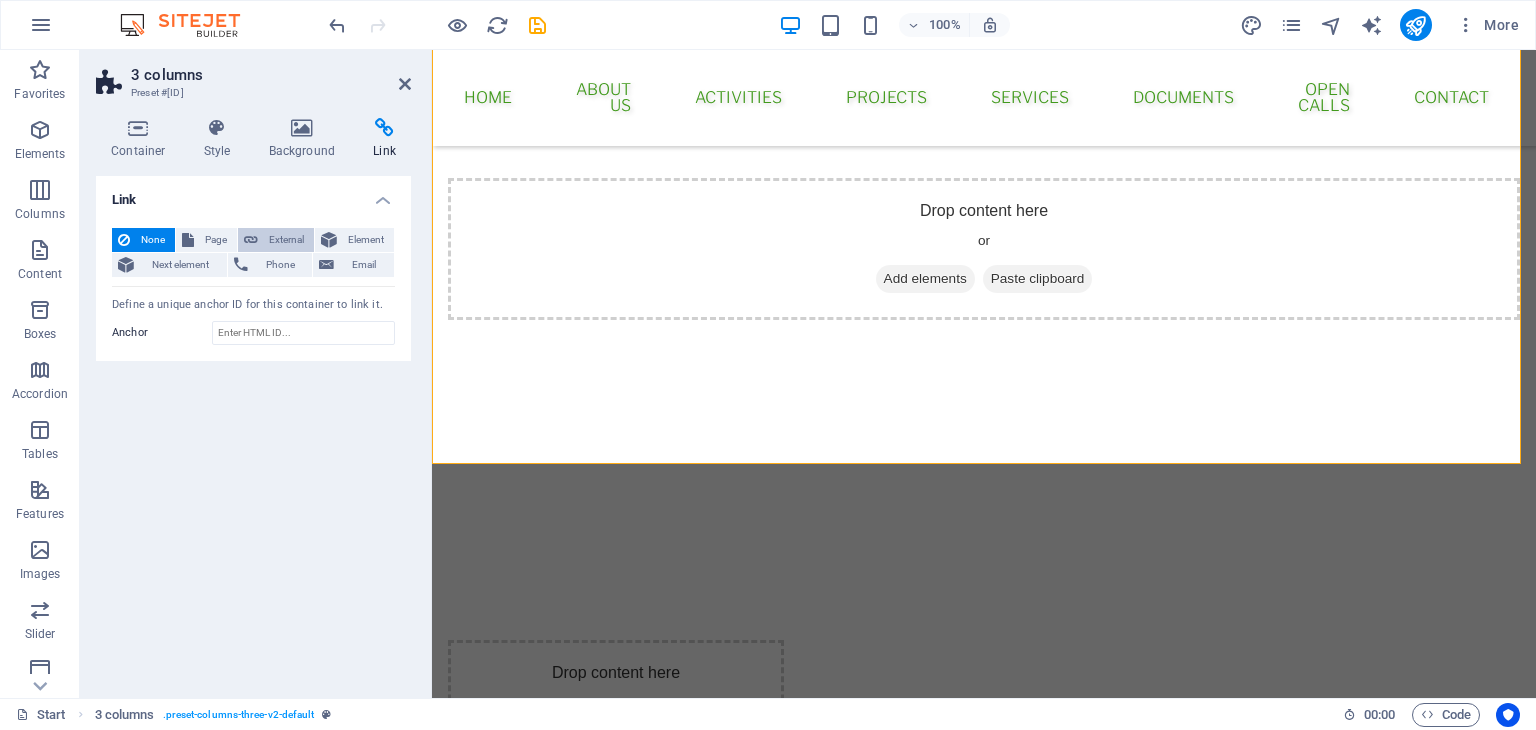 click on "External" at bounding box center [286, 240] 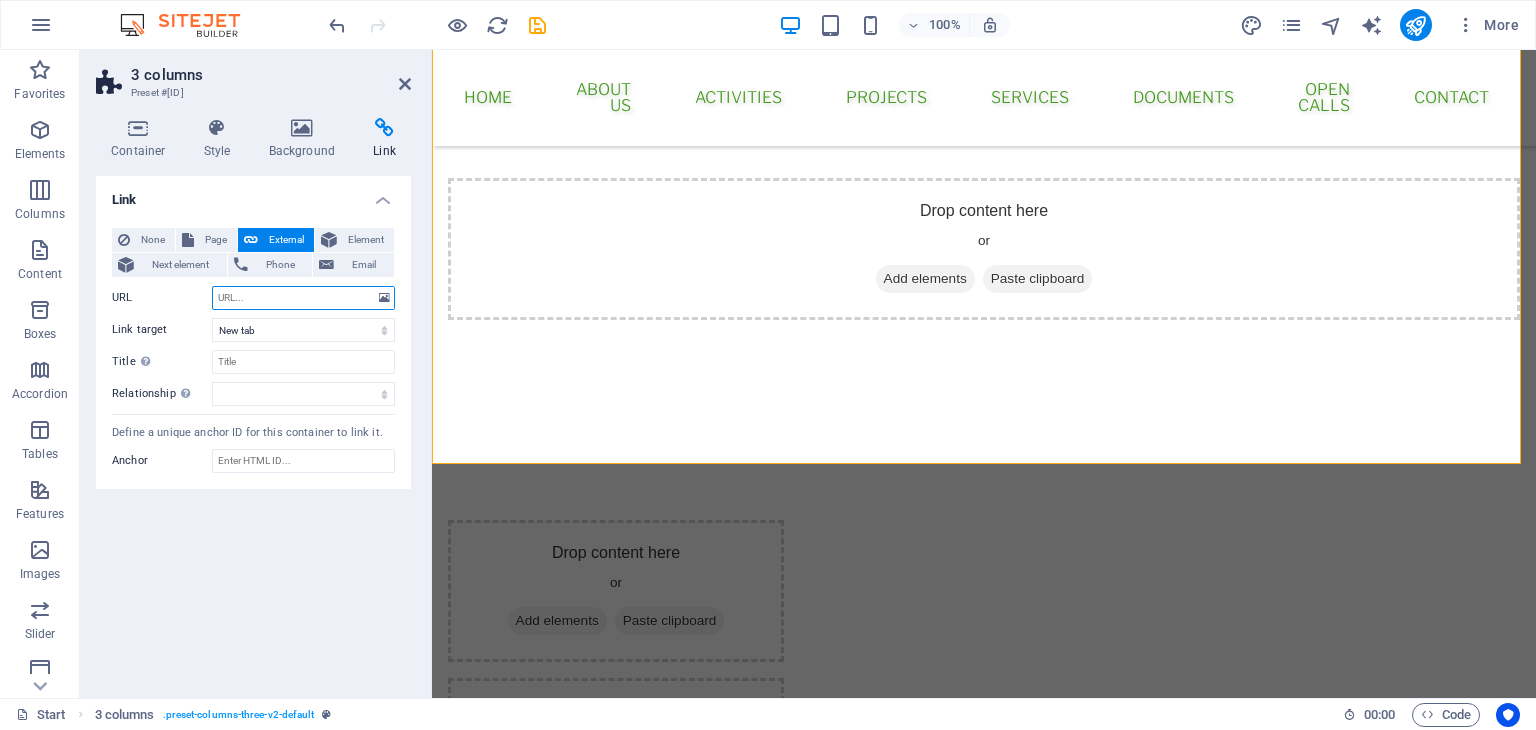 click on "URL" at bounding box center [303, 298] 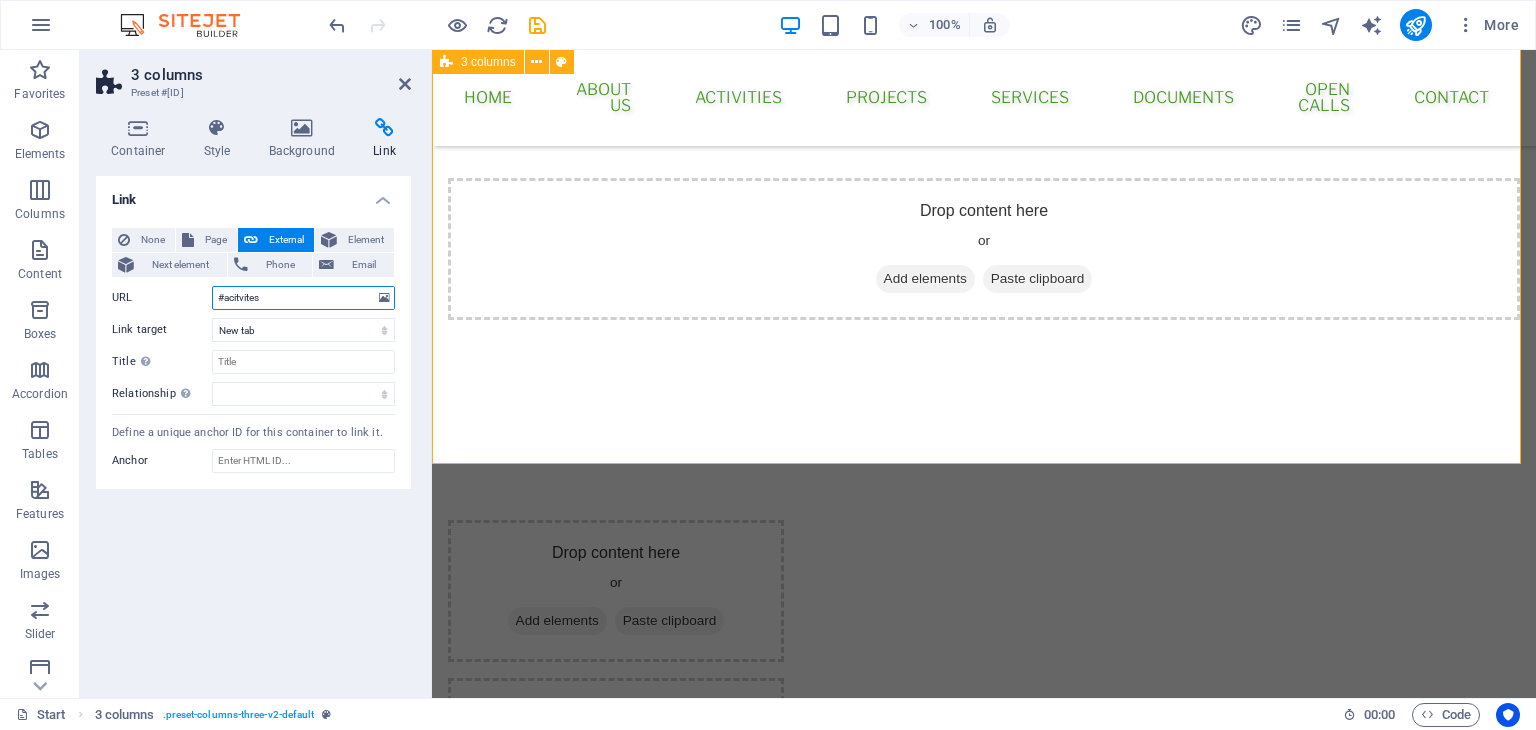 type on "#acitvites" 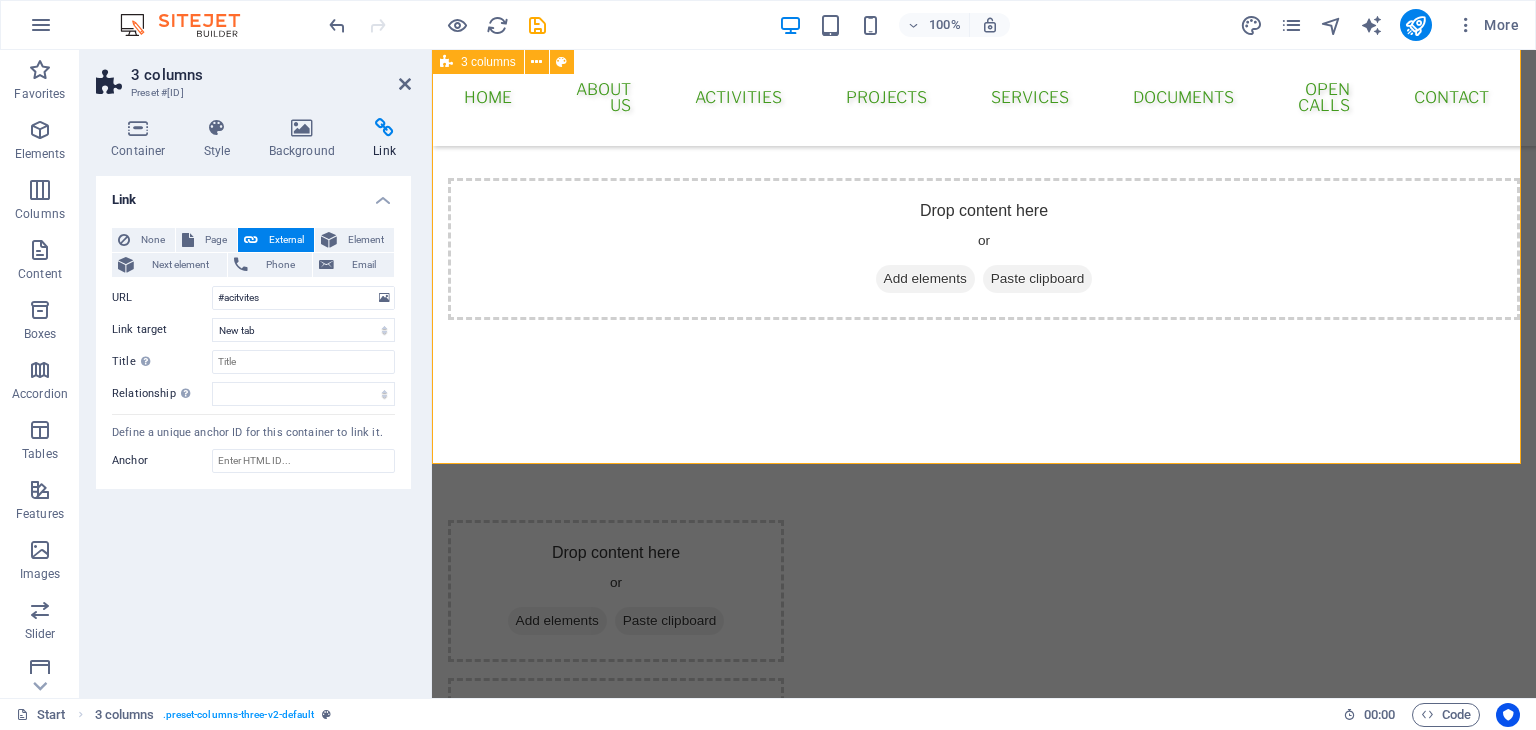 click on "Drop content here or  Add elements  Paste clipboard Drop content here or  Add elements  Paste clipboard Drop content here or  Add elements  Paste clipboard" at bounding box center [984, 749] 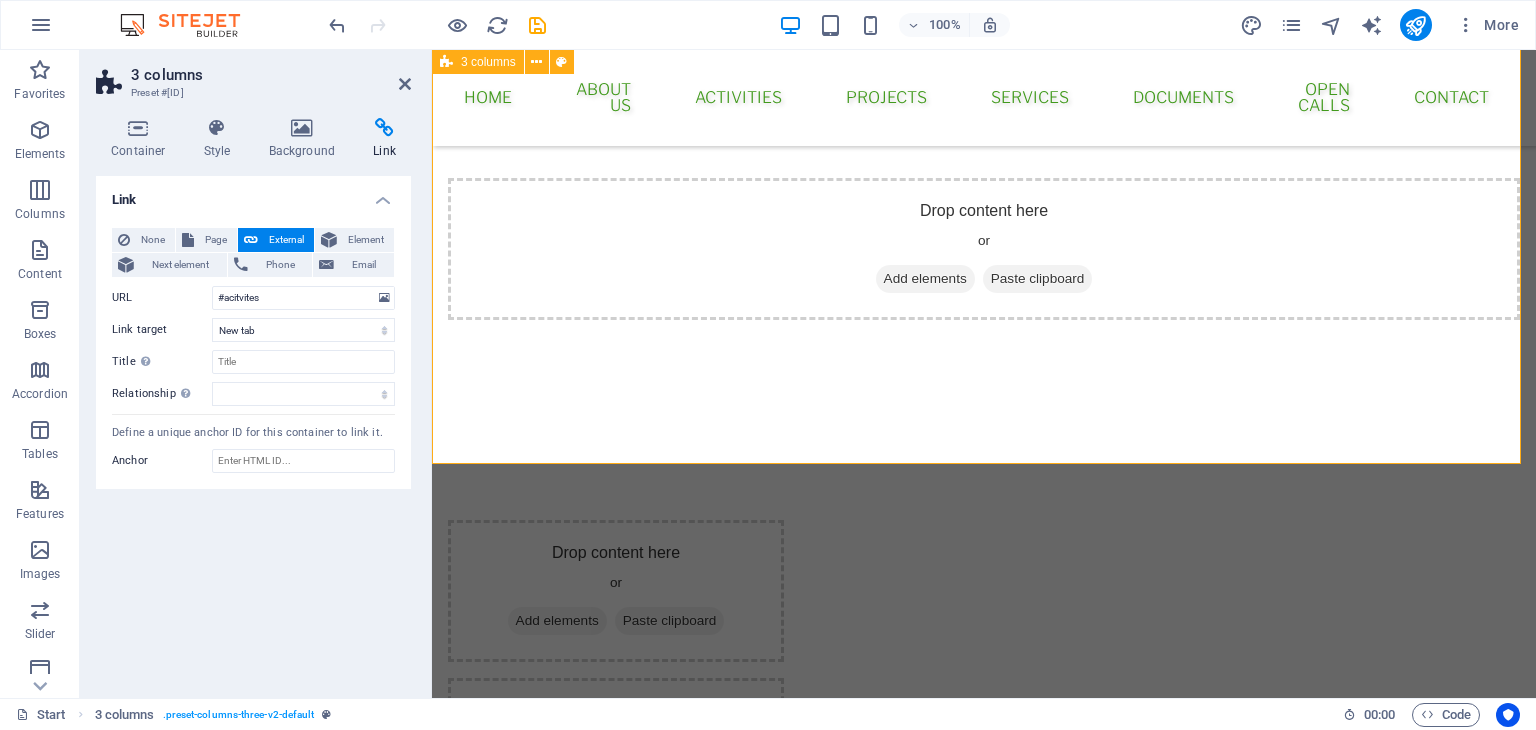 click on "Drop content here or  Add elements  Paste clipboard Drop content here or  Add elements  Paste clipboard Drop content here or  Add elements  Paste clipboard" at bounding box center [984, 749] 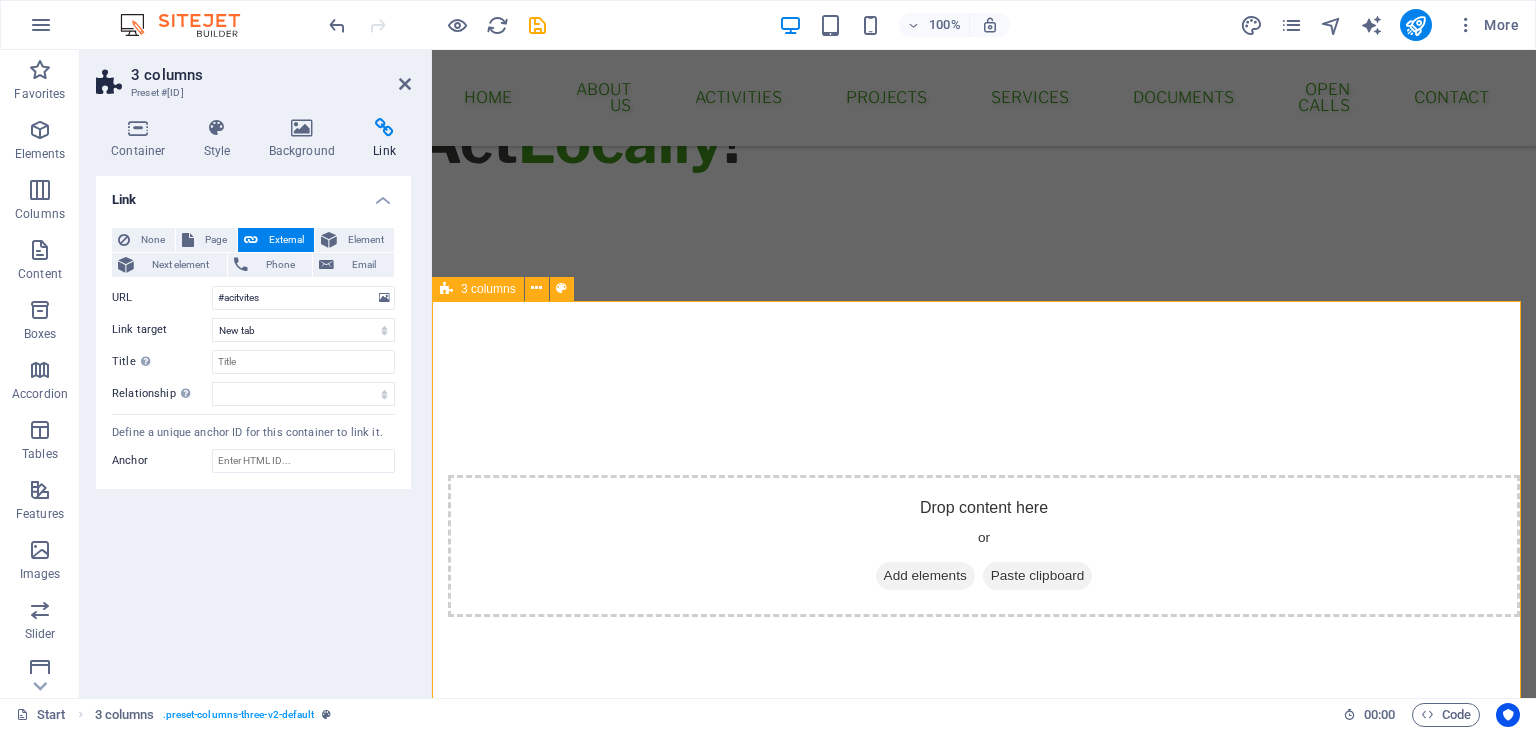 scroll, scrollTop: 1173, scrollLeft: 0, axis: vertical 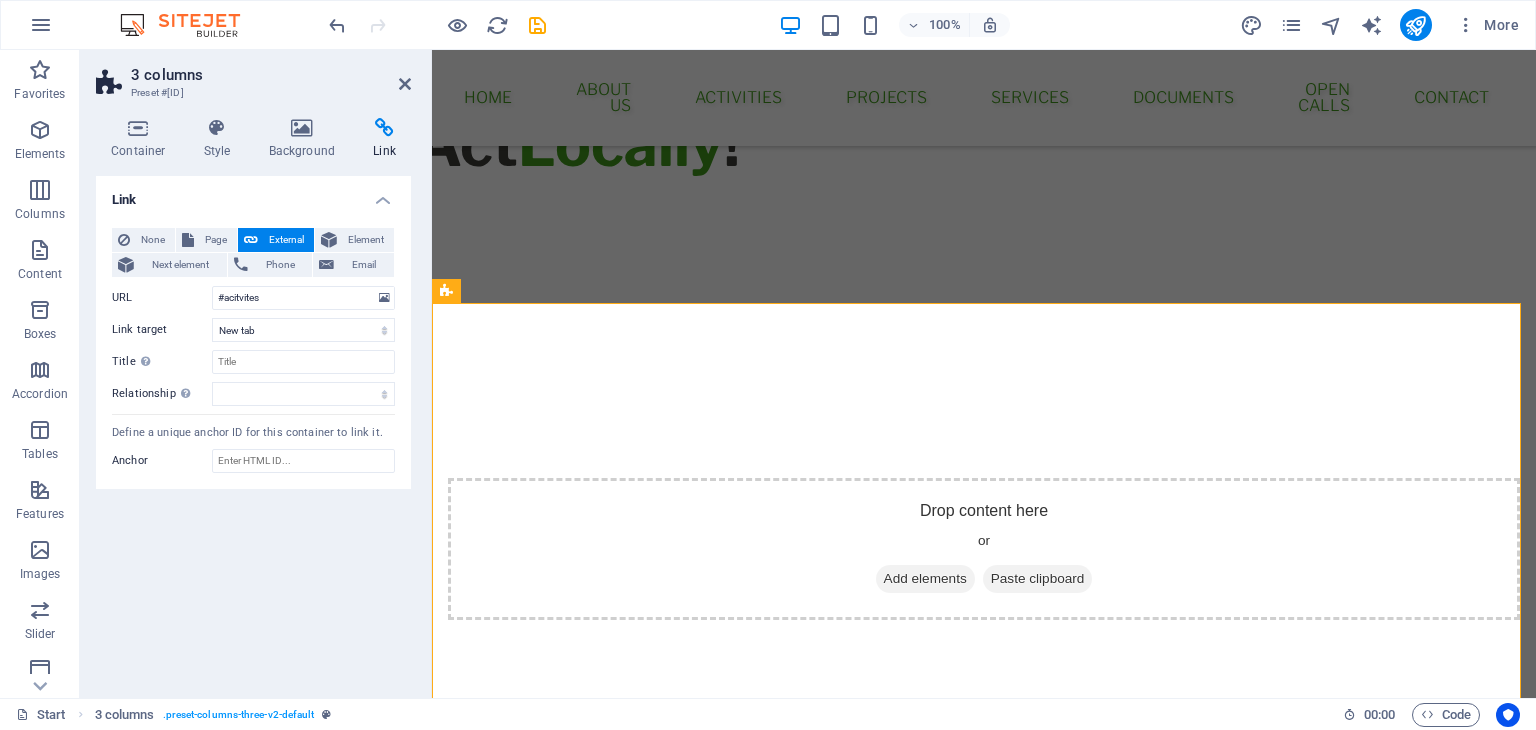 click on "Link" at bounding box center [253, 194] 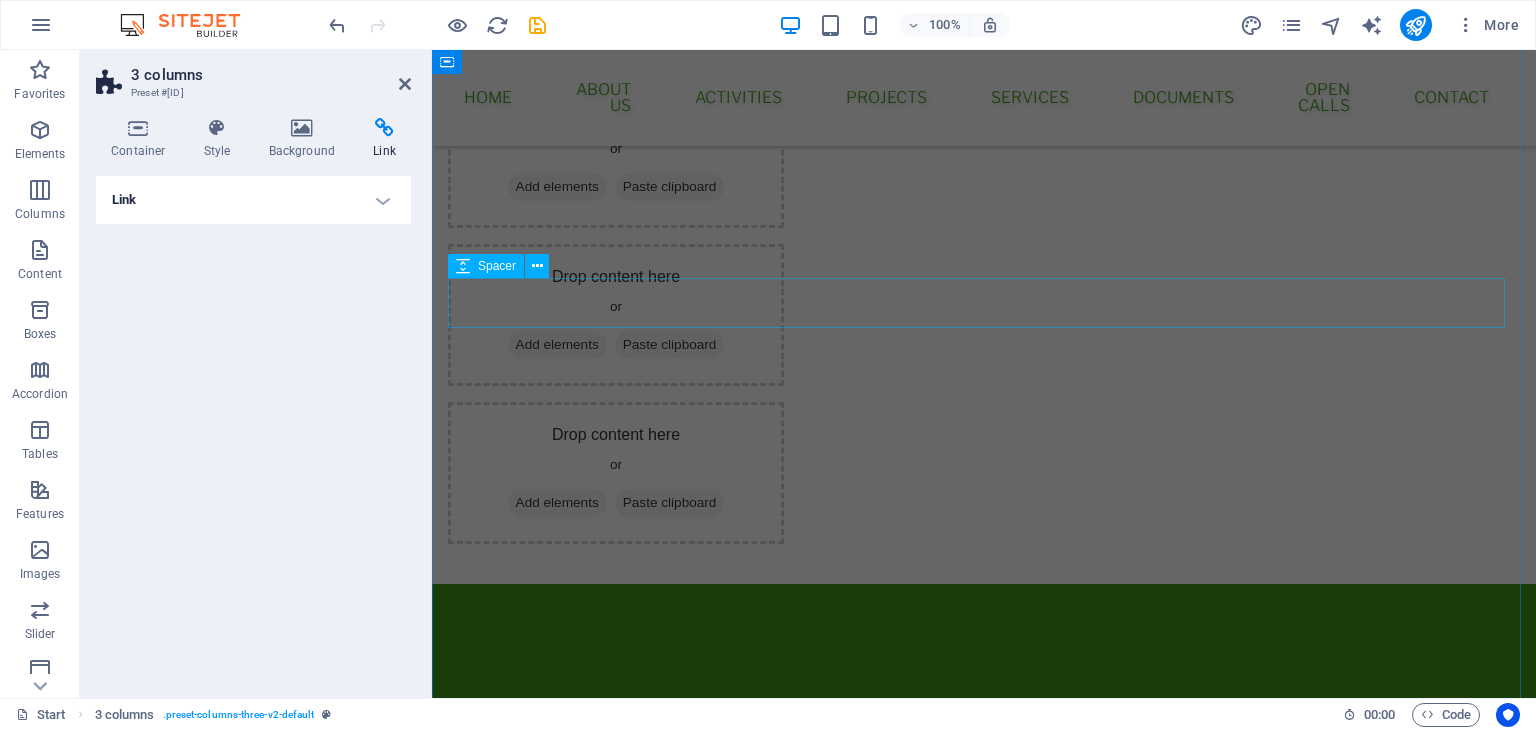 scroll, scrollTop: 1873, scrollLeft: 0, axis: vertical 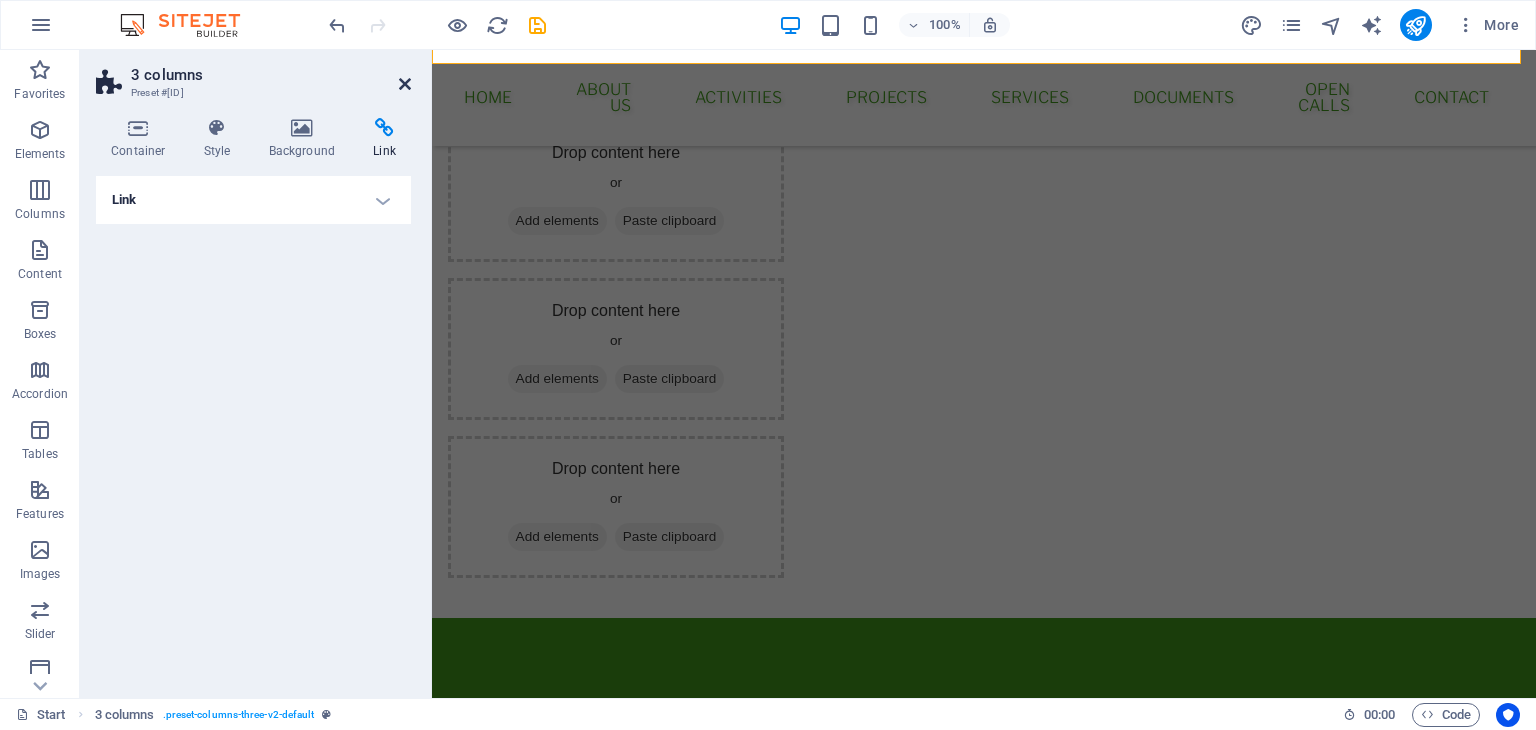 click at bounding box center [405, 84] 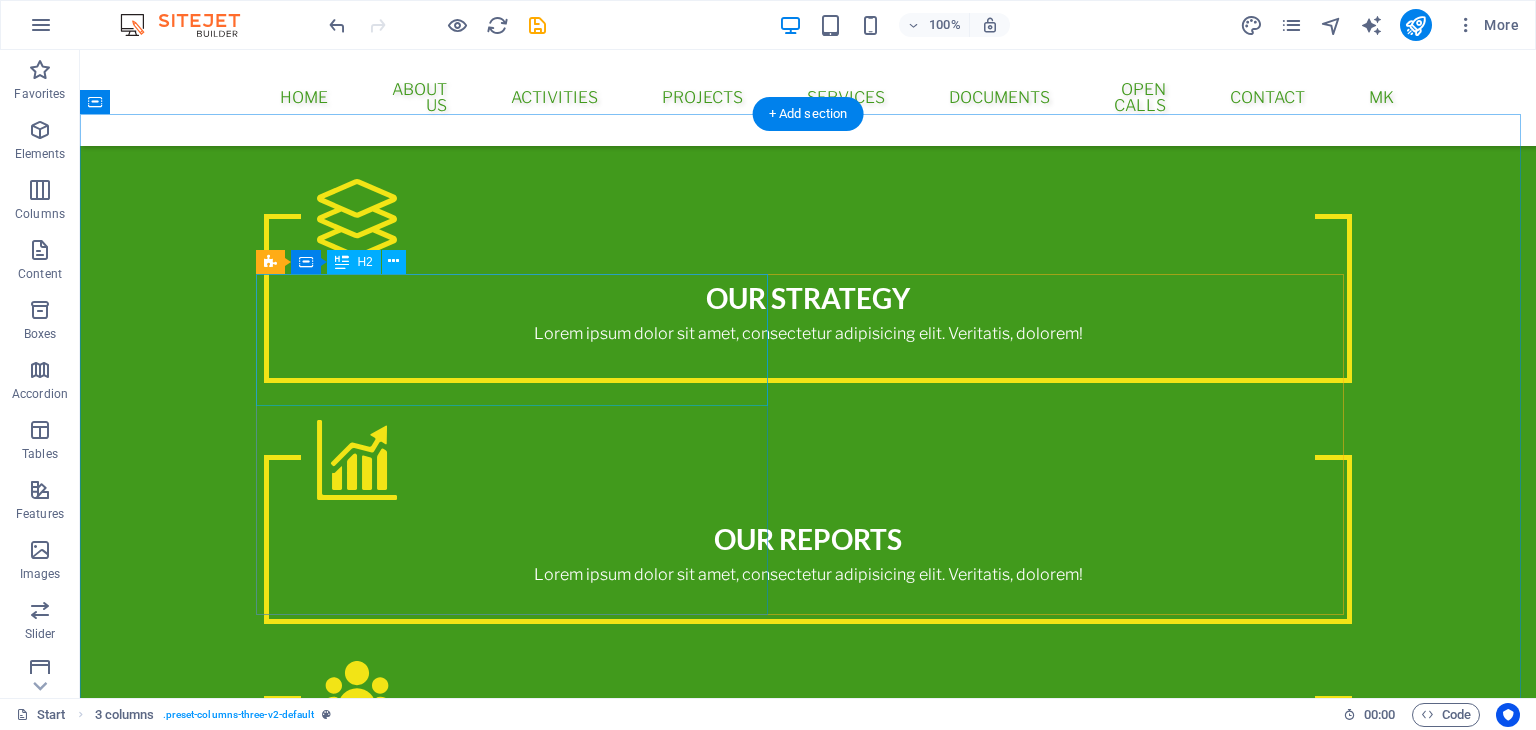 scroll, scrollTop: 2633, scrollLeft: 0, axis: vertical 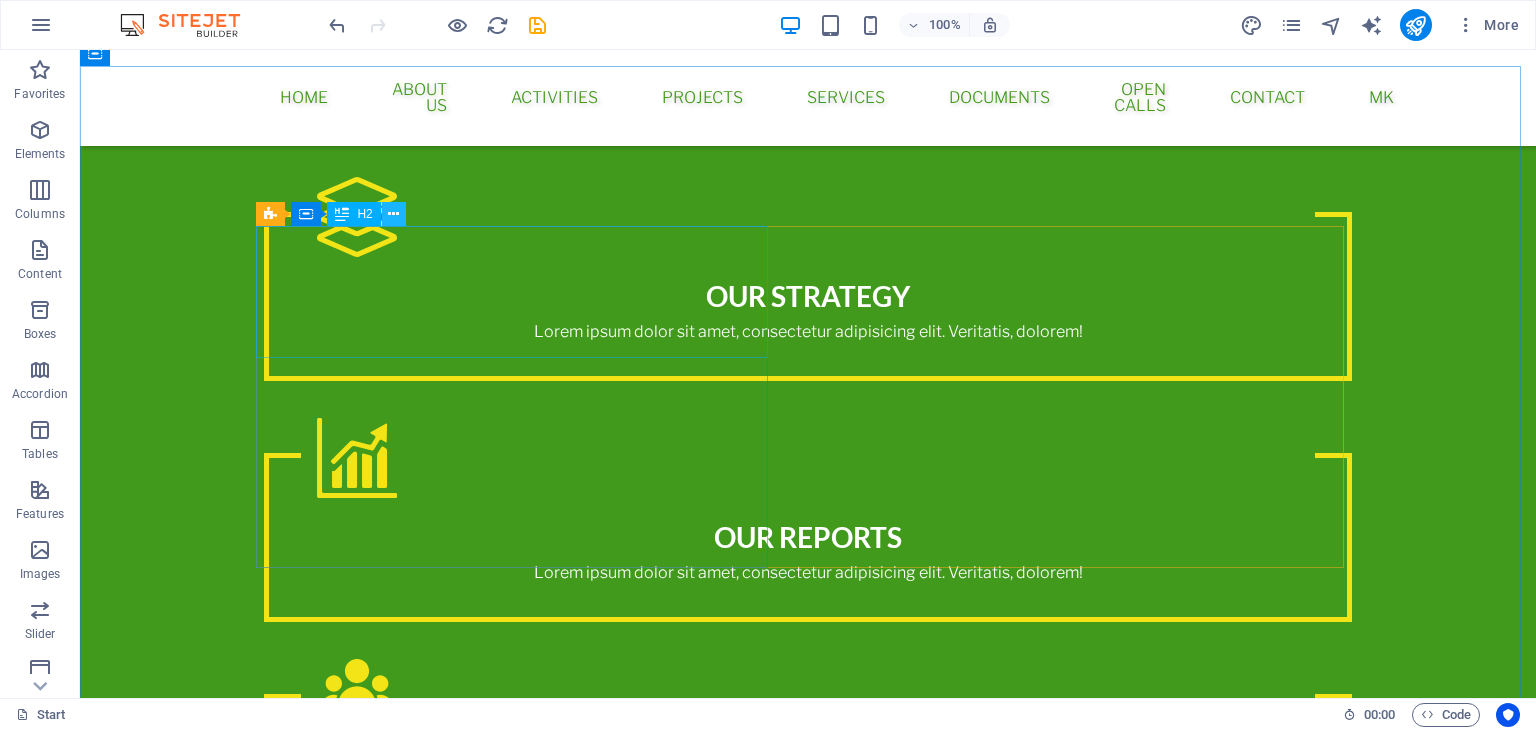 click at bounding box center (393, 214) 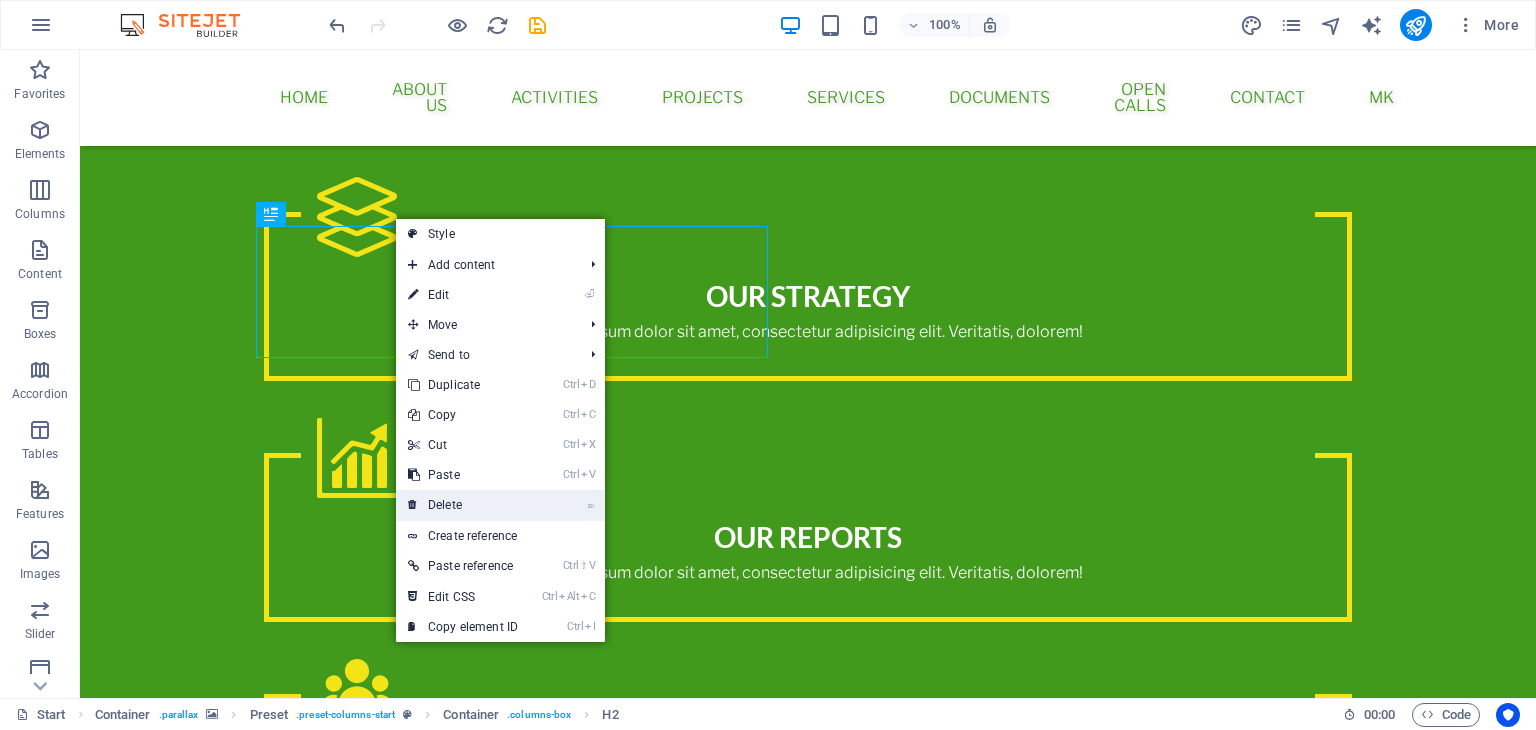 click on "⌦  Delete" at bounding box center [463, 505] 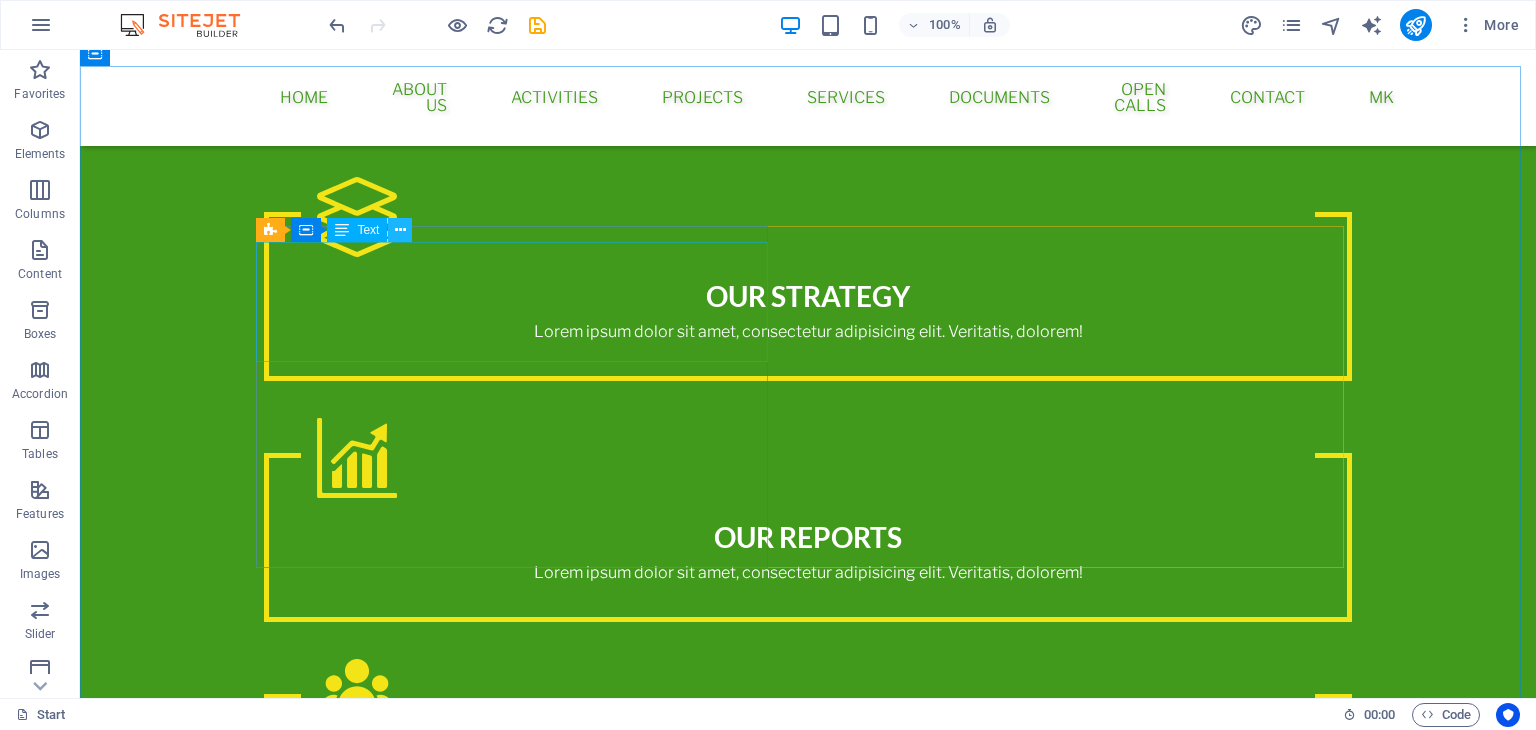 click at bounding box center (400, 230) 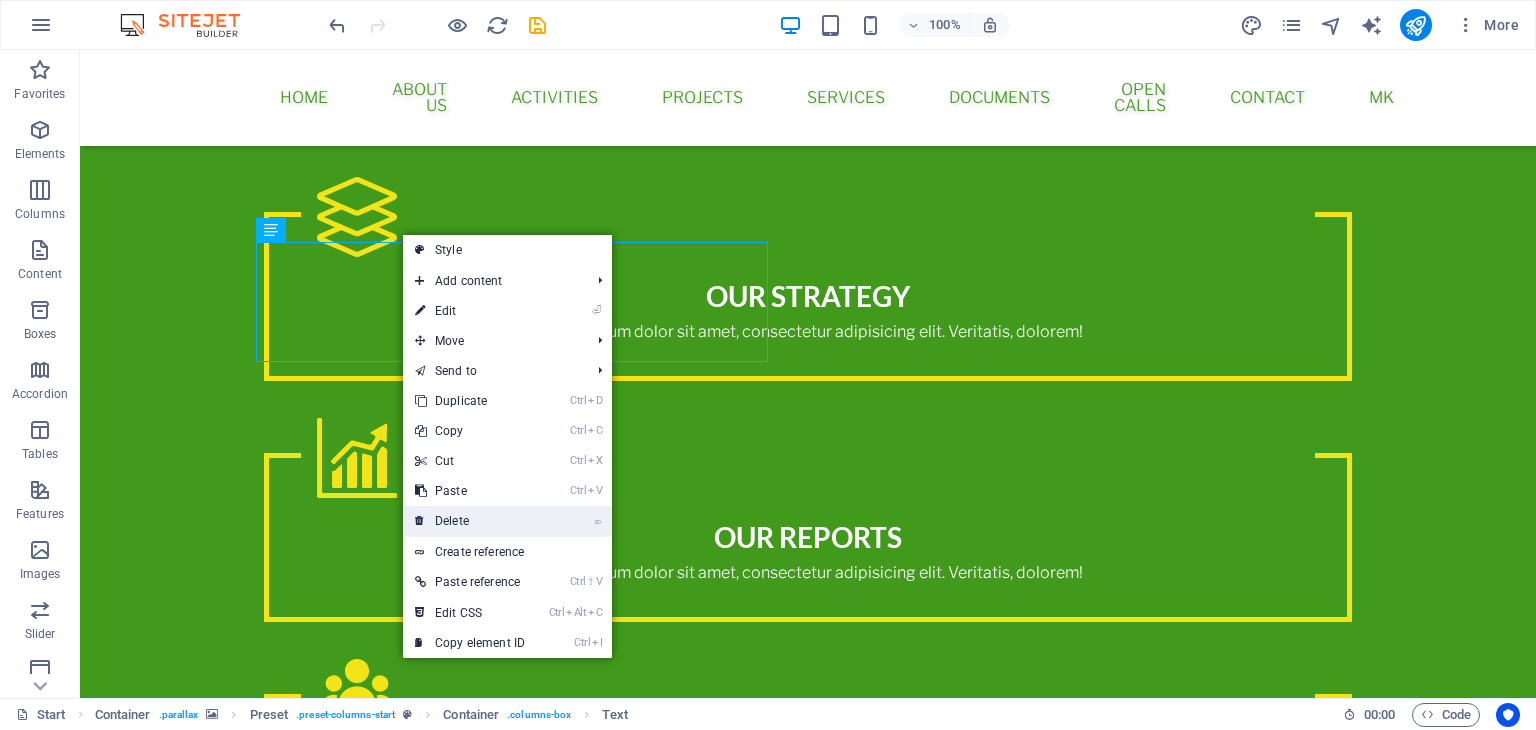 click on "⌦  Delete" at bounding box center (470, 521) 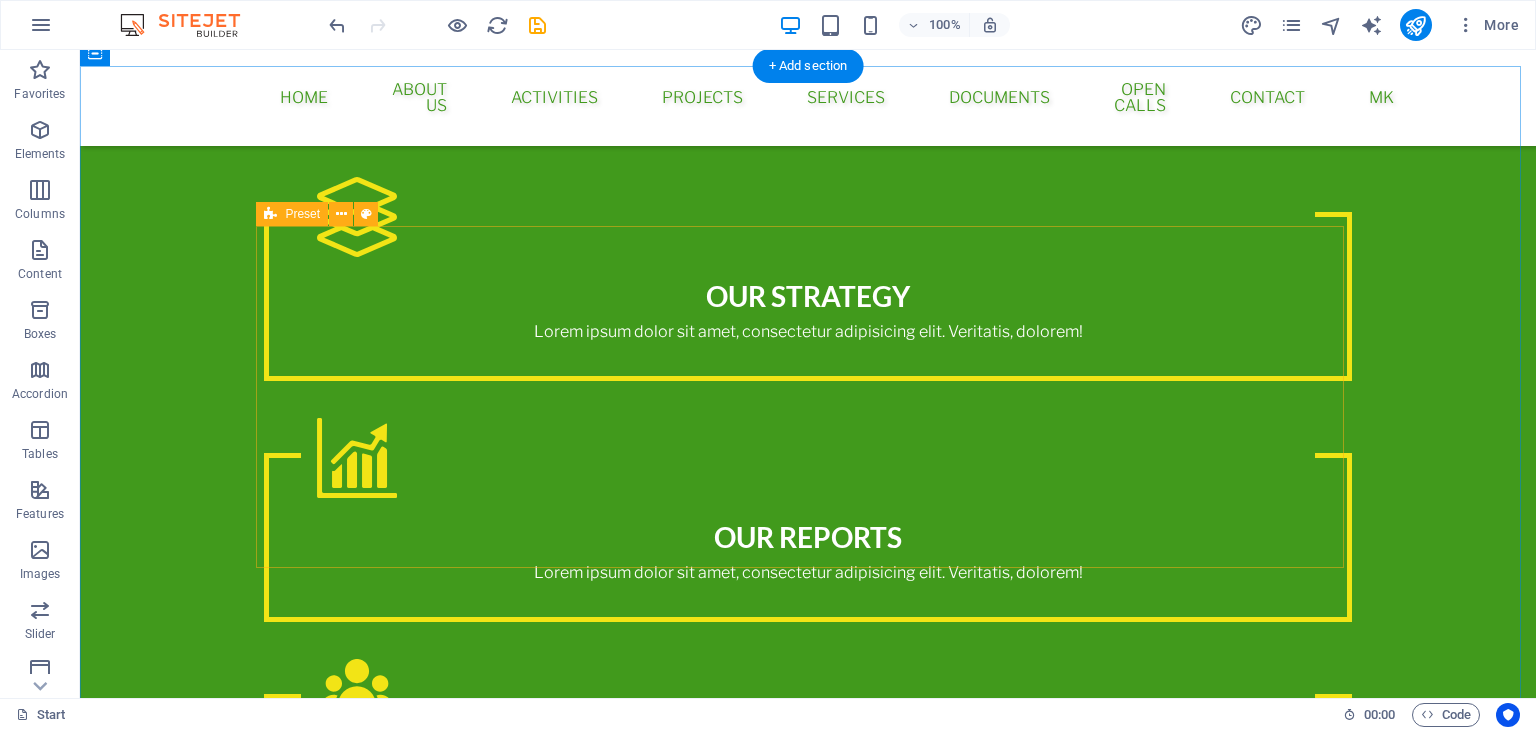 click at bounding box center [808, 2338] 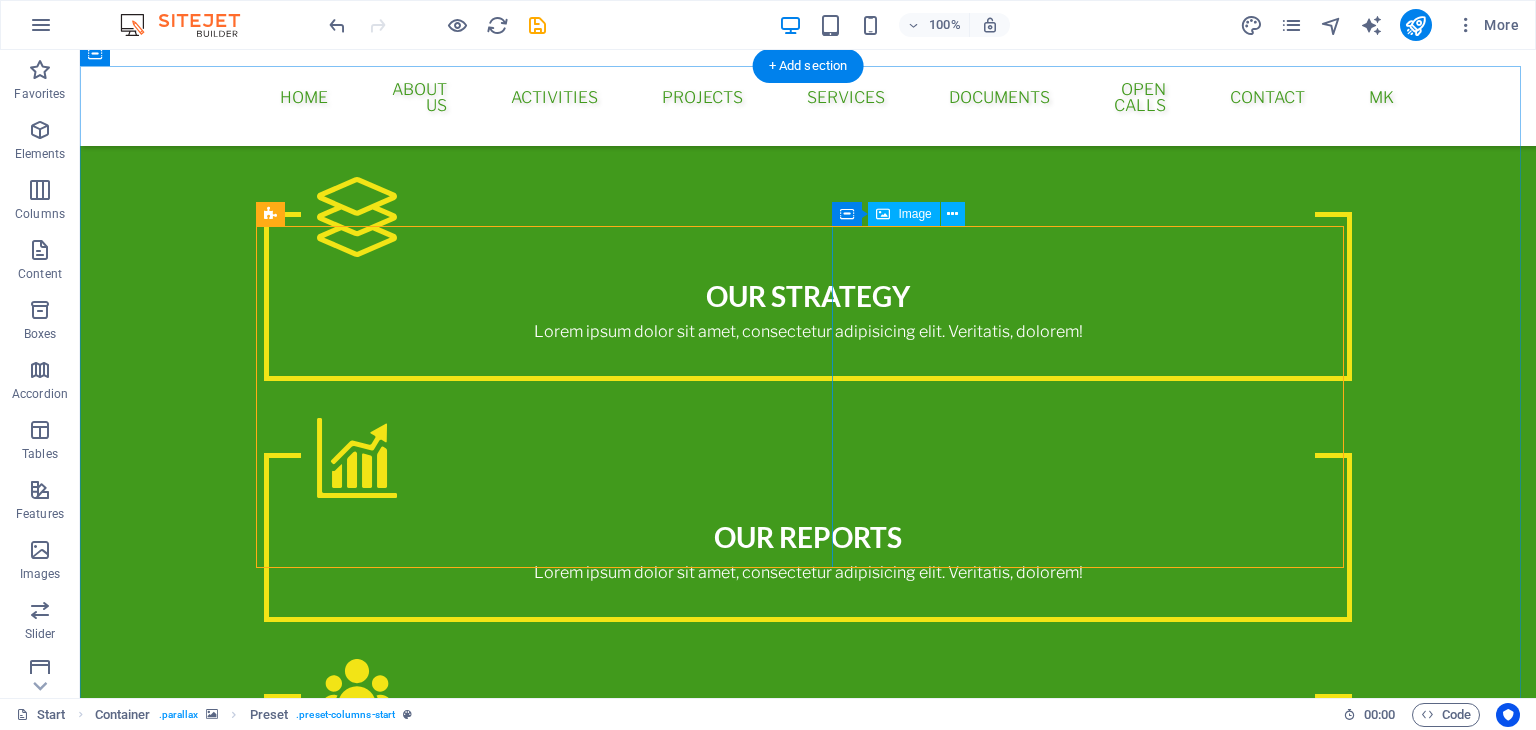 click at bounding box center [808, 2442] 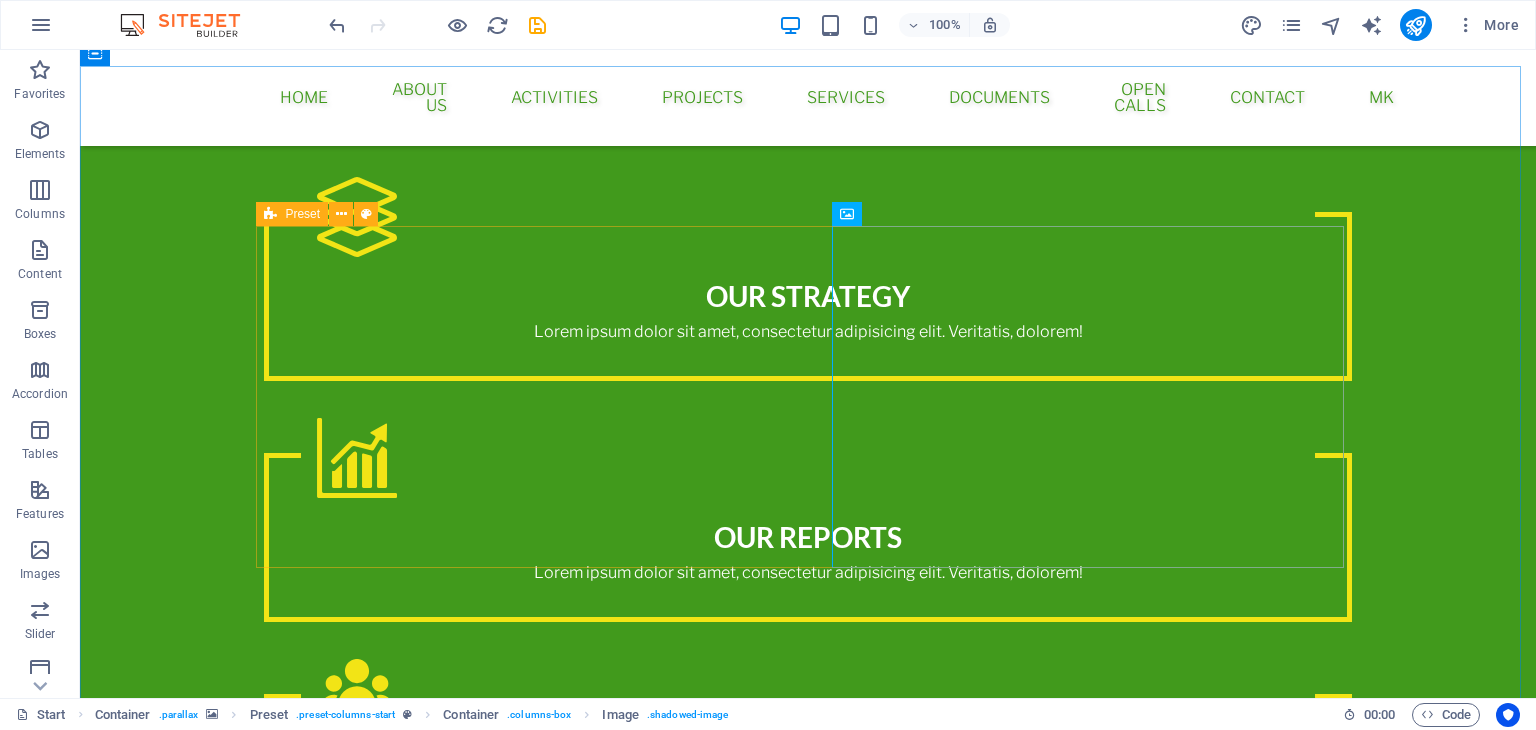 click at bounding box center (270, 214) 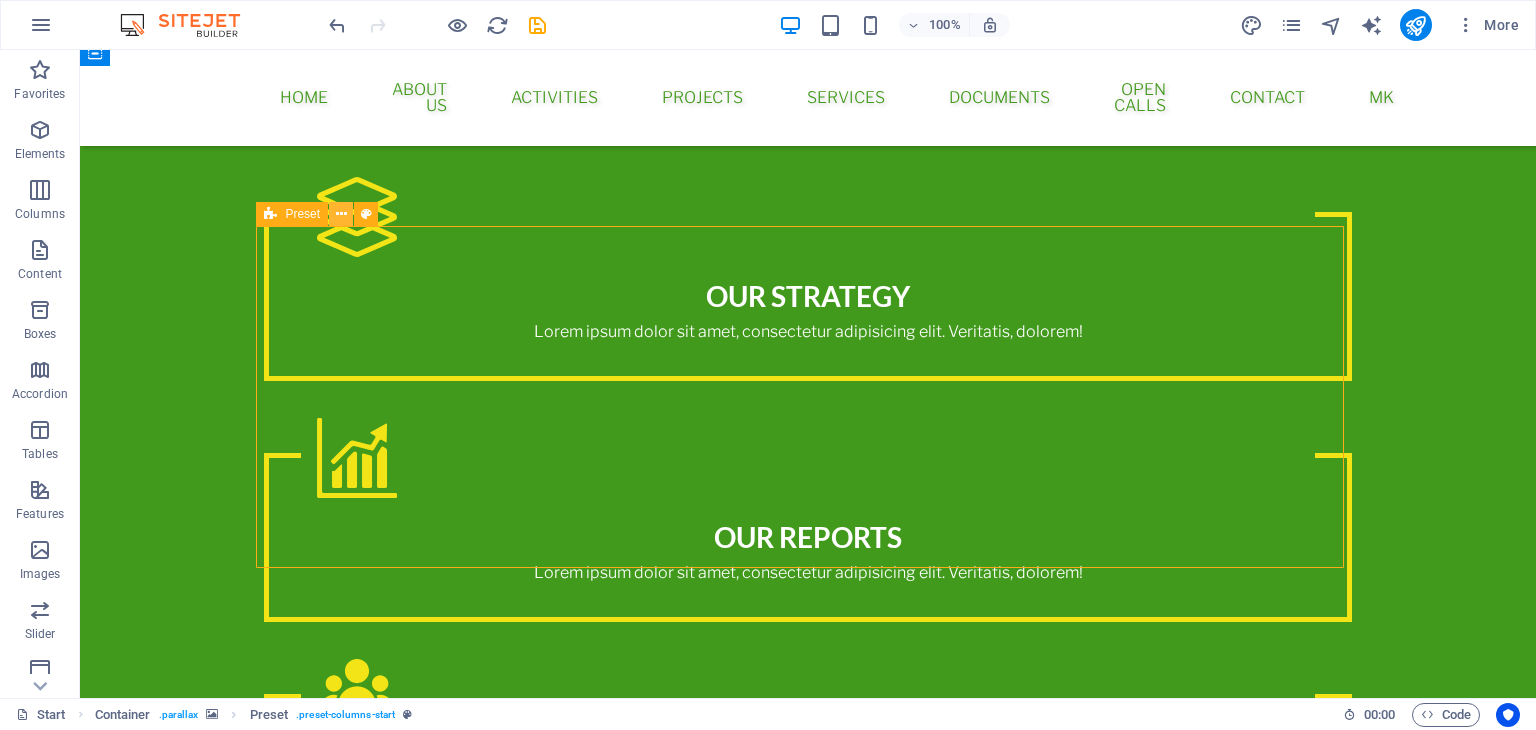 click at bounding box center (341, 214) 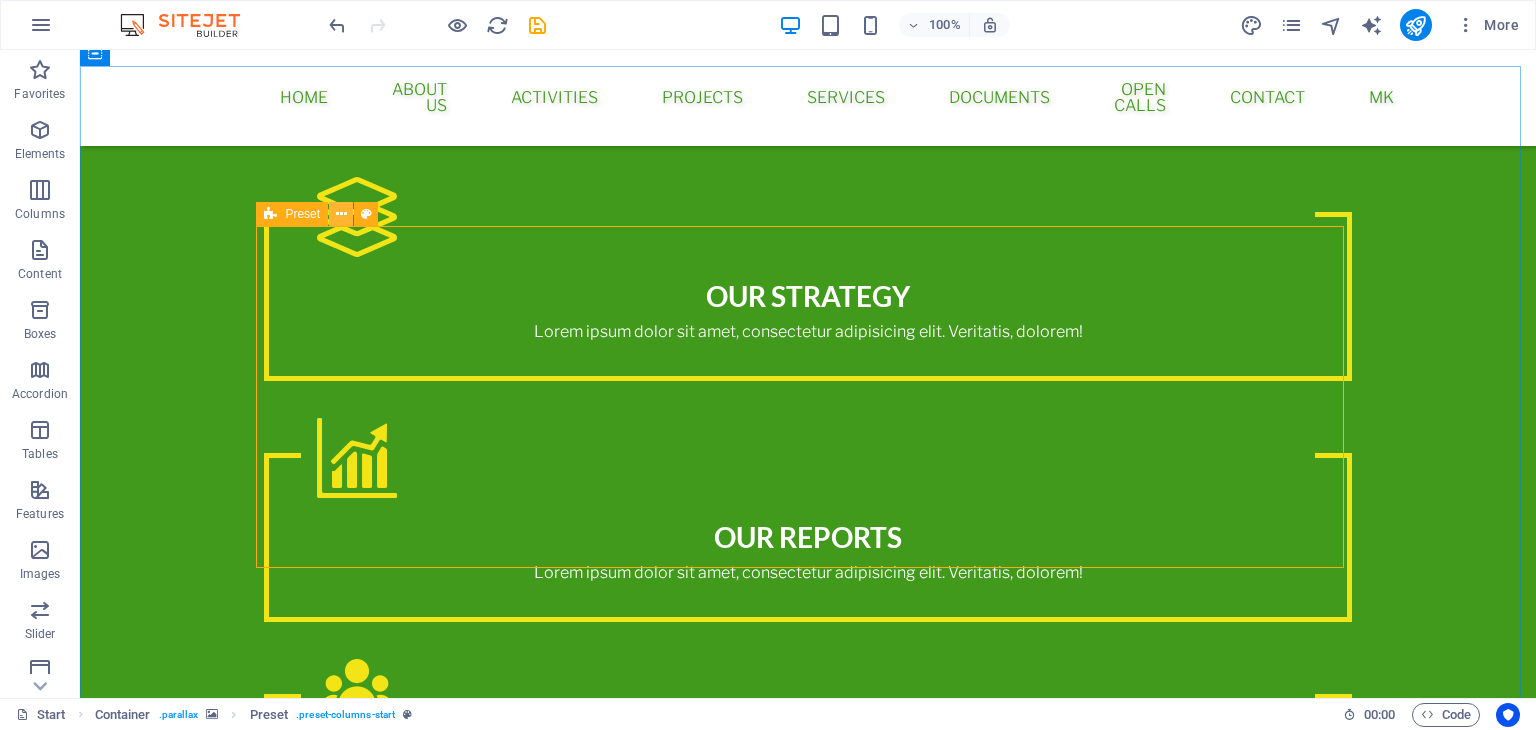 click at bounding box center [341, 214] 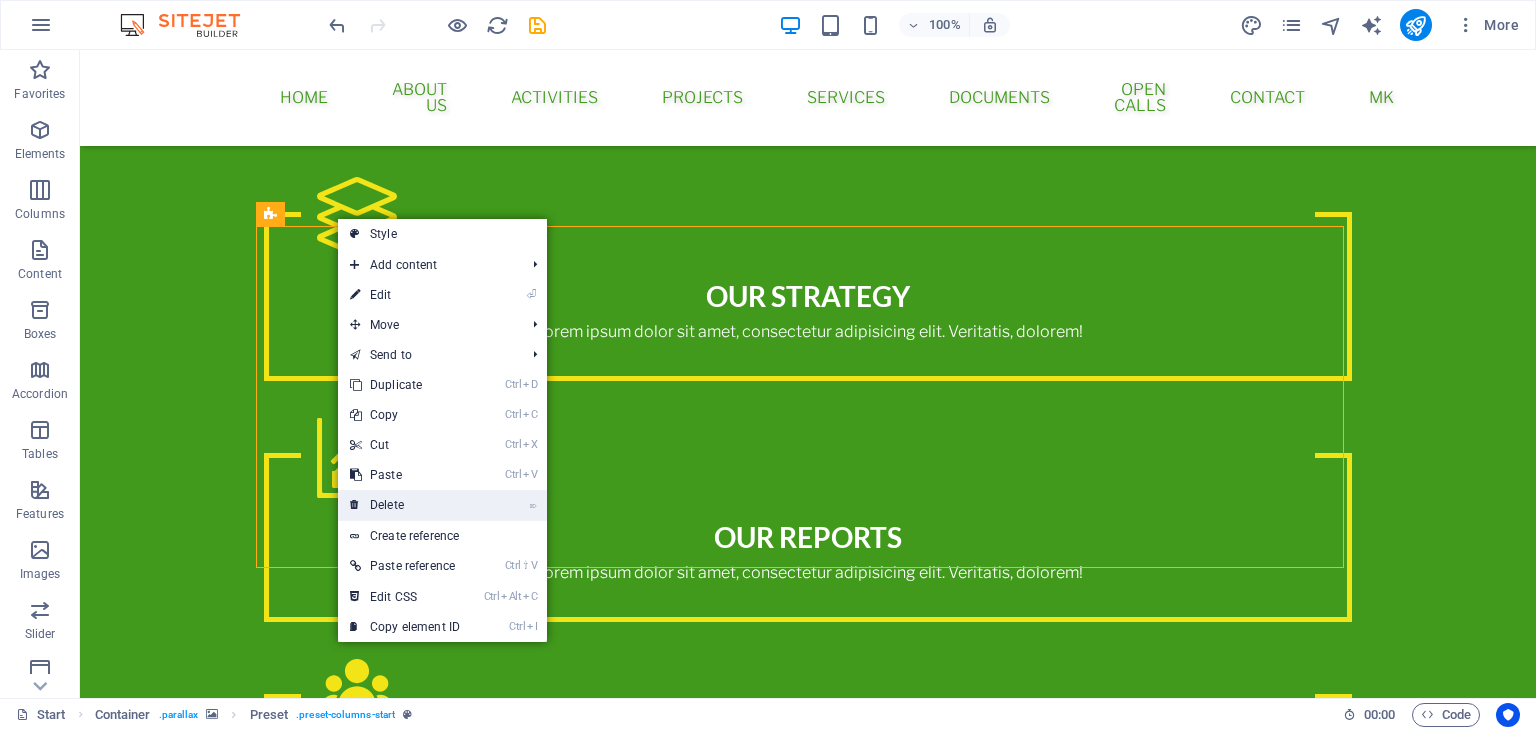 click on "⌦  Delete" at bounding box center (405, 505) 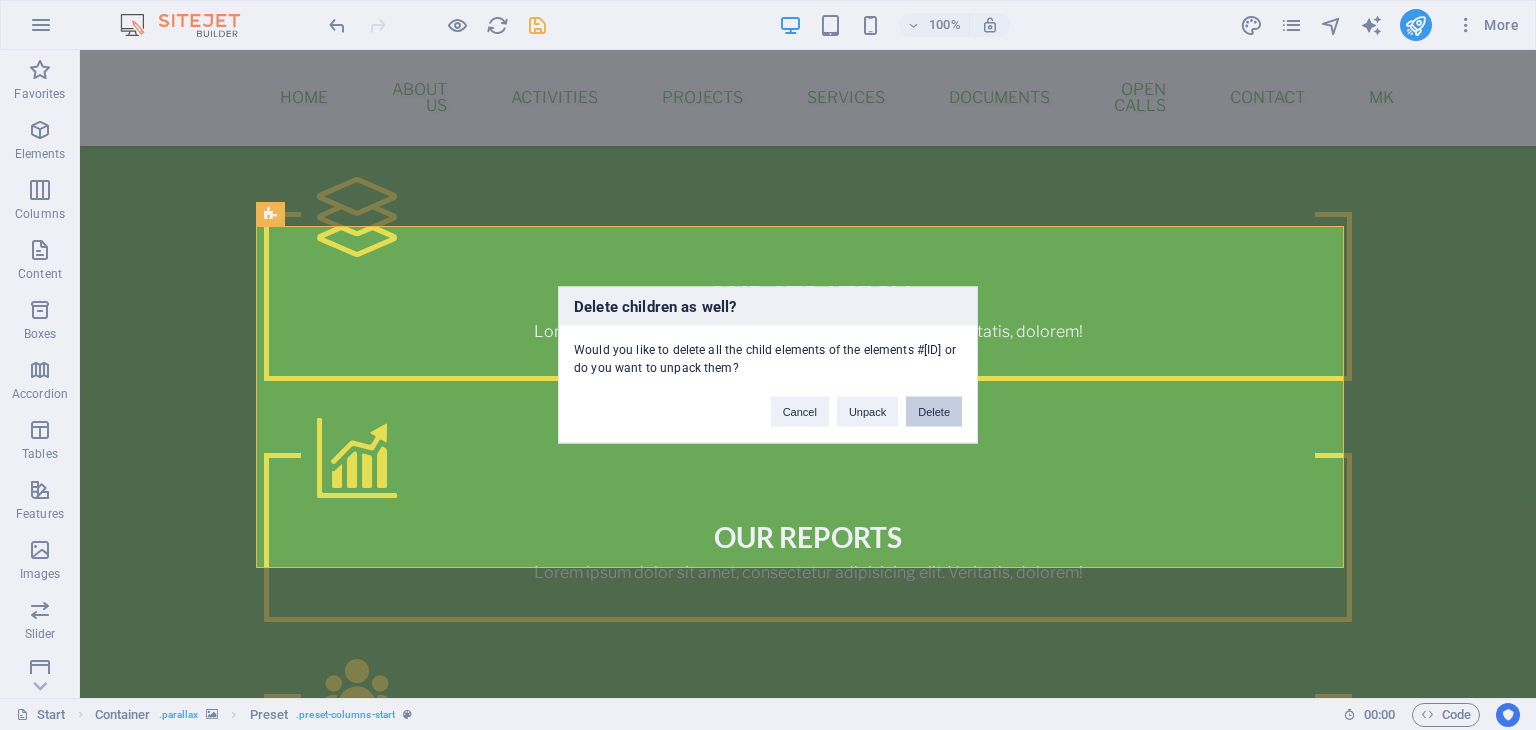 click on "Delete" at bounding box center (934, 412) 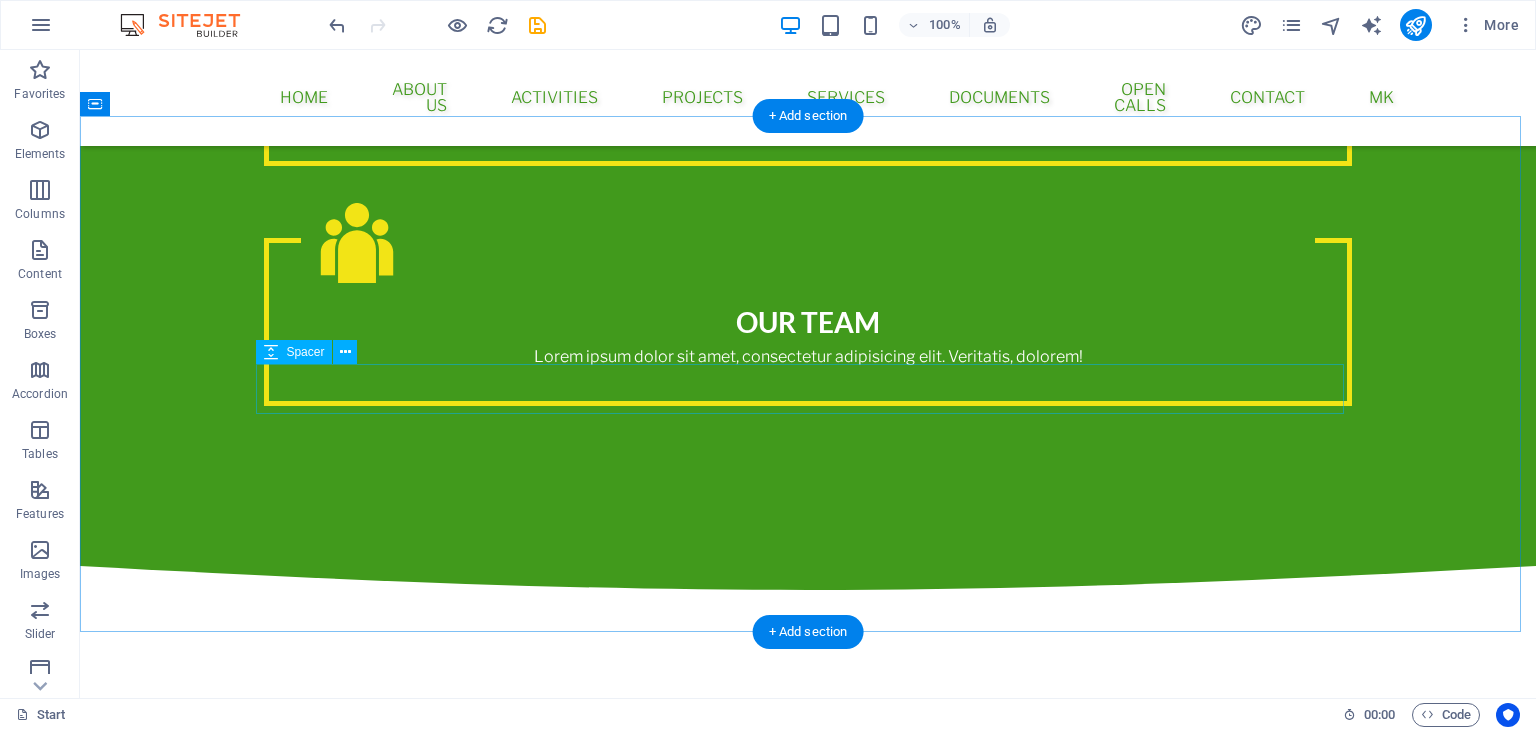 scroll, scrollTop: 3098, scrollLeft: 0, axis: vertical 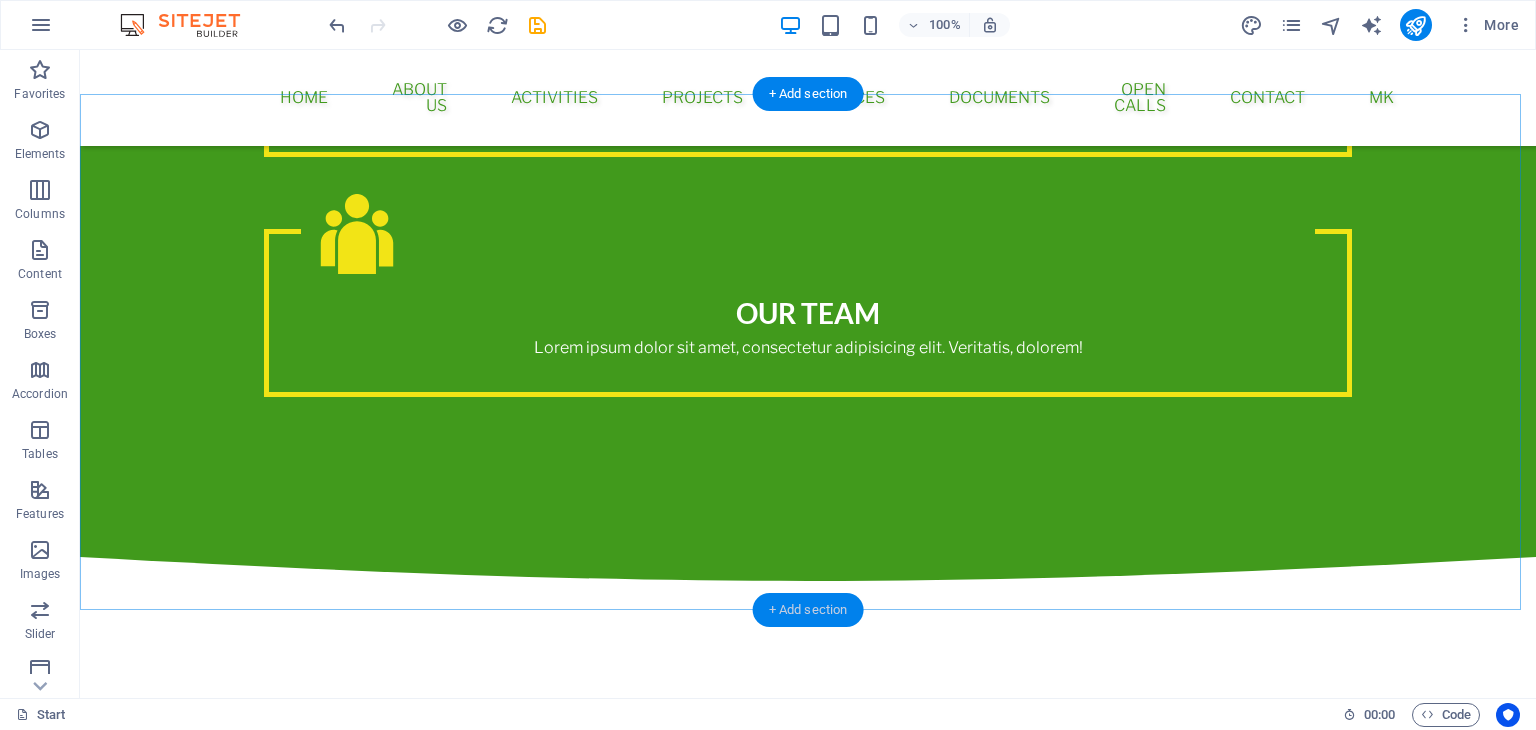 click on "+ Add section" at bounding box center (808, 610) 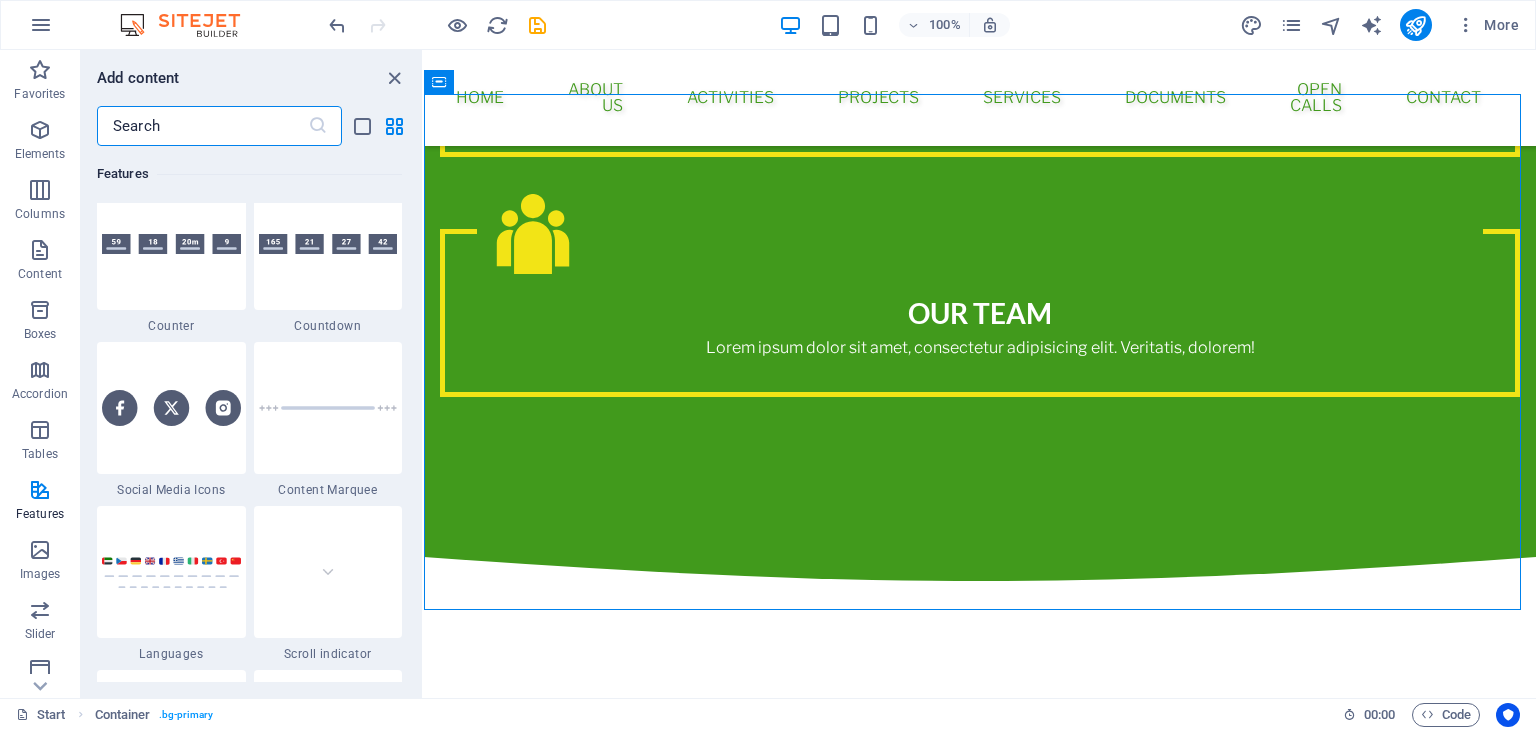 scroll, scrollTop: 8999, scrollLeft: 0, axis: vertical 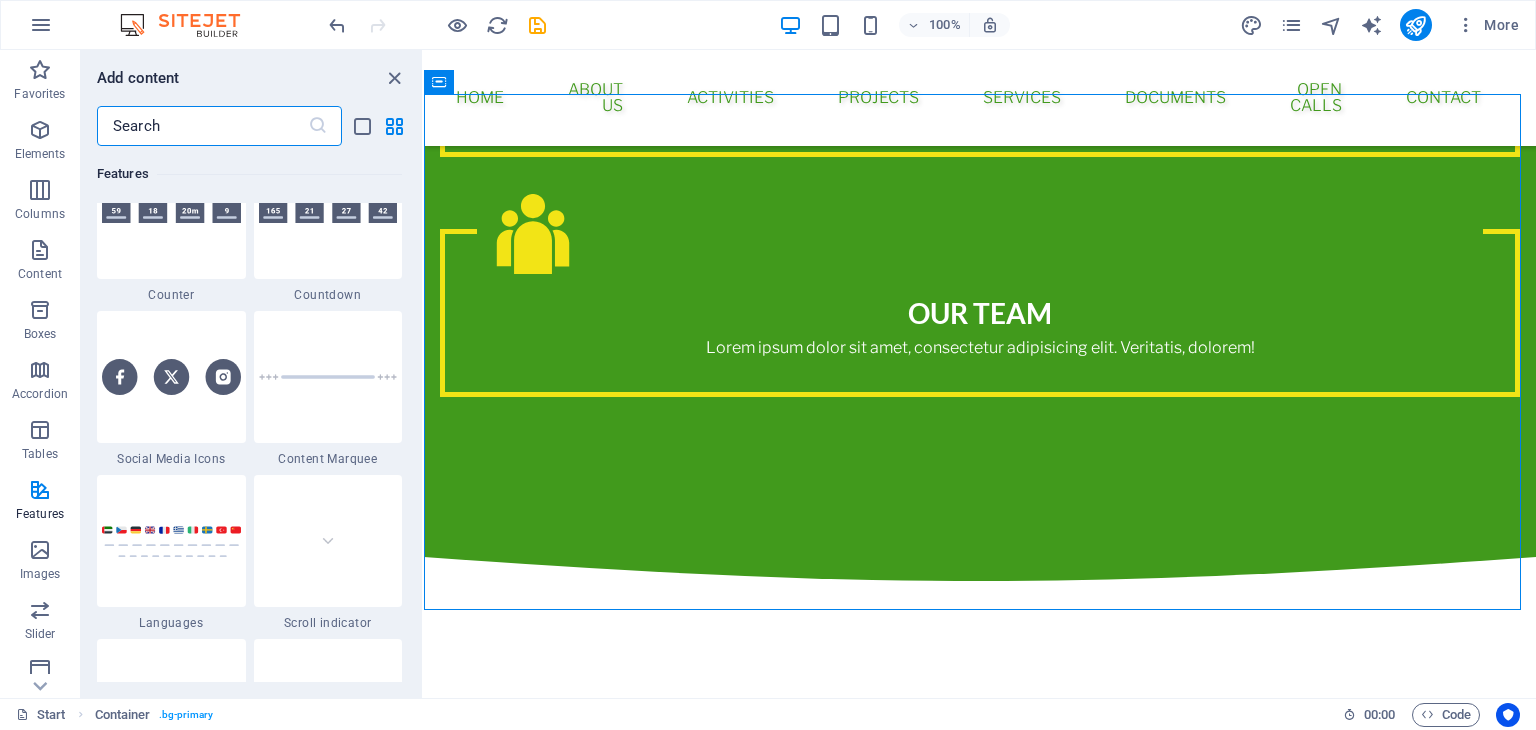 click at bounding box center [202, 126] 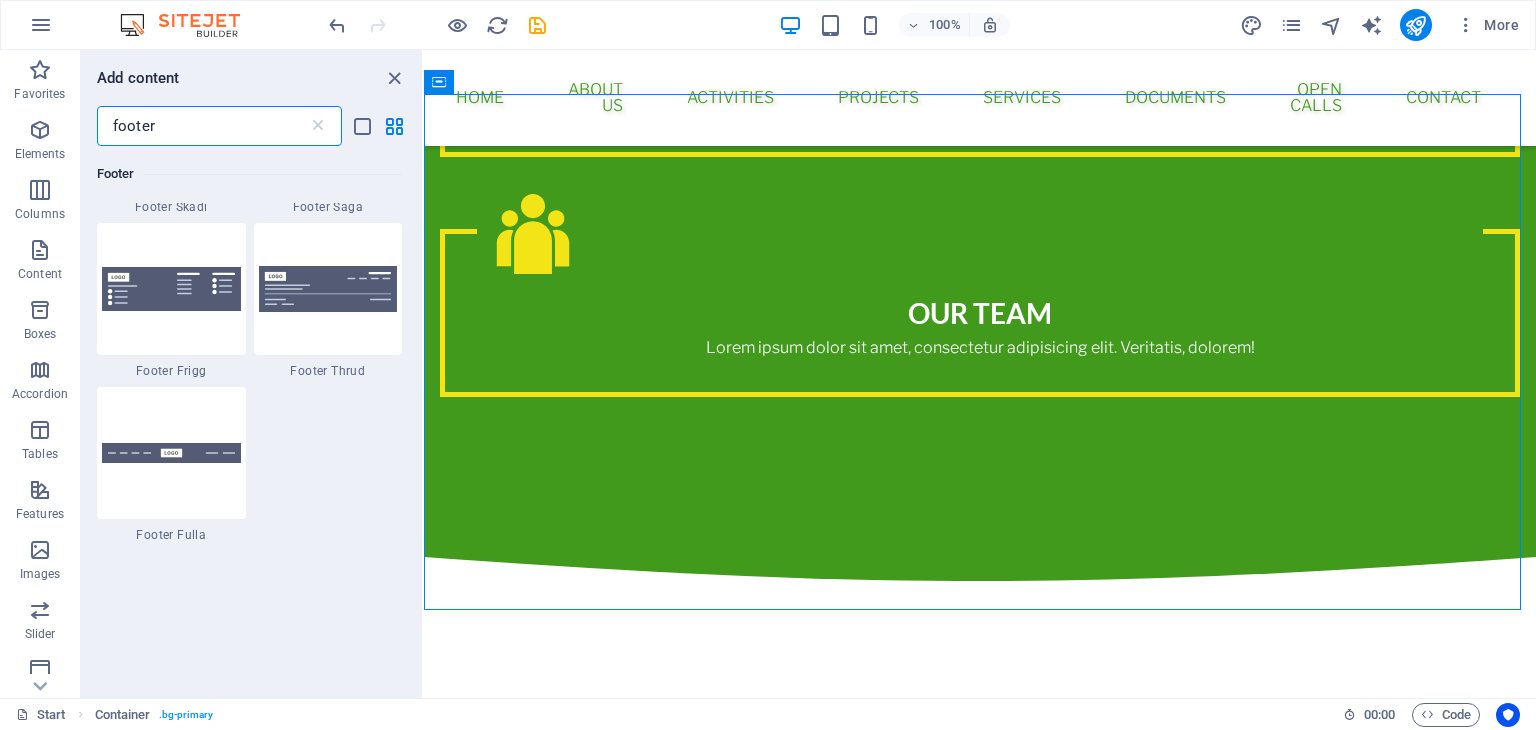 scroll, scrollTop: 1000, scrollLeft: 0, axis: vertical 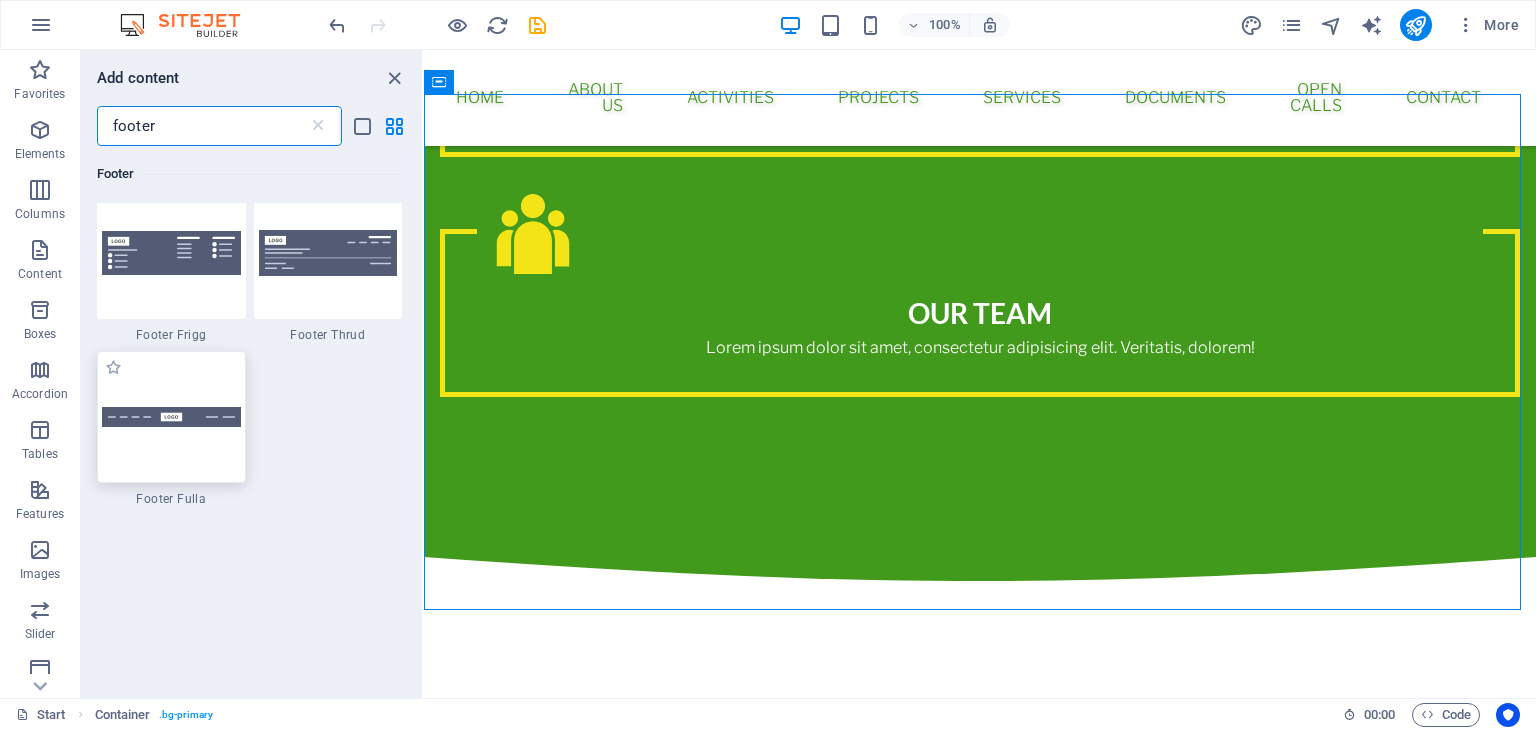 type on "footer" 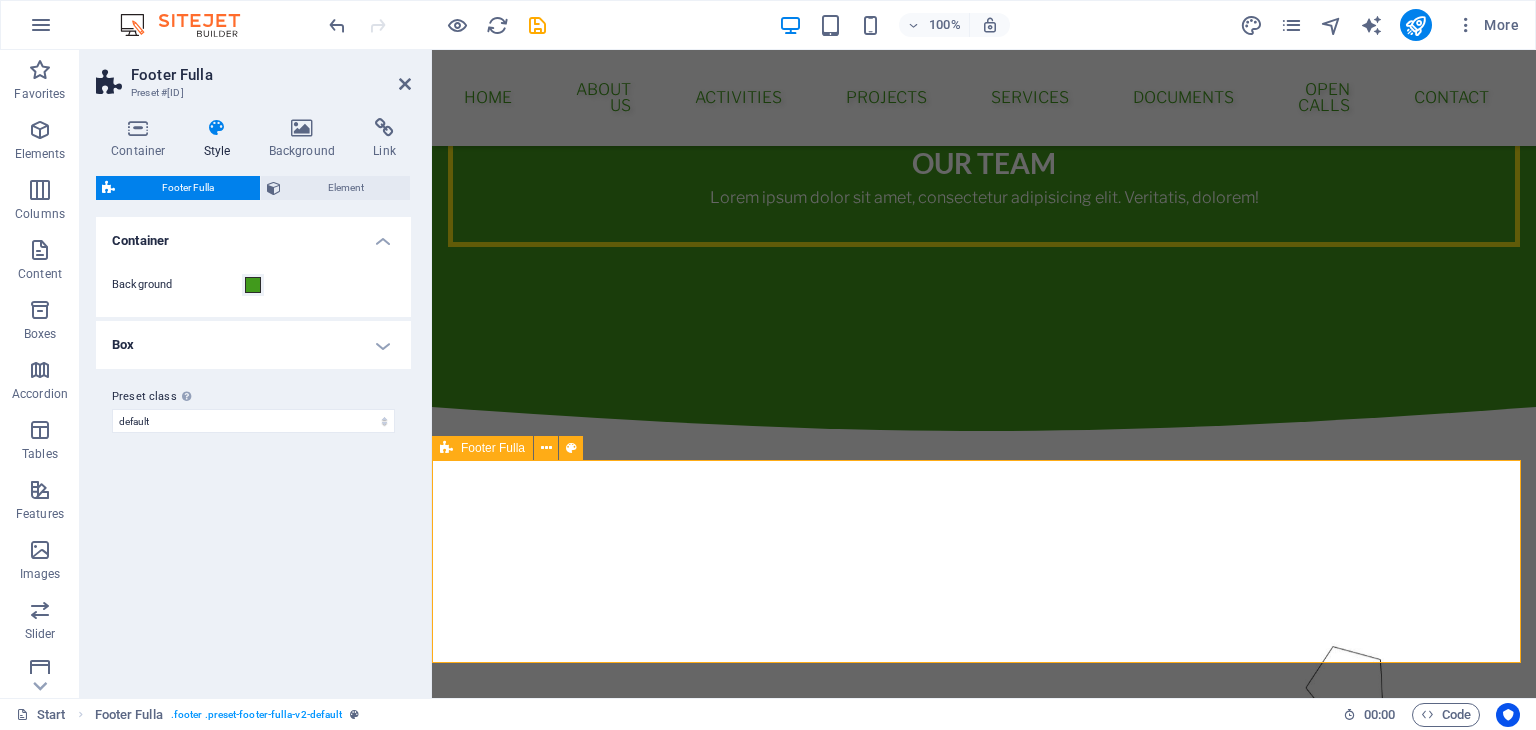 scroll, scrollTop: 3300, scrollLeft: 0, axis: vertical 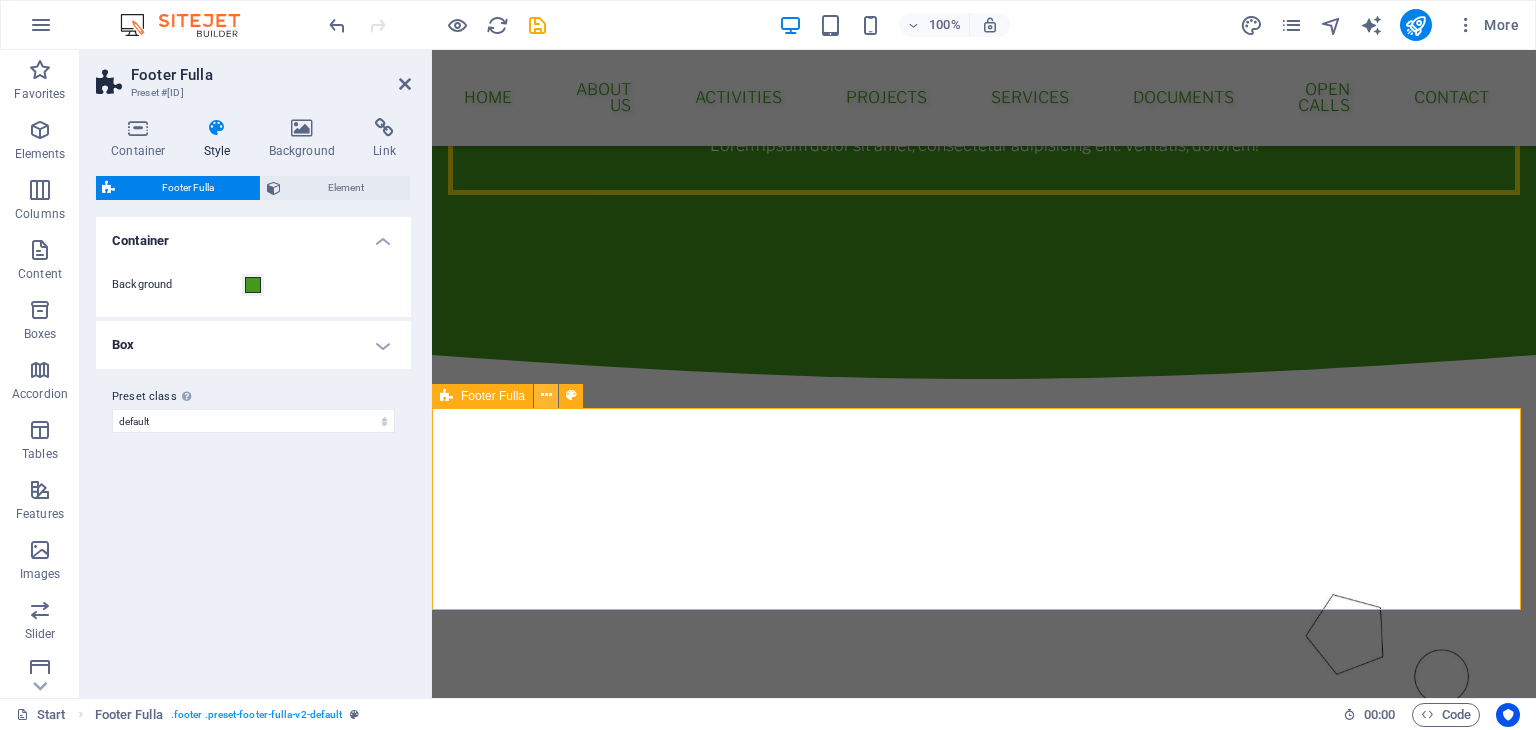 click at bounding box center [546, 395] 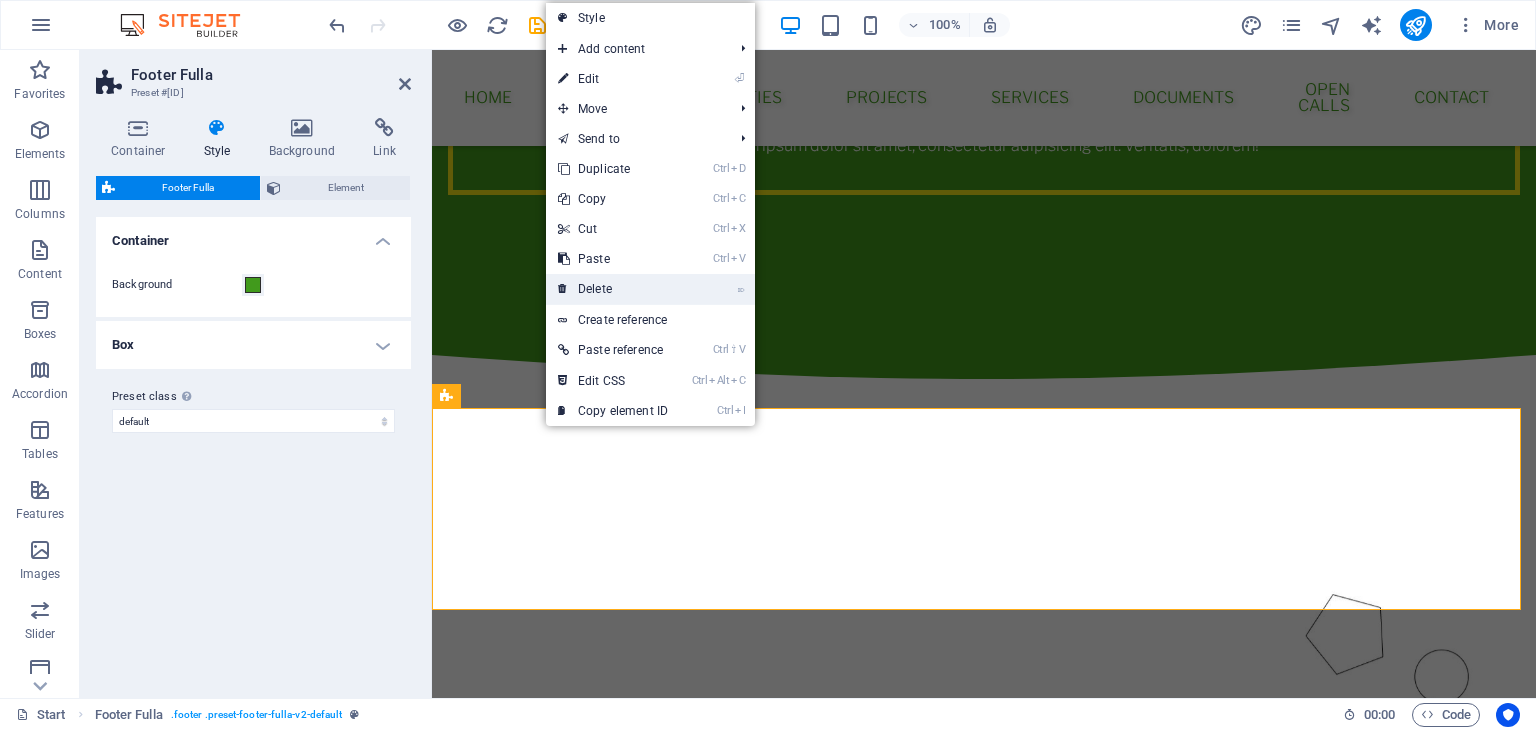 click on "⌦  Delete" at bounding box center (613, 289) 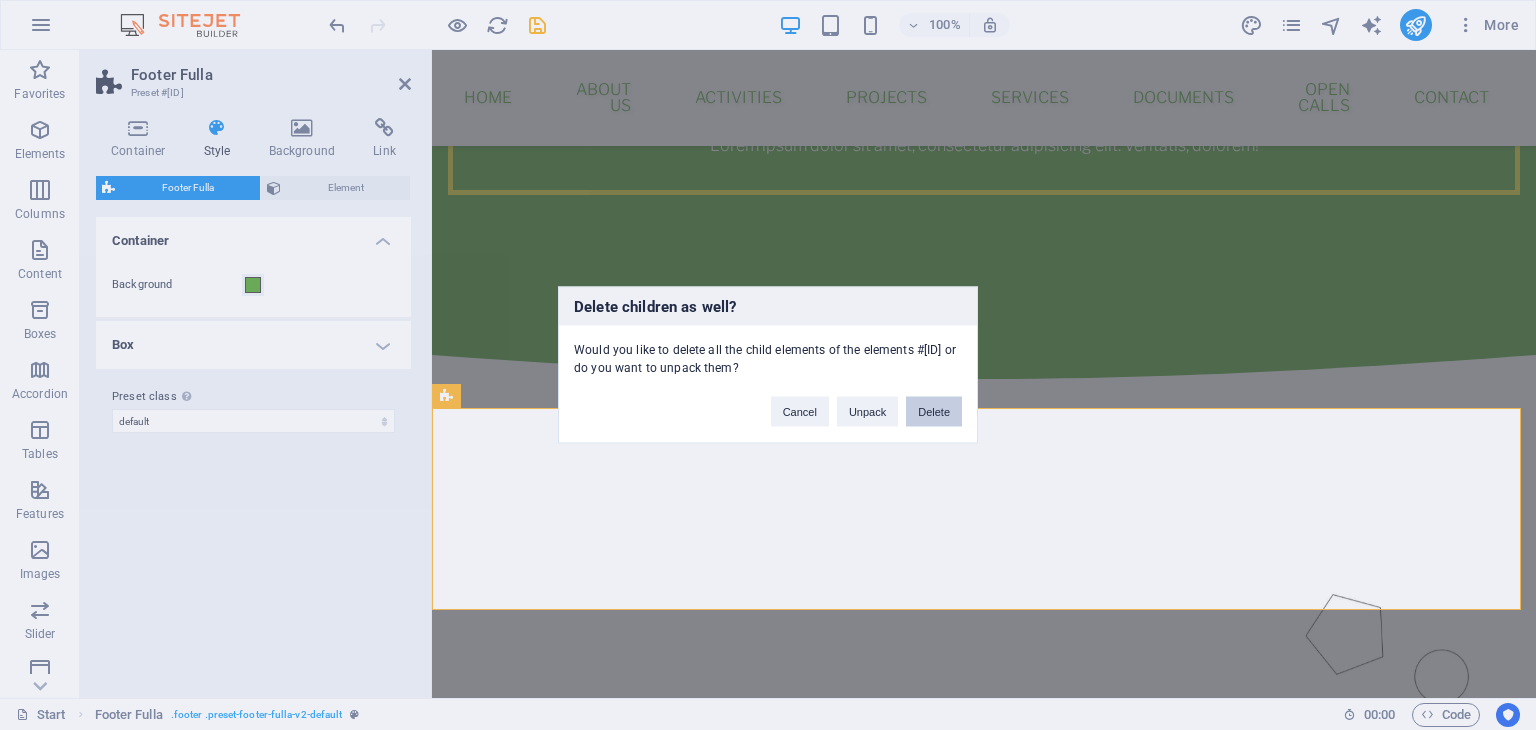 click on "Delete" at bounding box center (934, 412) 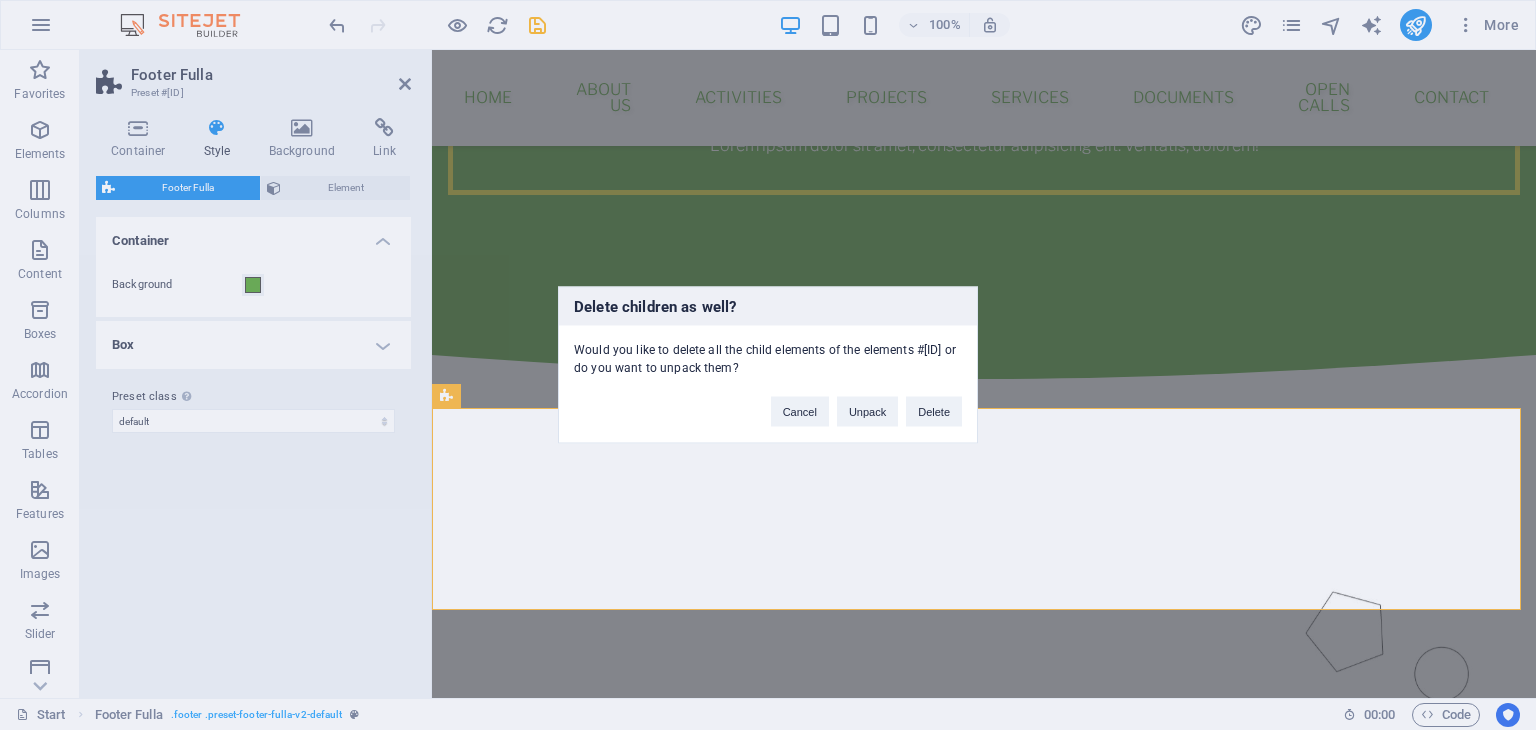 scroll, scrollTop: 3098, scrollLeft: 0, axis: vertical 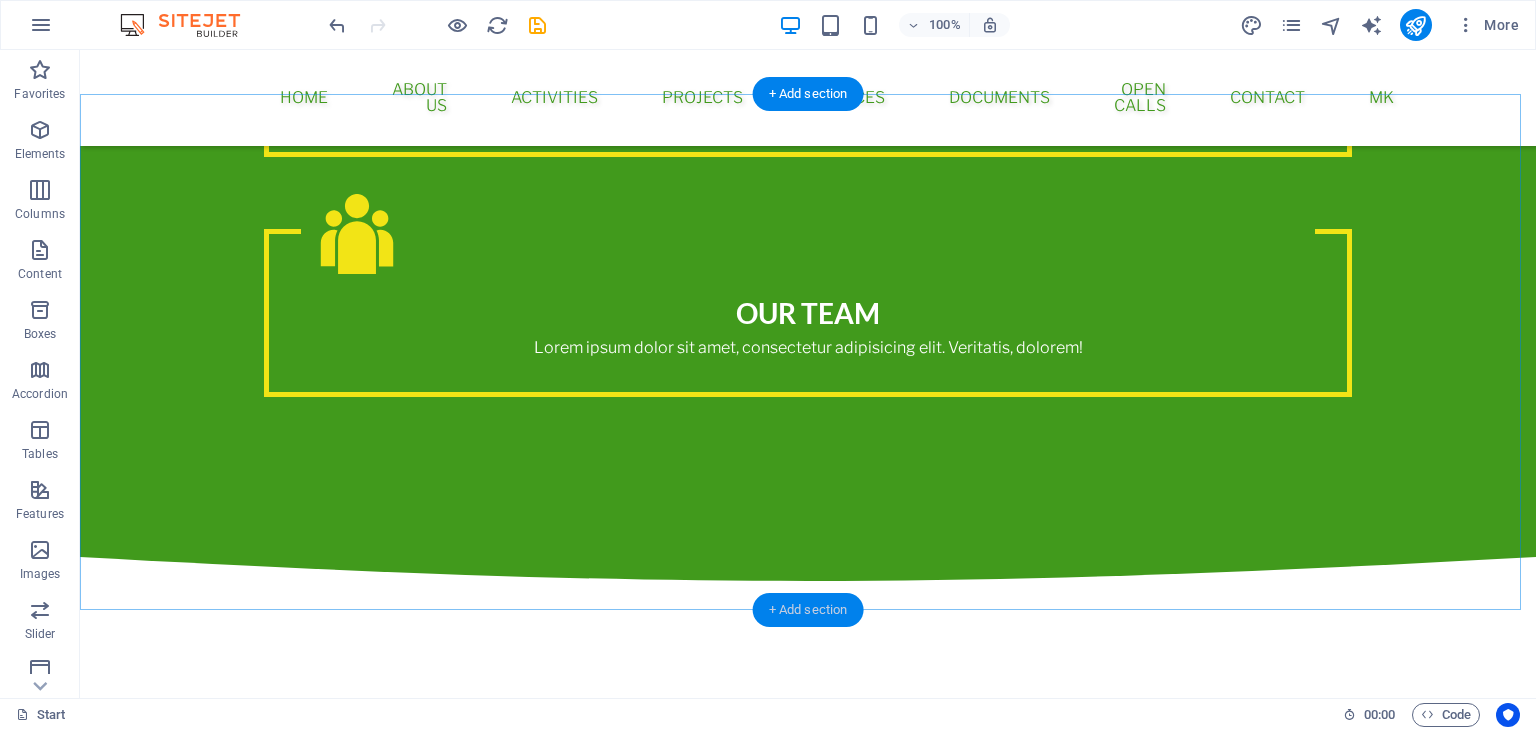 click on "+ Add section" at bounding box center (808, 610) 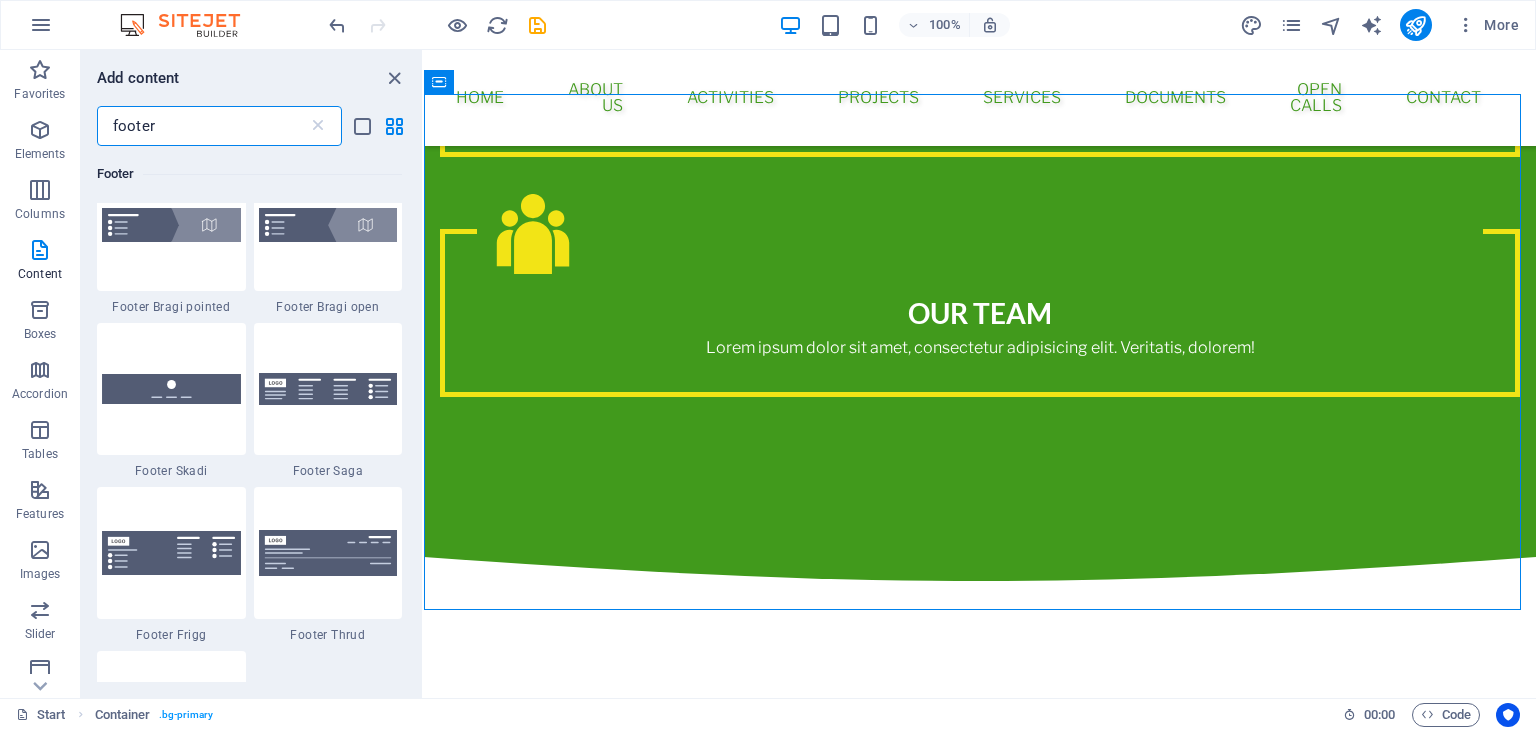 scroll, scrollTop: 800, scrollLeft: 0, axis: vertical 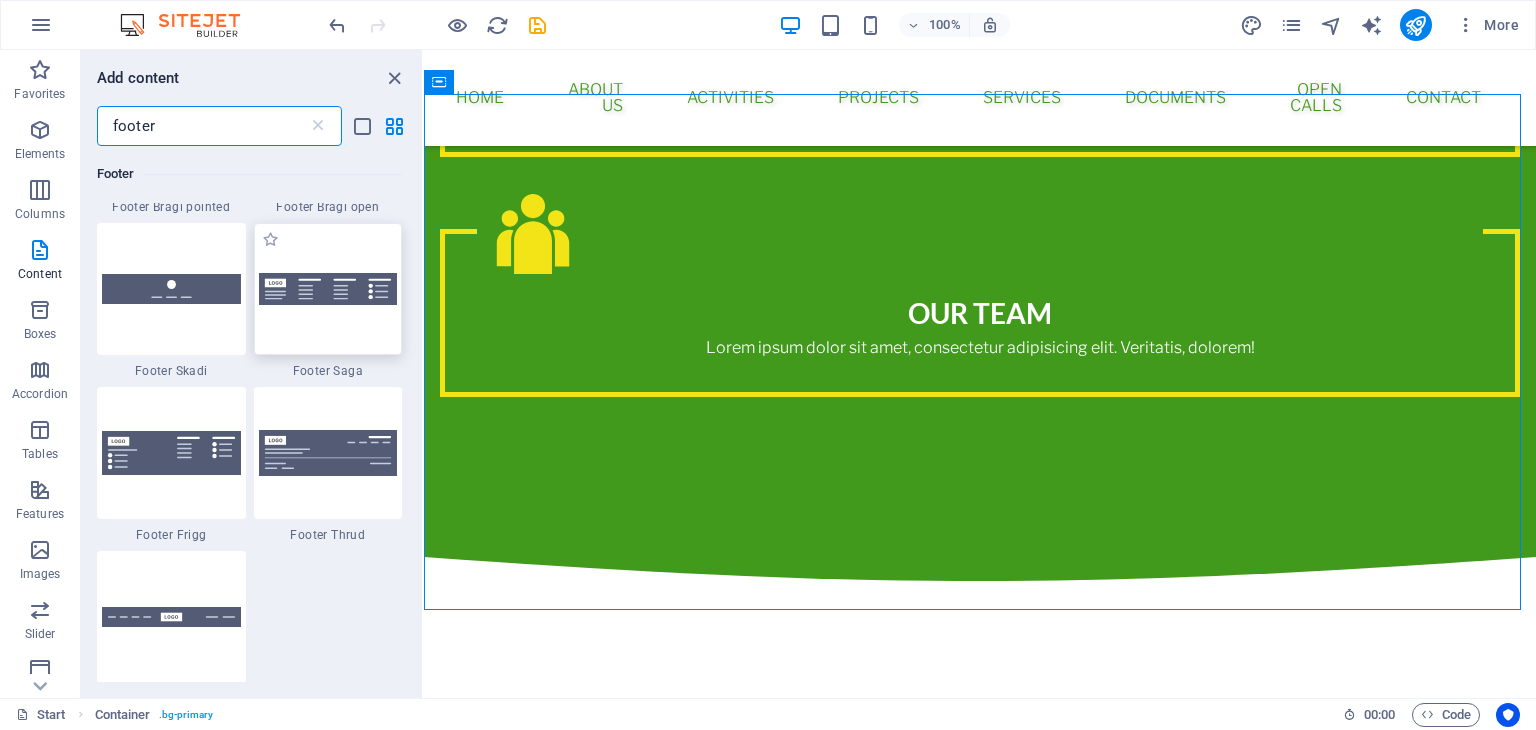 click at bounding box center [328, 289] 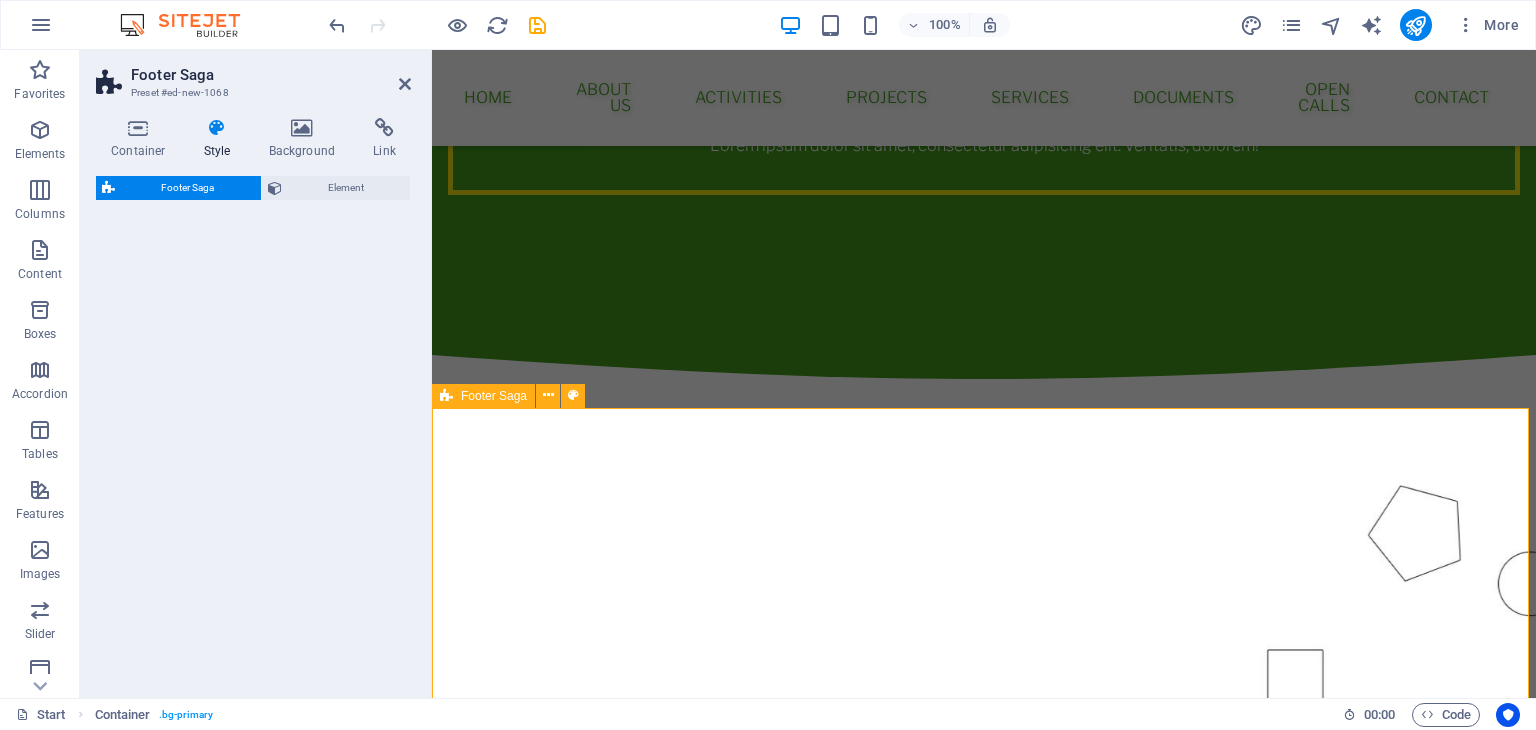 select on "rem" 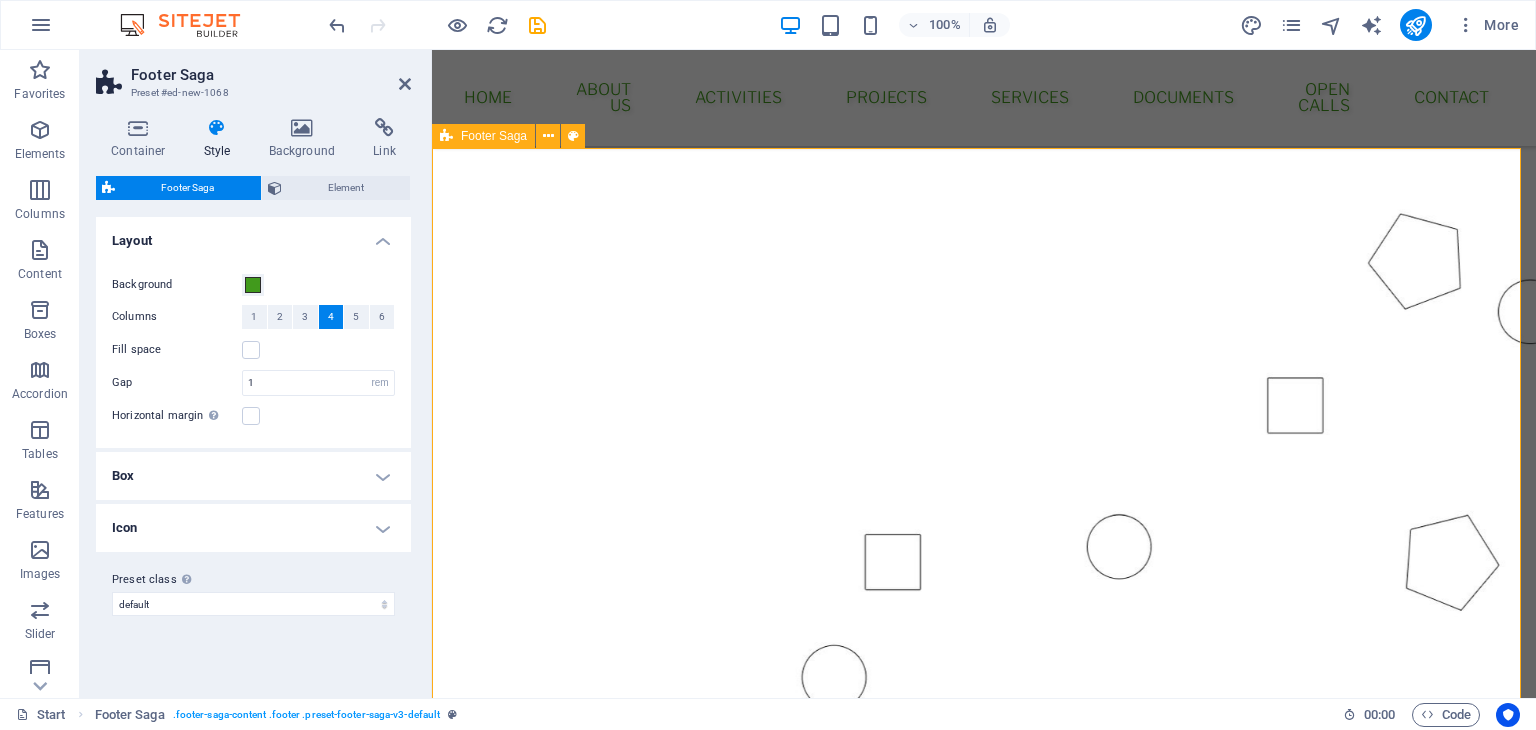scroll, scrollTop: 3600, scrollLeft: 0, axis: vertical 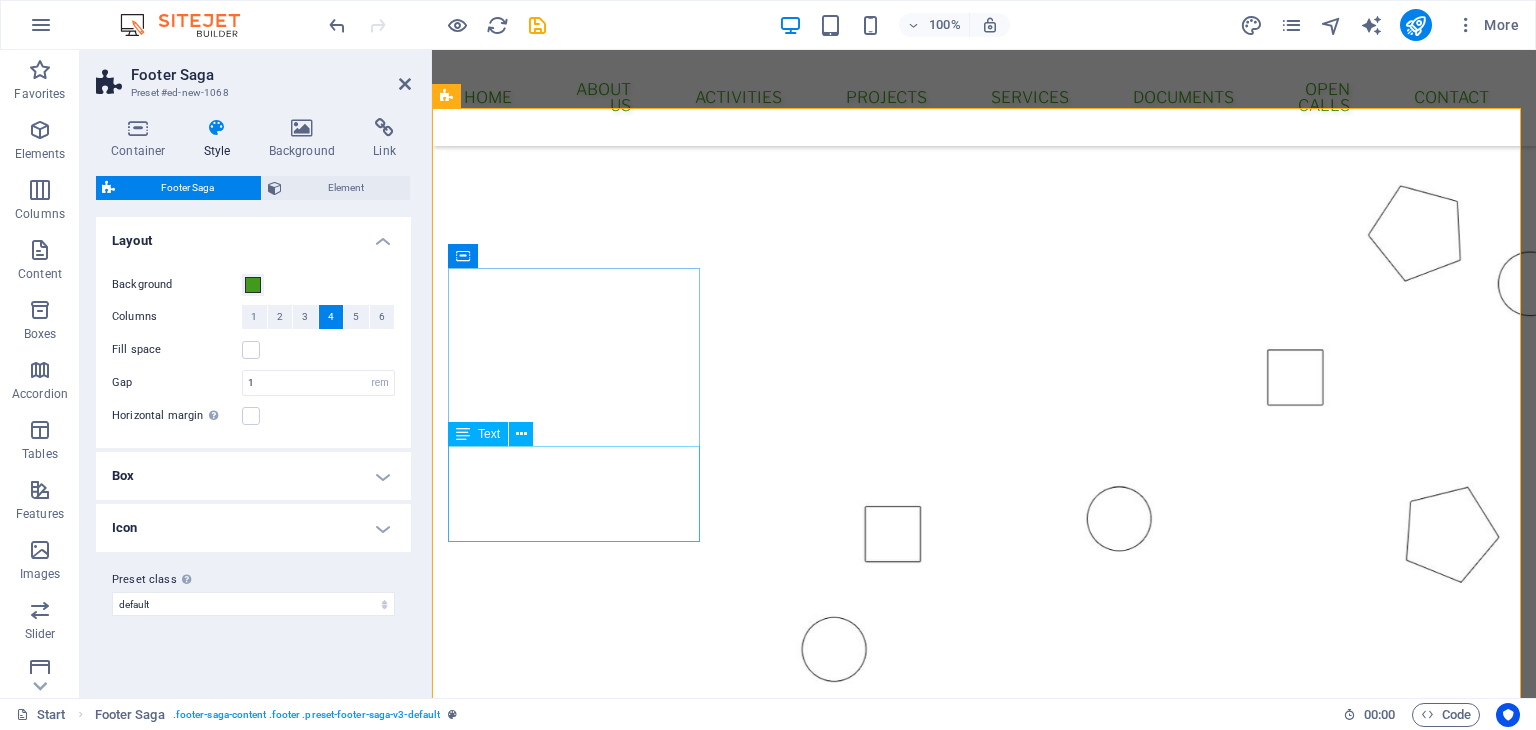 click on "Lorem ipsum dolor sit amet, consectetuer adipiscing elit. Aenean commodo ligula eget dolor." at bounding box center [576, 2002] 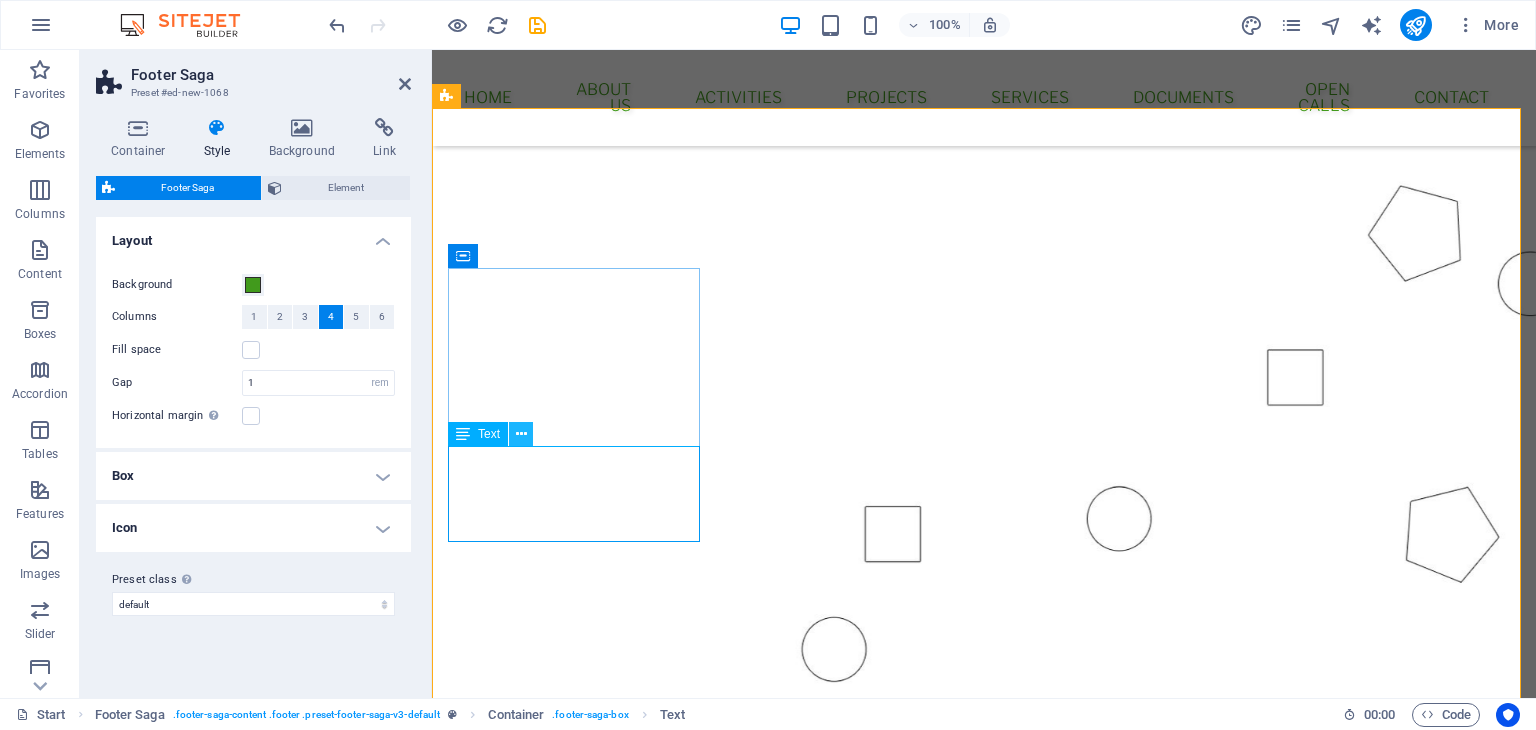 click at bounding box center (521, 434) 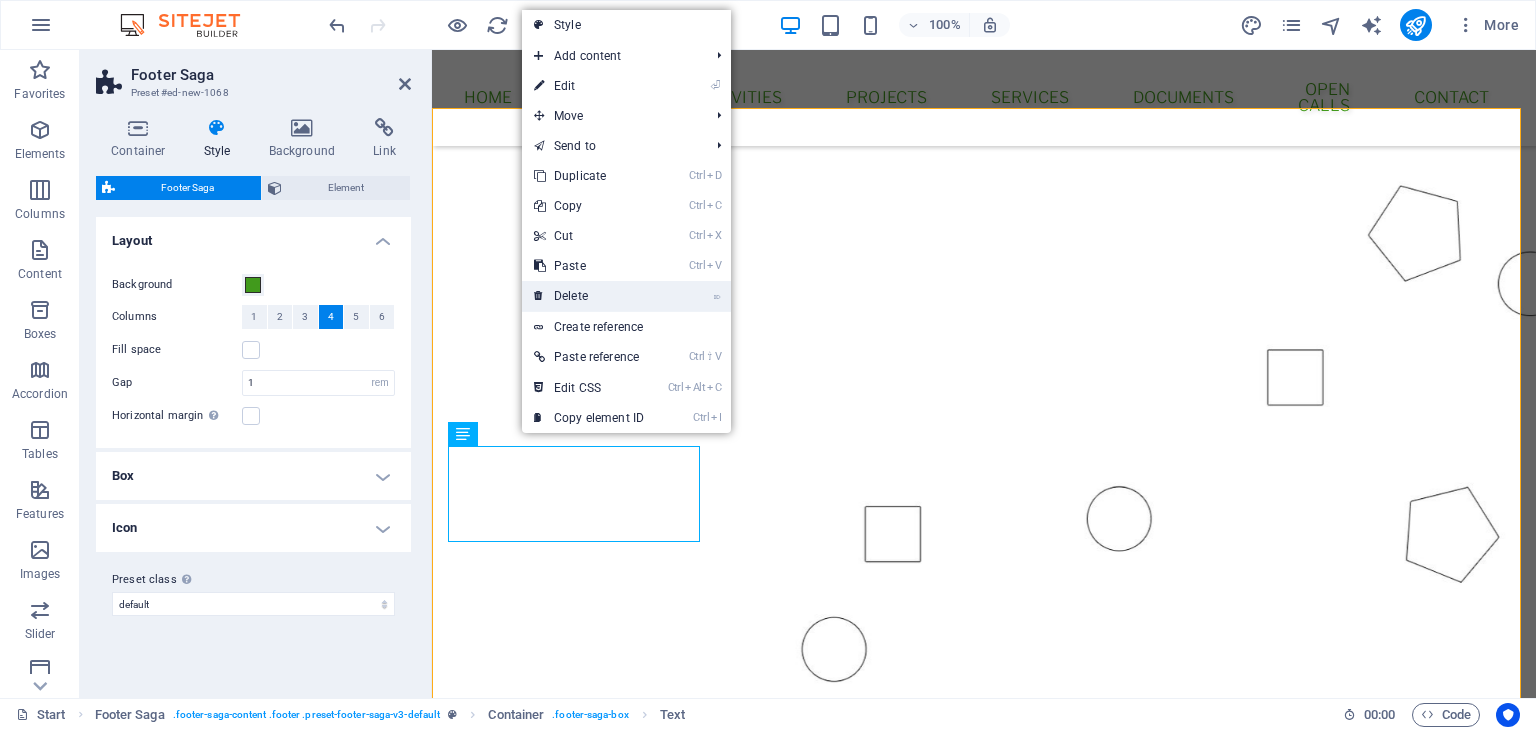 click on "⌦  Delete" at bounding box center (589, 296) 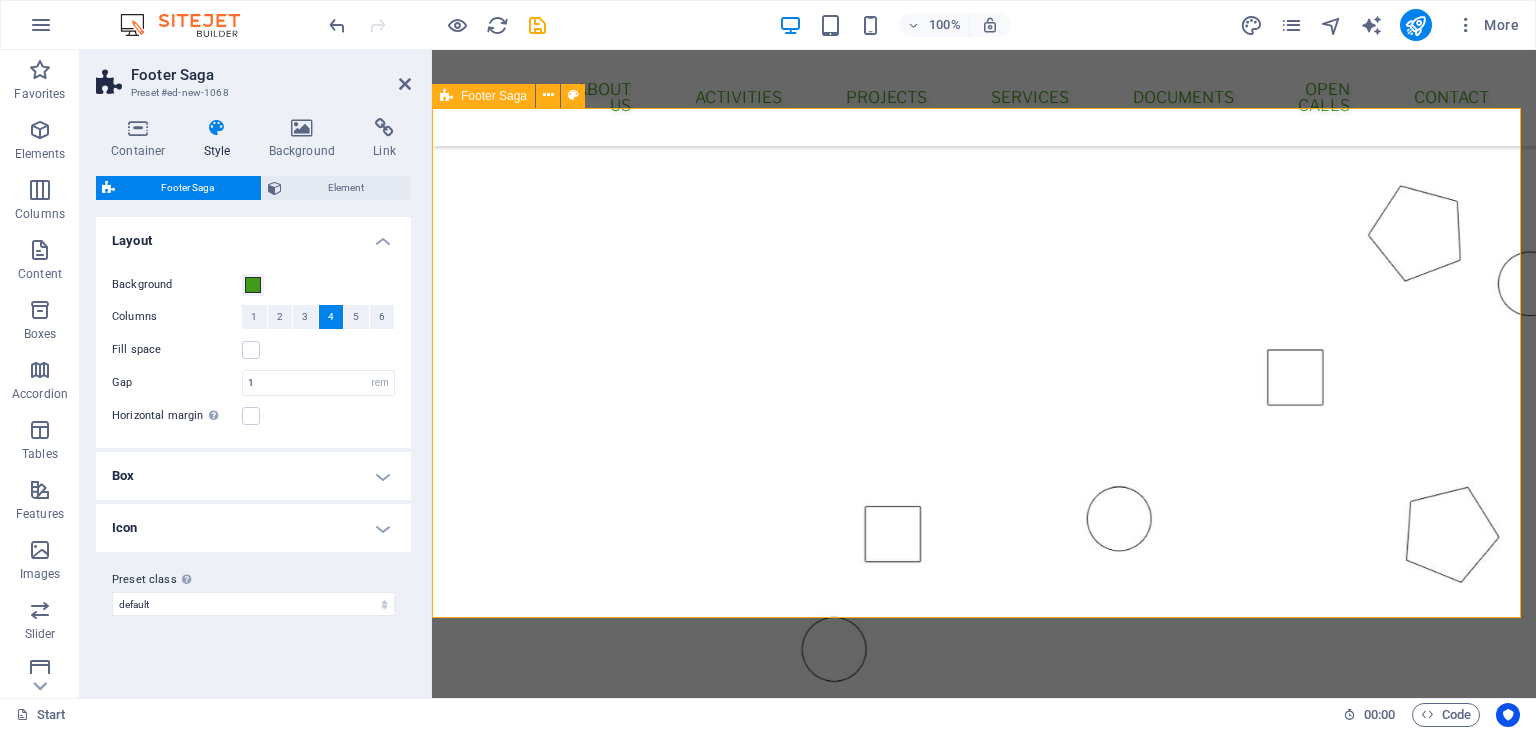 click on "Contact Kej 8-mi Septemvri br.7 2420   radovis Phone:  + 1-123-456-7890 Mobile:  +38978462262 Email:  celormk@gmail.com Navigation Home About Service Contact Legal Notice Privacy Policy Social media Facebook Twitter Instagram" at bounding box center (984, 2150) 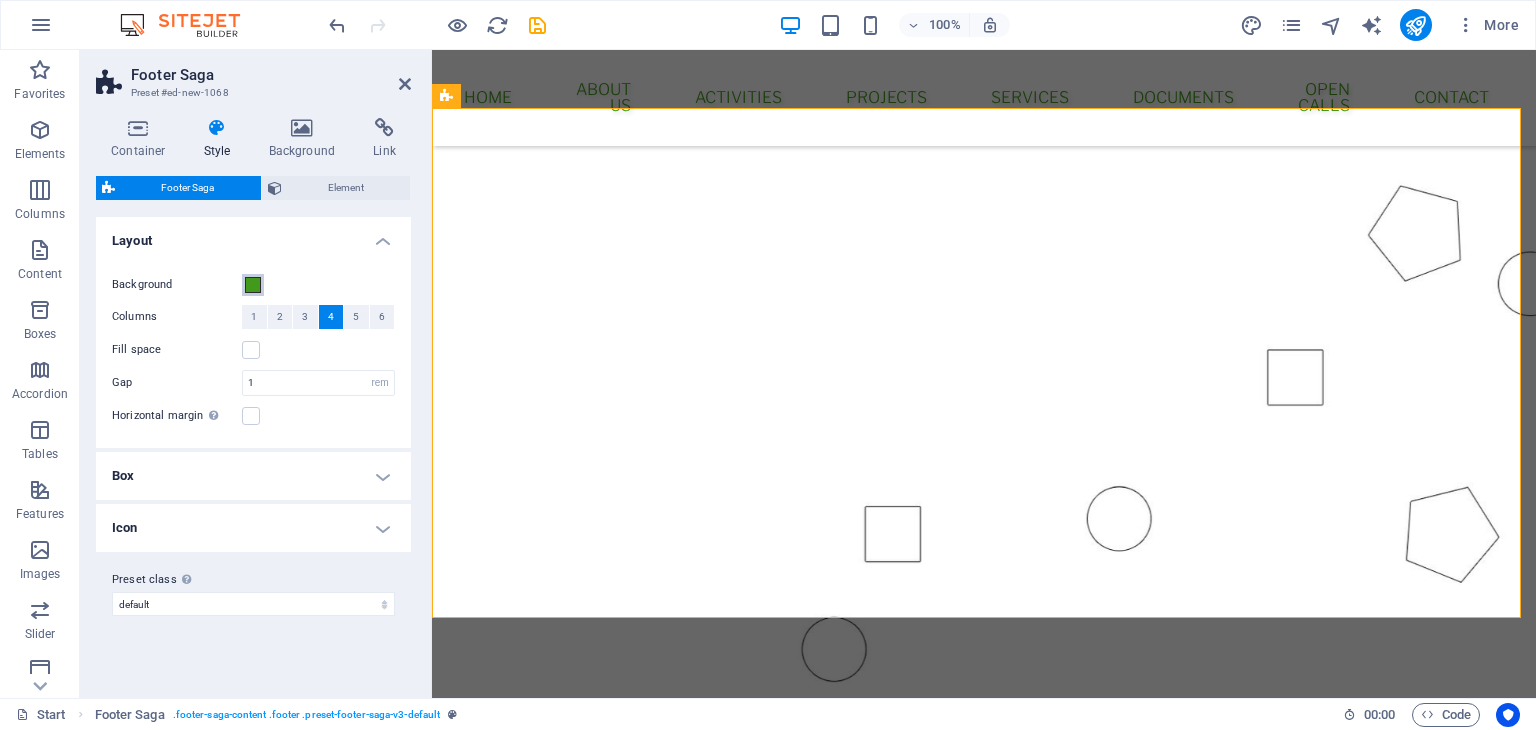 click on "Background" at bounding box center [253, 285] 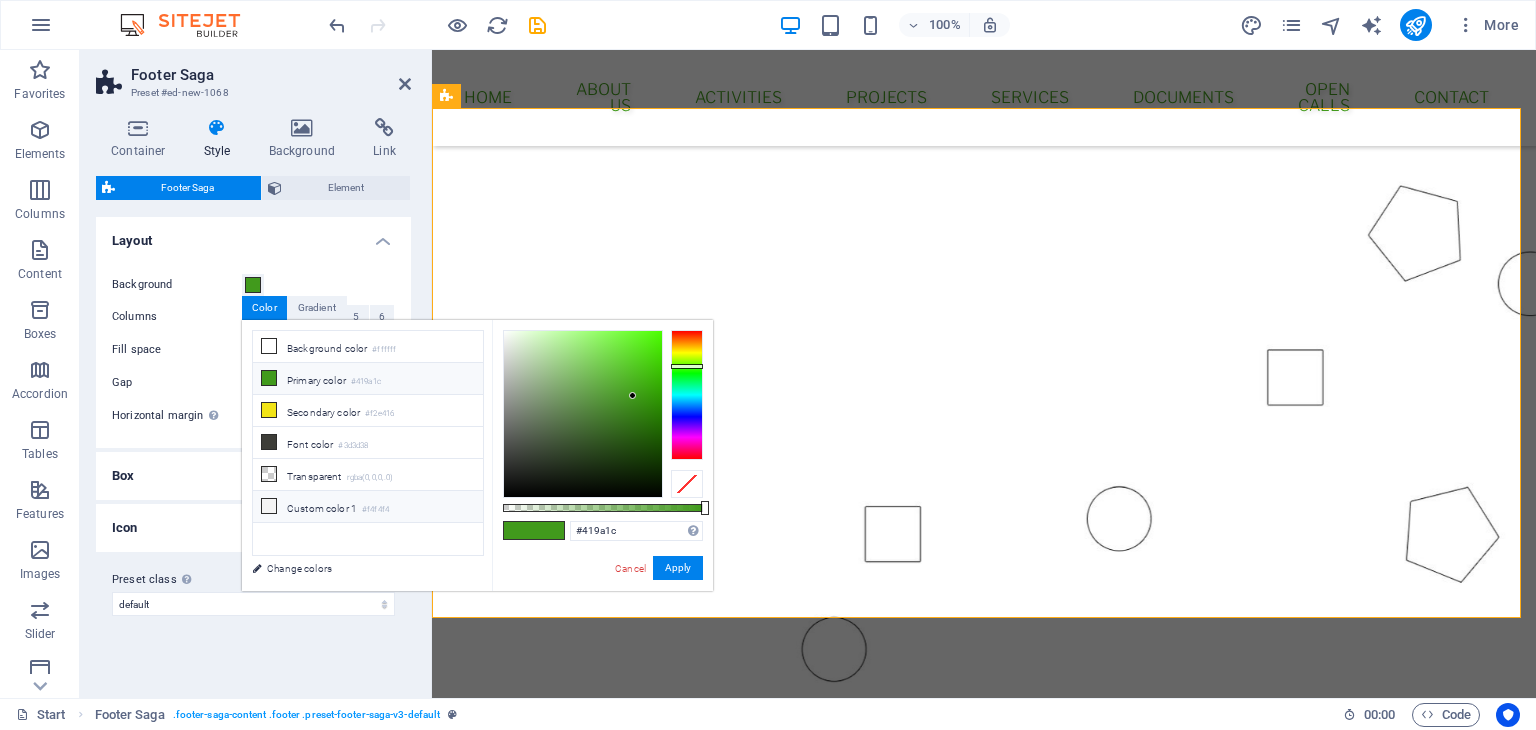 click on "Custom color 1
#f4f4f4" at bounding box center (368, 507) 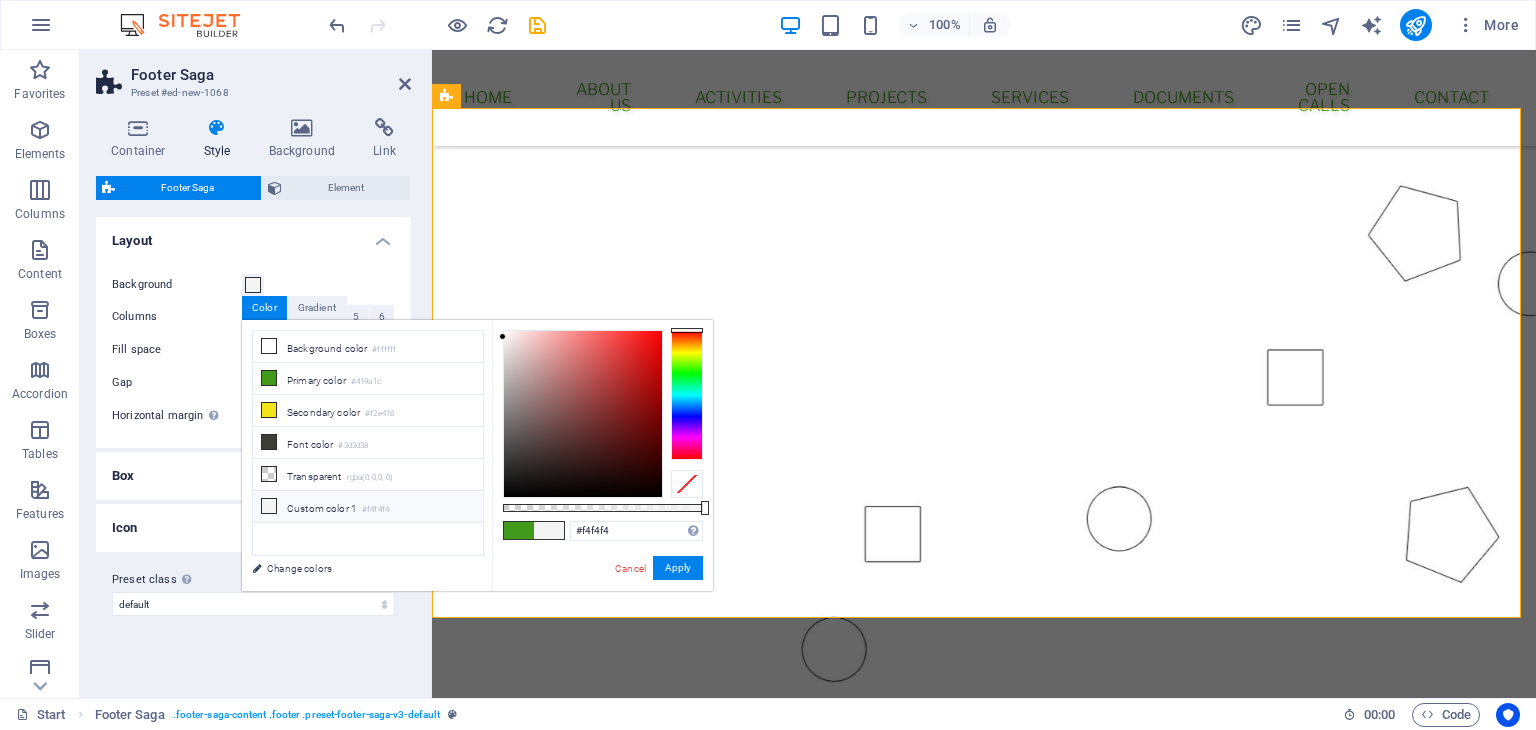click at bounding box center [549, 530] 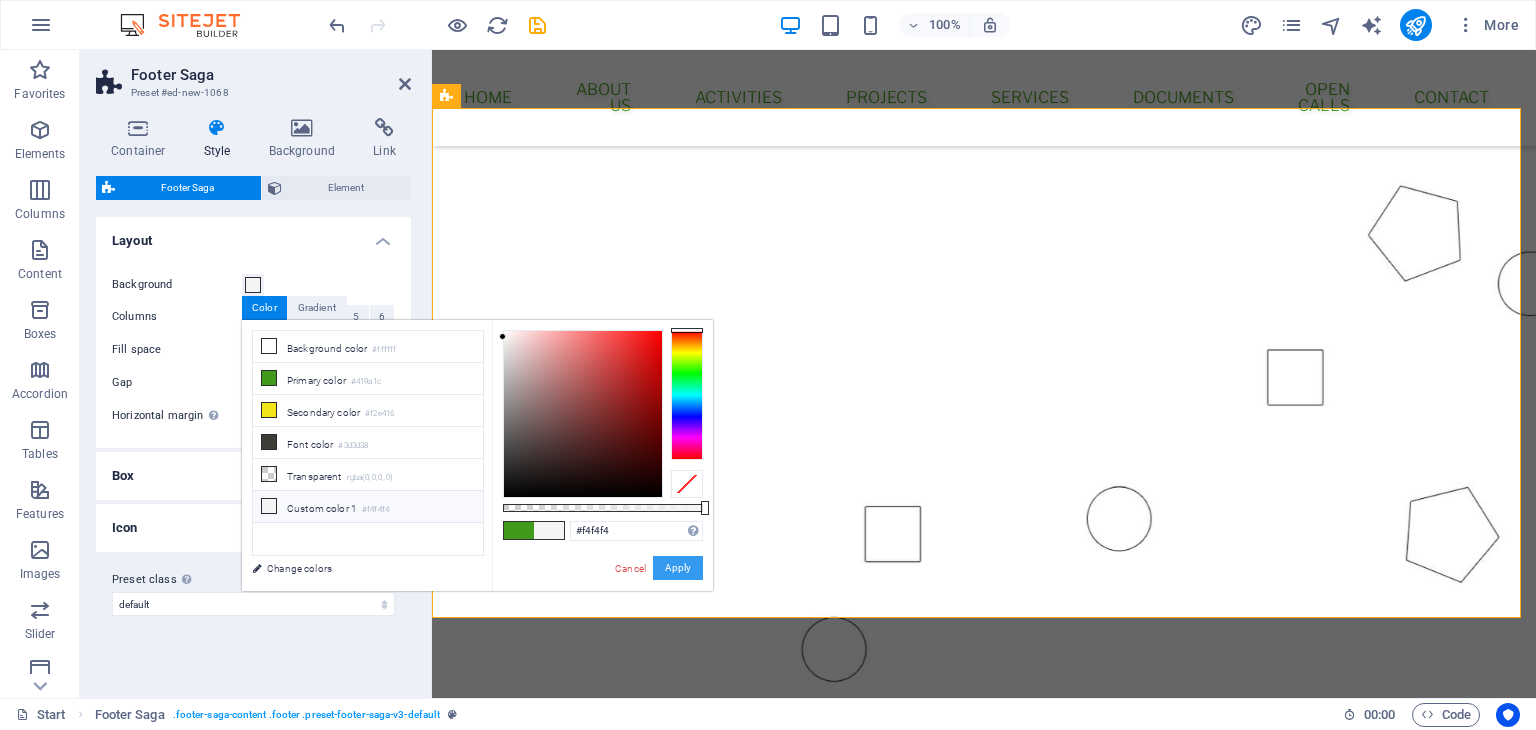 click on "Apply" at bounding box center [678, 568] 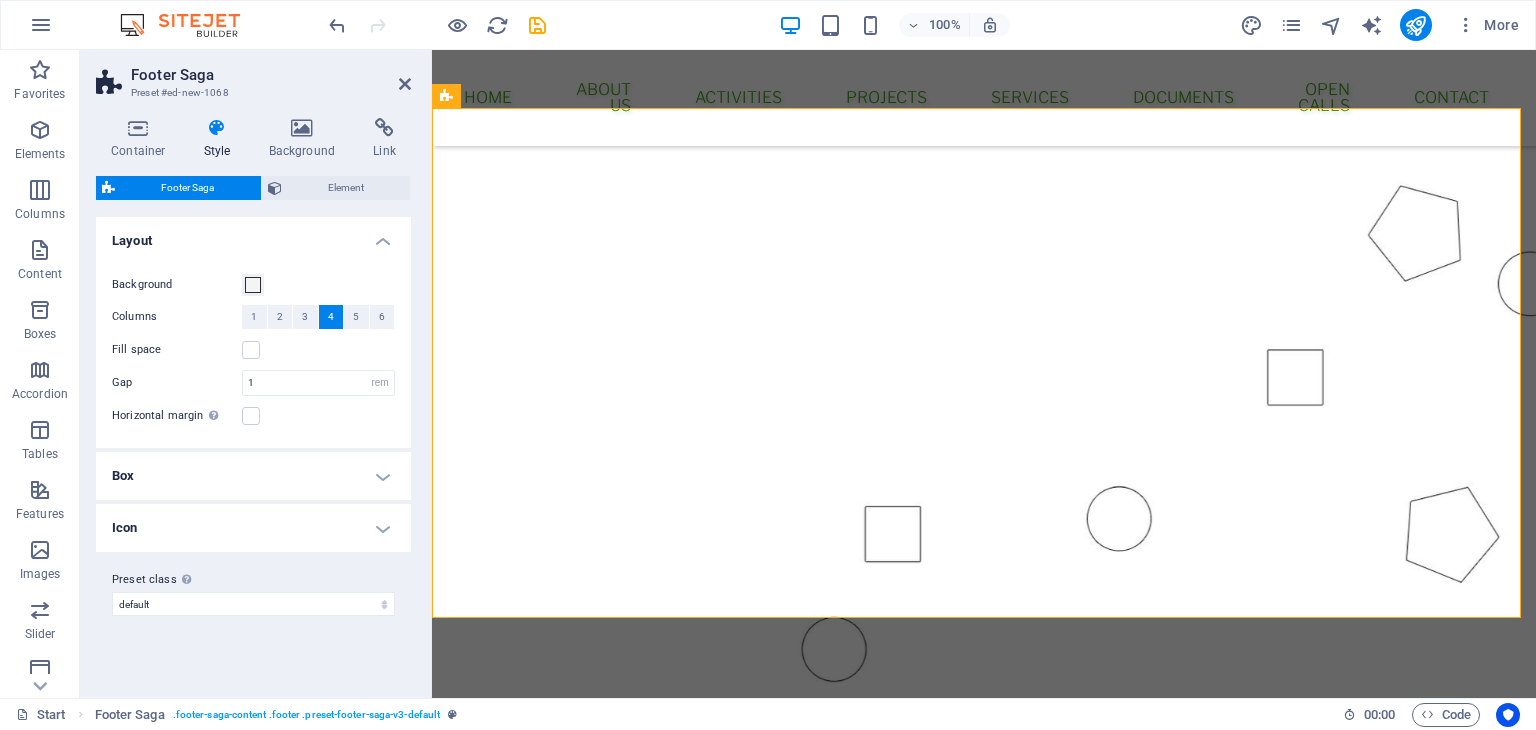 click at bounding box center [984, 2644] 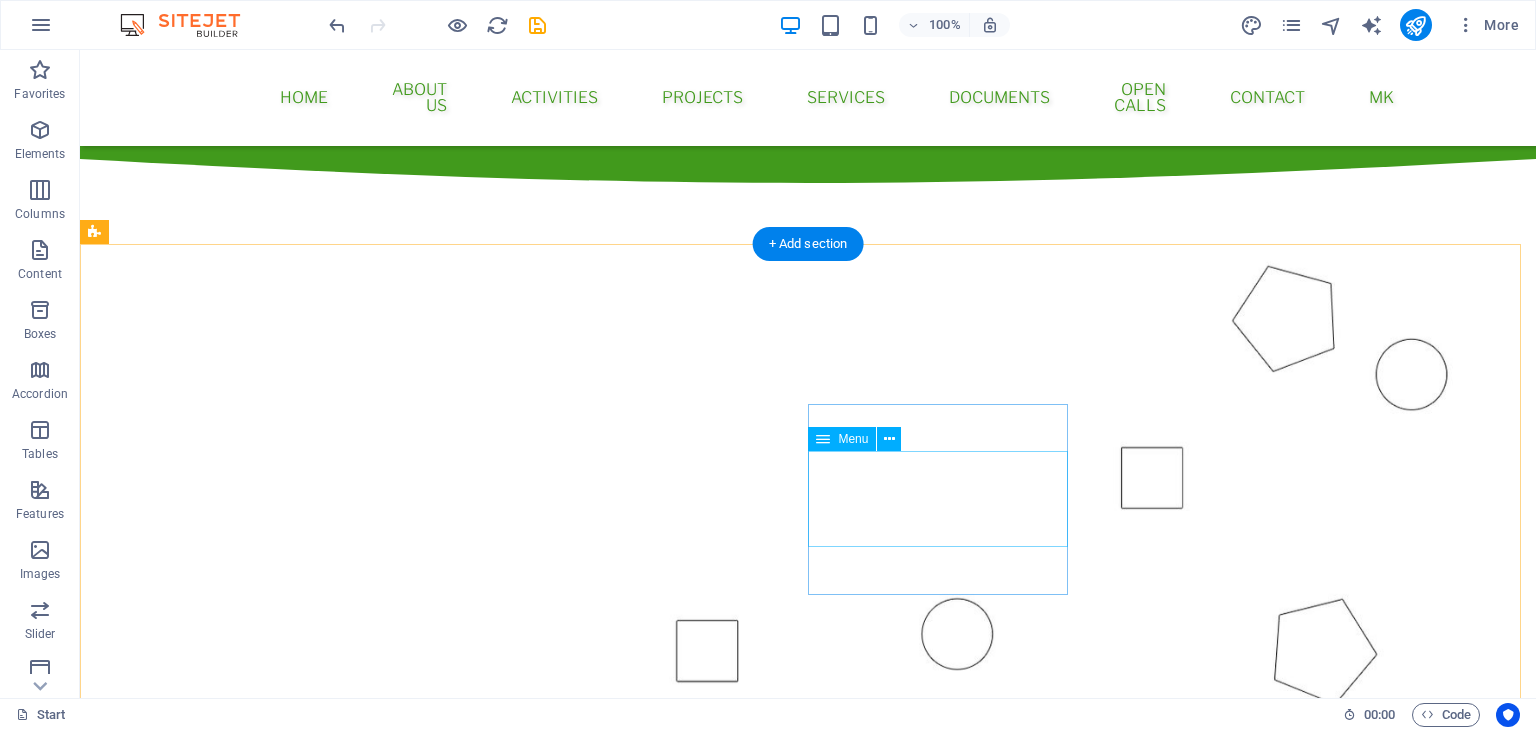 scroll, scrollTop: 3609, scrollLeft: 0, axis: vertical 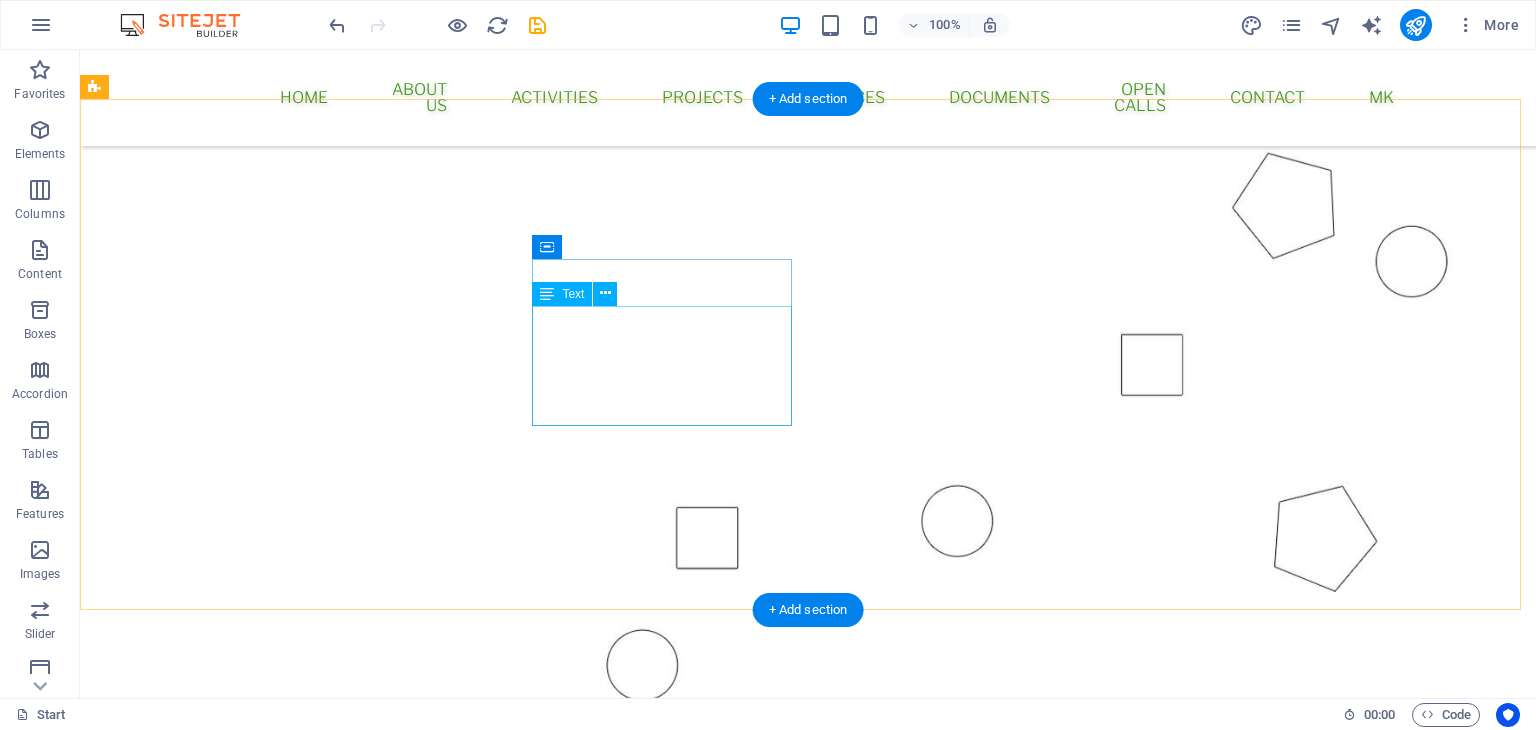 click on "+ 1-123-456-7890" at bounding box center [214, 2059] 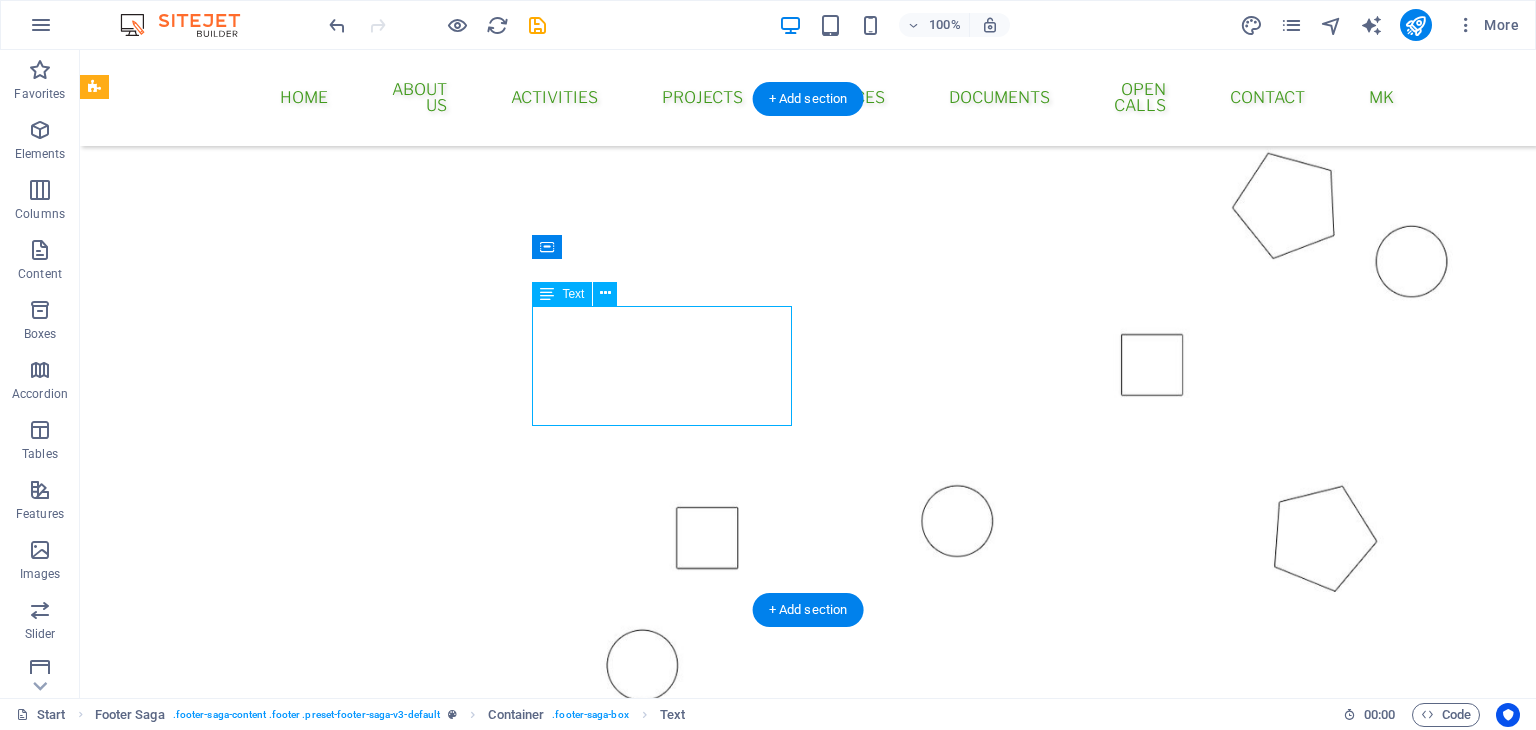 click on "+ 1-123-456-7890" at bounding box center (214, 2059) 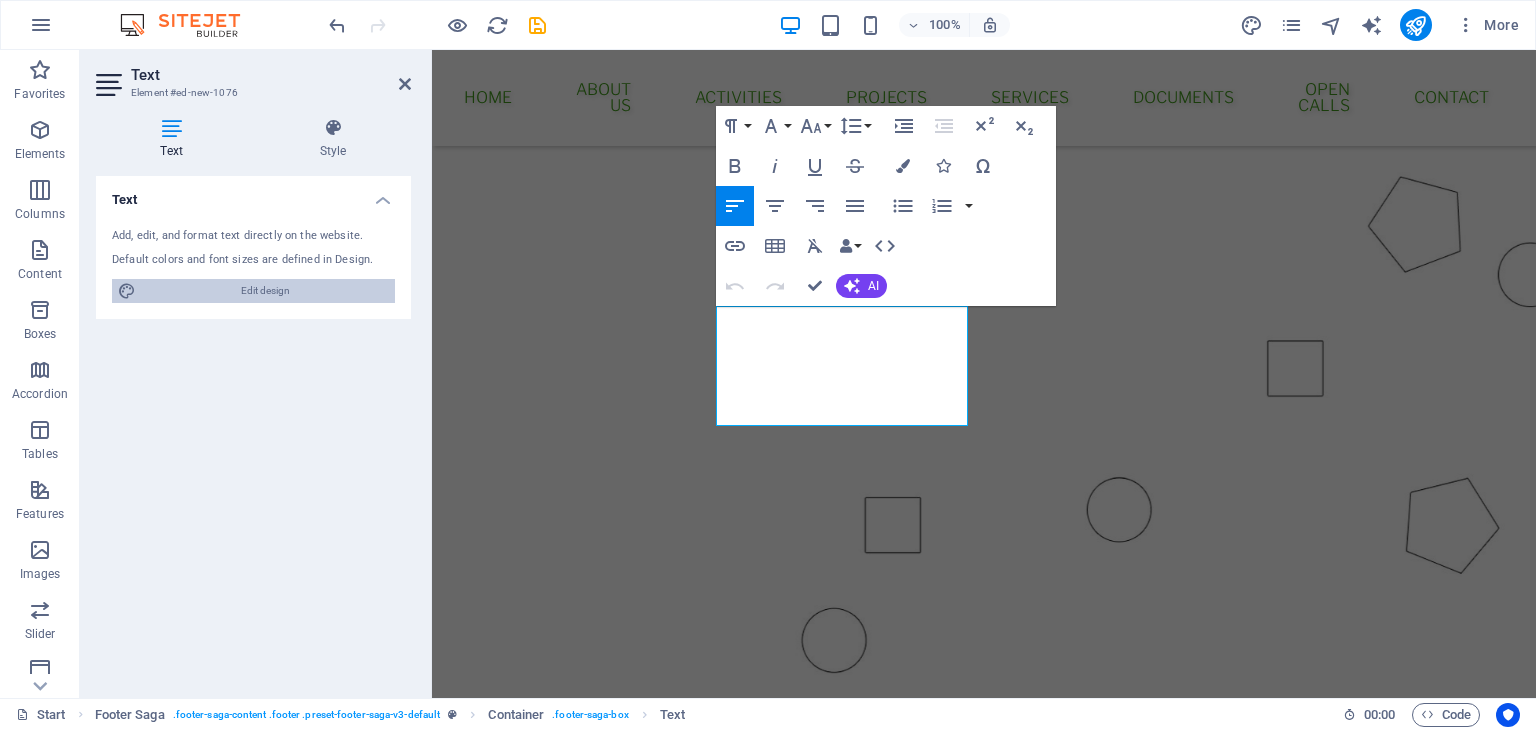 click on "Edit design" at bounding box center [265, 291] 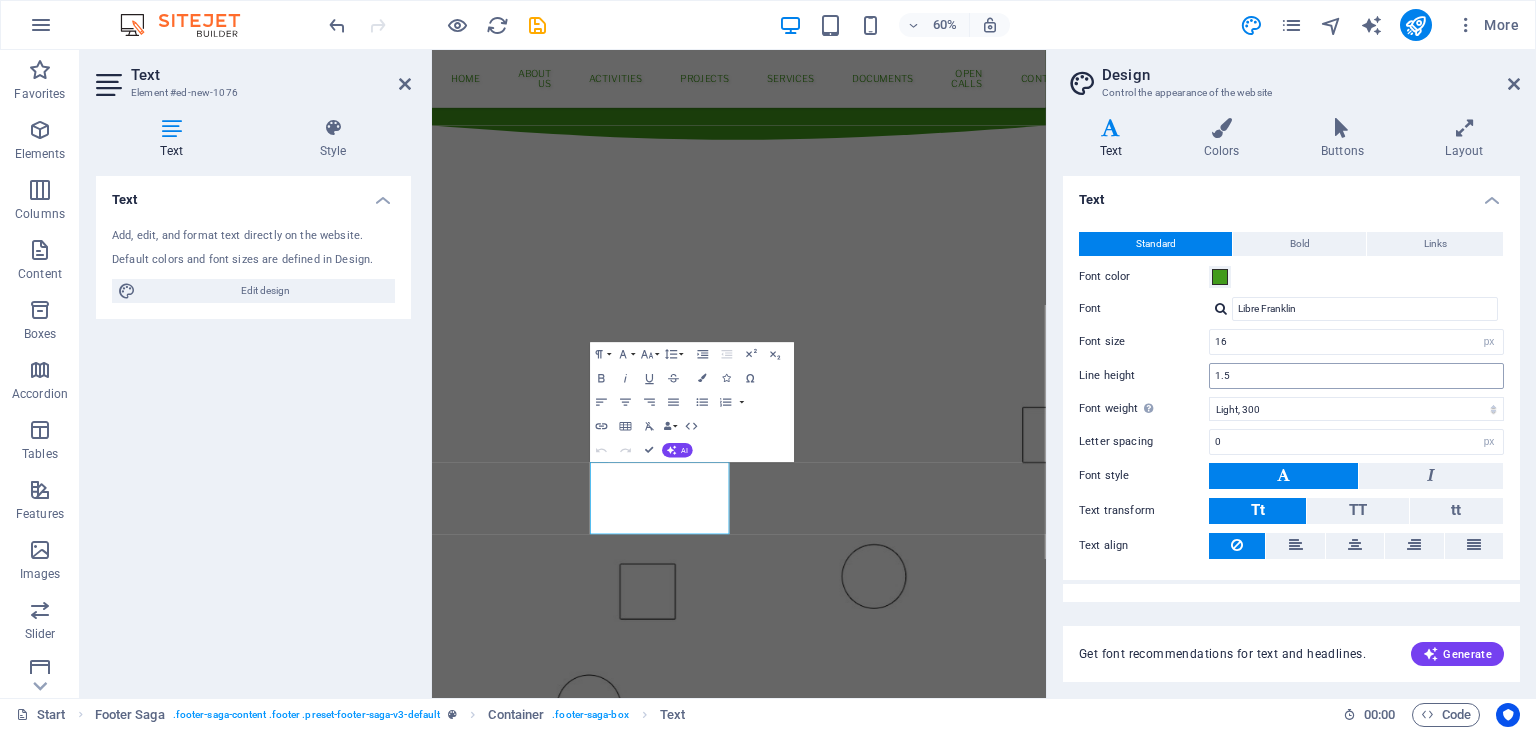 scroll, scrollTop: 3258, scrollLeft: 0, axis: vertical 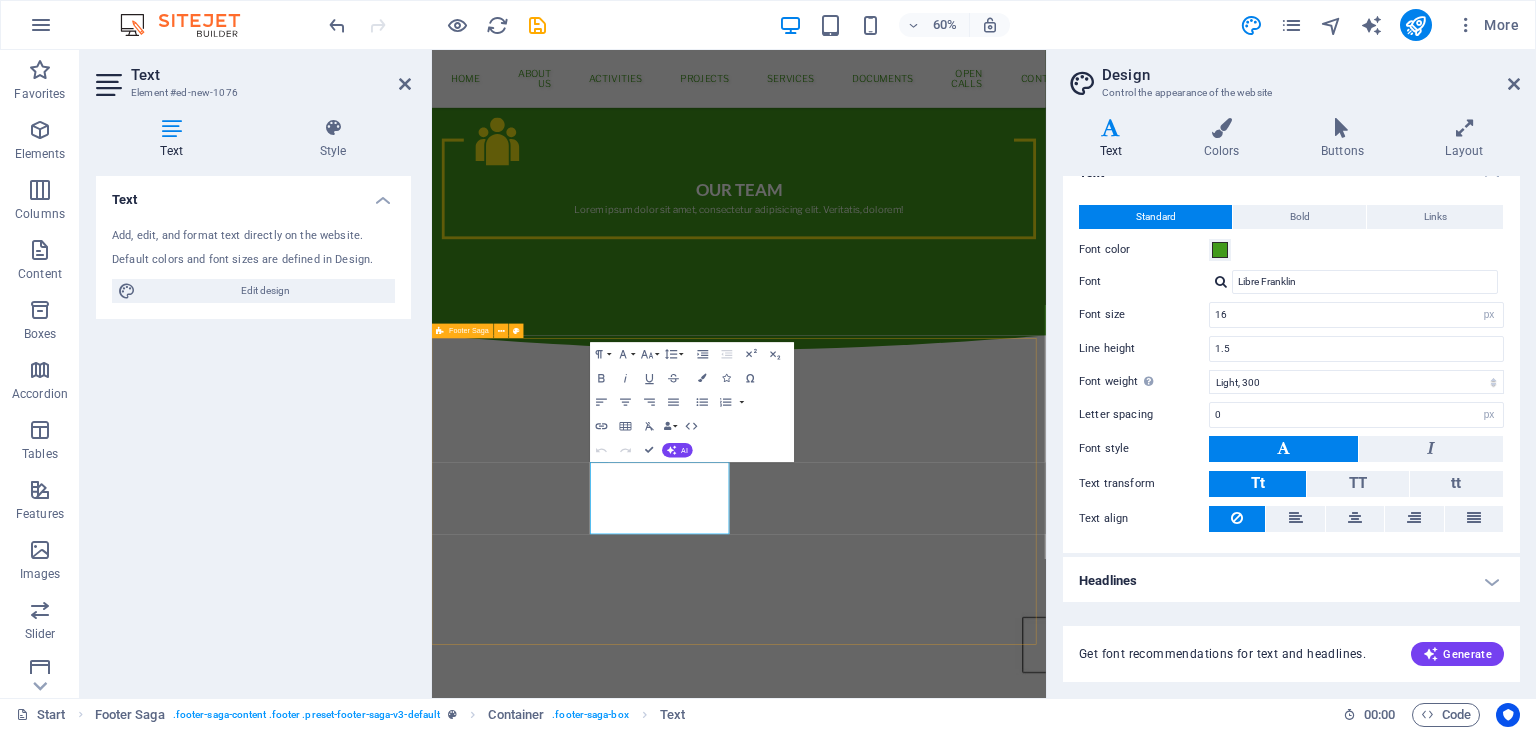 click on "Contact Kej 8-mi Septemvri br.7 2420   radovis Phone:  + 1-123-456-7890 Mobile:  +38978462262 Email:  celormk@gmail.com Navigation Home About Service Contact Legal Notice Privacy Policy Social media Facebook Twitter Instagram" at bounding box center (943, 2794) 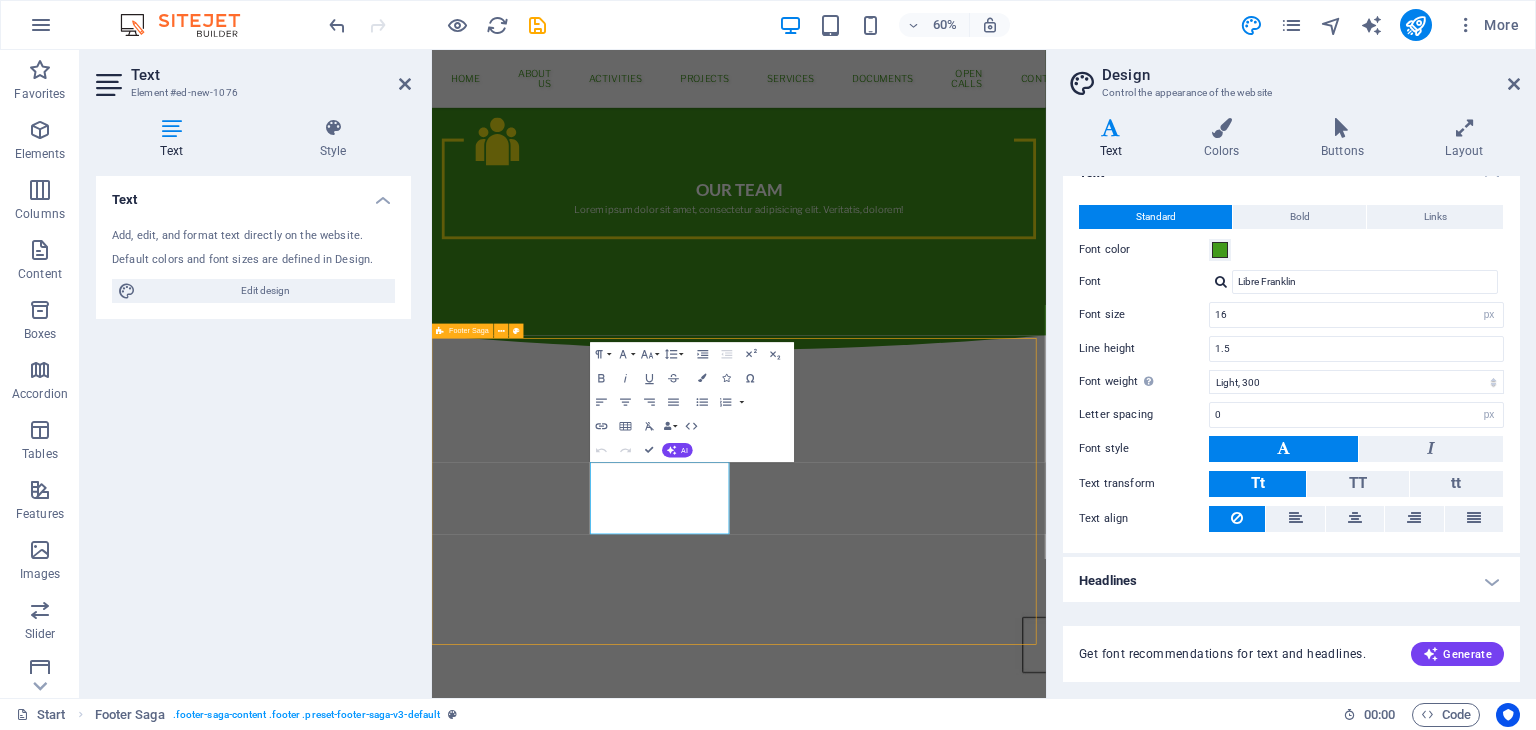 click on "Contact Kej 8-mi Septemvri br.7 2420   radovis Phone:  + 1-123-456-7890 Mobile:  +38978462262 Email:  celormk@gmail.com Navigation Home About Service Contact Legal Notice Privacy Policy Social media Facebook Twitter Instagram" at bounding box center [943, 2794] 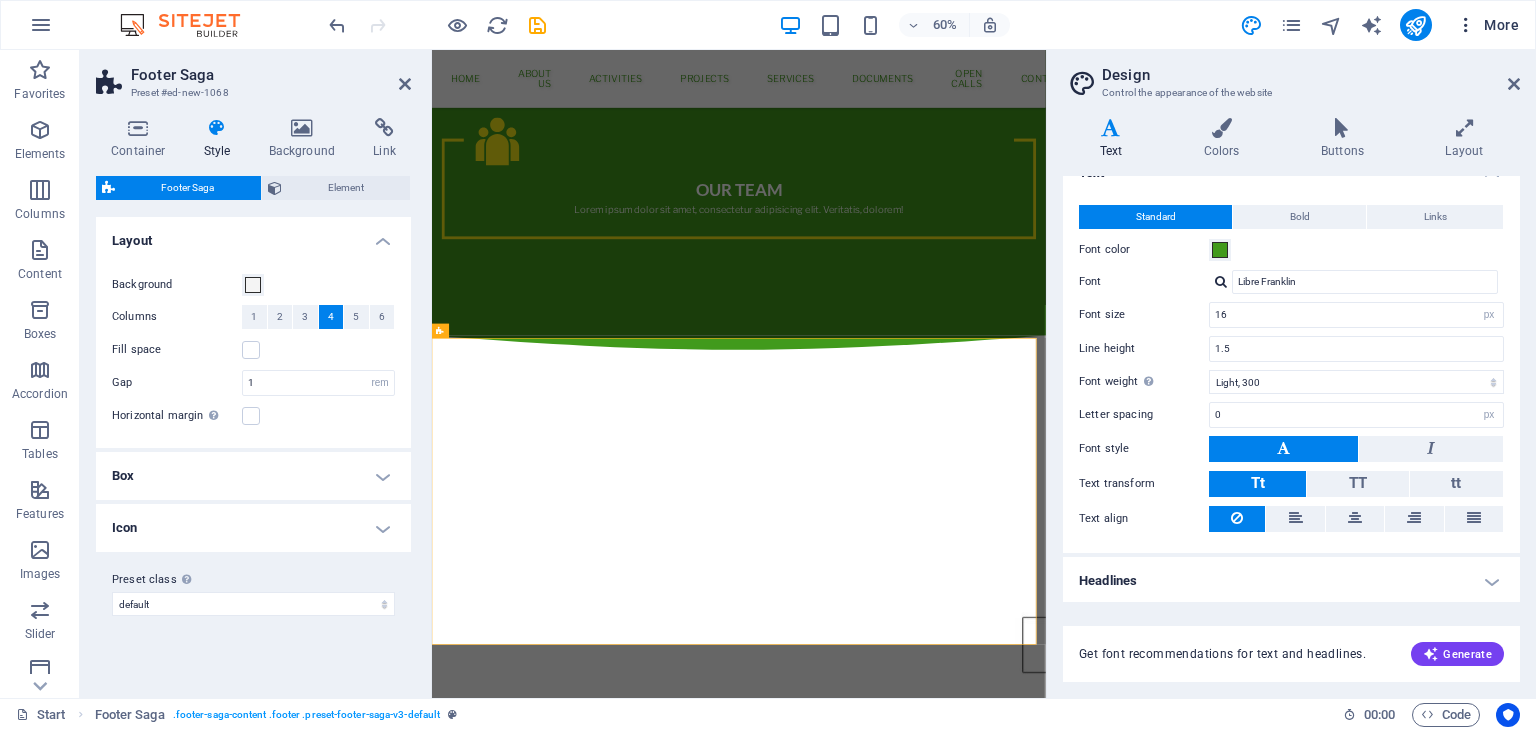 click on "More" at bounding box center [1487, 25] 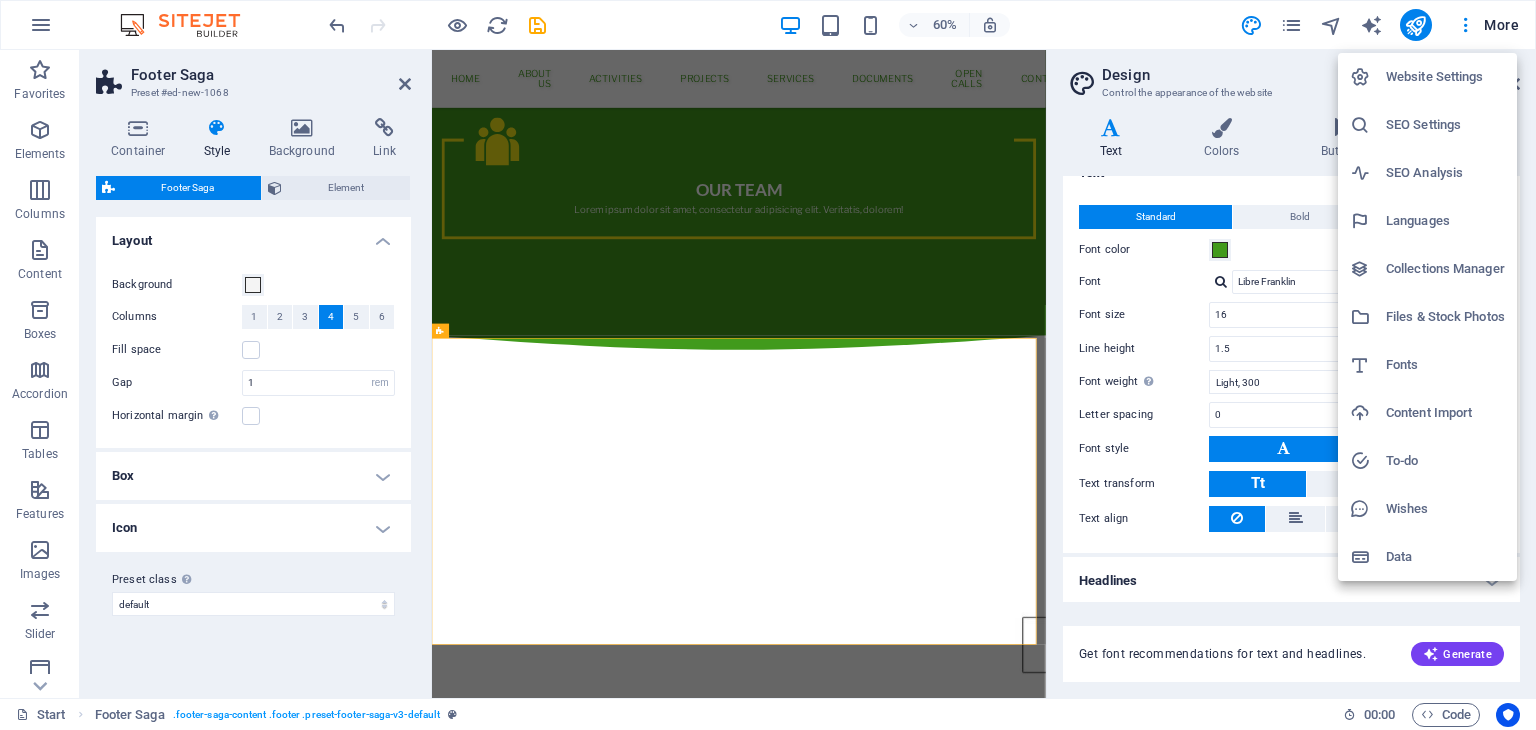 click on "SEO Settings" at bounding box center (1445, 125) 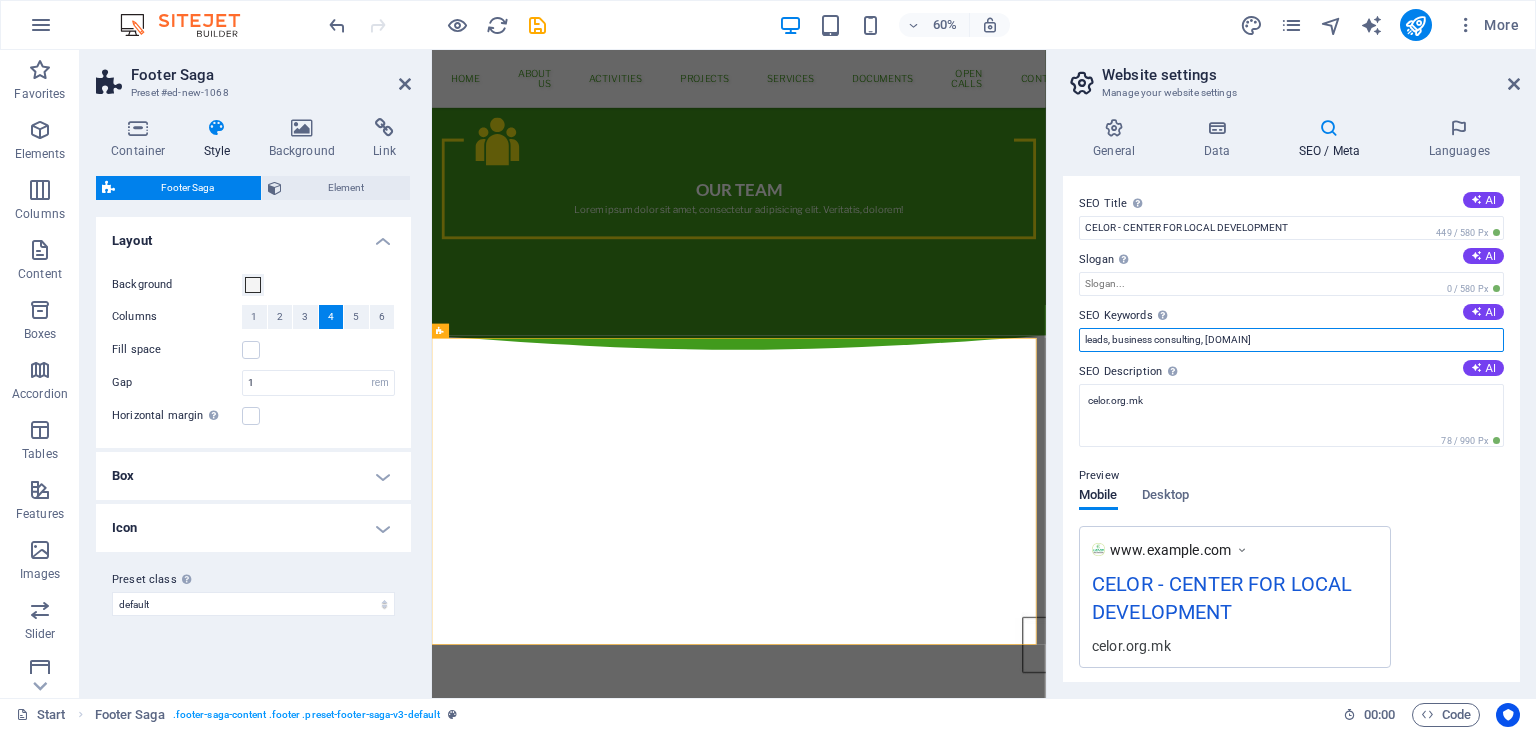 click on "leads, business consulting, celor.org.mk" at bounding box center (1291, 340) 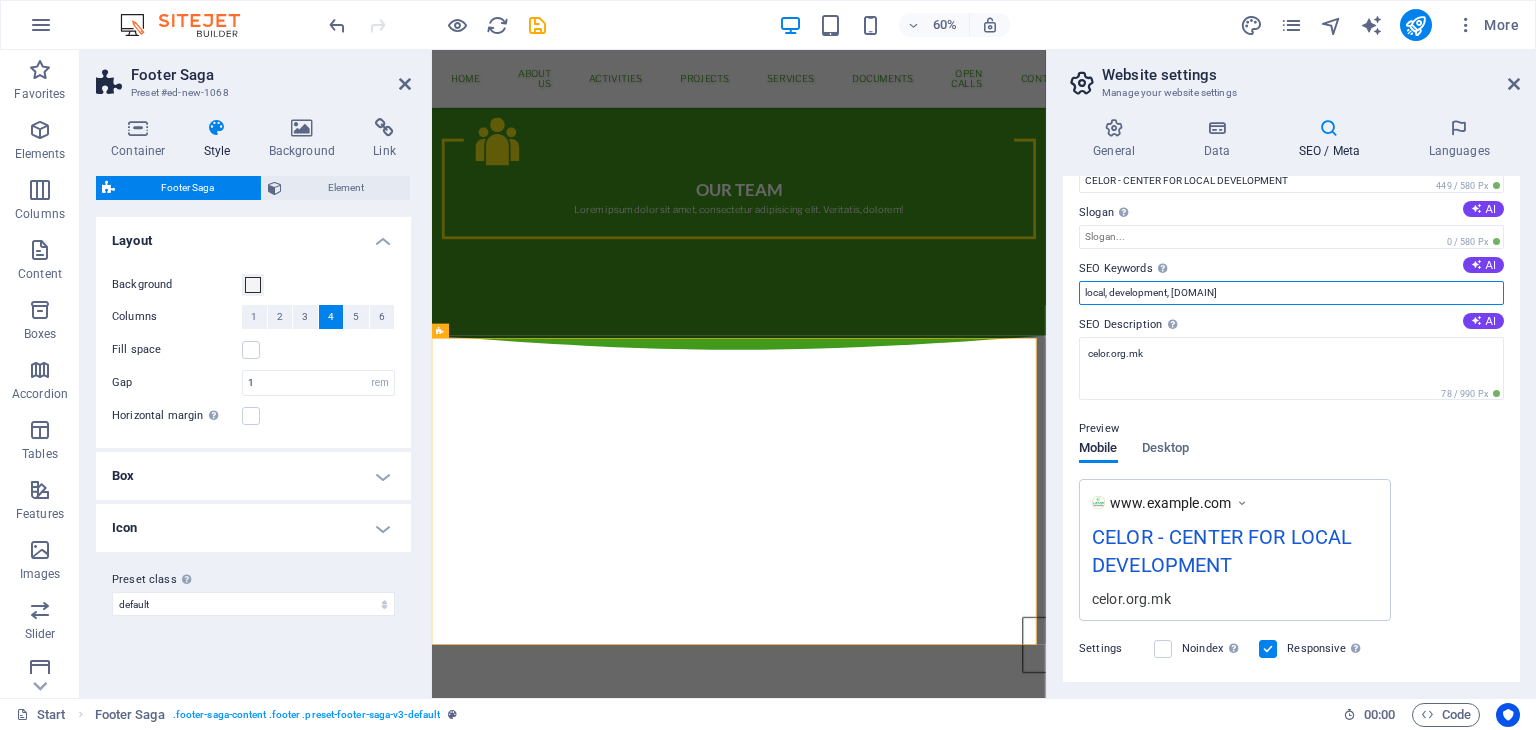 scroll, scrollTop: 0, scrollLeft: 0, axis: both 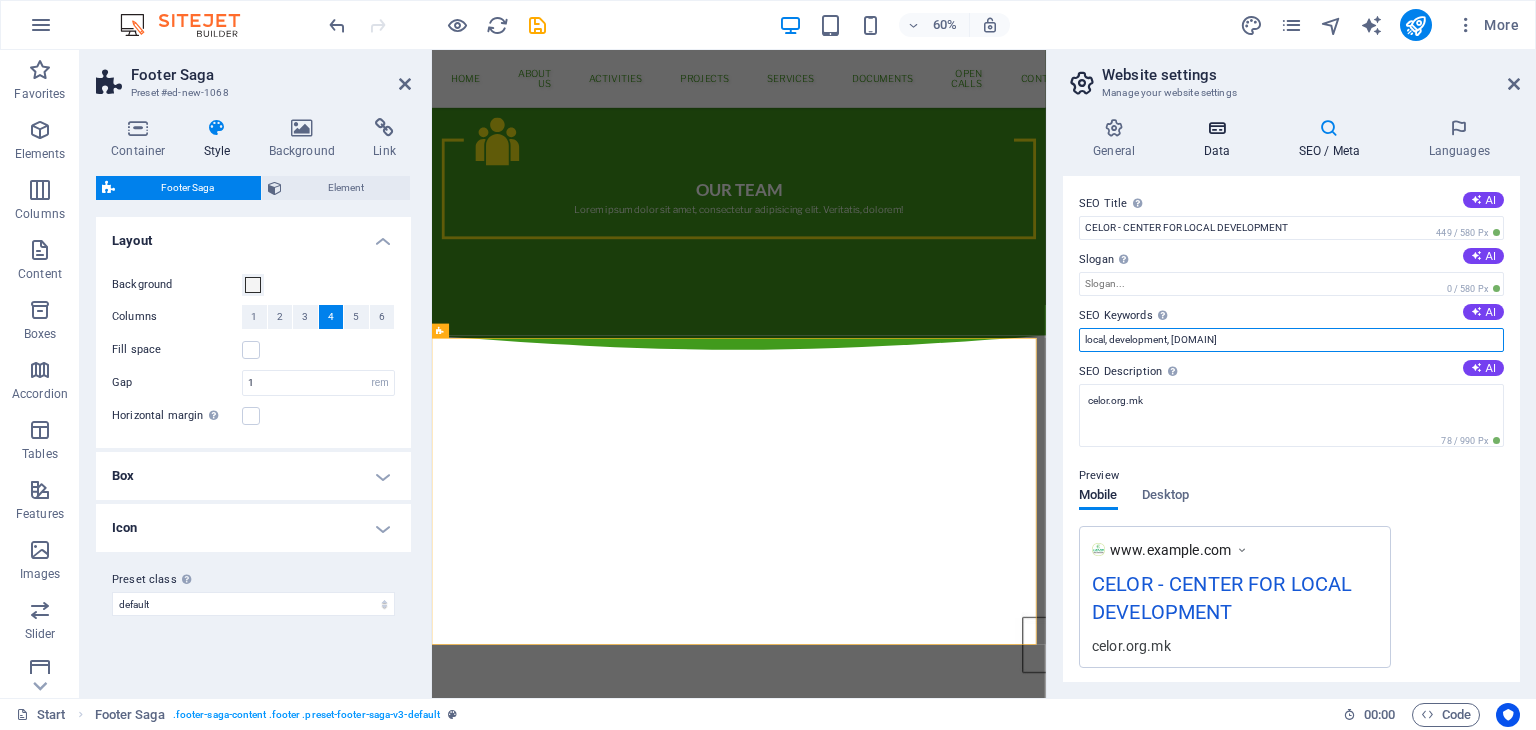 type on "local, development, celor.org.mk" 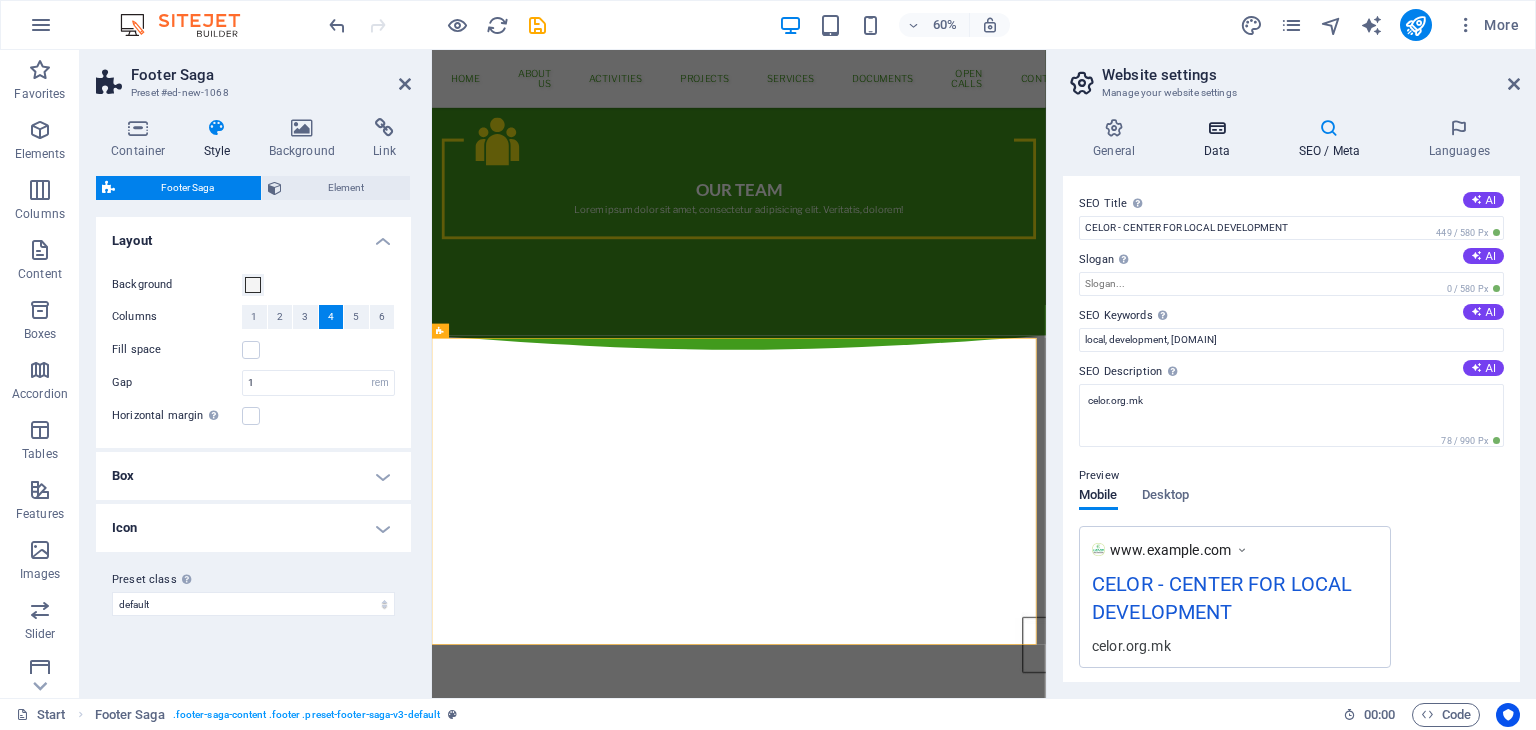 click at bounding box center (1216, 128) 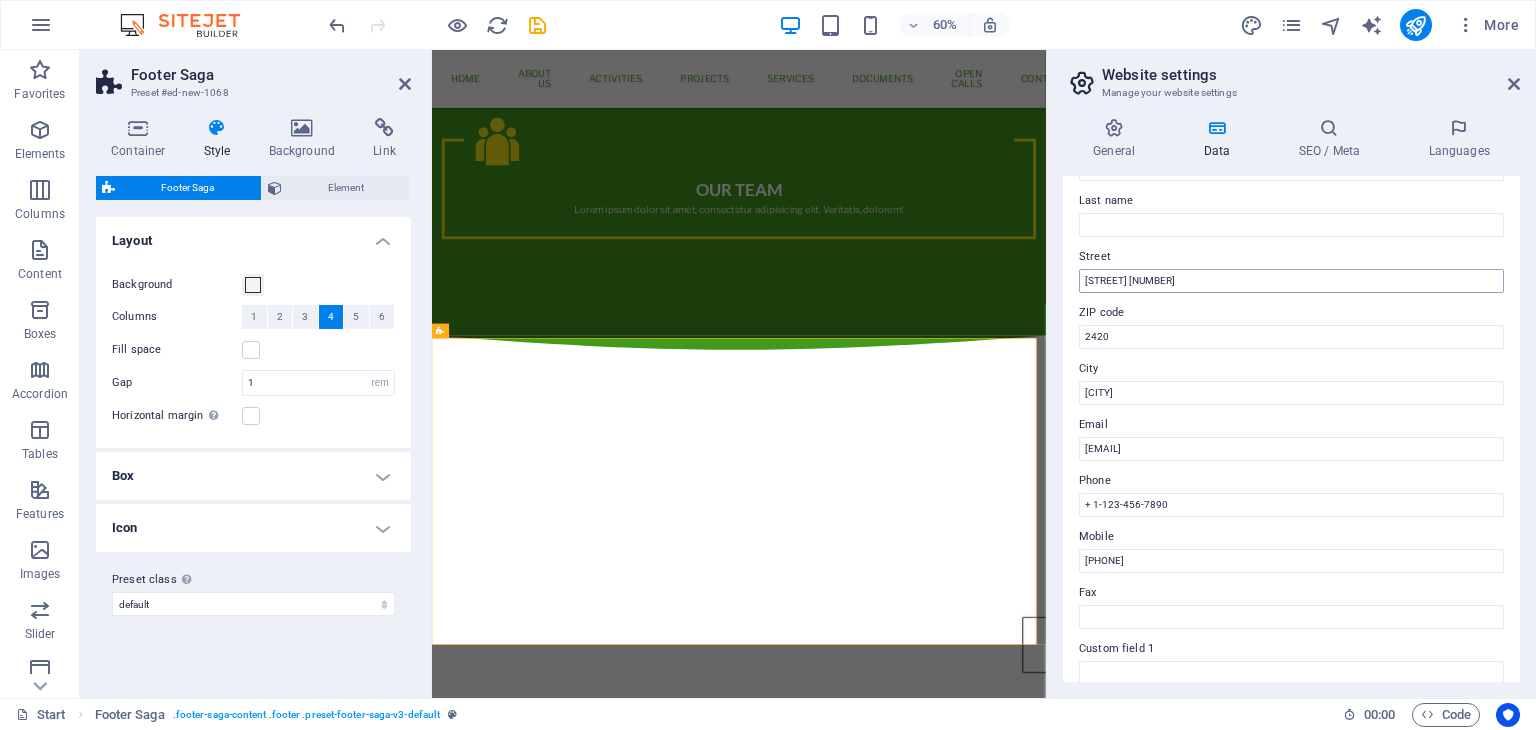 scroll, scrollTop: 200, scrollLeft: 0, axis: vertical 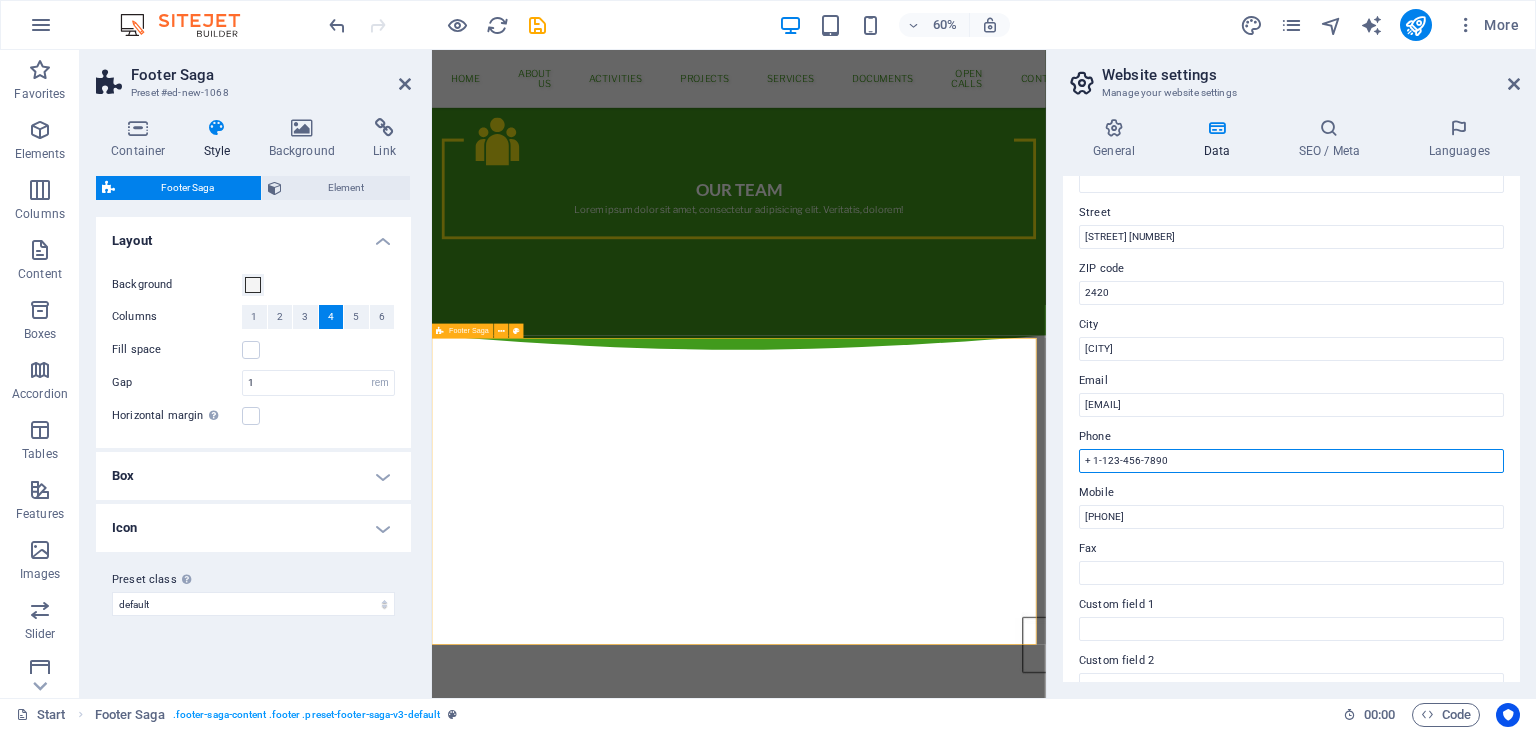 drag, startPoint x: 1648, startPoint y: 510, endPoint x: 1427, endPoint y: 721, distance: 305.55197 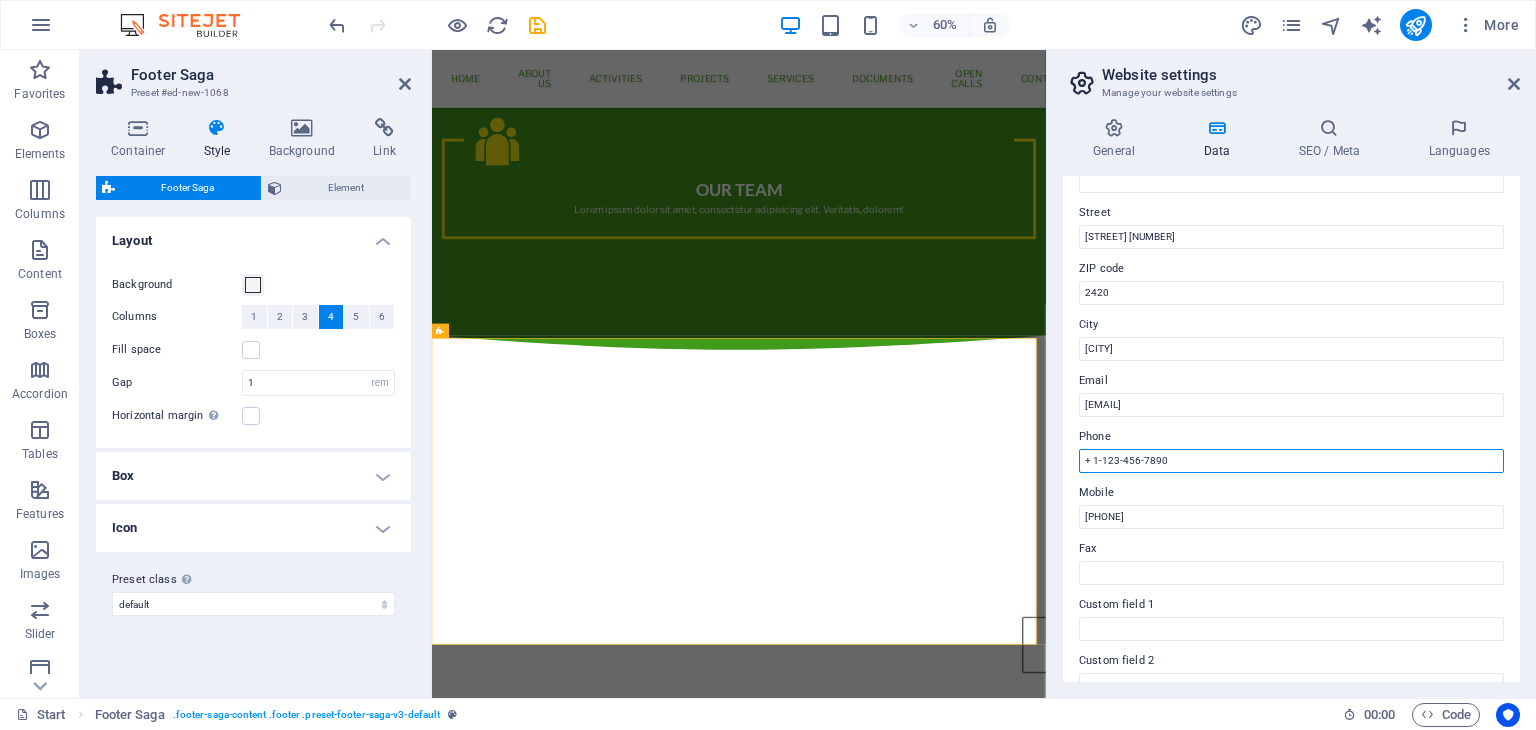 drag, startPoint x: 1176, startPoint y: 458, endPoint x: 1072, endPoint y: 457, distance: 104.00481 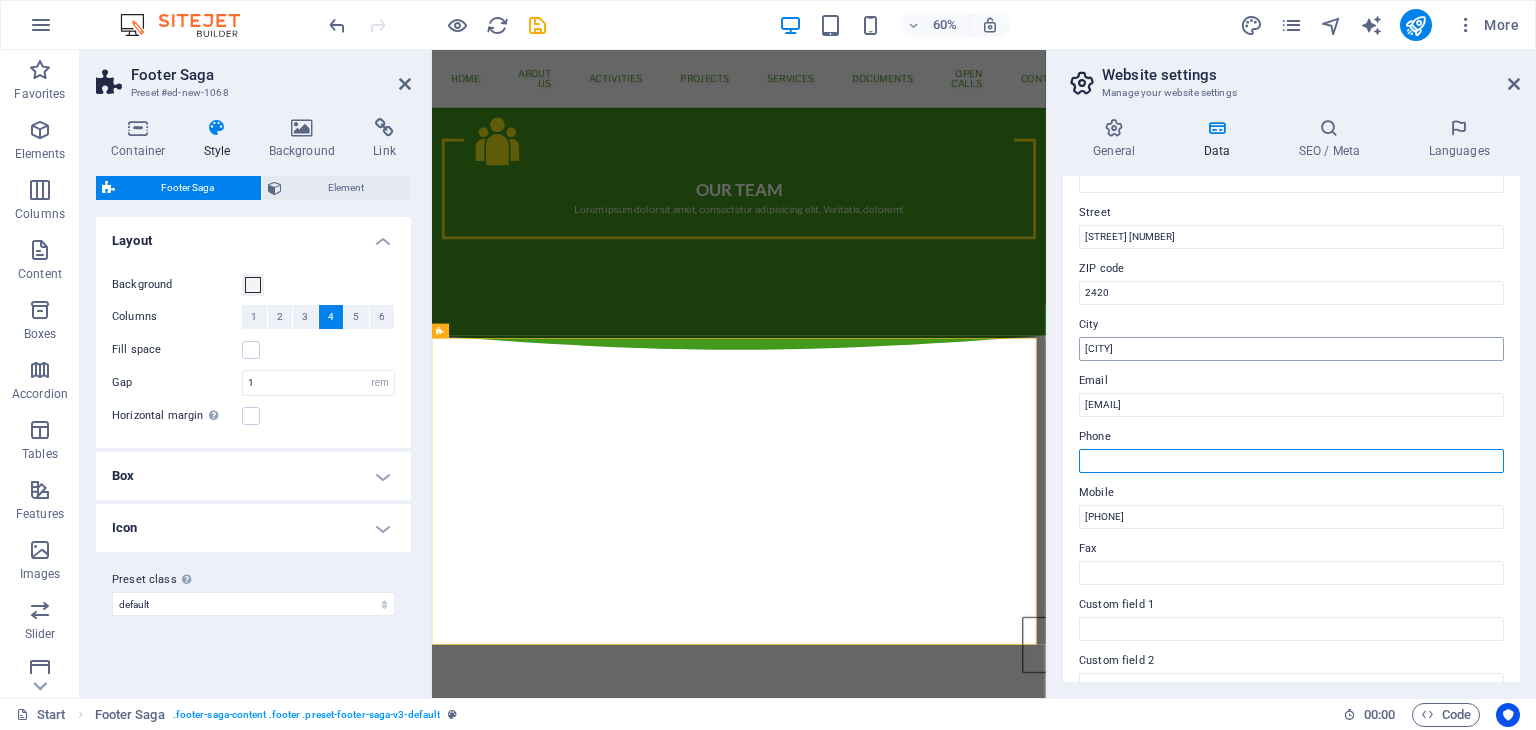 type 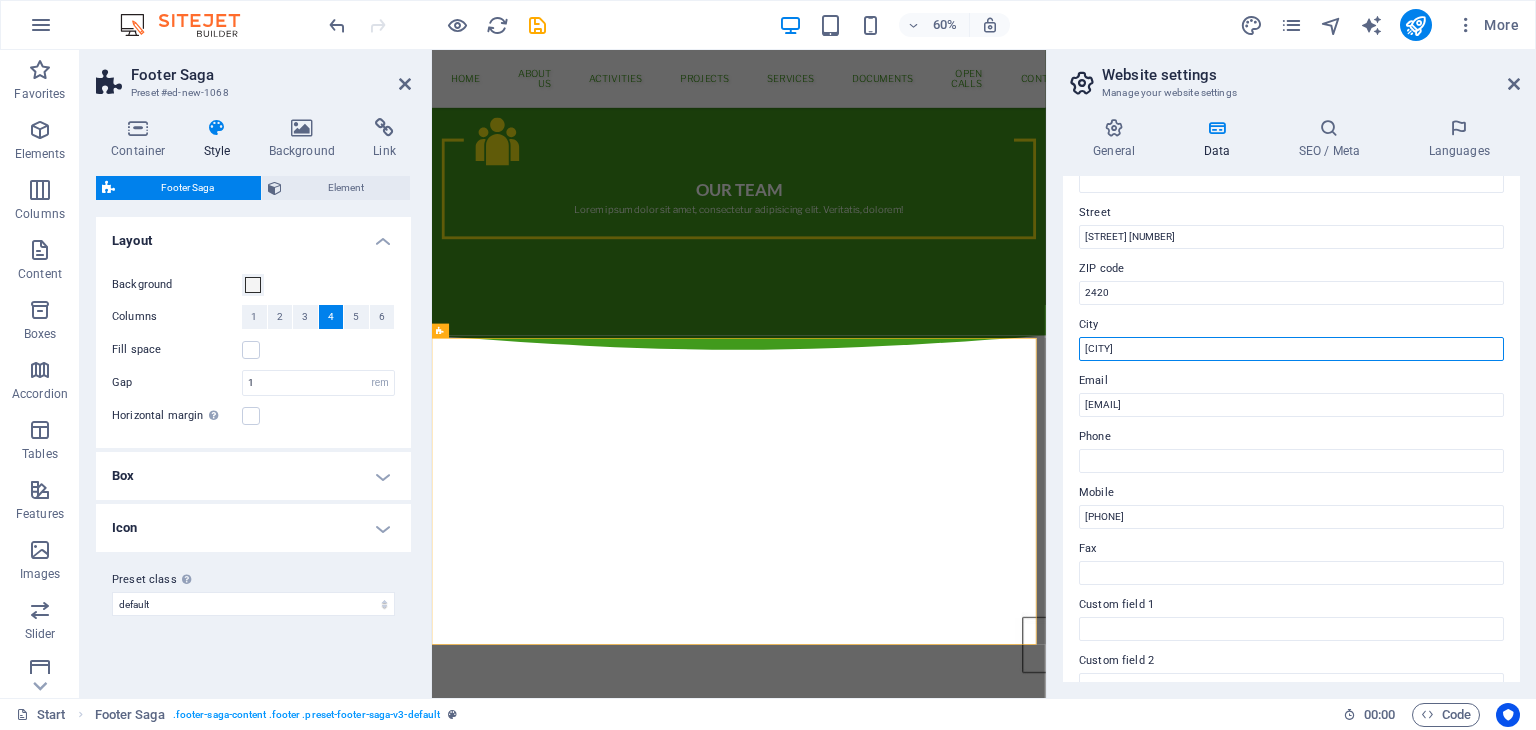 click on "[CITY]" at bounding box center (1291, 349) 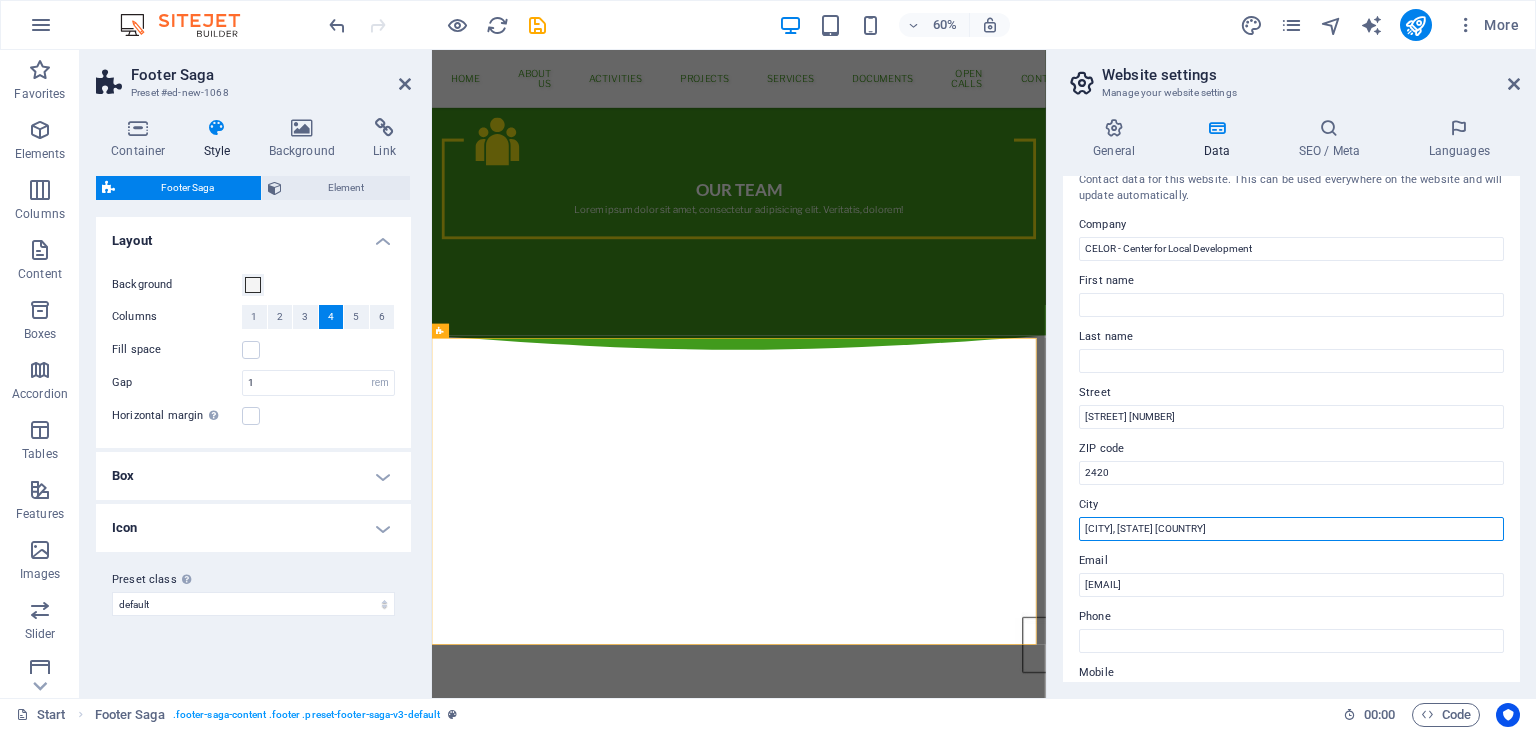 scroll, scrollTop: 0, scrollLeft: 0, axis: both 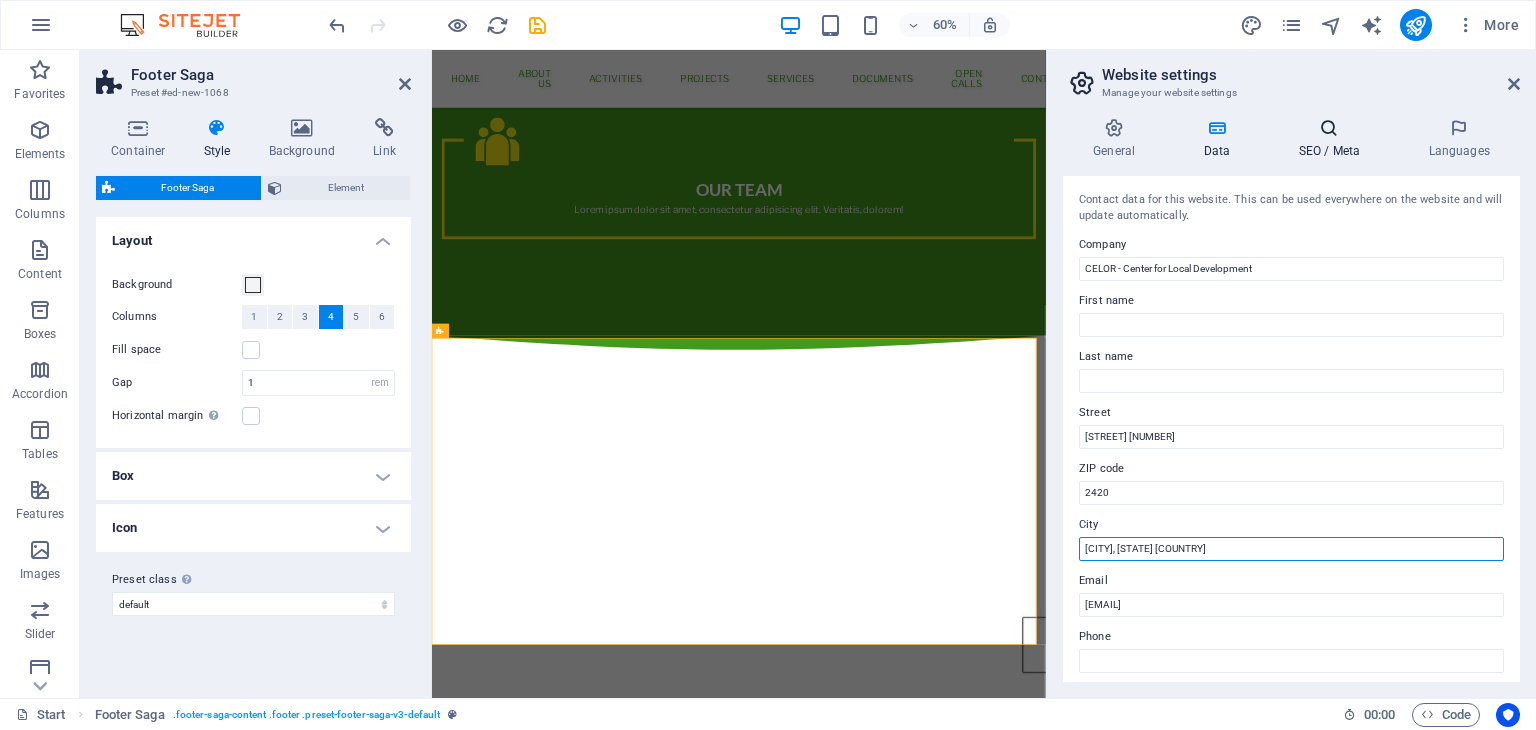 type on "Radovis, North Macedonia" 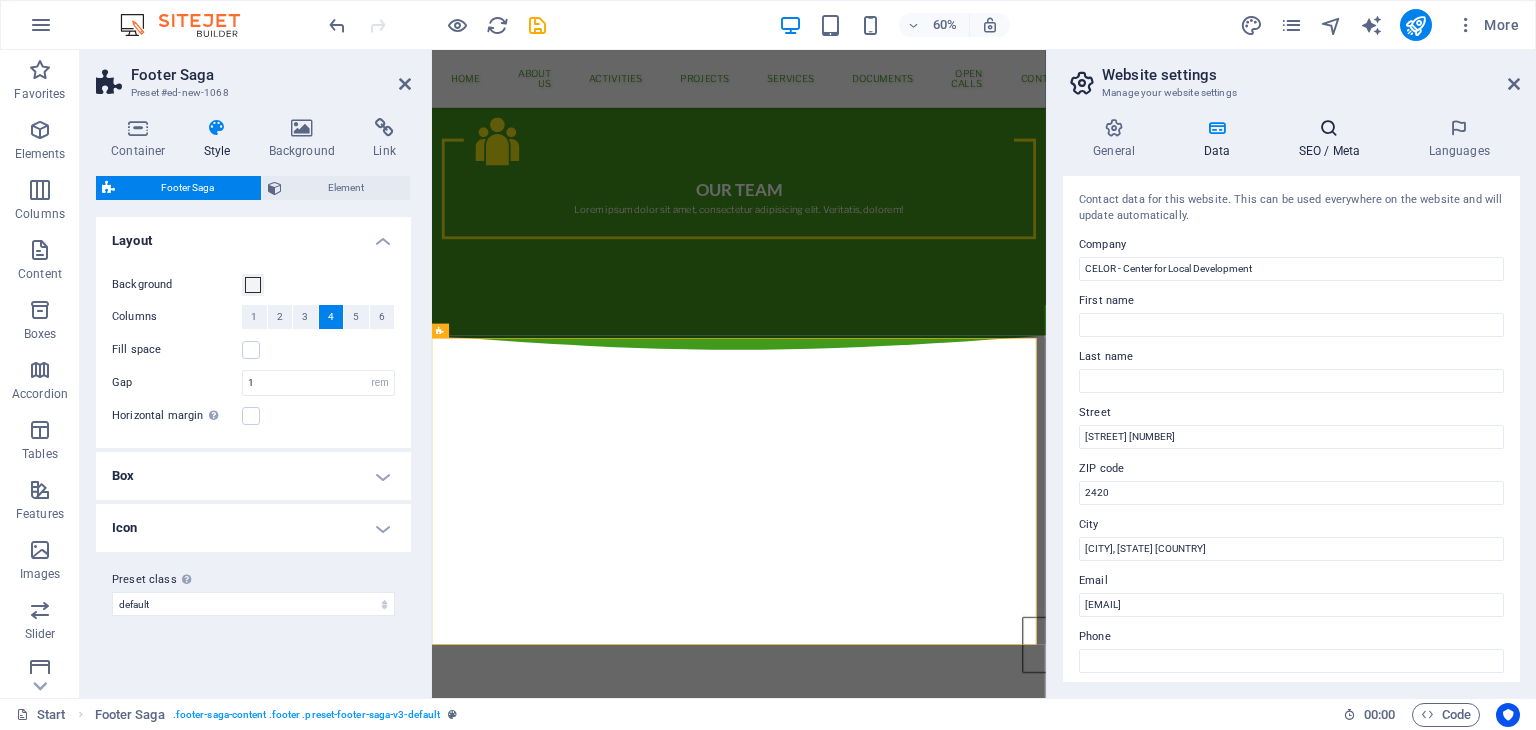 click on "SEO / Meta" at bounding box center [1333, 139] 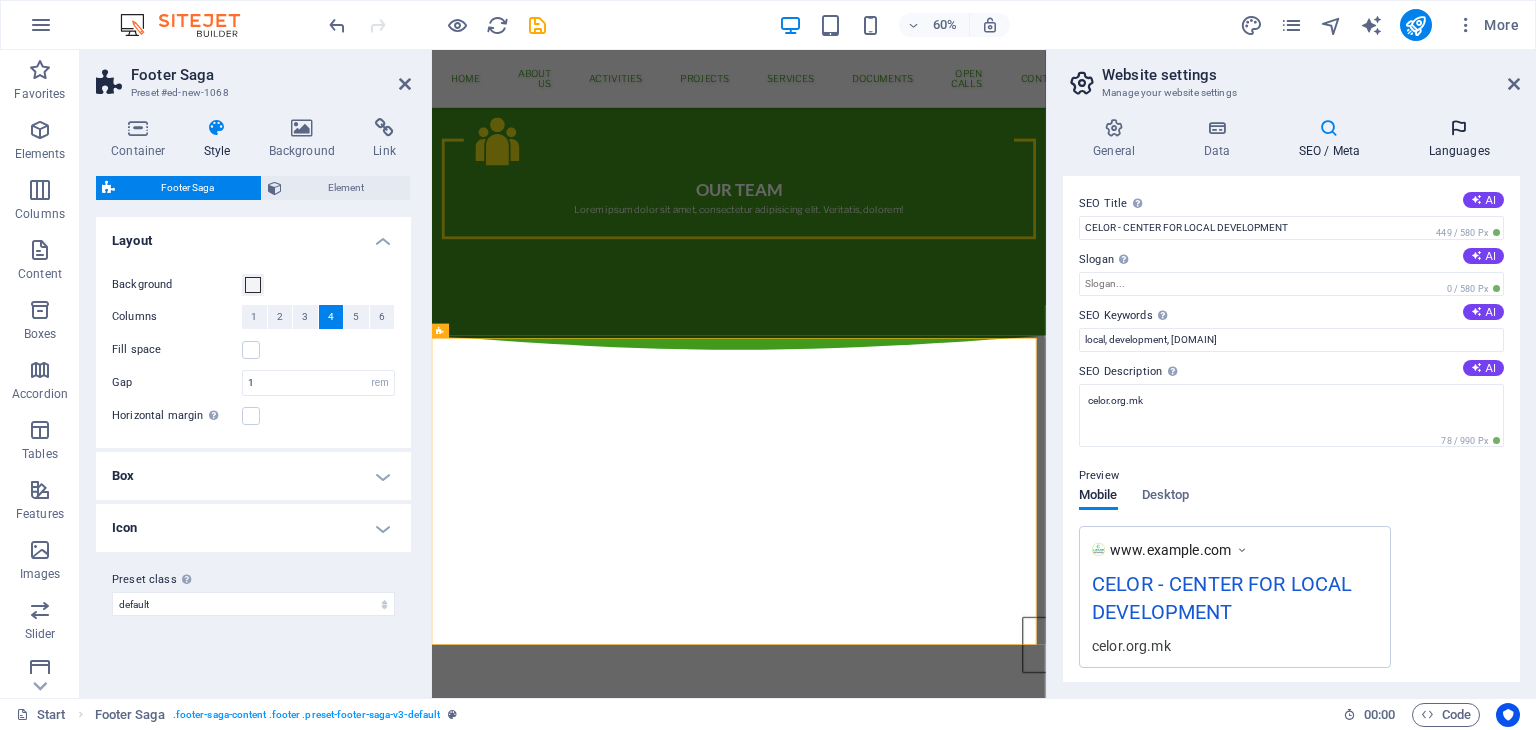 click on "Languages" at bounding box center [1459, 139] 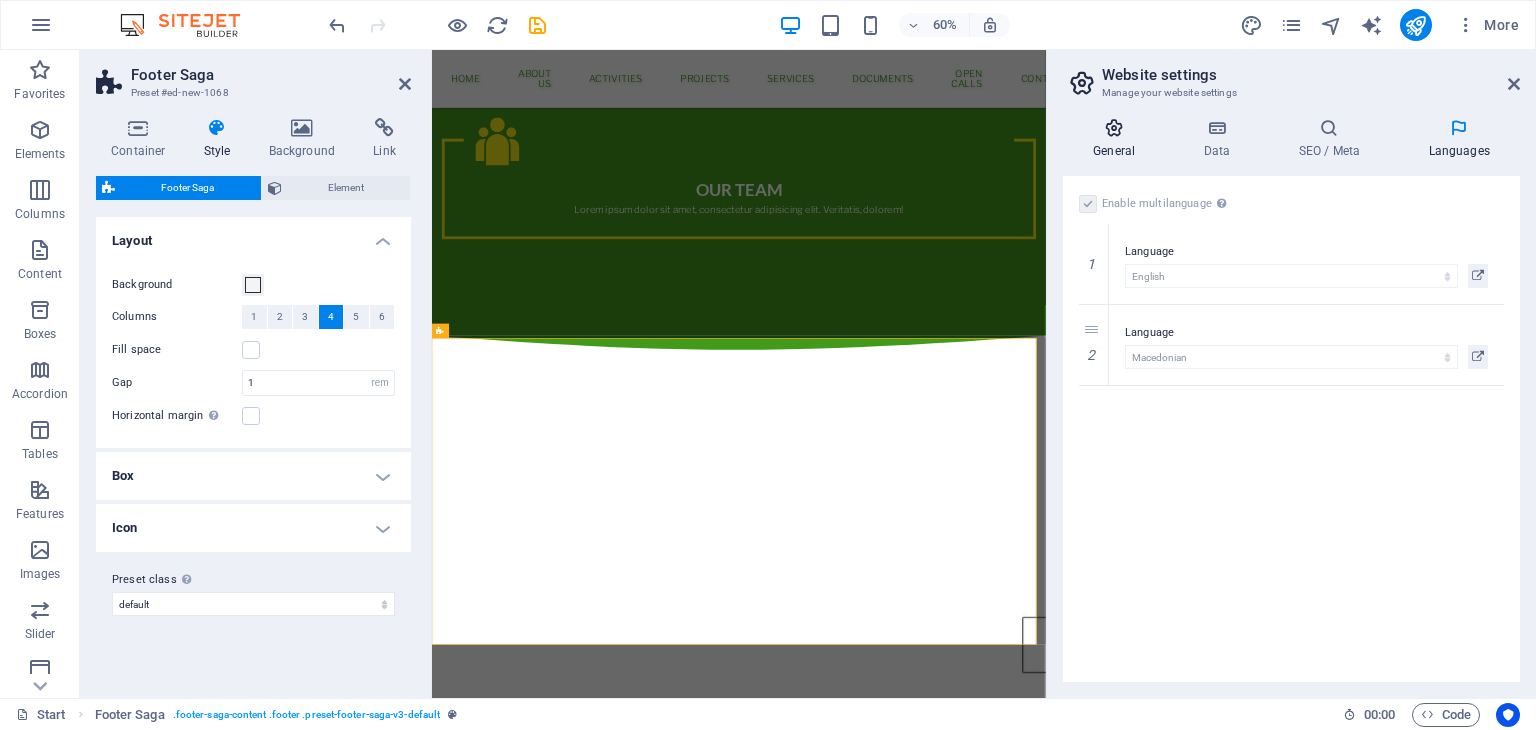 click on "General" at bounding box center [1118, 139] 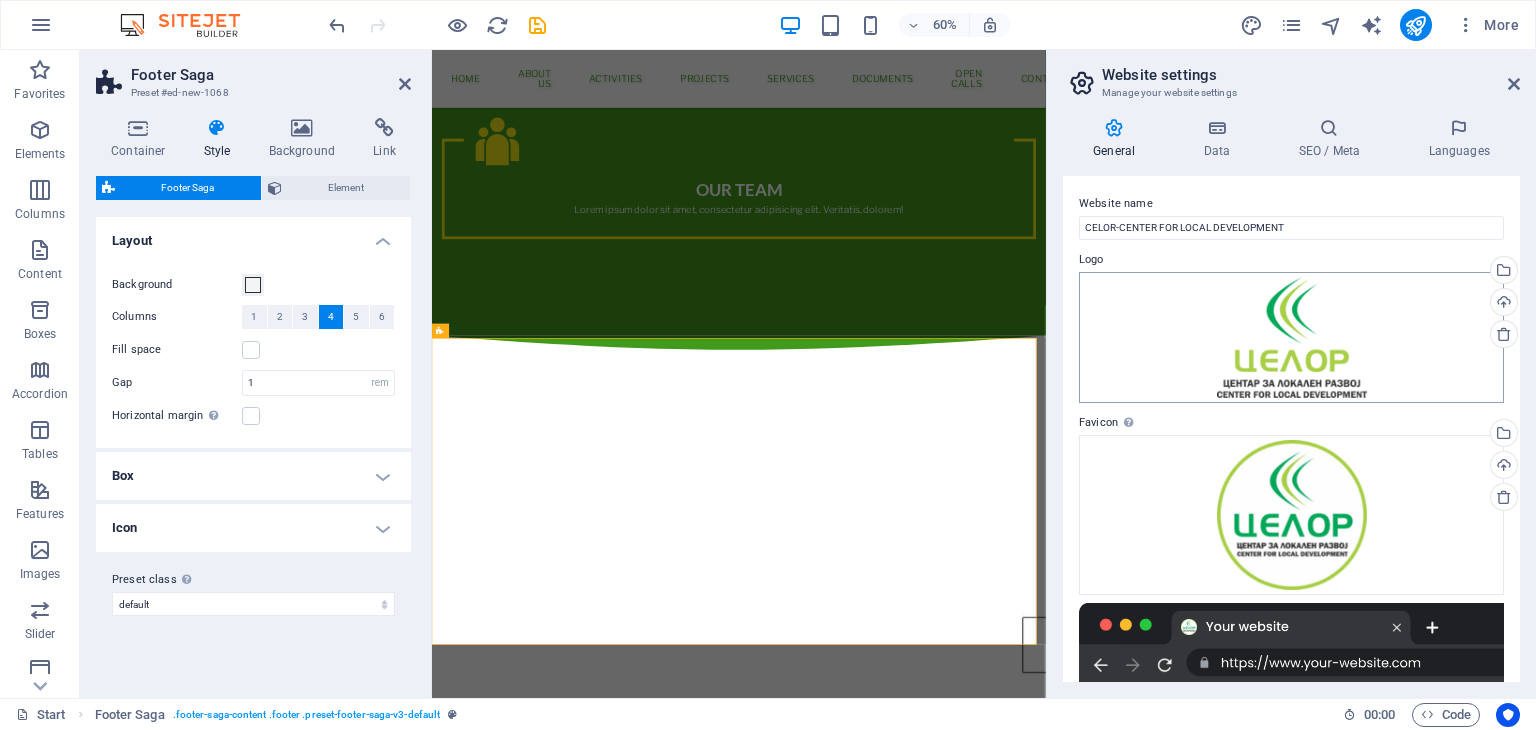 scroll, scrollTop: 279, scrollLeft: 0, axis: vertical 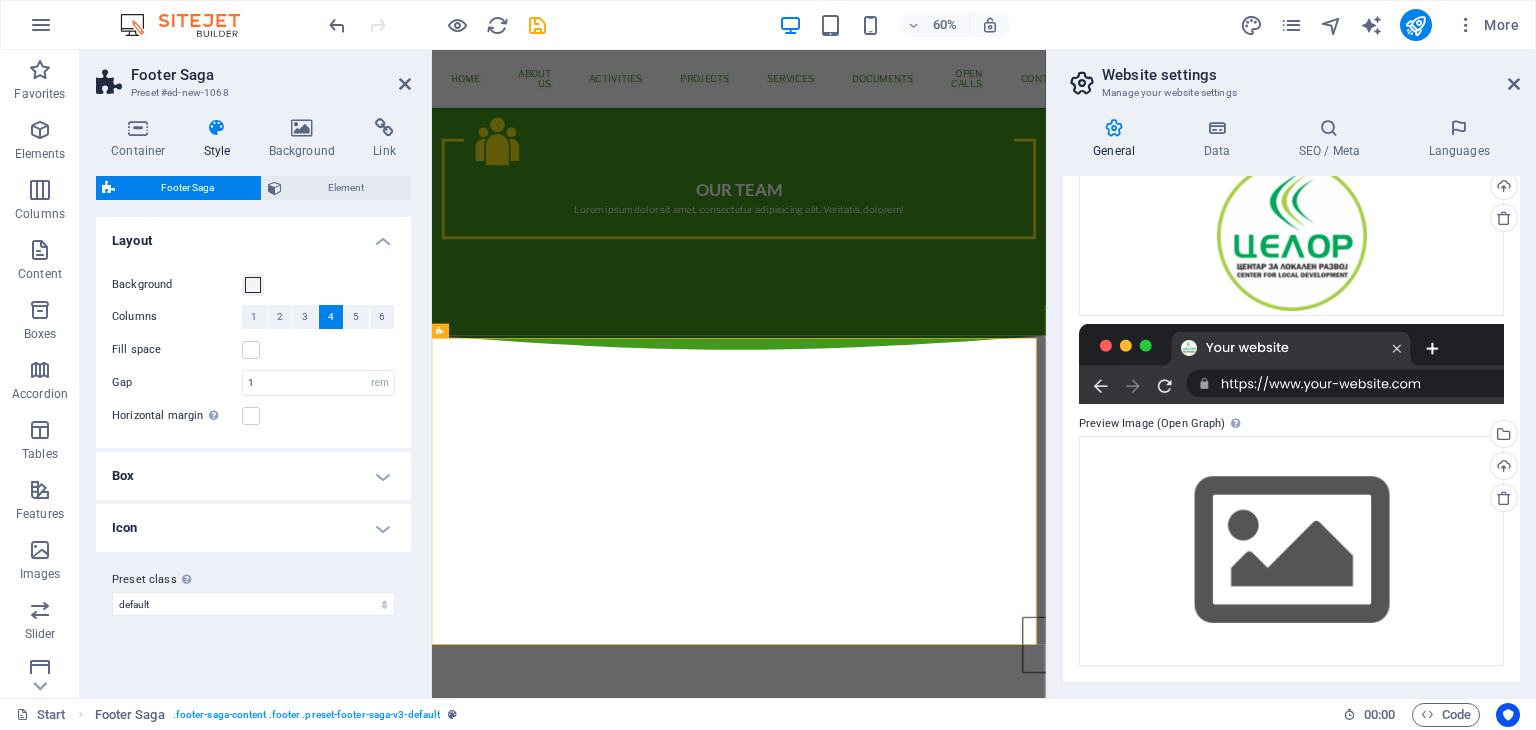 click on "Website settings Manage your website settings" at bounding box center [1293, 76] 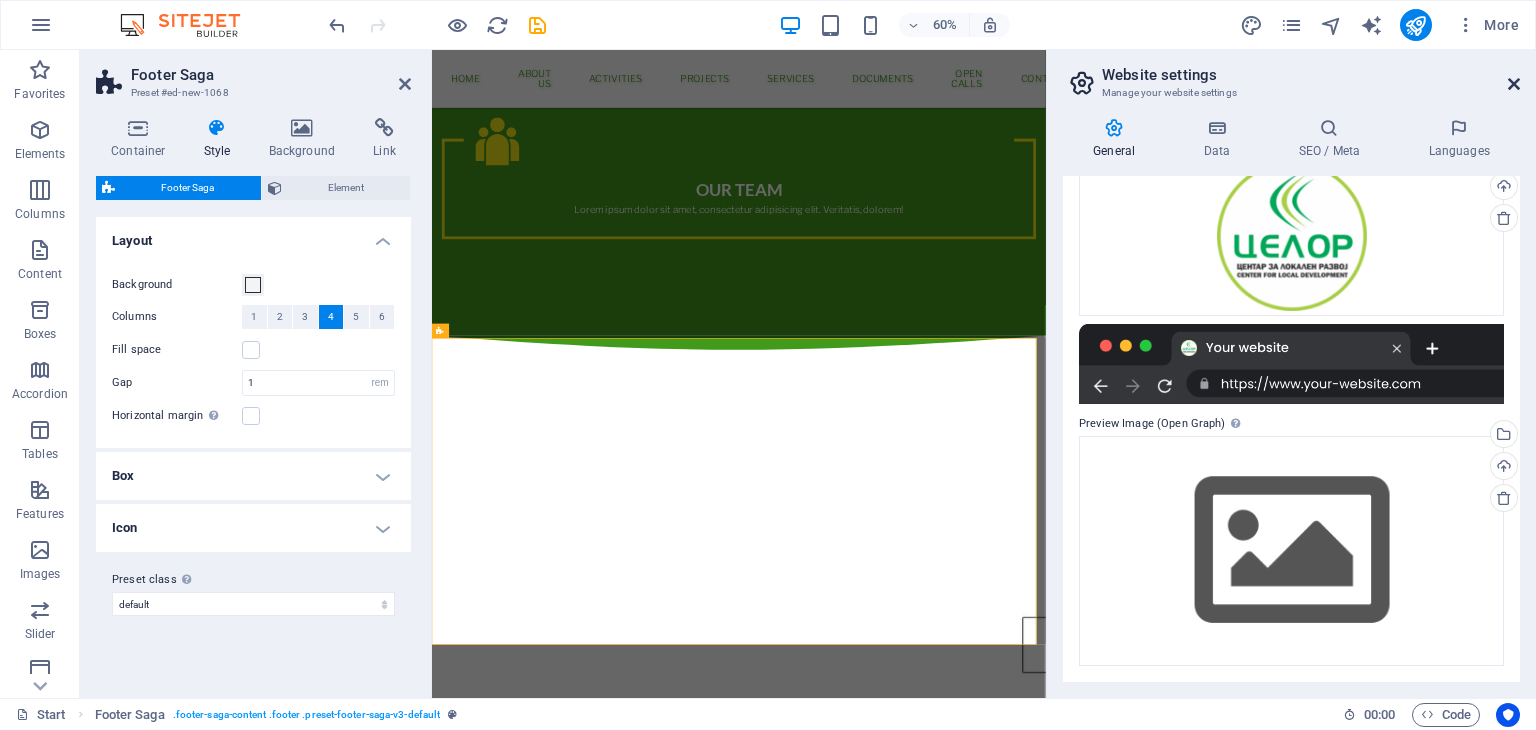 click at bounding box center (1514, 84) 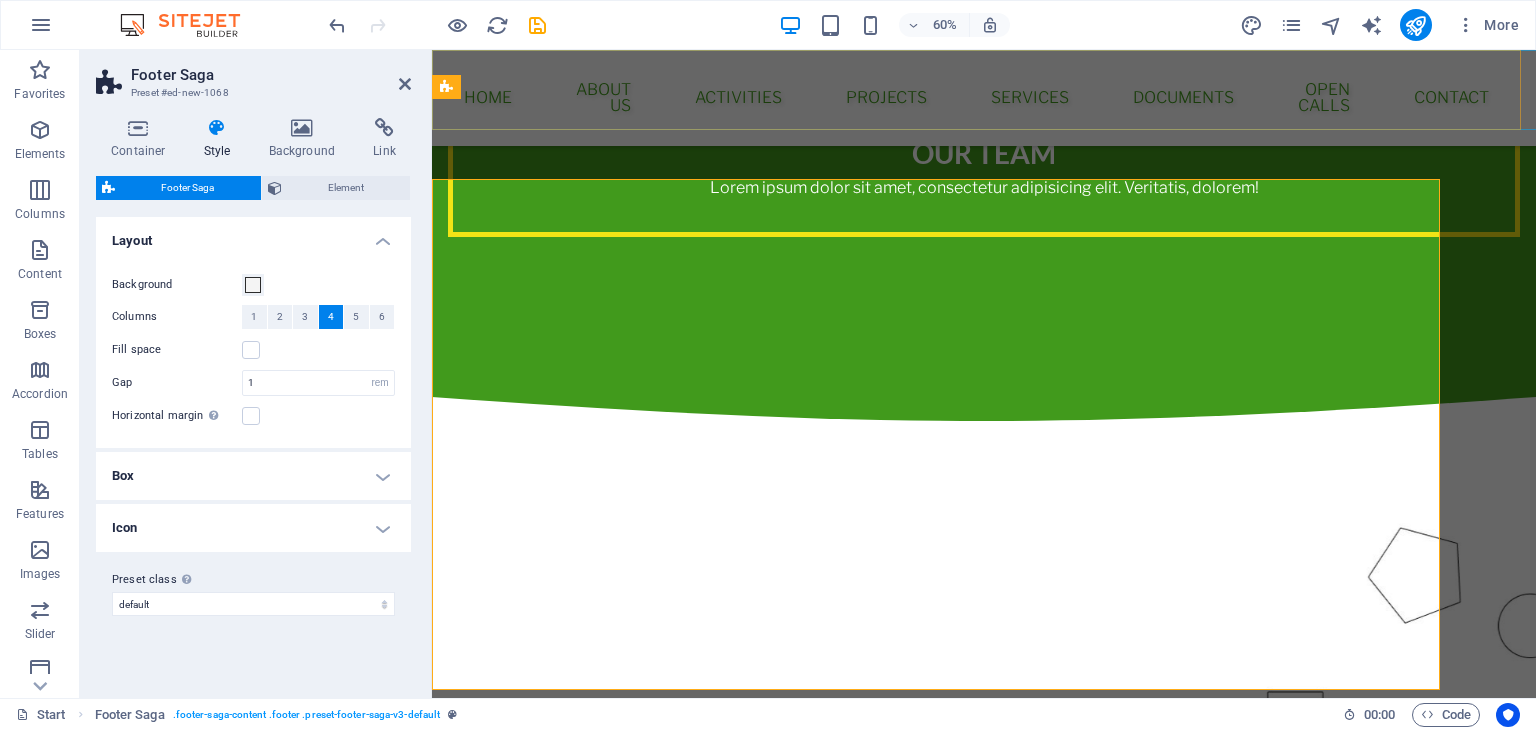 scroll, scrollTop: 3609, scrollLeft: 0, axis: vertical 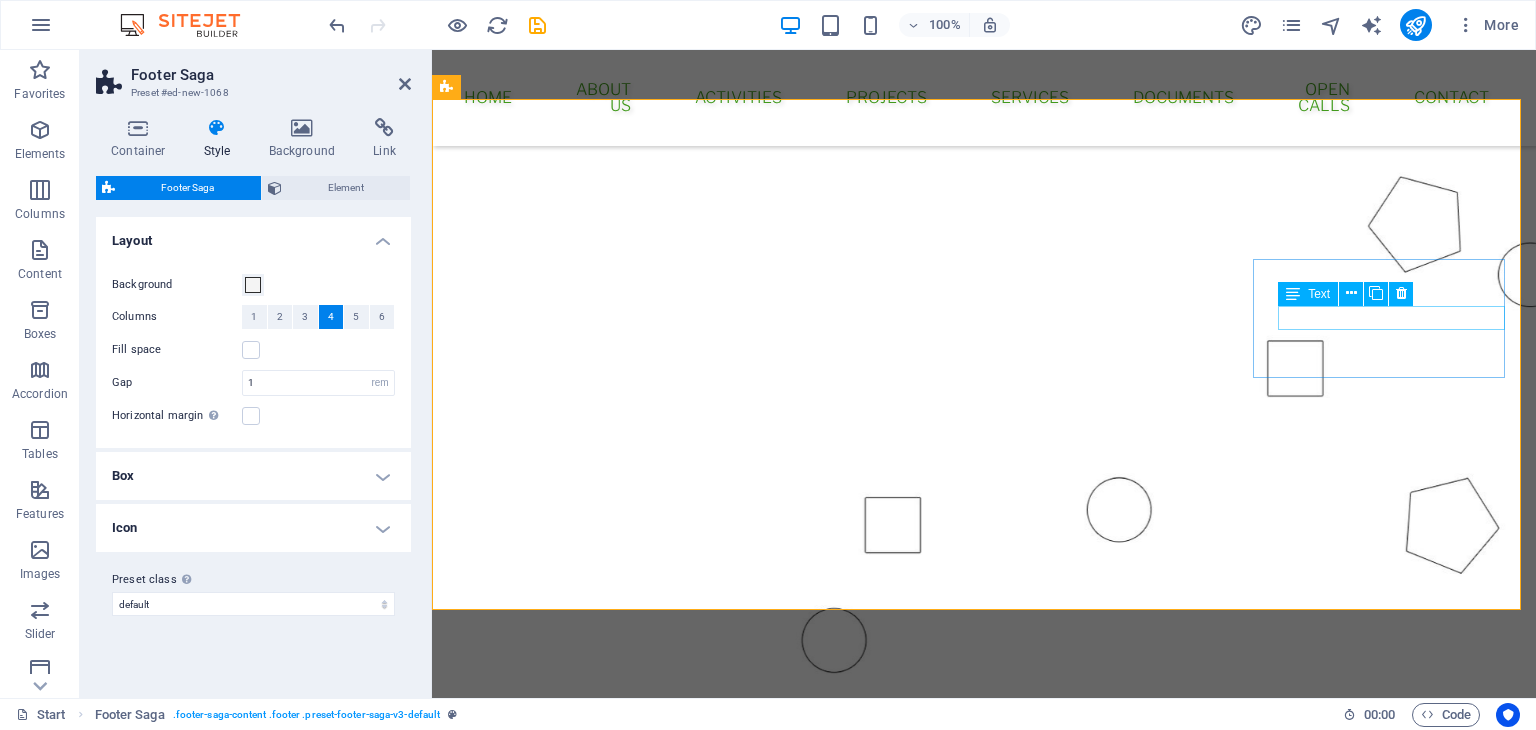 click on "Facebook" at bounding box center (576, 2410) 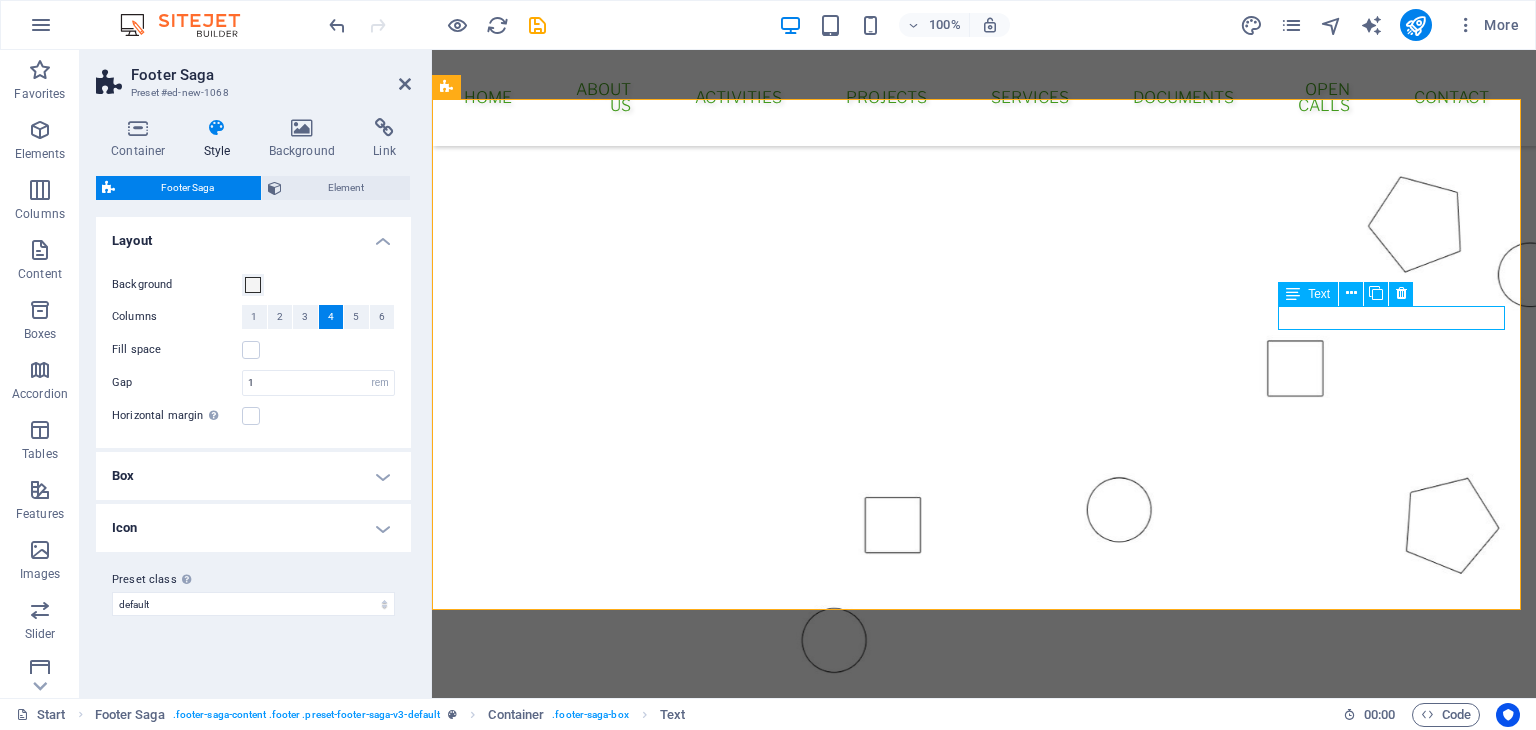 click on "Facebook" at bounding box center (576, 2410) 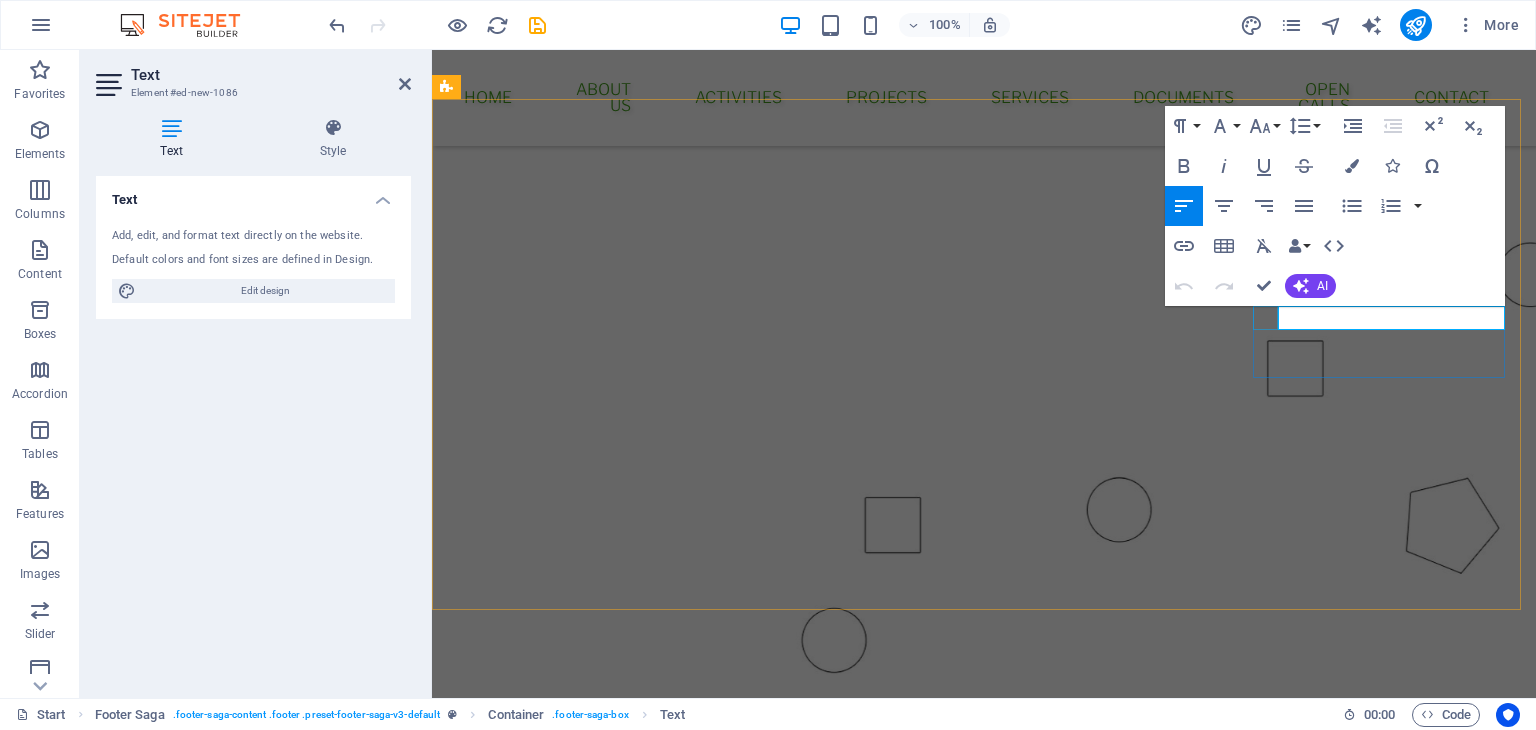click at bounding box center (576, 2386) 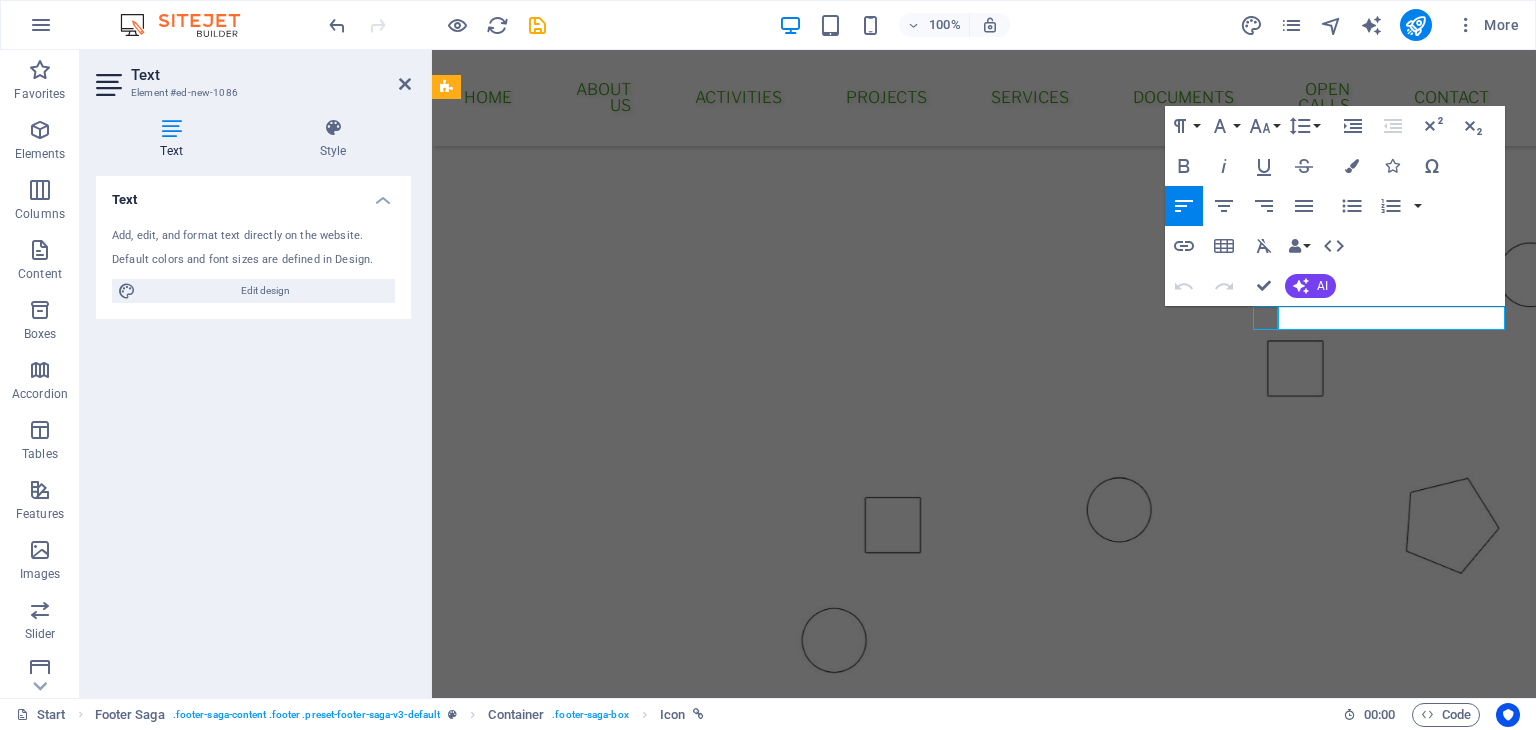 click at bounding box center (576, 2386) 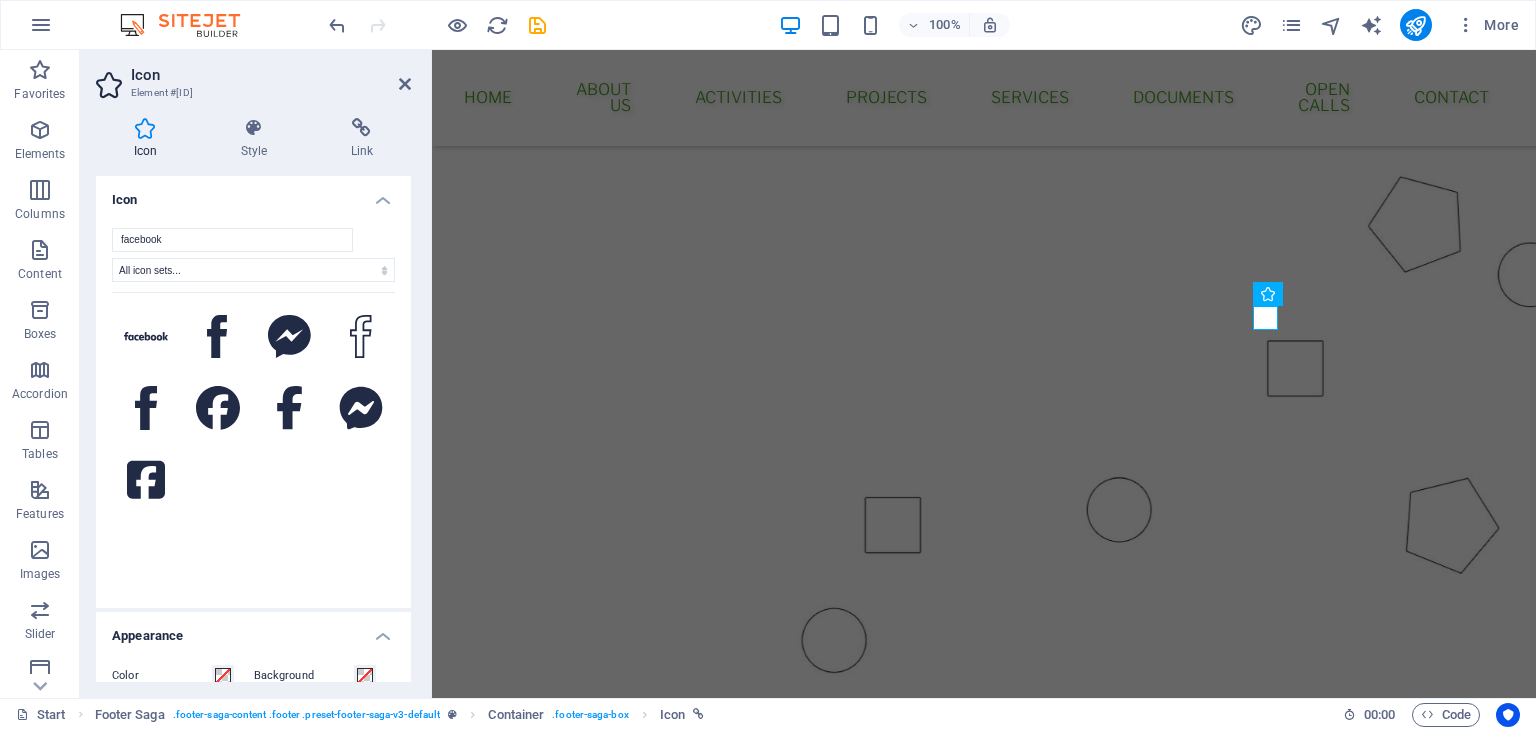 click on "Icon" at bounding box center (253, 194) 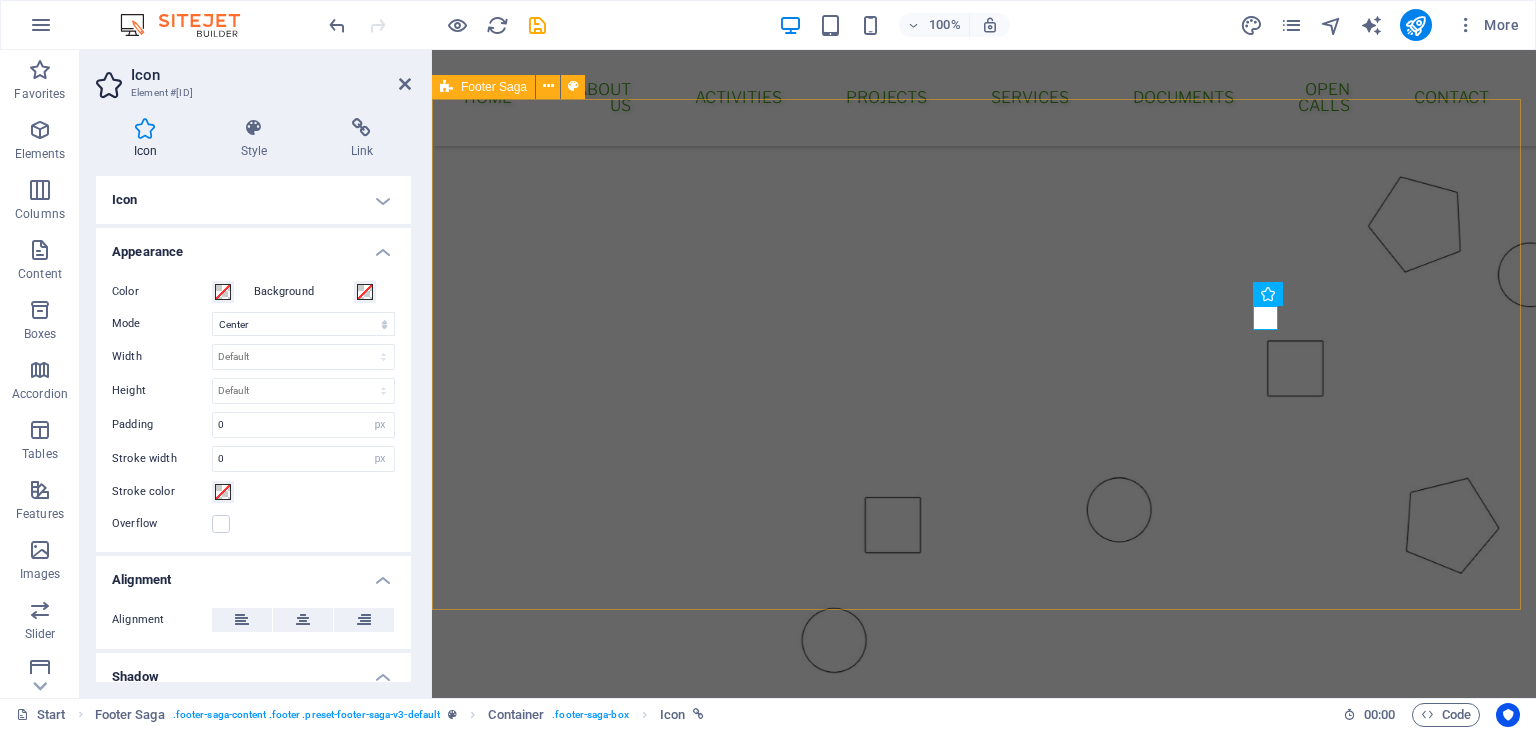 click on "Contact Kej 8-mi Septemvri br.7 2420   Radovis, North Macedonia Phone:  Mobile:  +38978462262 Email:  celormk@gmail.com Navigation Home About Service Contact Legal Notice Privacy Policy Social media Facebook Twitter Instagram" at bounding box center (984, 2141) 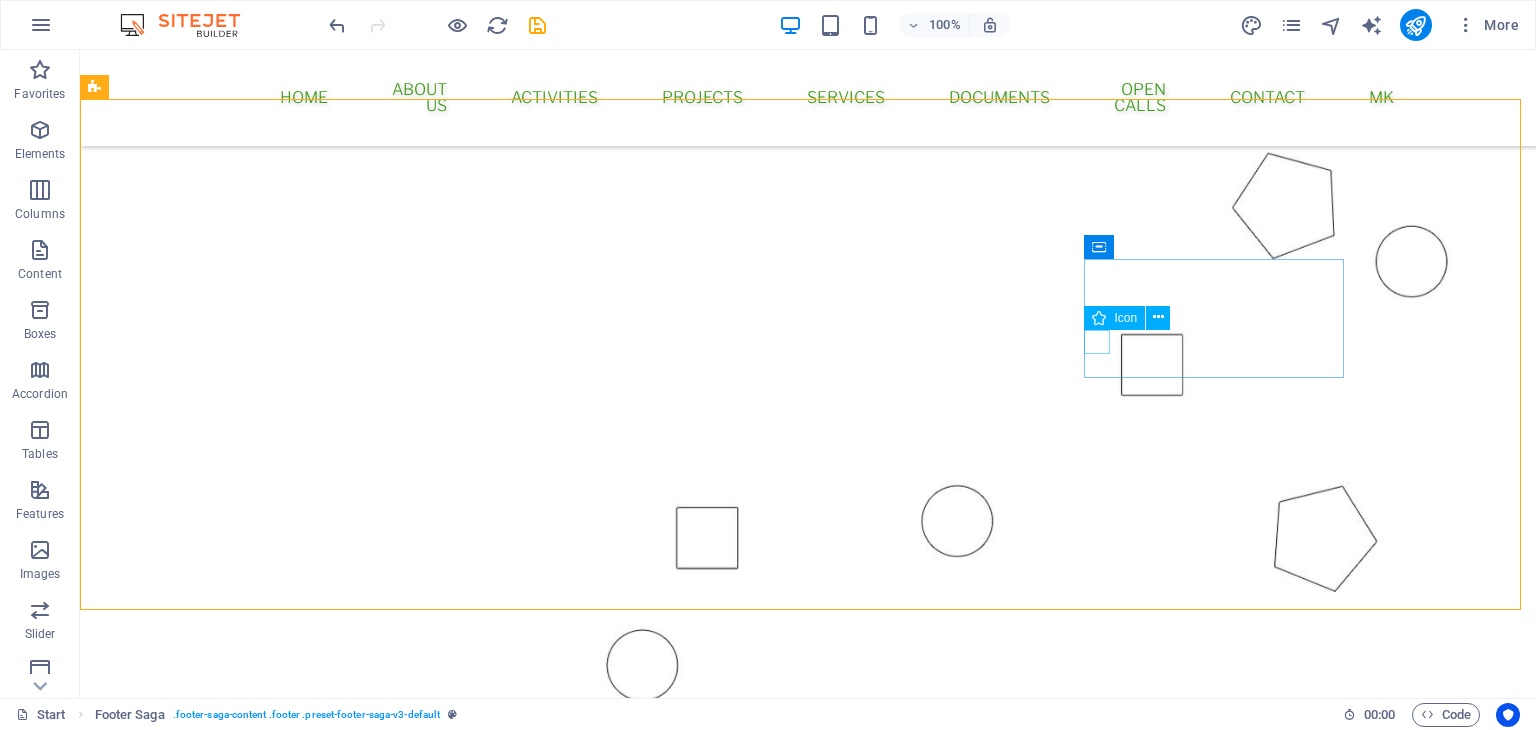 click on "Icon" at bounding box center [1114, 318] 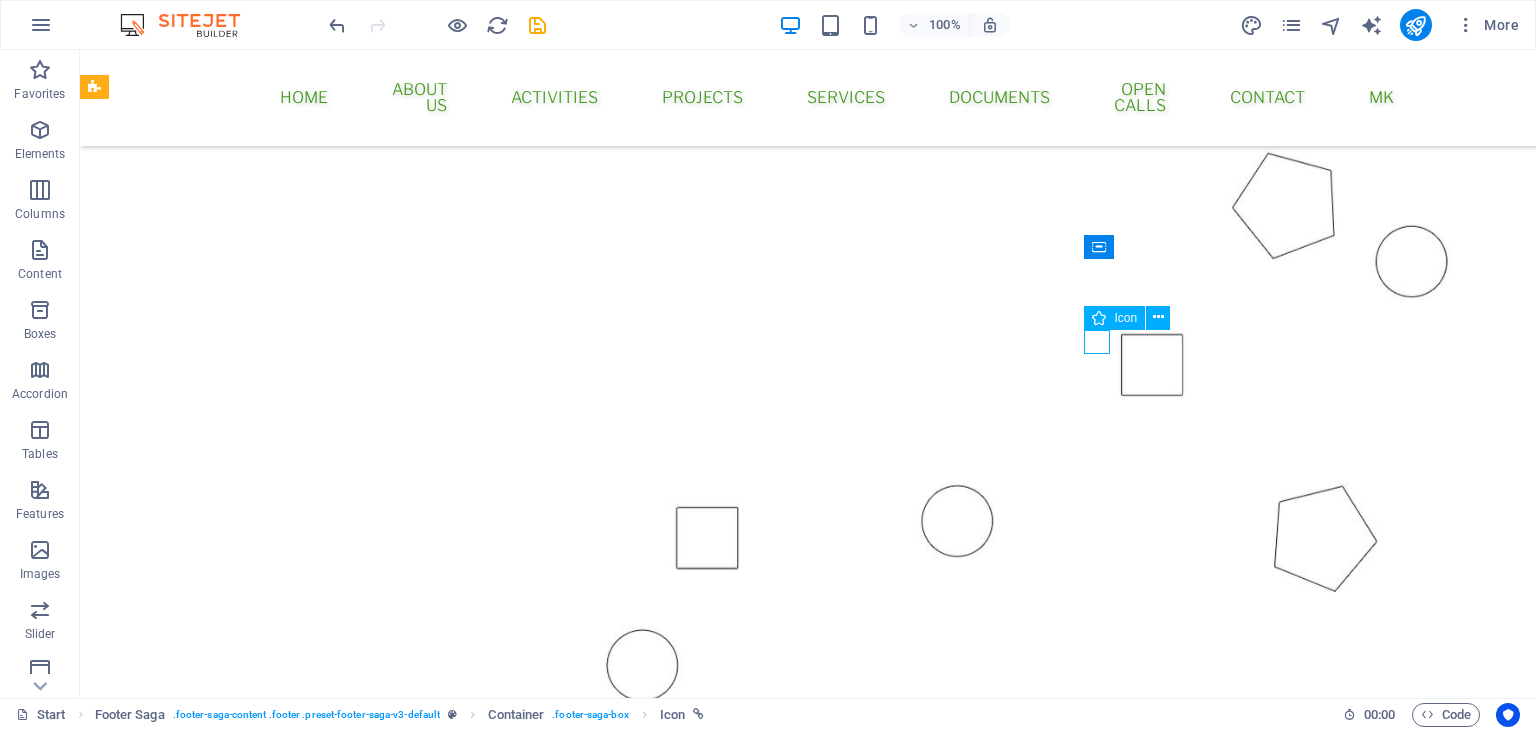 click on "Icon" at bounding box center [1114, 318] 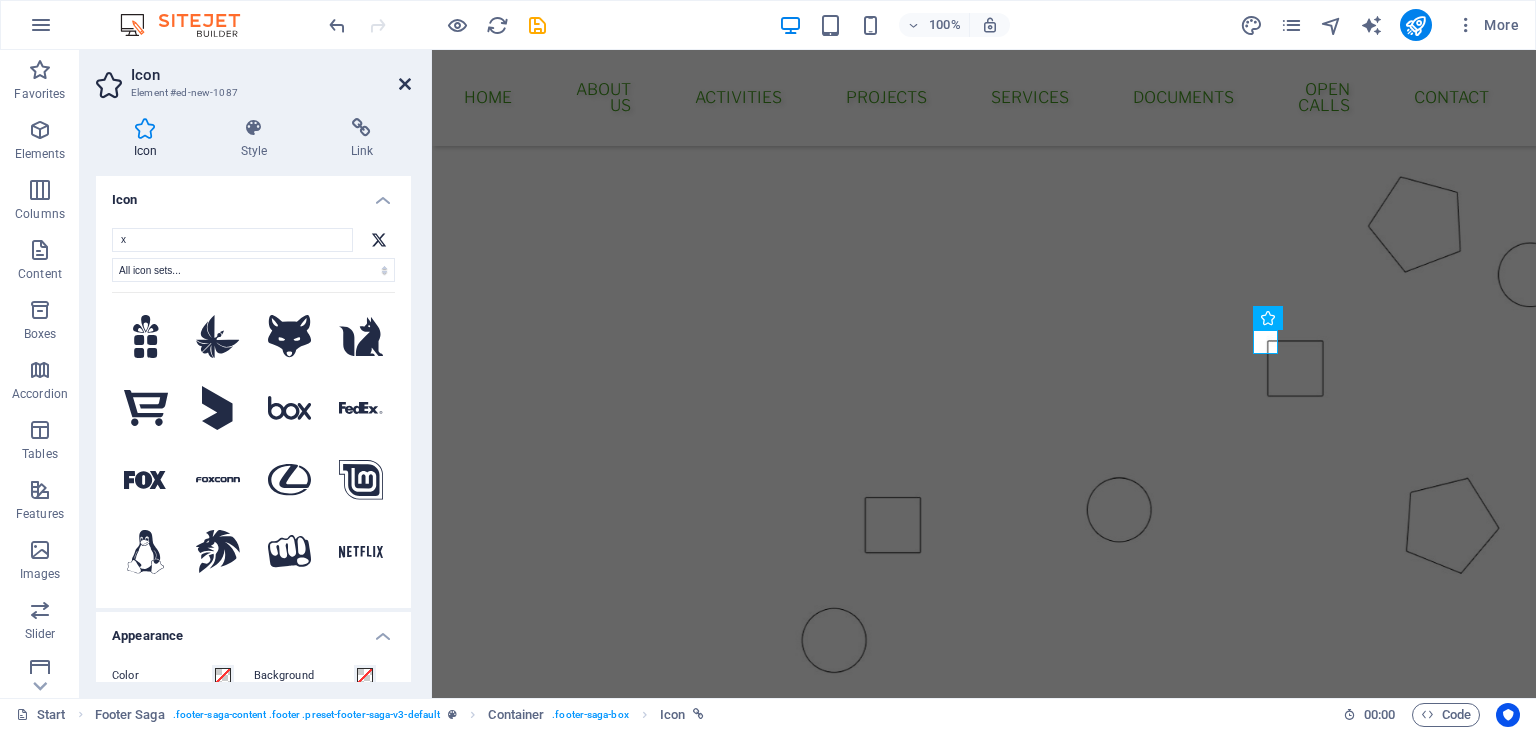 click at bounding box center (405, 84) 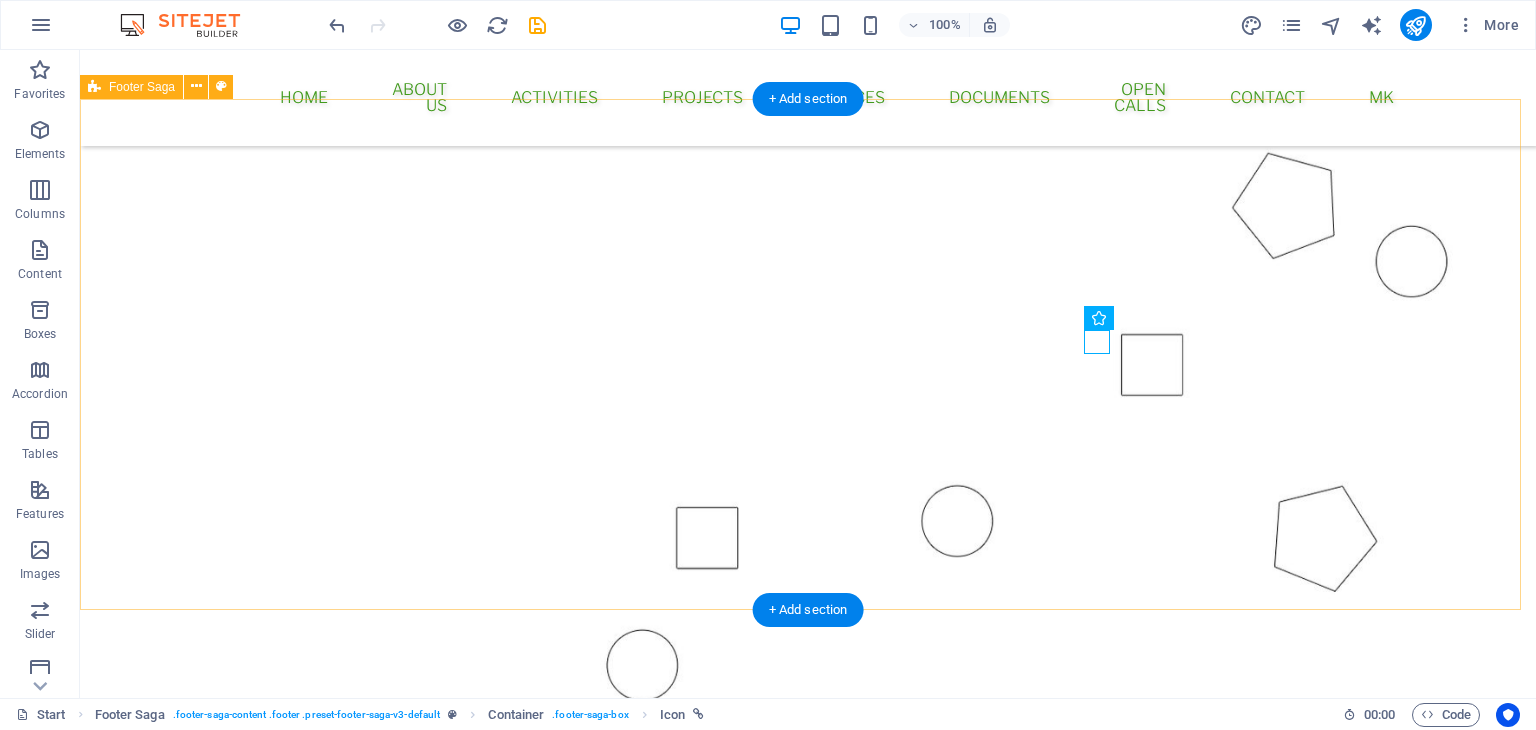 click on "Contact Kej 8-mi Septemvri br.7 2420   Radovis, North Macedonia Phone:  Mobile:  +38978462262 Email:  celormk@gmail.com Navigation Home About Service Contact Legal Notice Privacy Policy Social media Facebook Twitter Instagram" at bounding box center (808, 2141) 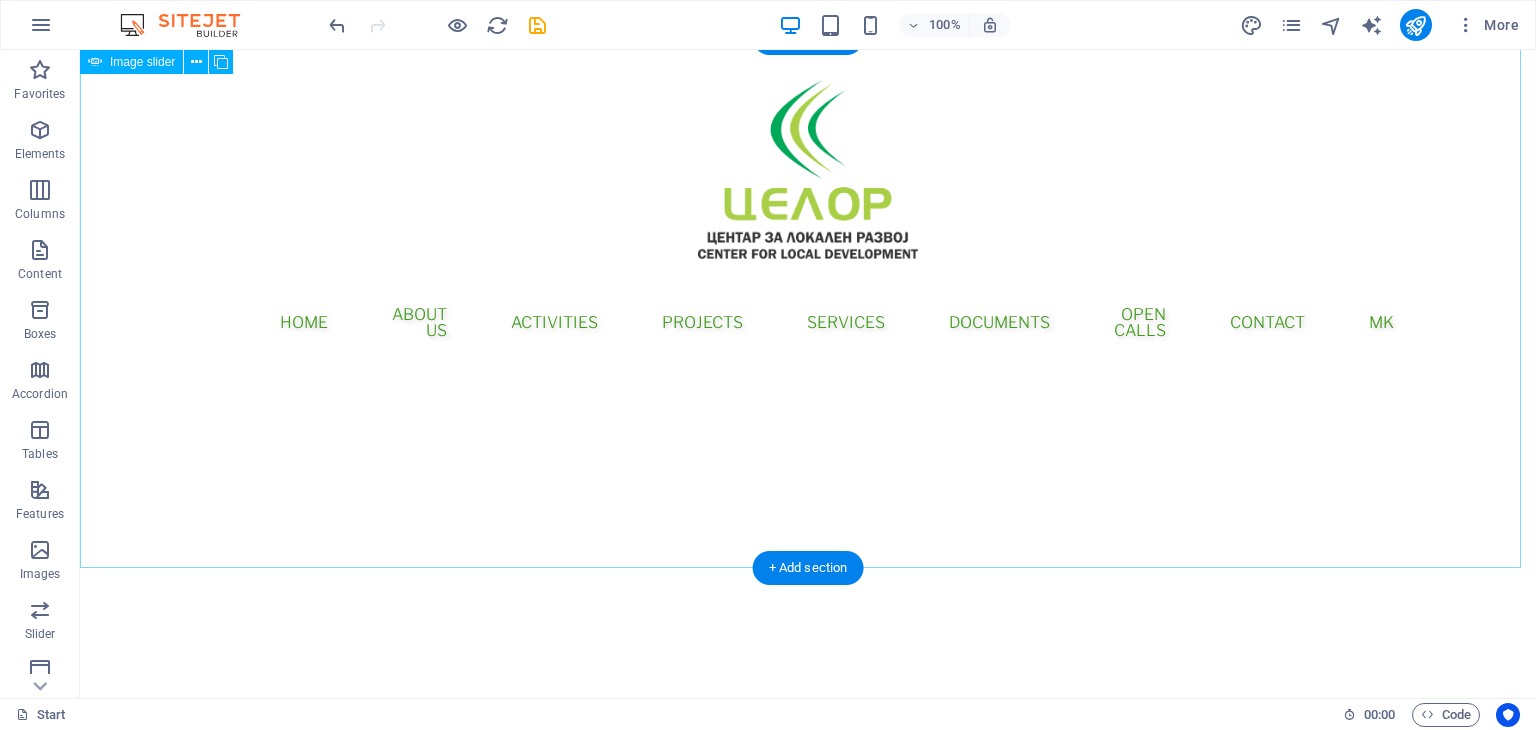 scroll, scrollTop: 0, scrollLeft: 0, axis: both 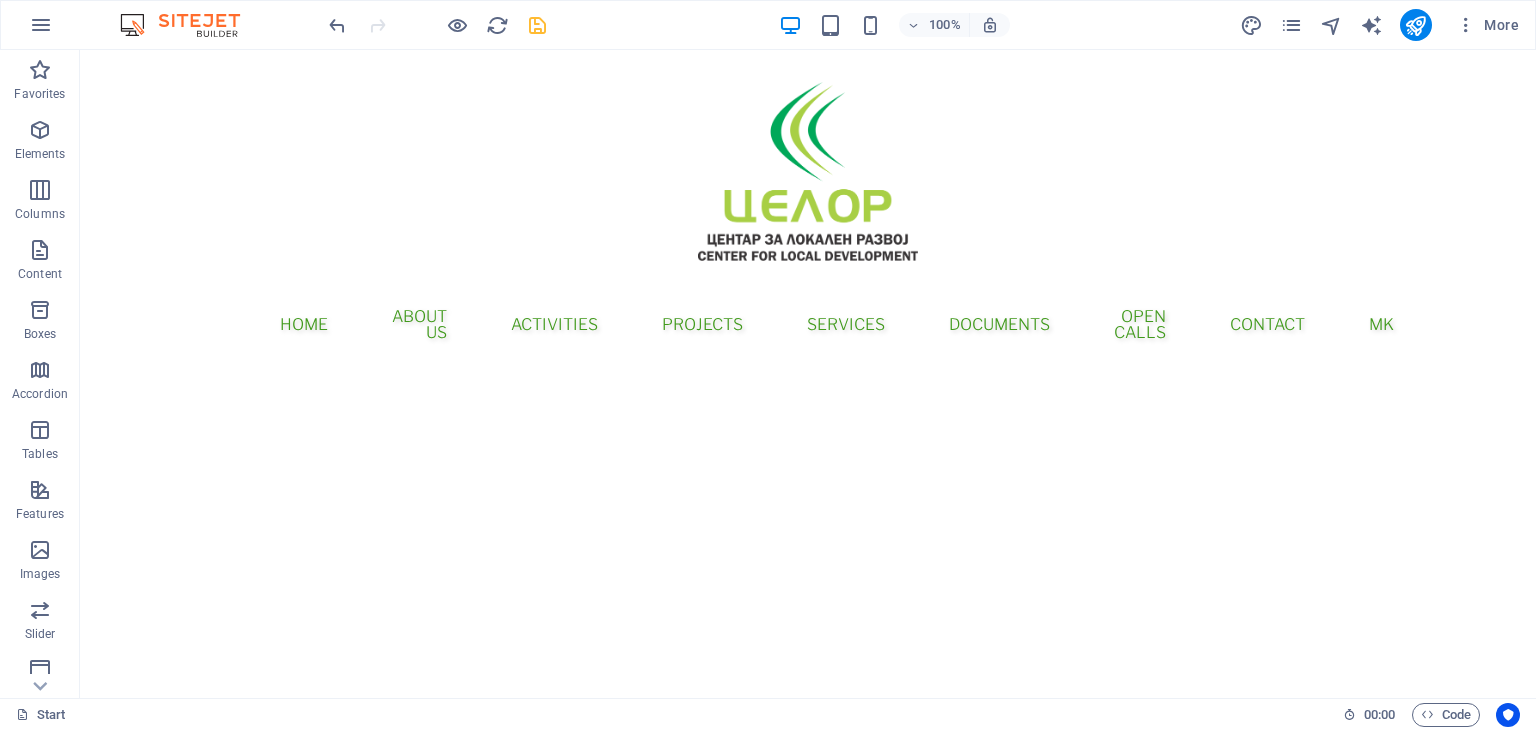 click at bounding box center (537, 25) 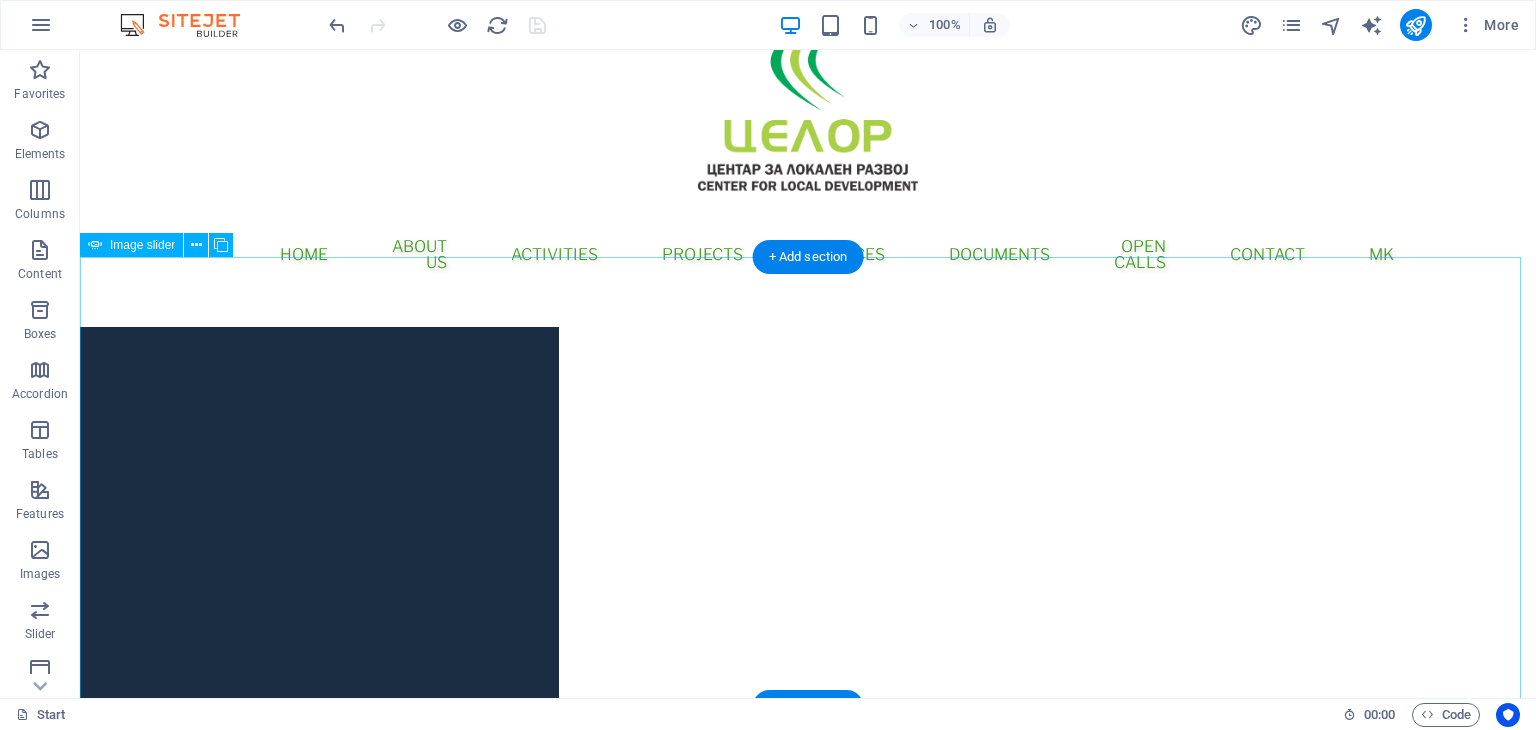 scroll, scrollTop: 100, scrollLeft: 0, axis: vertical 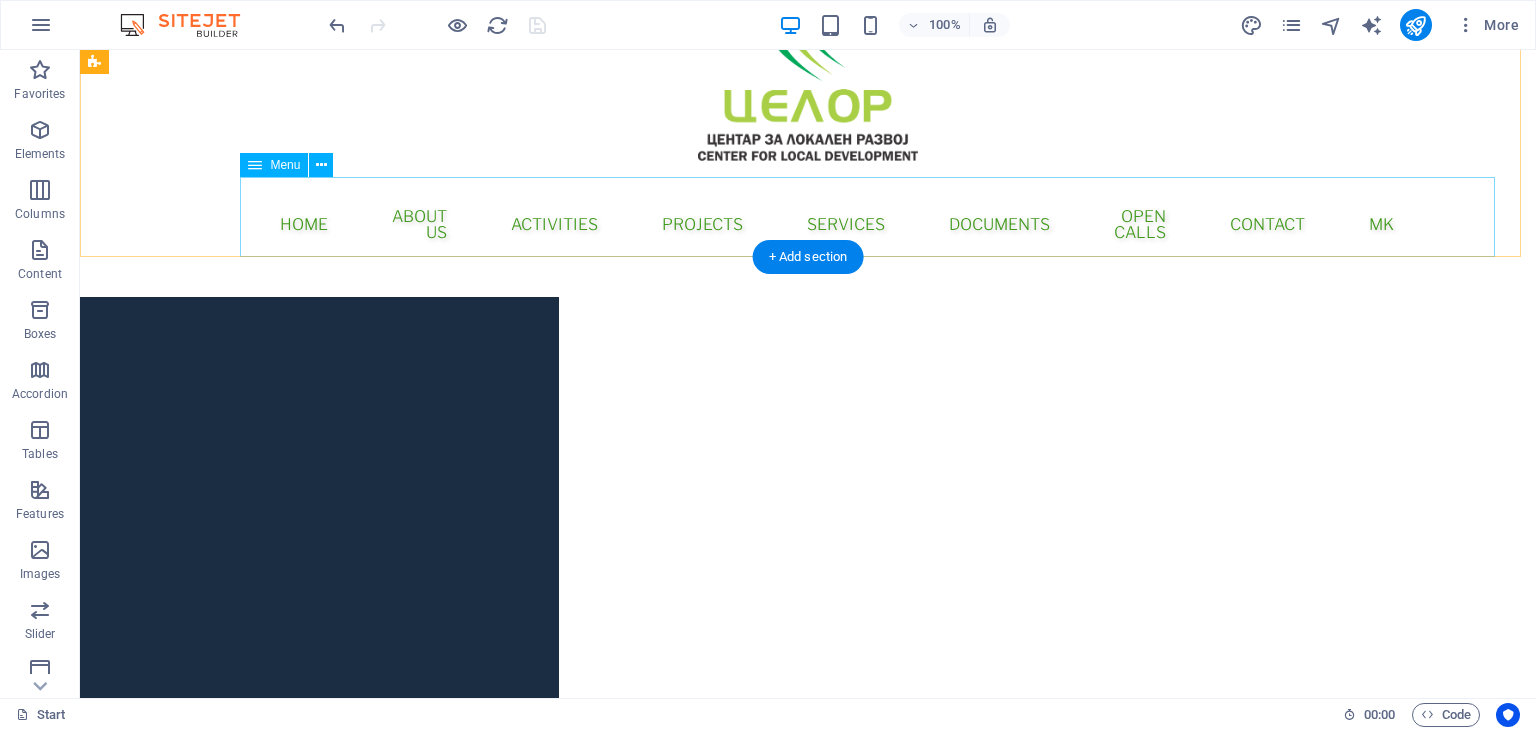 click on "Home About Us Activities Projects Services Documents Open Calls Contact MK" at bounding box center [808, 225] 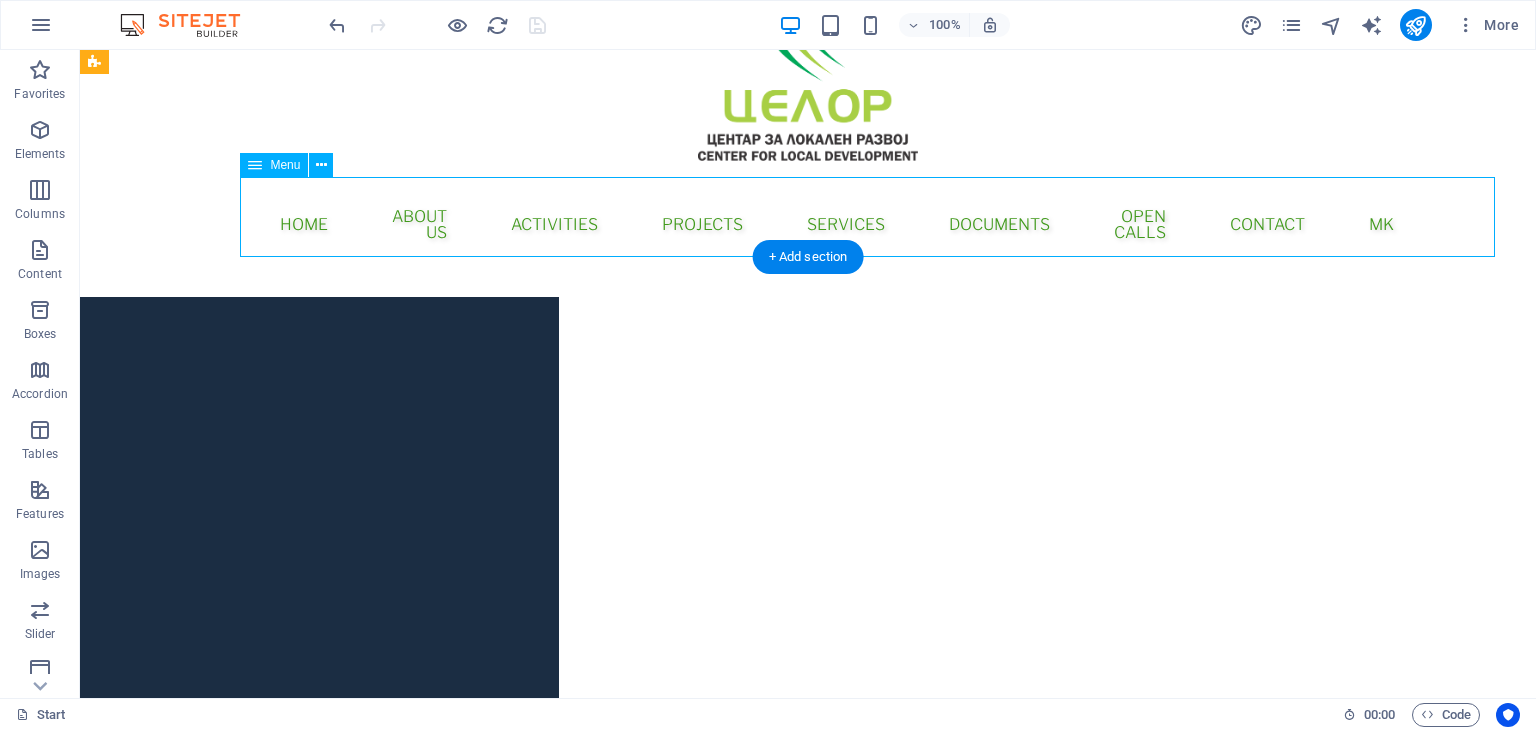 click on "Home About Us Activities Projects Services Documents Open Calls Contact MK" at bounding box center (808, 225) 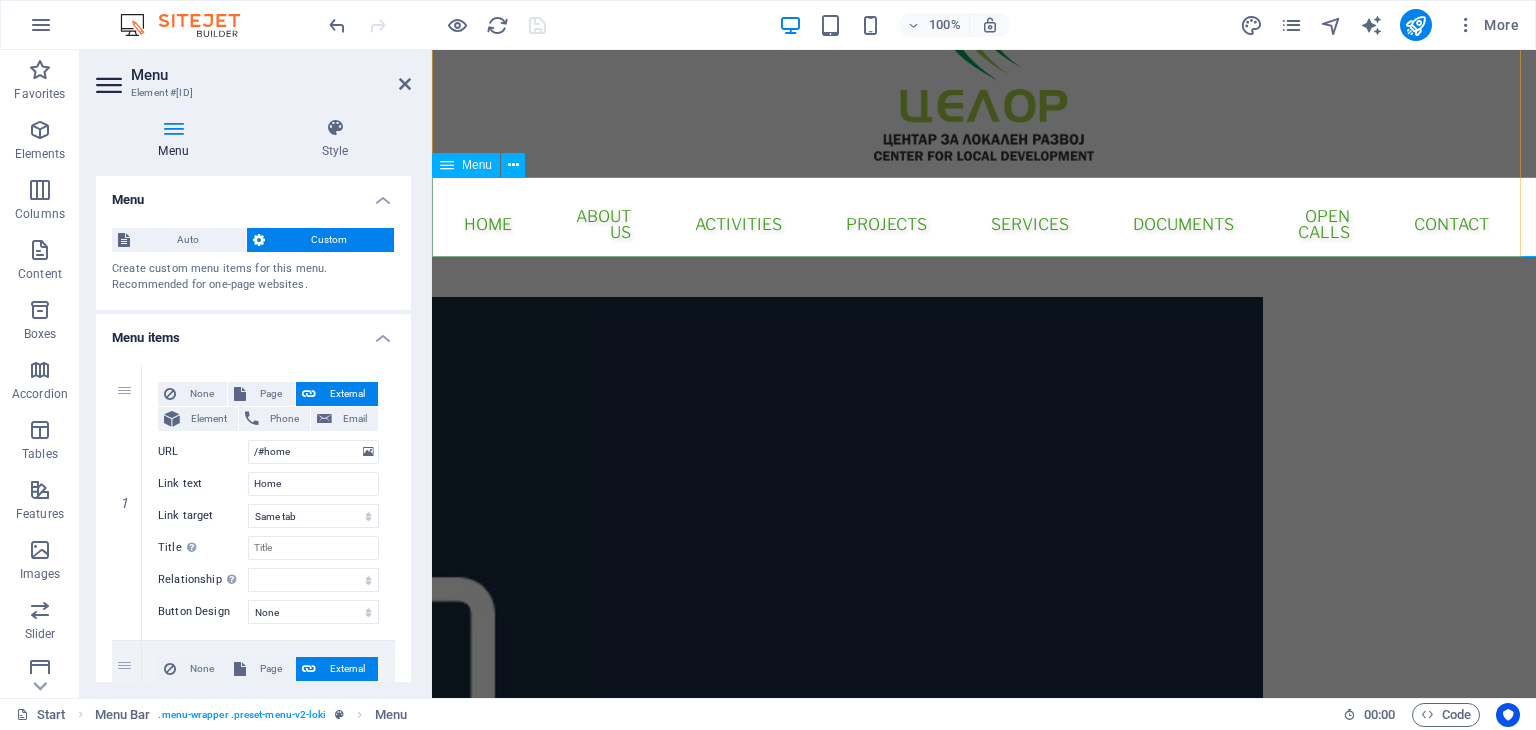 click on "Home About Us Activities Projects Services Documents Open Calls Contact MK" at bounding box center (984, 225) 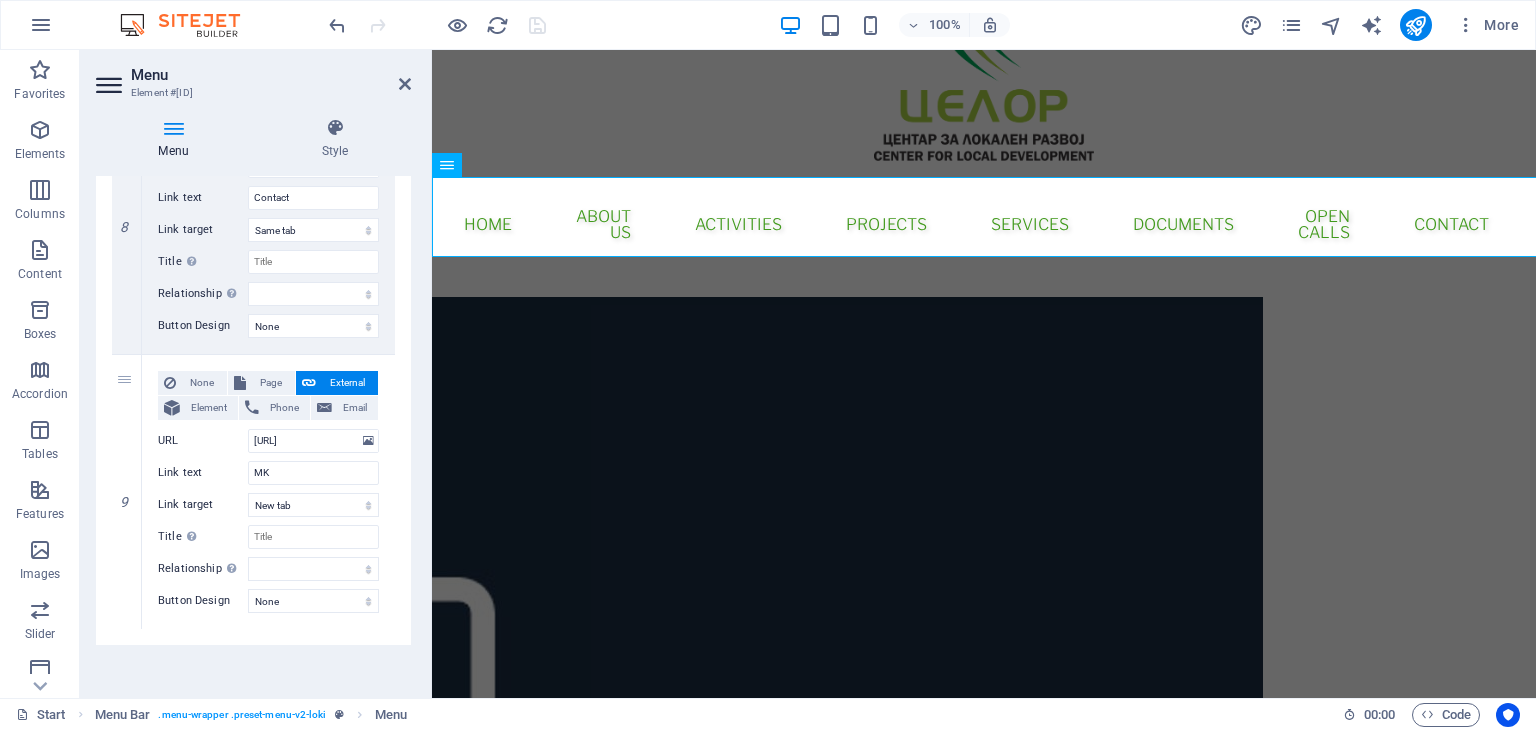scroll, scrollTop: 2212, scrollLeft: 0, axis: vertical 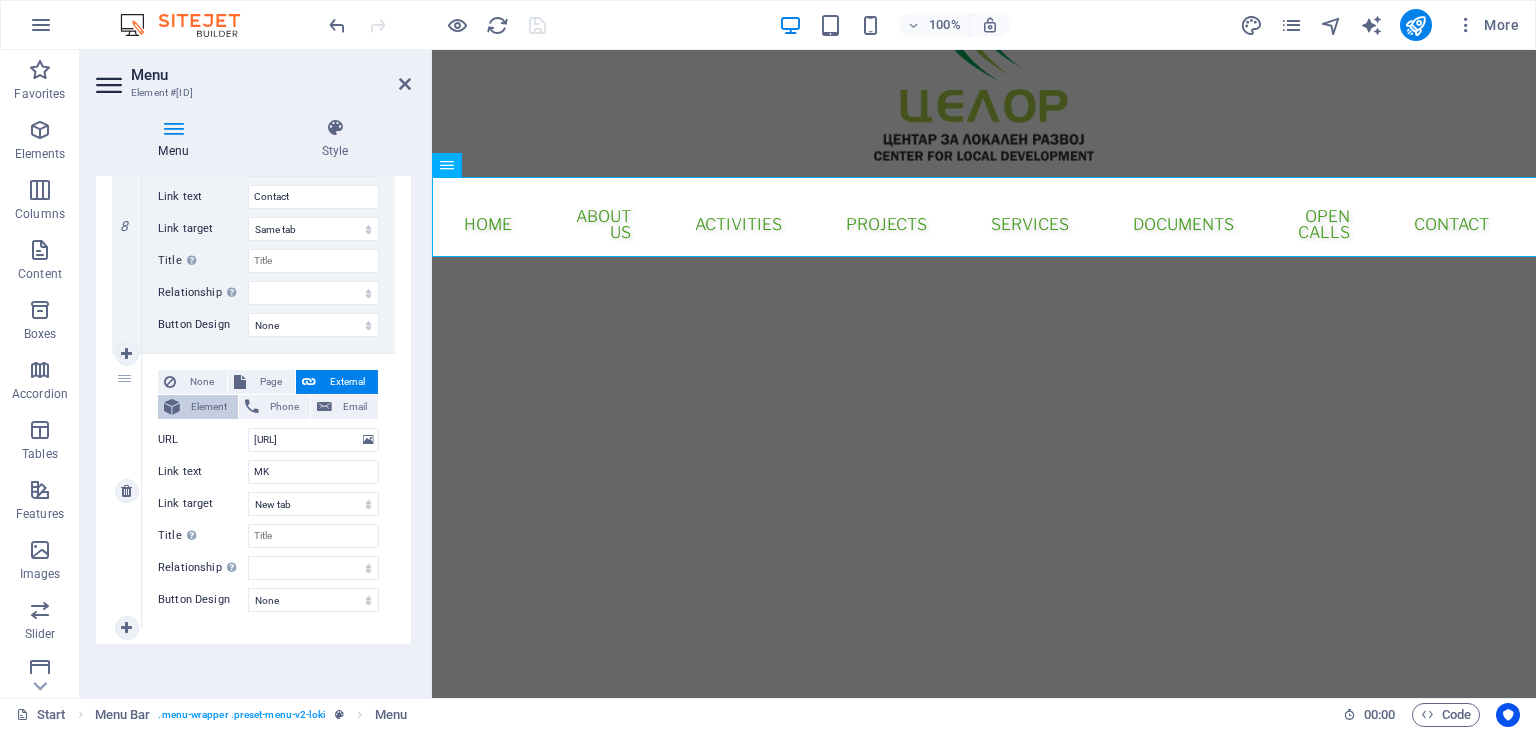 click on "Element" at bounding box center (209, 407) 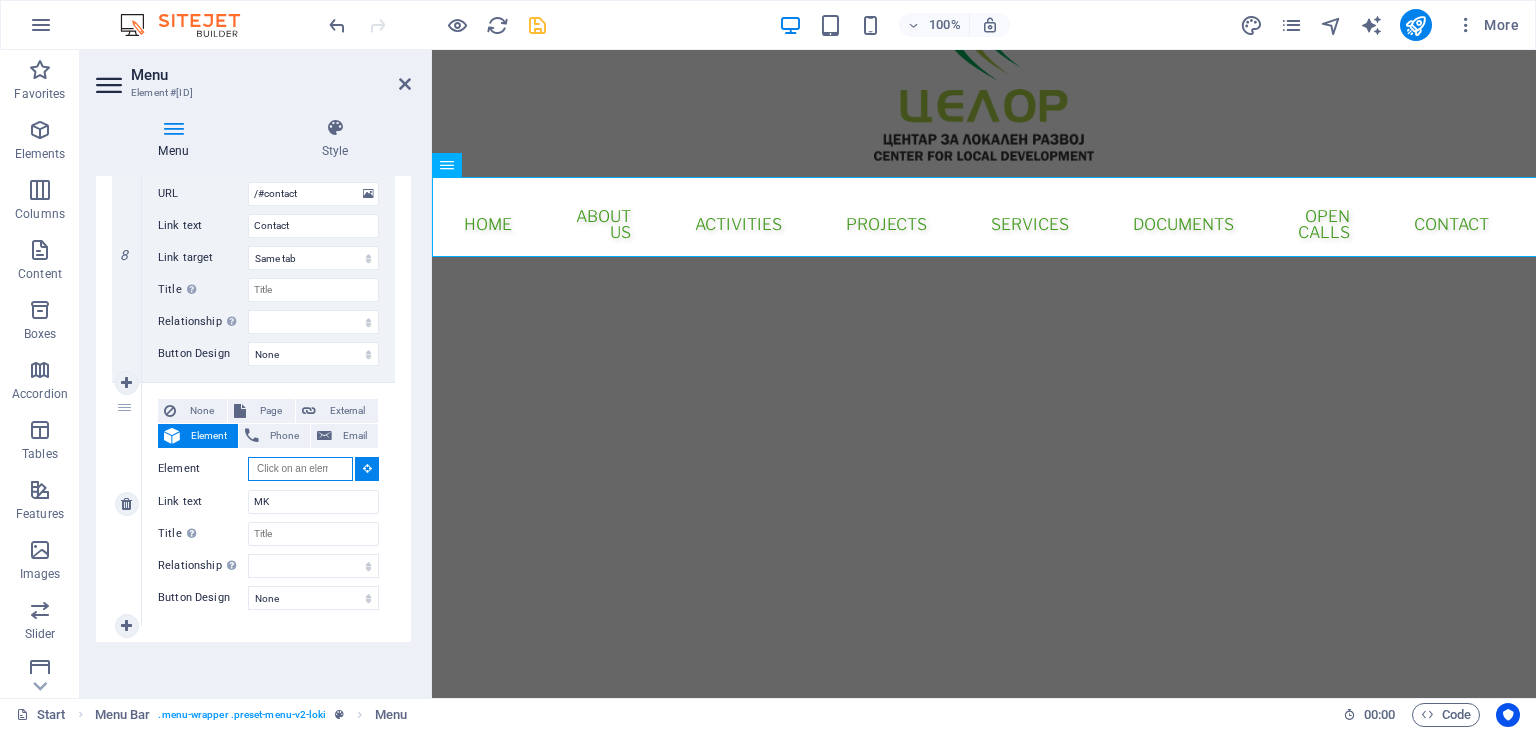 scroll, scrollTop: 2181, scrollLeft: 0, axis: vertical 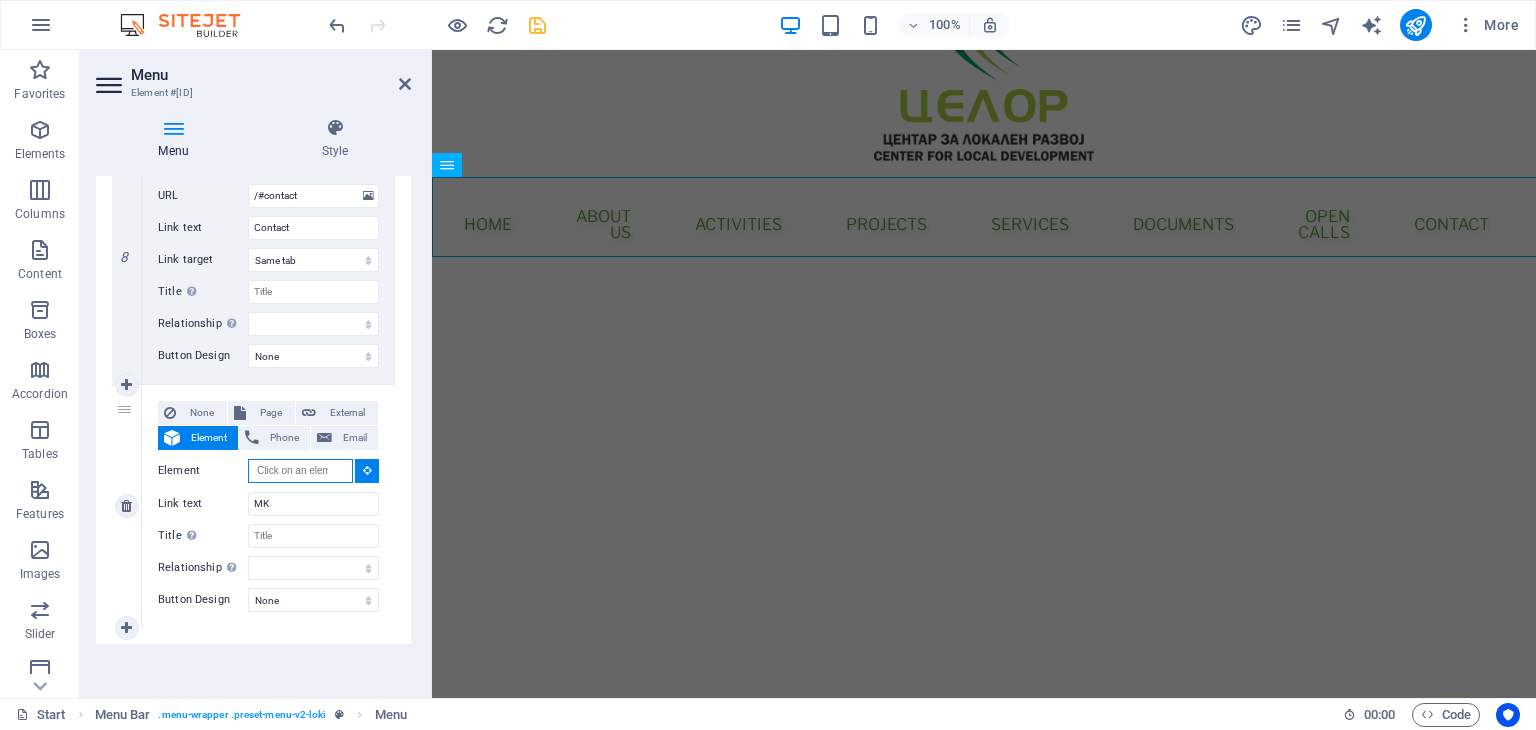 click on "Element" at bounding box center [300, 471] 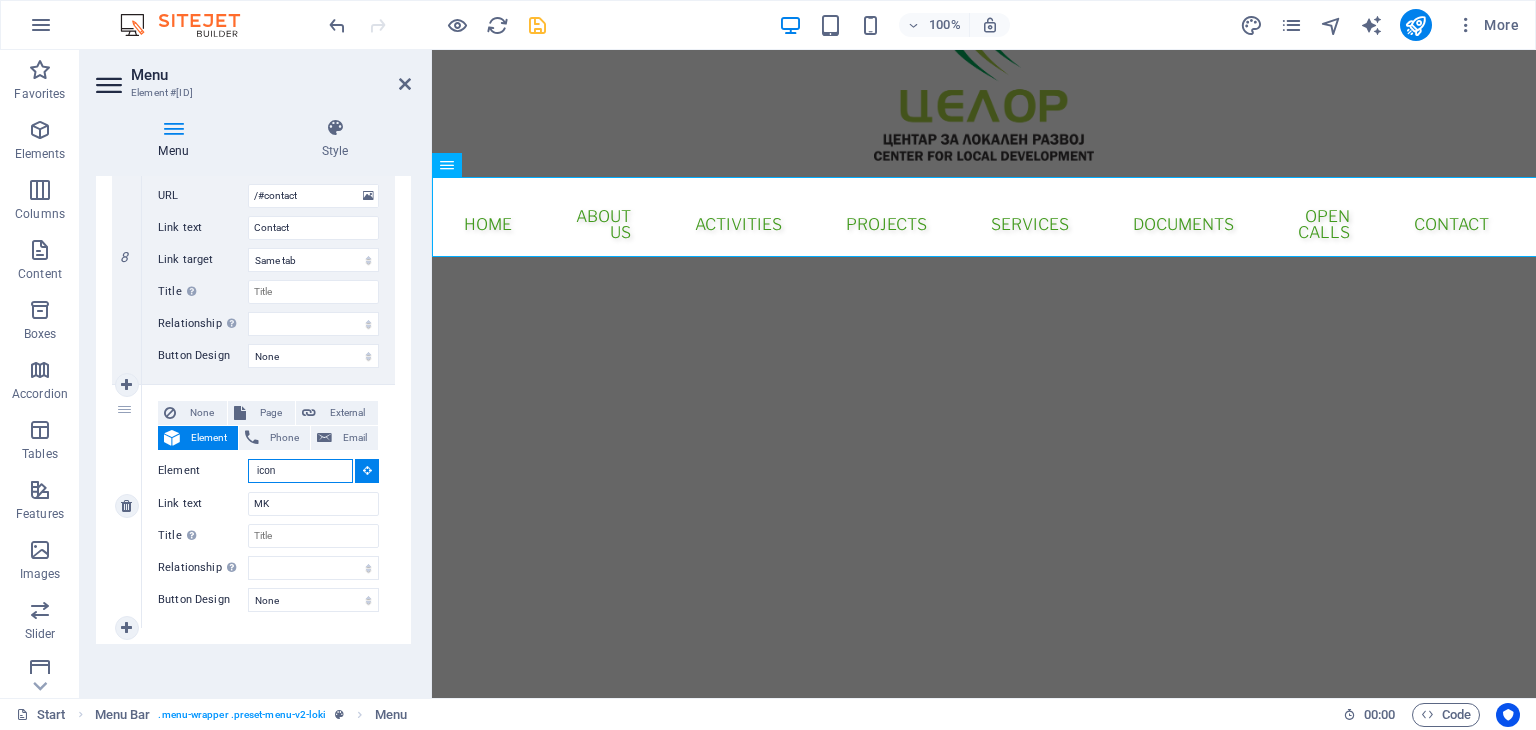 type on "icon" 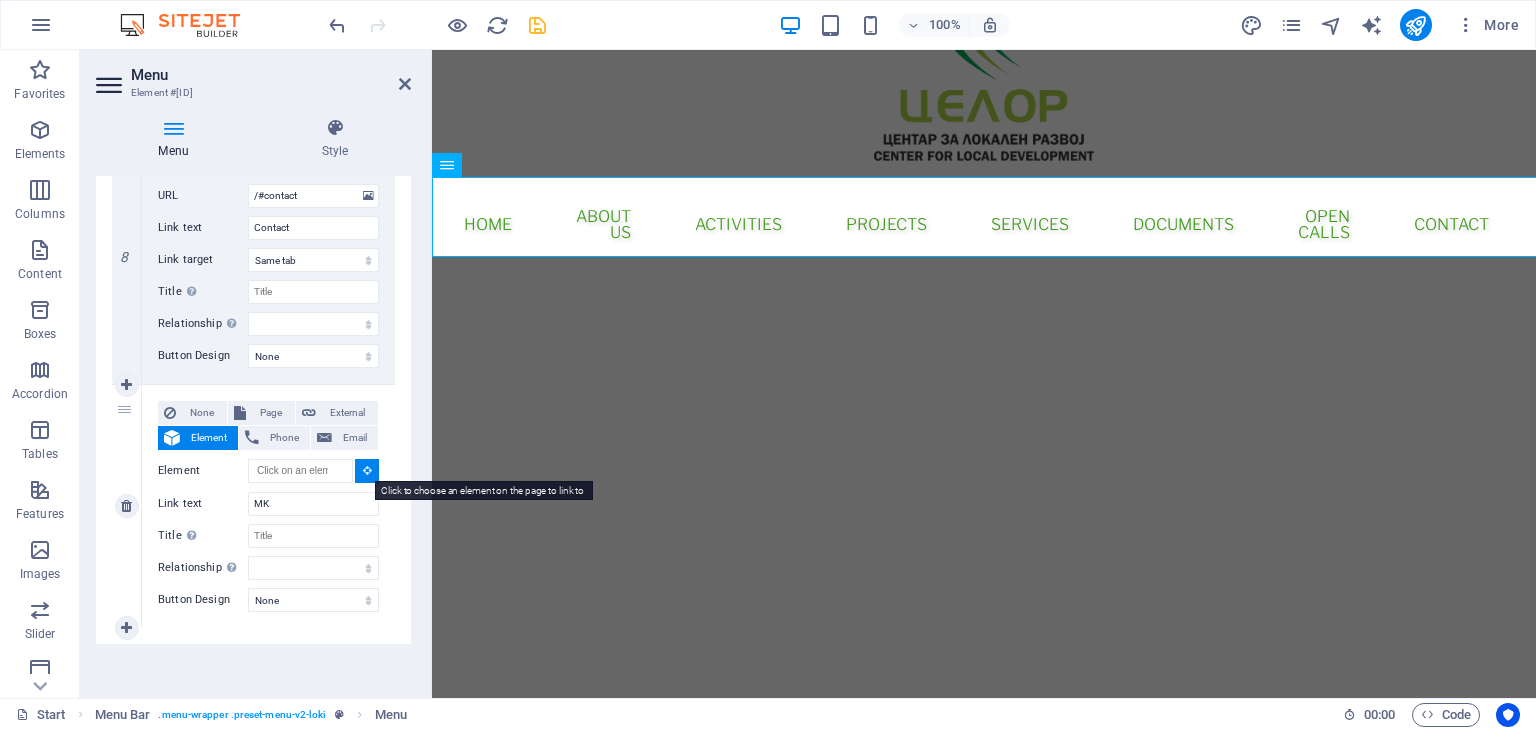 click at bounding box center [367, 470] 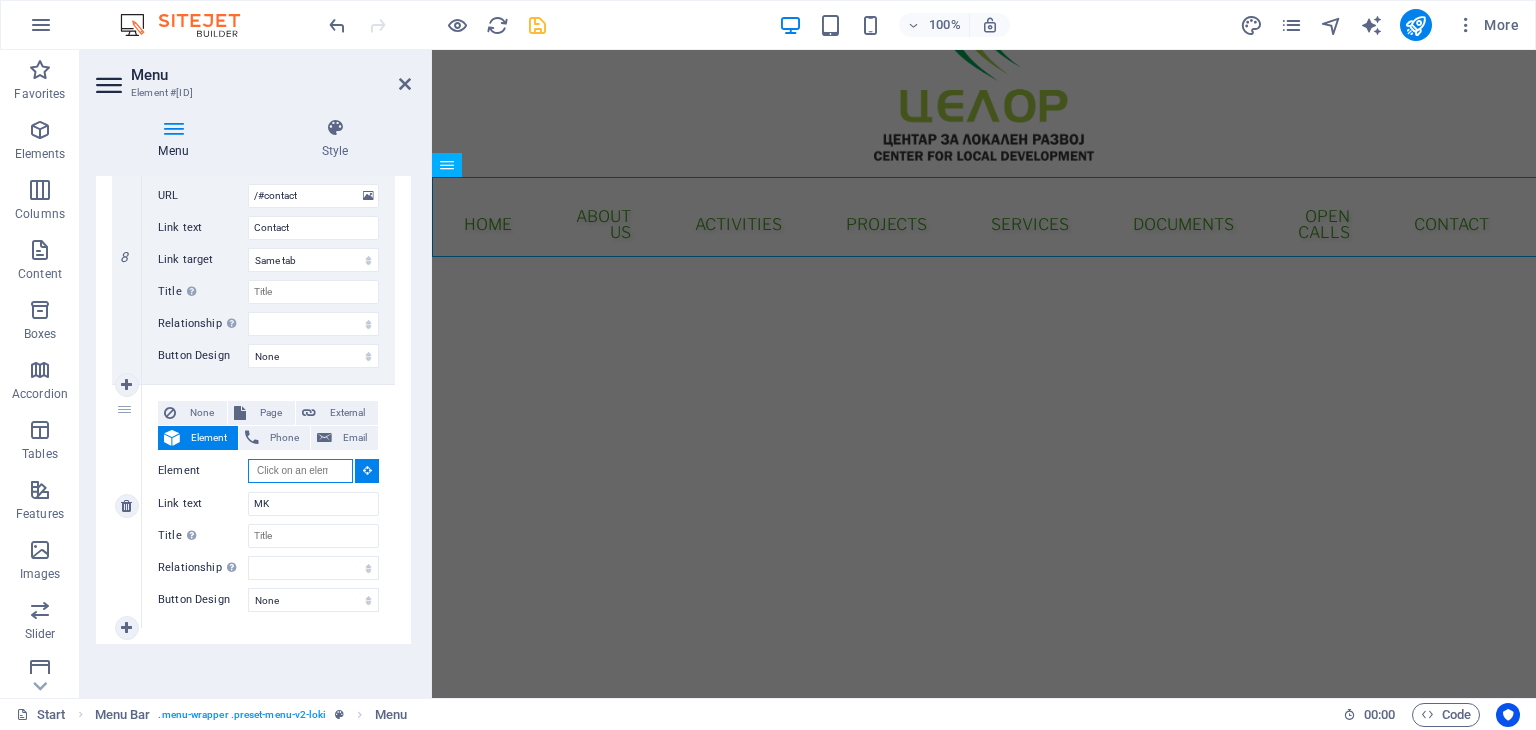 click on "Element" at bounding box center (300, 471) 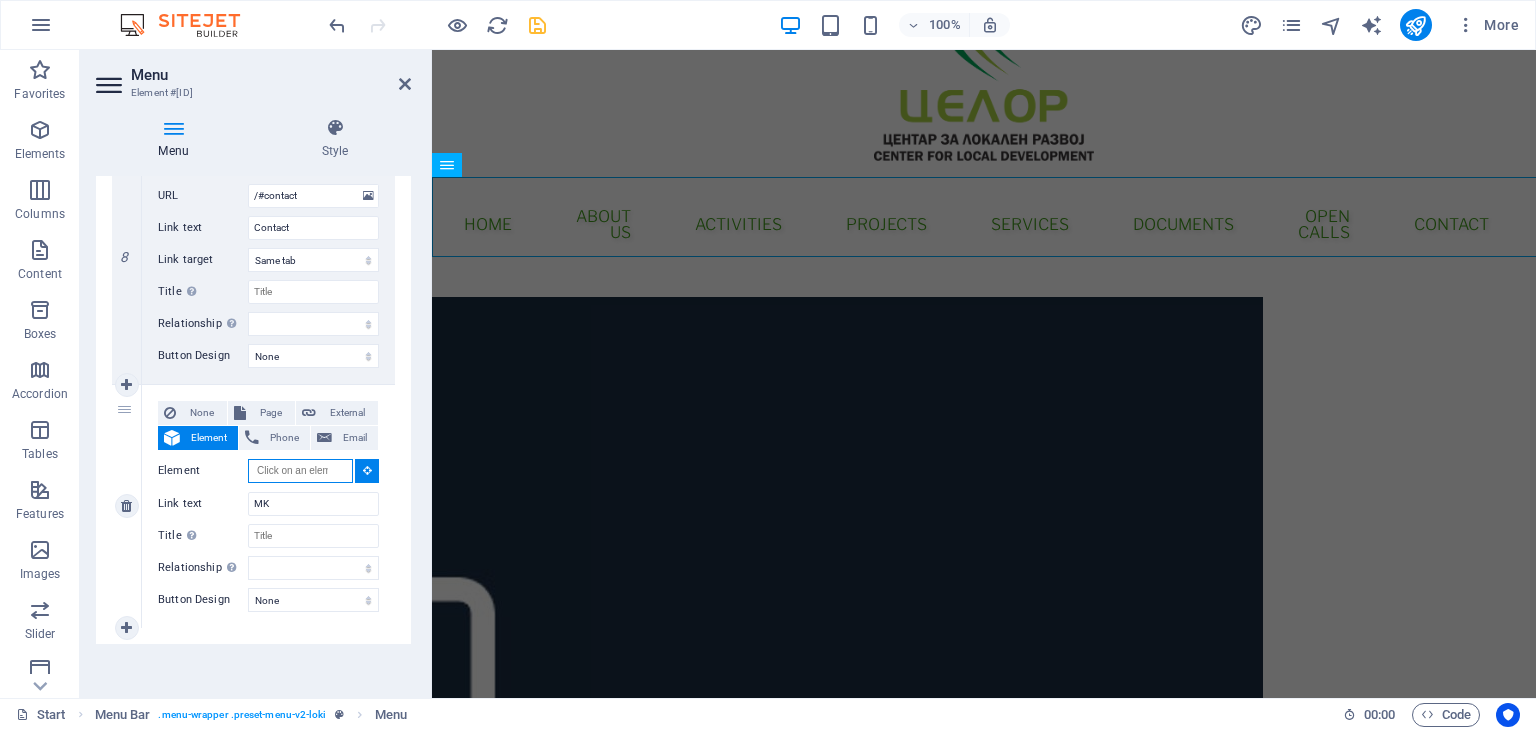 type on "o" 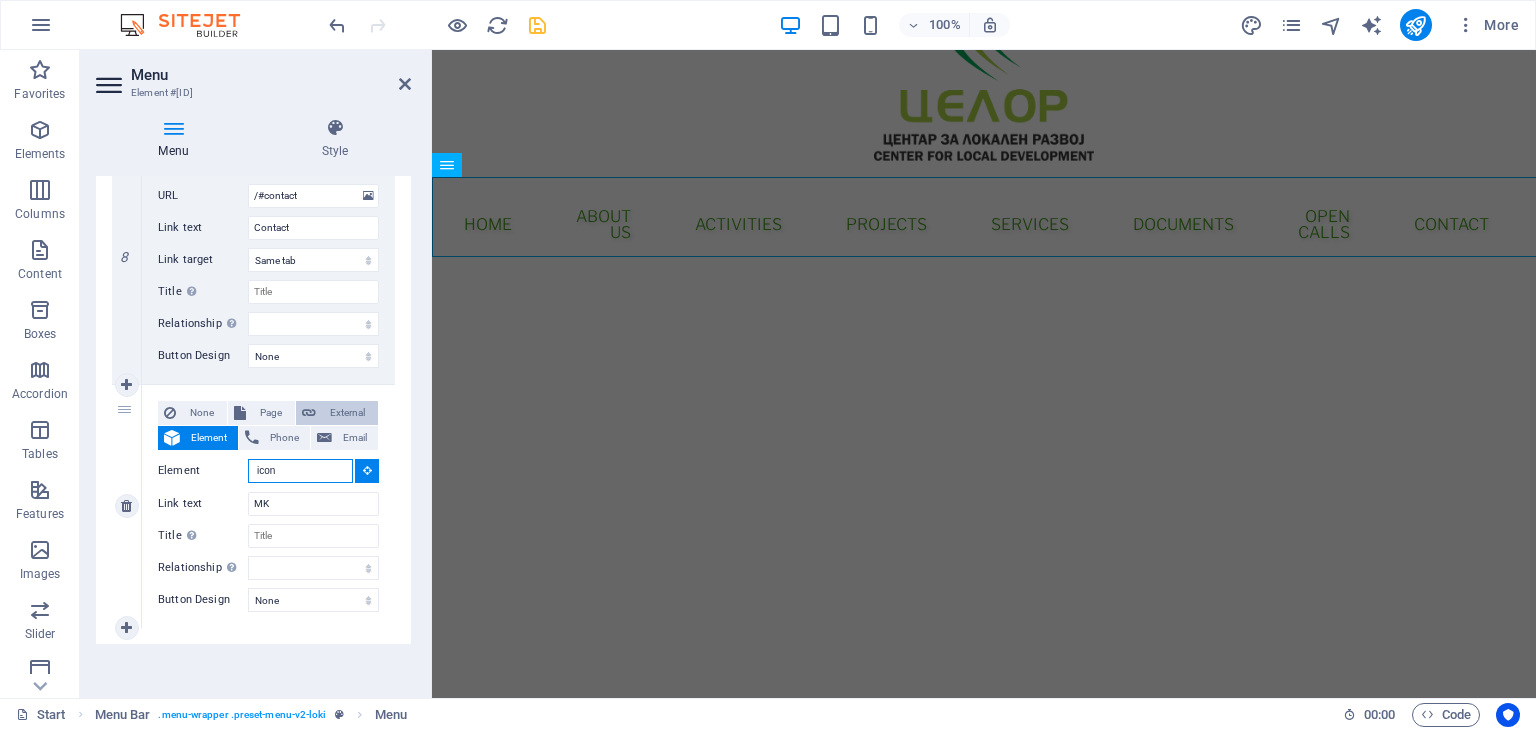 type on "icon" 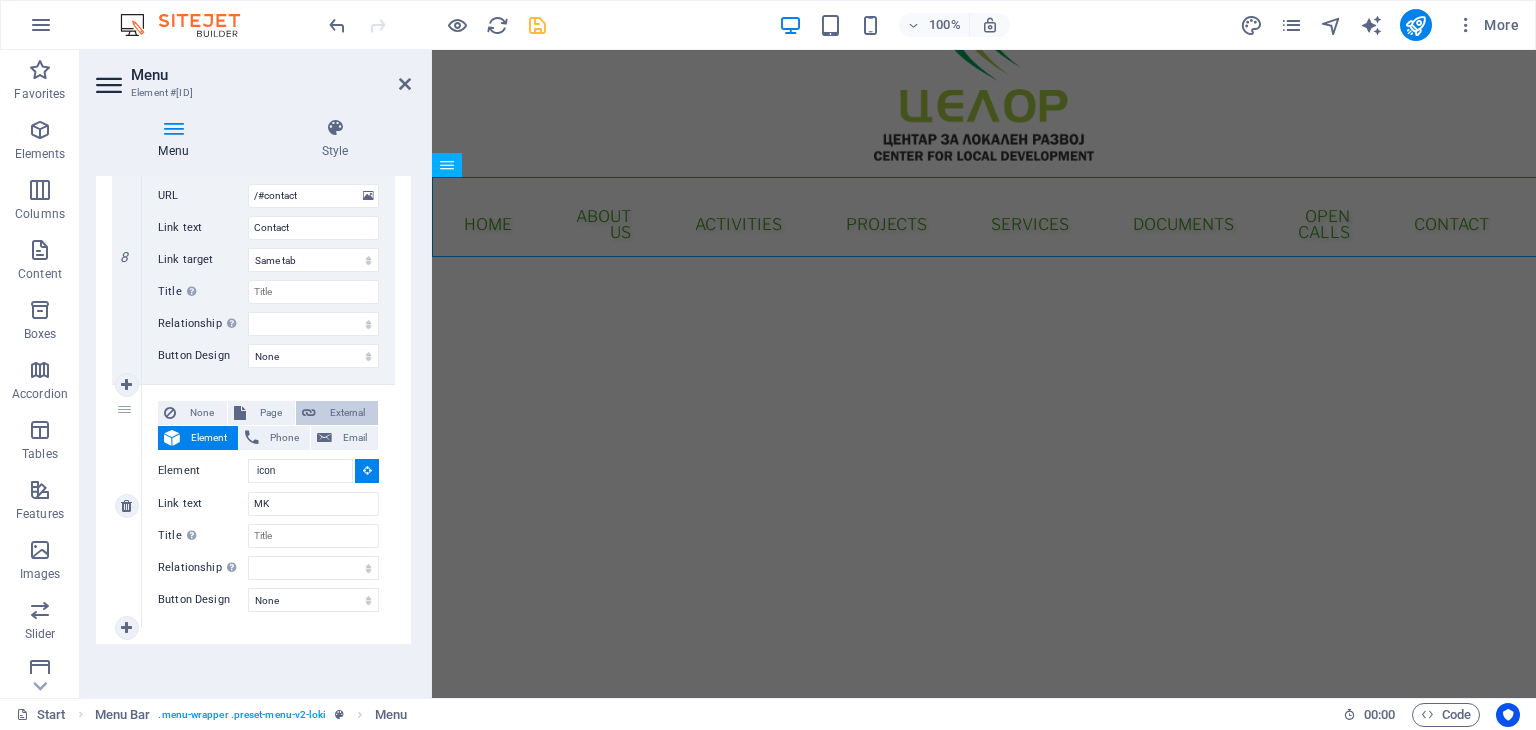 type 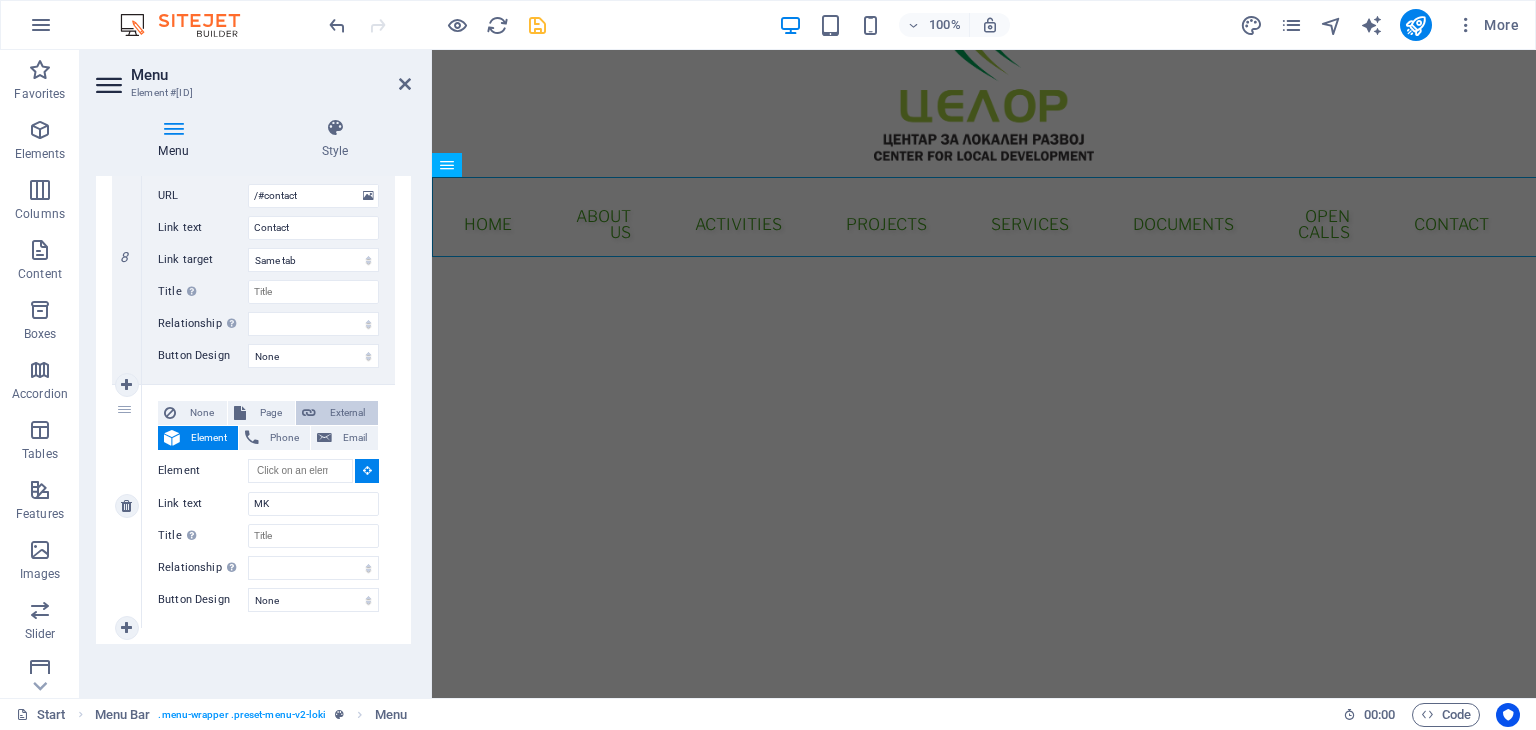 click on "External" at bounding box center [347, 413] 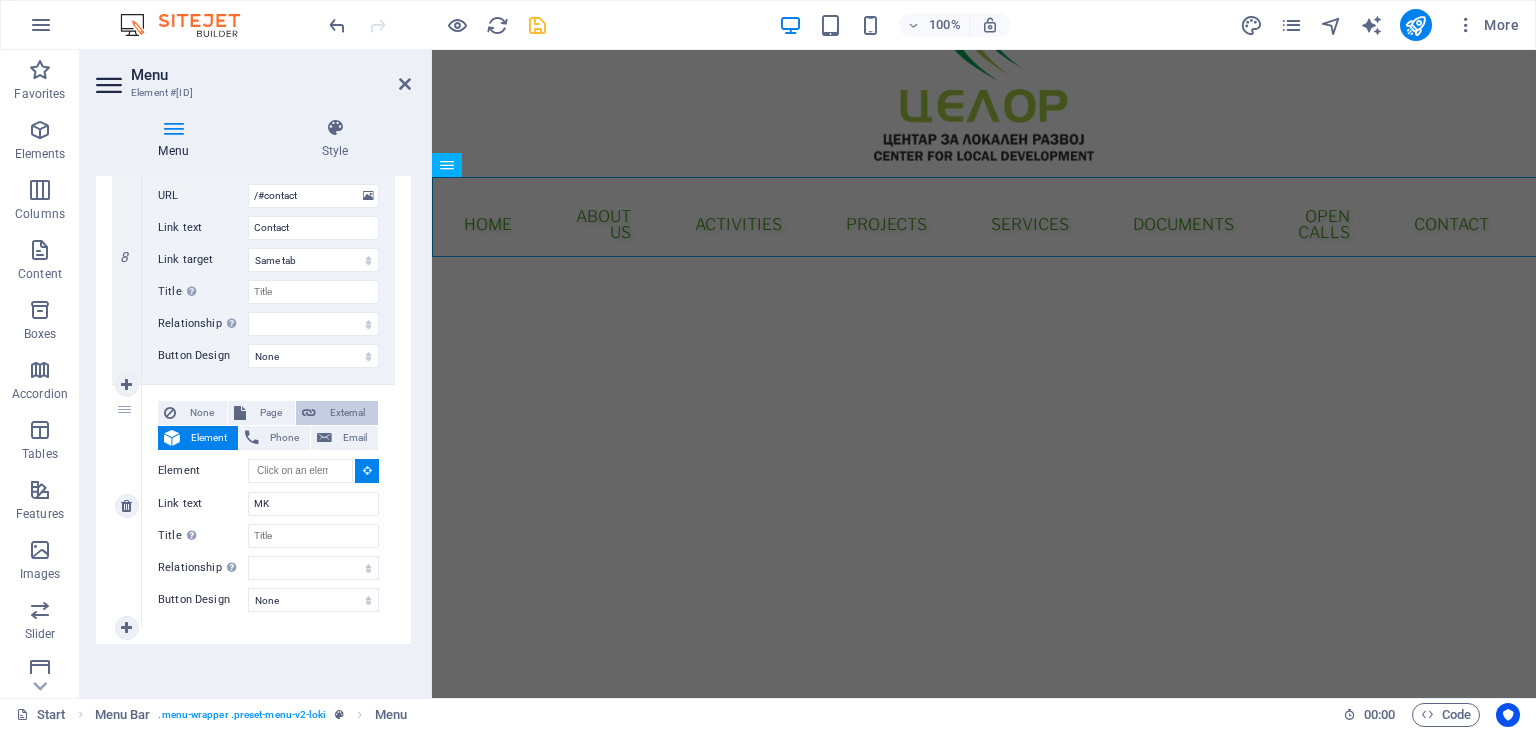scroll, scrollTop: 0, scrollLeft: 13, axis: horizontal 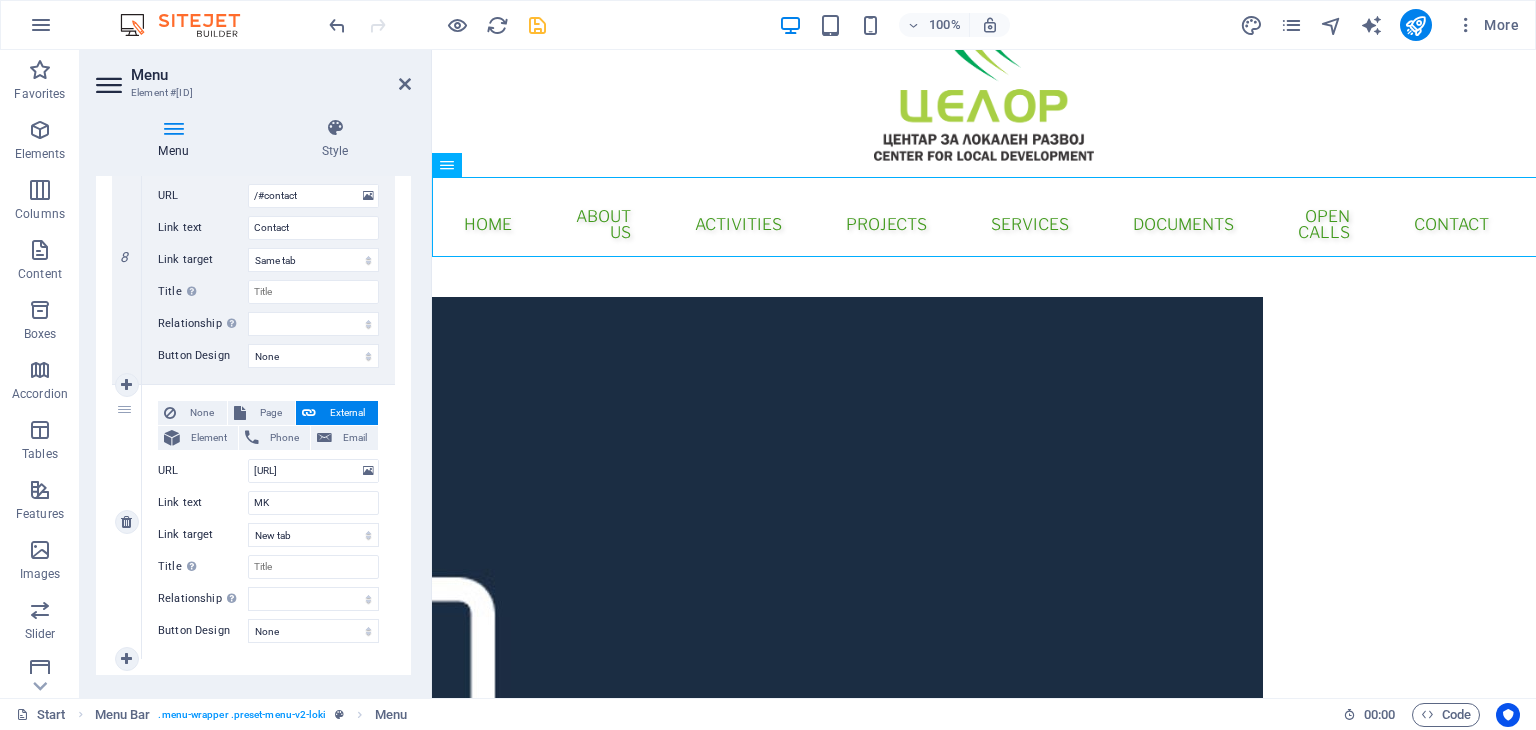 click on "None Page External Element Phone Email Page Start Legal Notice Privacy About Us New page Start Element
URL https://celor.org.mk/mk/ Phone Email Link text MK Link target New tab Same tab Overlay Title Additional link description, should not be the same as the link text. The title is most often shown as a tooltip text when the mouse moves over the element. Leave empty if uncertain. Relationship Sets the  relationship of this link to the link target . For example, the value "nofollow" instructs search engines not to follow the link. Can be left empty. alternate author bookmark external help license next nofollow noreferrer noopener prev search tag Button Design None Default Primary Secondary" at bounding box center (268, 522) 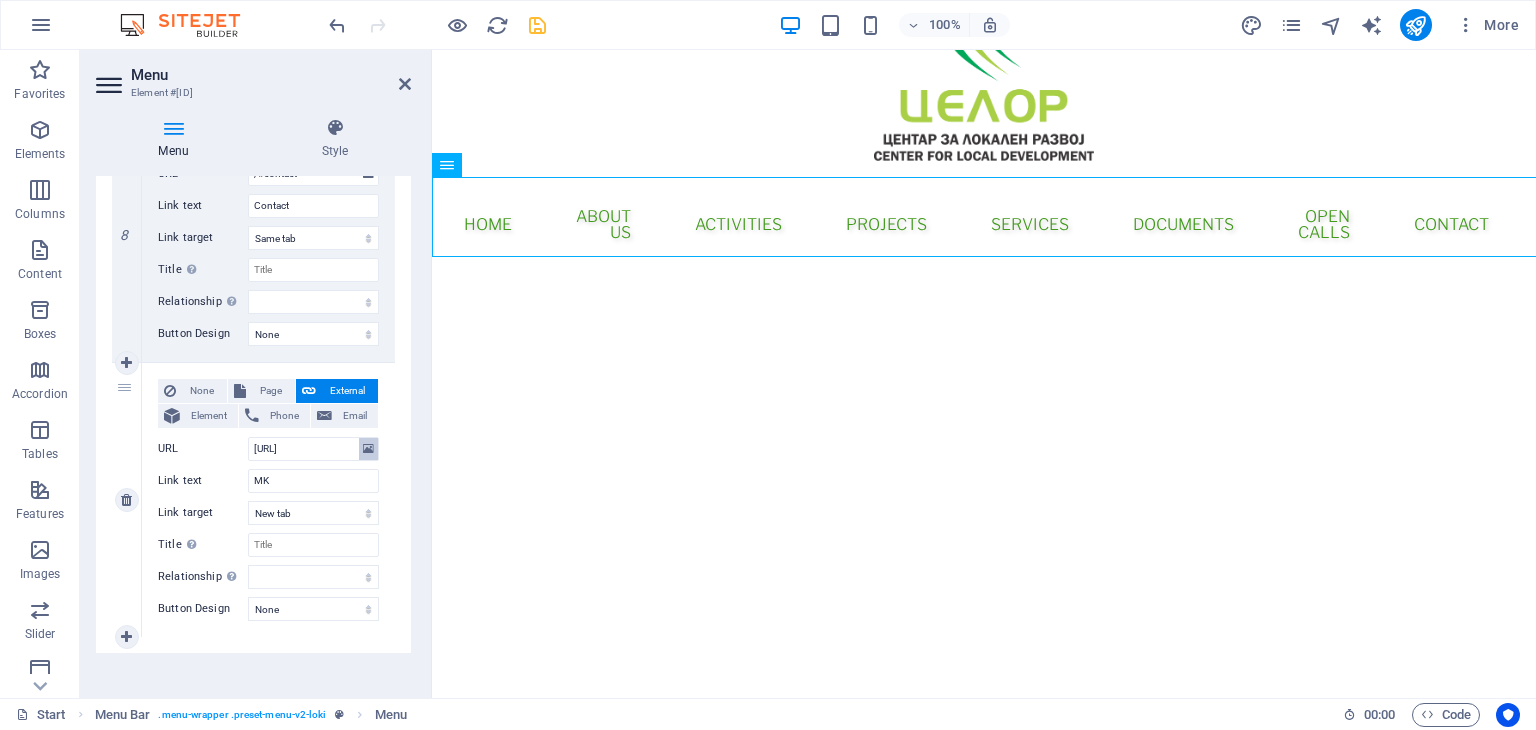 scroll, scrollTop: 2212, scrollLeft: 0, axis: vertical 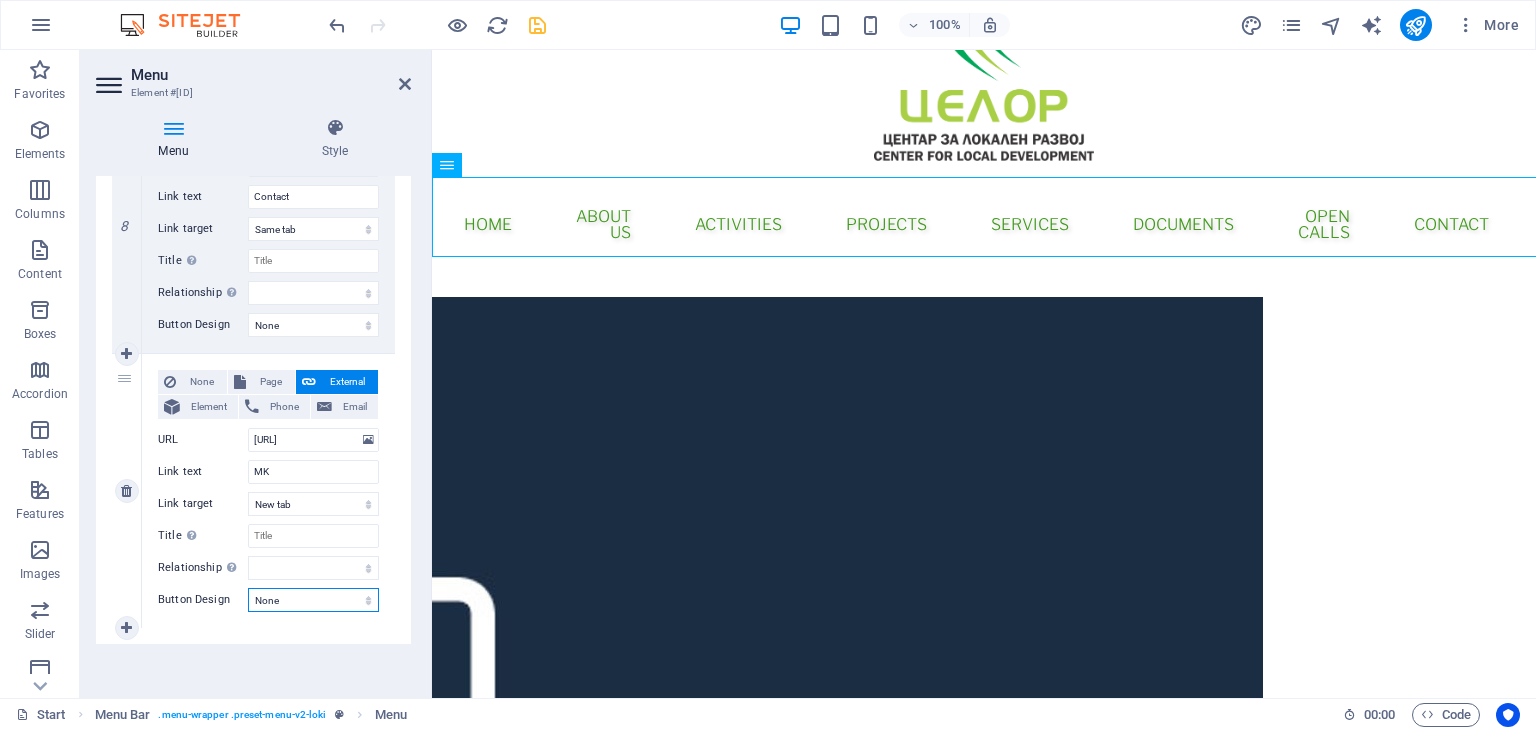 click on "None Default Primary Secondary" at bounding box center (313, 600) 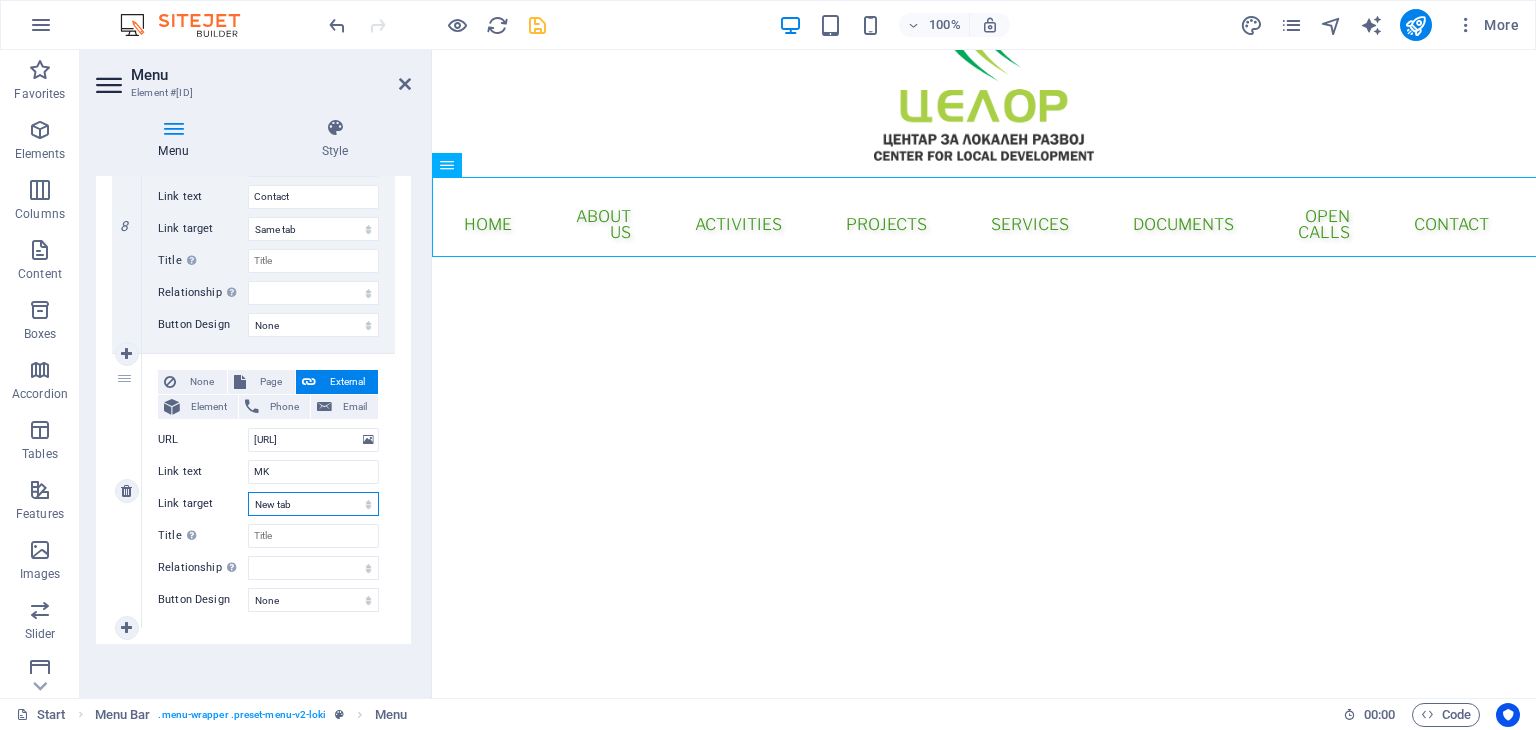 click on "New tab Same tab Overlay" at bounding box center (313, 504) 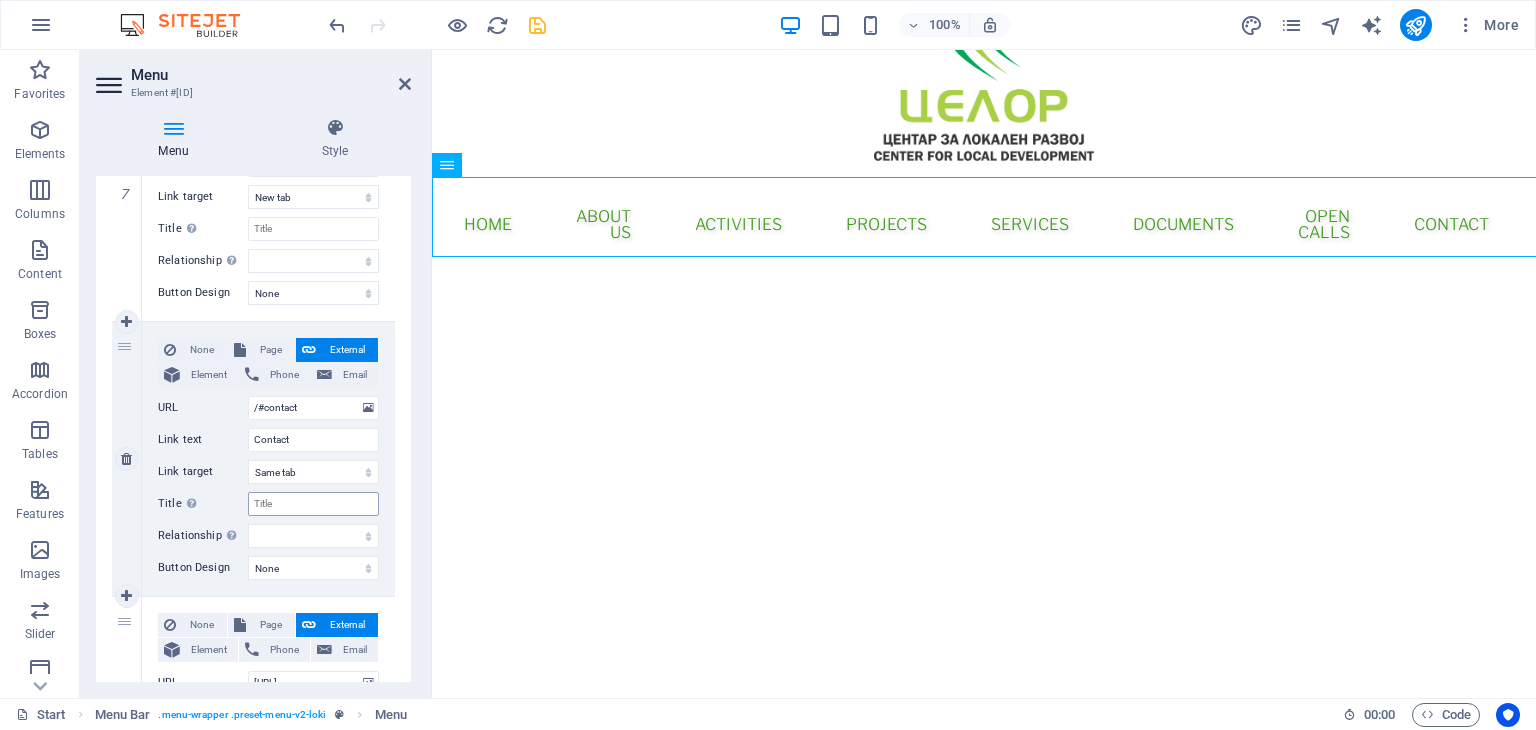 scroll, scrollTop: 1912, scrollLeft: 0, axis: vertical 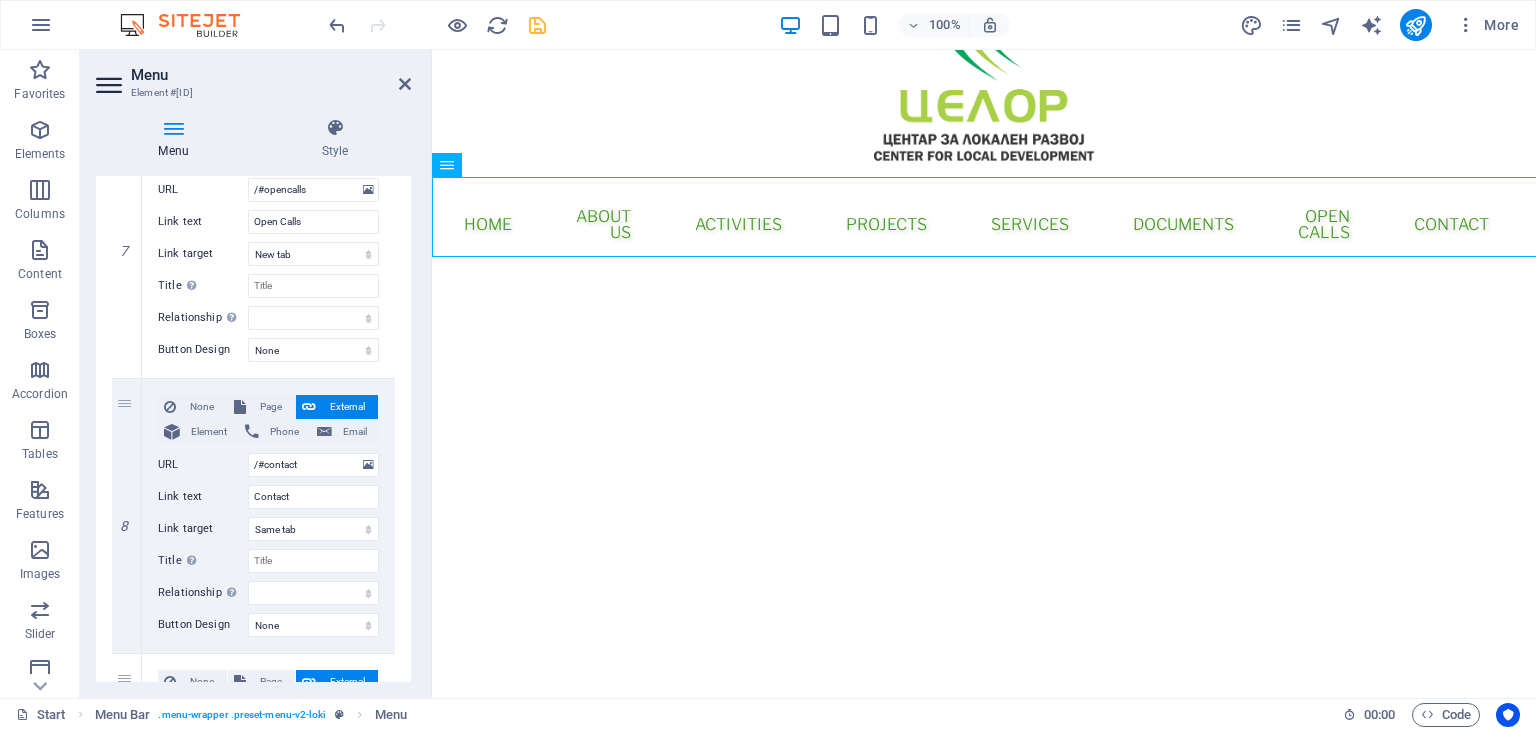 click on "Menu Style Menu Auto Custom Create custom menu items for this menu. Recommended for one-page websites. Manage pages Menu items 1 None Page External Element Phone Email Page Start Legal Notice Privacy About Us New page Start Element
URL /#home Phone Email Link text Home Link target New tab Same tab Overlay Title Additional link description, should not be the same as the link text. The title is most often shown as a tooltip text when the mouse moves over the element. Leave empty if uncertain. Relationship Sets the  relationship of this link to the link target . For example, the value "nofollow" instructs search engines not to follow the link. Can be left empty. alternate author bookmark external help license next nofollow noreferrer noopener prev search tag Button Design None Default Primary Secondary 2 None Page External Element Phone Email Page Start Legal Notice Privacy About Us New page Start Element
URL /#about-us Phone Email Link text About Us Link target 3" at bounding box center (253, 400) 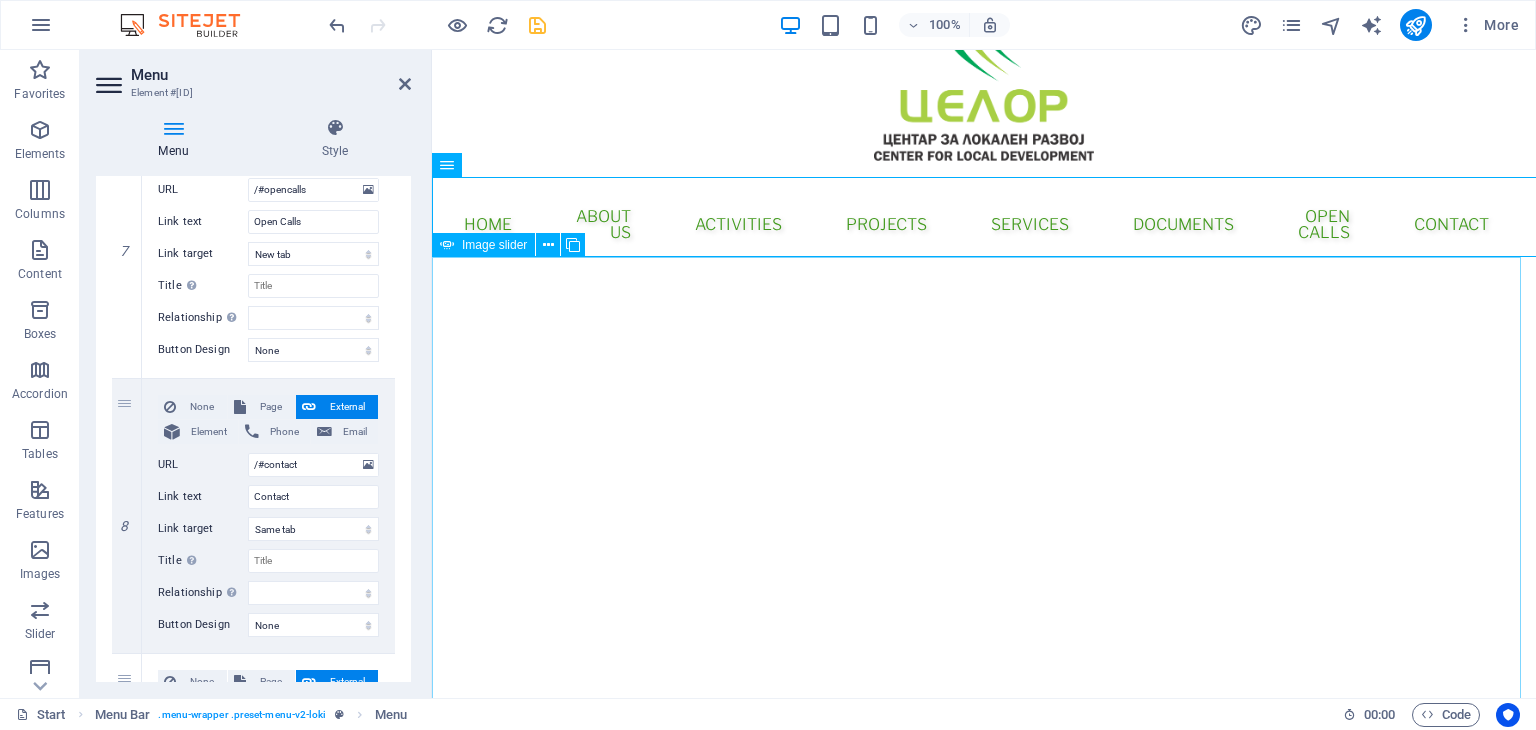 click at bounding box center (432, 3434) 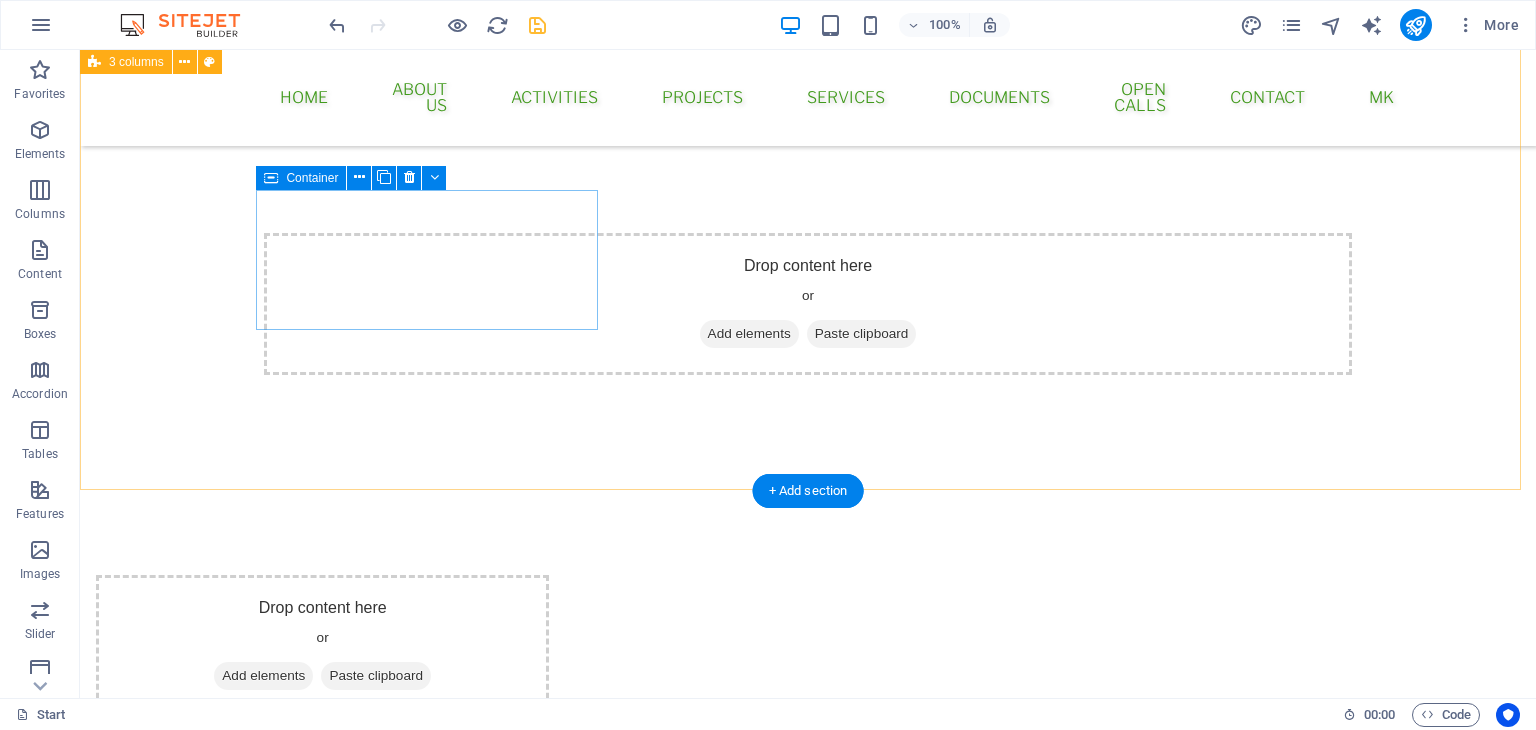 scroll, scrollTop: 1373, scrollLeft: 0, axis: vertical 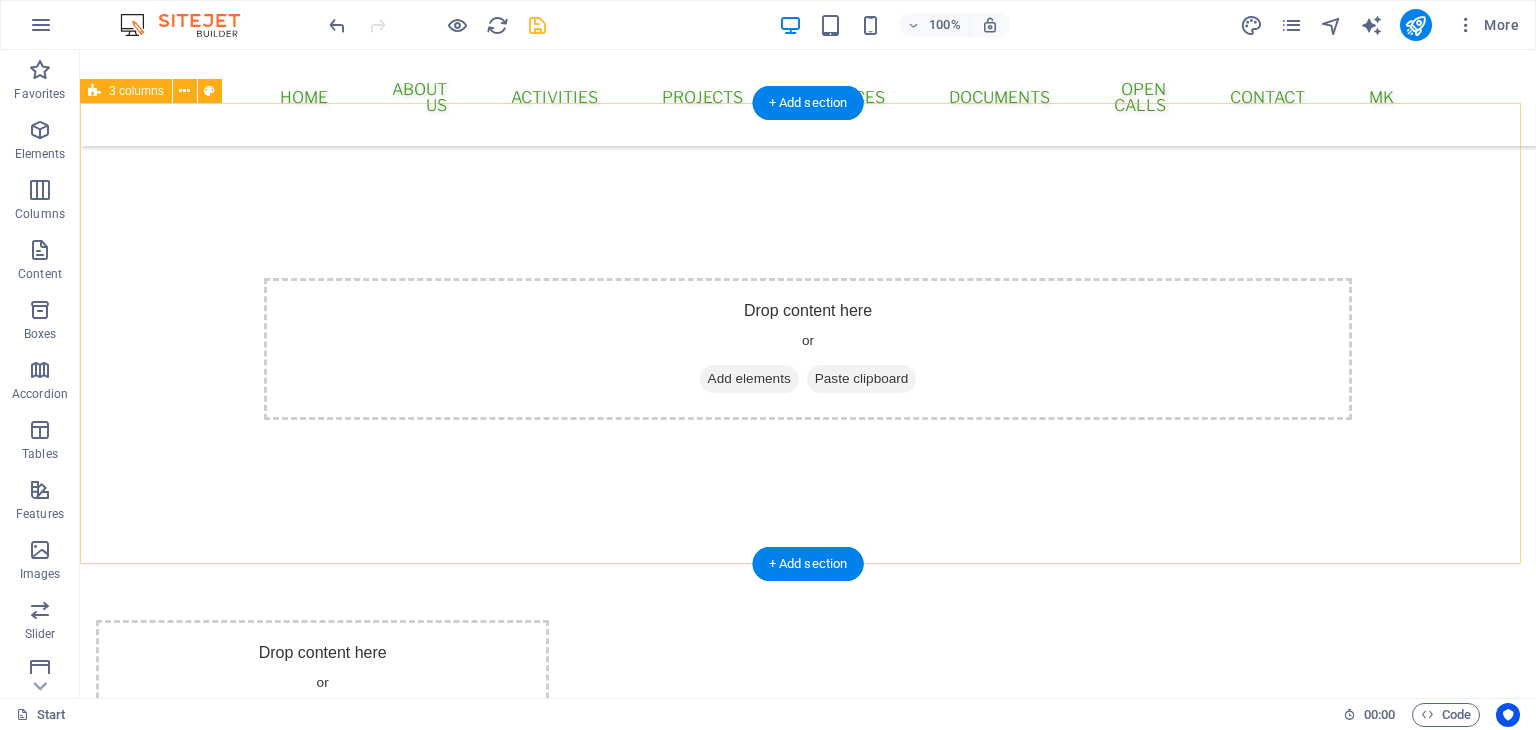 click on "Drop content here or  Add elements  Paste clipboard Drop content here or  Add elements  Paste clipboard Drop content here or  Add elements  Paste clipboard" at bounding box center (808, 849) 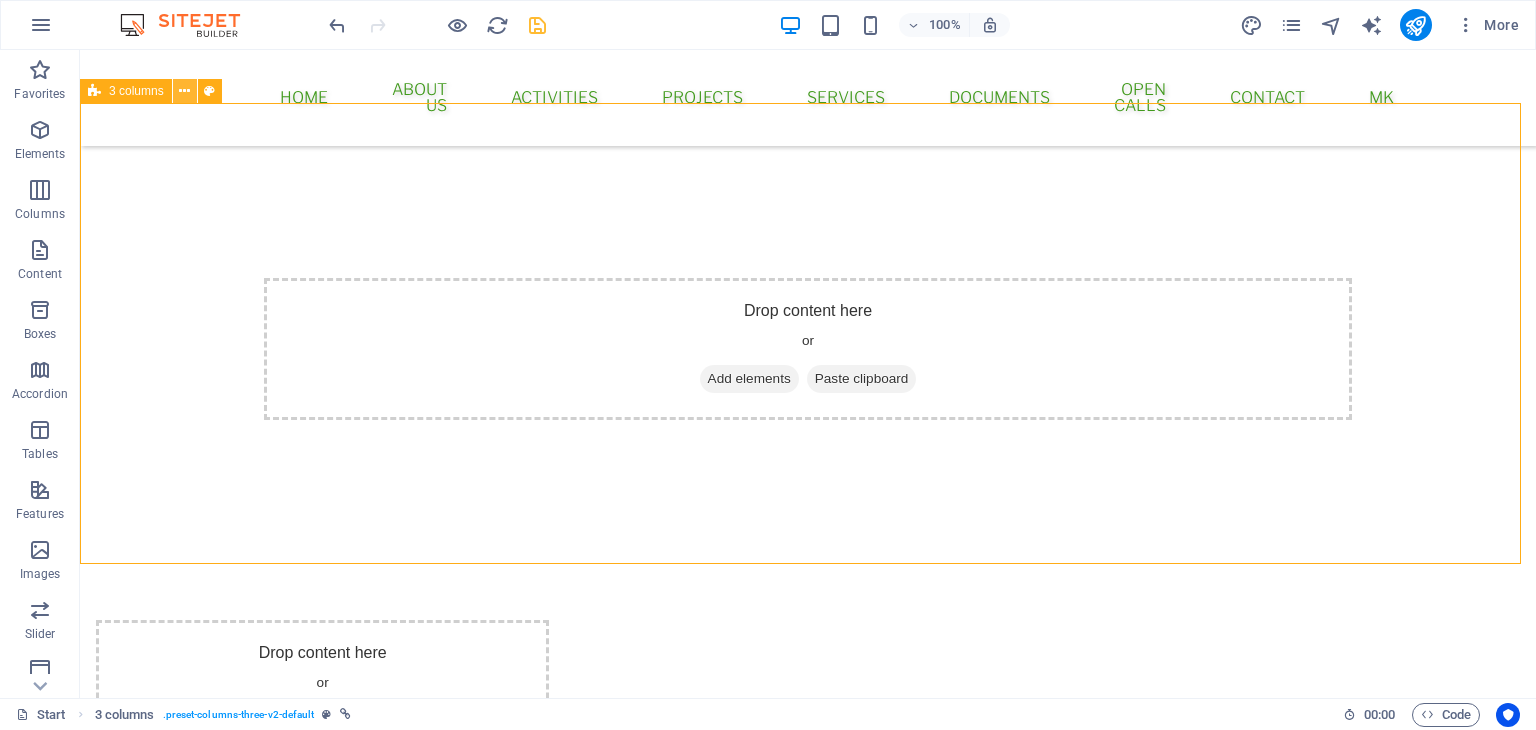 click at bounding box center [184, 91] 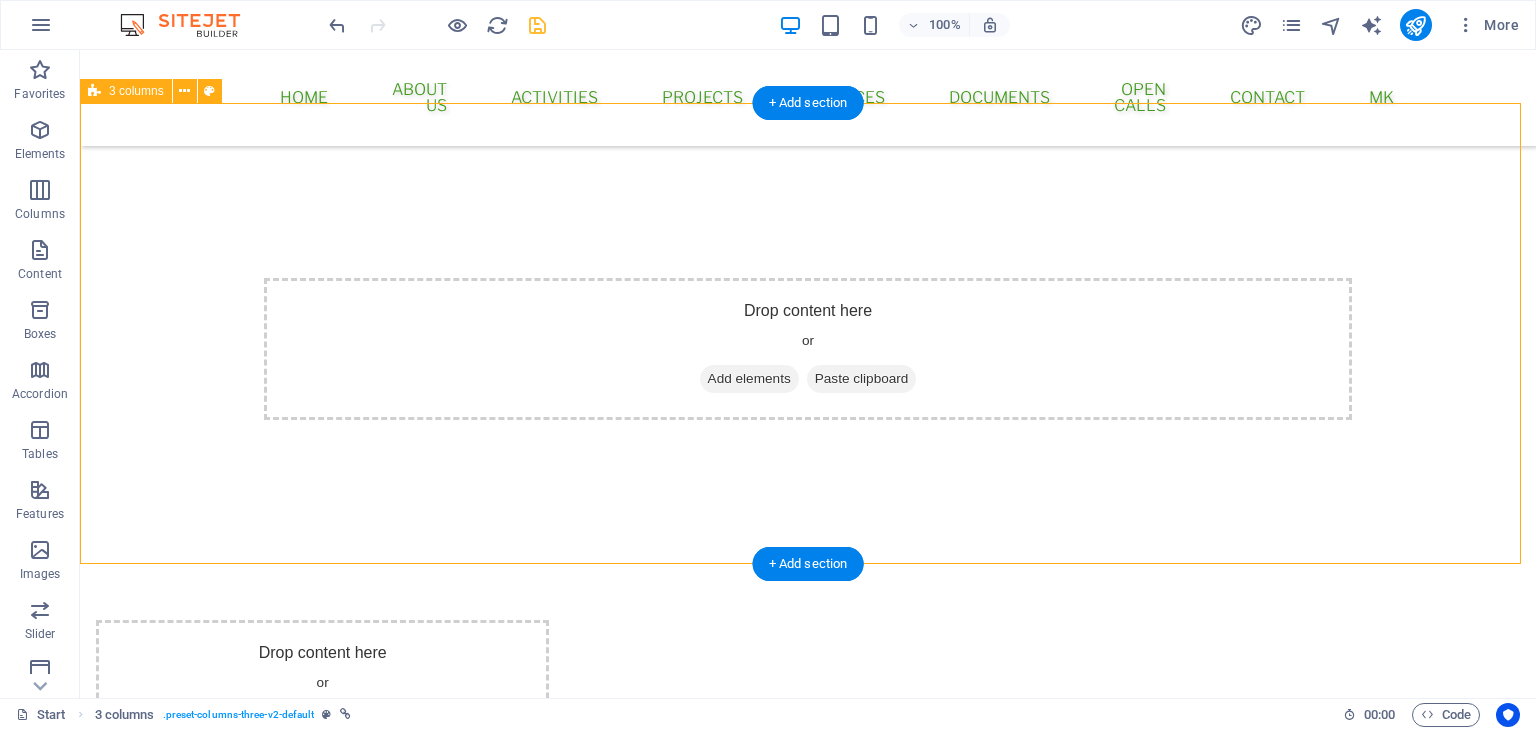 click on "Drop content here or  Add elements  Paste clipboard Drop content here or  Add elements  Paste clipboard Drop content here or  Add elements  Paste clipboard" at bounding box center (808, 849) 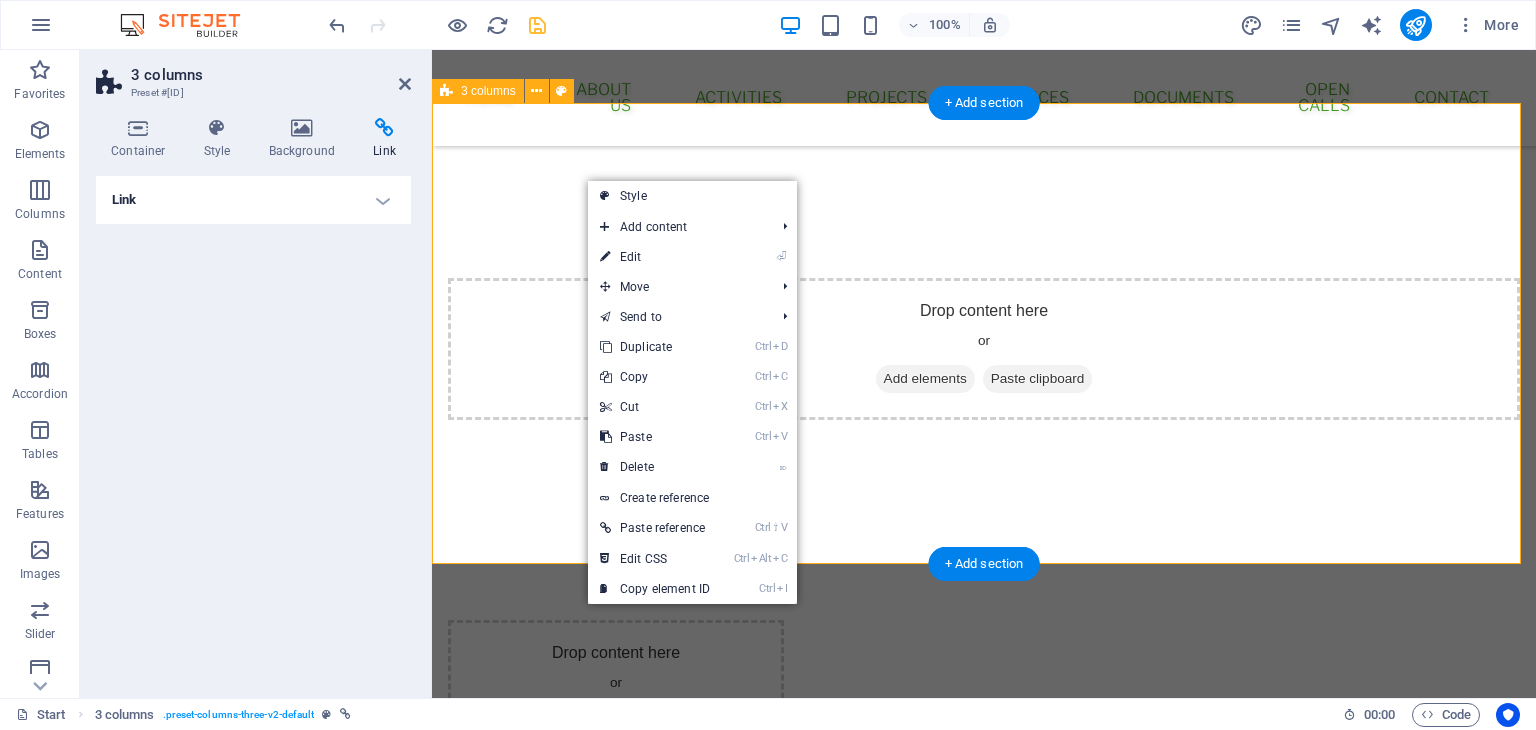 click on "Drop content here or  Add elements  Paste clipboard Drop content here or  Add elements  Paste clipboard Drop content here or  Add elements  Paste clipboard" at bounding box center [984, 849] 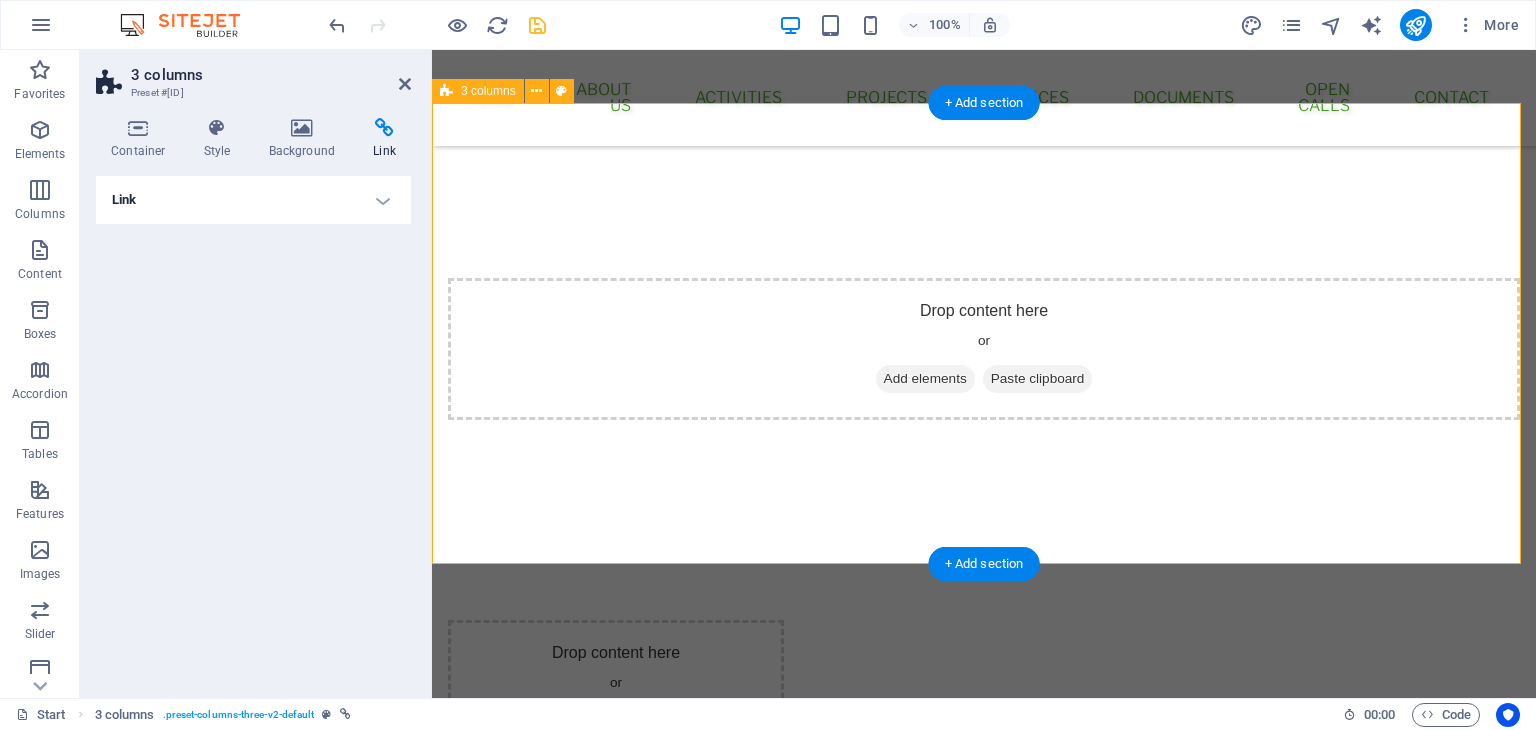 click on "Drop content here or  Add elements  Paste clipboard Drop content here or  Add elements  Paste clipboard Drop content here or  Add elements  Paste clipboard" at bounding box center [984, 849] 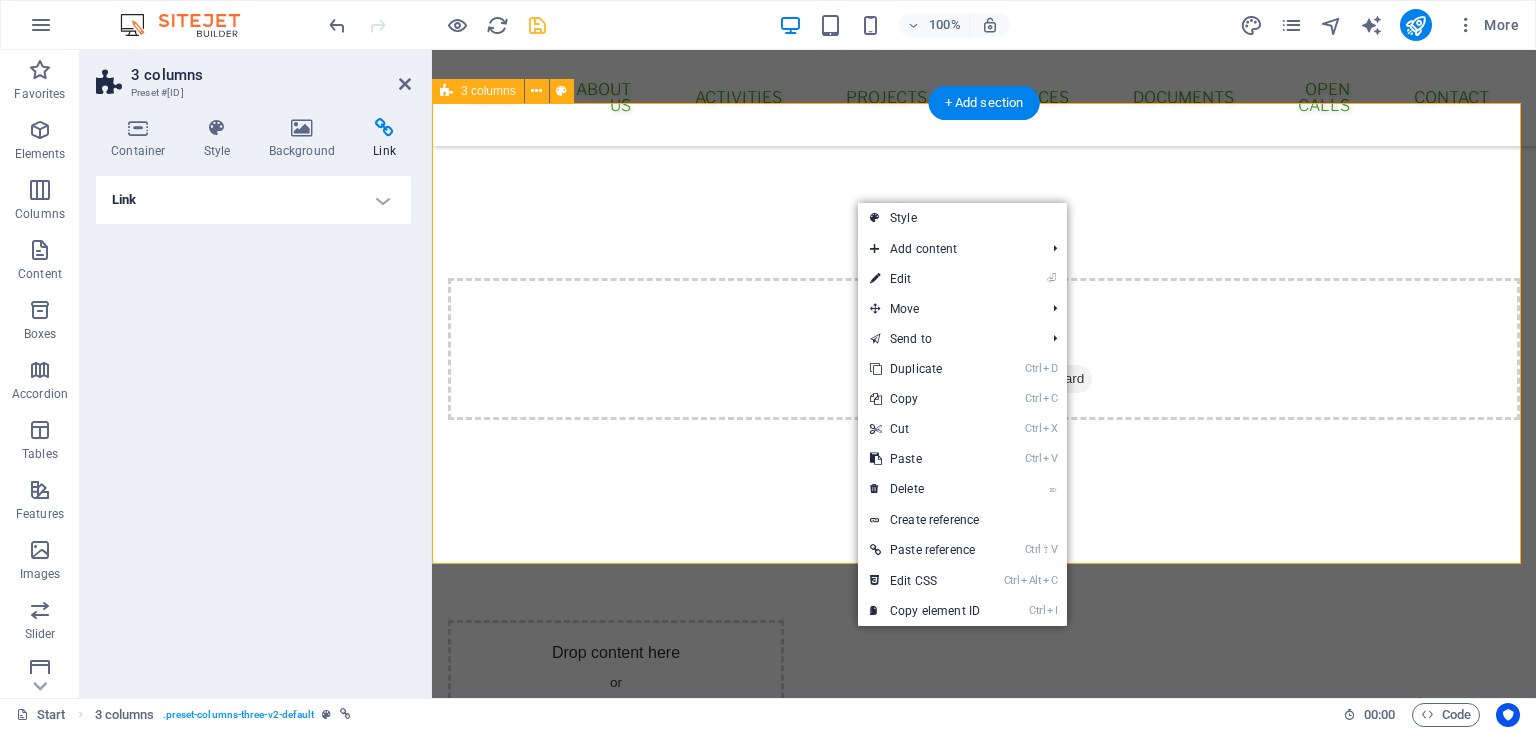 click on "Drop content here or  Add elements  Paste clipboard Drop content here or  Add elements  Paste clipboard Drop content here or  Add elements  Paste clipboard" at bounding box center [984, 849] 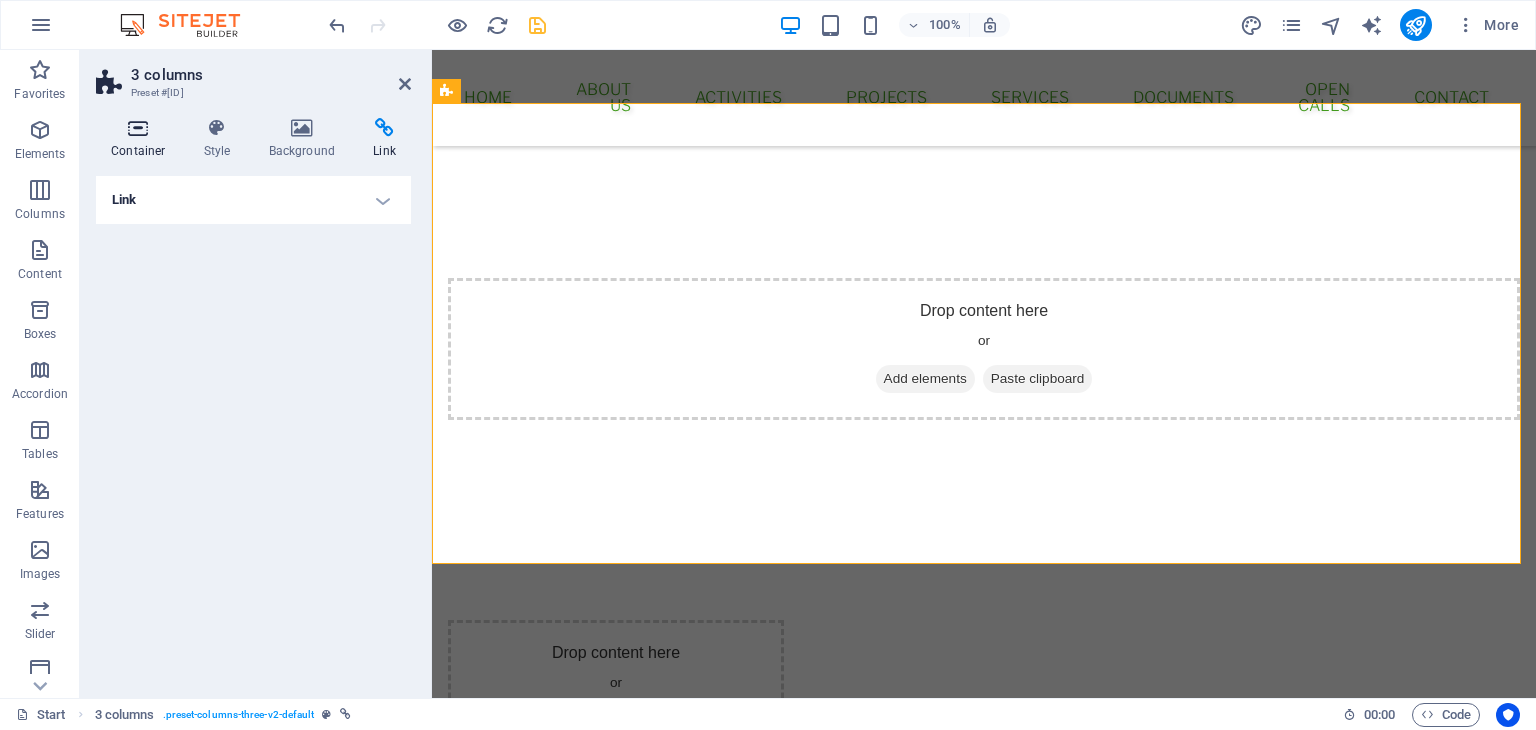 click at bounding box center (138, 128) 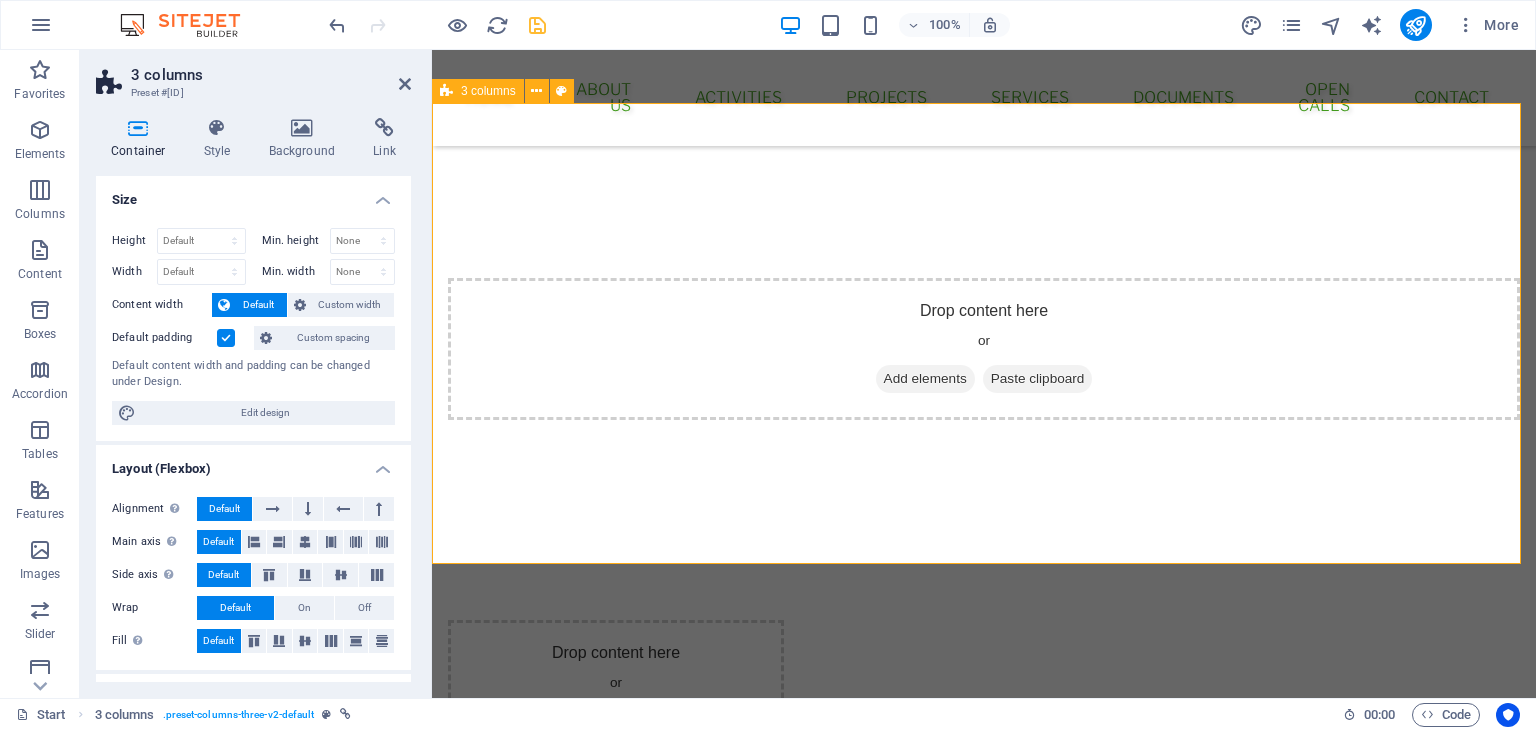 click on "Drop content here or  Add elements  Paste clipboard Drop content here or  Add elements  Paste clipboard Drop content here or  Add elements  Paste clipboard" at bounding box center (984, 849) 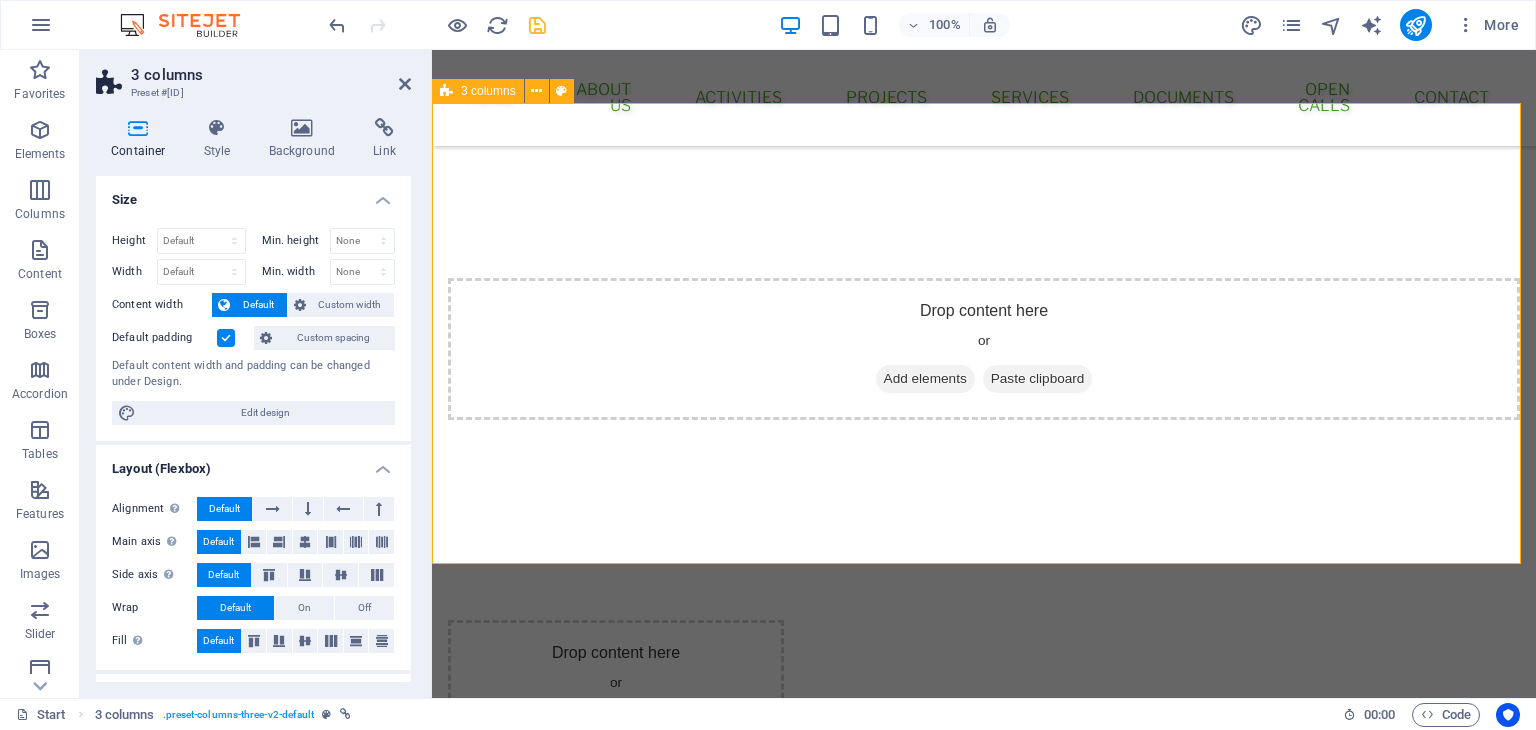 click on "Drop content here or  Add elements  Paste clipboard Drop content here or  Add elements  Paste clipboard Drop content here or  Add elements  Paste clipboard" at bounding box center (984, 849) 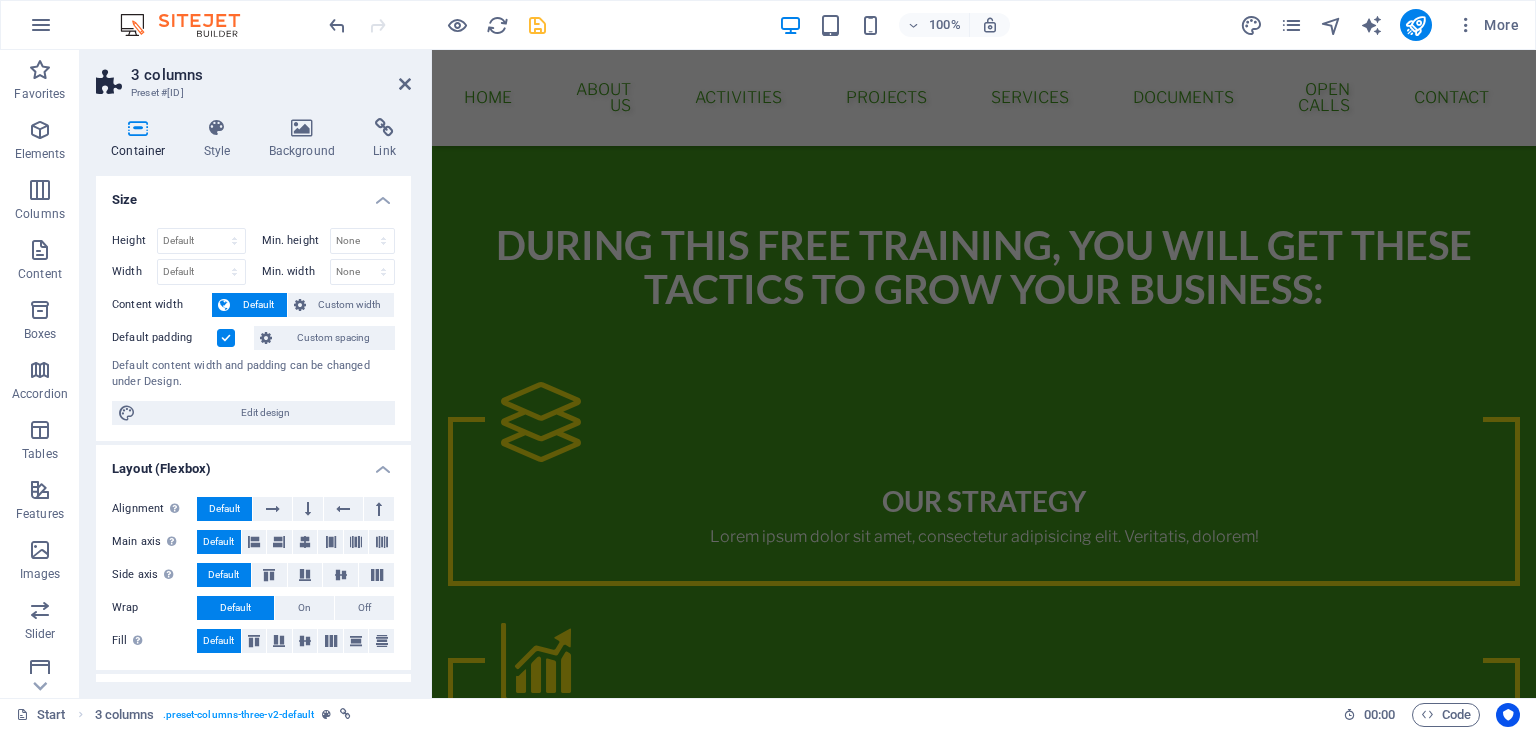 scroll, scrollTop: 2473, scrollLeft: 0, axis: vertical 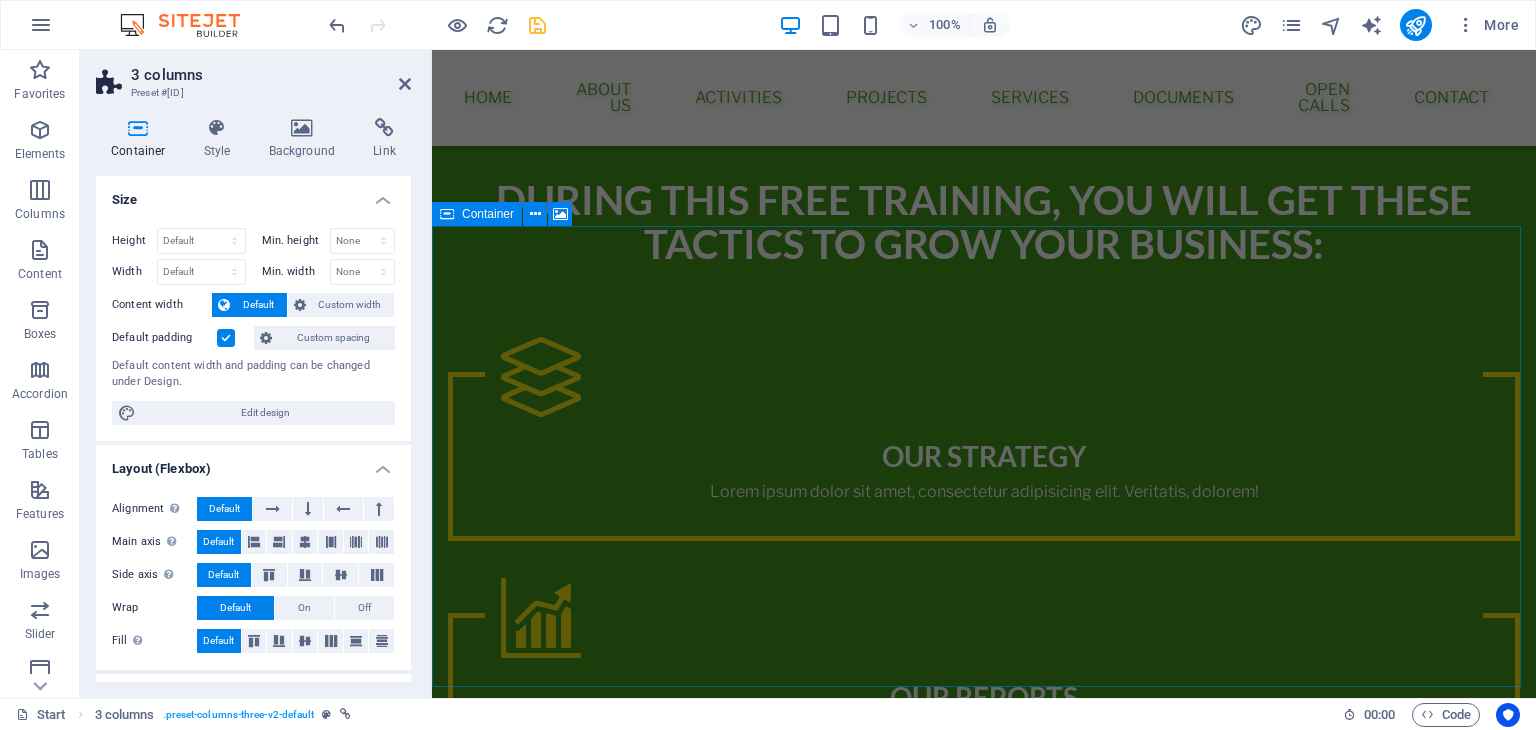 click on "Drop content here or  Add elements  Paste clipboard" at bounding box center [984, 1963] 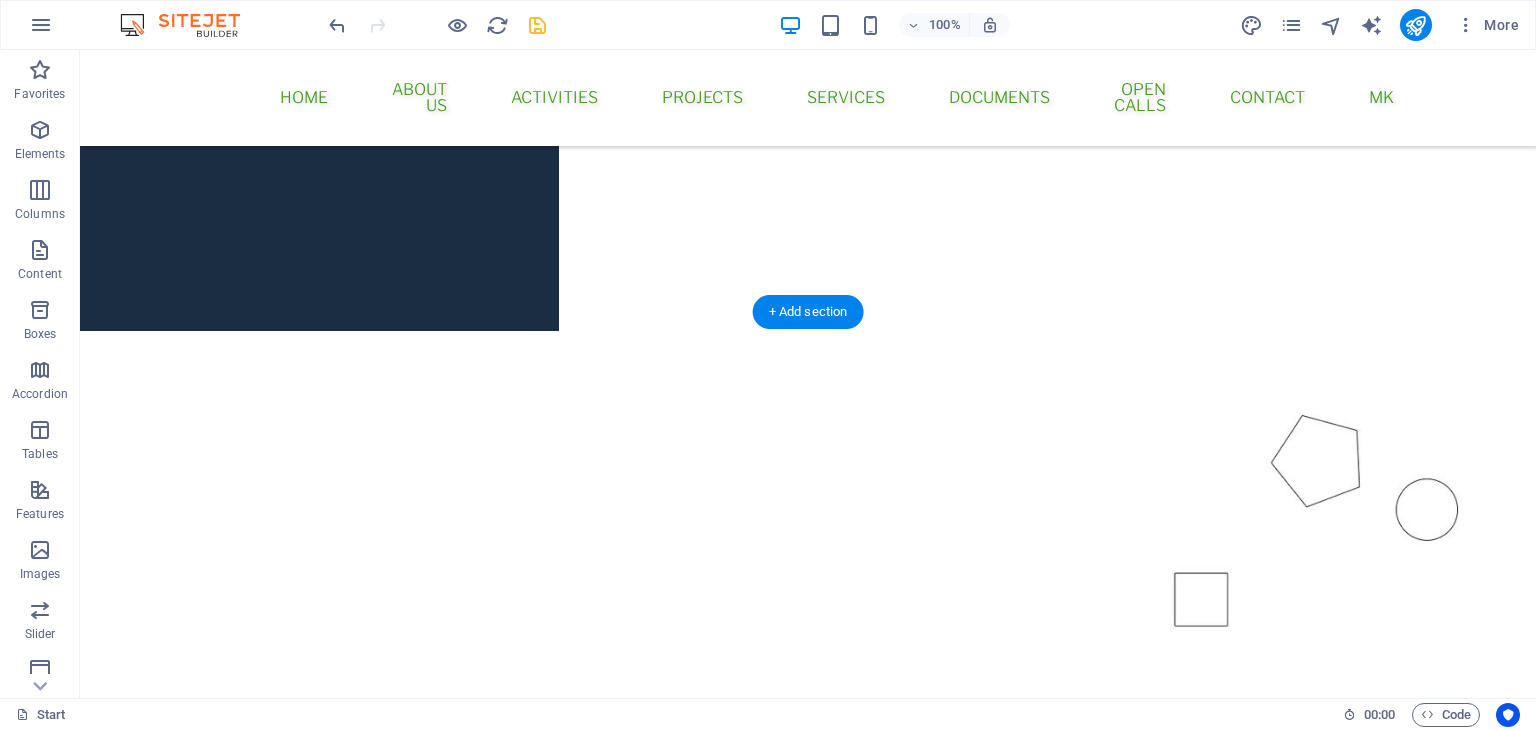 scroll, scrollTop: 0, scrollLeft: 0, axis: both 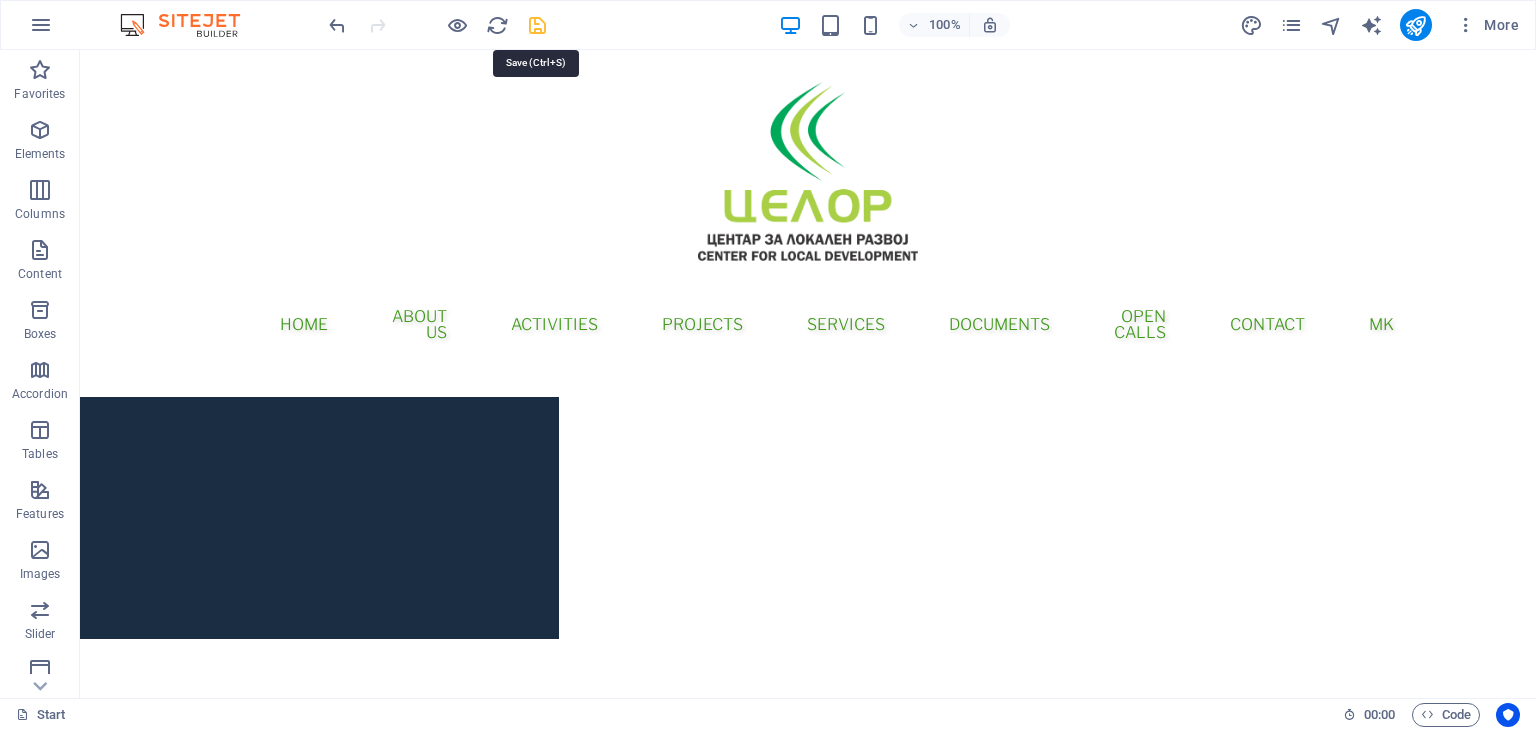 click at bounding box center [537, 25] 